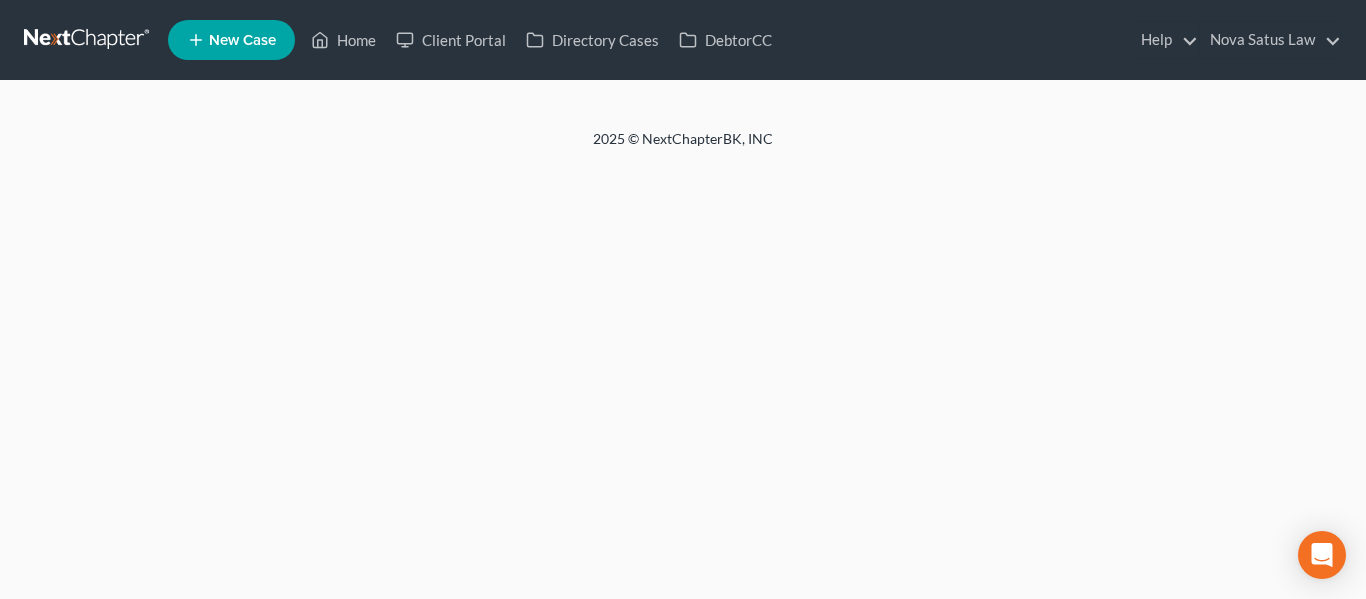 scroll, scrollTop: 0, scrollLeft: 0, axis: both 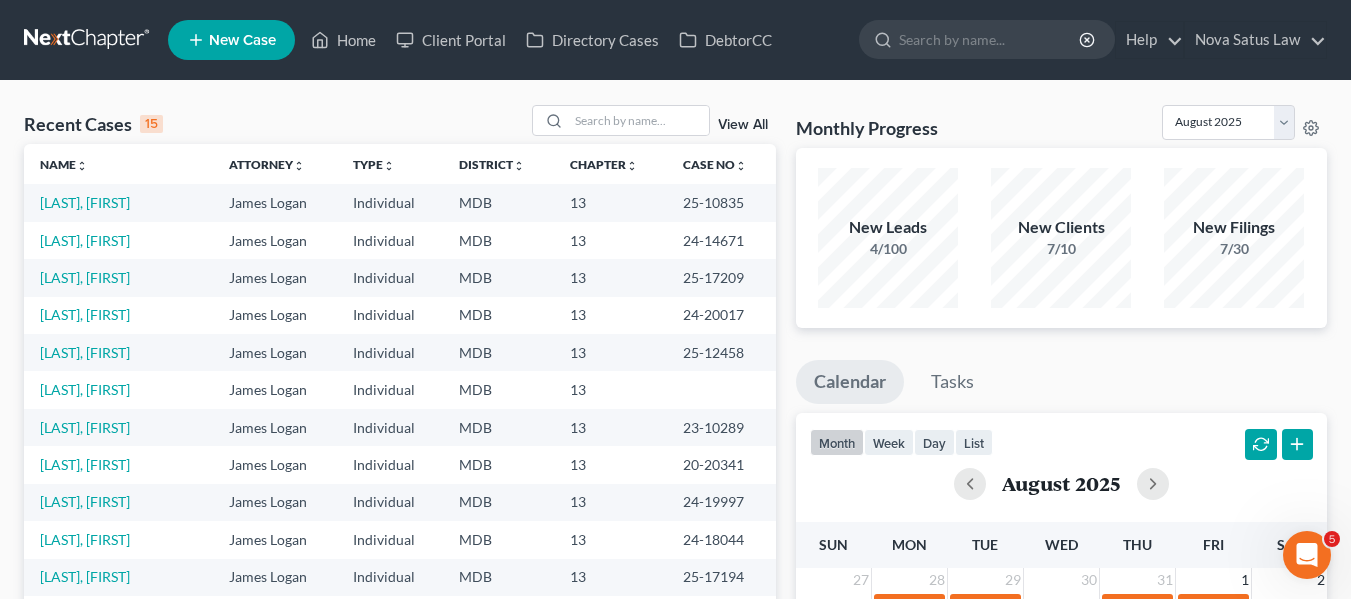 click on "New Case" at bounding box center [242, 40] 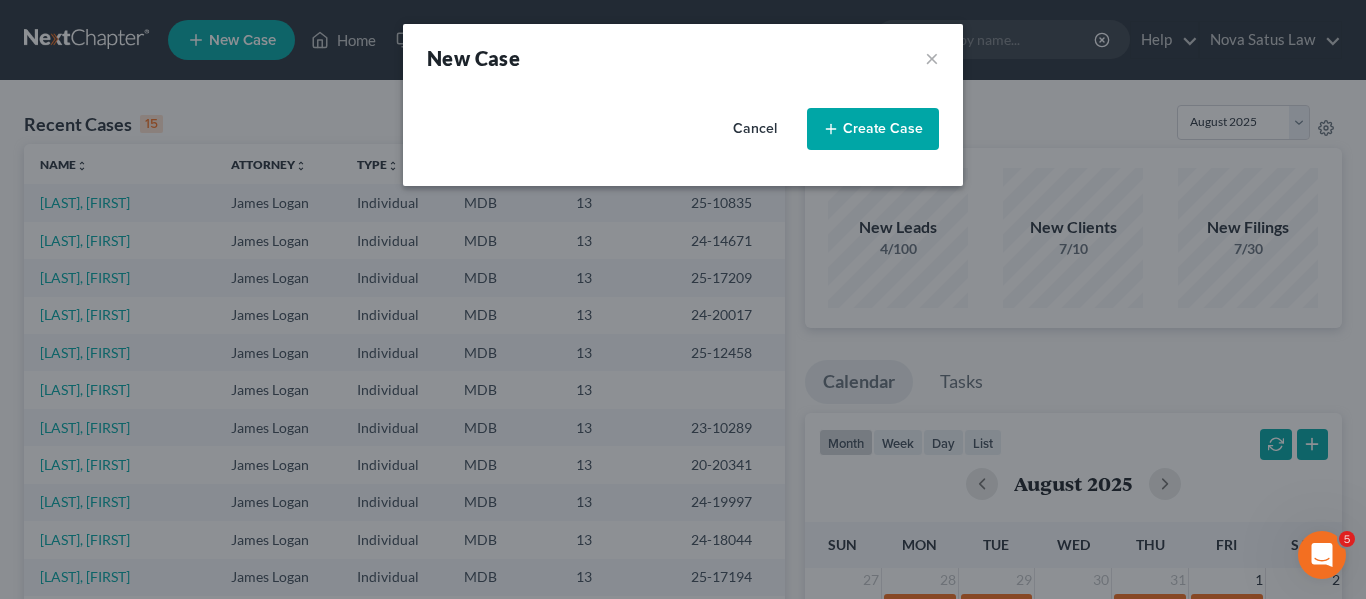 select on "38" 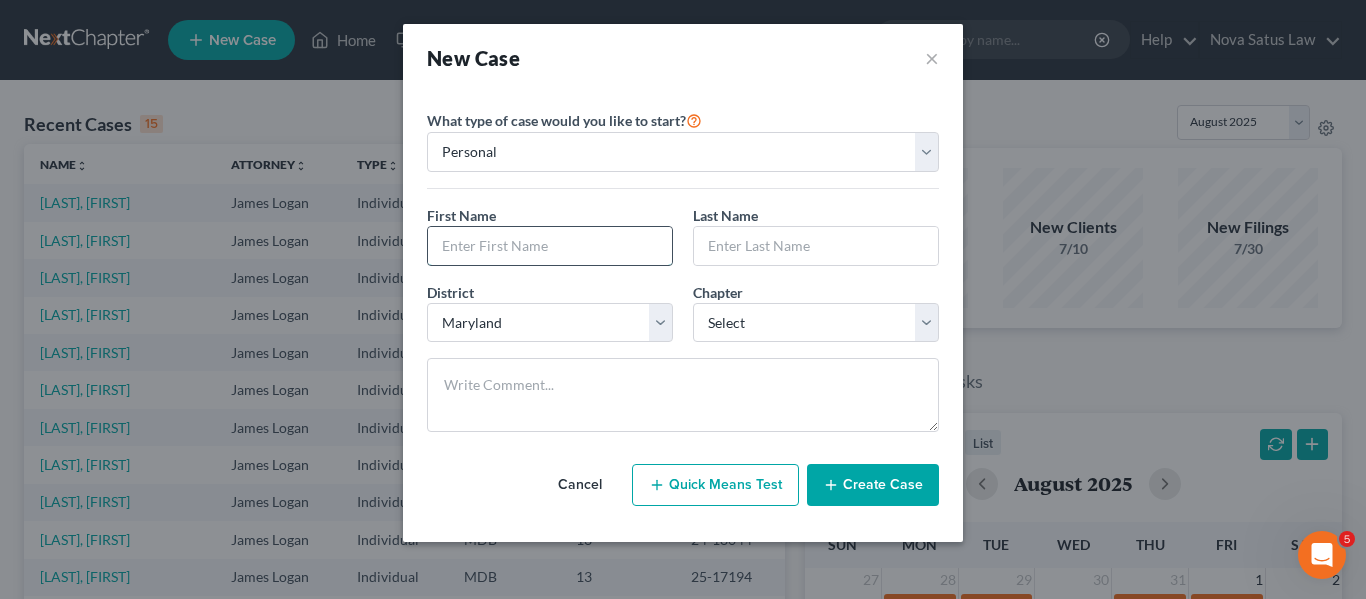 click at bounding box center (550, 246) 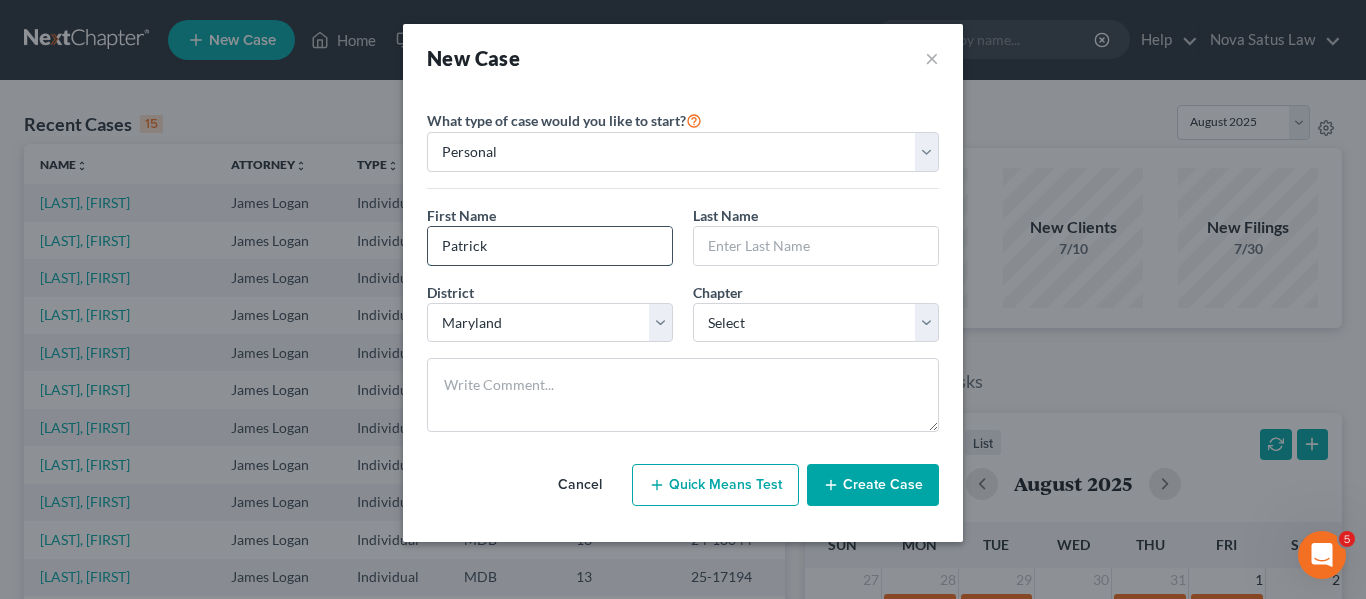 type on "Patrick" 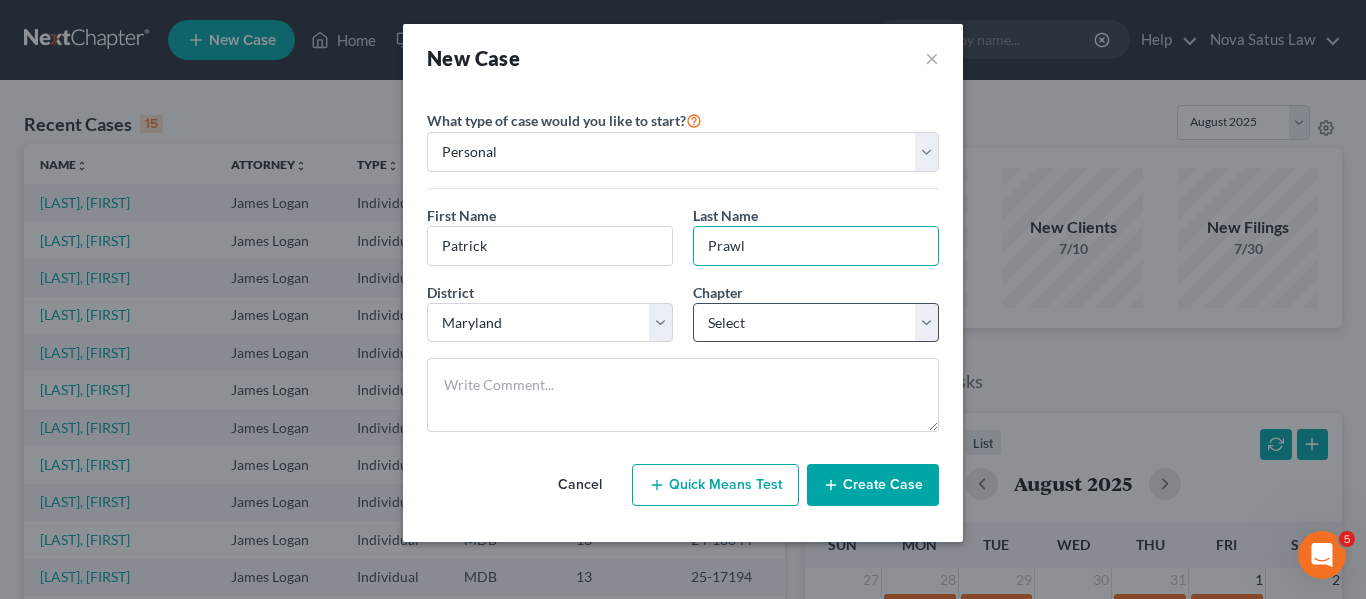 type on "Prawl" 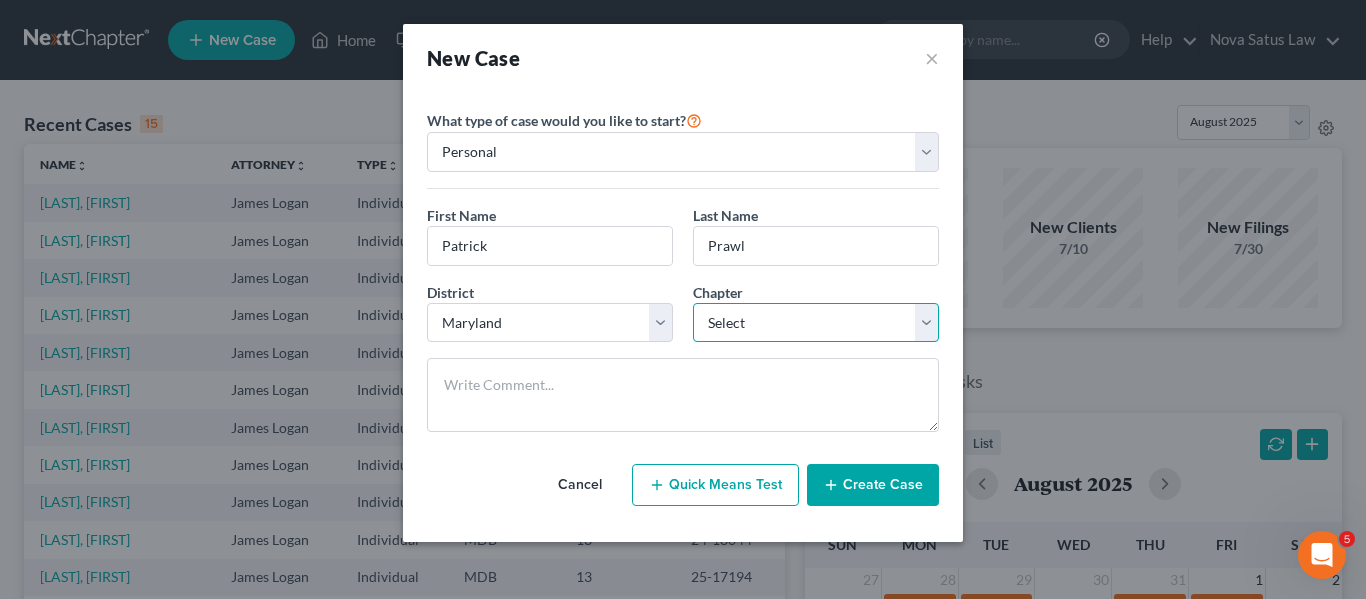 click on "Select 7 11 12 13" at bounding box center [816, 323] 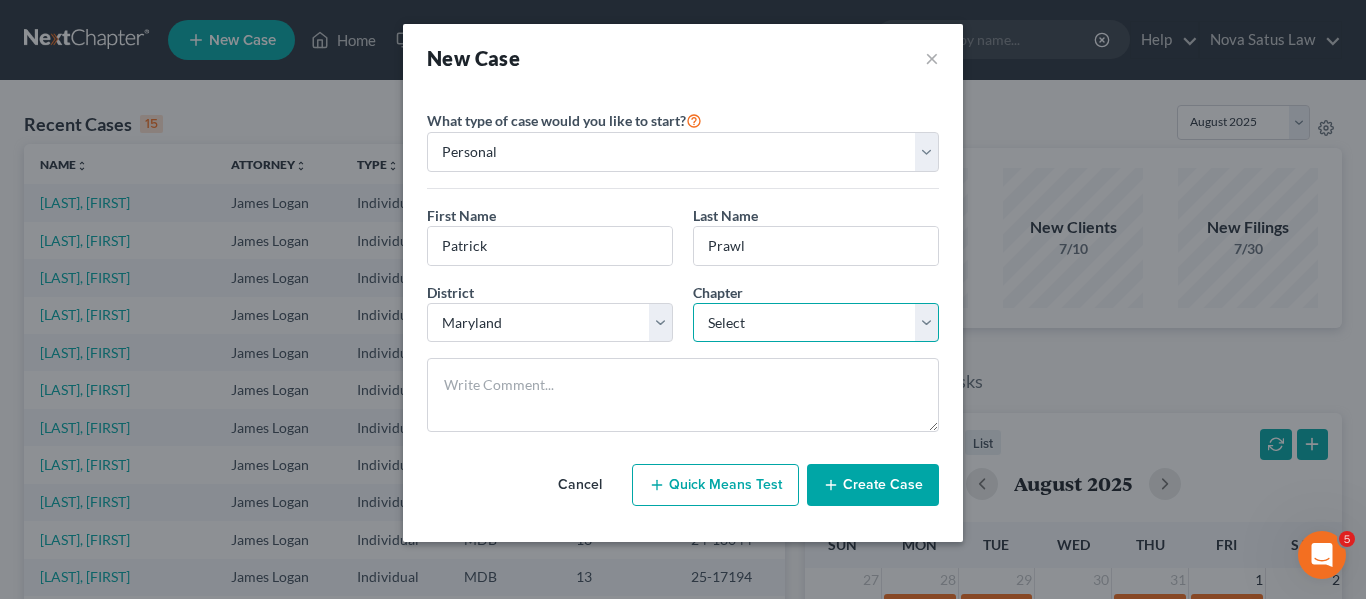 select on "3" 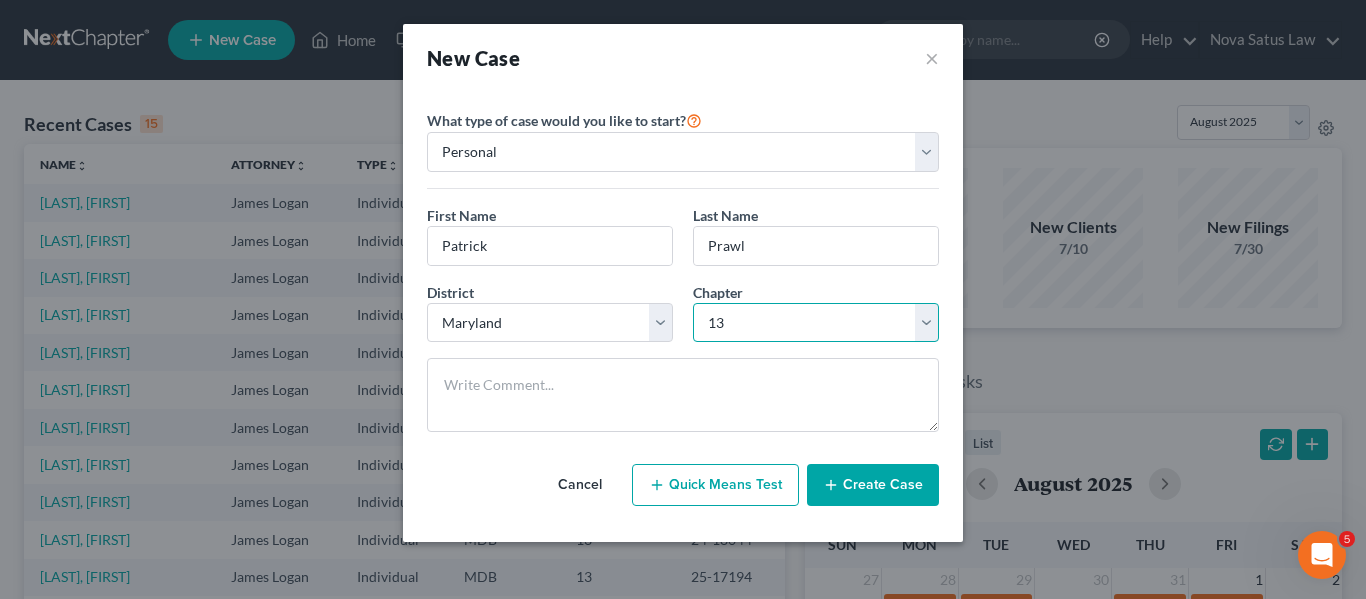 click on "Select 7 11 12 13" at bounding box center (816, 323) 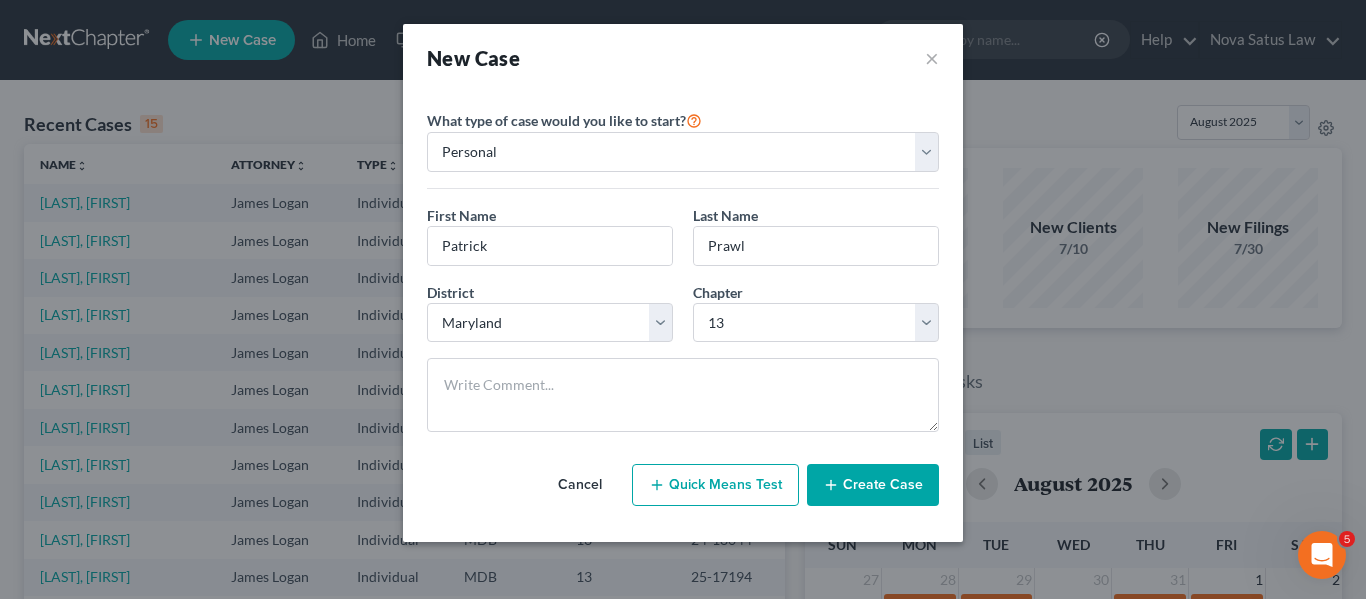 click on "Create Case" at bounding box center [873, 485] 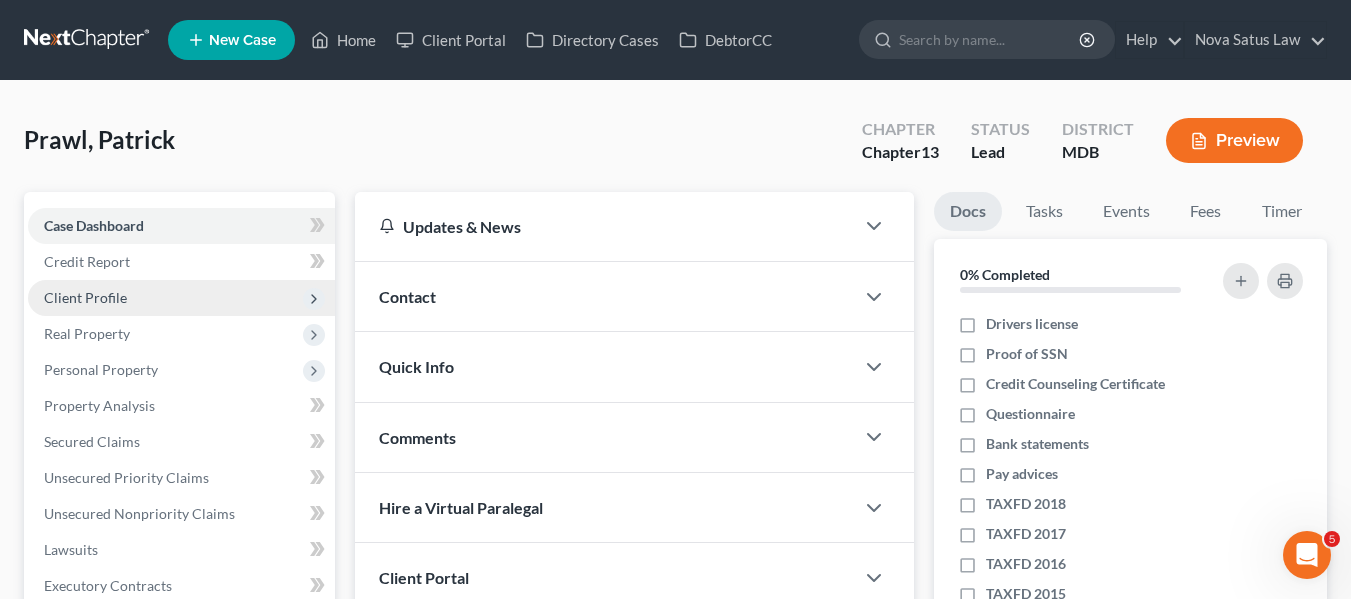 click on "Client Profile" at bounding box center [85, 297] 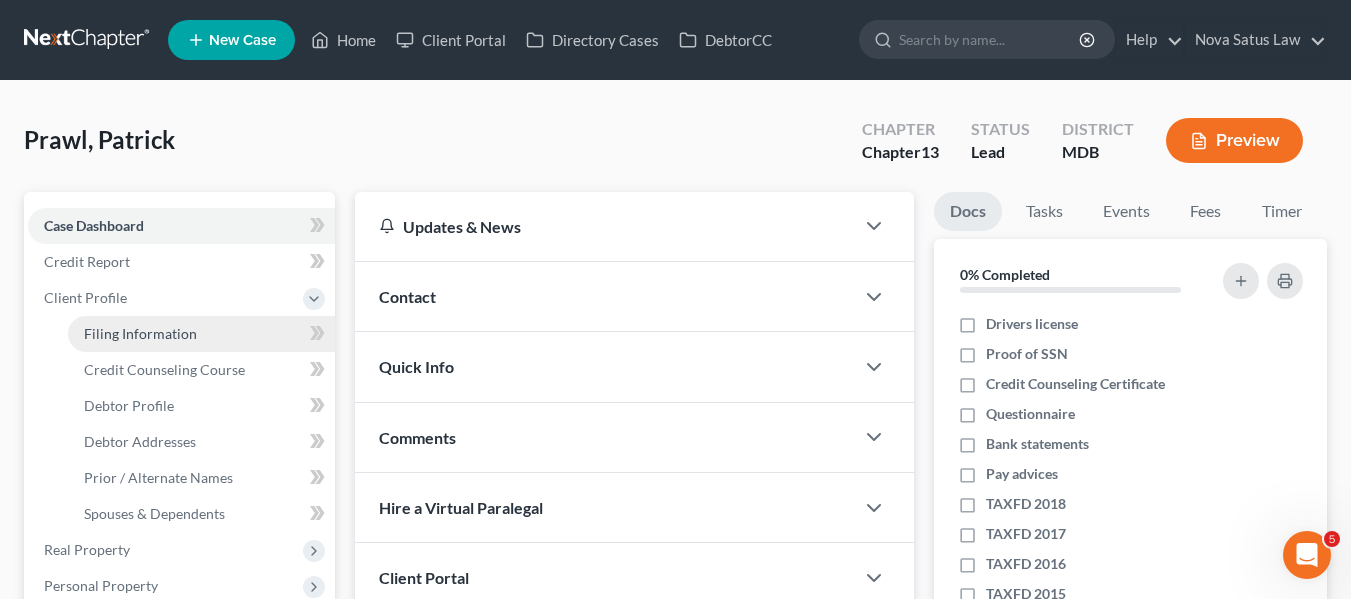 click on "Filing Information" at bounding box center [140, 333] 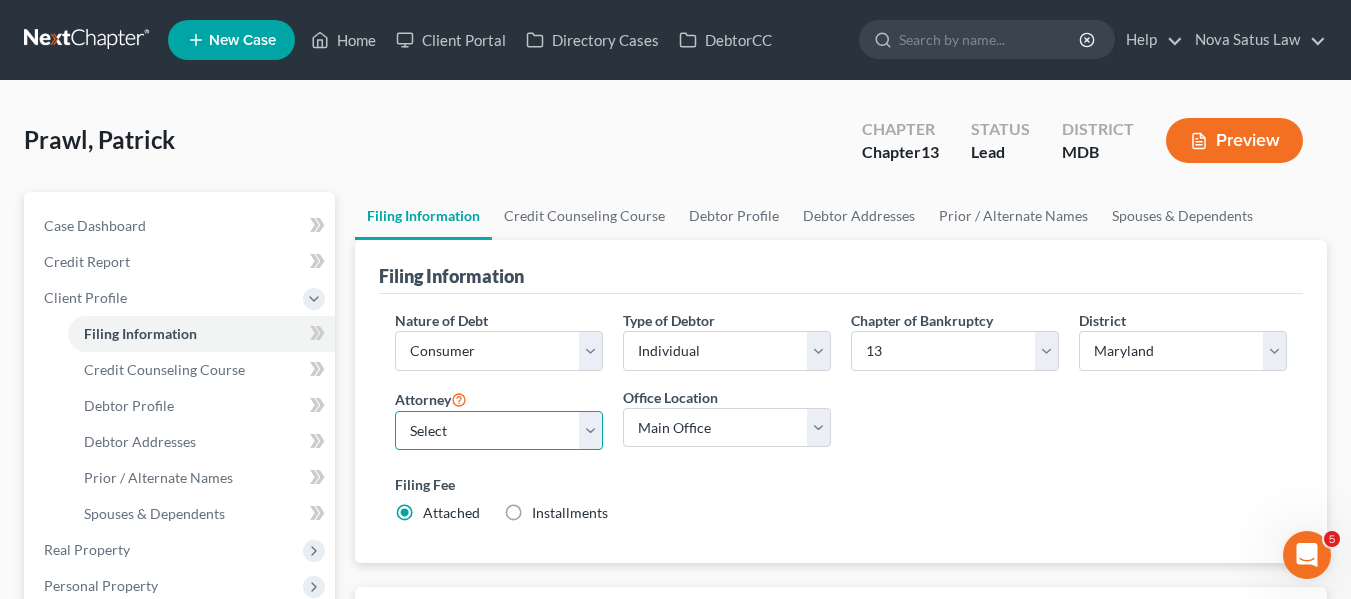 click on "Select James Logan - MDB Ken Bond - MDB Emma Buena - null" at bounding box center (499, 431) 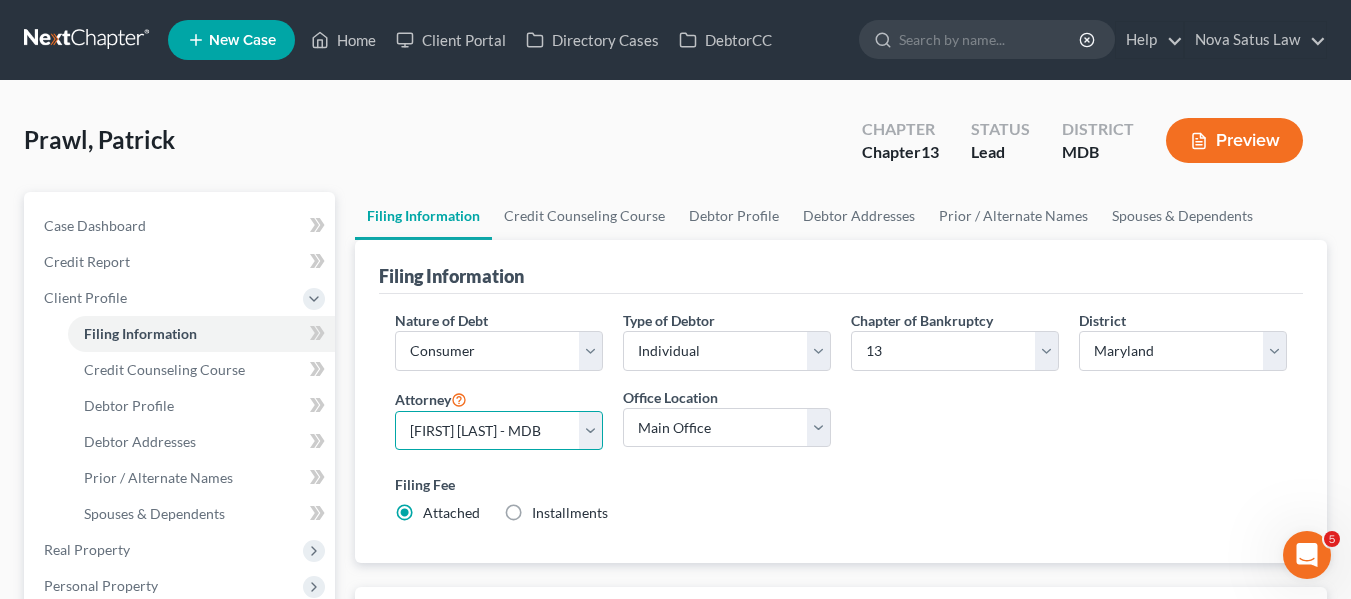 click on "Select James Logan - MDB Ken Bond - MDB Emma Buena - null" at bounding box center [499, 431] 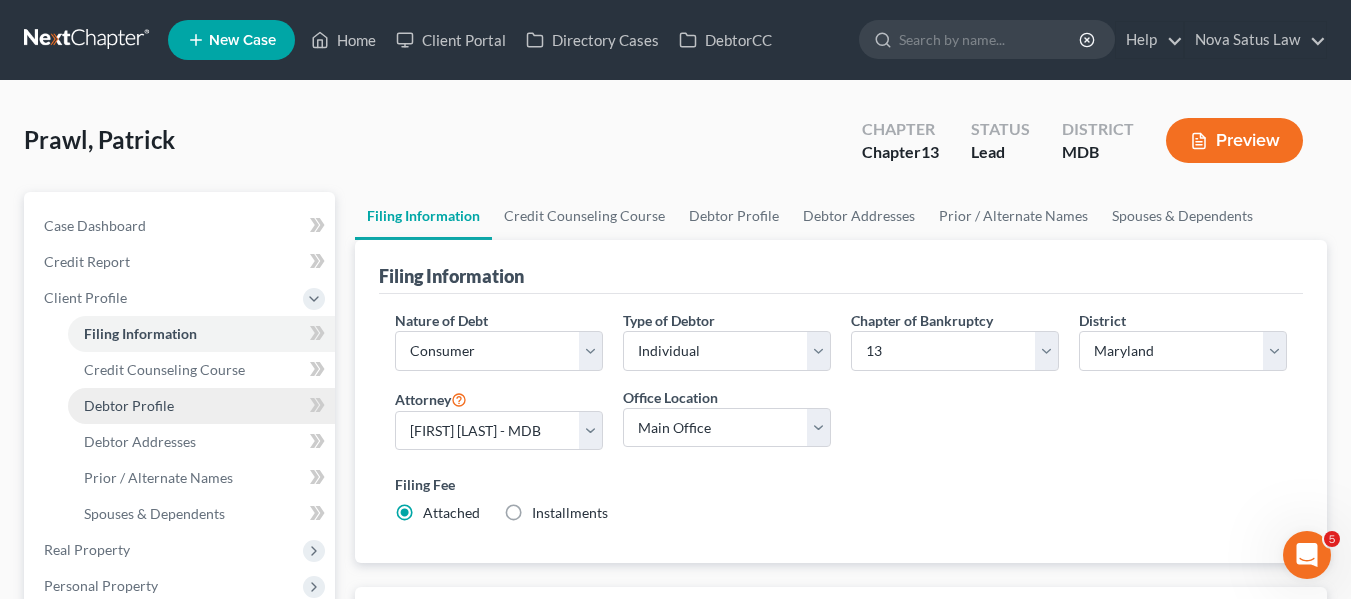 click on "Debtor Profile" at bounding box center [201, 406] 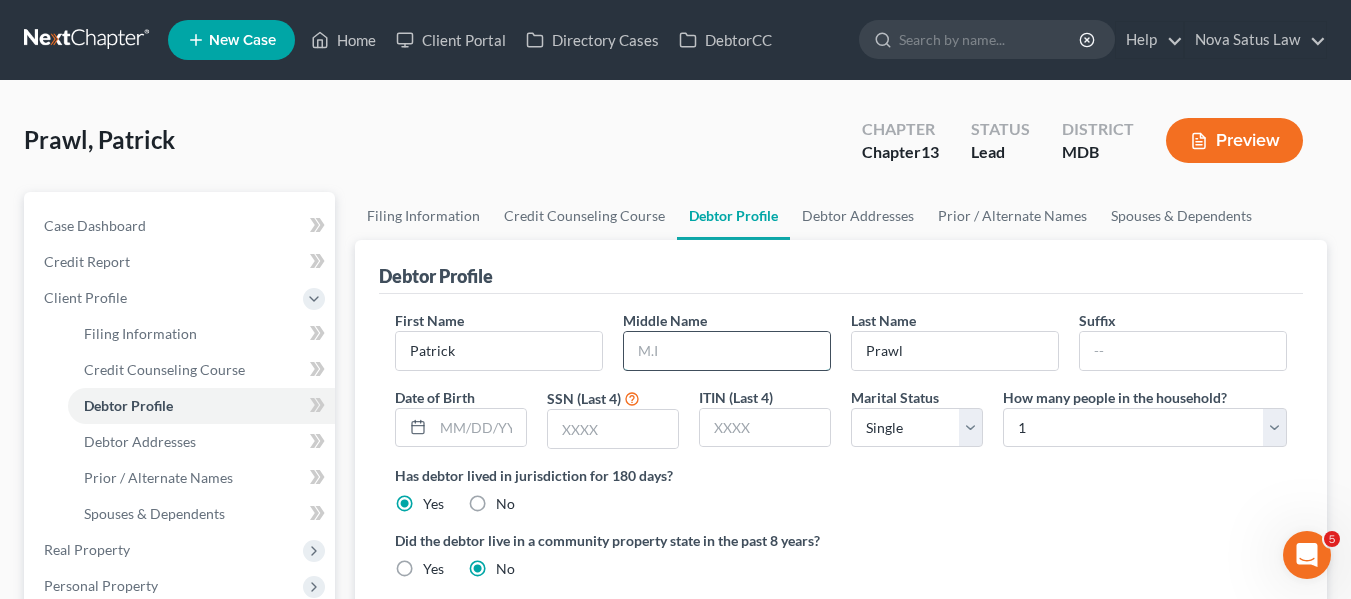 click at bounding box center [727, 351] 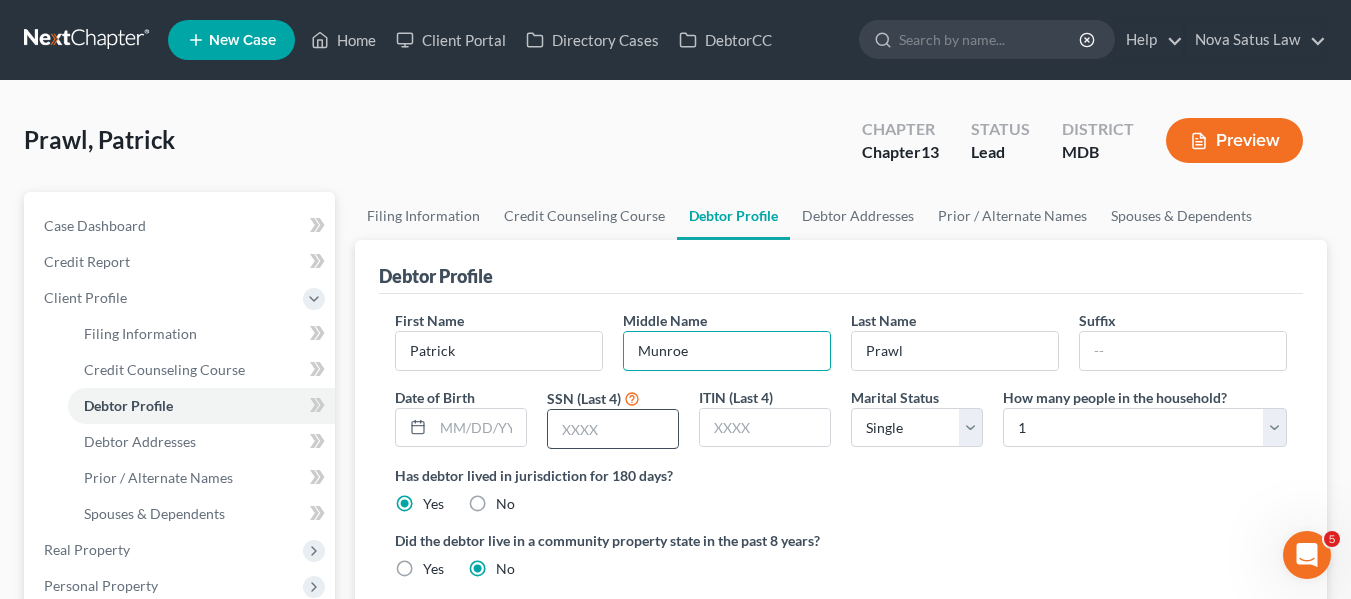 type on "Munroe" 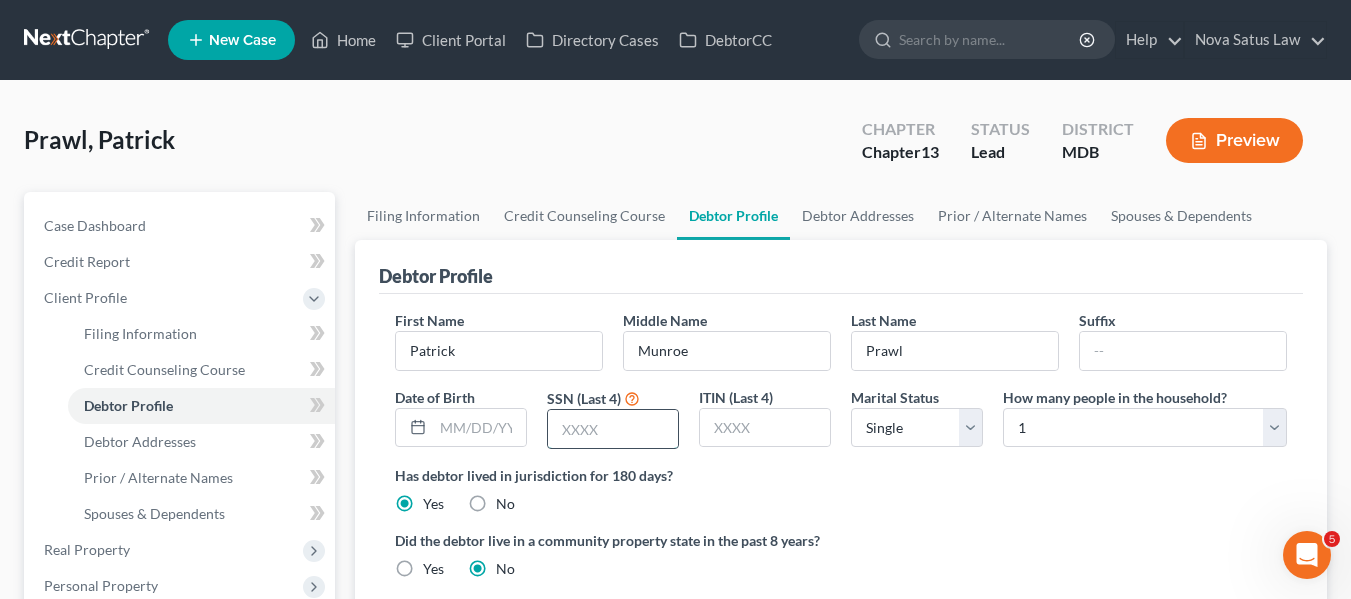 click at bounding box center (613, 429) 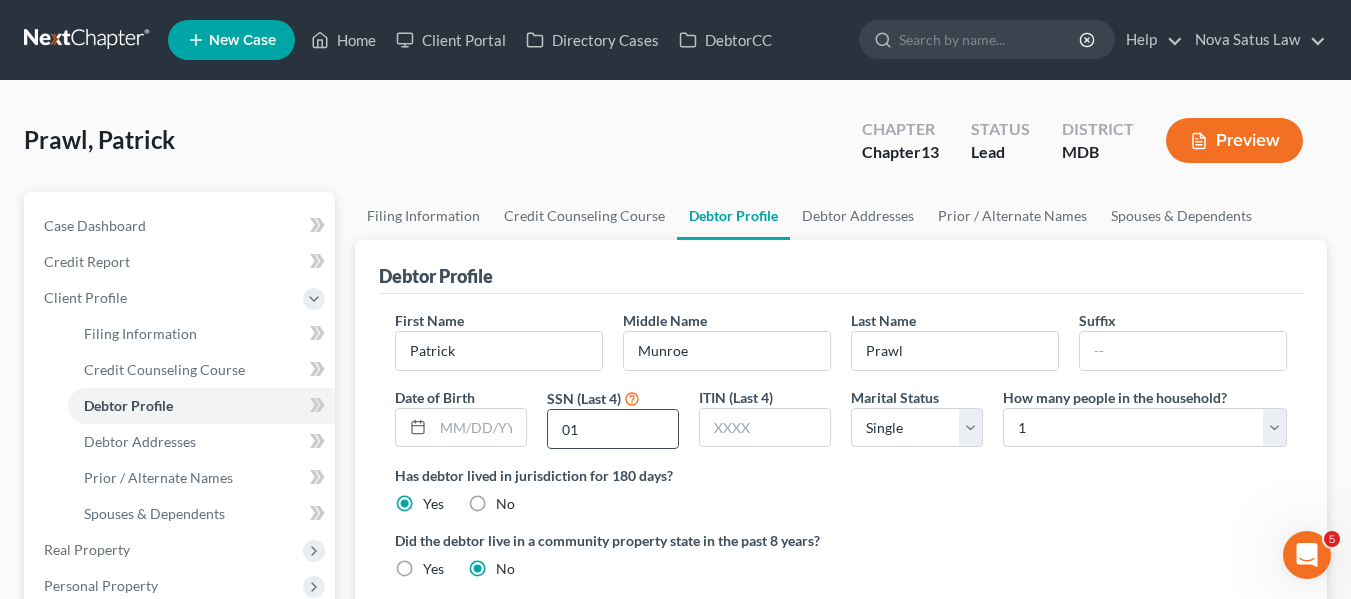 type on "0" 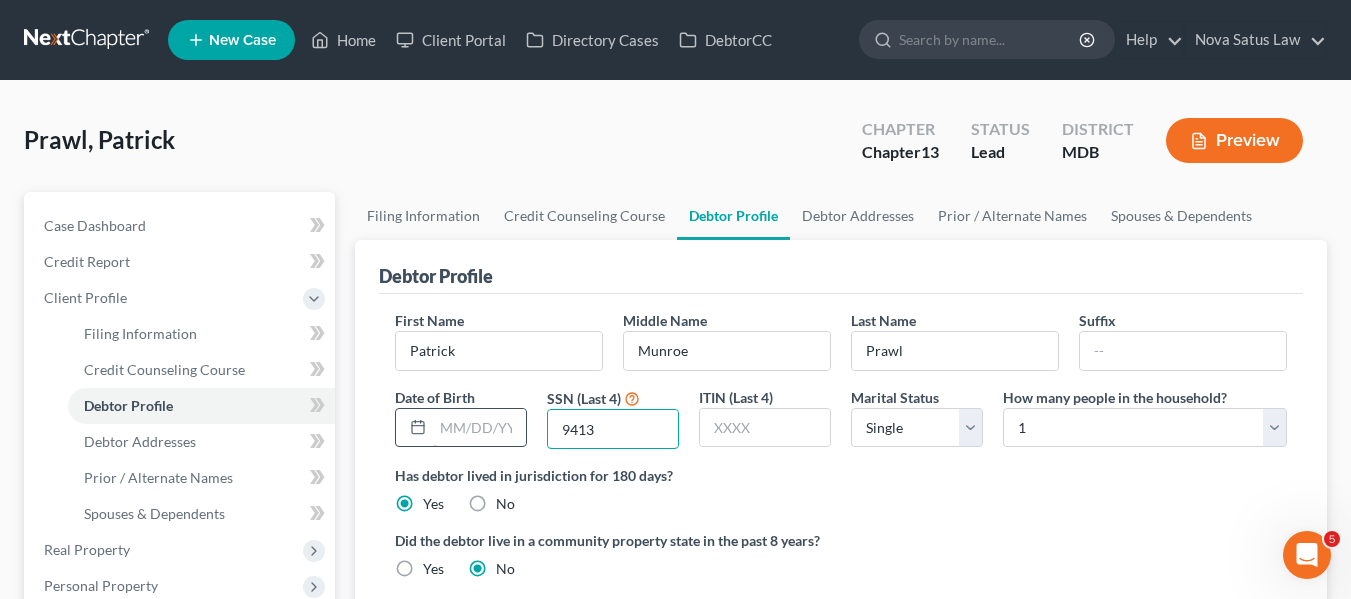 type on "9413" 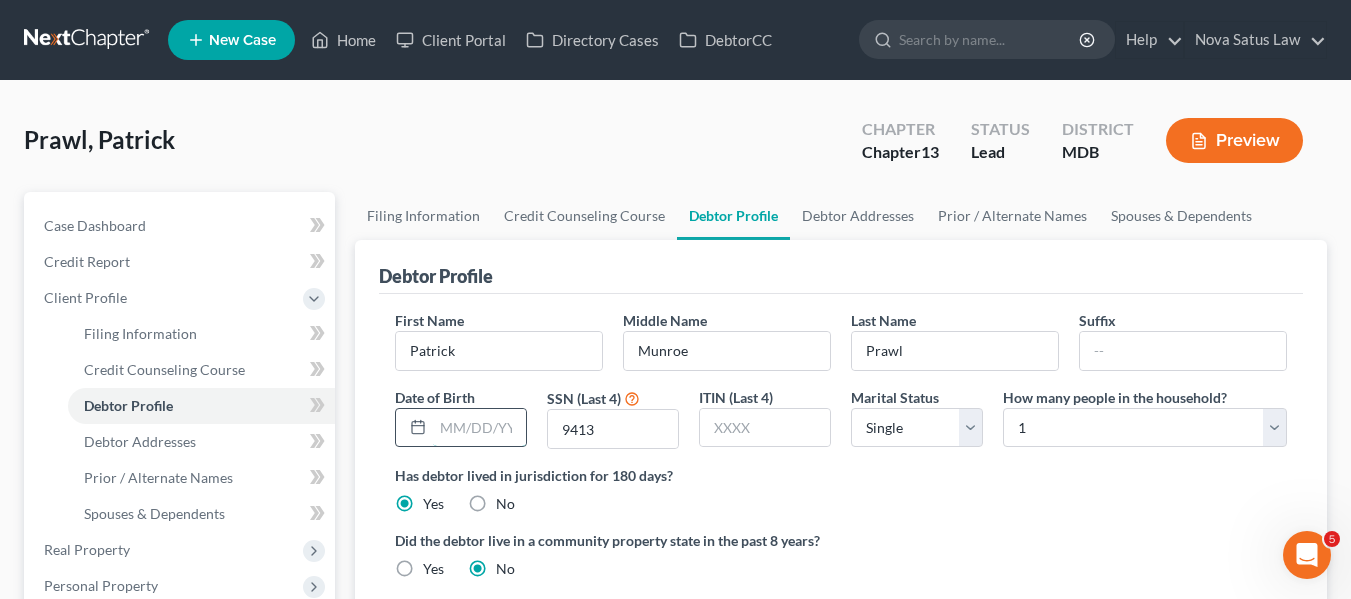 click at bounding box center (479, 428) 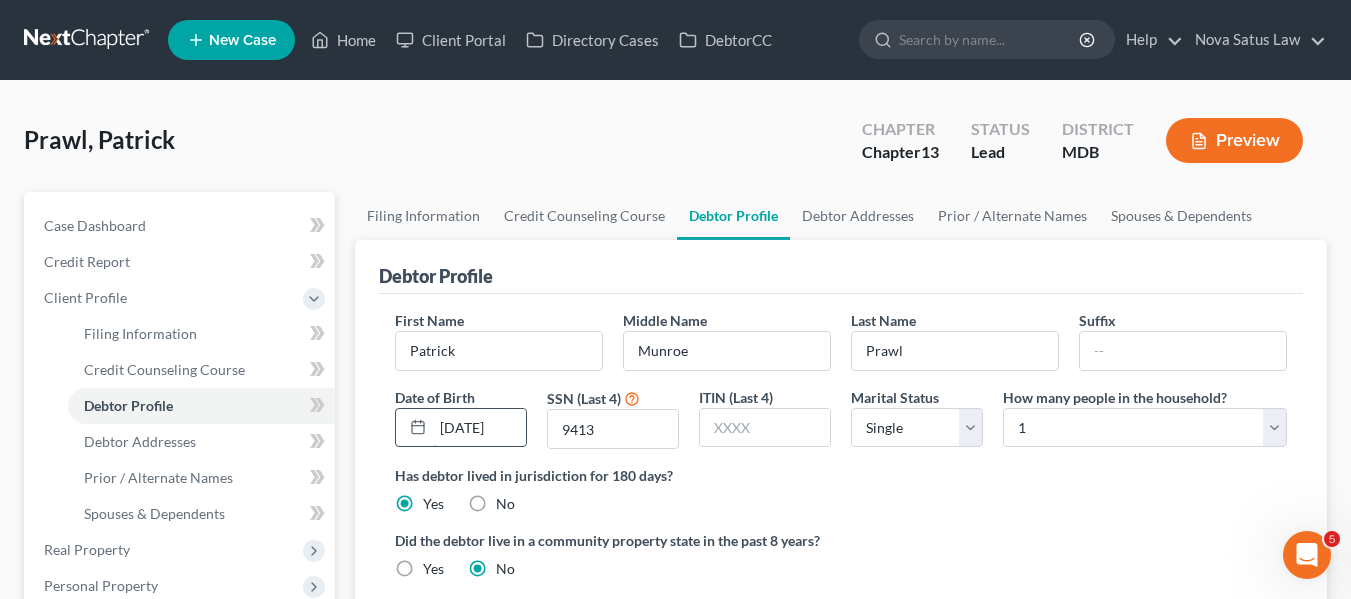 scroll, scrollTop: 0, scrollLeft: 3, axis: horizontal 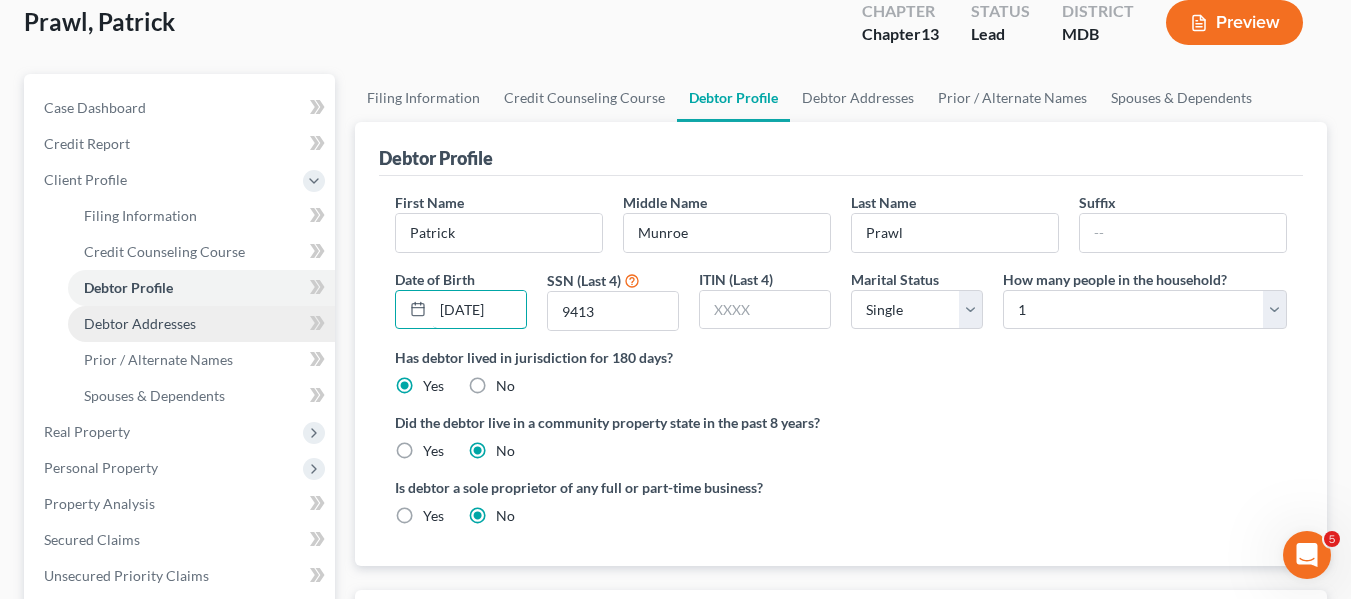 type on "[DATE]" 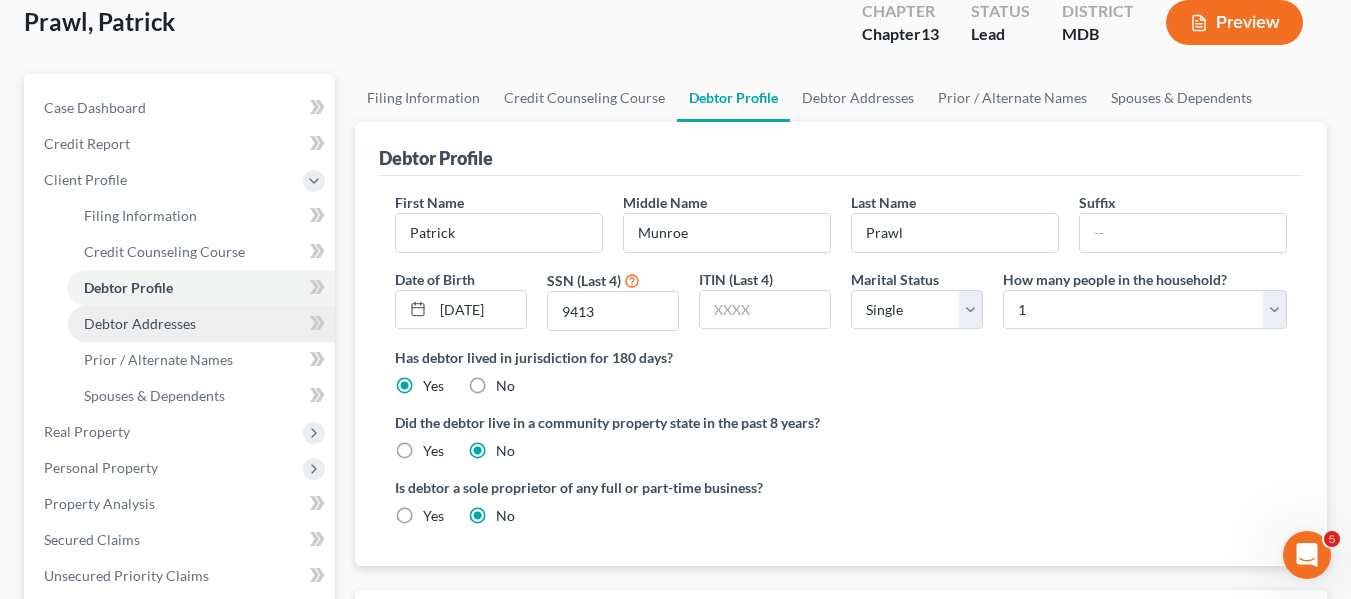 scroll, scrollTop: 0, scrollLeft: 0, axis: both 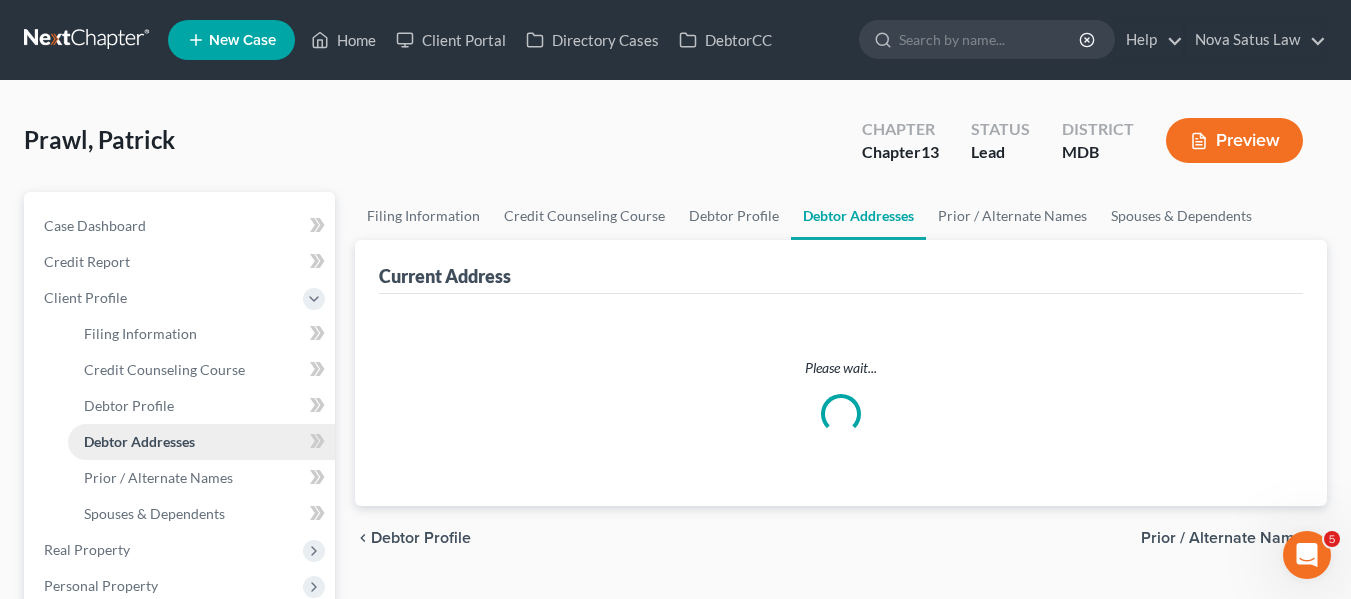 select on "0" 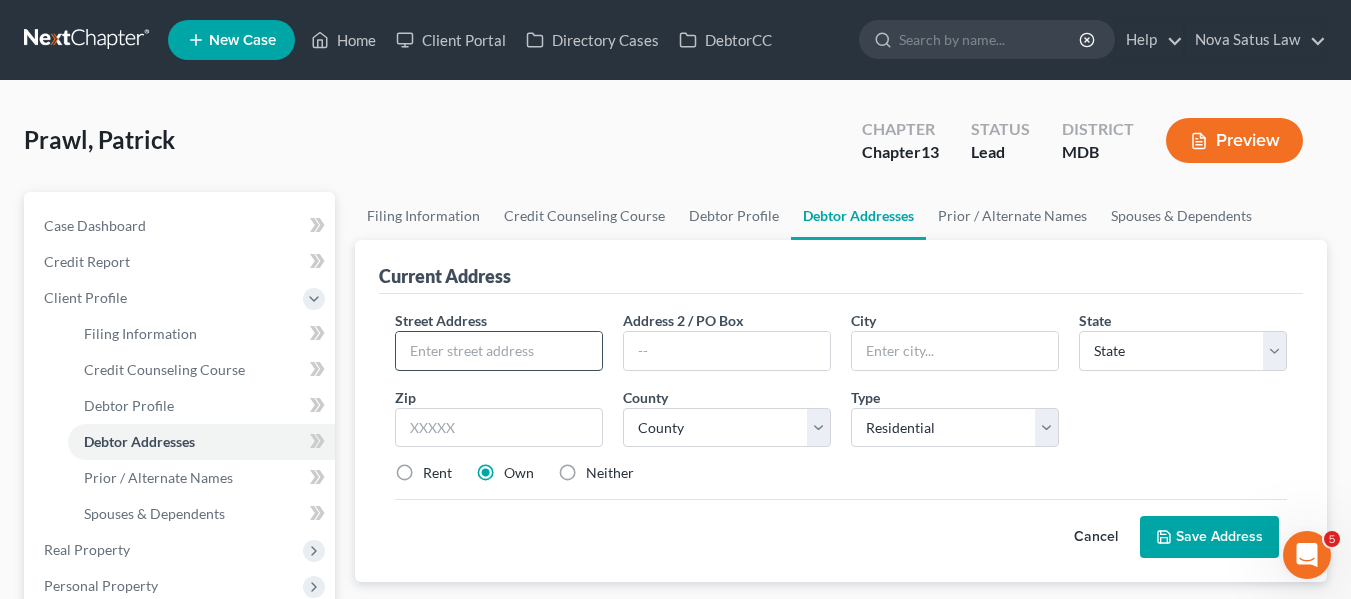 click at bounding box center (499, 351) 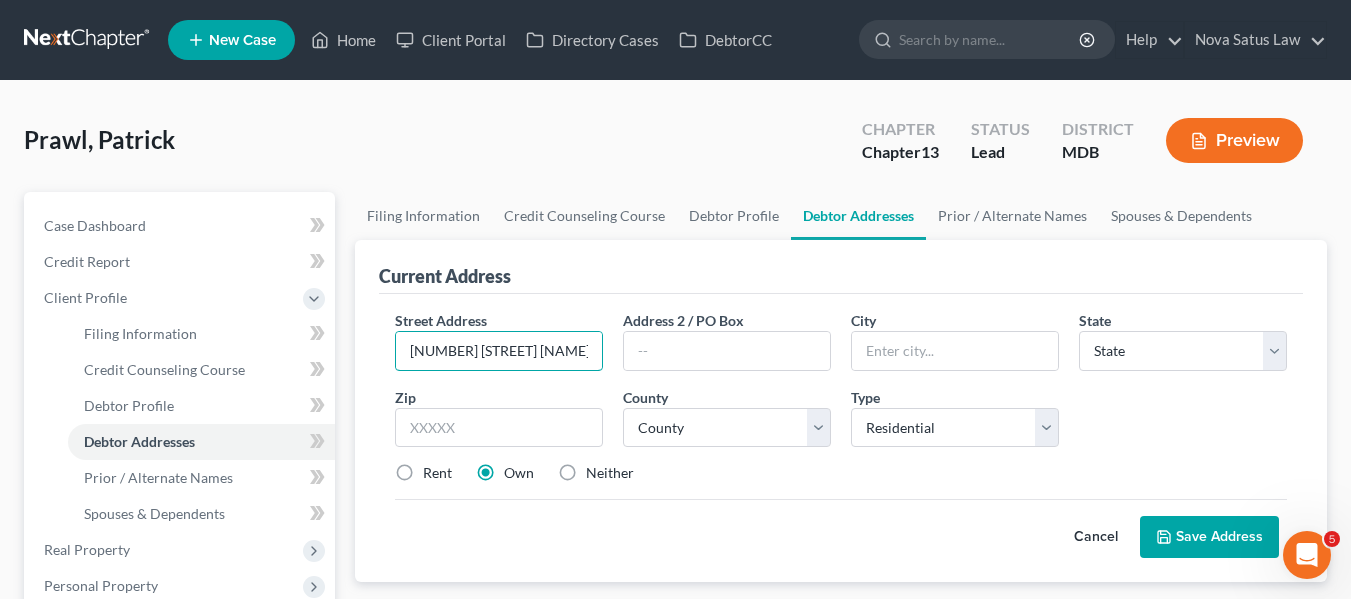 type on "[NUMBER] [STREET] Ave" 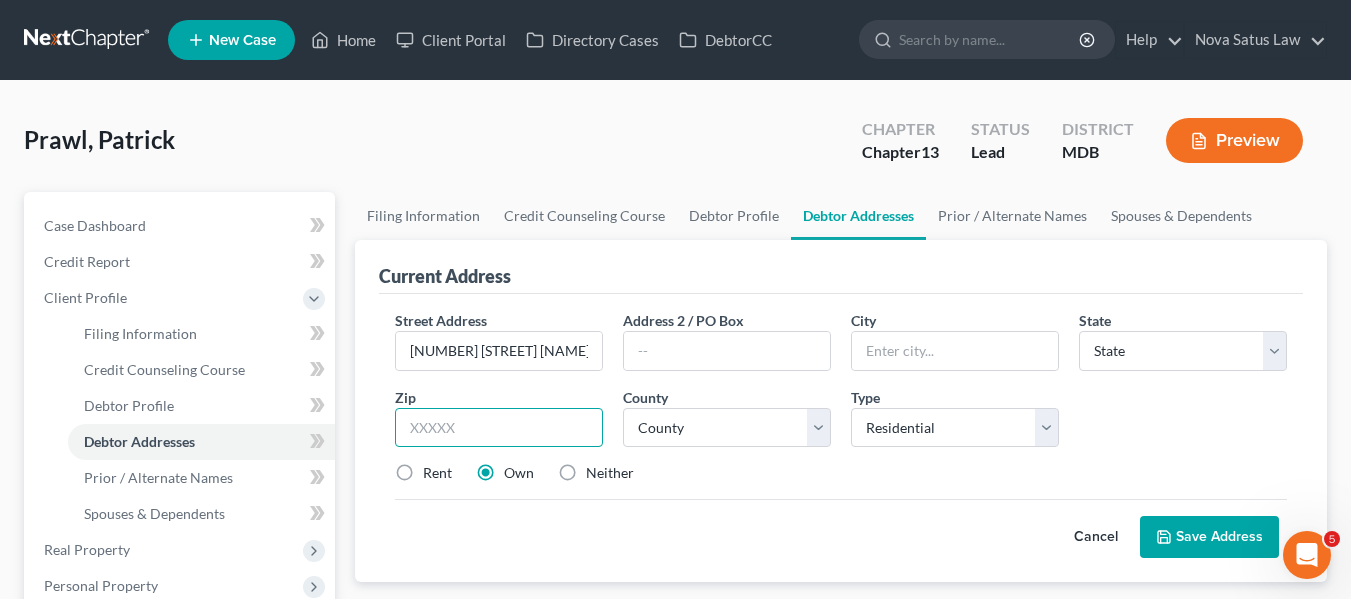 click at bounding box center (499, 428) 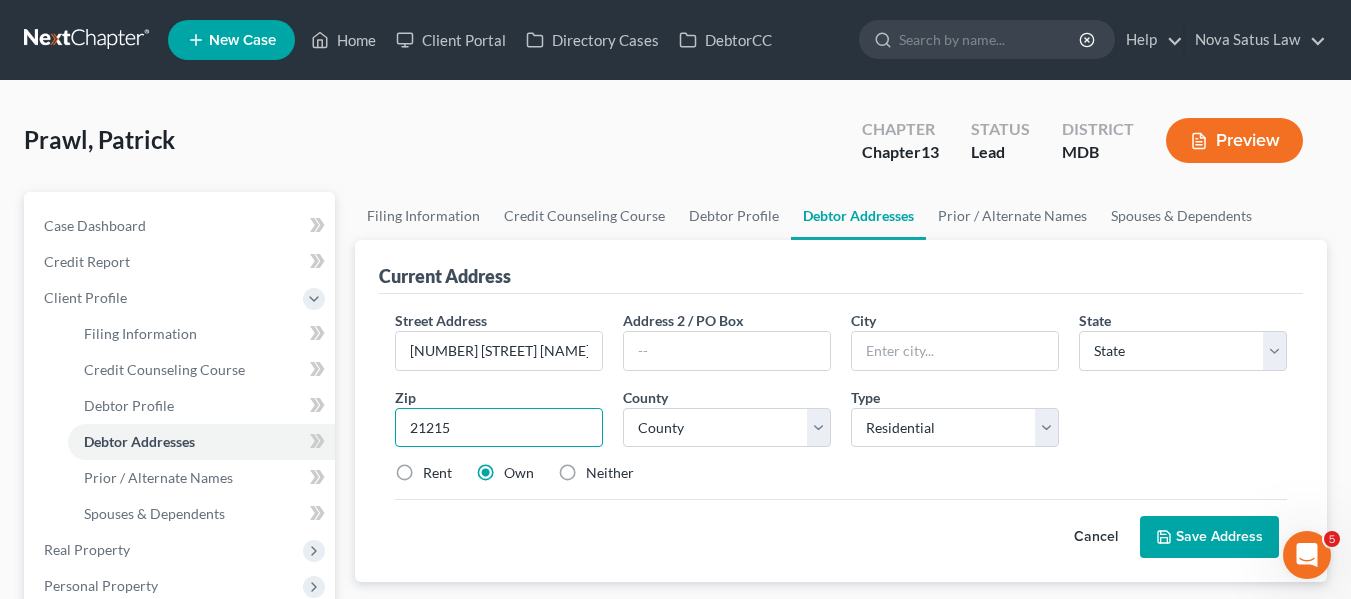 type on "21215" 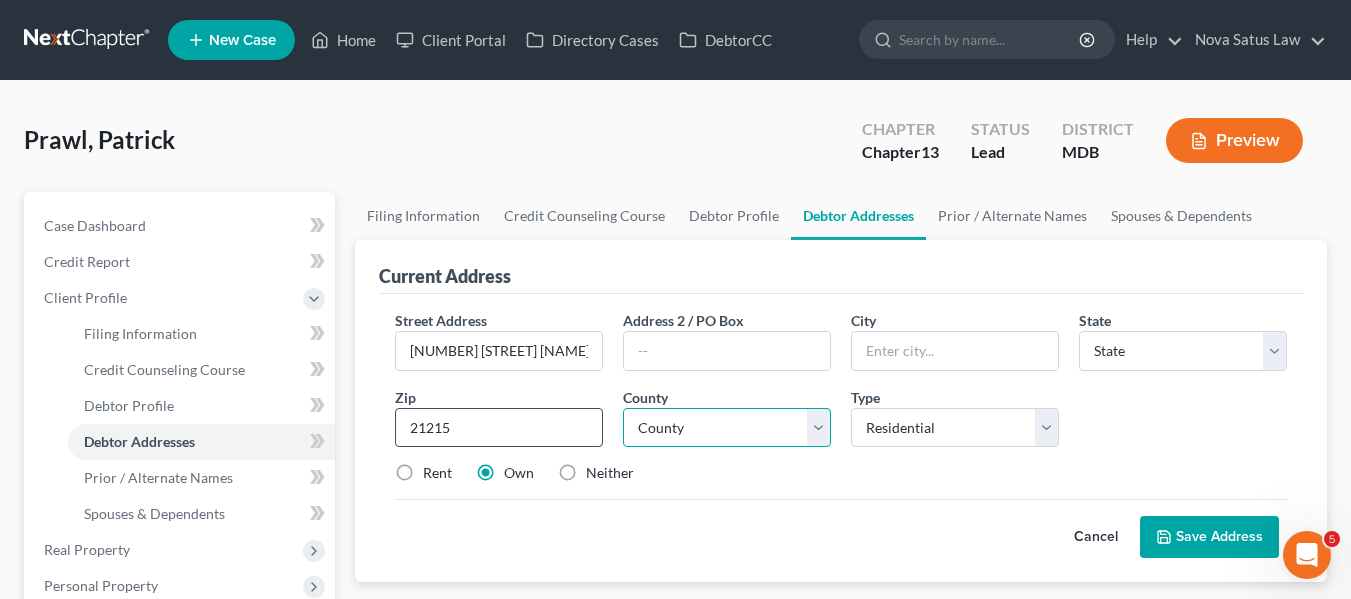 type on "Baltimore" 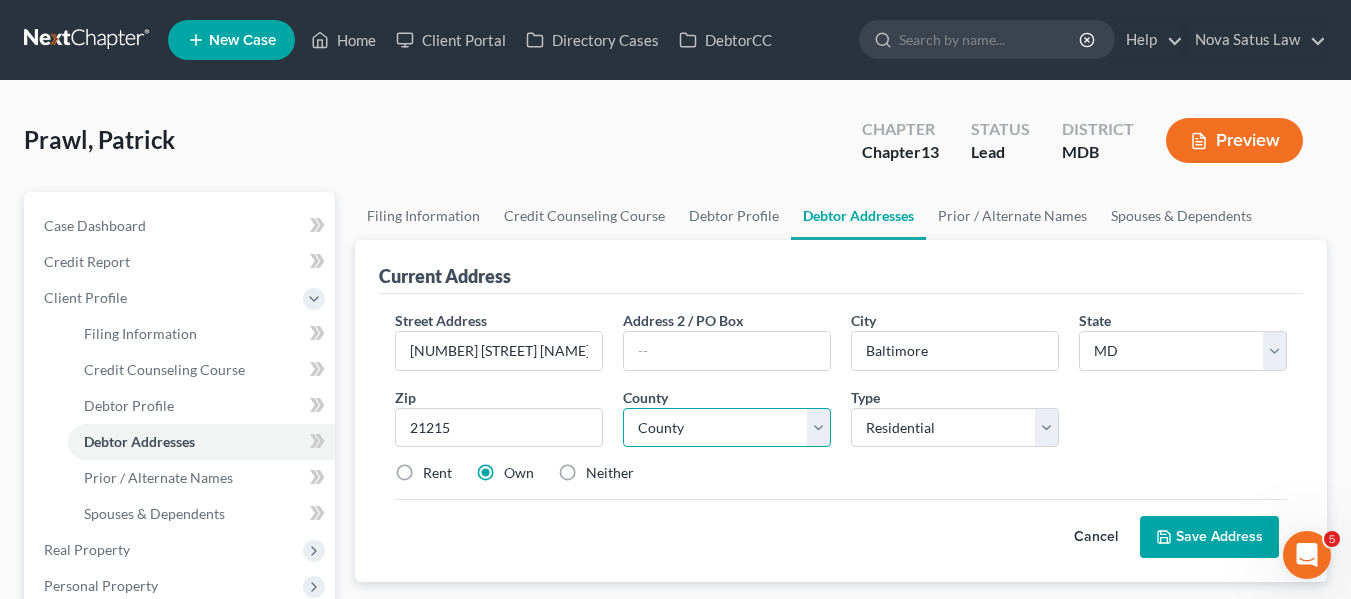 click on "County Allegany County Anne Arundel County Baltimore County Baltimore city Calvert County Caroline County Carroll County Cecil County Charles County Dorchester County Frederick County Garrett County Harford County Howard County Kent County Montgomery County Prince George's County Queen Anne's County Somerset County St. Mary's County Talbot County Washington County Wicomico County Worcester County" at bounding box center [727, 428] 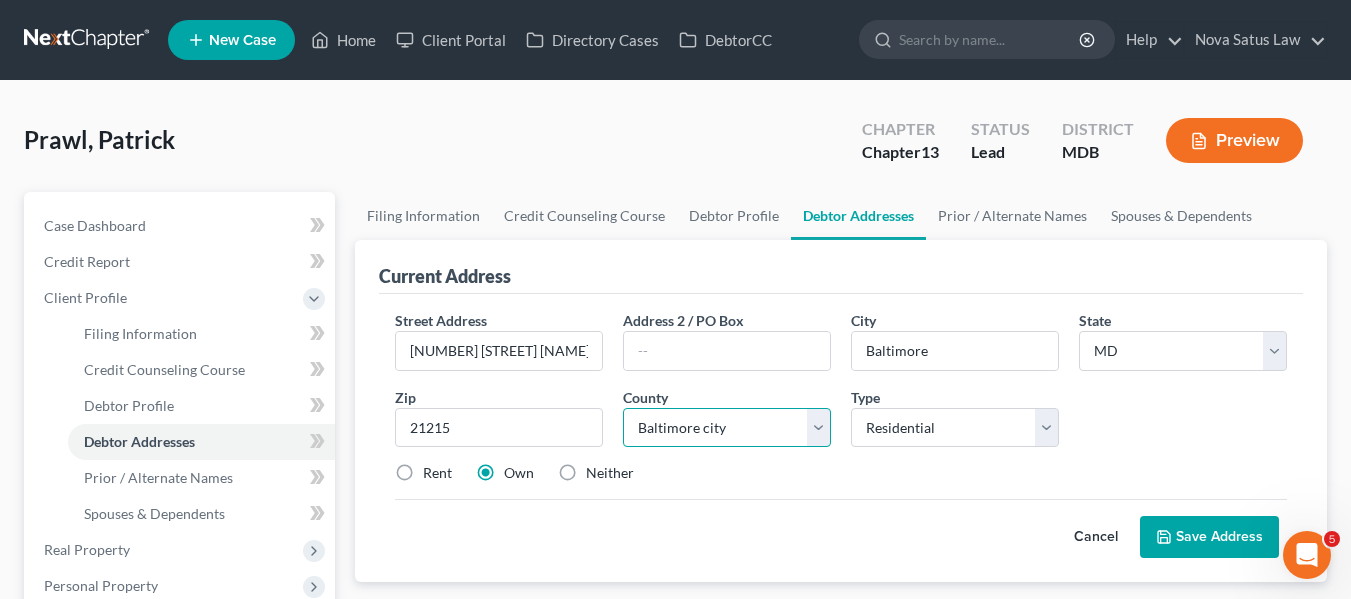 click on "County Allegany County Anne Arundel County Baltimore County Baltimore city Calvert County Caroline County Carroll County Cecil County Charles County Dorchester County Frederick County Garrett County Harford County Howard County Kent County Montgomery County Prince George's County Queen Anne's County Somerset County St. Mary's County Talbot County Washington County Wicomico County Worcester County" at bounding box center [727, 428] 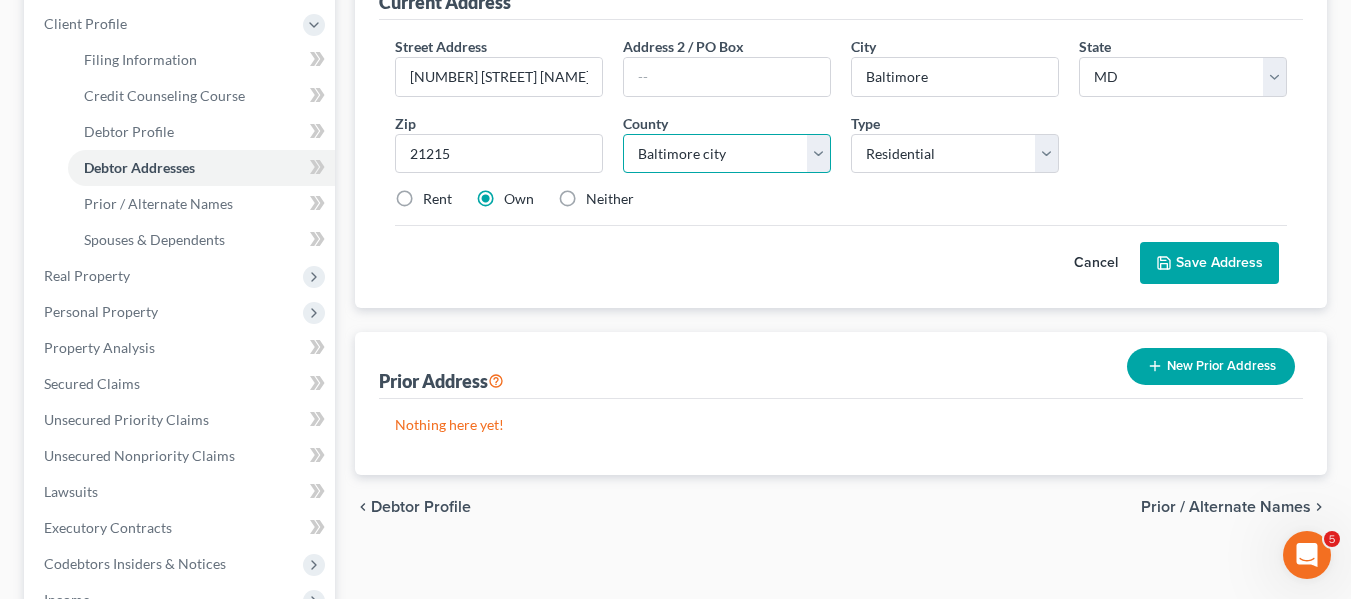 scroll, scrollTop: 275, scrollLeft: 0, axis: vertical 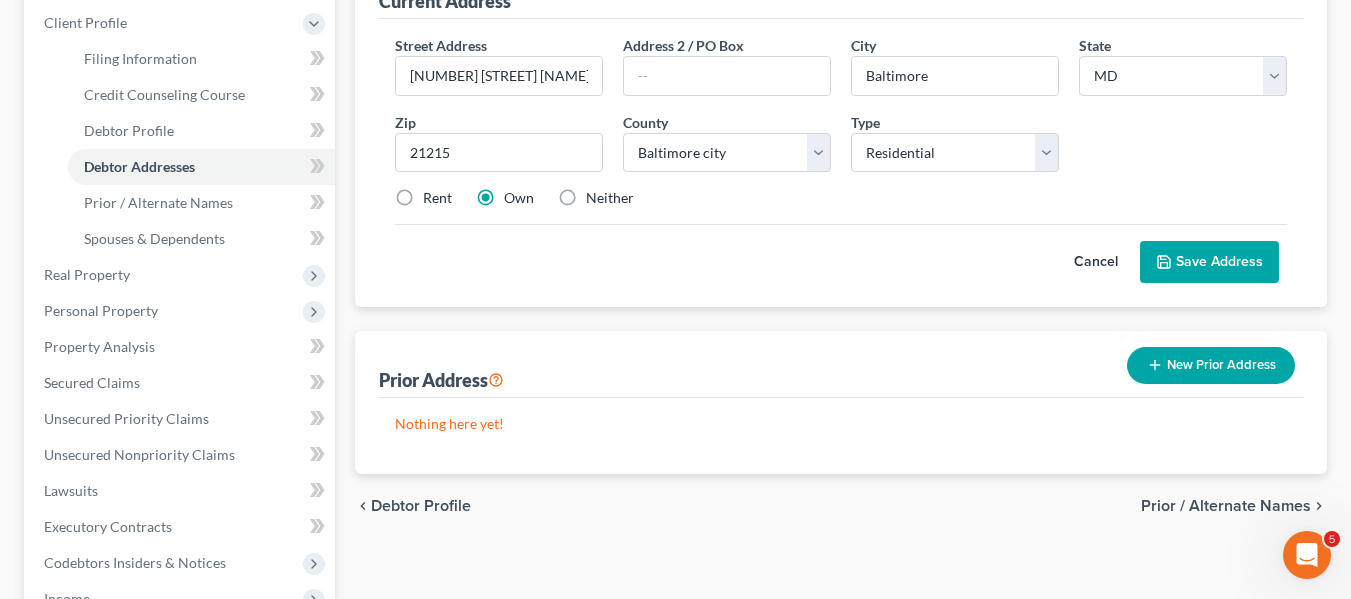 click on "Save Address" at bounding box center [1209, 262] 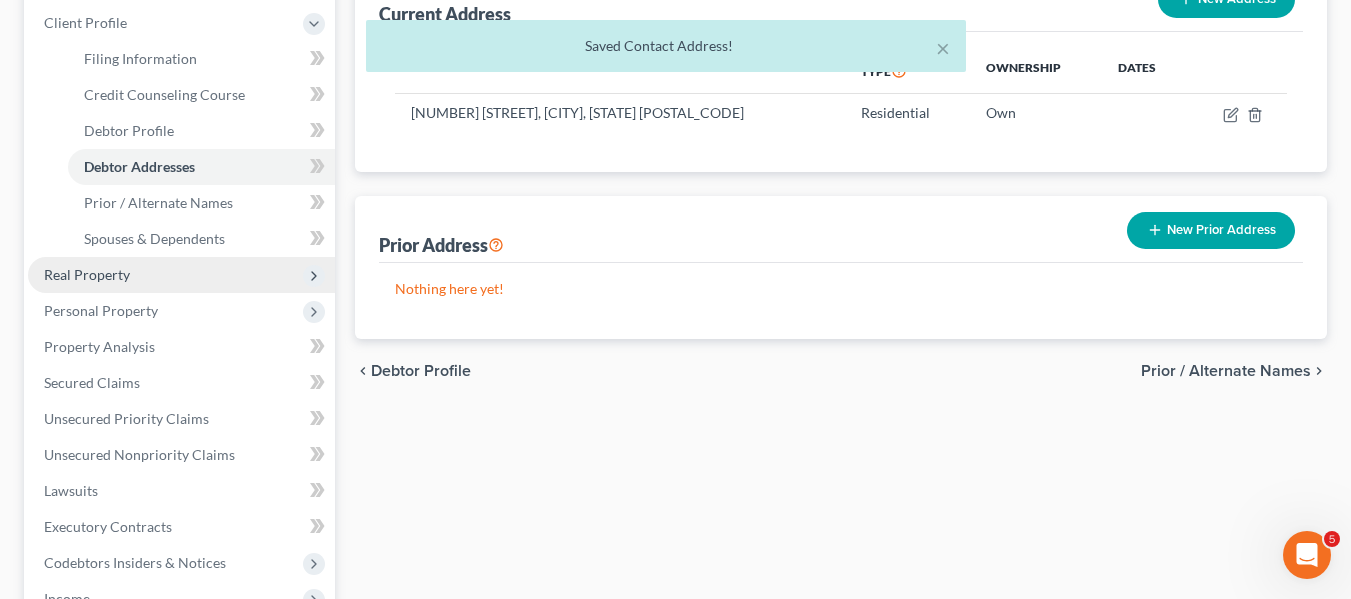 click on "Real Property" at bounding box center (181, 275) 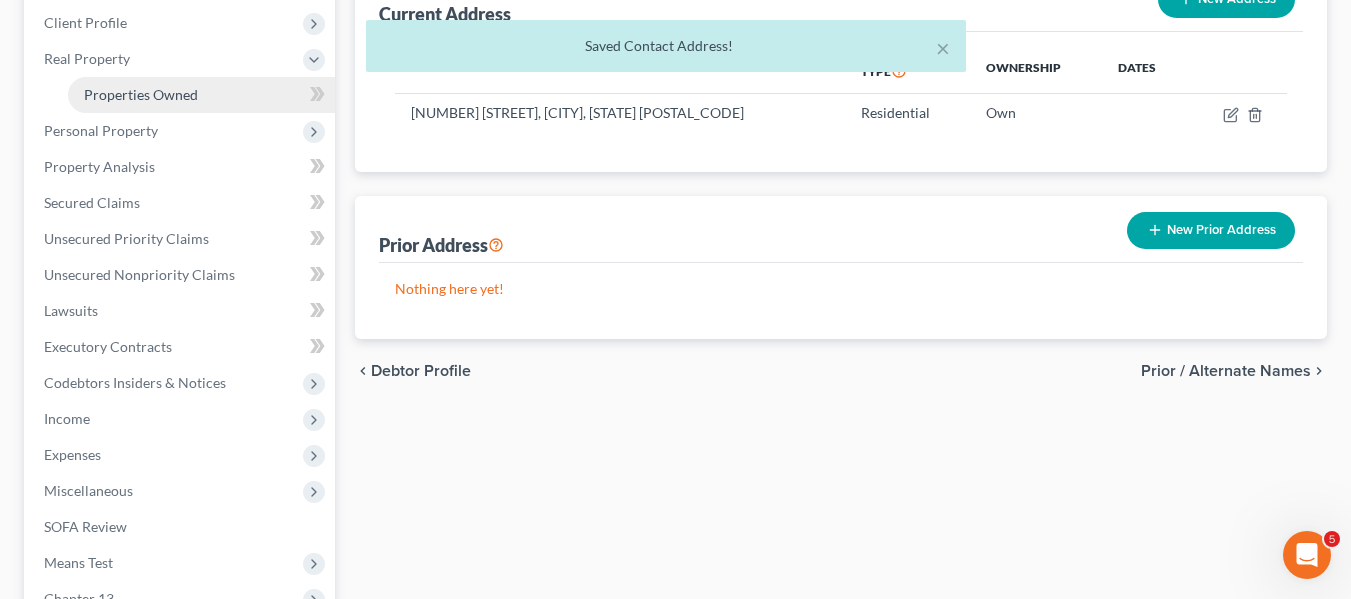 click on "Properties Owned" at bounding box center [141, 94] 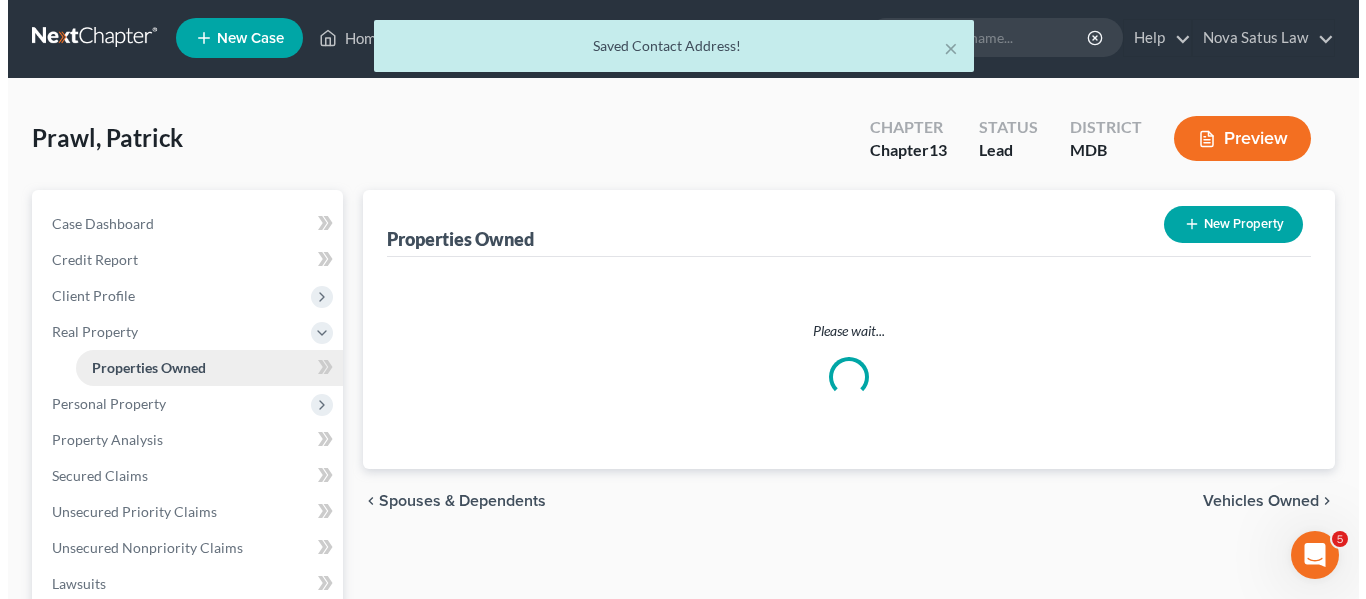 scroll, scrollTop: 0, scrollLeft: 0, axis: both 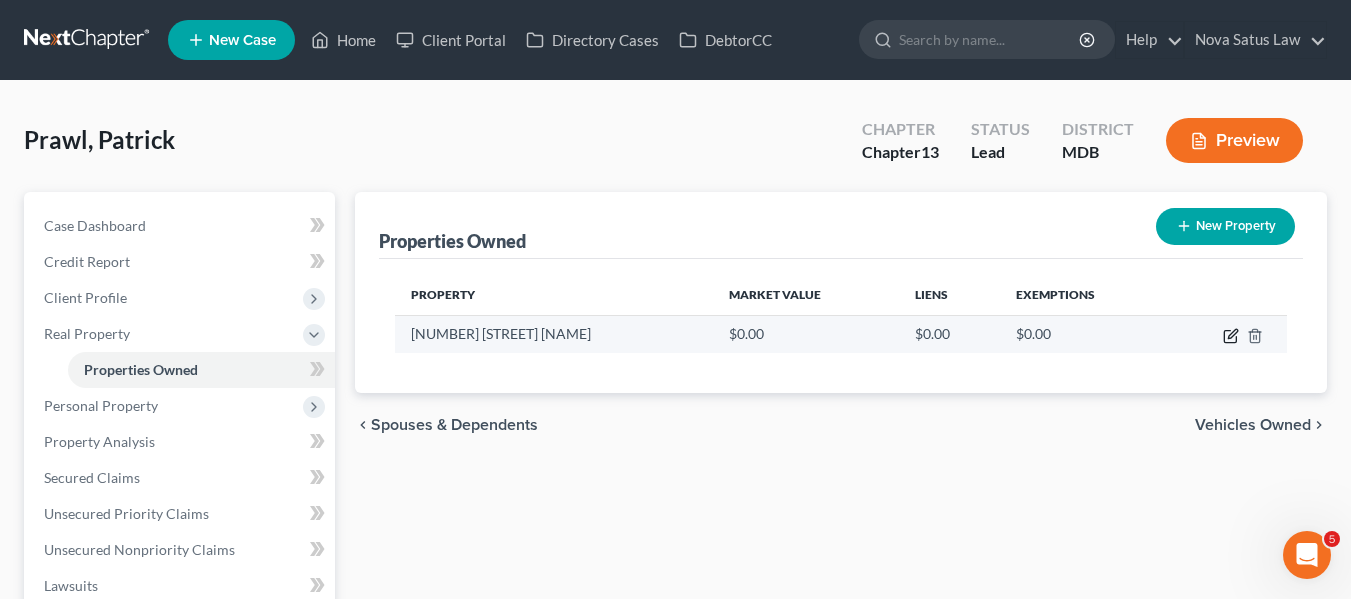 click 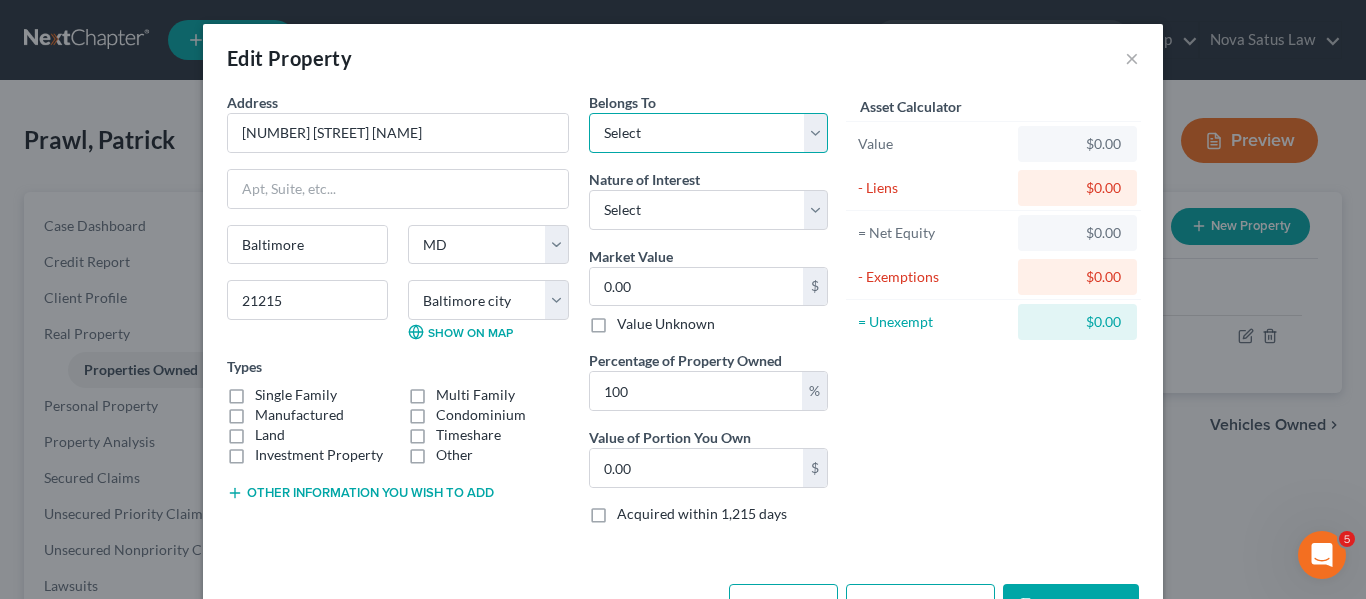 click on "Select Debtor 1 Only Debtor 2 Only Debtor 1 And Debtor 2 Only At Least One Of The Debtors And Another Community Property" at bounding box center [708, 133] 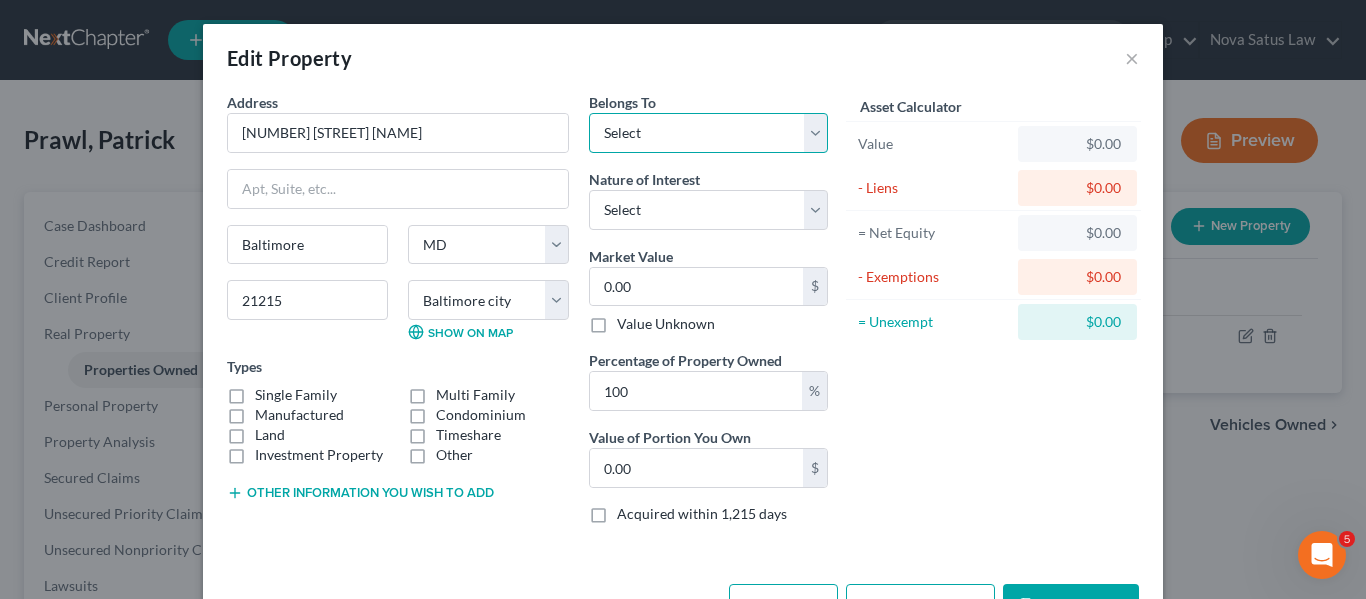 select on "0" 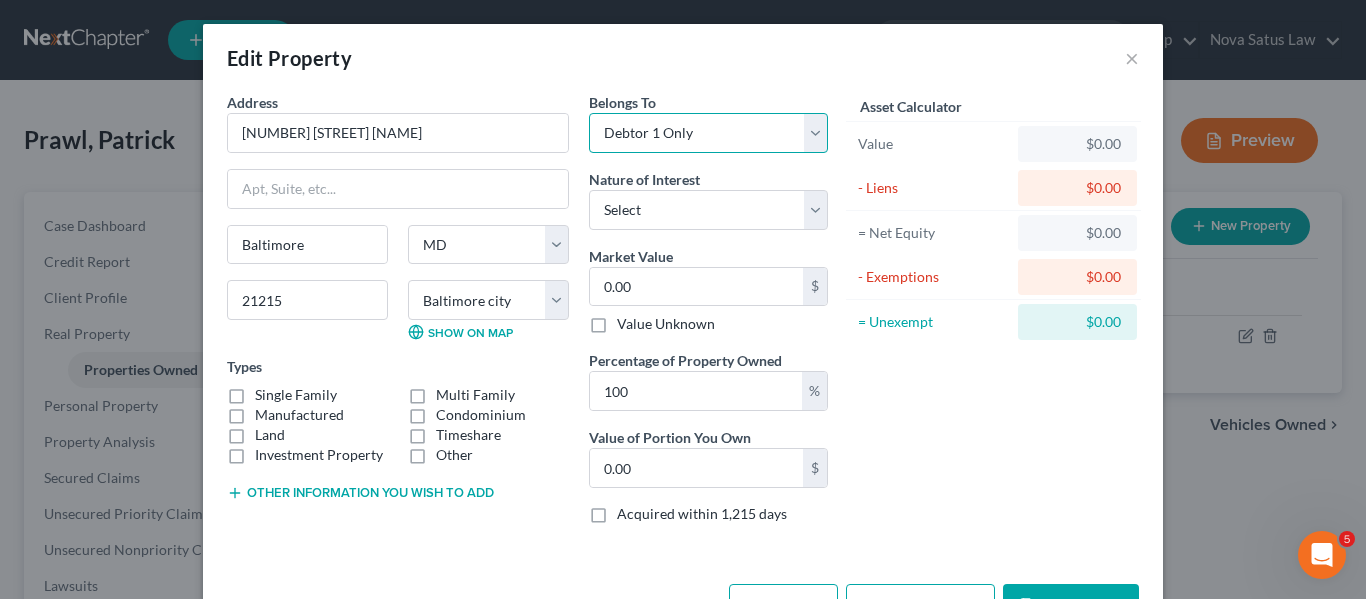 click on "Select Debtor 1 Only Debtor 2 Only Debtor 1 And Debtor 2 Only At Least One Of The Debtors And Another Community Property" at bounding box center [708, 133] 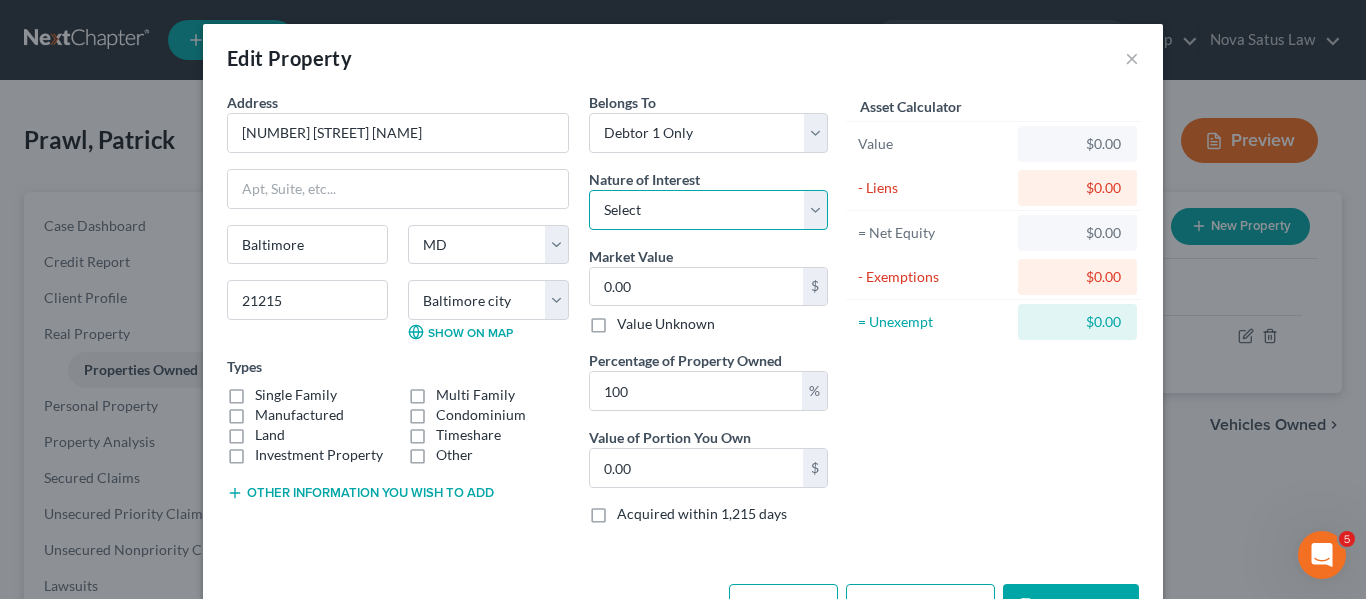 click on "Select Fee Simple Joint Tenant Life Estate Equitable Interest Future Interest Tenancy By The Entireties Tenants In Common Other" at bounding box center (708, 210) 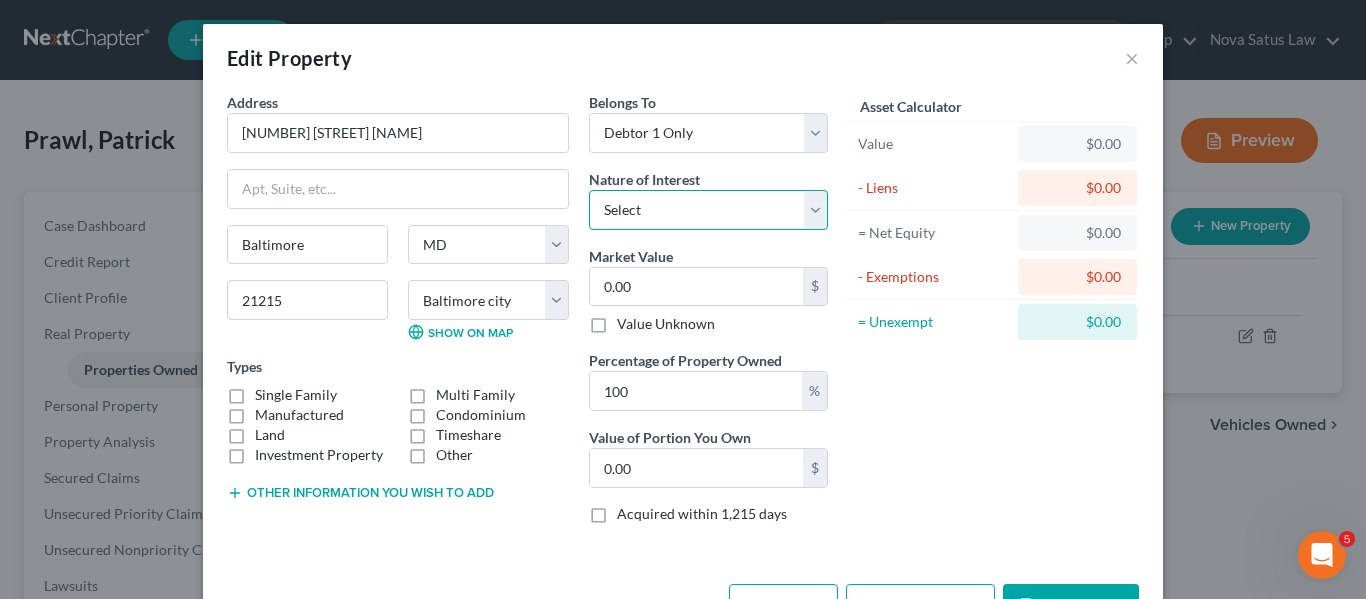 select on "0" 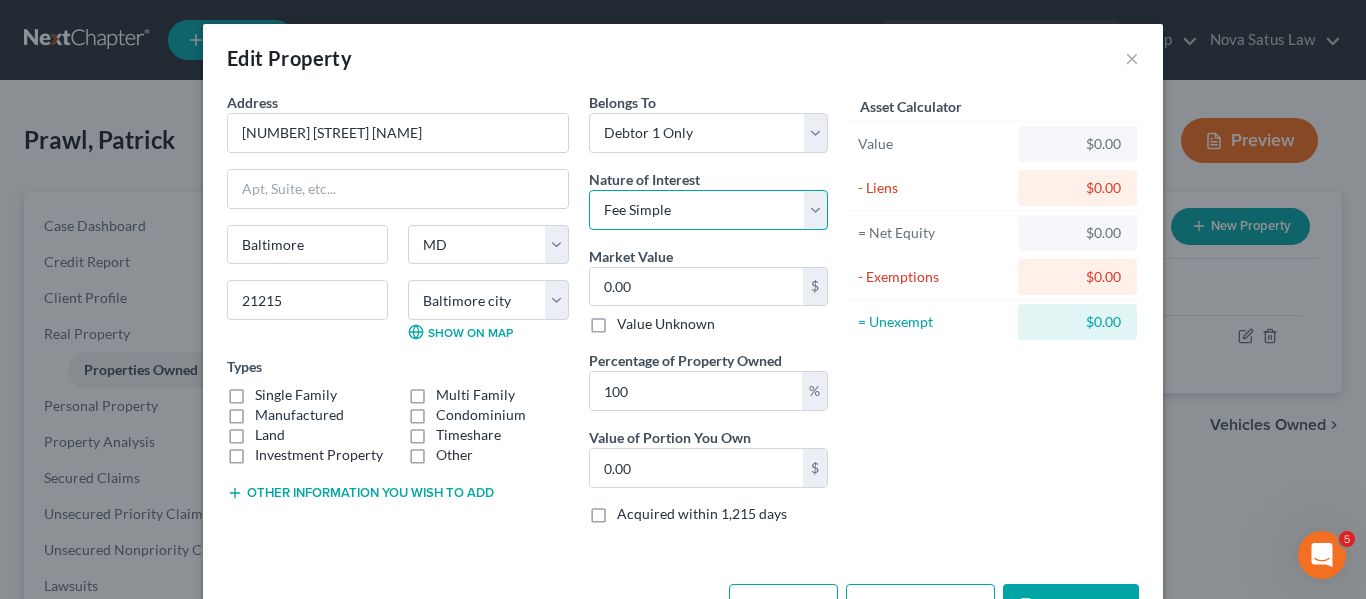 click on "Select Fee Simple Joint Tenant Life Estate Equitable Interest Future Interest Tenancy By The Entireties Tenants In Common Other" at bounding box center [708, 210] 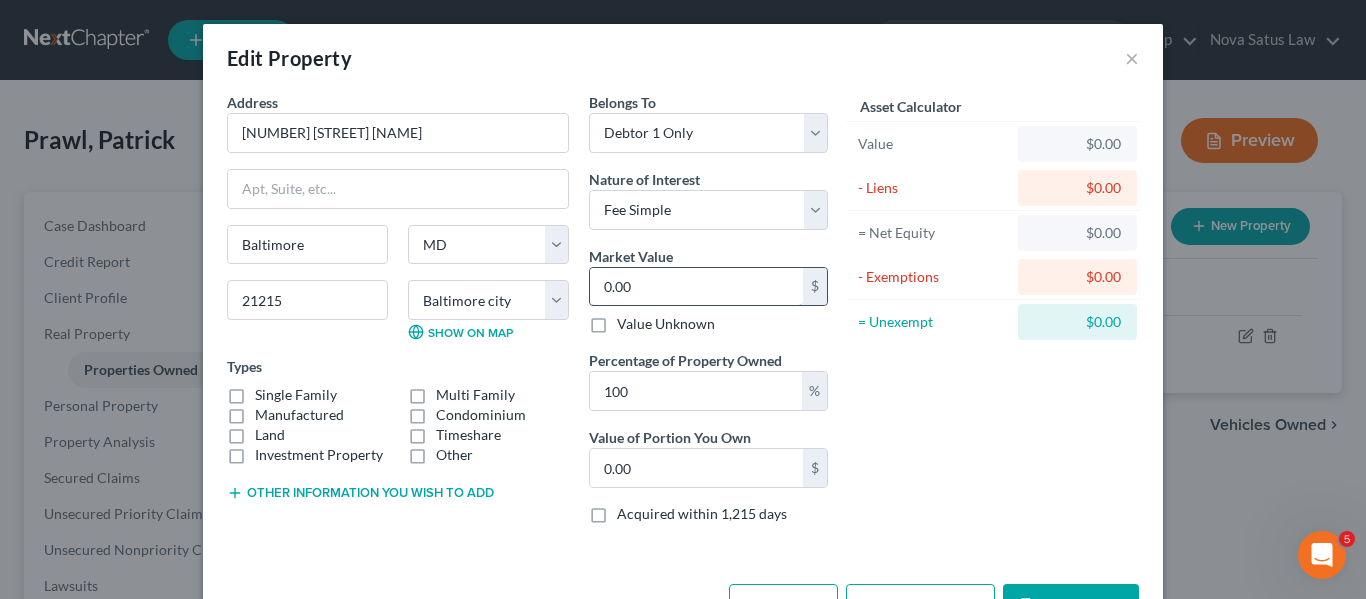 click on "0.00" at bounding box center [696, 287] 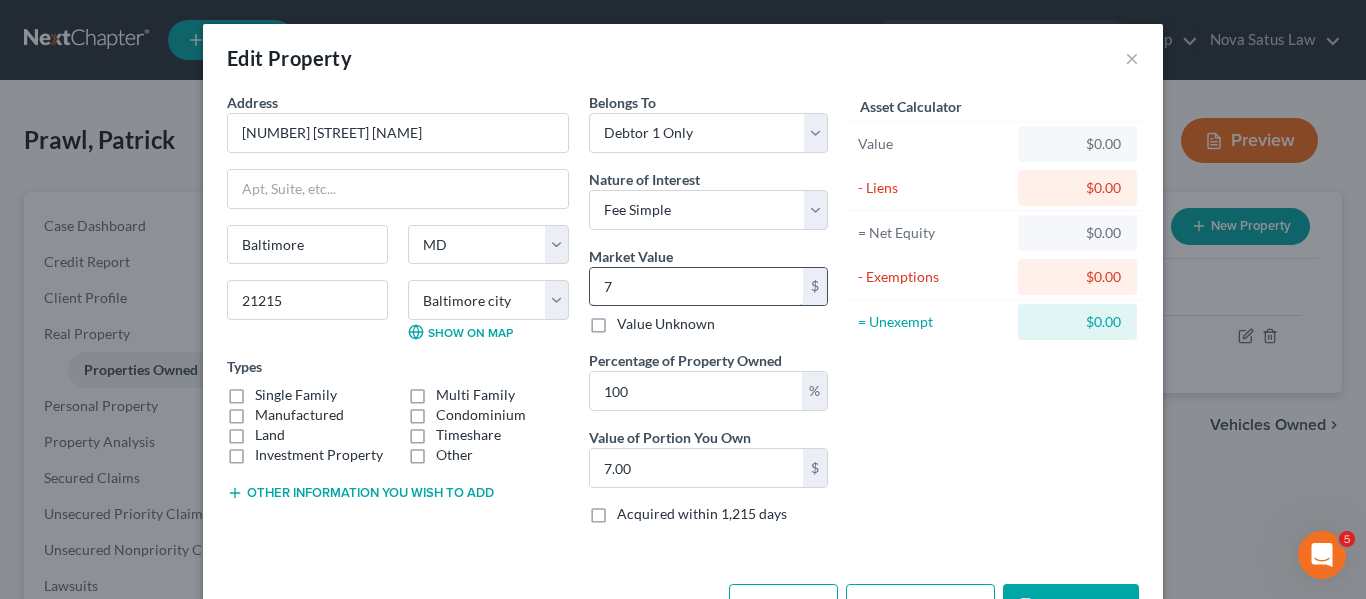 type on "78" 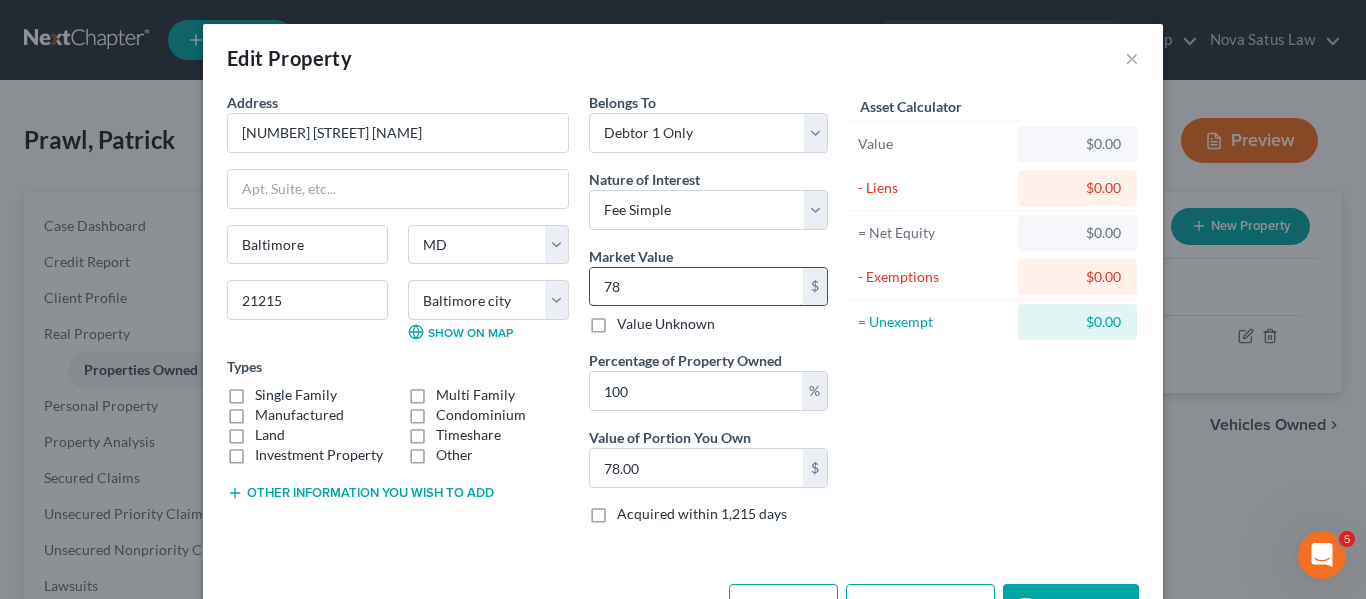 type on "780" 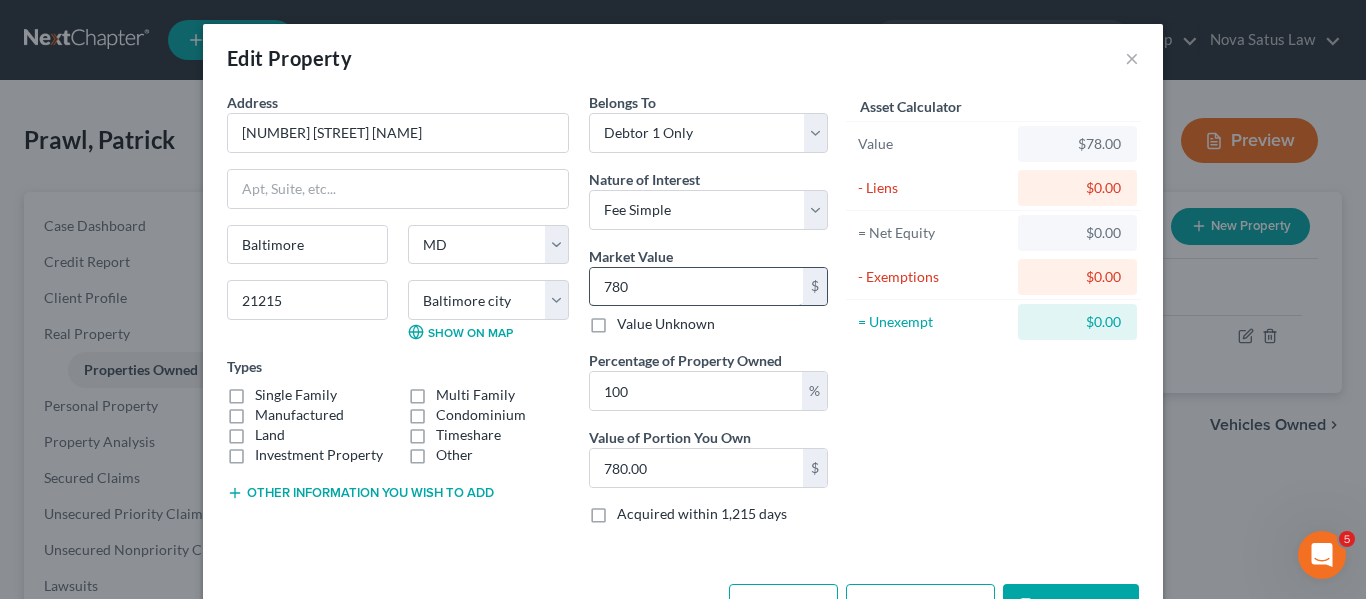type on "7800" 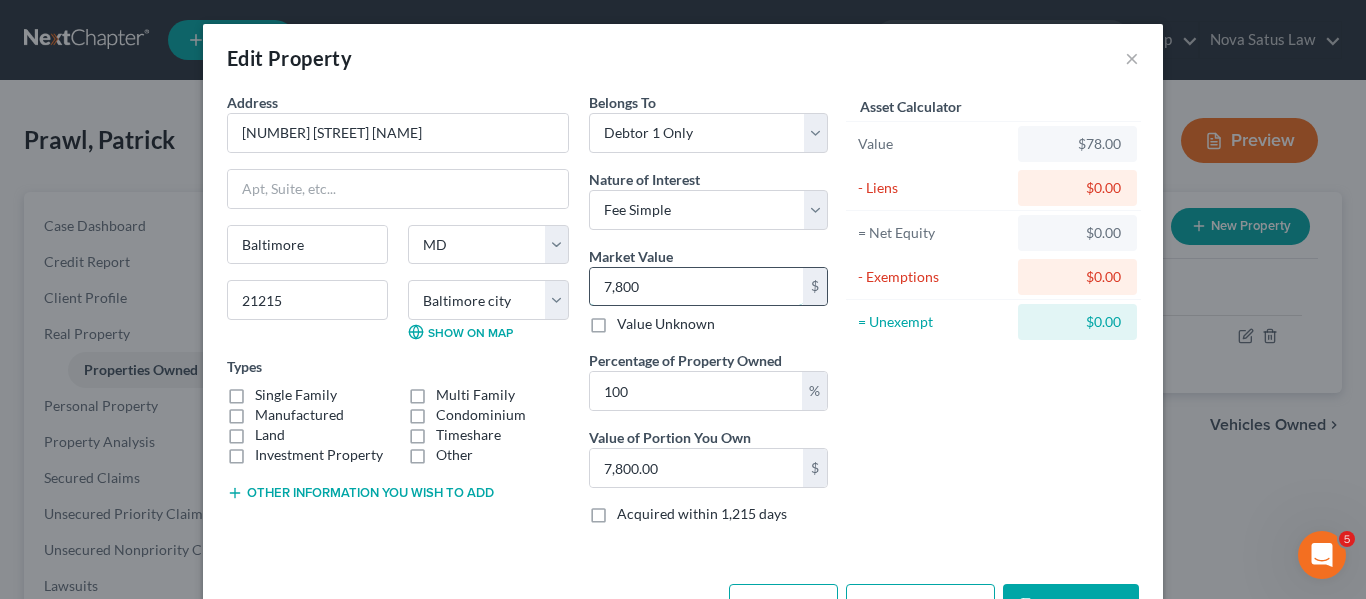 type on "7,8000" 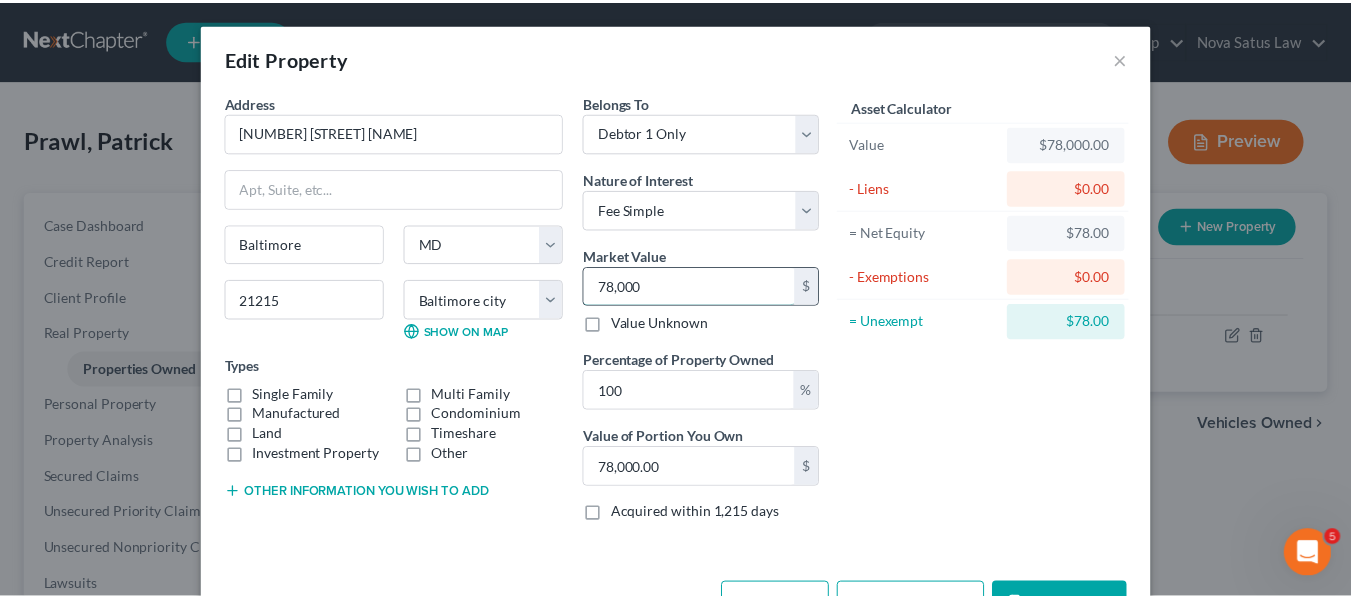 scroll, scrollTop: 67, scrollLeft: 0, axis: vertical 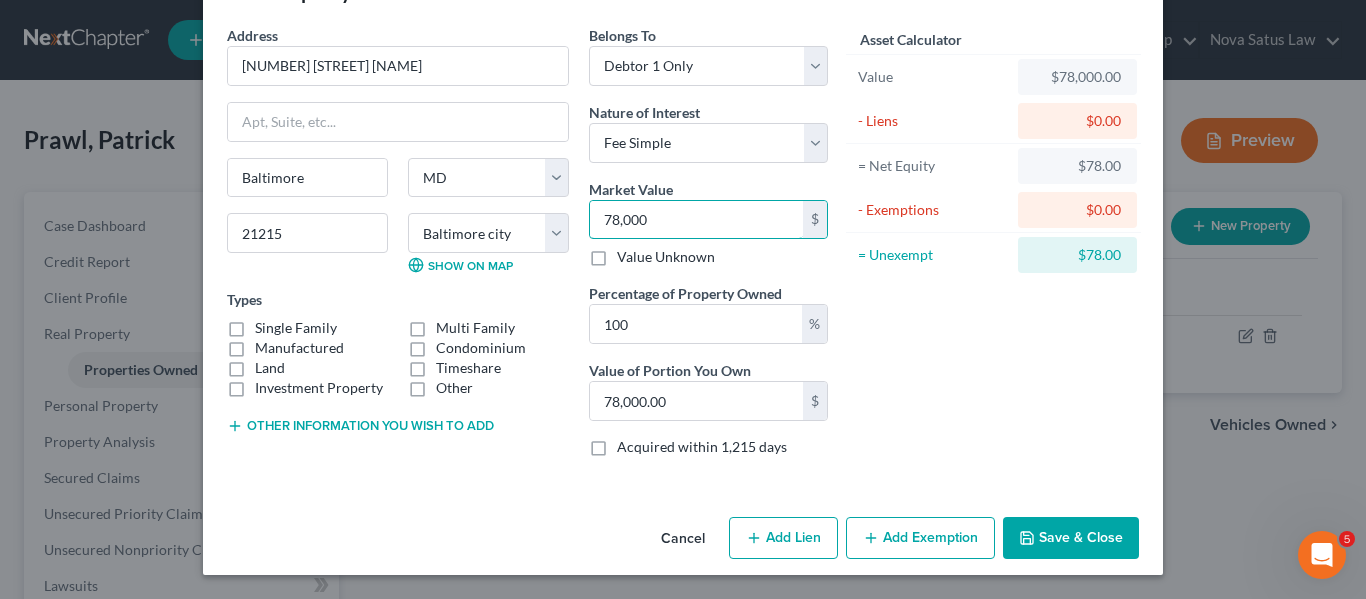 type on "78,000" 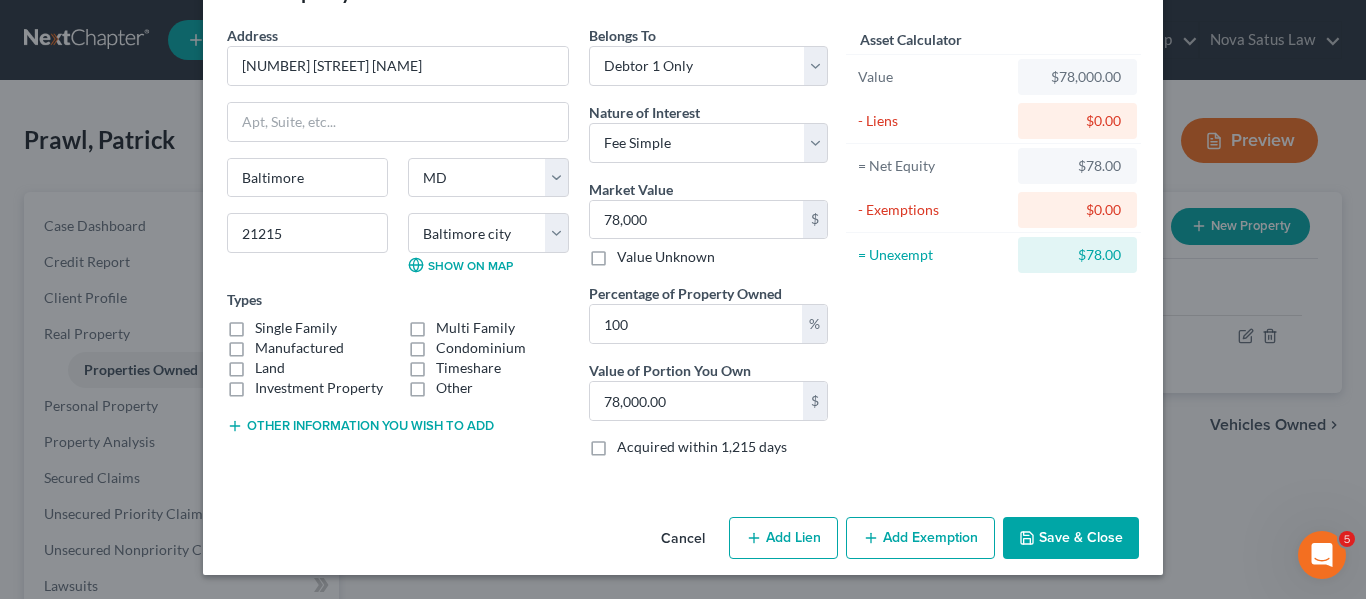 click 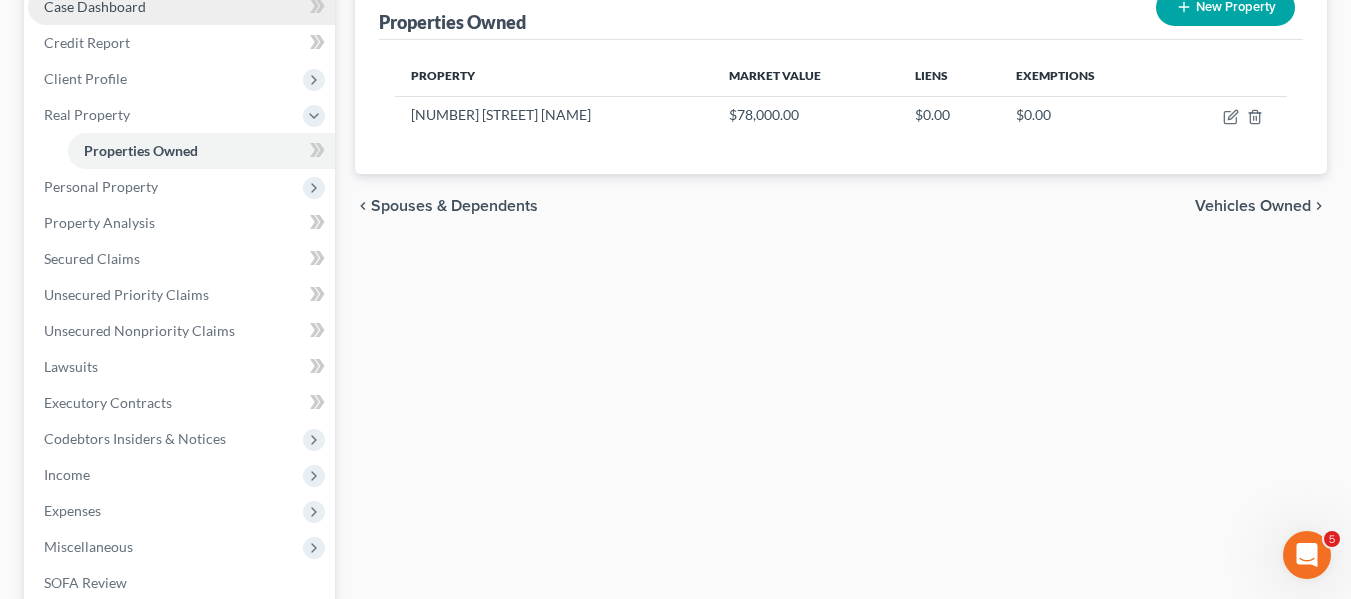 scroll, scrollTop: 0, scrollLeft: 0, axis: both 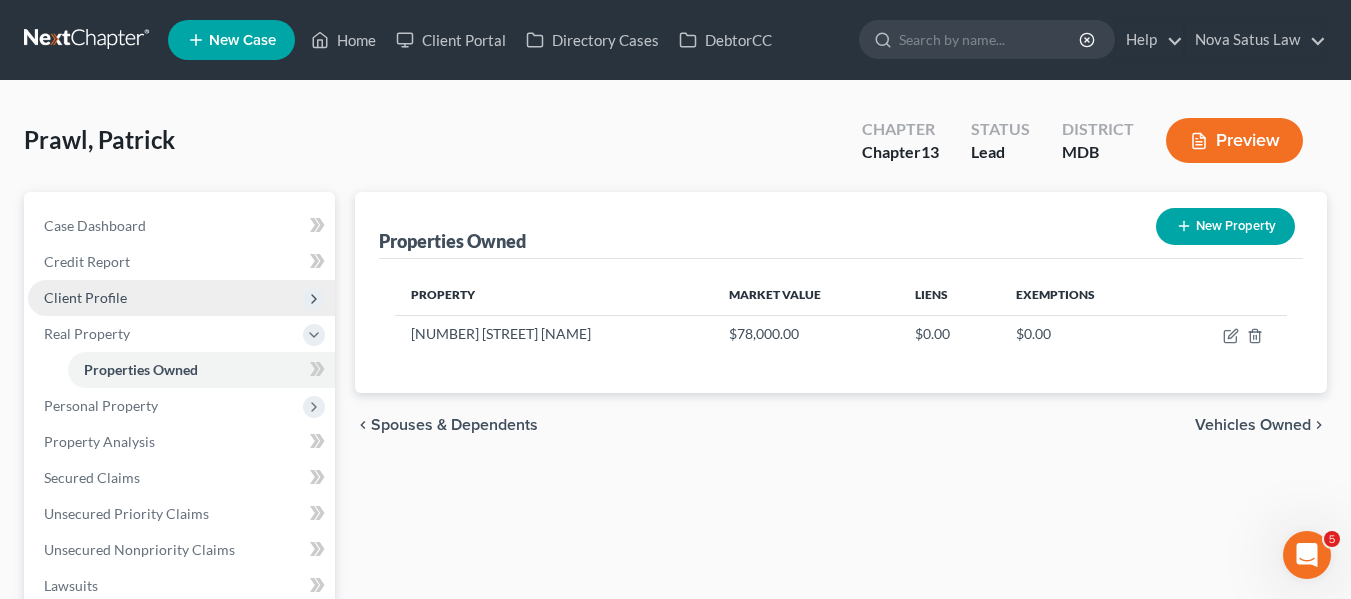 click on "Client Profile" at bounding box center [85, 297] 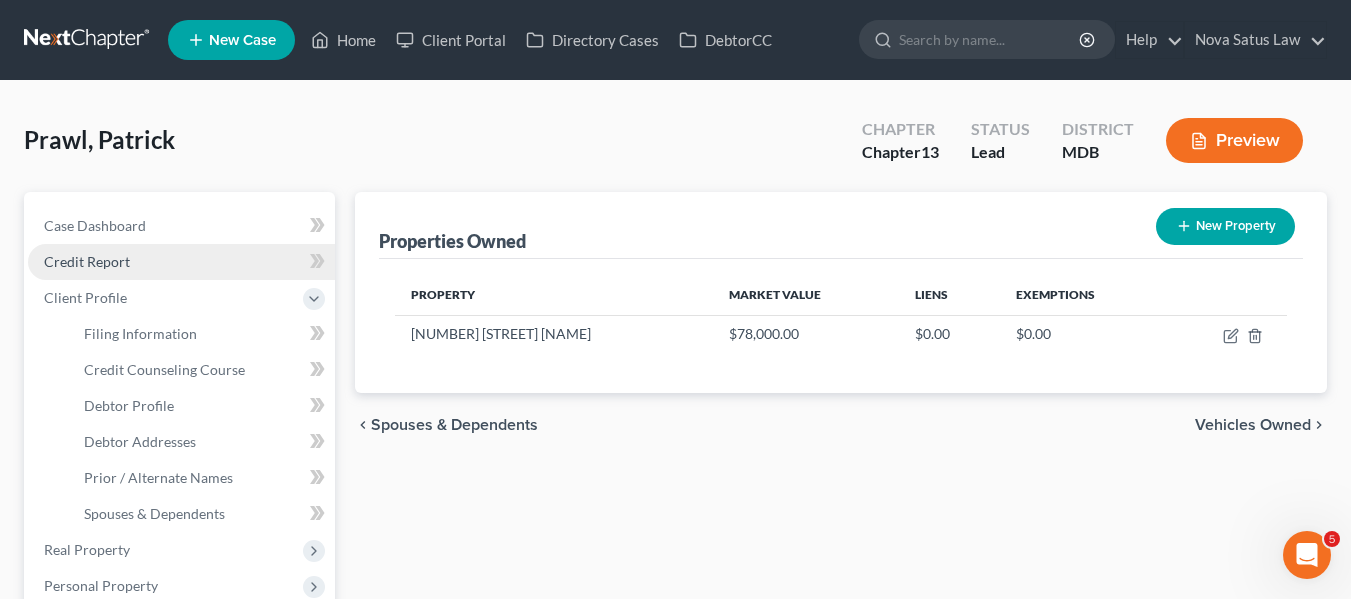 click on "Credit Report" at bounding box center (87, 261) 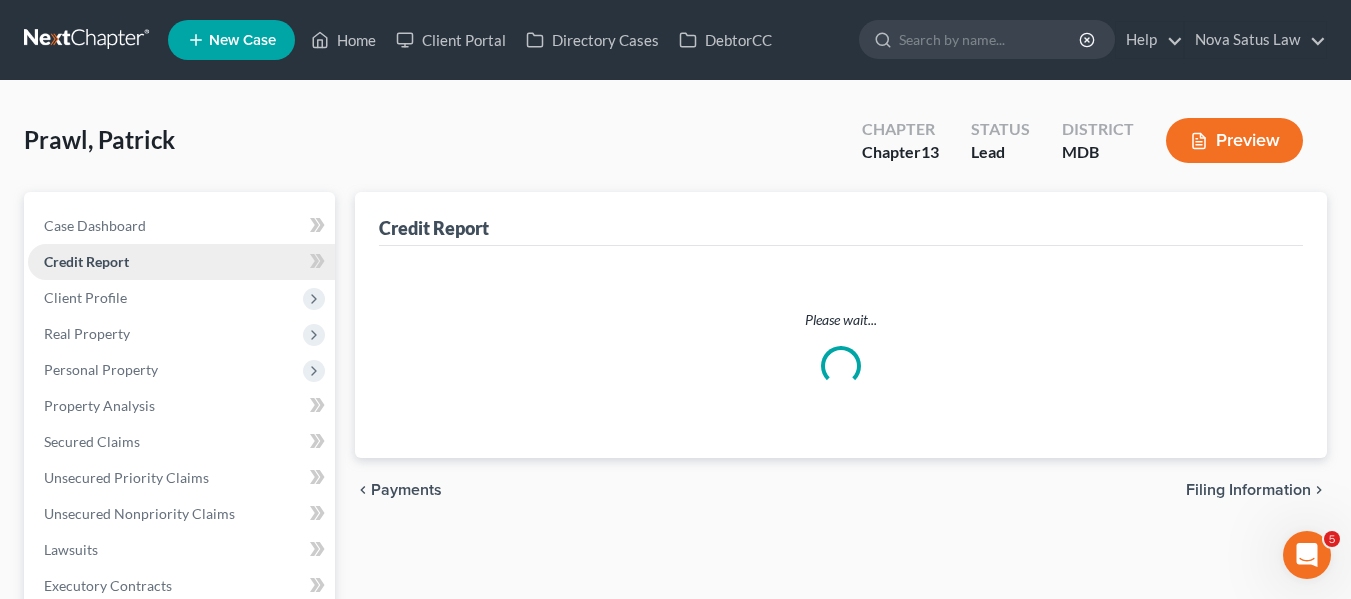 scroll, scrollTop: 138, scrollLeft: 0, axis: vertical 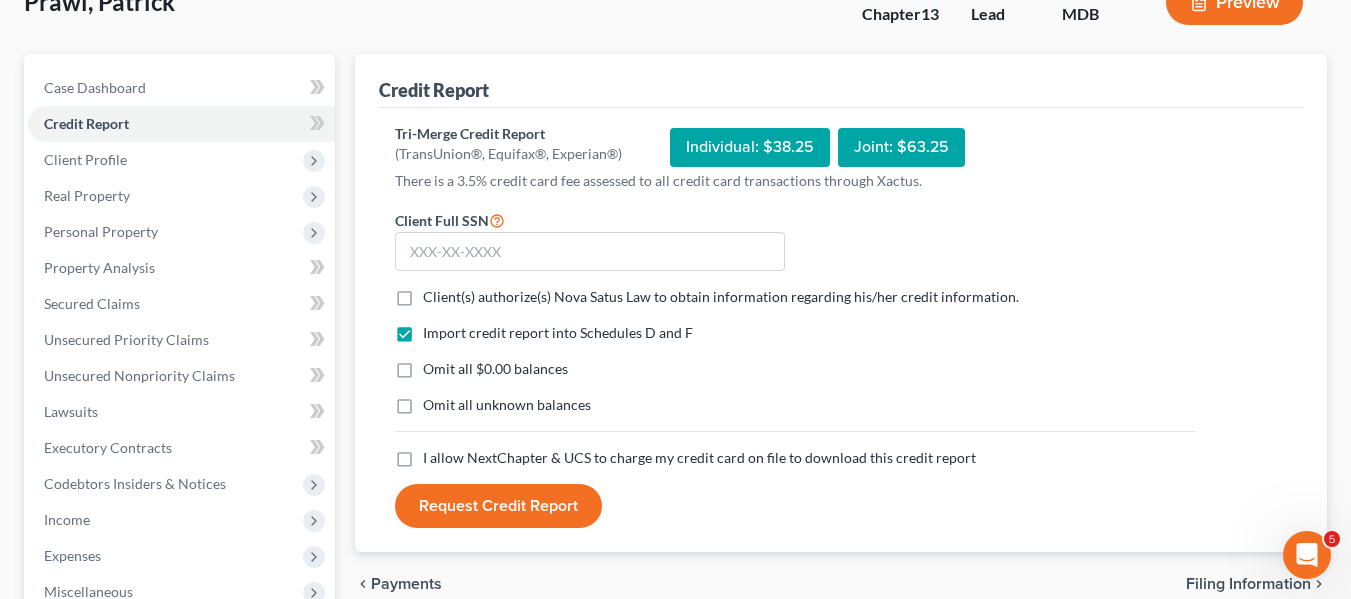click on "Client(s) authorize(s) Nova Satus Law to obtain information regarding his/her credit information.
*" at bounding box center [721, 297] 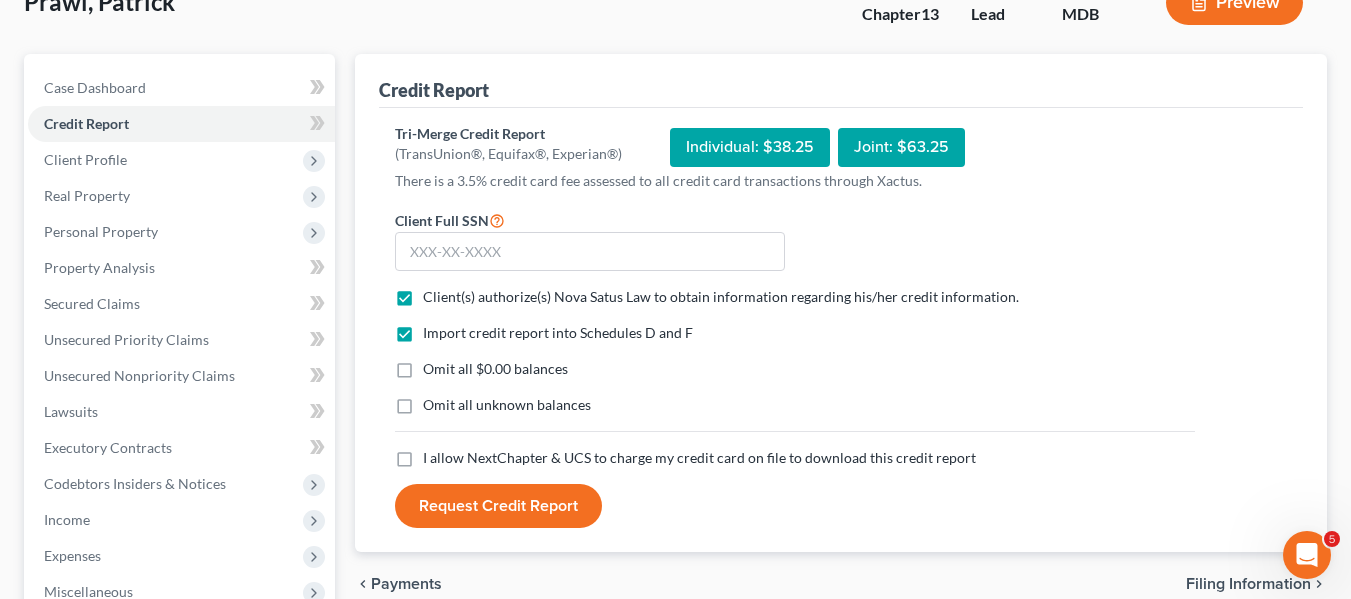 click on "I allow NextChapter & UCS to charge my credit card on file to download this credit report
*" at bounding box center (699, 458) 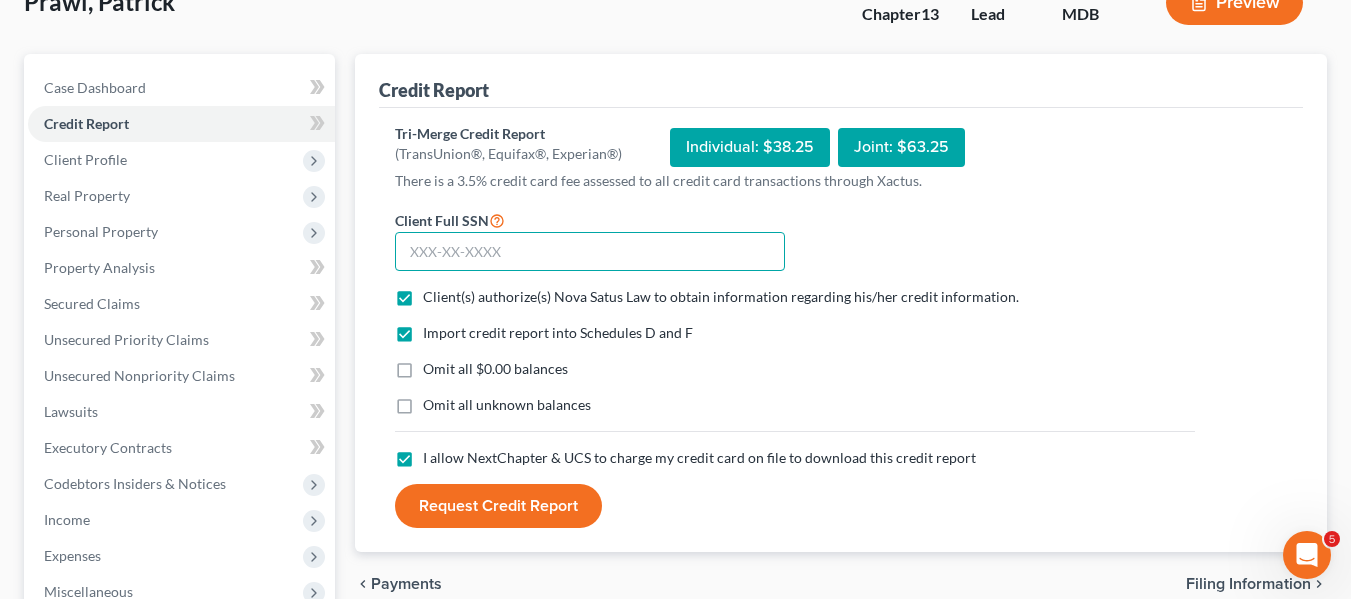 click at bounding box center (590, 252) 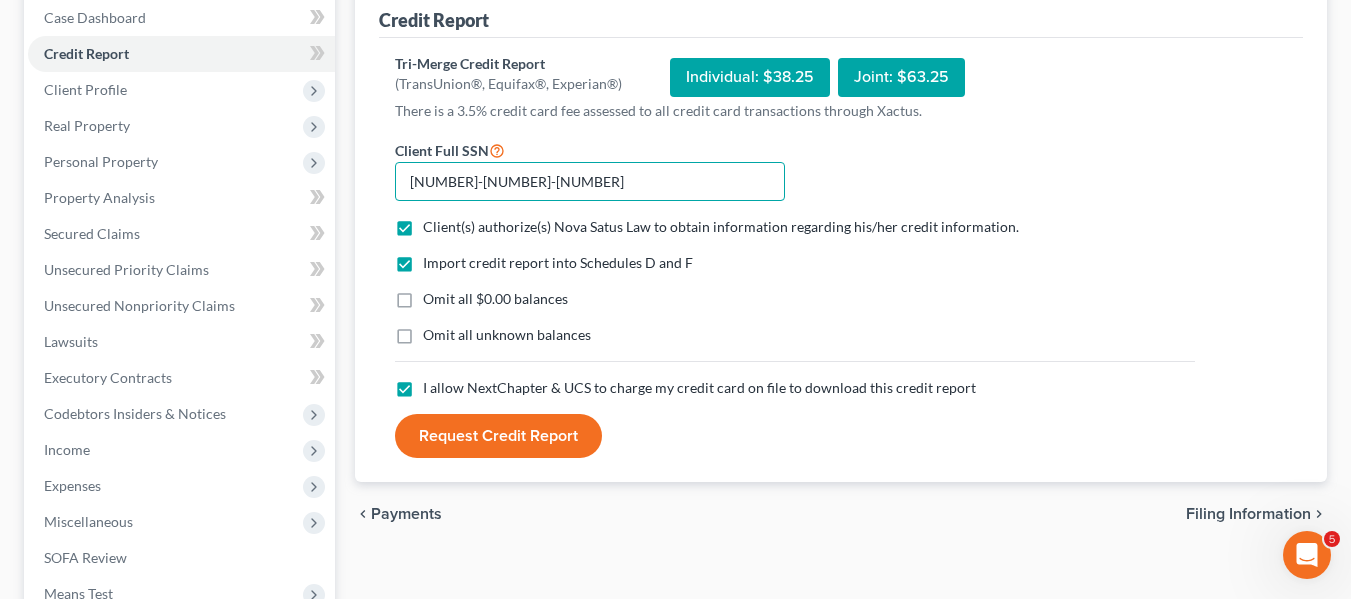 scroll, scrollTop: 210, scrollLeft: 0, axis: vertical 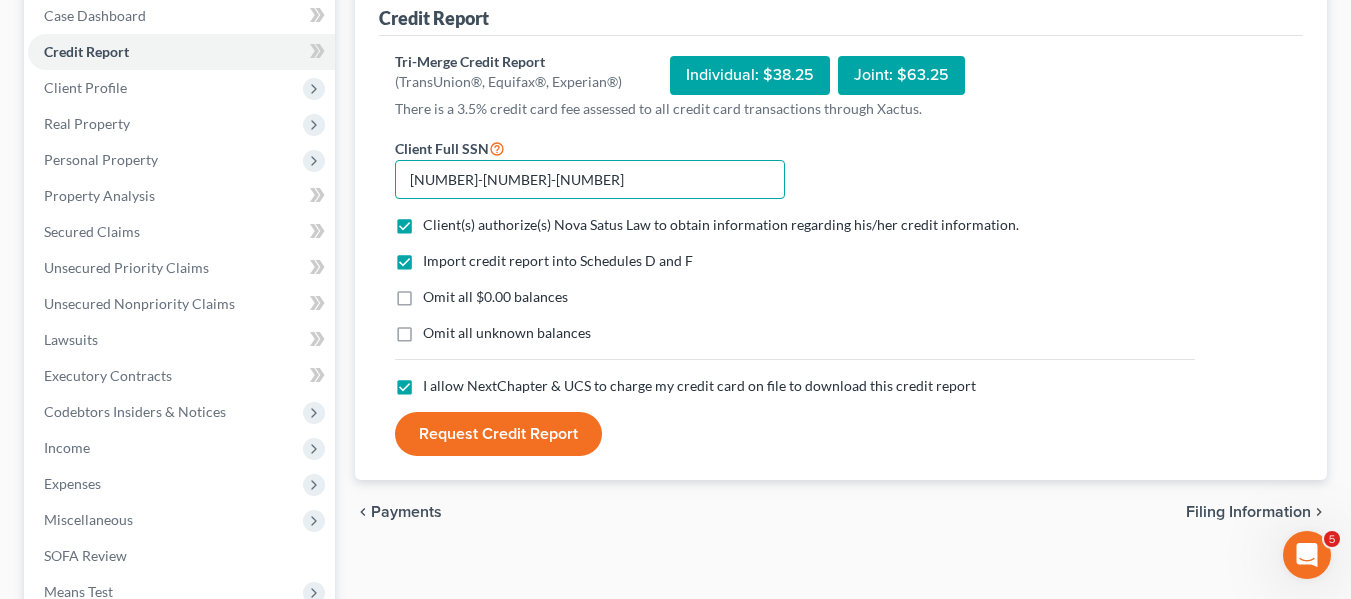 type on "[PHONE]" 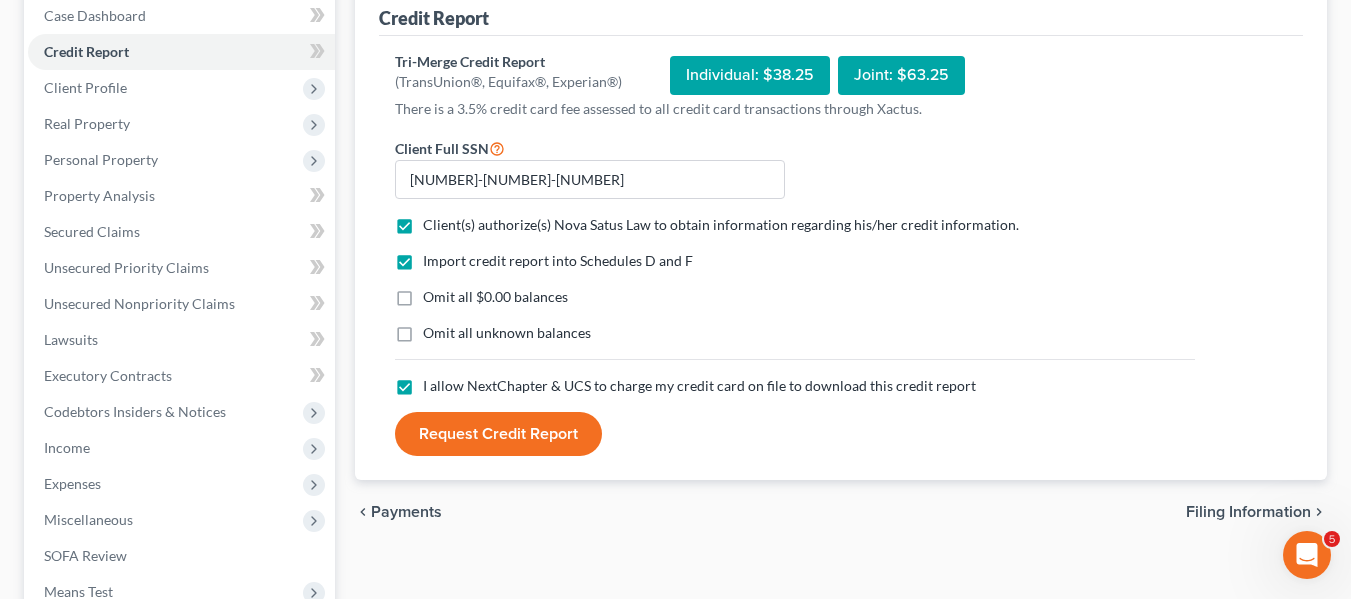 click on "Request Credit Report" at bounding box center [498, 434] 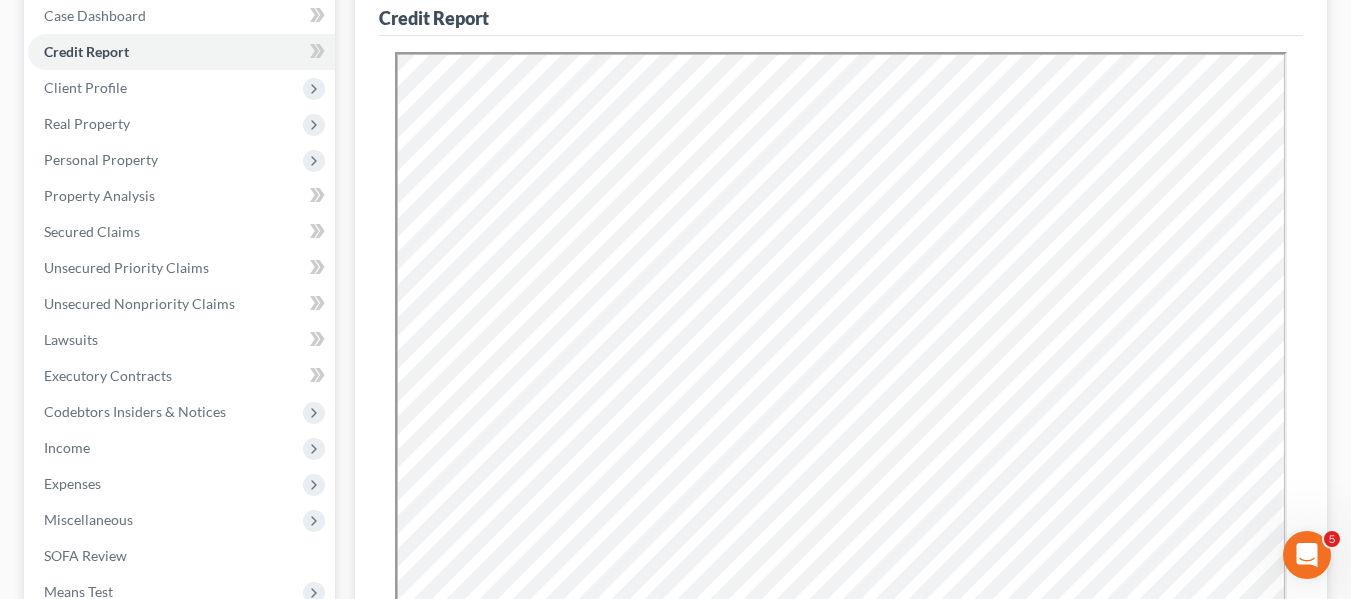 scroll, scrollTop: 0, scrollLeft: 0, axis: both 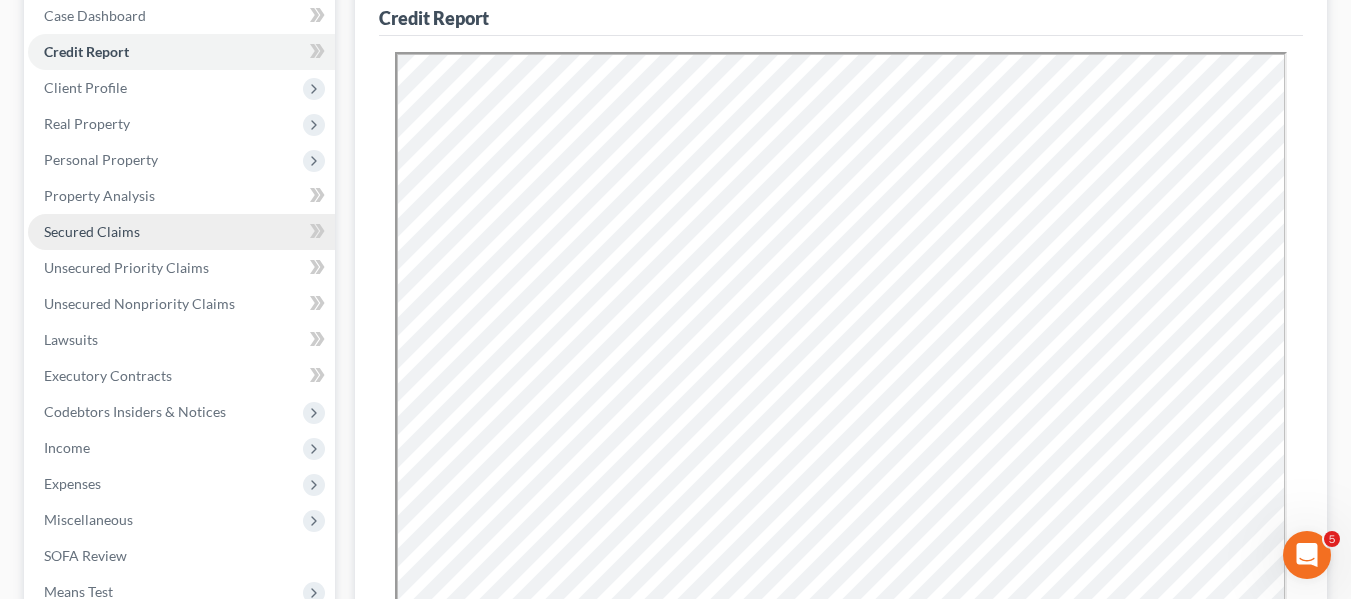 click on "Secured Claims" at bounding box center [181, 232] 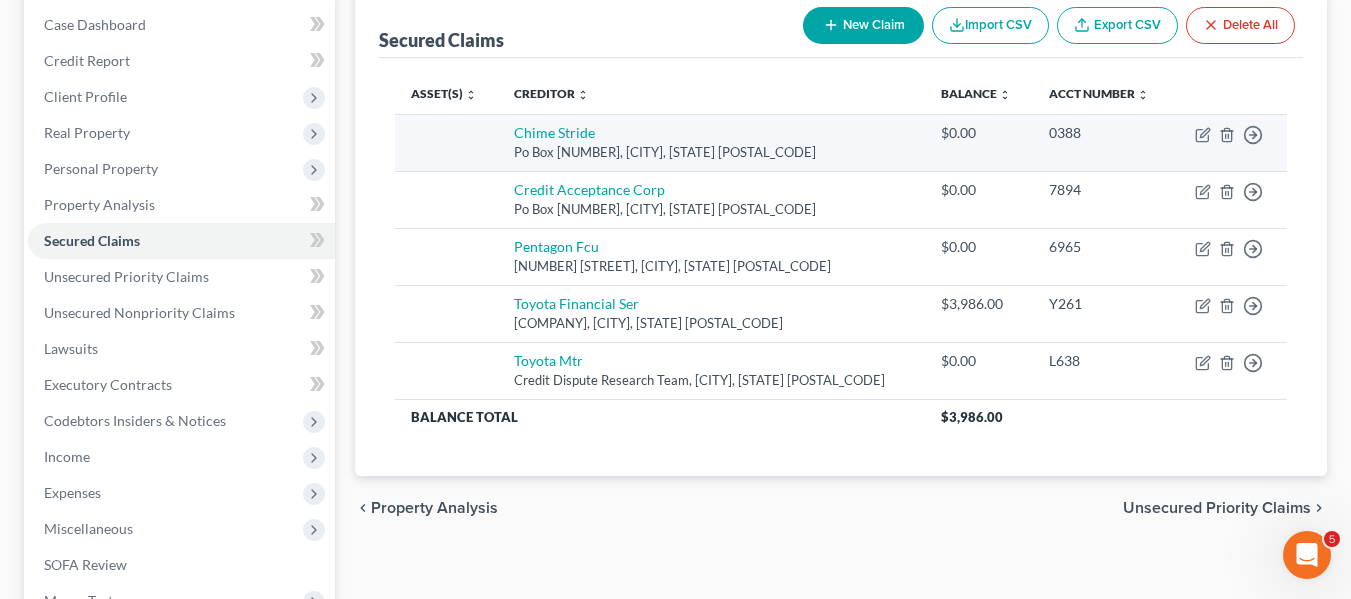 scroll, scrollTop: 214, scrollLeft: 0, axis: vertical 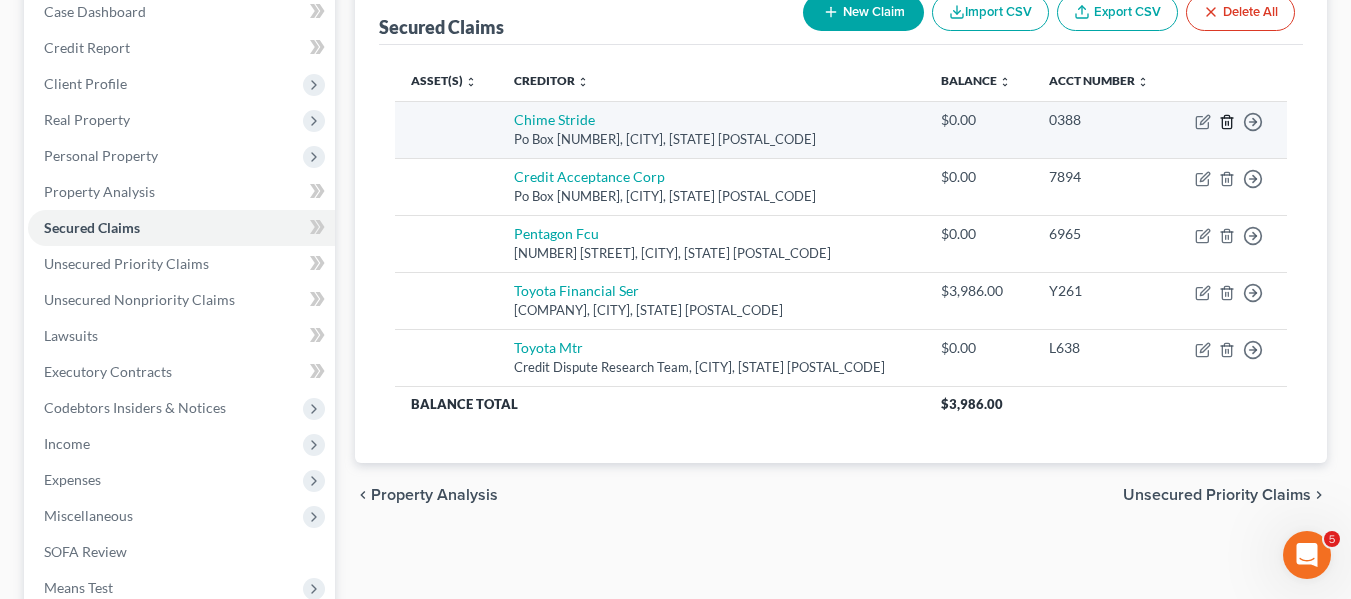 click 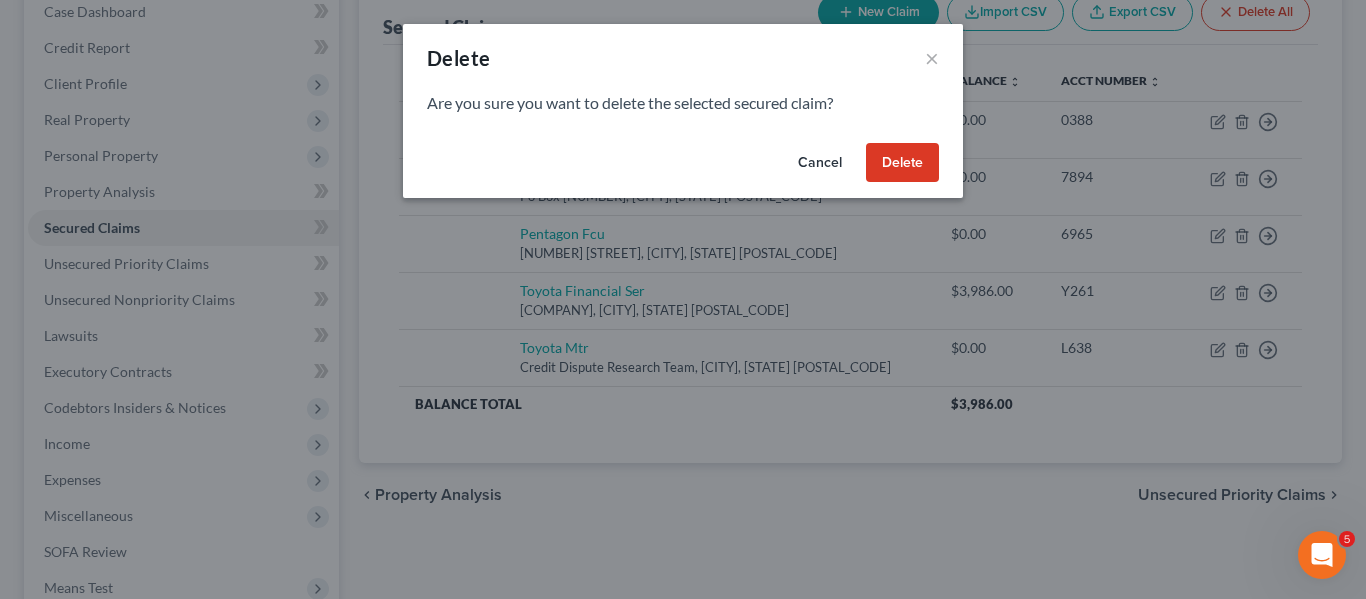 click on "Delete" at bounding box center (902, 163) 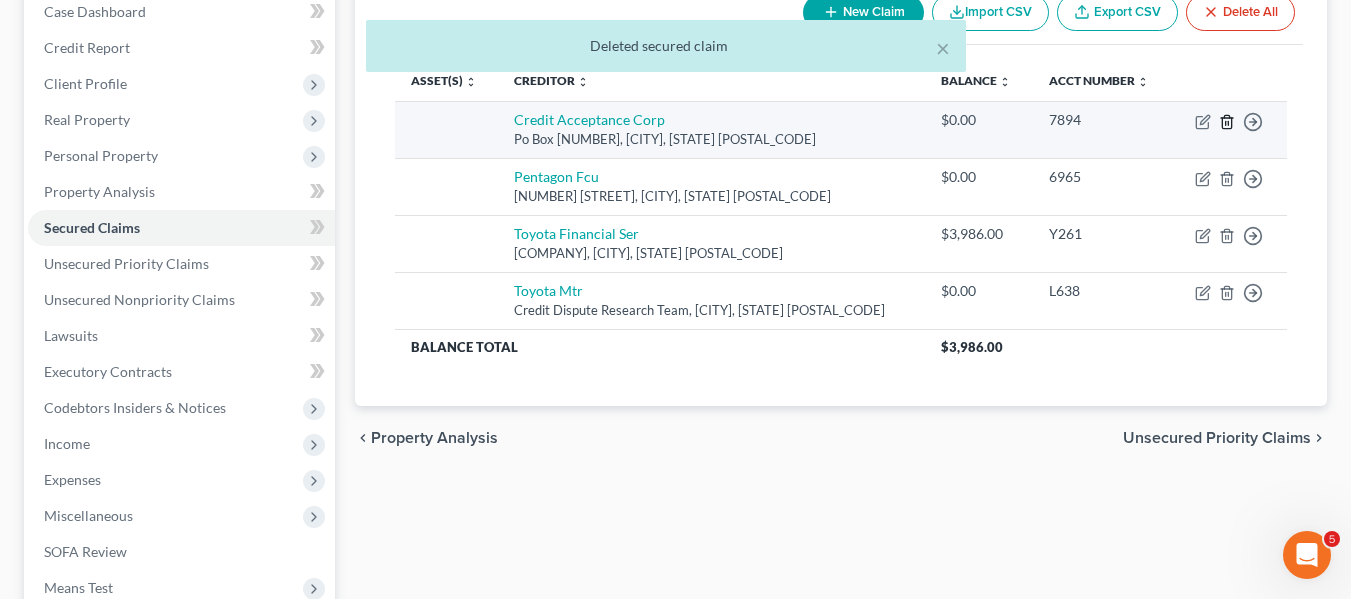 click 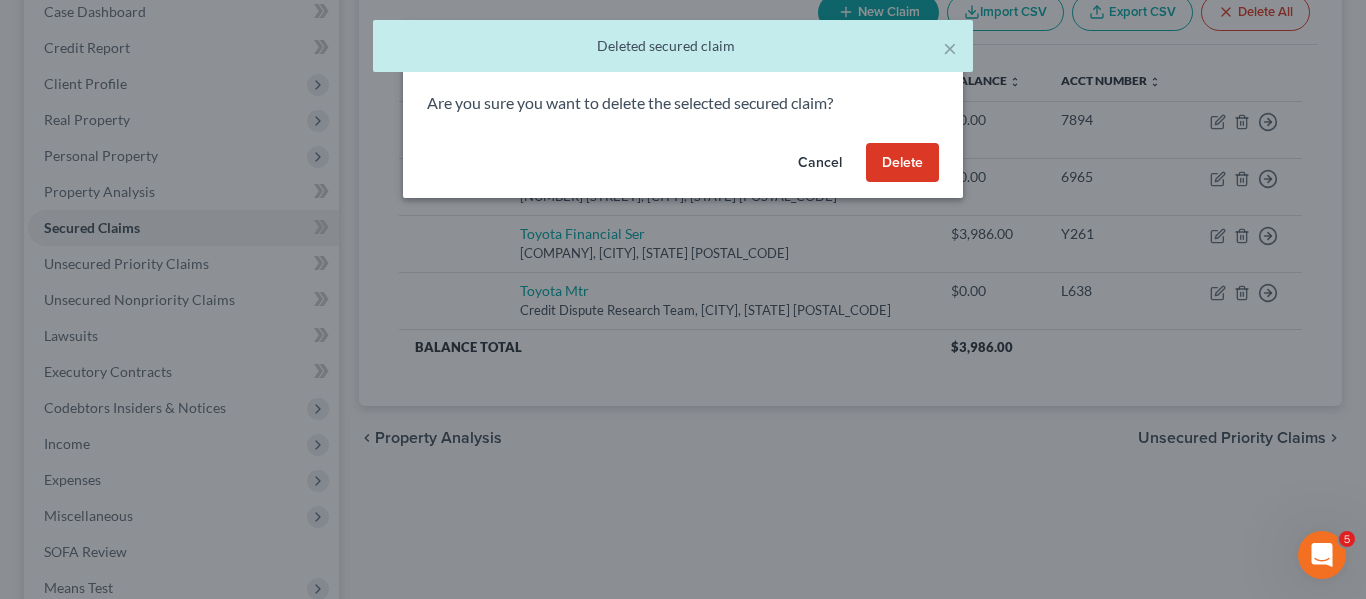 click on "Delete" at bounding box center [902, 163] 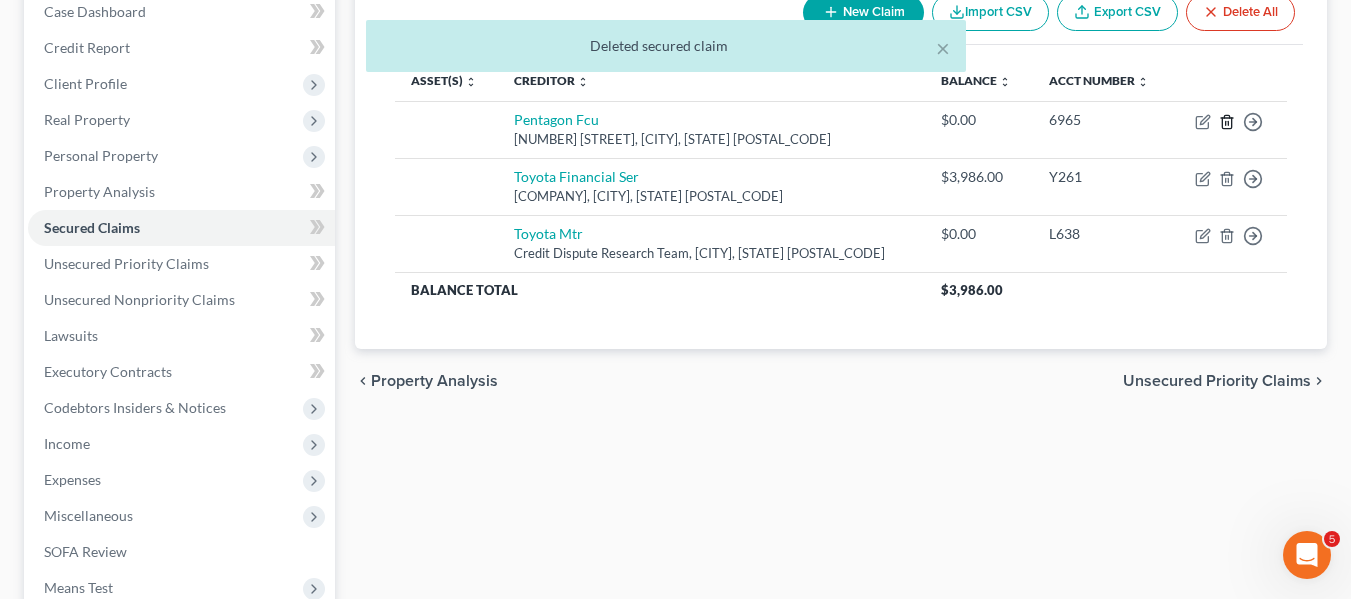 click 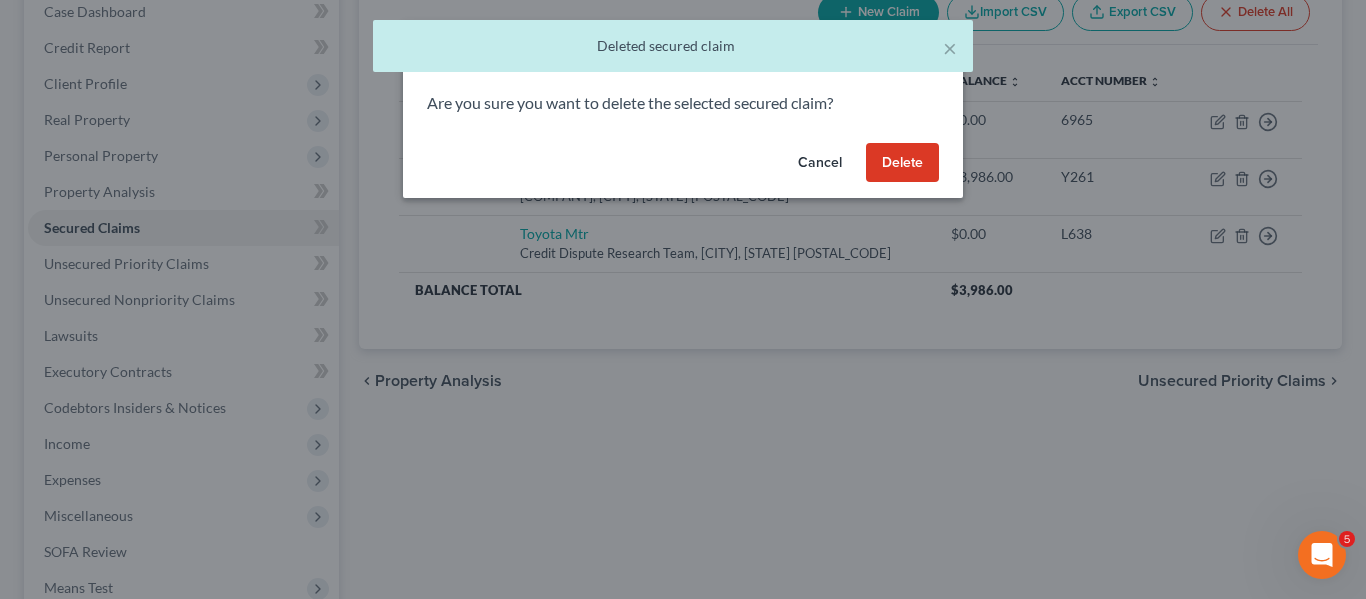 click on "Delete" at bounding box center (902, 163) 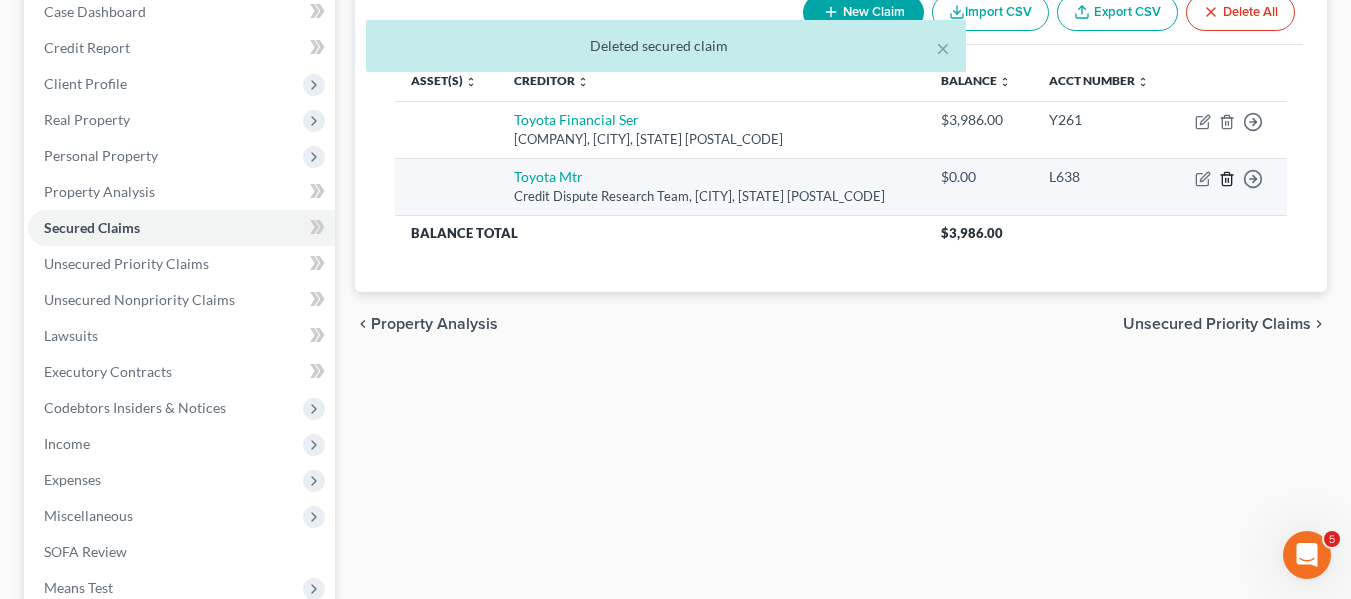 click 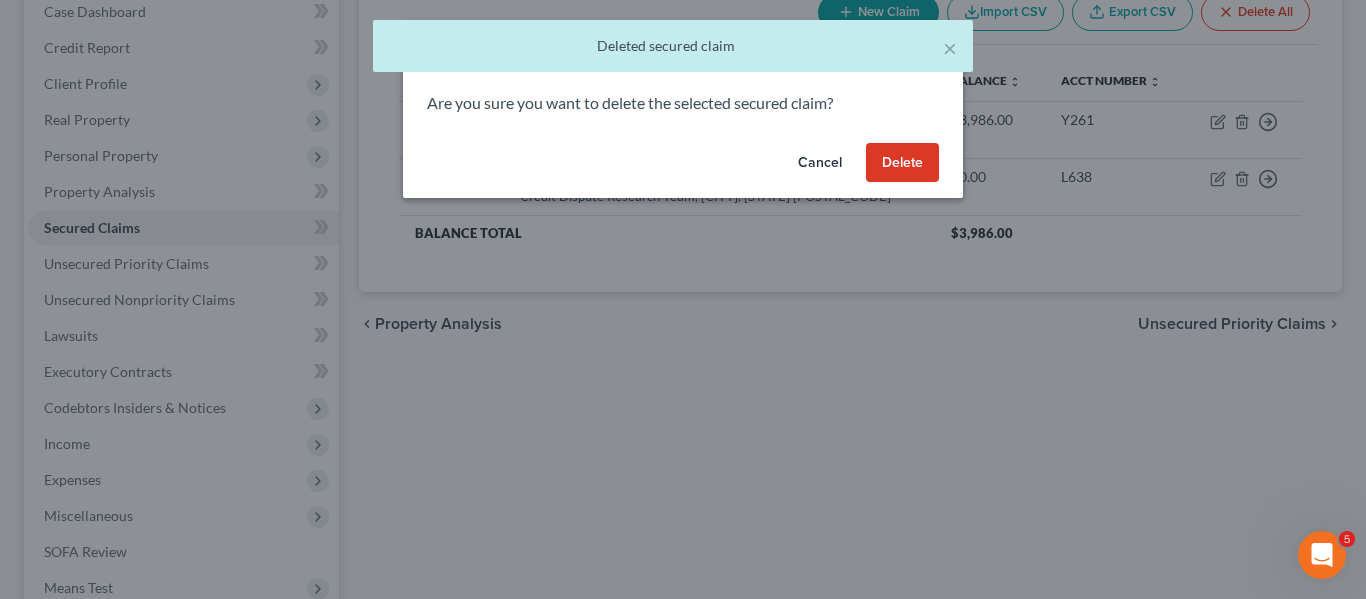 click on "Delete" at bounding box center [902, 163] 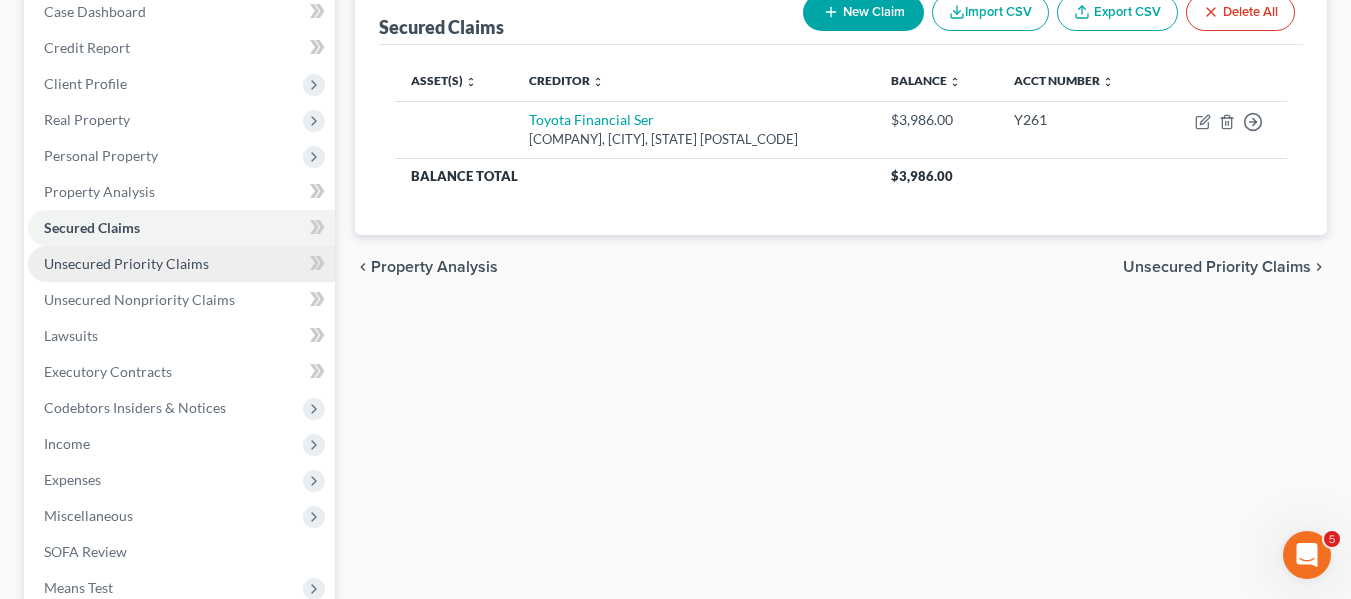 click on "Unsecured Priority Claims" at bounding box center [126, 263] 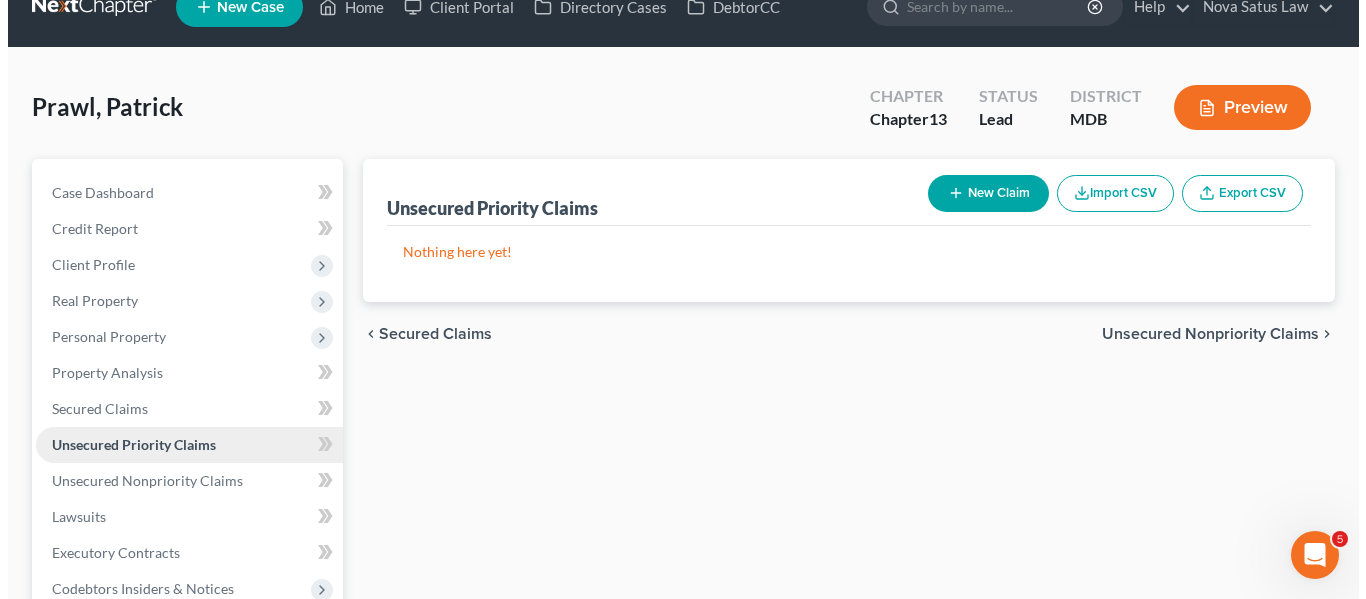 scroll, scrollTop: 0, scrollLeft: 0, axis: both 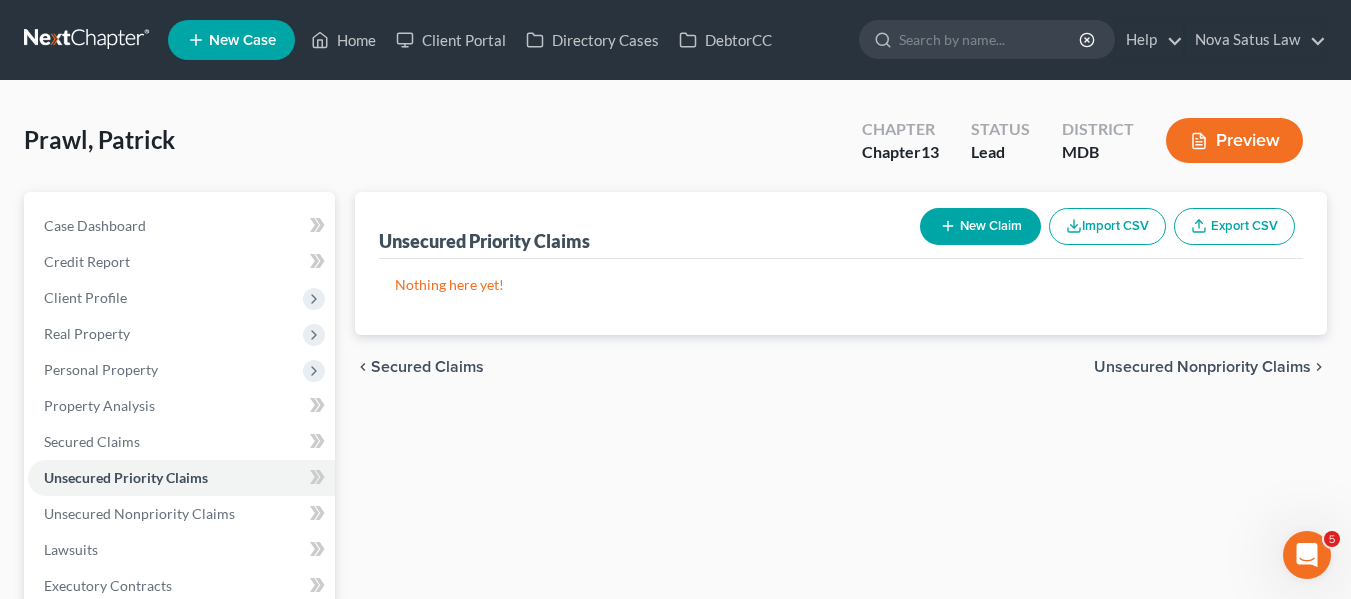 click on "New Claim" at bounding box center [980, 226] 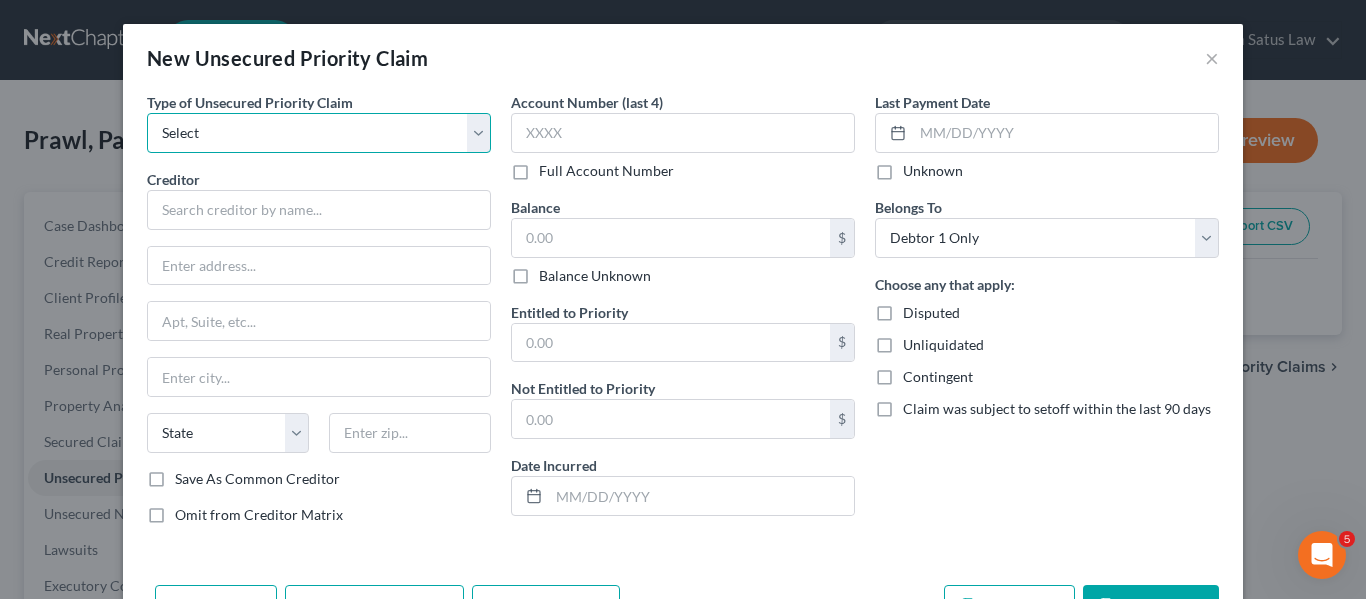 click on "Select Taxes & Other Government Units Domestic Support Obligations Extensions of credit in an involuntary case Wages, Salaries, Commissions Contributions to employee benefits Certain farmers and fisherman Deposits by individuals Commitments to maintain capitals Claims for death or injury while intoxicated Other" at bounding box center [319, 133] 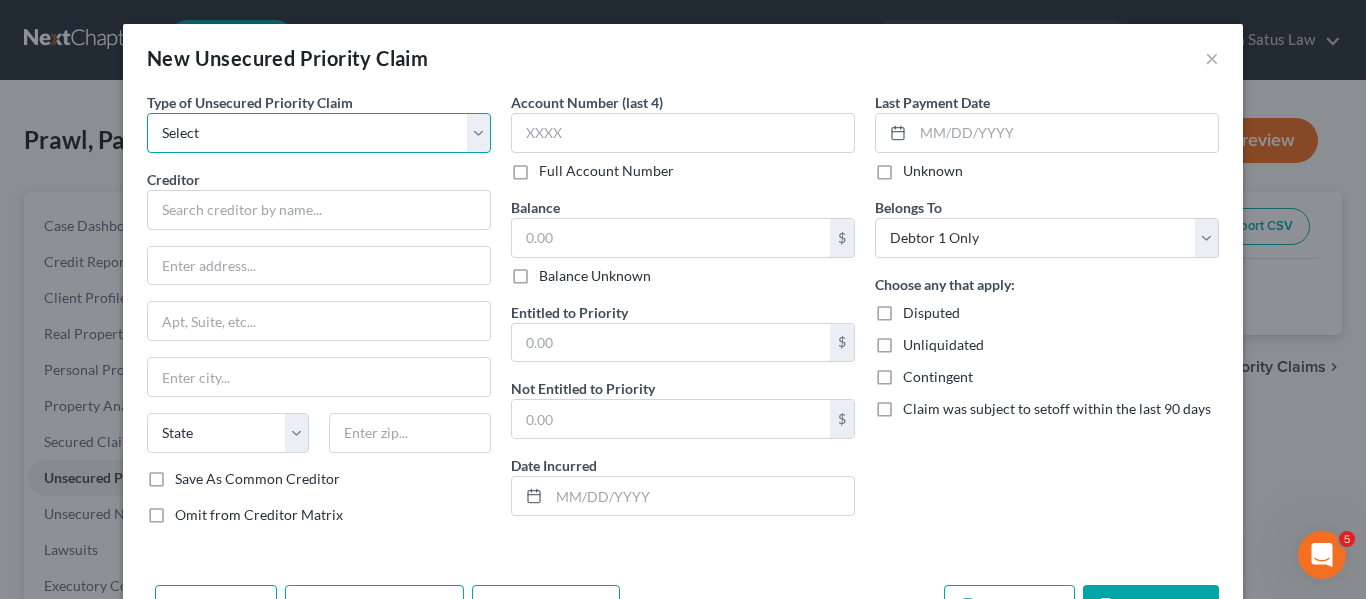 select on "0" 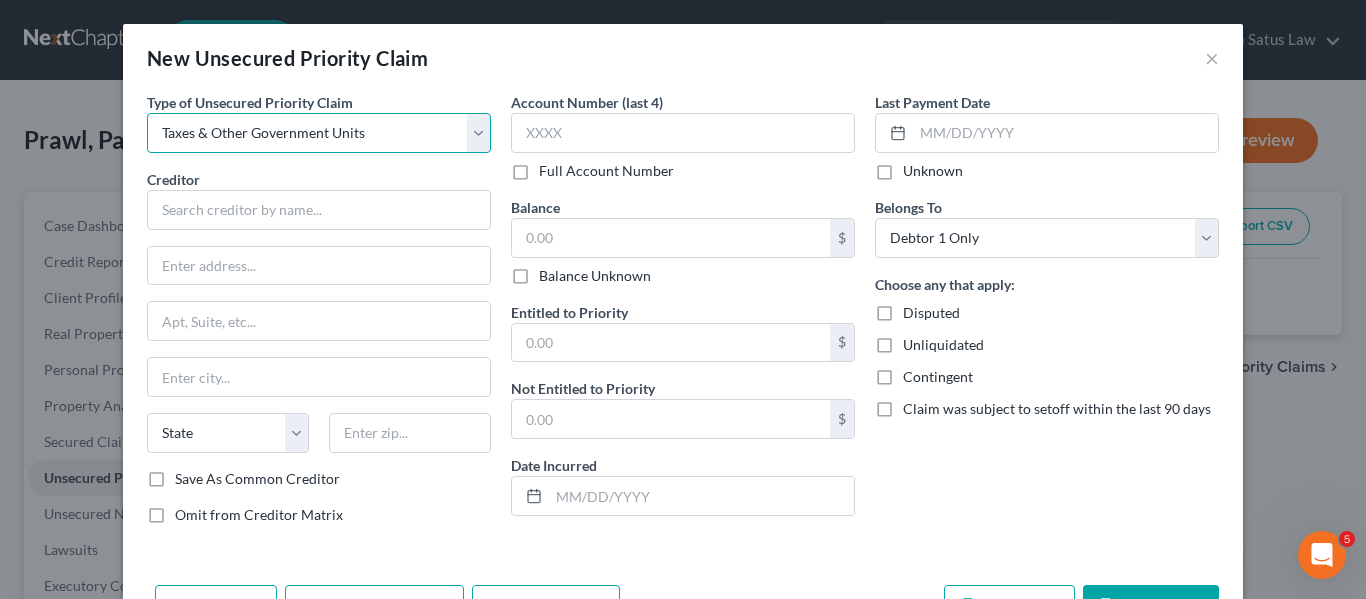 click on "Select Taxes & Other Government Units Domestic Support Obligations Extensions of credit in an involuntary case Wages, Salaries, Commissions Contributions to employee benefits Certain farmers and fisherman Deposits by individuals Commitments to maintain capitals Claims for death or injury while intoxicated Other" at bounding box center [319, 133] 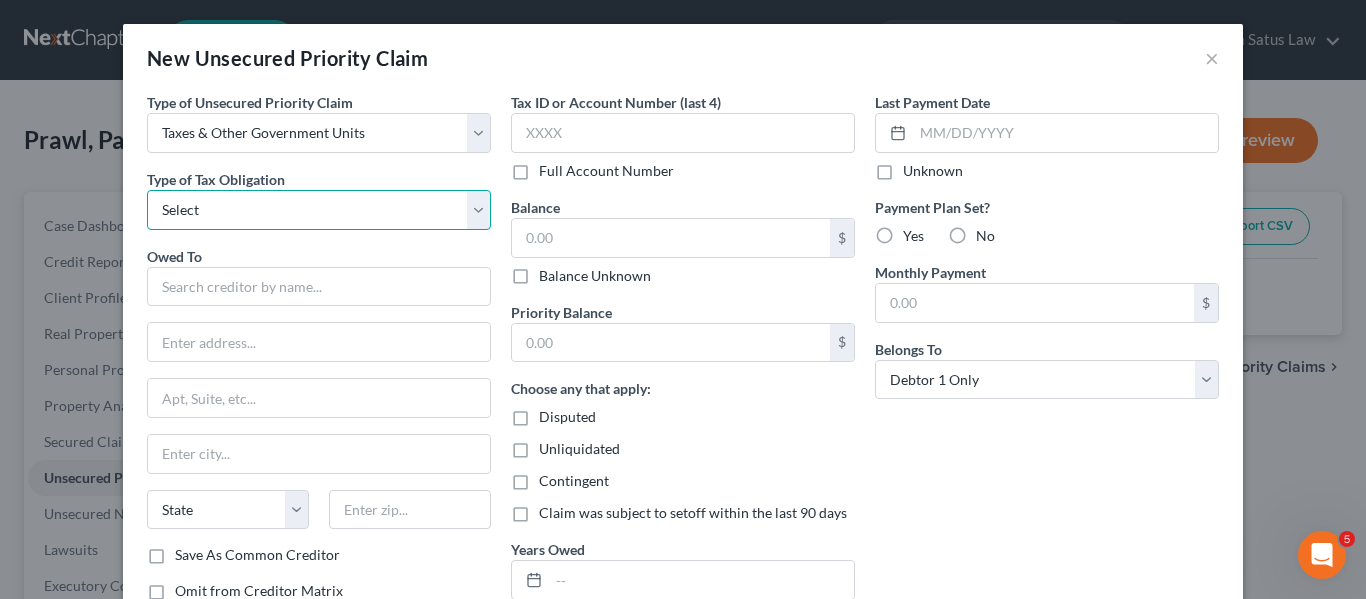 click on "Select Federal City State Franchise Tax Board Other" at bounding box center (319, 210) 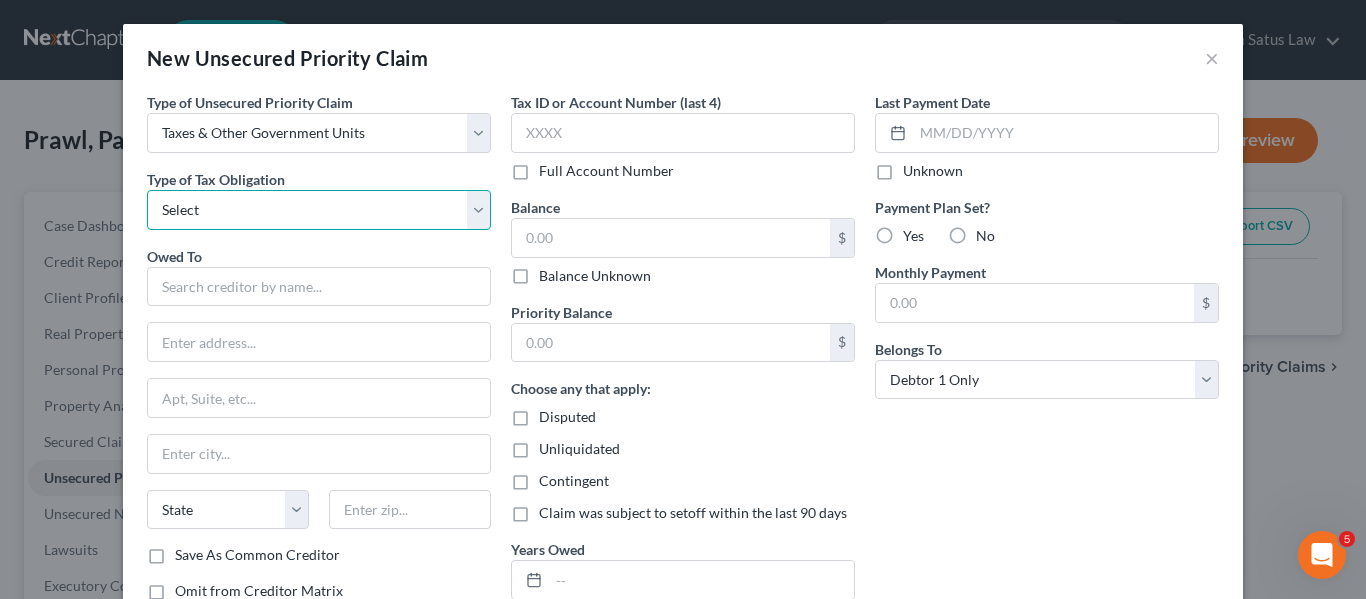 select on "0" 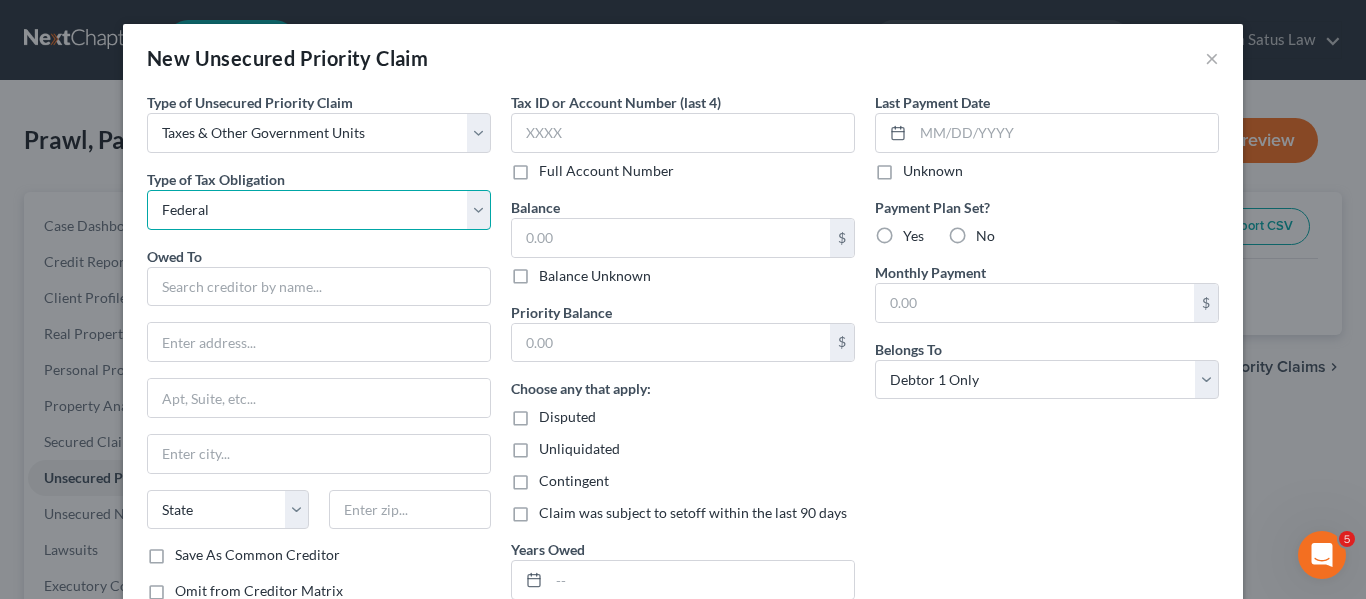 click on "Select Federal City State Franchise Tax Board Other" at bounding box center (319, 210) 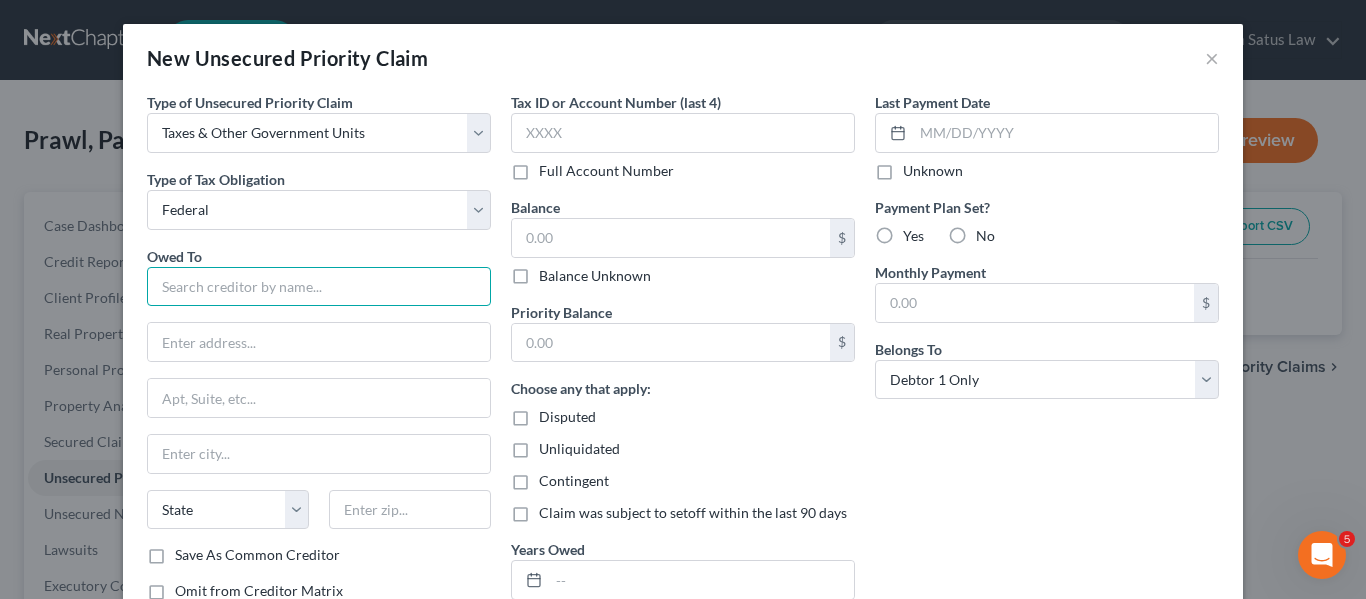 click at bounding box center (319, 287) 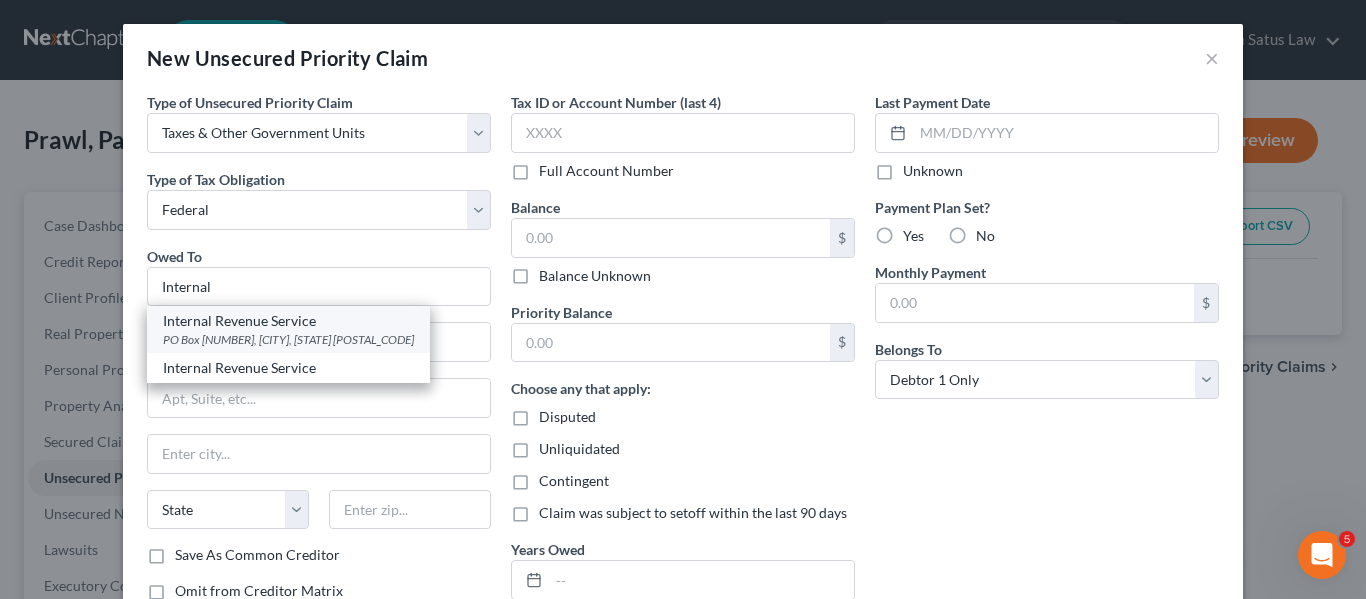click on "Internal Revenue Service" at bounding box center [287, 321] 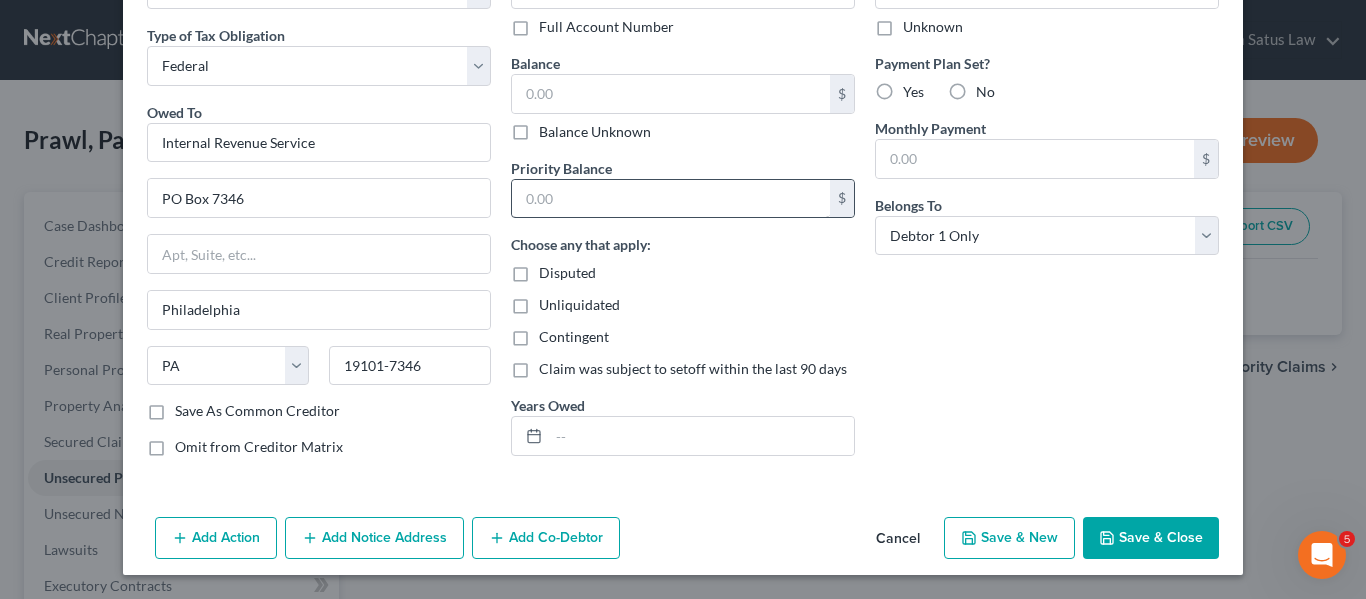 scroll, scrollTop: 144, scrollLeft: 0, axis: vertical 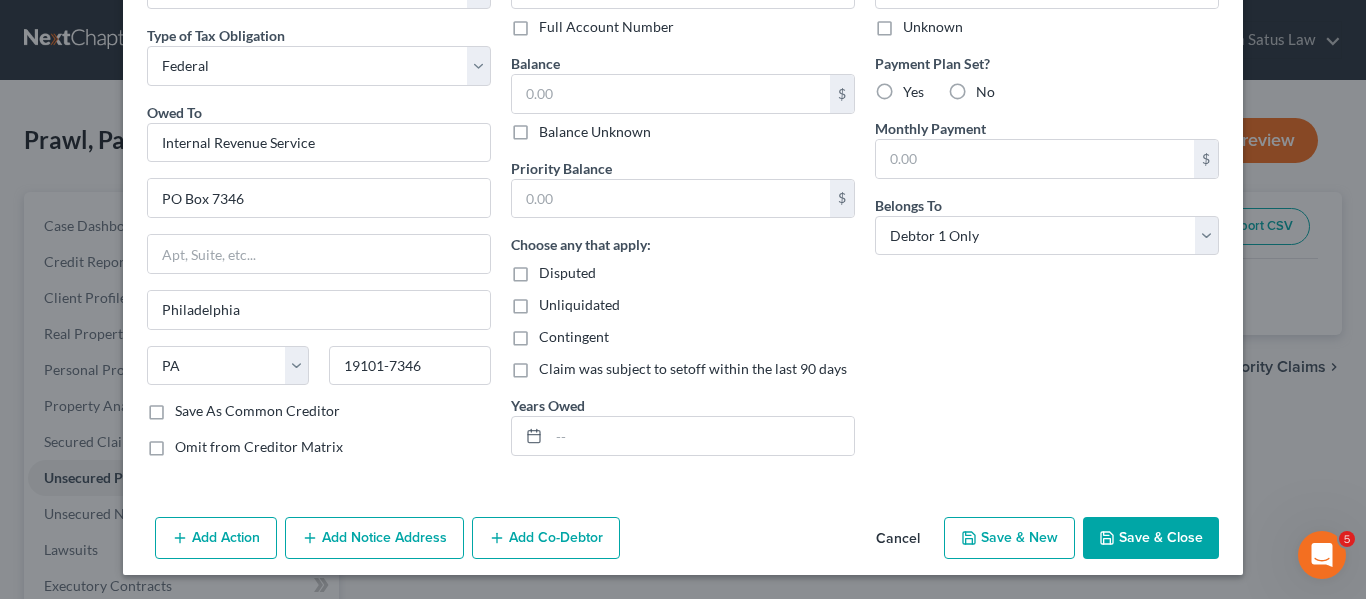 click on "Save & Close" at bounding box center [1151, 538] 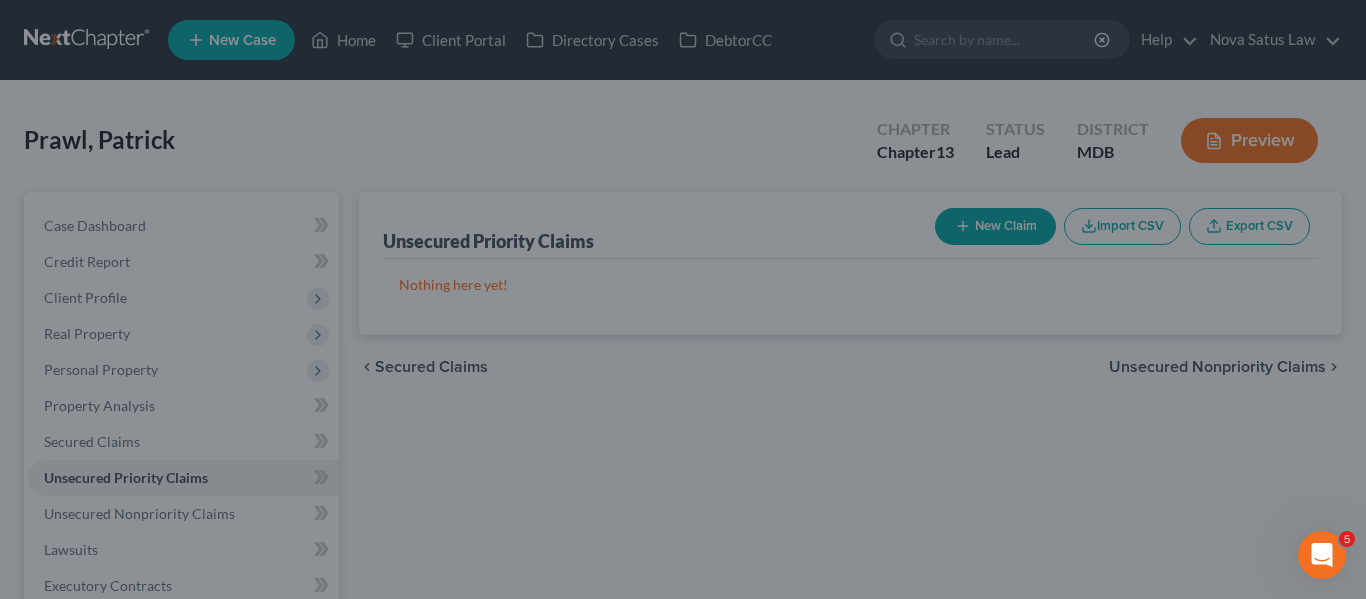 type on "0.00" 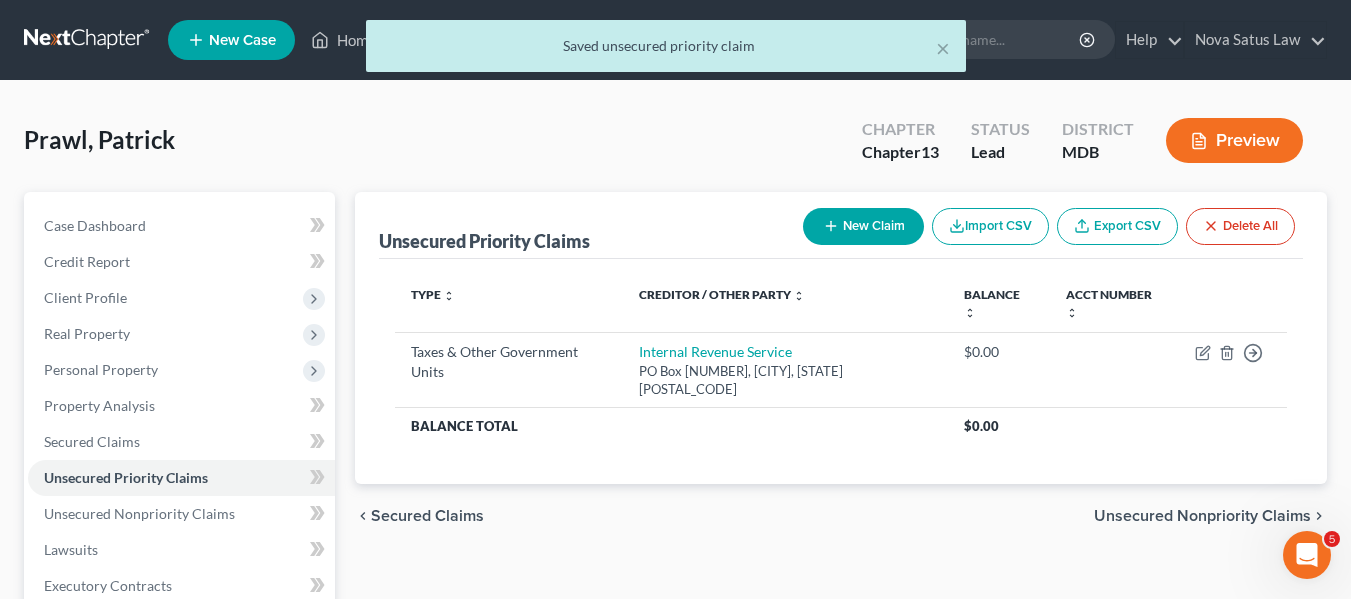 click on "New Claim" at bounding box center (863, 226) 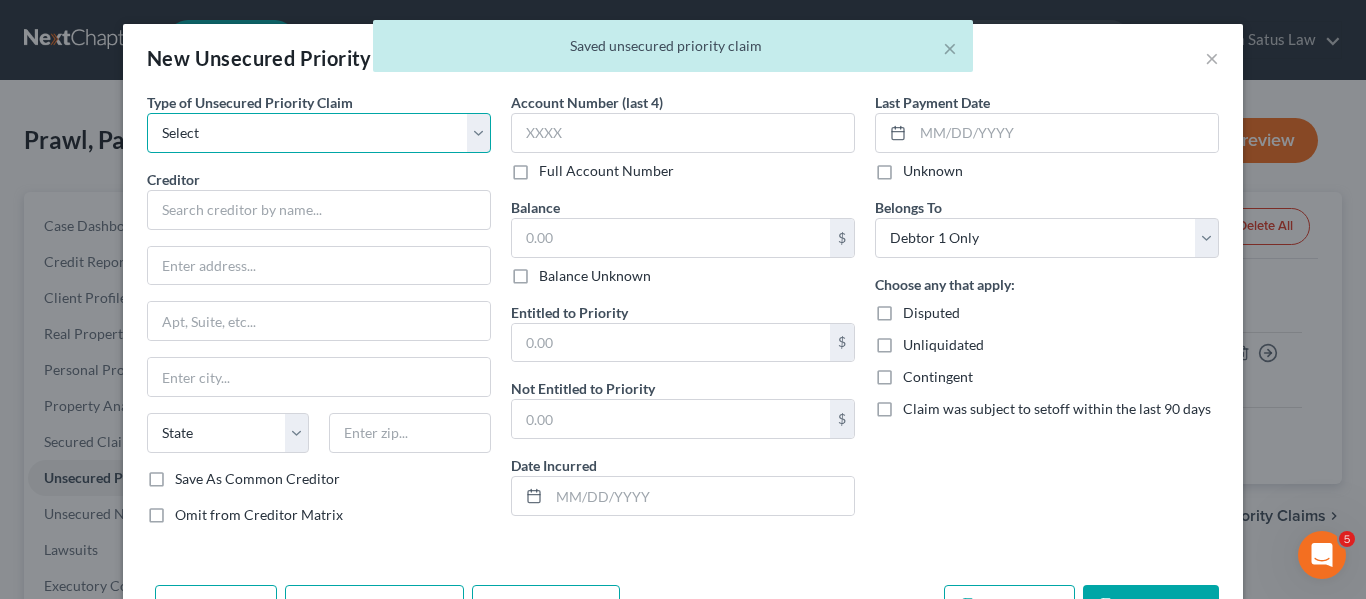 click on "Select Taxes & Other Government Units Domestic Support Obligations Extensions of credit in an involuntary case Wages, Salaries, Commissions Contributions to employee benefits Certain farmers and fisherman Deposits by individuals Commitments to maintain capitals Claims for death or injury while intoxicated Other" at bounding box center (319, 133) 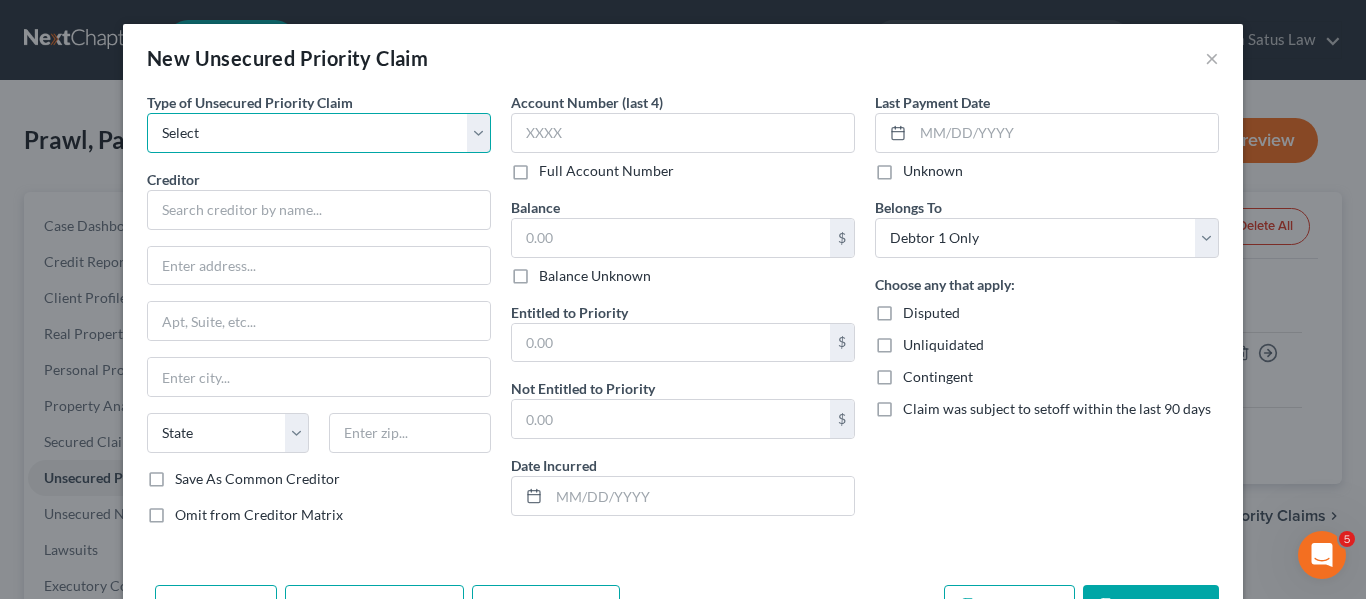 select on "0" 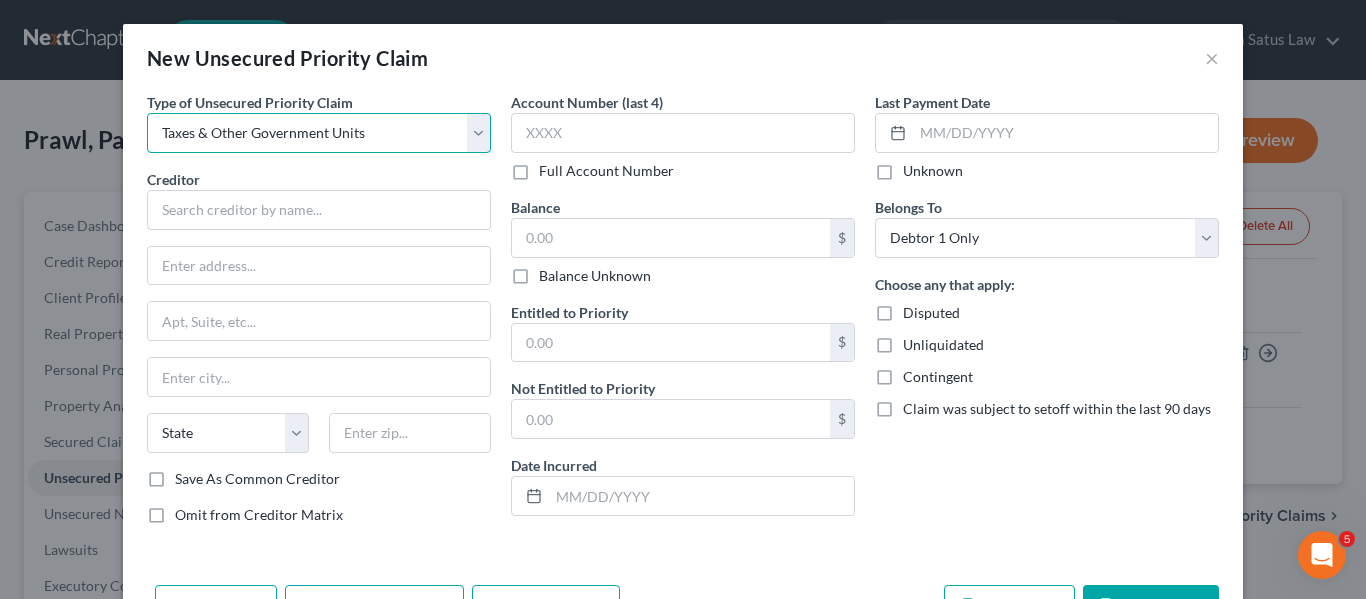 click on "Select Taxes & Other Government Units Domestic Support Obligations Extensions of credit in an involuntary case Wages, Salaries, Commissions Contributions to employee benefits Certain farmers and fisherman Deposits by individuals Commitments to maintain capitals Claims for death or injury while intoxicated Other" at bounding box center (319, 133) 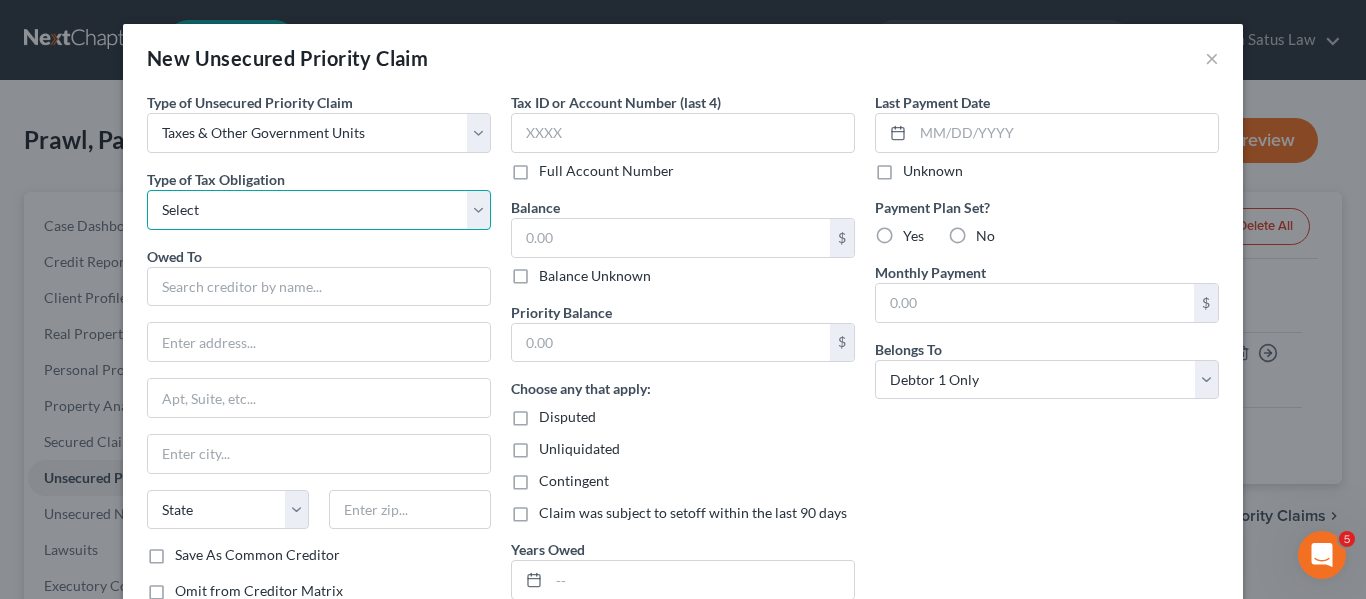 click on "Select Federal City State Franchise Tax Board Other" at bounding box center (319, 210) 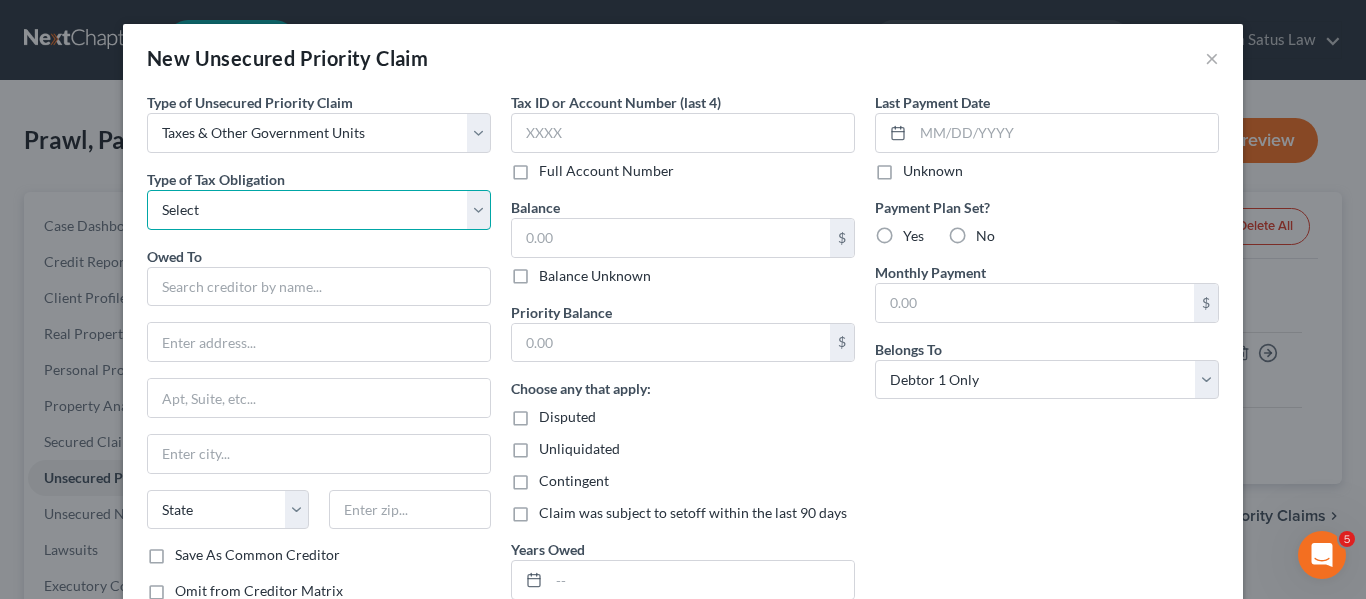 select on "2" 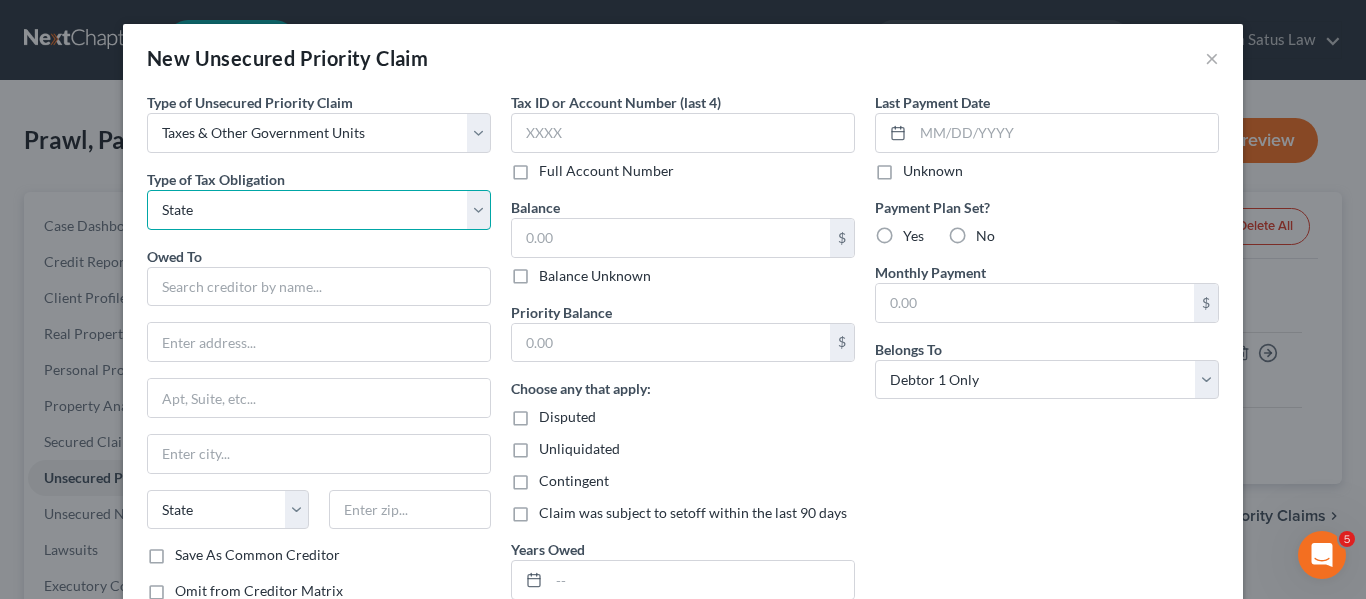 click on "Select Federal City State Franchise Tax Board Other" at bounding box center [319, 210] 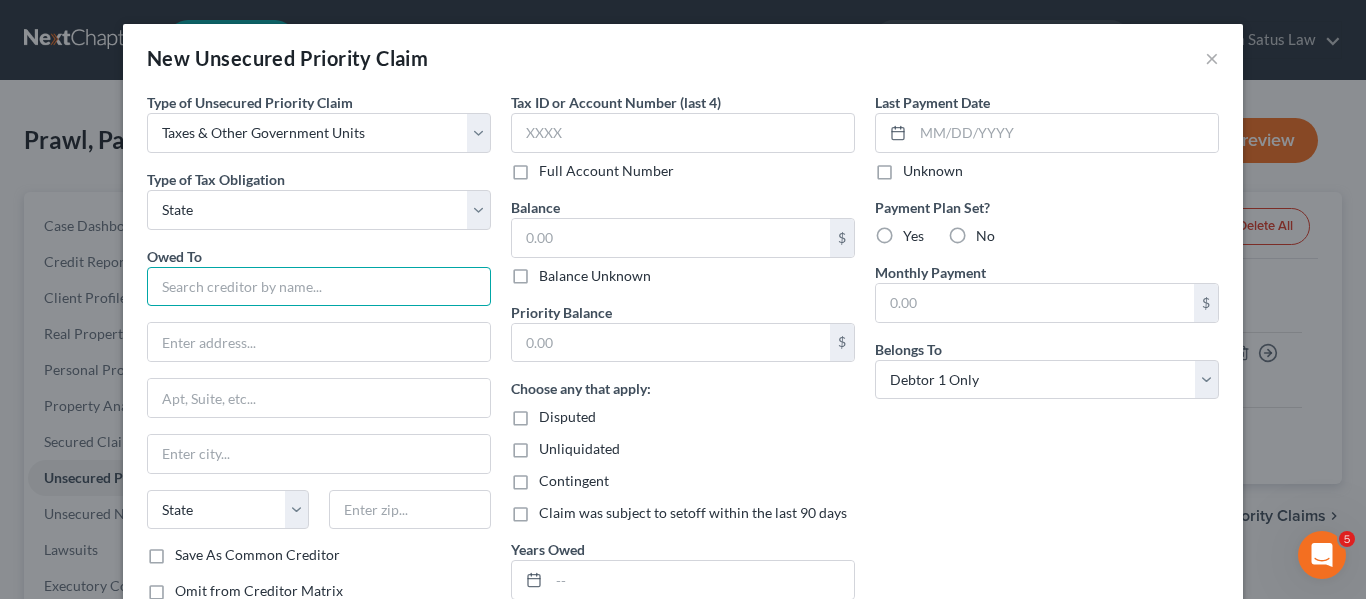click at bounding box center (319, 287) 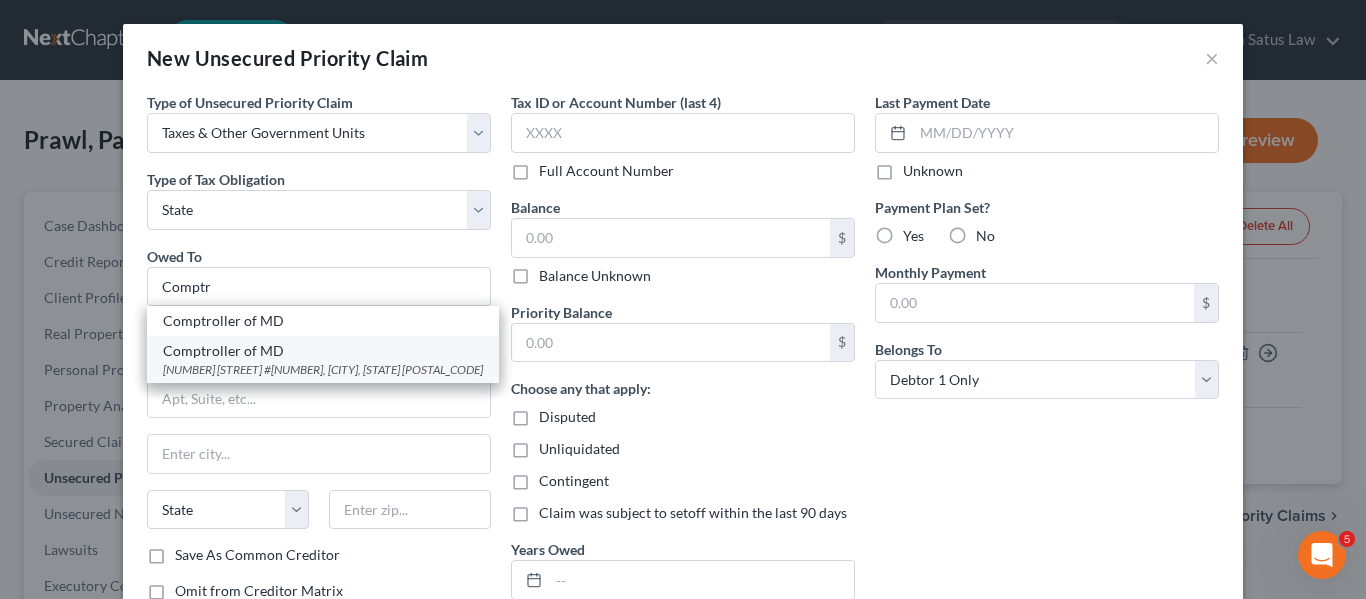 click on "Comptroller of [STATE]" at bounding box center [282, 351] 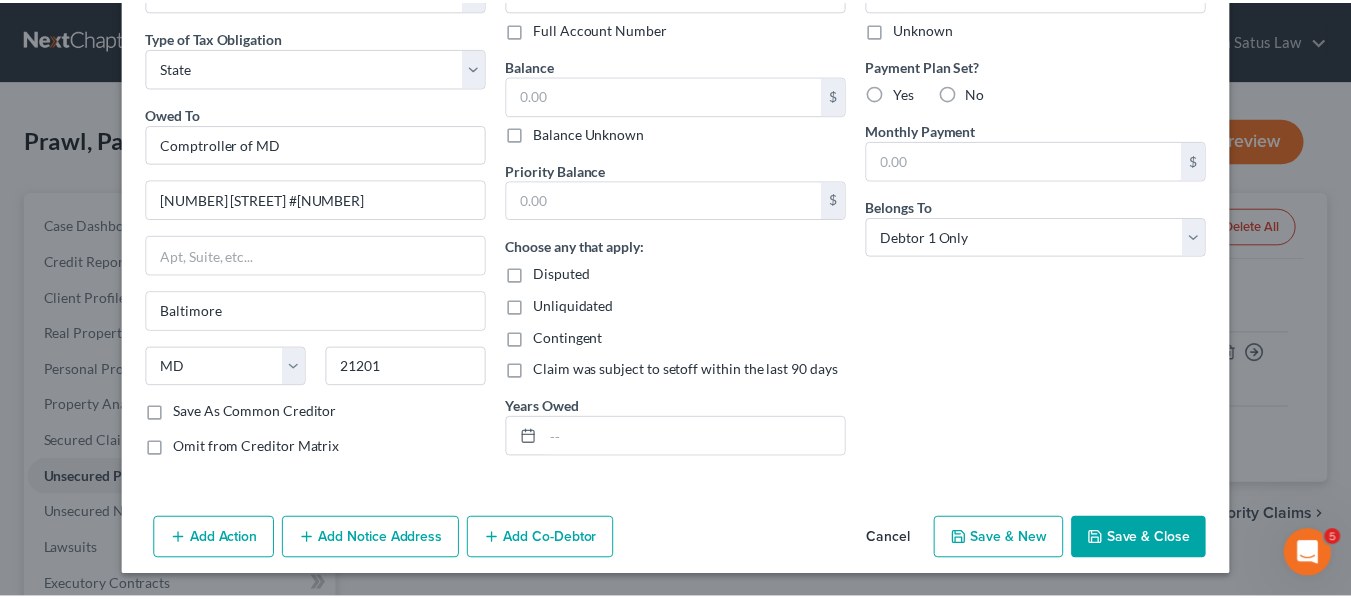scroll, scrollTop: 144, scrollLeft: 0, axis: vertical 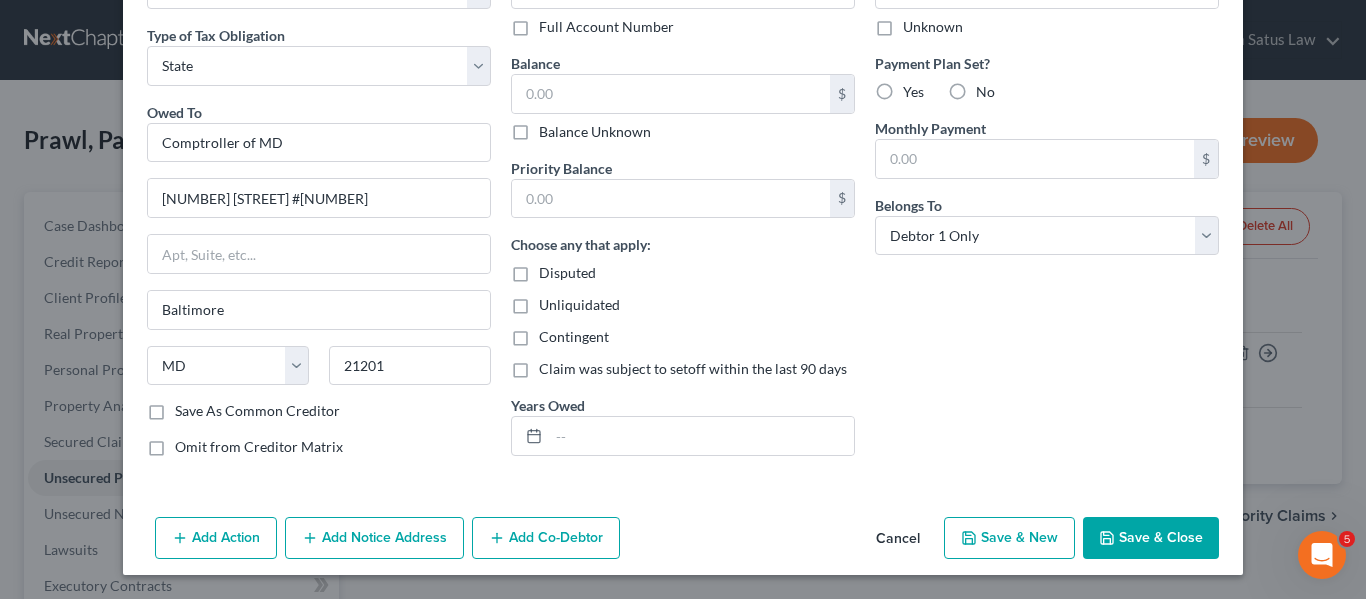 click on "Save & Close" at bounding box center [1151, 538] 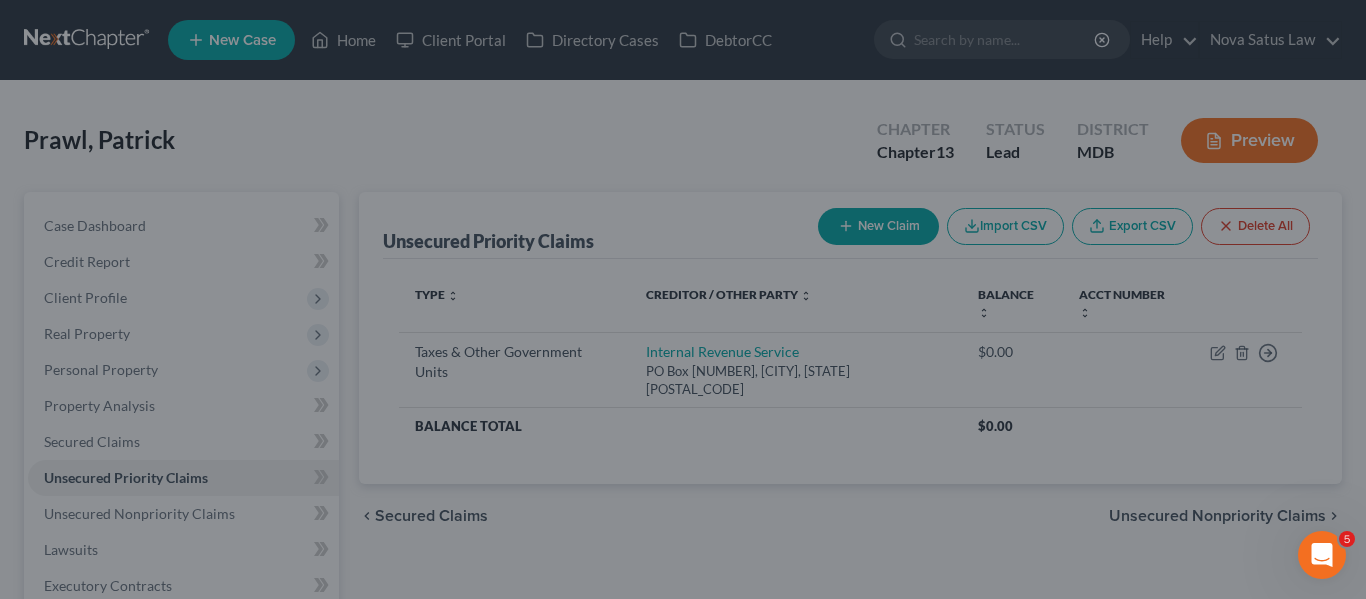 type on "0.00" 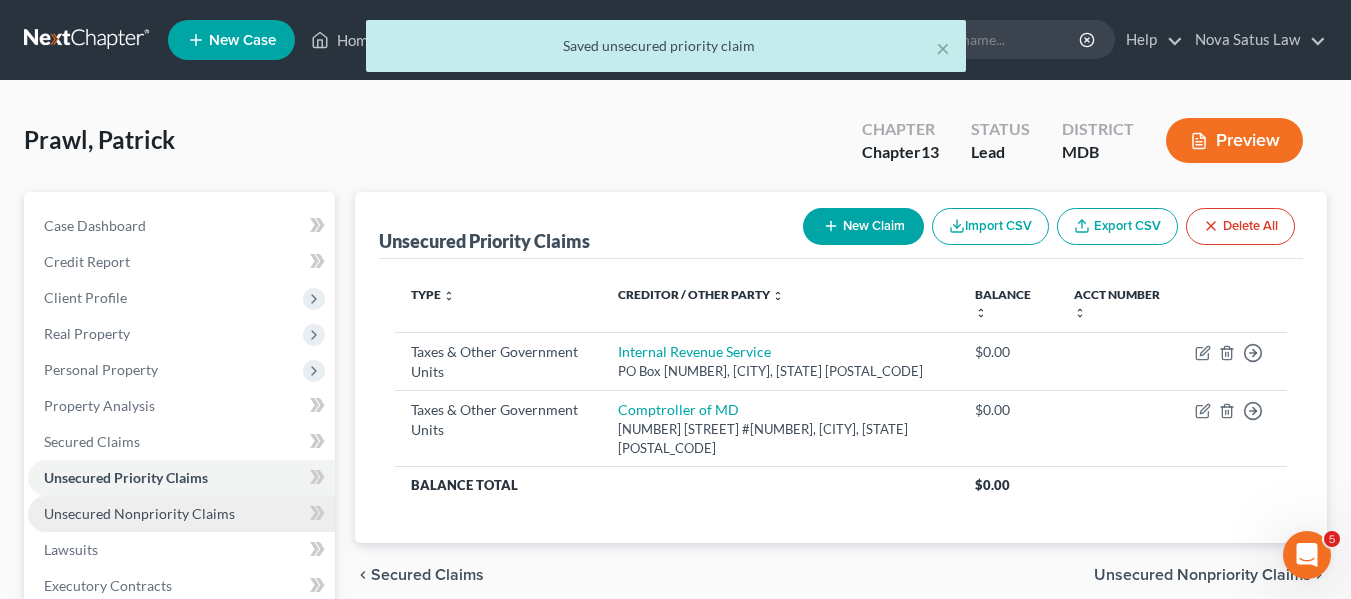 click on "Unsecured Nonpriority Claims" at bounding box center (139, 513) 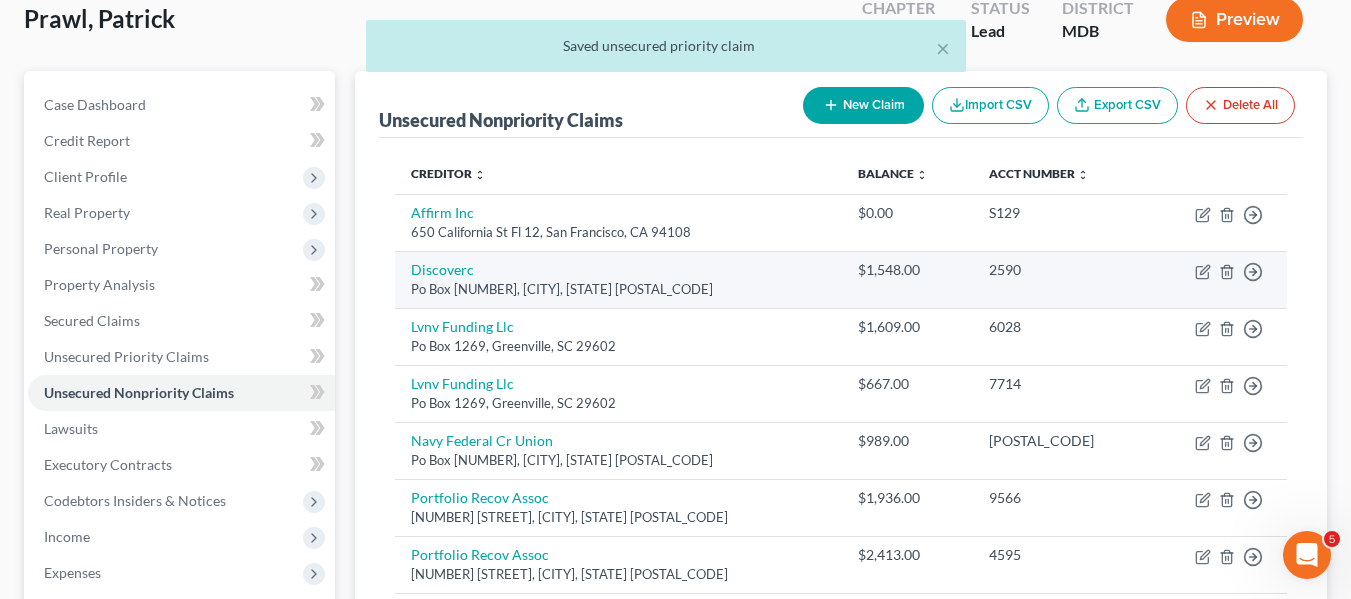 scroll, scrollTop: 122, scrollLeft: 0, axis: vertical 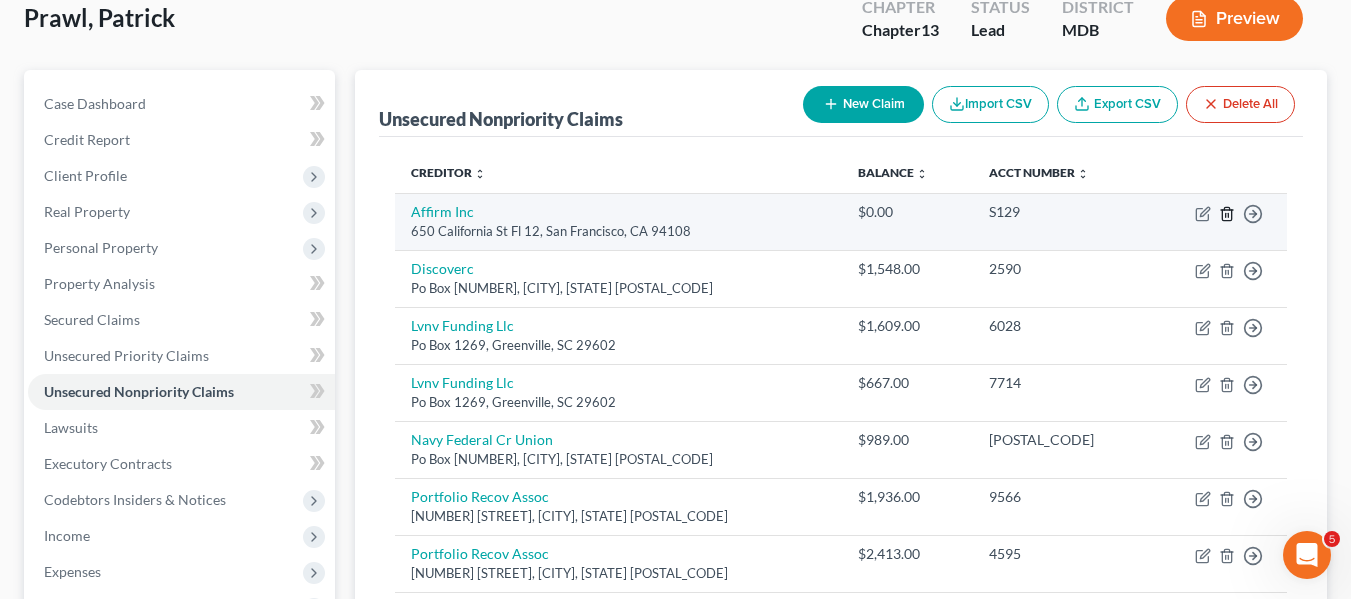 click 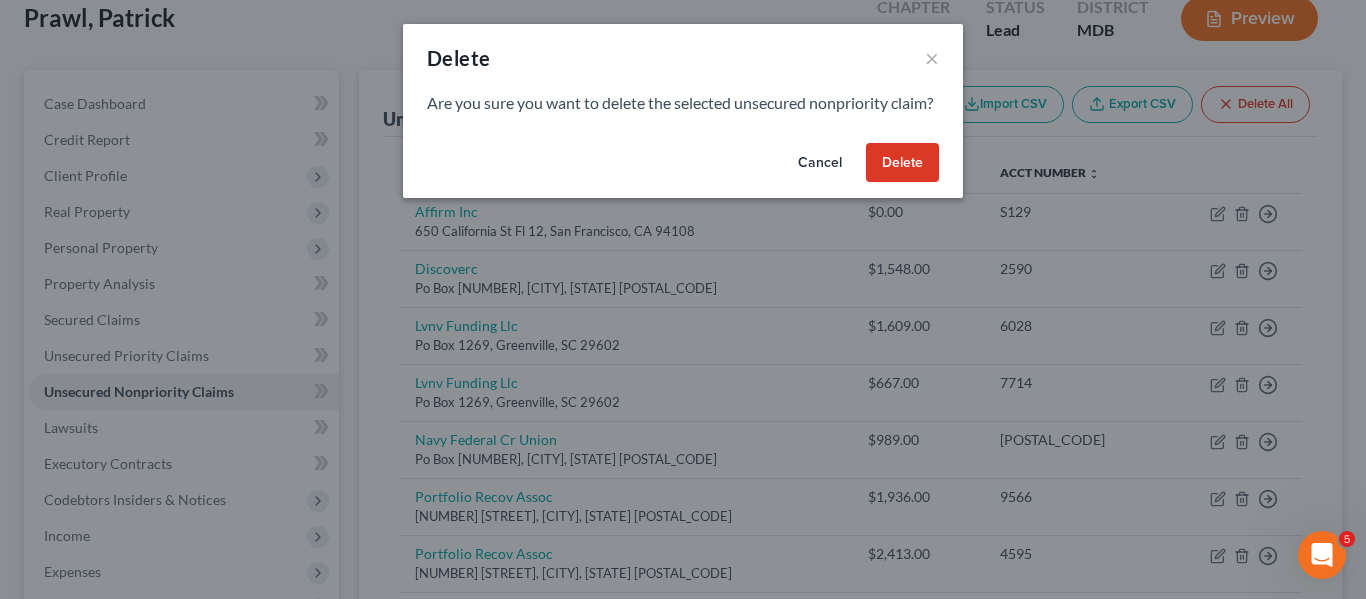 click on "Delete" at bounding box center [902, 163] 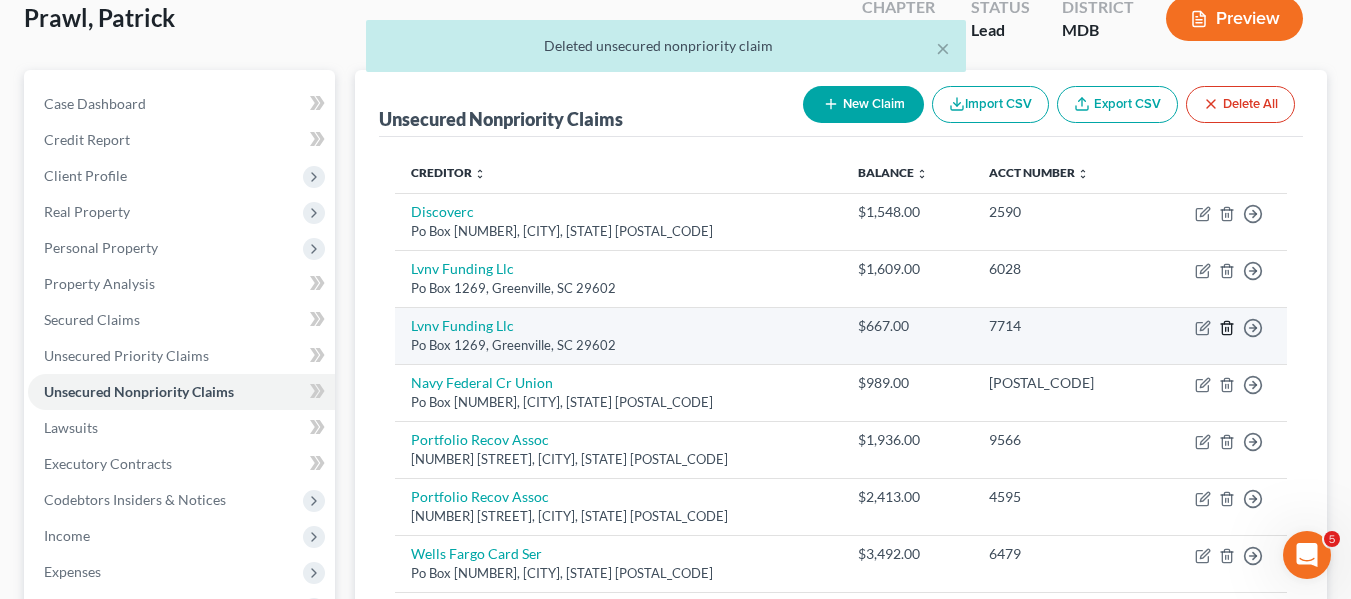 click 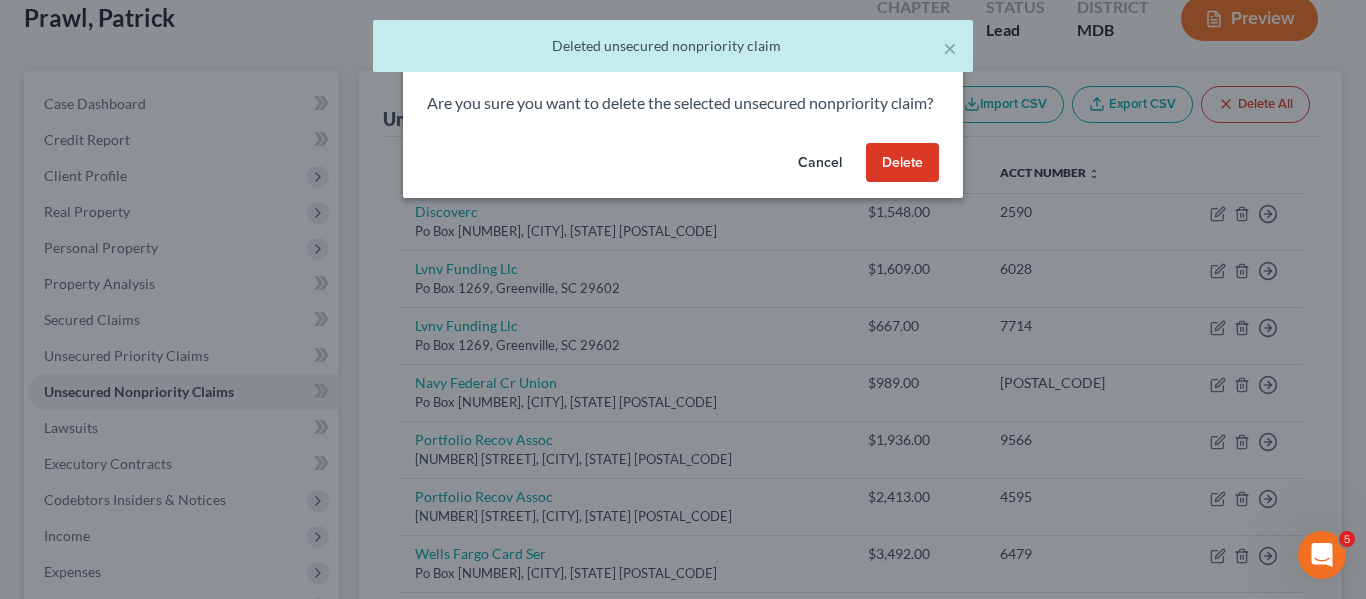 click on "Delete" at bounding box center (902, 163) 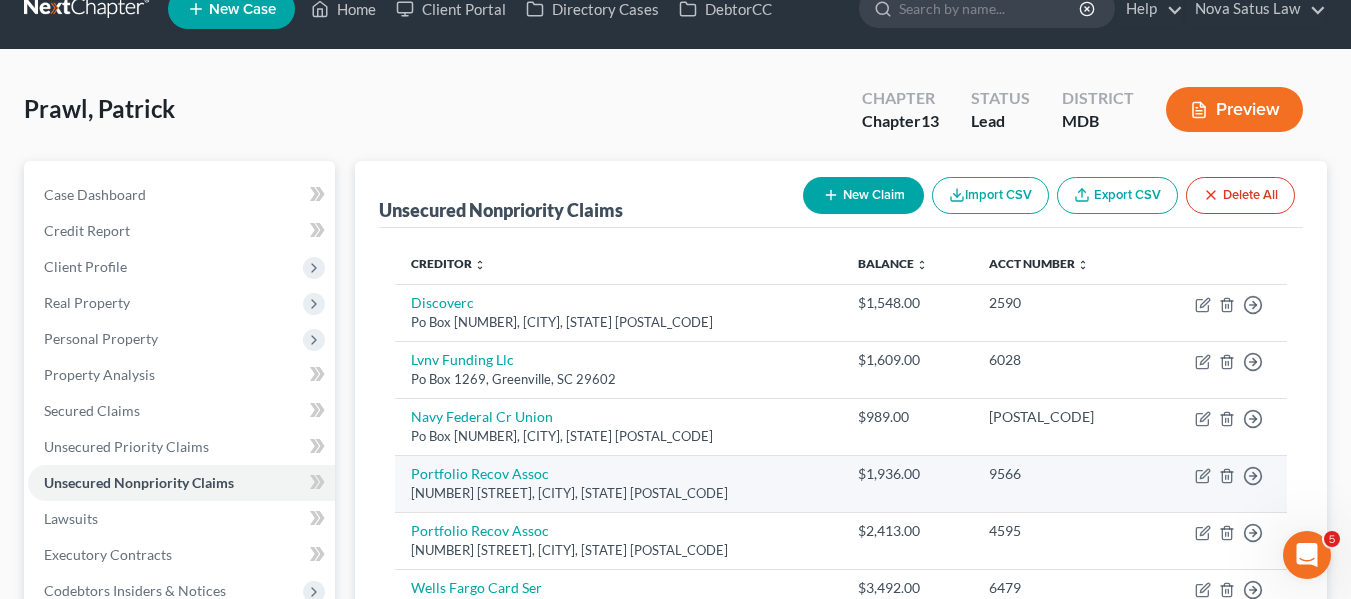 scroll, scrollTop: 30, scrollLeft: 0, axis: vertical 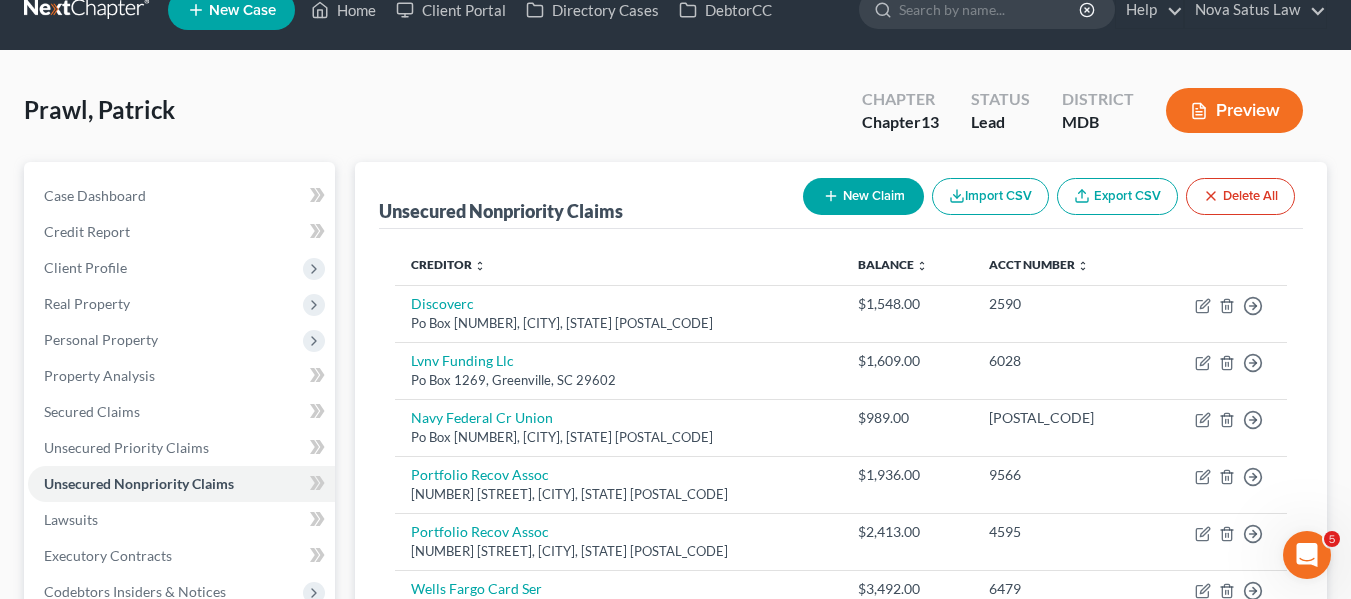 click on "New Claim" at bounding box center [863, 196] 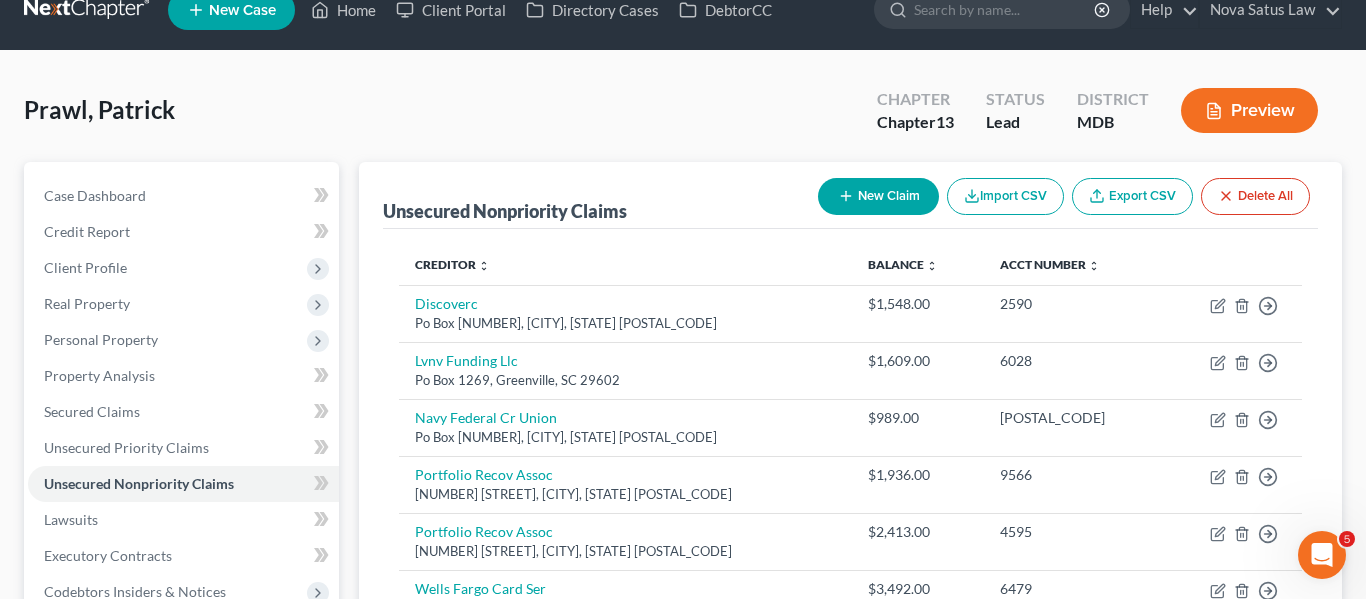 select on "0" 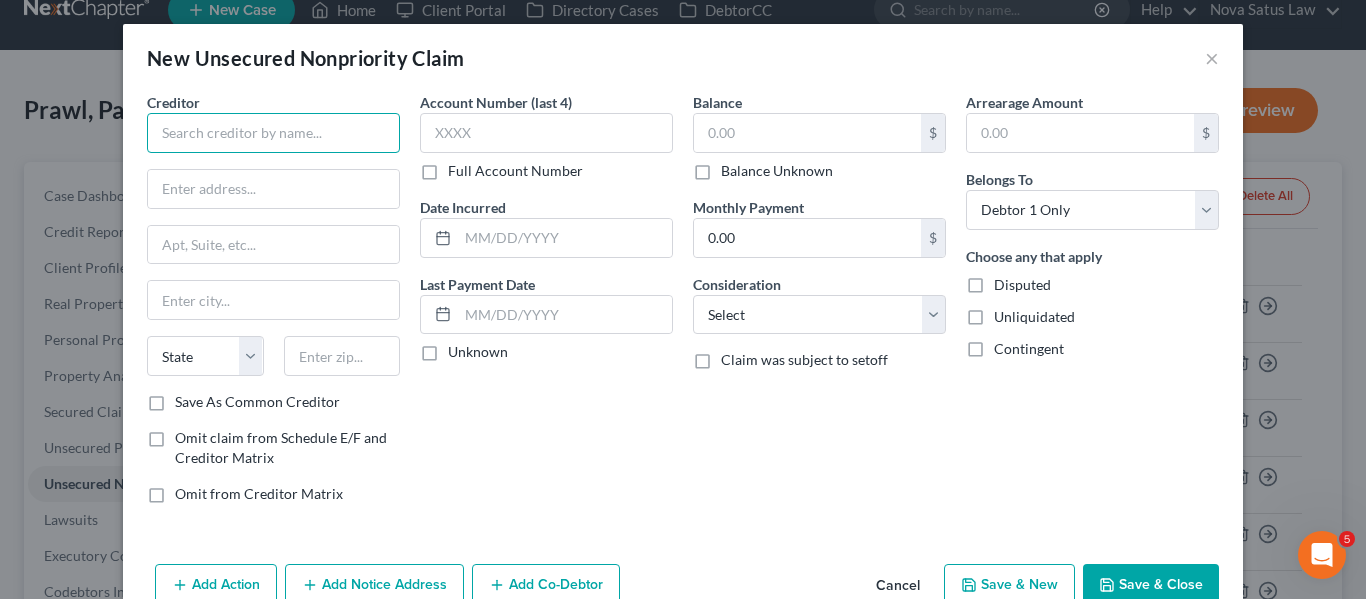 click at bounding box center [273, 133] 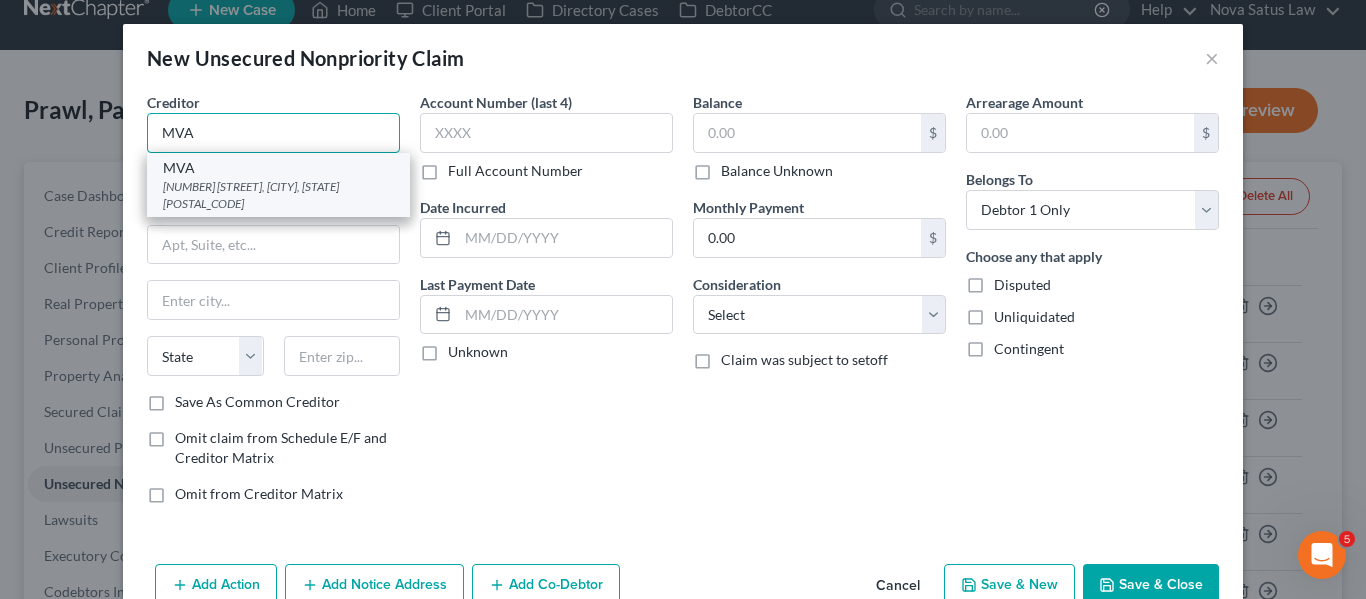 type on "MVA" 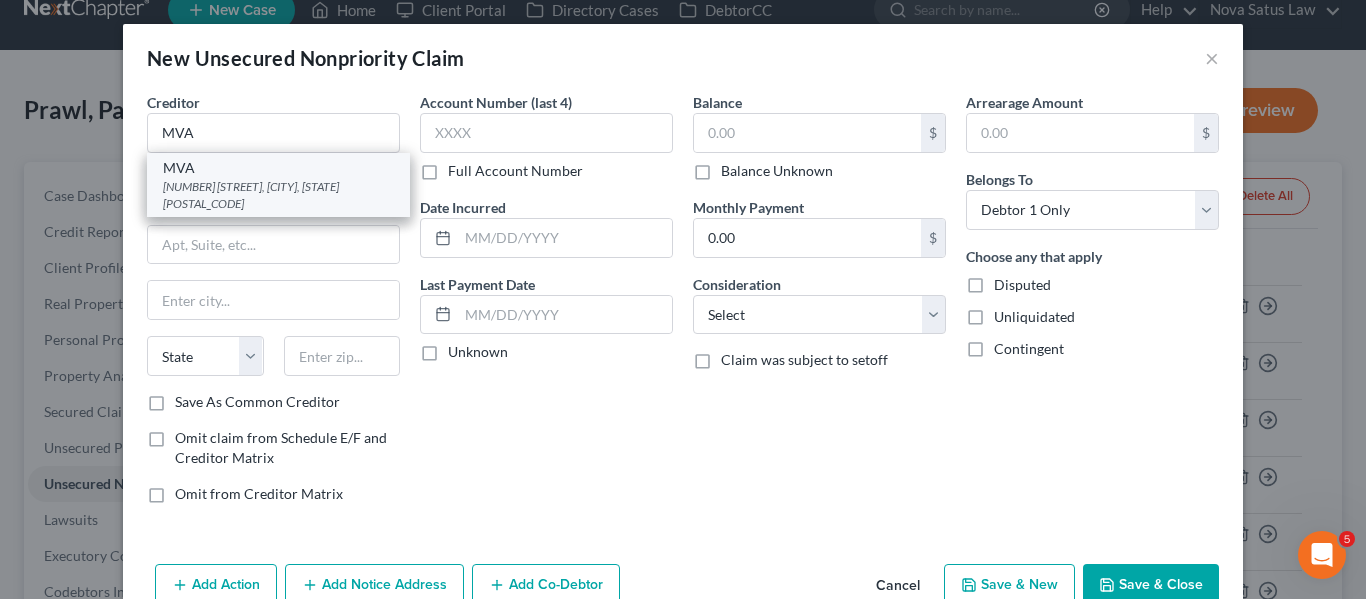 click on "[NUMBER] [STREET], [CITY], [STATE] [POSTAL CODE]" at bounding box center (278, 195) 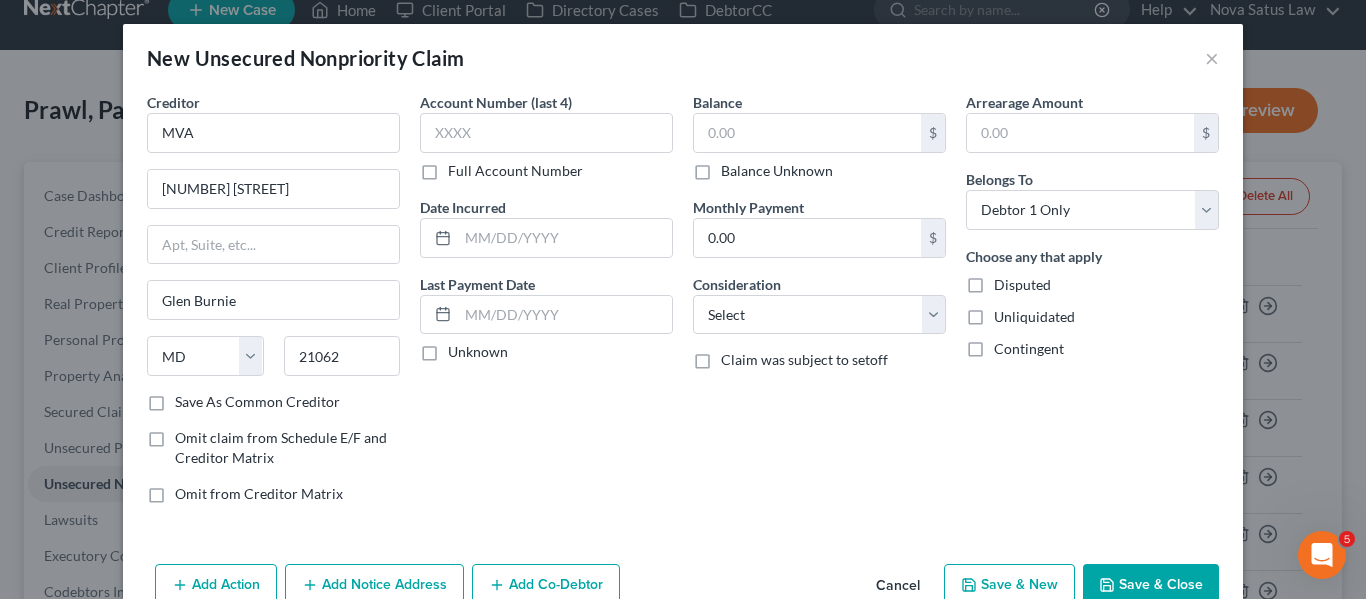 click on "Save & Close" at bounding box center [1151, 585] 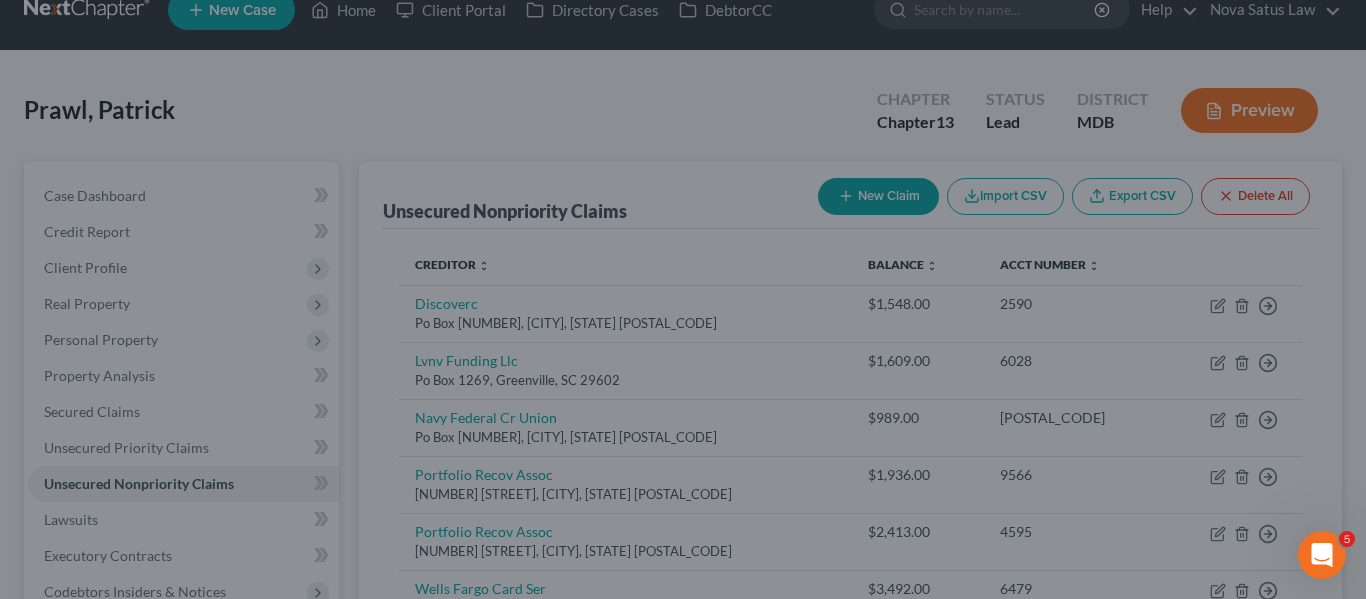 type on "0.00" 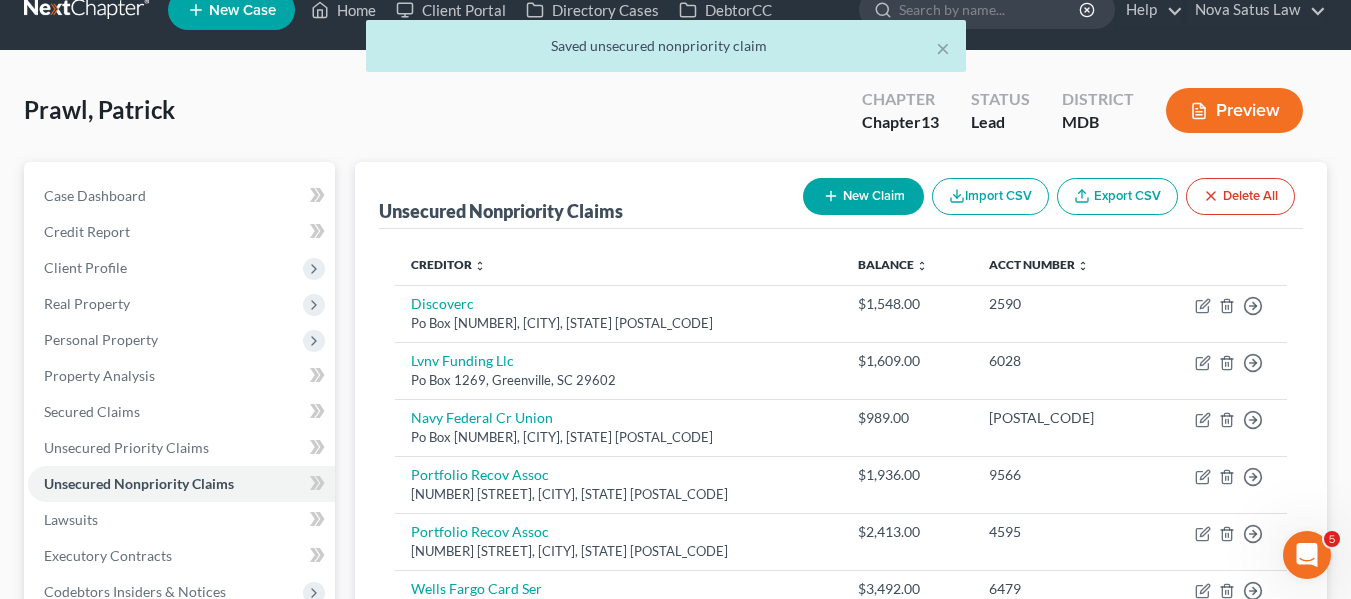 click on "New Claim" at bounding box center (863, 196) 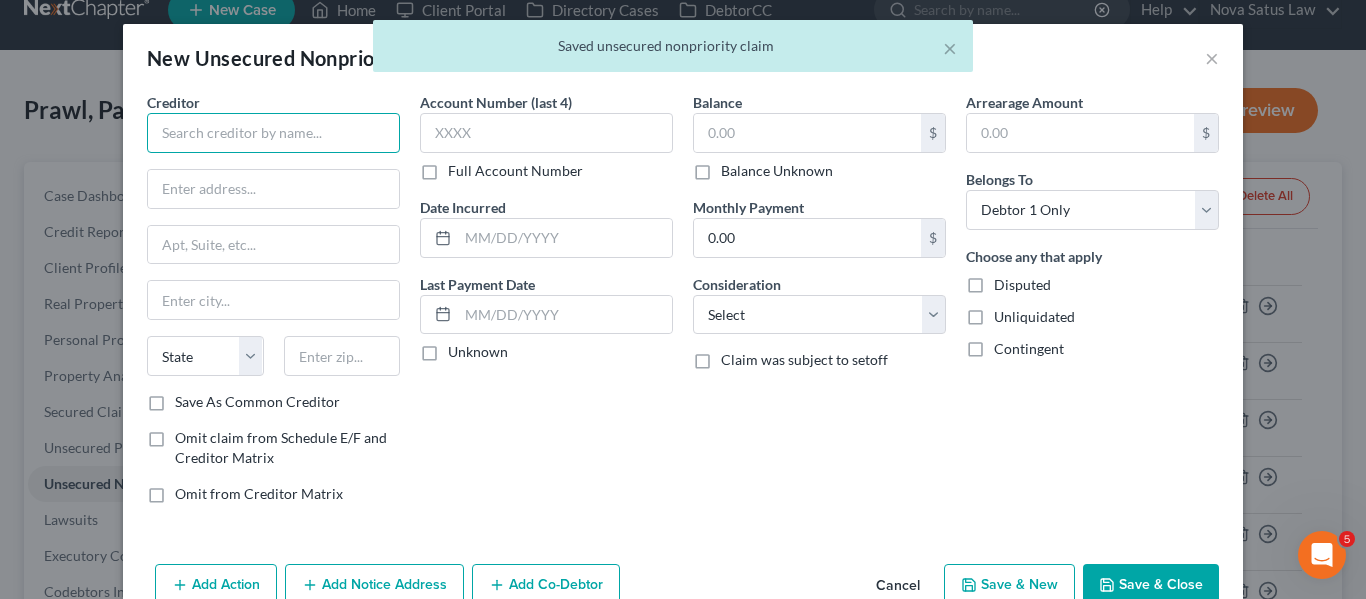 click at bounding box center [273, 133] 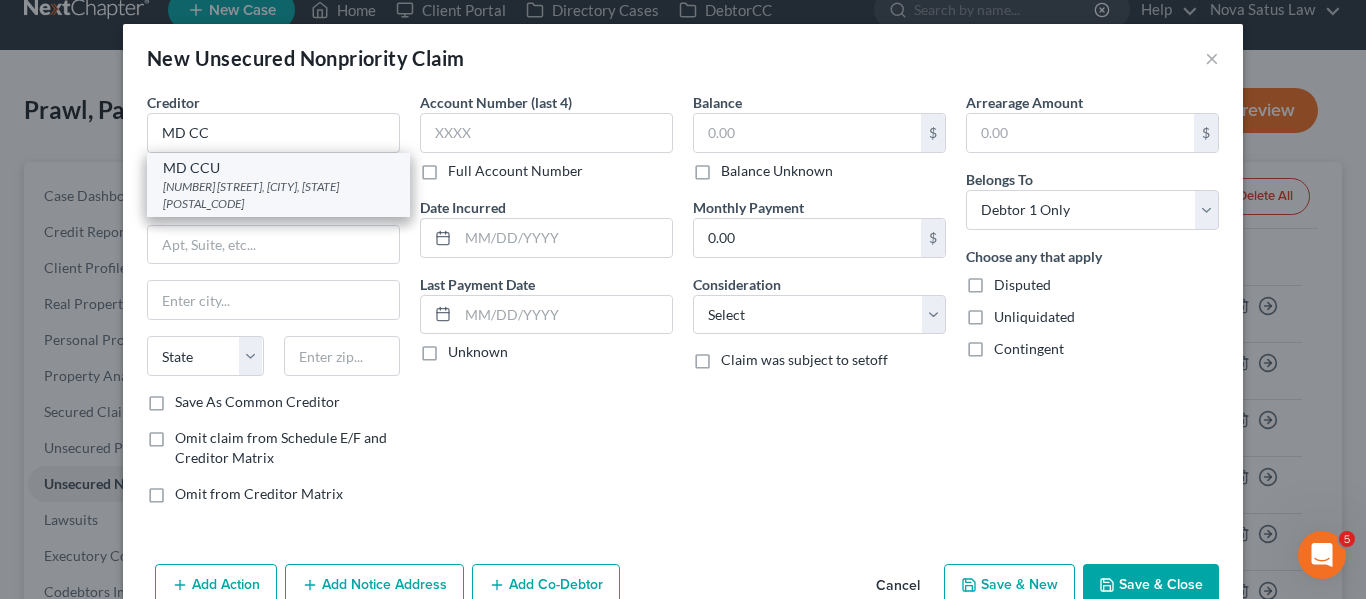 click on "MD CCU" at bounding box center (278, 168) 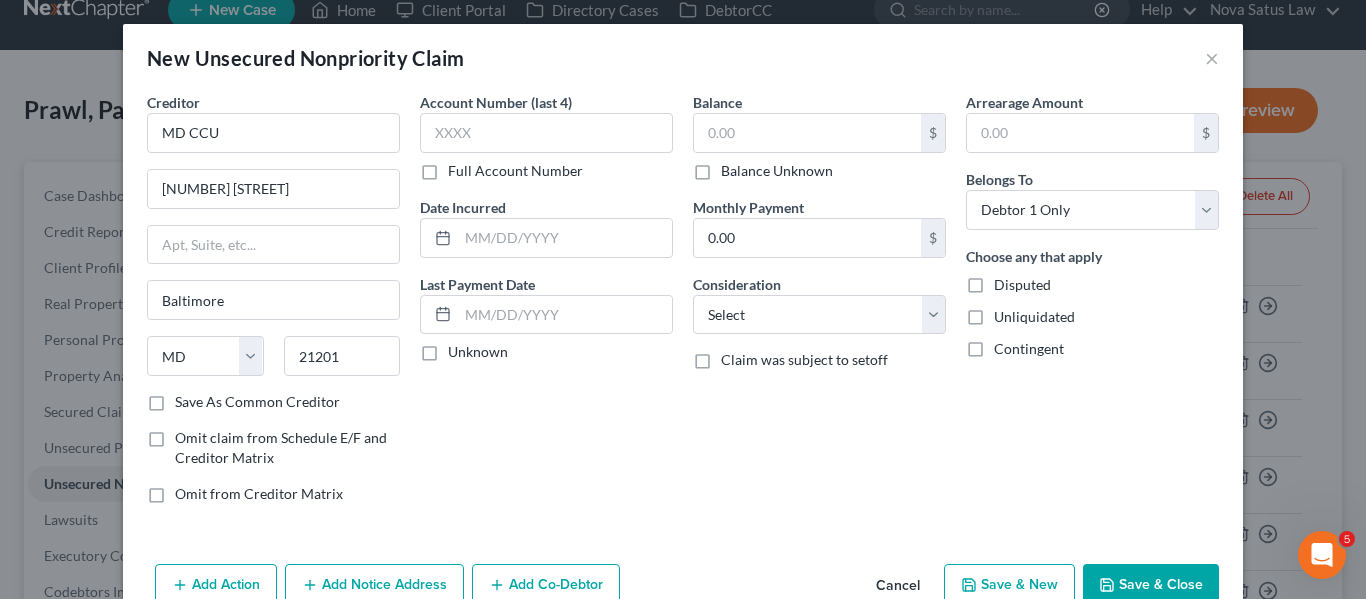 click on "Save & Close" at bounding box center [1151, 585] 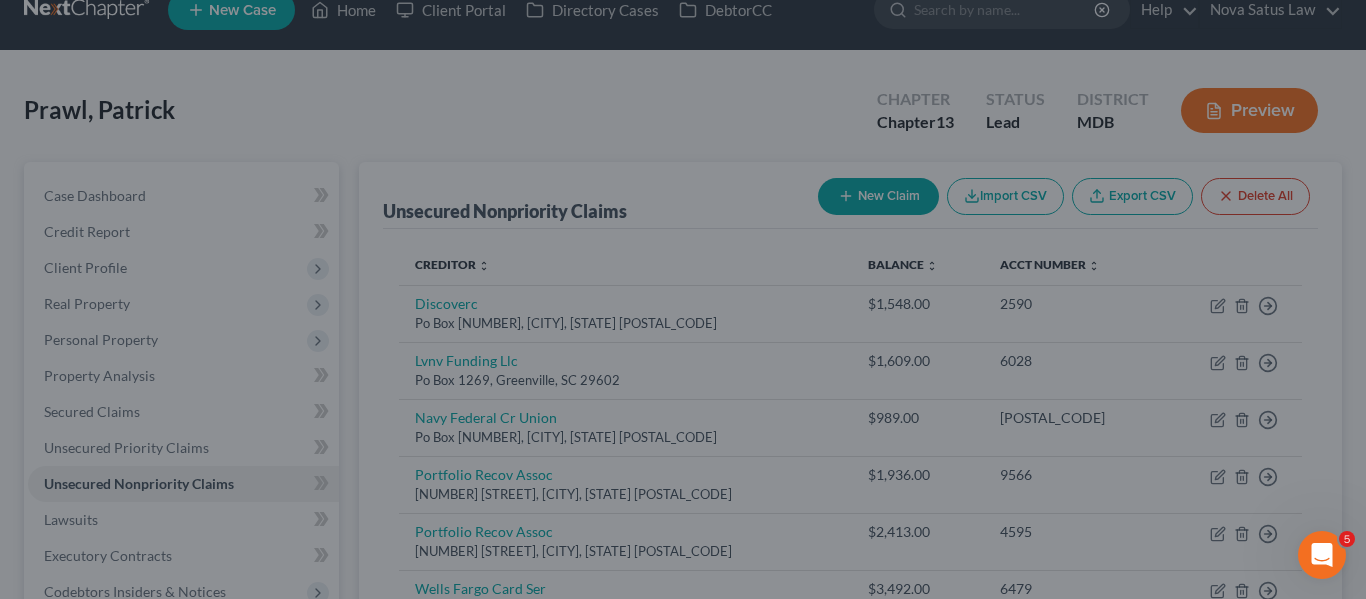 type on "0.00" 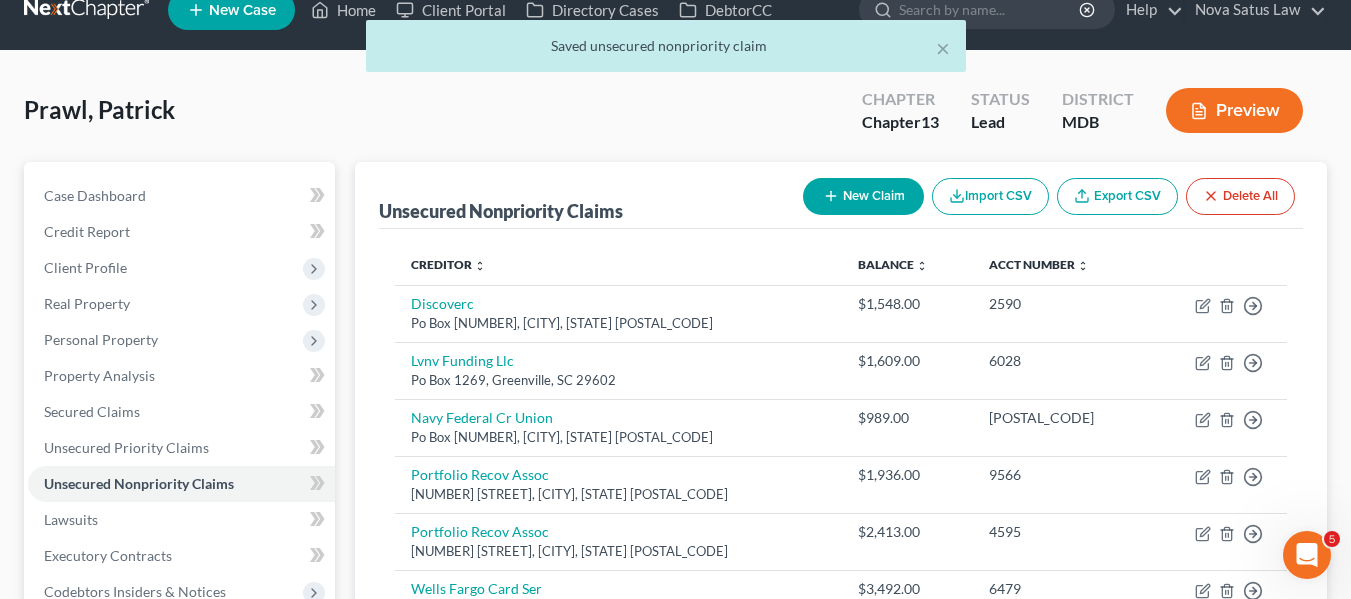 click on "New Claim" at bounding box center [863, 196] 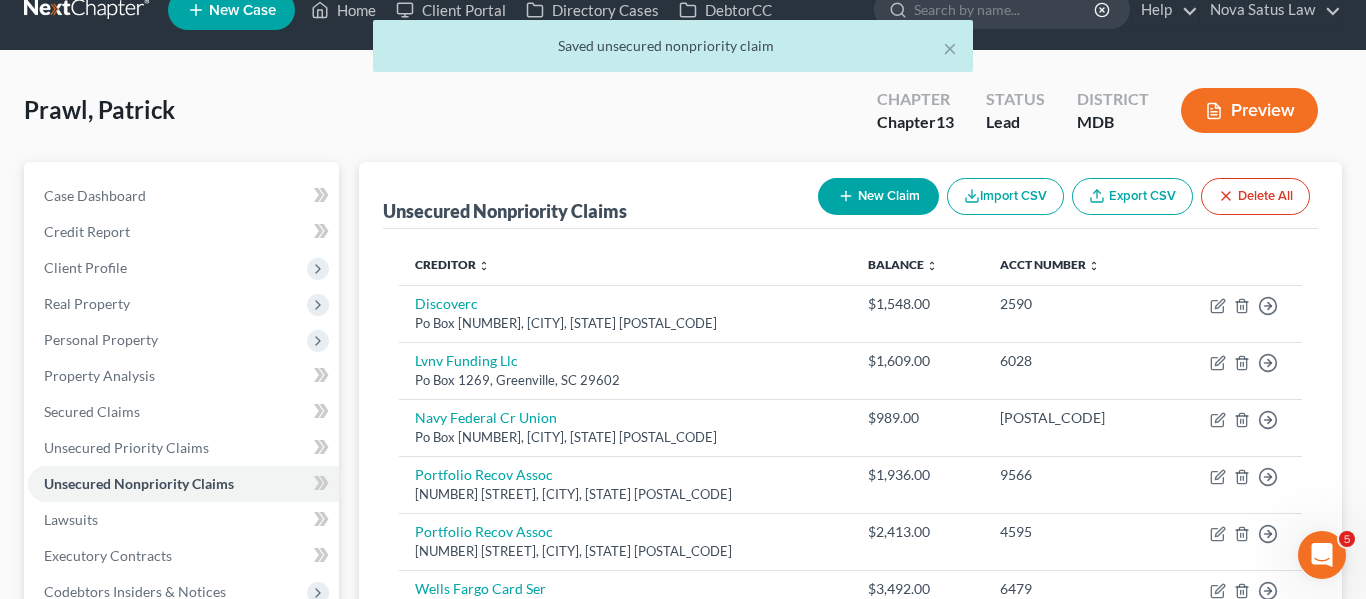 select on "0" 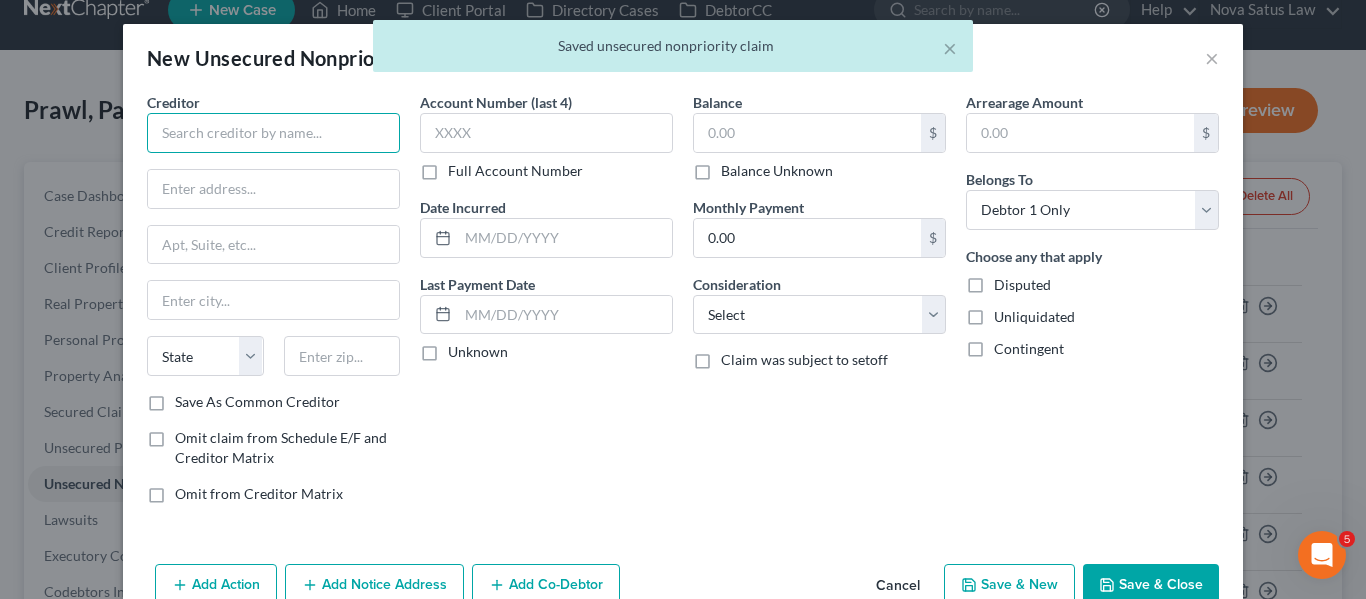 click at bounding box center (273, 133) 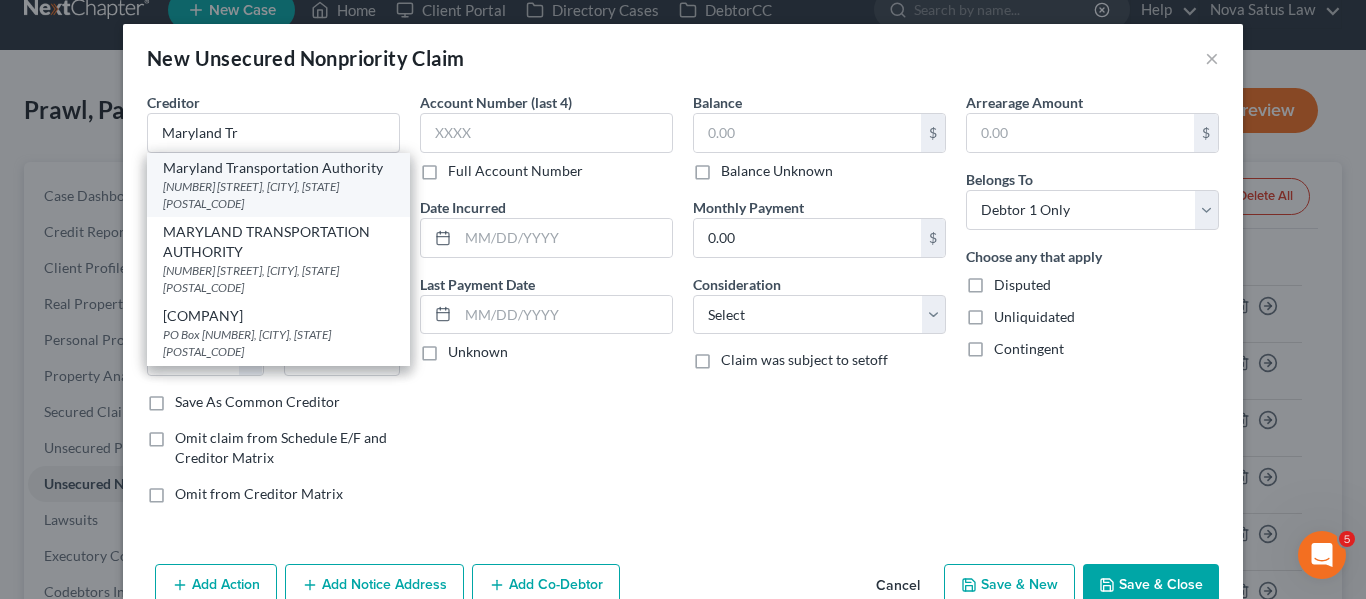click on "Maryland Transportation Authority" at bounding box center [278, 168] 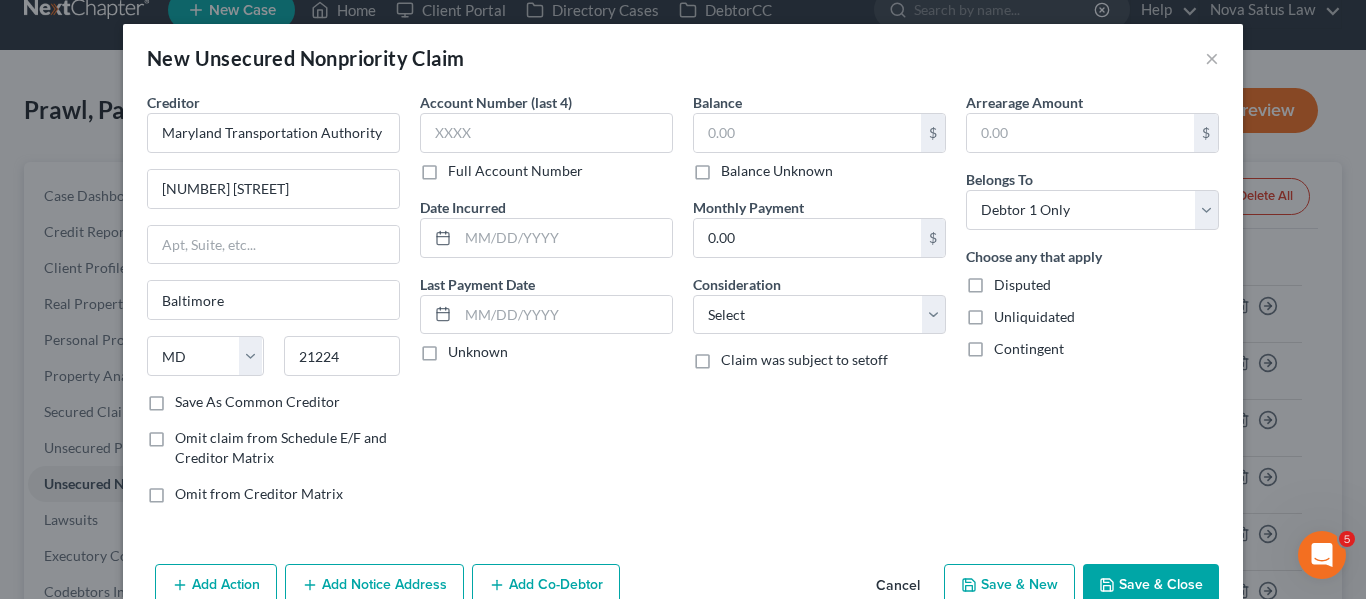 click on "Save & Close" at bounding box center (1151, 585) 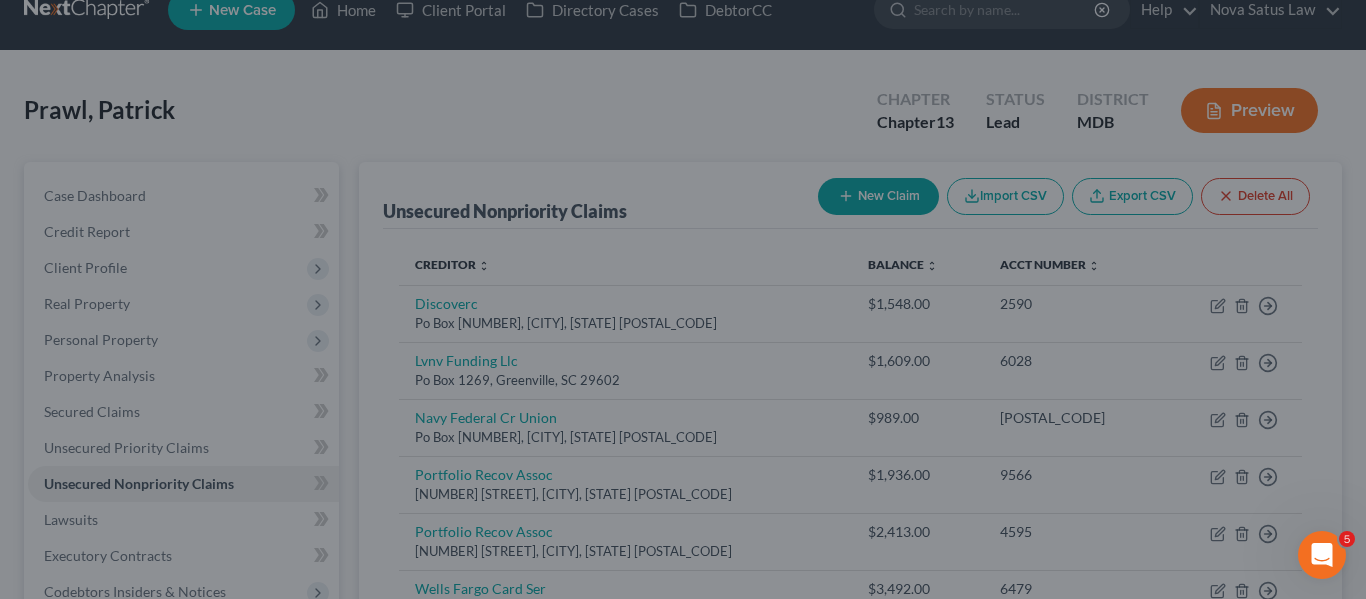 type on "0.00" 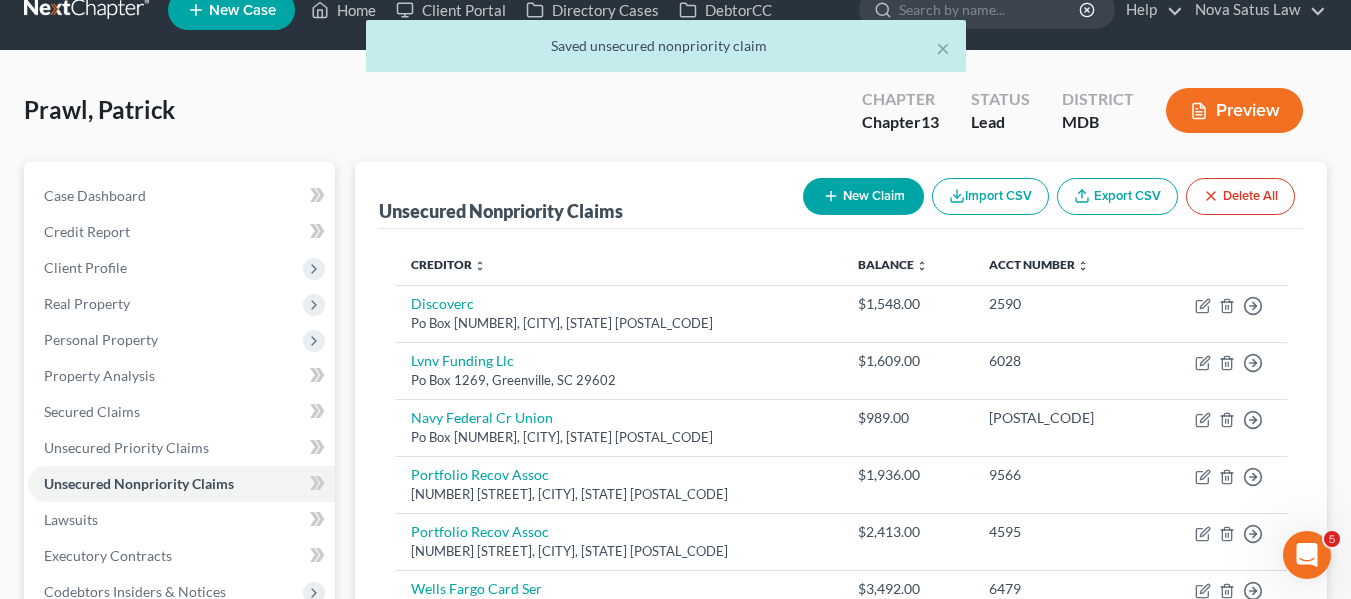 click on "New Claim" at bounding box center [863, 196] 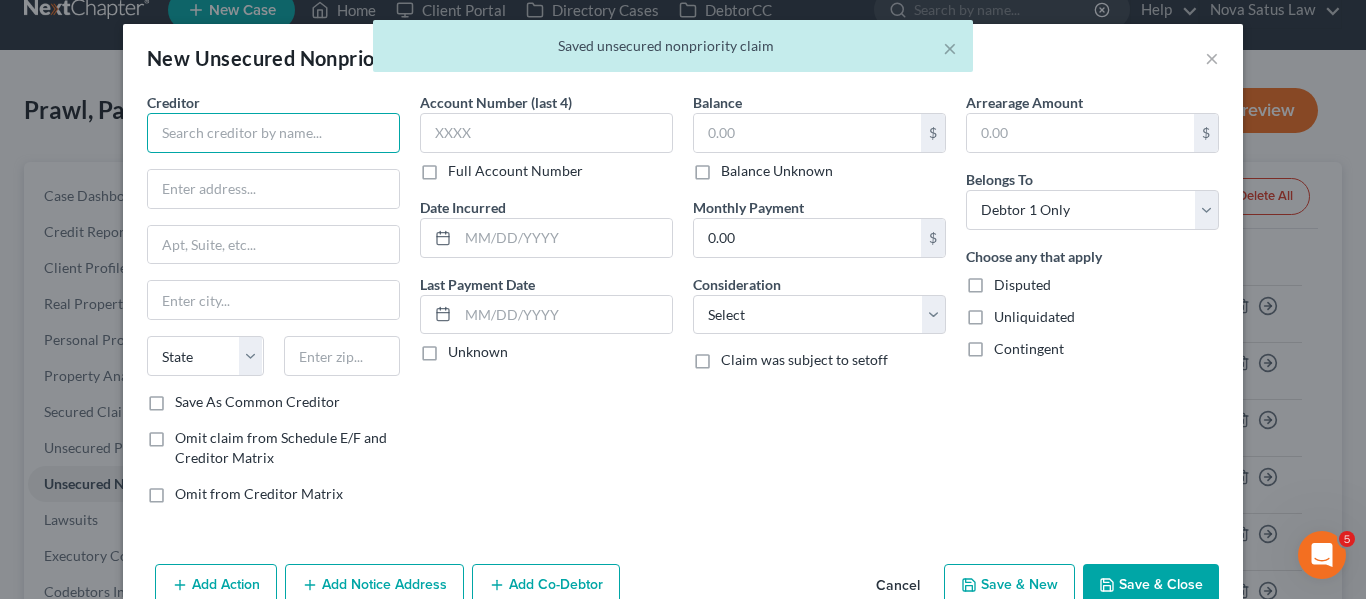 click at bounding box center [273, 133] 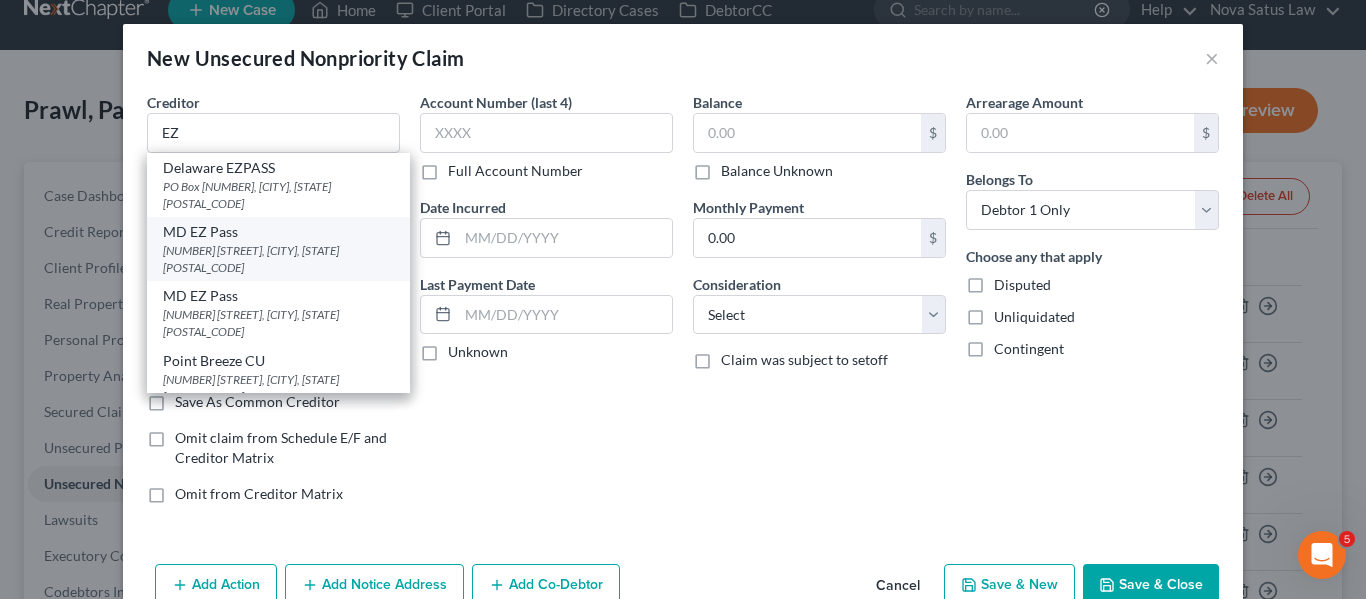 click on "[NUMBER] [STREET], [CITY], [STATE] [POSTAL_CODE]" at bounding box center (278, 259) 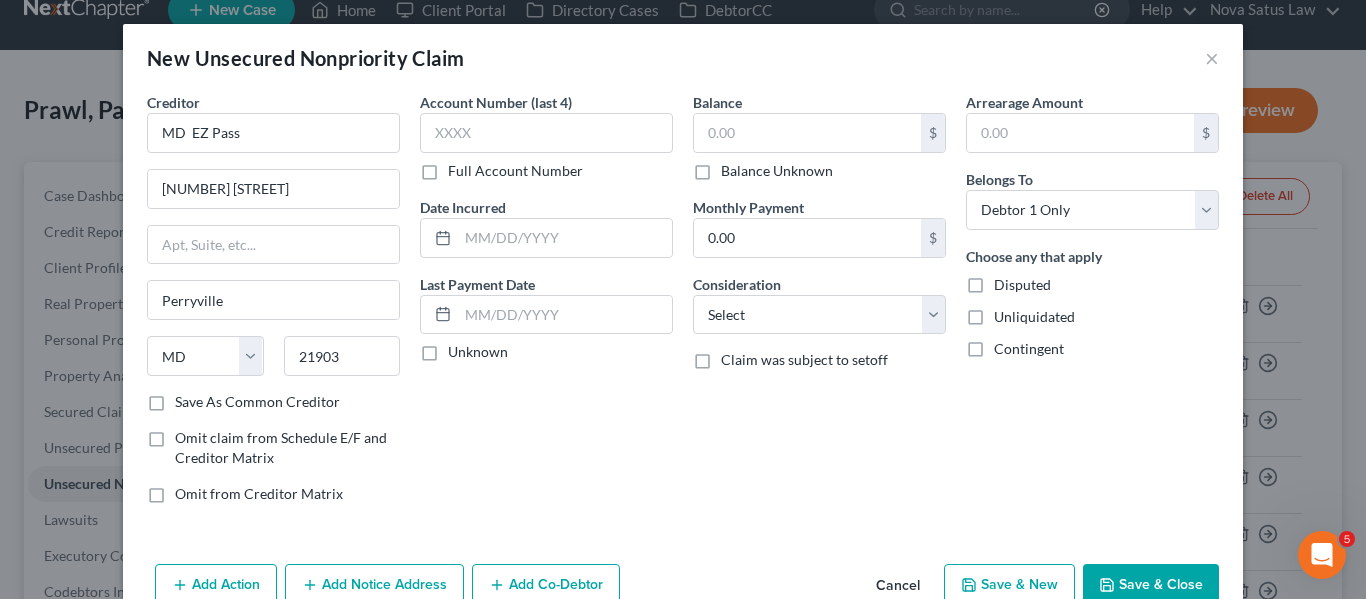click 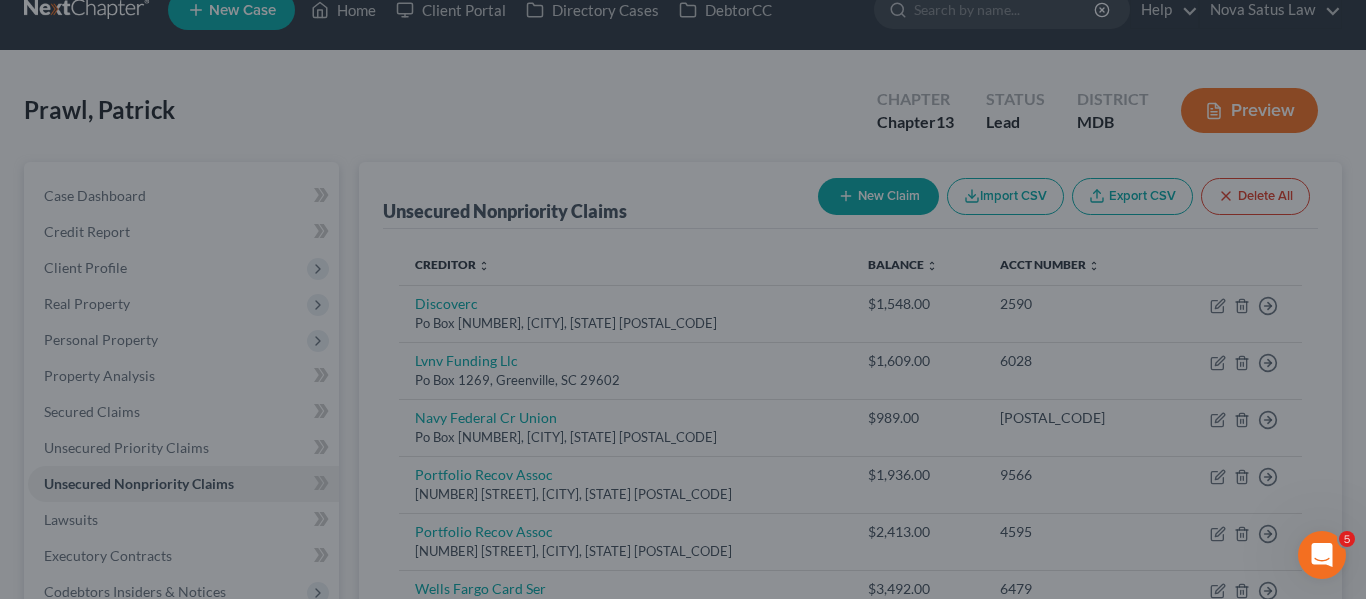 type on "0.00" 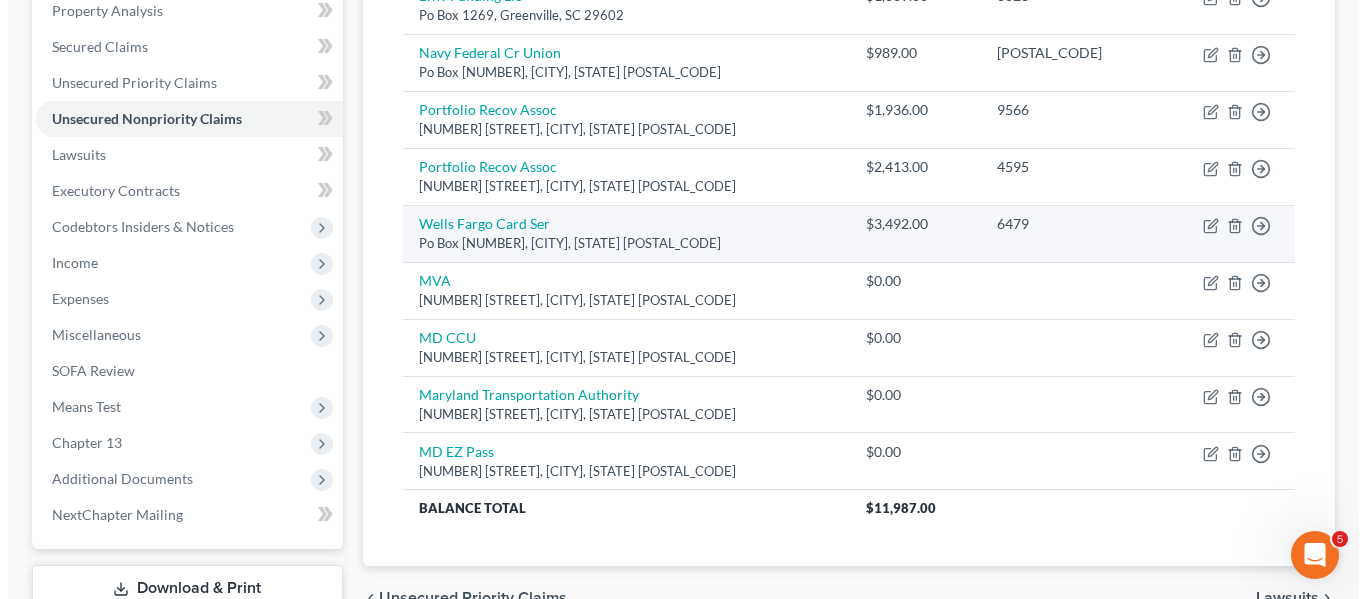 scroll, scrollTop: 394, scrollLeft: 0, axis: vertical 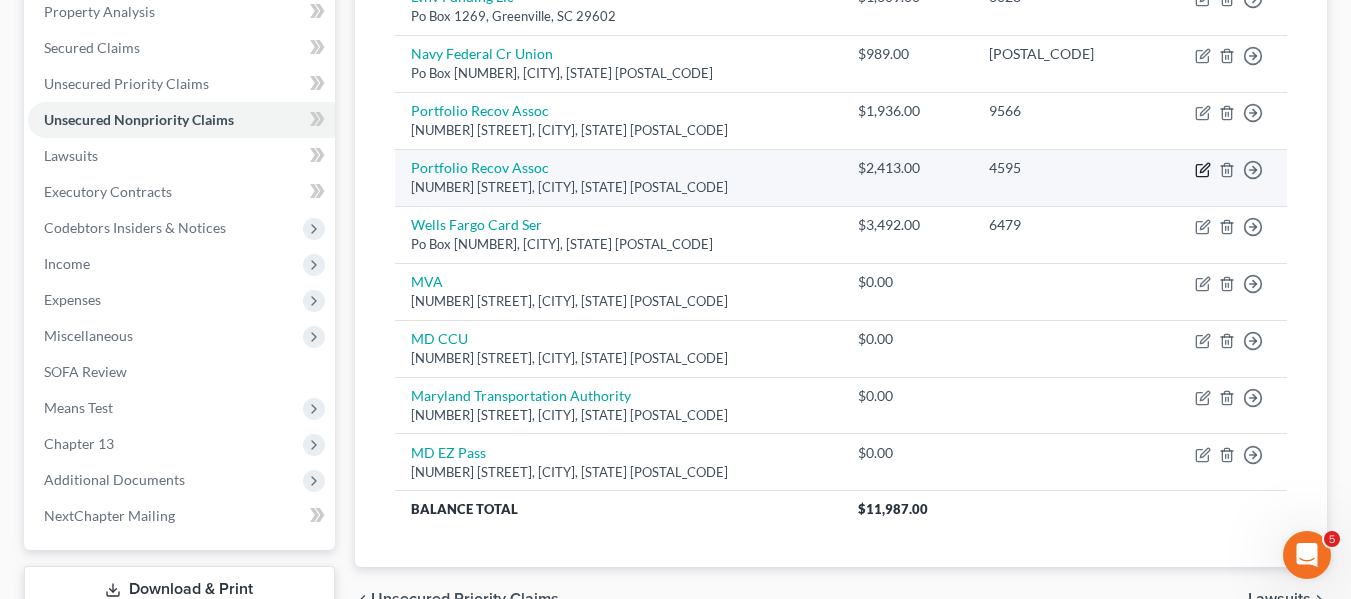 click 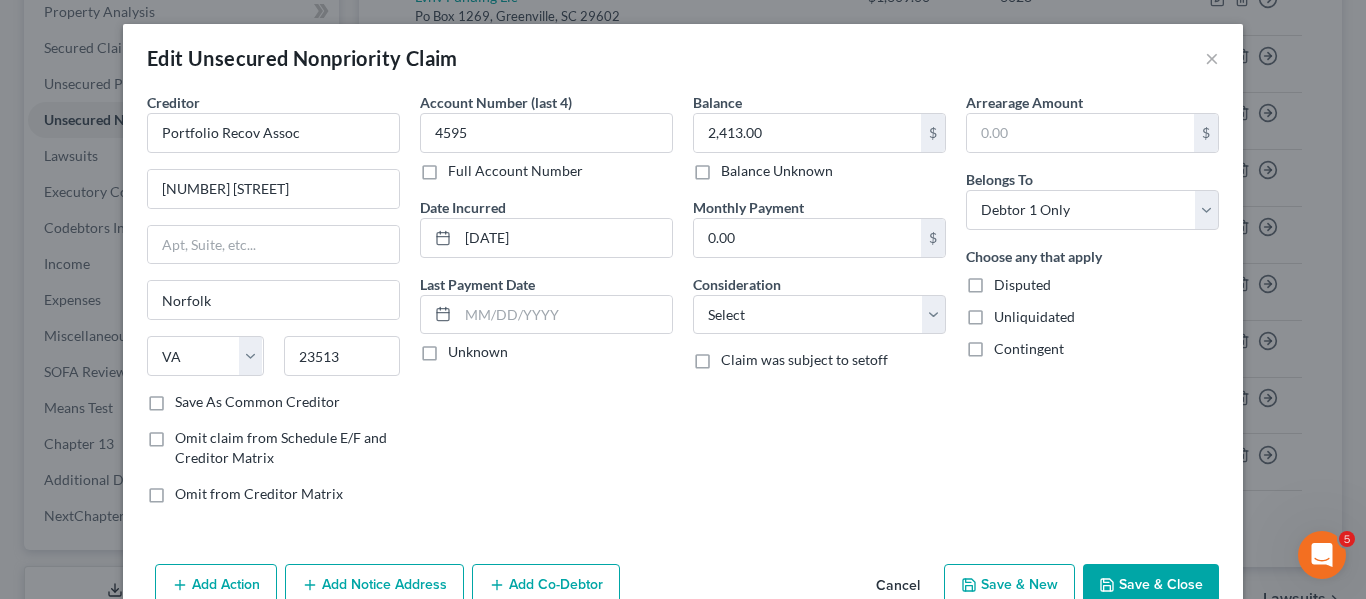scroll, scrollTop: 104, scrollLeft: 0, axis: vertical 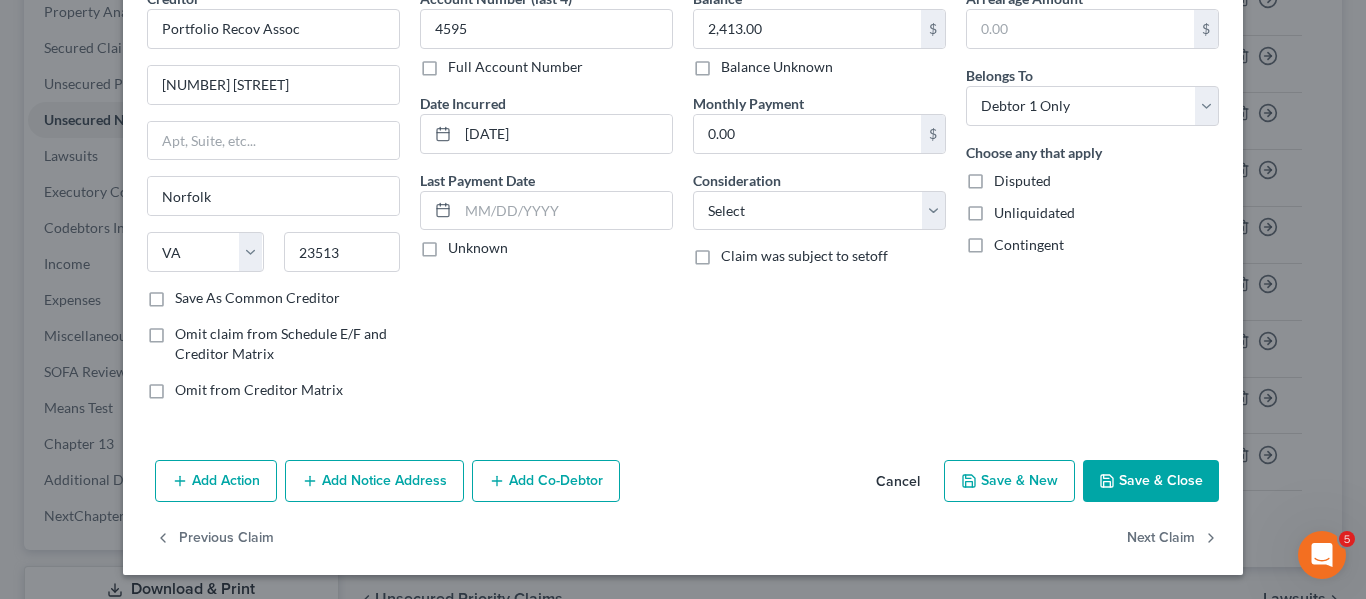 click on "Add Notice Address" at bounding box center (374, 481) 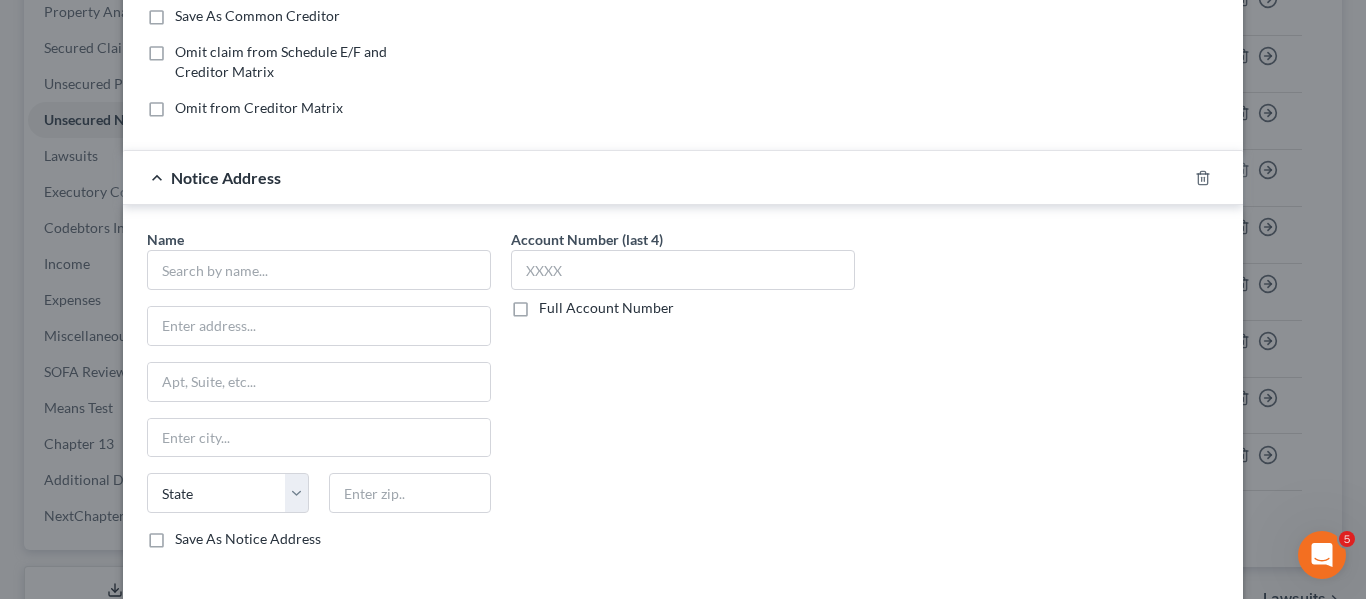 scroll, scrollTop: 387, scrollLeft: 0, axis: vertical 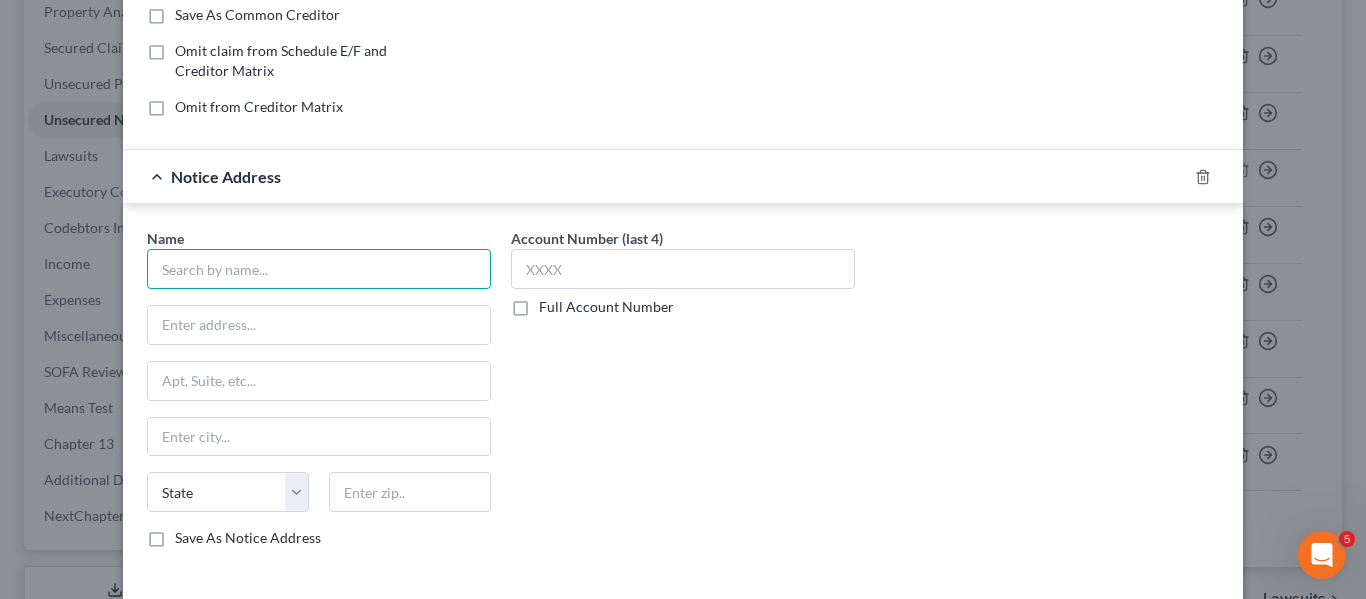 click at bounding box center (319, 269) 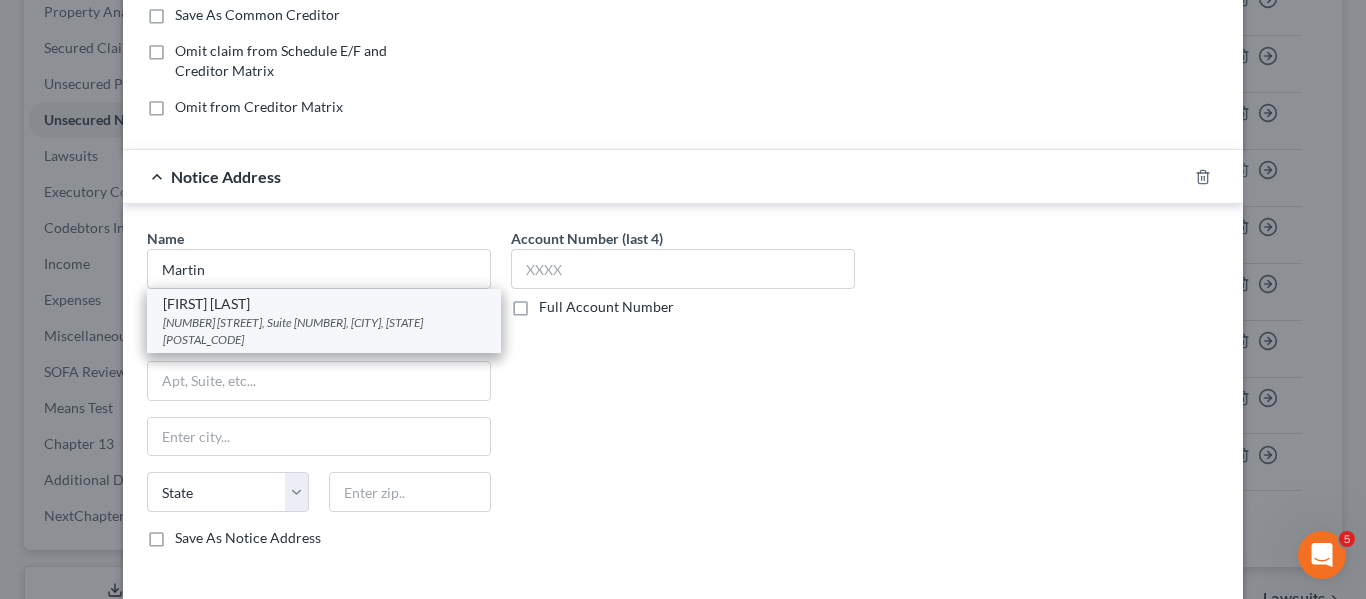 click on "Martin Odstrchel" at bounding box center [324, 304] 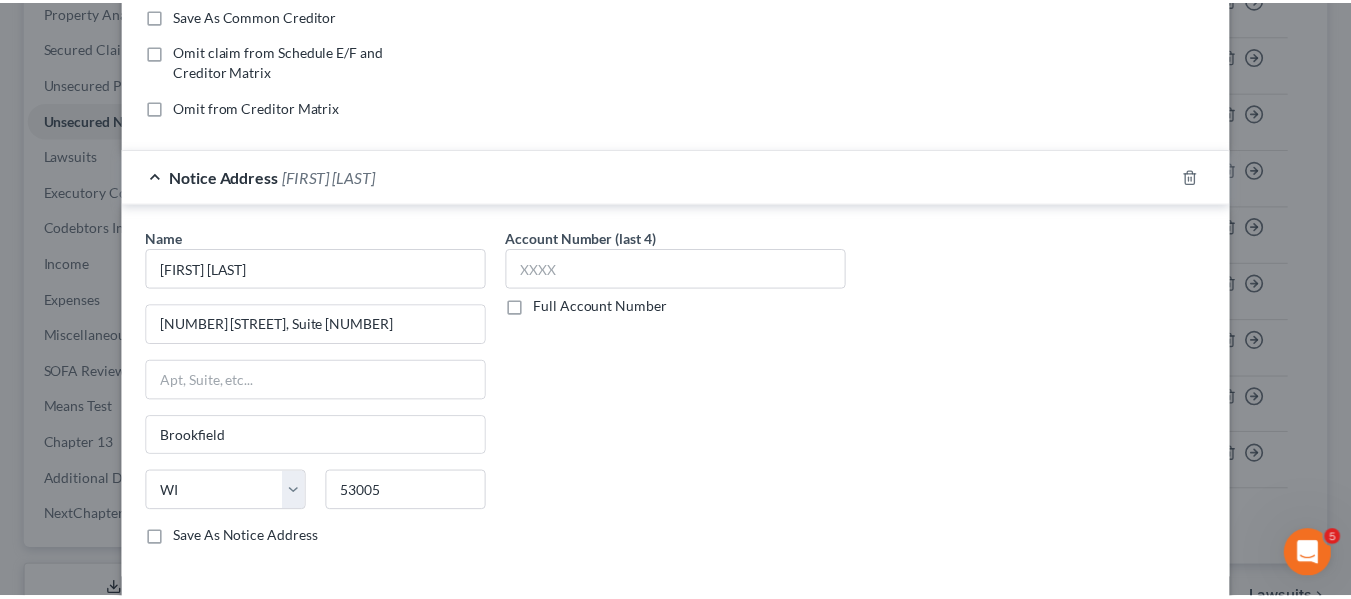 scroll, scrollTop: 535, scrollLeft: 0, axis: vertical 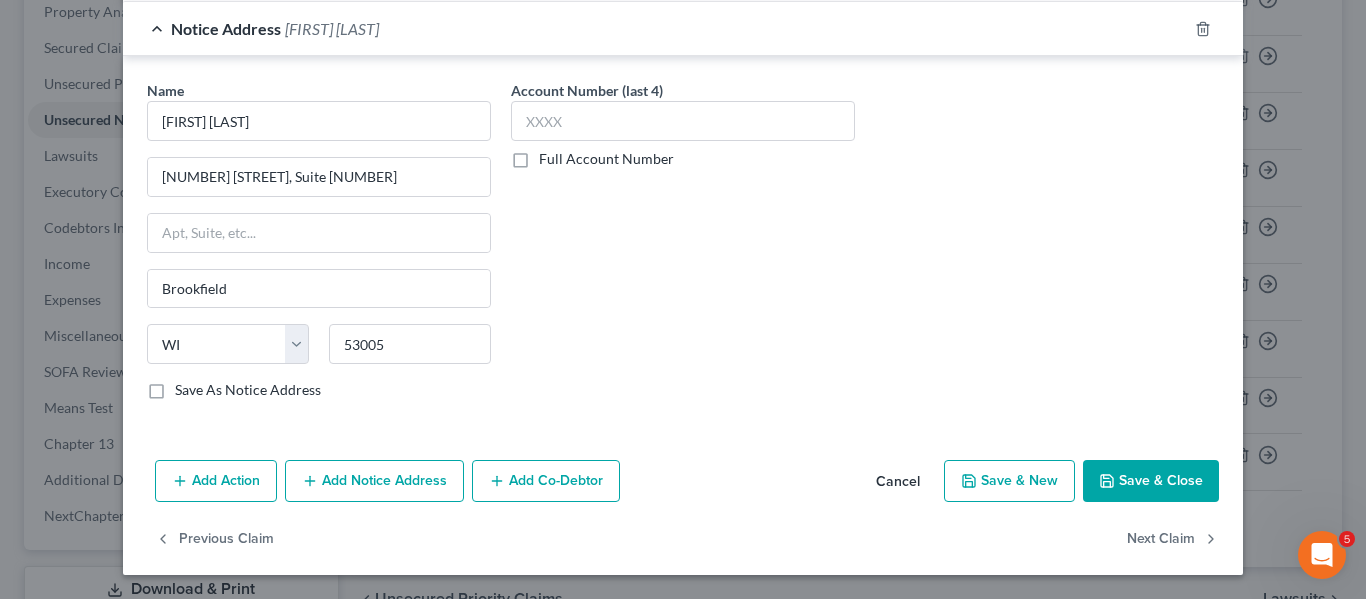 click on "Save & Close" at bounding box center (1151, 481) 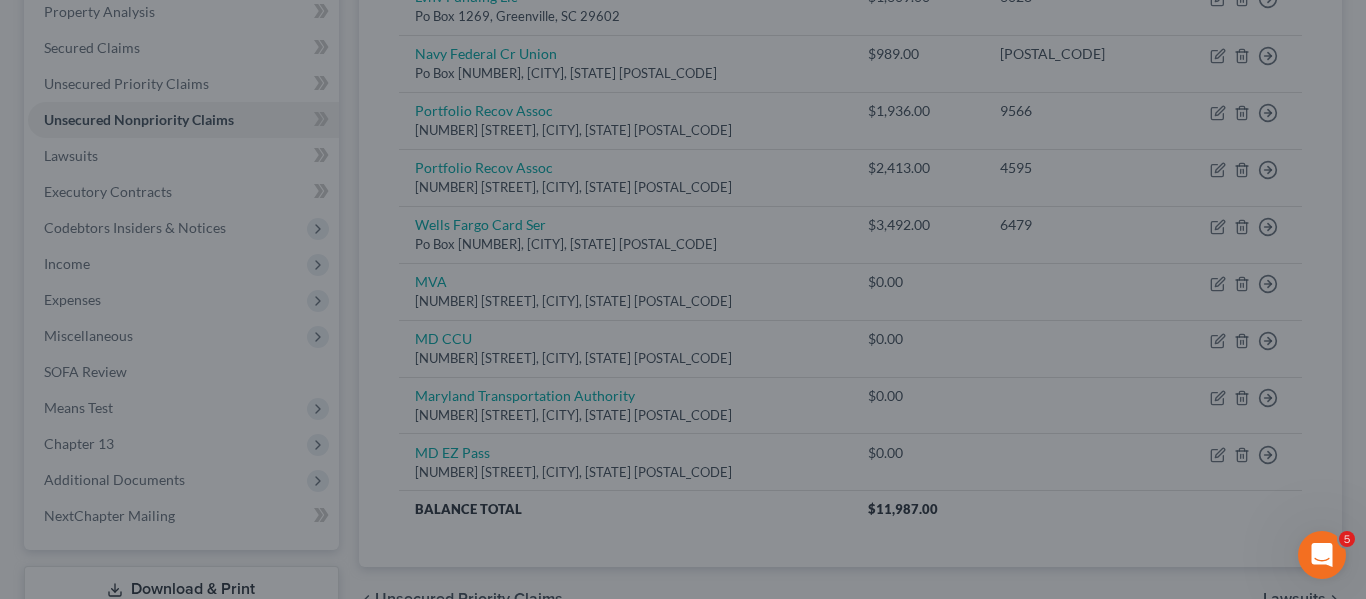 type on "0" 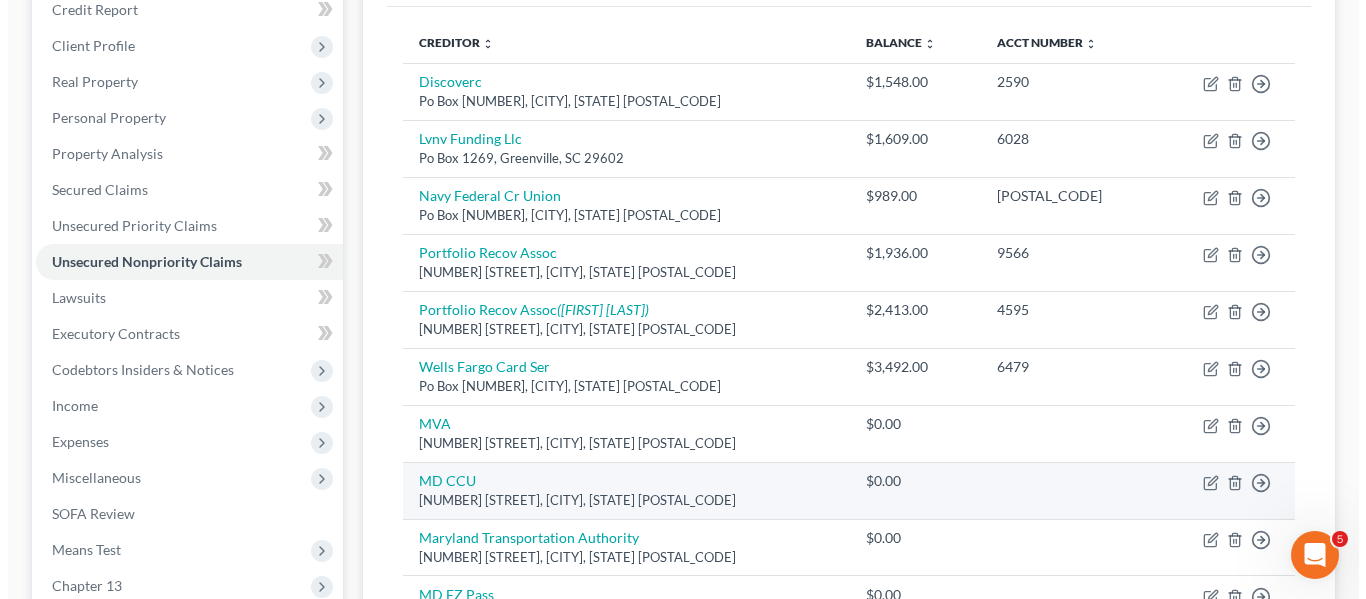 scroll, scrollTop: 251, scrollLeft: 0, axis: vertical 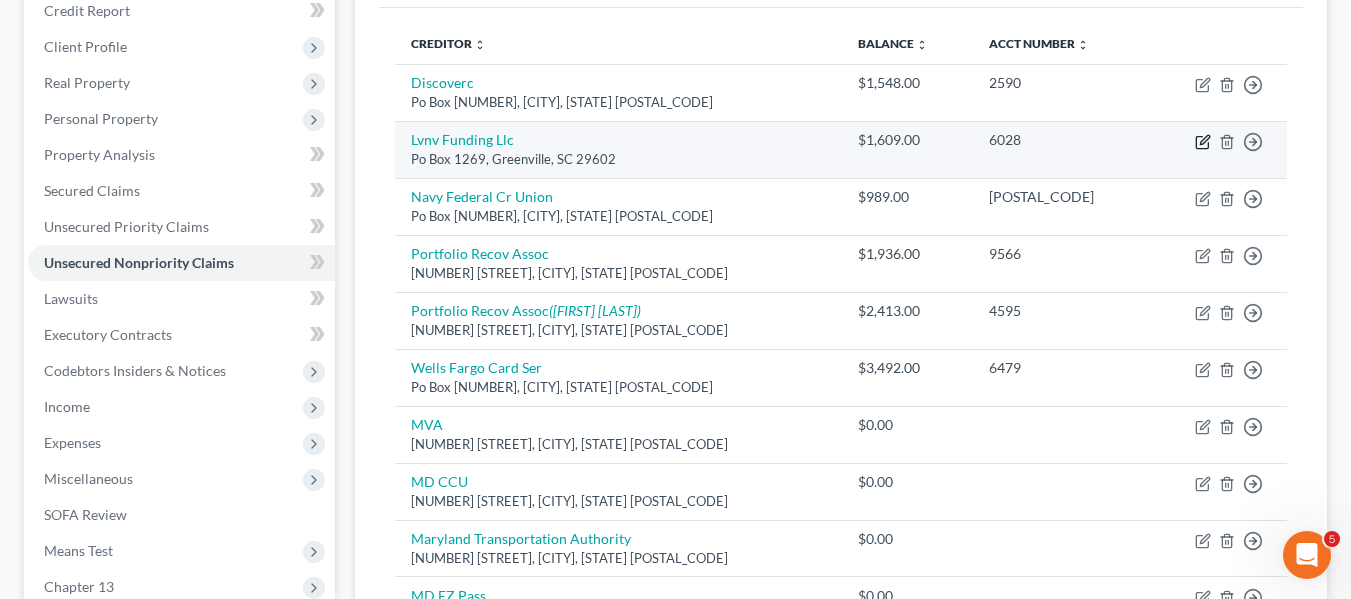 click 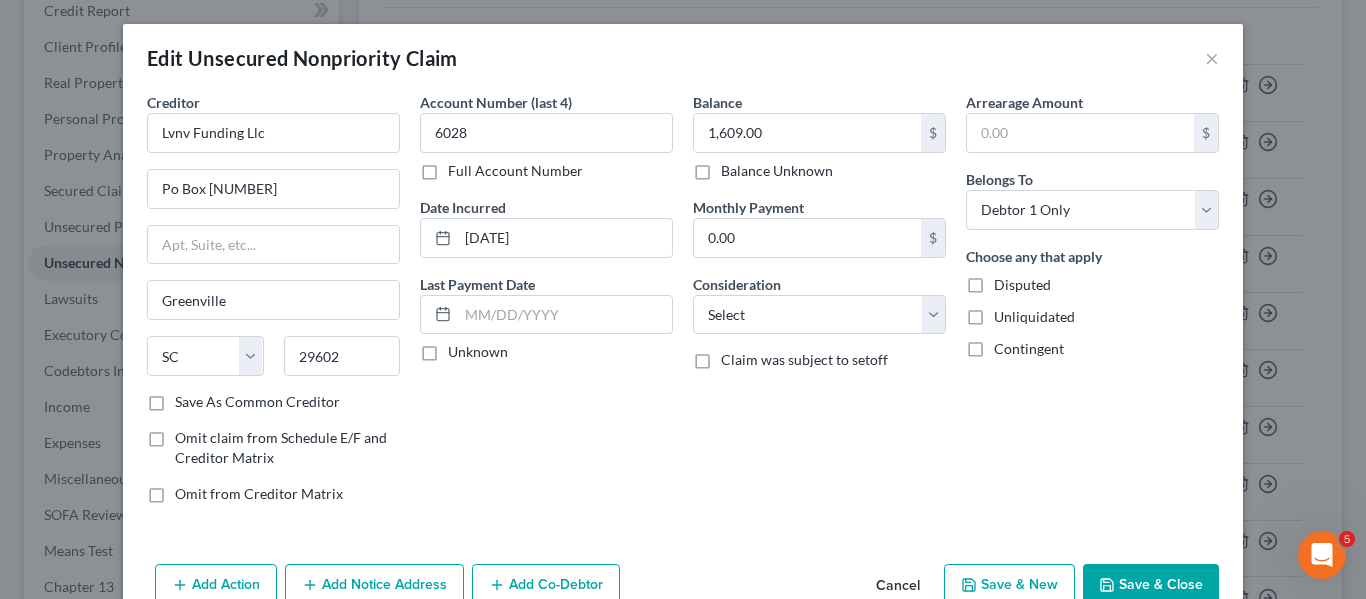 scroll, scrollTop: 104, scrollLeft: 0, axis: vertical 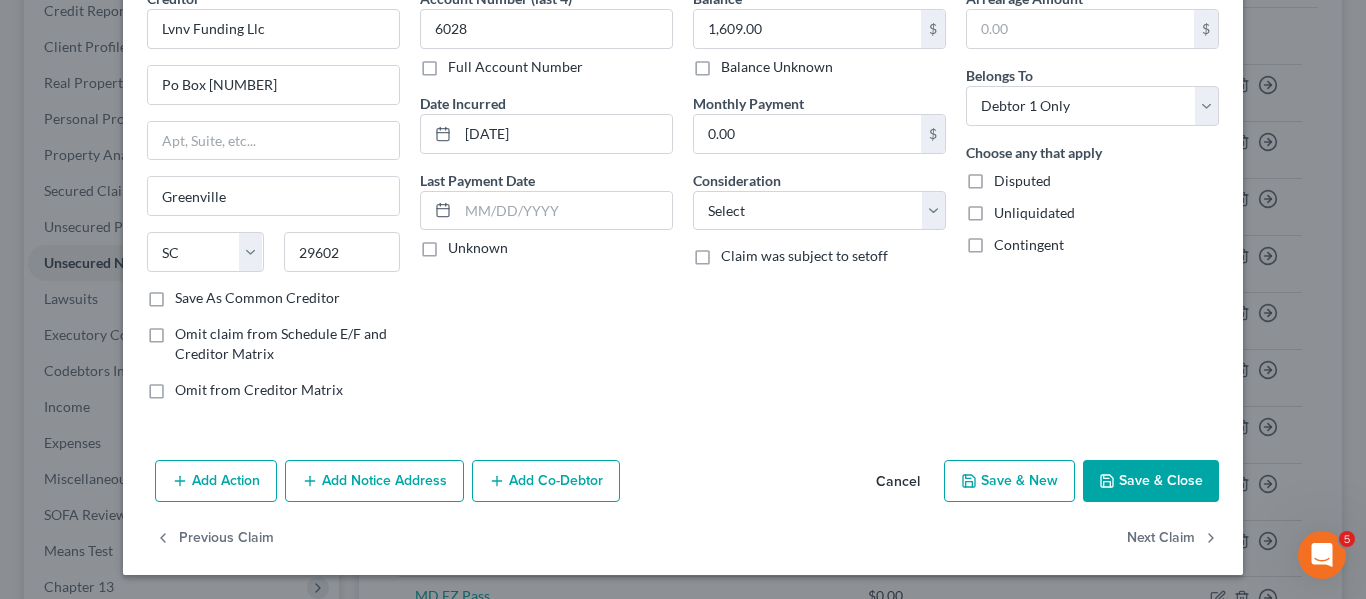 click on "Add Notice Address" at bounding box center (374, 481) 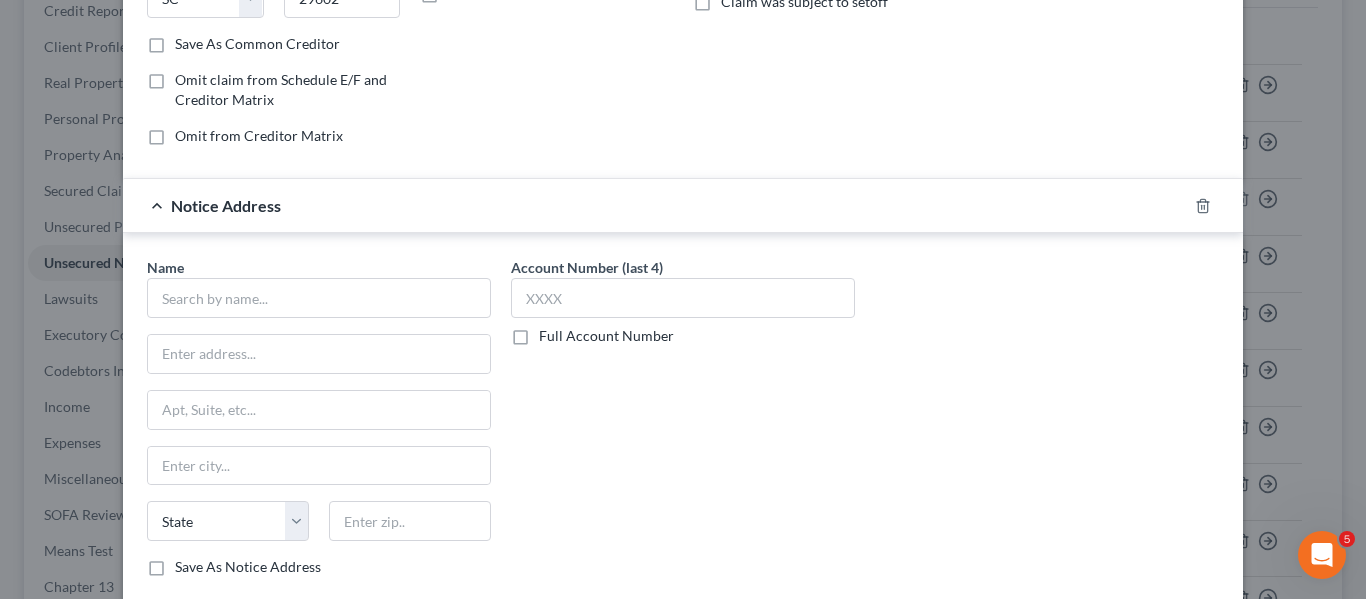 scroll, scrollTop: 359, scrollLeft: 0, axis: vertical 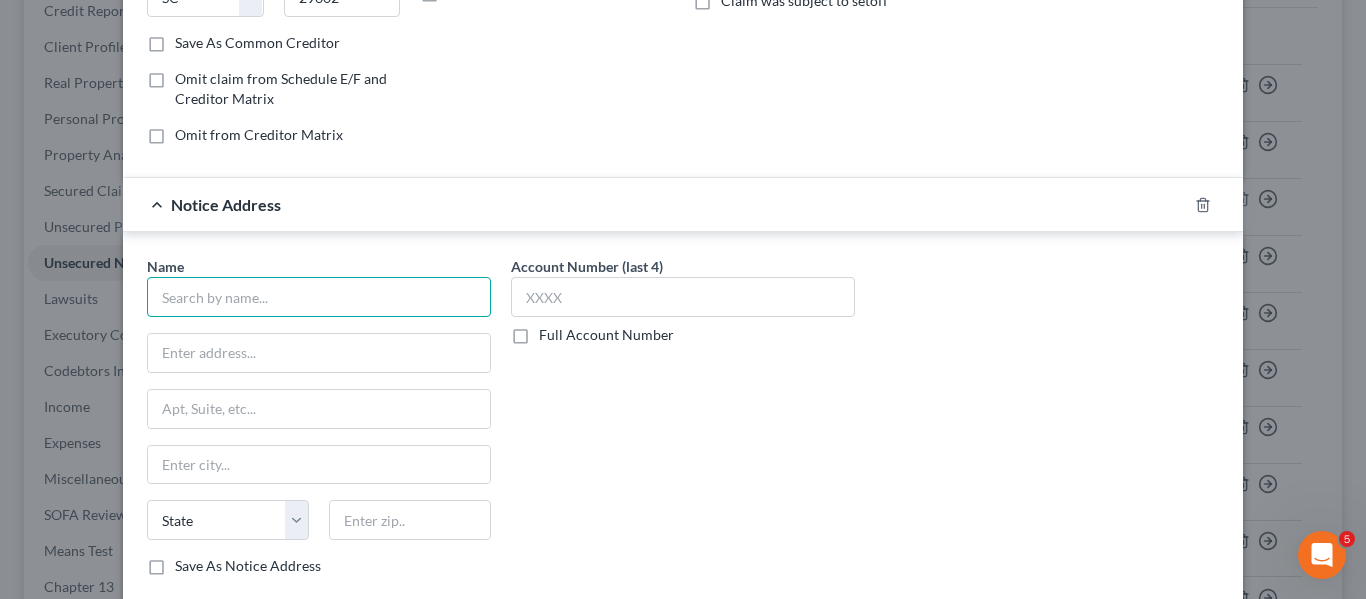 click at bounding box center [319, 297] 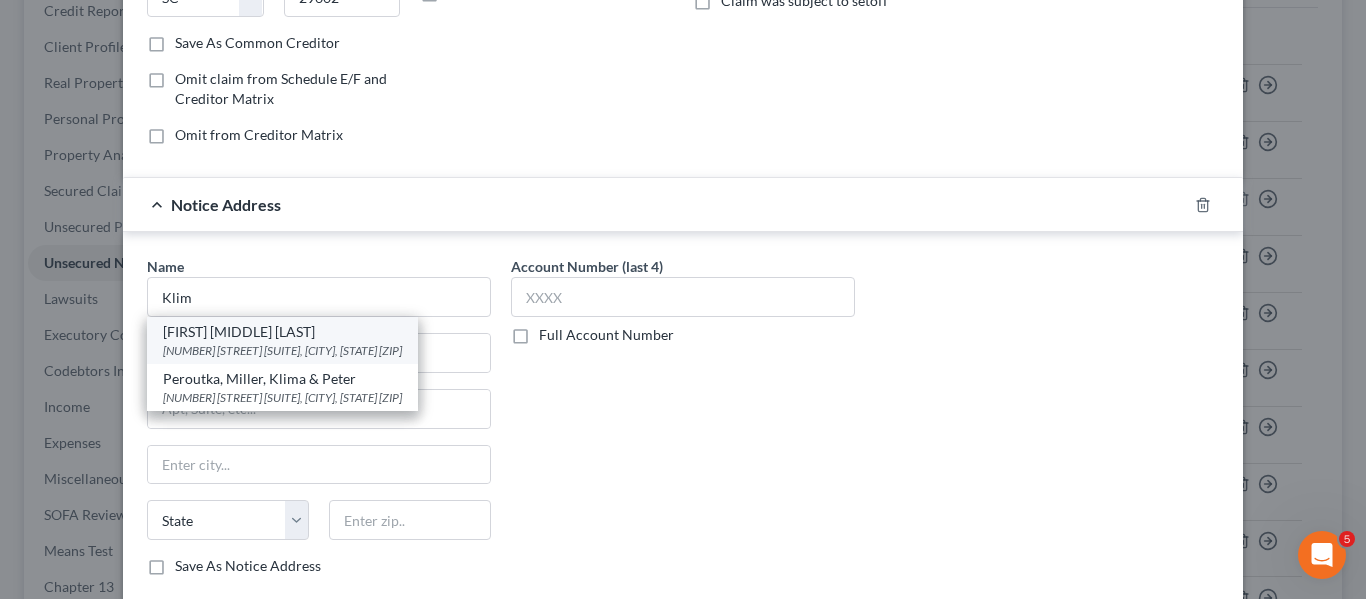 click on "8028 Ritchie Hwy Suite 300, Pasadena, MD 21122" at bounding box center (282, 350) 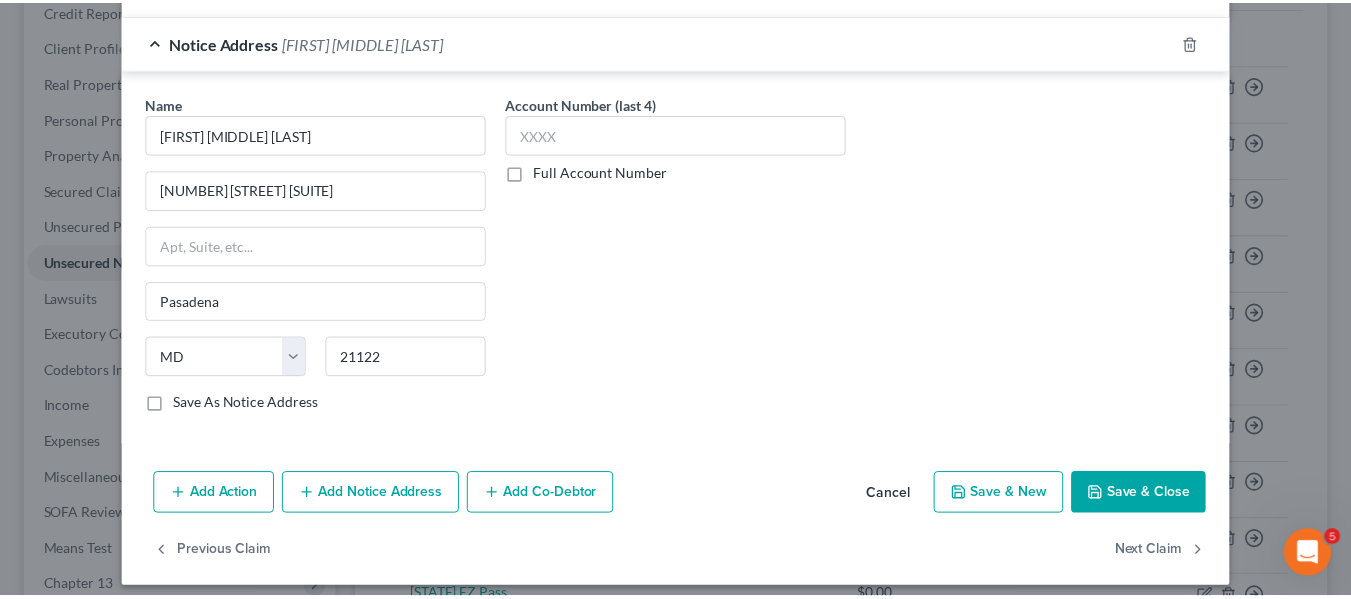 scroll, scrollTop: 535, scrollLeft: 0, axis: vertical 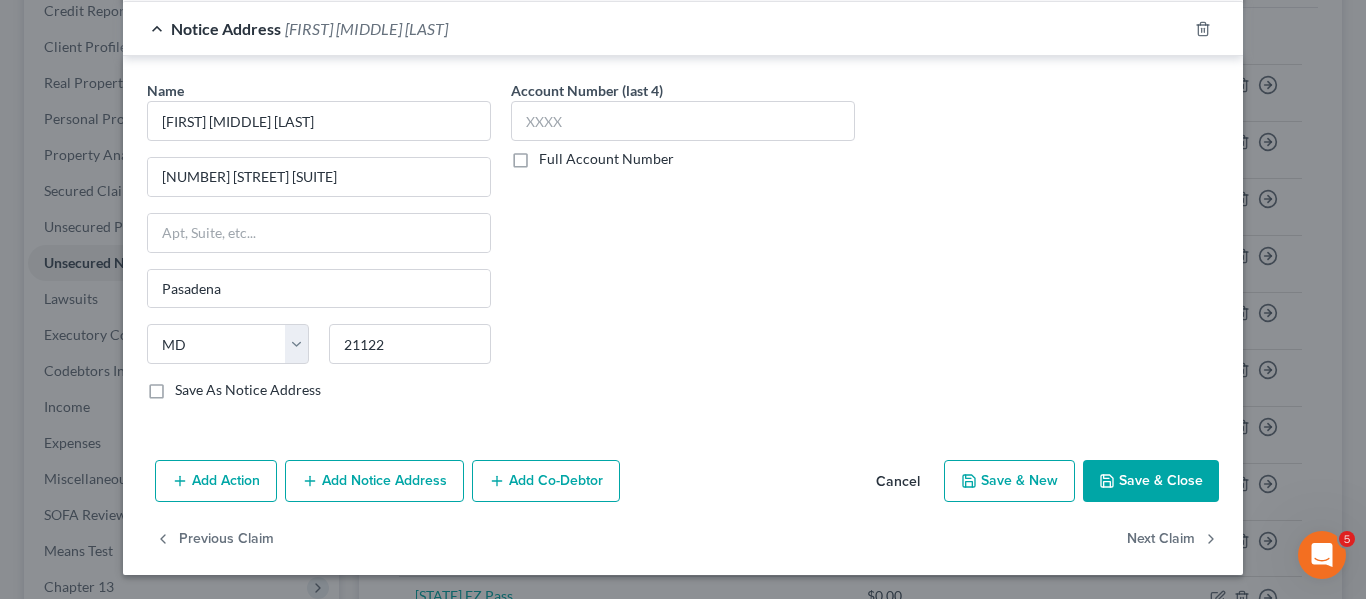click on "Save & Close" at bounding box center (1151, 481) 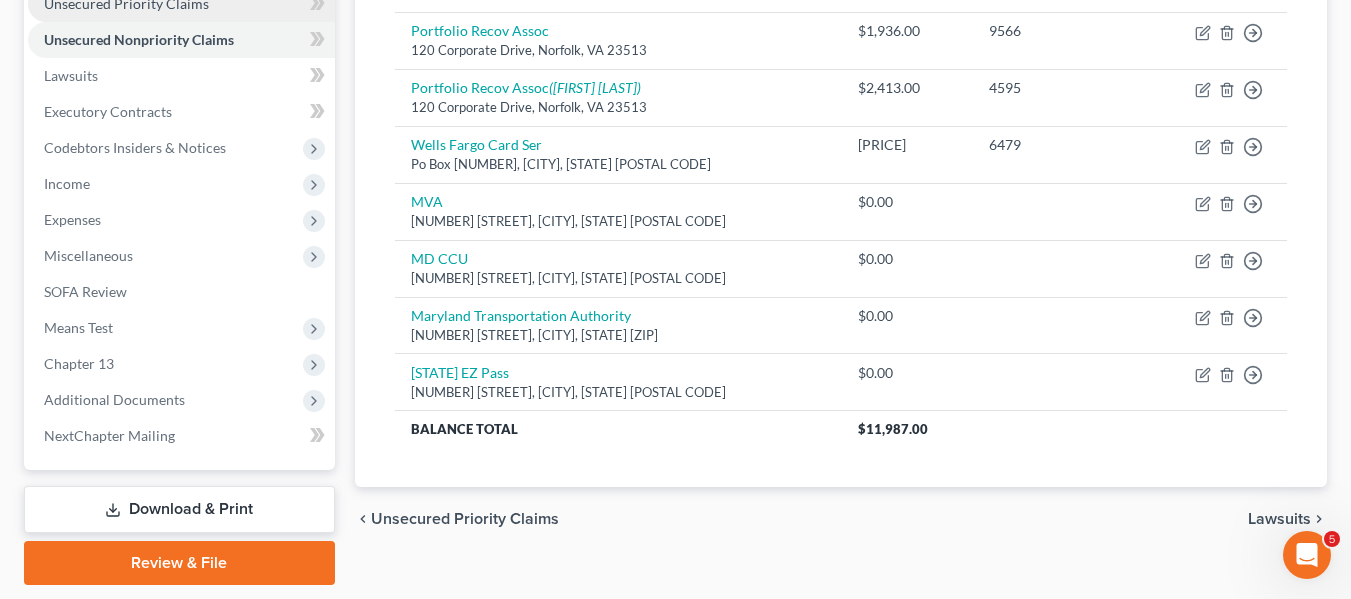 scroll, scrollTop: 475, scrollLeft: 0, axis: vertical 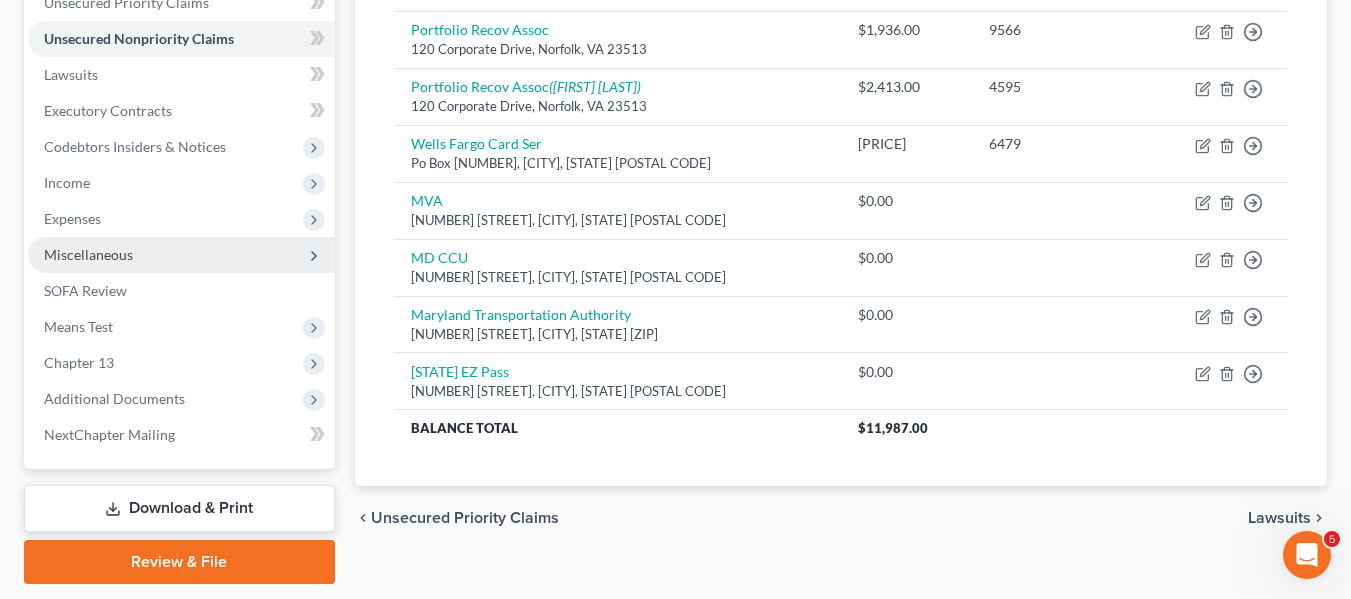 click on "Miscellaneous" at bounding box center (88, 254) 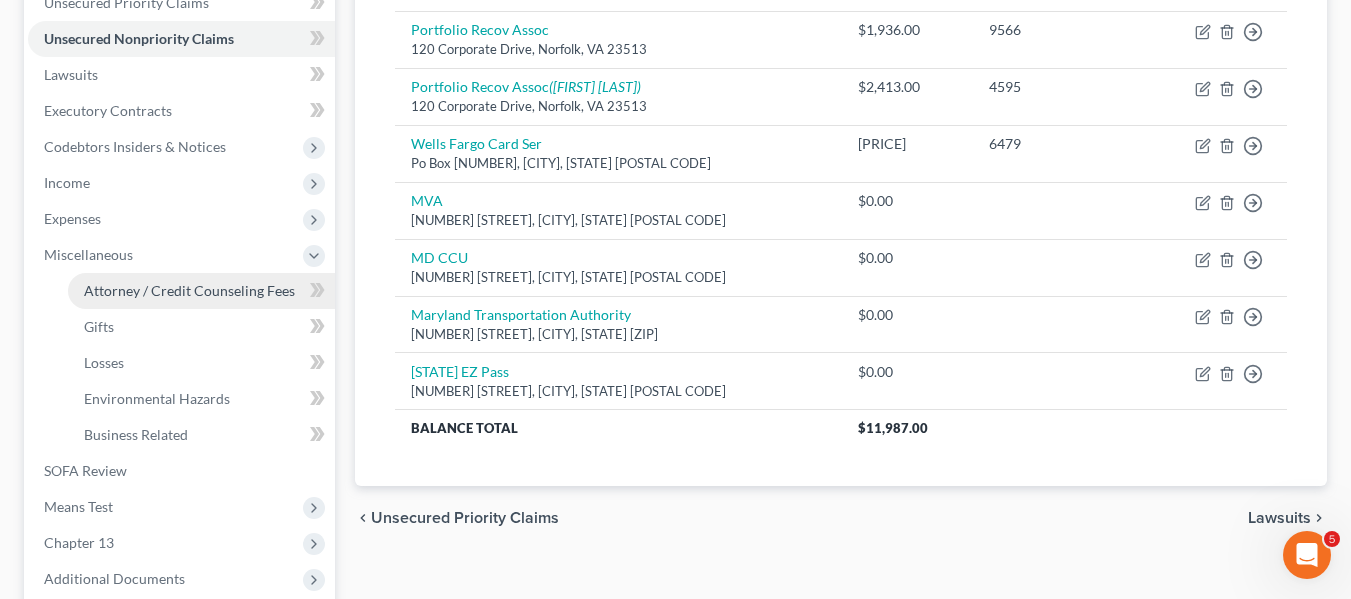click on "Attorney / Credit Counseling Fees" at bounding box center (189, 290) 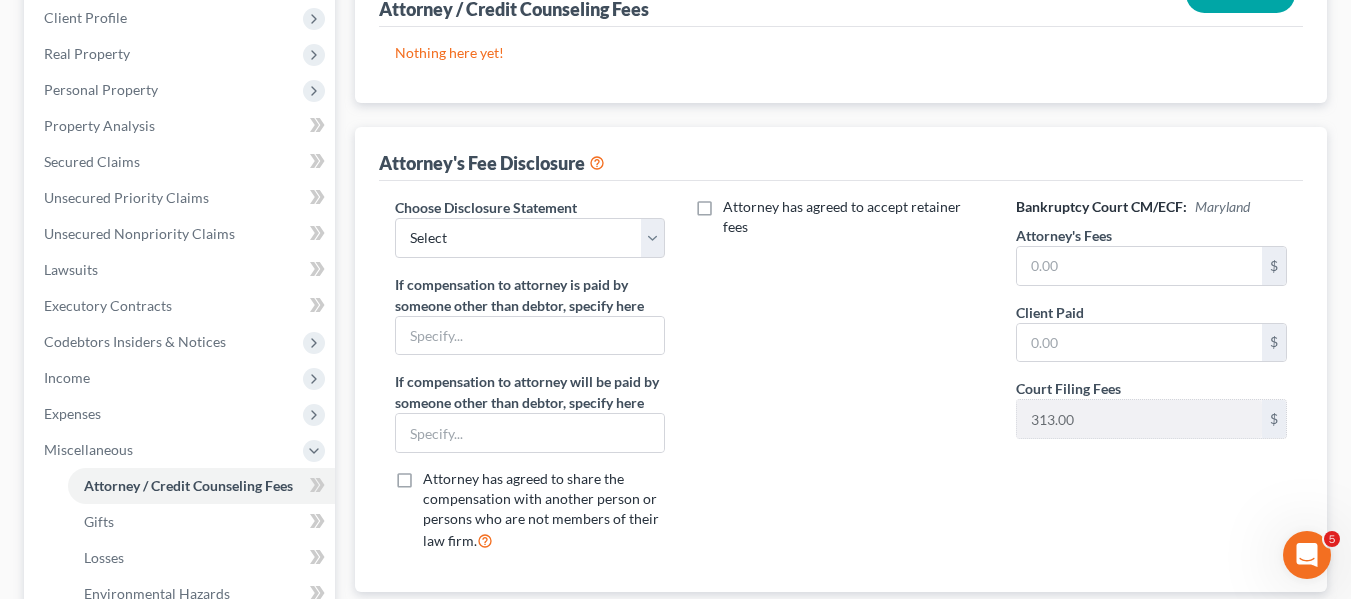 scroll, scrollTop: 281, scrollLeft: 0, axis: vertical 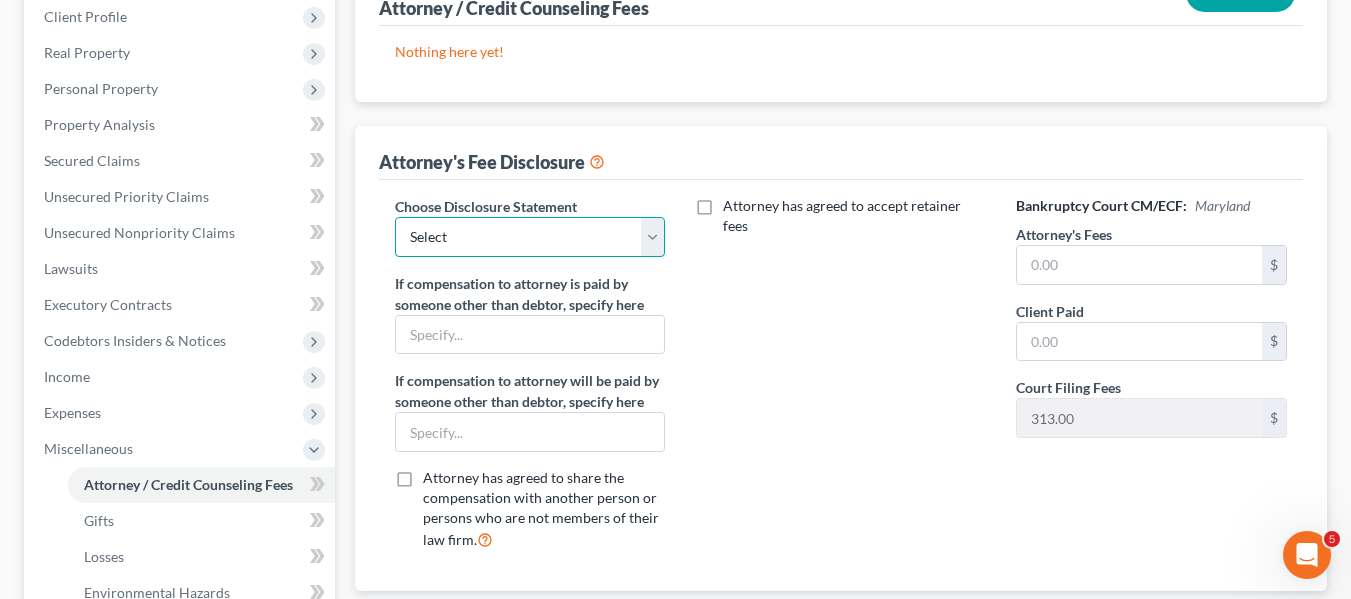 click on "Select Kim Deachilla Disclosure 7 Disclosure 13" at bounding box center [530, 237] 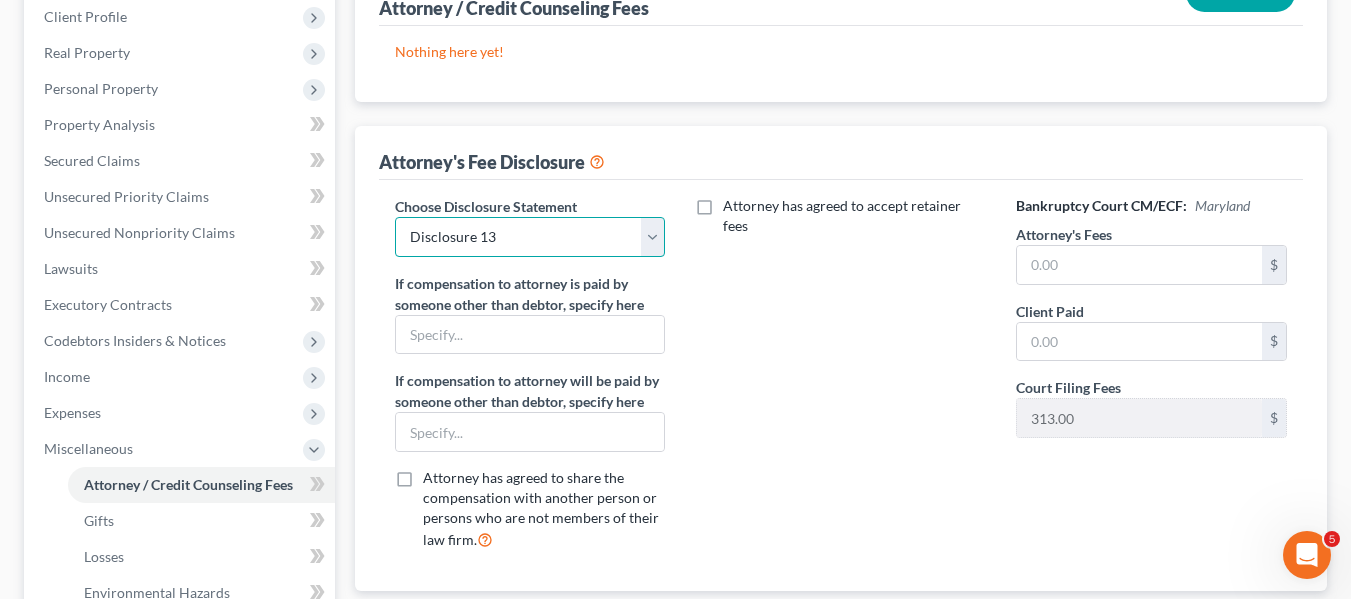 click on "Select Kim Deachilla Disclosure 7 Disclosure 13" at bounding box center (530, 237) 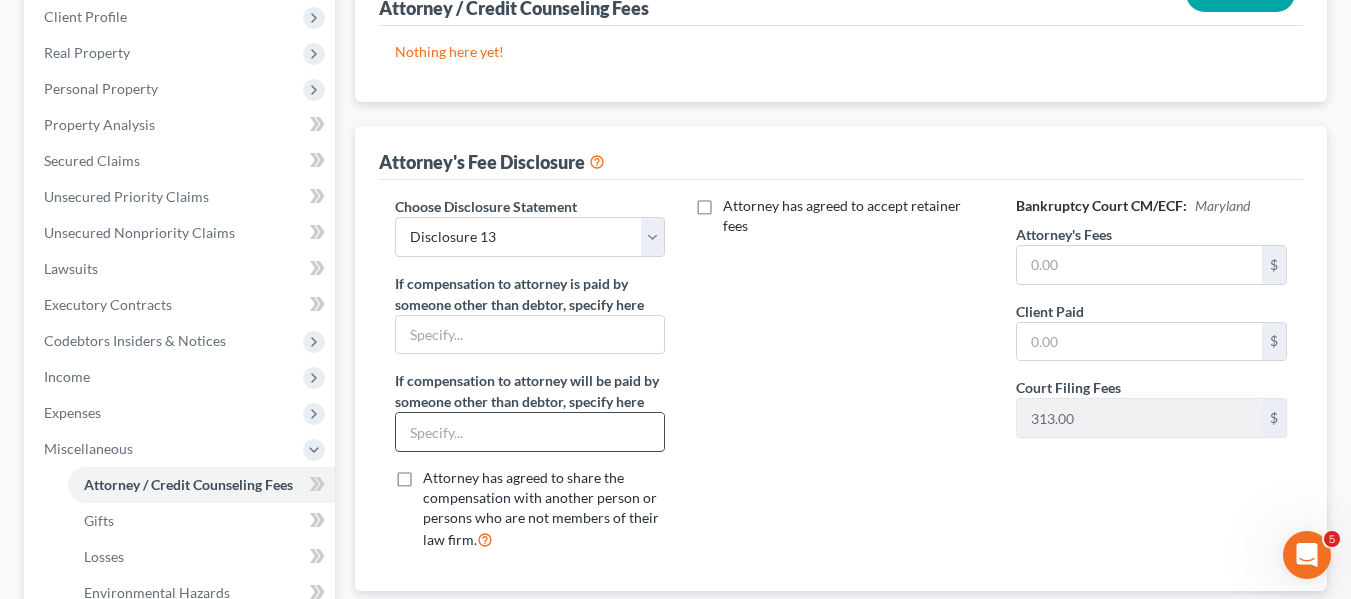 click at bounding box center [530, 432] 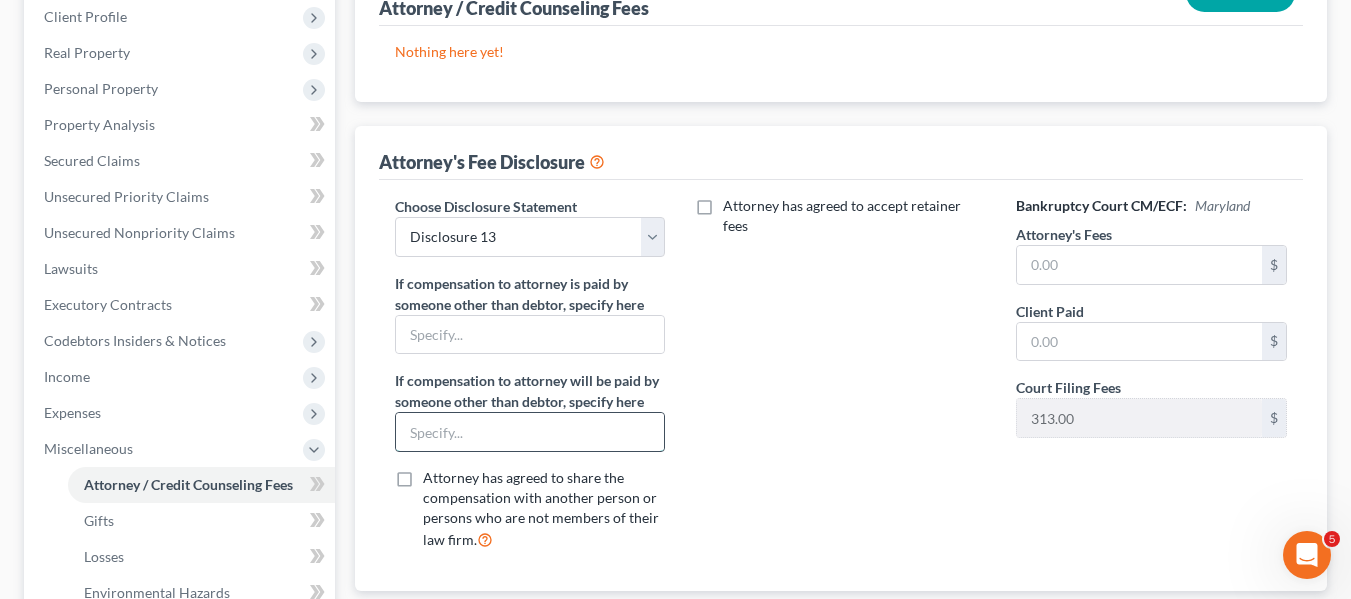 type on "Chapter 13 Trustee through plan" 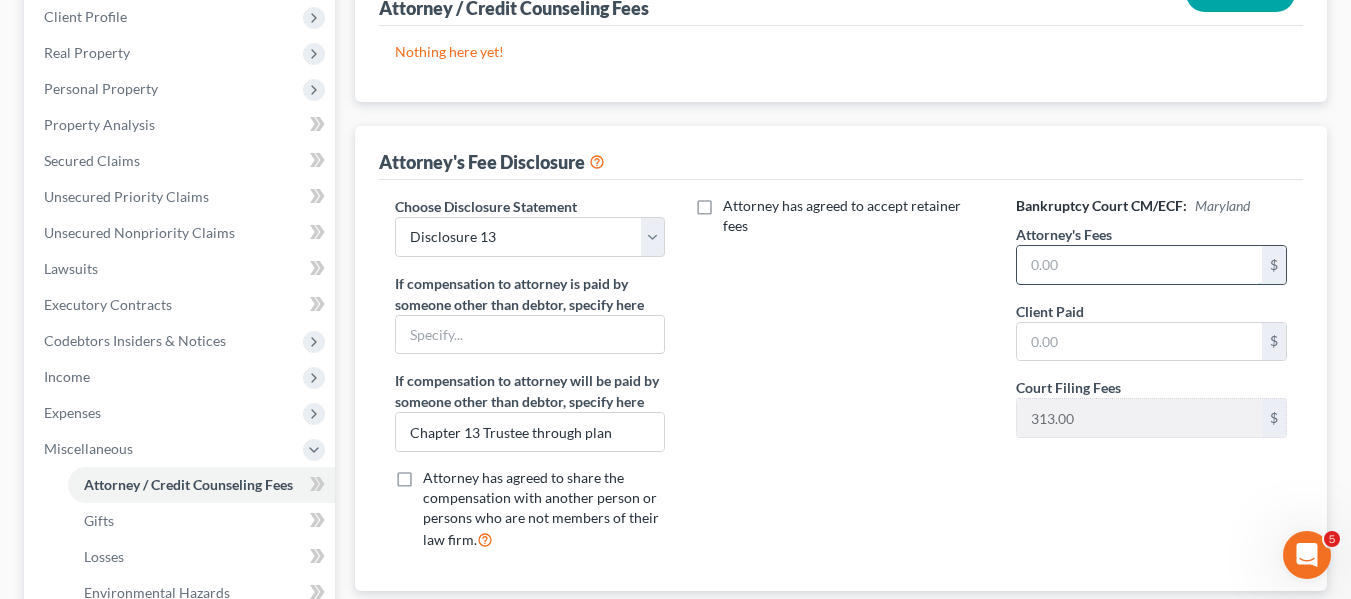 click at bounding box center [1139, 265] 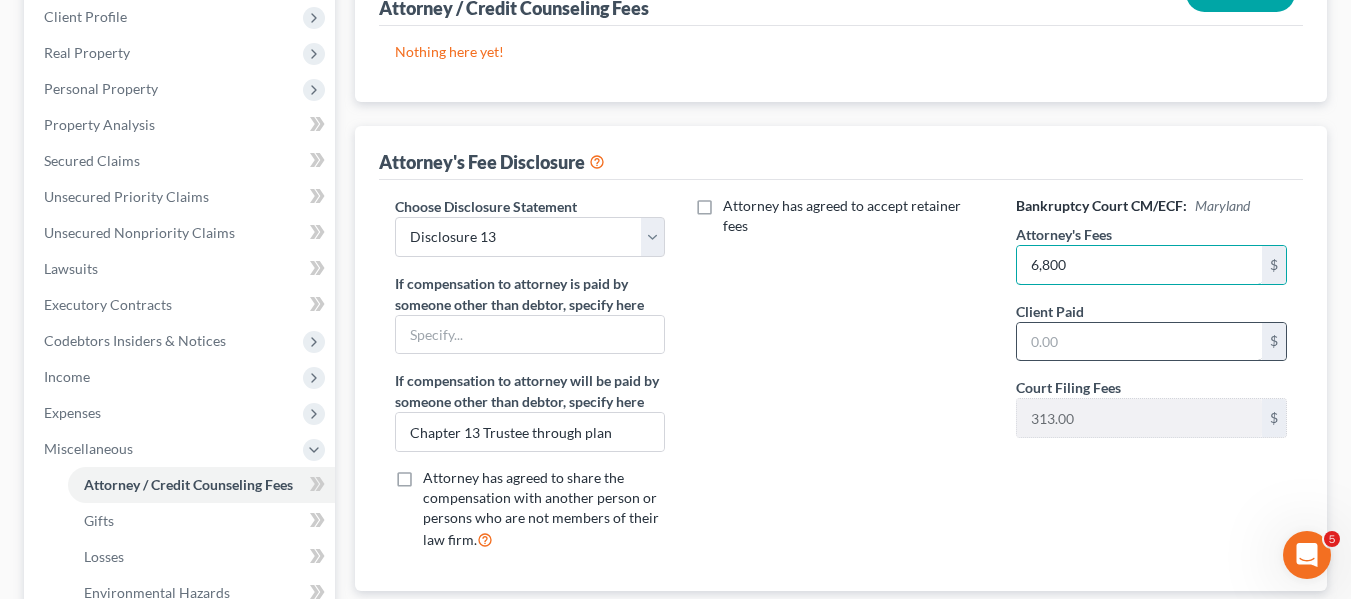 type on "6,800" 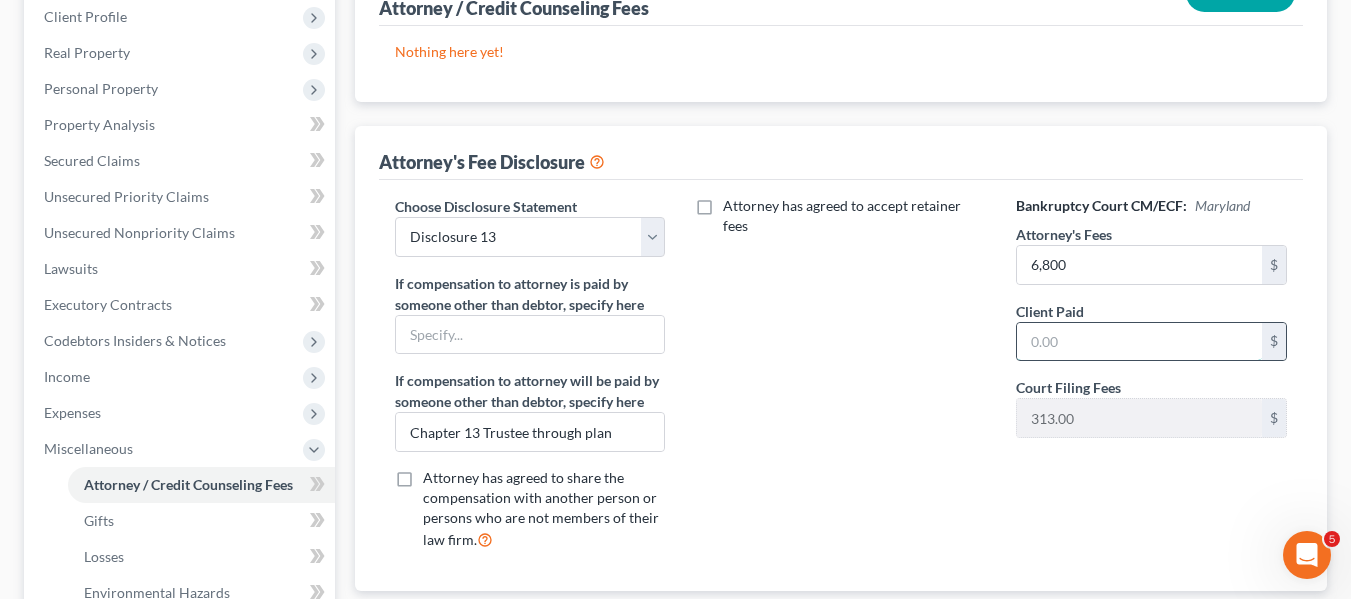 click at bounding box center [1139, 342] 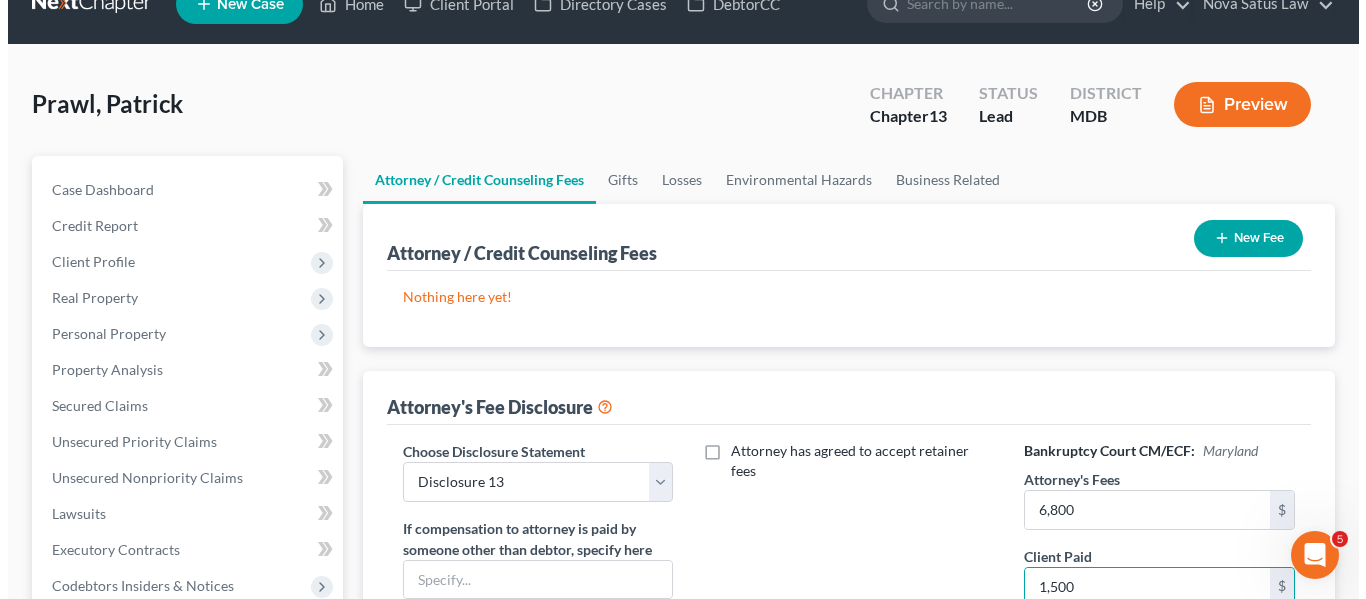 scroll, scrollTop: 35, scrollLeft: 0, axis: vertical 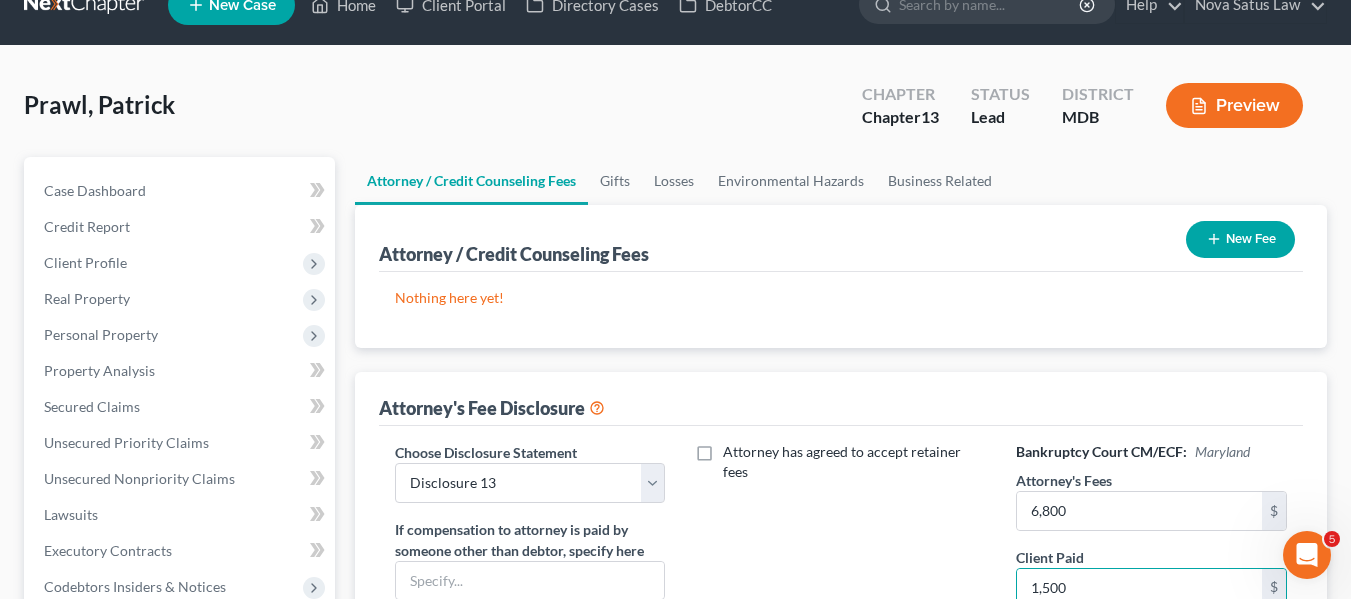 type on "1,500" 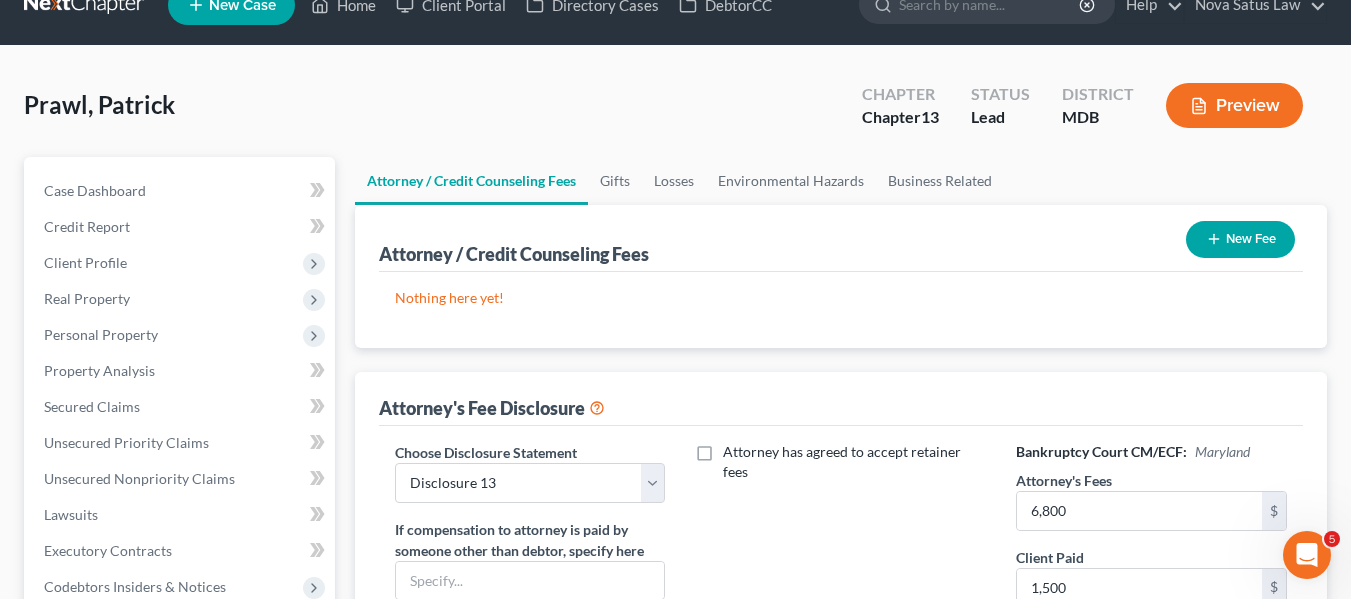 click on "New Fee" at bounding box center [1240, 239] 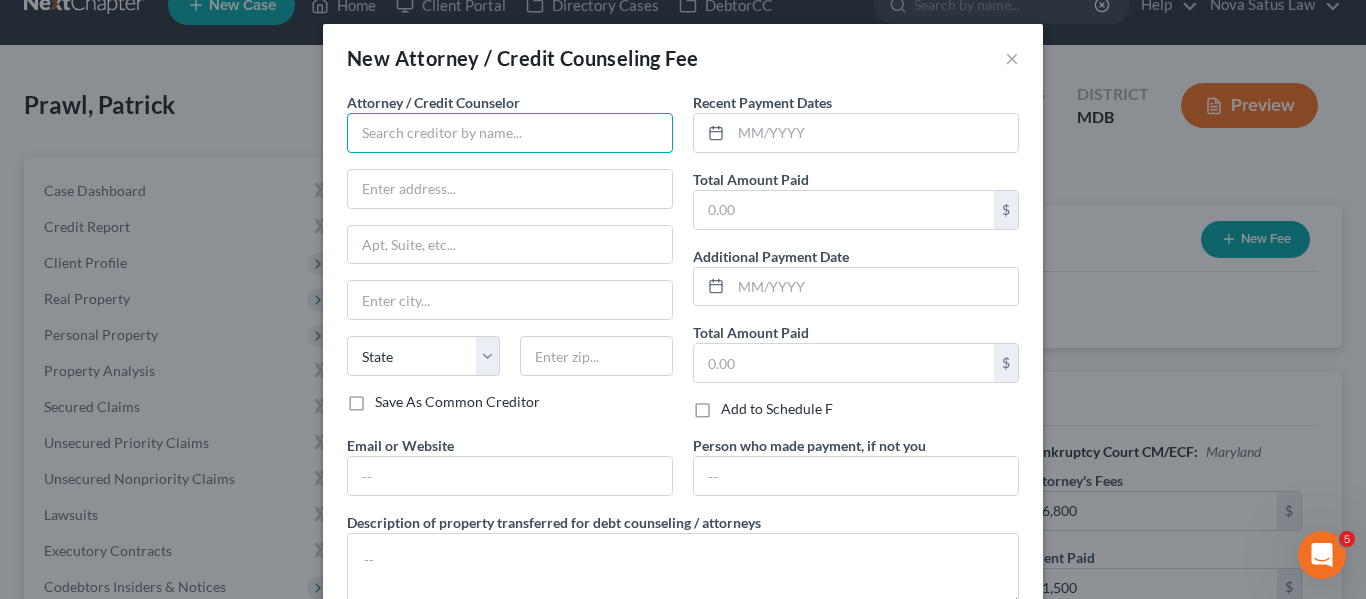 click at bounding box center (510, 133) 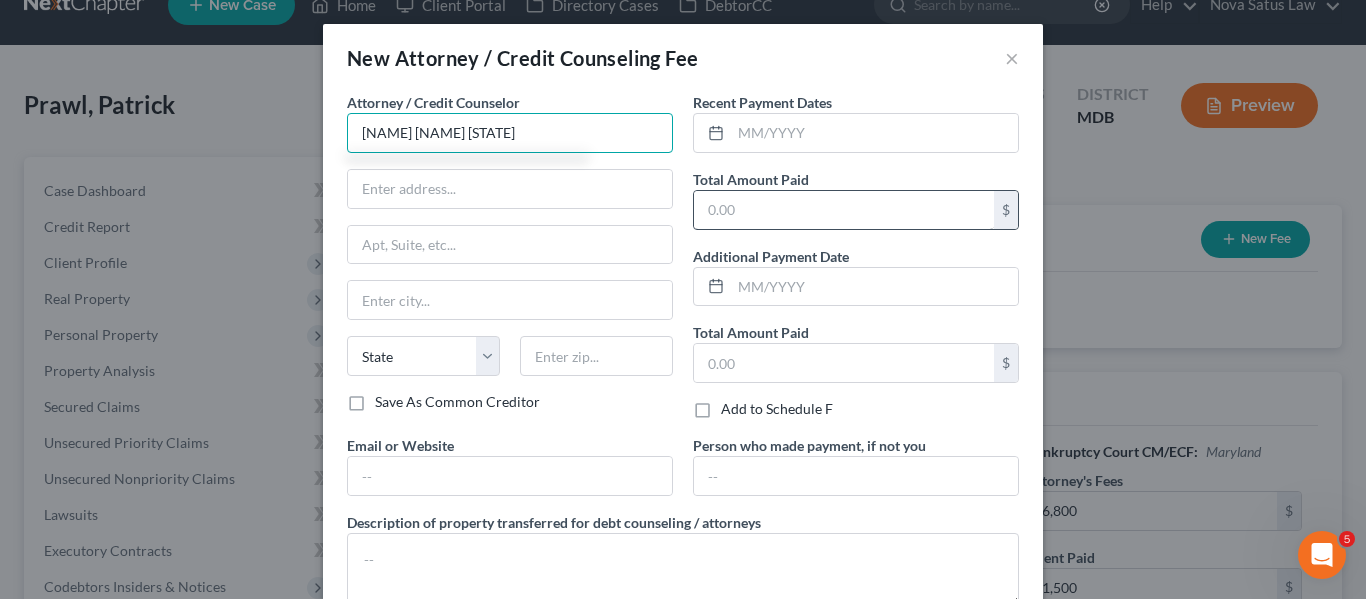 type on "[FULL NAME]" 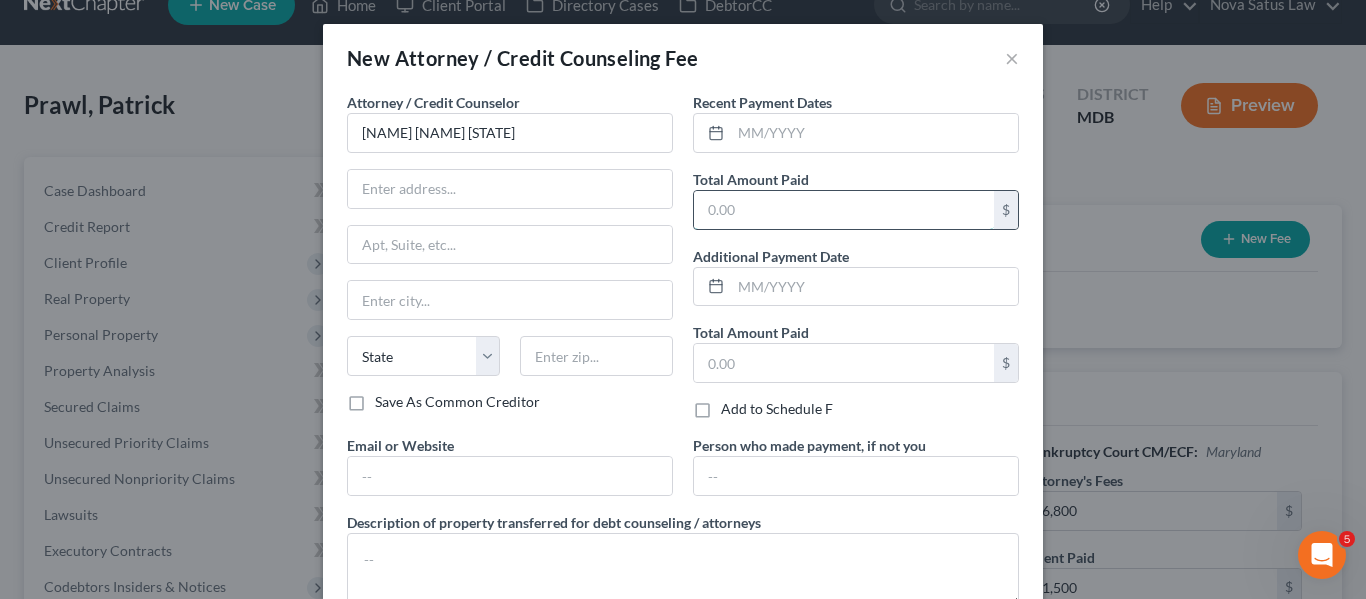 click at bounding box center (844, 210) 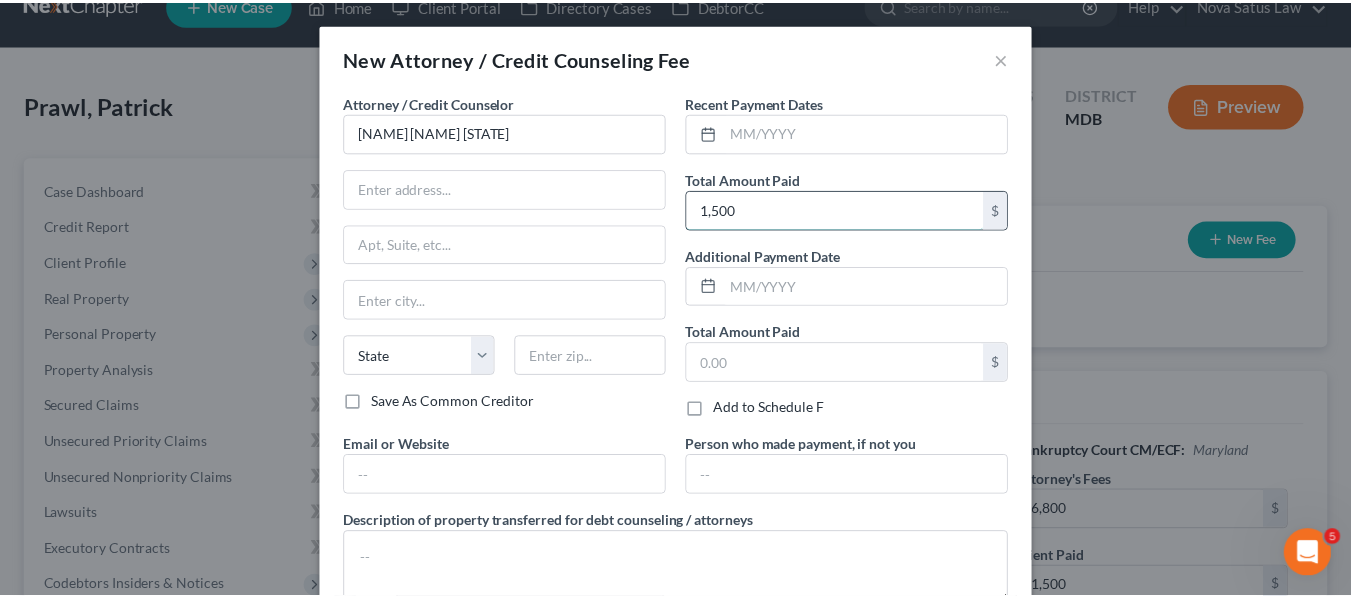 scroll, scrollTop: 134, scrollLeft: 0, axis: vertical 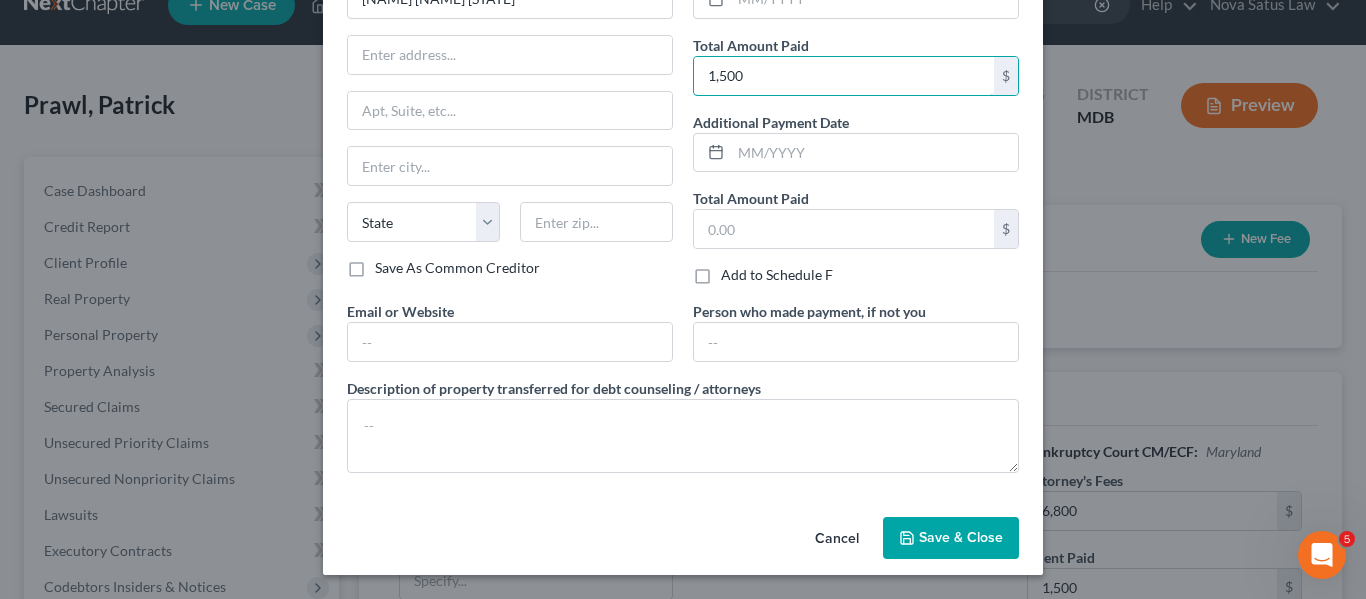 type on "1,500" 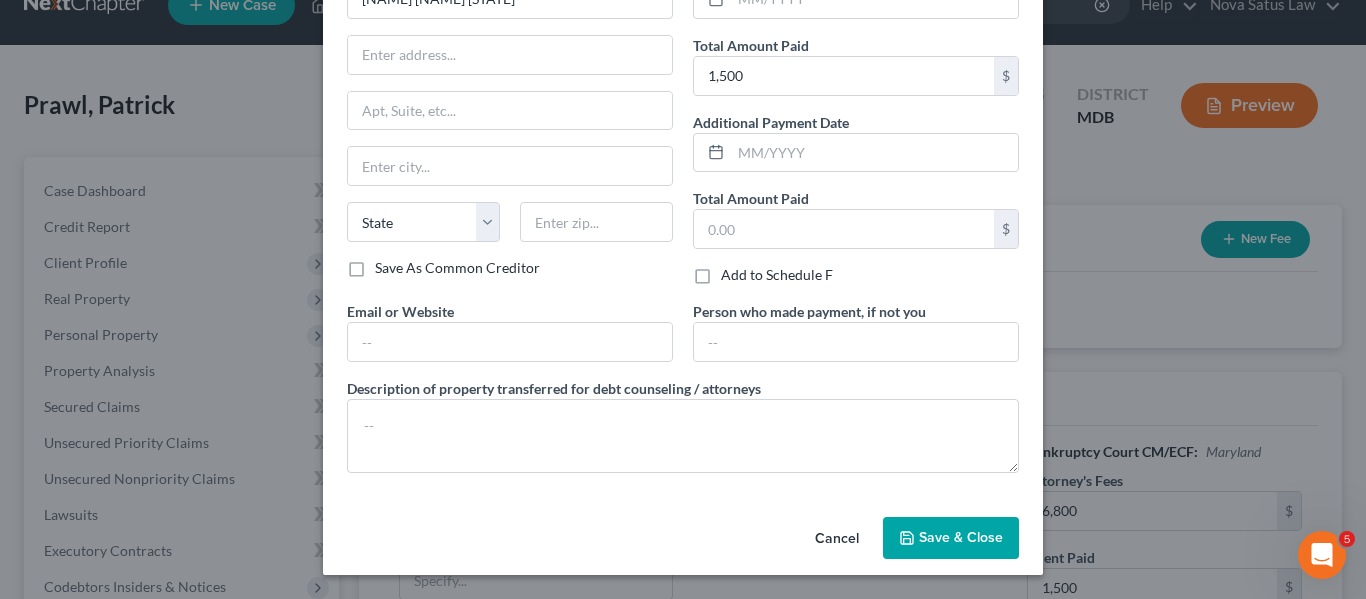 click on "Save & Close" at bounding box center (951, 538) 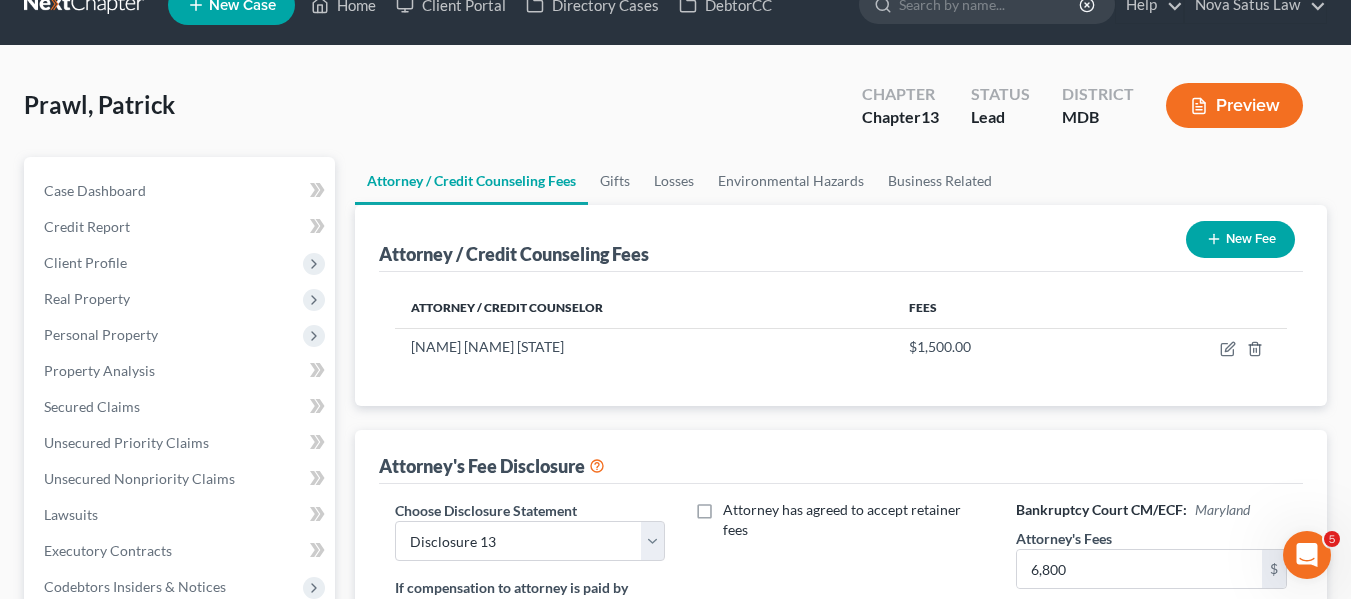 scroll, scrollTop: 0, scrollLeft: 0, axis: both 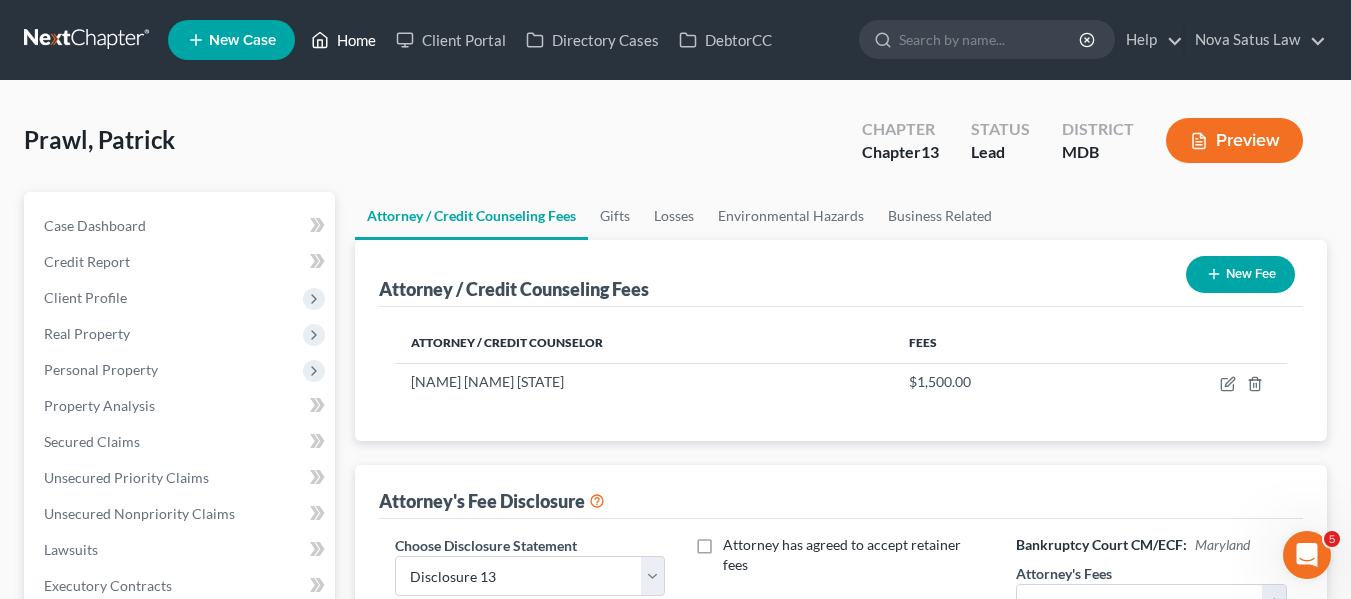 click on "Home" at bounding box center (343, 40) 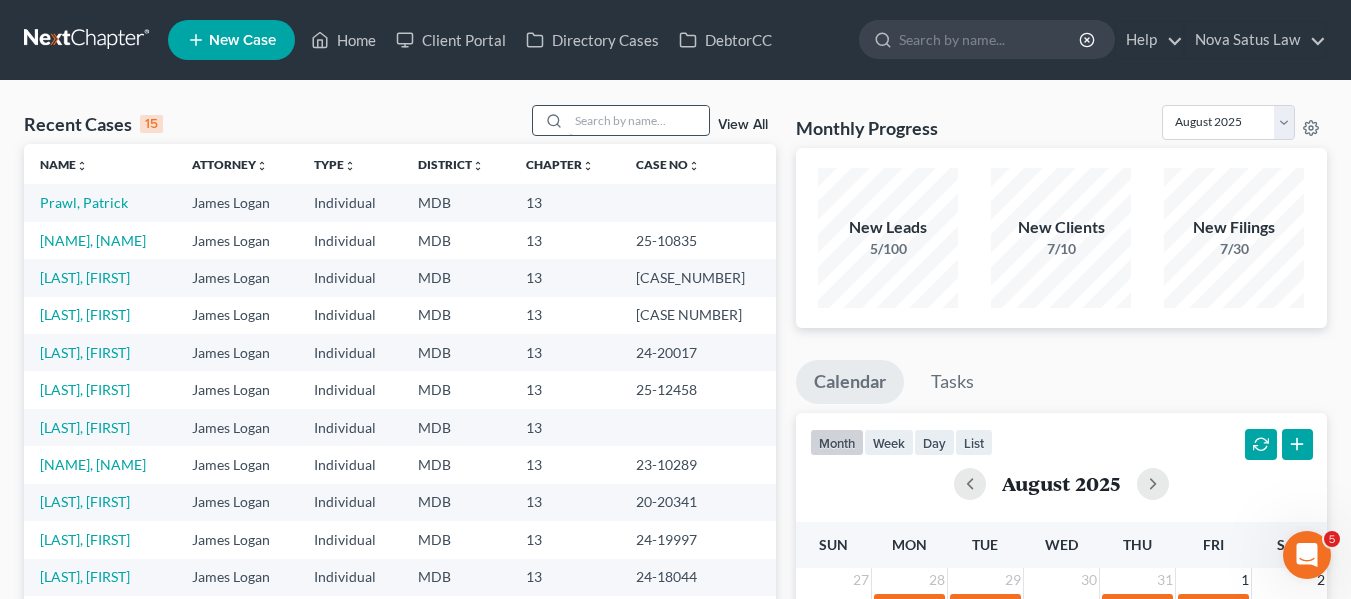 click at bounding box center [639, 120] 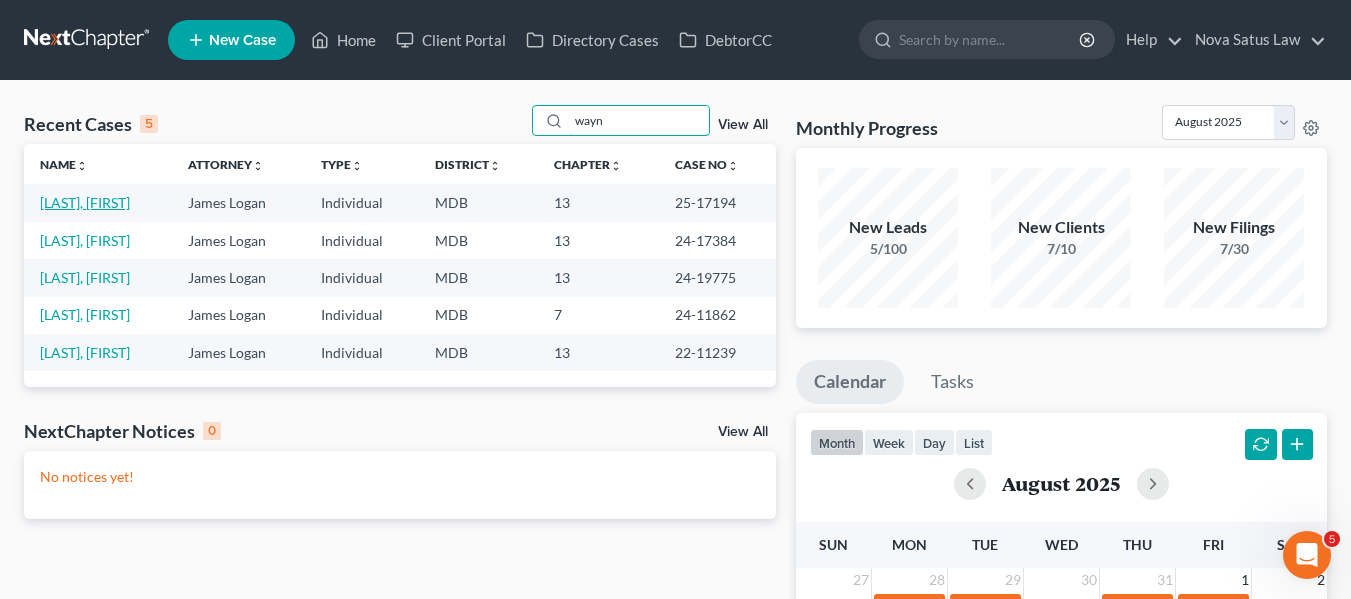 type on "wayn" 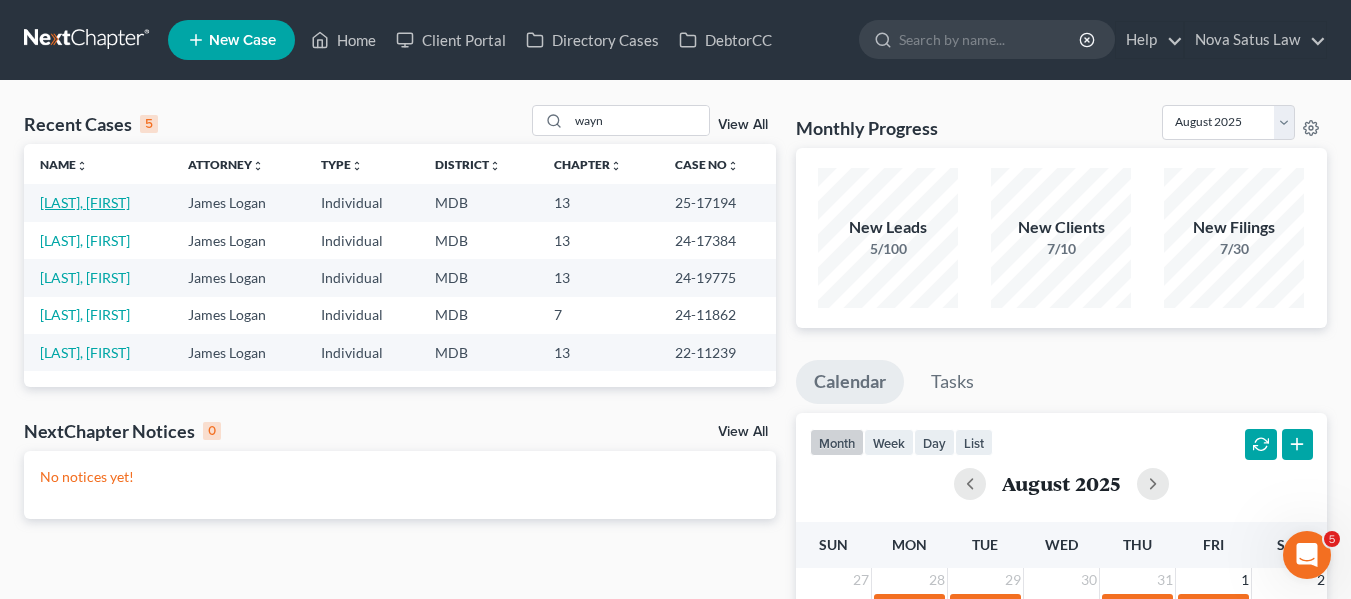 click on "[LAST], [FIRST]" at bounding box center [85, 202] 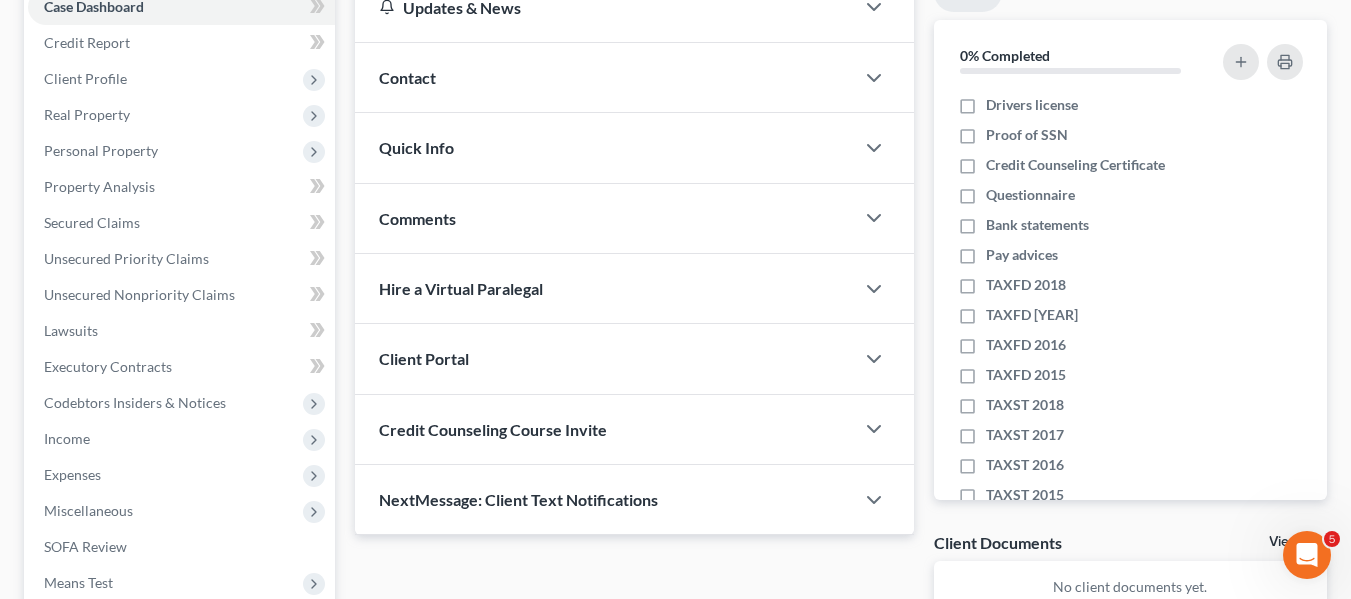 scroll, scrollTop: 0, scrollLeft: 0, axis: both 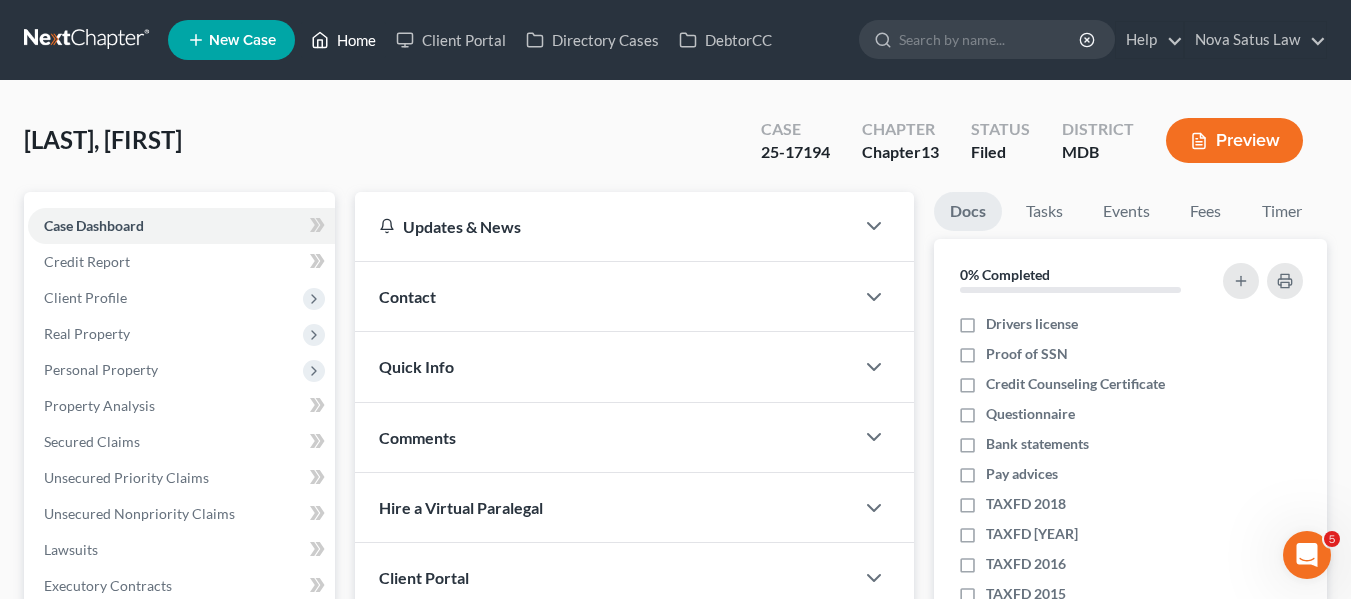 click on "Home" at bounding box center (343, 40) 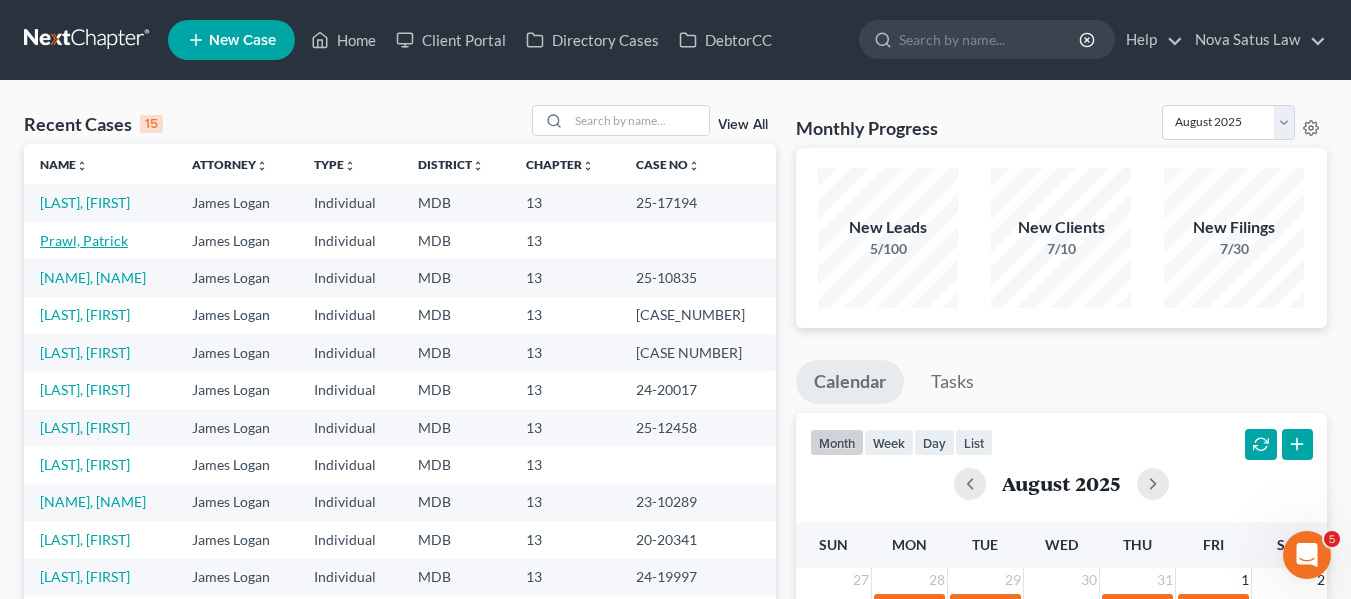 click on "Prawl, Patrick" at bounding box center (84, 240) 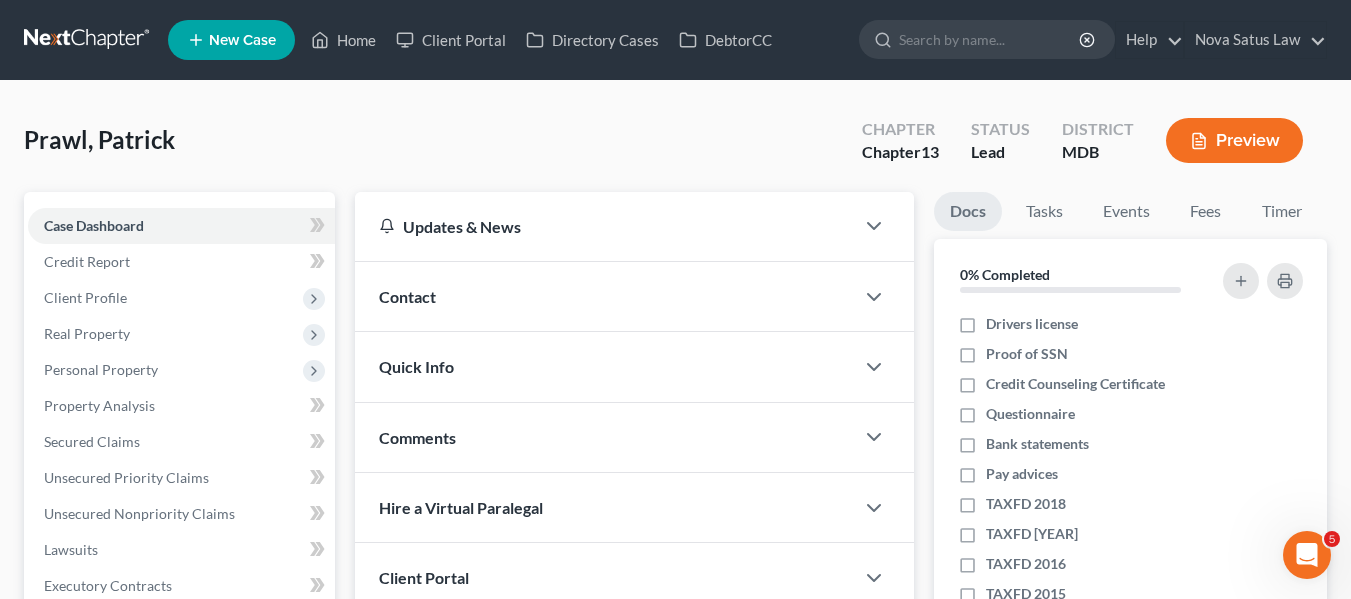 scroll, scrollTop: 178, scrollLeft: 0, axis: vertical 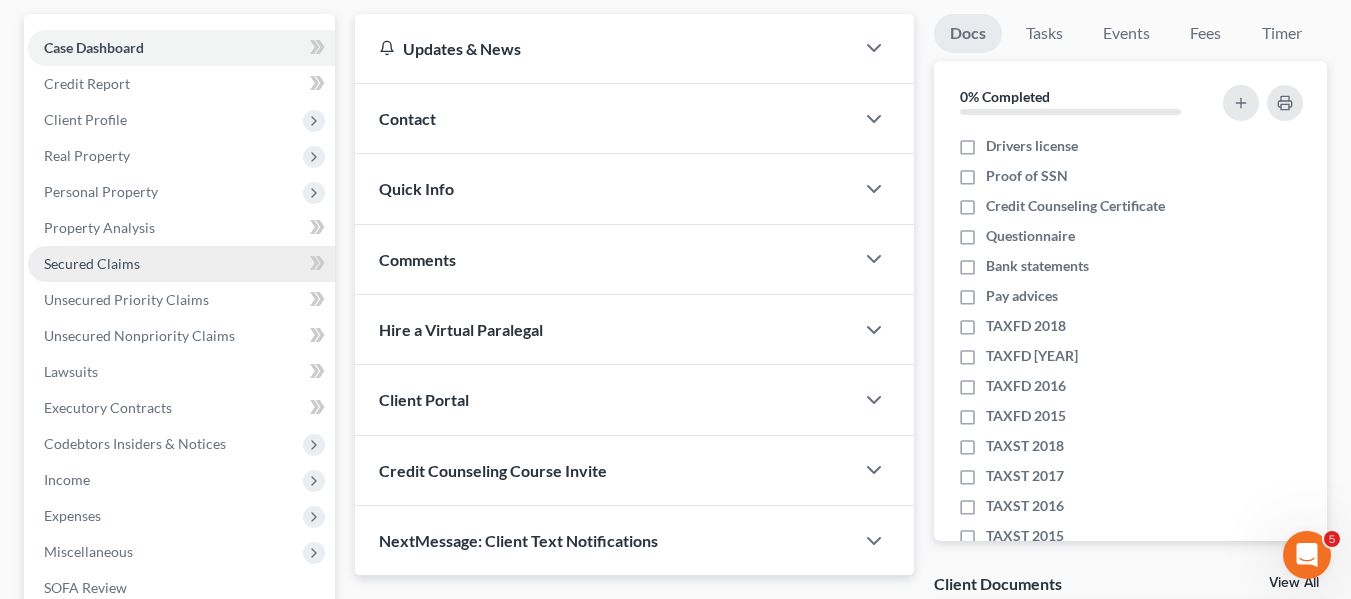 click on "Secured Claims" at bounding box center [92, 263] 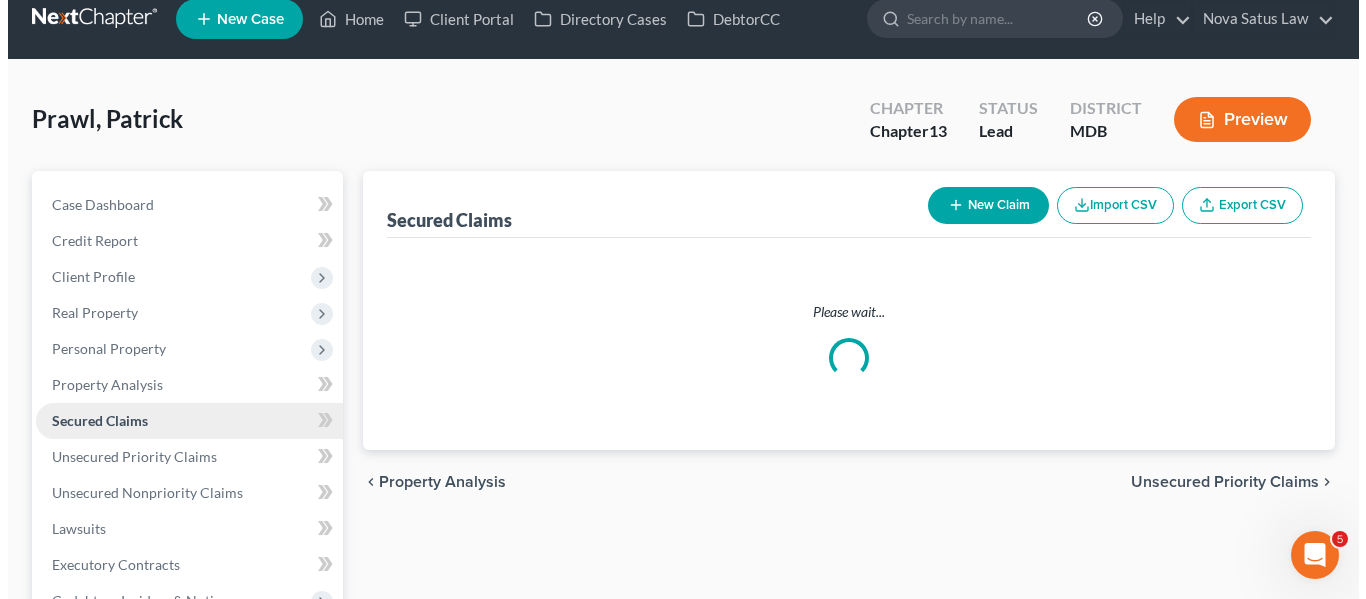 scroll, scrollTop: 0, scrollLeft: 0, axis: both 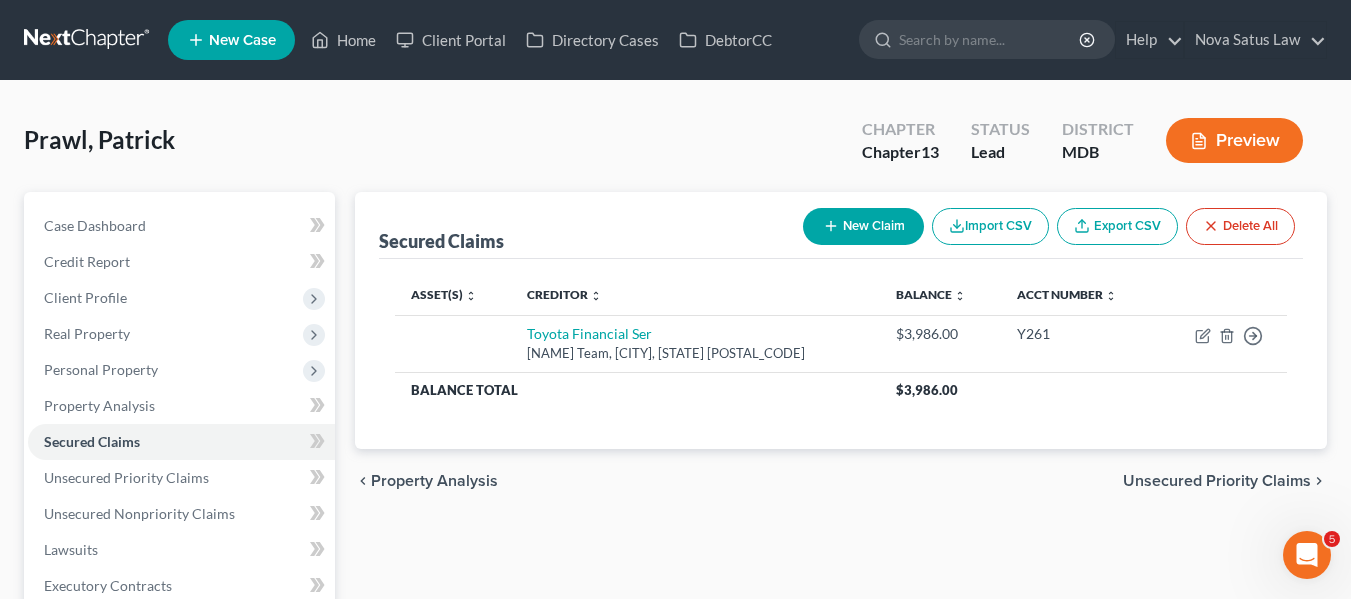 click on "New Claim" at bounding box center [863, 226] 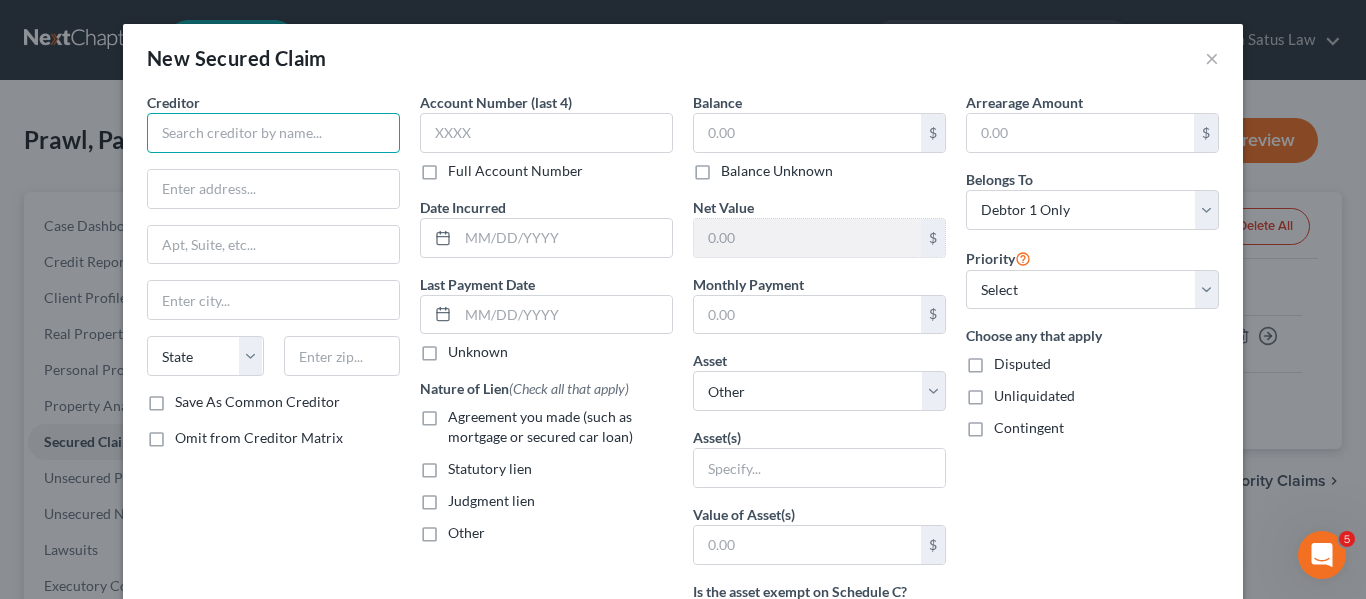 click at bounding box center (273, 133) 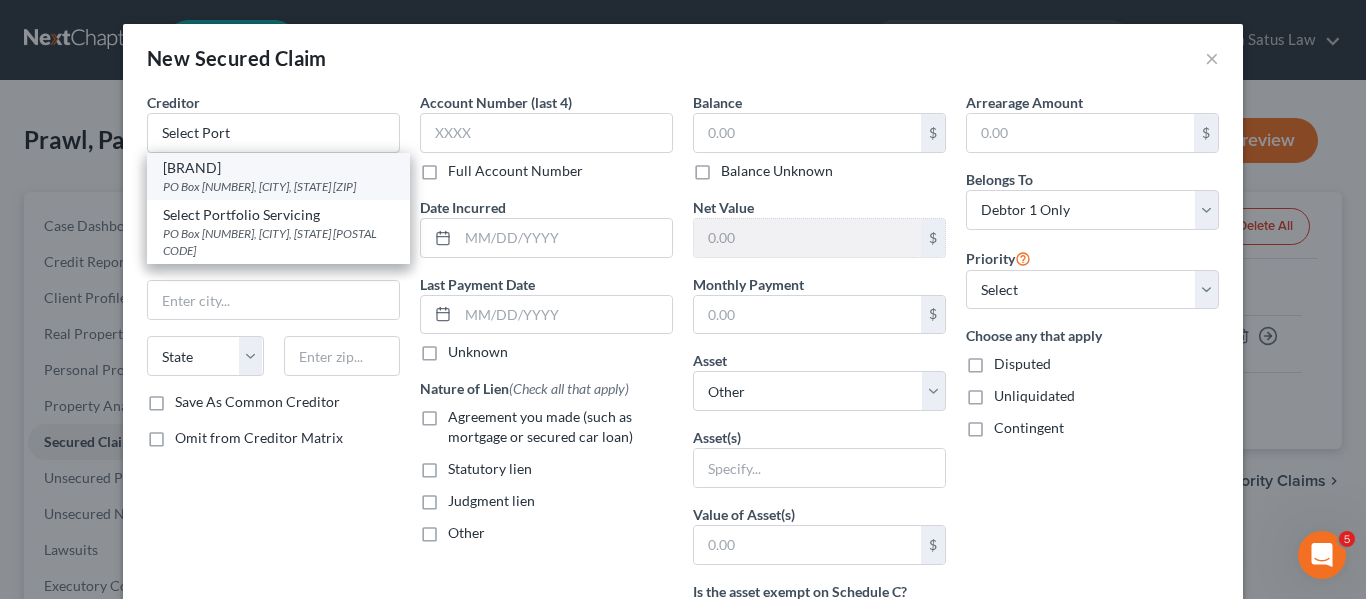 click on "PO Box [NUMBER], [CITY], [STATE]-[POSTAL CODE]" at bounding box center (278, 186) 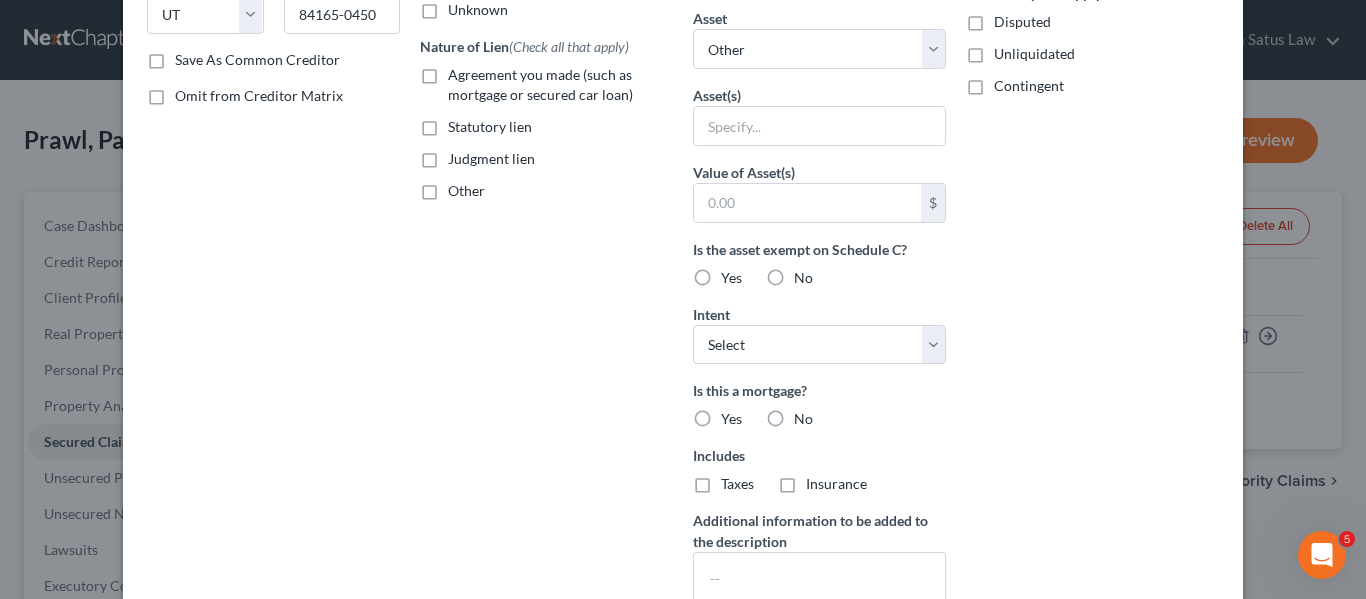 scroll, scrollTop: 511, scrollLeft: 0, axis: vertical 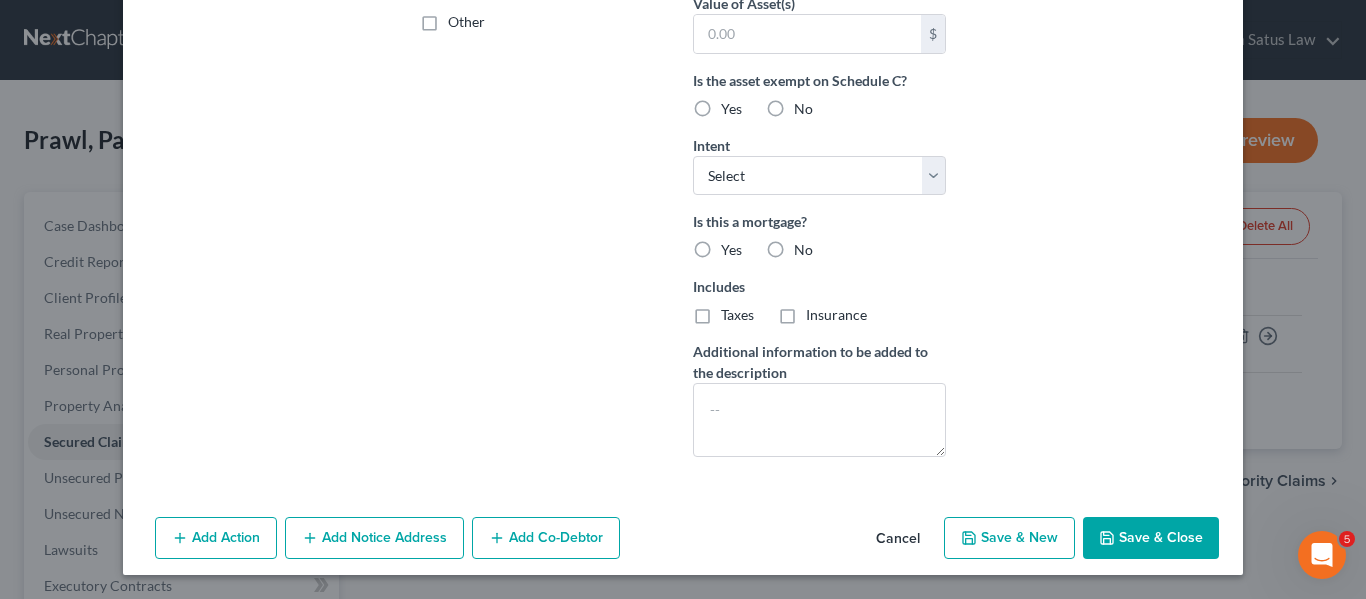click 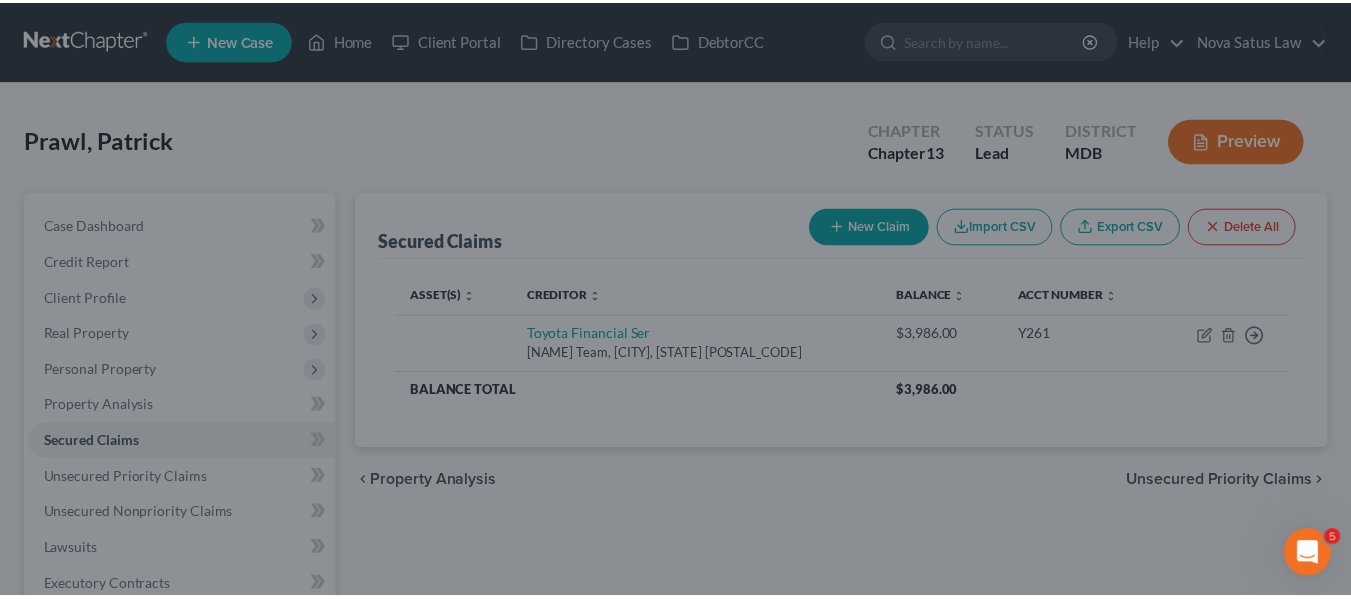 scroll, scrollTop: 293, scrollLeft: 0, axis: vertical 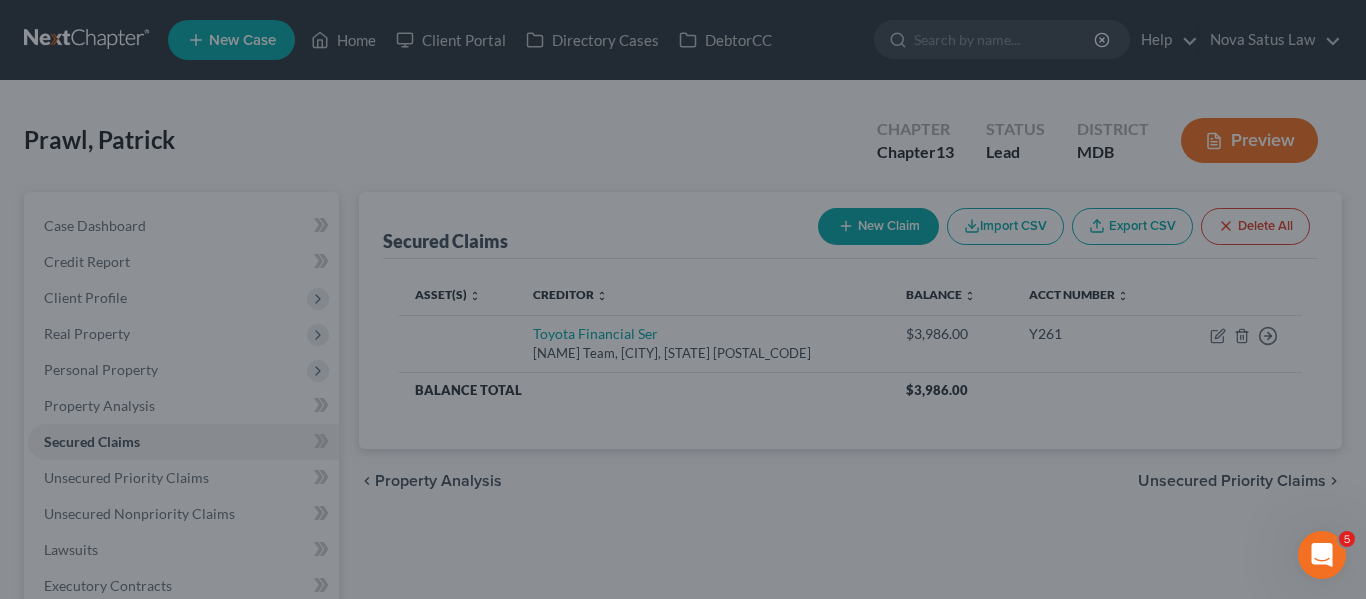 type on "0.00" 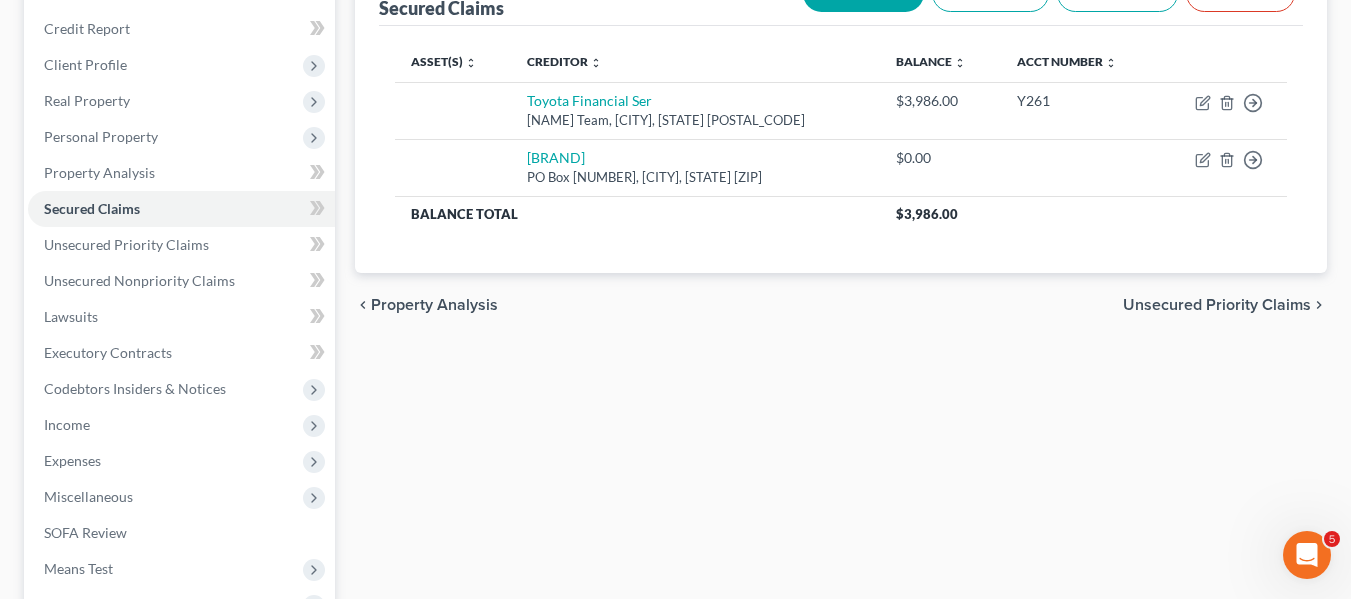 scroll, scrollTop: 536, scrollLeft: 0, axis: vertical 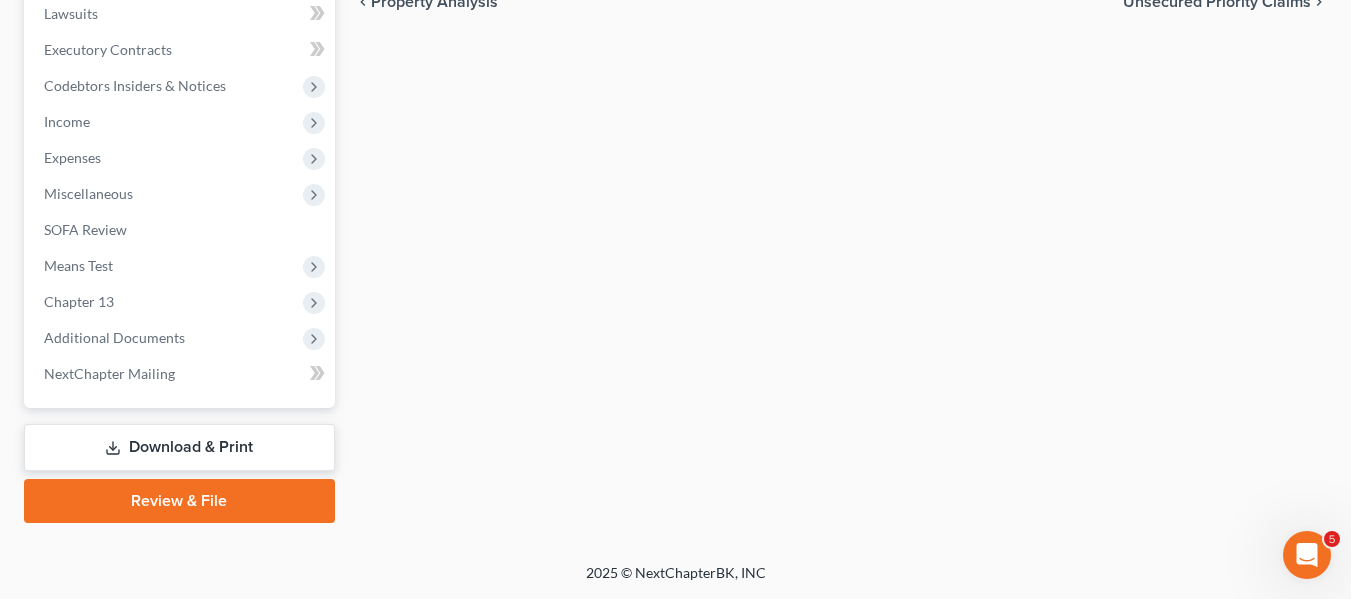 click on "Download & Print" at bounding box center (179, 447) 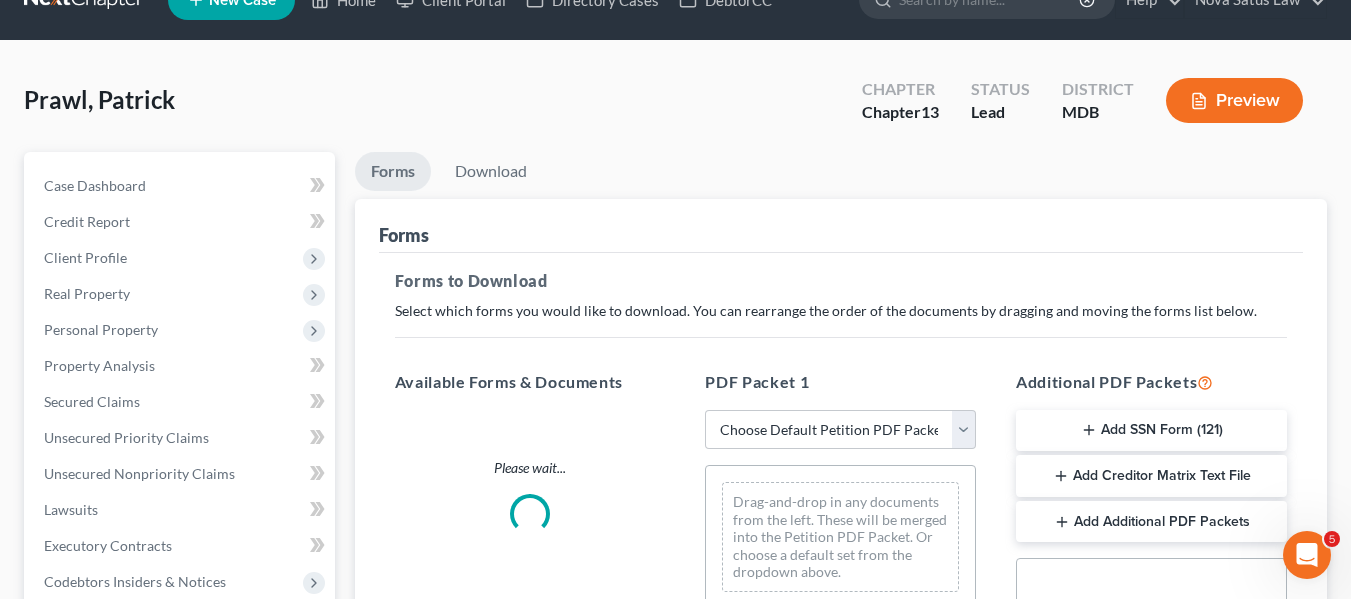 scroll, scrollTop: 0, scrollLeft: 0, axis: both 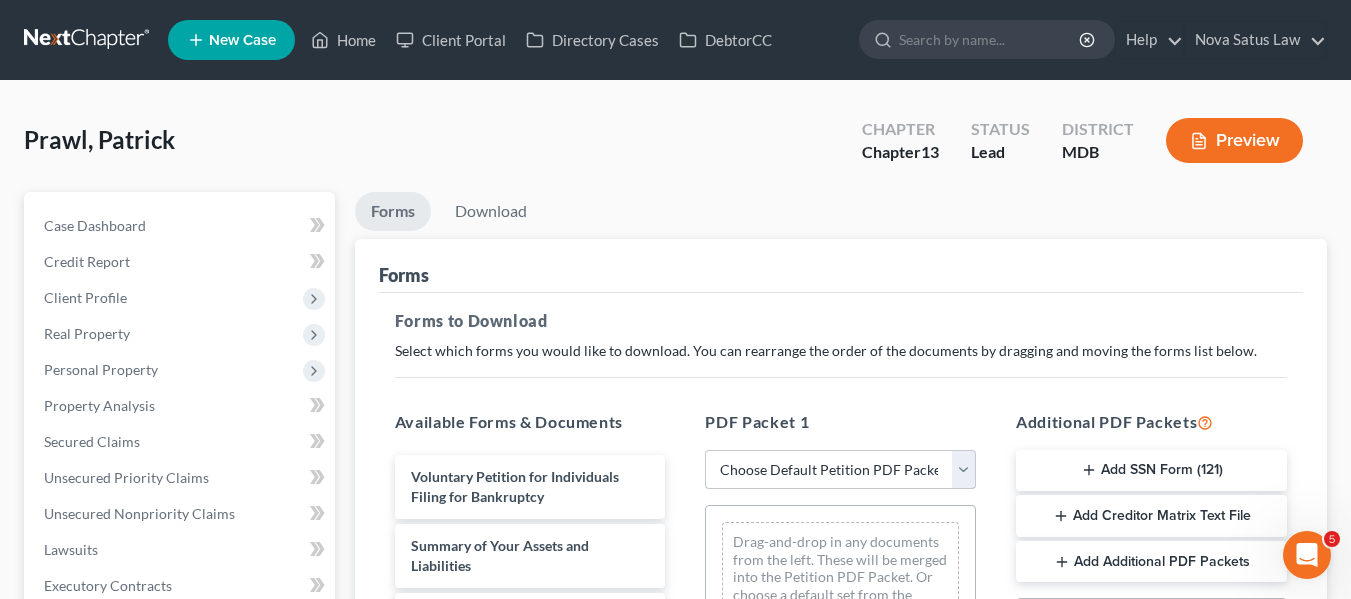 click on "Choose Default Petition PDF Packet Complete Bankruptcy Petition (all forms and schedules) Emergency Filing Forms (Petition and Creditor List Only) Amended Forms Signature Pages Only Supplemental Post Petition (Sch. I & J) Supplemental Post Petition (Sch. I) Supplemental Post Petition (Sch. J) AJ" at bounding box center (840, 470) 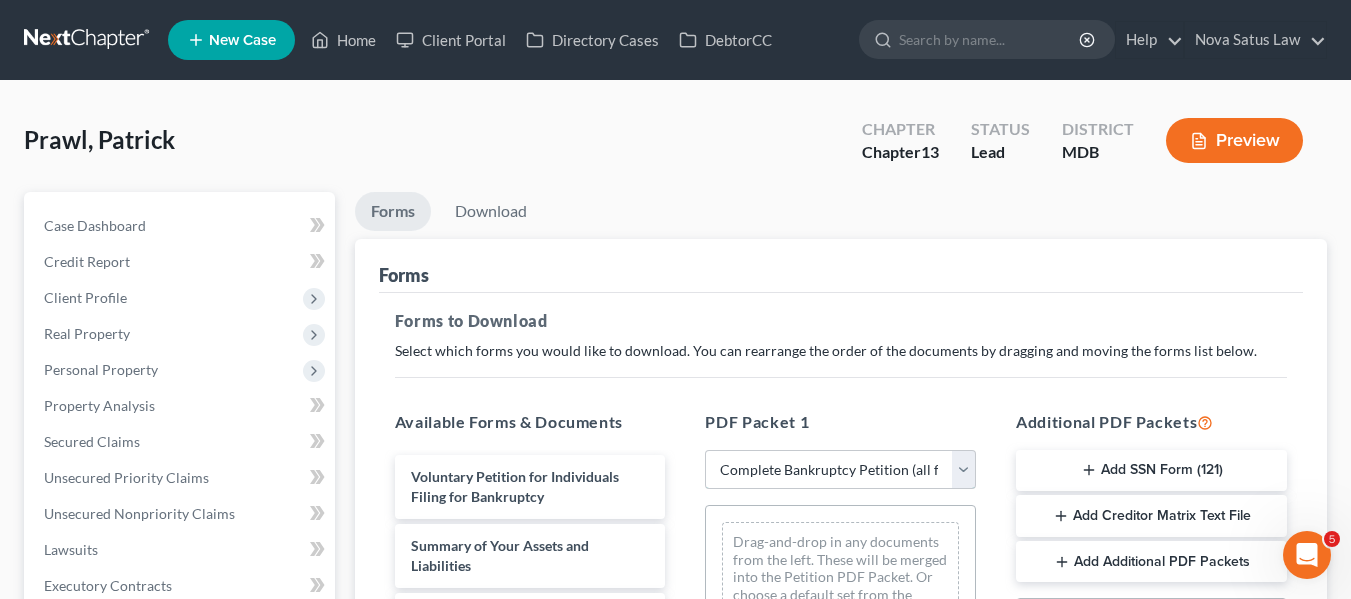 click on "Choose Default Petition PDF Packet Complete Bankruptcy Petition (all forms and schedules) Emergency Filing Forms (Petition and Creditor List Only) Amended Forms Signature Pages Only Supplemental Post Petition (Sch. I & J) Supplemental Post Petition (Sch. I) Supplemental Post Petition (Sch. J) AJ" at bounding box center (840, 470) 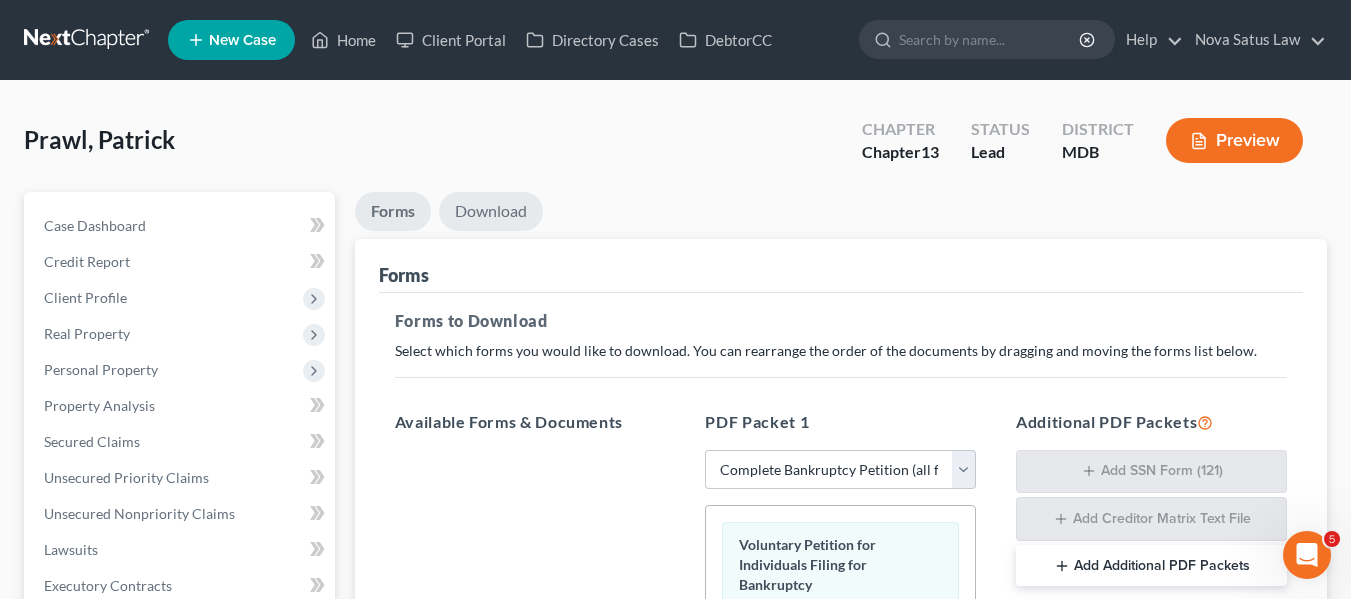 click on "Download" at bounding box center [491, 211] 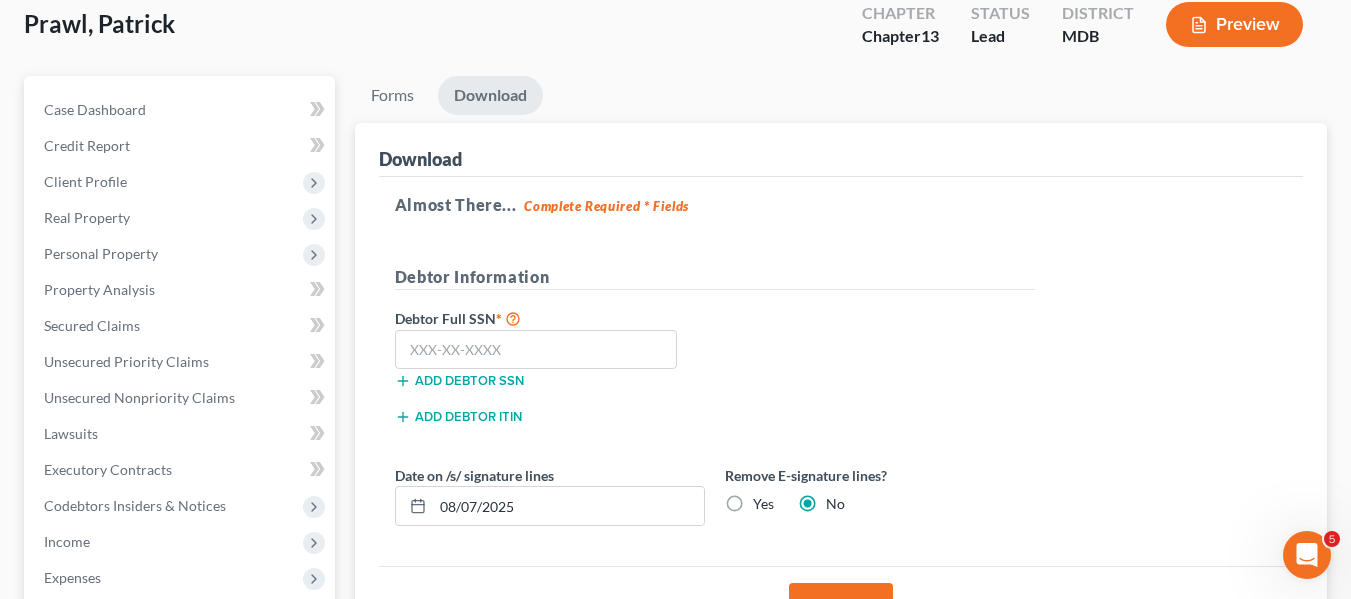 scroll, scrollTop: 119, scrollLeft: 0, axis: vertical 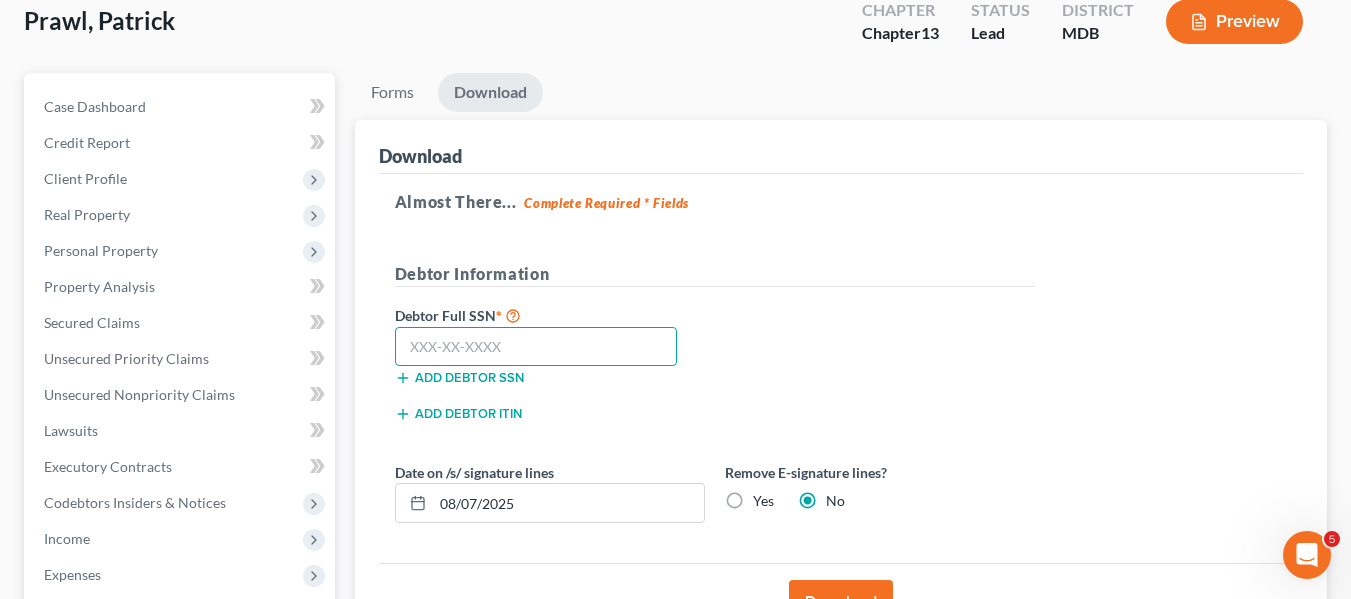 click at bounding box center [536, 347] 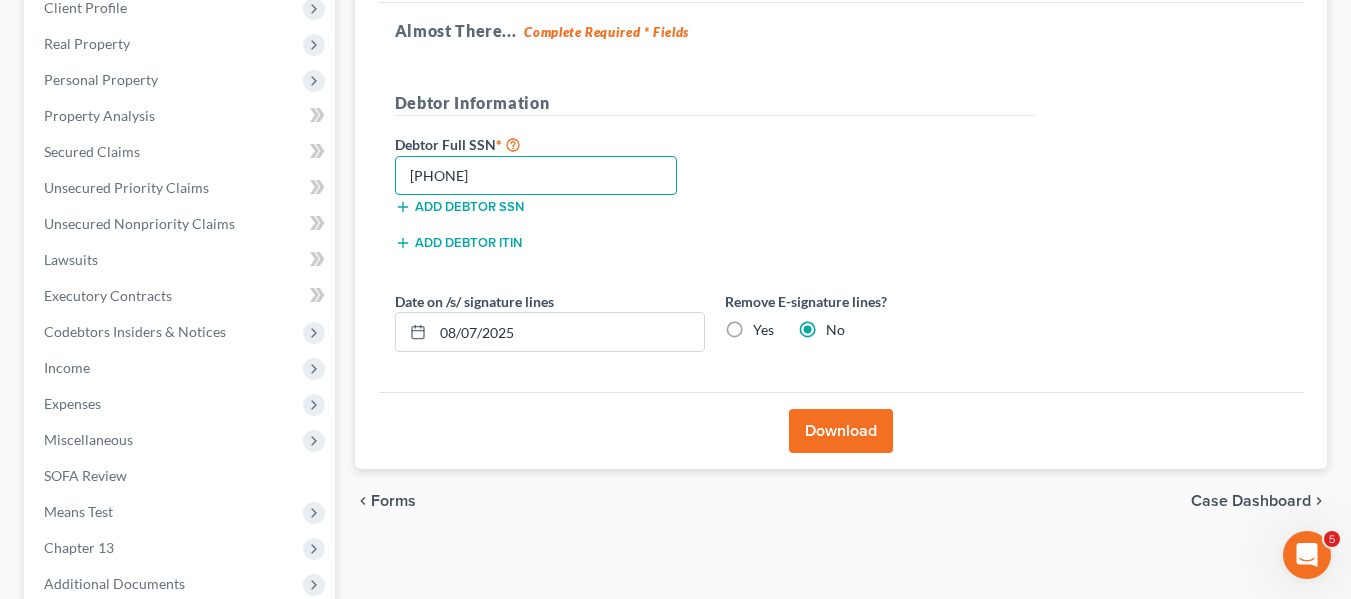 scroll, scrollTop: 291, scrollLeft: 0, axis: vertical 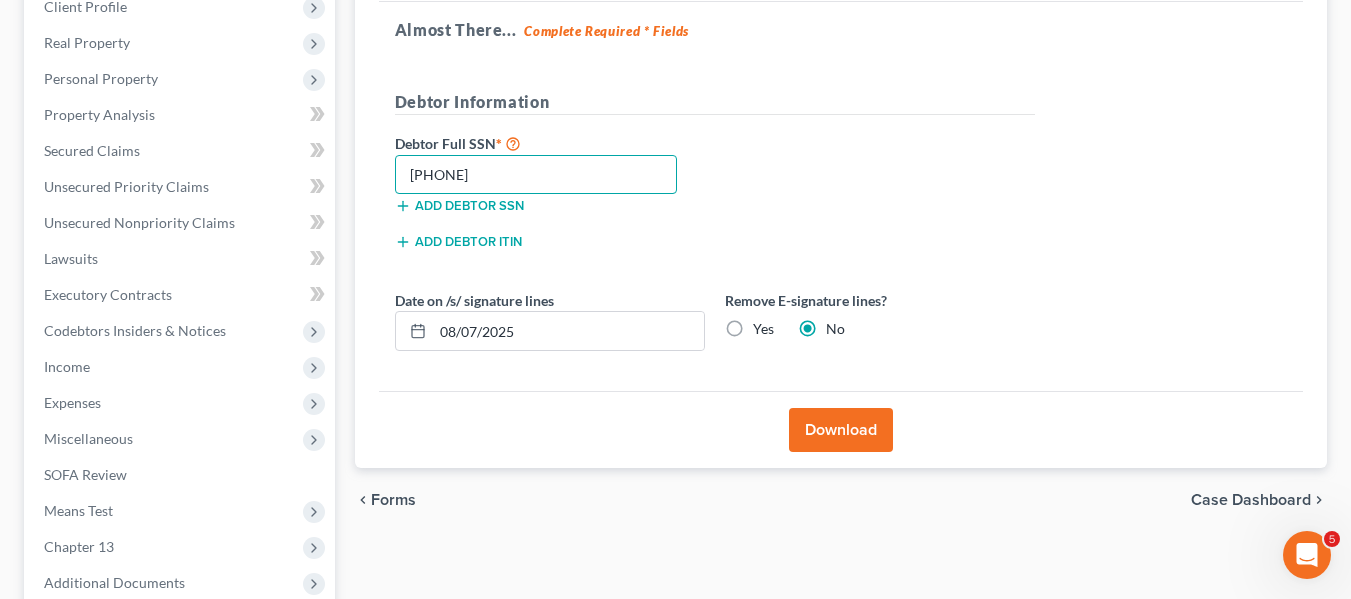 type on "[PHONE]" 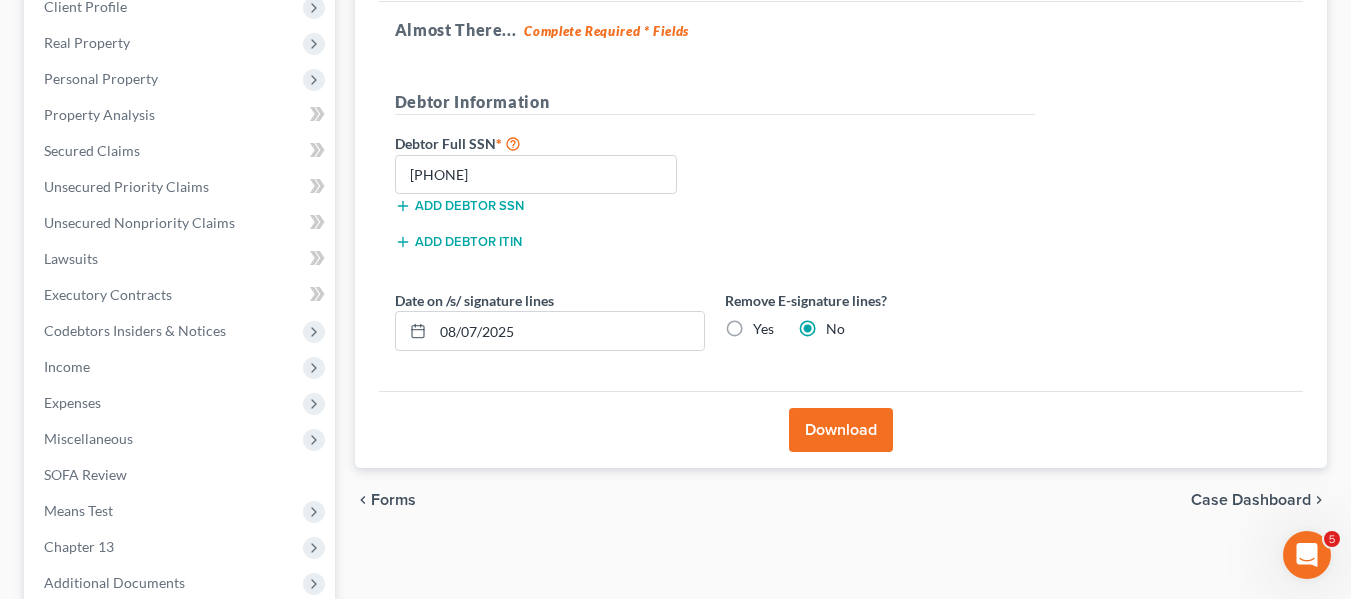 click on "Download" at bounding box center (841, 430) 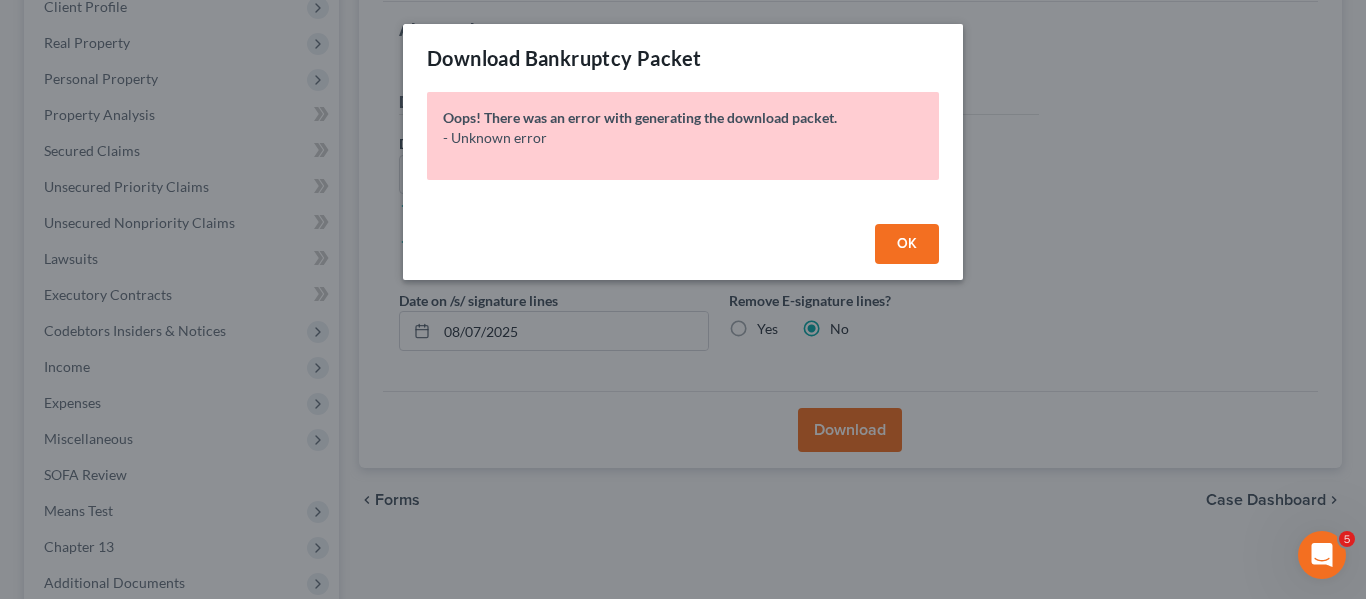 click on "OK" at bounding box center [907, 244] 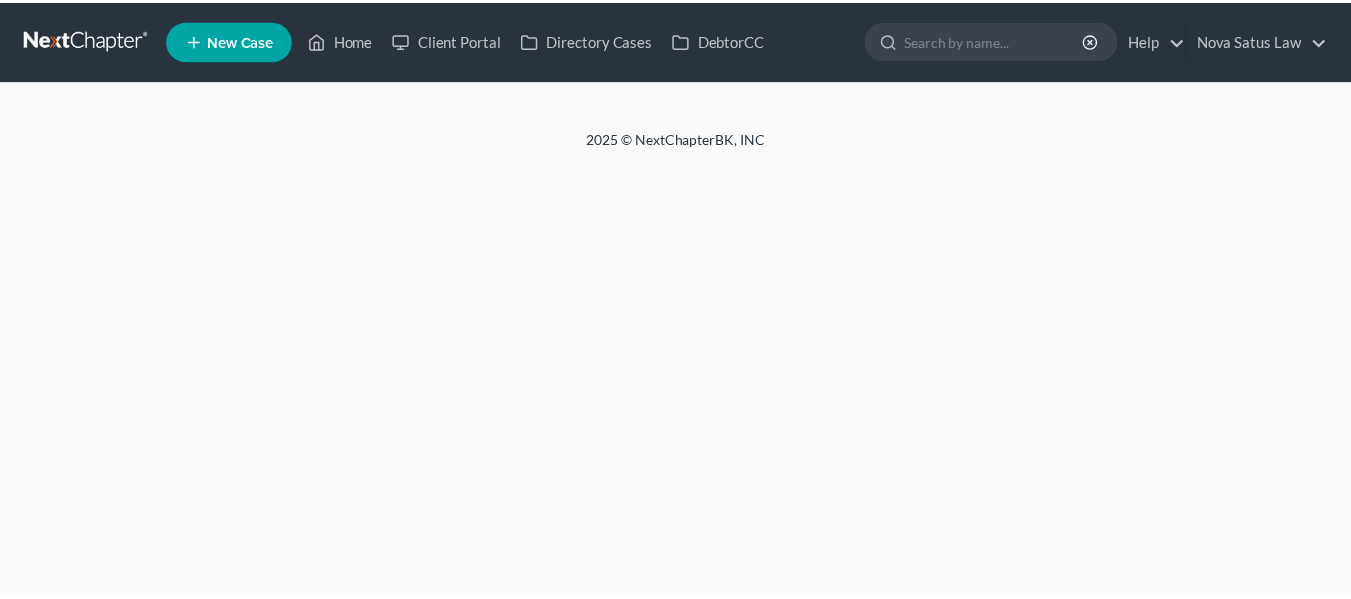 scroll, scrollTop: 0, scrollLeft: 0, axis: both 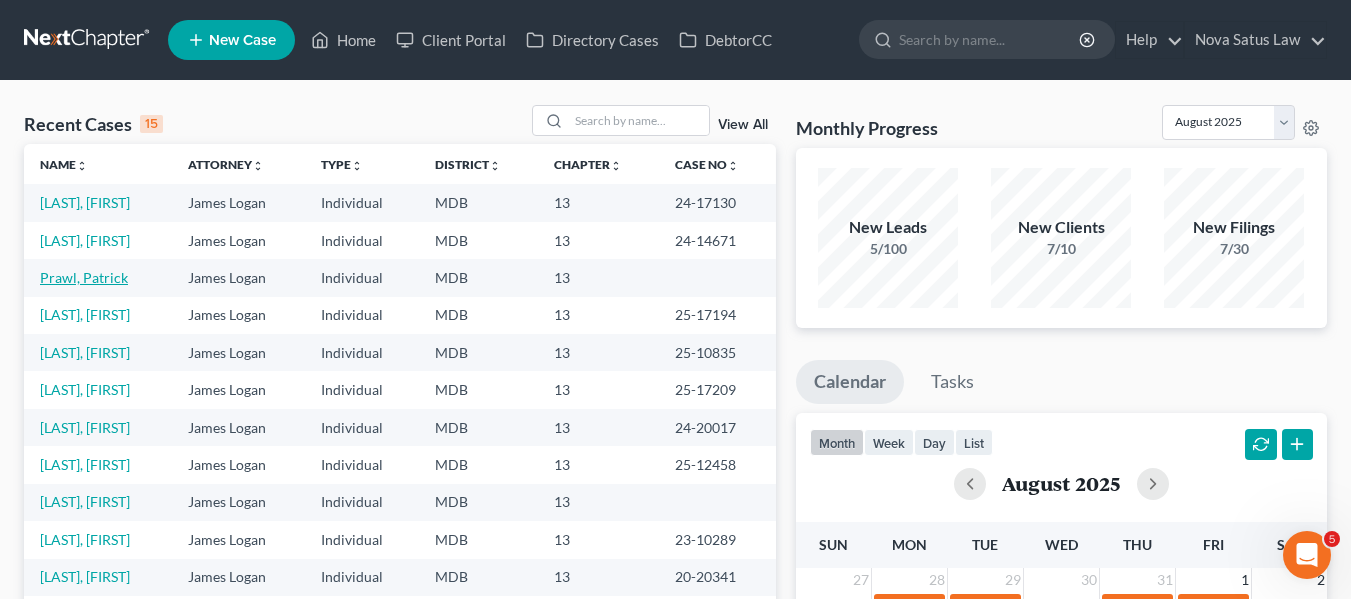 click on "Prawl, Patrick" at bounding box center [84, 277] 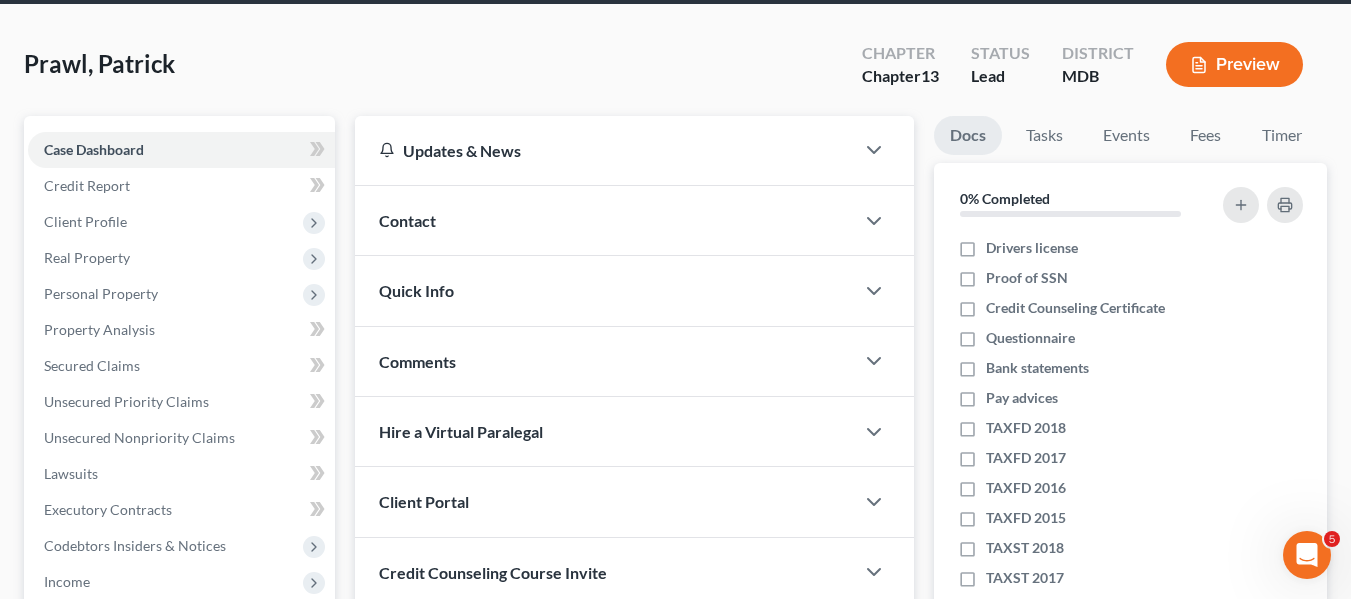 scroll, scrollTop: 77, scrollLeft: 0, axis: vertical 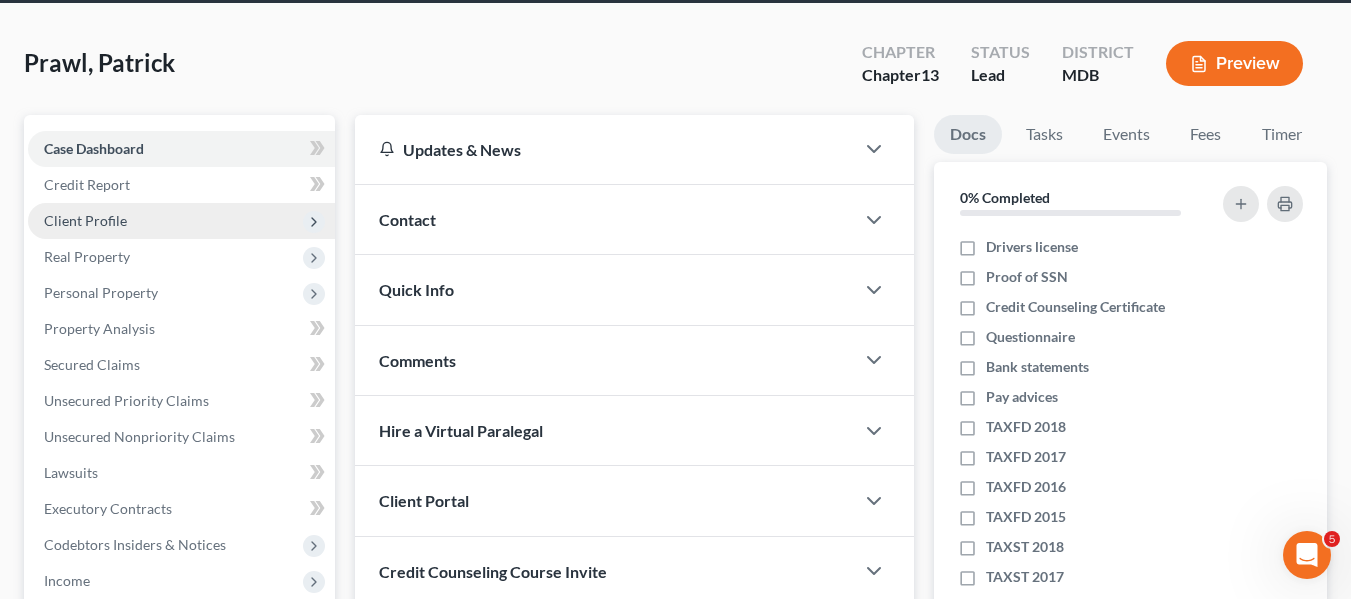 click on "Client Profile" at bounding box center (85, 220) 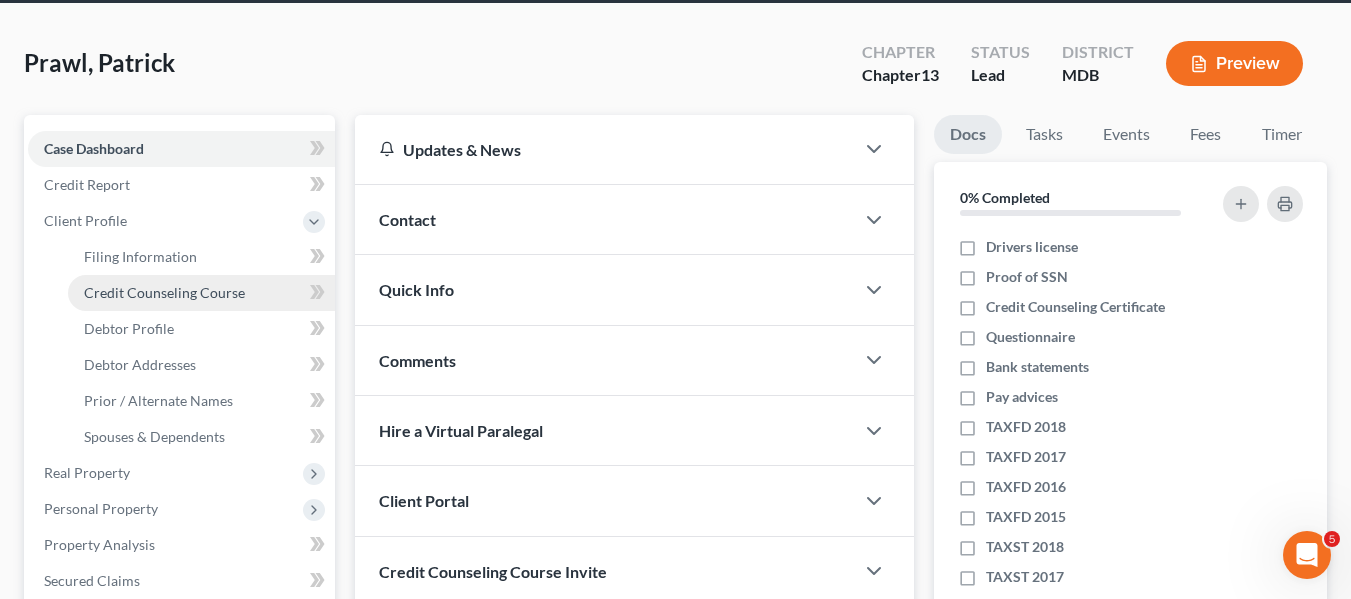 click on "Credit Counseling Course" at bounding box center [164, 292] 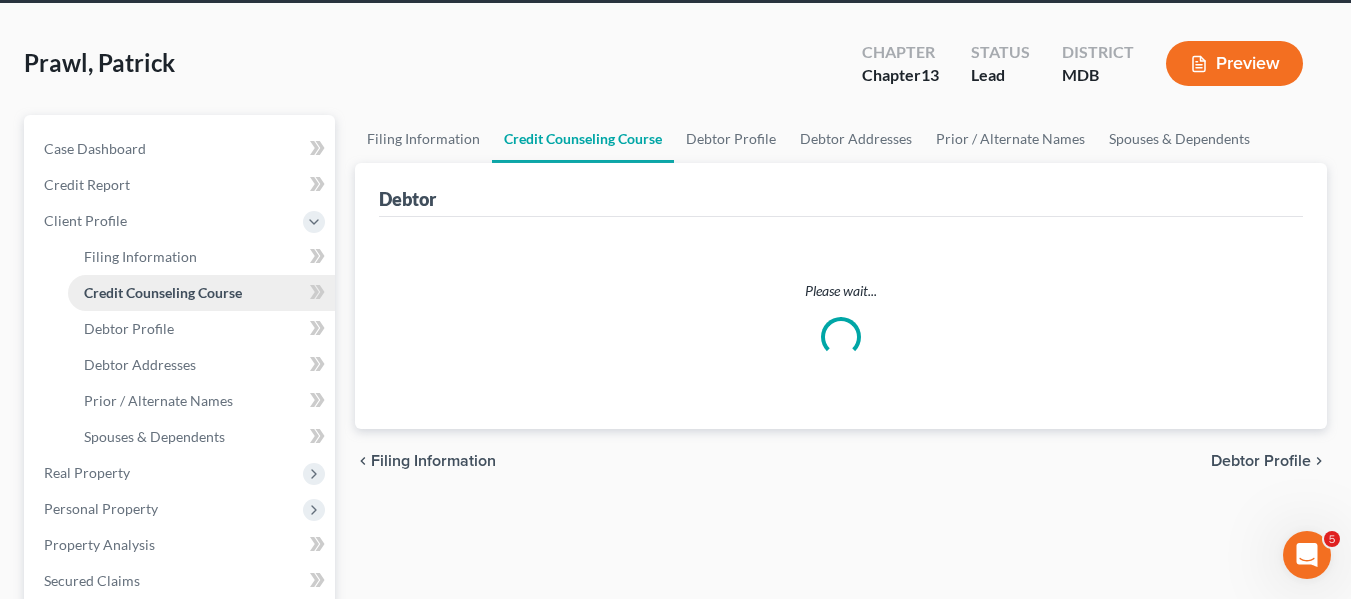 scroll, scrollTop: 0, scrollLeft: 0, axis: both 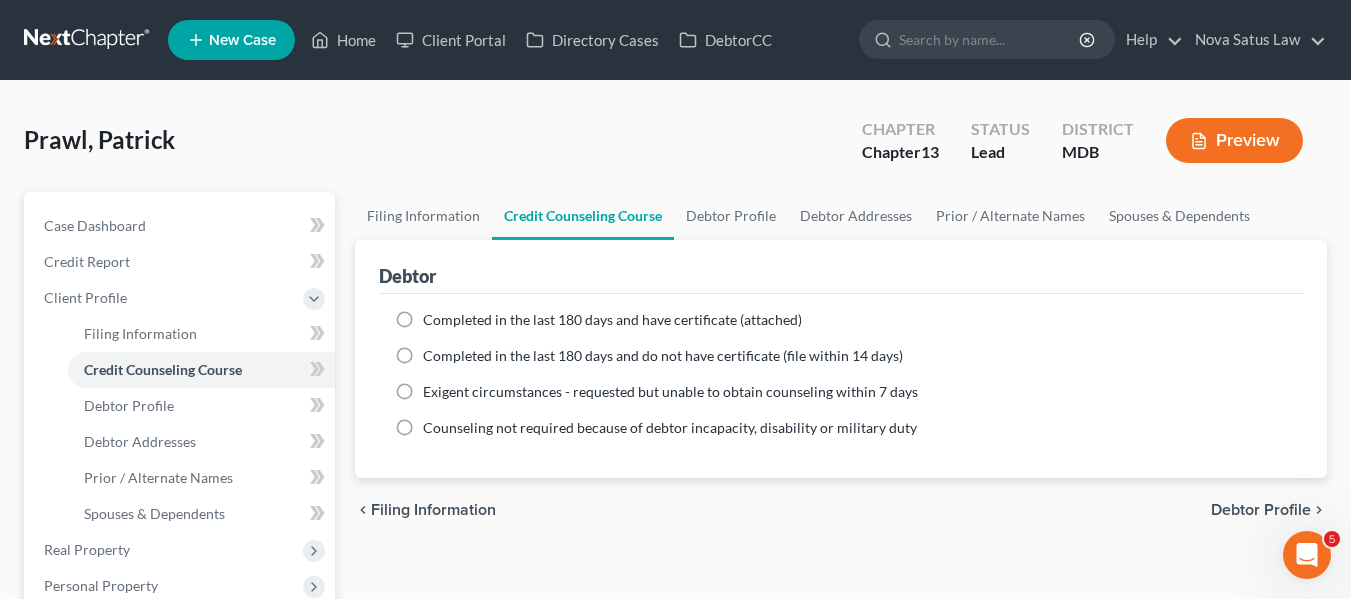 click on "Exigent circumstances - requested but unable to obtain counseling within 7 days" at bounding box center (670, 392) 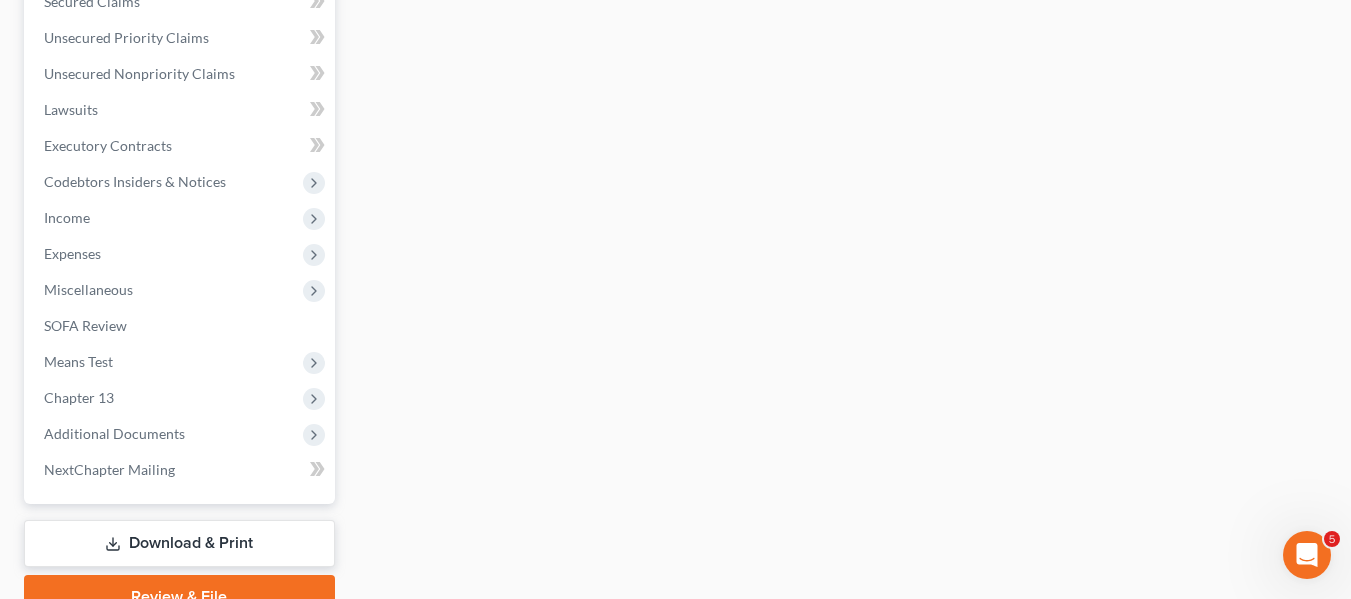 scroll, scrollTop: 752, scrollLeft: 0, axis: vertical 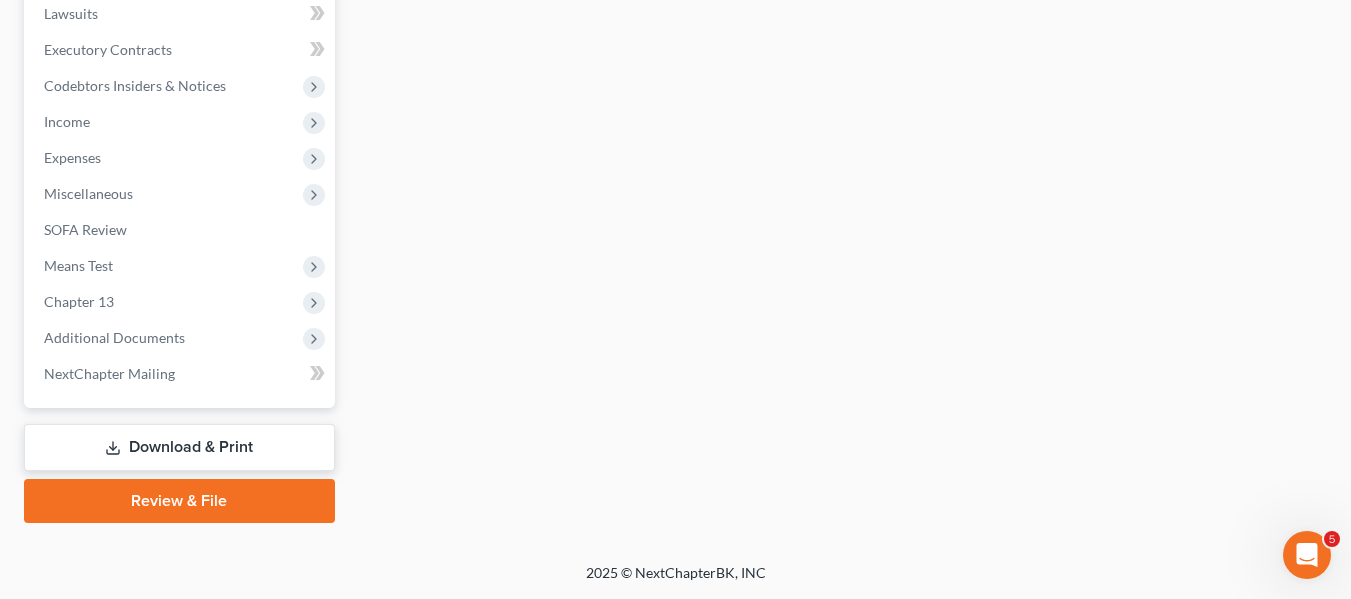 click on "Download & Print" at bounding box center [179, 447] 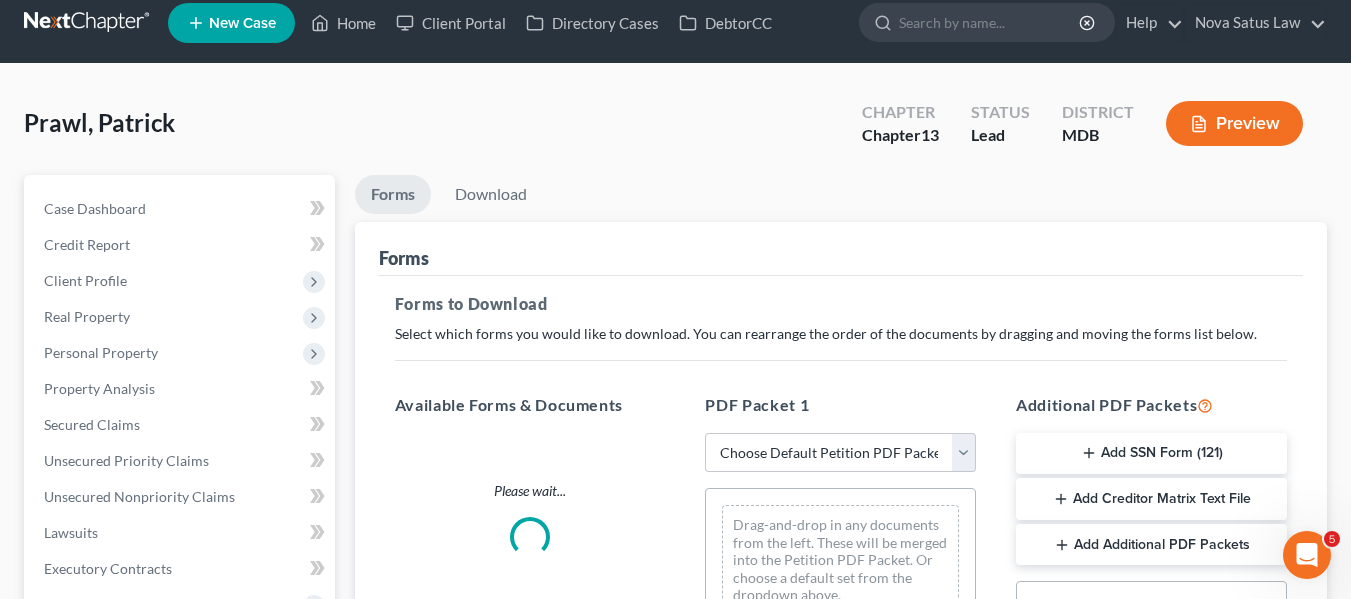 scroll, scrollTop: 0, scrollLeft: 0, axis: both 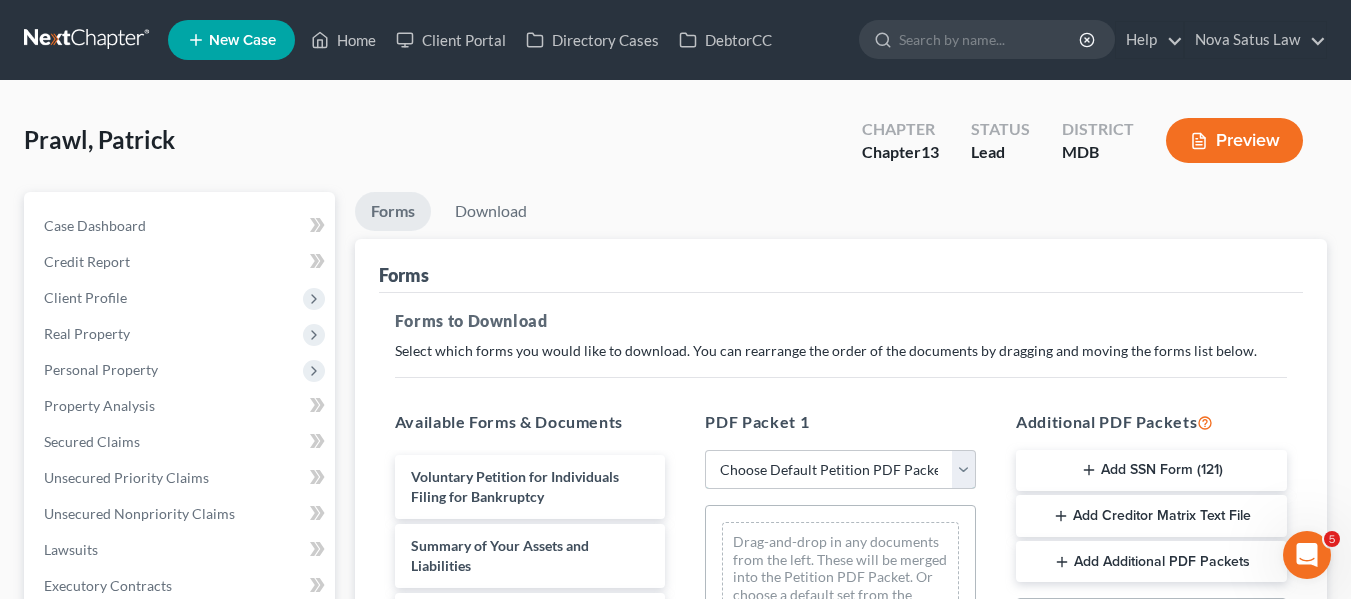 click on "Choose Default Petition PDF Packet Complete Bankruptcy Petition (all forms and schedules) Emergency Filing Forms (Petition and Creditor List Only) Amended Forms Signature Pages Only Supplemental Post Petition (Sch. I & J) Supplemental Post Petition (Sch. I) Supplemental Post Petition (Sch. J) AJ" at bounding box center [840, 470] 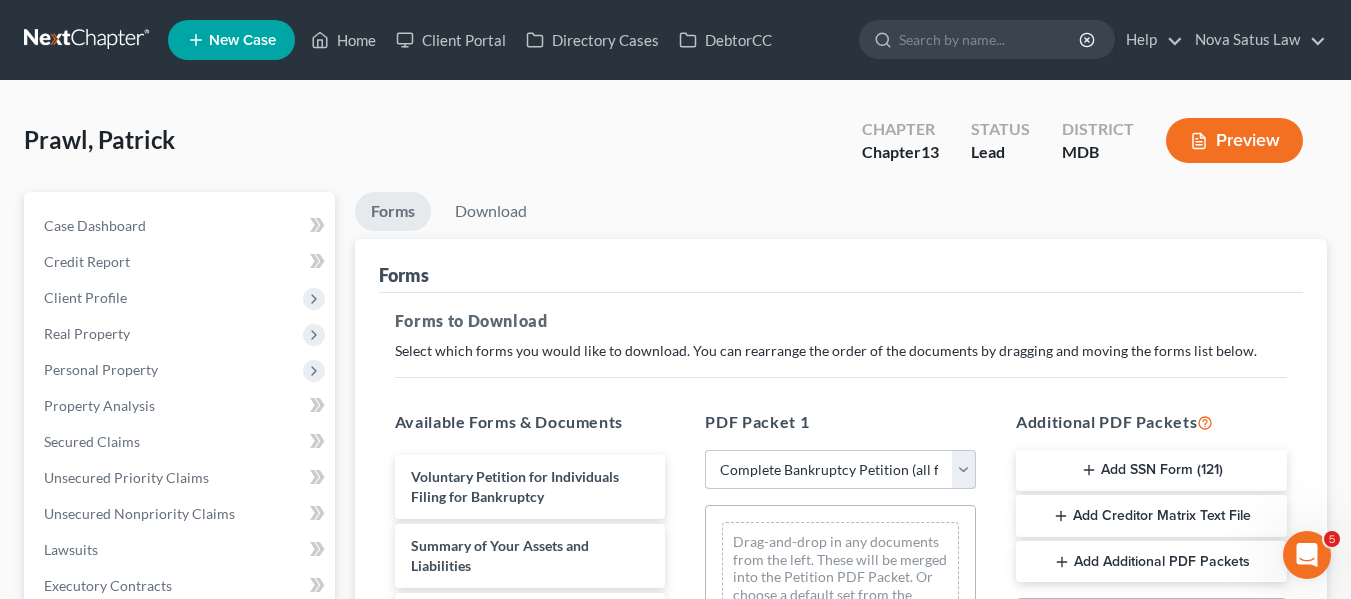 click on "Choose Default Petition PDF Packet Complete Bankruptcy Petition (all forms and schedules) Emergency Filing Forms (Petition and Creditor List Only) Amended Forms Signature Pages Only Supplemental Post Petition (Sch. I & J) Supplemental Post Petition (Sch. I) Supplemental Post Petition (Sch. J) AJ" at bounding box center [840, 470] 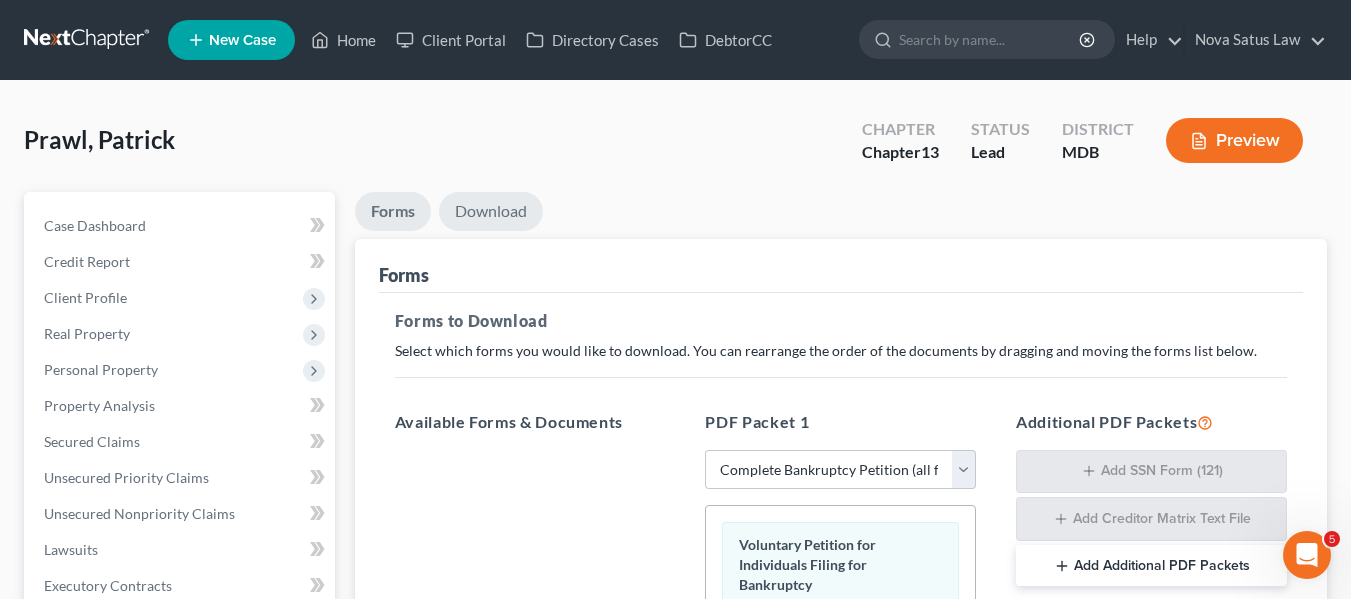 click on "Download" at bounding box center [491, 211] 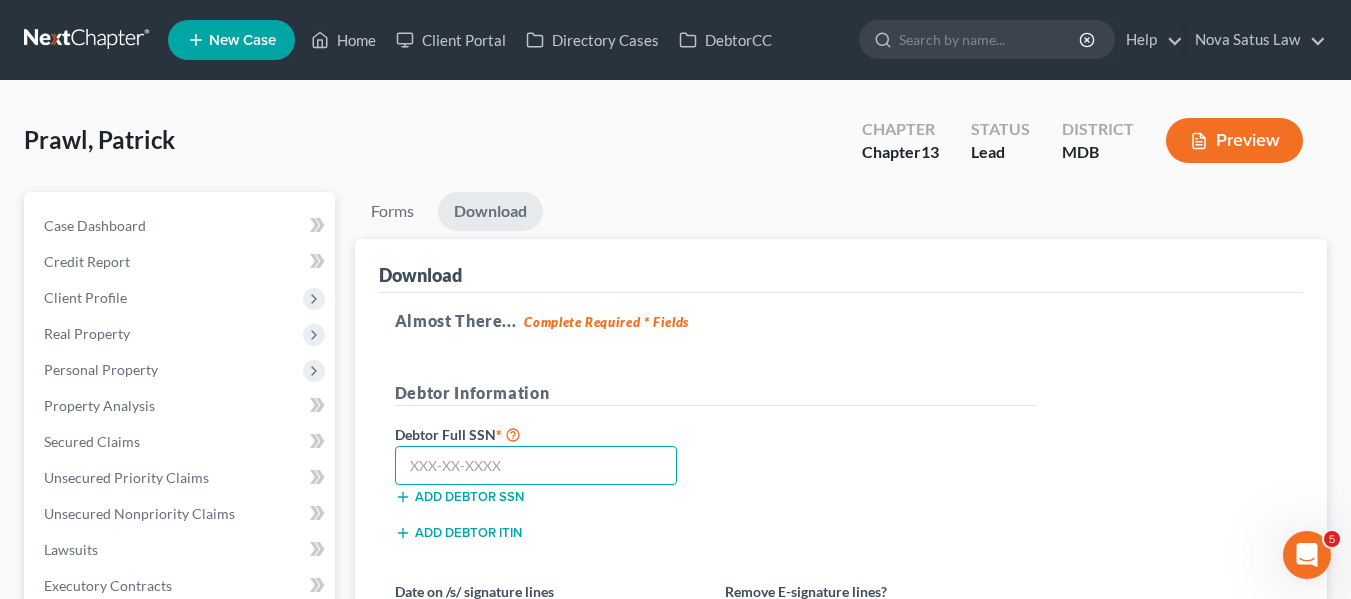 click at bounding box center [536, 466] 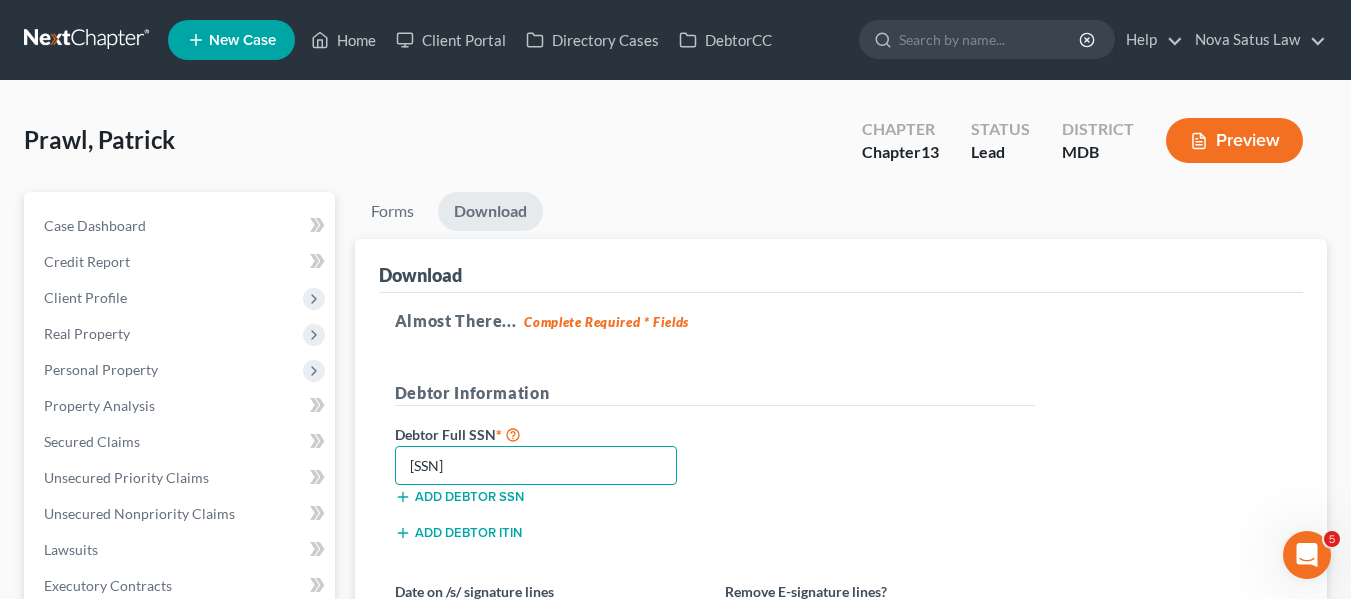 scroll, scrollTop: 216, scrollLeft: 0, axis: vertical 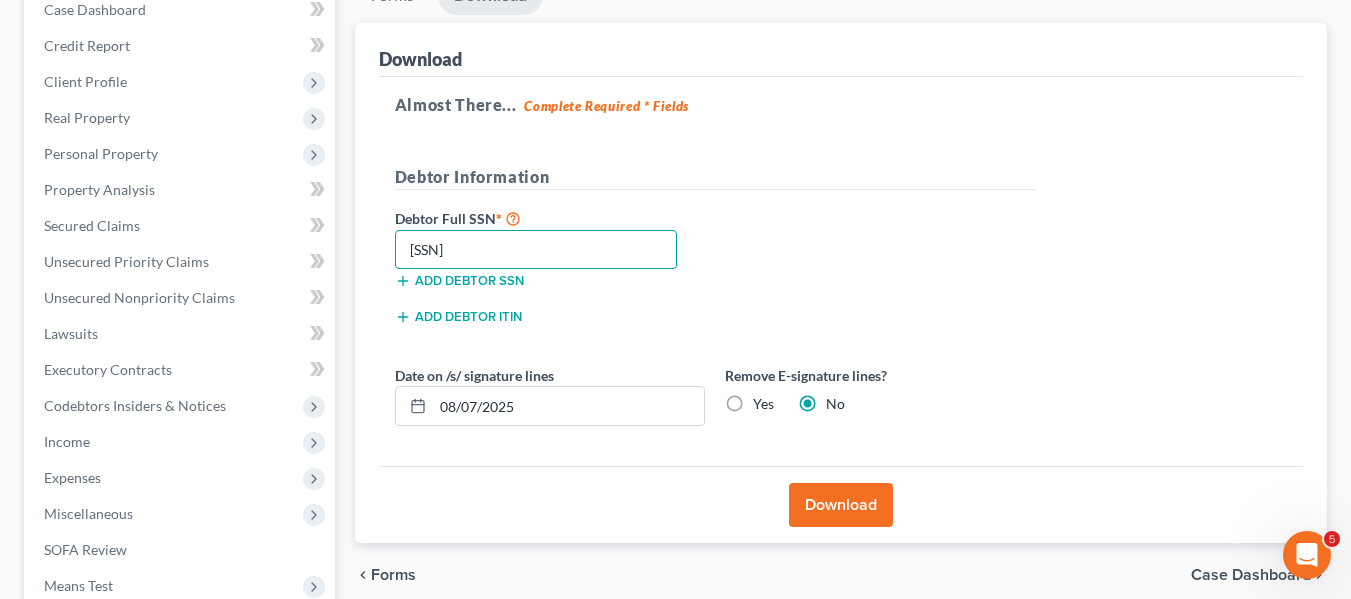 type on "[PHONE]" 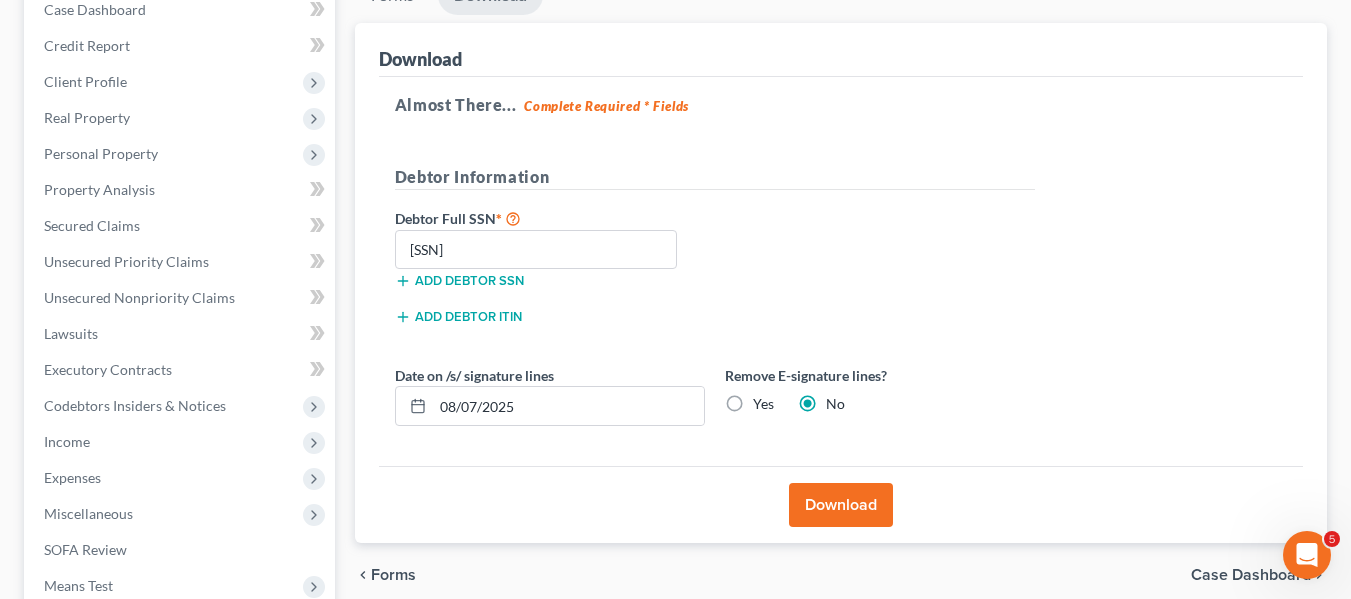 click on "Download" at bounding box center (841, 505) 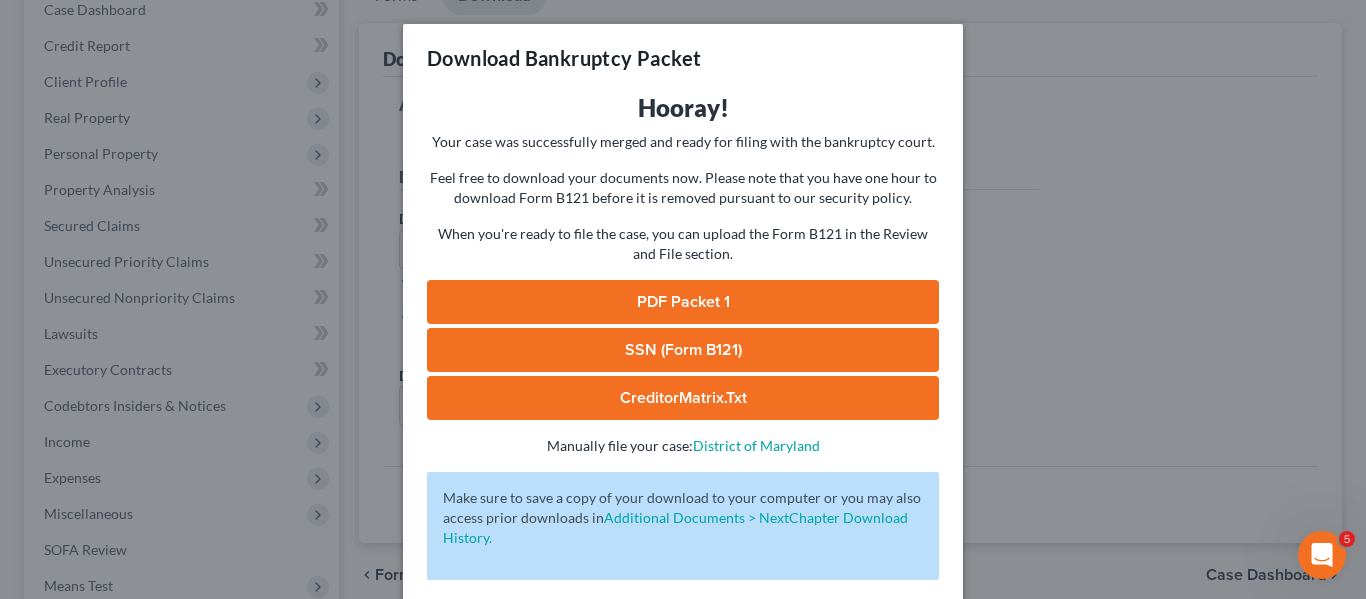 click on "PDF Packet 1" at bounding box center (683, 302) 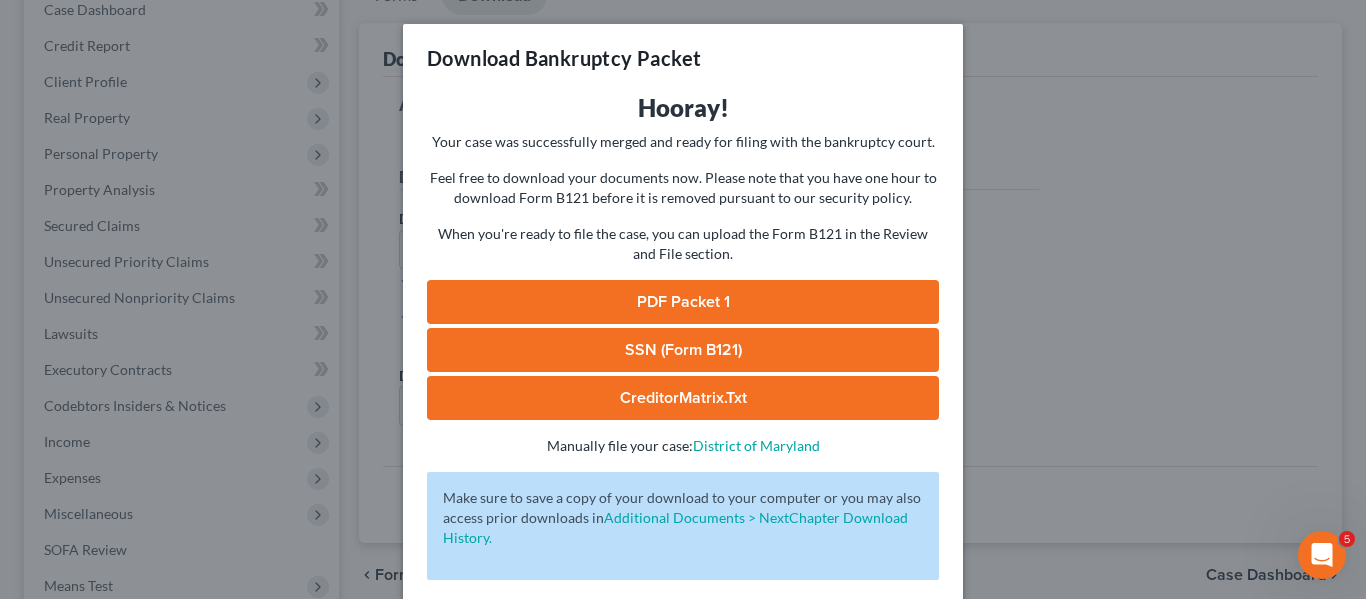 click on "SSN (Form B121)" at bounding box center [683, 350] 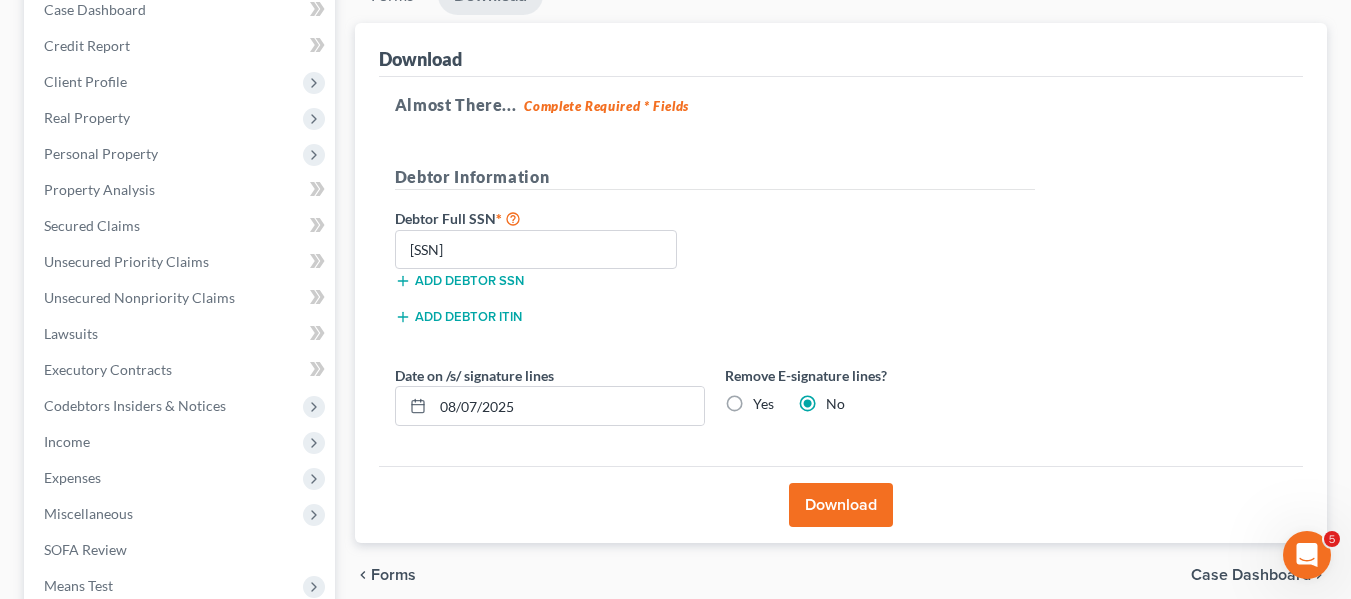 scroll, scrollTop: 536, scrollLeft: 0, axis: vertical 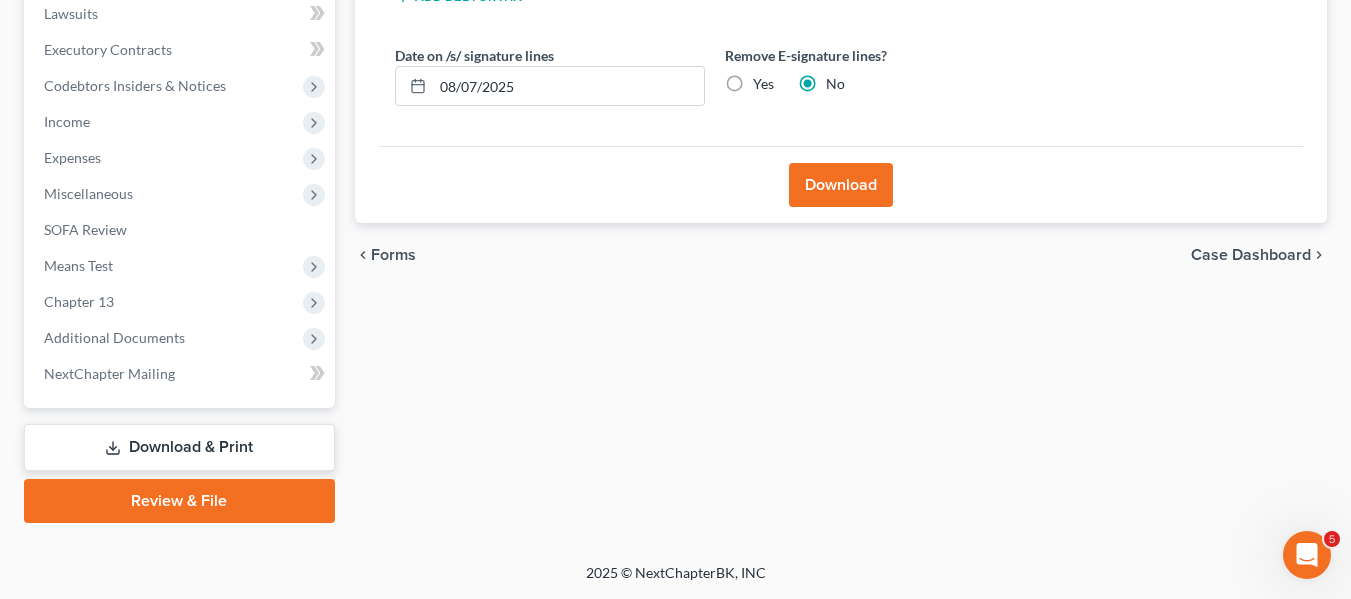 click on "Review & File" at bounding box center (179, 501) 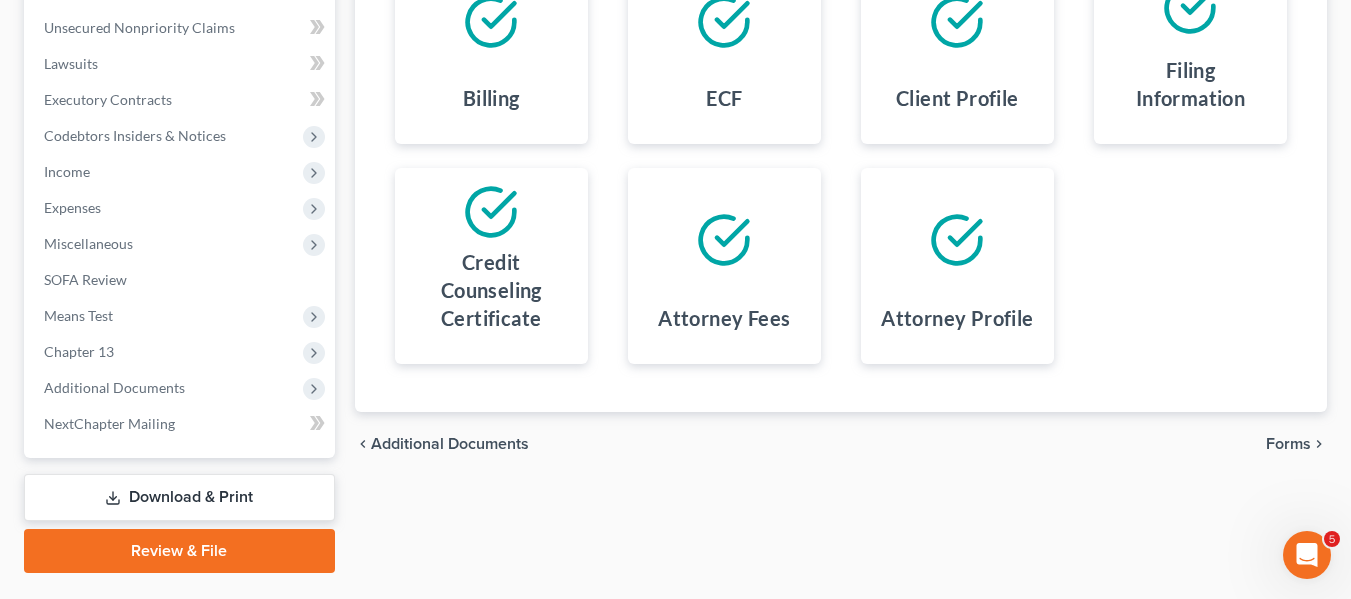 scroll, scrollTop: 160, scrollLeft: 0, axis: vertical 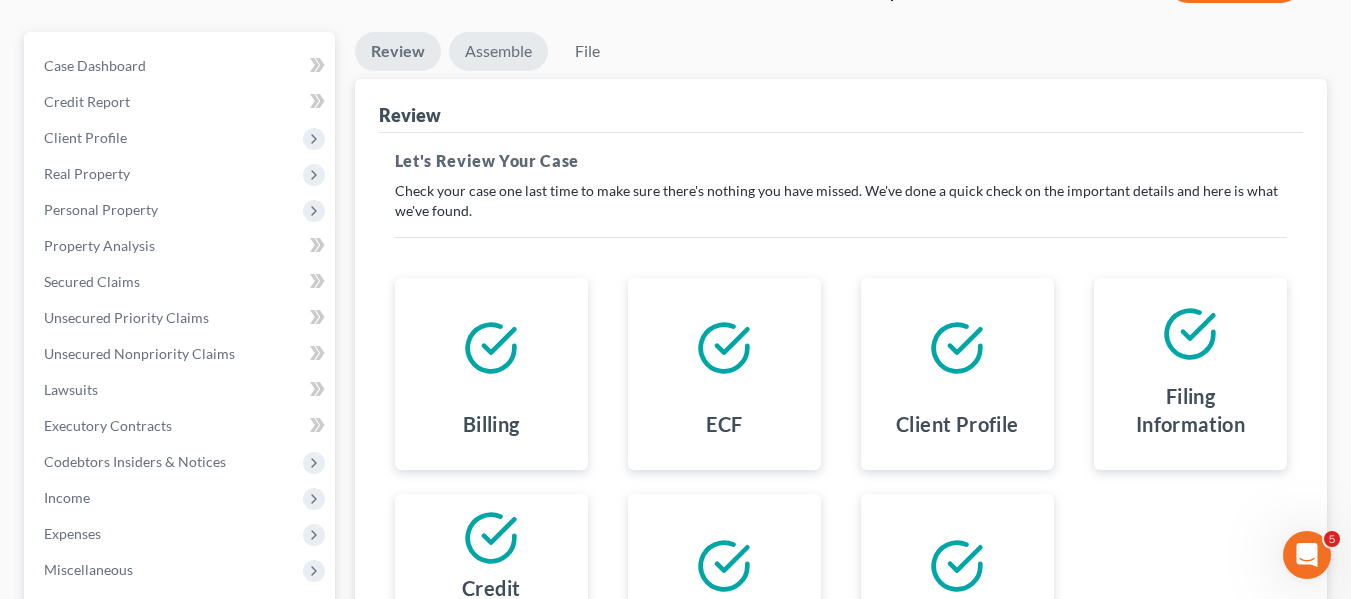 click on "Assemble" at bounding box center (498, 51) 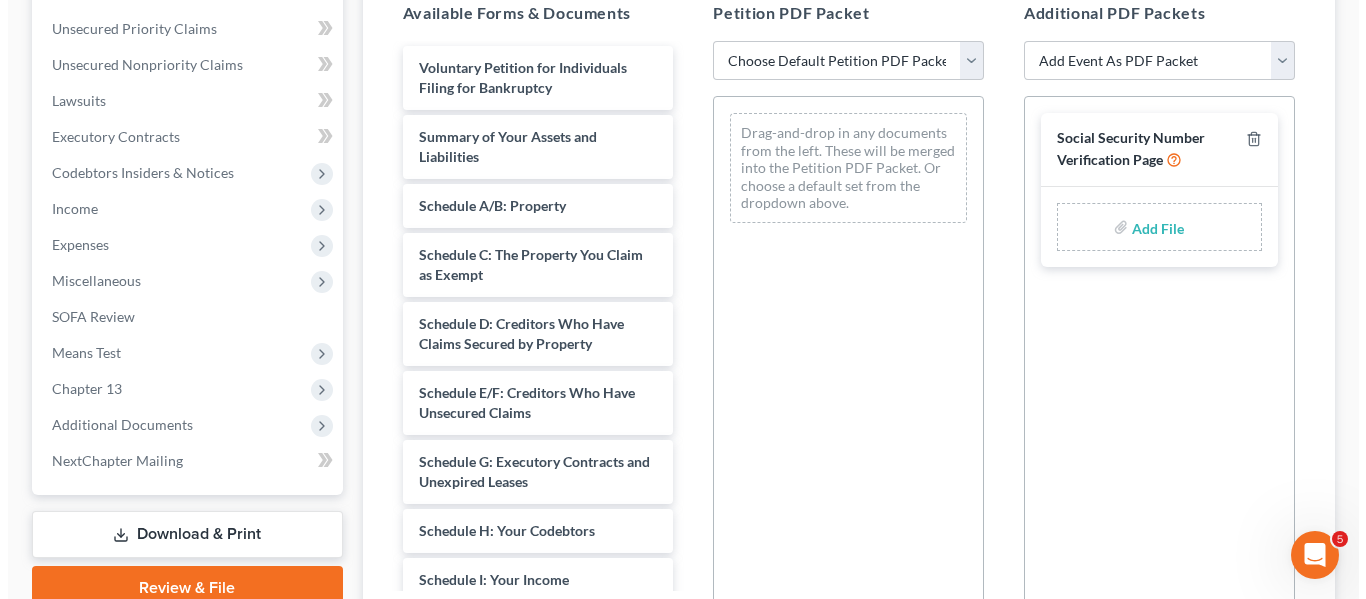 scroll, scrollTop: 450, scrollLeft: 0, axis: vertical 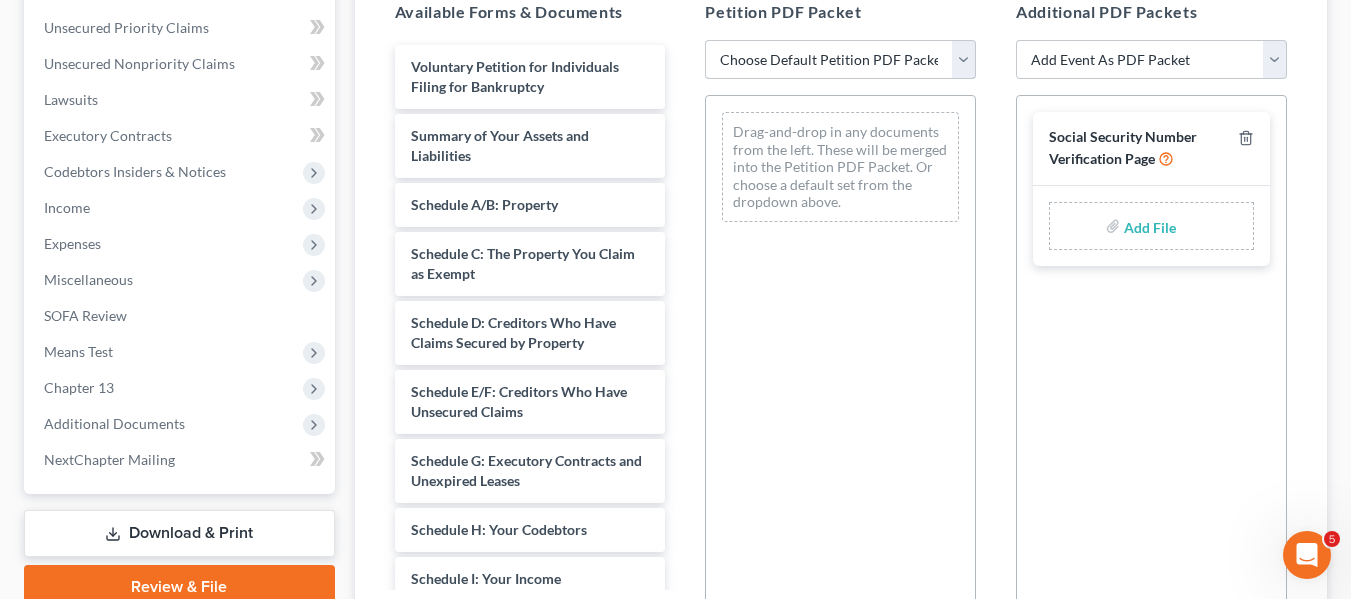 click on "Choose Default Petition PDF Packet Emergency Filing (Voluntary Petition and Creditor List Only) Chapter 13 Template" at bounding box center [840, 60] 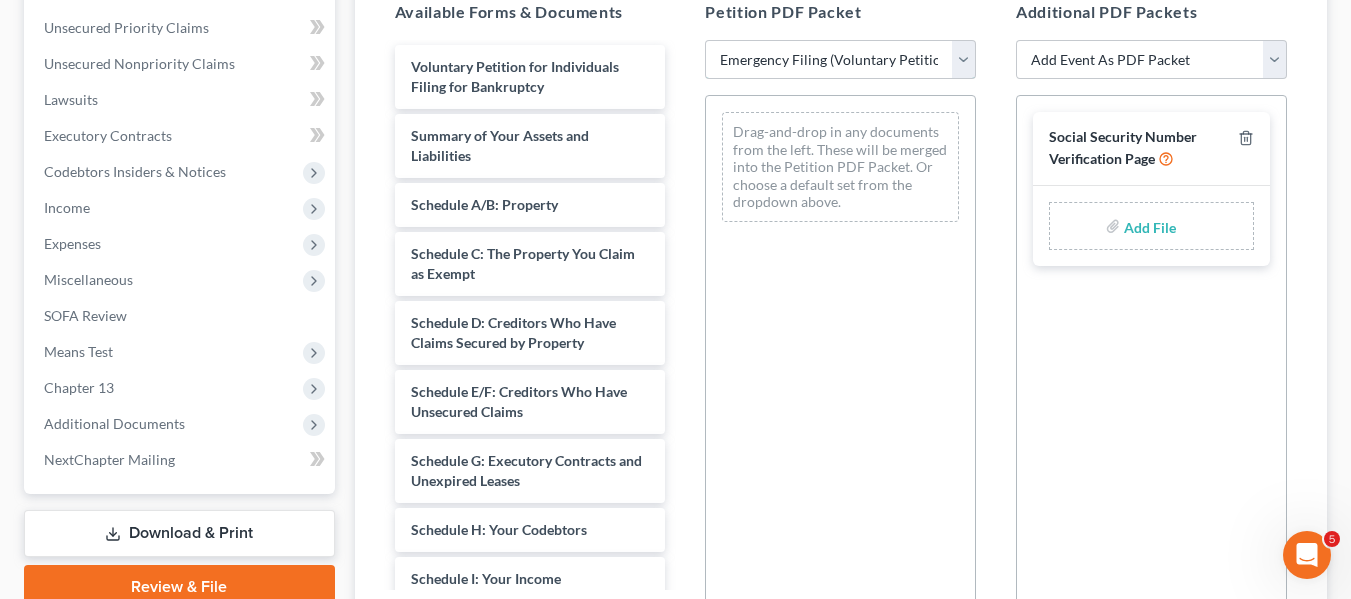 click on "Choose Default Petition PDF Packet Emergency Filing (Voluntary Petition and Creditor List Only) Chapter 13 Template" at bounding box center [840, 60] 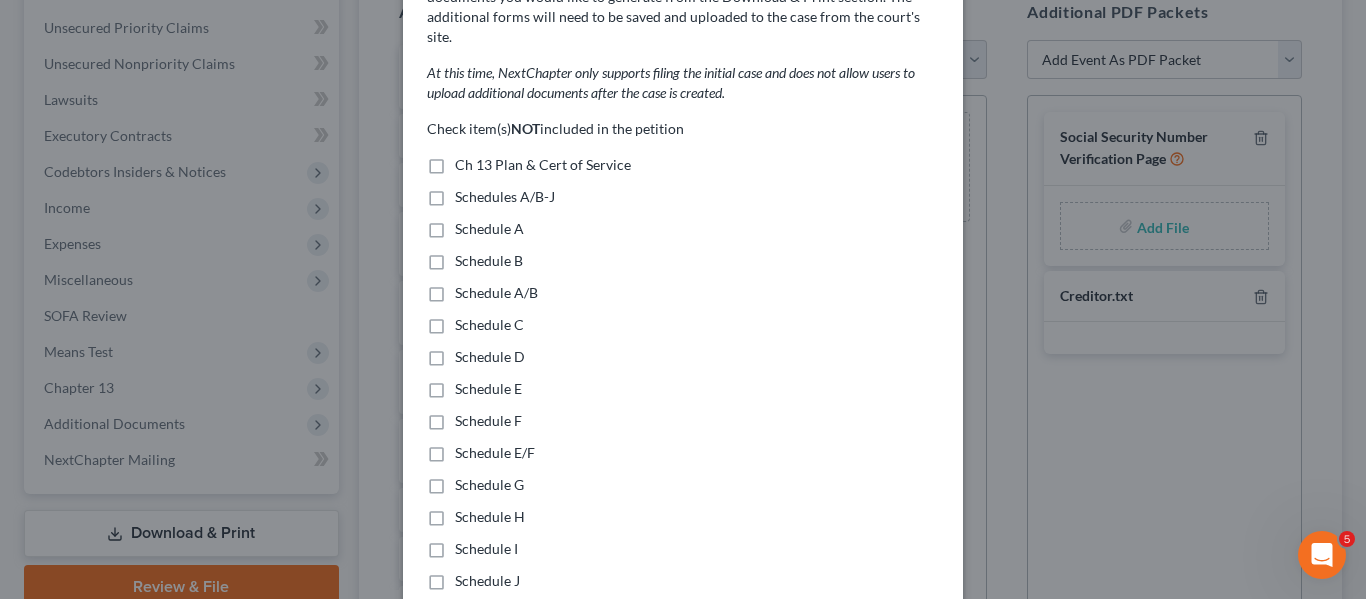 scroll, scrollTop: 131, scrollLeft: 0, axis: vertical 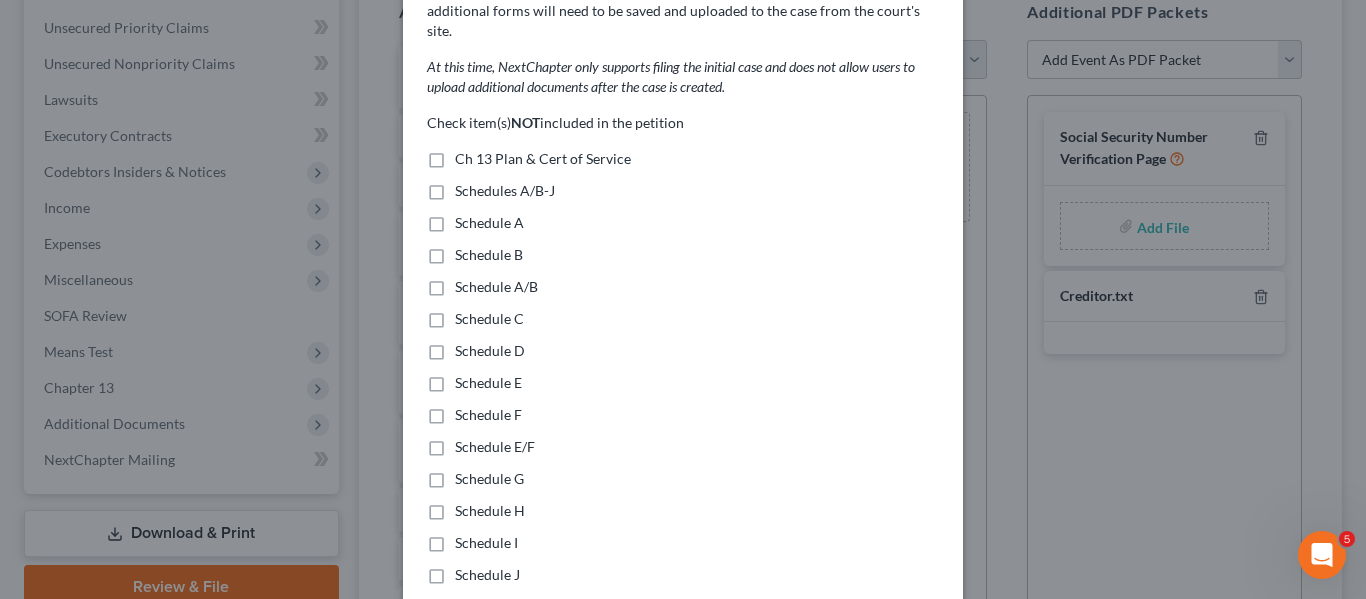 click on "Ch 13 Plan & Cert of Service" at bounding box center (543, 159) 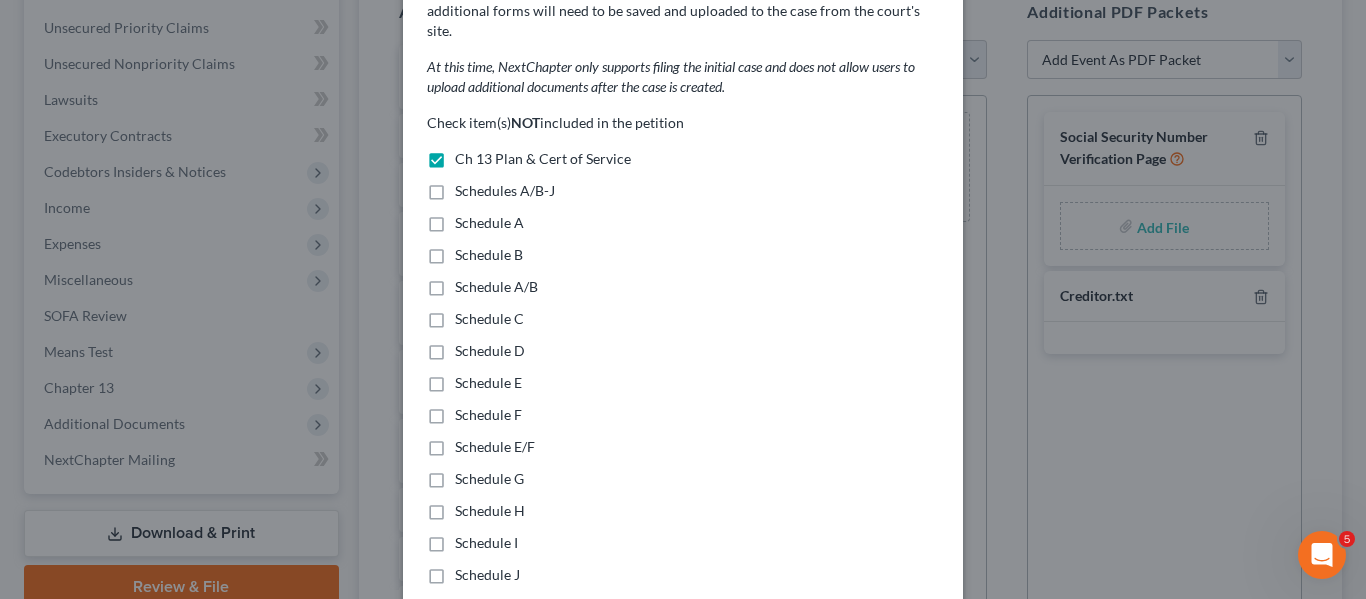click on "Schedules A/B-J" at bounding box center [505, 191] 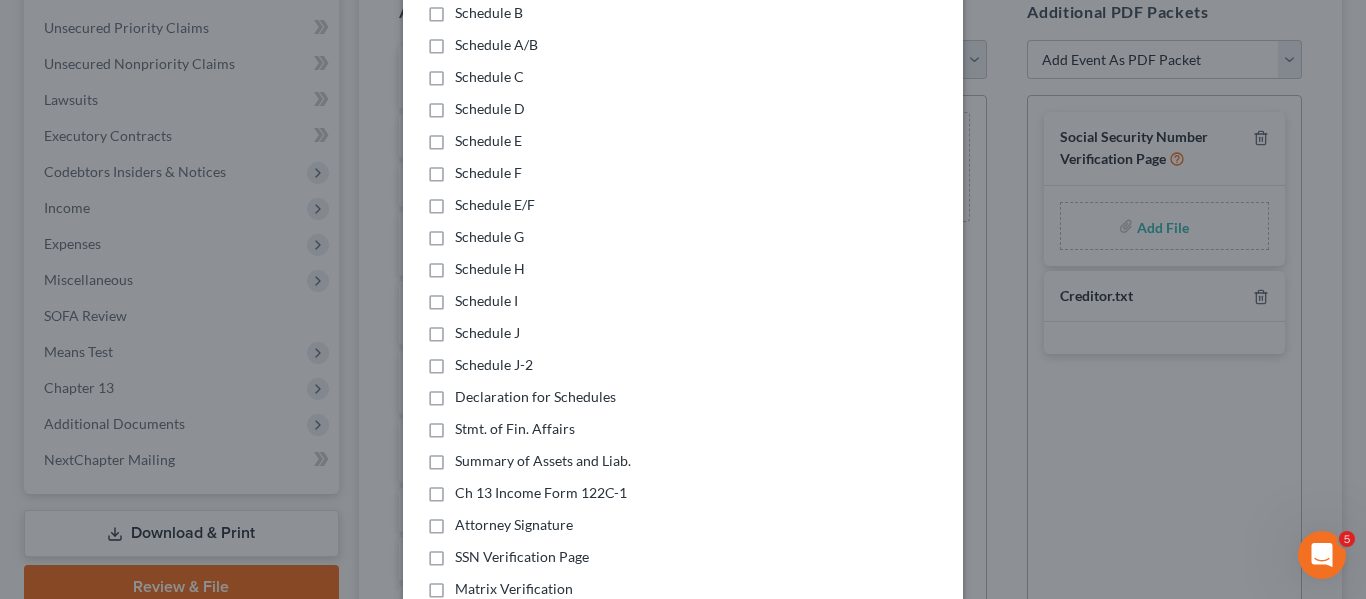 scroll, scrollTop: 515, scrollLeft: 0, axis: vertical 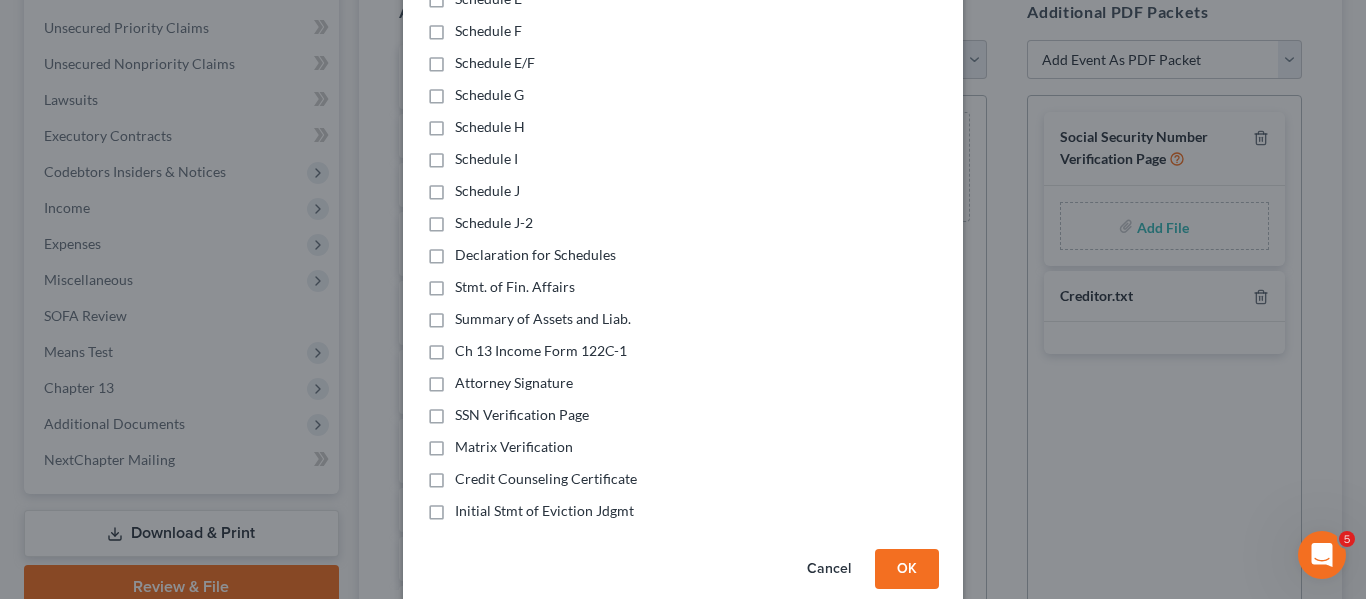 click on "Declaration for Schedules" at bounding box center (535, 255) 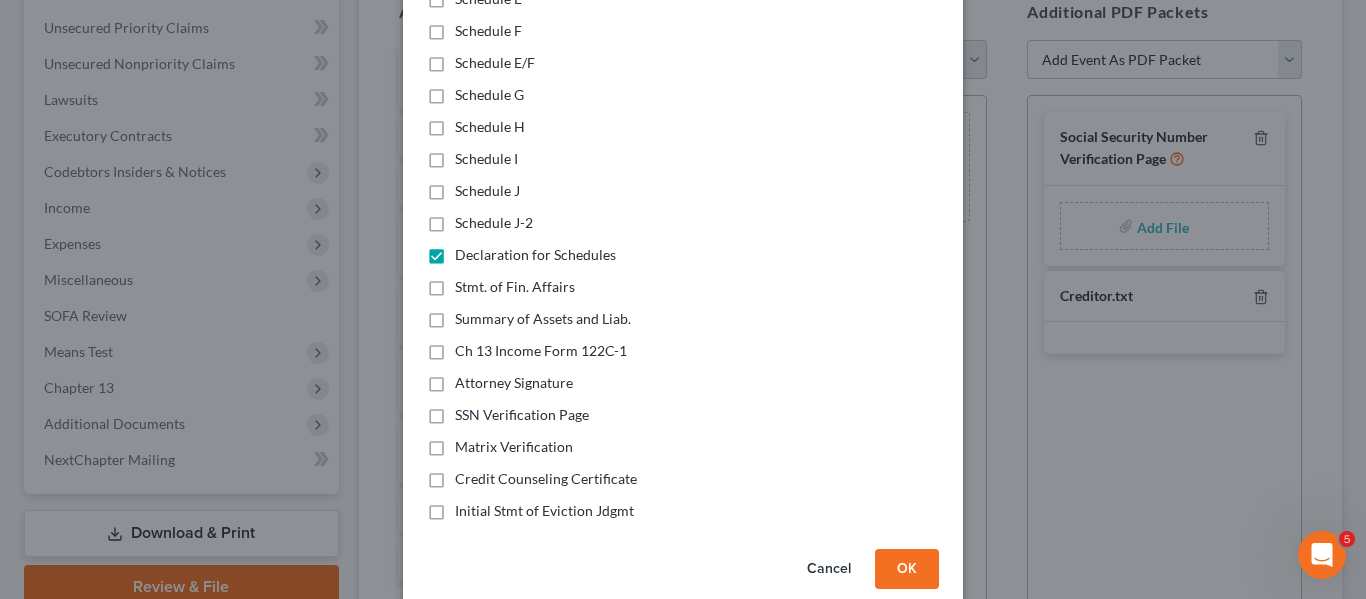 click on "Stmt. of Fin. Affairs" at bounding box center [515, 287] 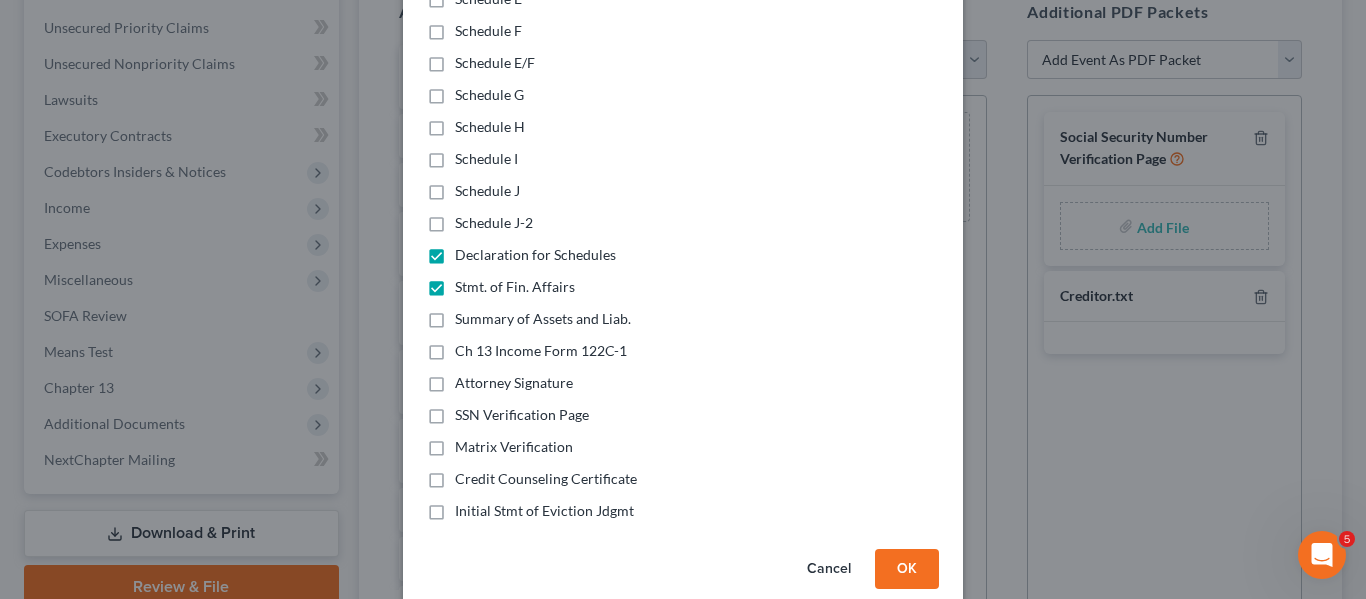 click on "Summary of Assets and Liab." at bounding box center [543, 319] 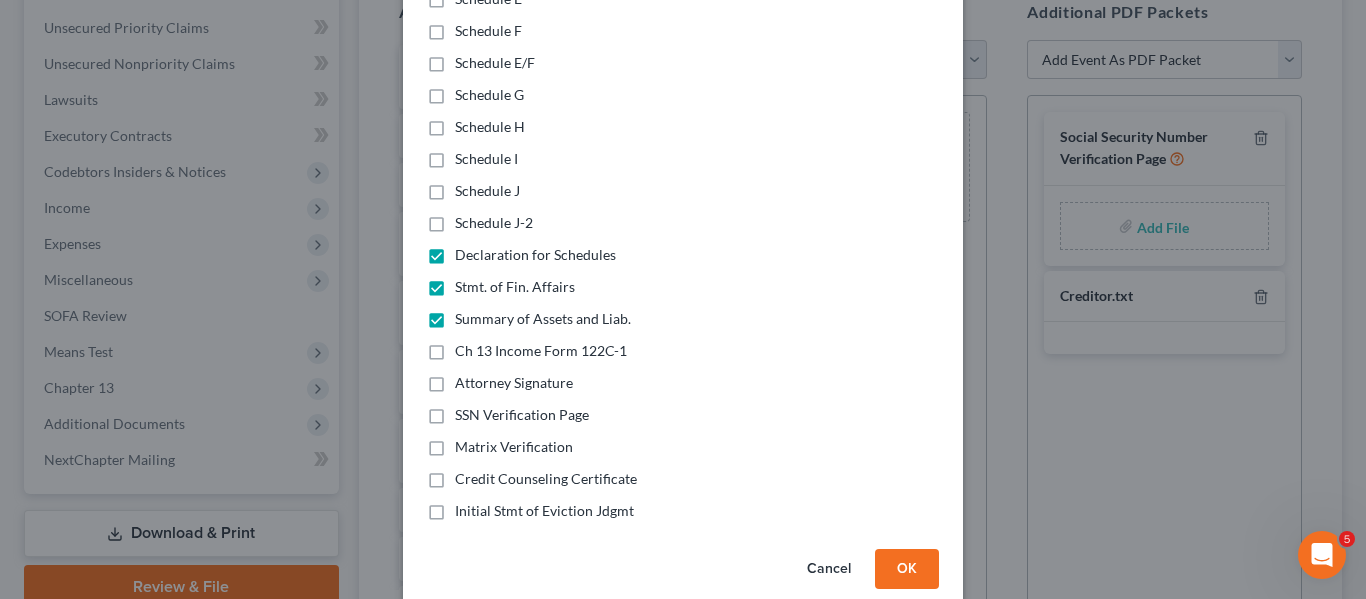 click on "Ch 13 Income Form 122C-1" at bounding box center (541, 351) 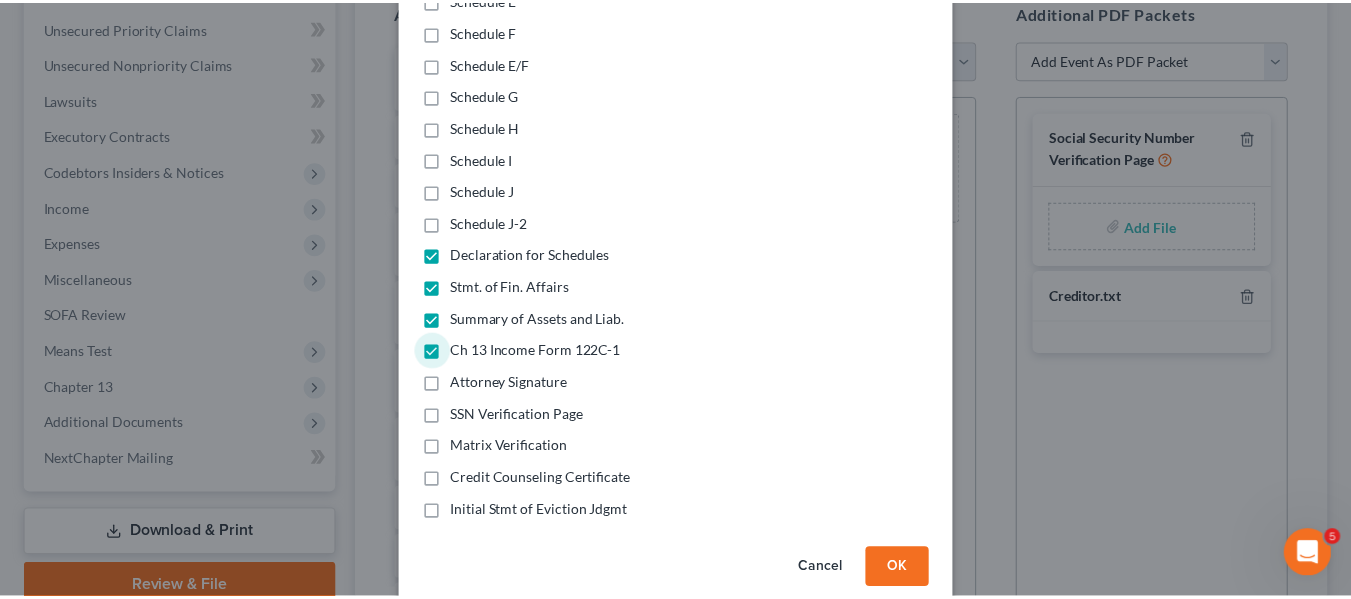scroll, scrollTop: 525, scrollLeft: 0, axis: vertical 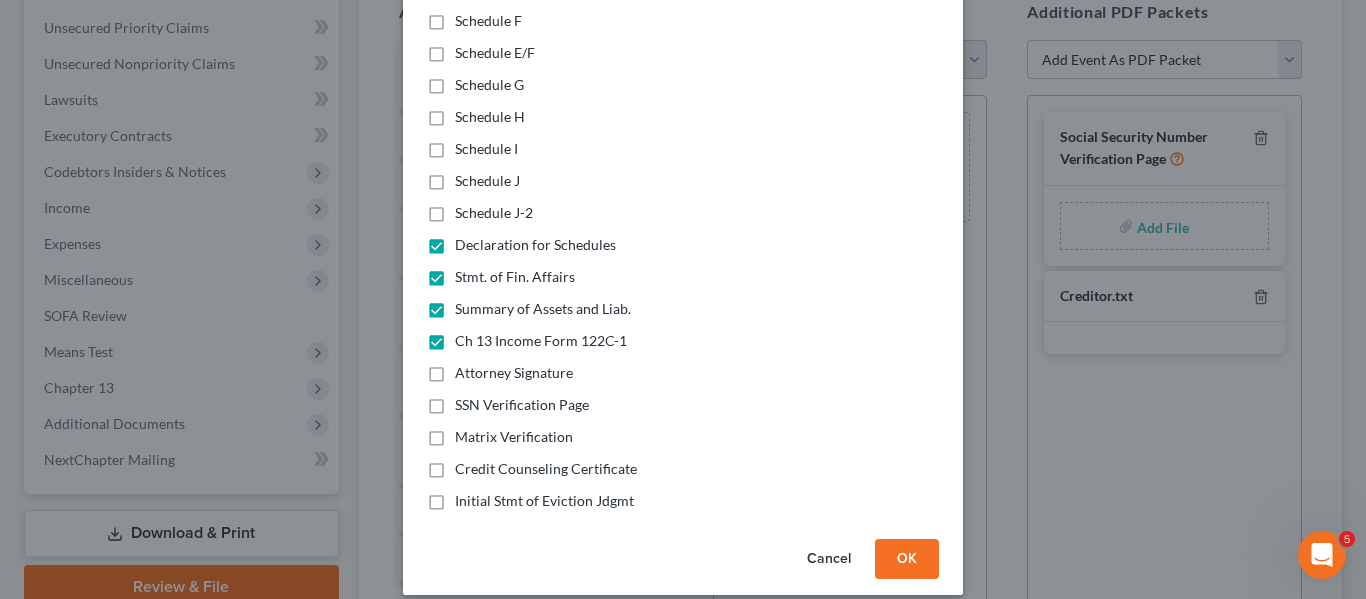 click on "Credit Counseling Certificate" at bounding box center [546, 469] 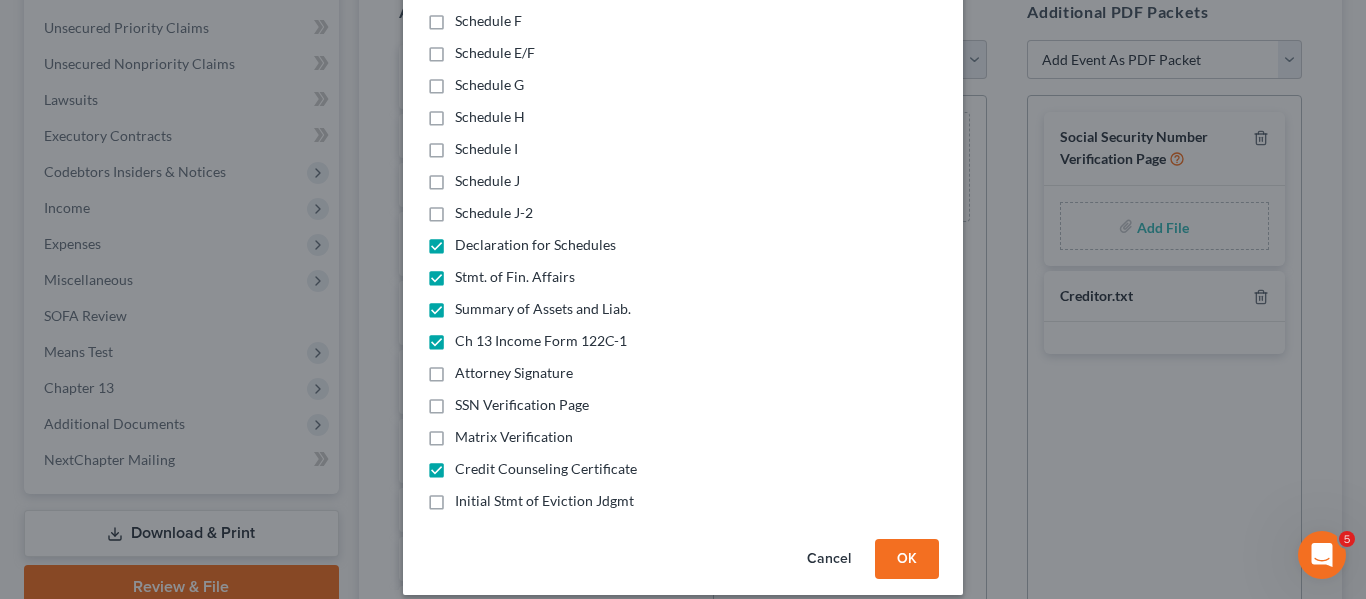 click on "Initial Stmt of Eviction Jdgmt" at bounding box center (544, 501) 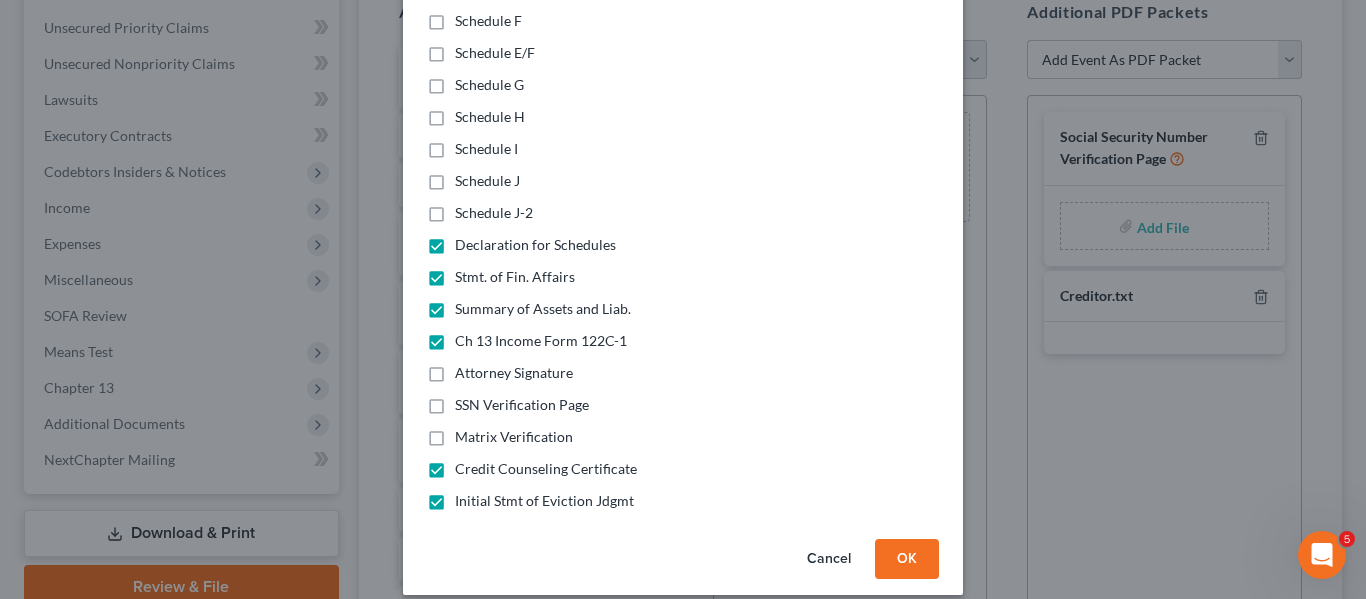 click on "OK" at bounding box center (907, 559) 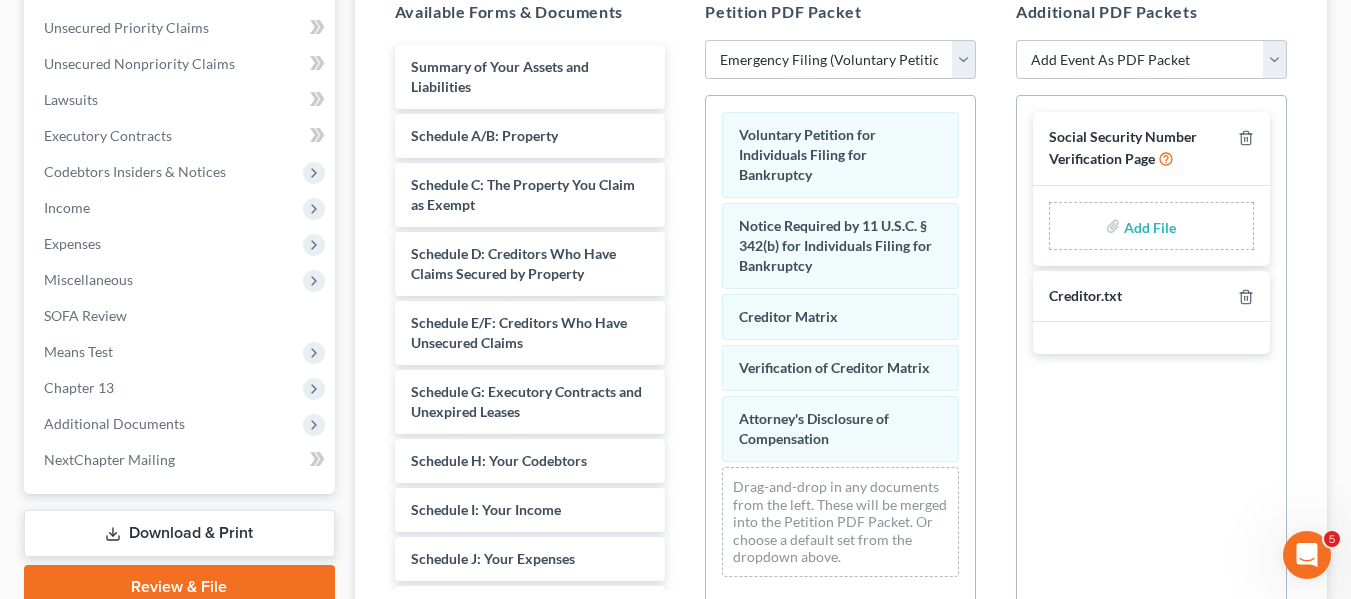 click at bounding box center [1148, 226] 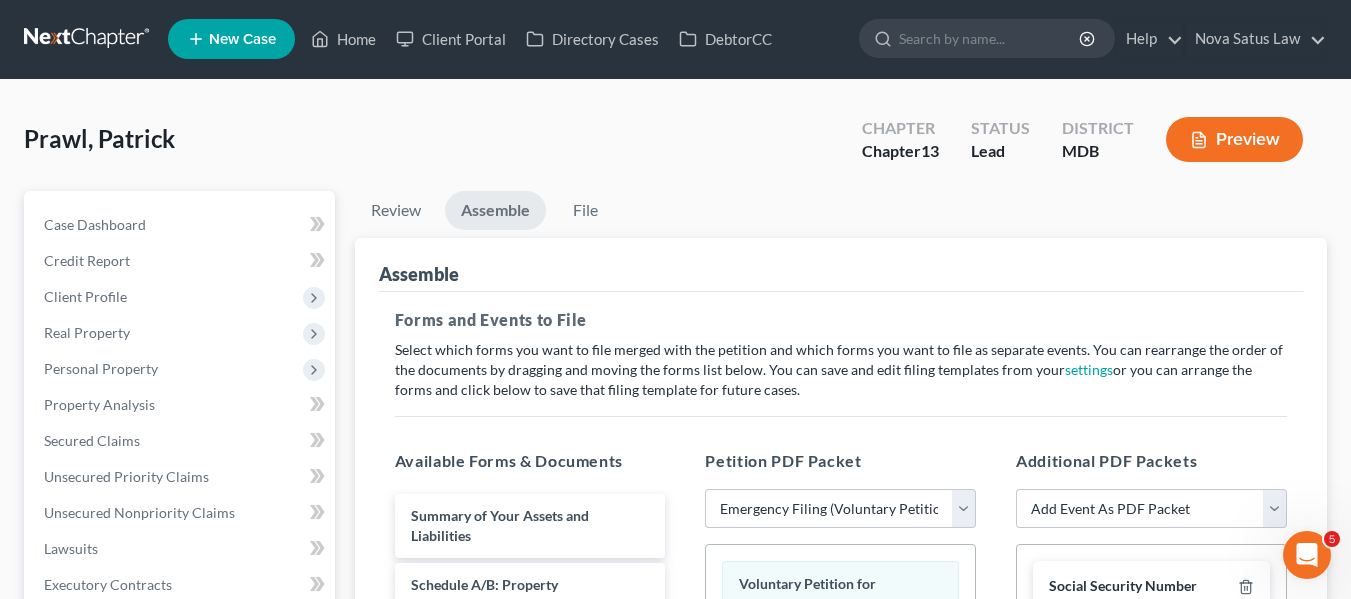 scroll, scrollTop: 0, scrollLeft: 0, axis: both 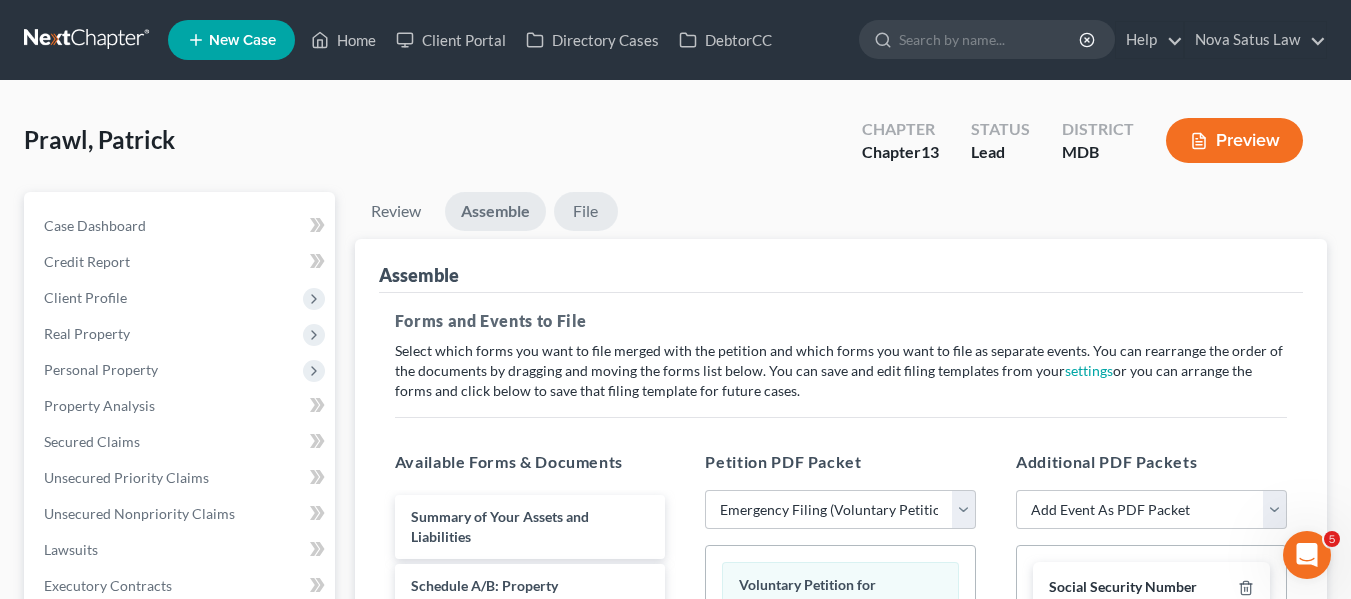 click on "File" at bounding box center (586, 211) 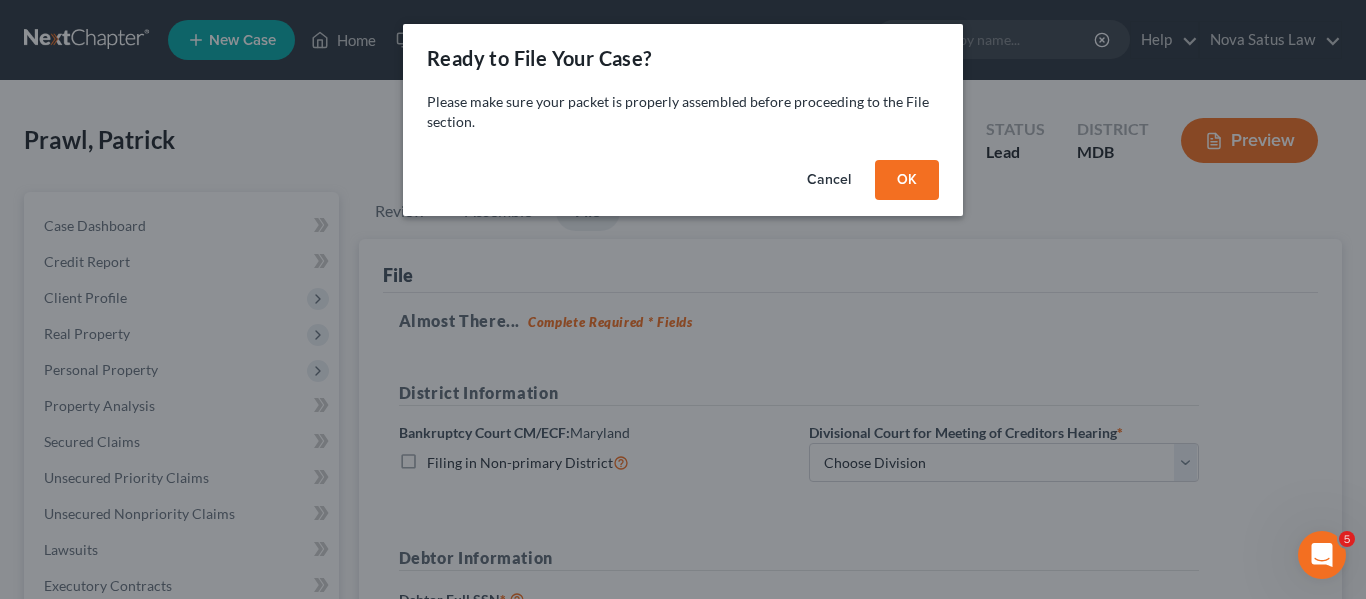 click on "OK" at bounding box center [907, 180] 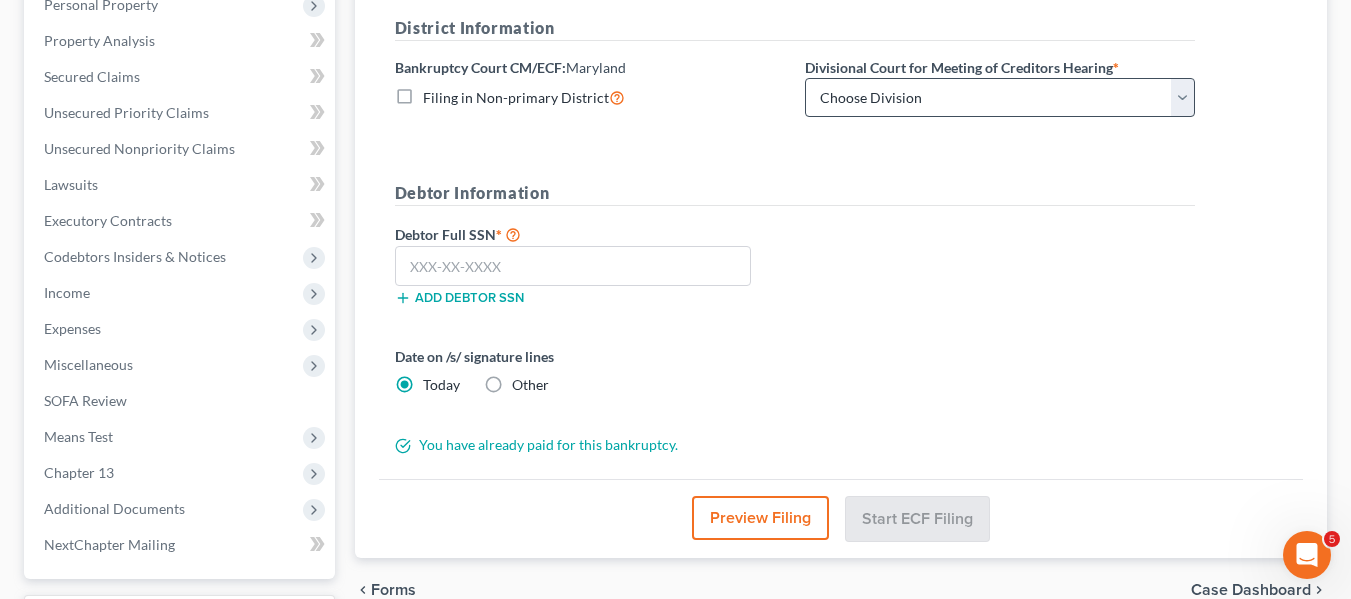 scroll, scrollTop: 366, scrollLeft: 0, axis: vertical 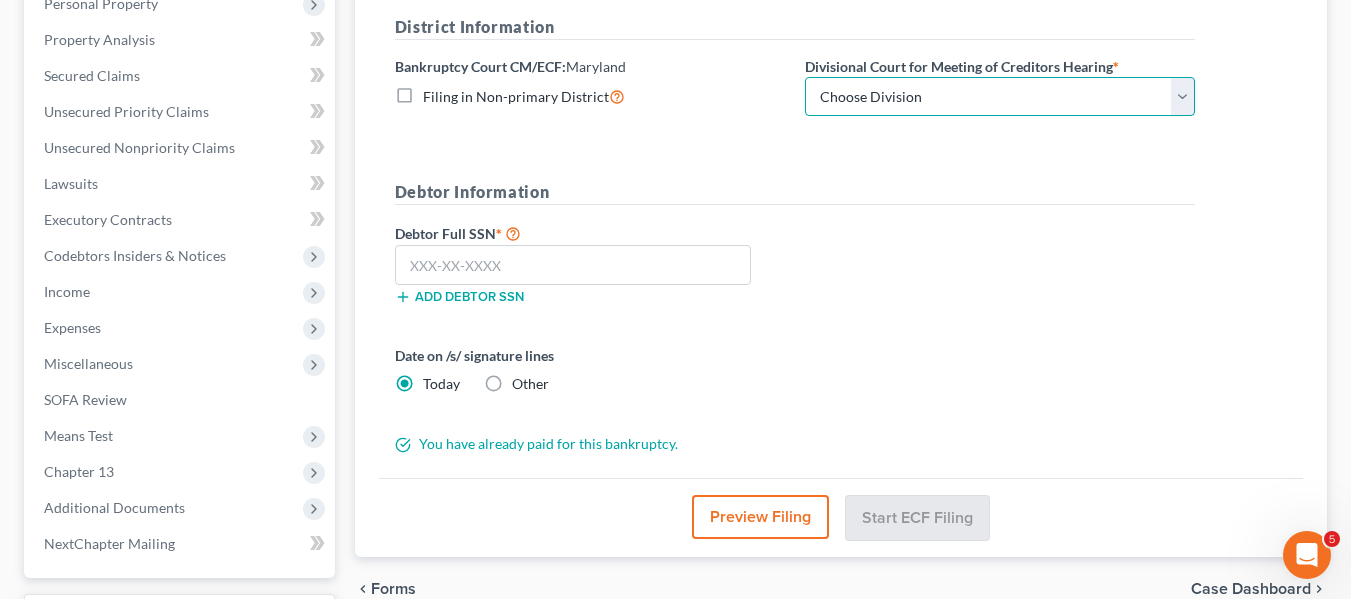 click on "Choose Division Baltimore Greenbelt" at bounding box center (1000, 97) 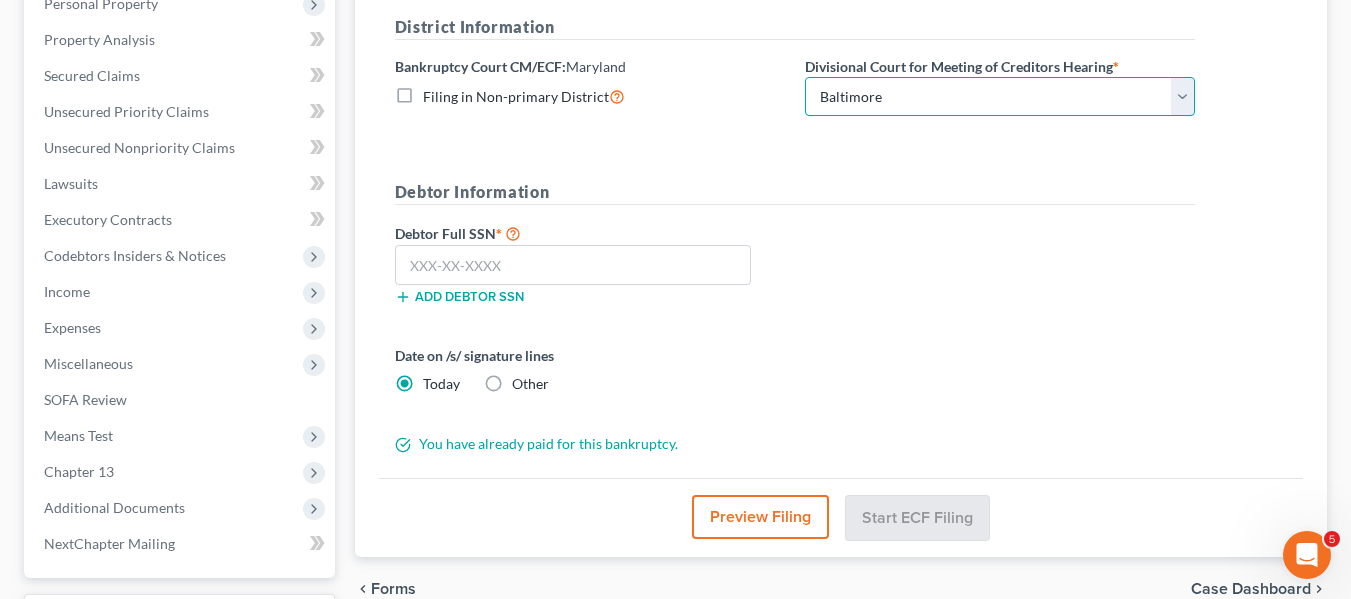 click on "Choose Division Baltimore Greenbelt" at bounding box center [1000, 97] 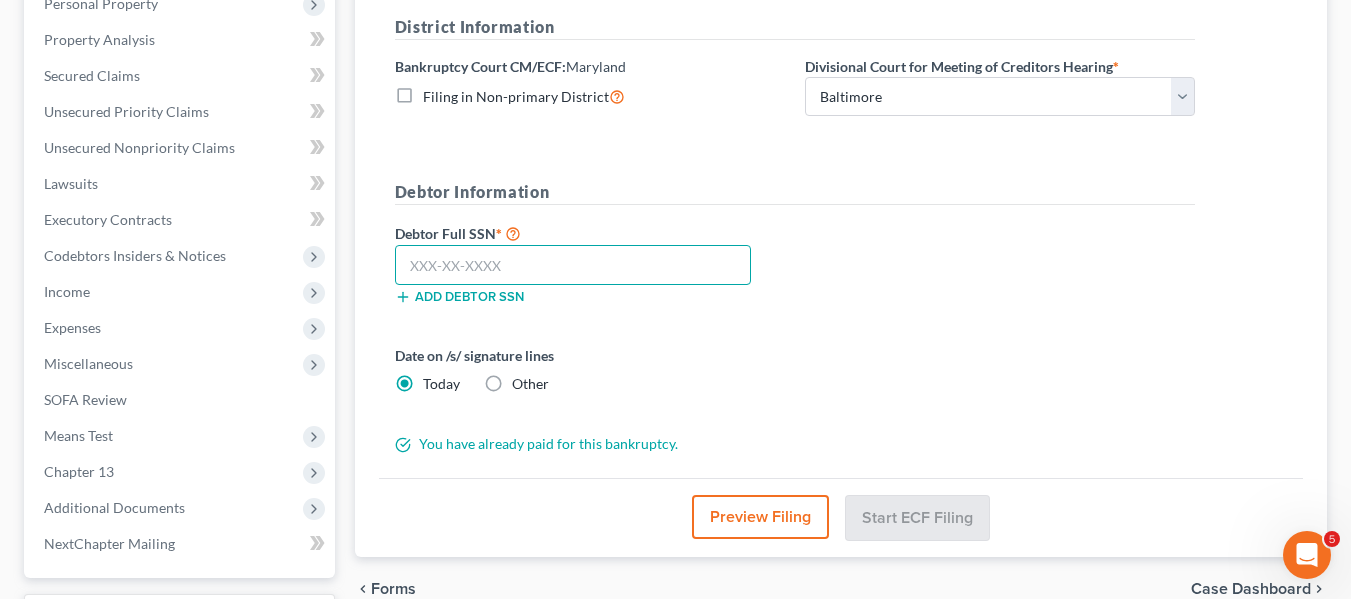 click at bounding box center (573, 265) 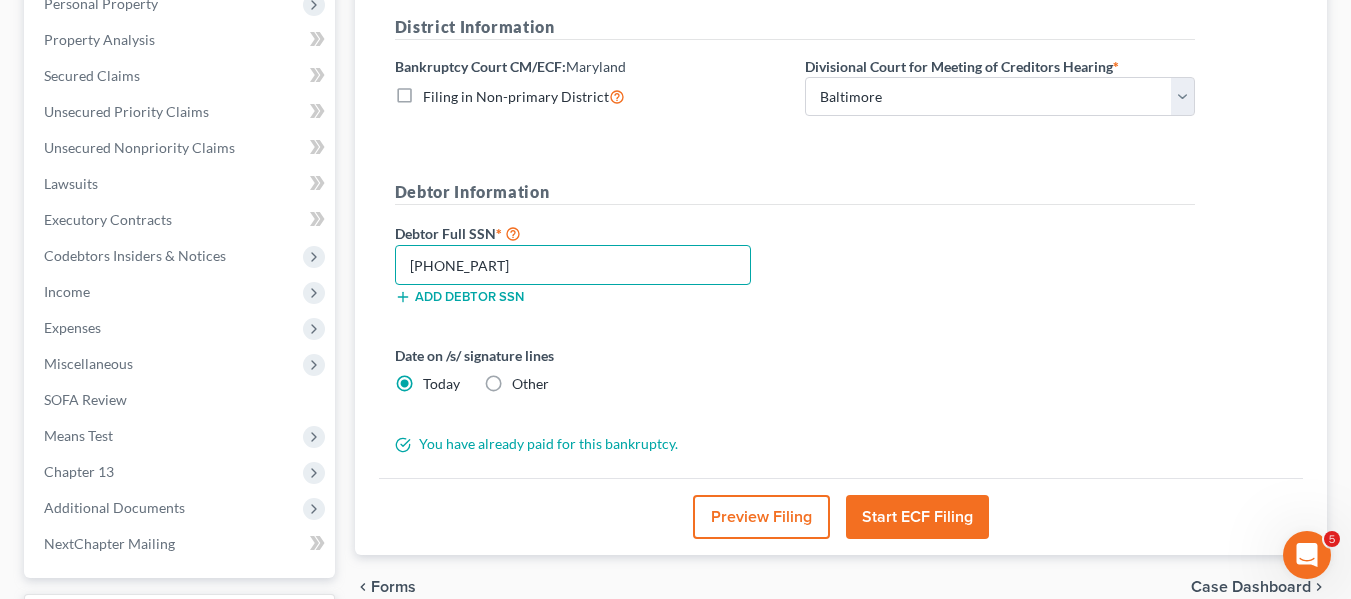 type on "[PHONE]" 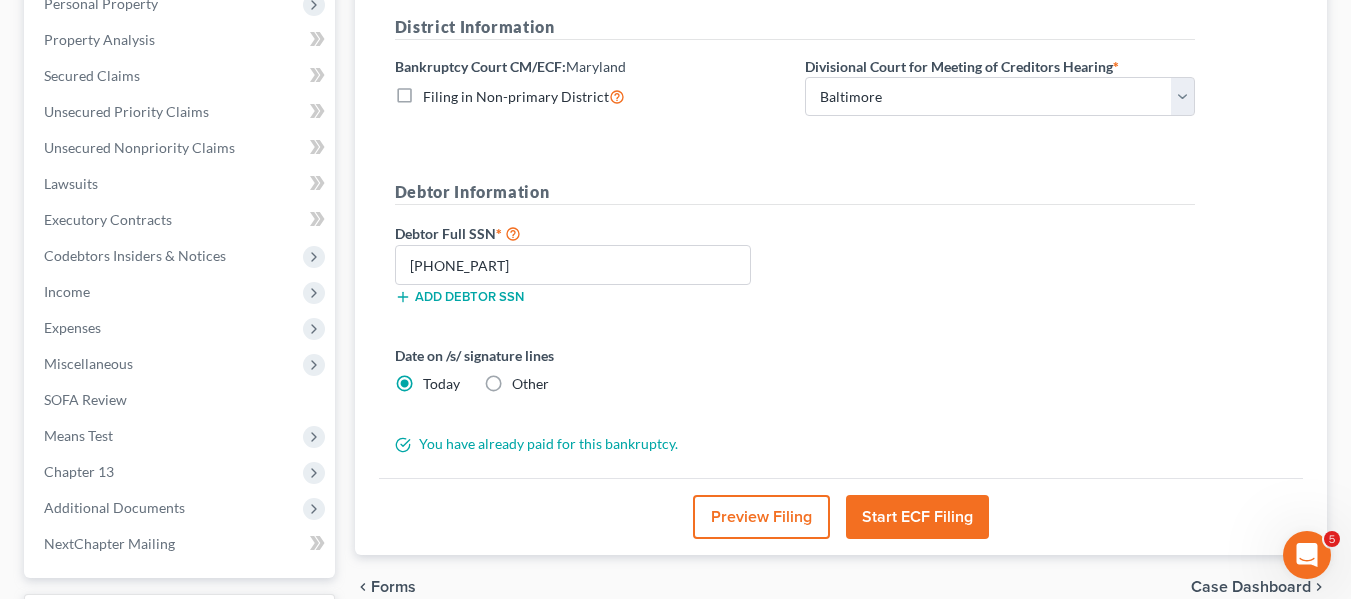 click on "Start ECF Filing" at bounding box center (917, 517) 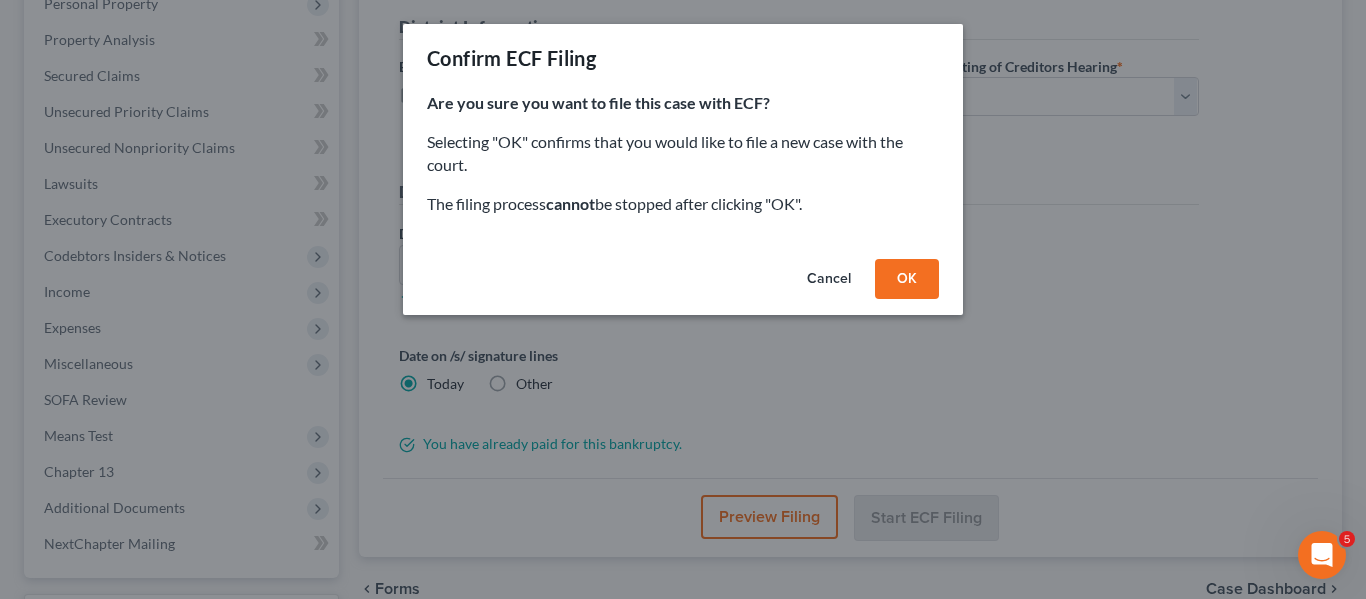 click on "OK" at bounding box center (907, 279) 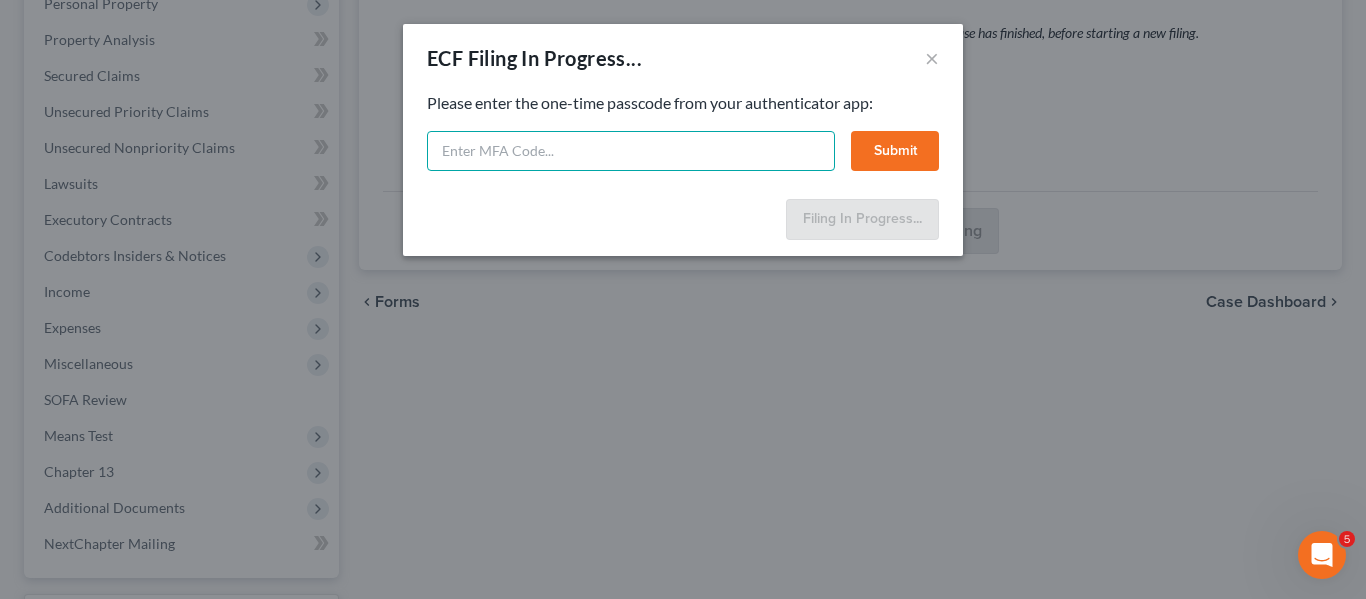 click at bounding box center (631, 151) 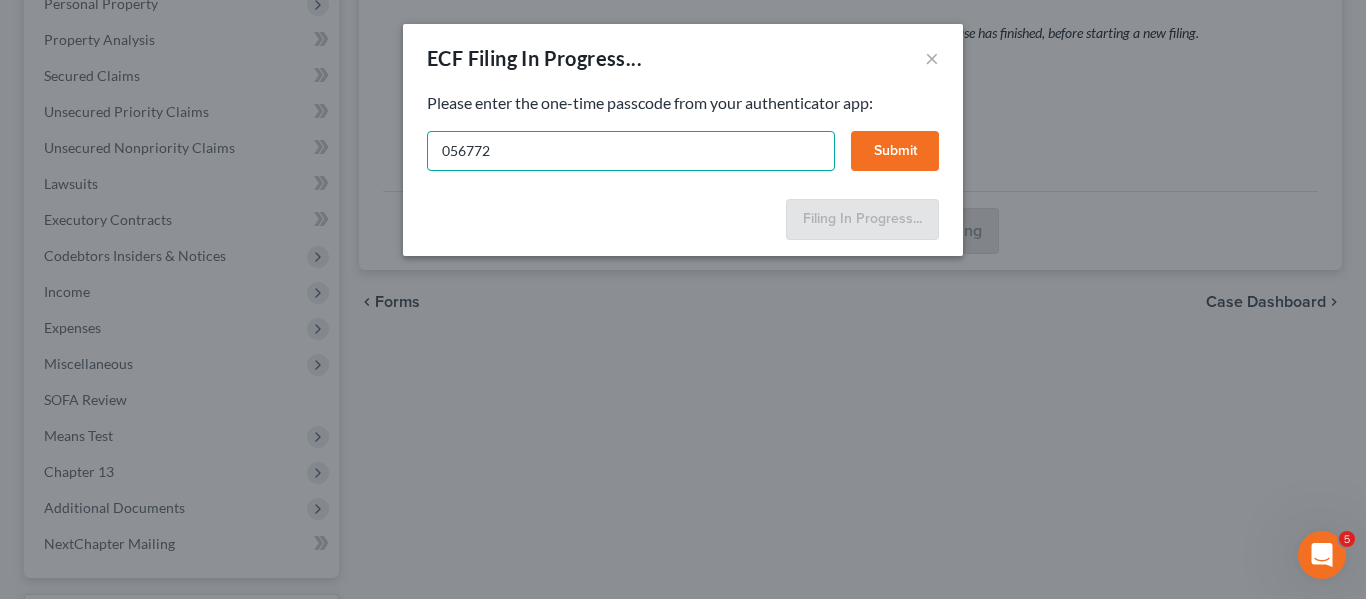 type on "056772" 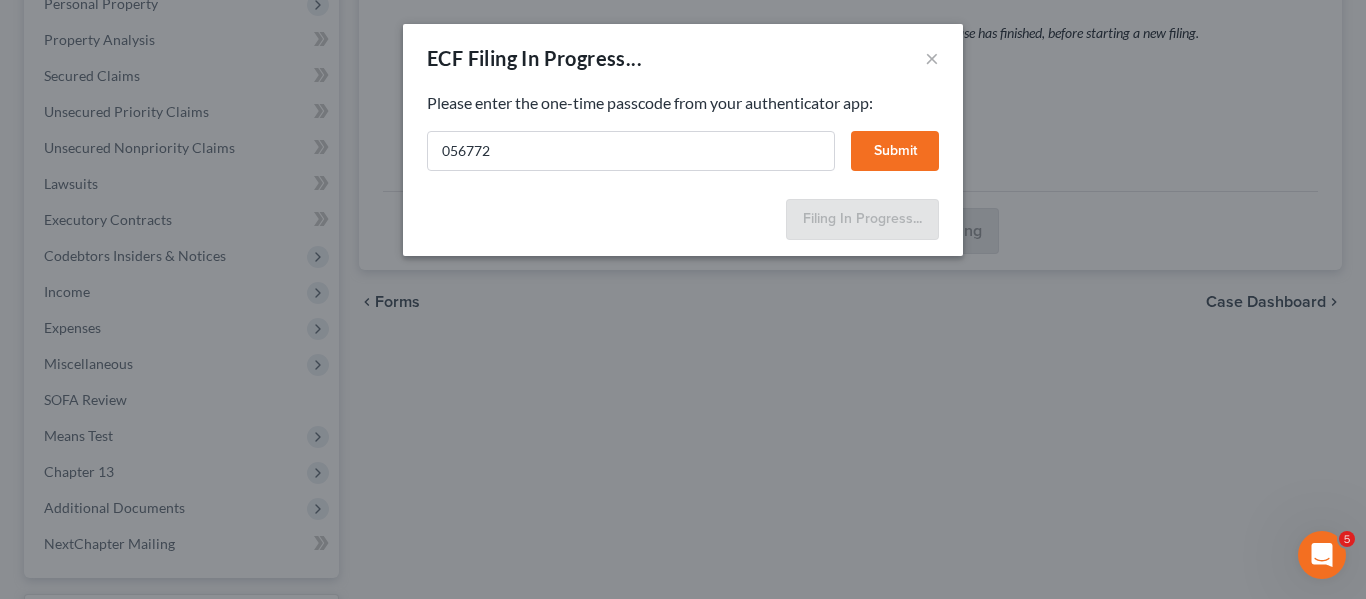 click on "Submit" at bounding box center (895, 151) 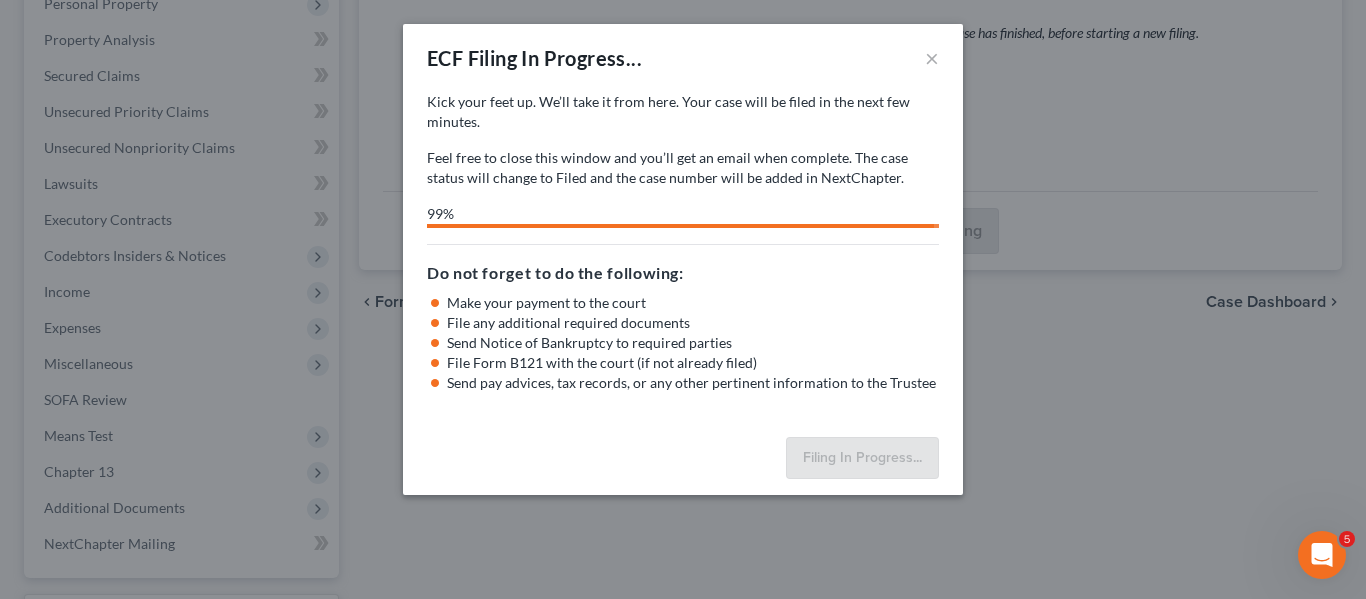 select on "0" 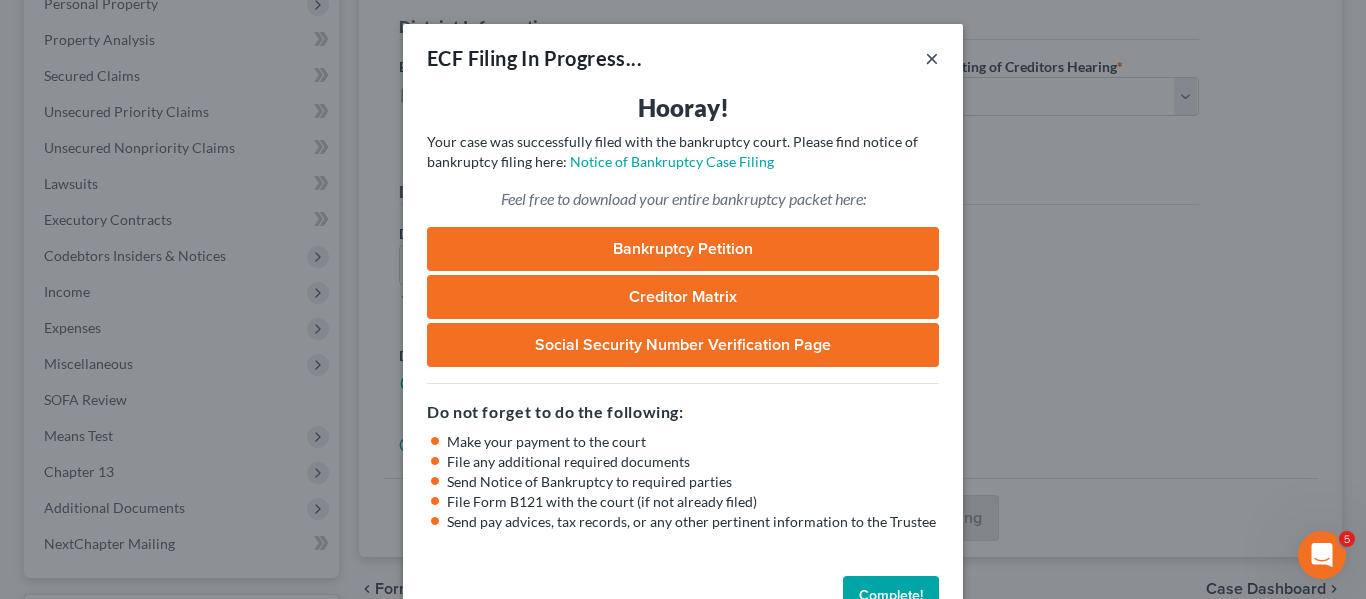click on "×" at bounding box center (932, 58) 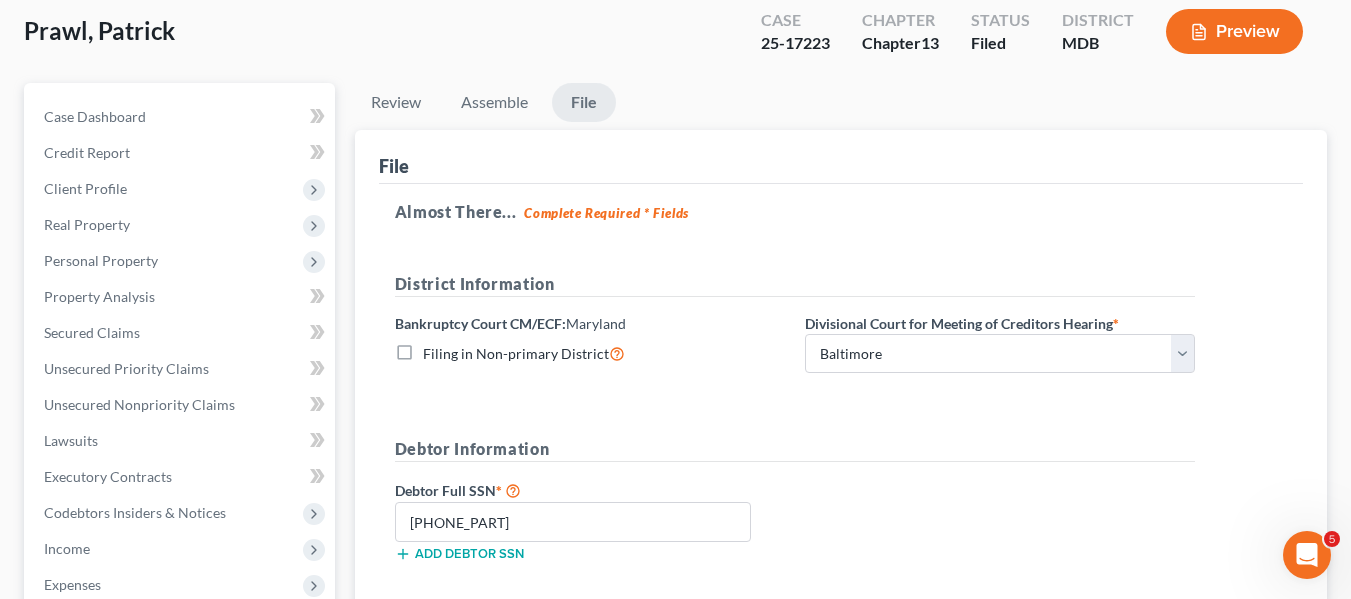 scroll, scrollTop: 0, scrollLeft: 0, axis: both 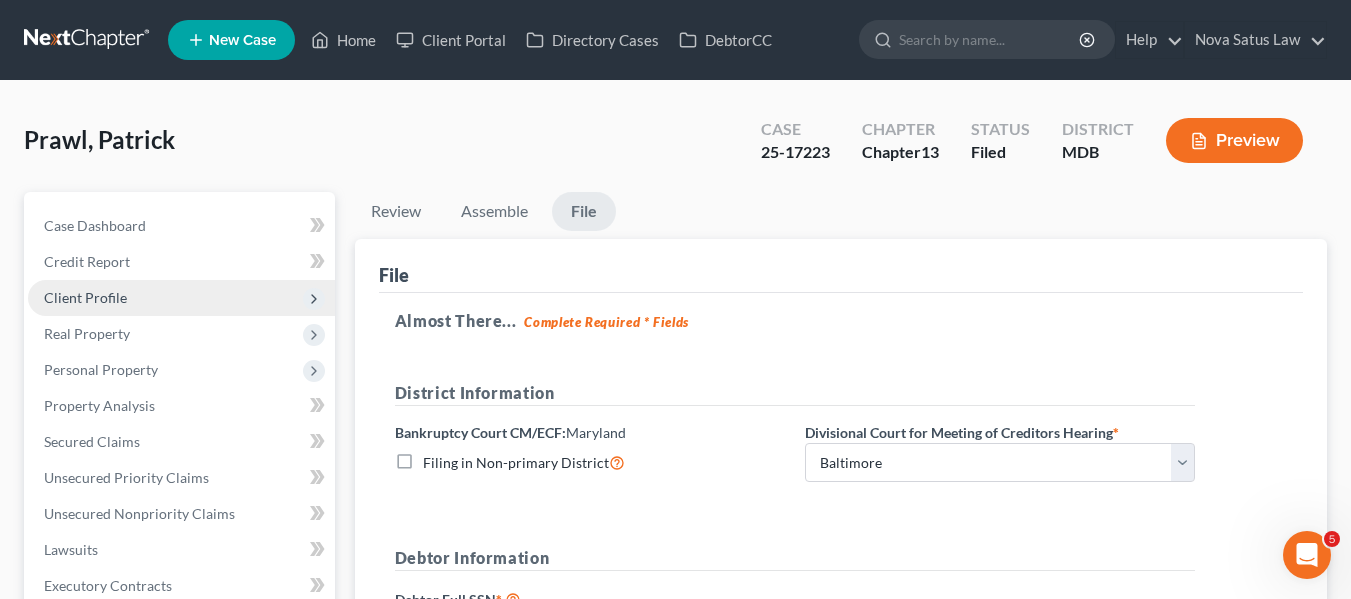 click on "Client Profile" at bounding box center [181, 298] 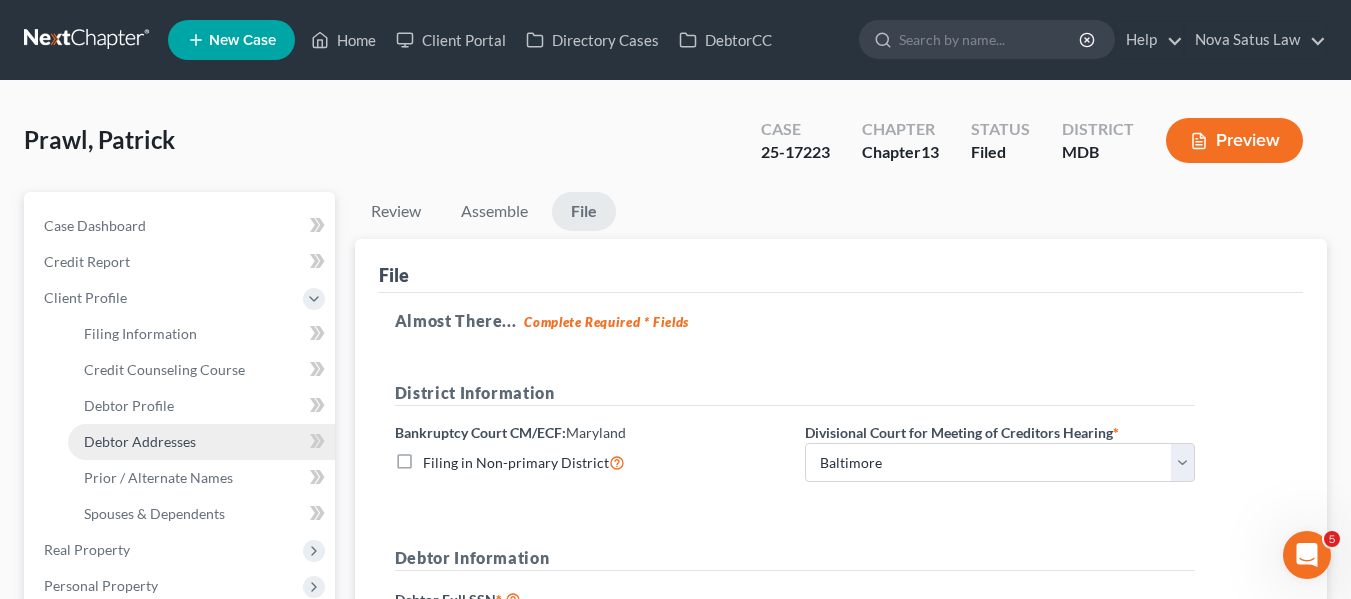 click on "Debtor Addresses" at bounding box center [140, 441] 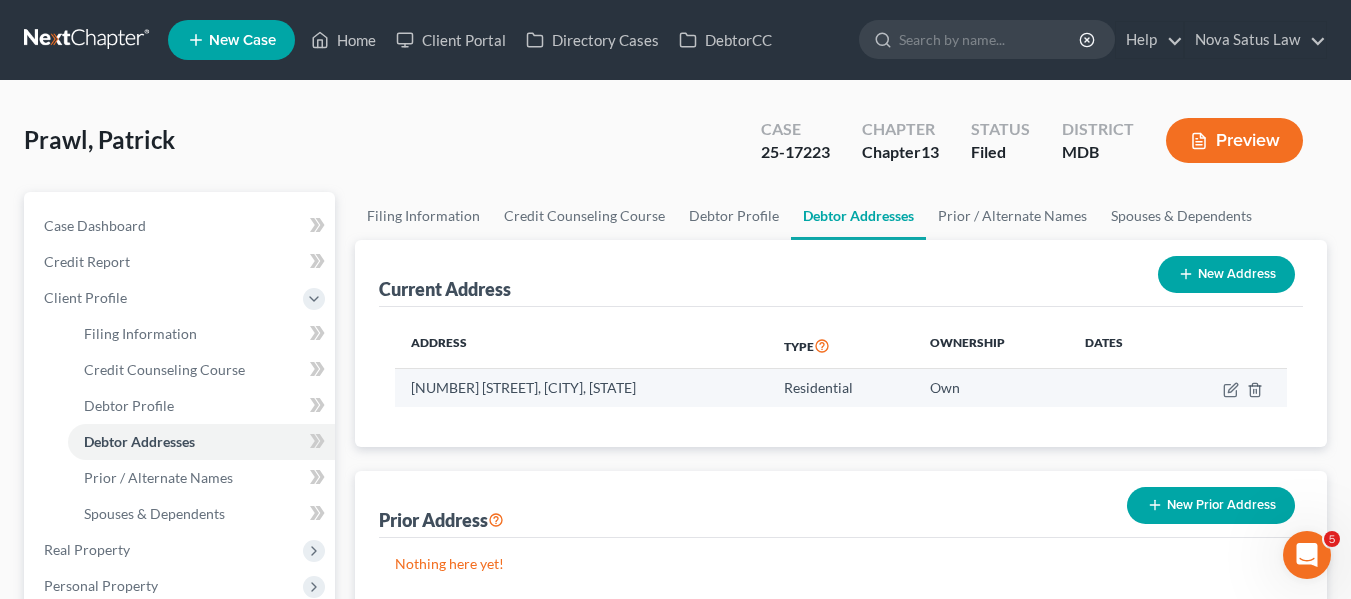 drag, startPoint x: 411, startPoint y: 385, endPoint x: 674, endPoint y: 385, distance: 263 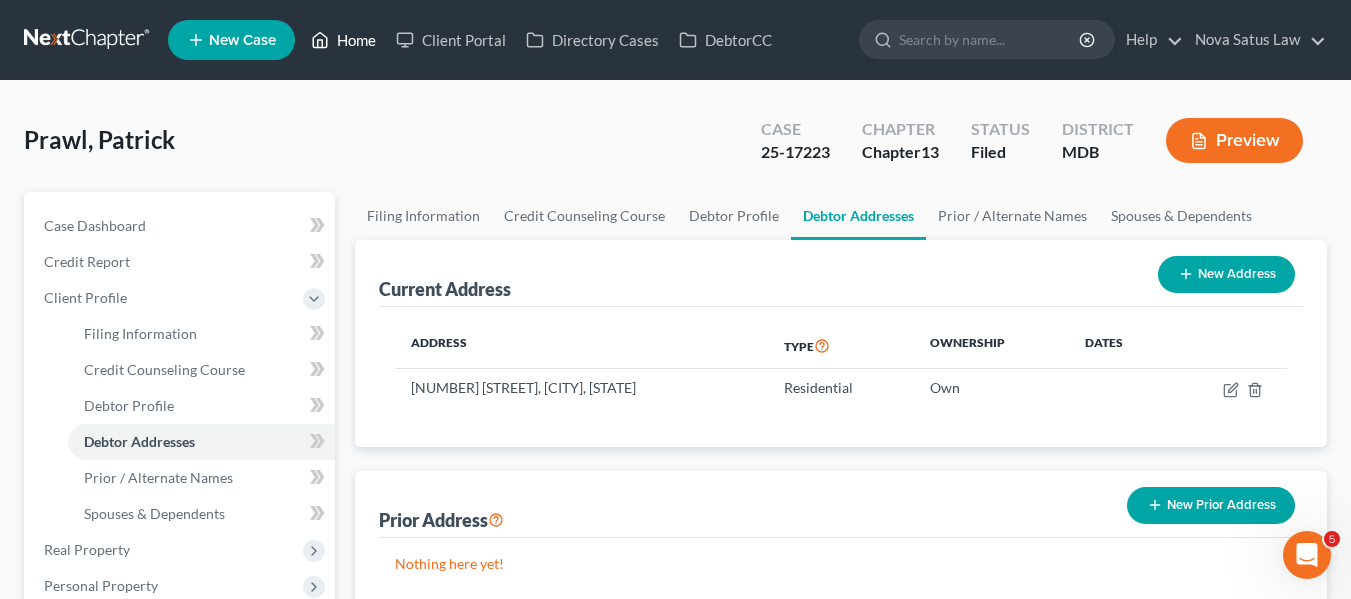 click on "Home" at bounding box center (343, 40) 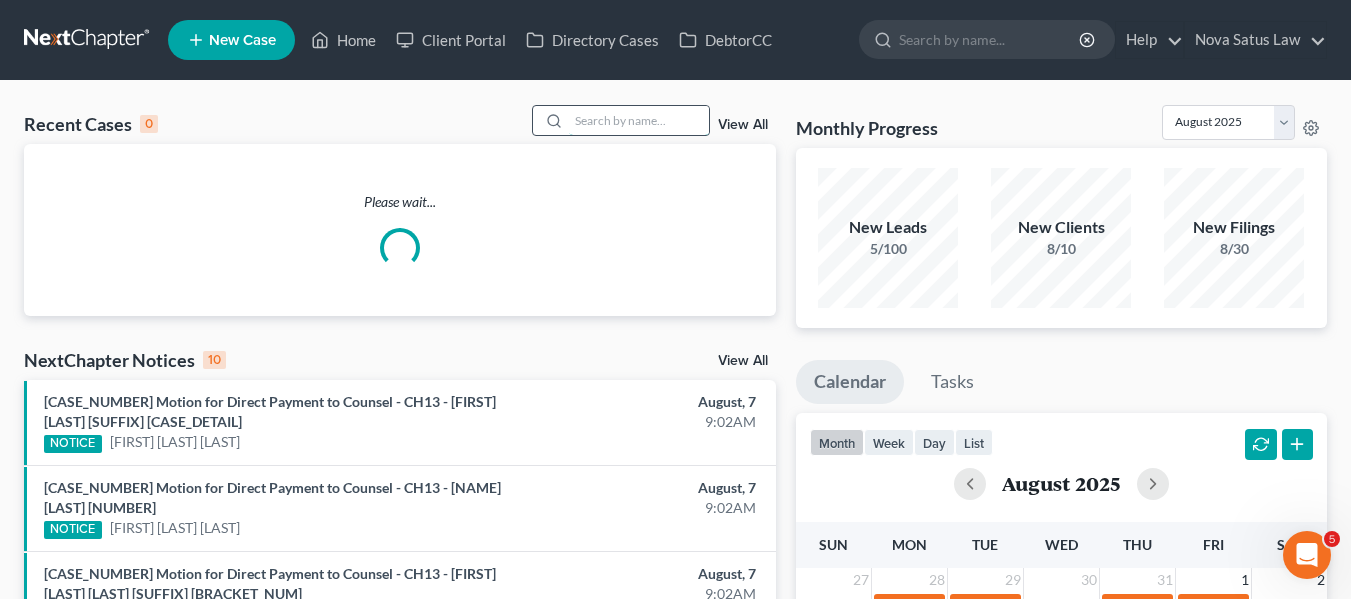 click at bounding box center [639, 120] 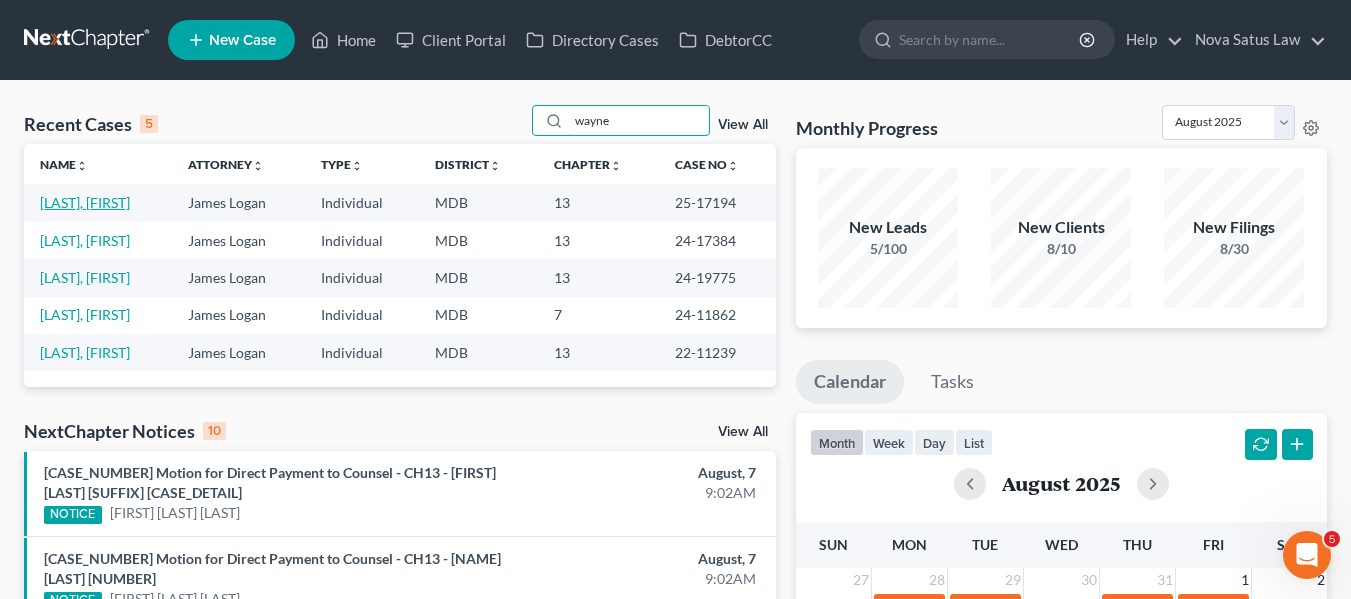 type on "wayne" 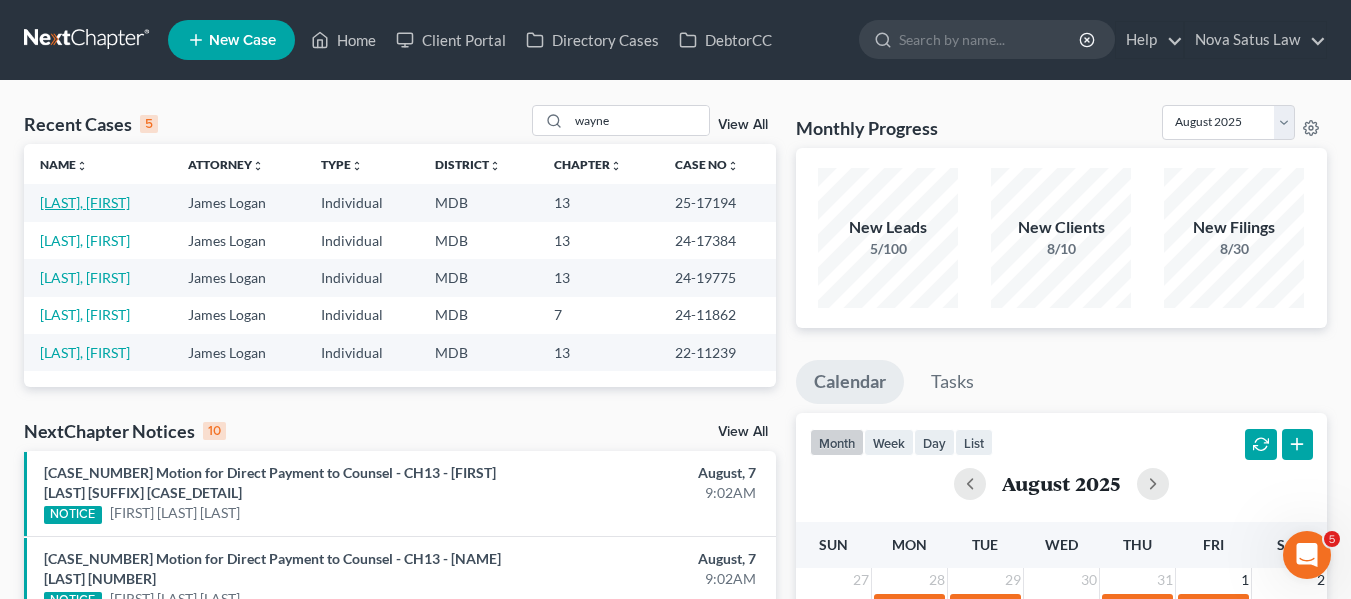 click on "[LAST], [FIRST]" at bounding box center (85, 202) 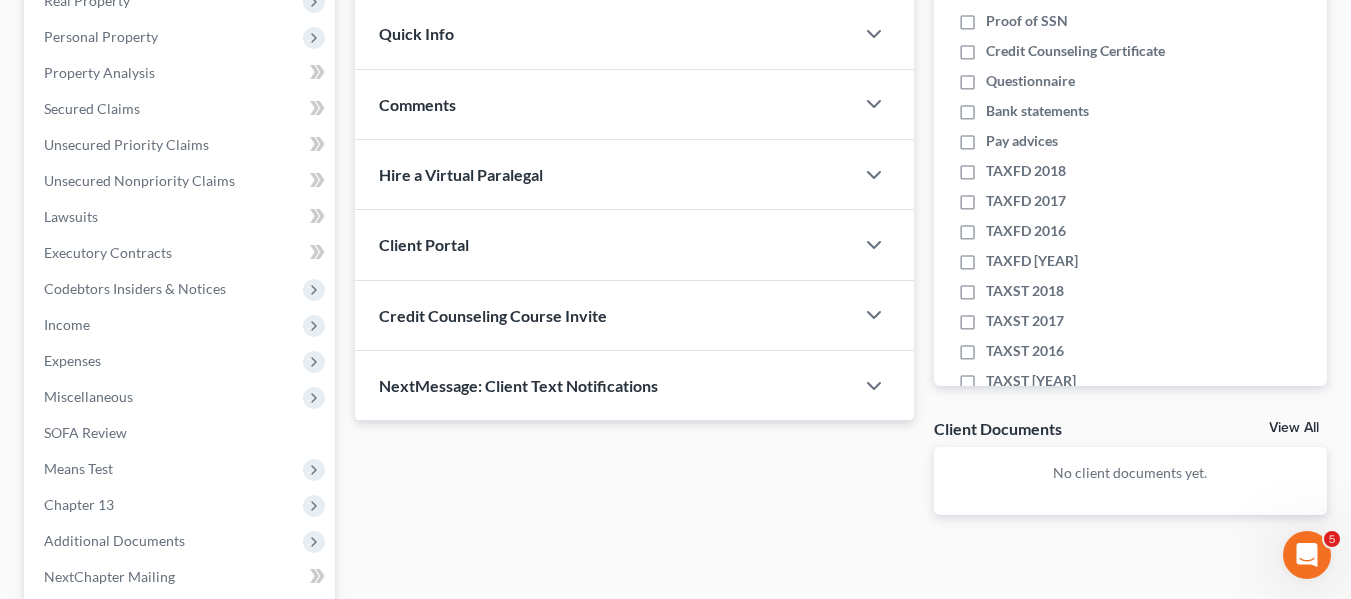 scroll, scrollTop: 335, scrollLeft: 0, axis: vertical 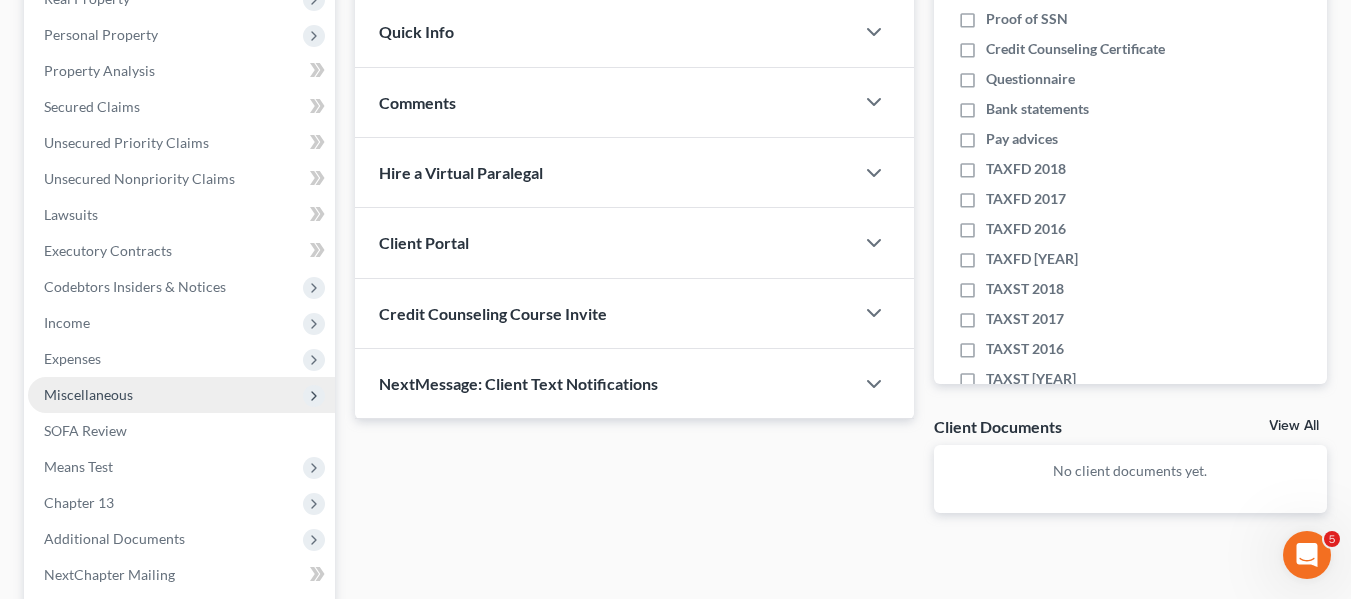 click on "Miscellaneous" at bounding box center [88, 394] 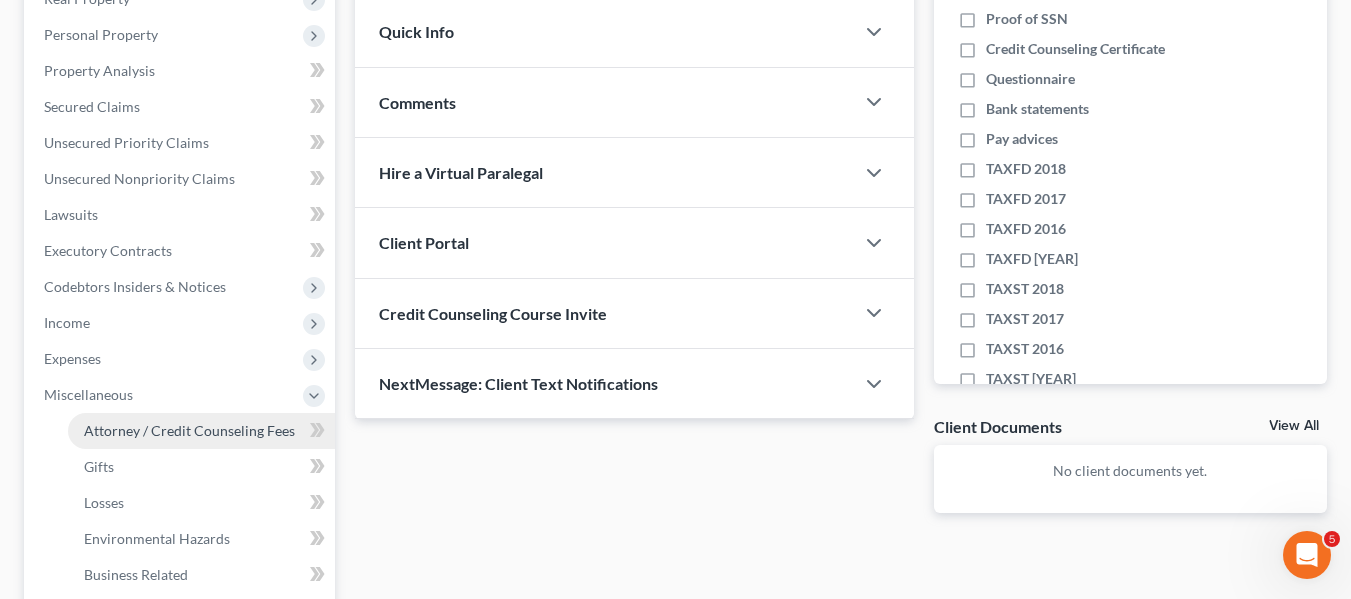 click on "Attorney / Credit Counseling Fees" at bounding box center [189, 430] 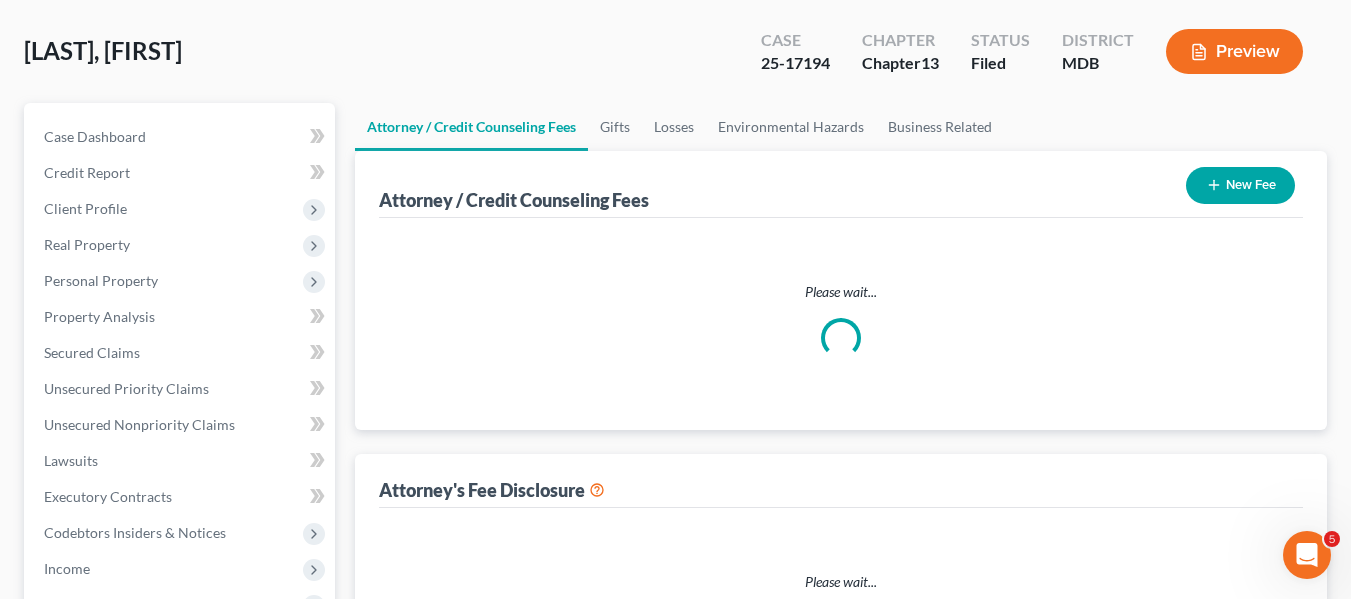 select on "2" 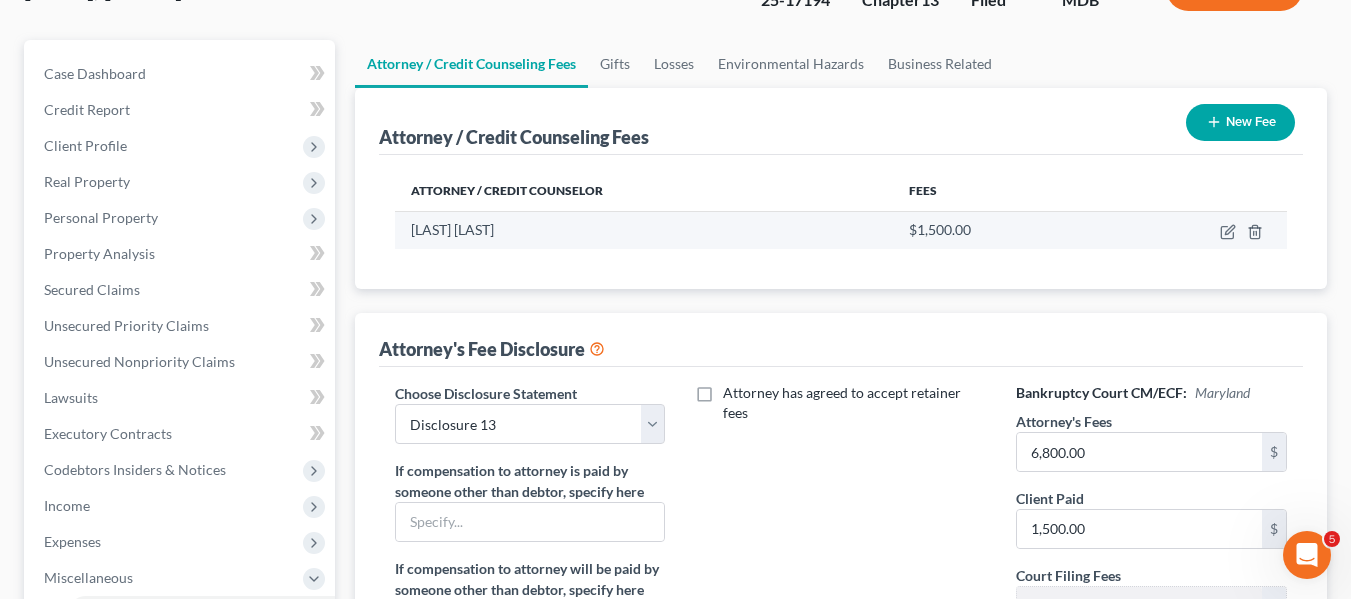 scroll, scrollTop: 0, scrollLeft: 0, axis: both 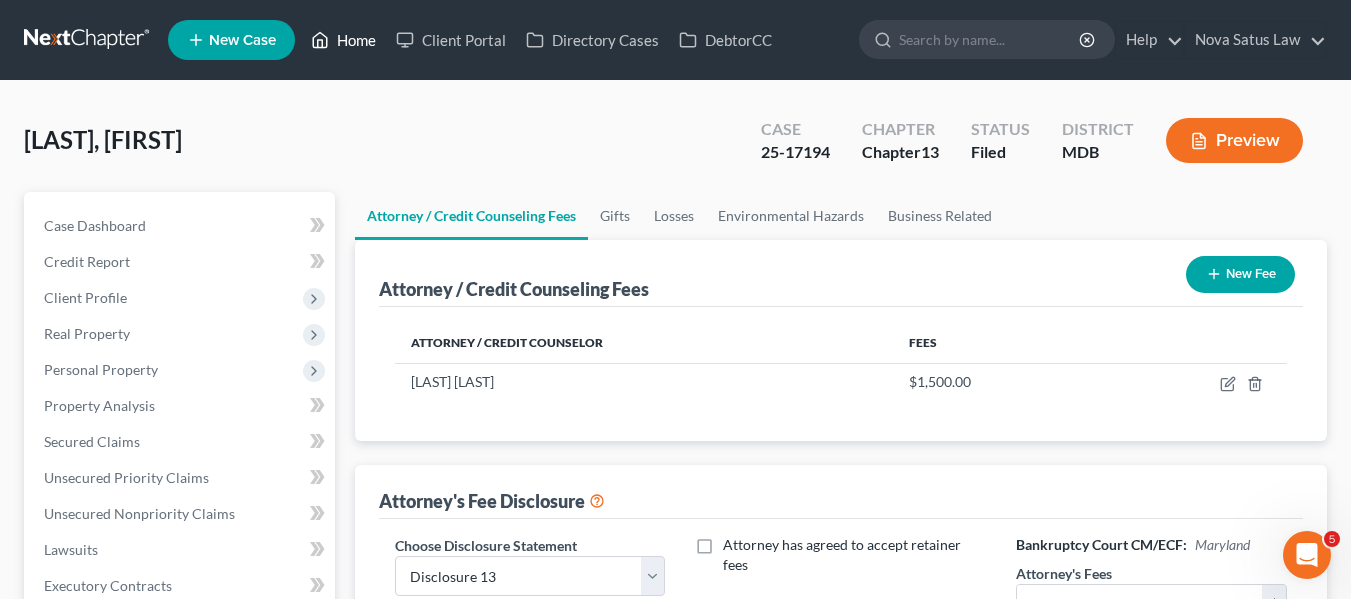 click on "Home" at bounding box center [343, 40] 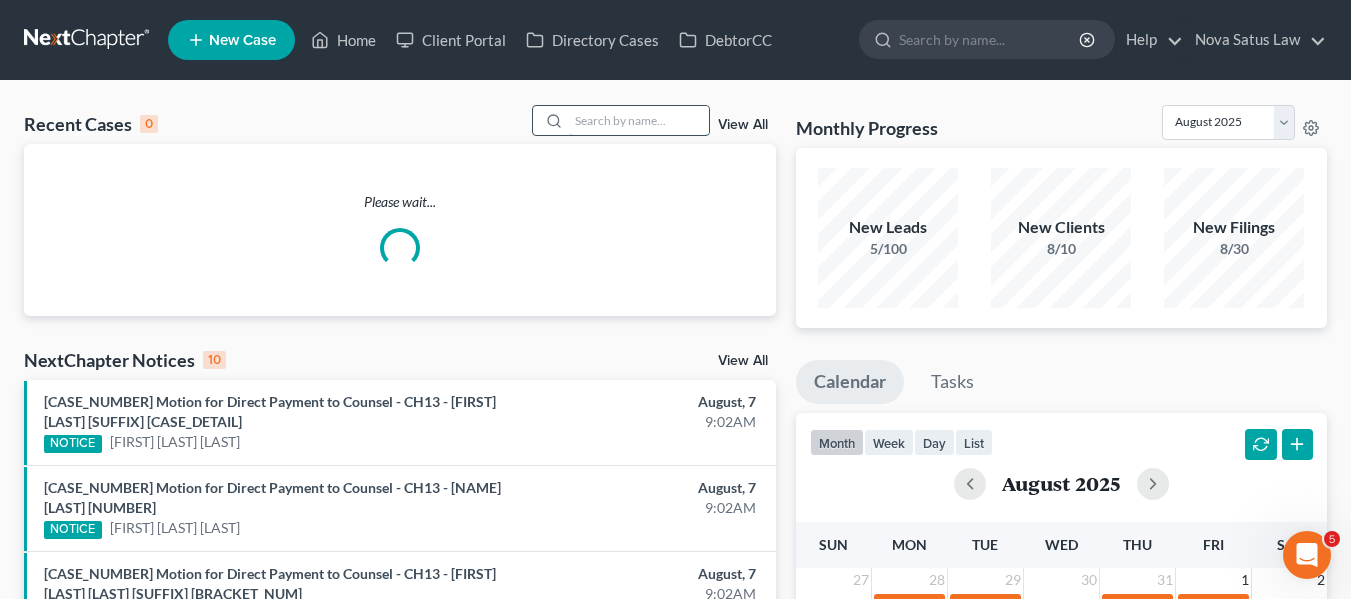 click at bounding box center [639, 120] 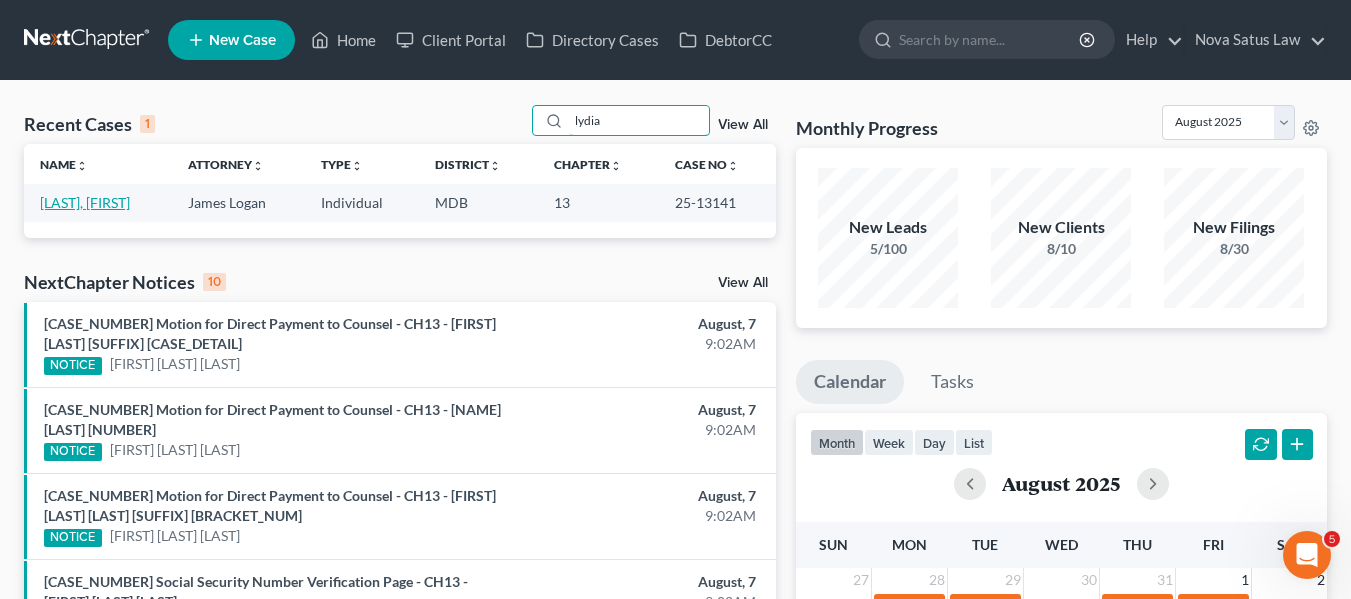 type on "lydia" 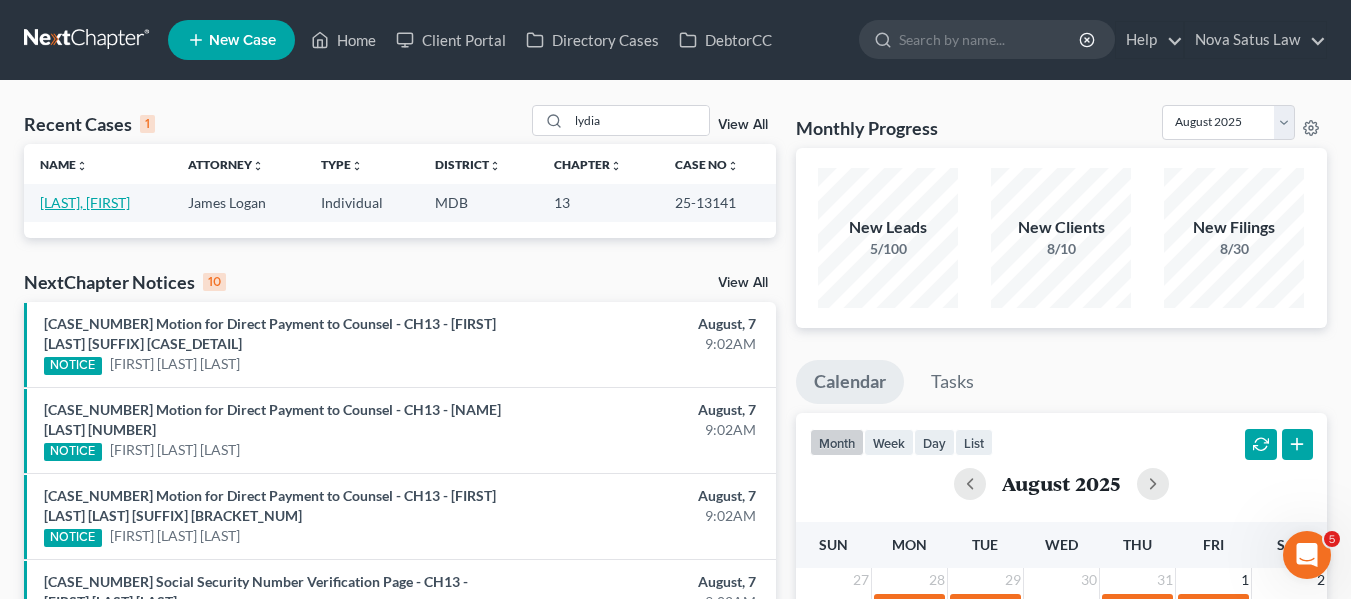 click on "[LAST], [FIRST]" at bounding box center [85, 202] 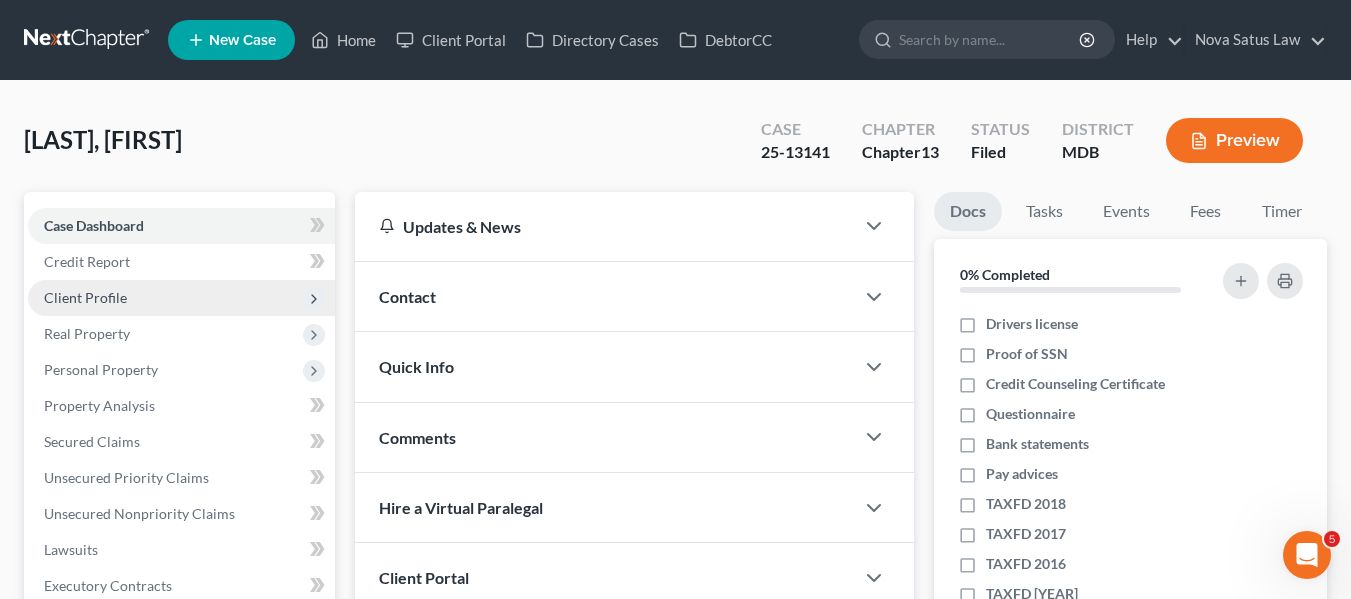 click on "Client Profile" at bounding box center (85, 297) 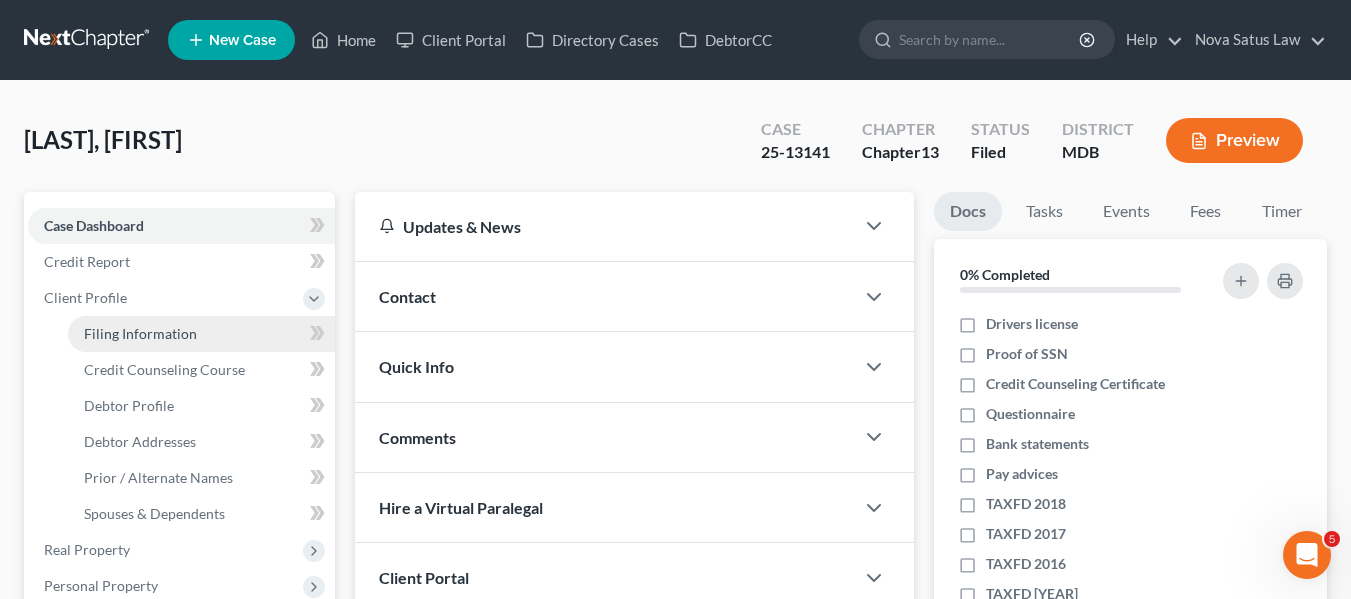 click on "Filing Information" at bounding box center [140, 333] 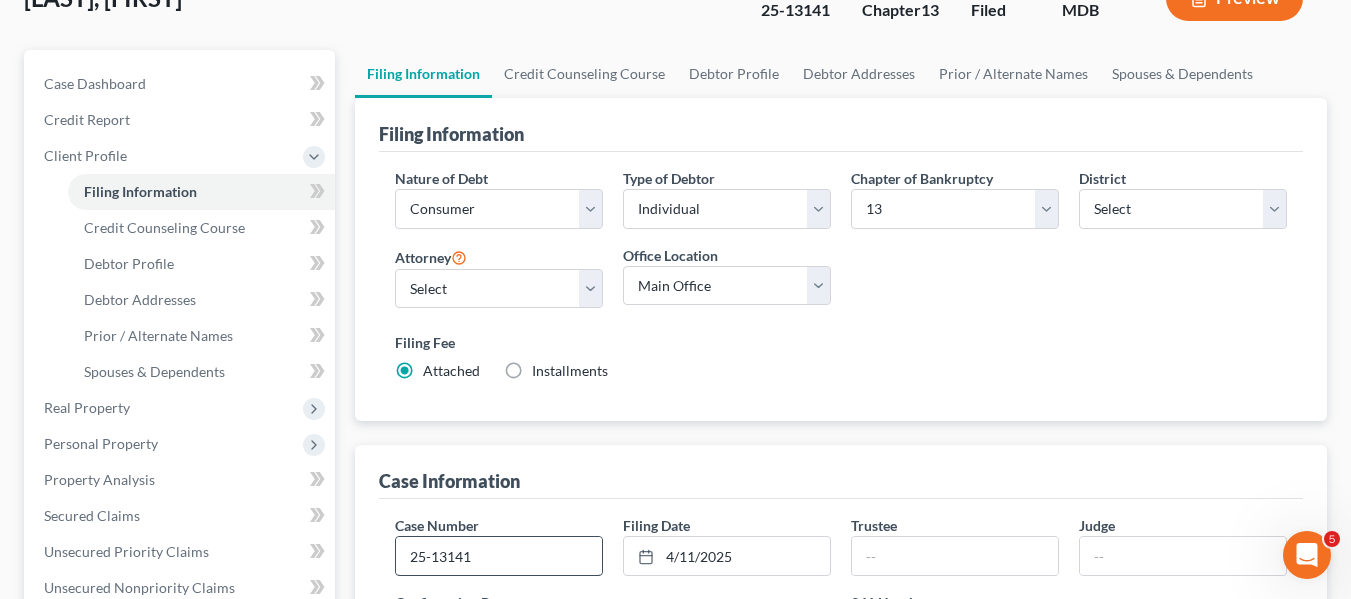 scroll, scrollTop: 0, scrollLeft: 0, axis: both 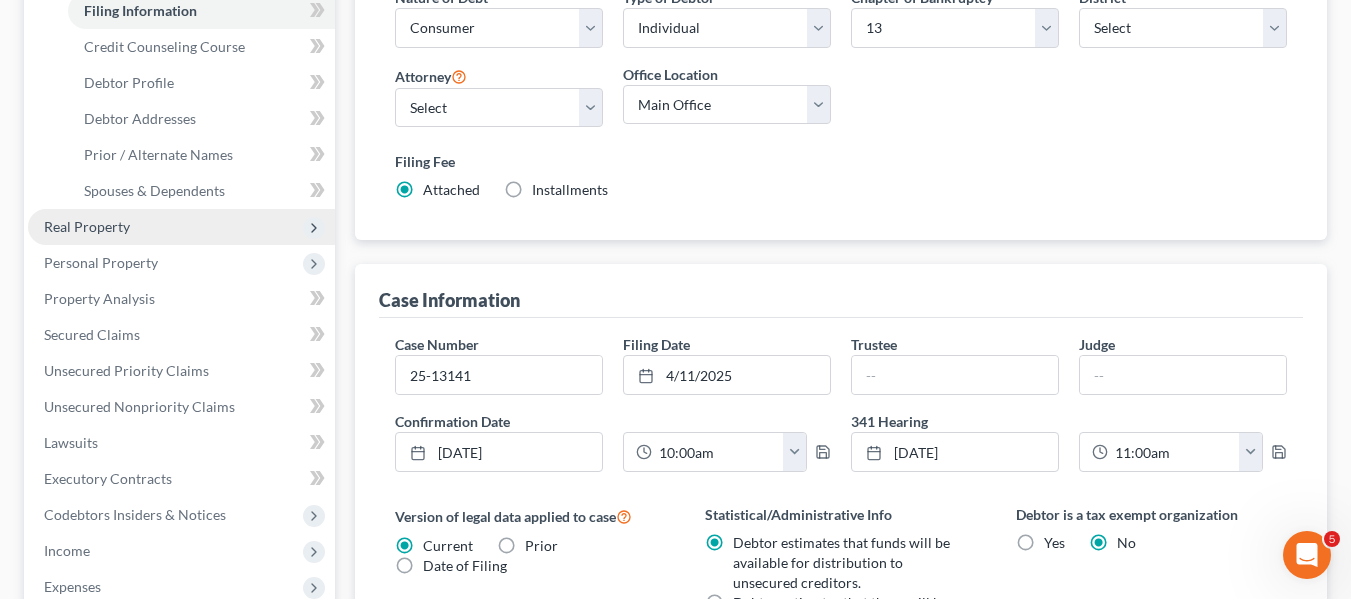 click on "Real Property" at bounding box center (87, 226) 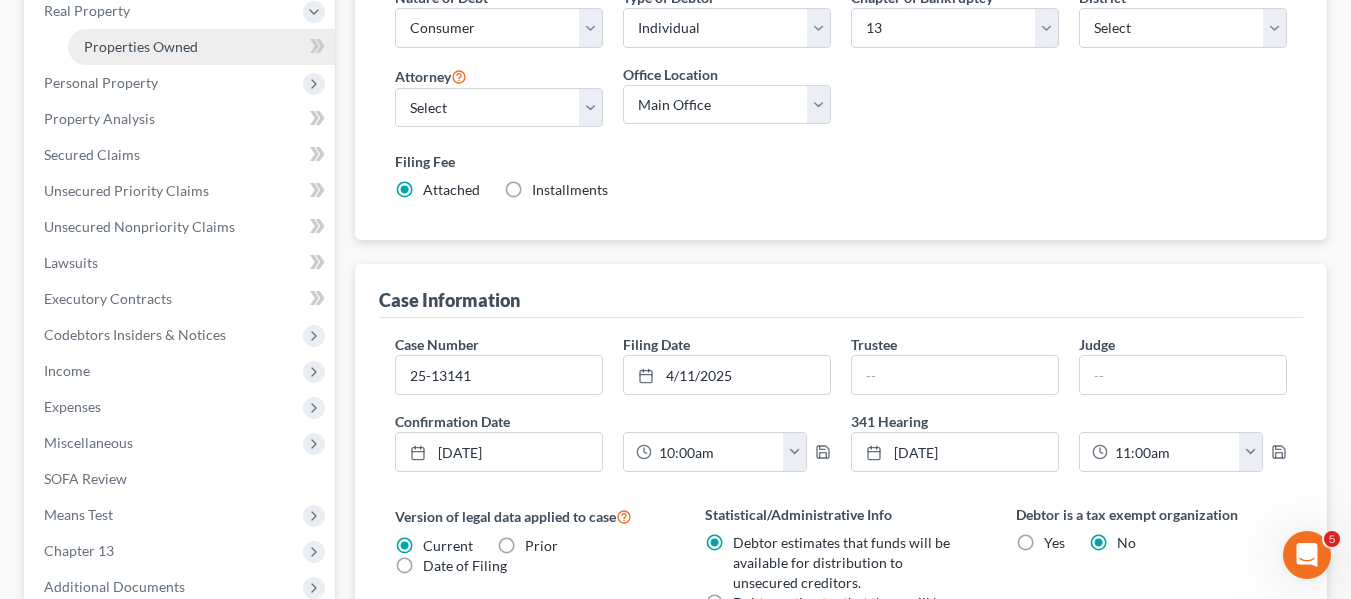 click on "Properties Owned" at bounding box center (201, 47) 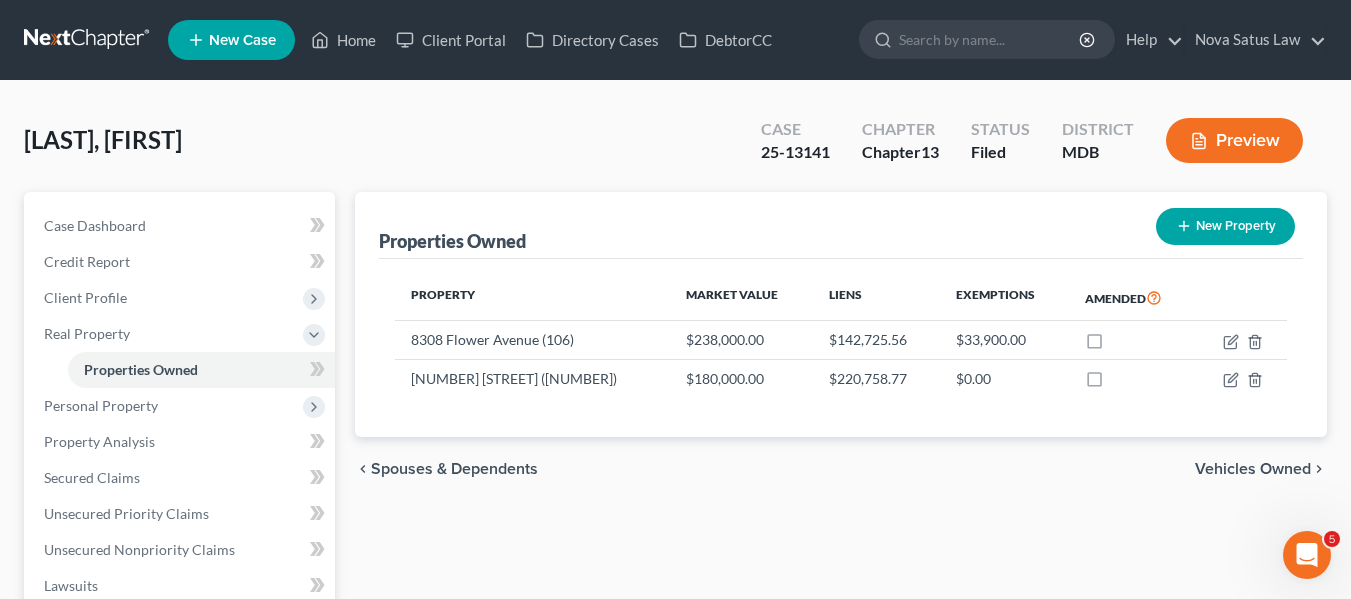 scroll, scrollTop: 76, scrollLeft: 0, axis: vertical 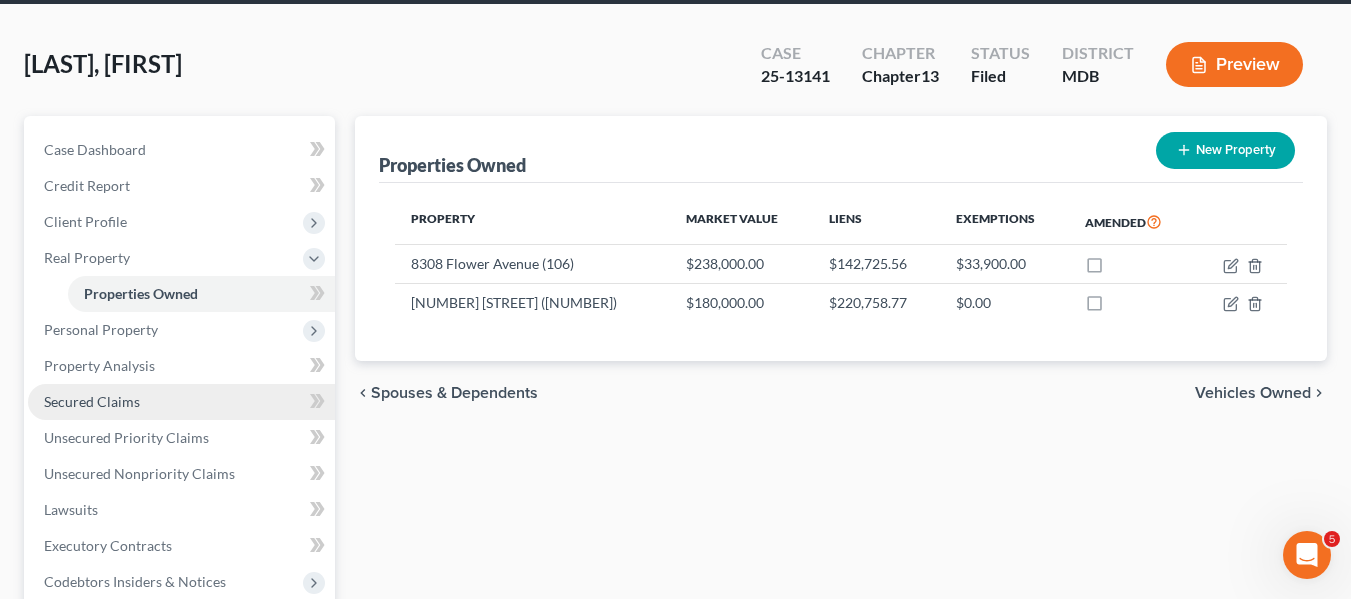 click on "Secured Claims" at bounding box center (92, 401) 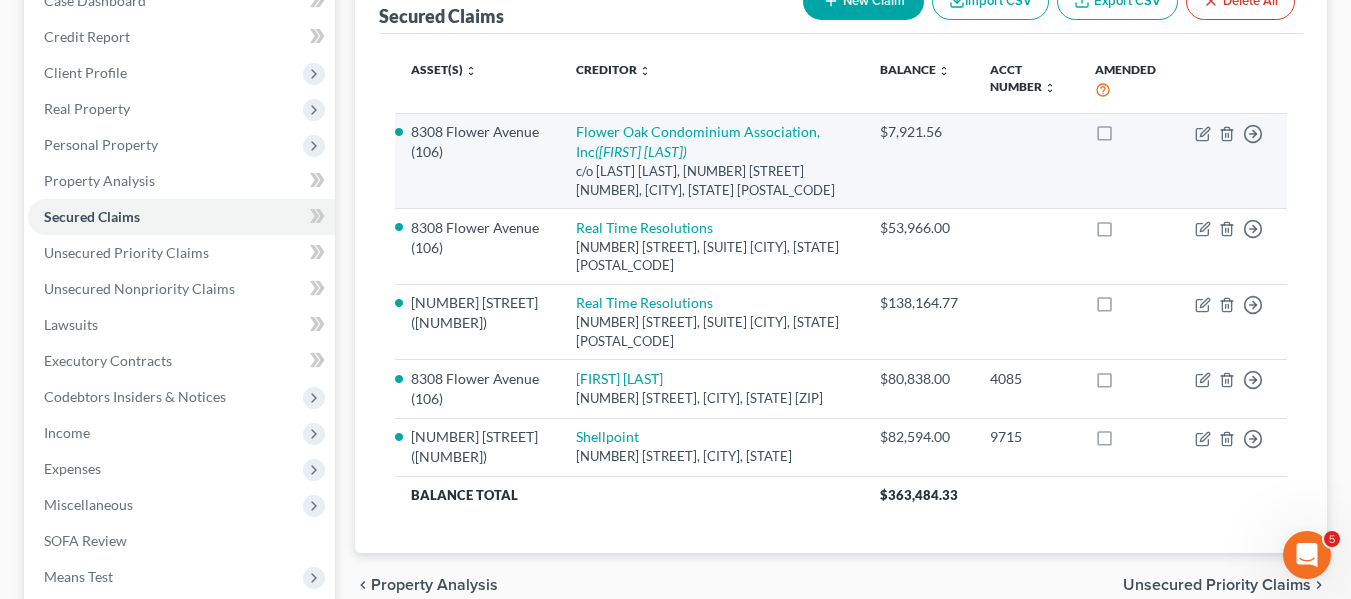 scroll, scrollTop: 226, scrollLeft: 0, axis: vertical 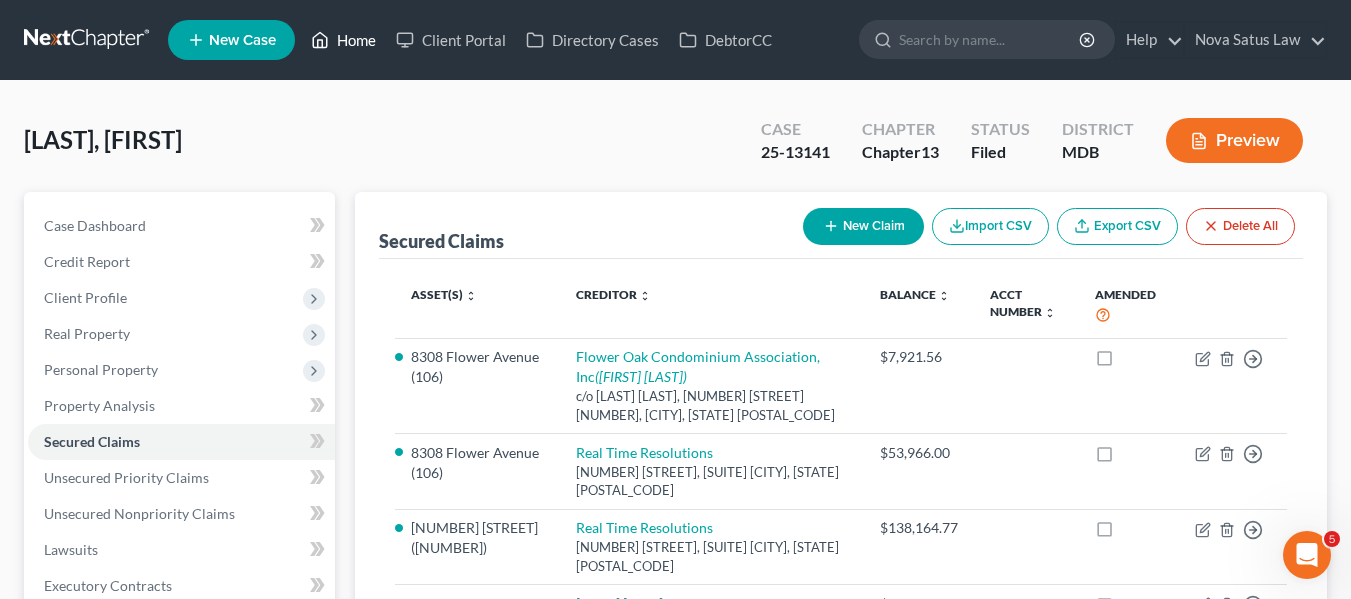 click on "Home" at bounding box center (343, 40) 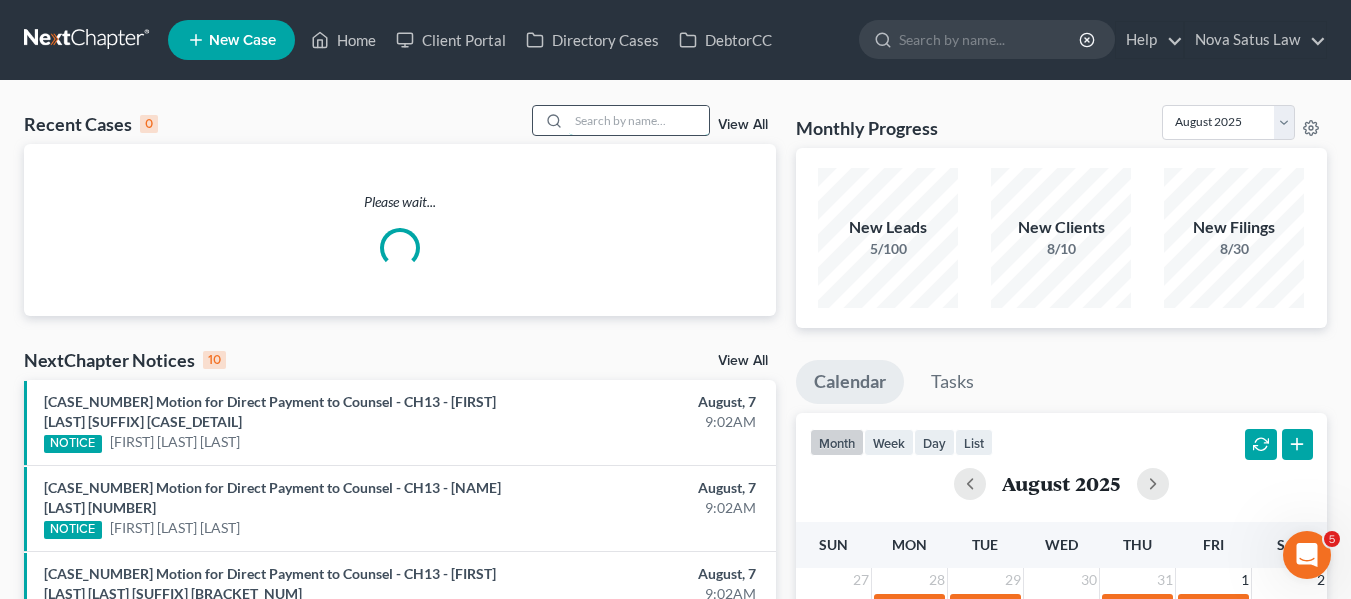 click at bounding box center [639, 120] 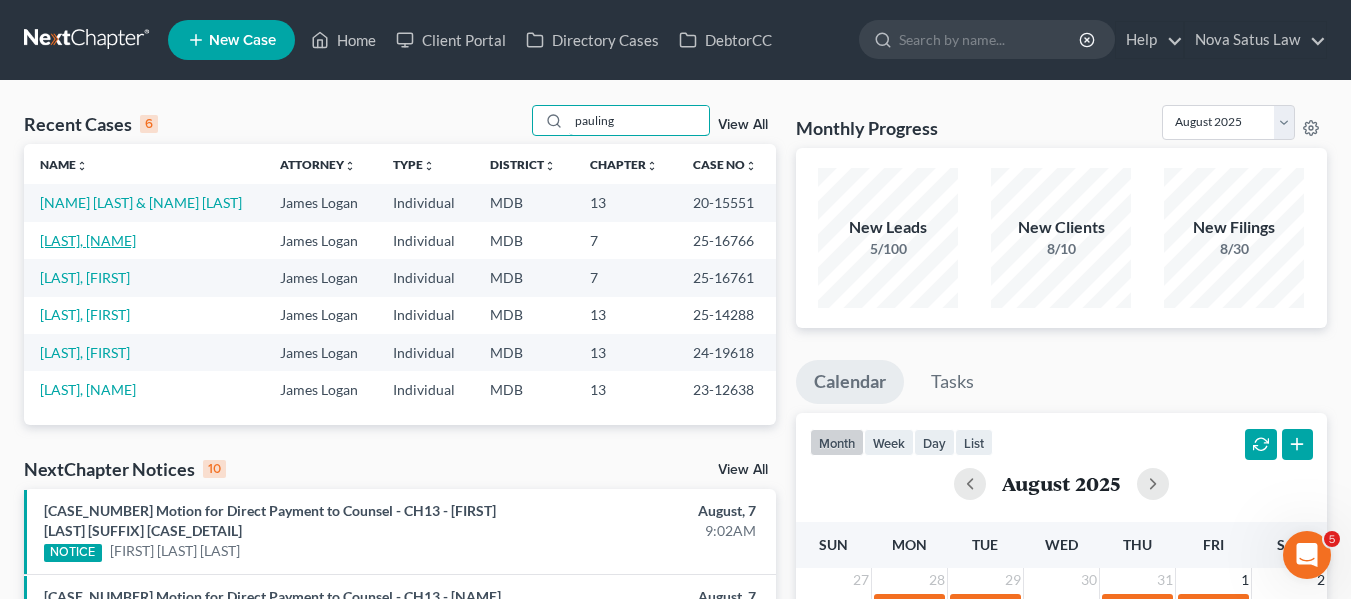 type on "pauling" 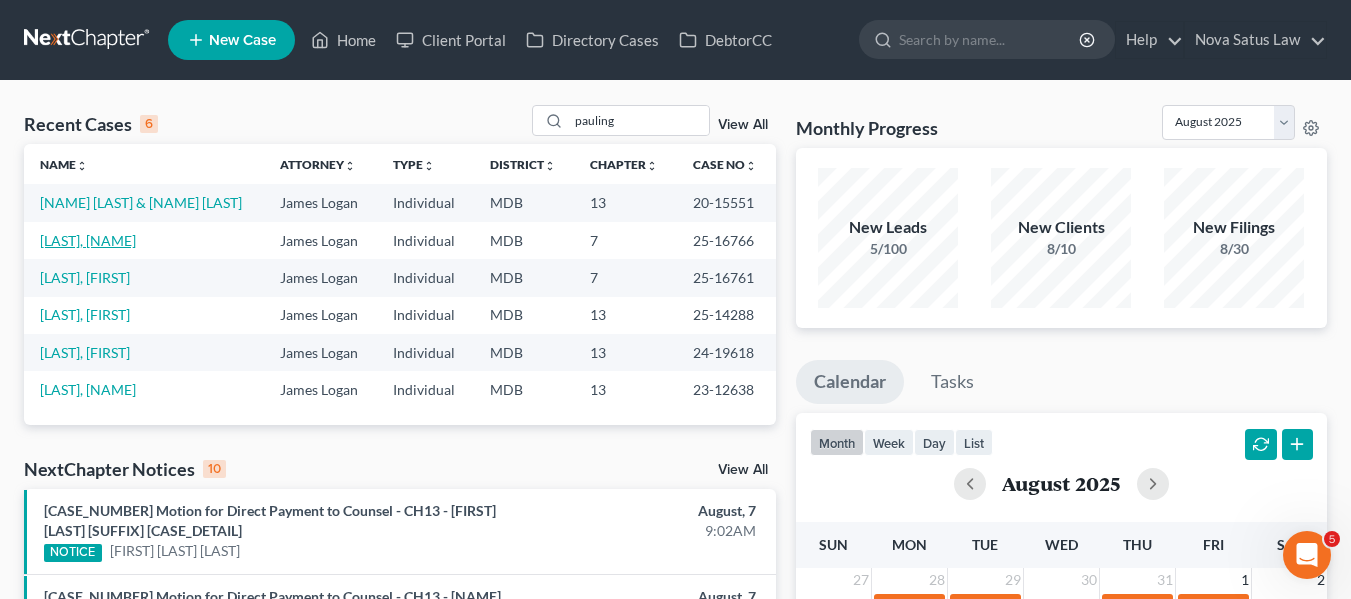 click on "[LAST]-[LAST], [FIRST]" at bounding box center [88, 240] 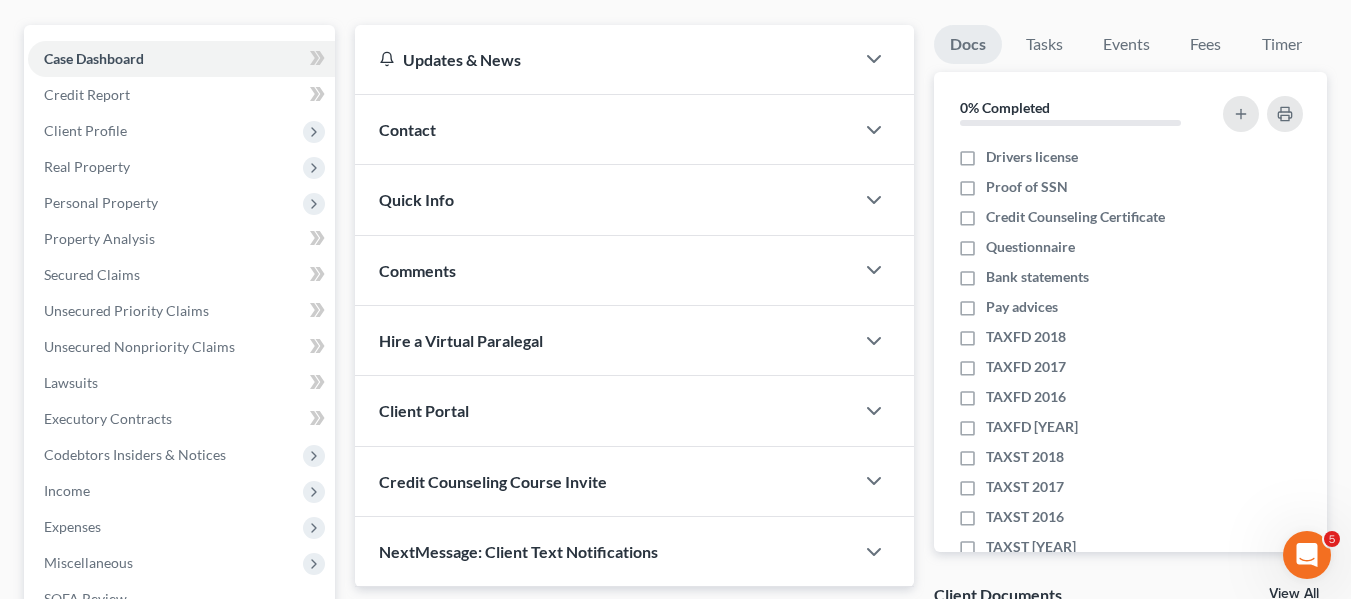 scroll, scrollTop: 168, scrollLeft: 0, axis: vertical 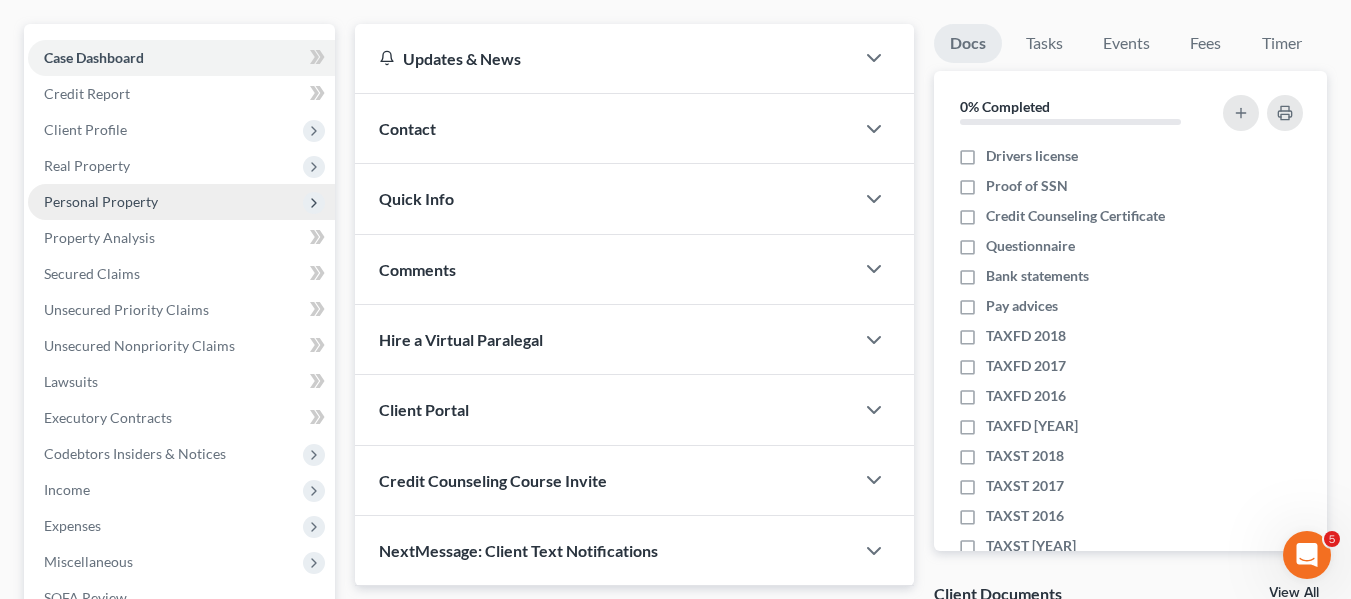 click on "Personal Property" at bounding box center (101, 201) 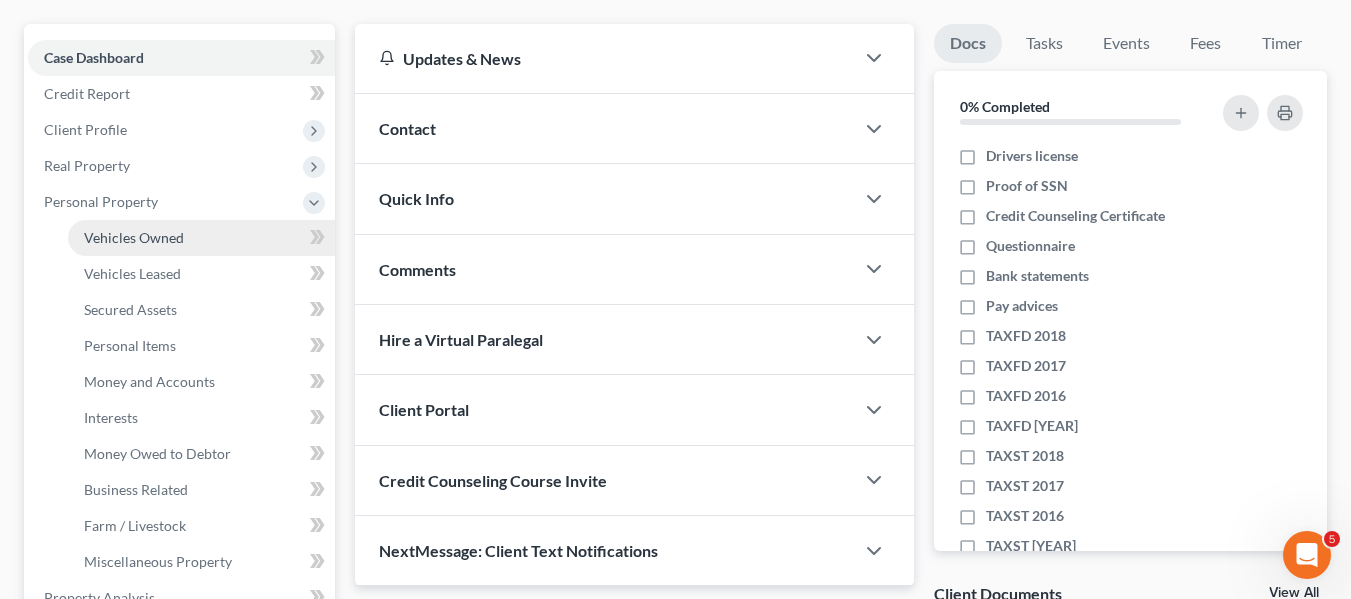 click on "Vehicles Owned" at bounding box center (134, 237) 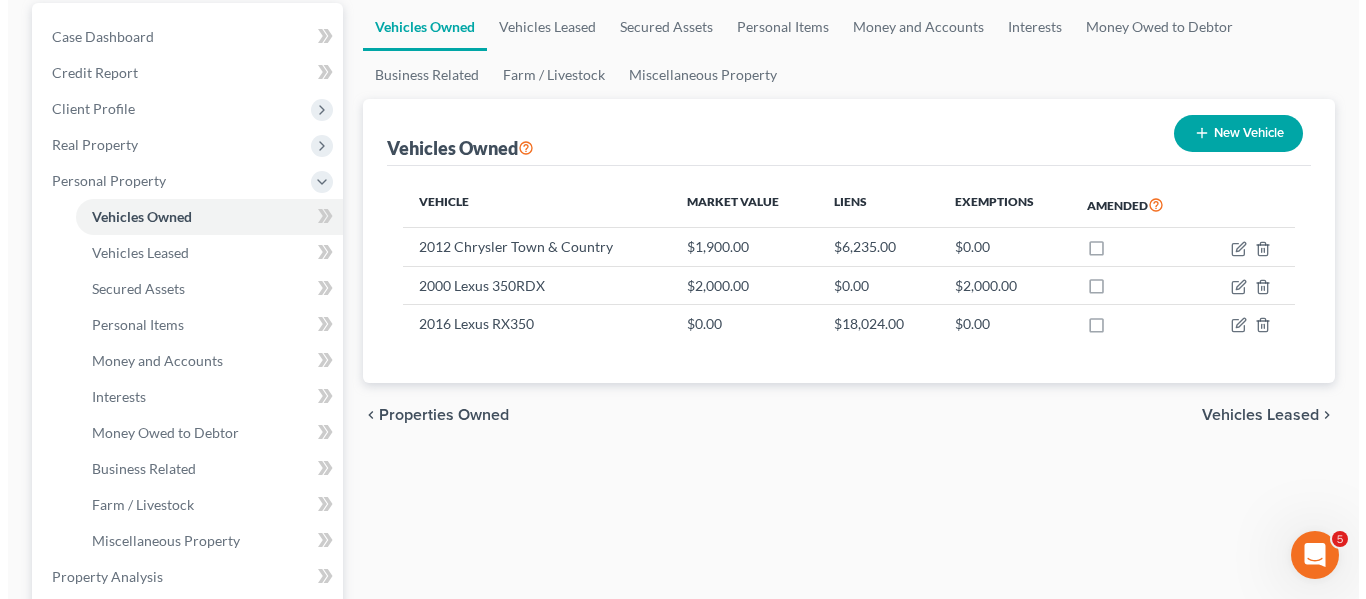 scroll, scrollTop: 313, scrollLeft: 0, axis: vertical 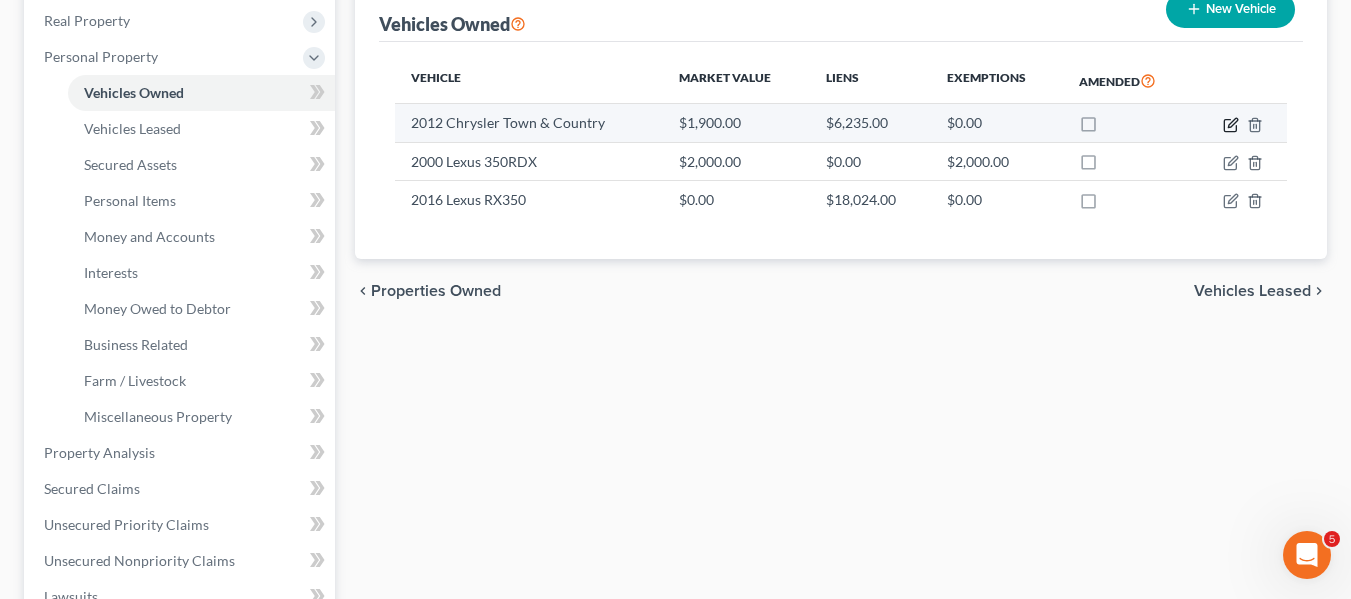 click 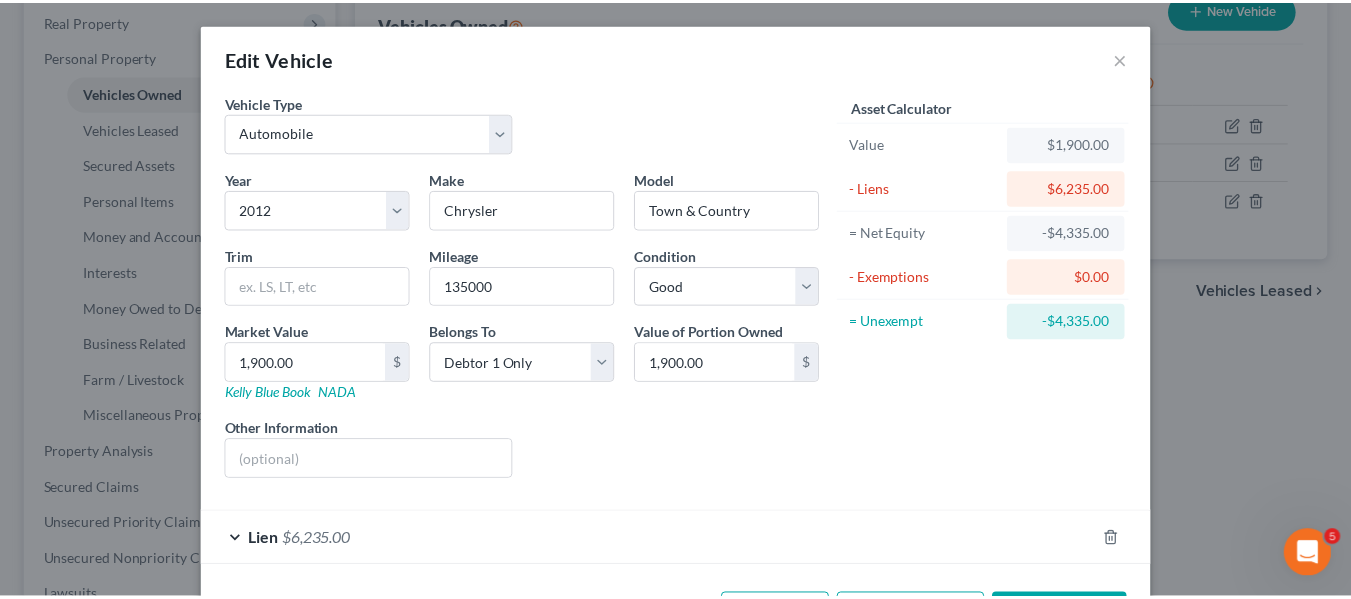 scroll, scrollTop: 78, scrollLeft: 0, axis: vertical 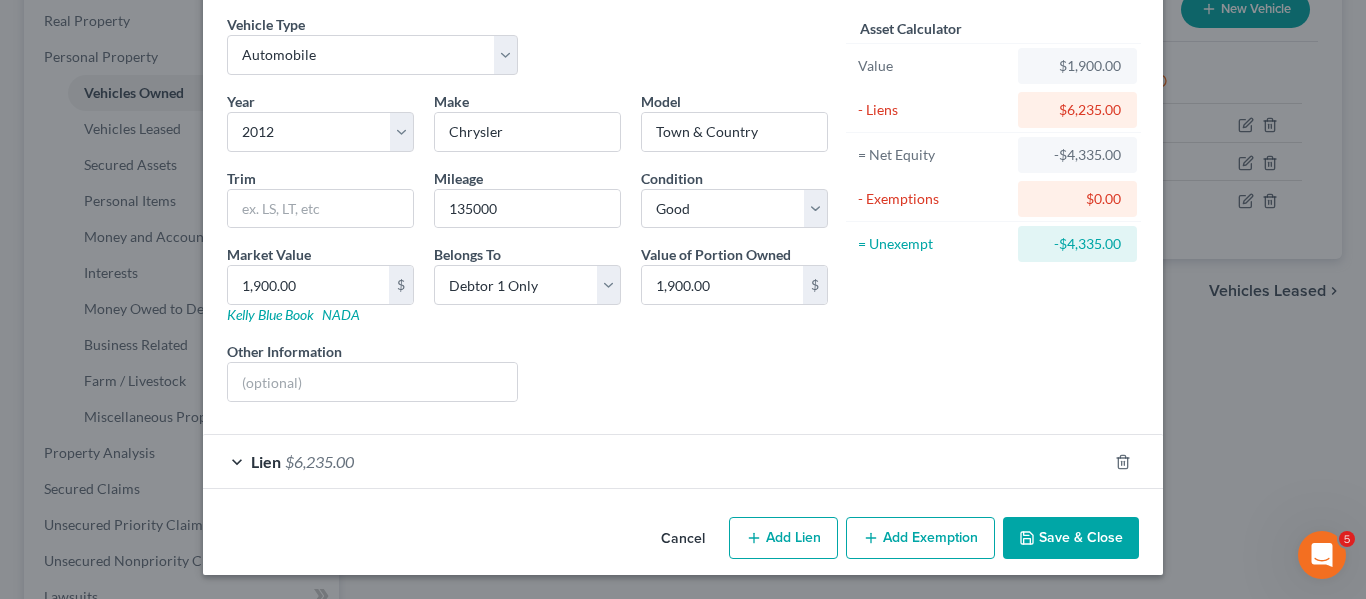 click 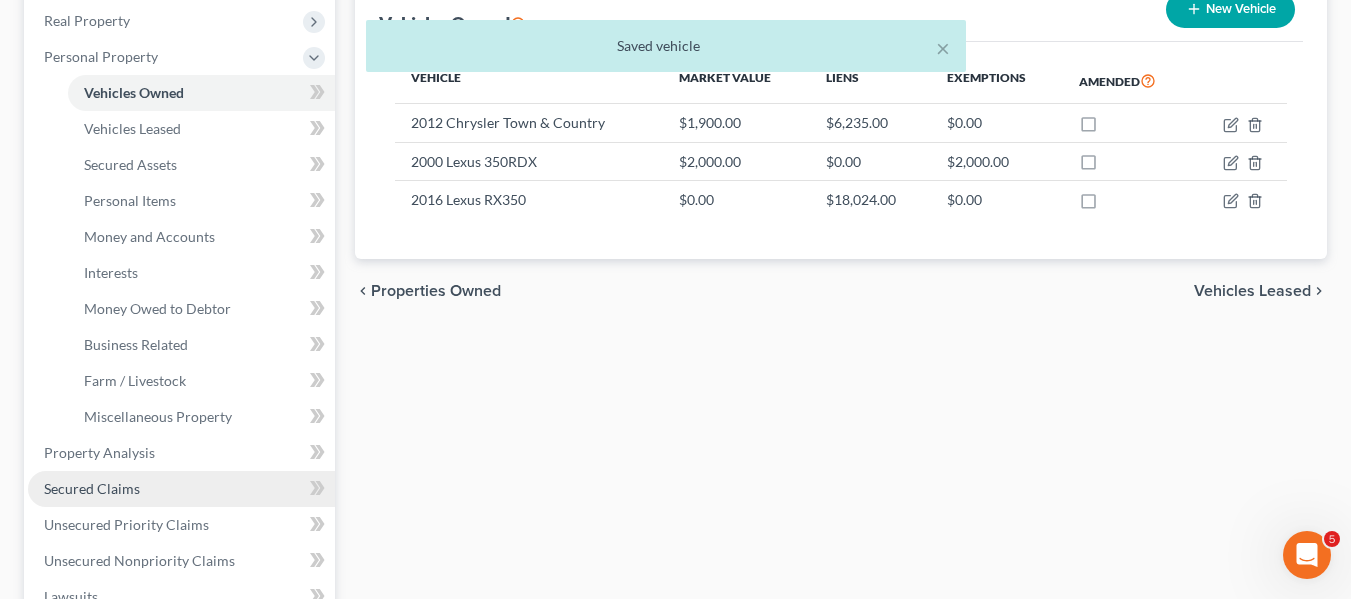 click on "Secured Claims" at bounding box center [92, 488] 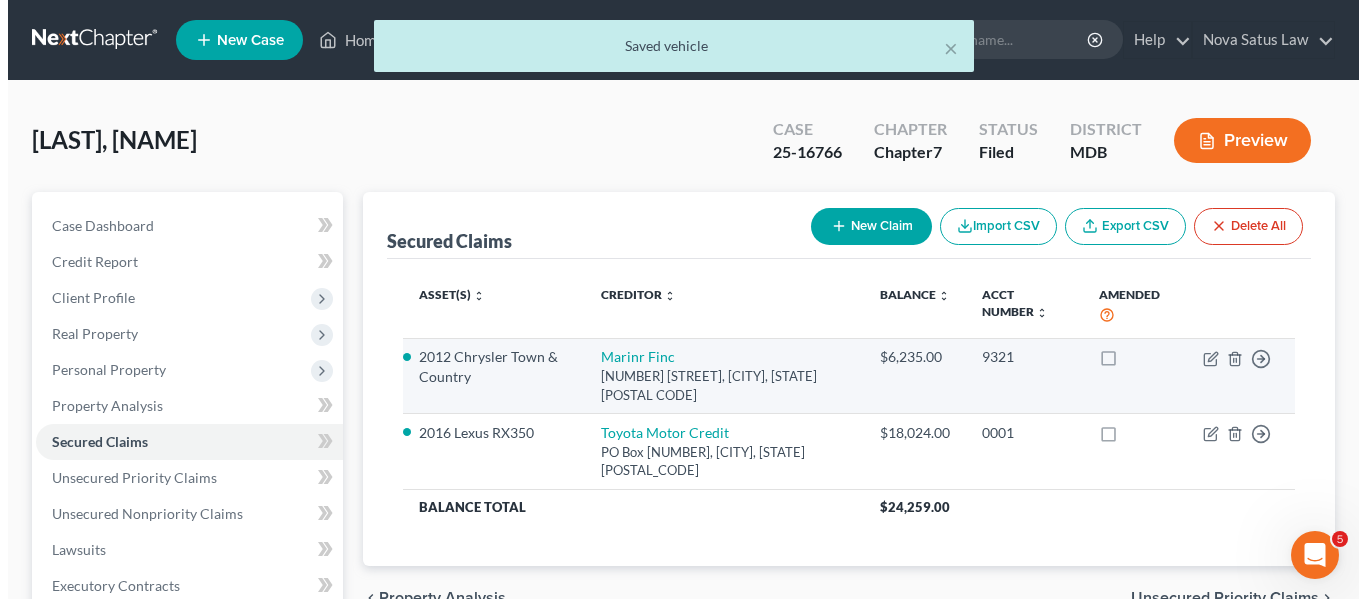 scroll, scrollTop: 115, scrollLeft: 0, axis: vertical 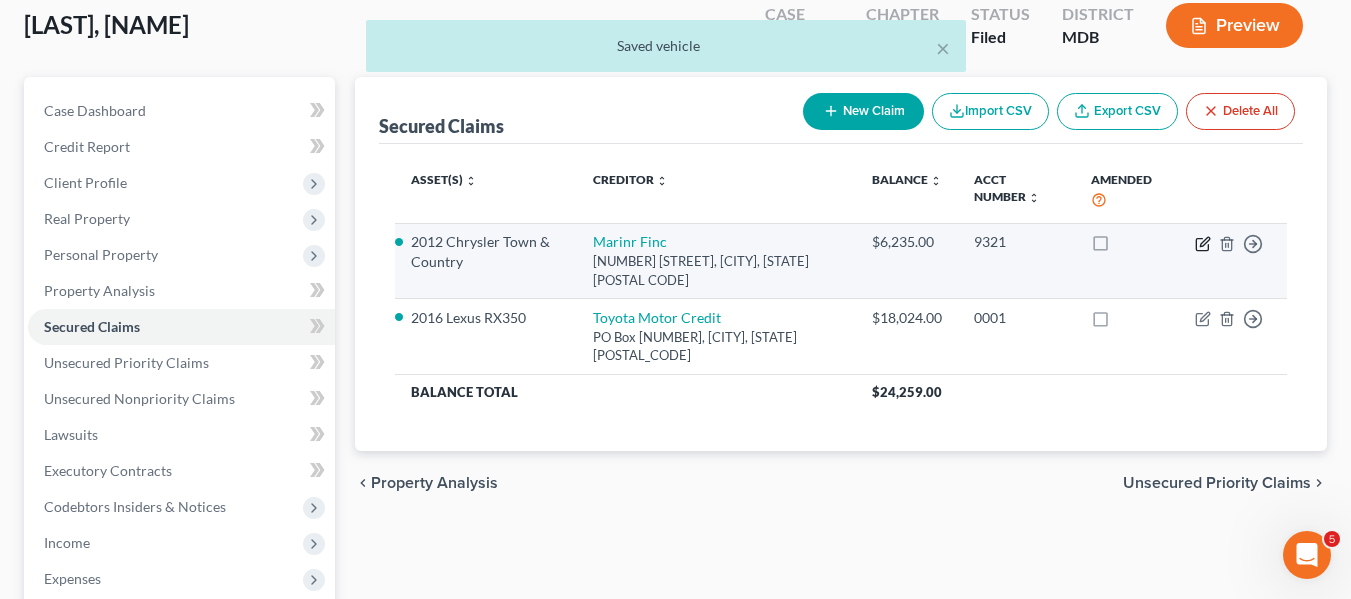 click 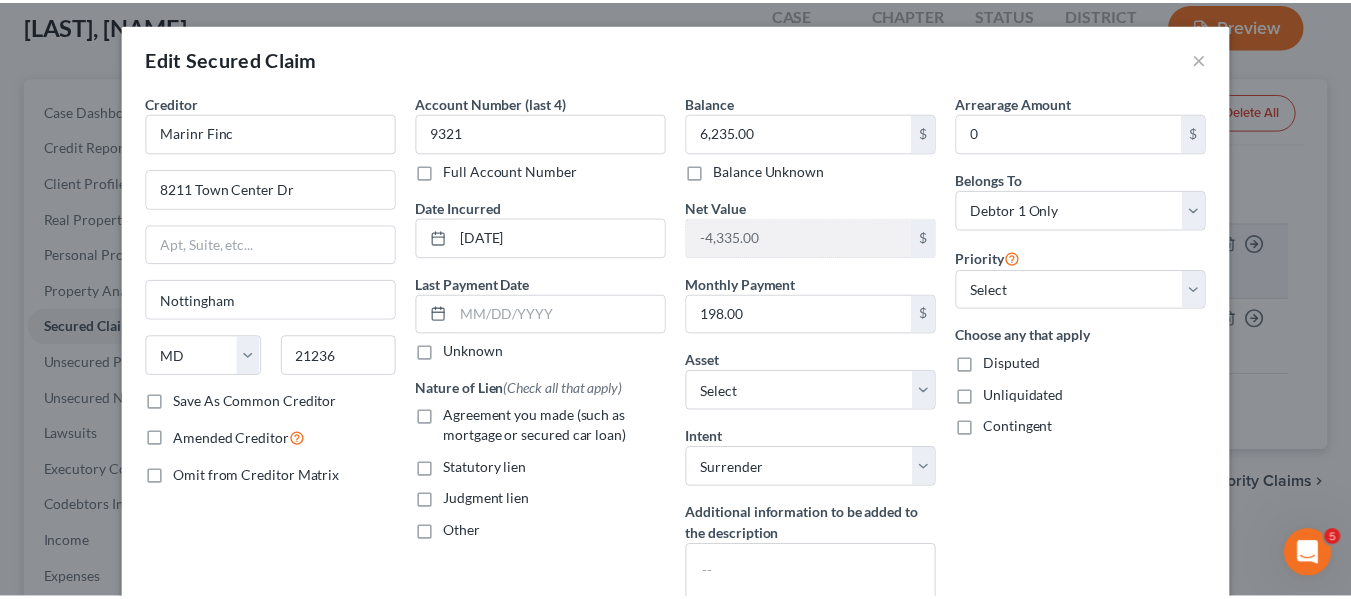 scroll, scrollTop: 220, scrollLeft: 0, axis: vertical 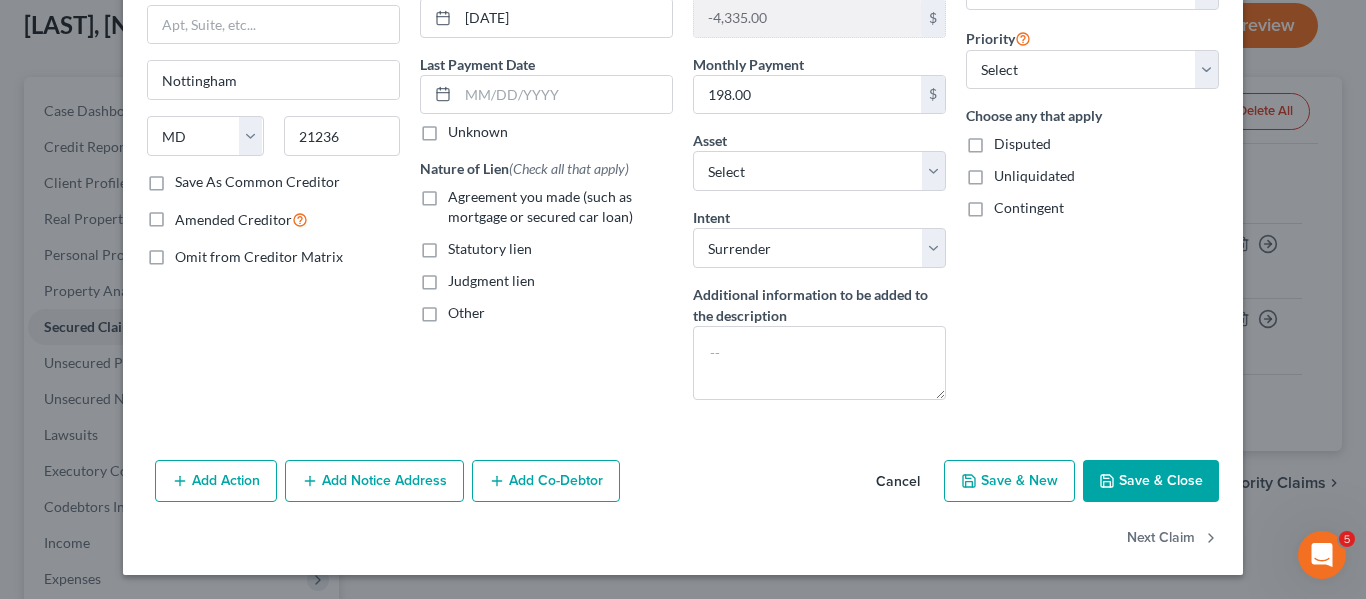 click on "Save & Close" at bounding box center (1151, 481) 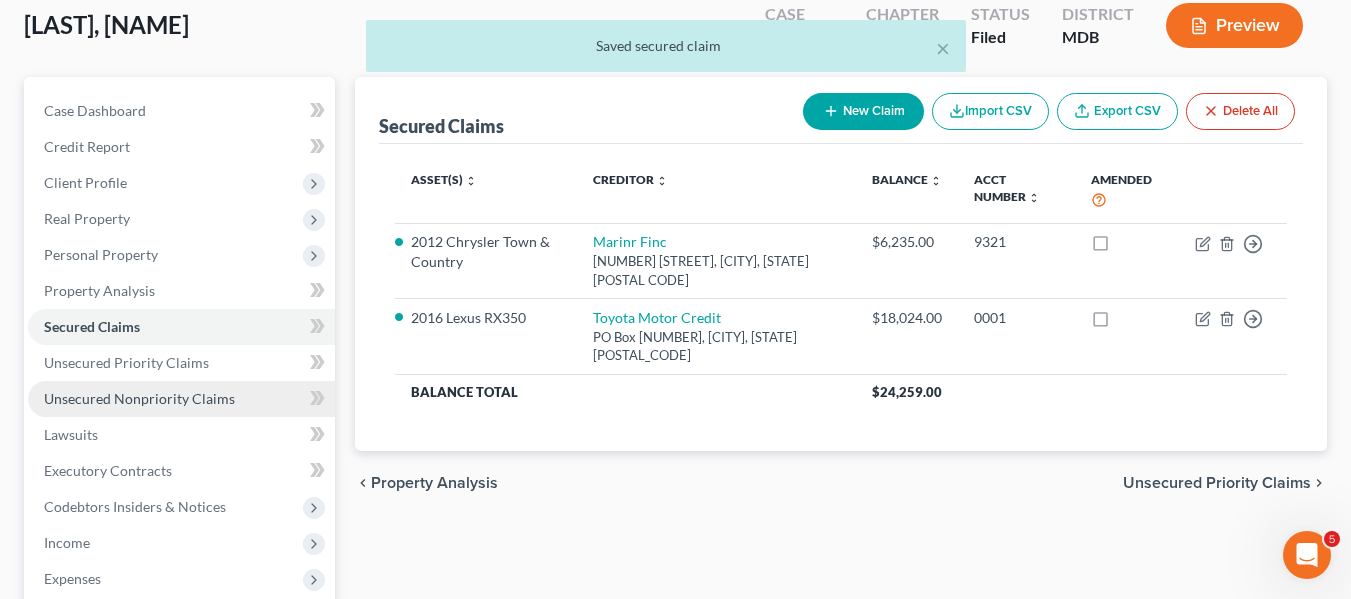 click on "Unsecured Nonpriority Claims" at bounding box center (139, 398) 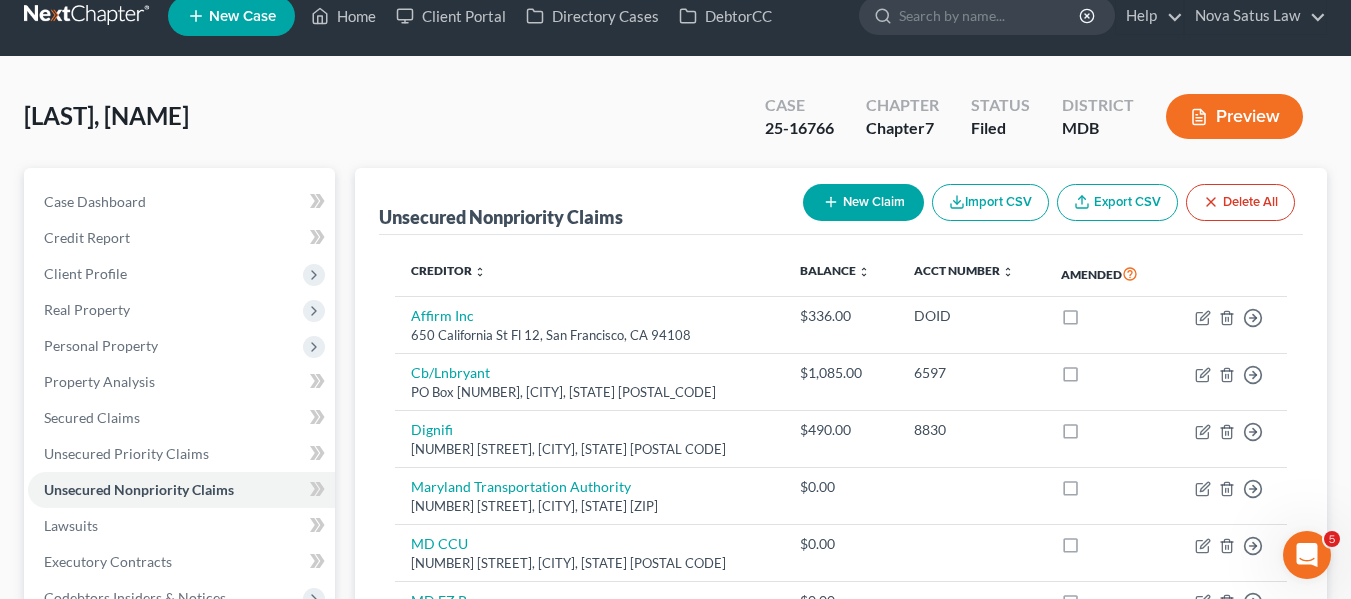 scroll, scrollTop: 0, scrollLeft: 0, axis: both 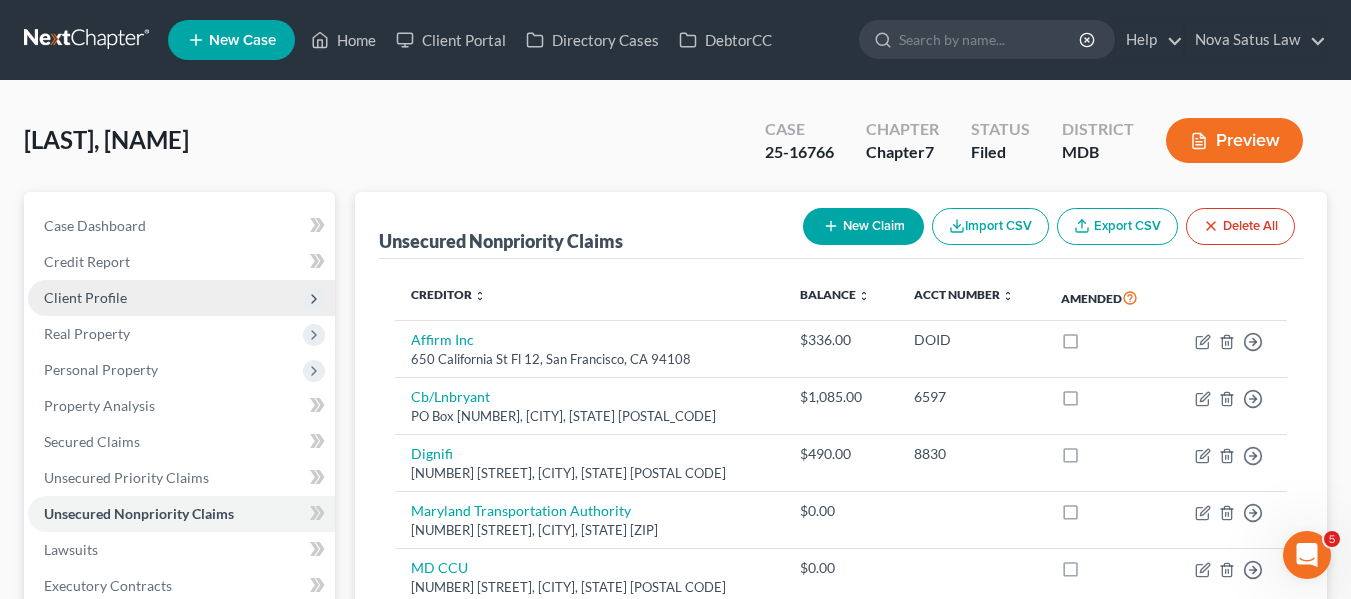 click on "Client Profile" at bounding box center (181, 298) 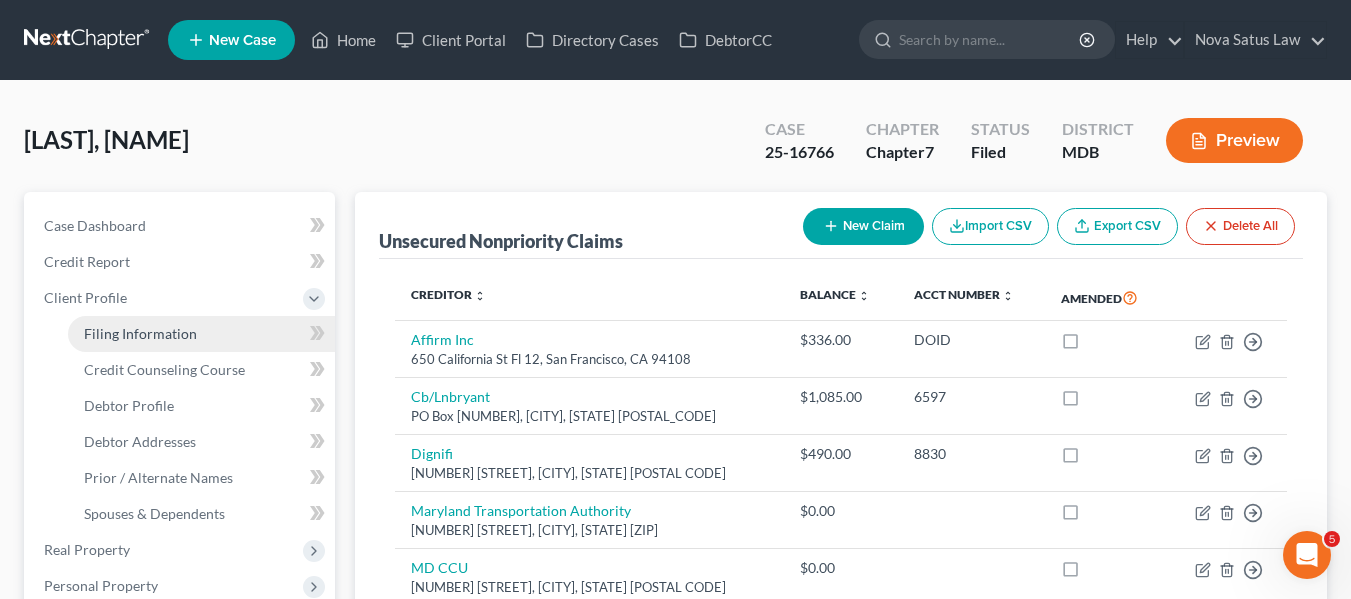 click on "Filing Information" at bounding box center (140, 333) 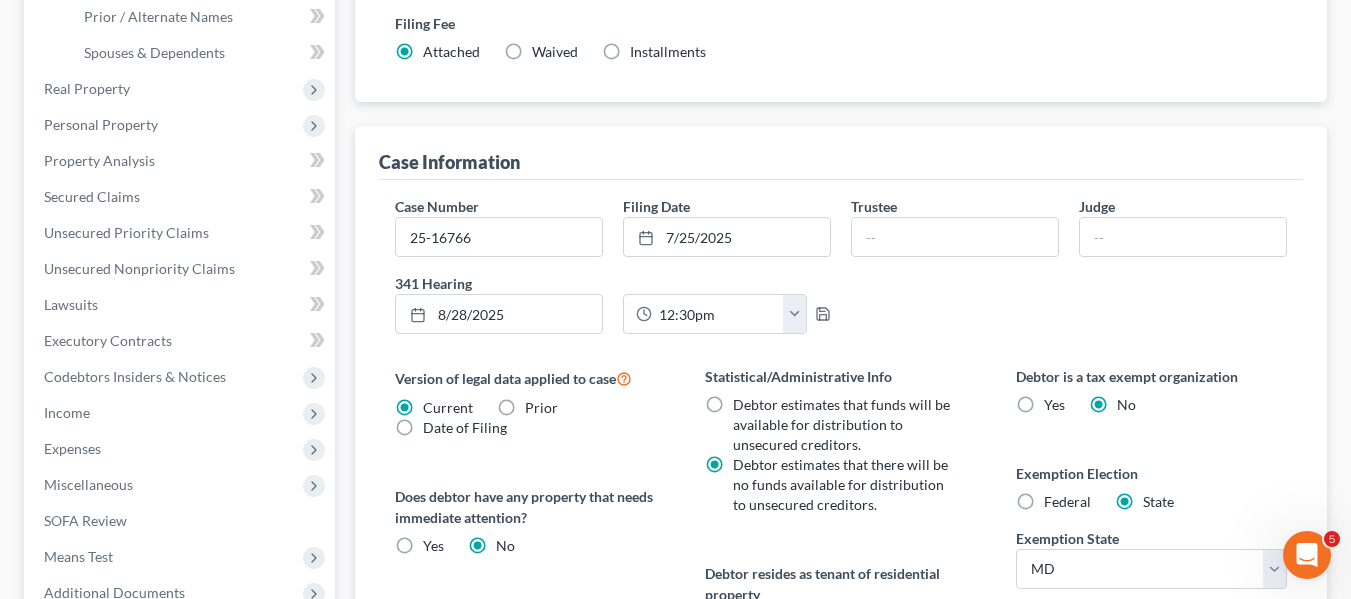 scroll, scrollTop: 462, scrollLeft: 0, axis: vertical 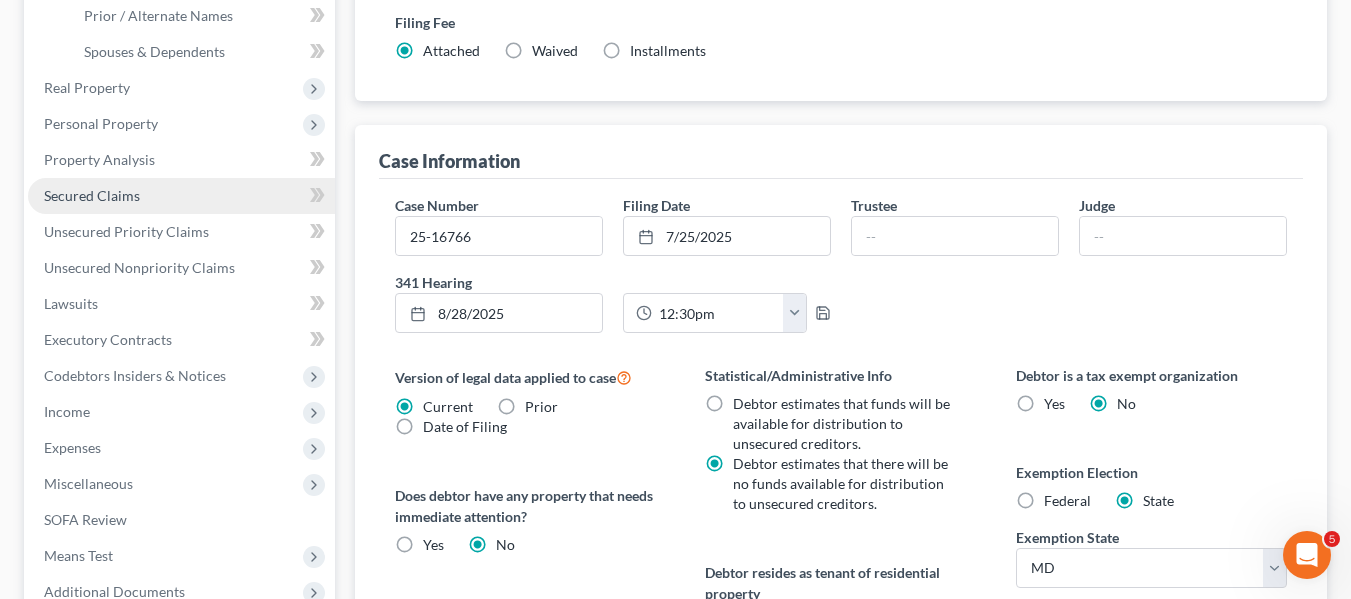 click on "Secured Claims" at bounding box center [181, 196] 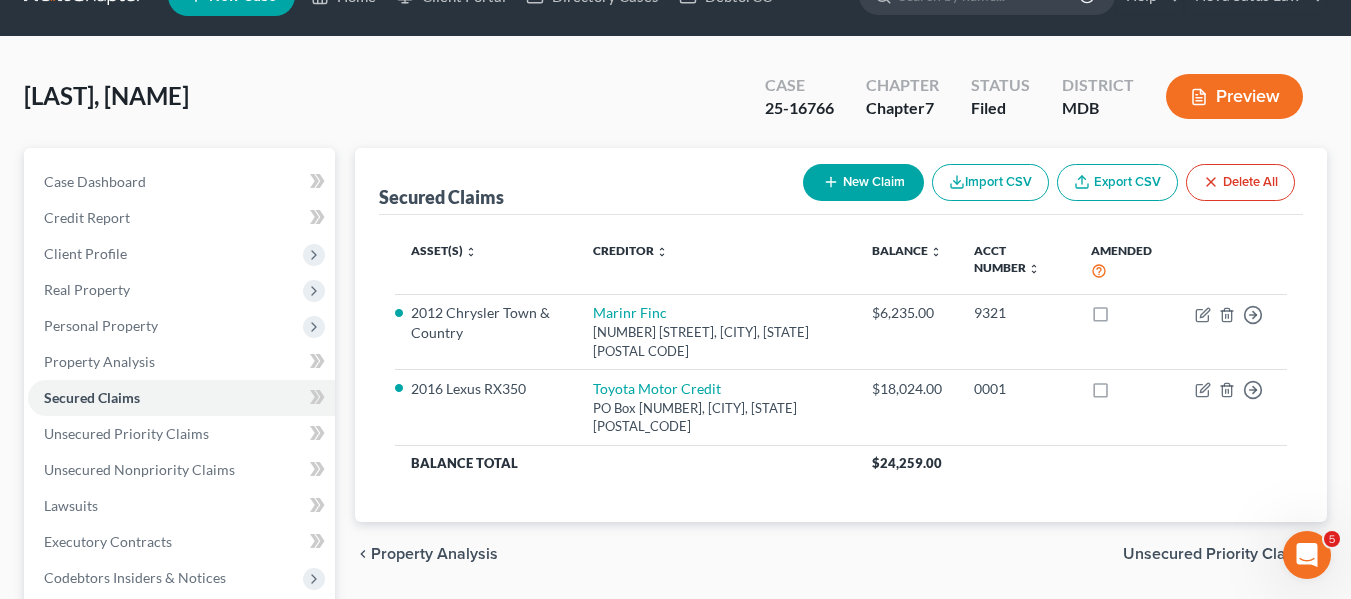 scroll, scrollTop: 45, scrollLeft: 0, axis: vertical 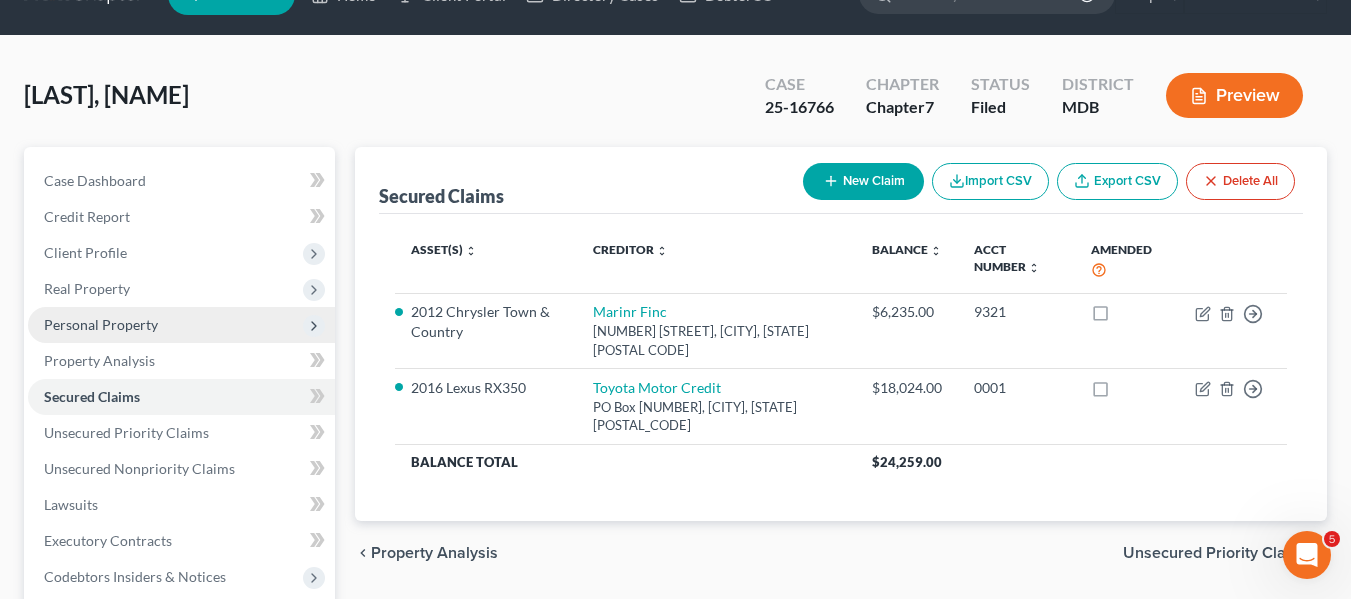 click on "Personal Property" at bounding box center (101, 324) 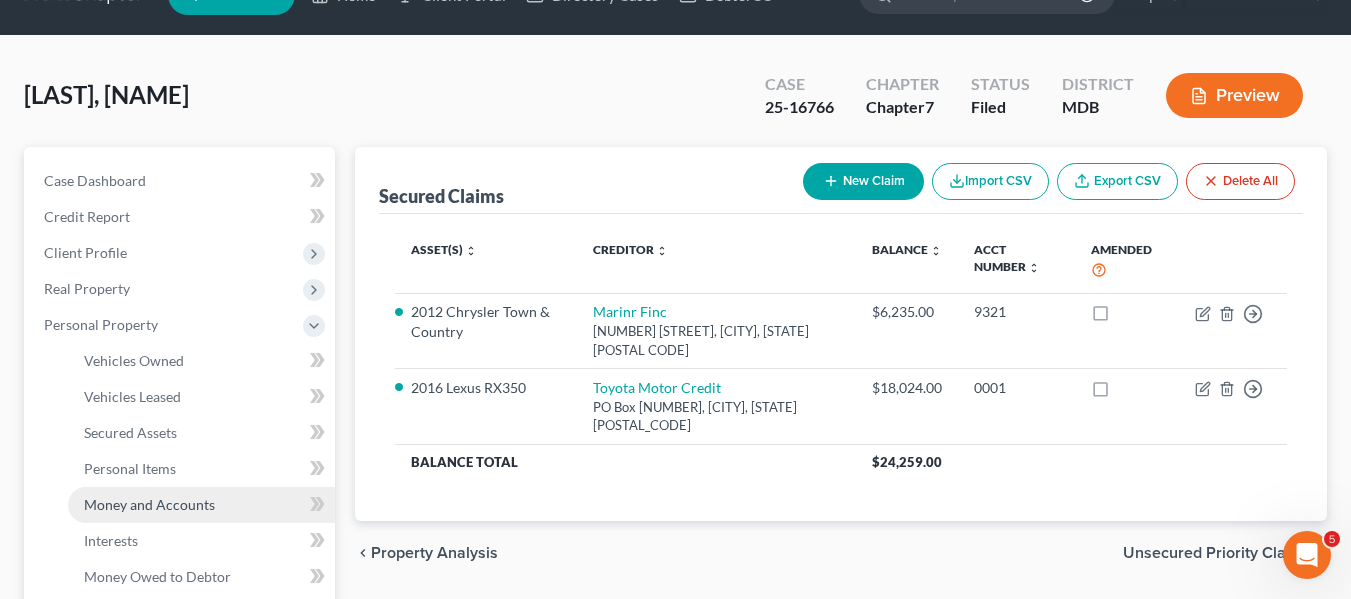 click on "Money and Accounts" at bounding box center [201, 505] 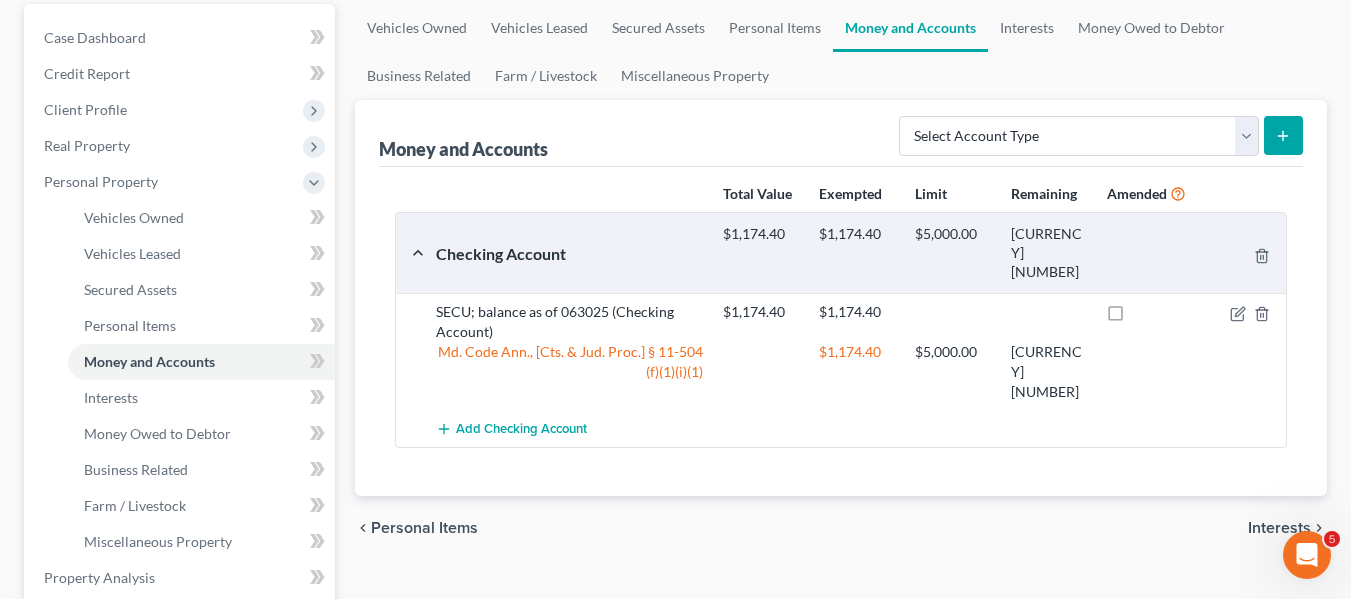 scroll, scrollTop: 189, scrollLeft: 0, axis: vertical 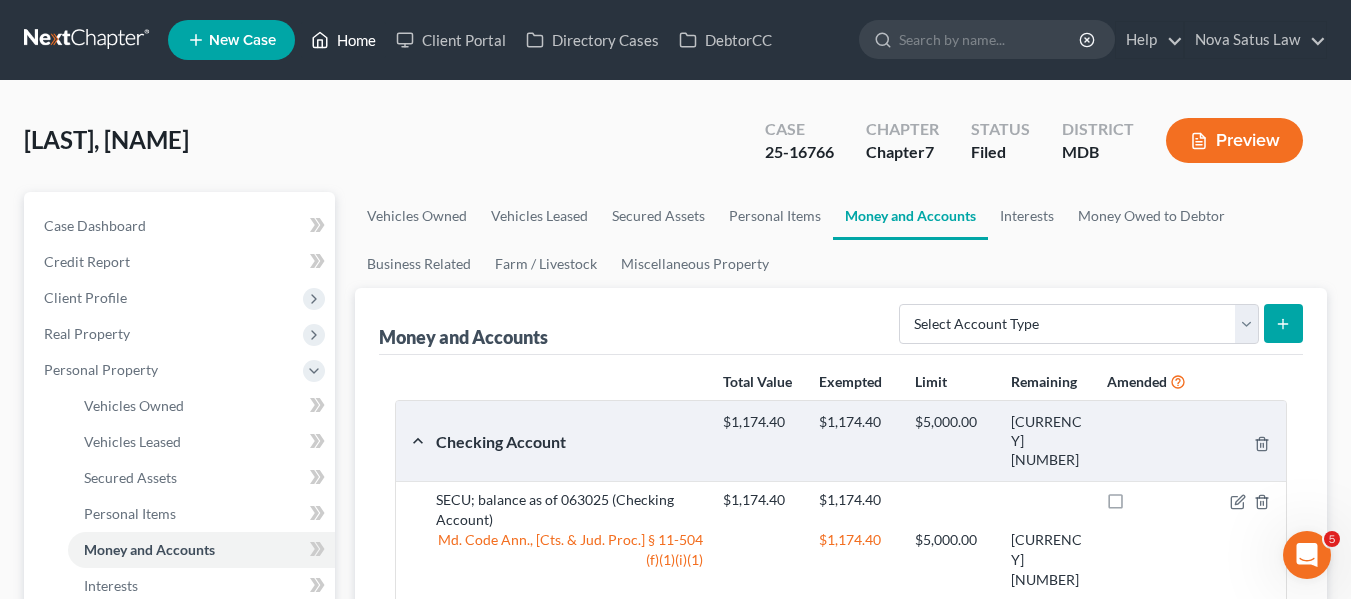 click on "Home" at bounding box center (343, 40) 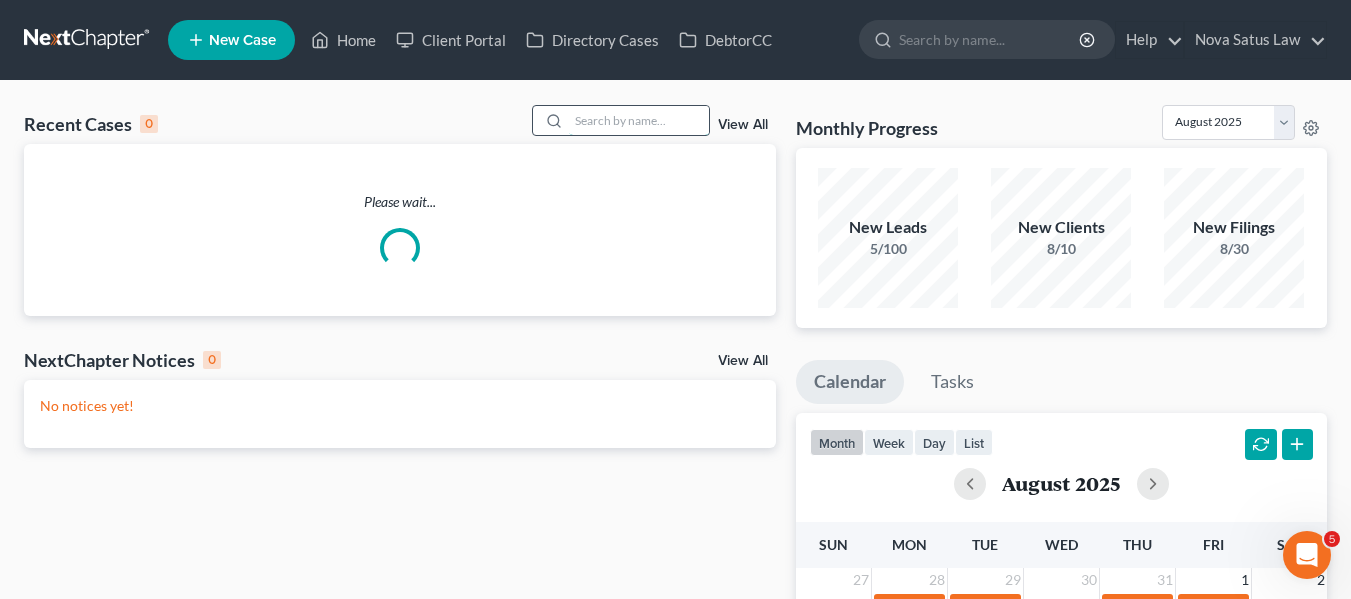 click at bounding box center (639, 120) 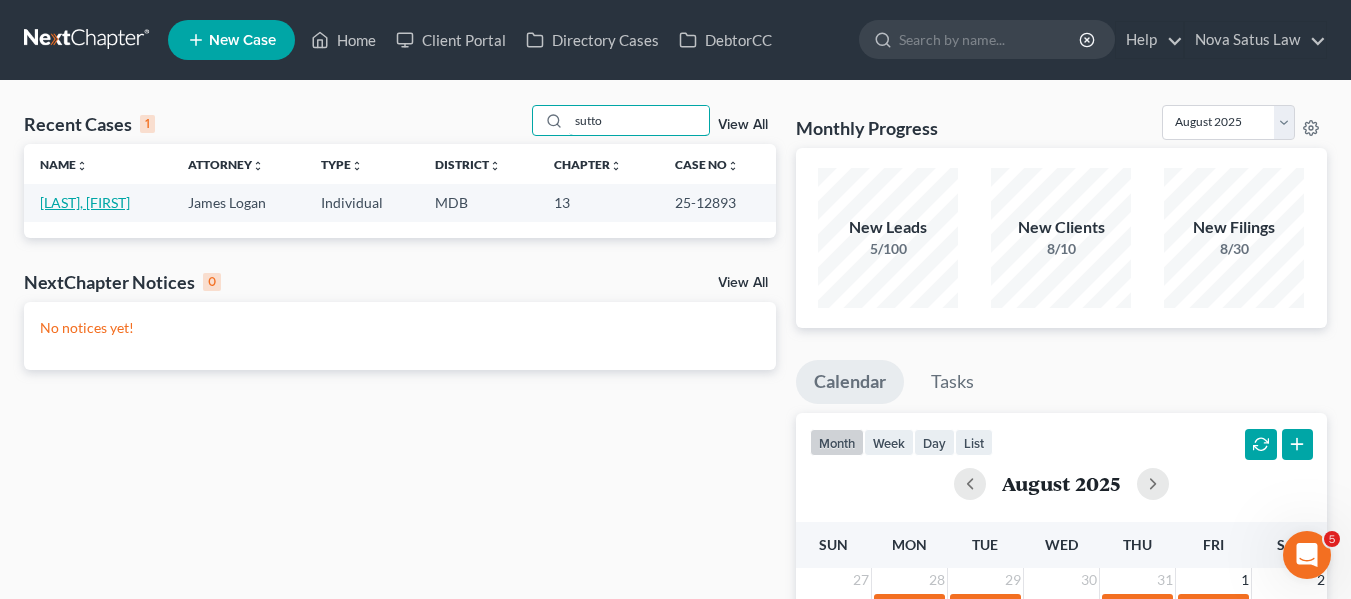 type on "sutto" 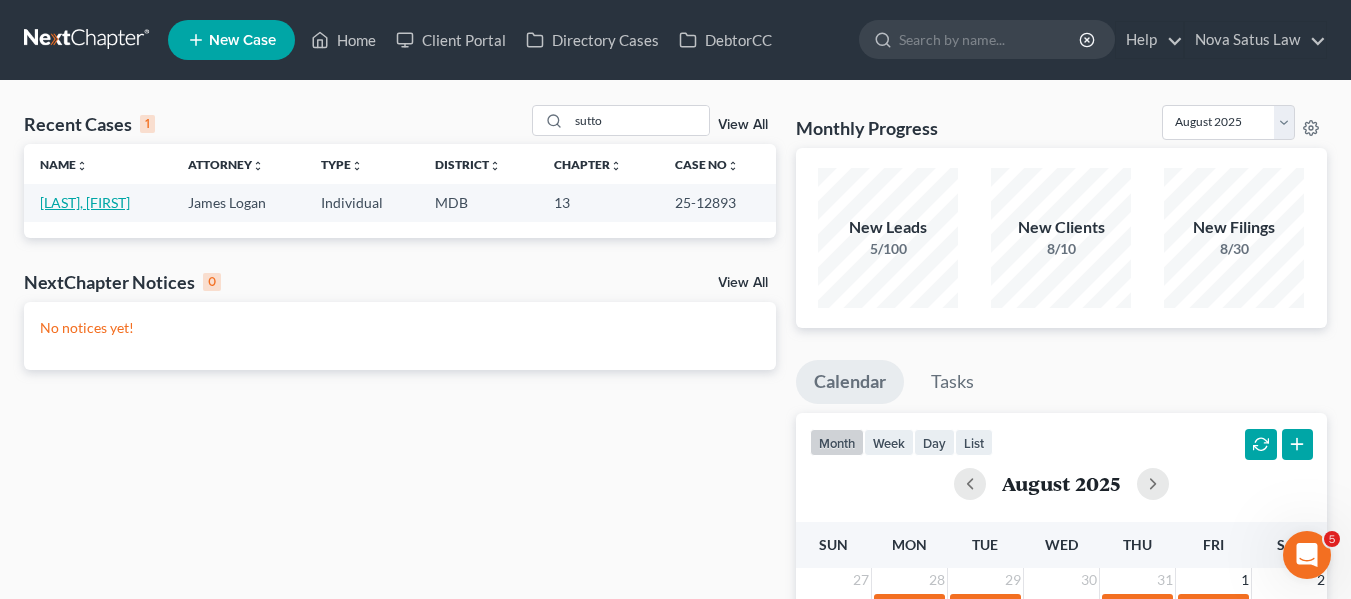 click on "[LAST], [FIRST]" at bounding box center [85, 202] 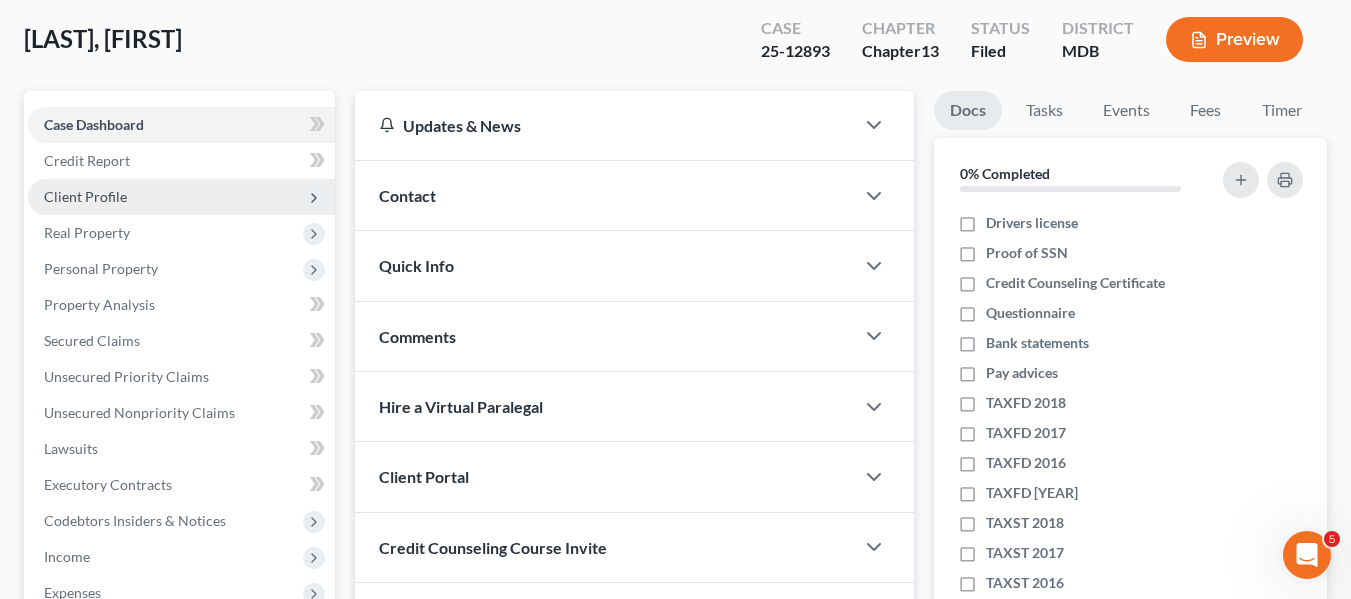 scroll, scrollTop: 218, scrollLeft: 0, axis: vertical 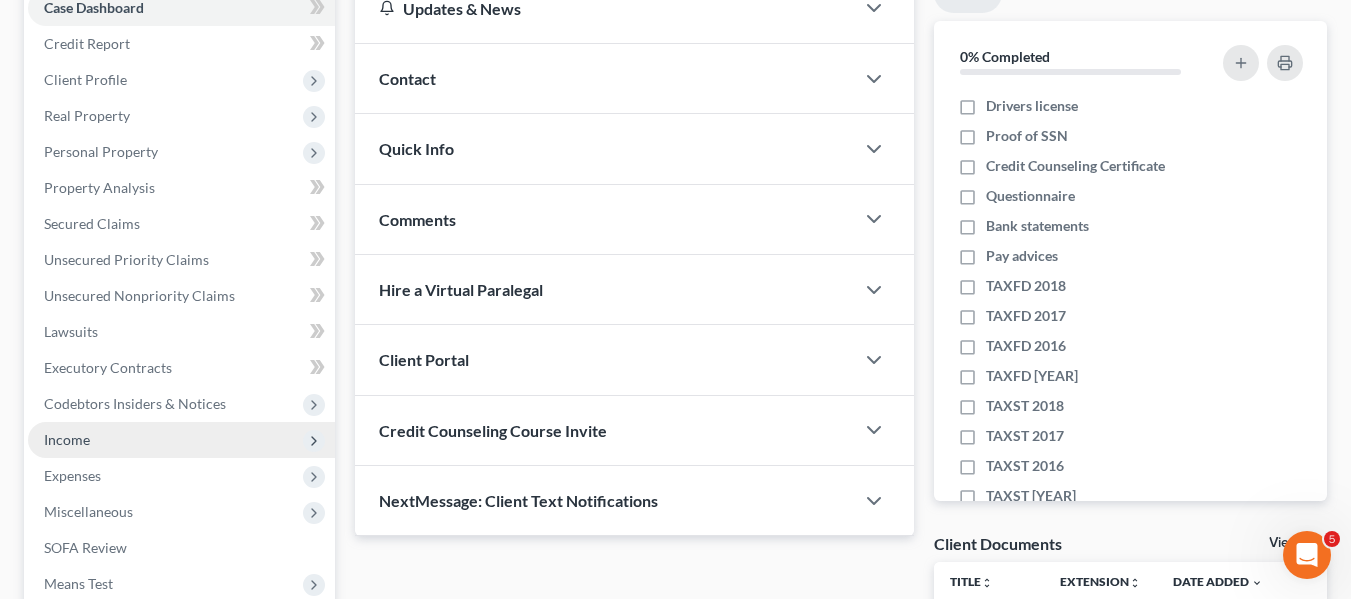 click on "Income" at bounding box center [181, 440] 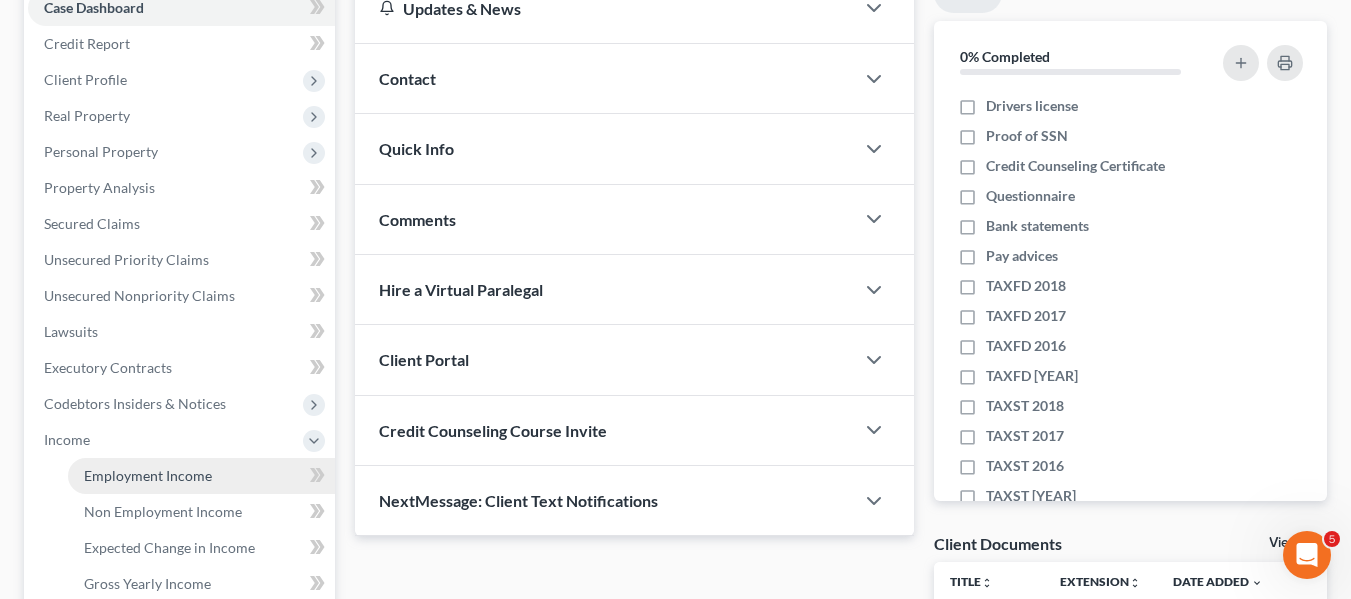 click on "Employment Income" at bounding box center (148, 475) 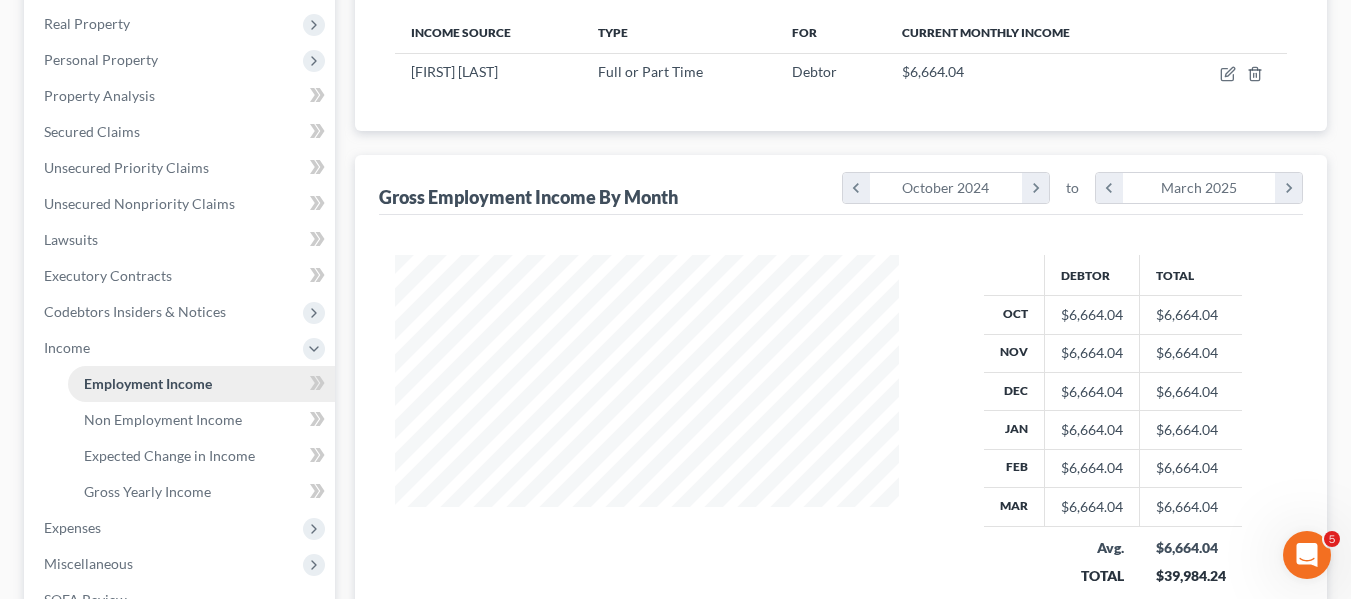 scroll, scrollTop: 311, scrollLeft: 0, axis: vertical 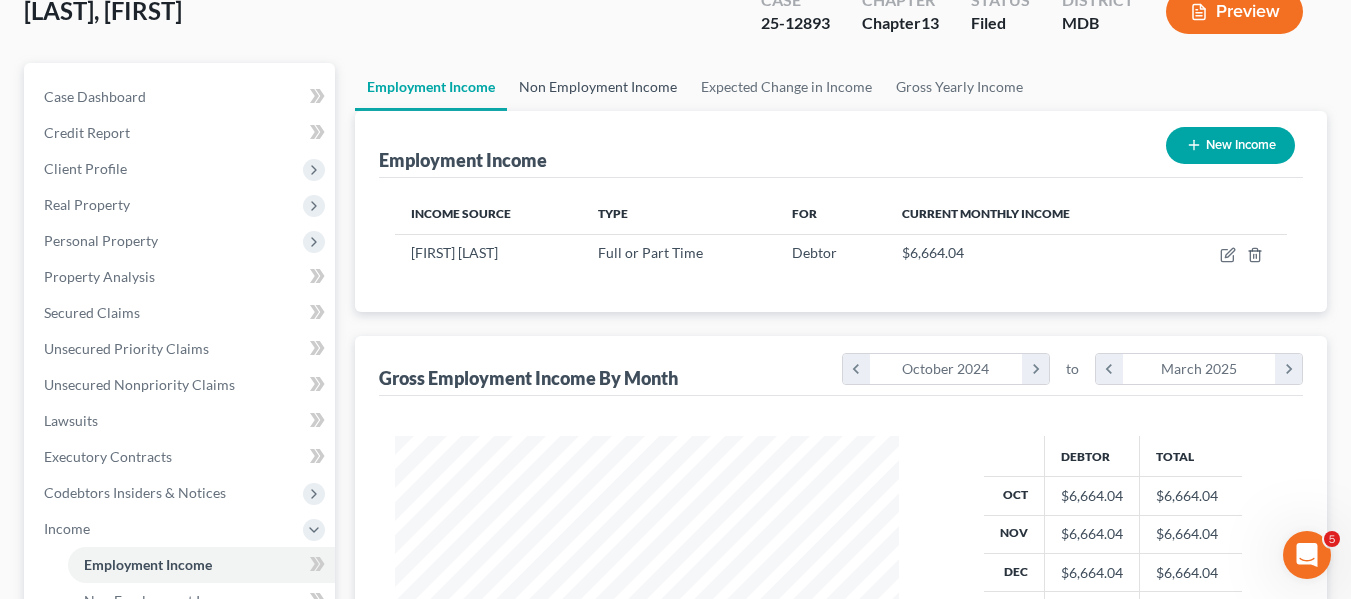click on "Non Employment Income" at bounding box center (598, 87) 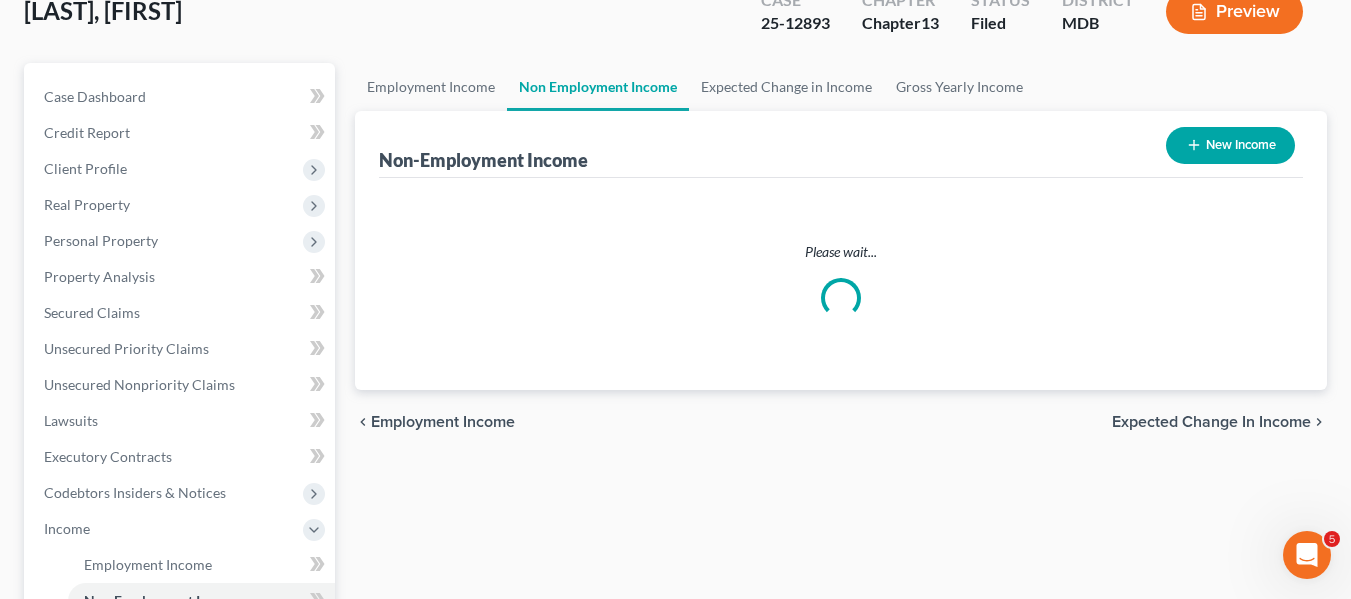 scroll, scrollTop: 0, scrollLeft: 0, axis: both 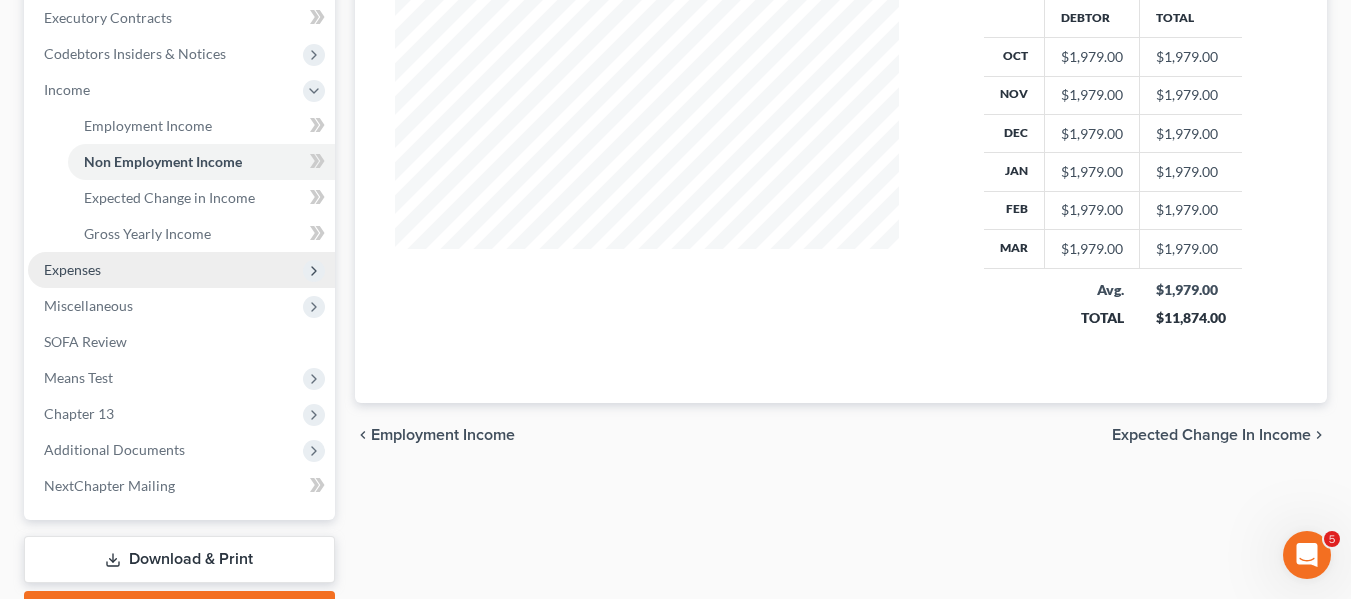click on "Expenses" at bounding box center (72, 269) 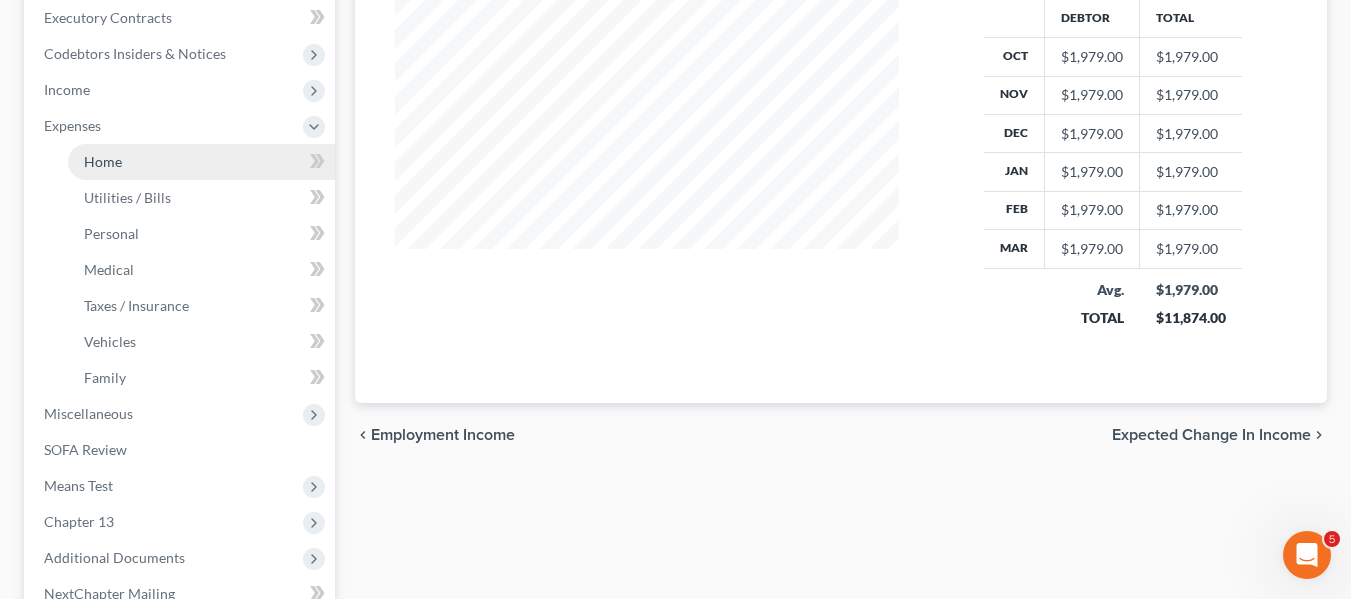 click on "Home" at bounding box center (103, 161) 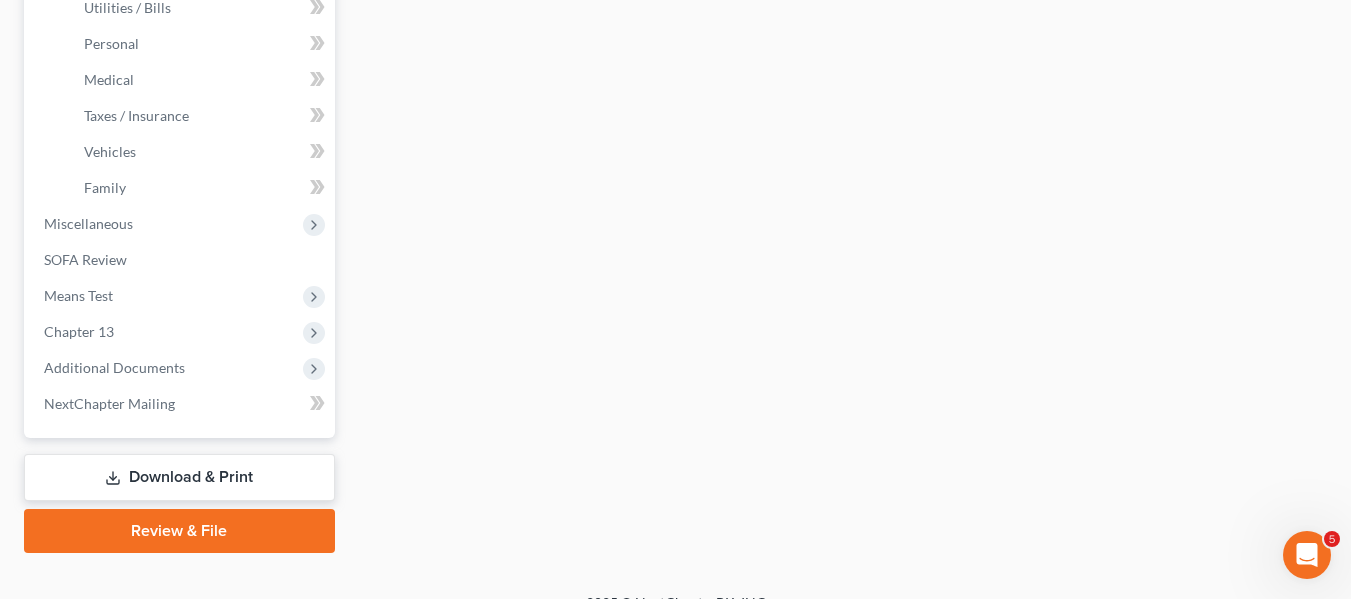 scroll, scrollTop: 764, scrollLeft: 0, axis: vertical 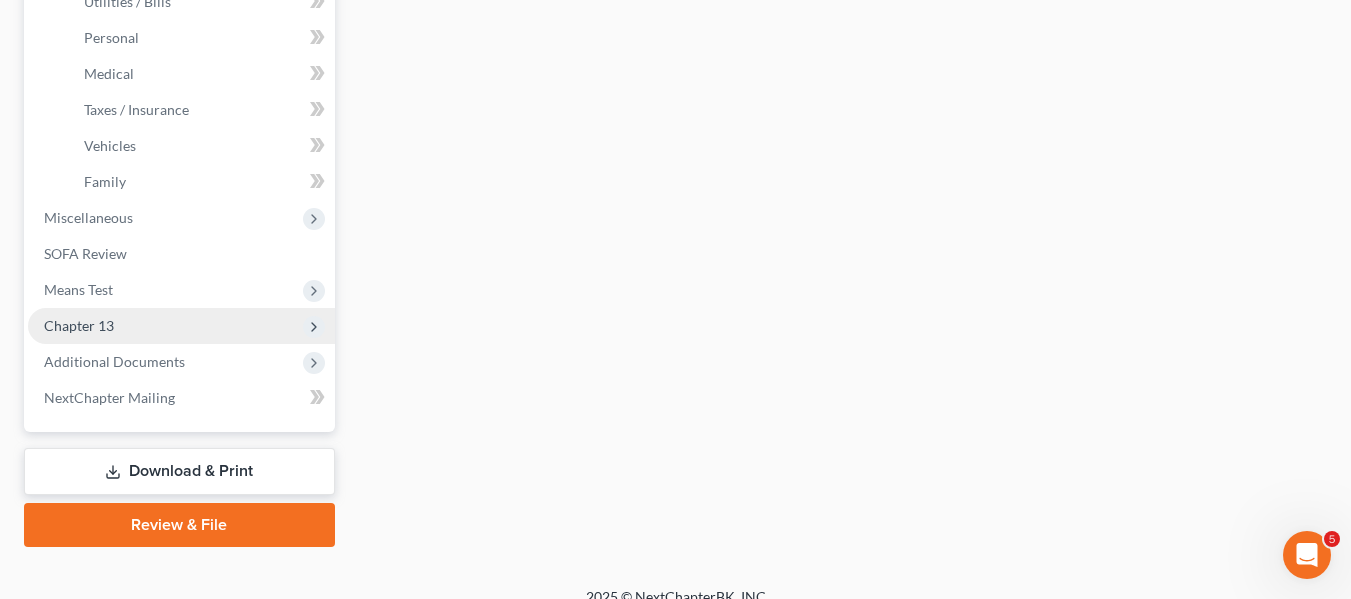 click on "Chapter 13" at bounding box center [181, 326] 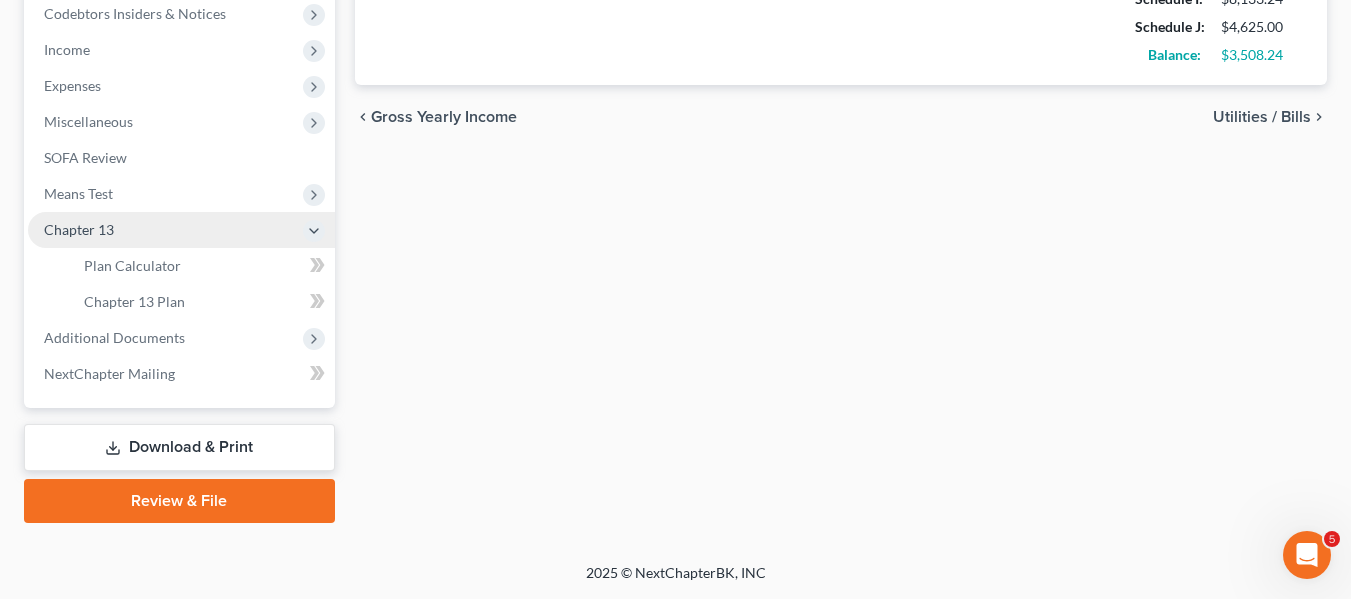 scroll, scrollTop: 608, scrollLeft: 0, axis: vertical 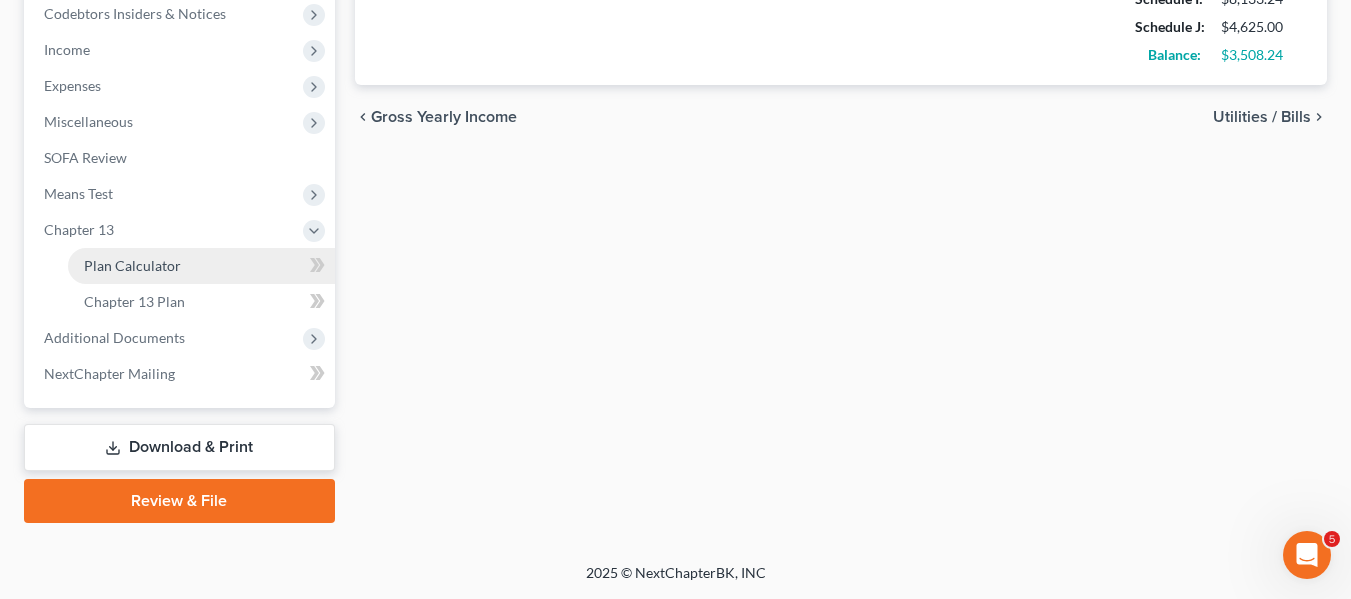 click on "Plan Calculator" at bounding box center [201, 266] 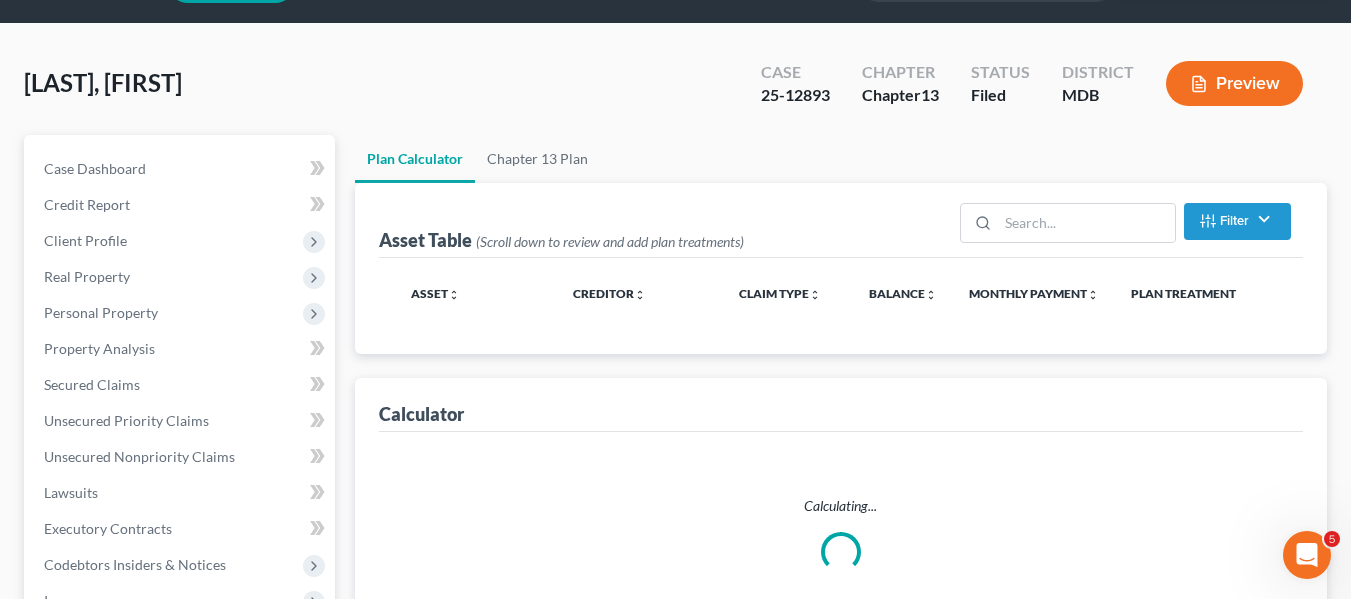 scroll, scrollTop: 0, scrollLeft: 0, axis: both 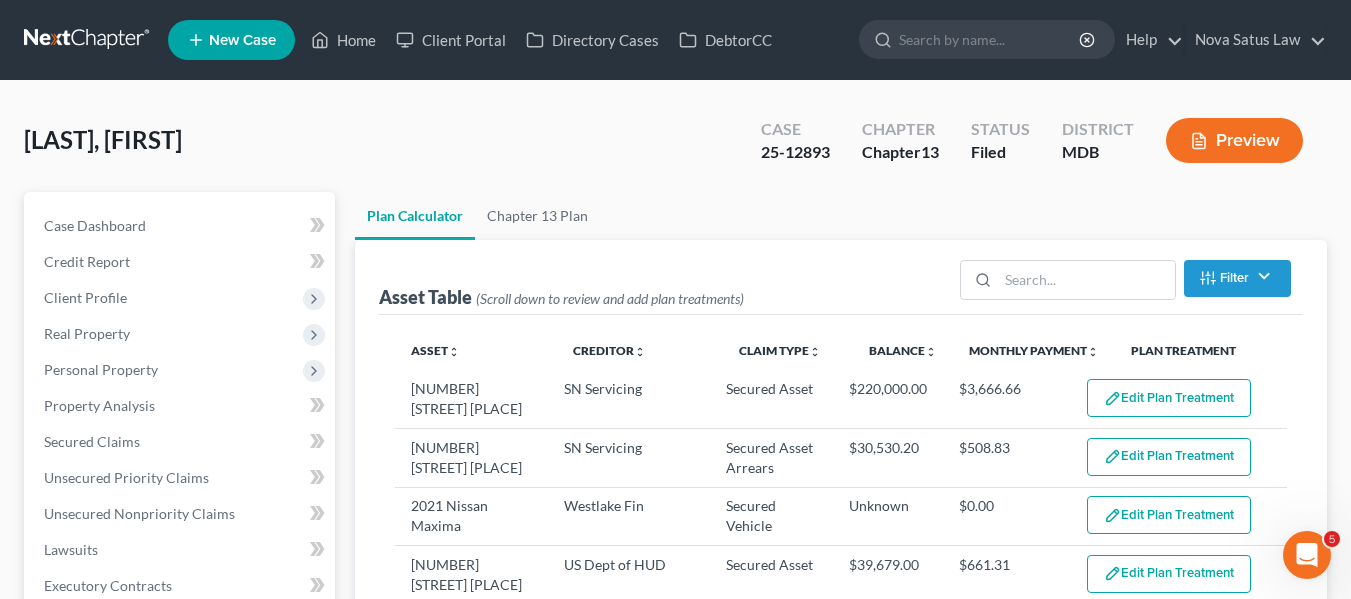 select on "59" 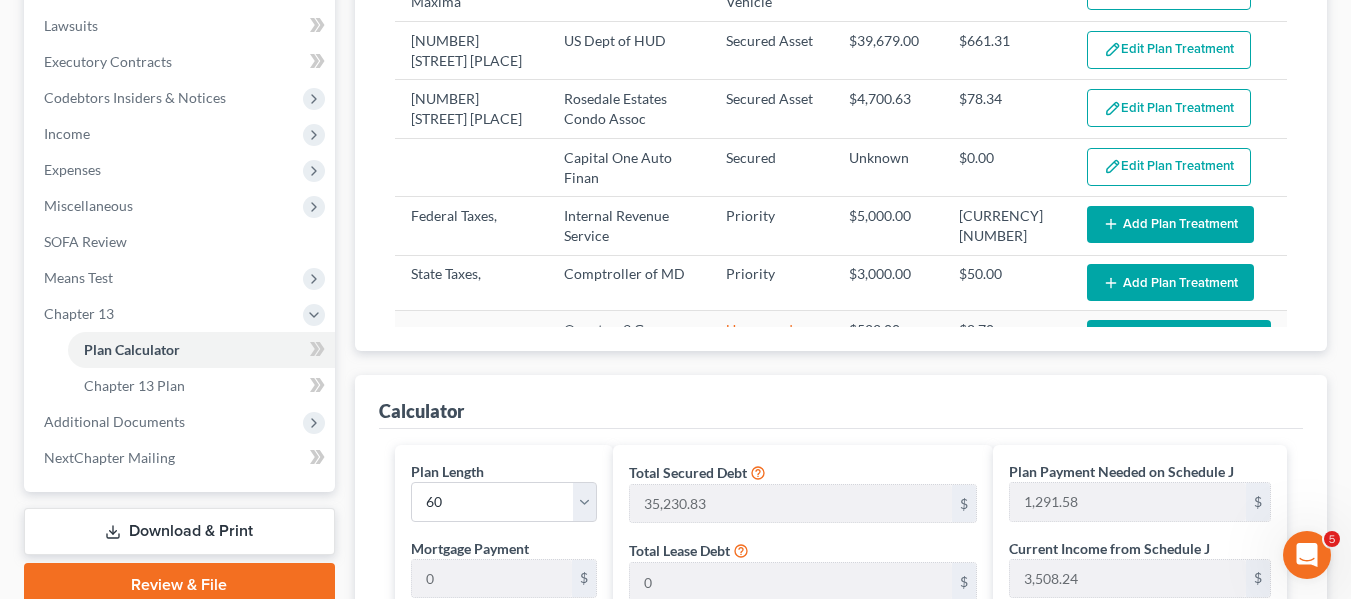 scroll, scrollTop: 1048, scrollLeft: 0, axis: vertical 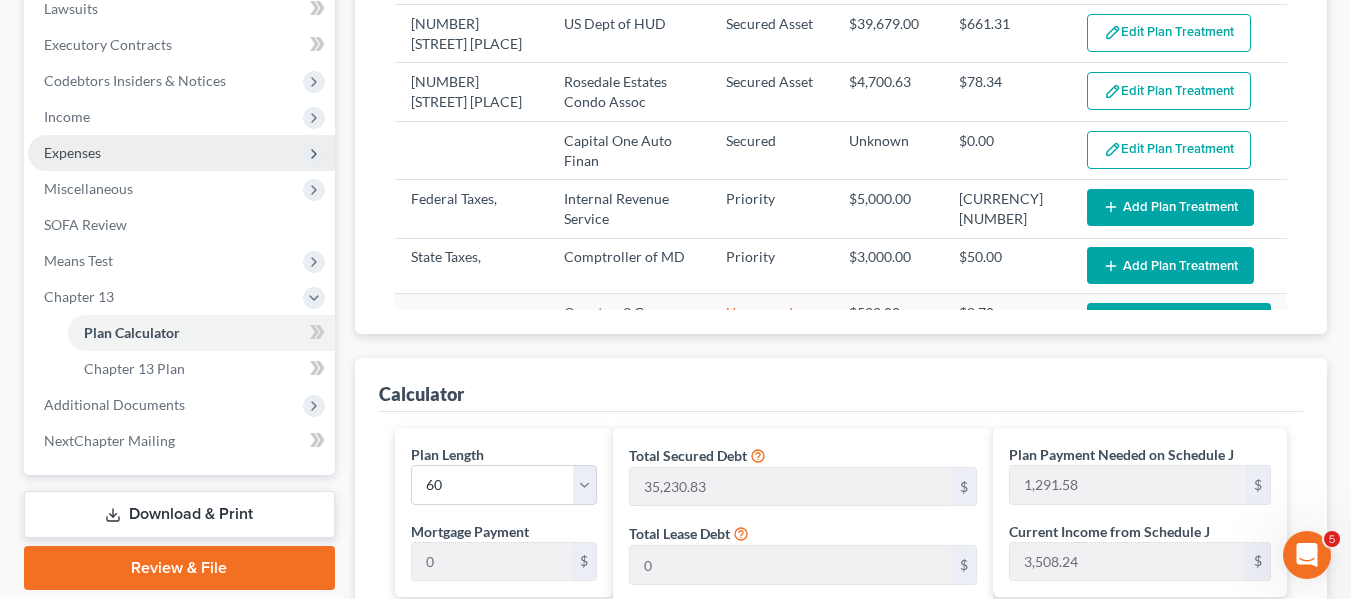 click on "Expenses" at bounding box center [181, 153] 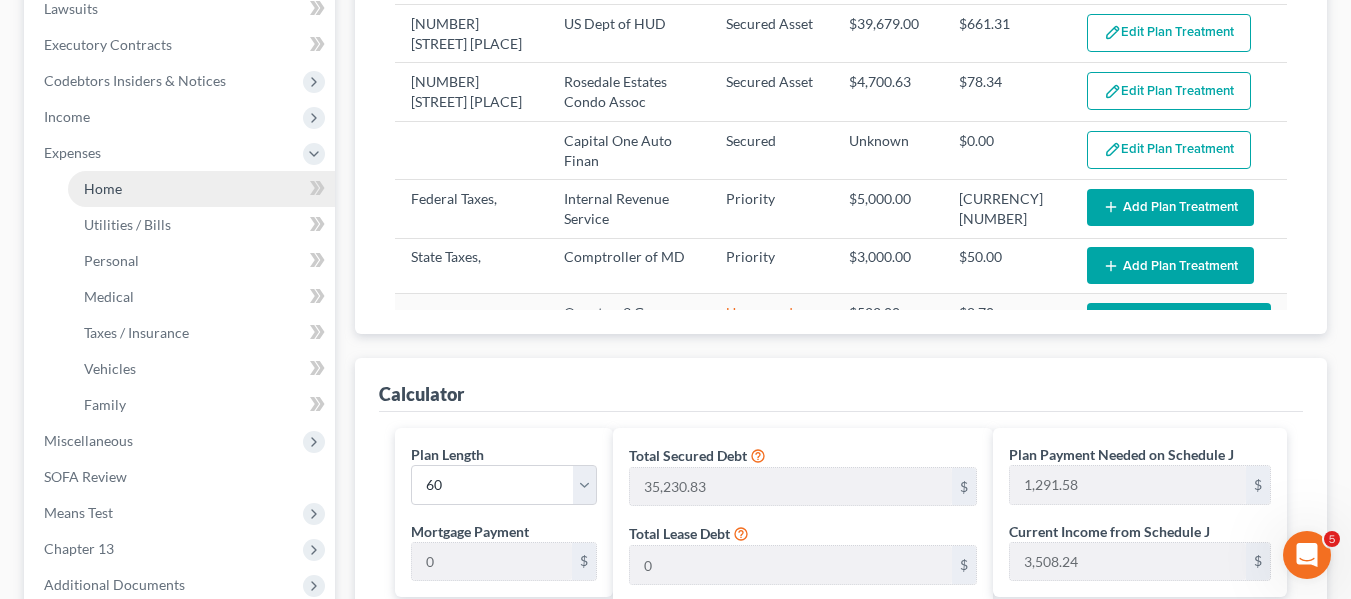 click on "Home" at bounding box center (103, 188) 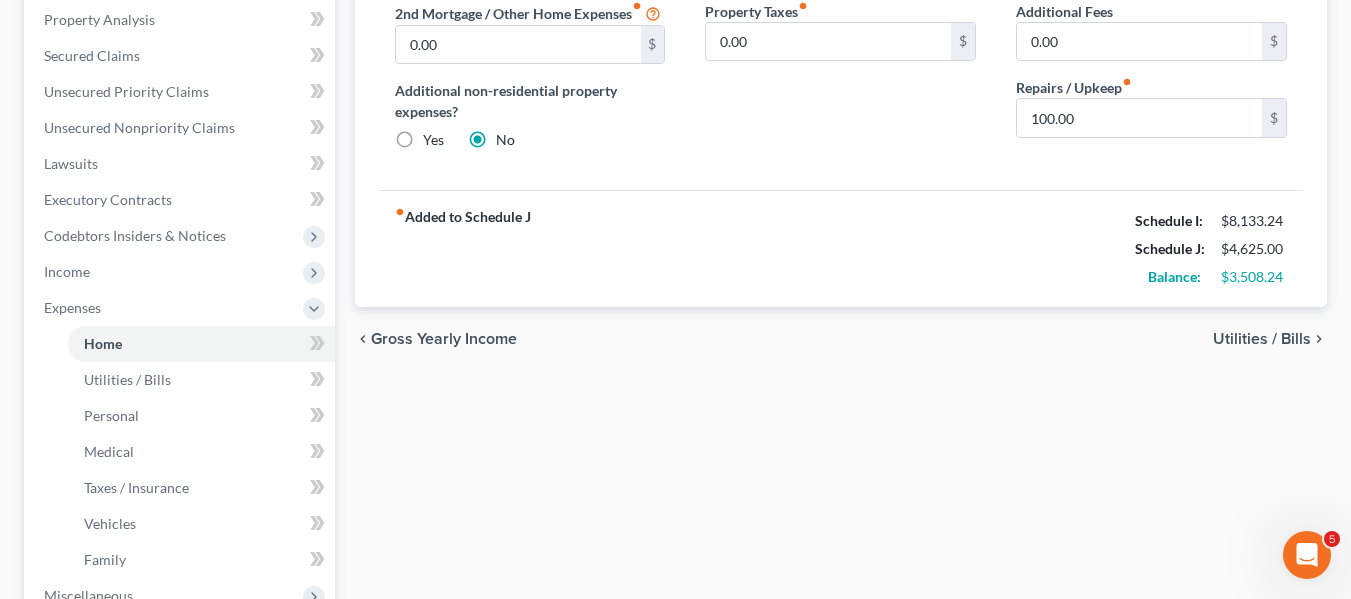 scroll, scrollTop: 385, scrollLeft: 0, axis: vertical 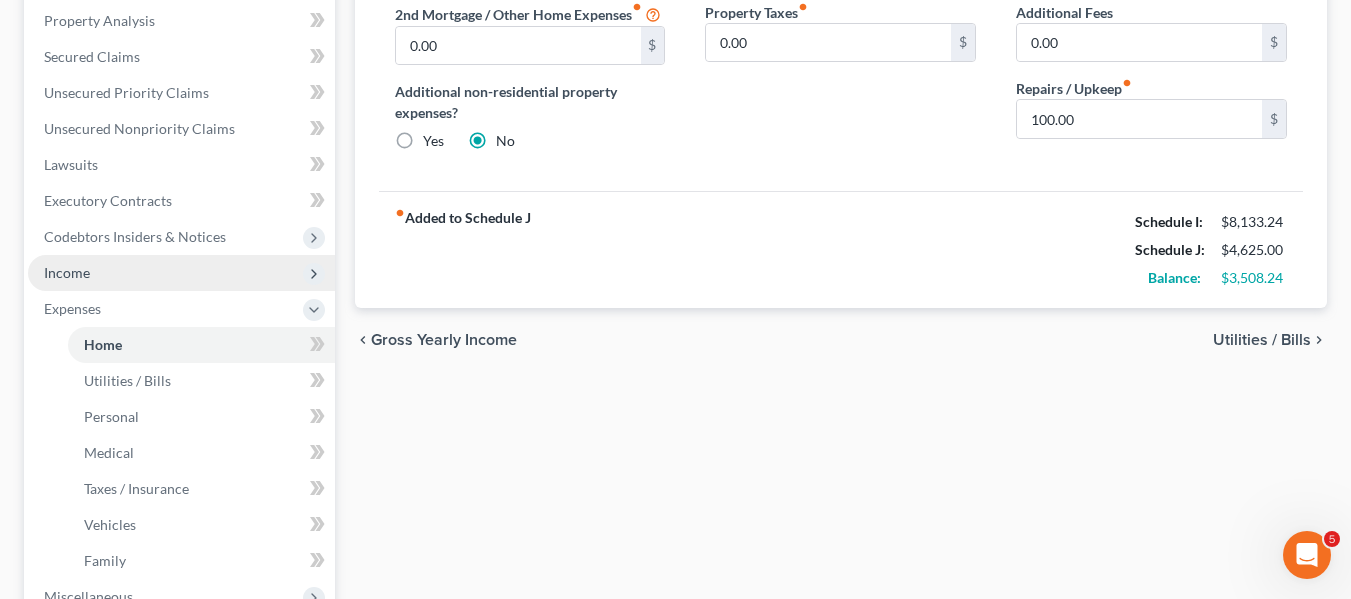 click on "Income" at bounding box center [181, 273] 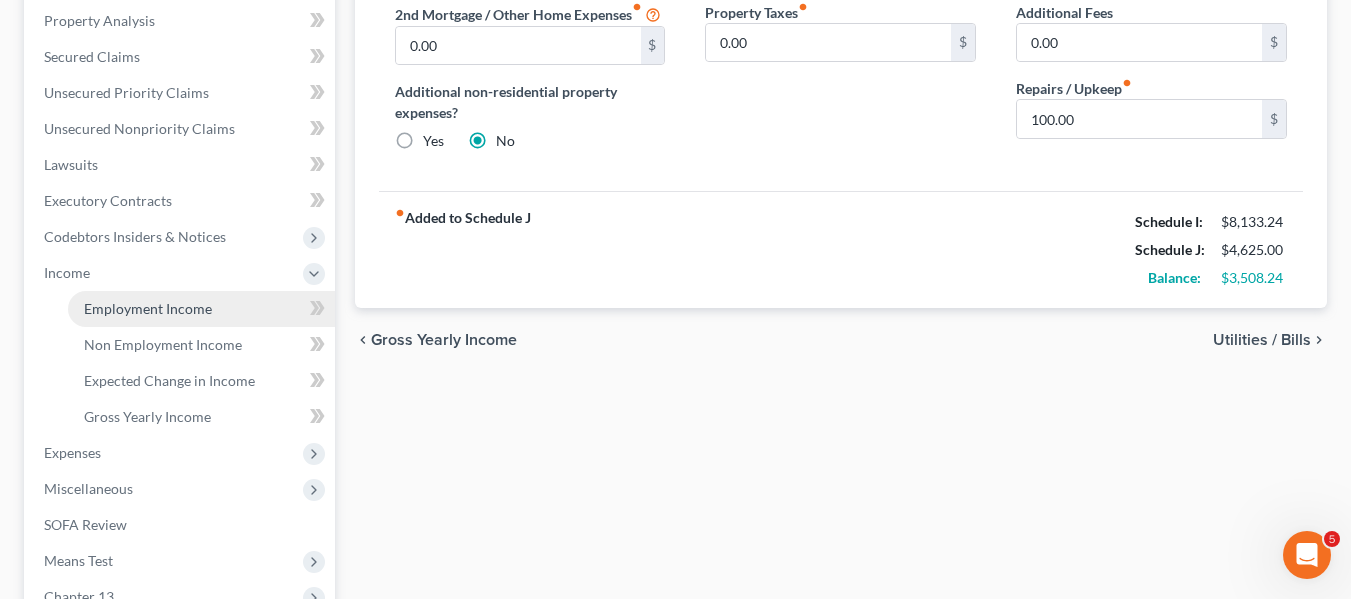 click on "Employment Income" at bounding box center (148, 308) 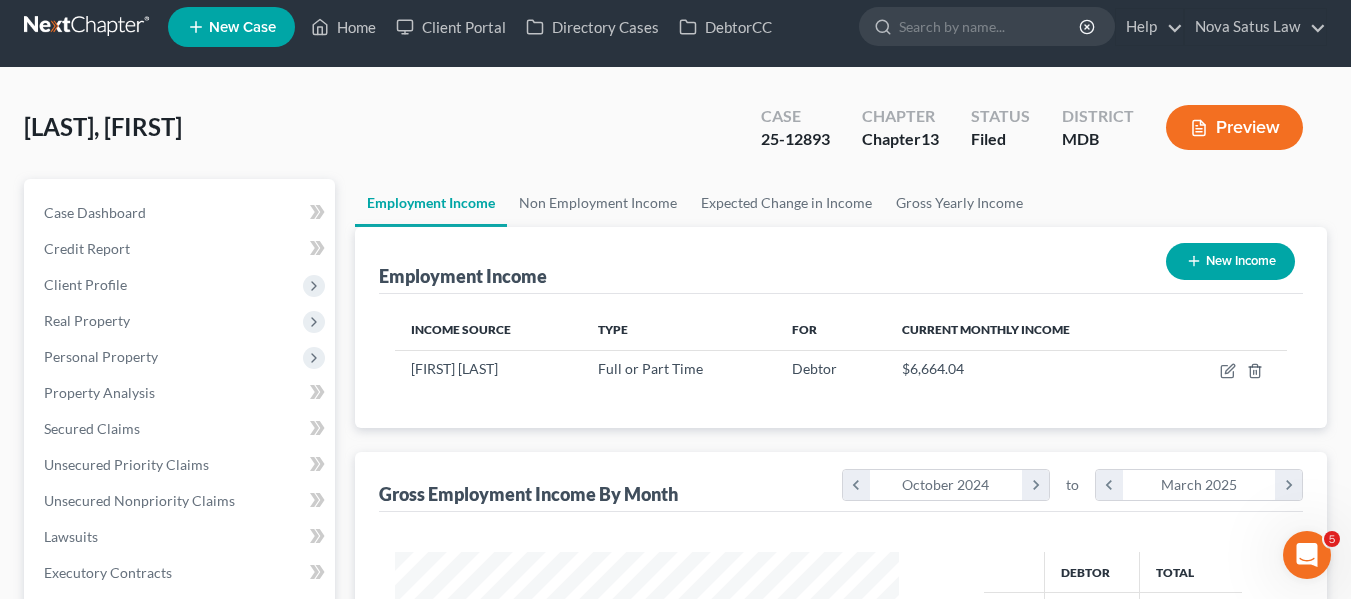 scroll, scrollTop: 0, scrollLeft: 0, axis: both 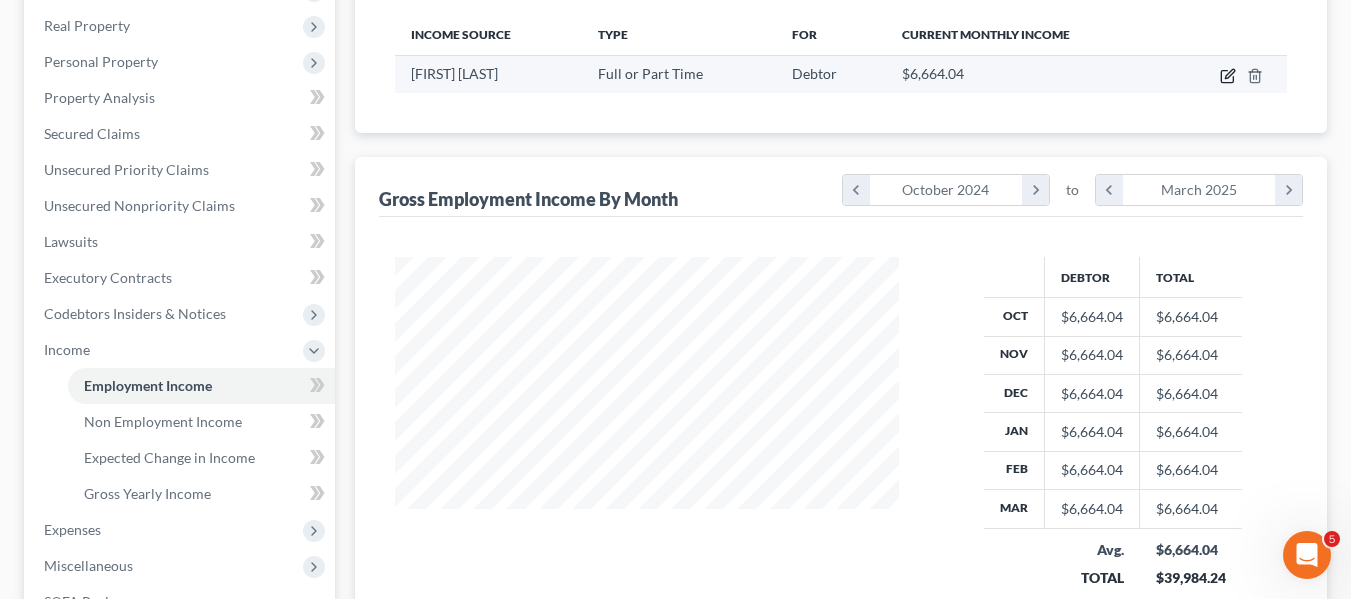 click 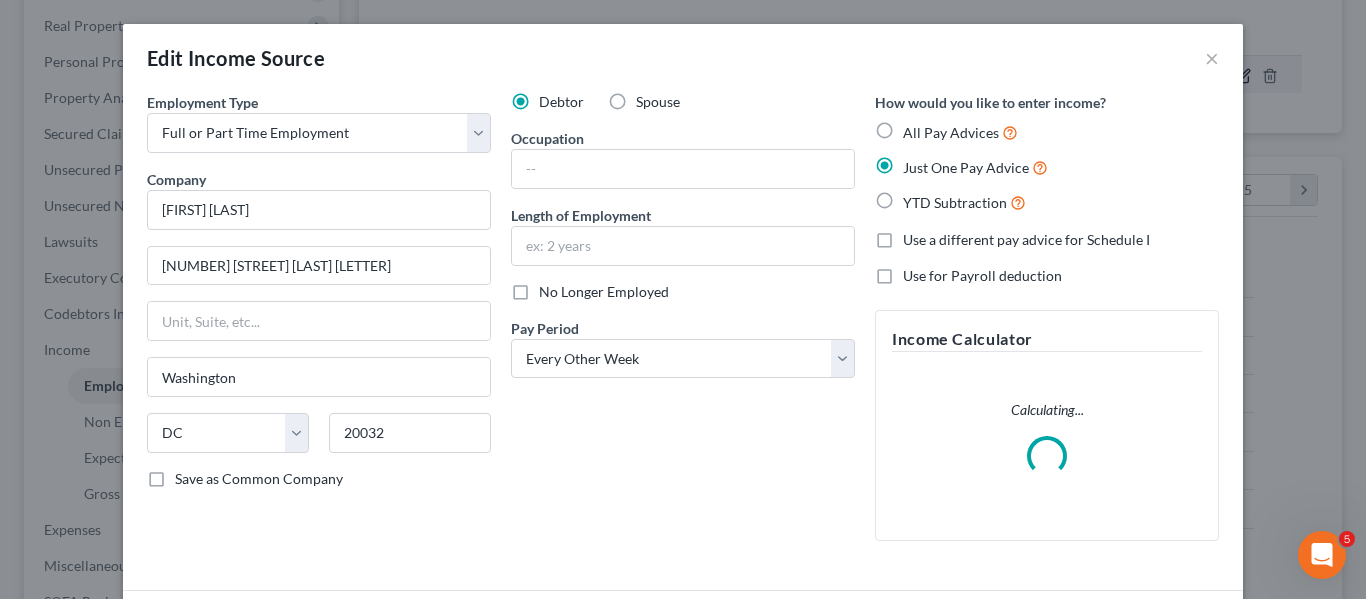 scroll, scrollTop: 999642, scrollLeft: 999450, axis: both 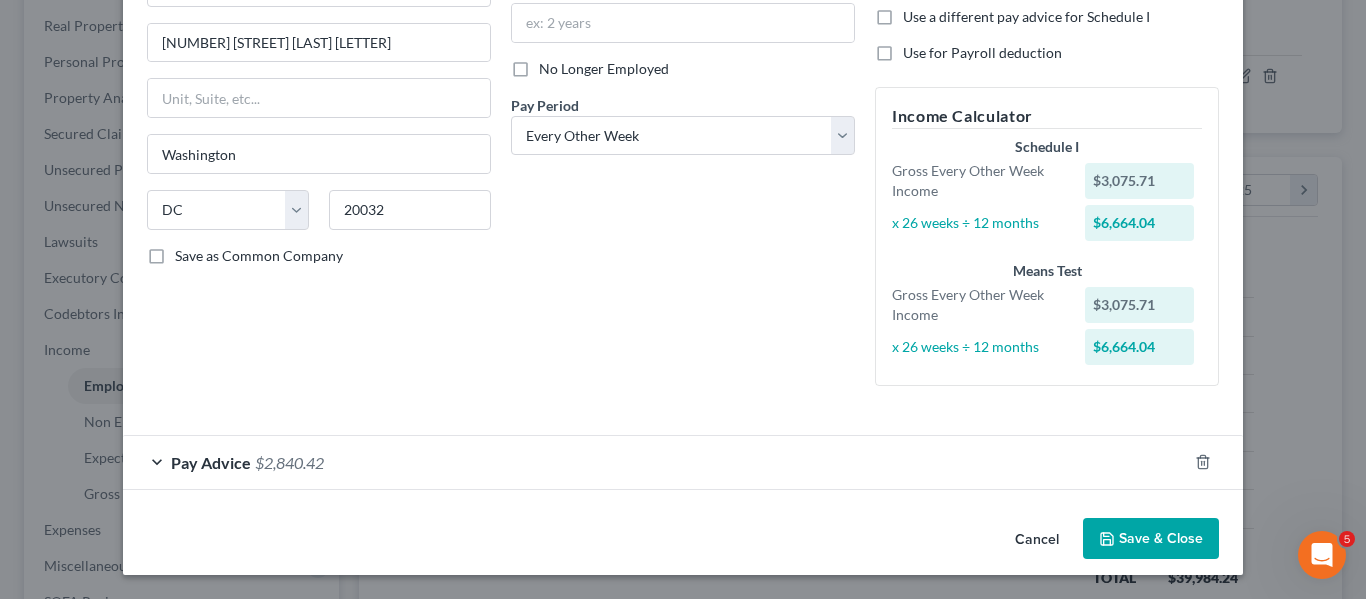 click 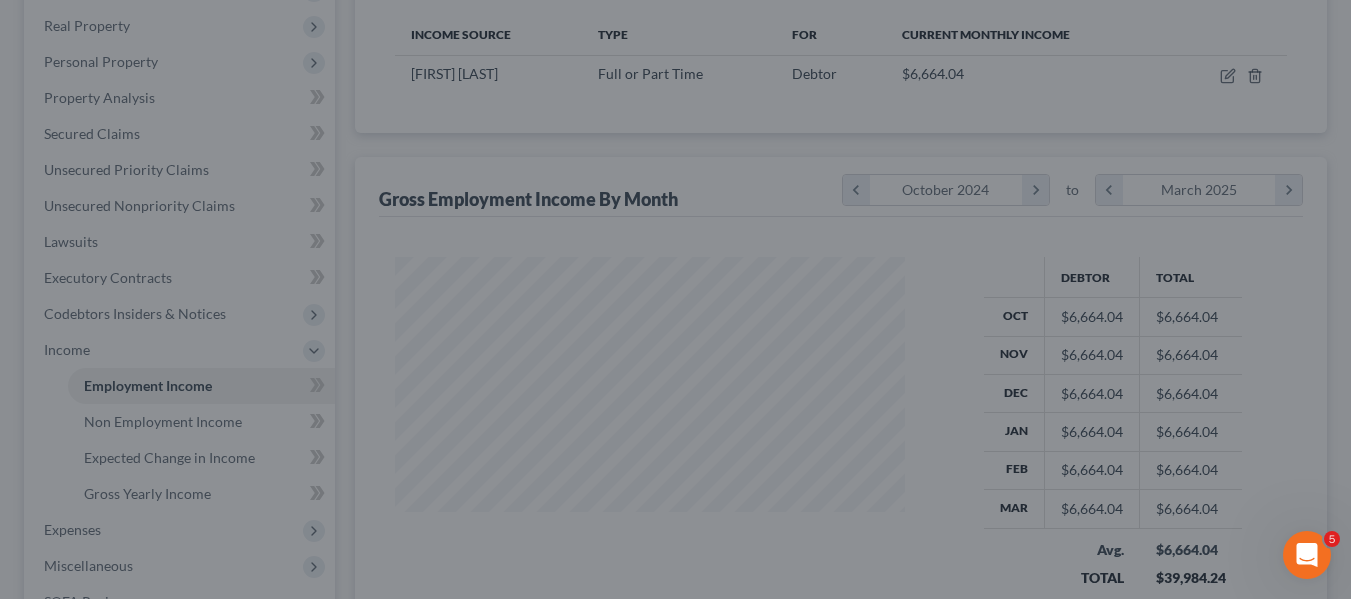 scroll, scrollTop: 359, scrollLeft: 544, axis: both 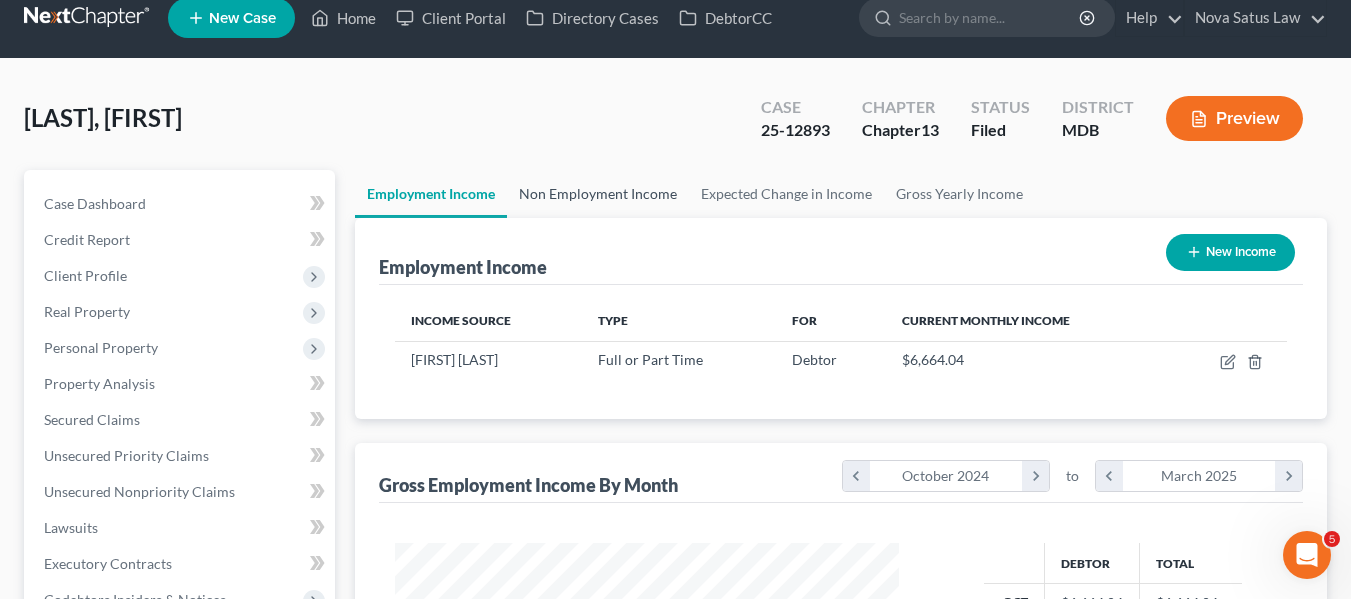 click on "Non Employment Income" at bounding box center (598, 194) 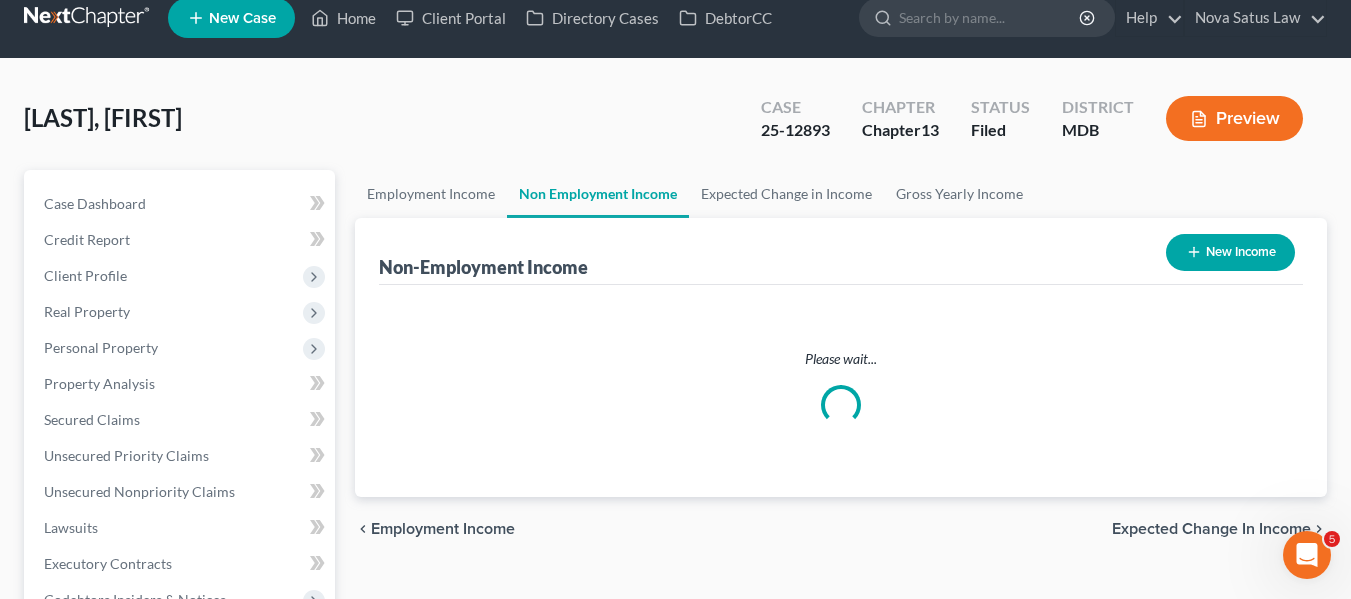 scroll, scrollTop: 0, scrollLeft: 0, axis: both 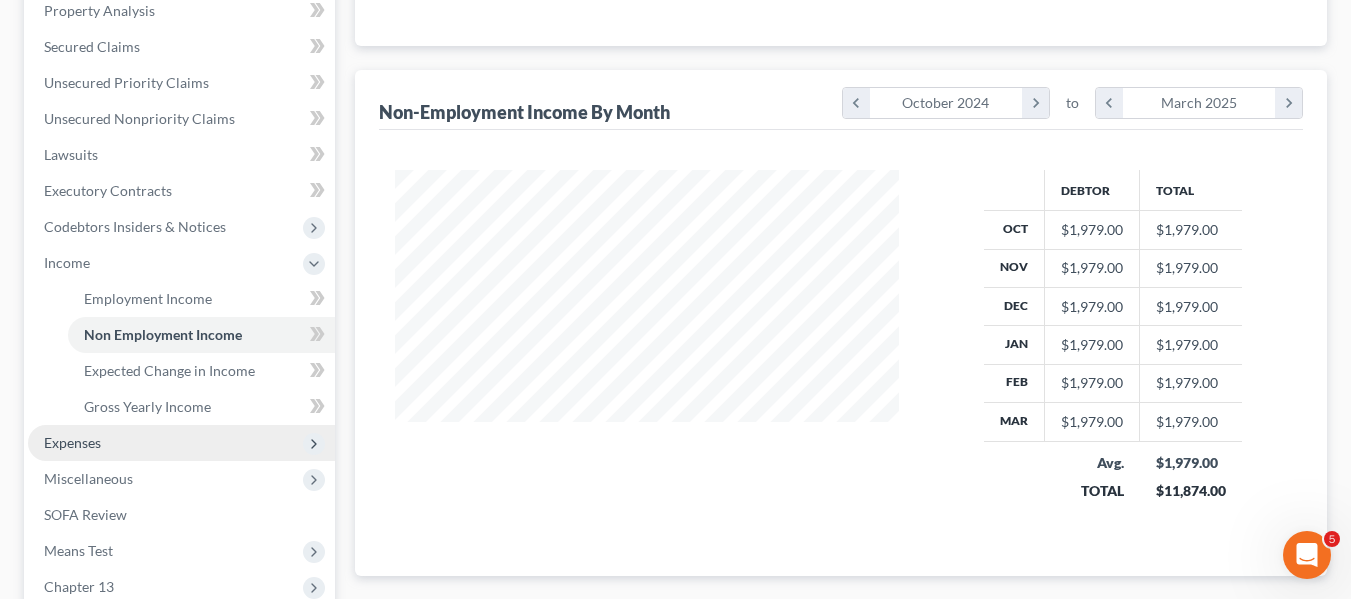 click on "Expenses" at bounding box center (181, 443) 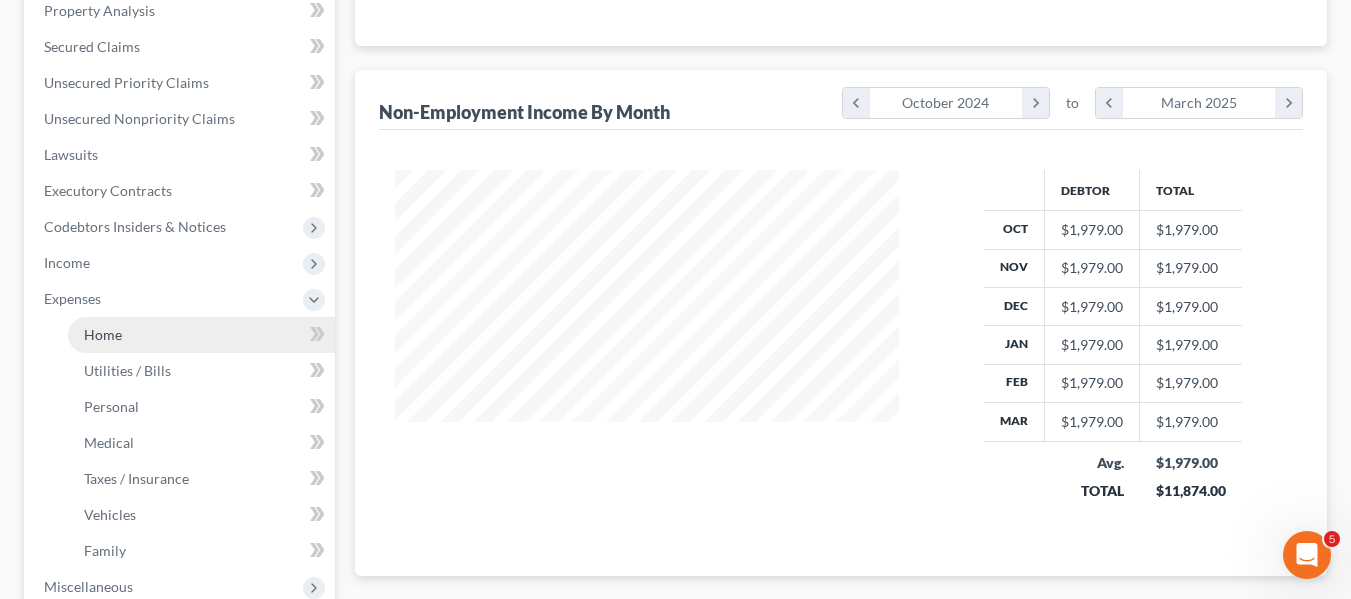 click on "Home" at bounding box center (201, 335) 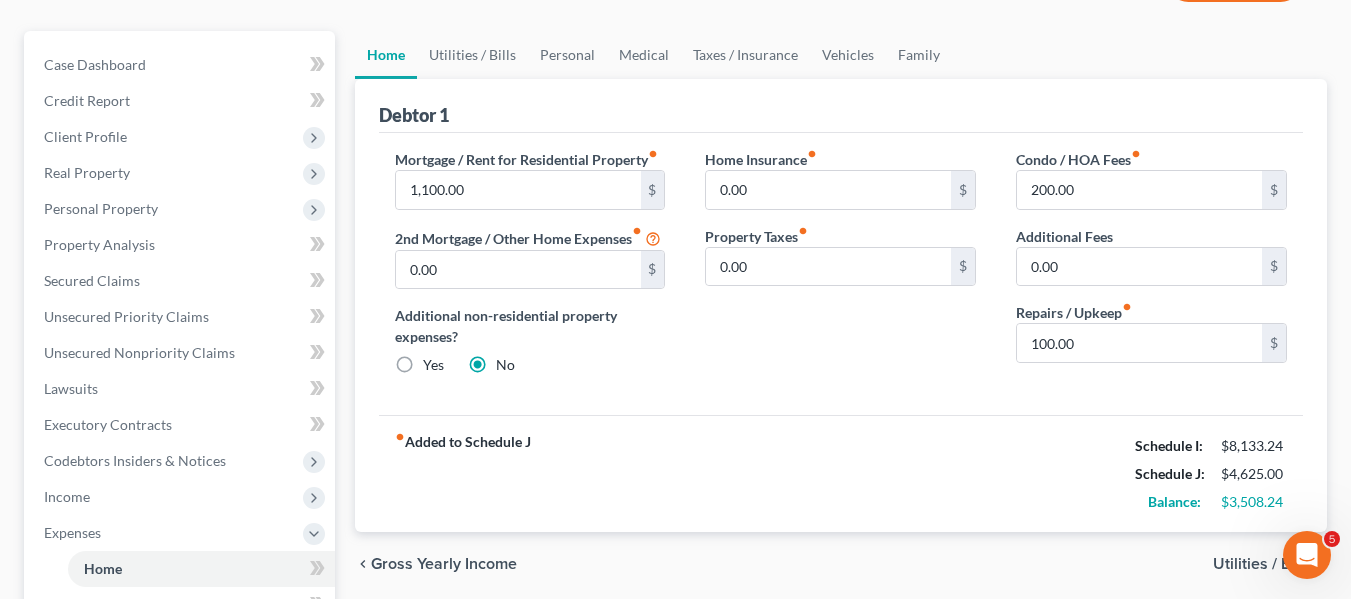 scroll, scrollTop: 157, scrollLeft: 0, axis: vertical 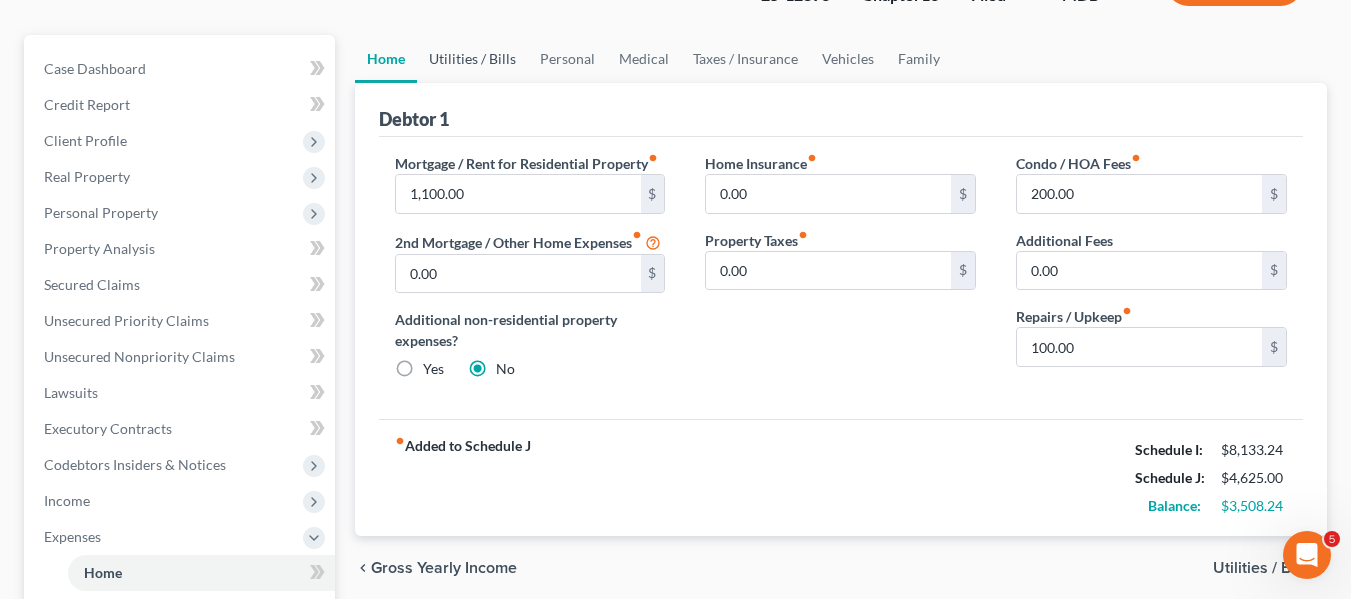click on "Utilities / Bills" at bounding box center (472, 59) 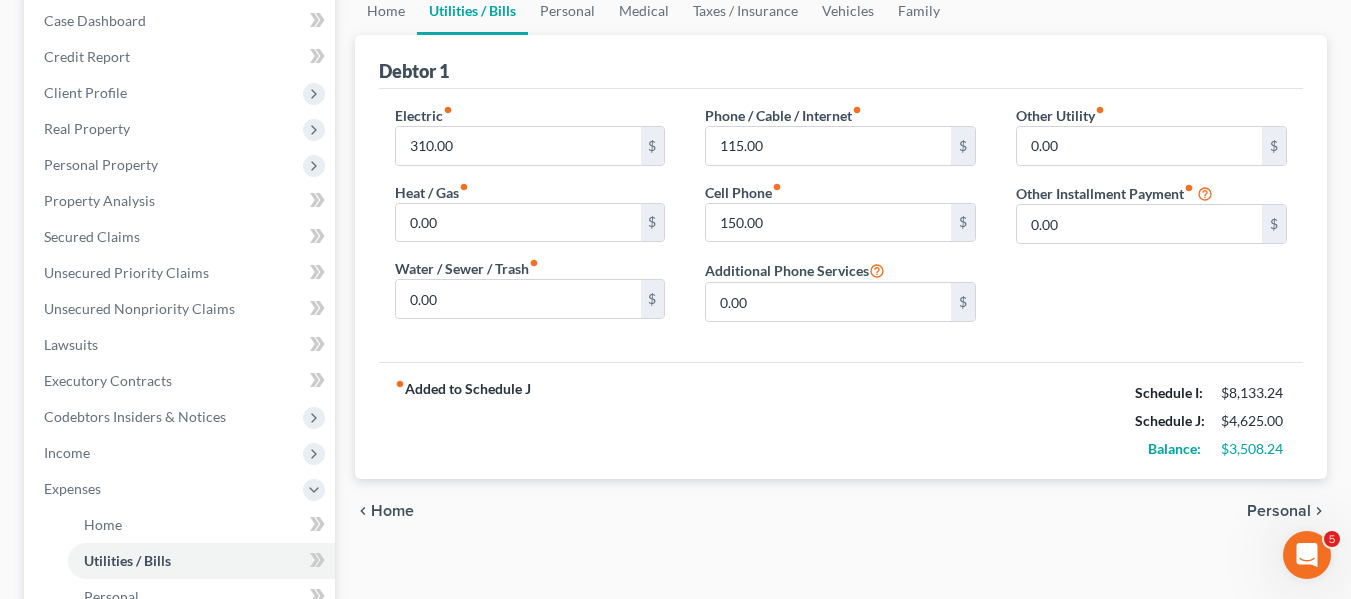 scroll, scrollTop: 206, scrollLeft: 0, axis: vertical 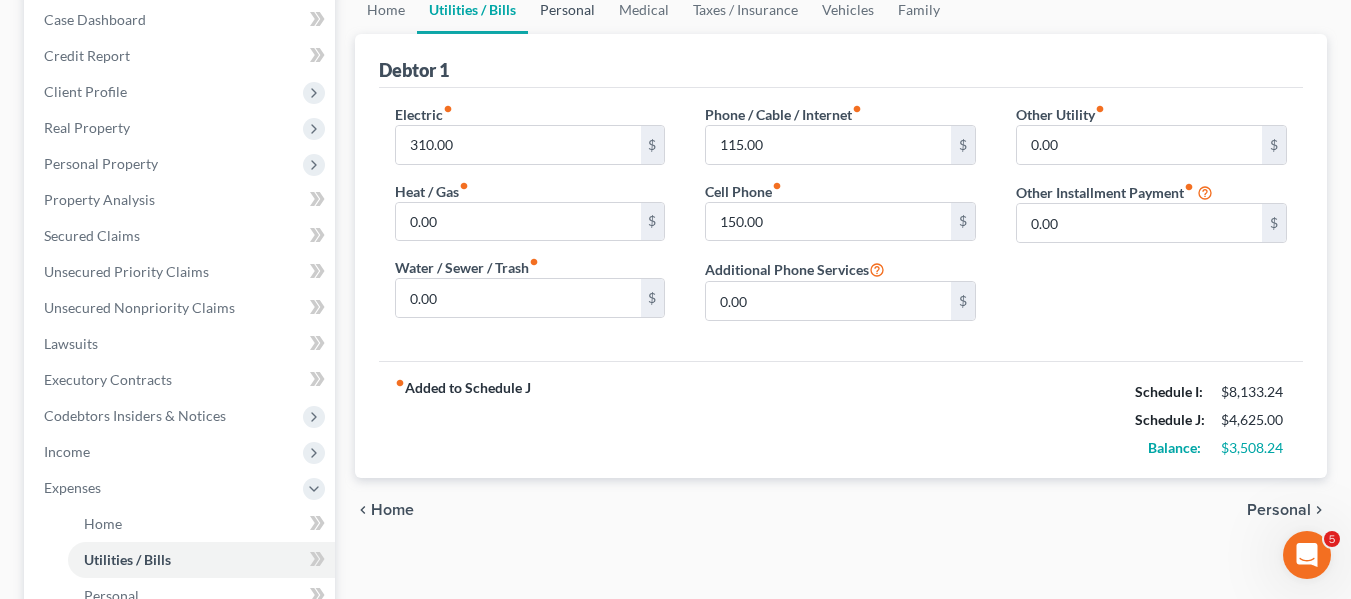 click on "Personal" at bounding box center (567, 10) 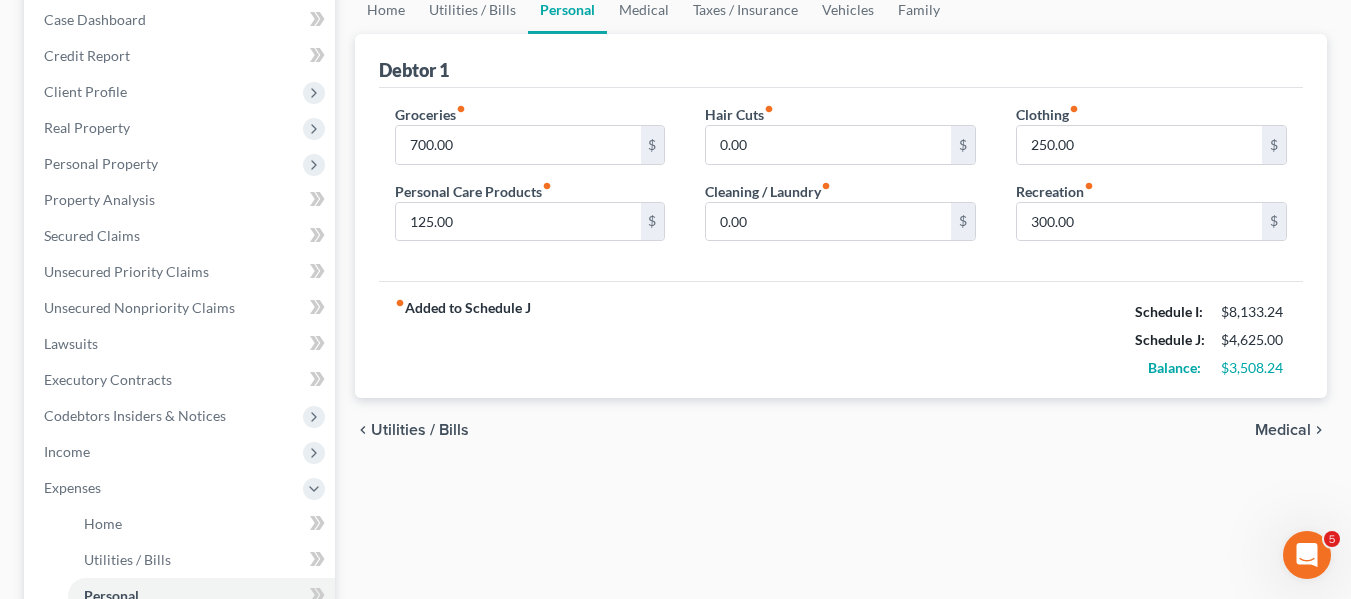 scroll, scrollTop: 0, scrollLeft: 0, axis: both 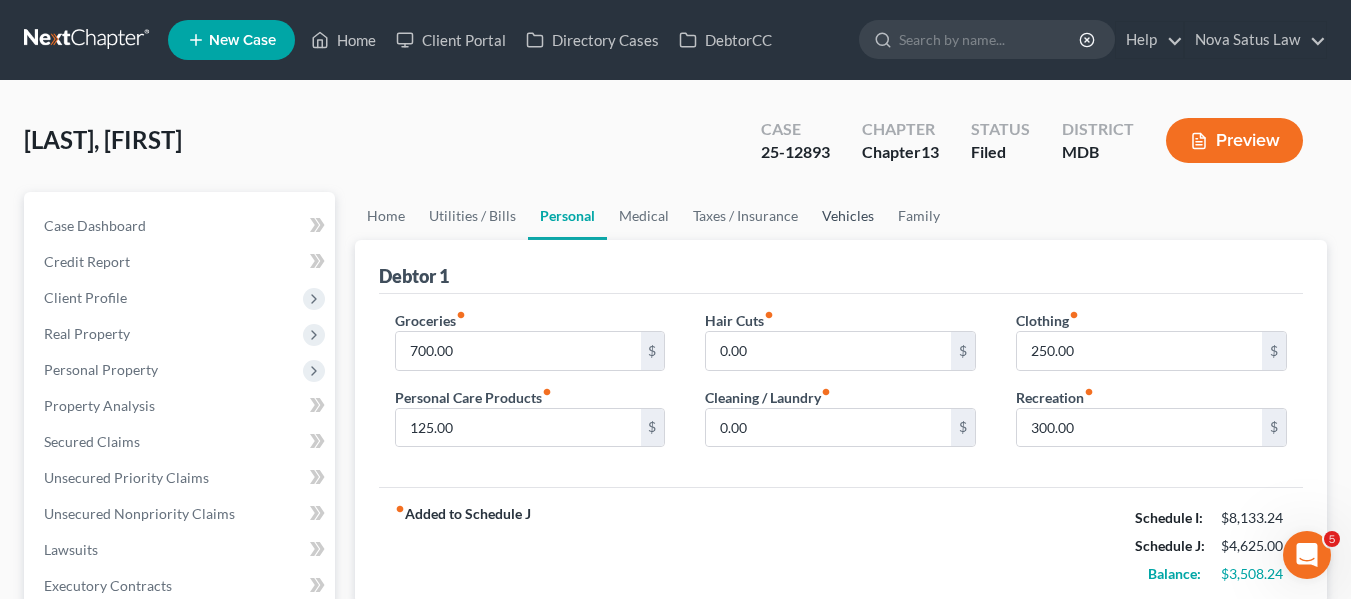 click on "Vehicles" at bounding box center (848, 216) 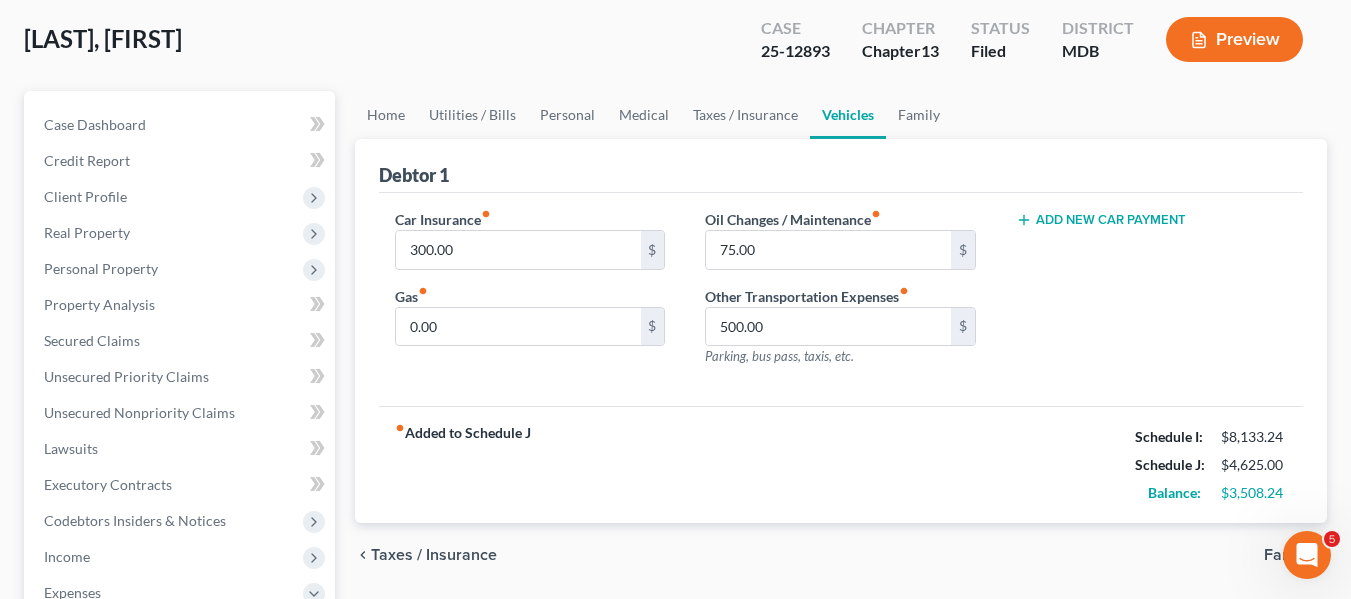 scroll, scrollTop: 98, scrollLeft: 0, axis: vertical 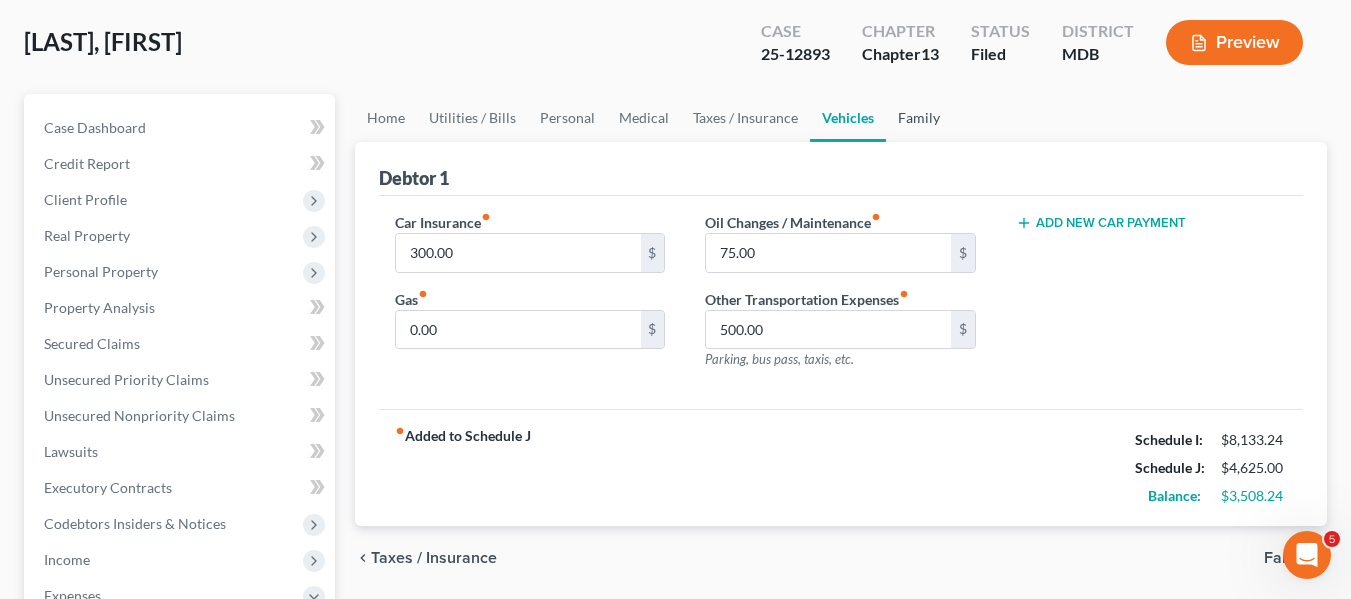 click on "Family" at bounding box center (919, 118) 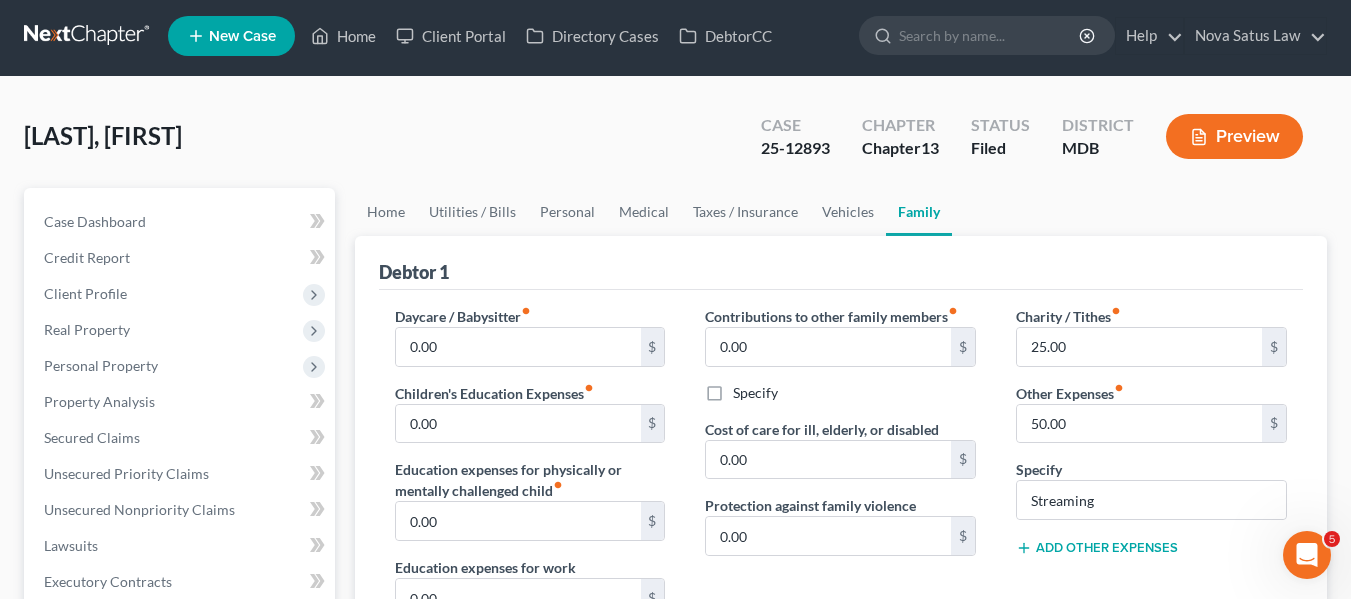 scroll, scrollTop: 0, scrollLeft: 0, axis: both 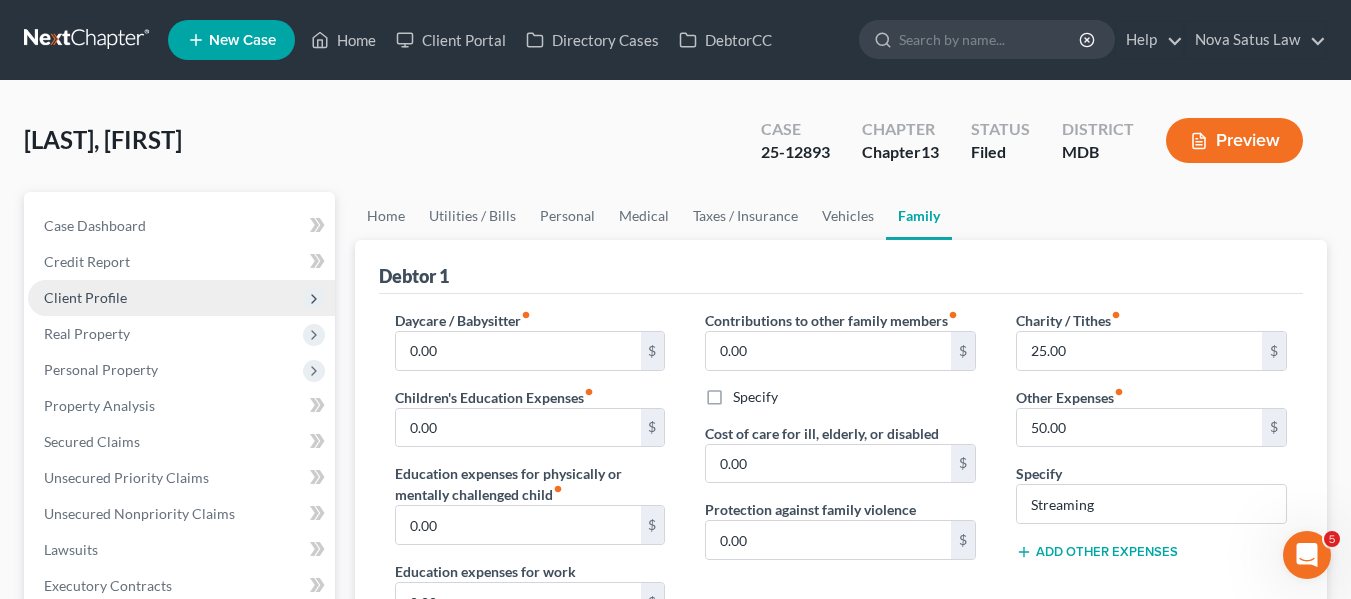 click on "Client Profile" at bounding box center [181, 298] 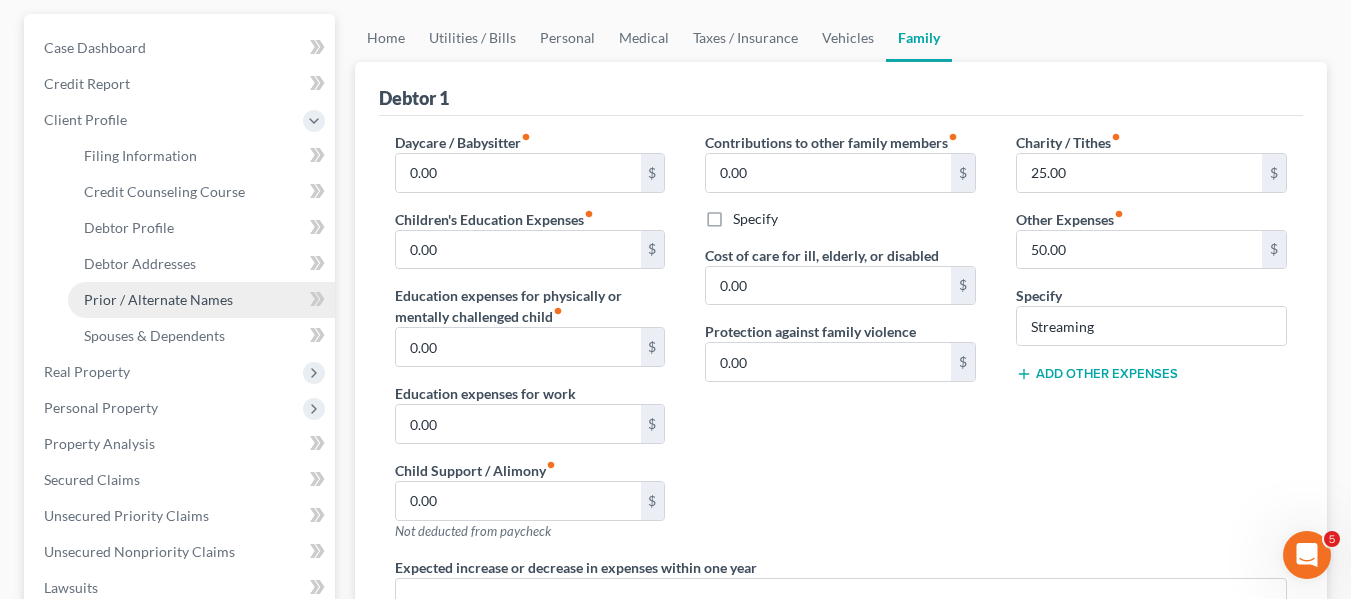 scroll, scrollTop: 177, scrollLeft: 0, axis: vertical 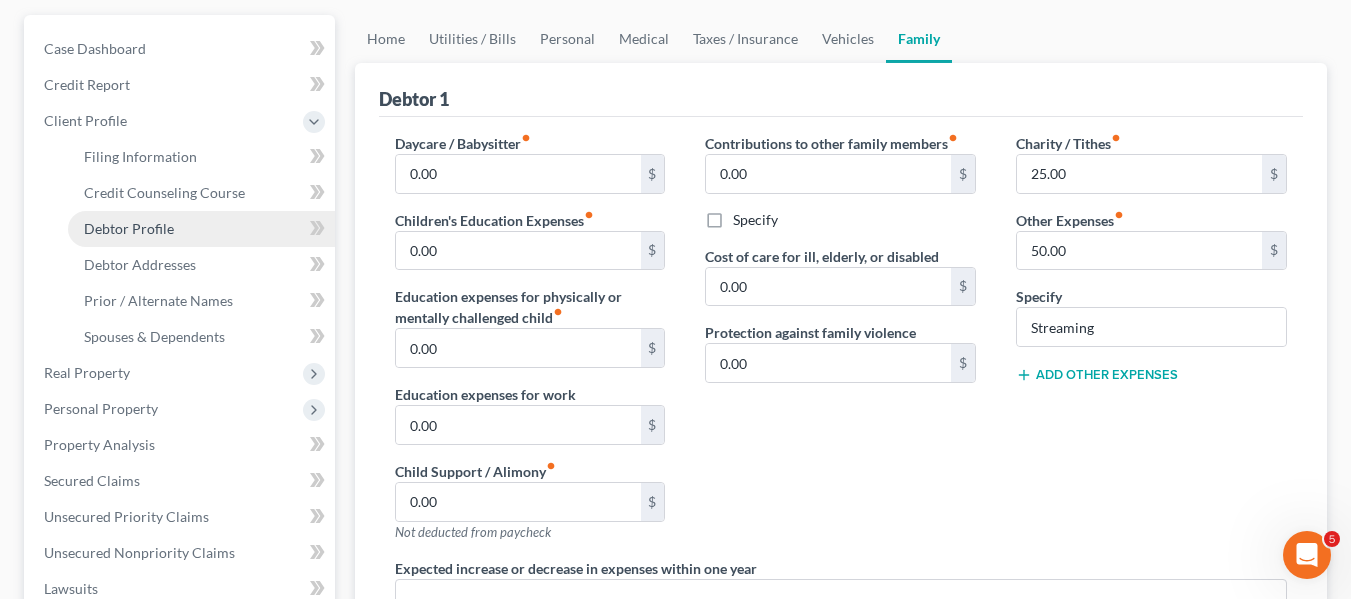 click on "Debtor Profile" at bounding box center (129, 228) 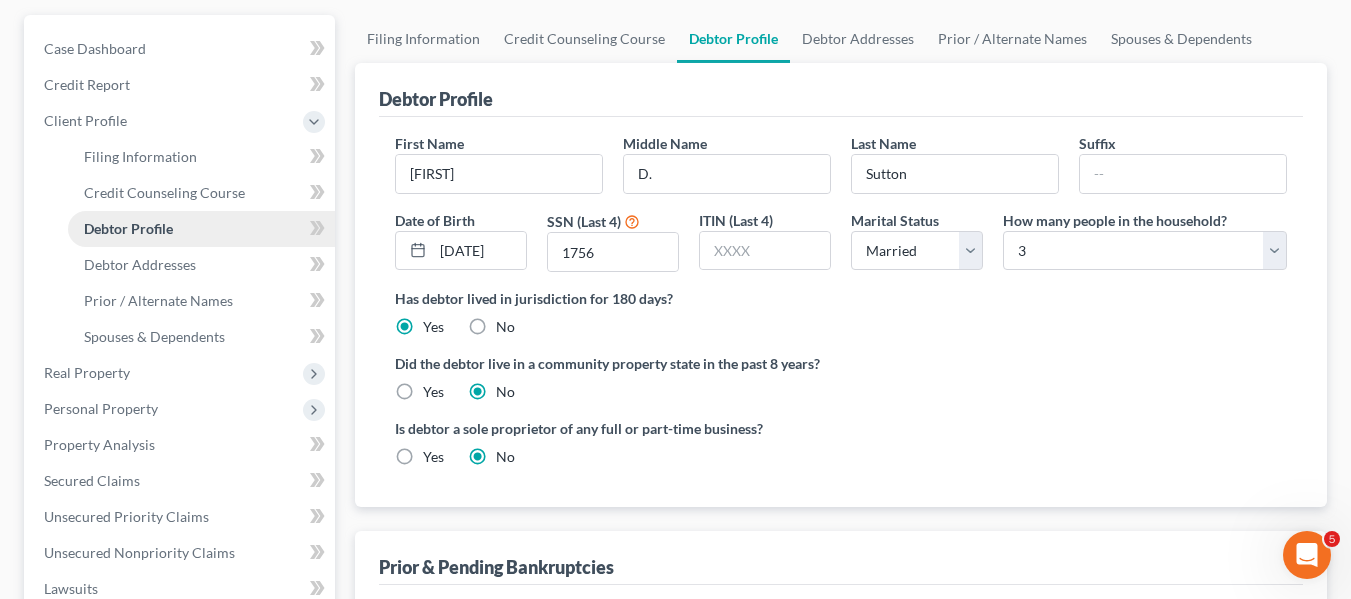 scroll, scrollTop: 0, scrollLeft: 0, axis: both 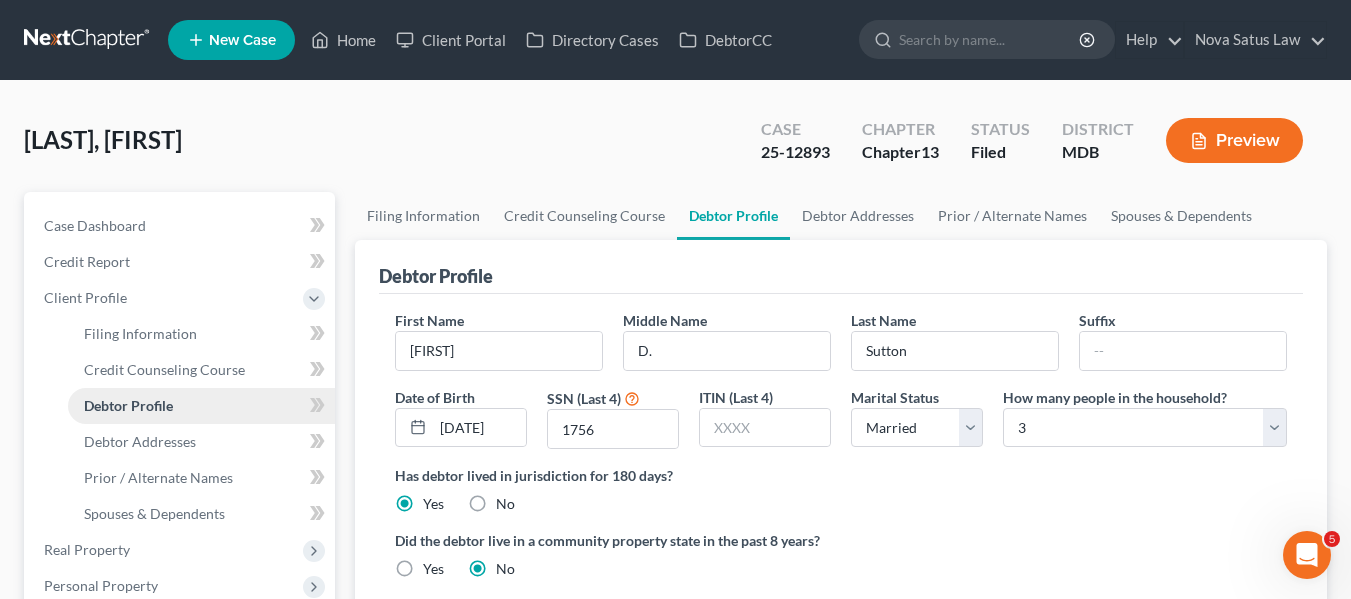 radio on "true" 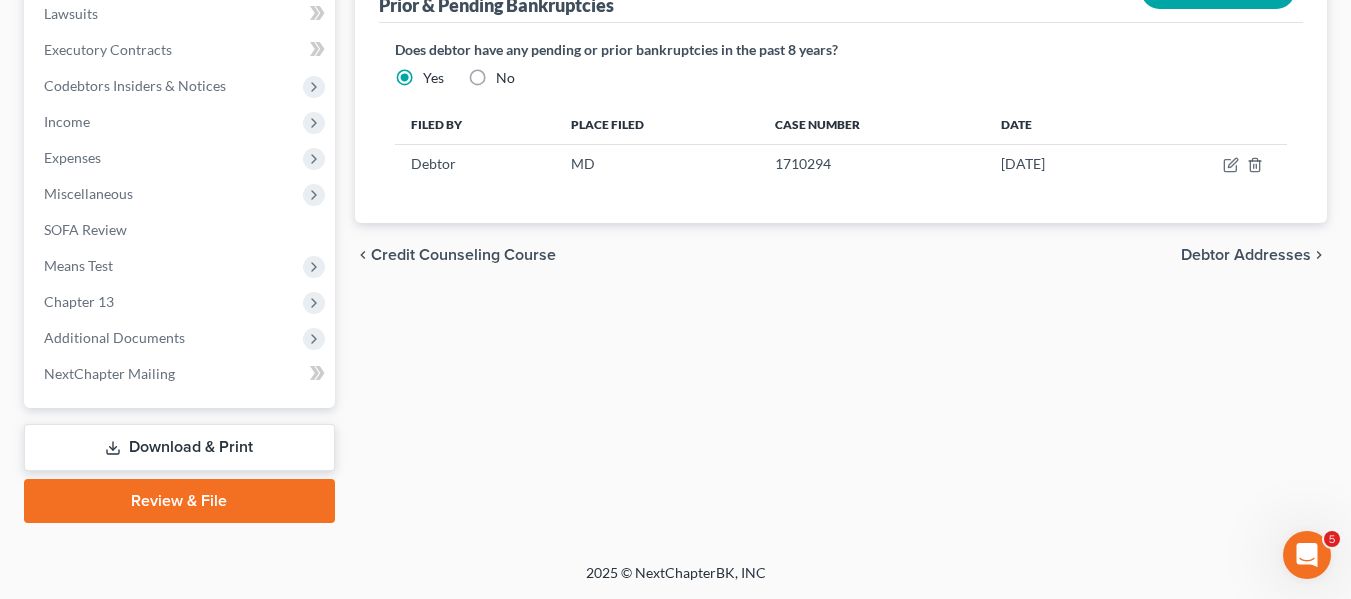 scroll, scrollTop: 543, scrollLeft: 0, axis: vertical 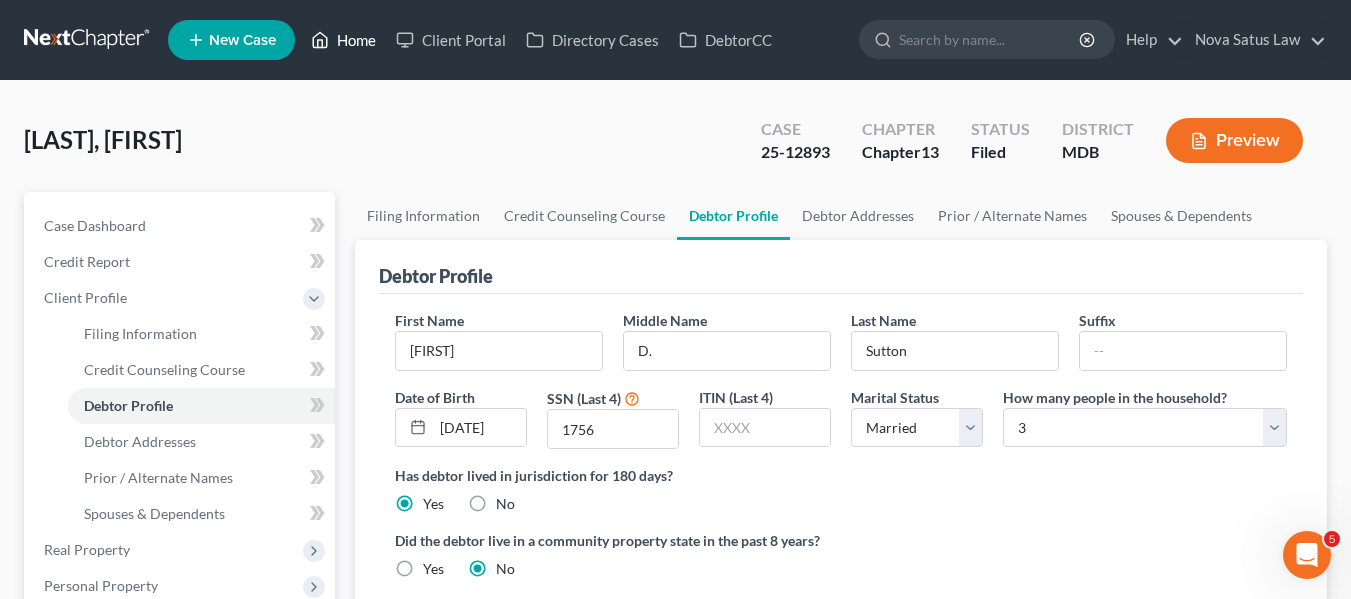 click on "Home" at bounding box center (343, 40) 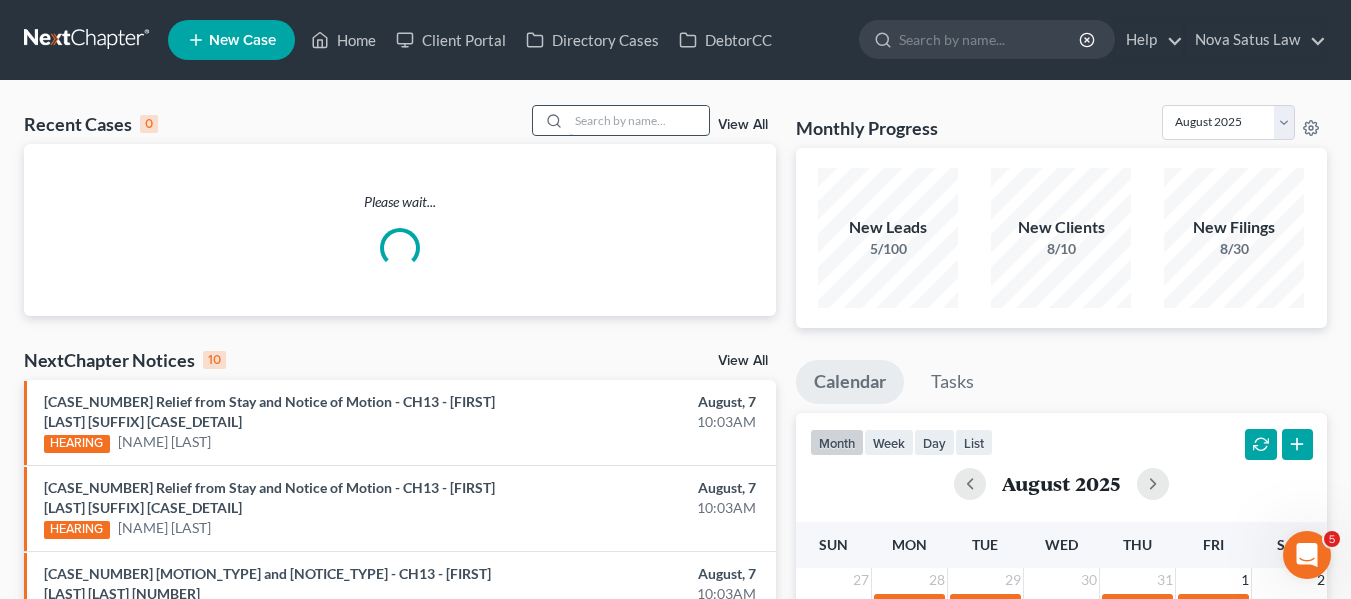 click at bounding box center (639, 120) 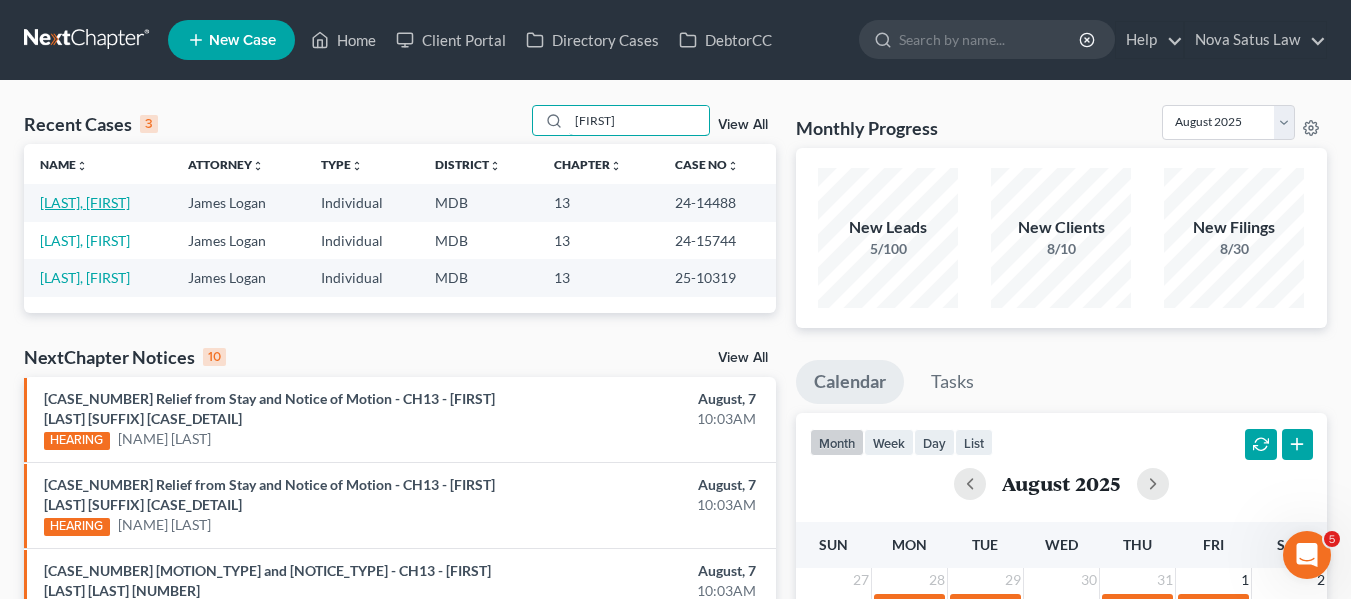 type on "veronica" 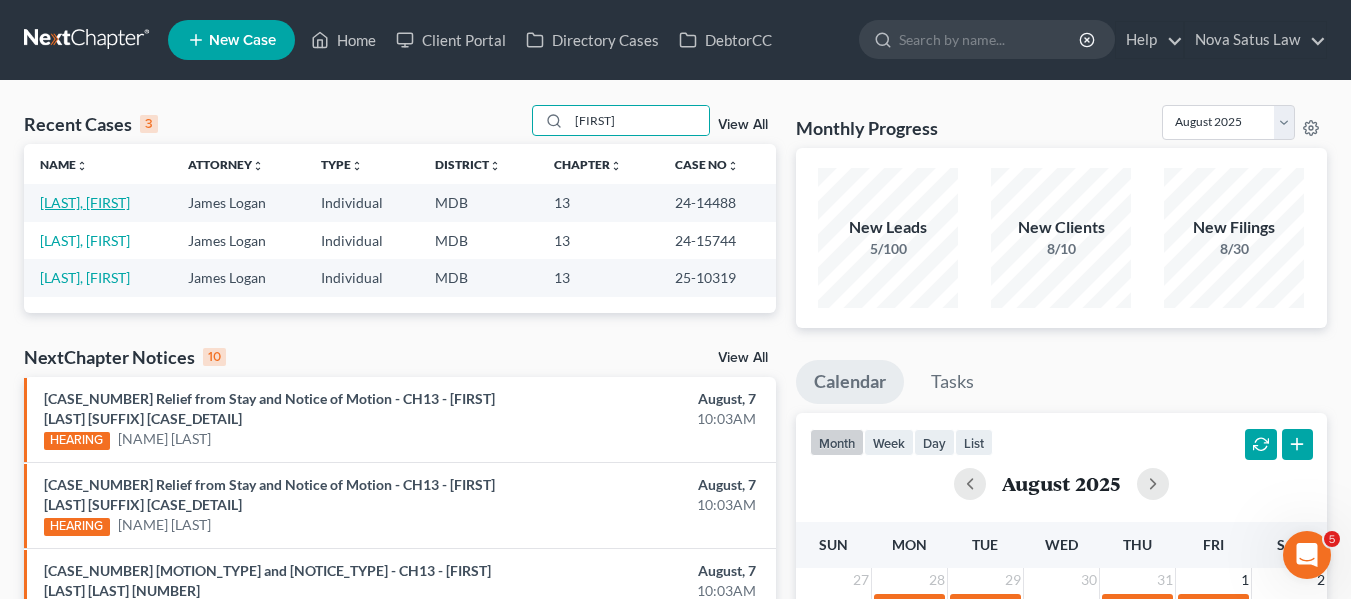 click on "[LAST]-[LAST], [FIRST]" at bounding box center (85, 202) 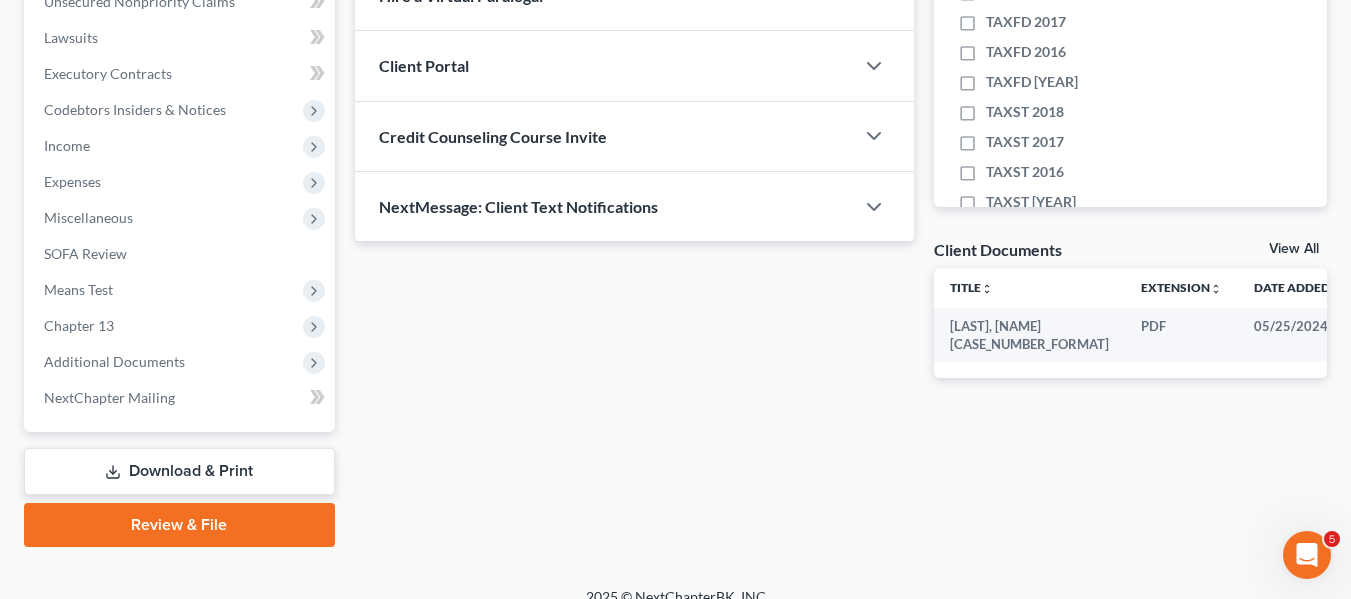 scroll, scrollTop: 536, scrollLeft: 0, axis: vertical 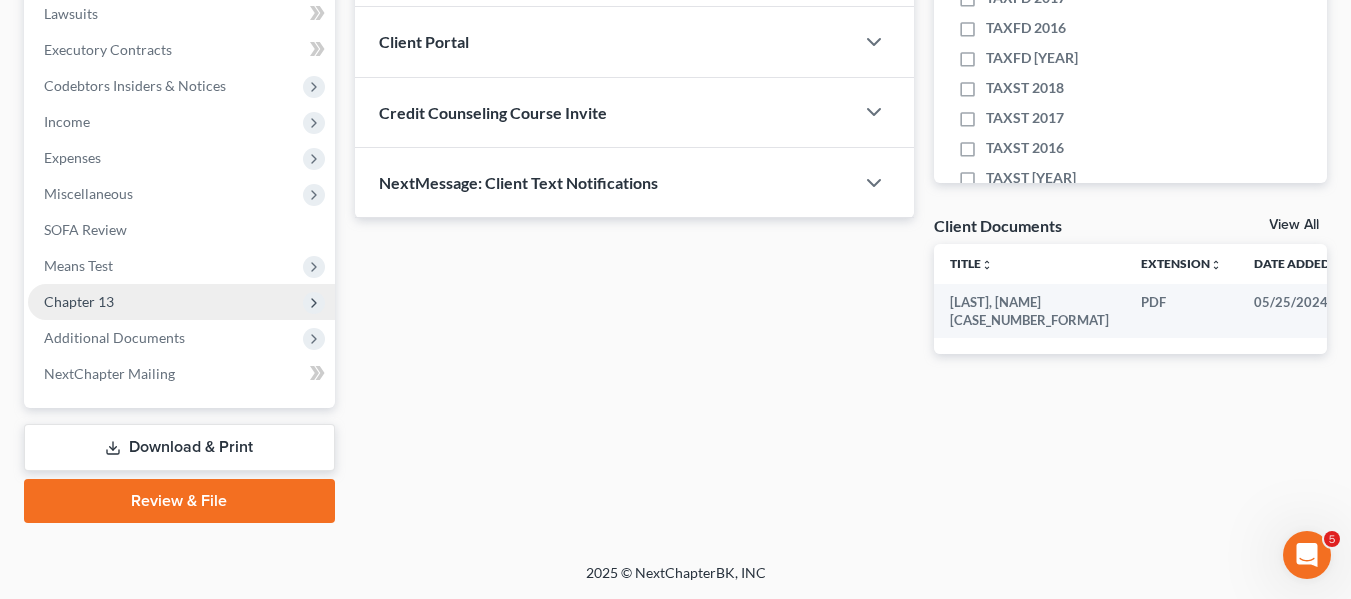 click on "Chapter 13" at bounding box center [79, 301] 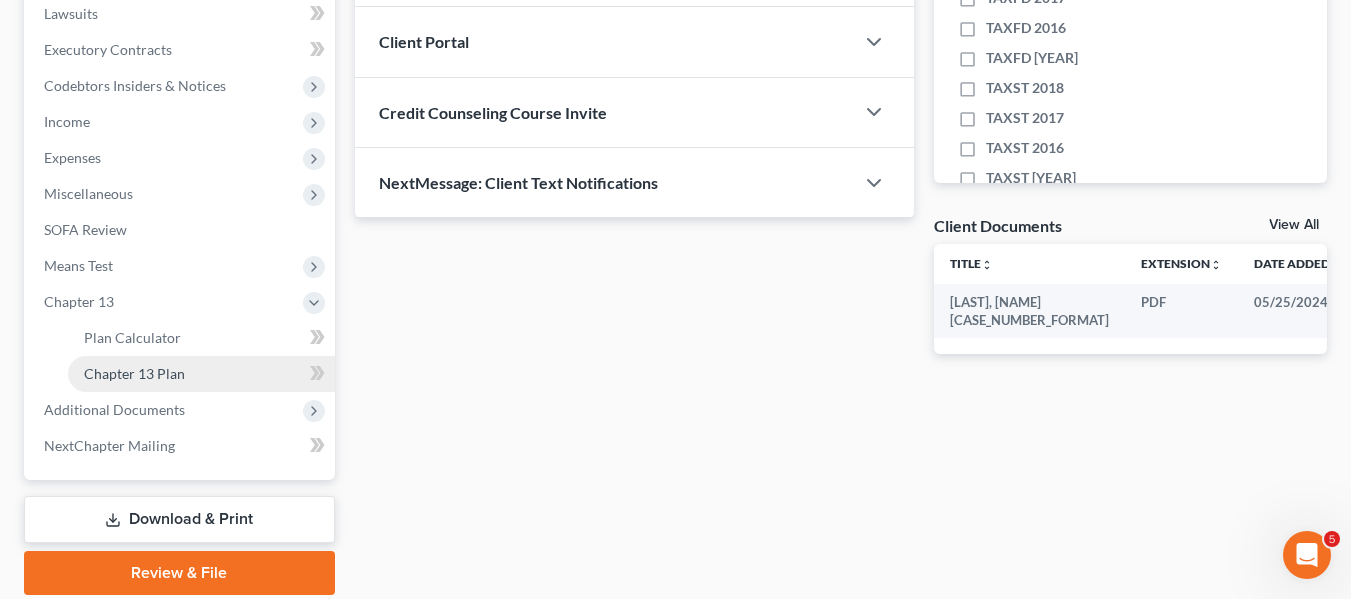 click on "Chapter 13 Plan" at bounding box center (201, 374) 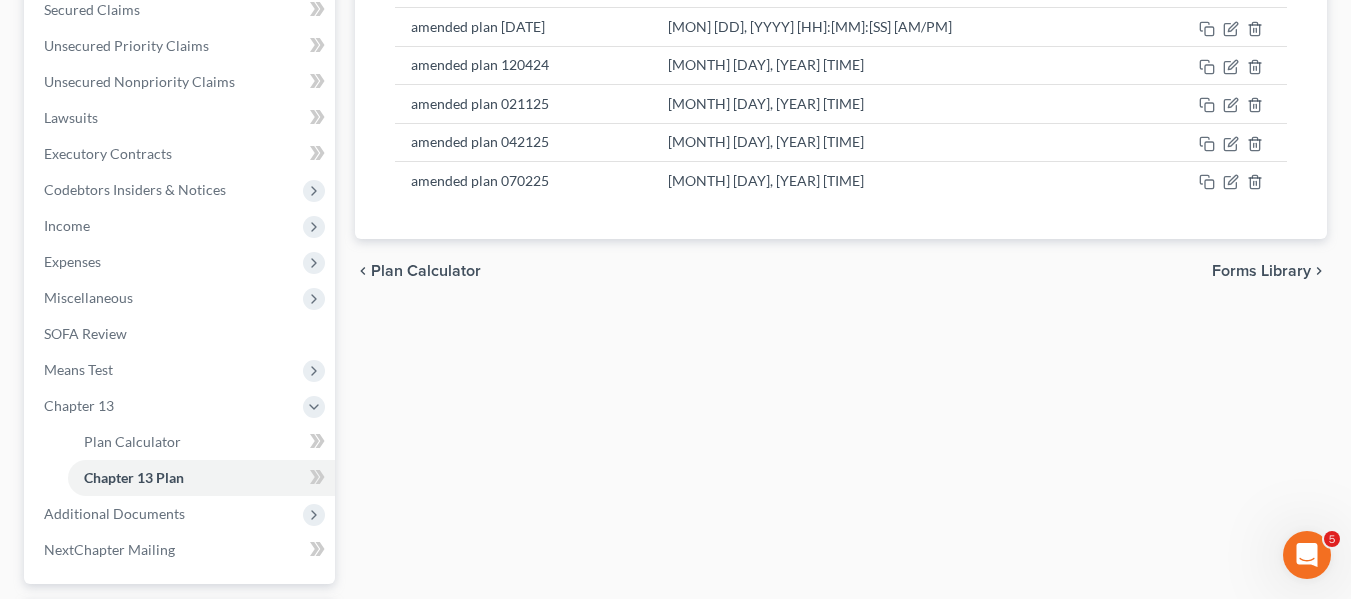 scroll, scrollTop: 433, scrollLeft: 0, axis: vertical 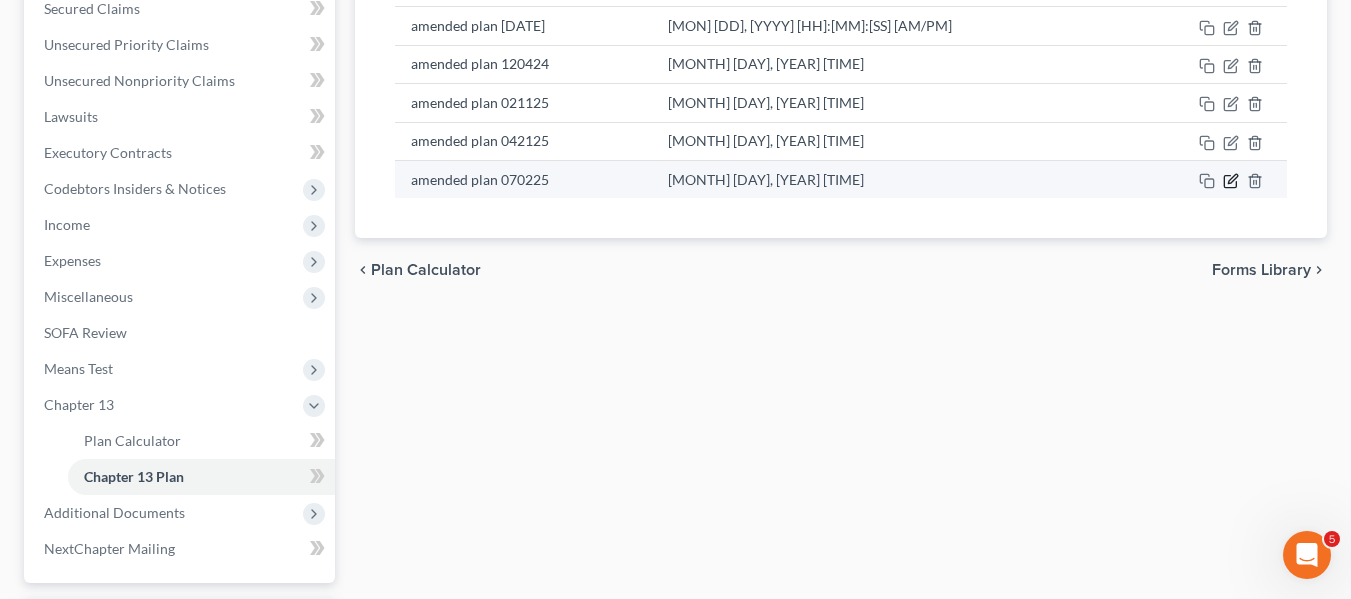 click 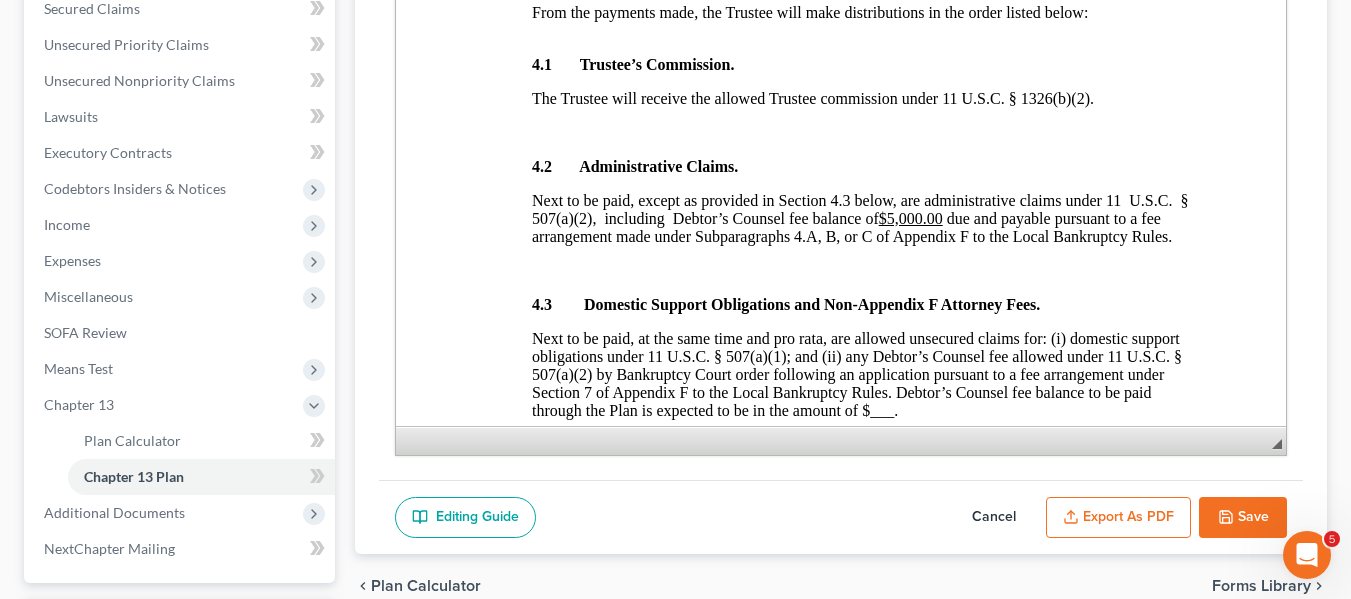 scroll, scrollTop: 2283, scrollLeft: 0, axis: vertical 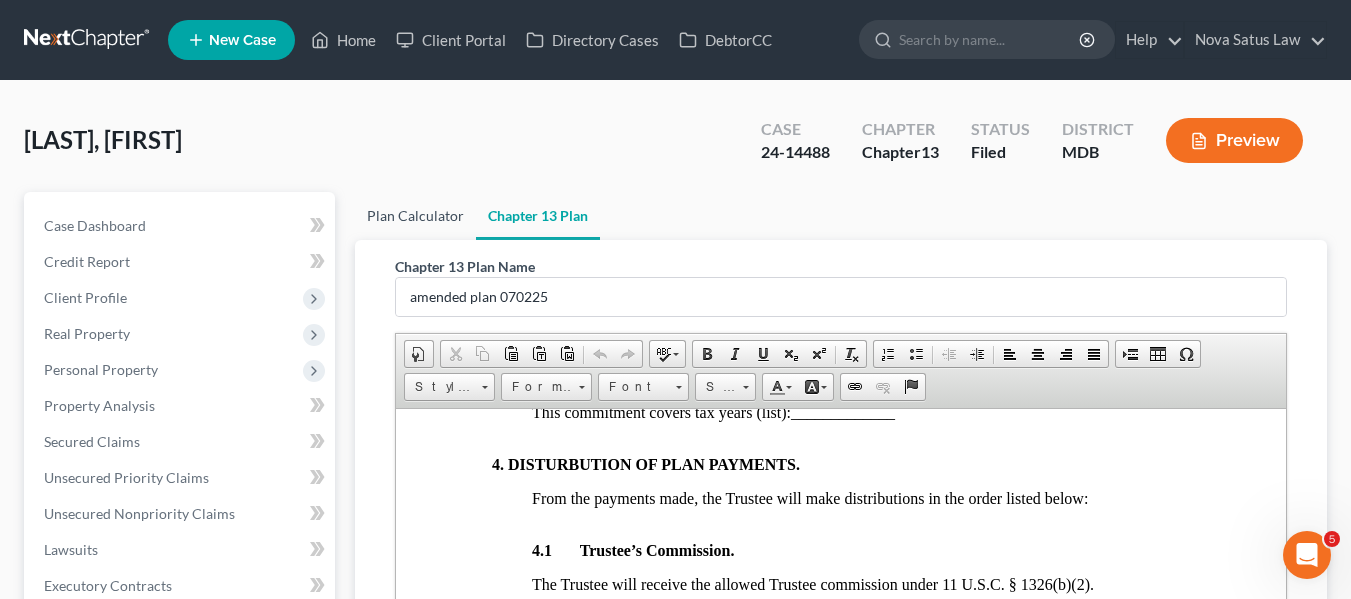 click on "Plan Calculator" at bounding box center [415, 216] 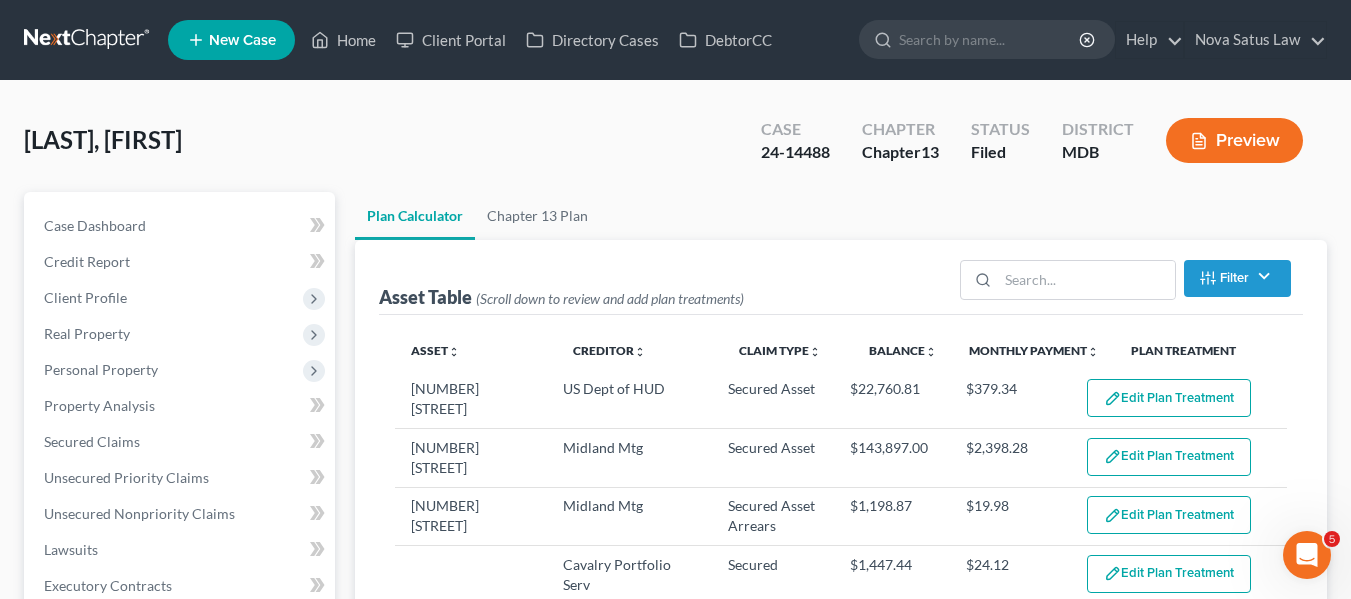 select on "59" 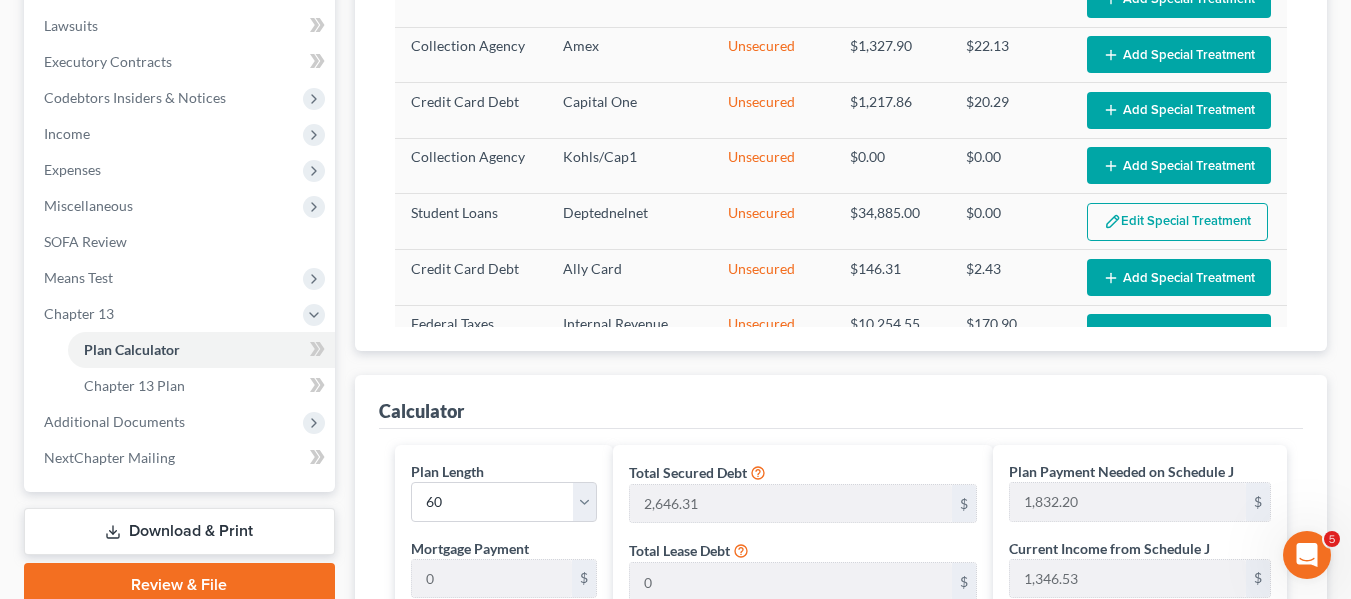 scroll, scrollTop: 914, scrollLeft: 0, axis: vertical 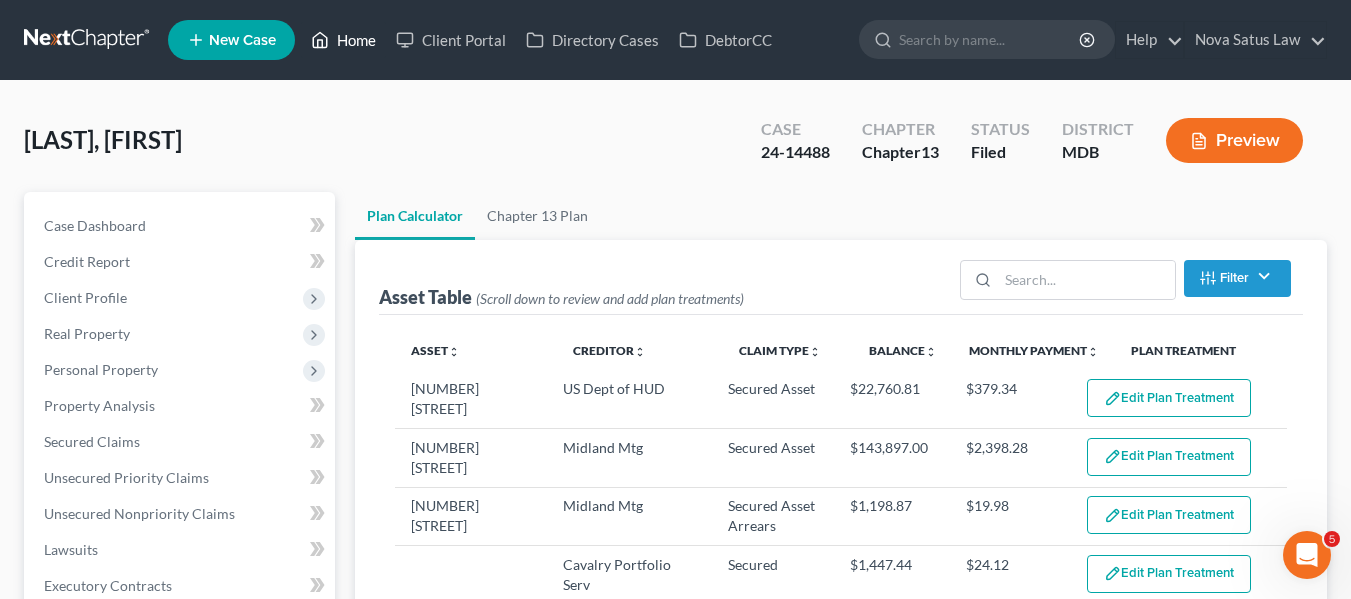 click on "Home" at bounding box center (343, 40) 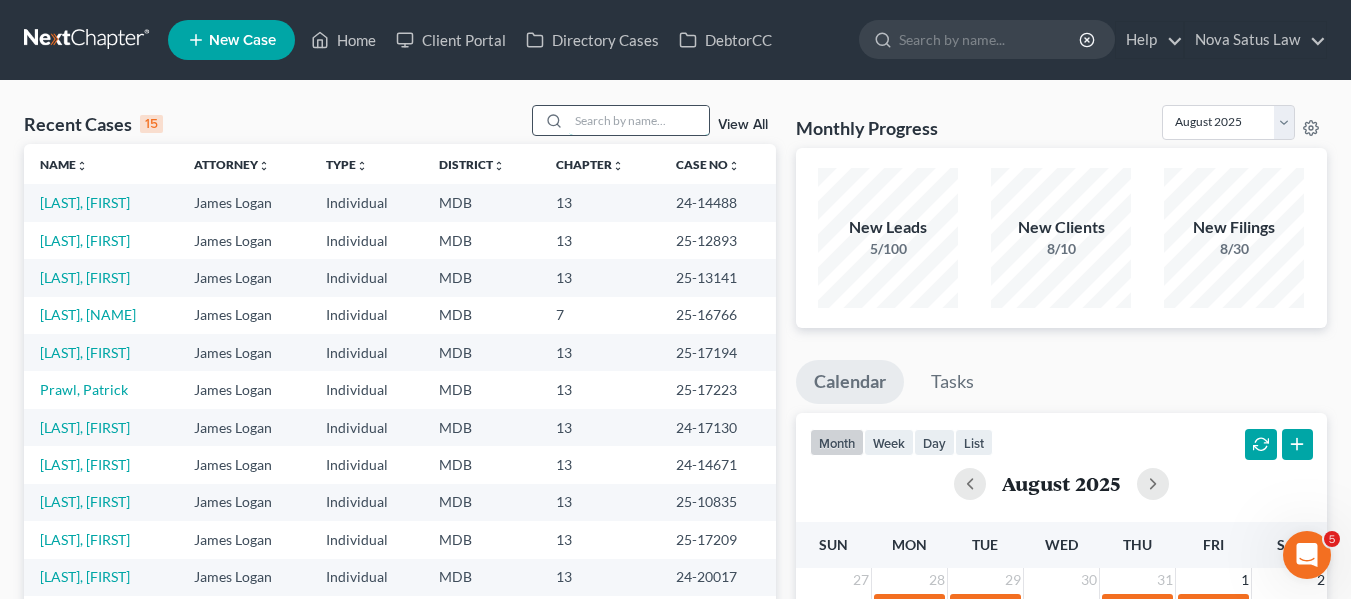 click at bounding box center (639, 120) 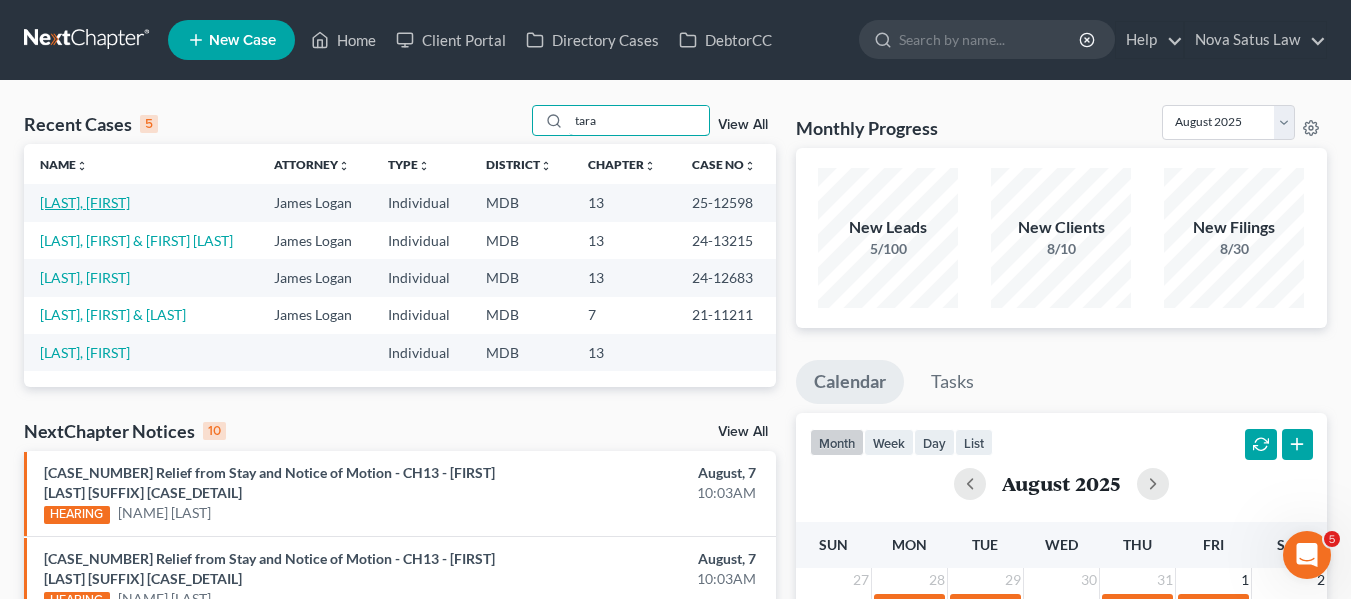 type on "tara" 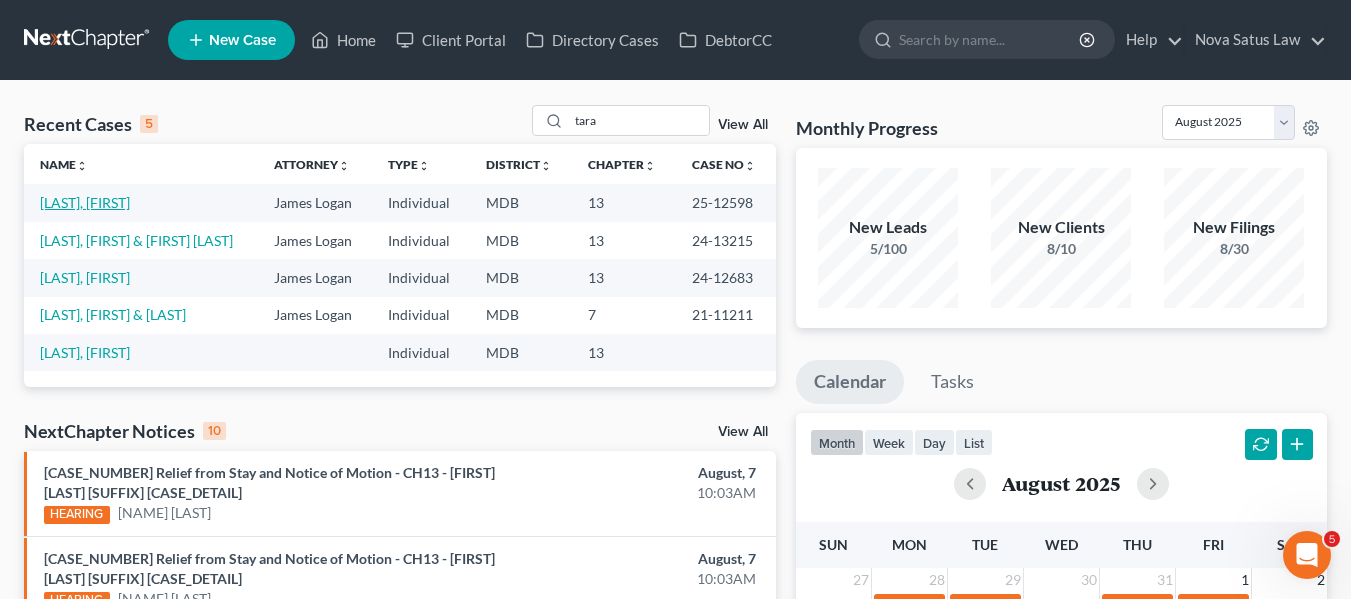 click on "[LAST NAME], [FIRST NAME]" at bounding box center [85, 202] 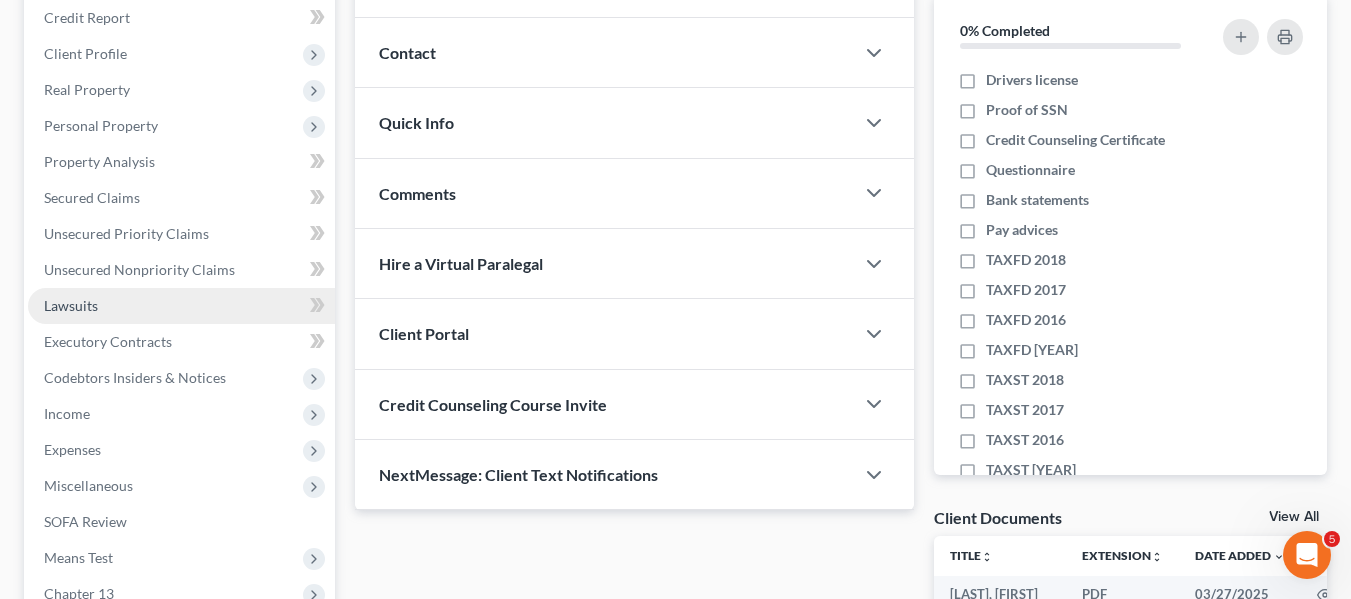 scroll, scrollTop: 245, scrollLeft: 0, axis: vertical 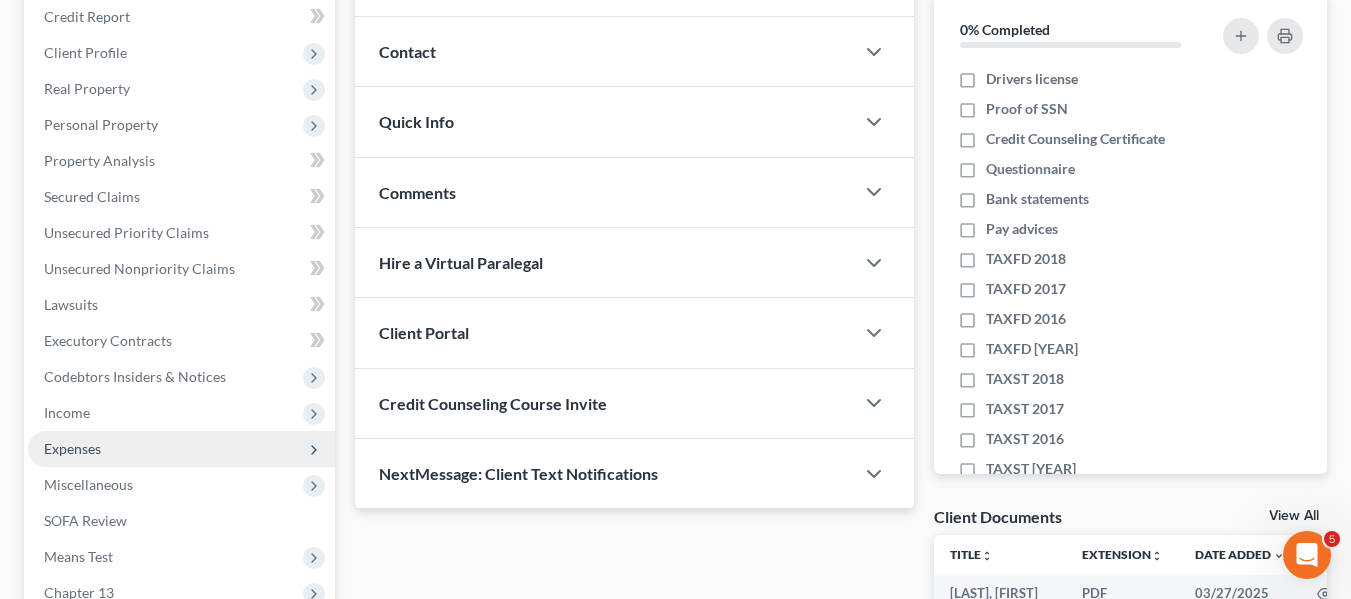 click on "Expenses" at bounding box center (181, 449) 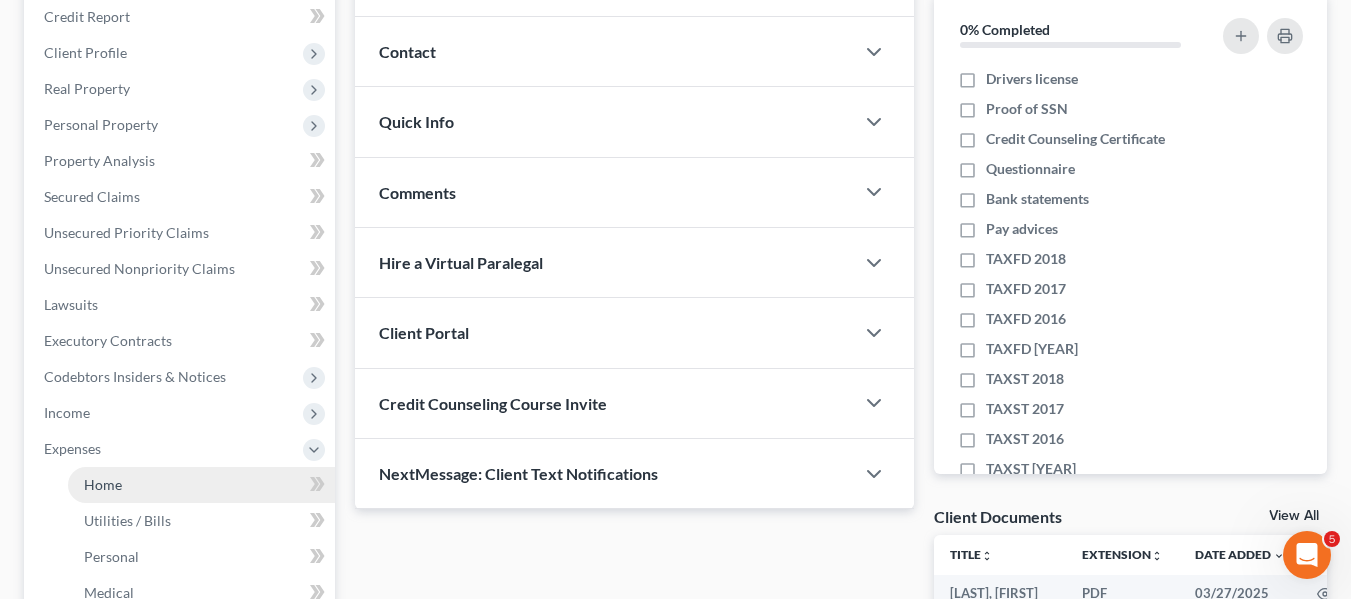 click on "Home" at bounding box center [201, 485] 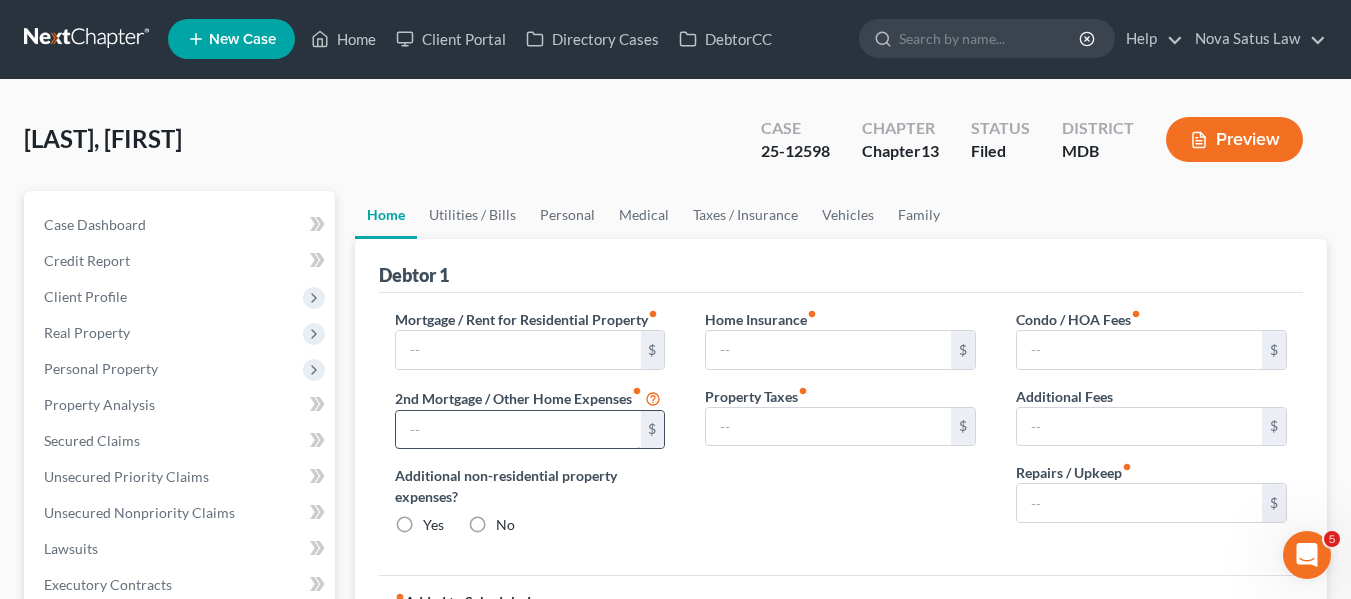 scroll, scrollTop: 0, scrollLeft: 0, axis: both 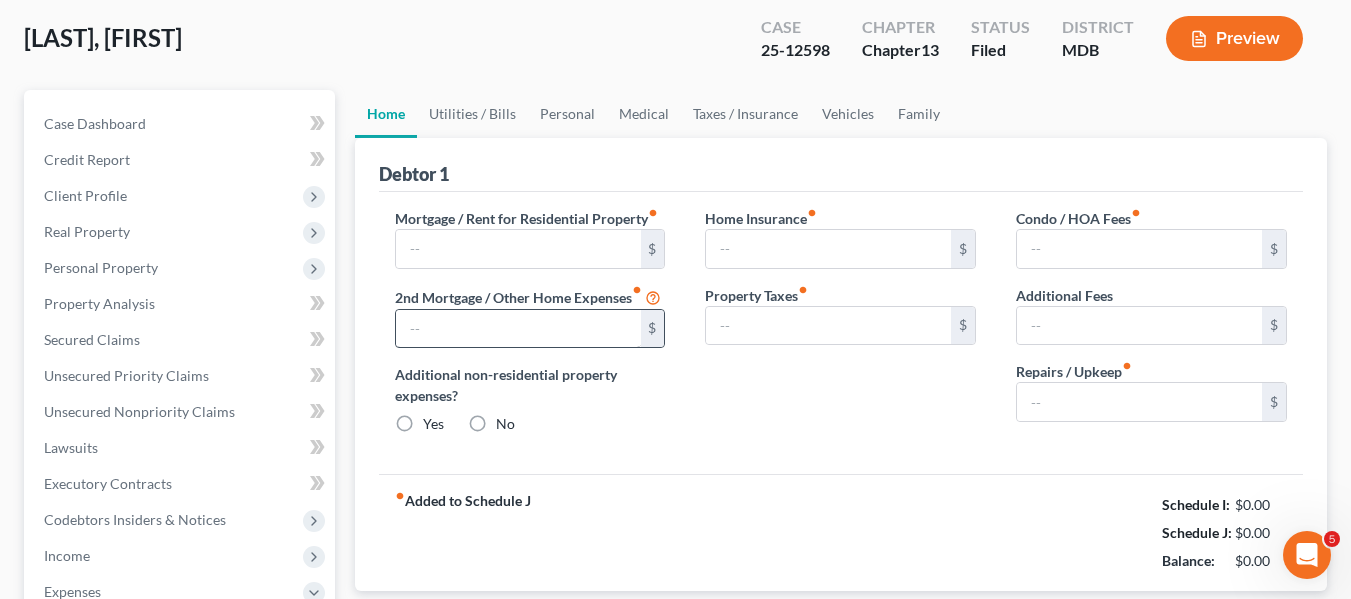 type on "0.00" 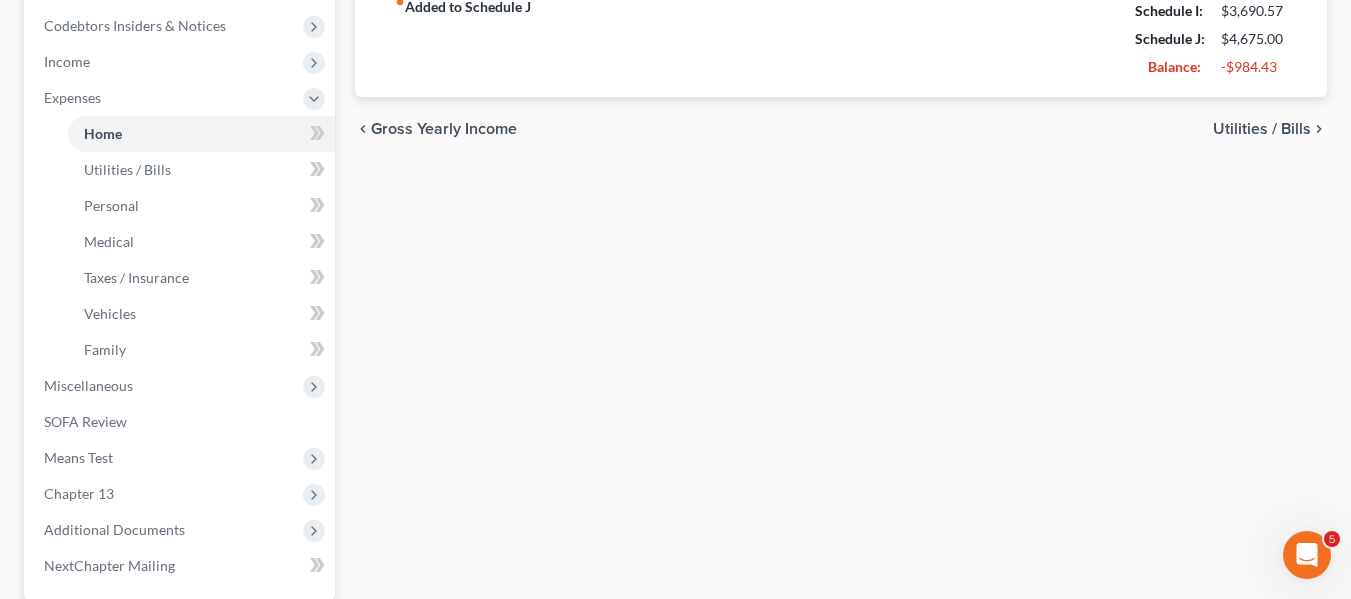 scroll, scrollTop: 788, scrollLeft: 0, axis: vertical 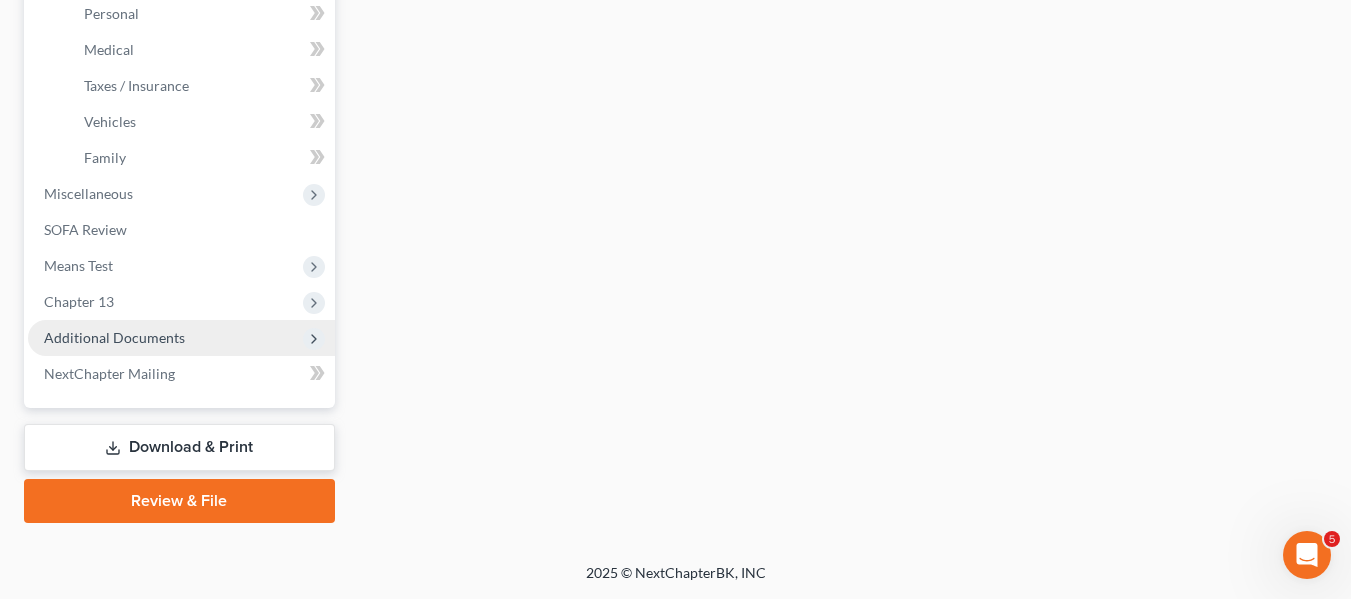 click on "Additional Documents" at bounding box center (114, 337) 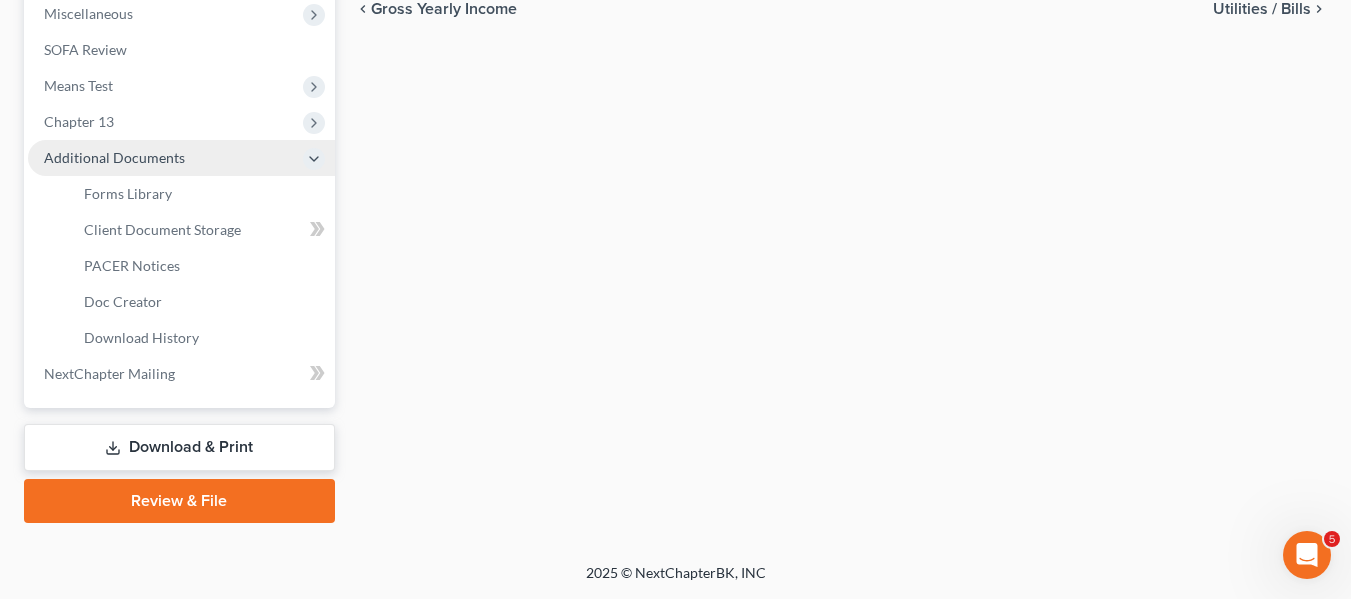 scroll, scrollTop: 716, scrollLeft: 0, axis: vertical 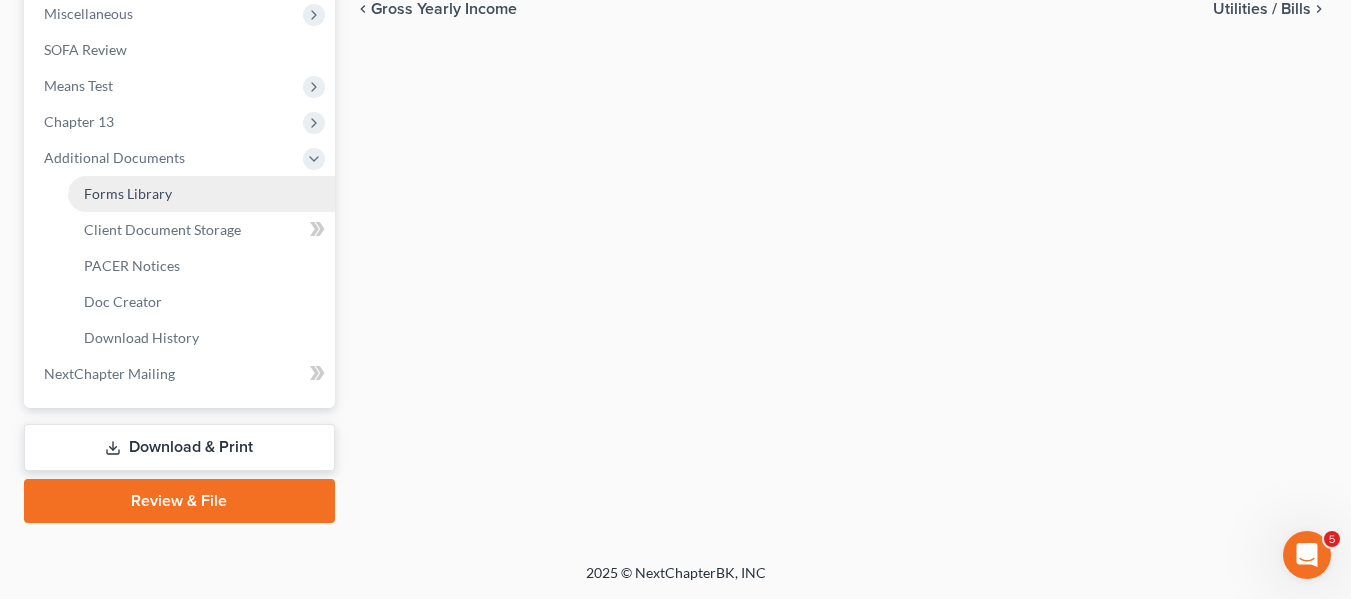 click on "Forms Library" at bounding box center [201, 194] 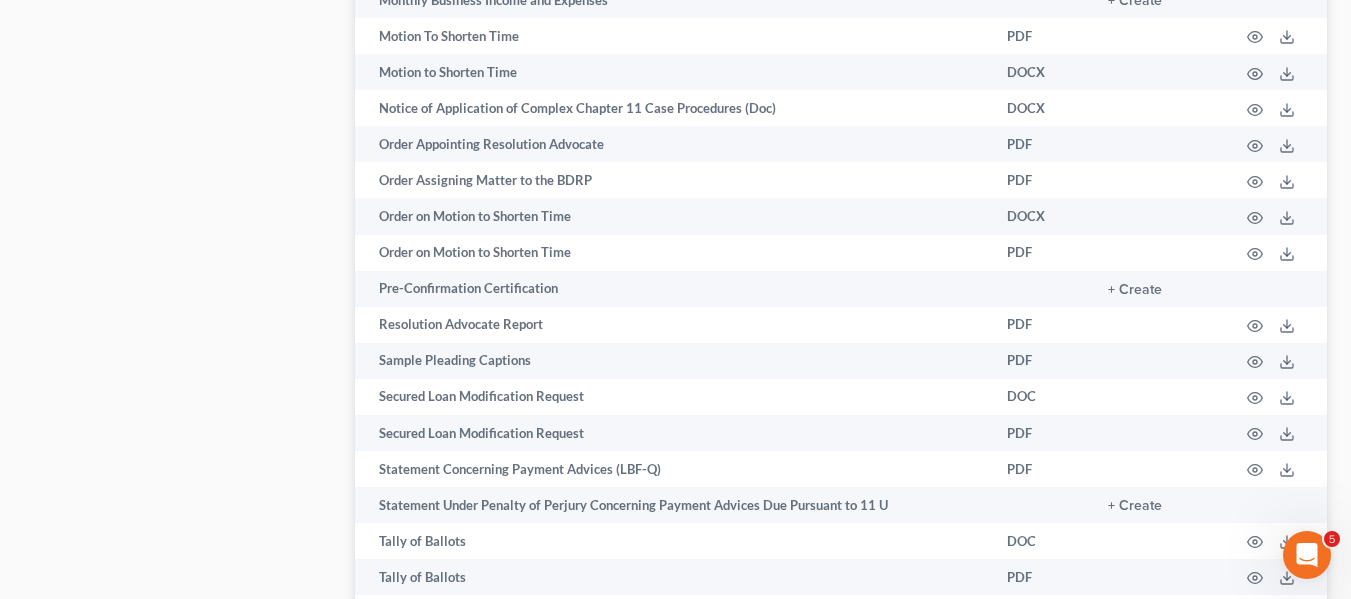 scroll, scrollTop: 2465, scrollLeft: 0, axis: vertical 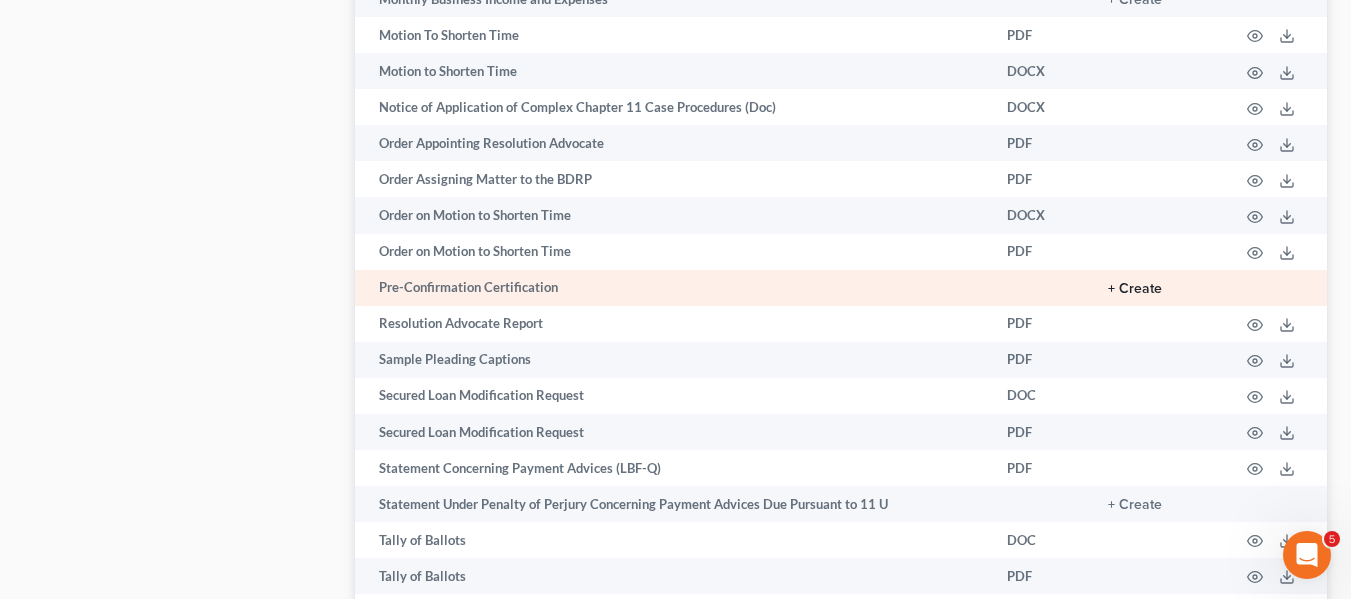 click on "+ Create" at bounding box center [1135, 289] 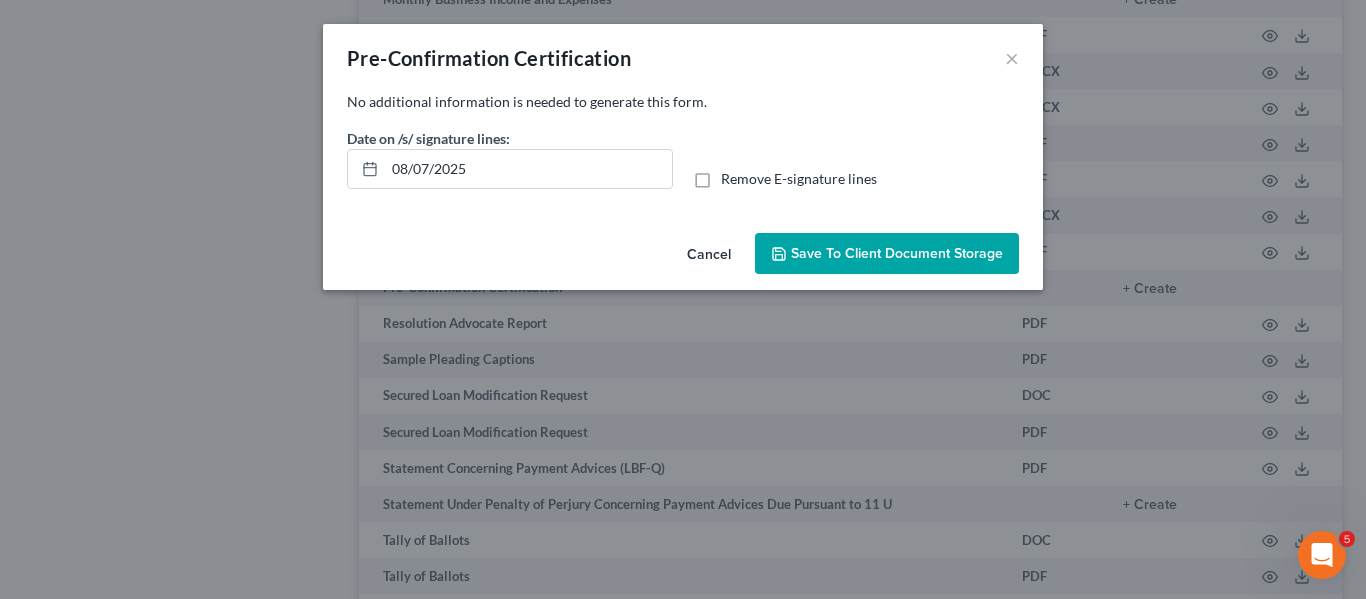click on "Save to Client Document Storage" at bounding box center [897, 253] 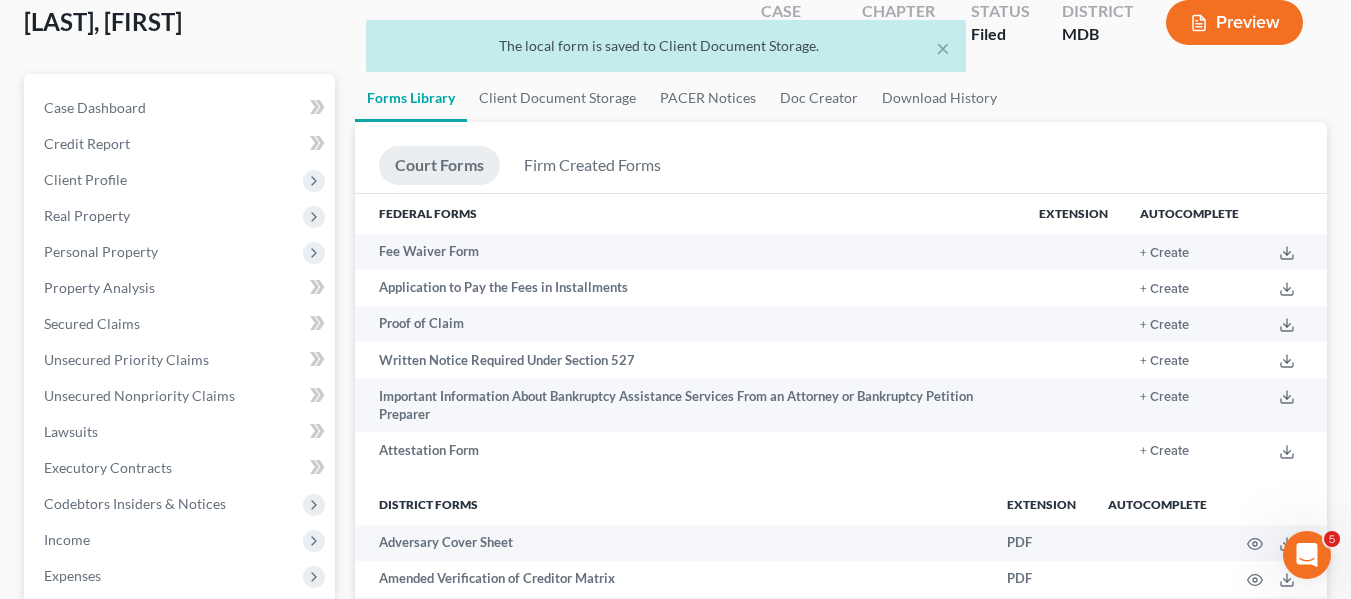 scroll, scrollTop: 0, scrollLeft: 0, axis: both 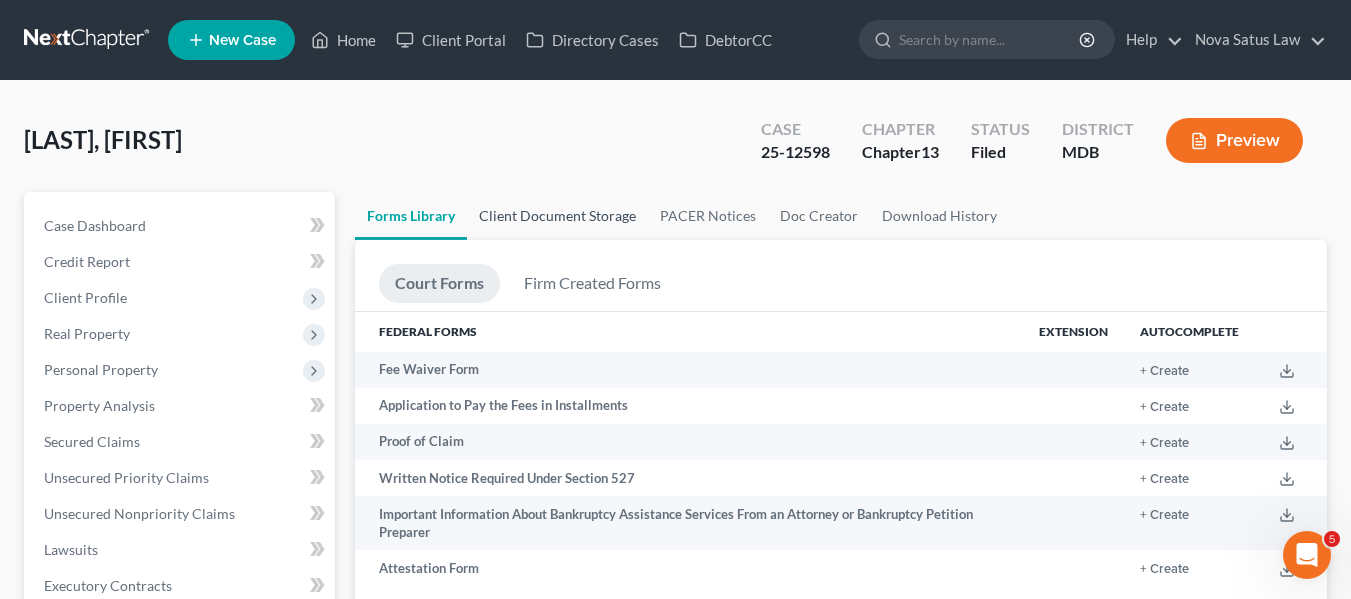 click on "Client Document Storage" at bounding box center [557, 216] 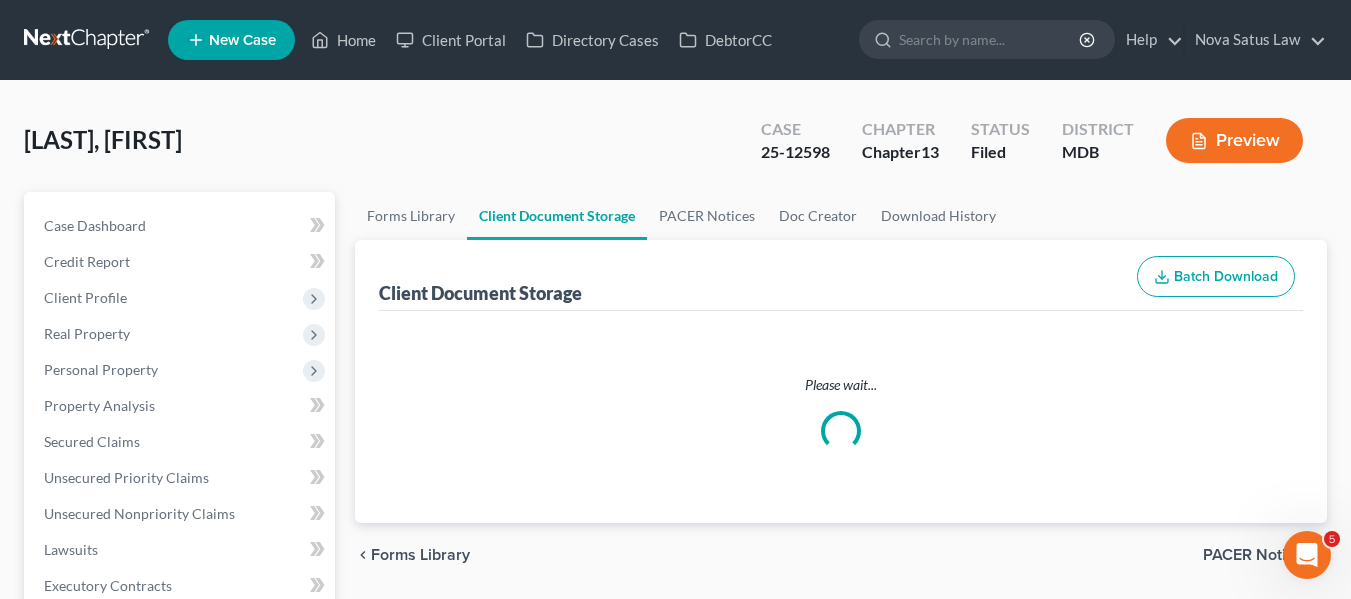 select on "14" 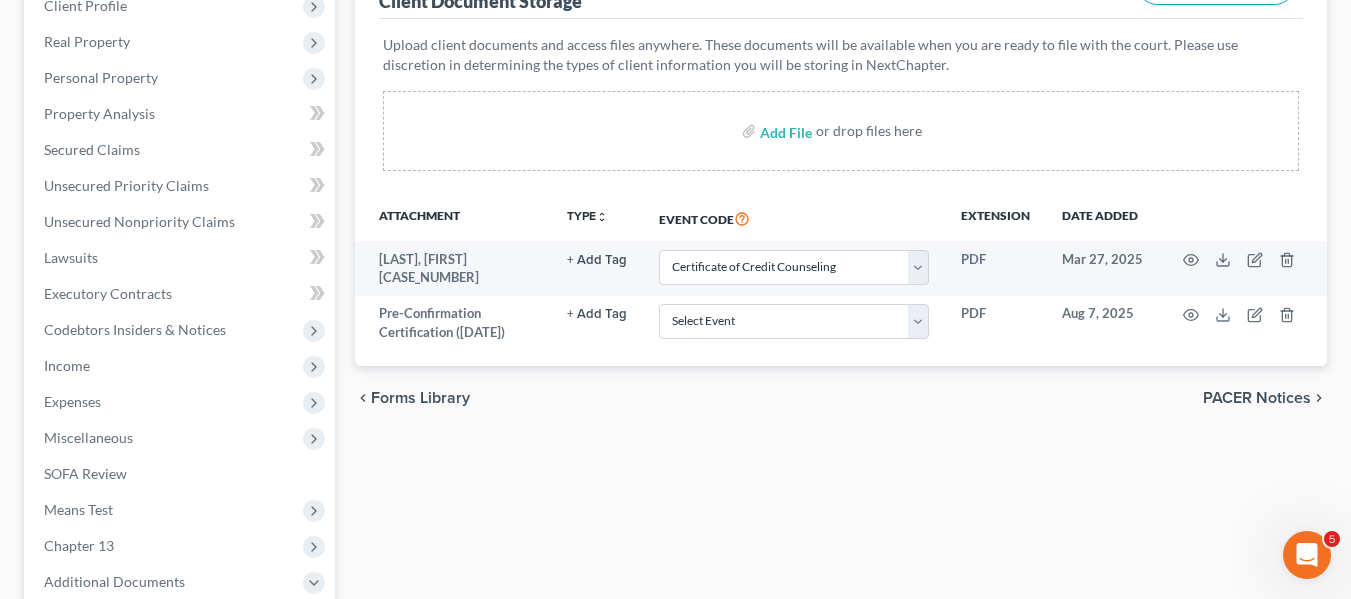 scroll, scrollTop: 293, scrollLeft: 0, axis: vertical 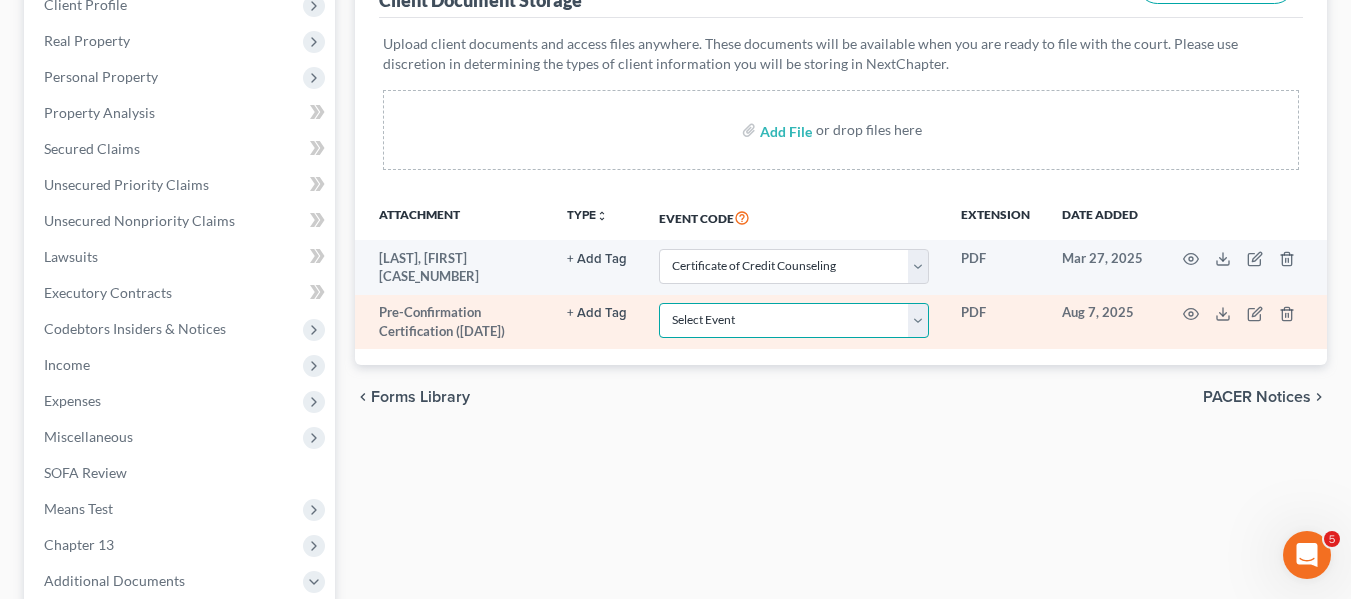 click on "Select Event Affidavit Affidavit of Adequate Protection and Lease Payments Affidavit of Default Affidavit of Justification Amended Creditor Matrix Amended Disclosure of Compensation of Attorney for Debtor Amended Reaffirmation Agreement Amended Schedules Amended Statement of Financial Affairs Amended Voluntary Petition Attachment to Voluntary Petition for Non-Individuals Ch 11 Balance Sheet Bankruptcy Petition Preparer's Notice, Declaration, and Signature (Form 119) Bill of Costs Certificate of Credit Counseling Certificate of Service Certificate of Service of Tax Information to Requestor Certificate of Service of Tax Information to Taxing Authority Chapter 11 Final Report and Account Chapter 11 Monthly Operating Report UST Form 11-MOR Chapter 11 Post-Confirmation Report Chapter 11 Small Business Documents Chapter 11 Statement of Monthly Income Form 122B Chapter 13 Calculation of Disposable Income 122C-2 Chapter 13 Interim Business Report Chapter 13 Plan Chapter 13 Pre-Confirmation Certificate Declaration" at bounding box center (794, 320) 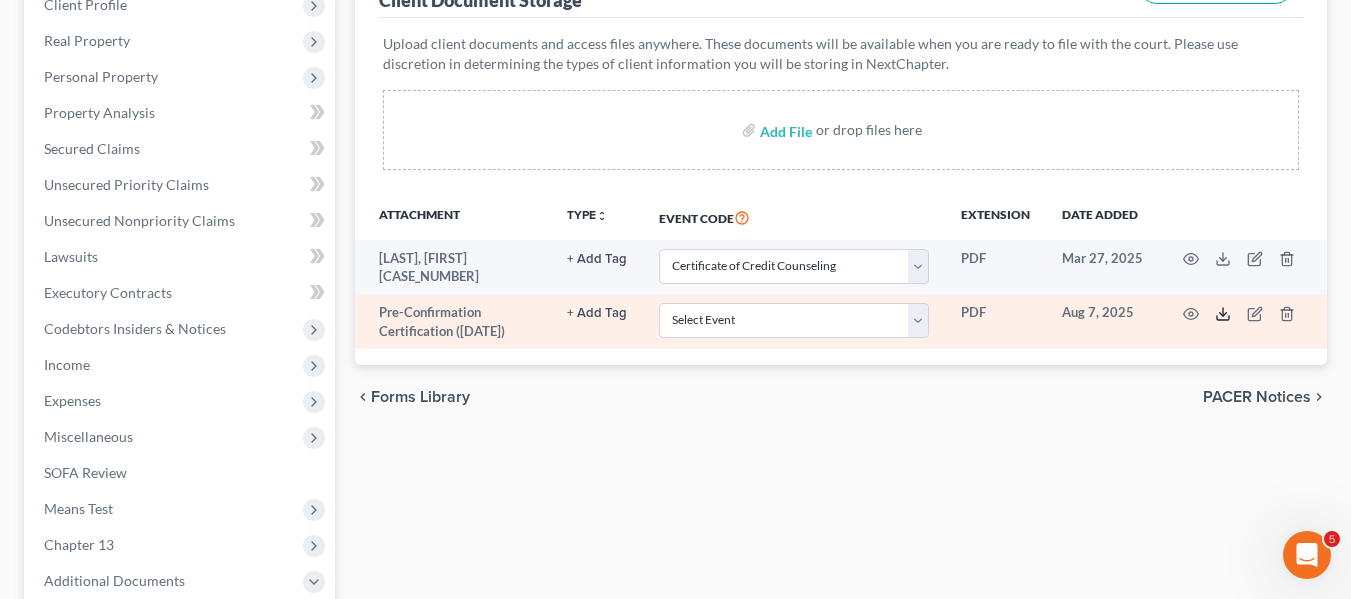 click 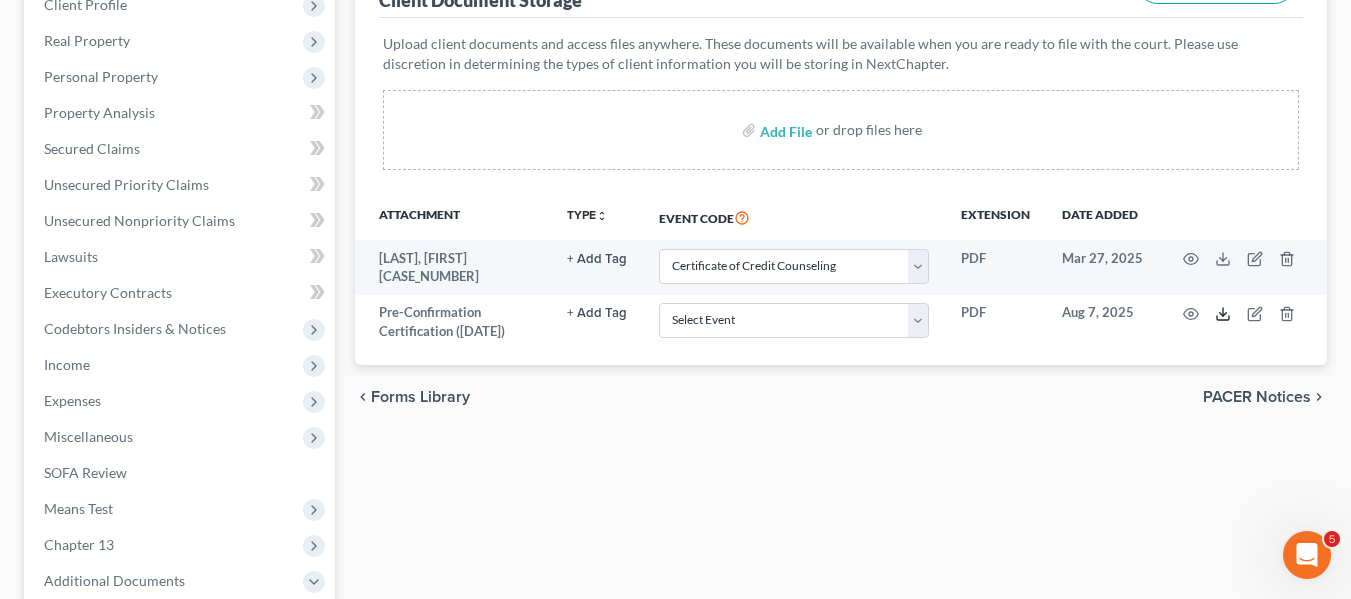 scroll, scrollTop: 0, scrollLeft: 0, axis: both 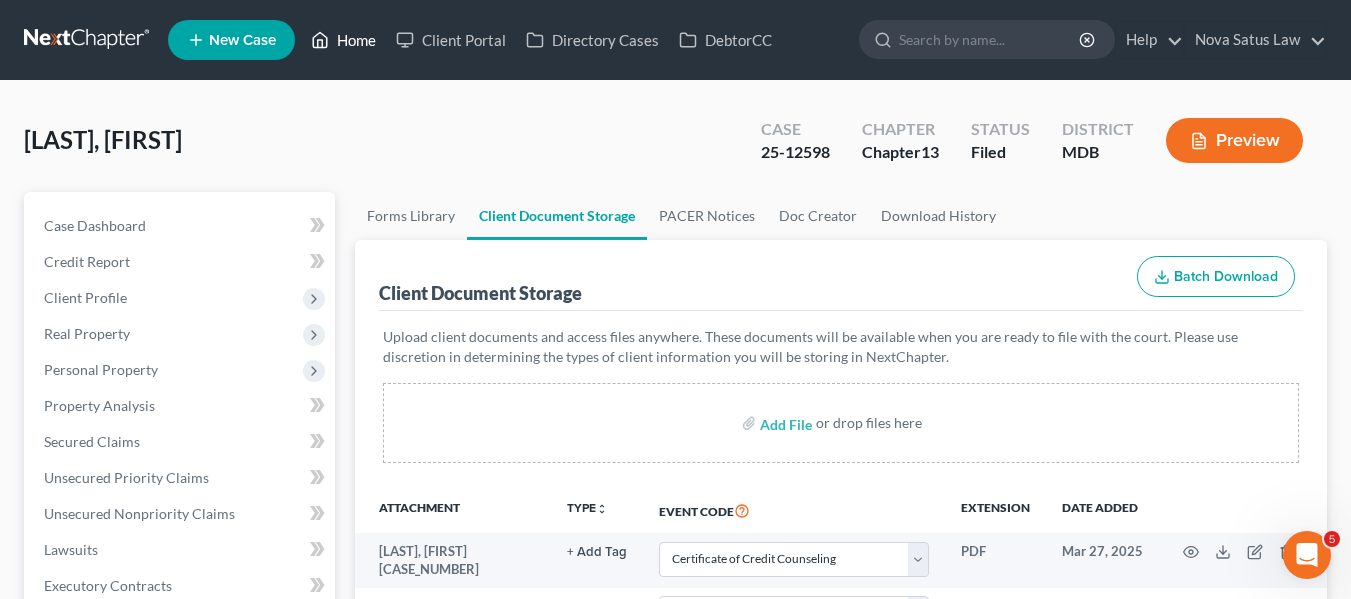 click on "Home" at bounding box center (343, 40) 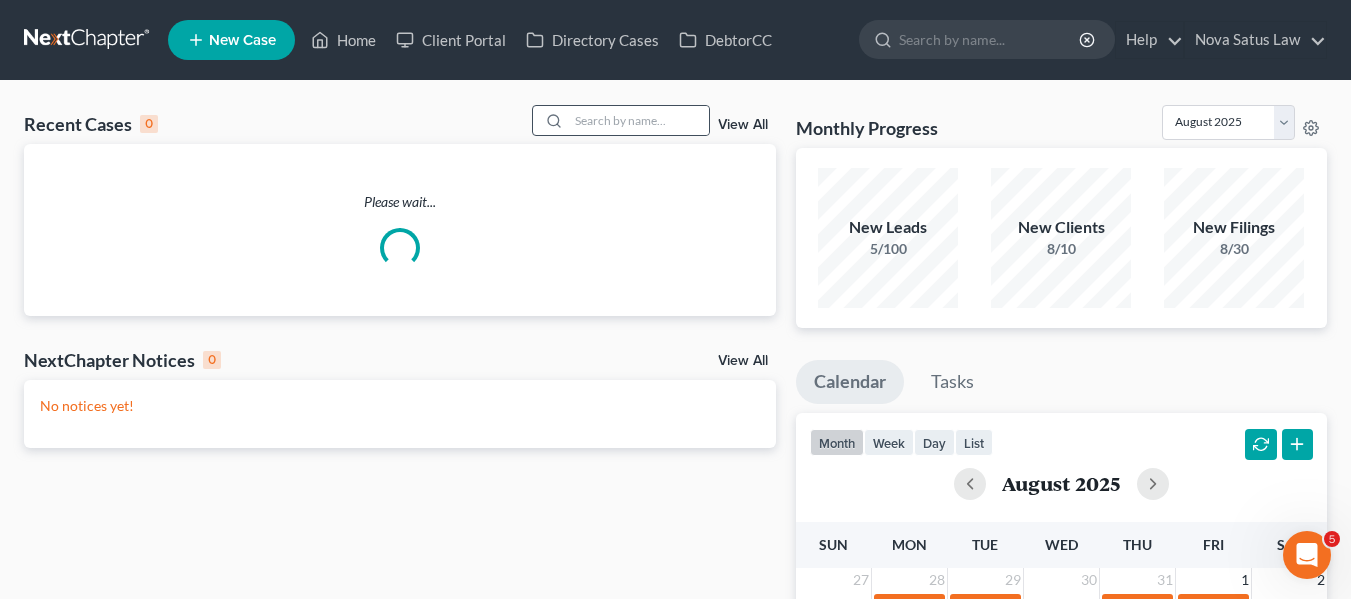 click at bounding box center [621, 120] 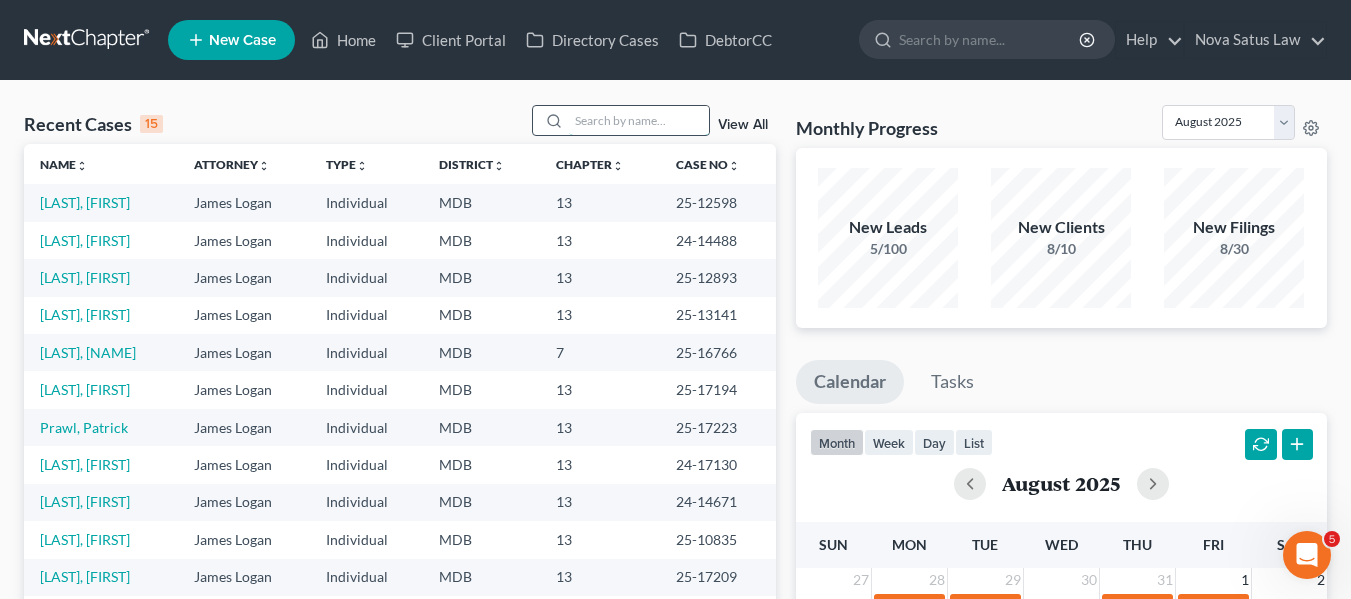 click at bounding box center [639, 120] 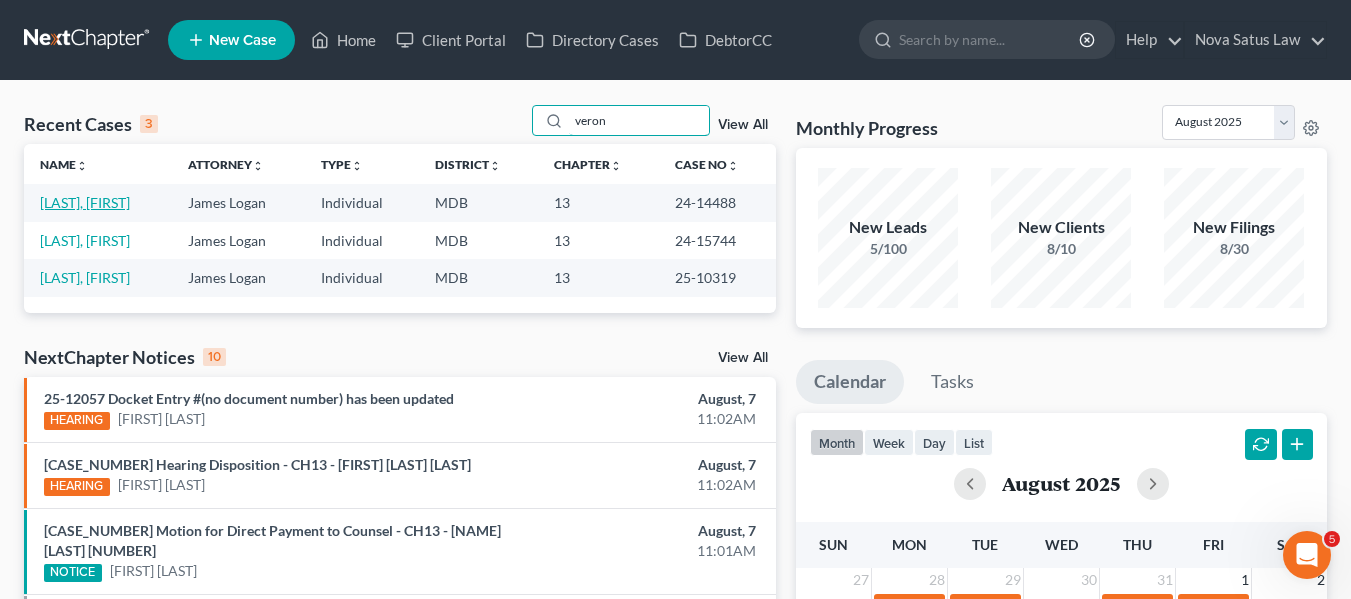 type on "veron" 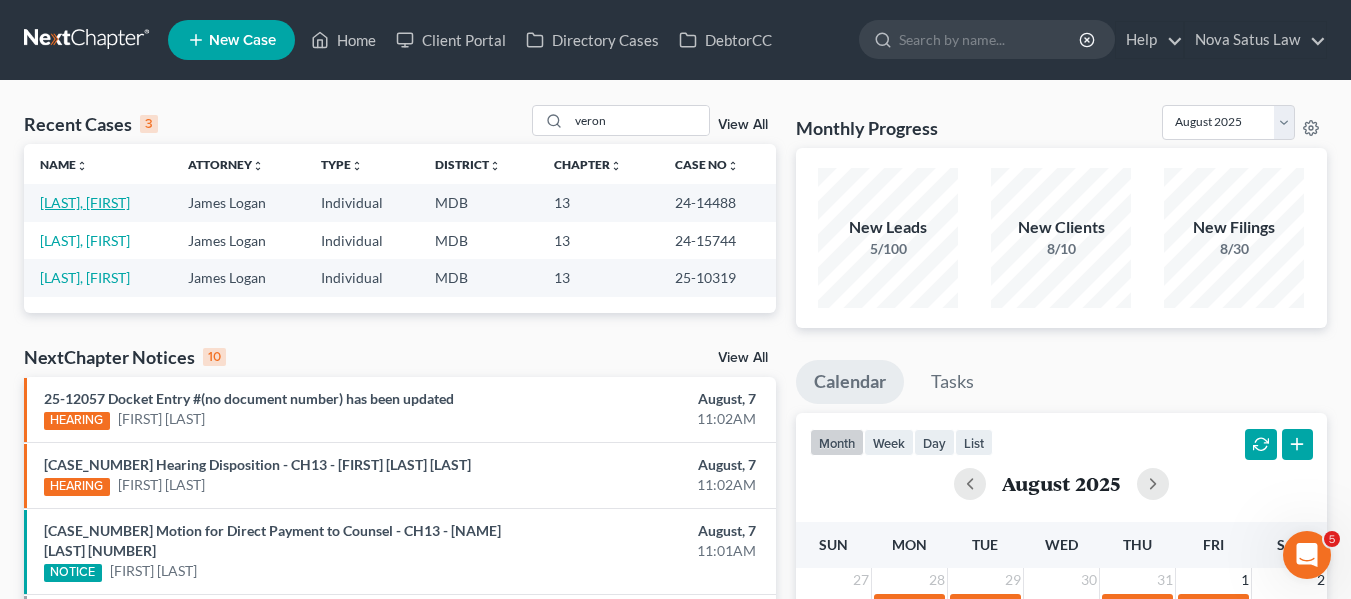 click on "[LAST]-[LAST], [FIRST]" at bounding box center (85, 202) 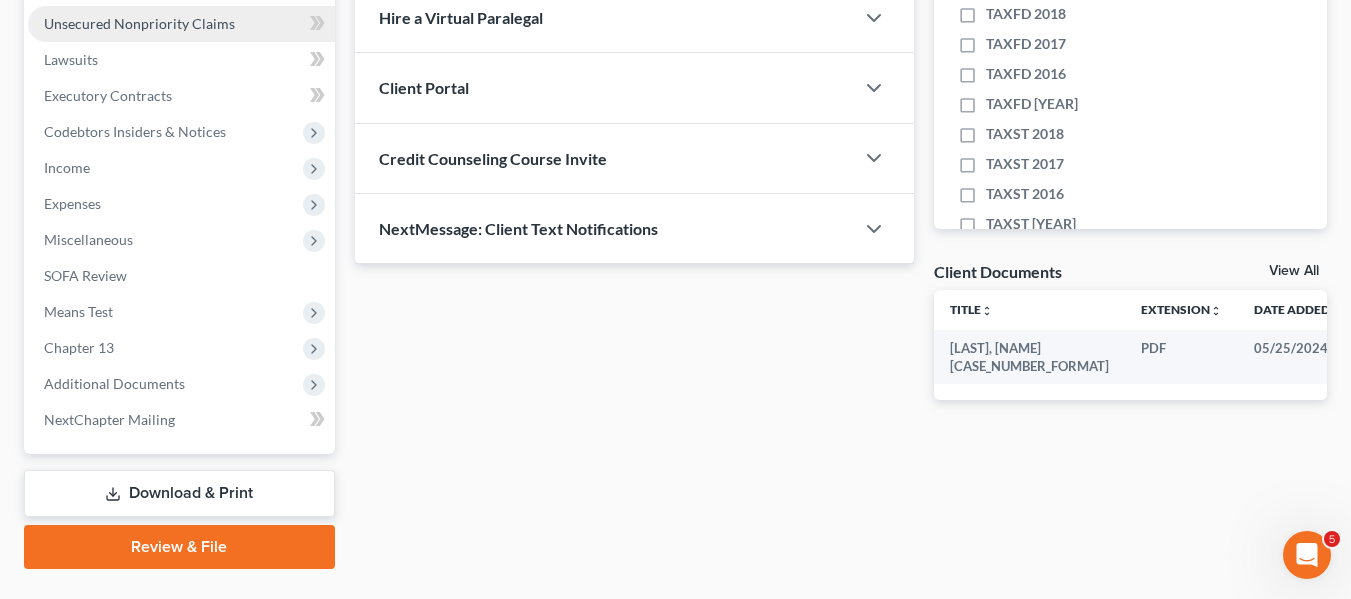scroll, scrollTop: 491, scrollLeft: 0, axis: vertical 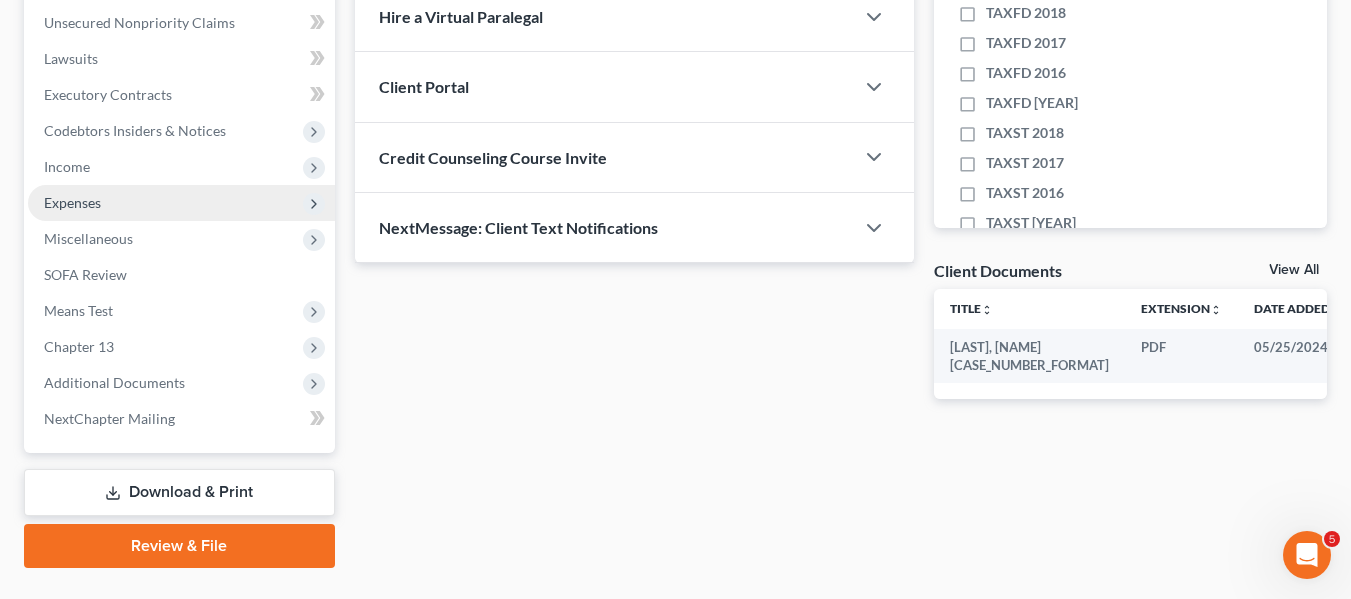 click on "Expenses" at bounding box center [181, 203] 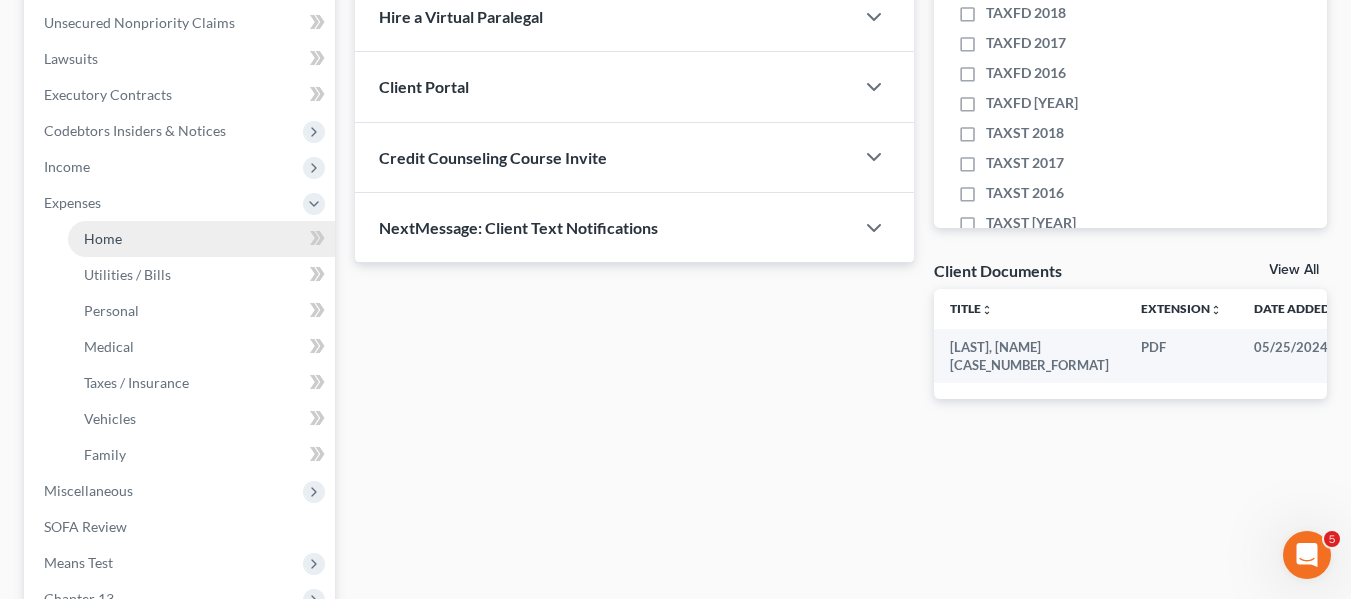 click on "Home" at bounding box center (201, 239) 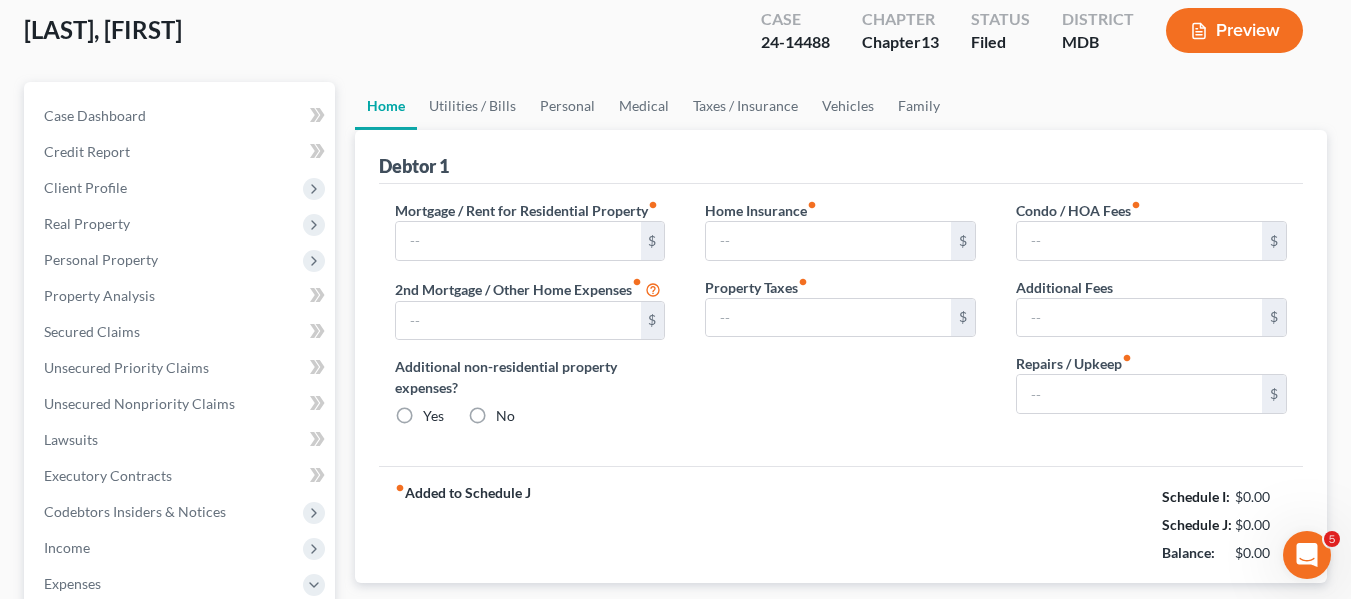type on "1,950.00" 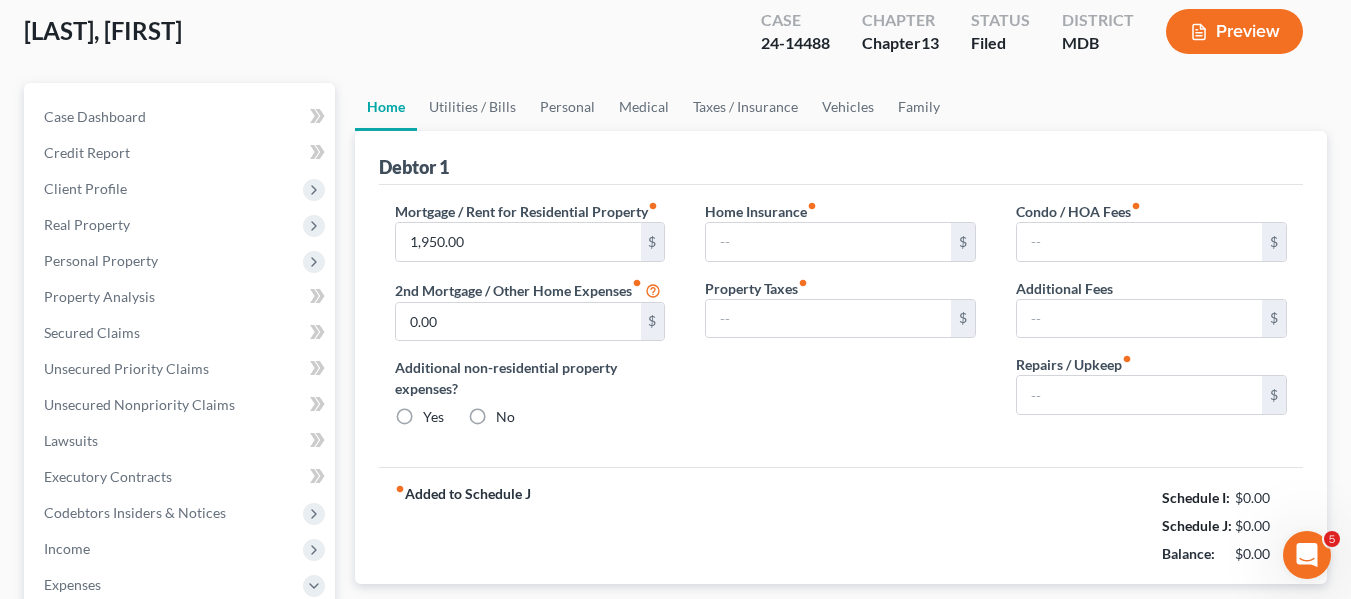 radio on "true" 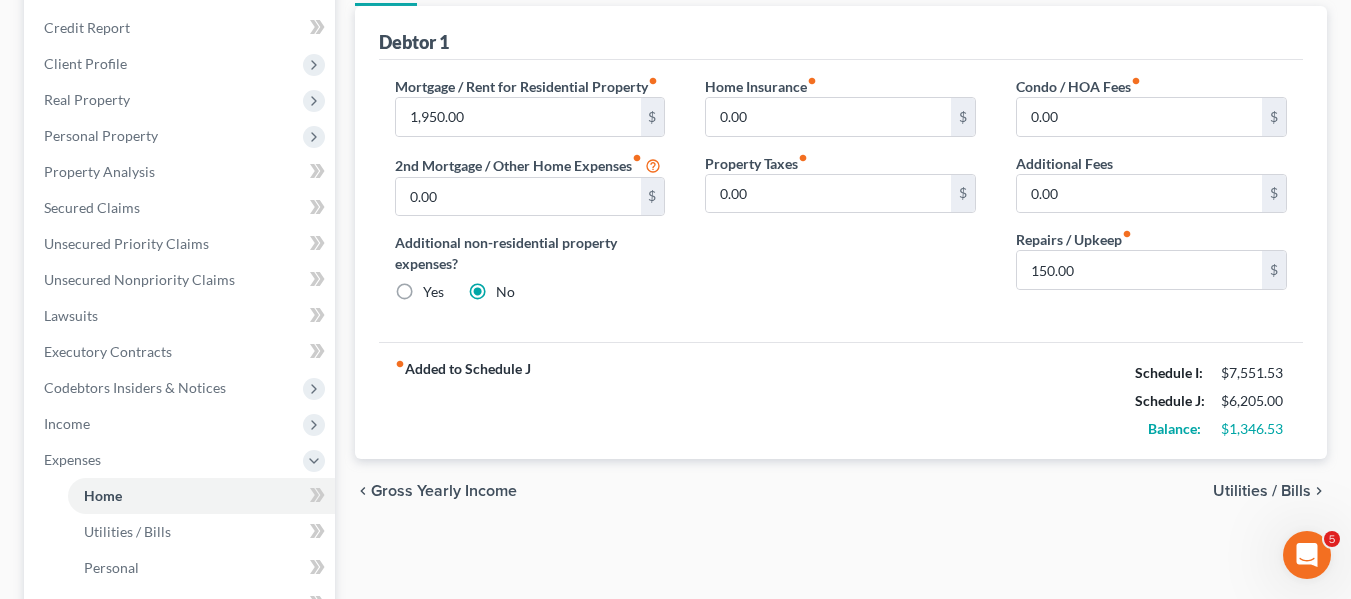 scroll, scrollTop: 345, scrollLeft: 0, axis: vertical 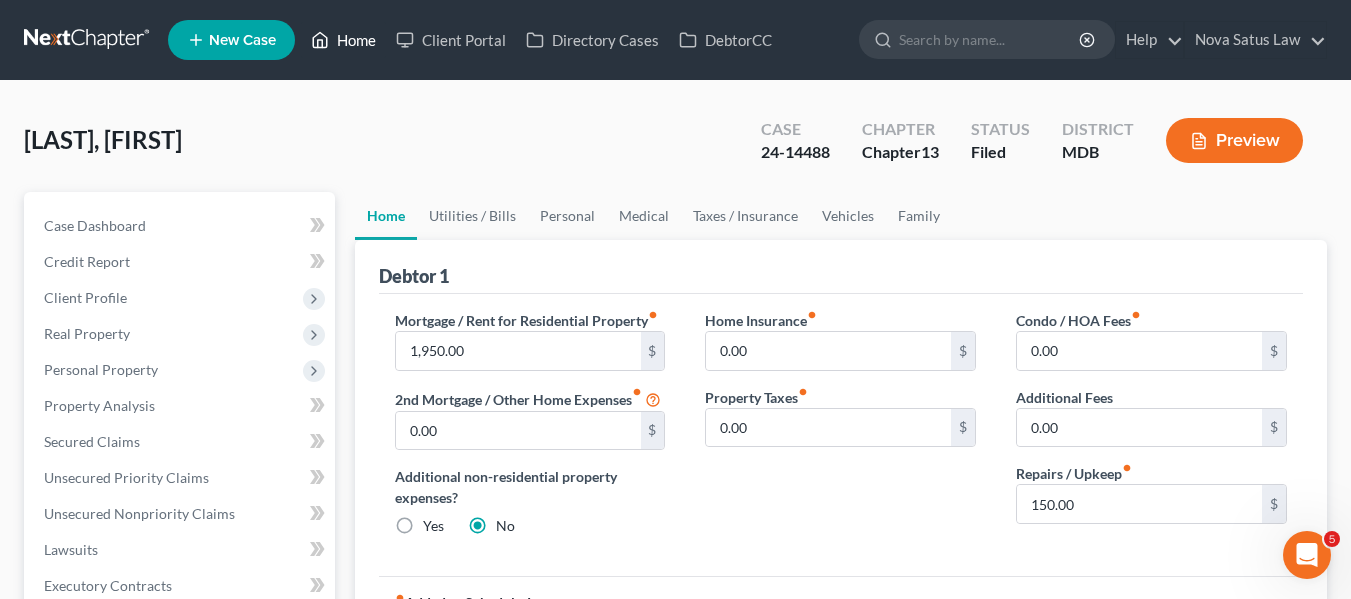 click on "Home" at bounding box center [343, 40] 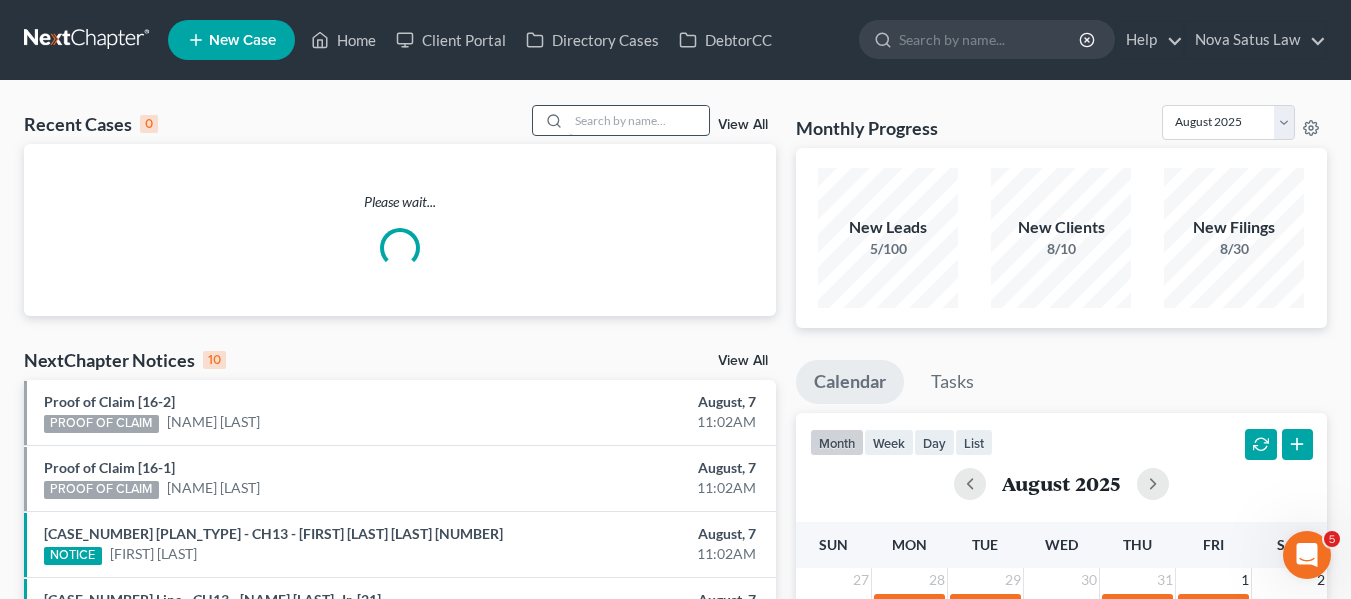 click at bounding box center (639, 120) 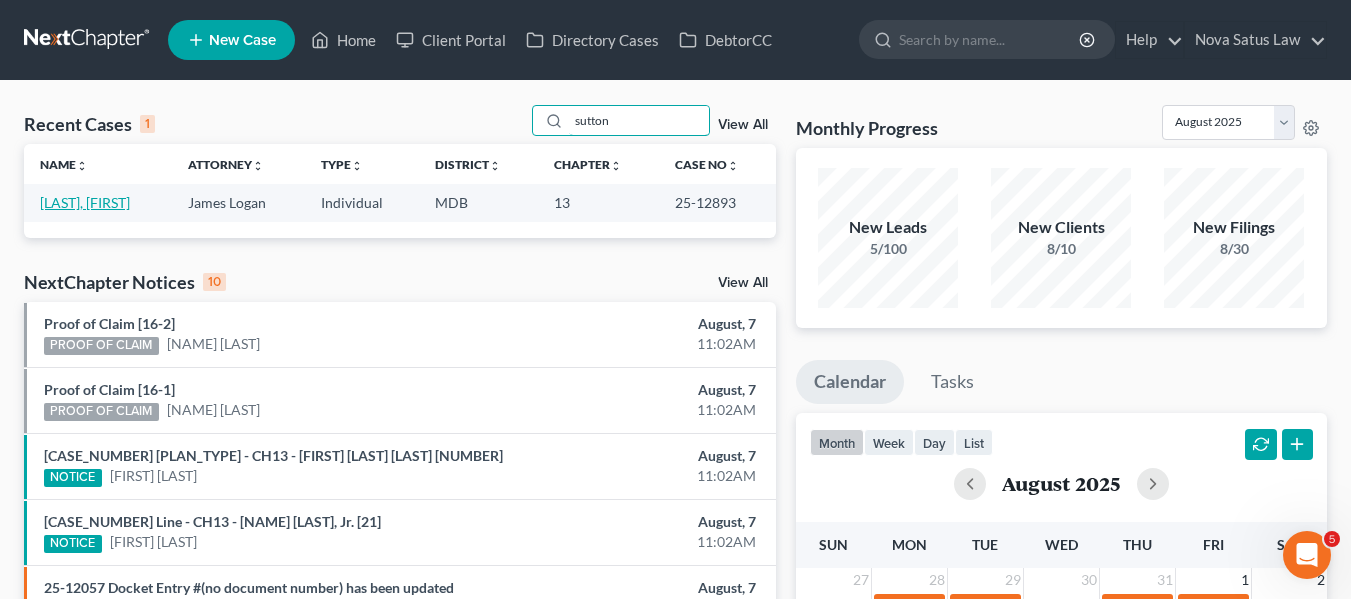 type on "sutton" 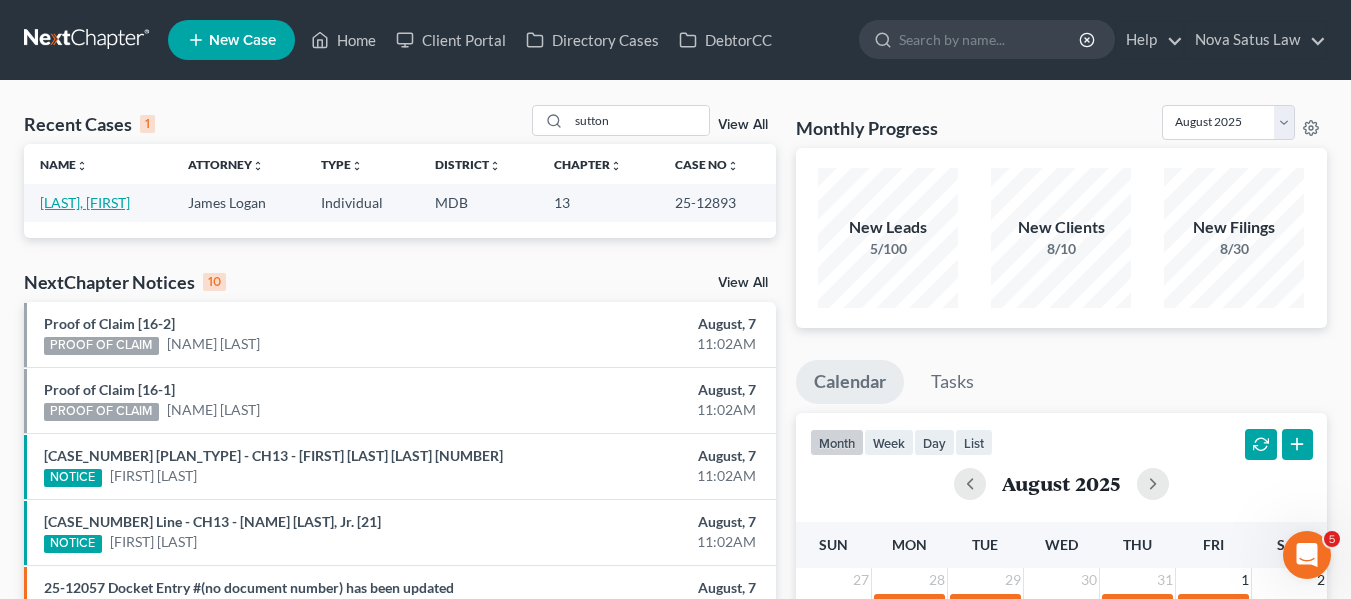 click on "[LAST], [FIRST]" at bounding box center (85, 202) 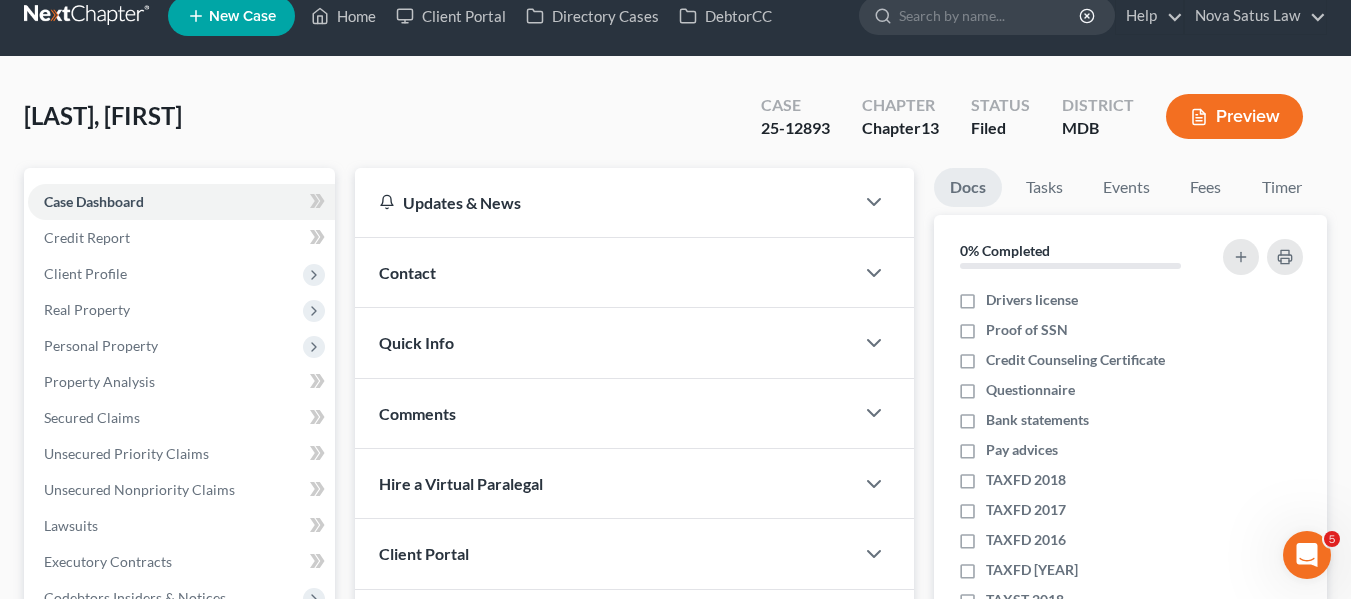 scroll, scrollTop: 23, scrollLeft: 0, axis: vertical 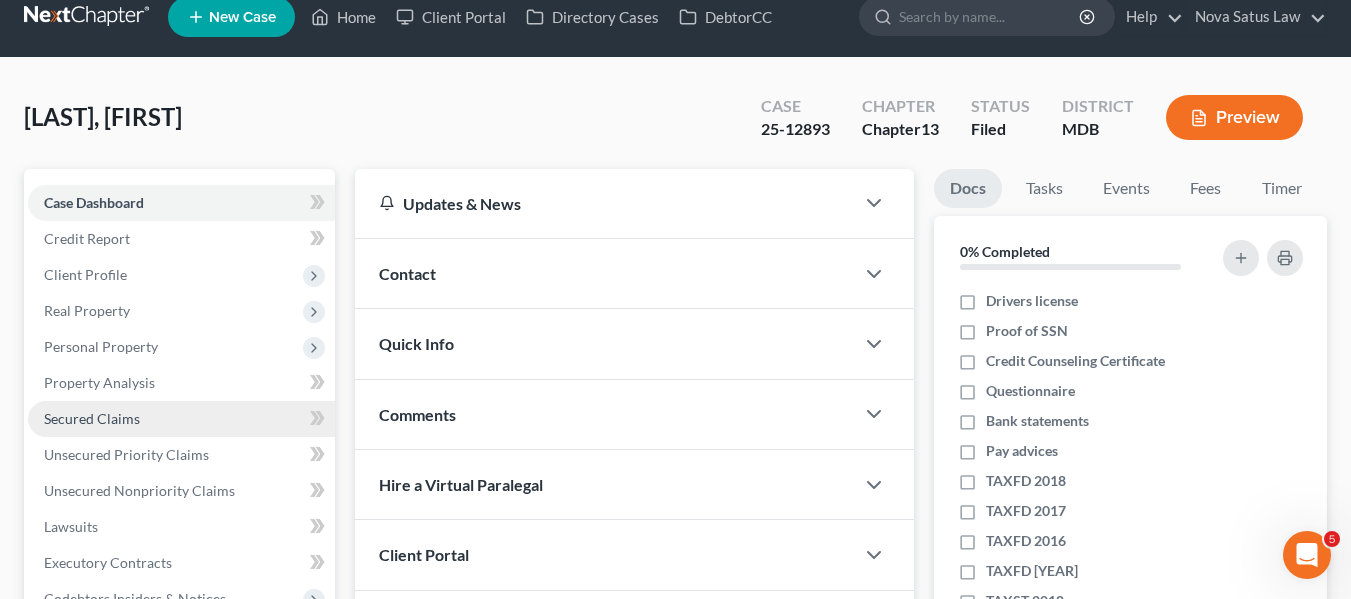 click on "Secured Claims" at bounding box center (181, 419) 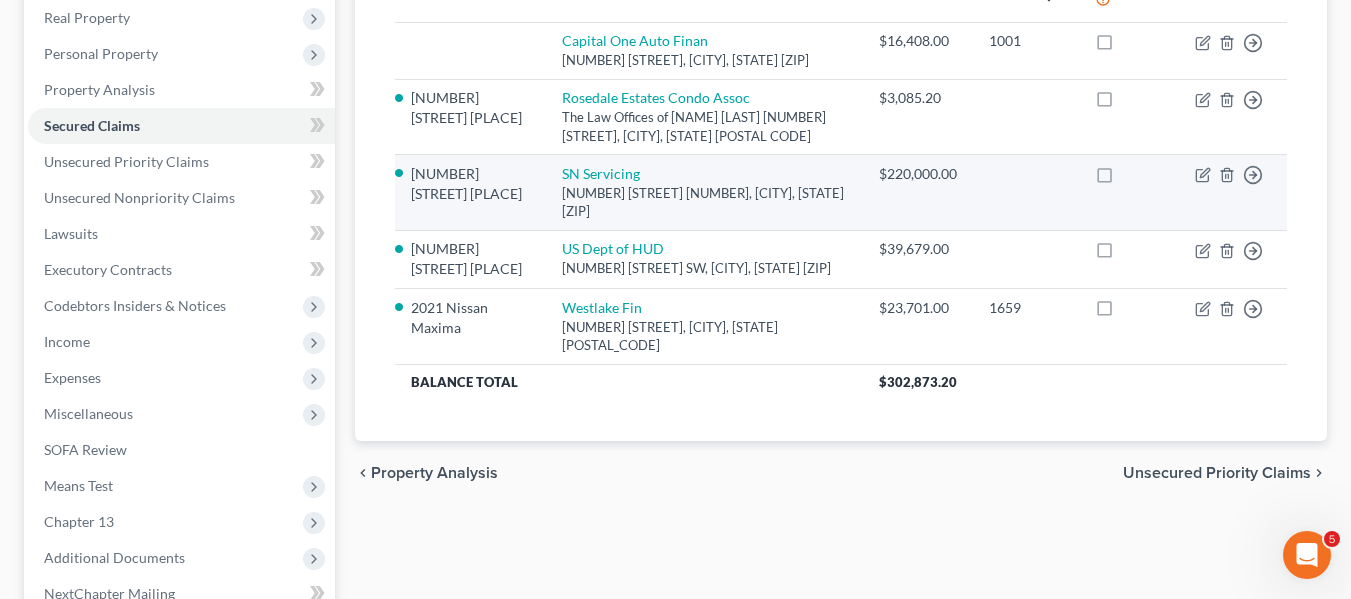 scroll, scrollTop: 0, scrollLeft: 0, axis: both 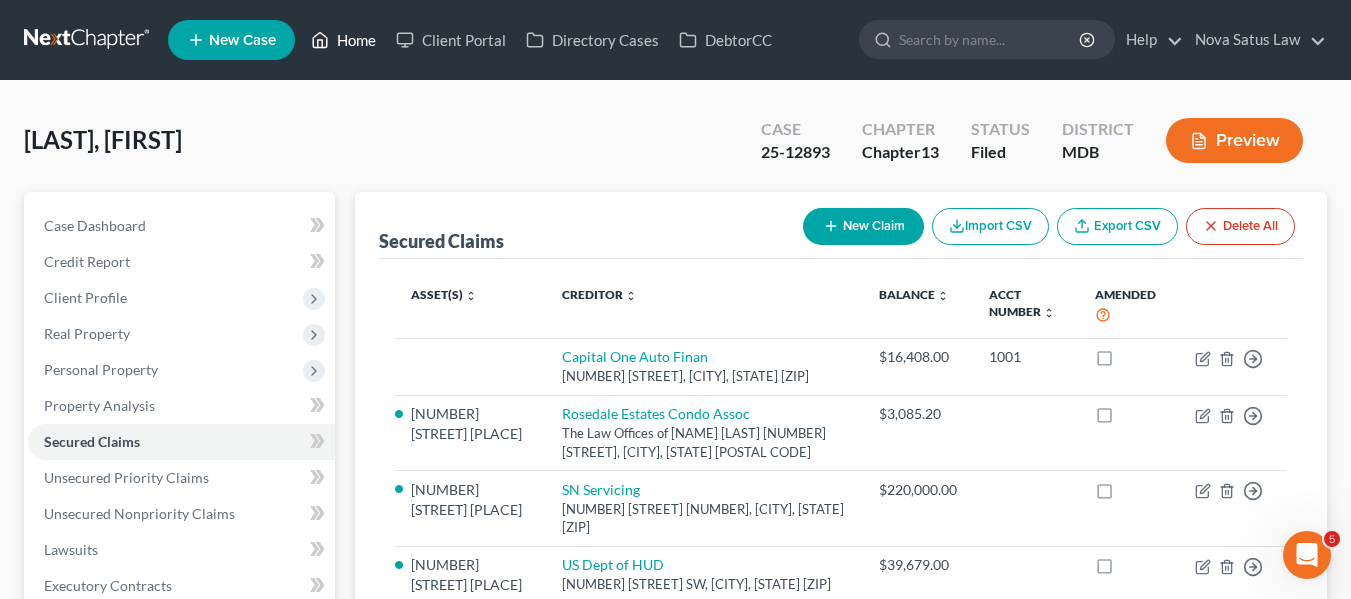 click on "Home" at bounding box center [343, 40] 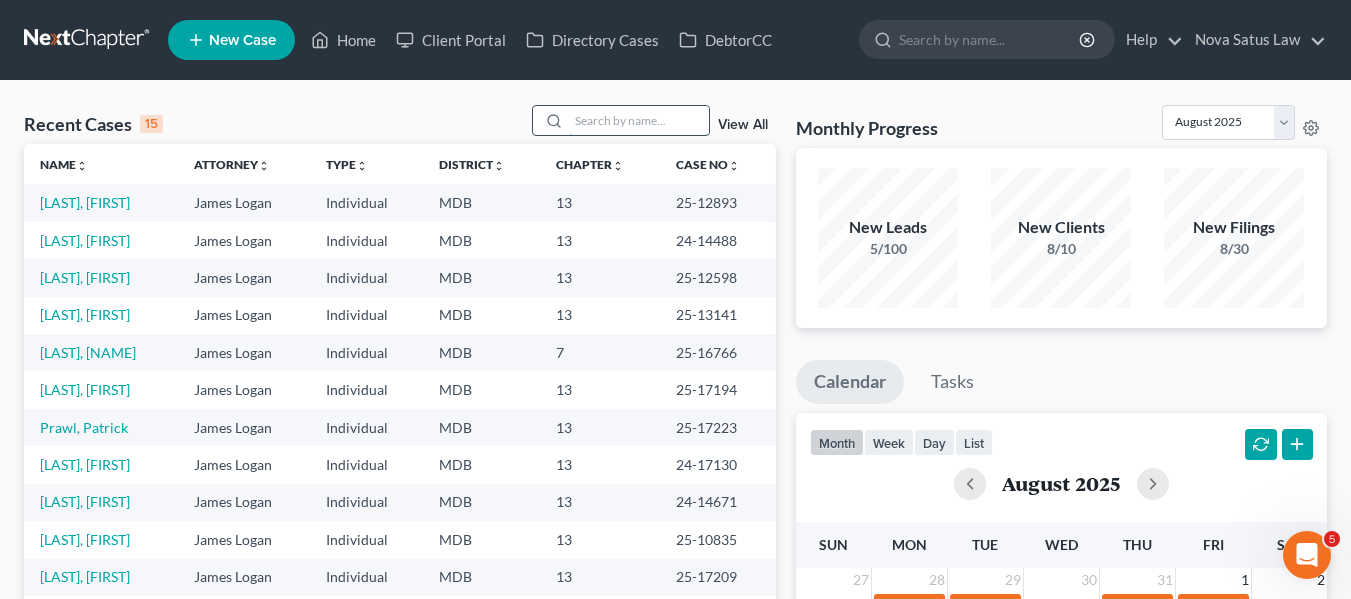 click at bounding box center (639, 120) 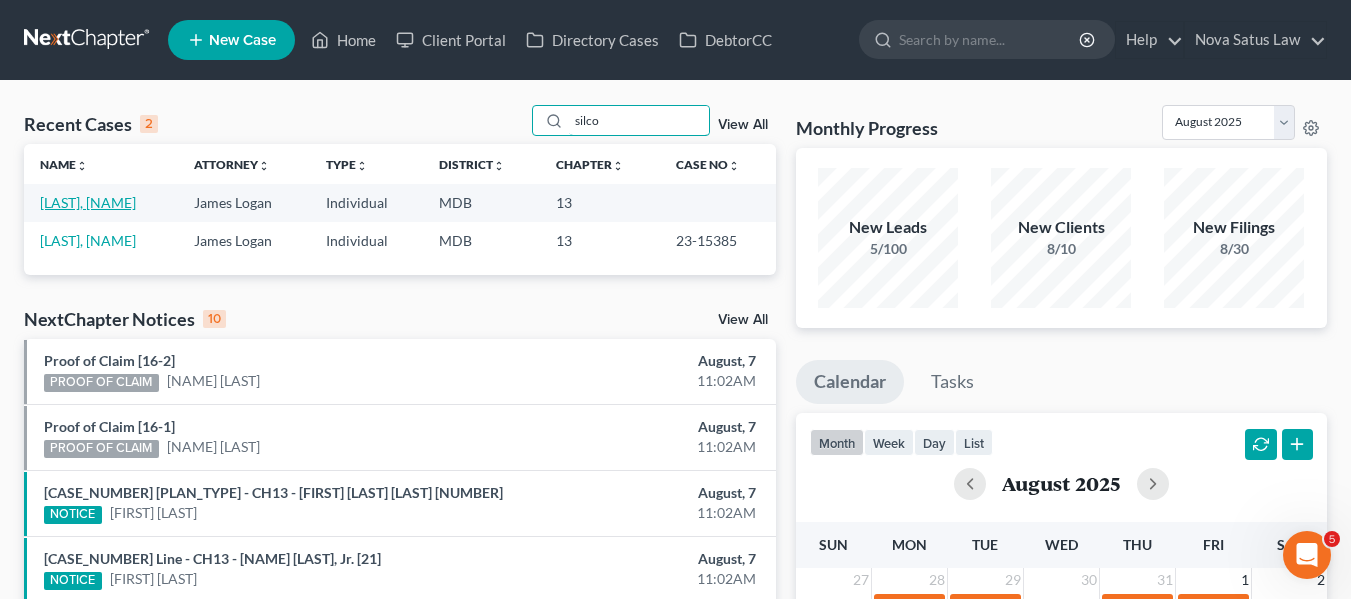 type on "silco" 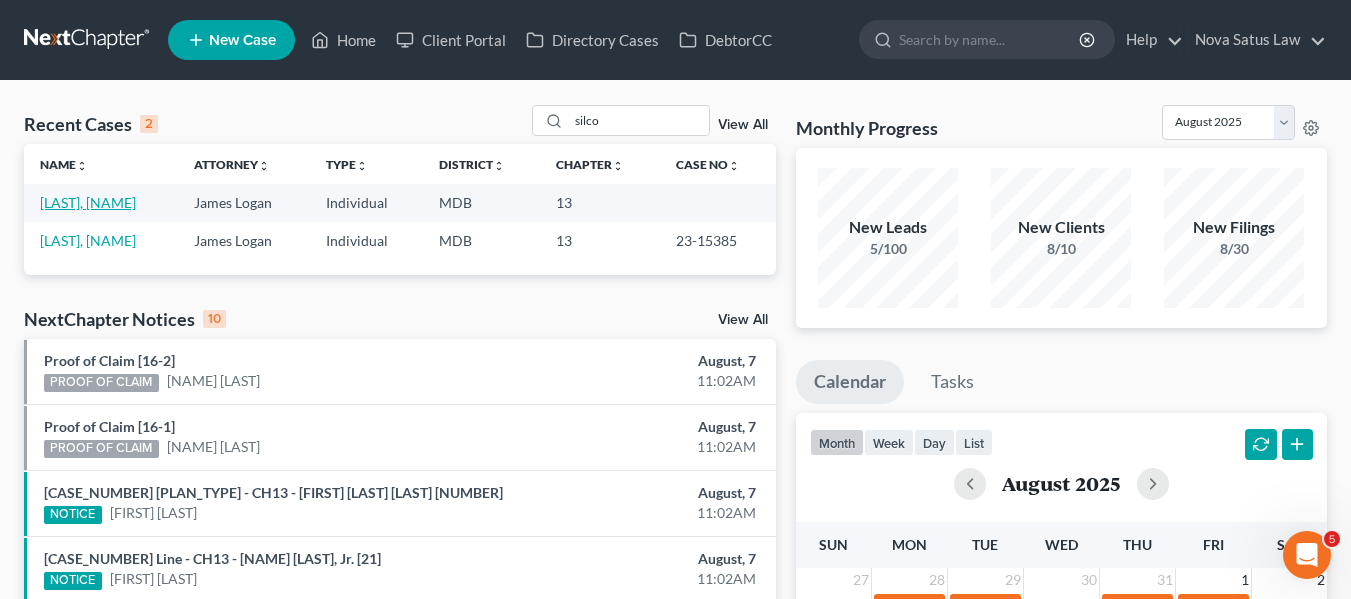 click on "[LAST], [FIRST]" at bounding box center (88, 202) 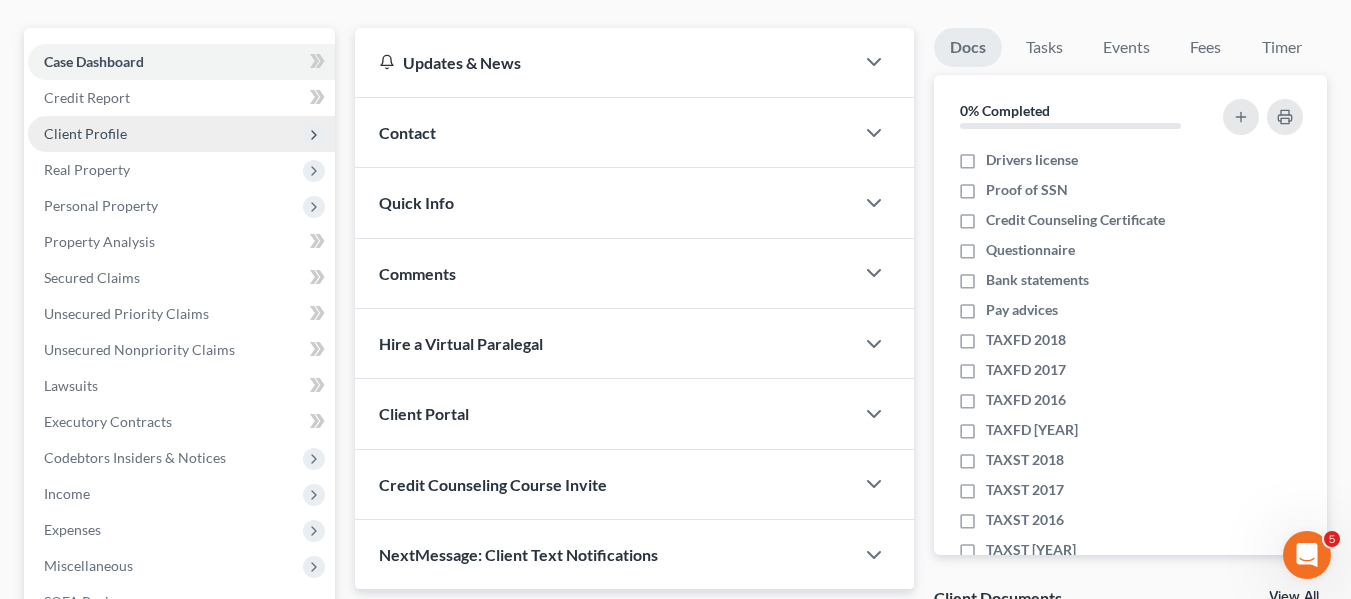 scroll, scrollTop: 167, scrollLeft: 0, axis: vertical 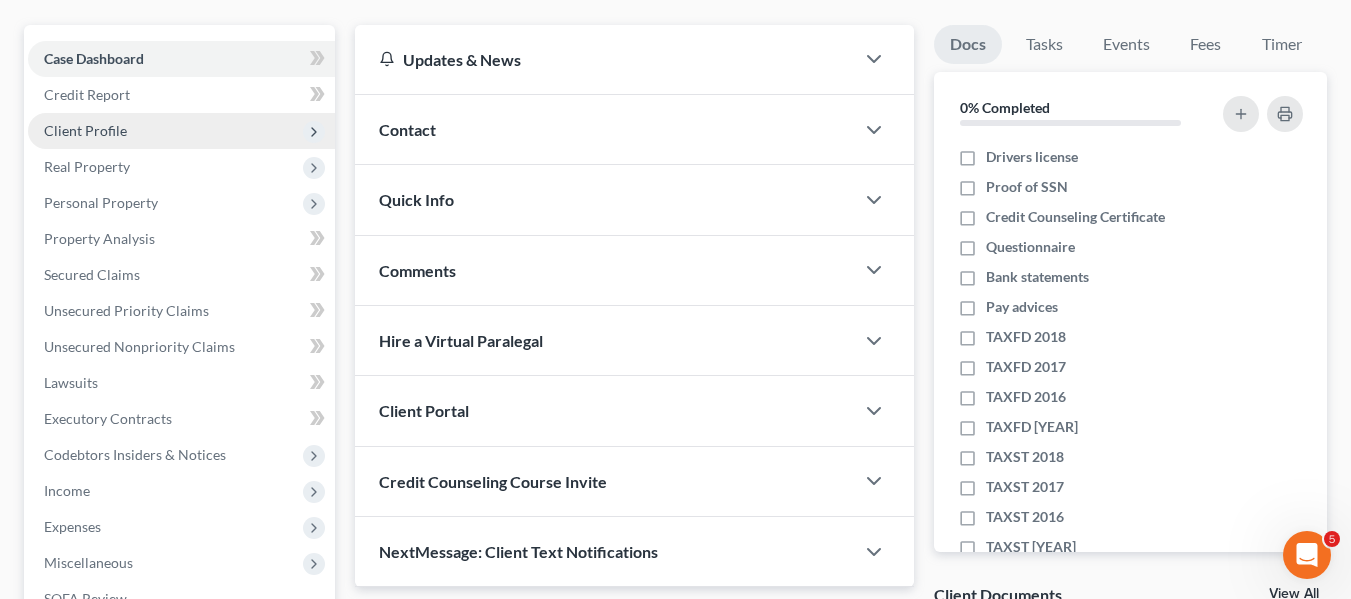 click on "Client Profile" at bounding box center [181, 131] 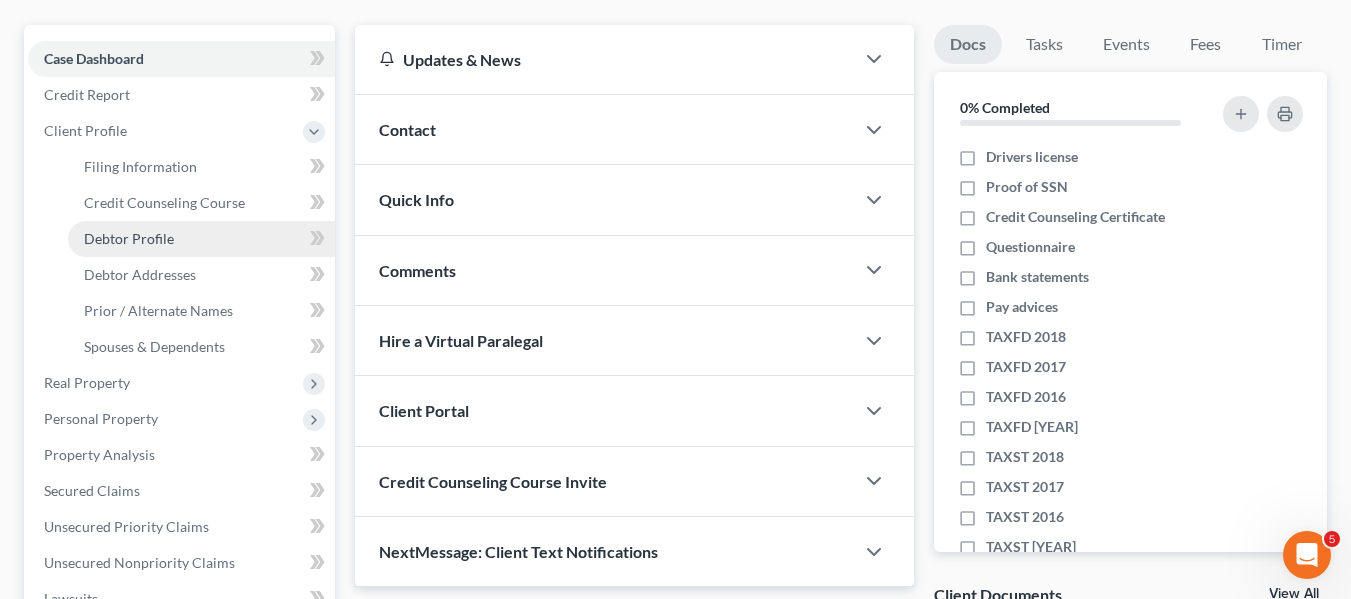 click on "Debtor Profile" at bounding box center (129, 238) 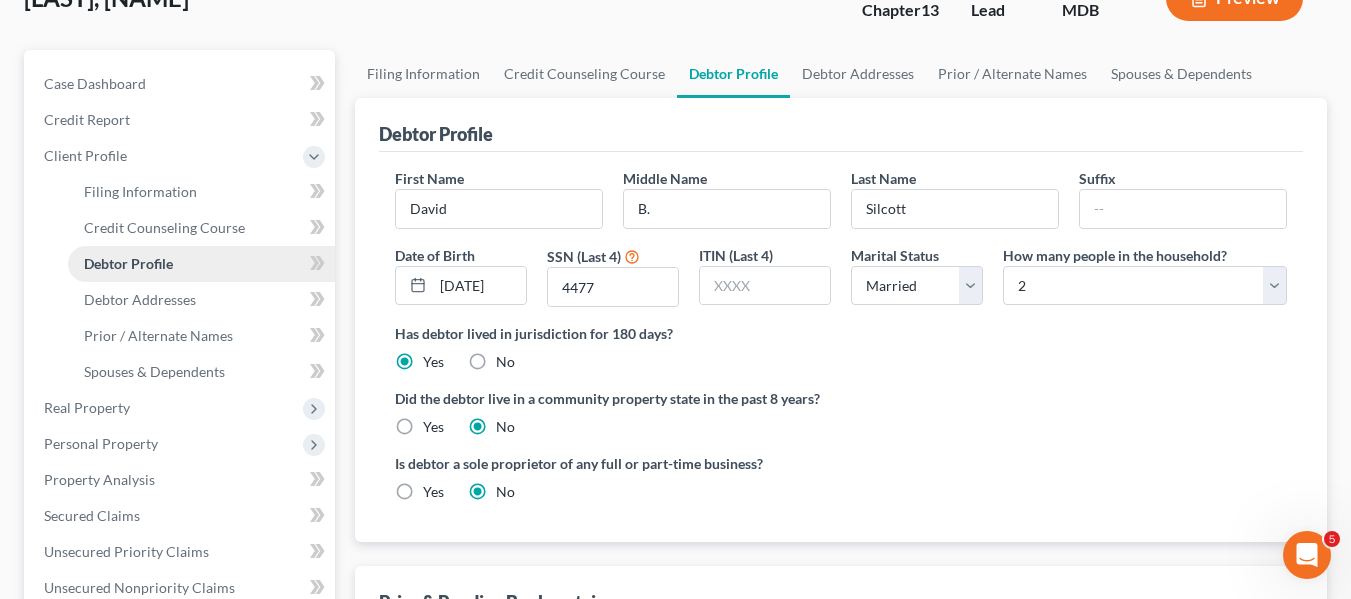 scroll, scrollTop: 144, scrollLeft: 0, axis: vertical 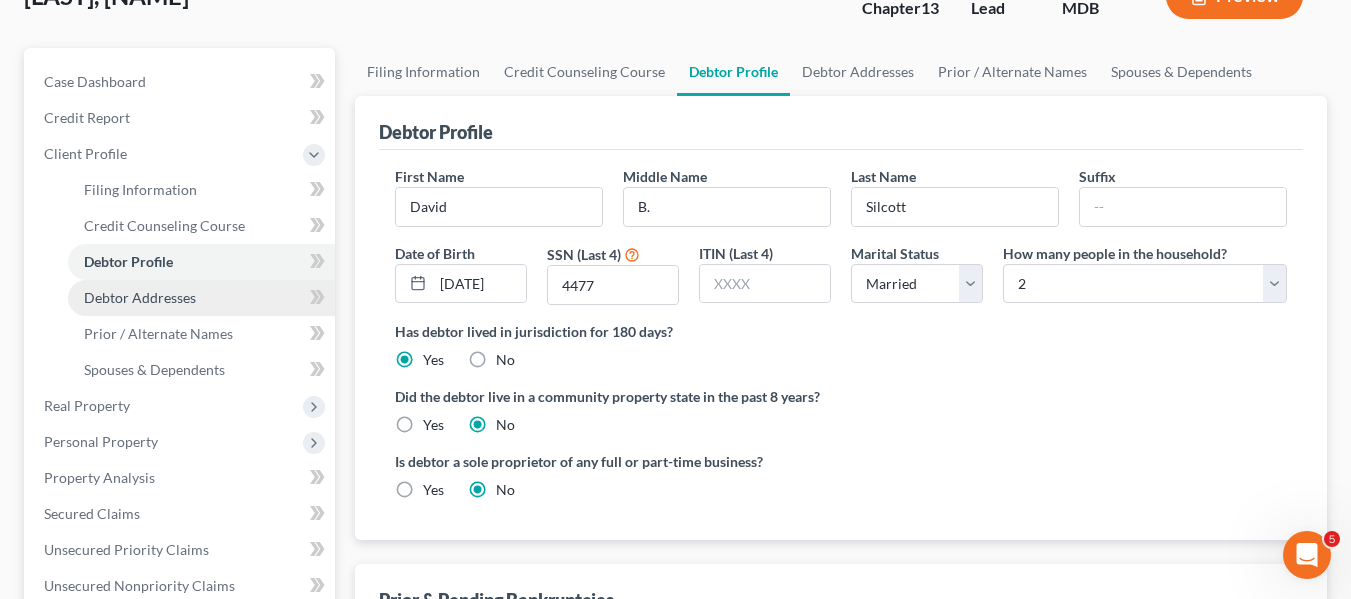 click on "Debtor Addresses" at bounding box center (140, 297) 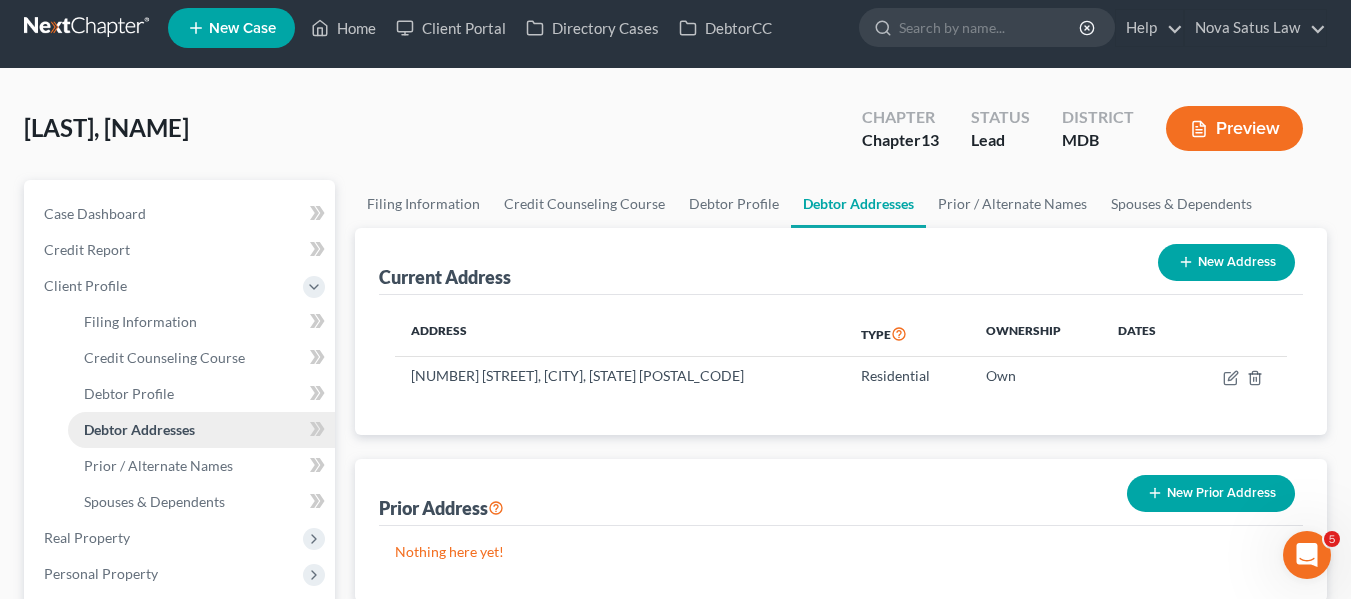 scroll, scrollTop: 0, scrollLeft: 0, axis: both 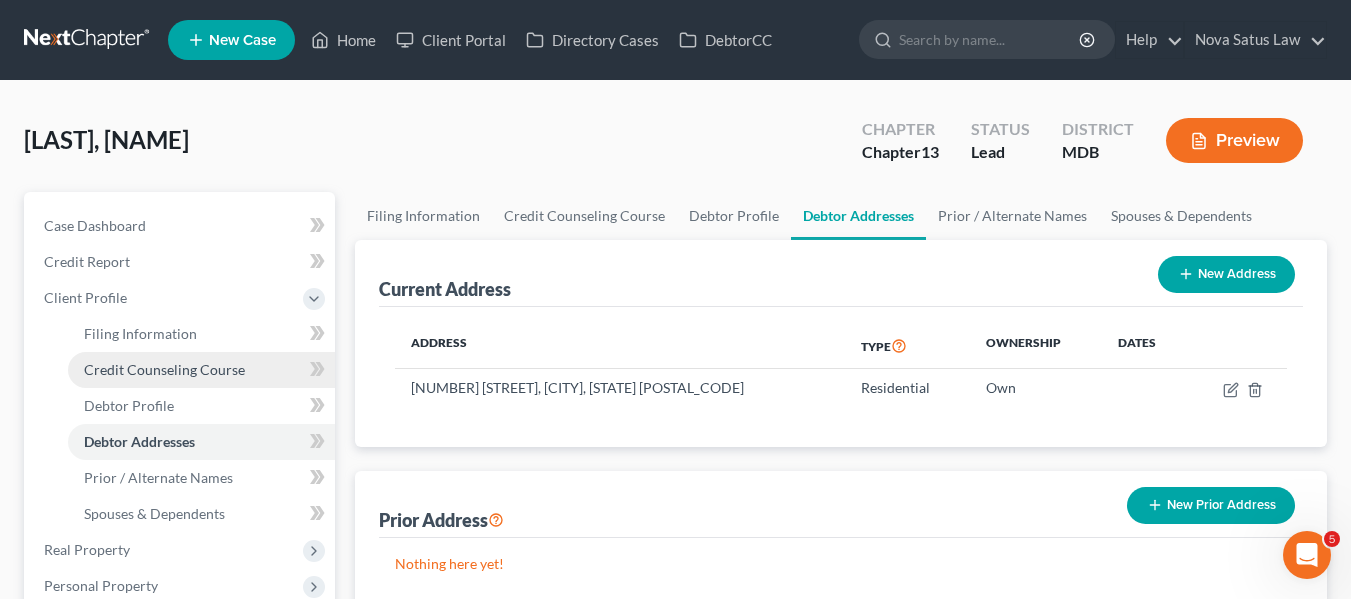 click on "Credit Counseling Course" at bounding box center [201, 370] 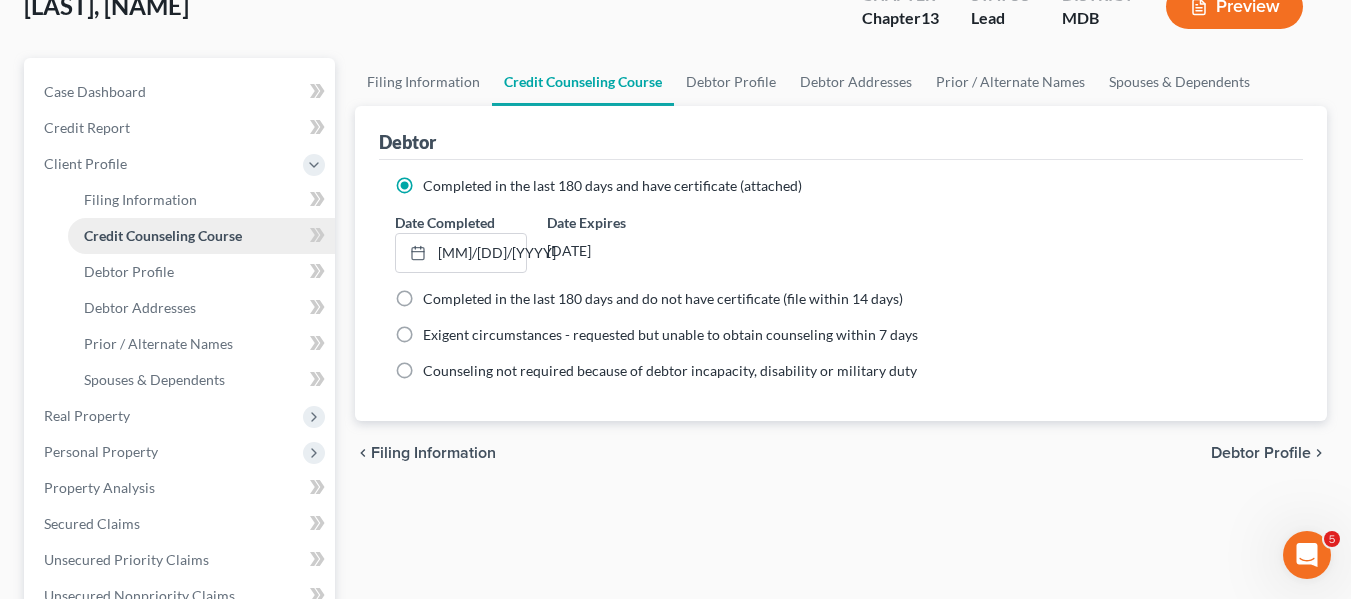 scroll, scrollTop: 135, scrollLeft: 0, axis: vertical 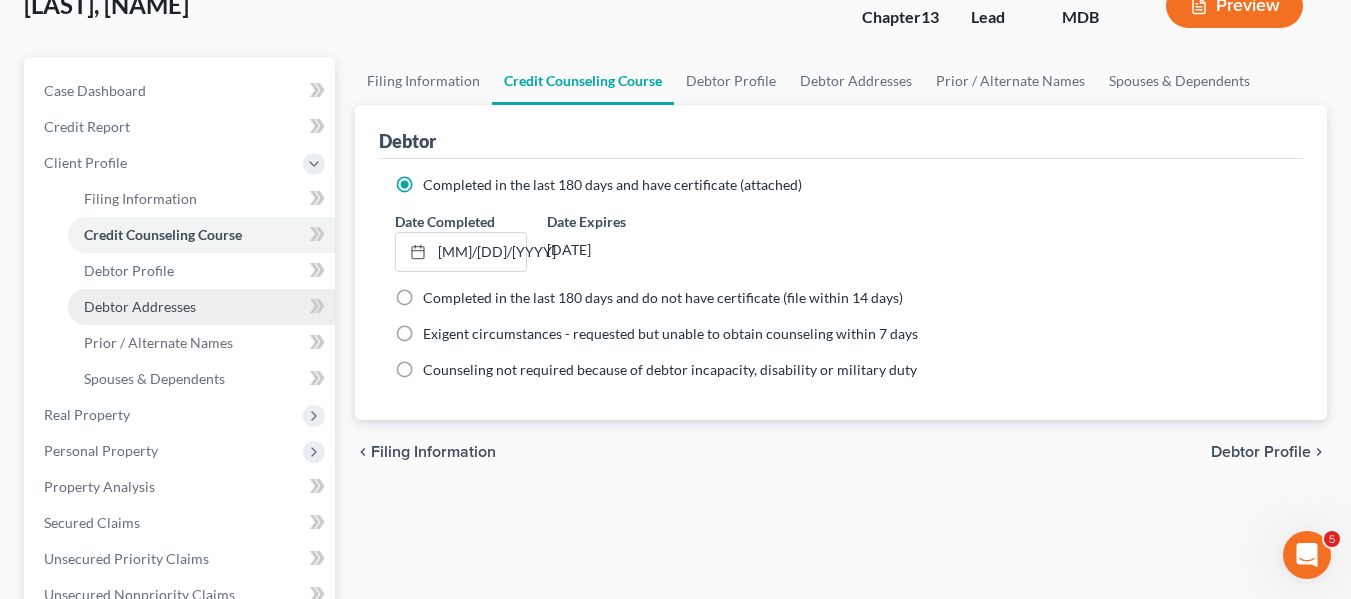click on "Debtor Addresses" at bounding box center [140, 306] 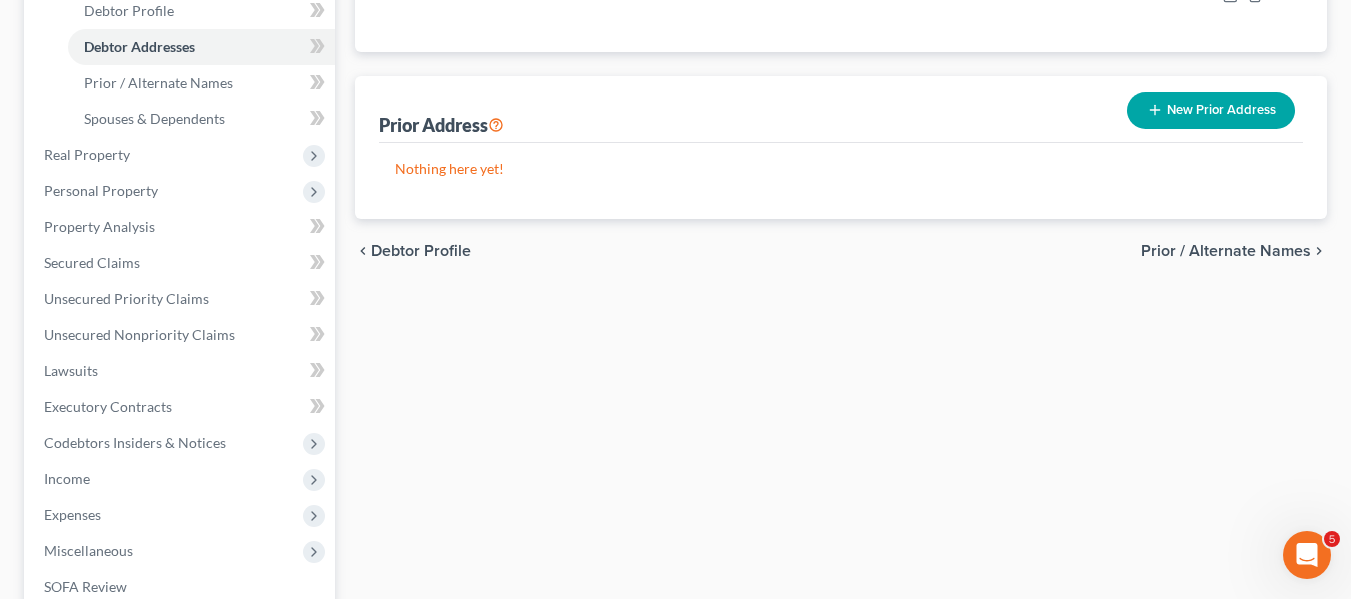 scroll, scrollTop: 396, scrollLeft: 0, axis: vertical 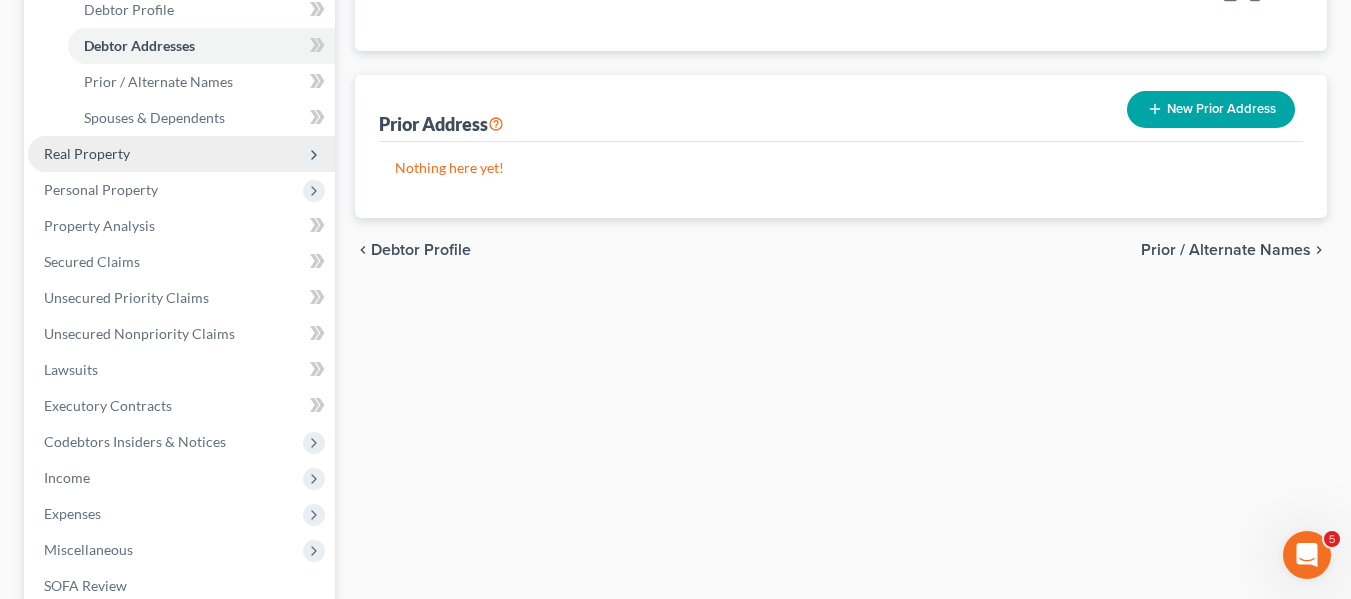 click on "Real Property" at bounding box center (87, 153) 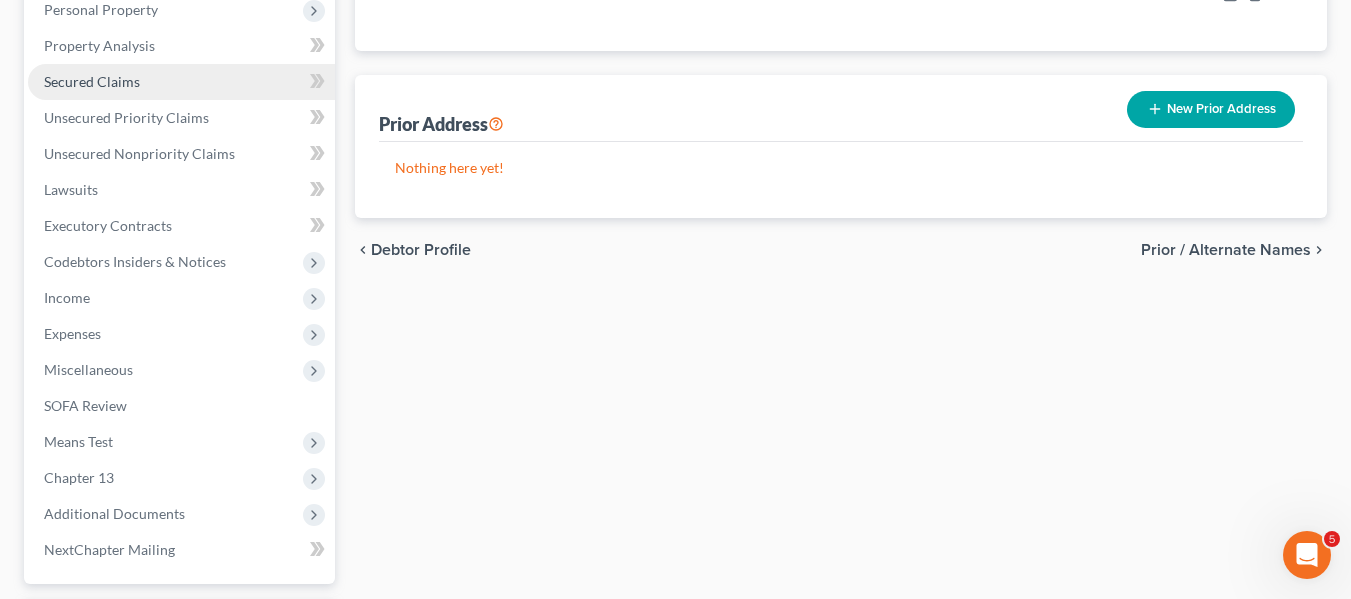 scroll, scrollTop: 242, scrollLeft: 0, axis: vertical 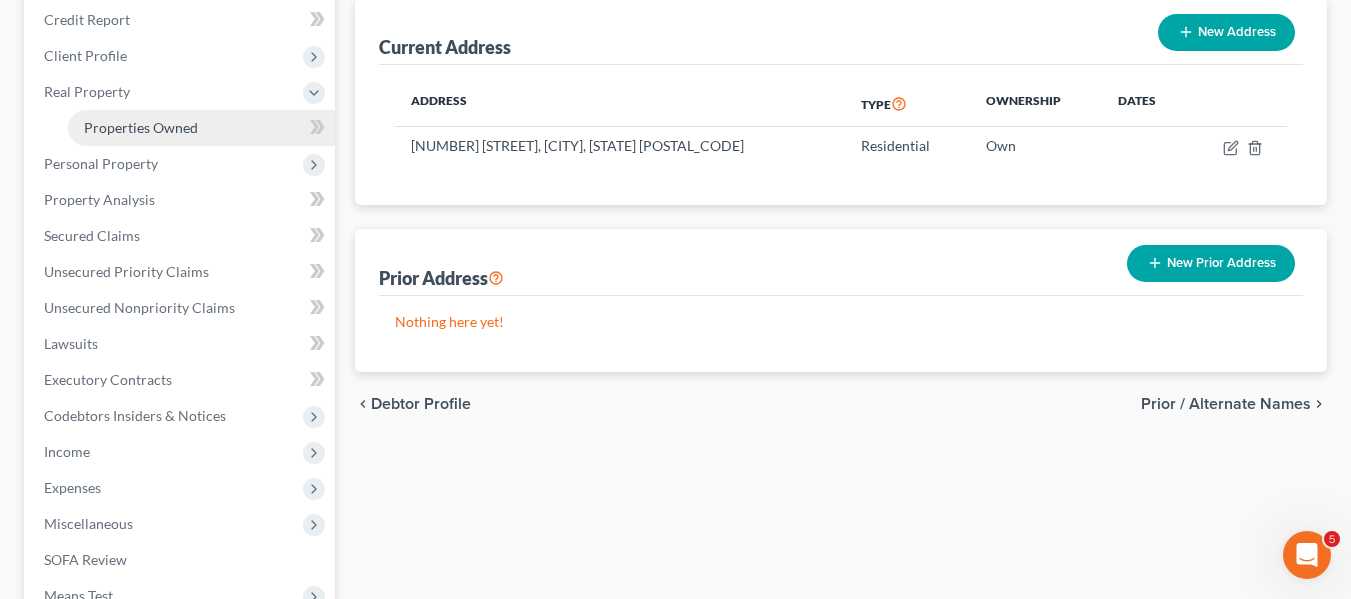 click on "Properties Owned" at bounding box center [201, 128] 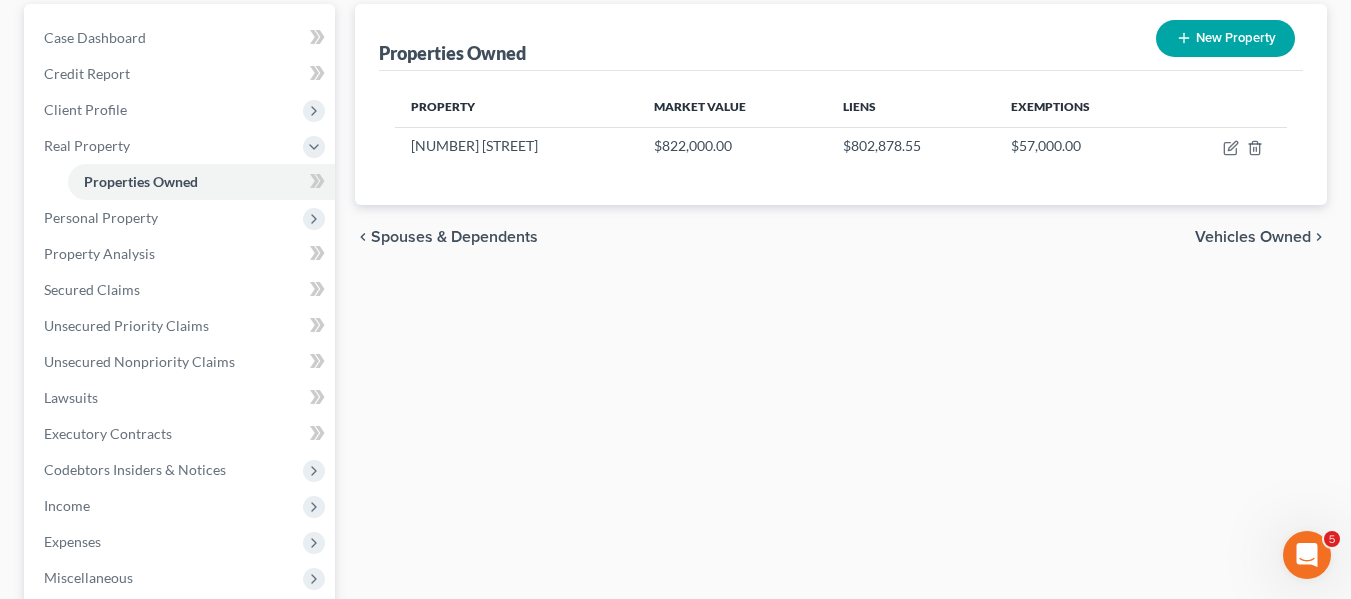 scroll, scrollTop: 189, scrollLeft: 0, axis: vertical 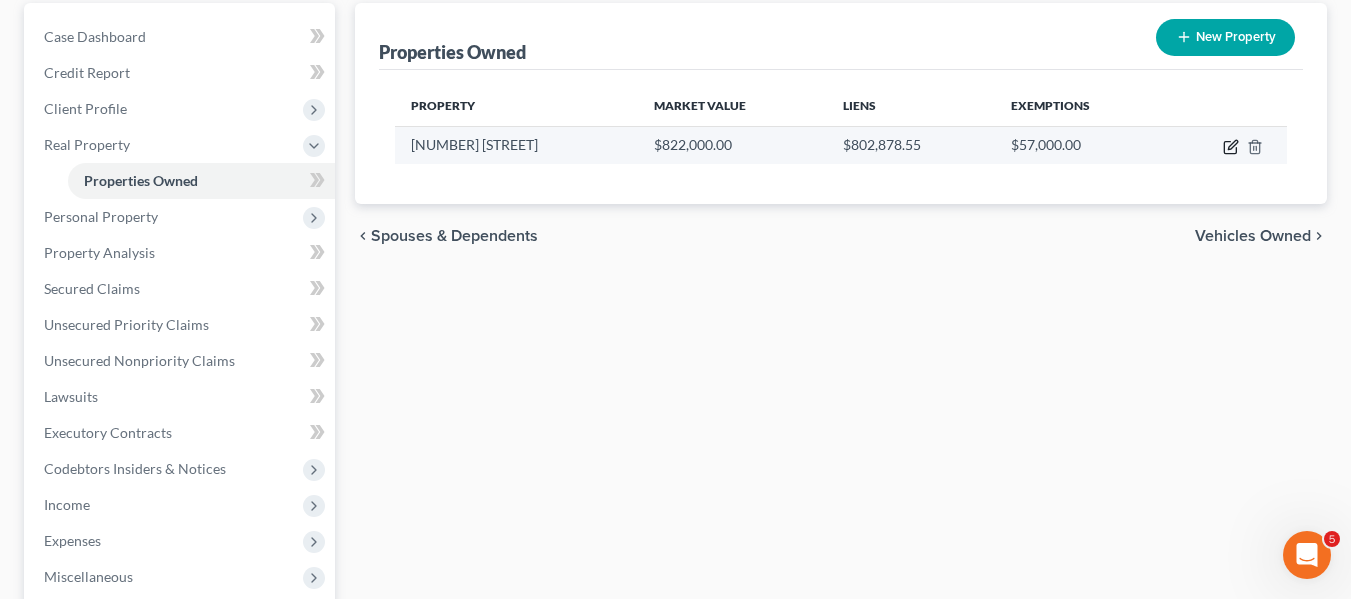 click 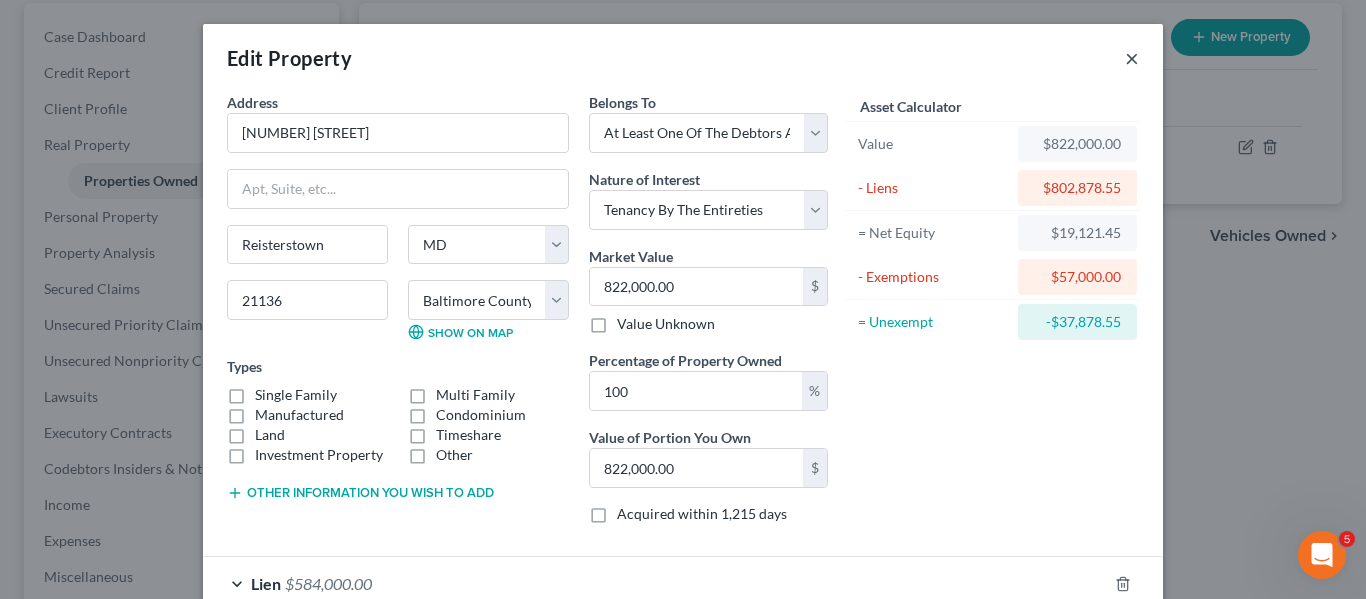 click on "×" at bounding box center (1132, 58) 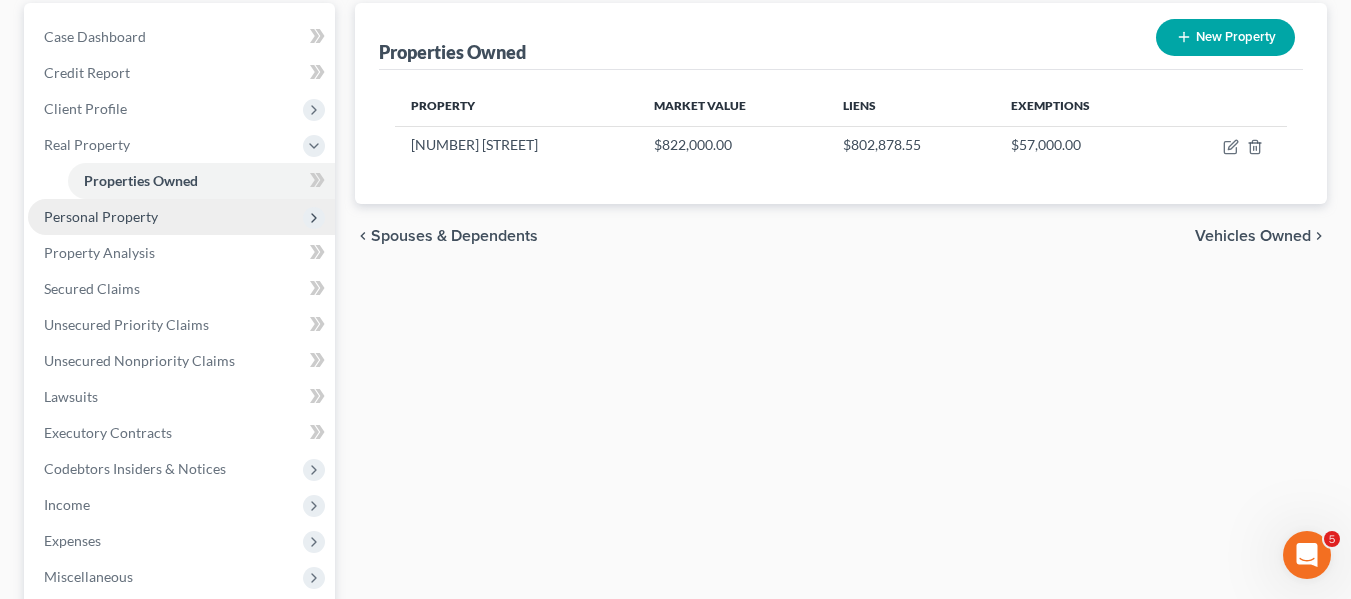 click on "Personal Property" at bounding box center (181, 217) 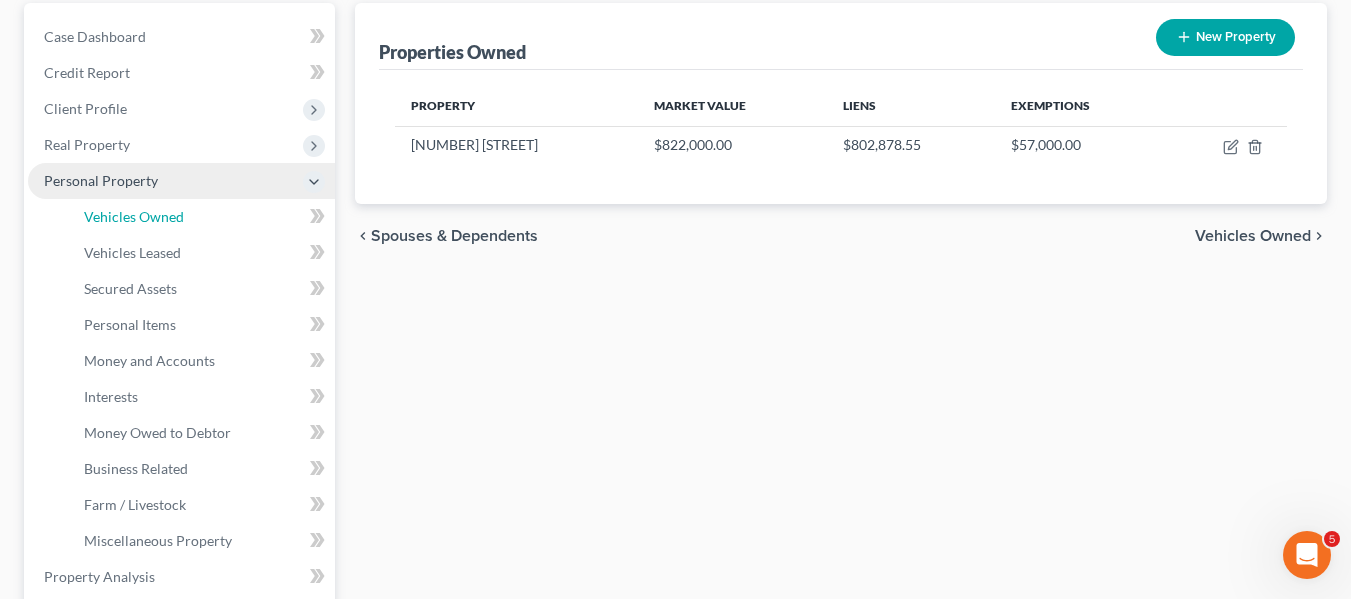 click on "Vehicles Owned" at bounding box center [134, 216] 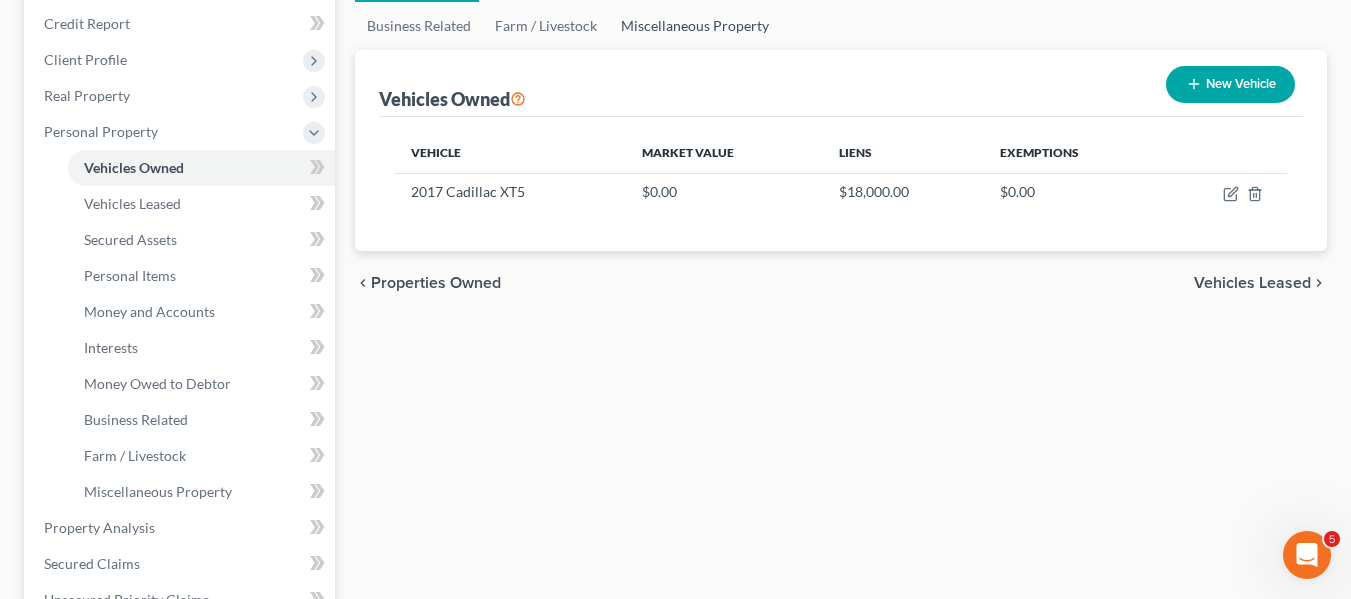 scroll, scrollTop: 239, scrollLeft: 0, axis: vertical 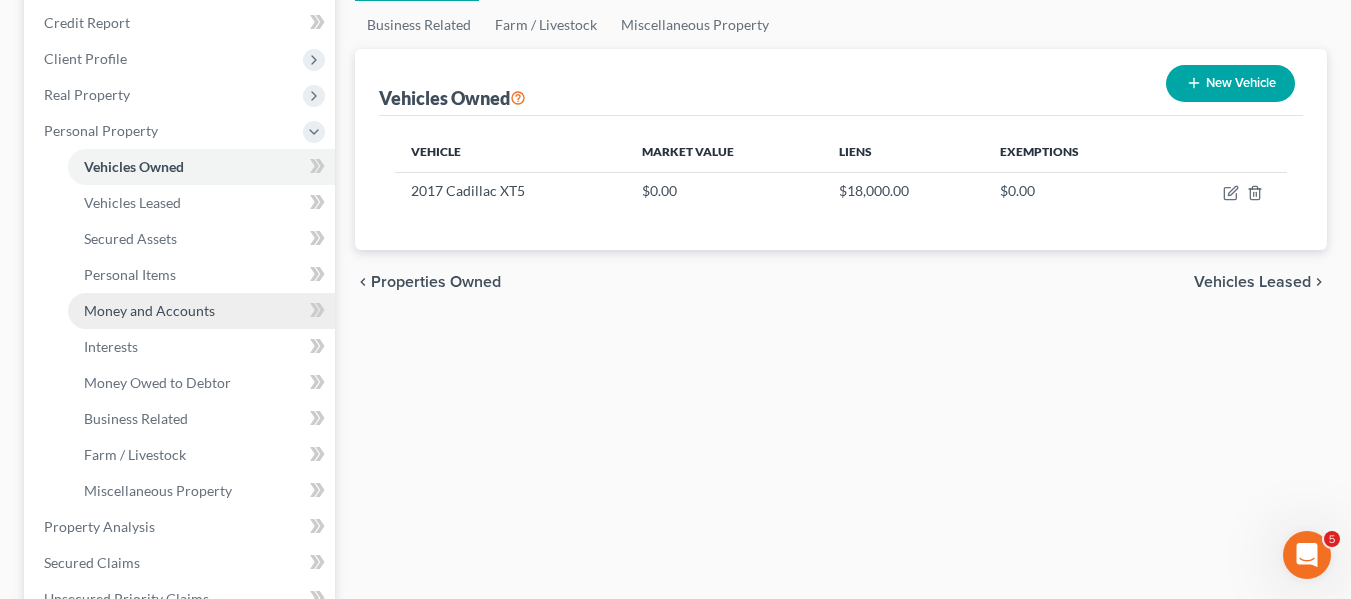 click on "Money and Accounts" at bounding box center (201, 311) 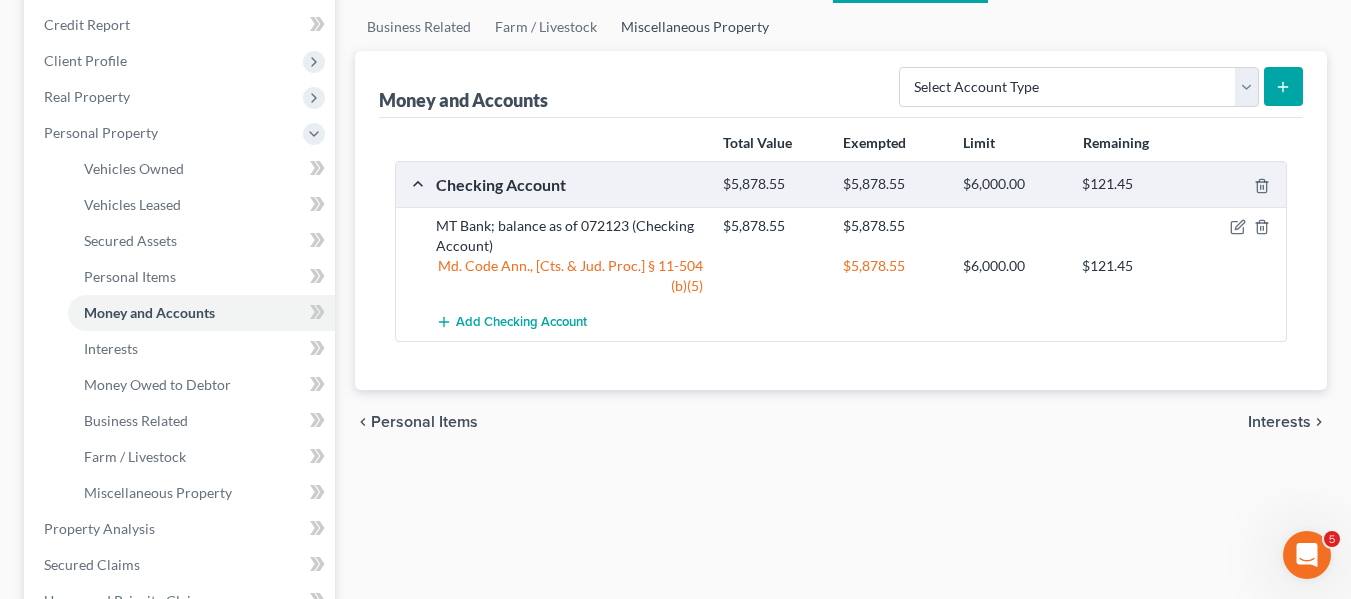 scroll, scrollTop: 238, scrollLeft: 0, axis: vertical 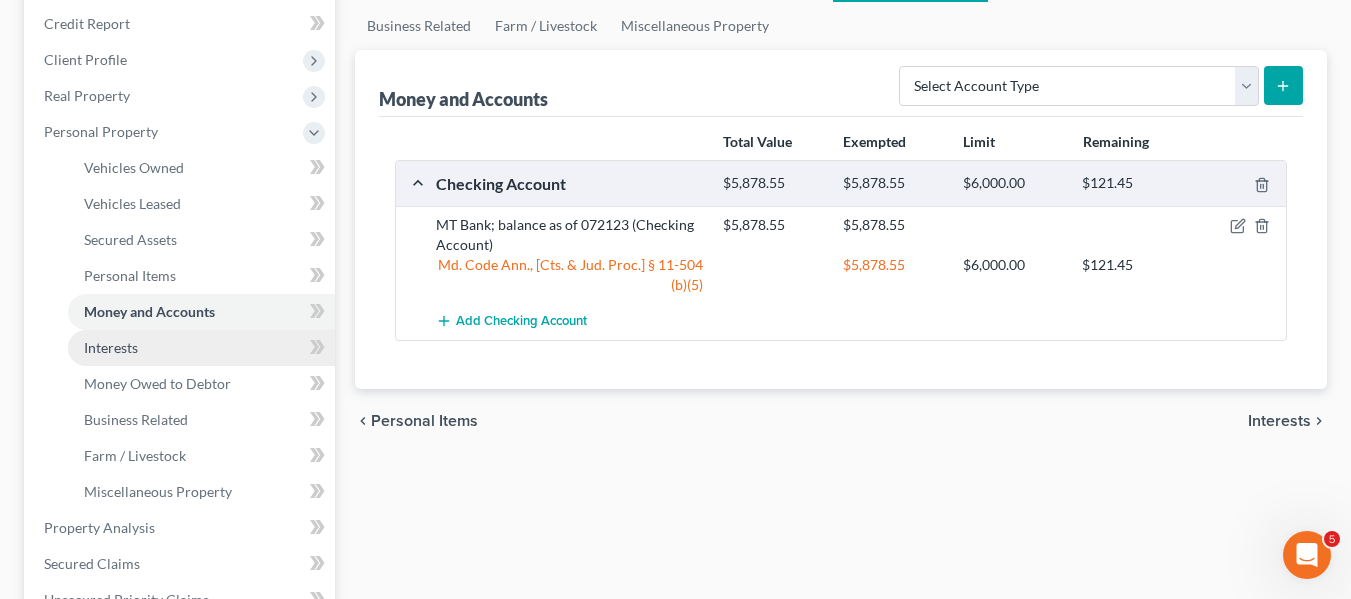 click on "Interests" at bounding box center [111, 347] 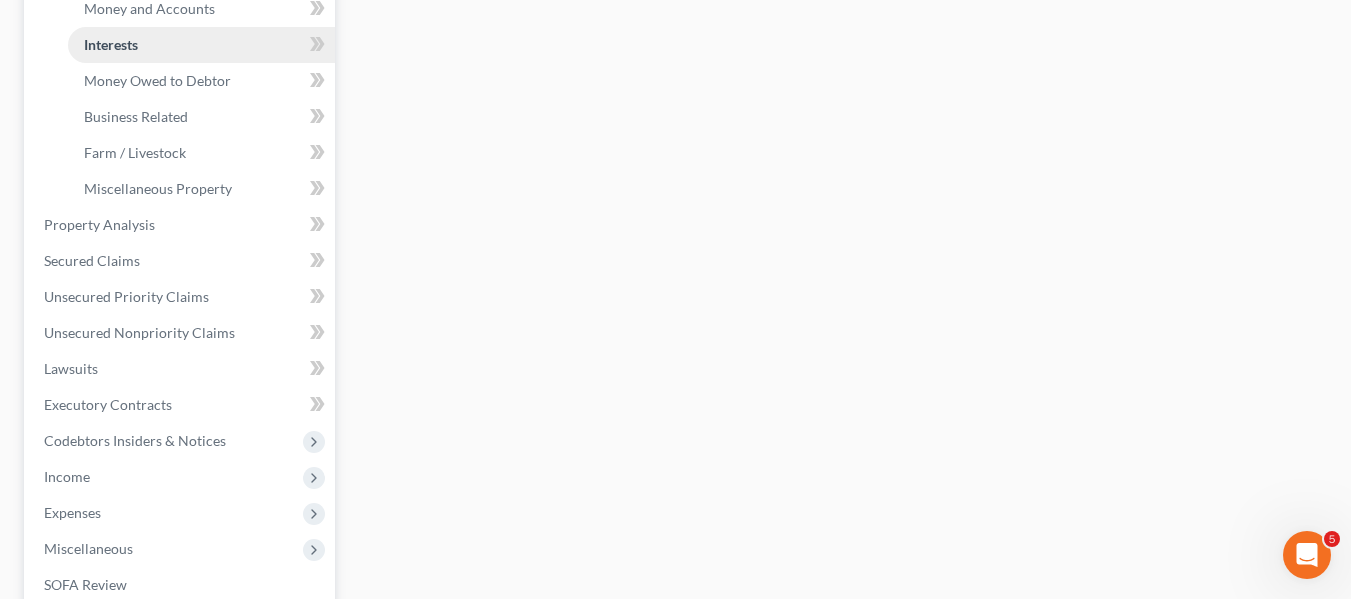 scroll, scrollTop: 542, scrollLeft: 0, axis: vertical 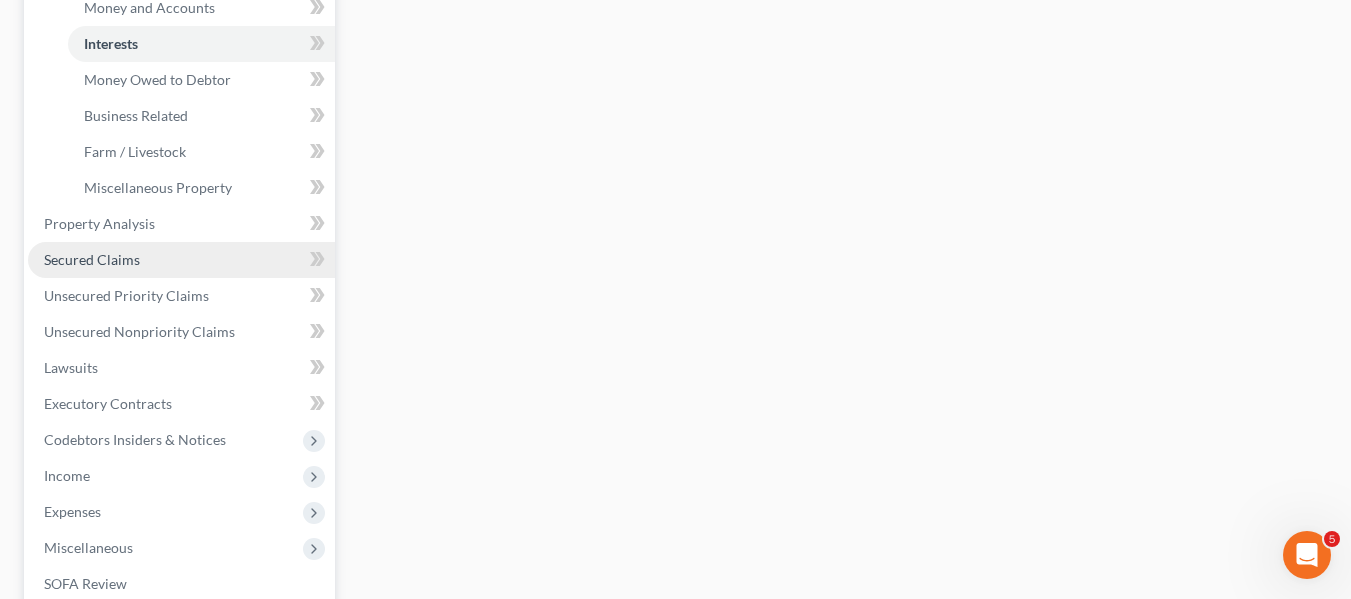 click on "Secured Claims" at bounding box center [92, 259] 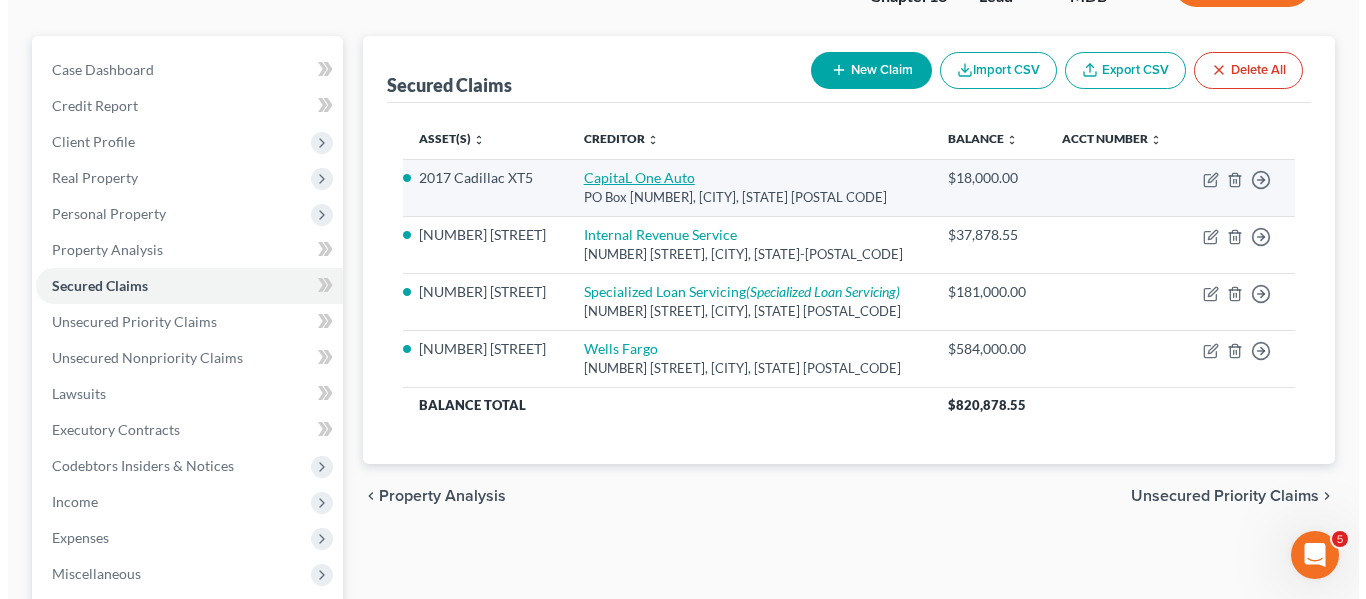 scroll, scrollTop: 157, scrollLeft: 0, axis: vertical 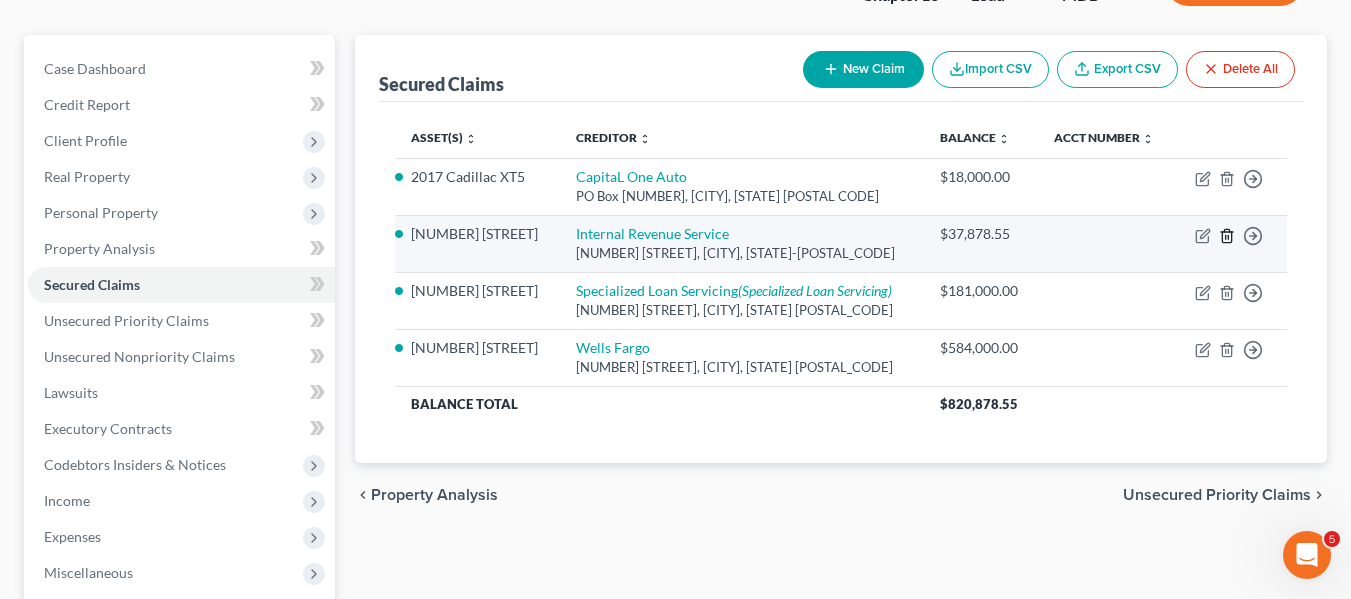 click 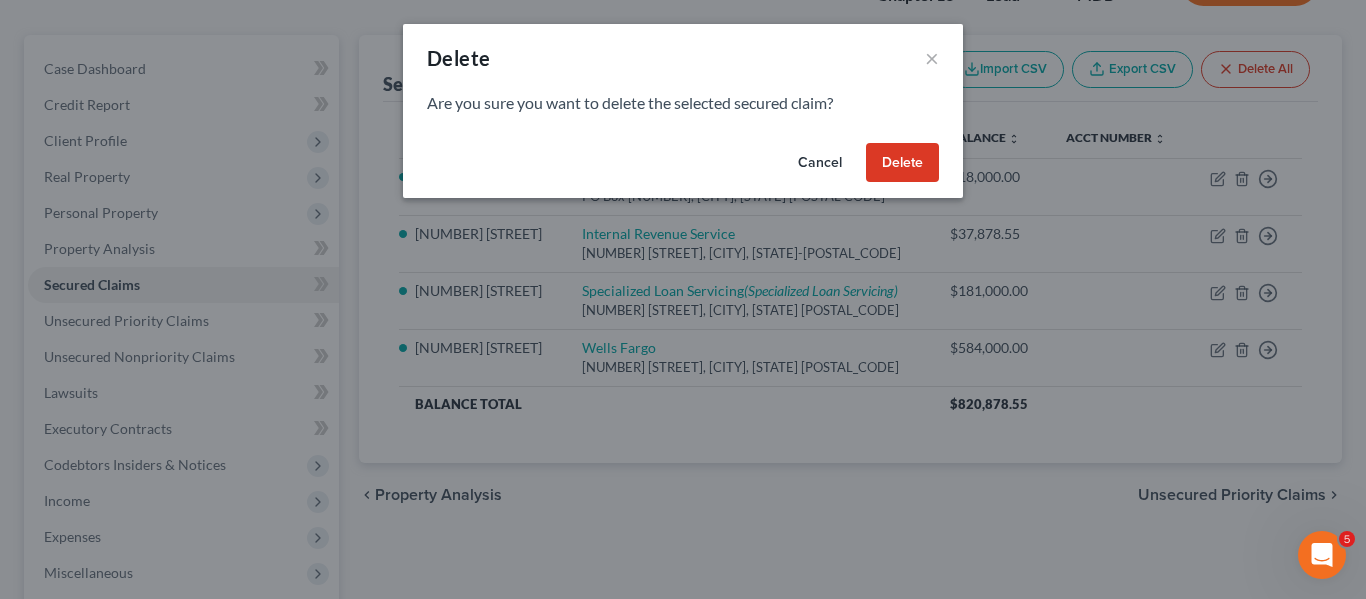 click on "Delete" at bounding box center (902, 163) 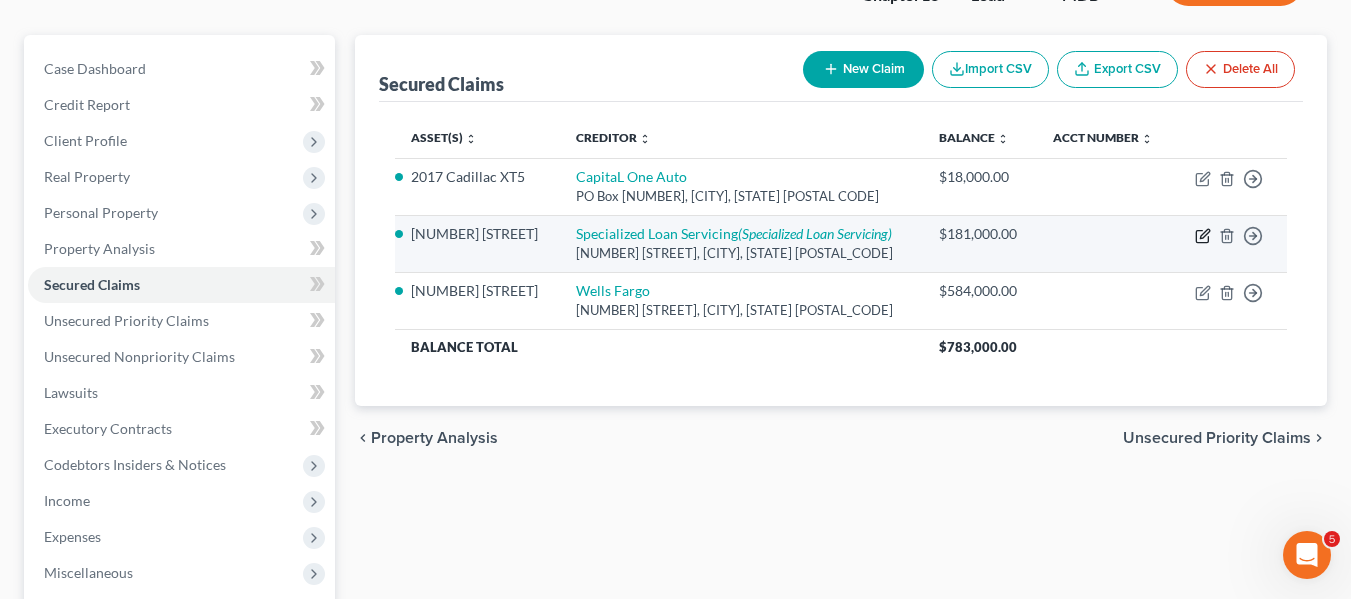 click 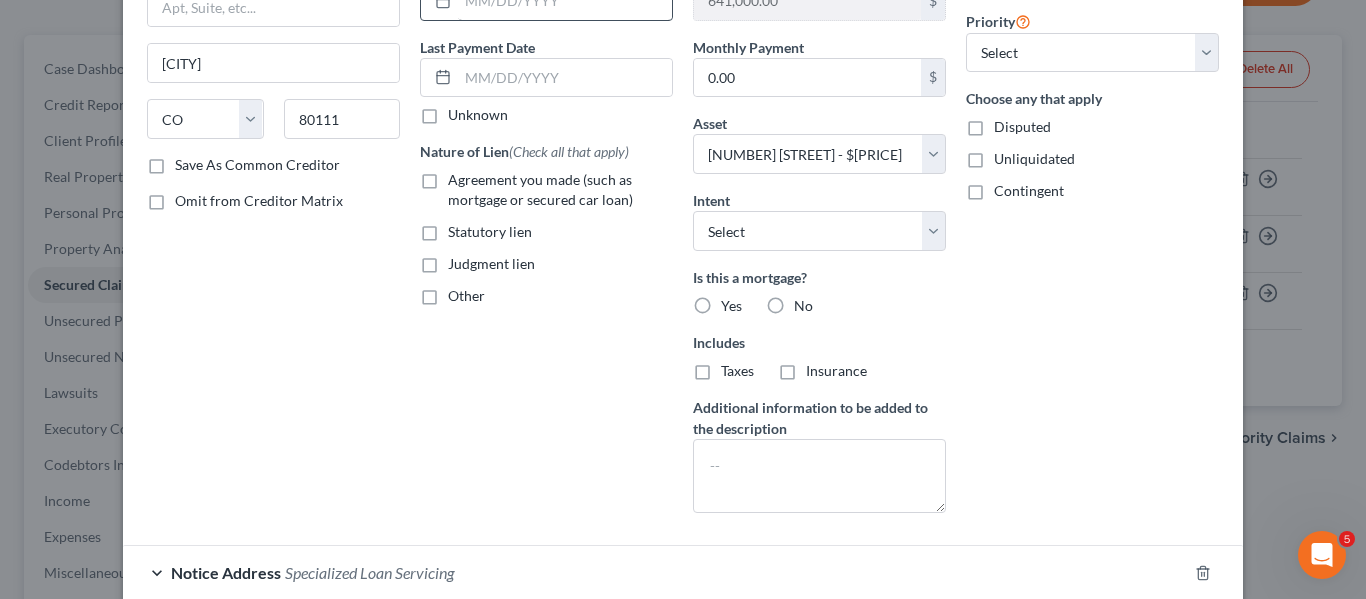 scroll, scrollTop: 405, scrollLeft: 0, axis: vertical 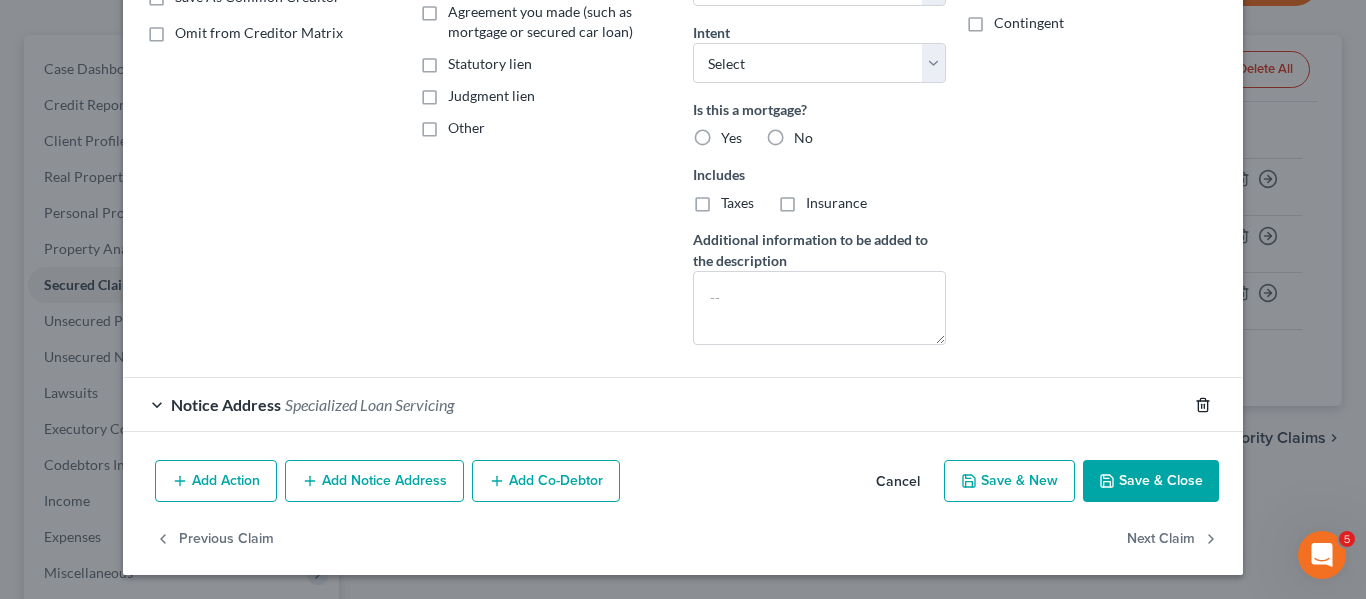 click 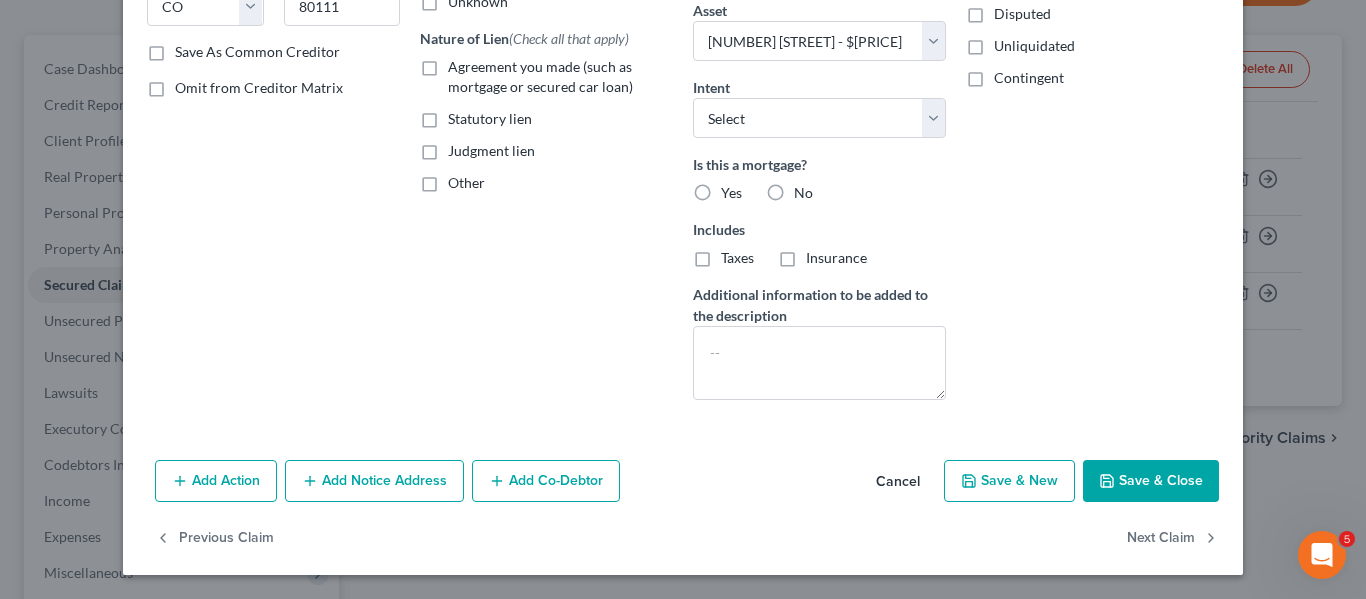 scroll, scrollTop: 350, scrollLeft: 0, axis: vertical 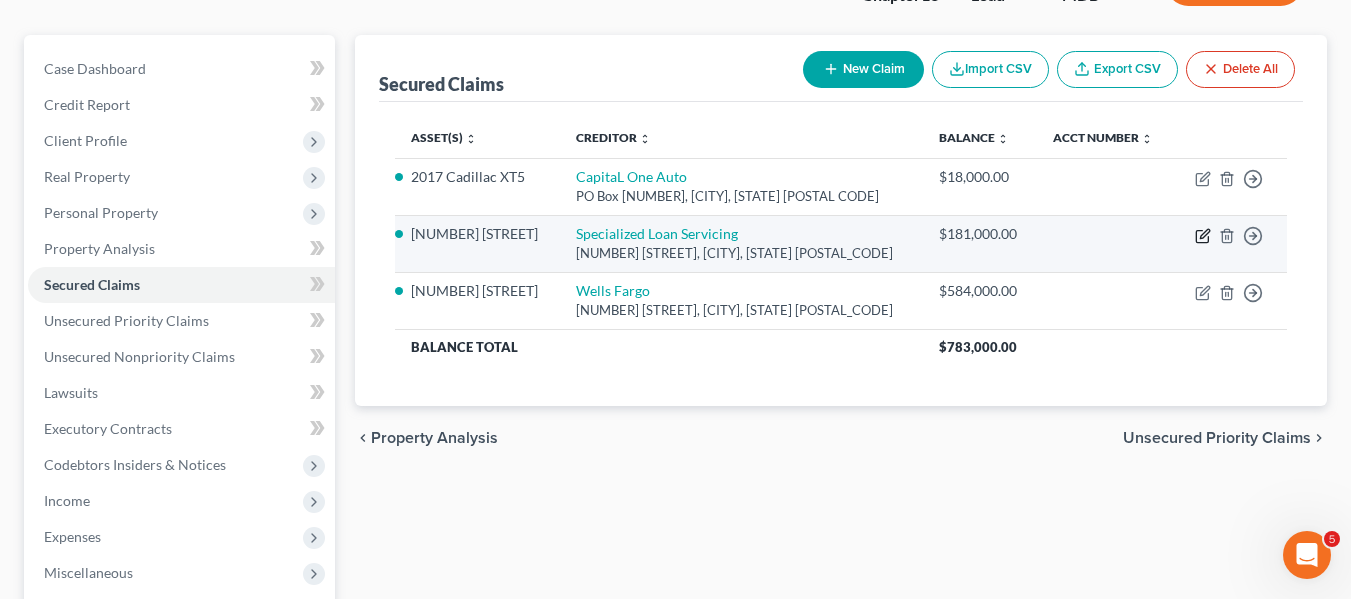 click 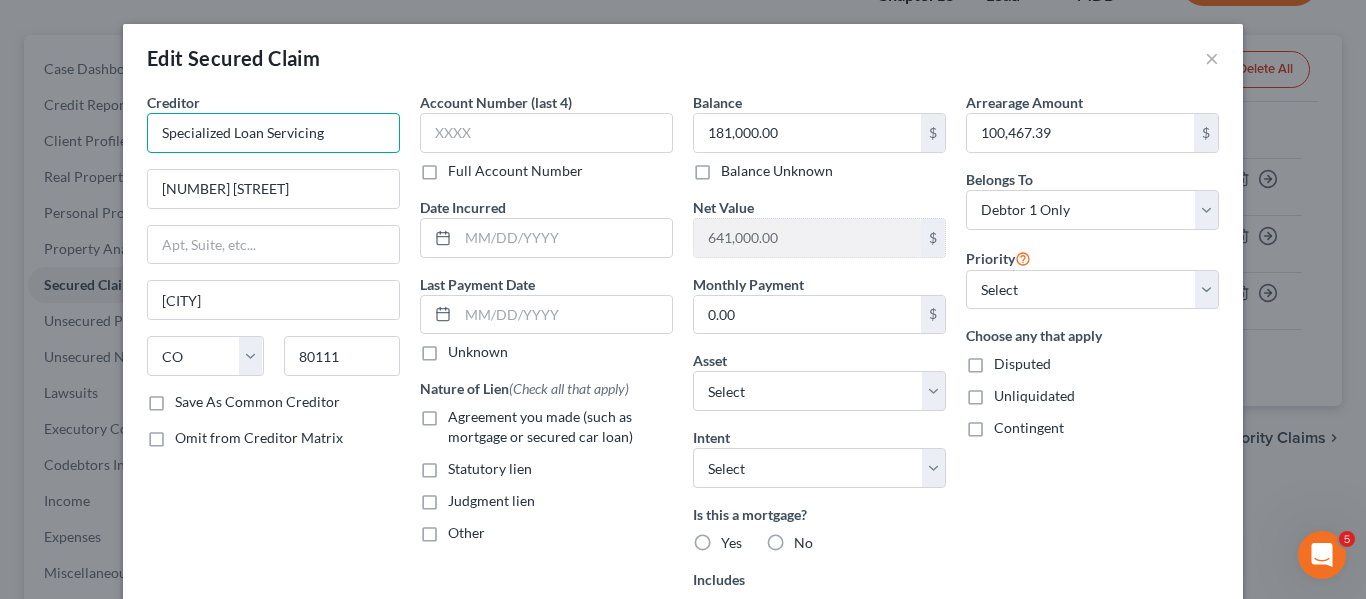 click on "Specialized Loan Servicing" at bounding box center (273, 133) 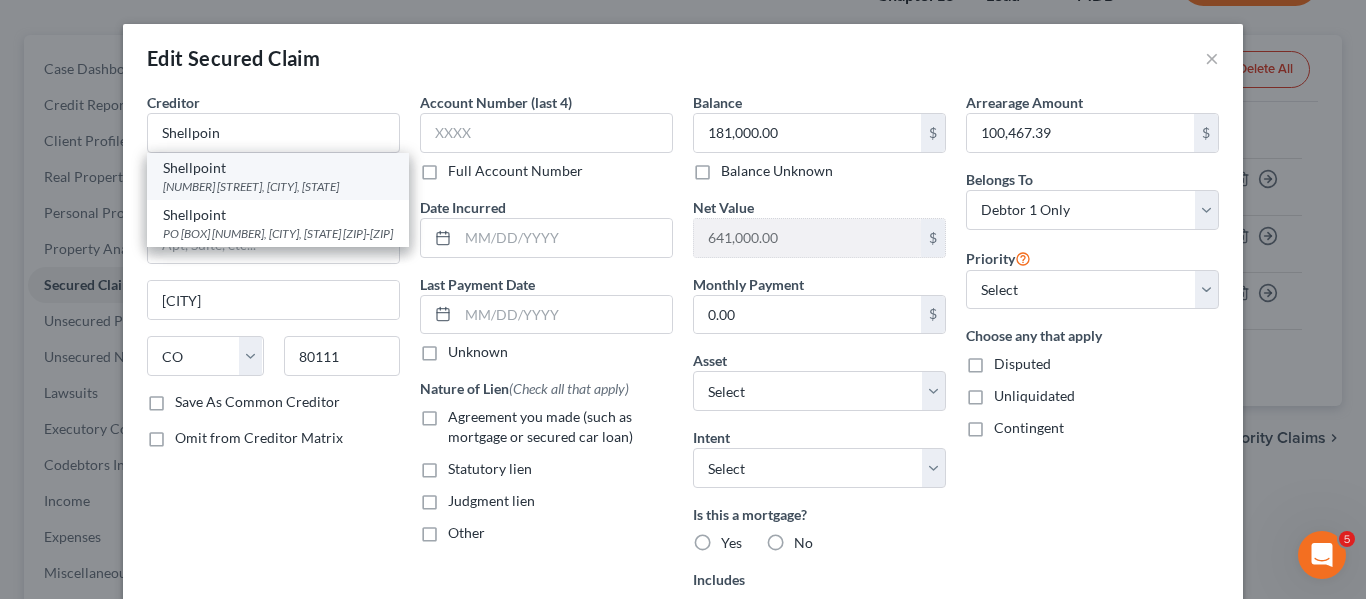 click on "Shellpoint" at bounding box center [278, 168] 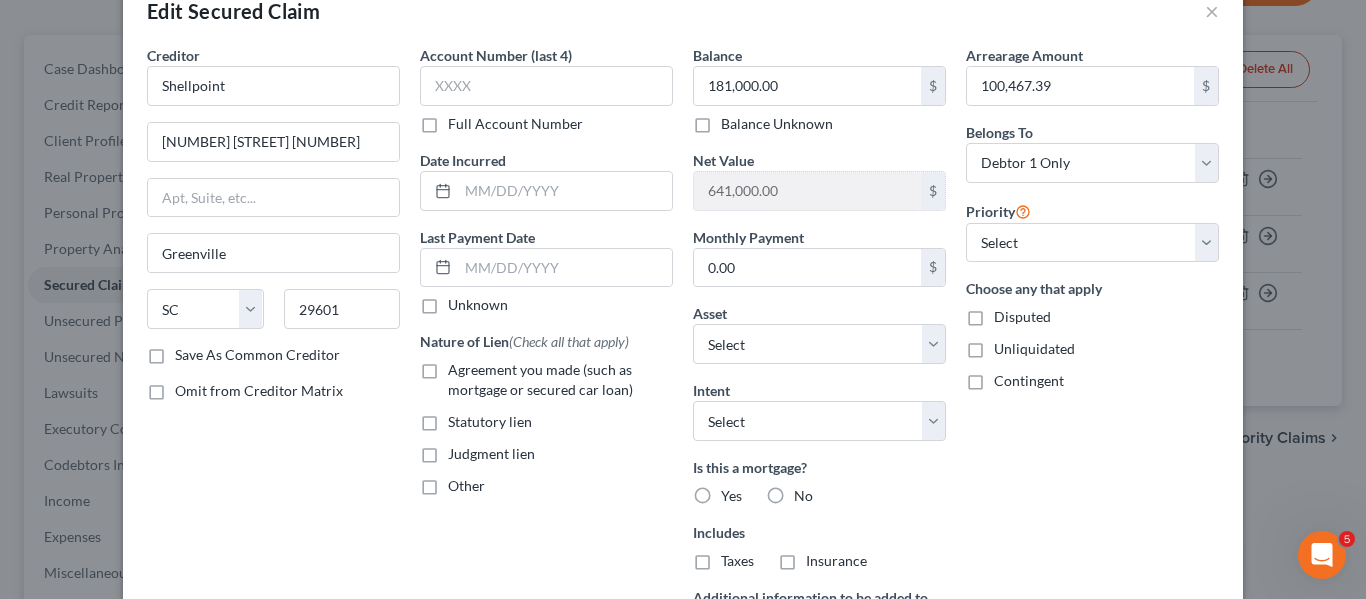 scroll, scrollTop: 0, scrollLeft: 0, axis: both 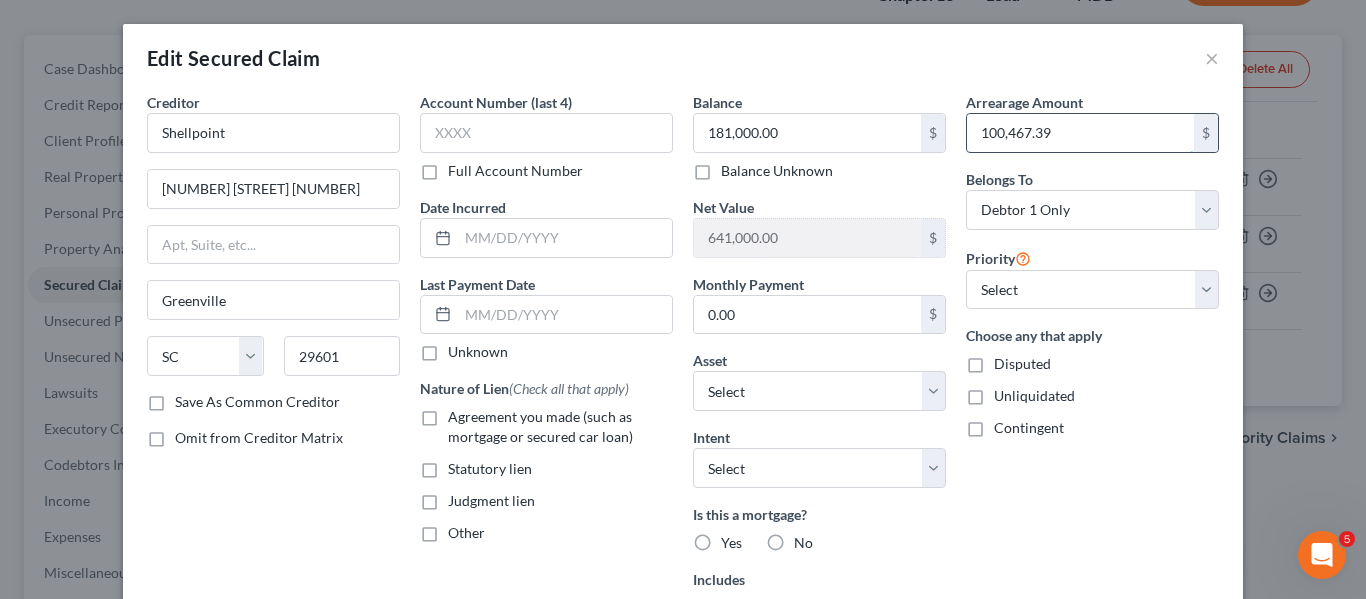 click on "100,467.39" at bounding box center [1080, 133] 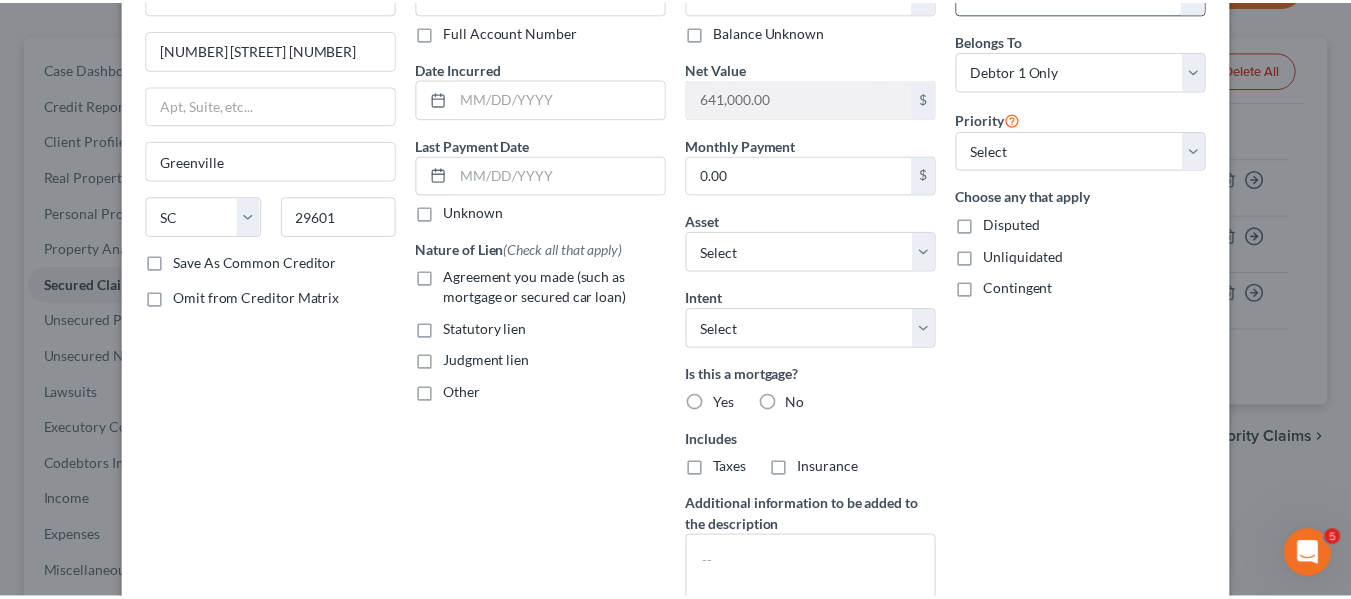 scroll, scrollTop: 350, scrollLeft: 0, axis: vertical 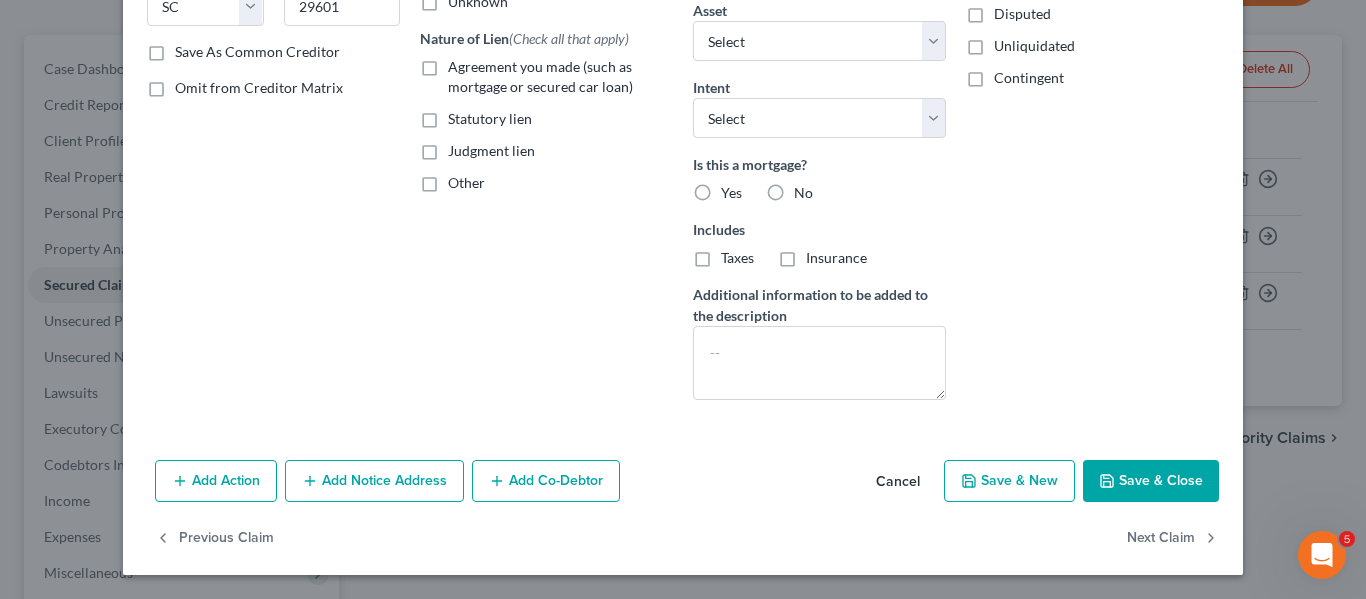 type on "105,000" 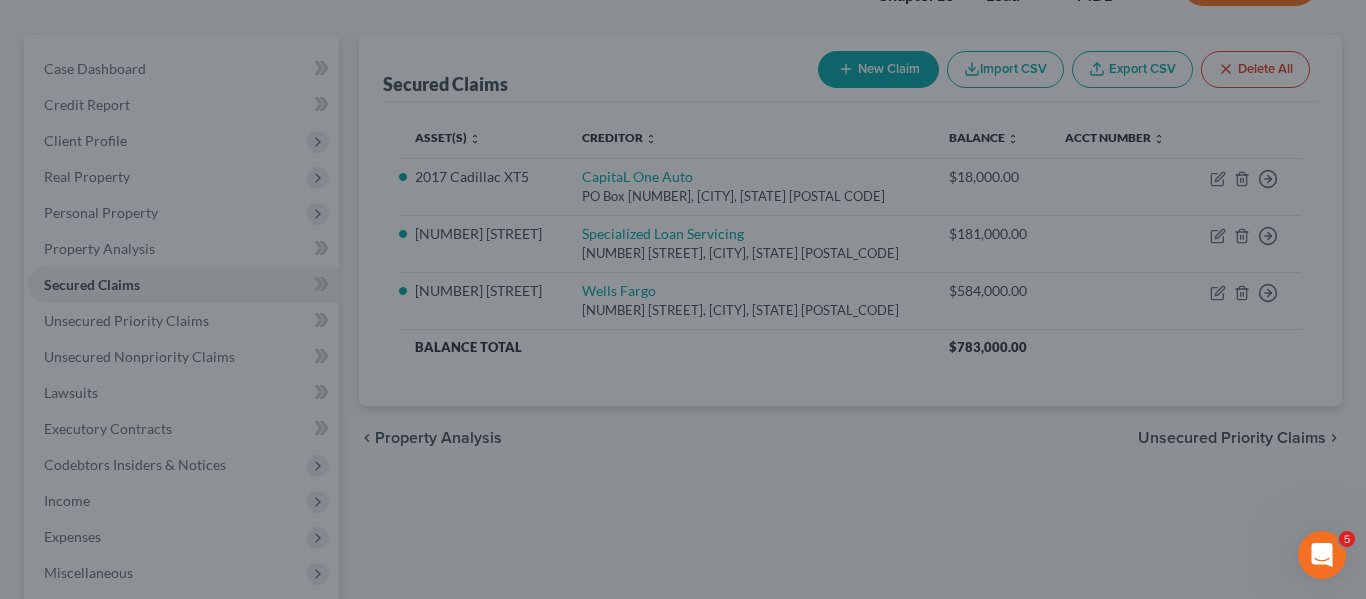 select on "7" 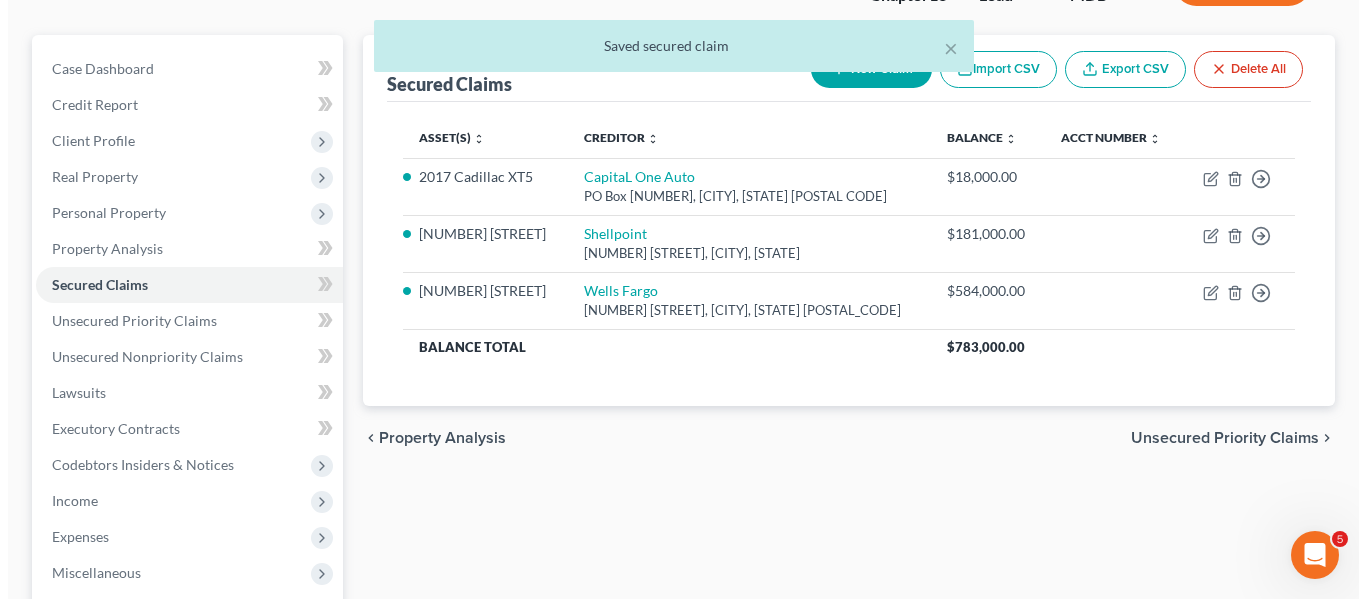 scroll, scrollTop: 137, scrollLeft: 0, axis: vertical 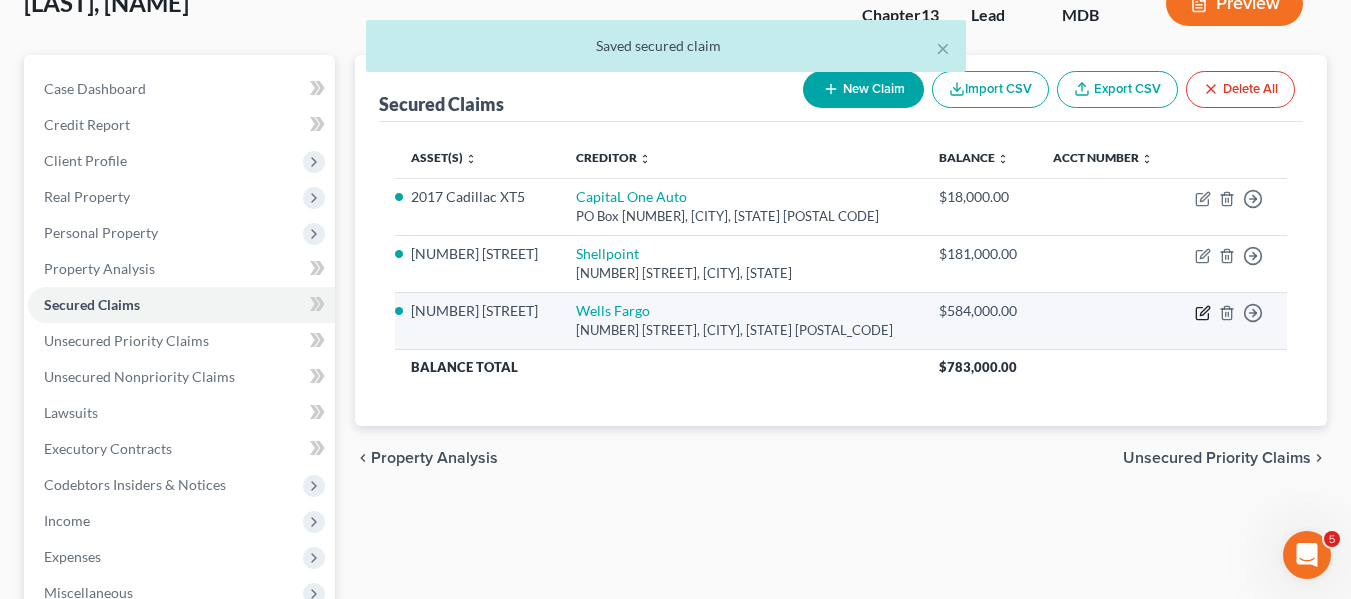 click 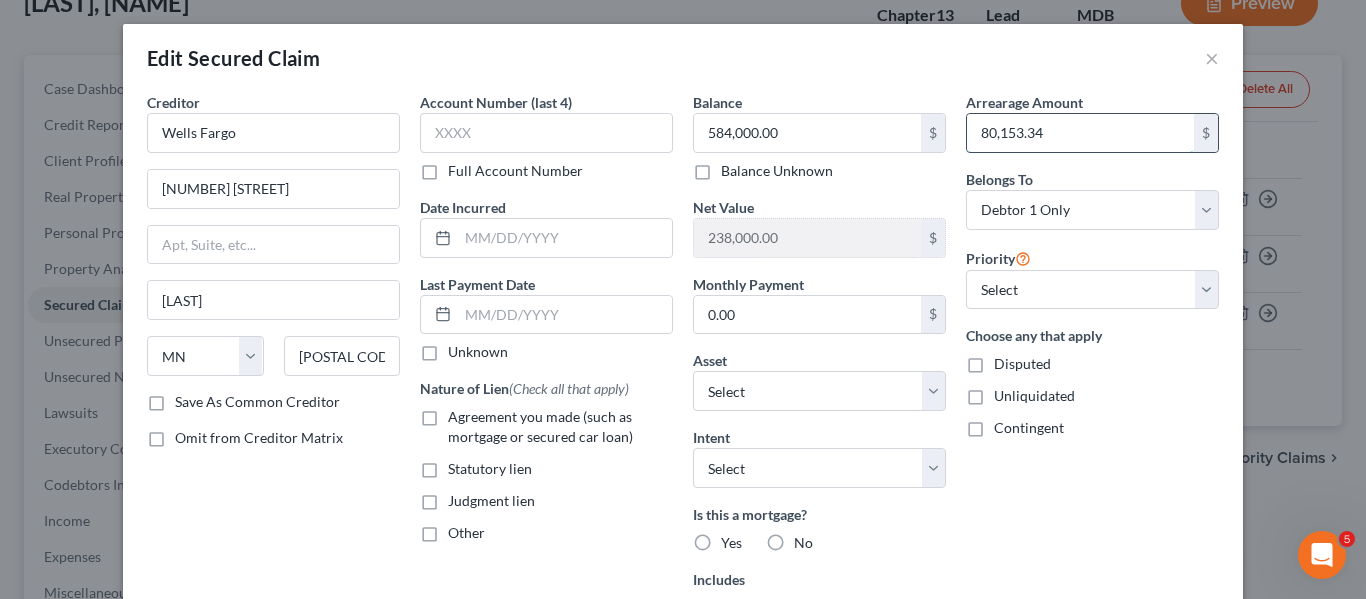 click on "80,153.34" at bounding box center (1080, 133) 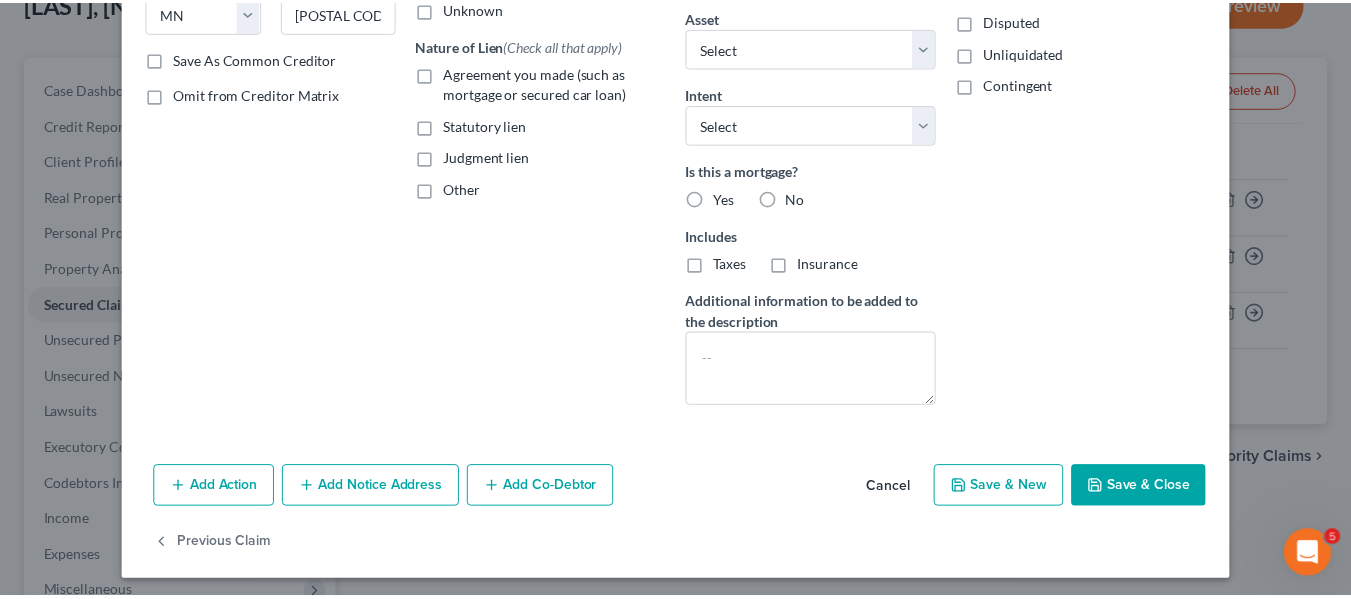 scroll, scrollTop: 350, scrollLeft: 0, axis: vertical 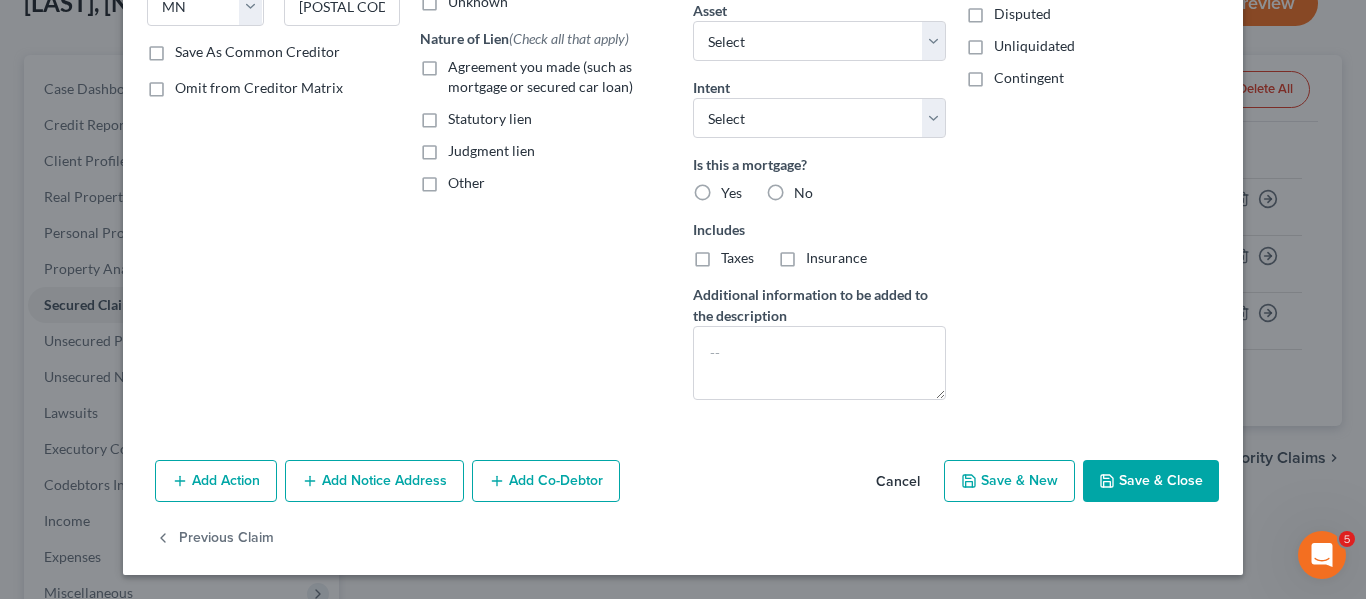type on "85,000" 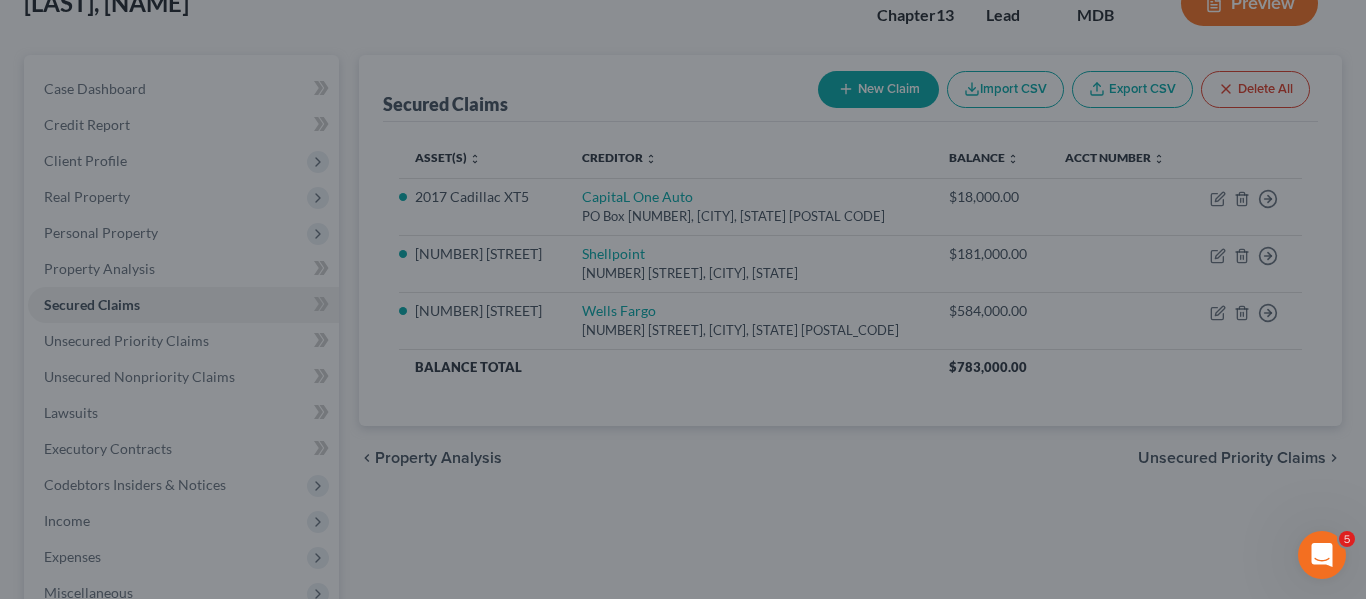 select on "7" 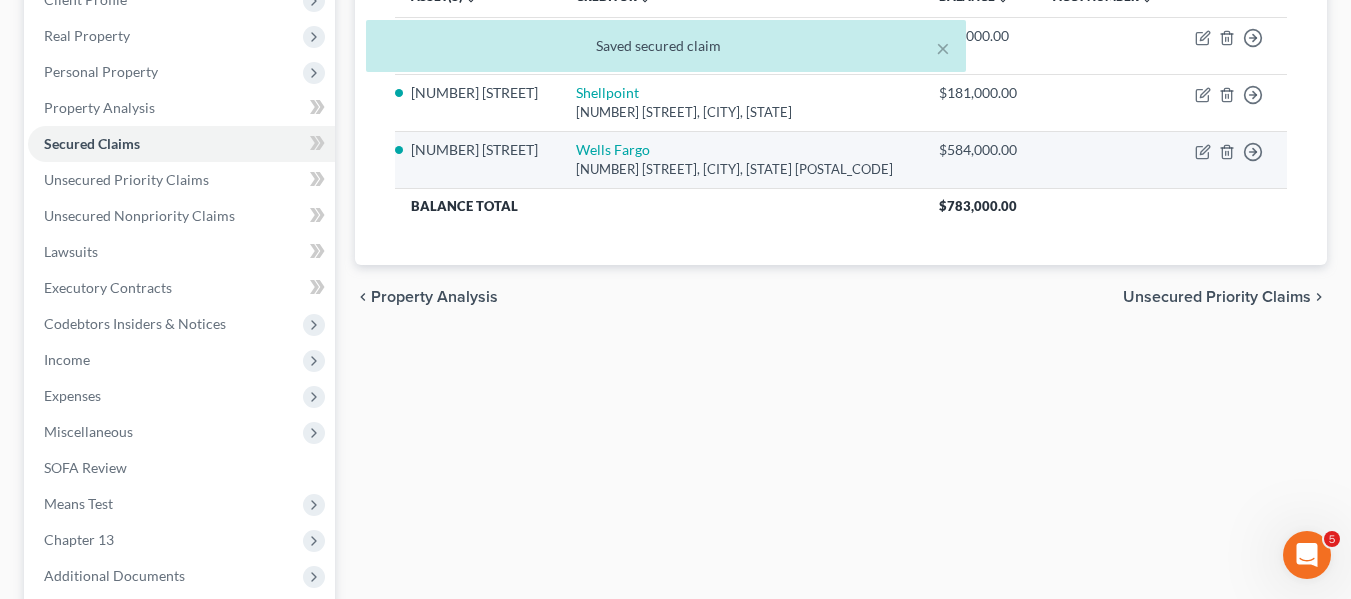 scroll, scrollTop: 115, scrollLeft: 0, axis: vertical 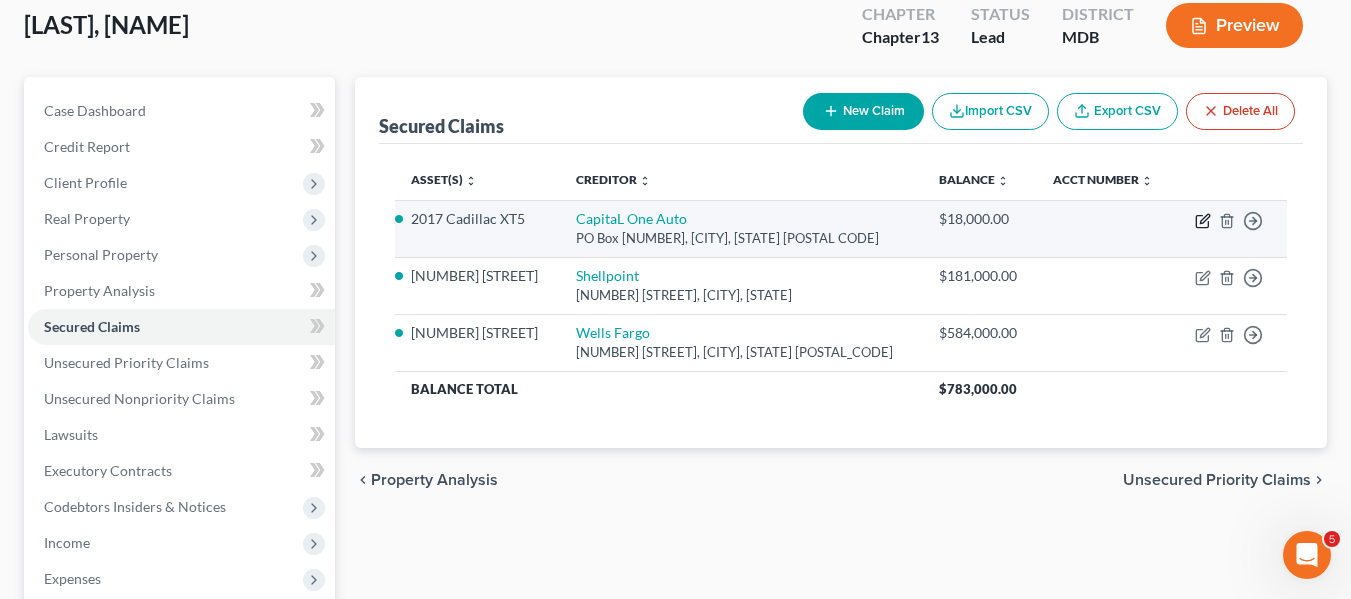 click 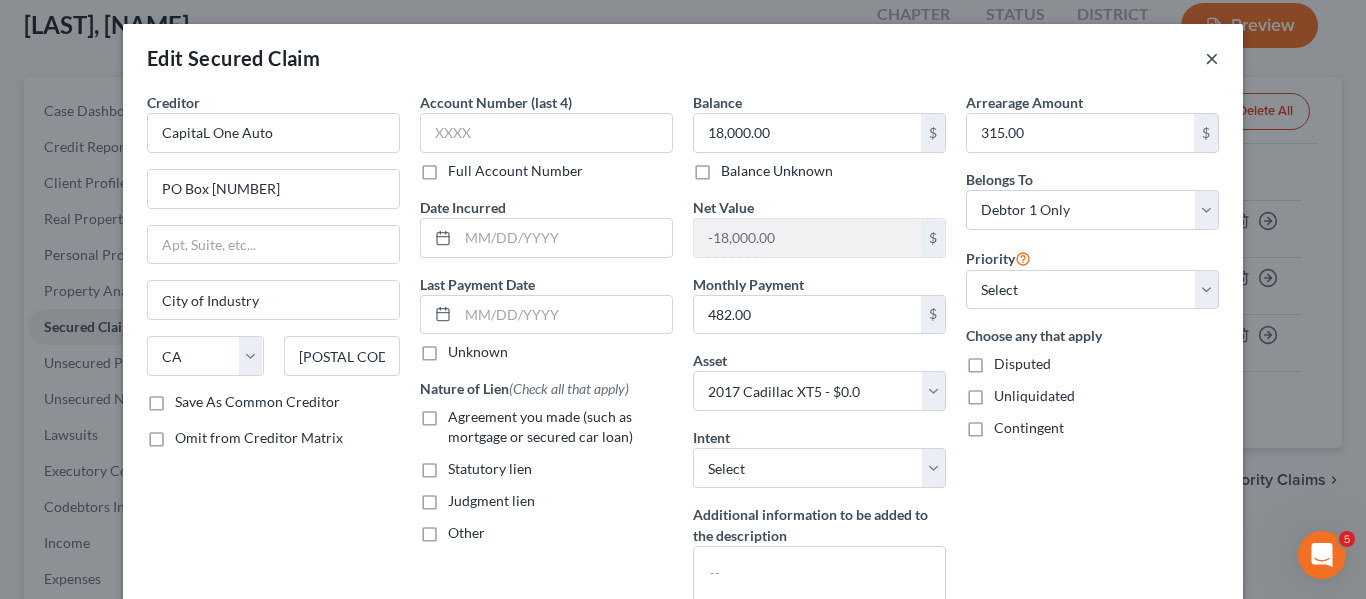 click on "×" at bounding box center (1212, 58) 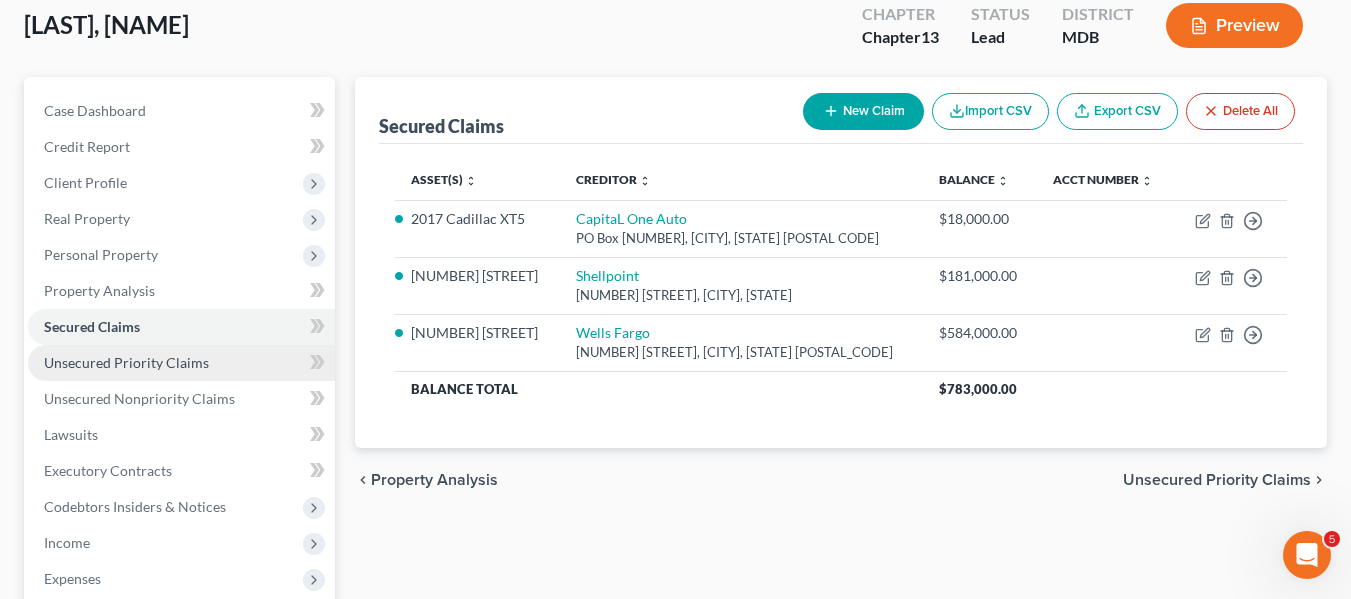 scroll, scrollTop: 296, scrollLeft: 0, axis: vertical 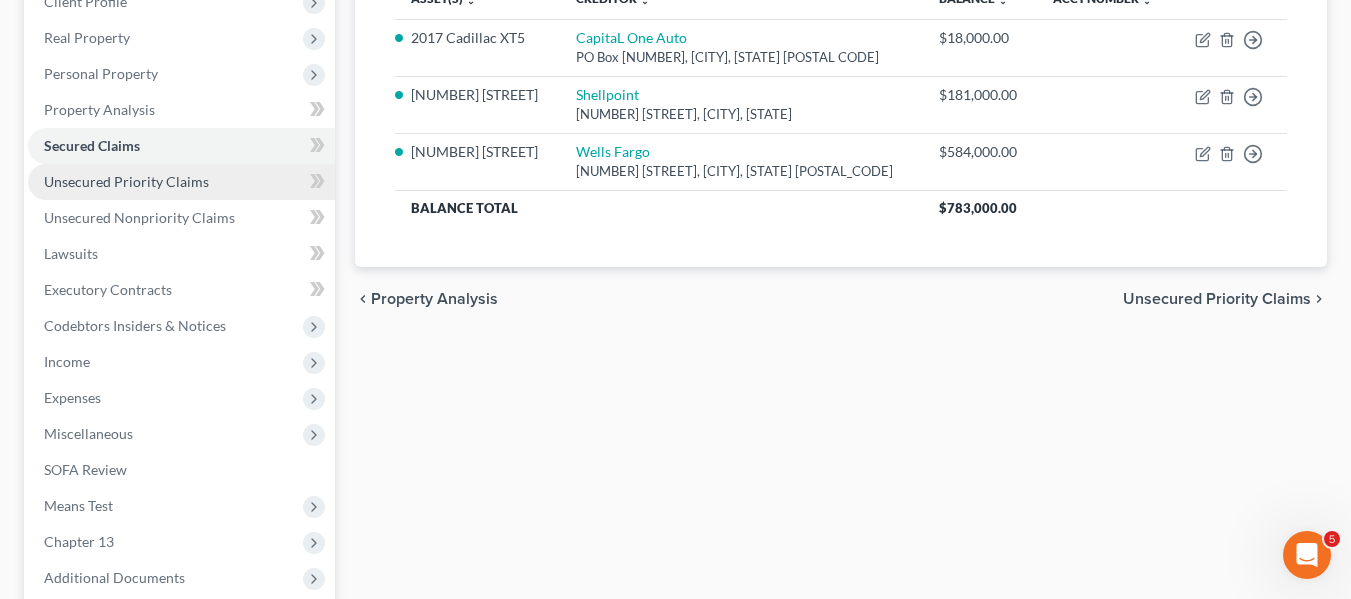 click on "Unsecured Priority Claims" at bounding box center (126, 181) 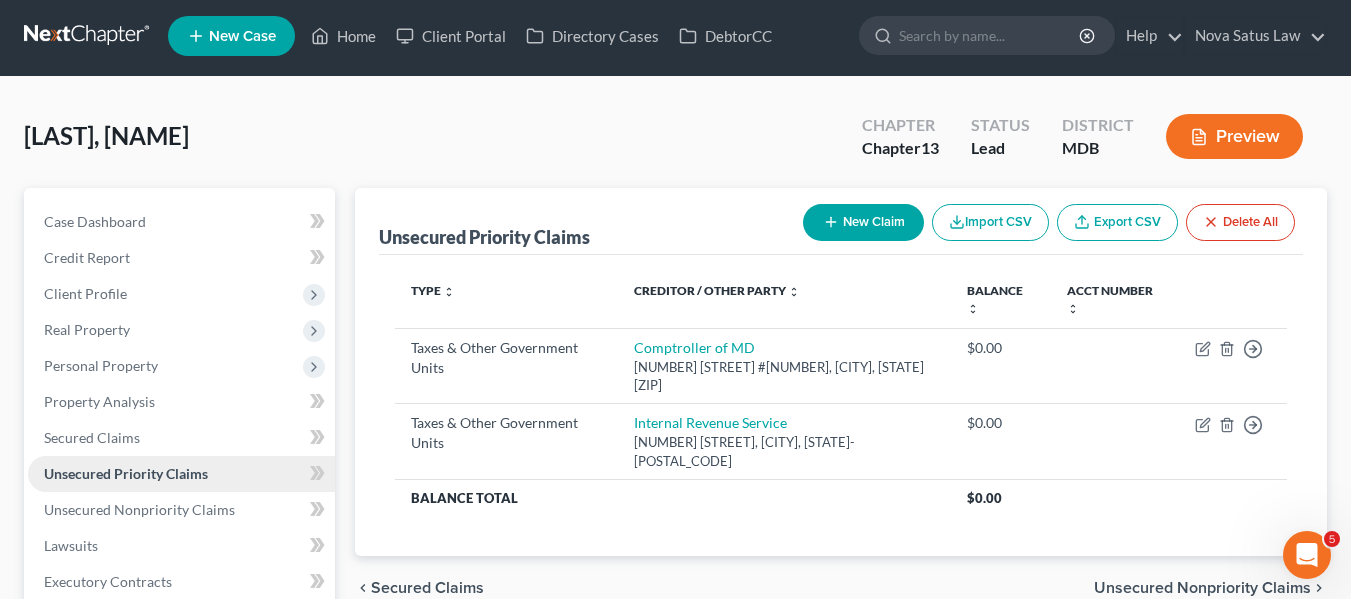 scroll, scrollTop: 0, scrollLeft: 0, axis: both 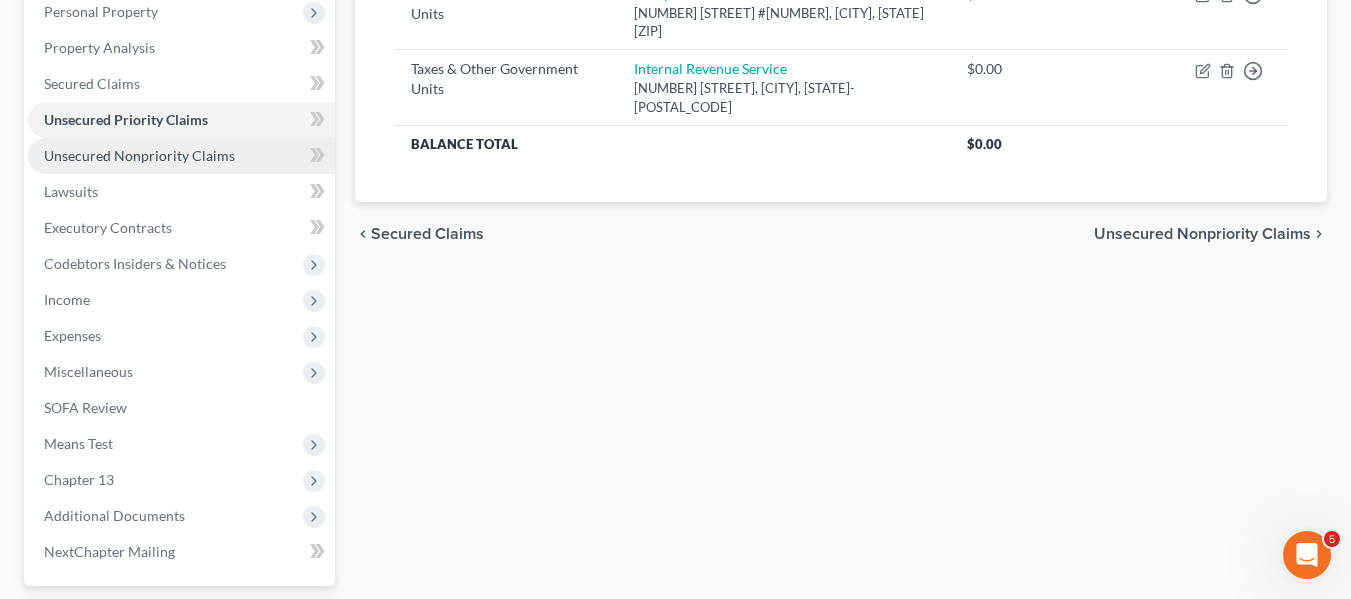 click on "Unsecured Nonpriority Claims" at bounding box center [181, 156] 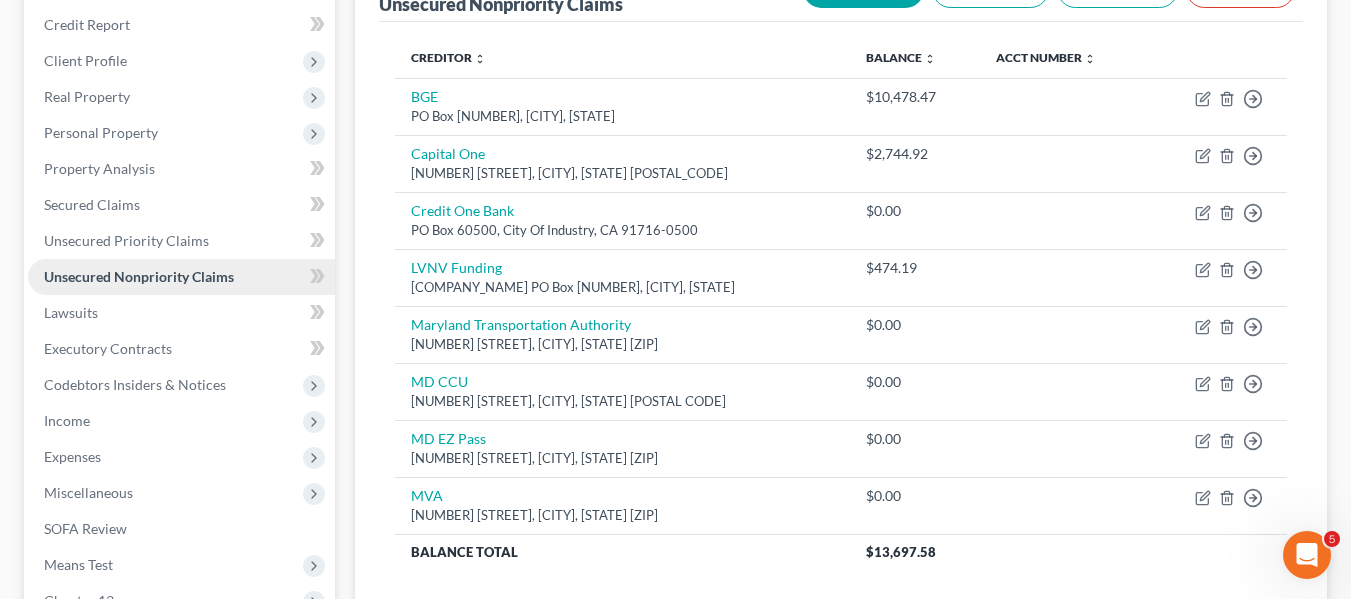 scroll, scrollTop: 238, scrollLeft: 0, axis: vertical 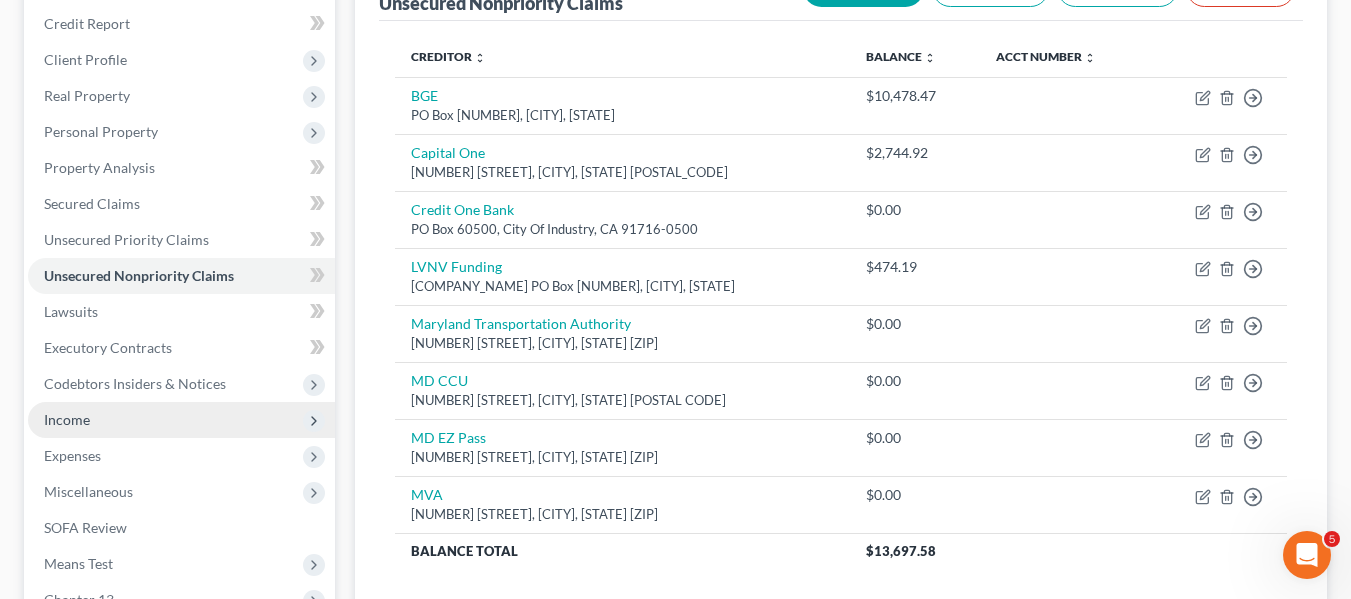 click on "Income" at bounding box center (181, 420) 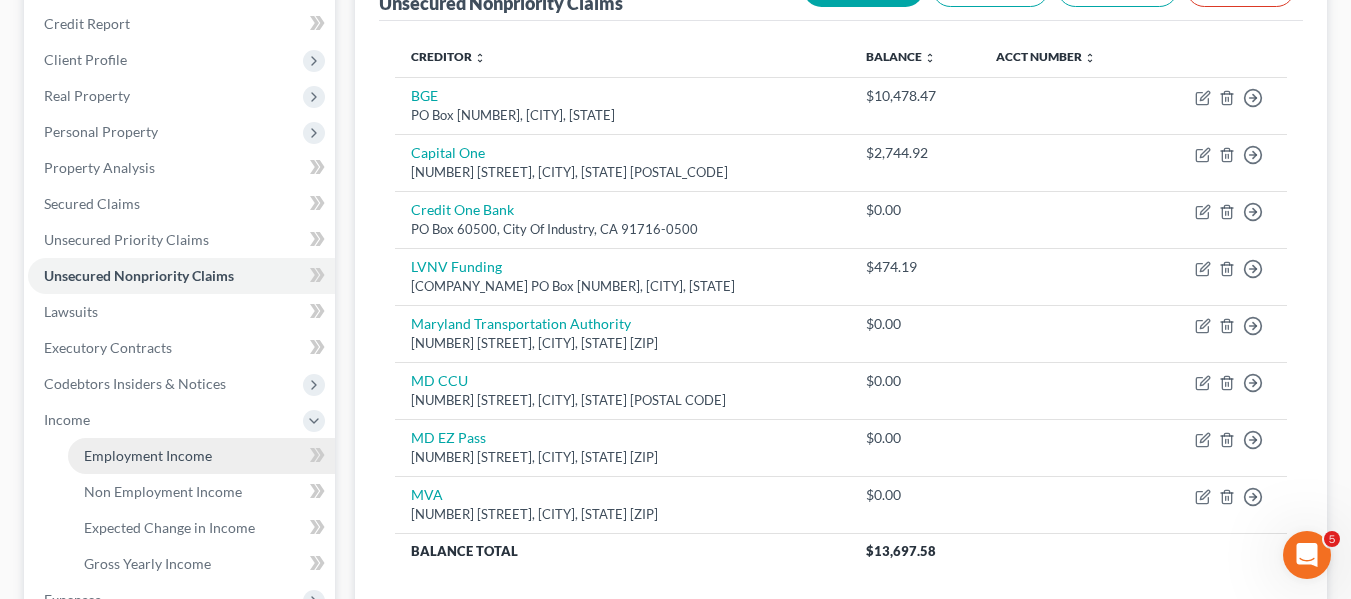 click on "Employment Income" at bounding box center [148, 455] 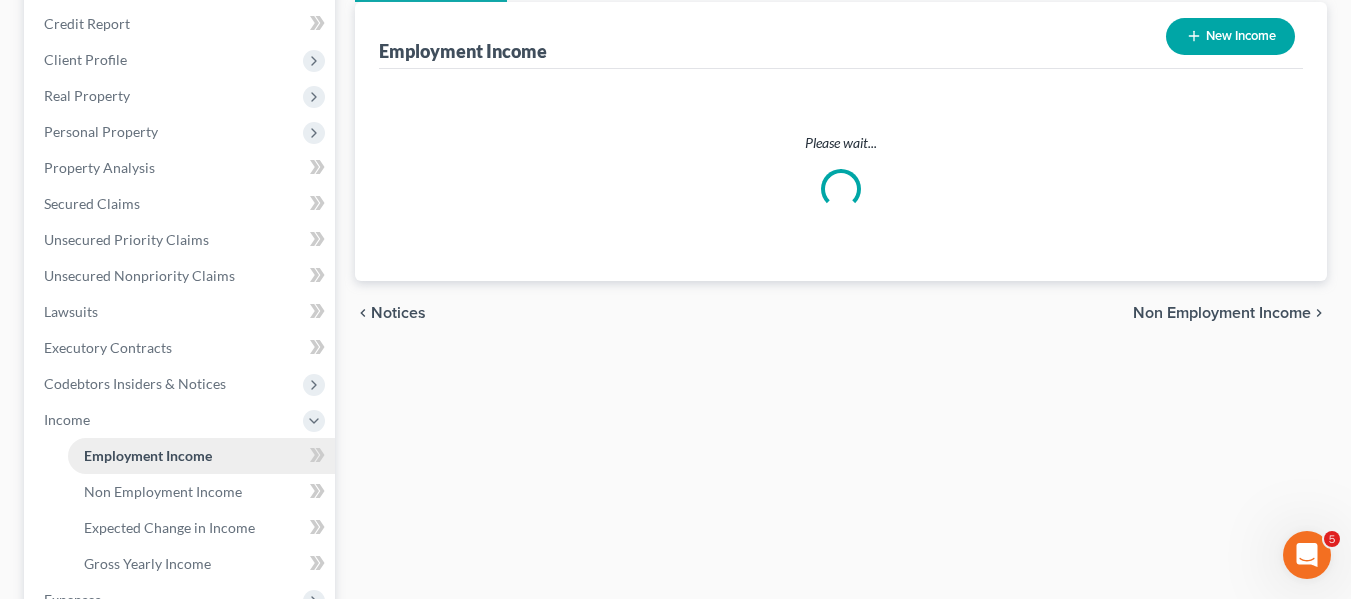 scroll, scrollTop: 0, scrollLeft: 0, axis: both 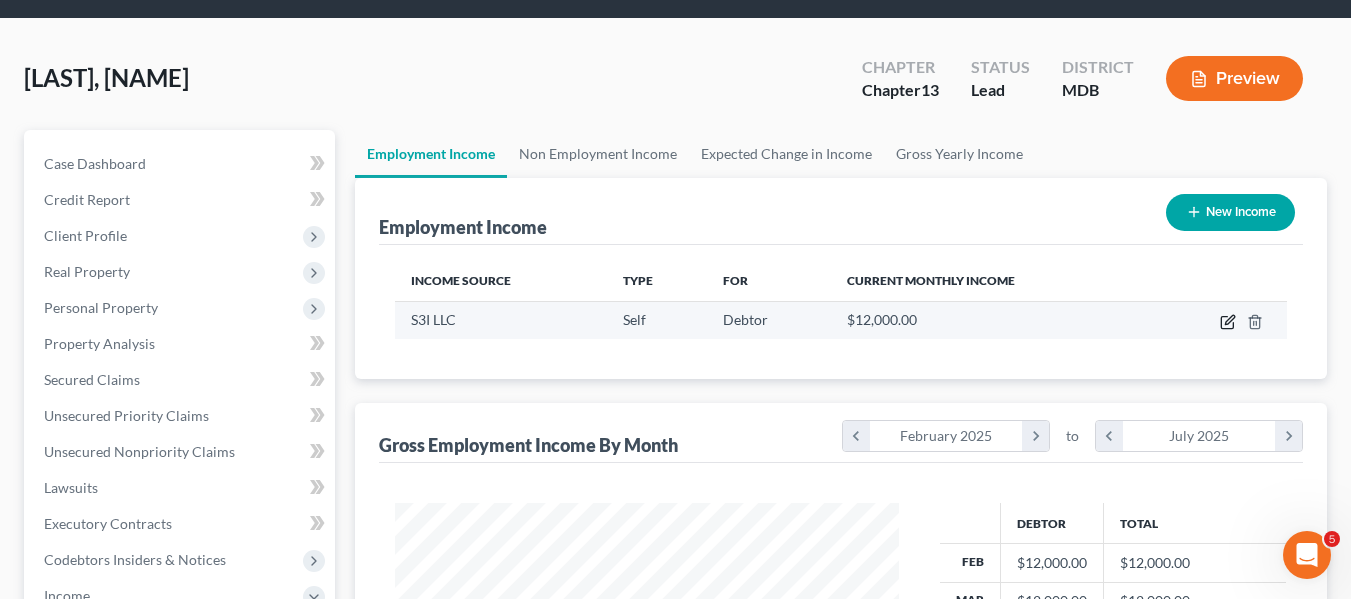 click 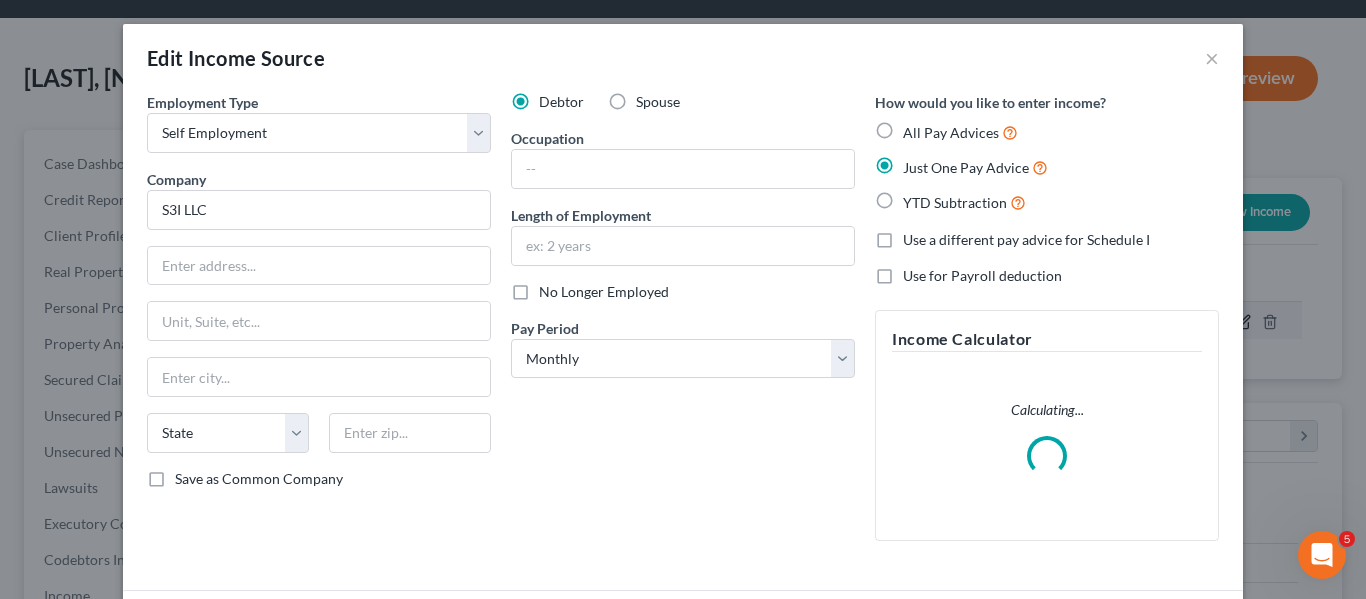 scroll, scrollTop: 999642, scrollLeft: 999450, axis: both 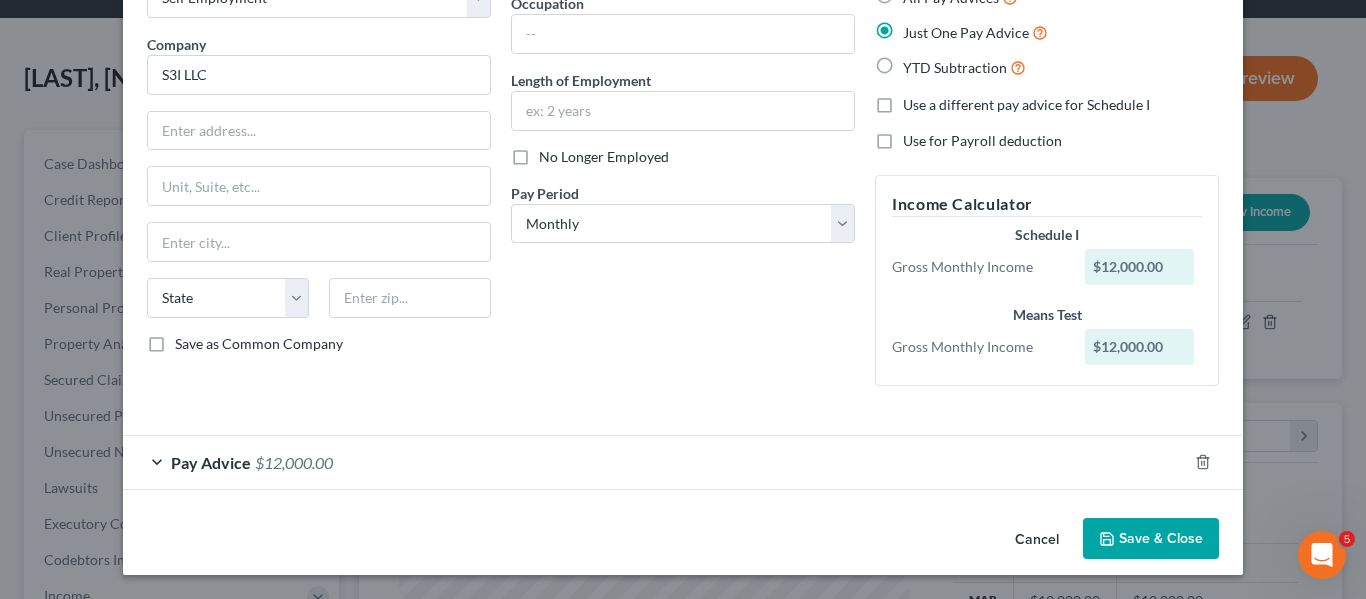 click on "Pay Advice" at bounding box center (211, 462) 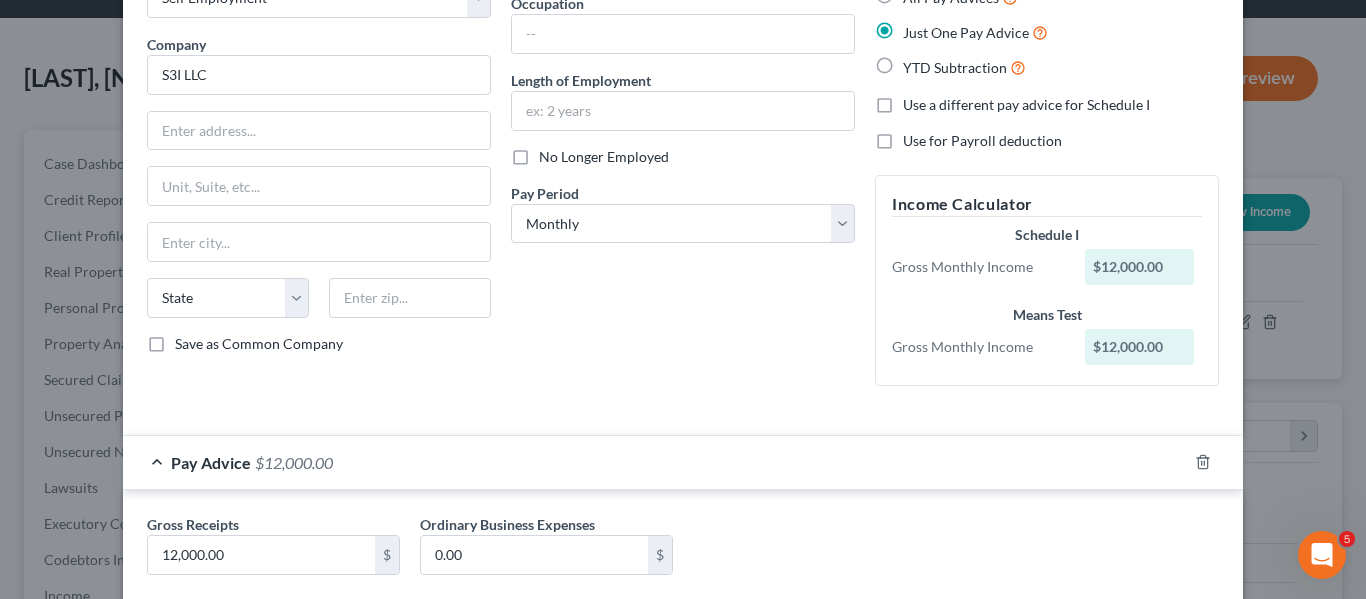 scroll, scrollTop: 155, scrollLeft: 0, axis: vertical 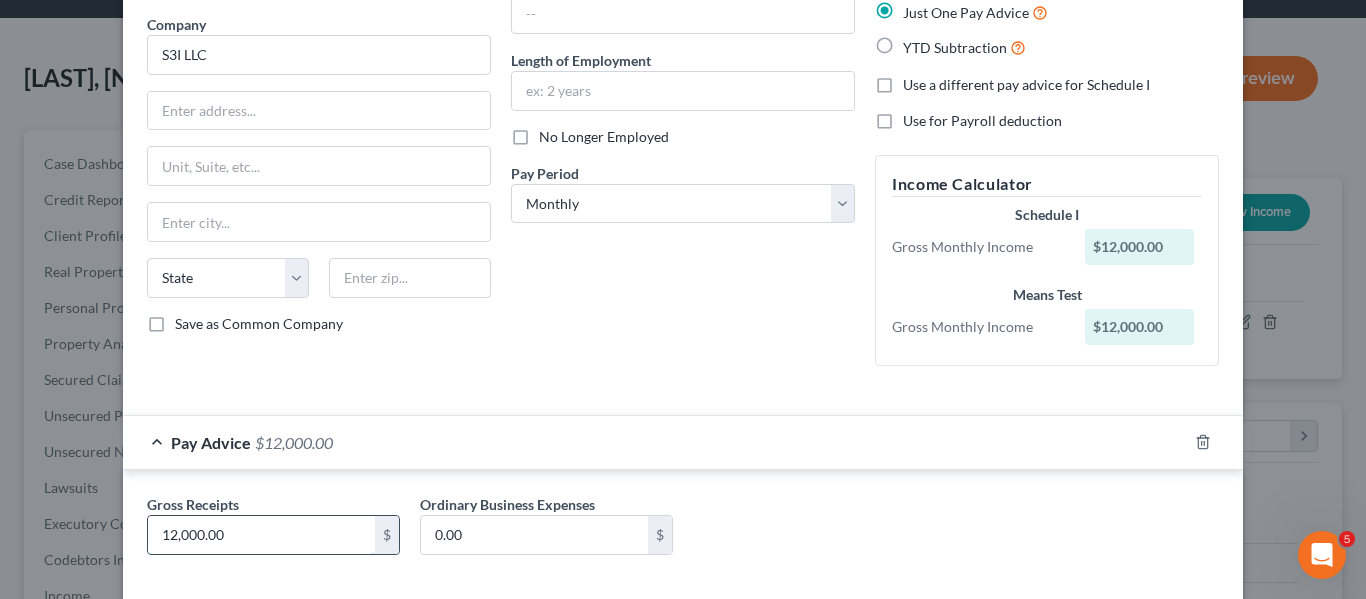 click on "12,000.00" at bounding box center (261, 535) 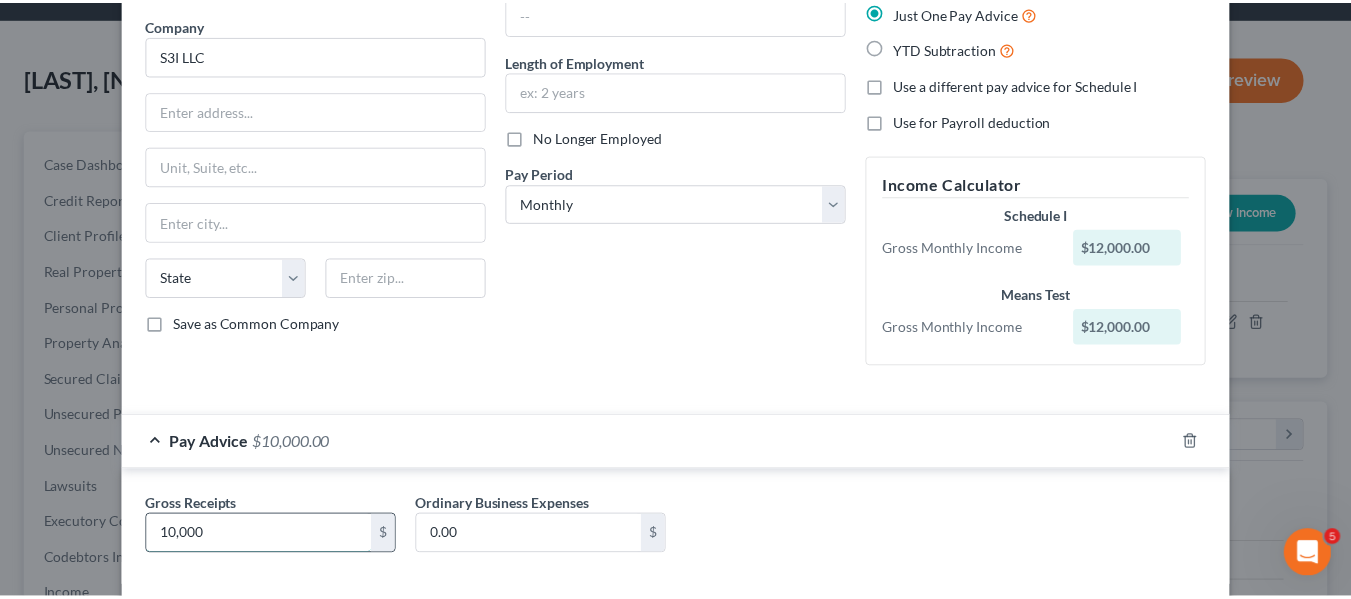 scroll, scrollTop: 252, scrollLeft: 0, axis: vertical 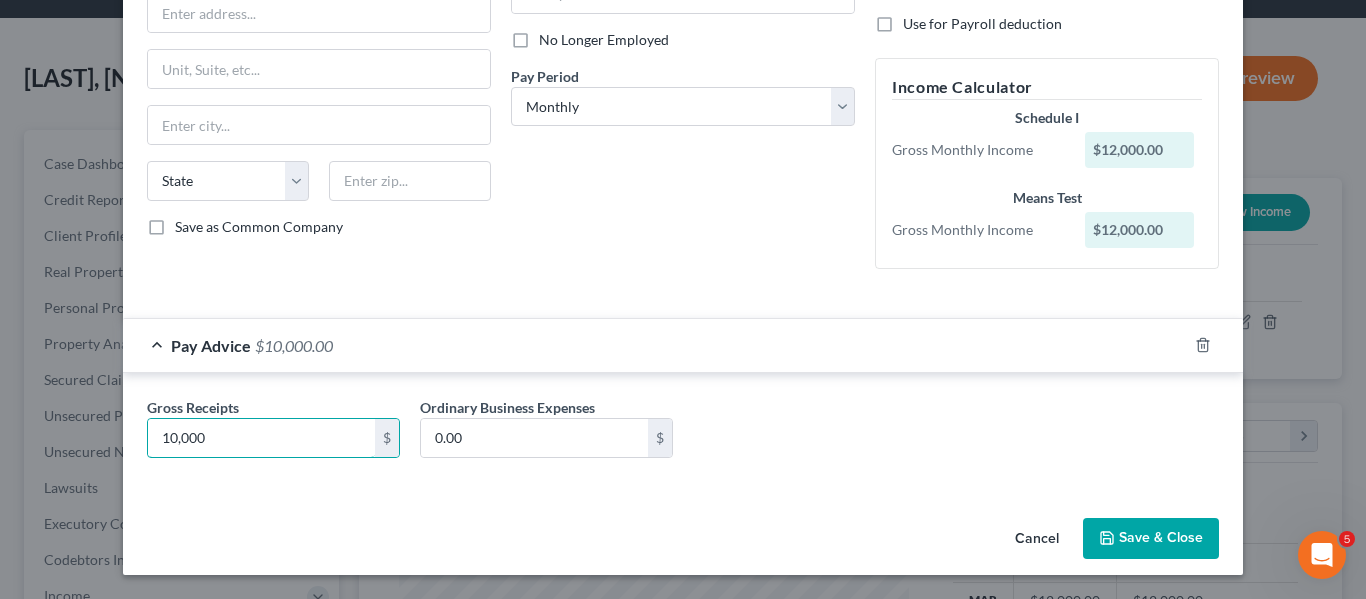type on "10,000" 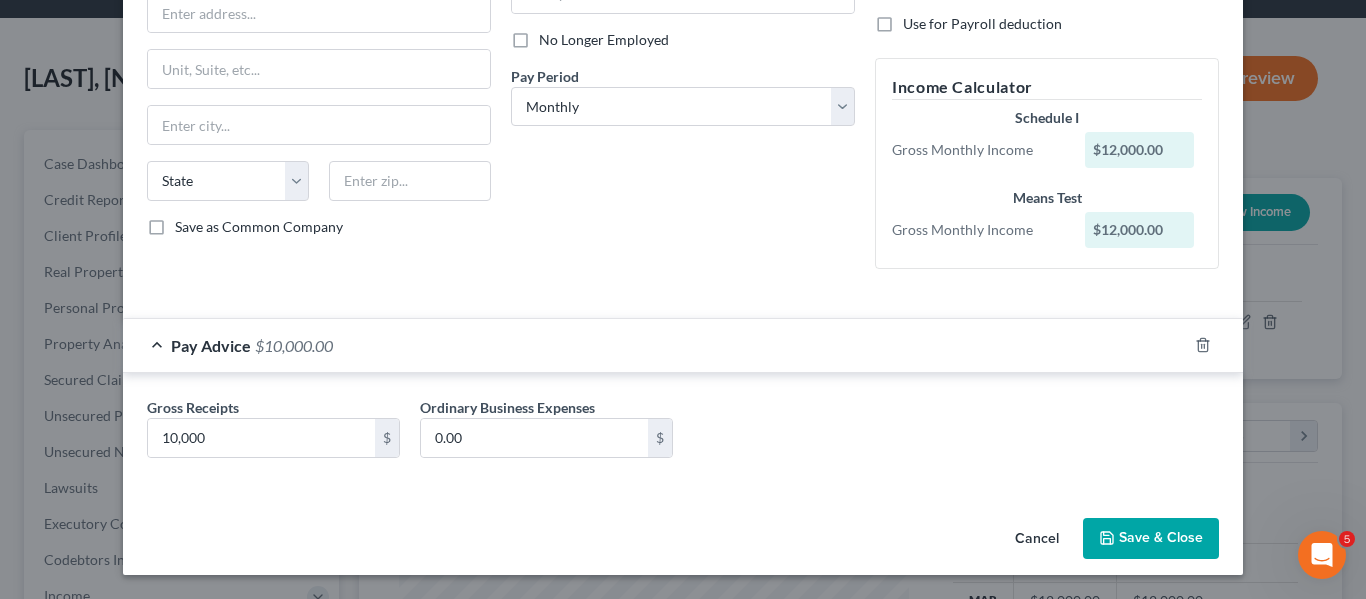 click on "Save & Close" at bounding box center [1151, 539] 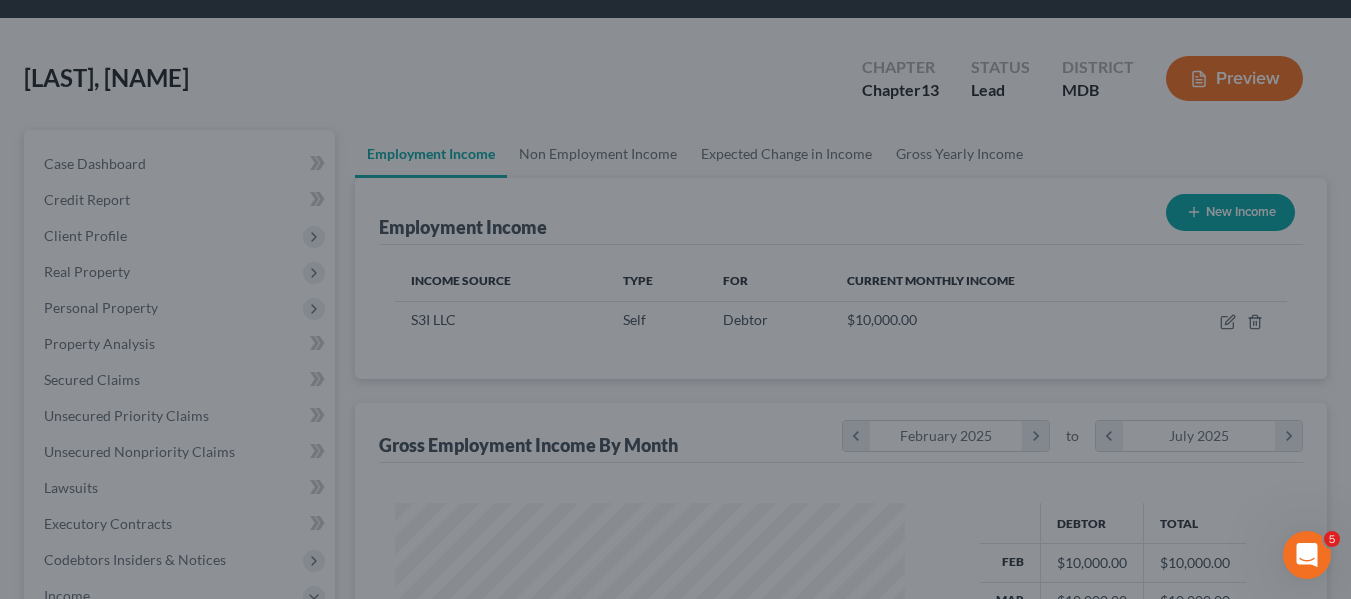 scroll, scrollTop: 359, scrollLeft: 544, axis: both 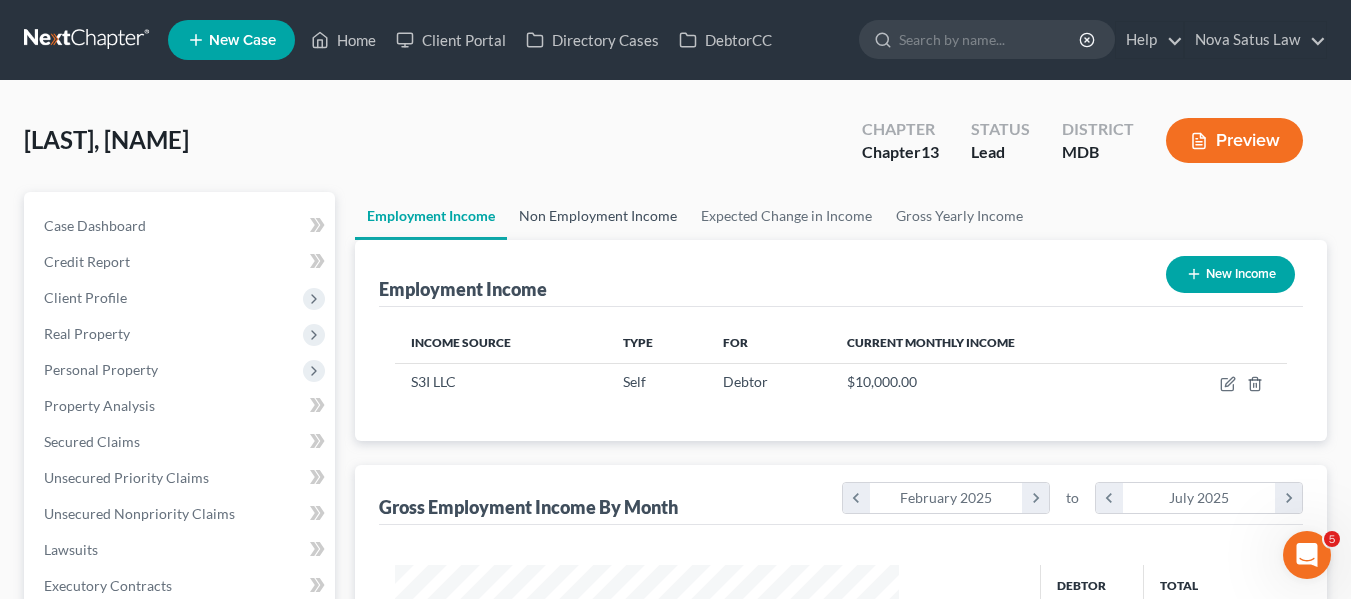 click on "Non Employment Income" at bounding box center (598, 216) 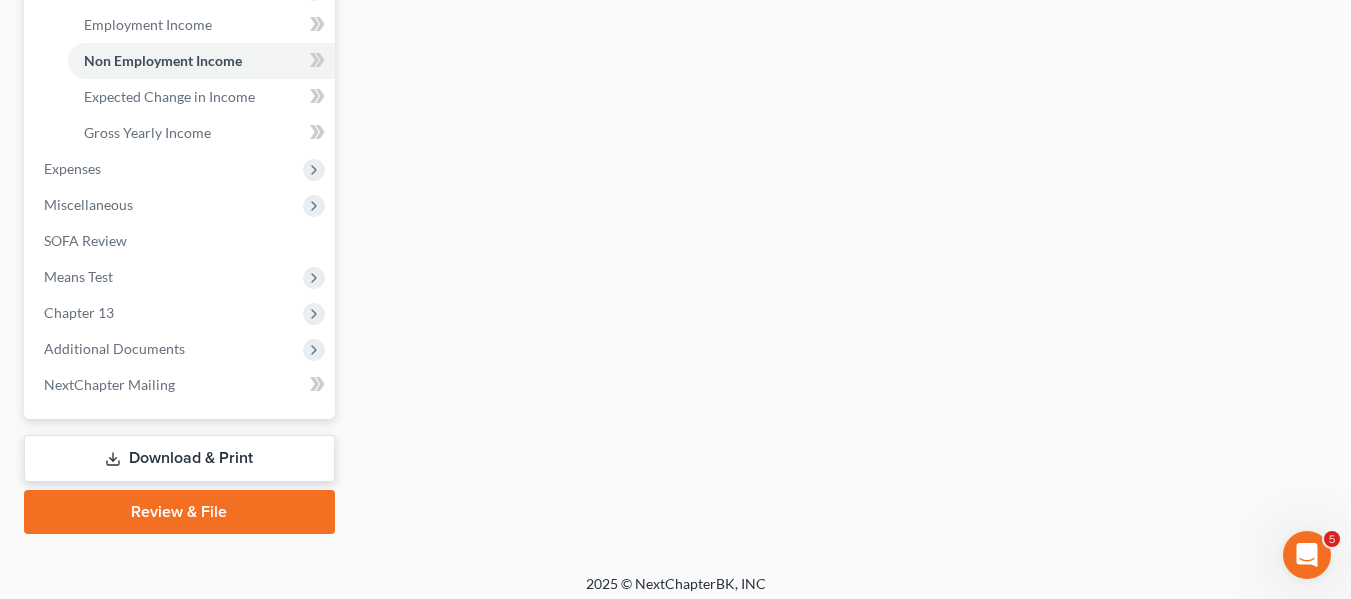 scroll, scrollTop: 680, scrollLeft: 0, axis: vertical 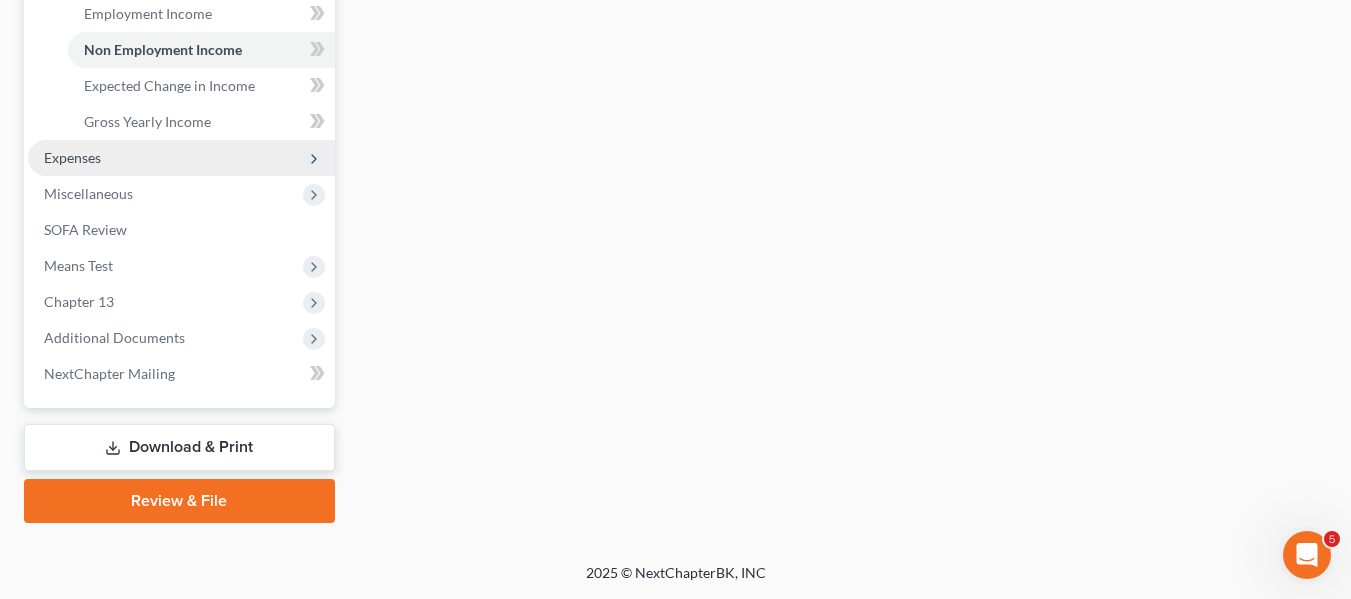 click on "Expenses" at bounding box center [181, 158] 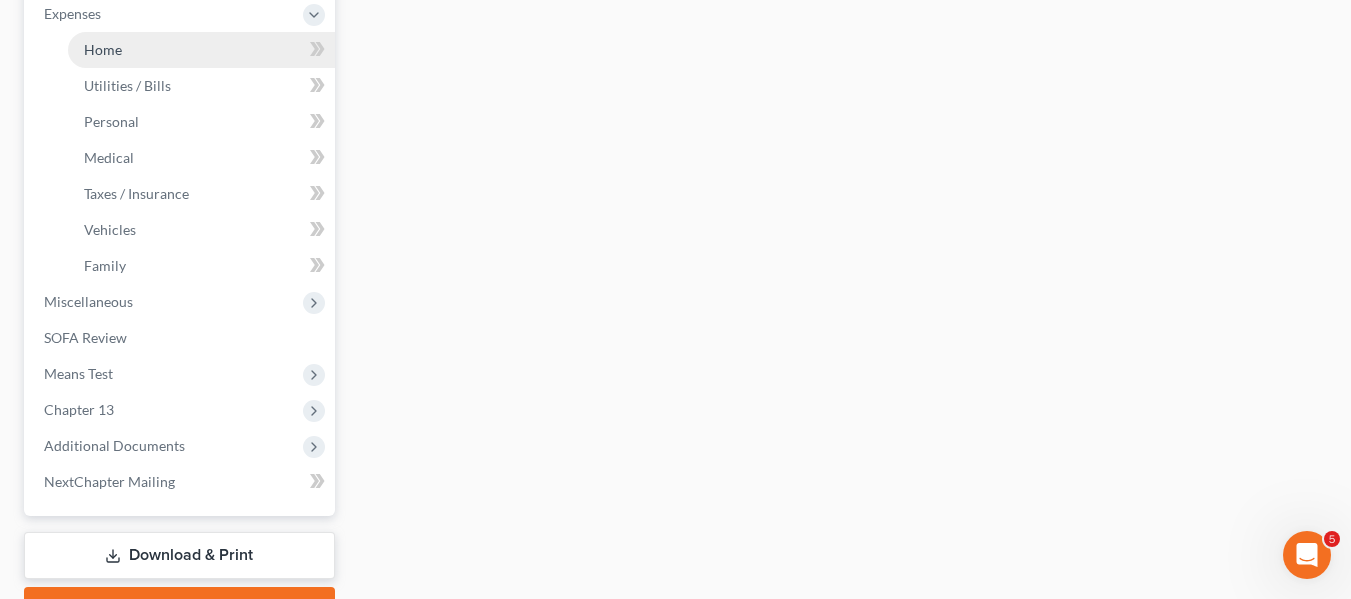 click on "Home" at bounding box center (201, 50) 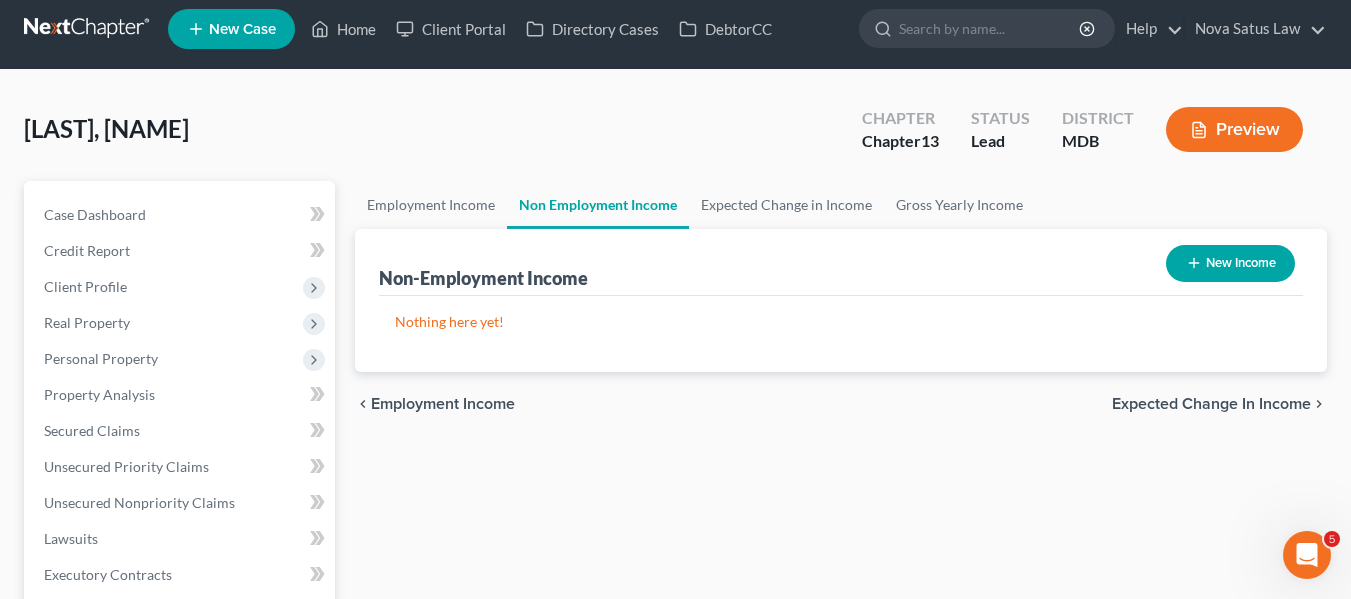 scroll, scrollTop: 0, scrollLeft: 0, axis: both 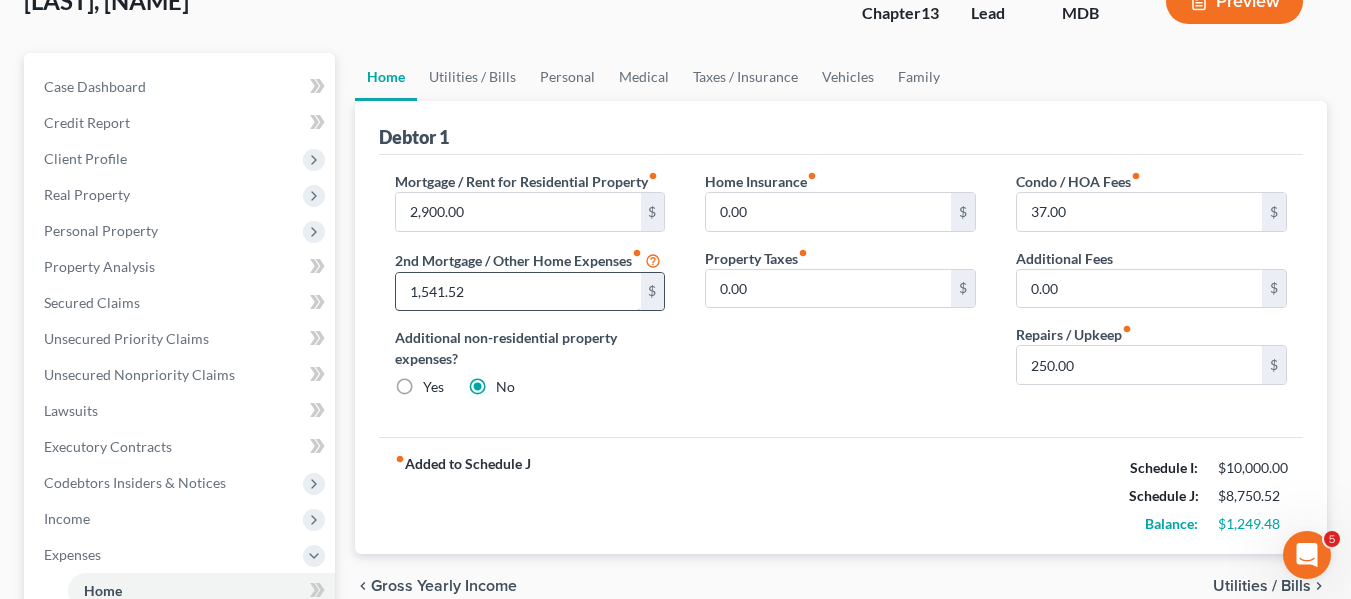 click on "1,541.52" at bounding box center (518, 292) 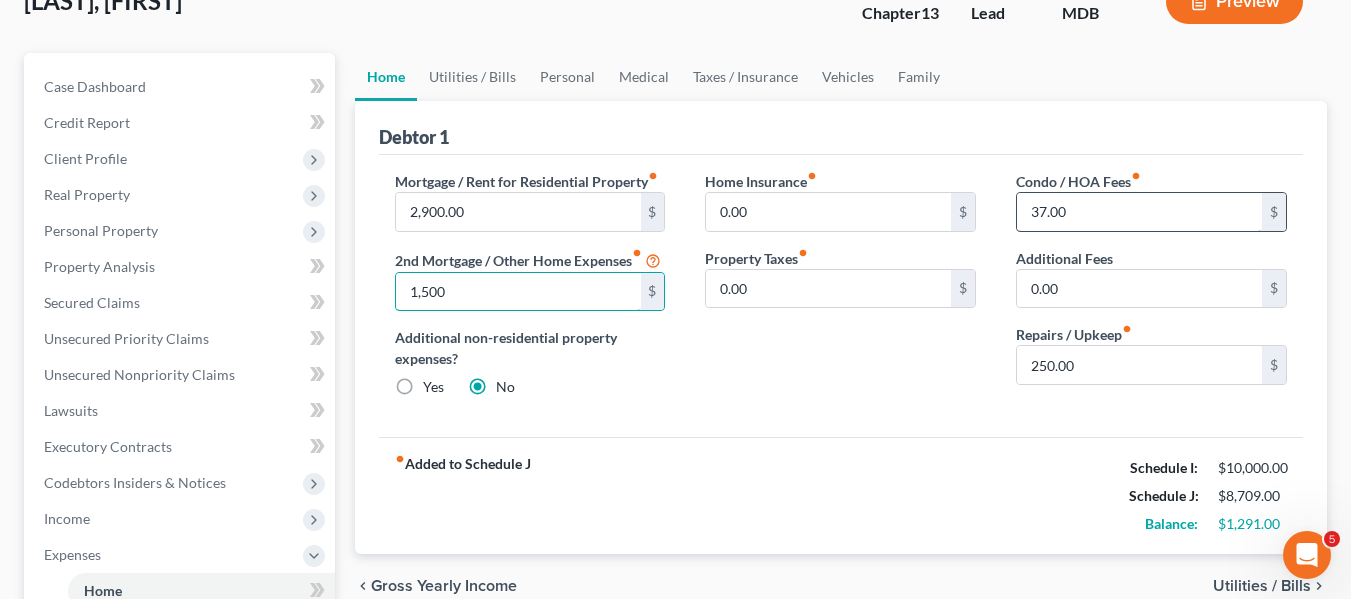 type on "1,500" 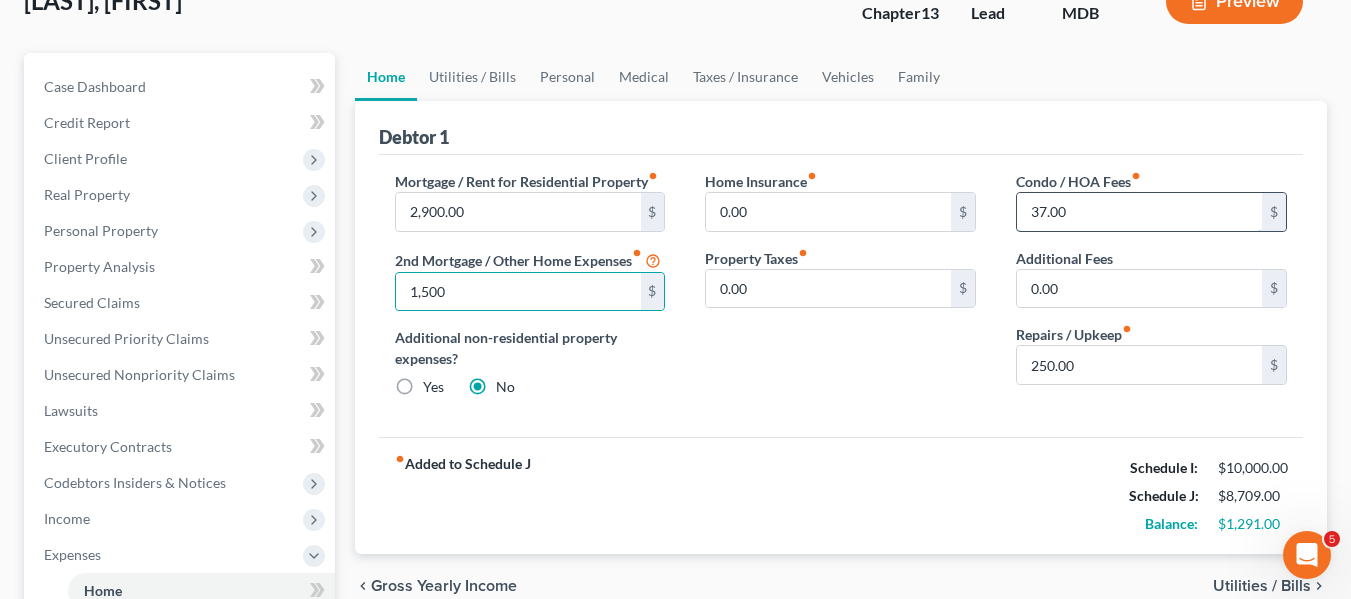 click on "37.00" at bounding box center (1139, 212) 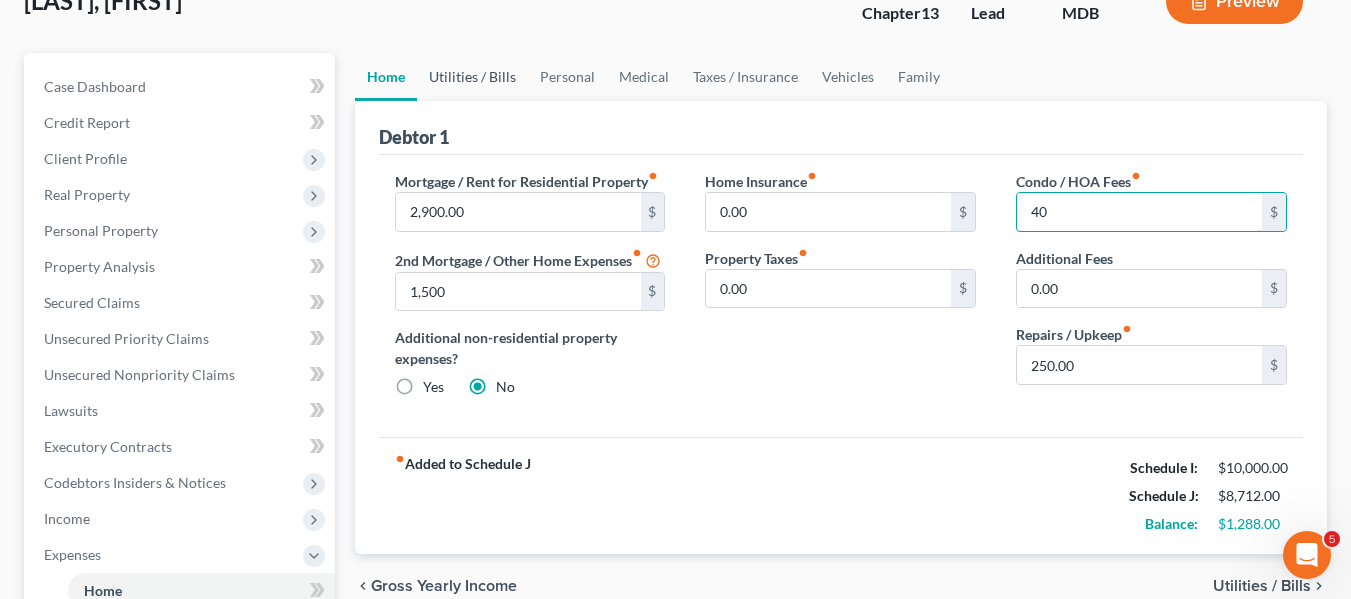 type on "40" 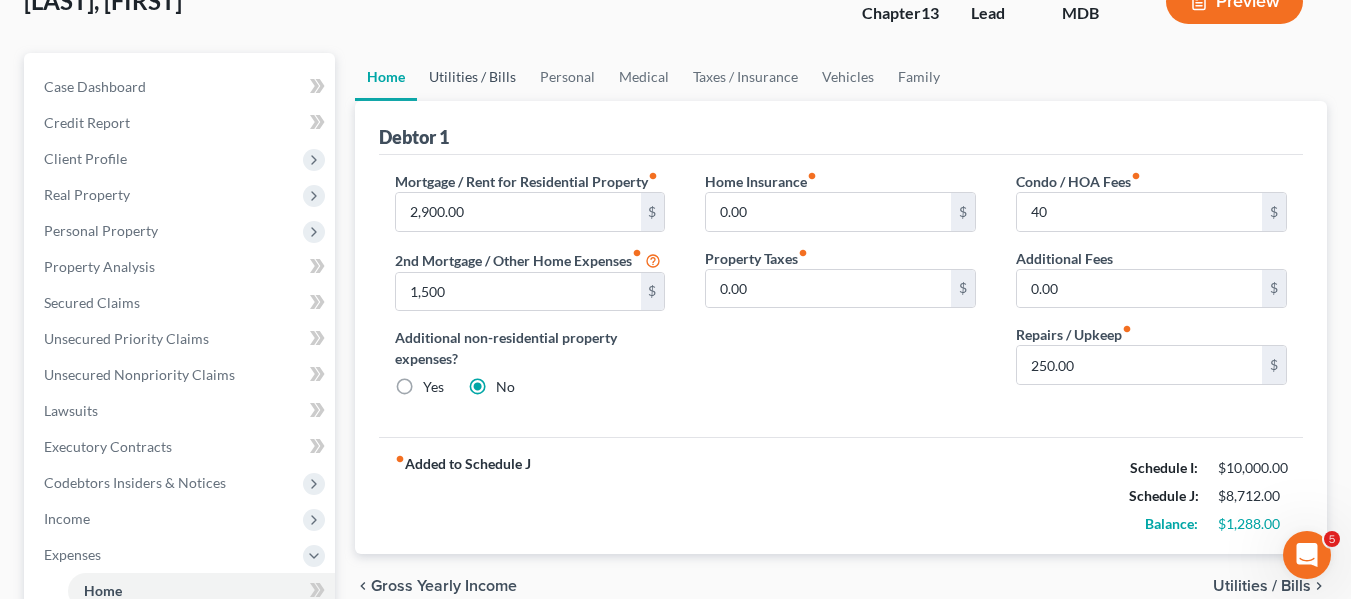 click on "Utilities / Bills" at bounding box center (472, 77) 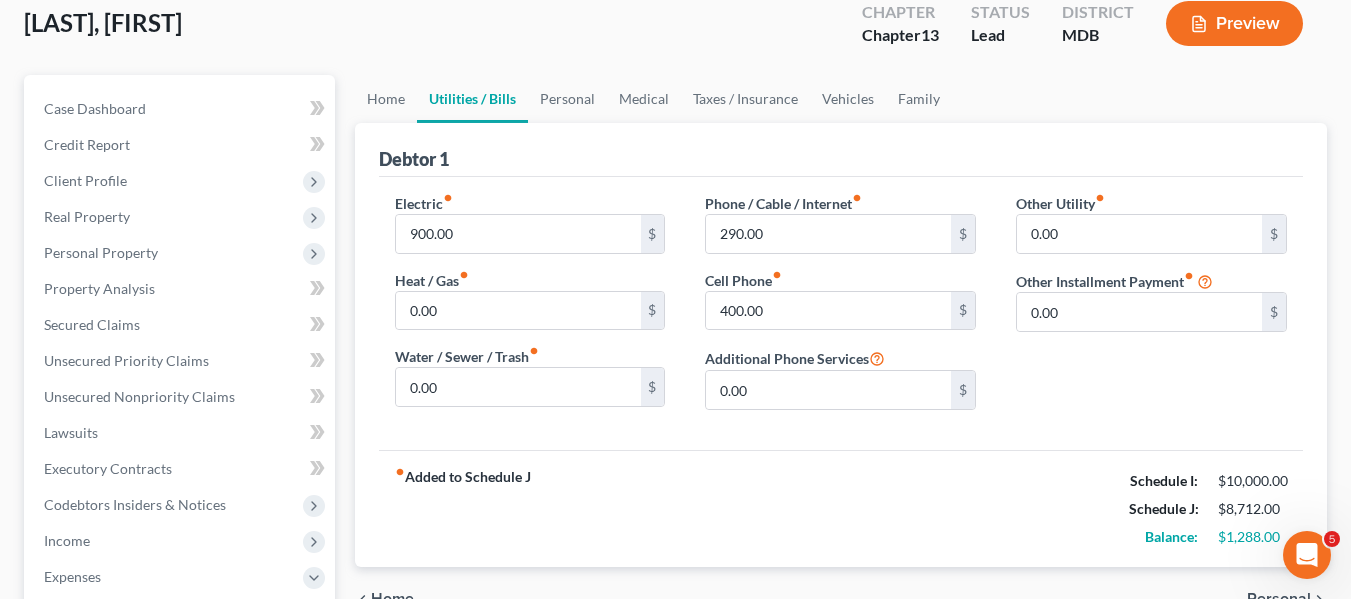 scroll, scrollTop: 118, scrollLeft: 0, axis: vertical 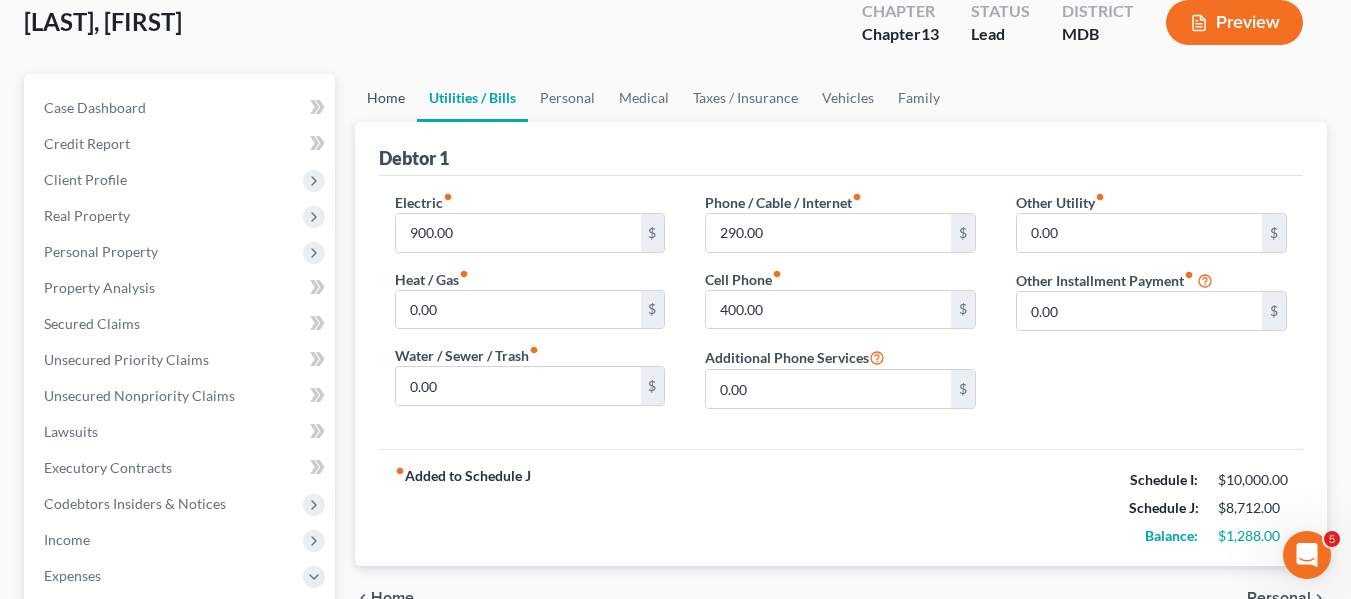 click on "Home" at bounding box center [386, 98] 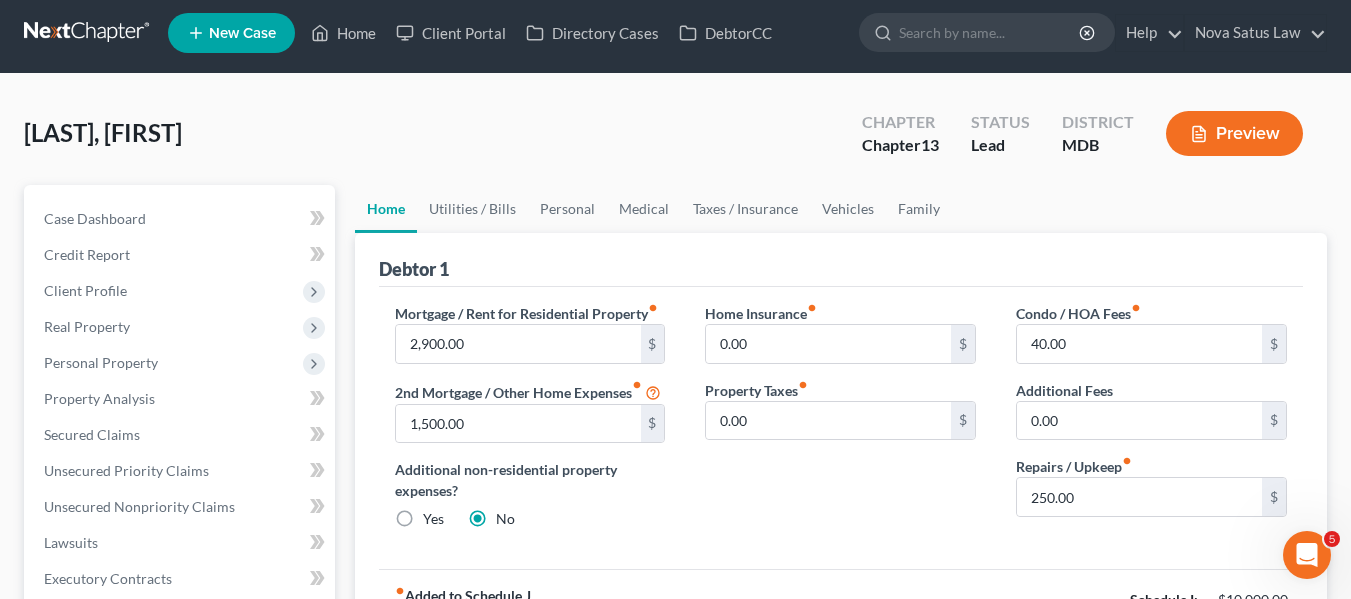scroll, scrollTop: 0, scrollLeft: 0, axis: both 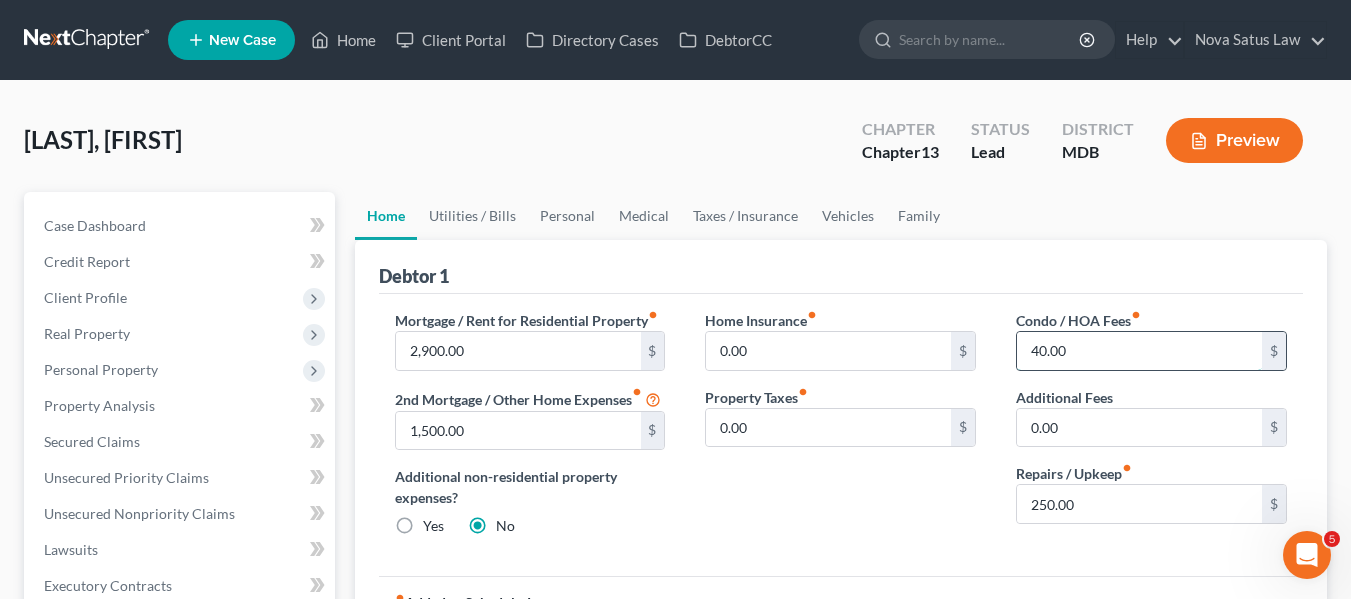 click on "40.00" at bounding box center [1139, 351] 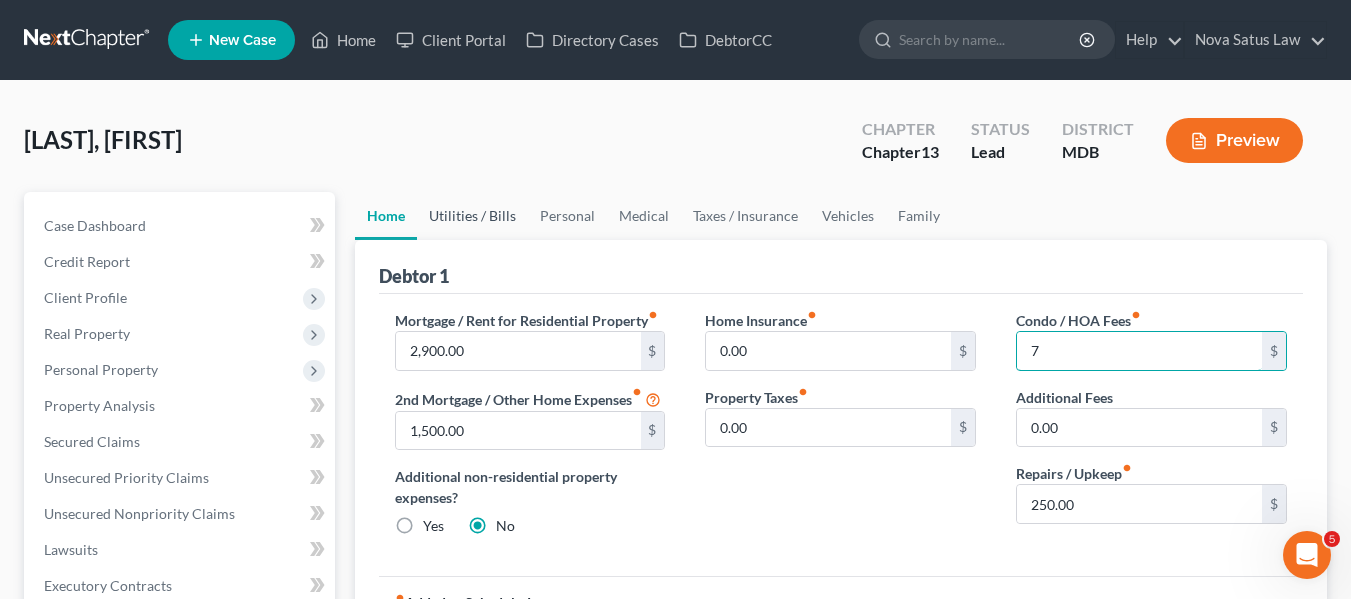 type on "7" 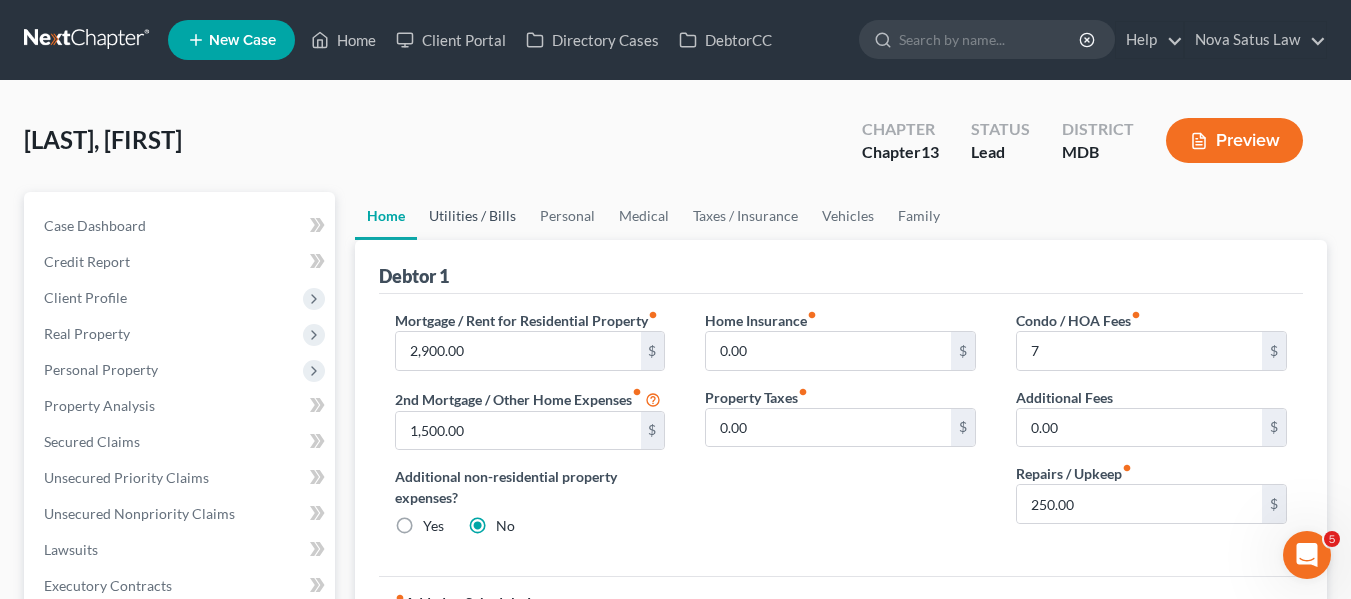 click on "Utilities / Bills" at bounding box center (472, 216) 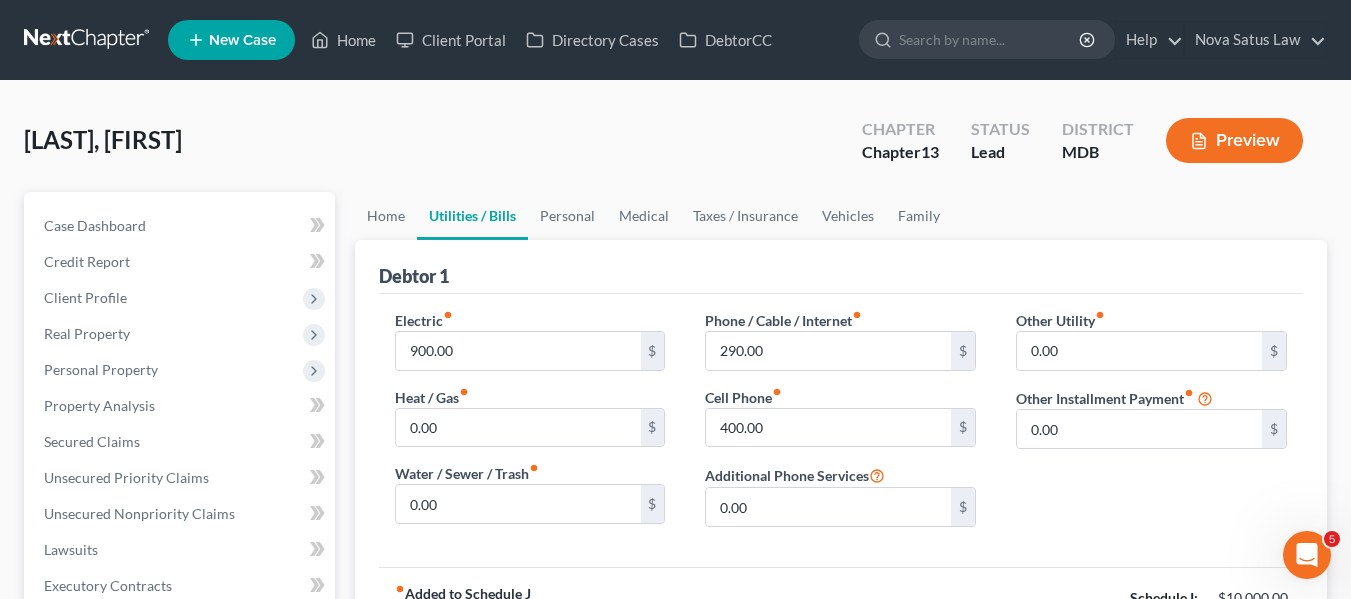 scroll, scrollTop: 214, scrollLeft: 0, axis: vertical 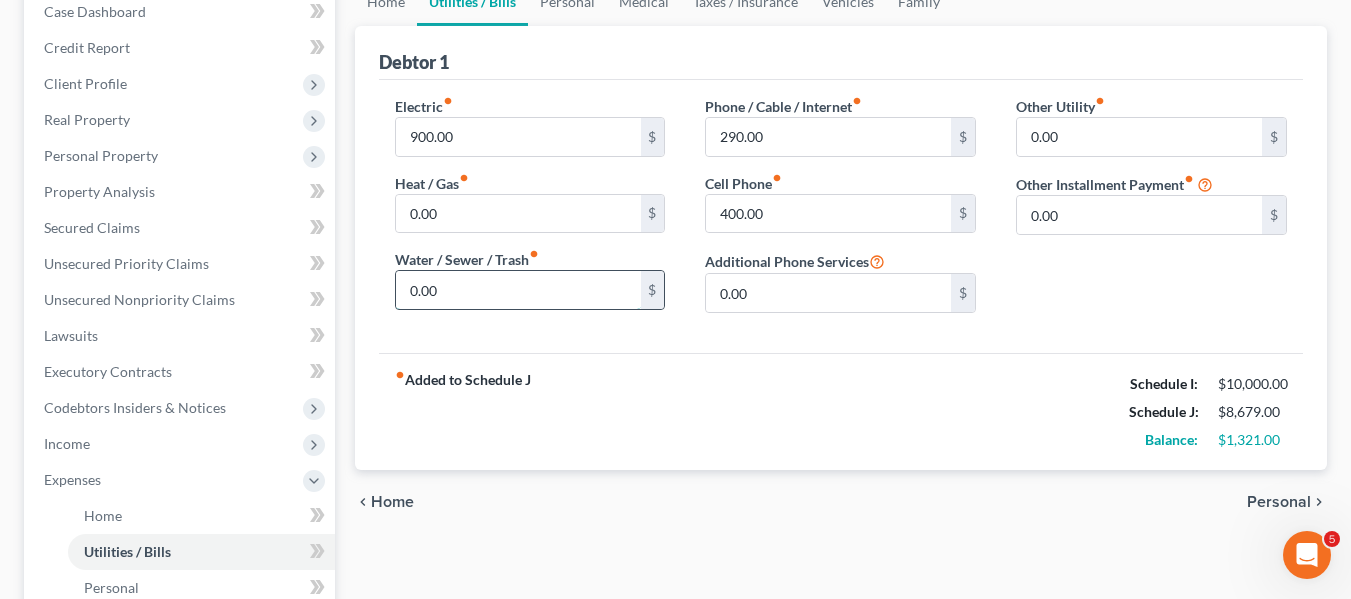 click on "0.00" at bounding box center (518, 290) 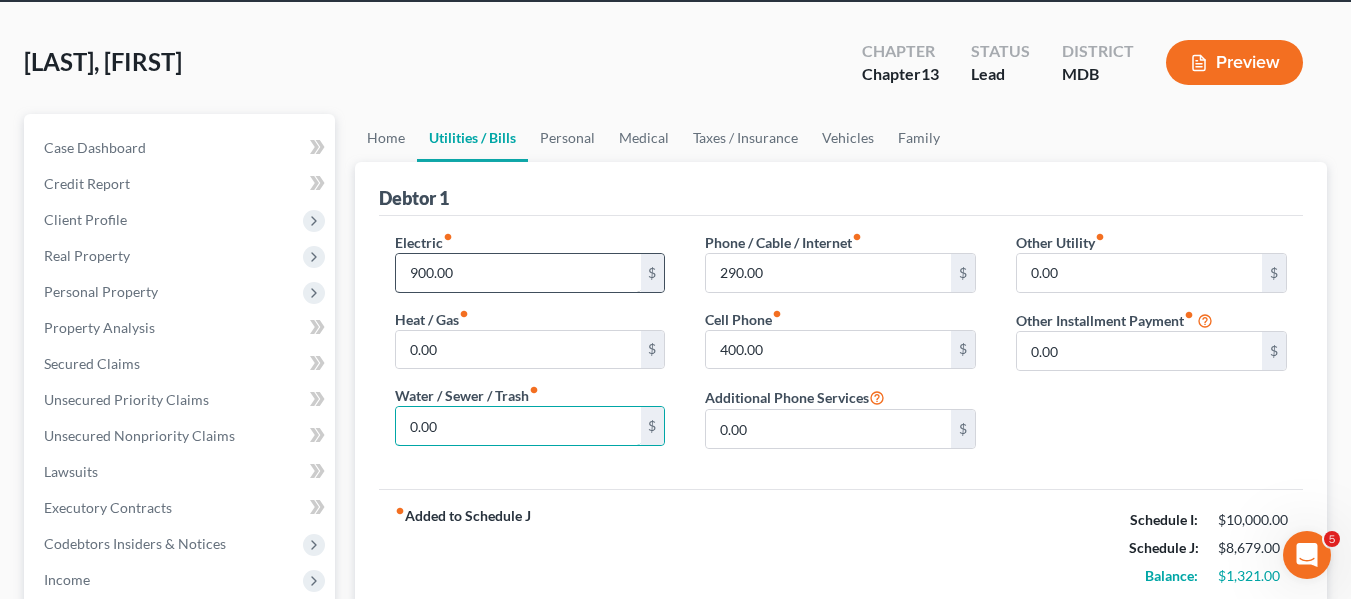 scroll, scrollTop: 77, scrollLeft: 0, axis: vertical 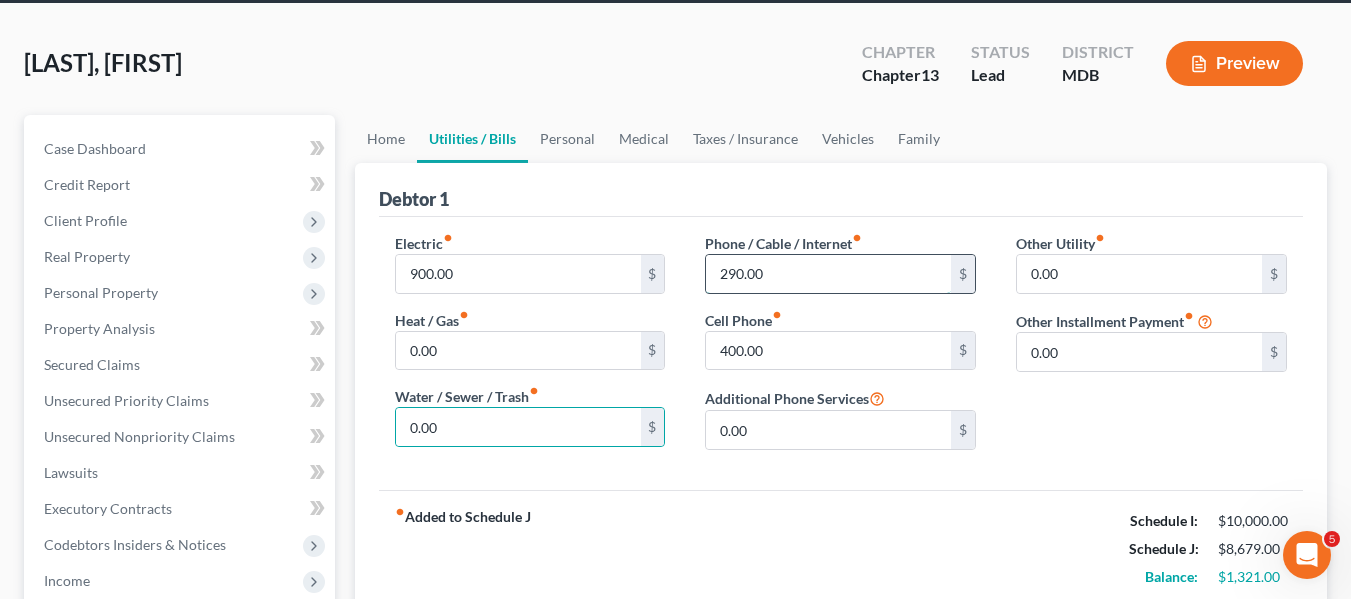 click on "290.00" at bounding box center [828, 274] 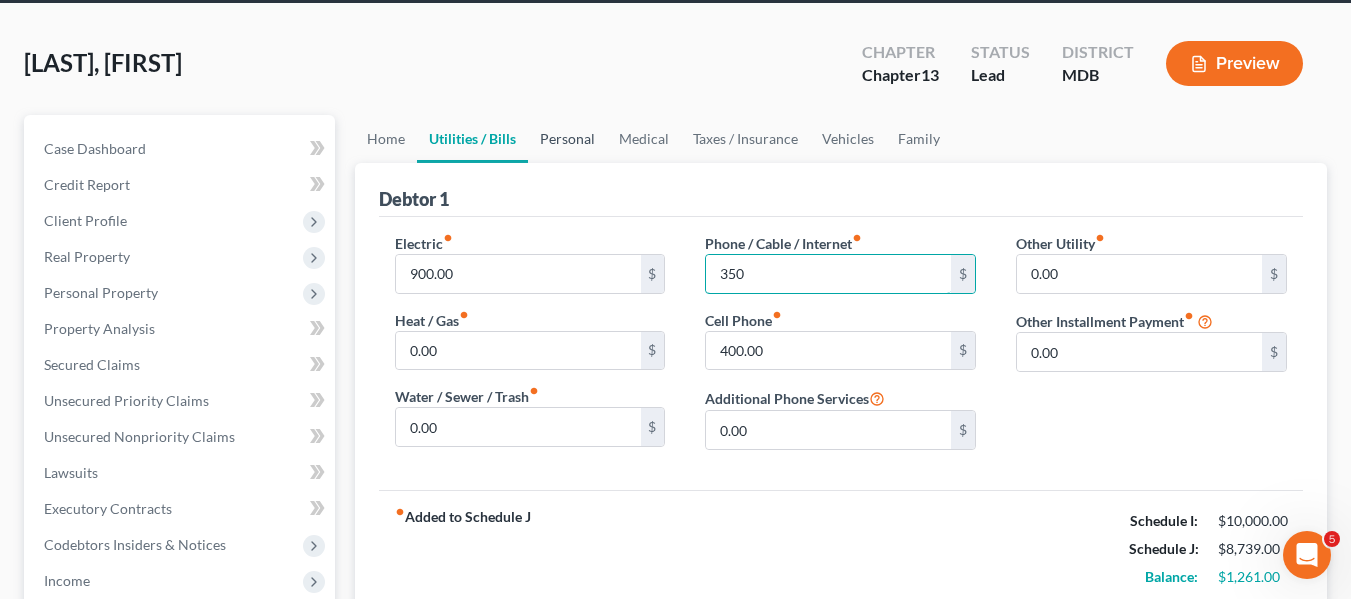 type on "350" 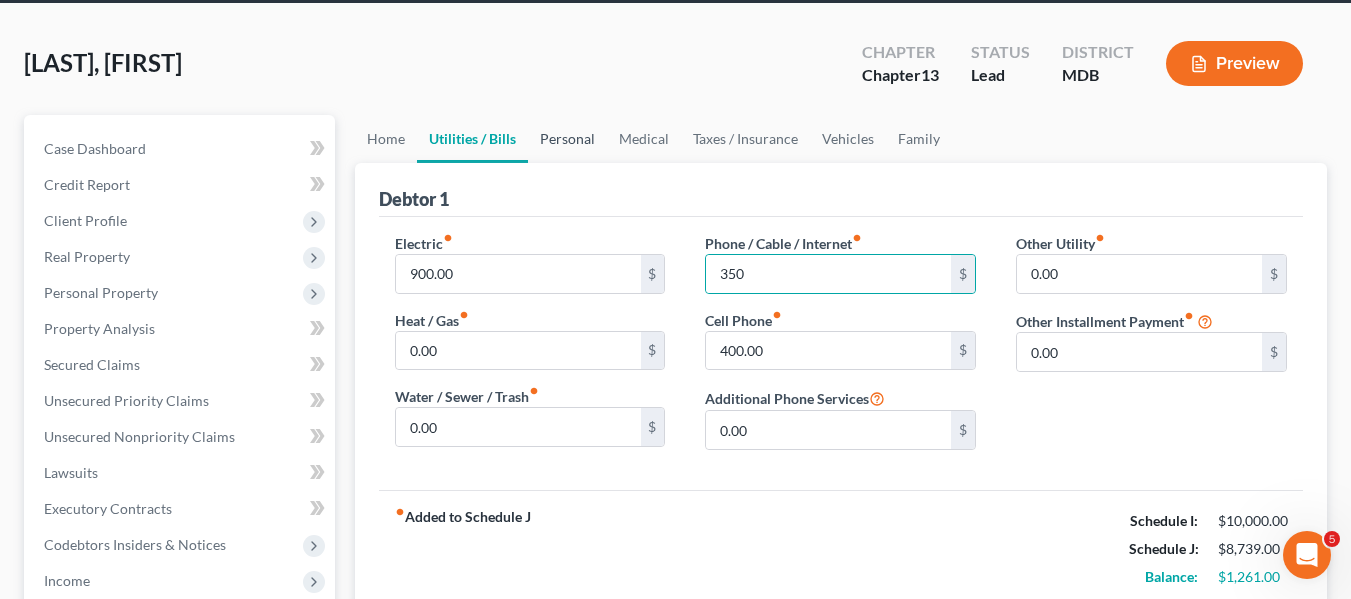 click on "Personal" at bounding box center (567, 139) 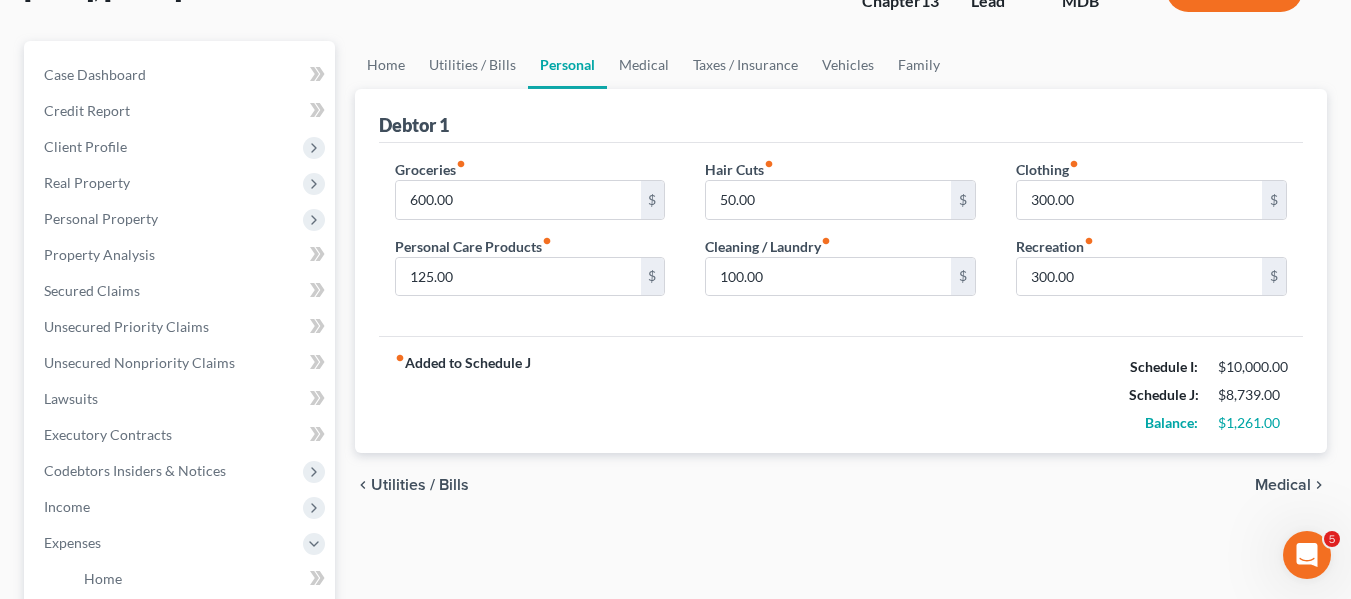 scroll, scrollTop: 153, scrollLeft: 0, axis: vertical 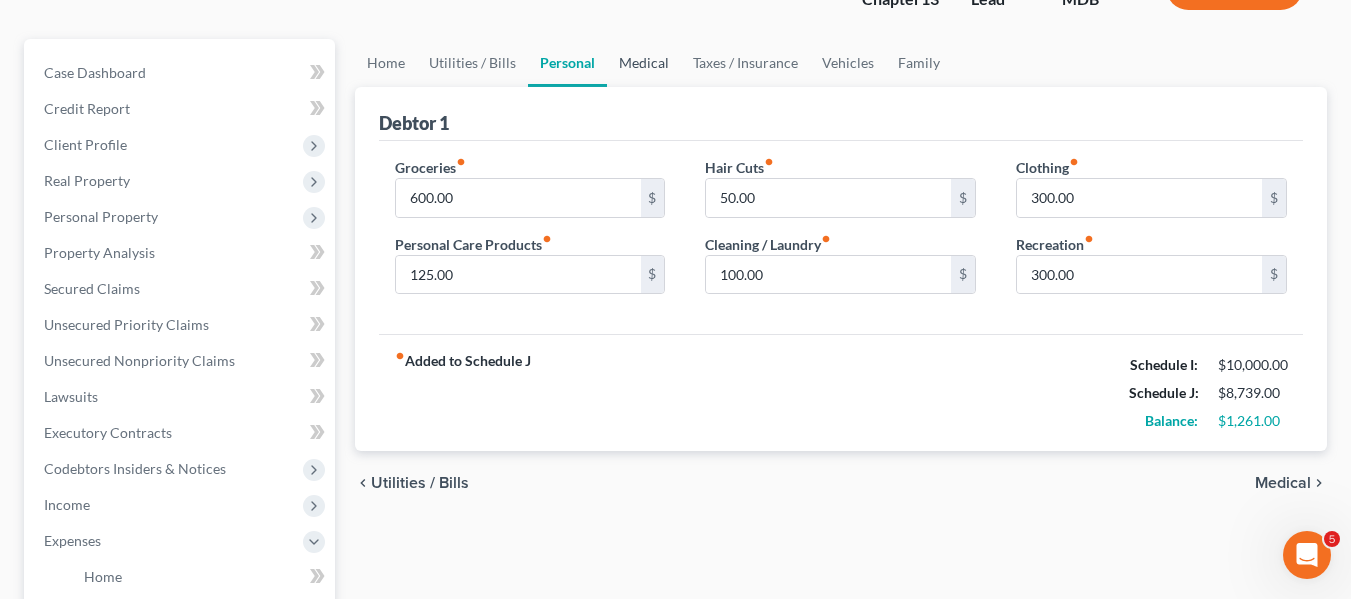 click on "Medical" at bounding box center (644, 63) 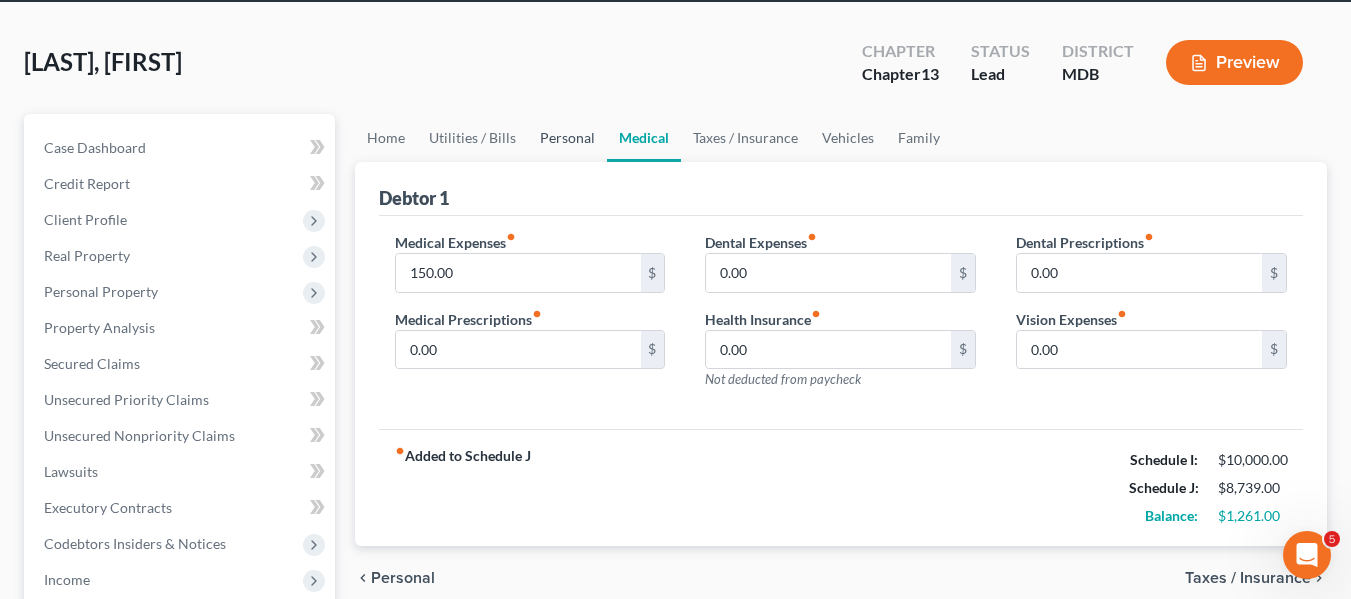 scroll, scrollTop: 103, scrollLeft: 0, axis: vertical 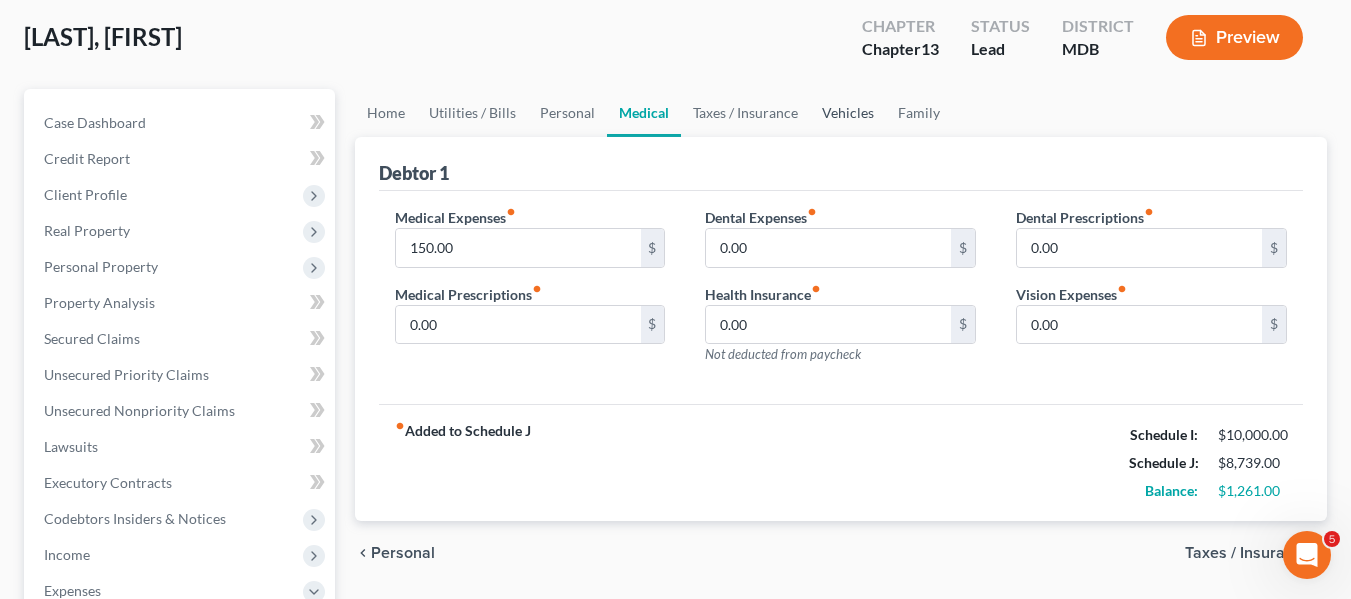 click on "Vehicles" at bounding box center [848, 113] 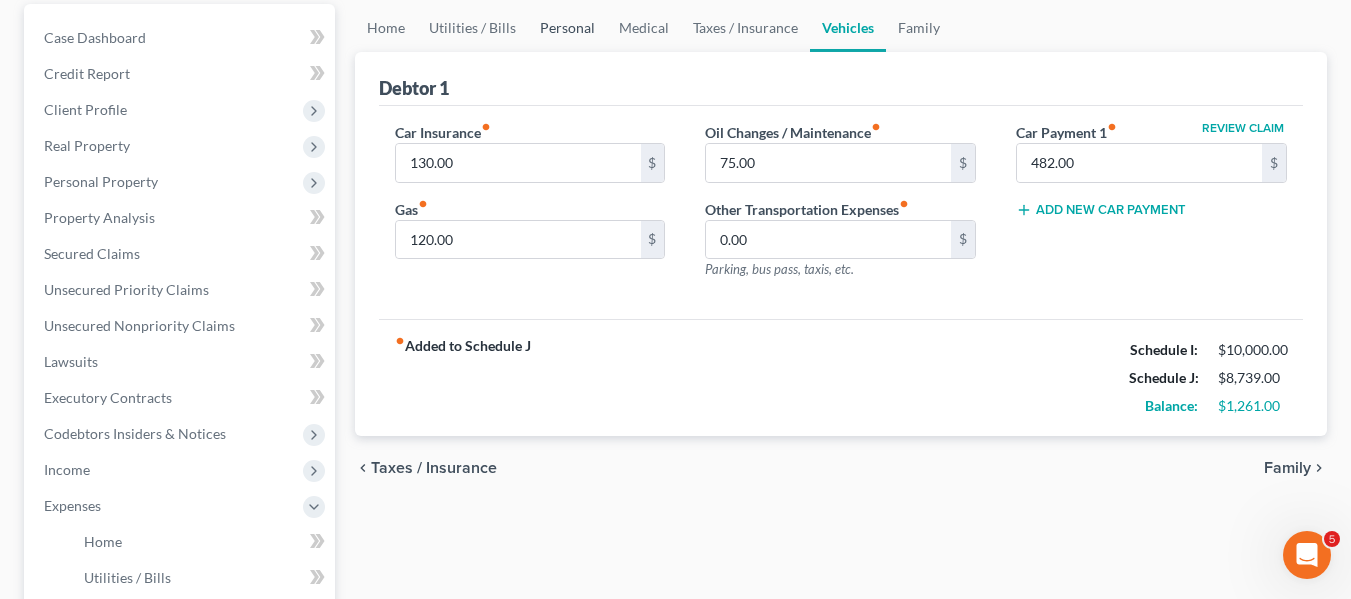scroll, scrollTop: 189, scrollLeft: 0, axis: vertical 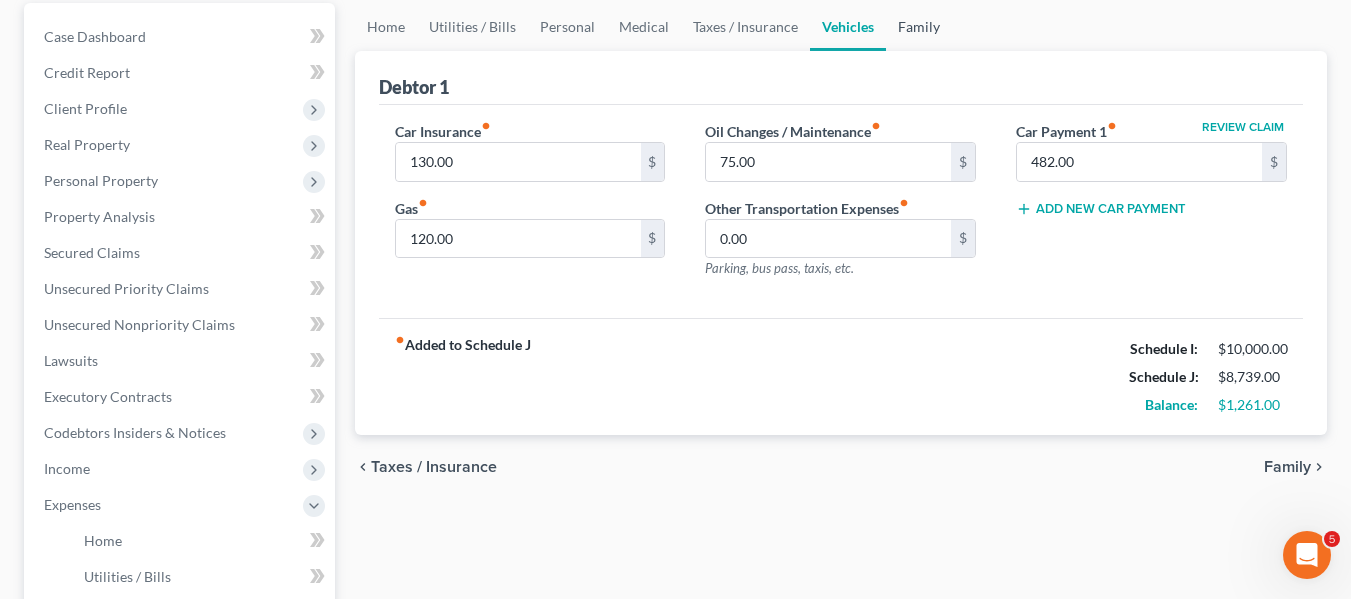 click on "Family" at bounding box center [919, 27] 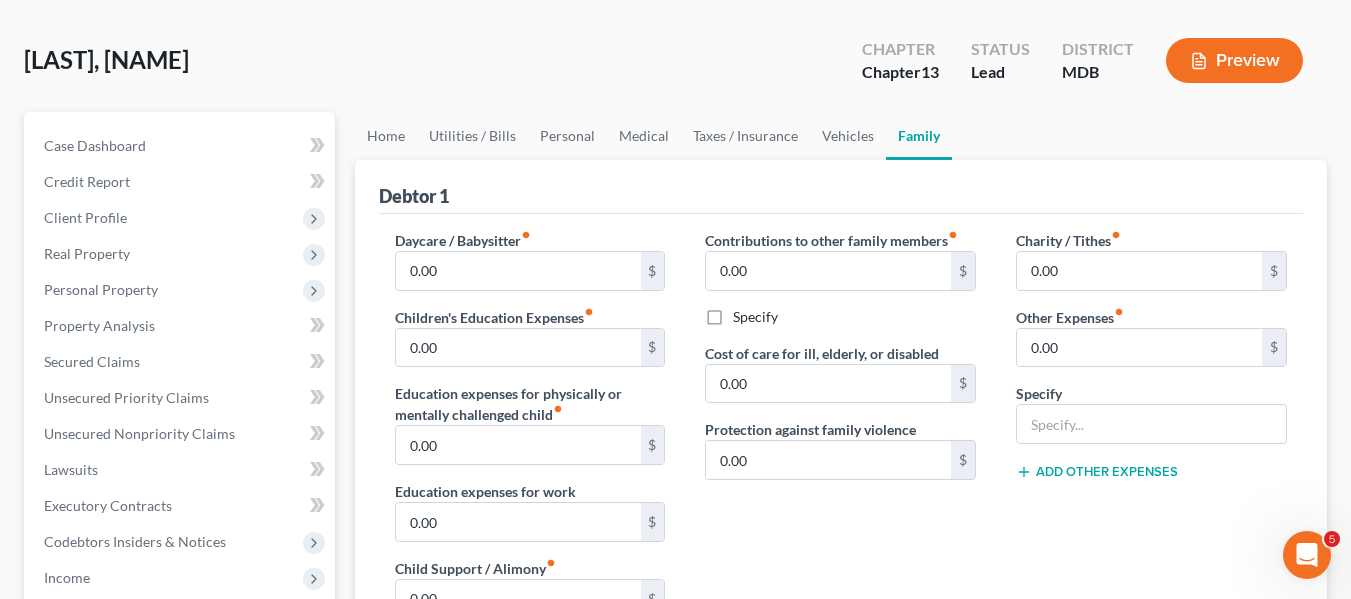 scroll, scrollTop: 79, scrollLeft: 0, axis: vertical 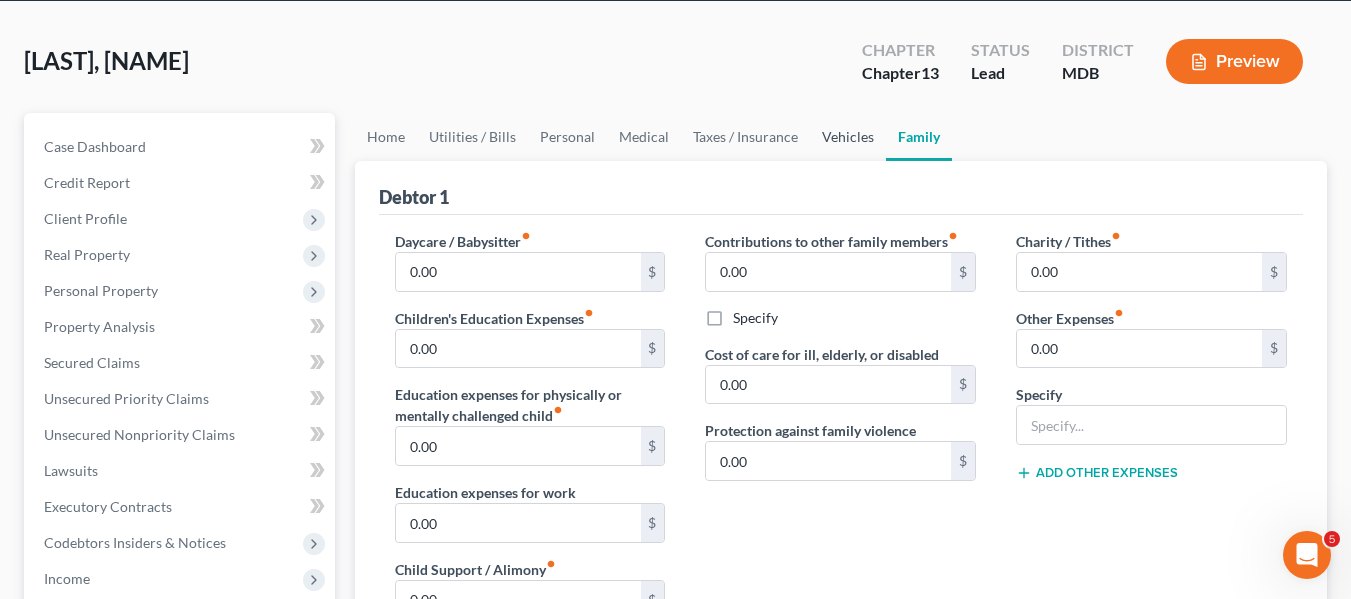 click on "Vehicles" at bounding box center (848, 137) 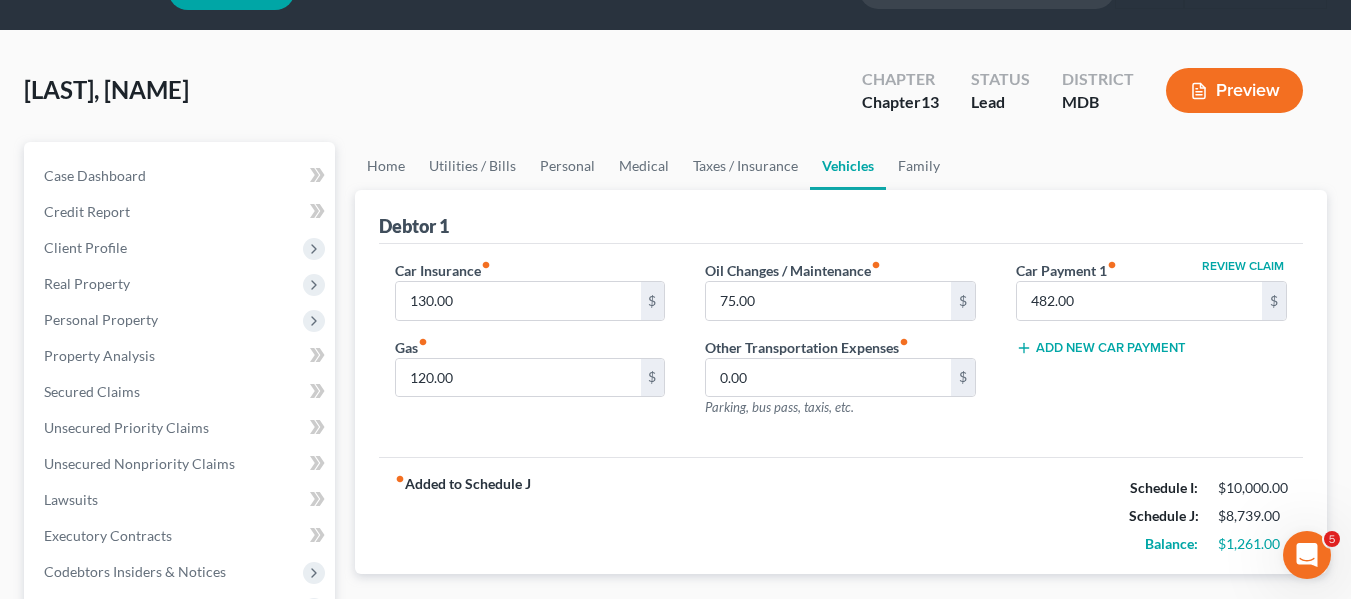 scroll, scrollTop: 49, scrollLeft: 0, axis: vertical 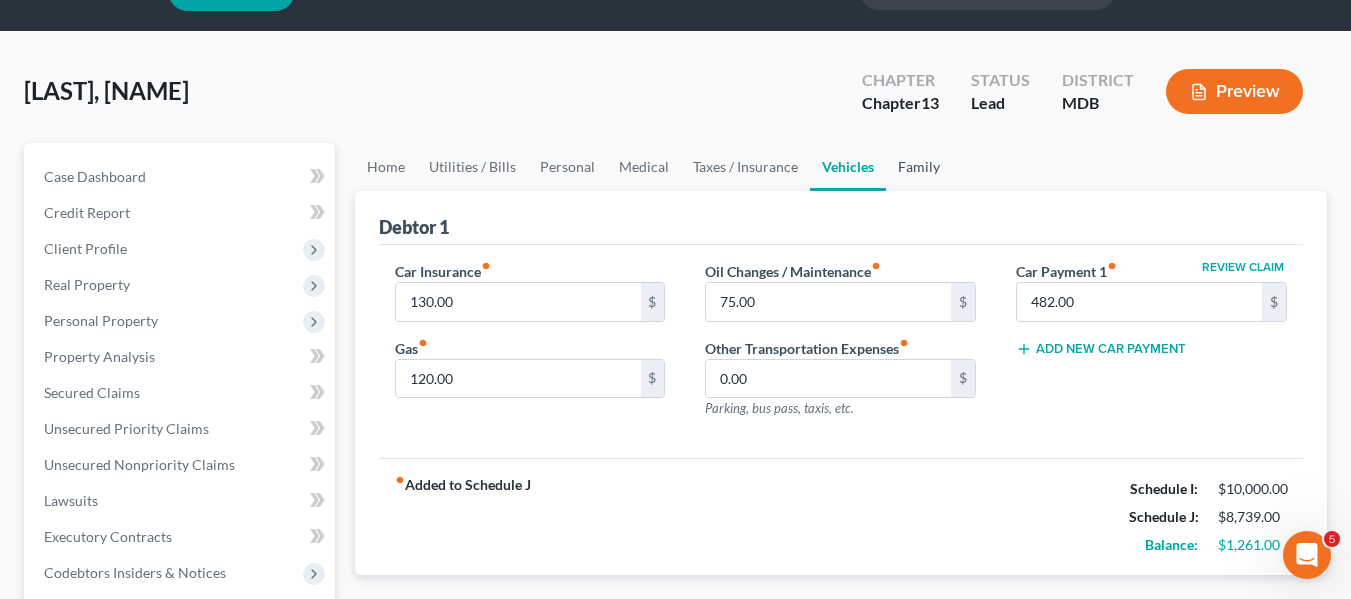 click on "Family" at bounding box center [919, 167] 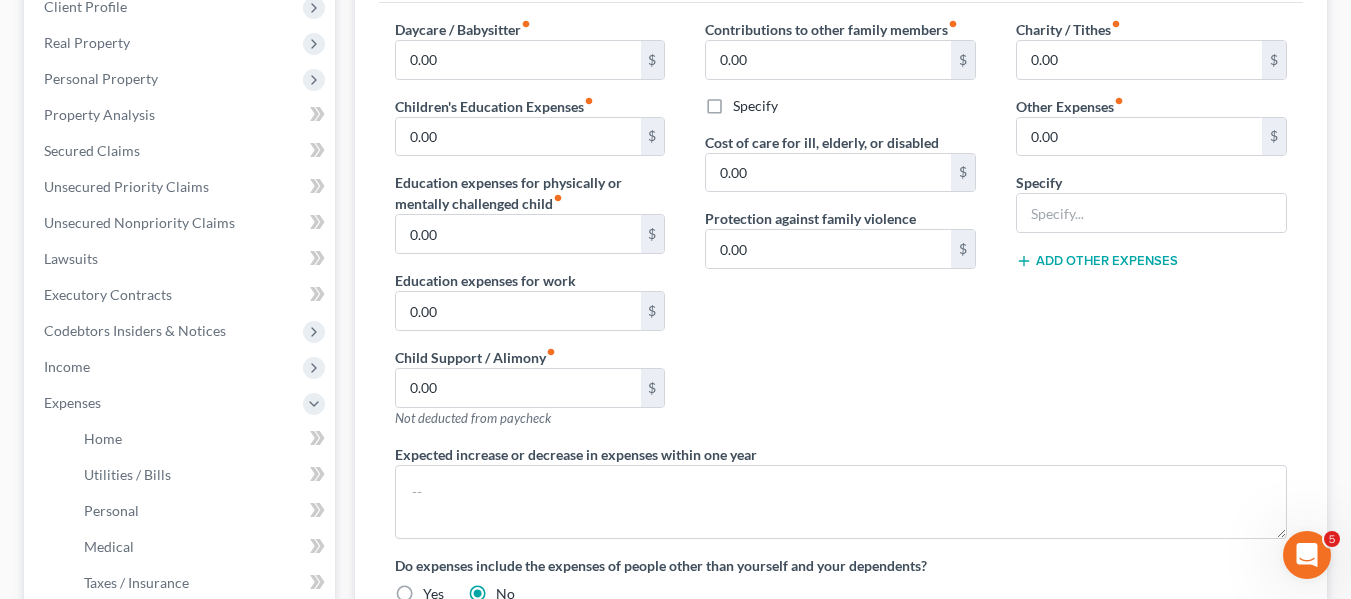 scroll, scrollTop: 292, scrollLeft: 0, axis: vertical 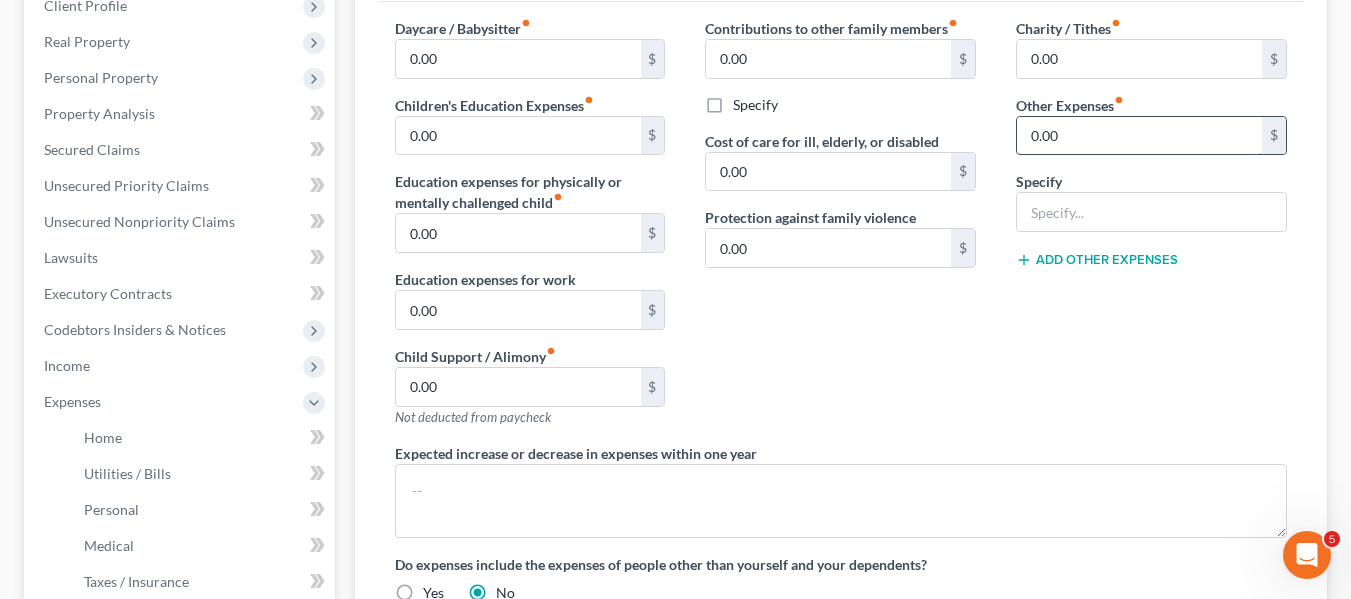 click on "0.00" at bounding box center (1139, 136) 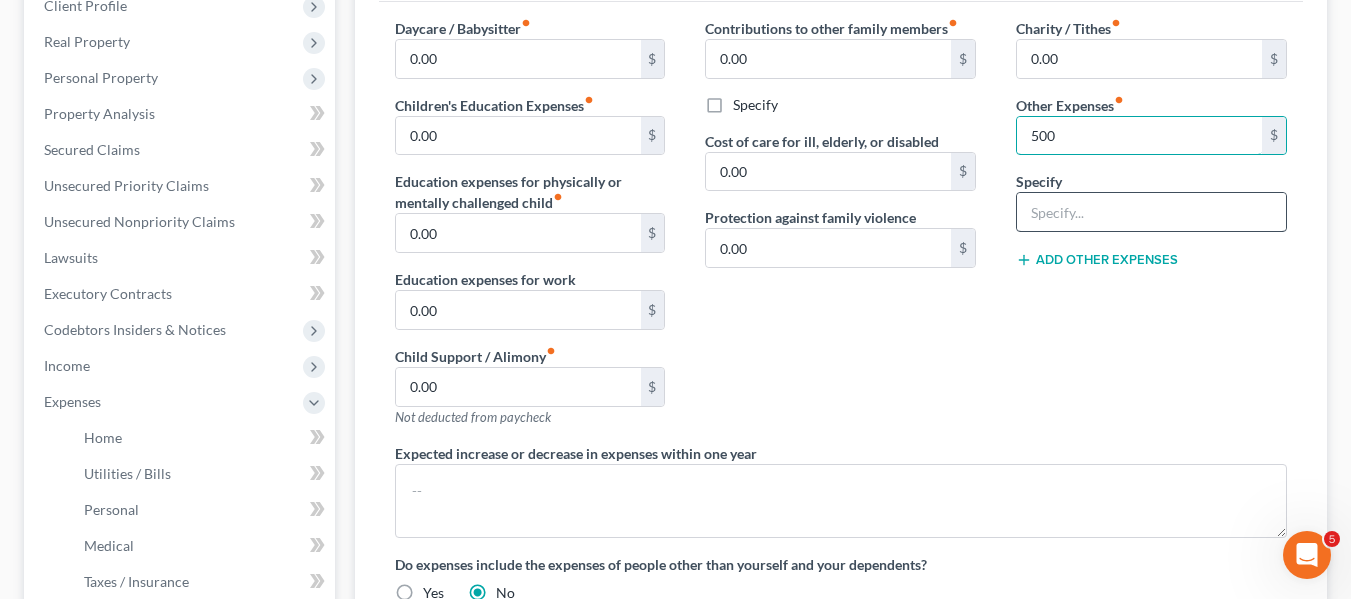type on "500" 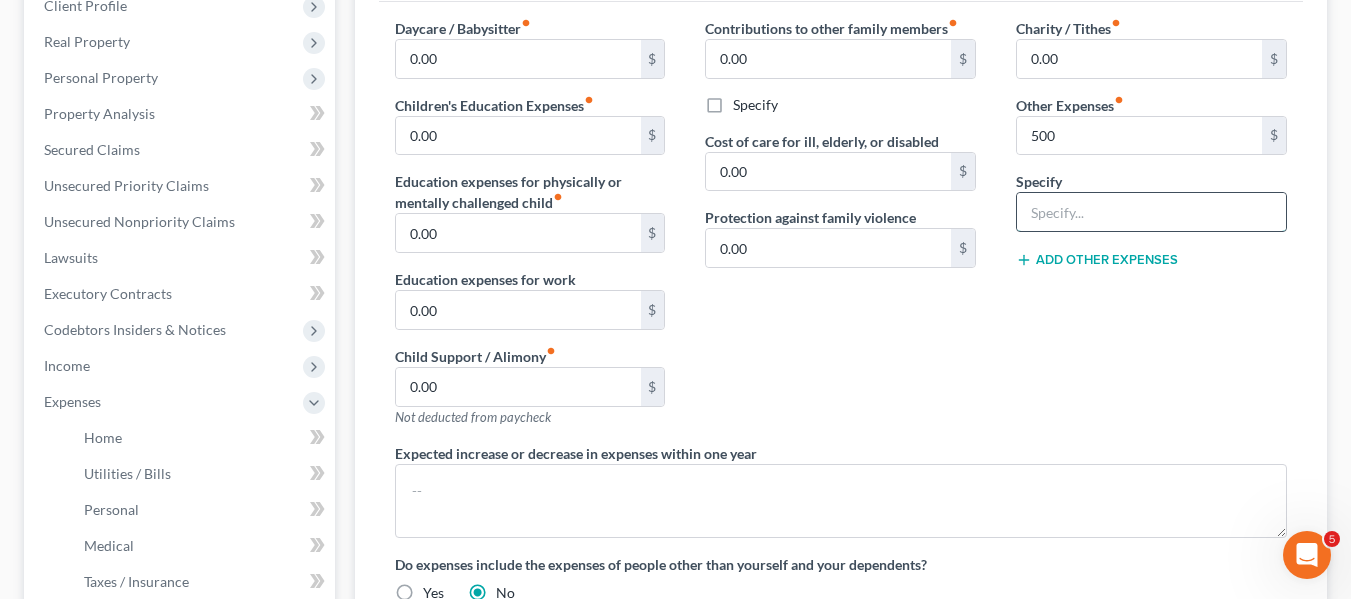 click at bounding box center [1151, 212] 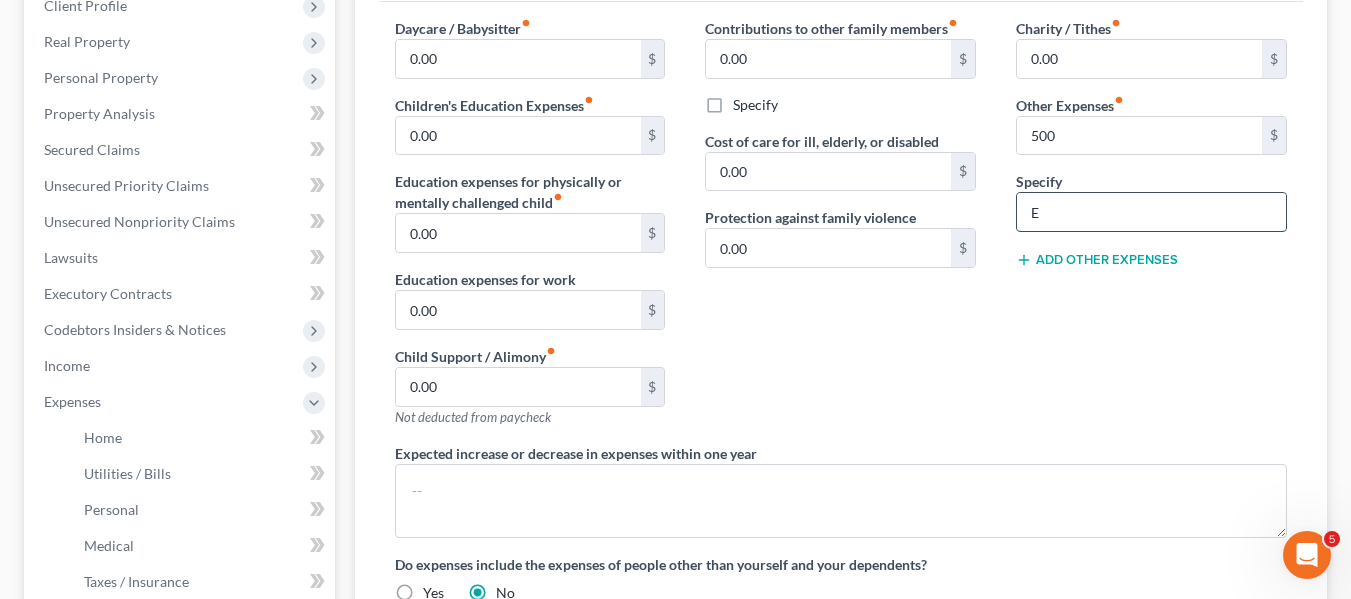 type on "Estimated Quarterly taxes" 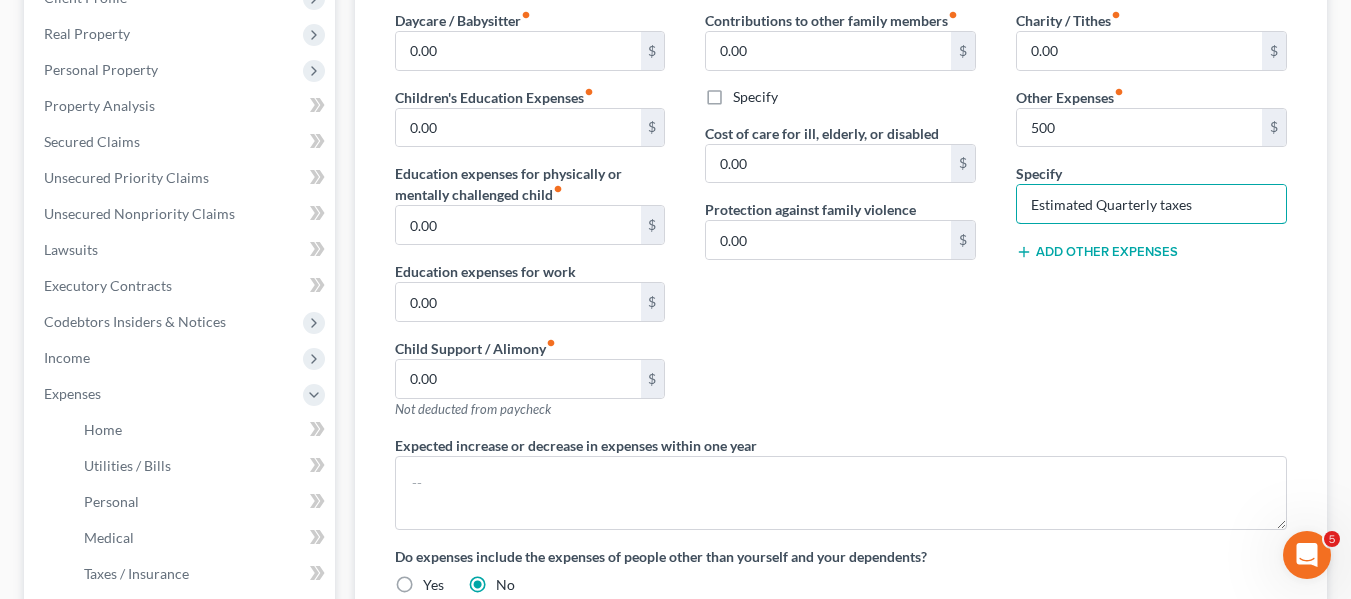 scroll, scrollTop: 0, scrollLeft: 0, axis: both 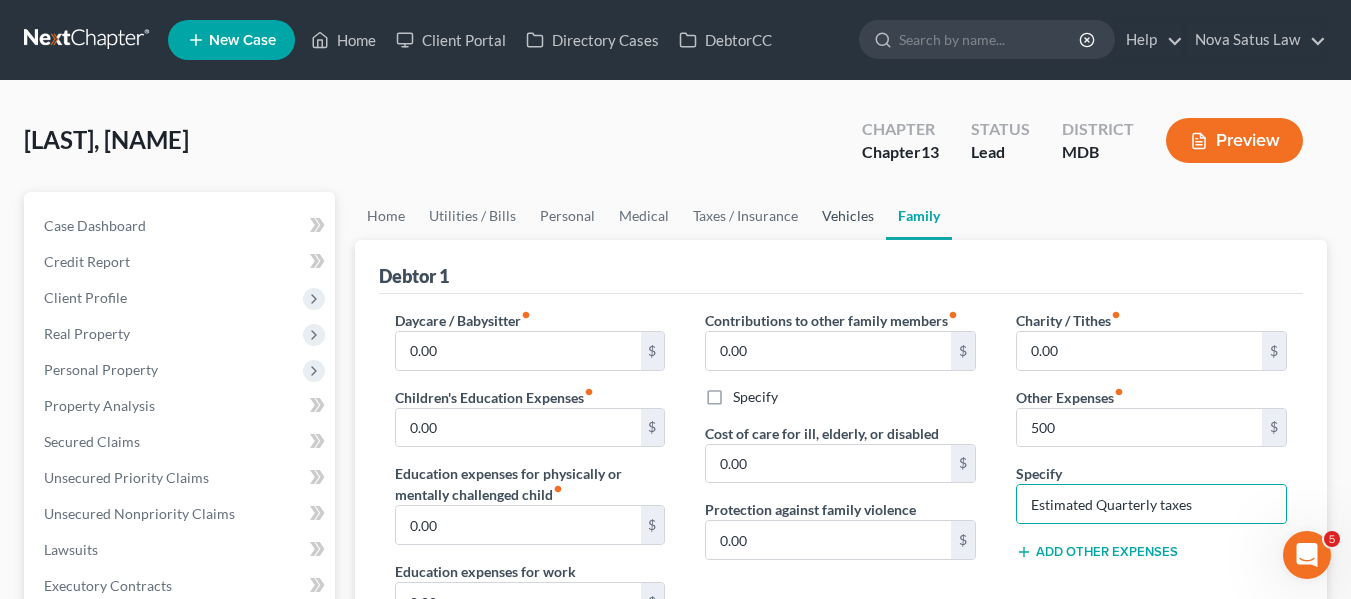 click on "Vehicles" at bounding box center (848, 216) 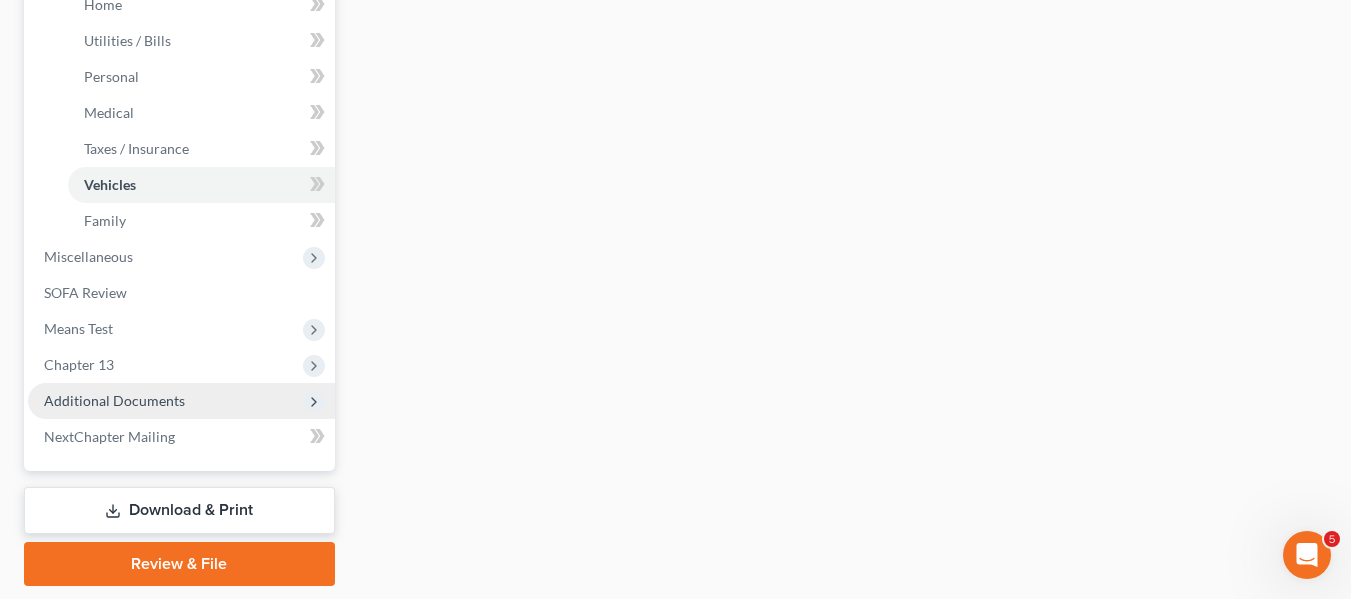 scroll, scrollTop: 726, scrollLeft: 0, axis: vertical 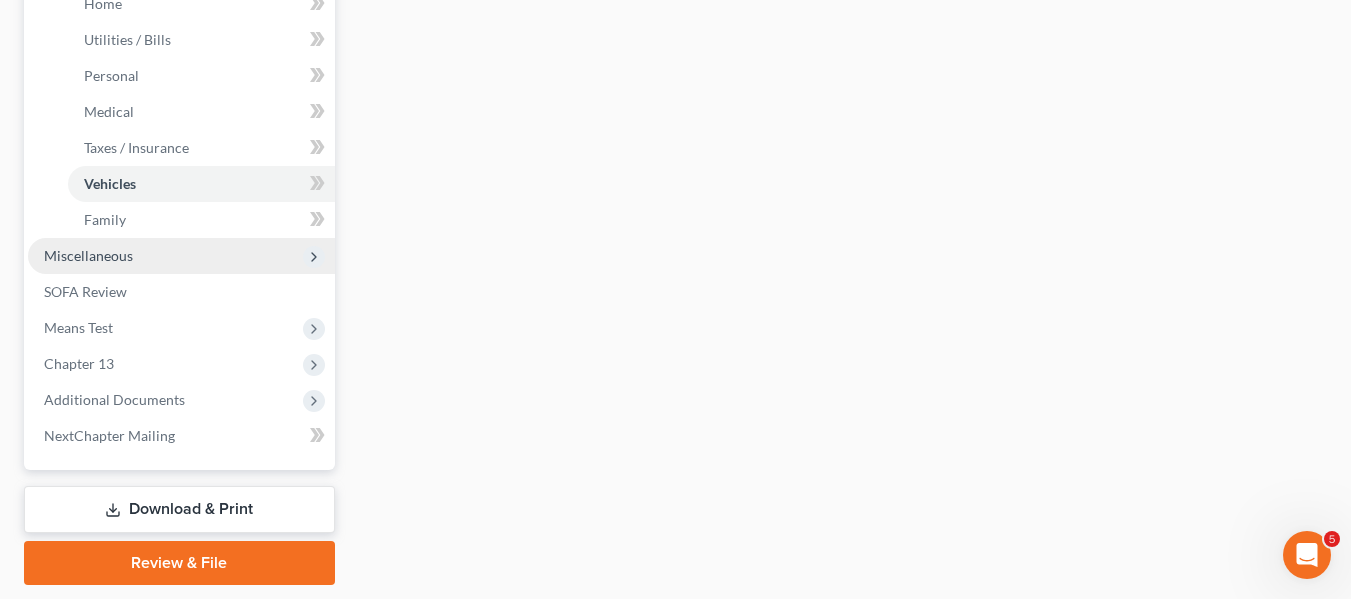 click on "Miscellaneous" at bounding box center [88, 255] 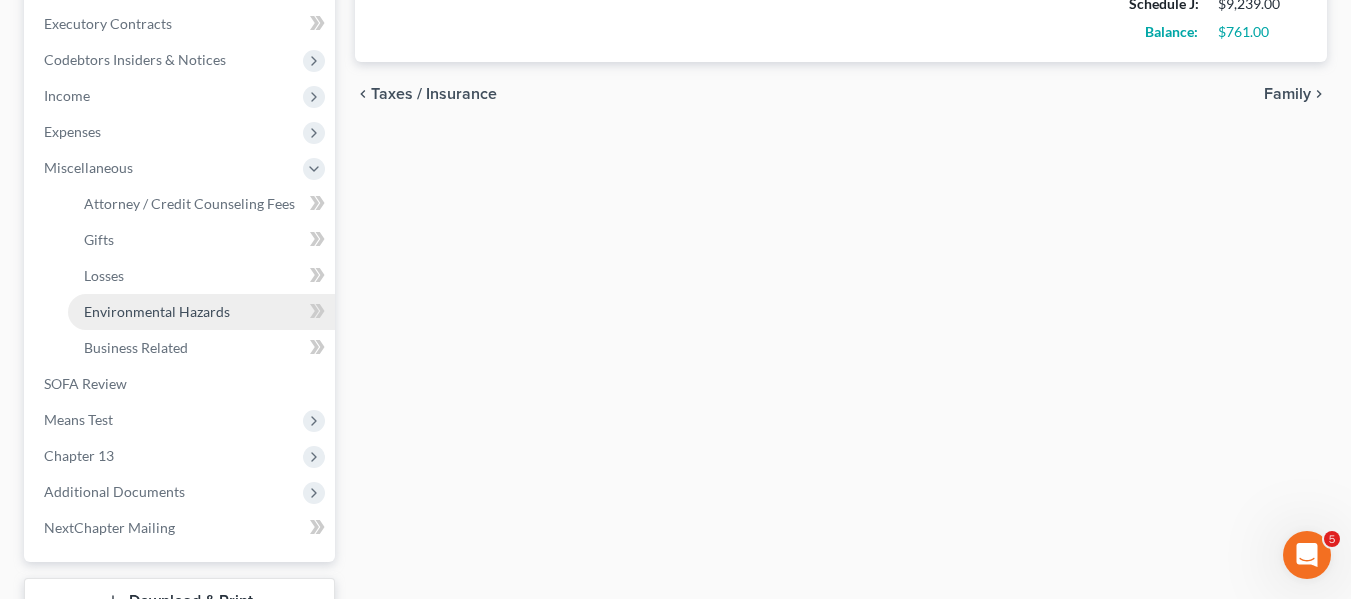 scroll, scrollTop: 621, scrollLeft: 0, axis: vertical 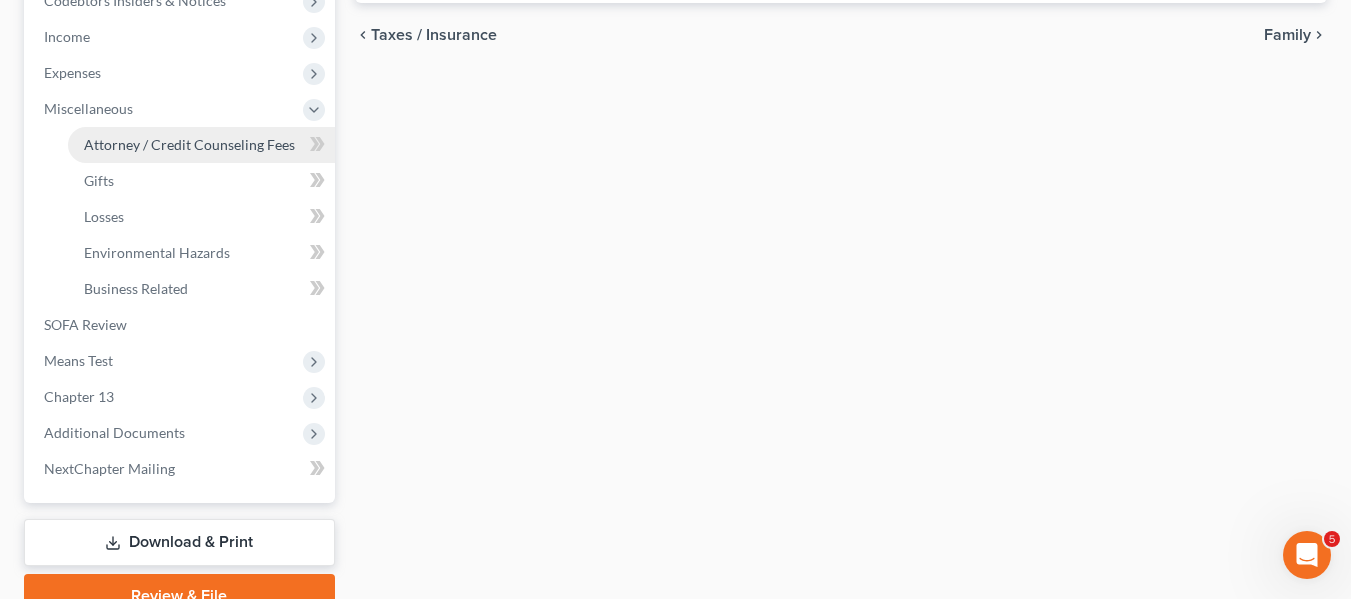 click on "Attorney / Credit Counseling Fees" at bounding box center [189, 144] 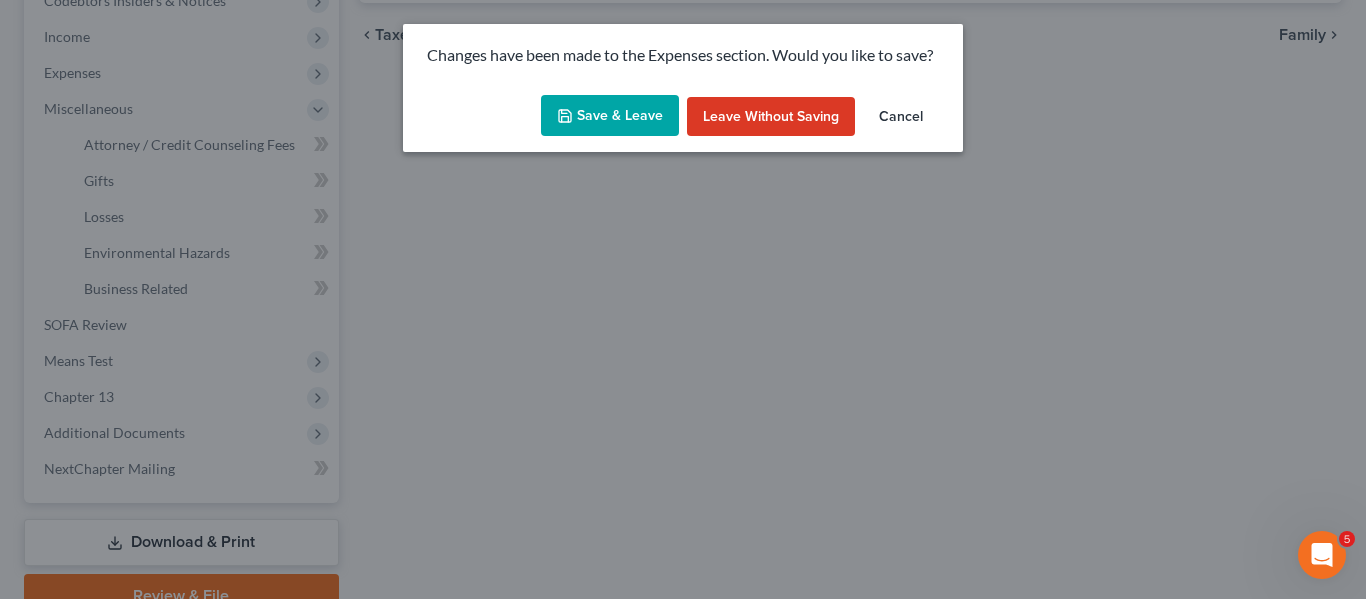 click on "Save & Leave" at bounding box center [610, 116] 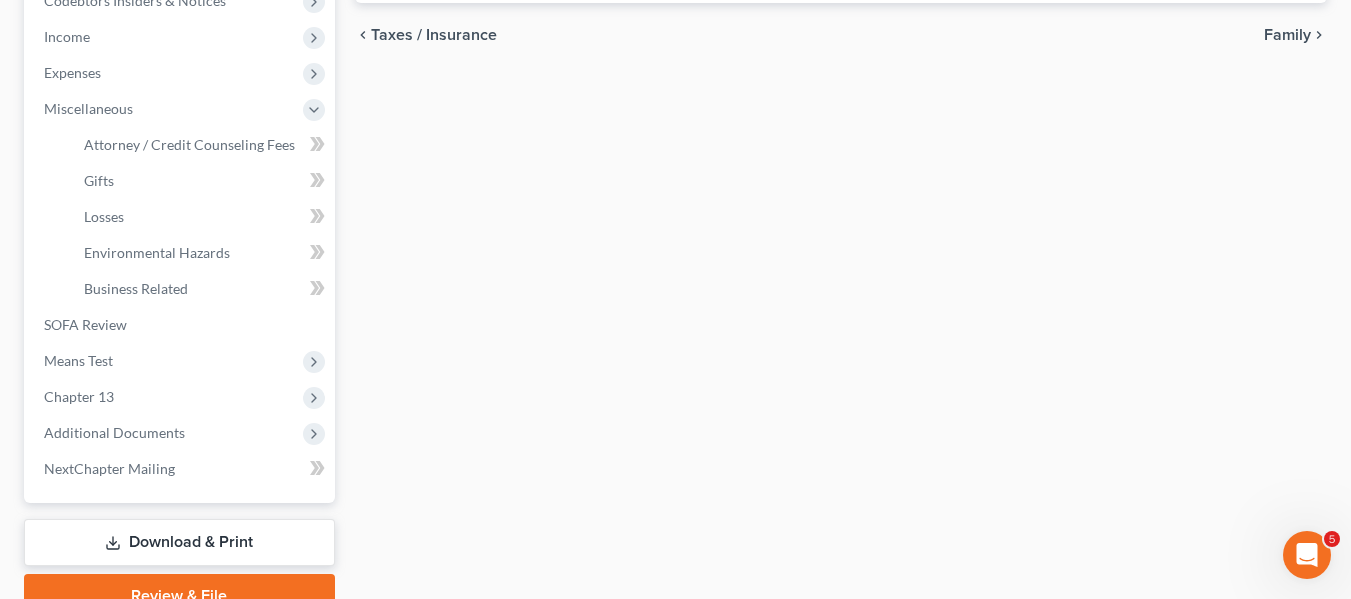 select on "2" 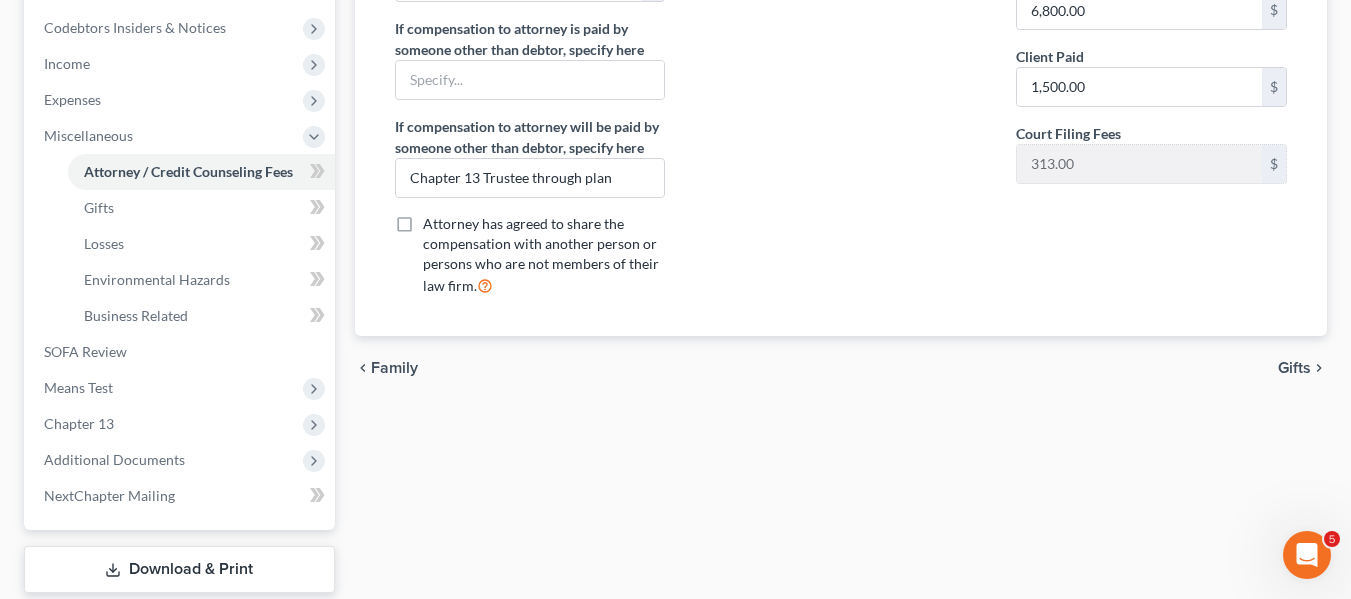 scroll, scrollTop: 595, scrollLeft: 0, axis: vertical 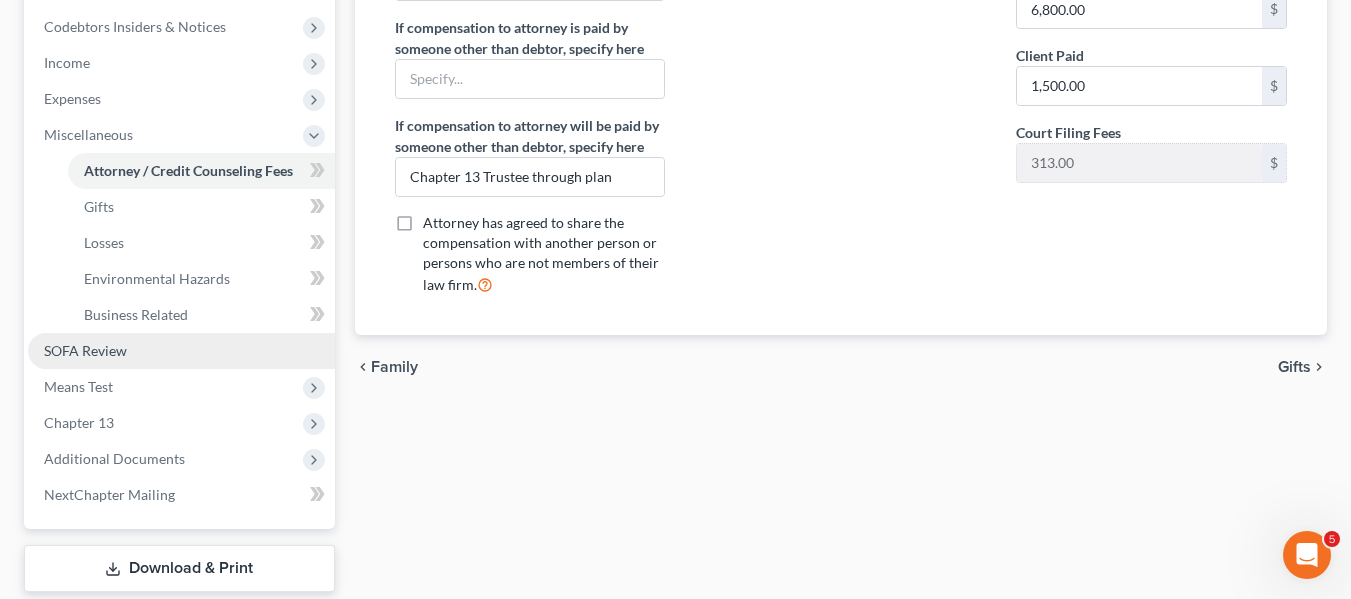 click on "SOFA Review" at bounding box center [85, 350] 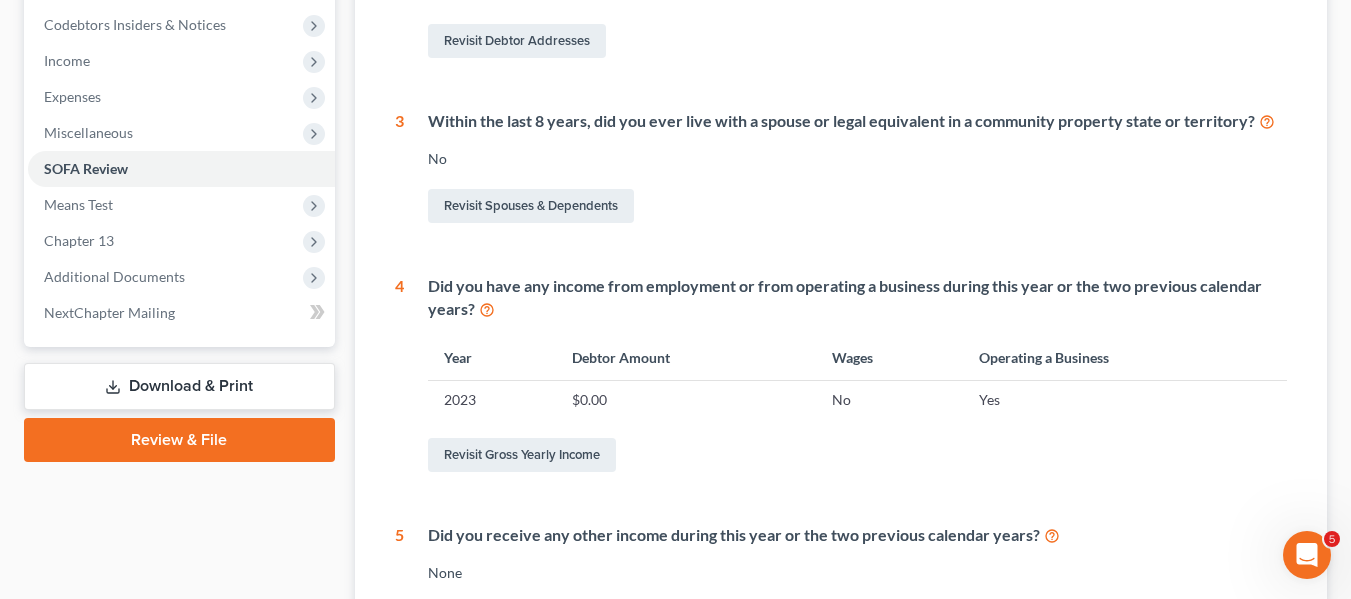 scroll, scrollTop: 598, scrollLeft: 0, axis: vertical 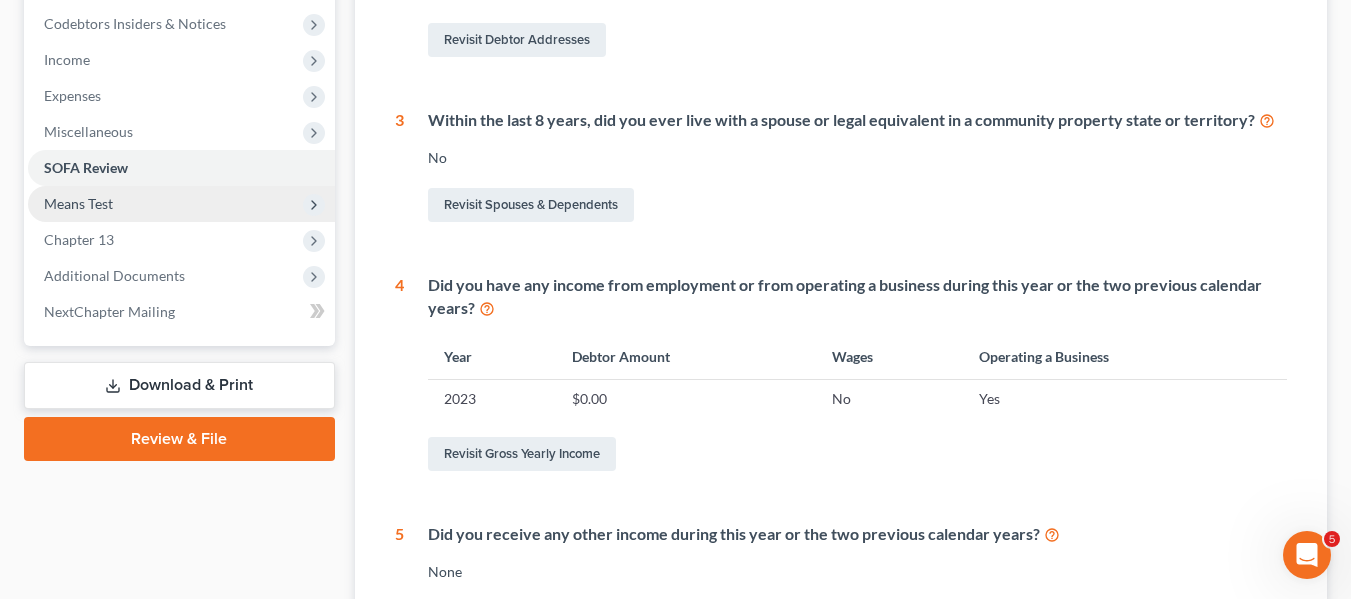 click on "Means Test" at bounding box center [181, 204] 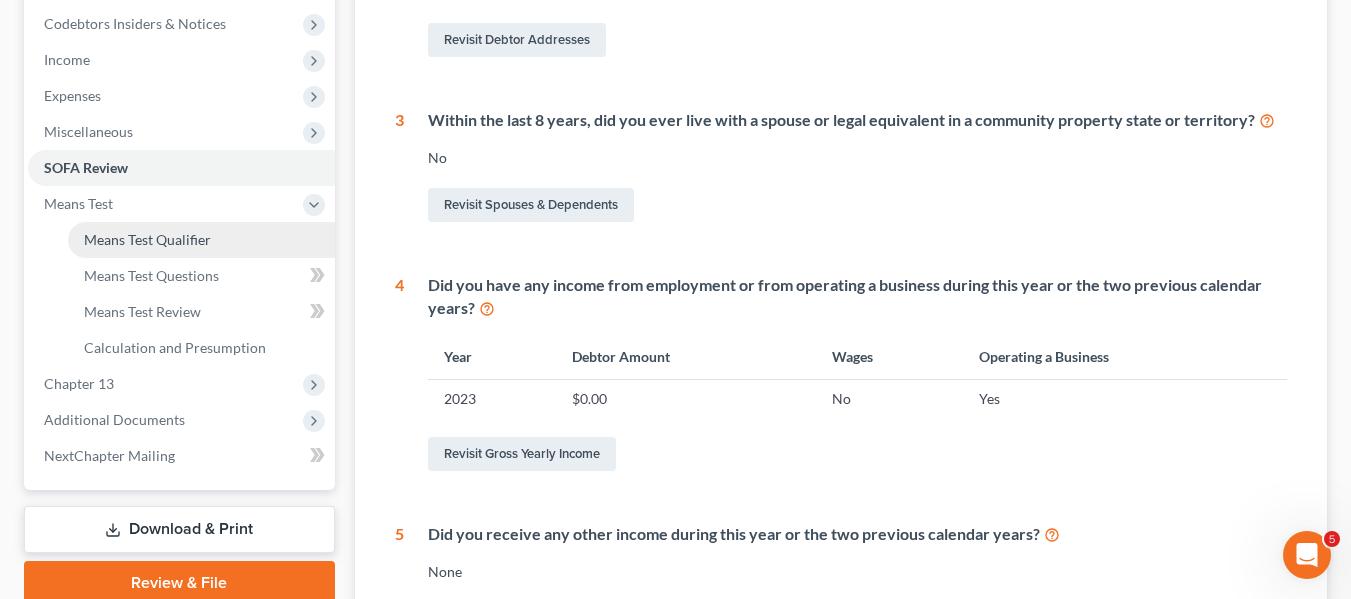 click on "Means Test Qualifier" at bounding box center (147, 239) 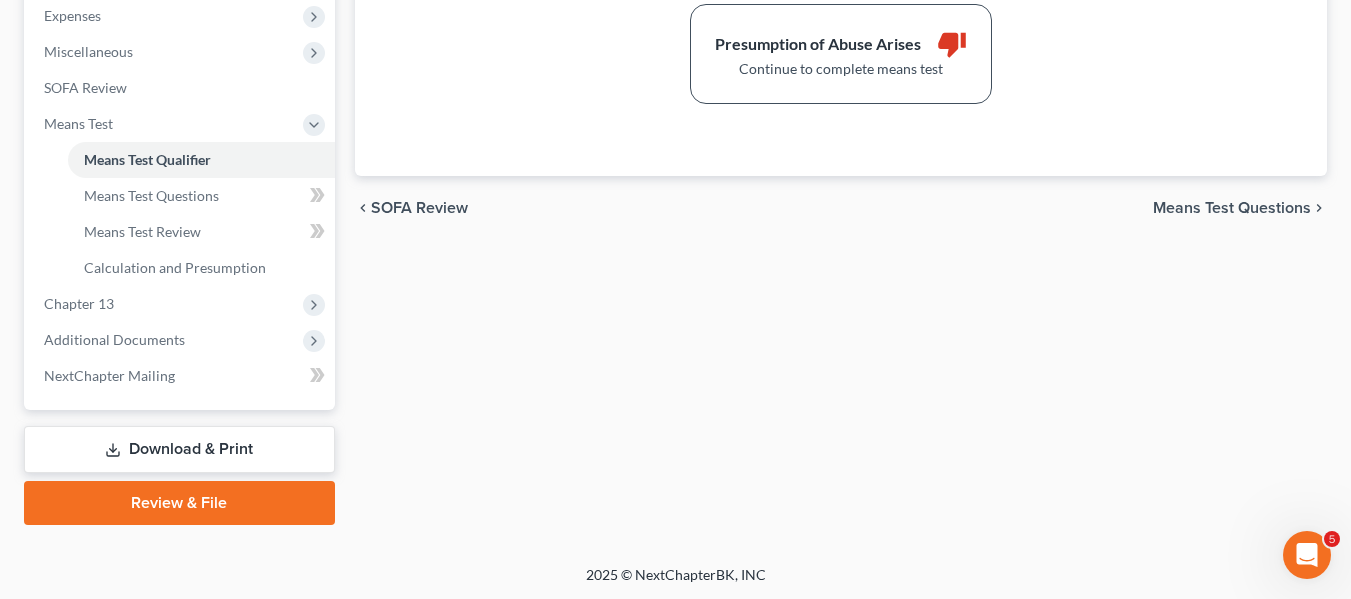 scroll, scrollTop: 679, scrollLeft: 0, axis: vertical 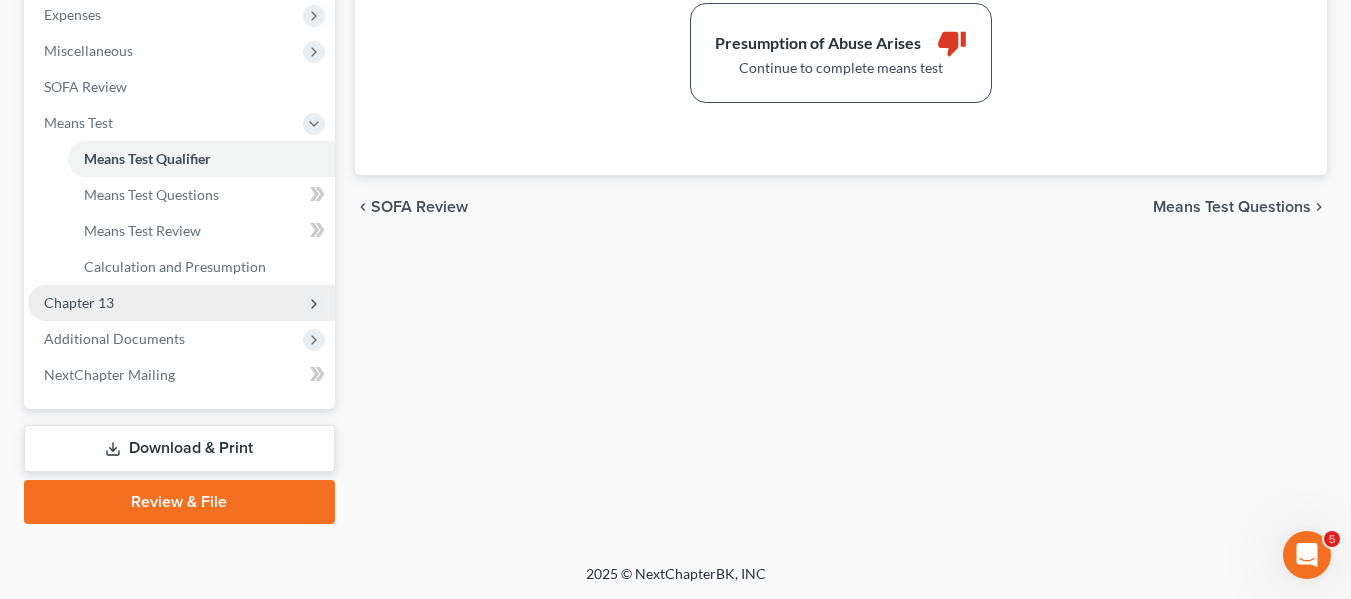 click on "Chapter 13" at bounding box center [79, 302] 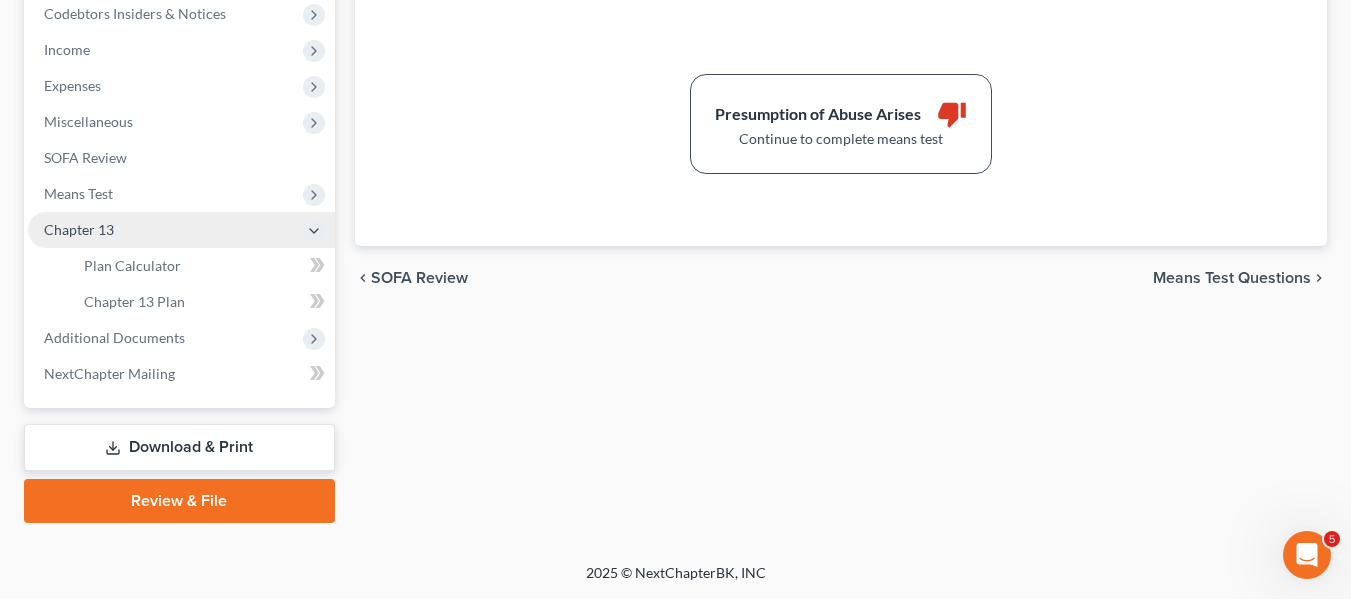 scroll, scrollTop: 608, scrollLeft: 0, axis: vertical 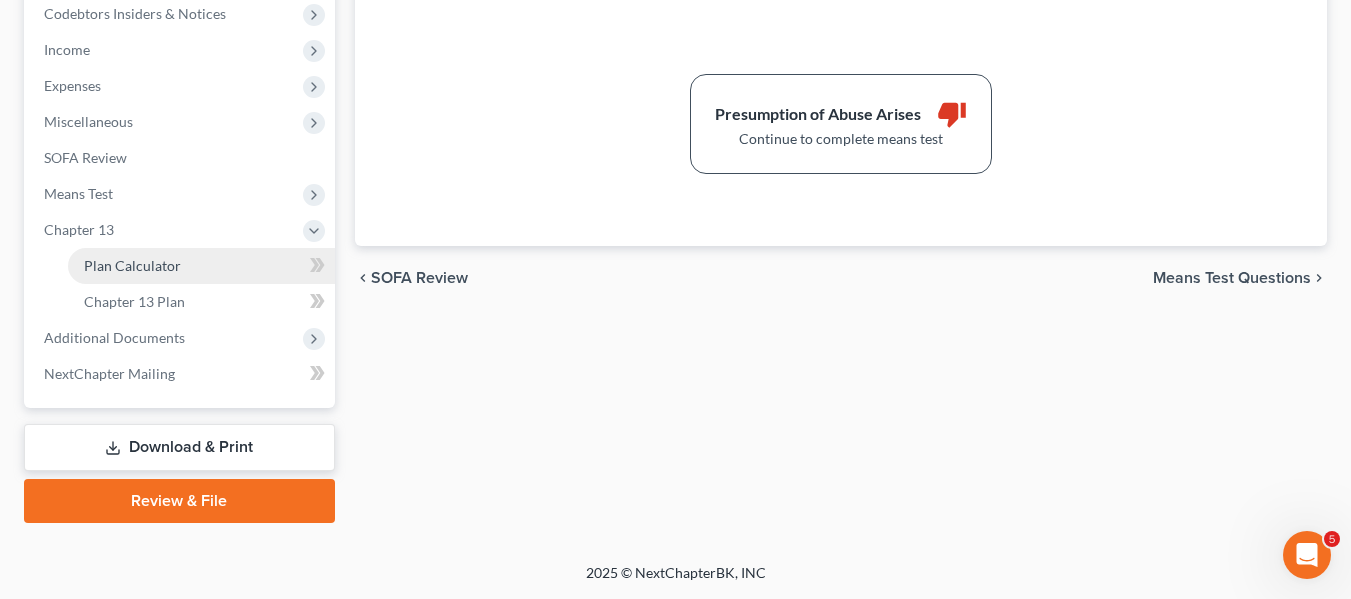 click on "Plan Calculator" at bounding box center [201, 266] 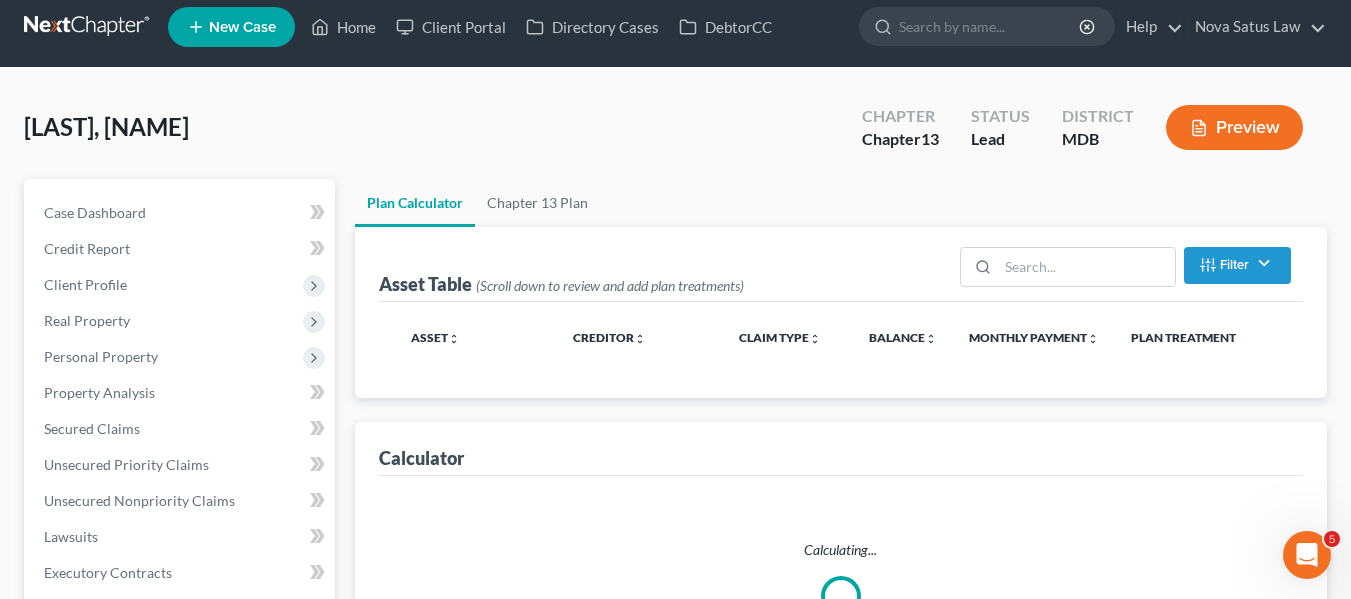 scroll, scrollTop: 0, scrollLeft: 0, axis: both 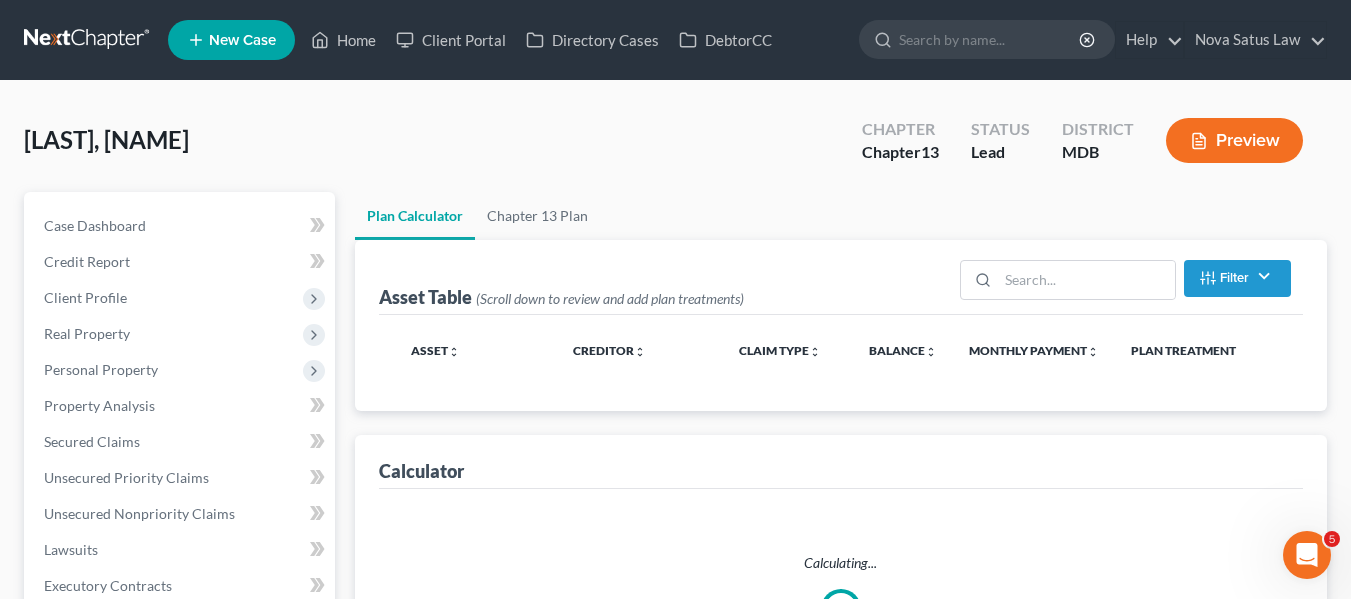 select on "59" 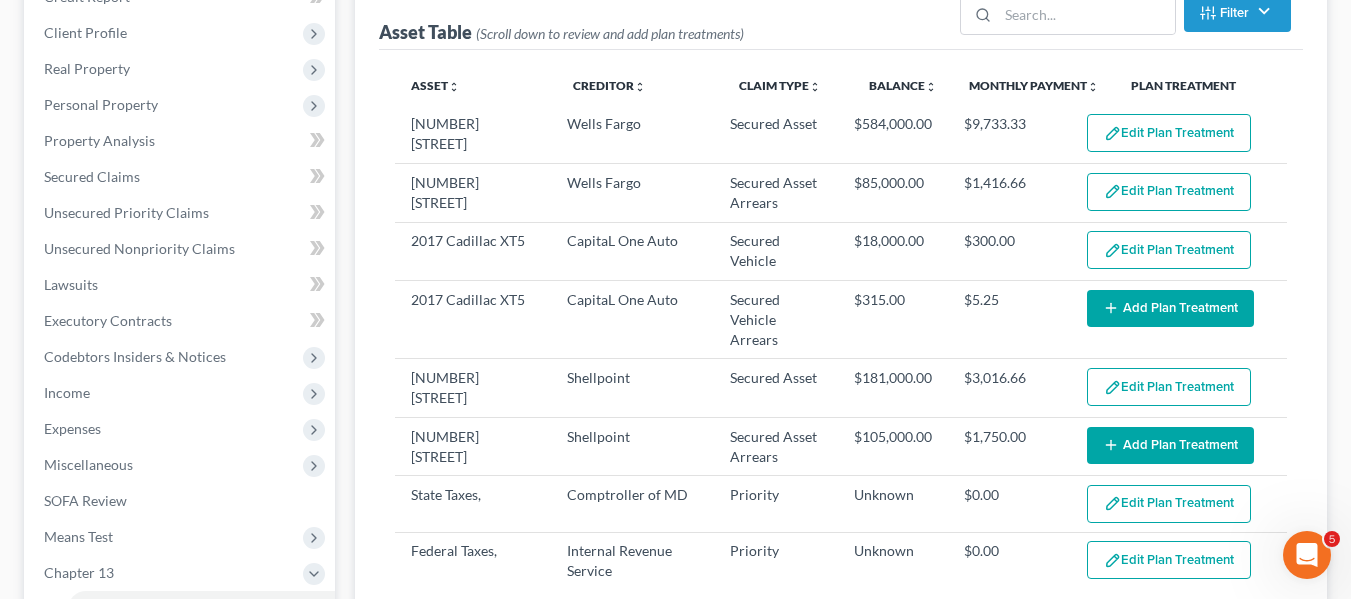 scroll, scrollTop: 0, scrollLeft: 0, axis: both 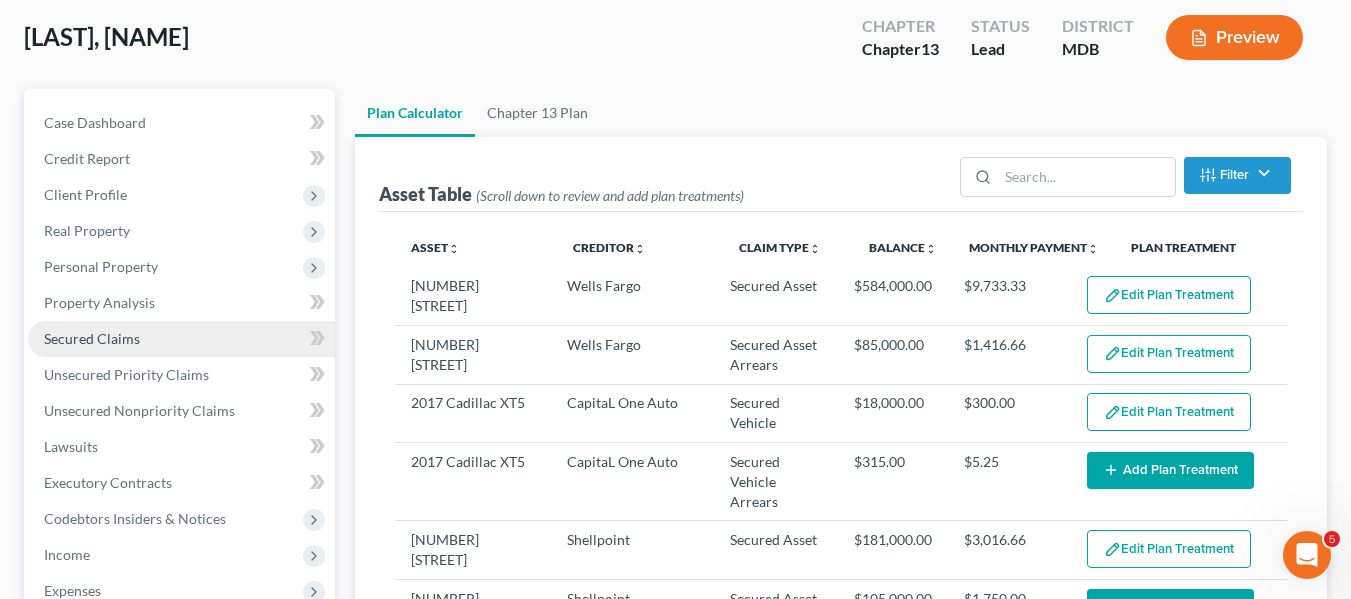 click on "Secured Claims" at bounding box center [181, 339] 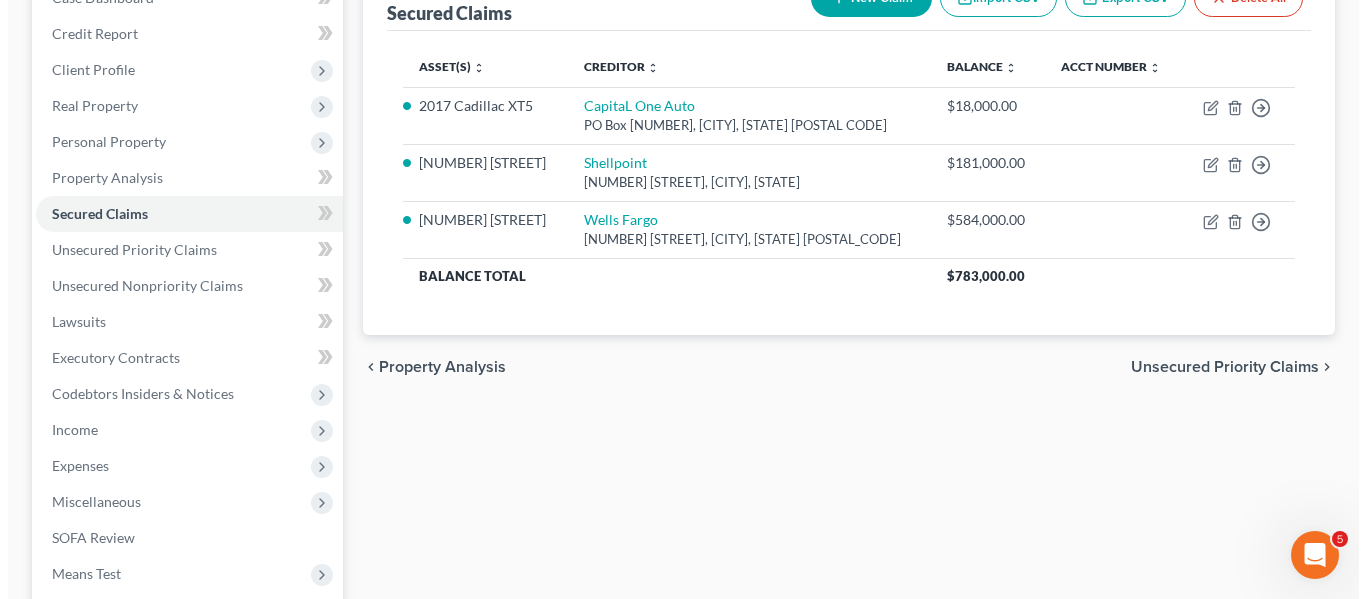 scroll, scrollTop: 229, scrollLeft: 0, axis: vertical 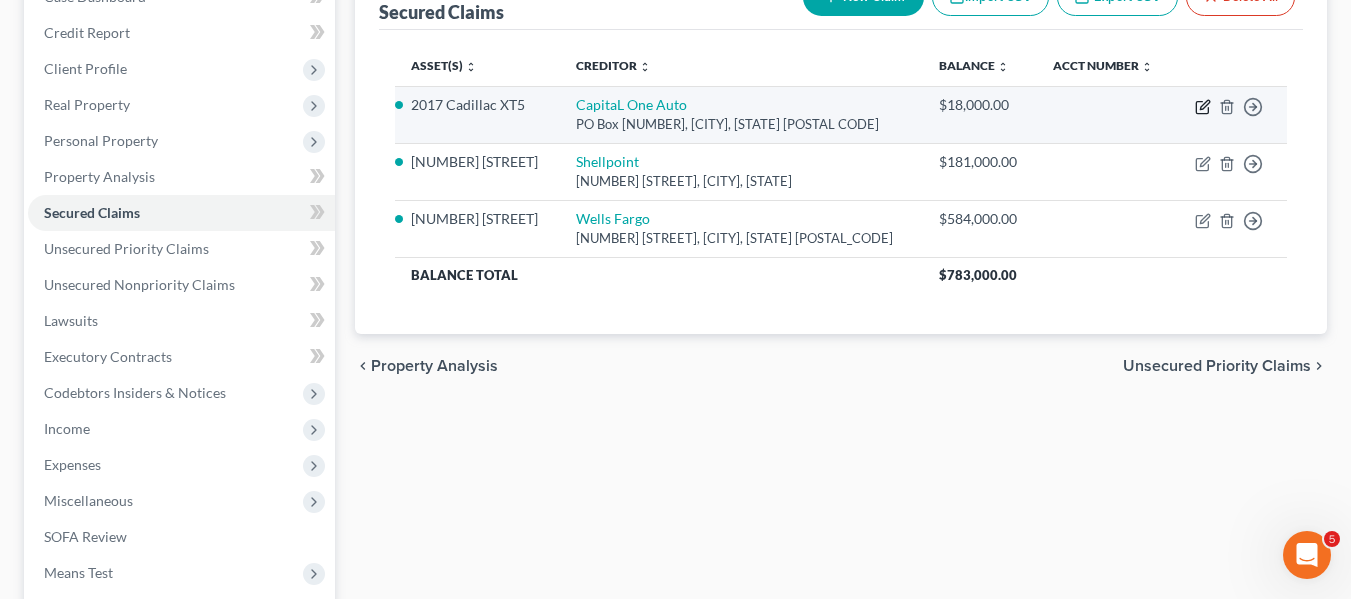 click 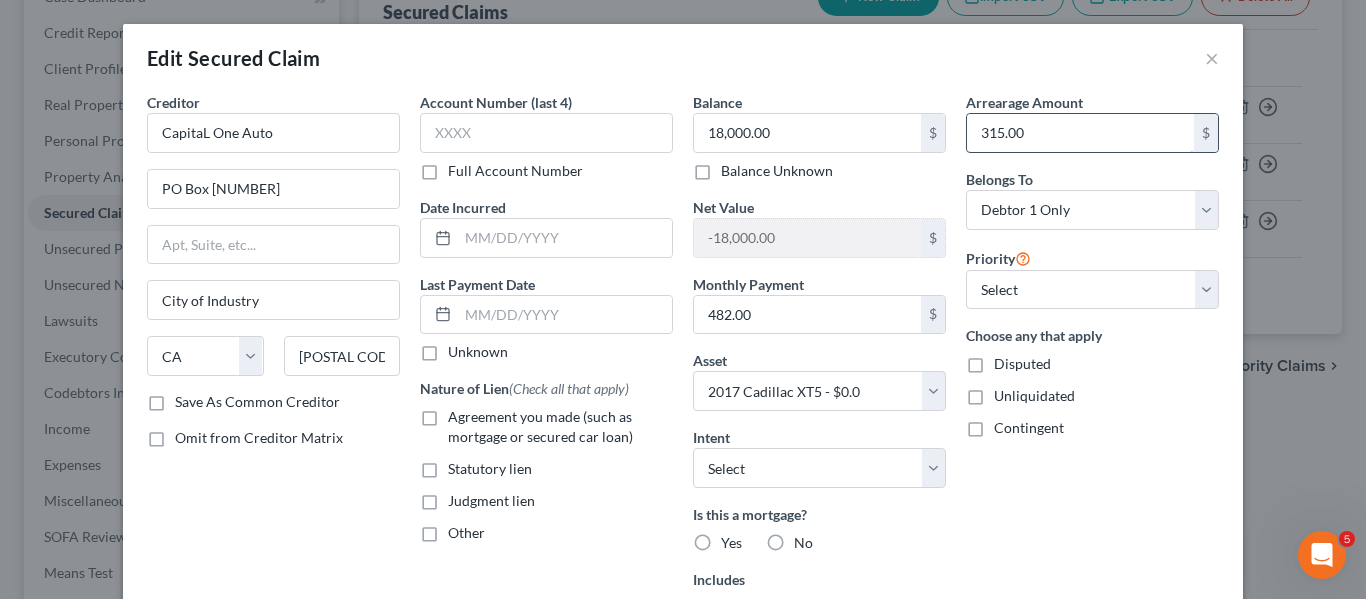 click on "315.00" at bounding box center [1080, 133] 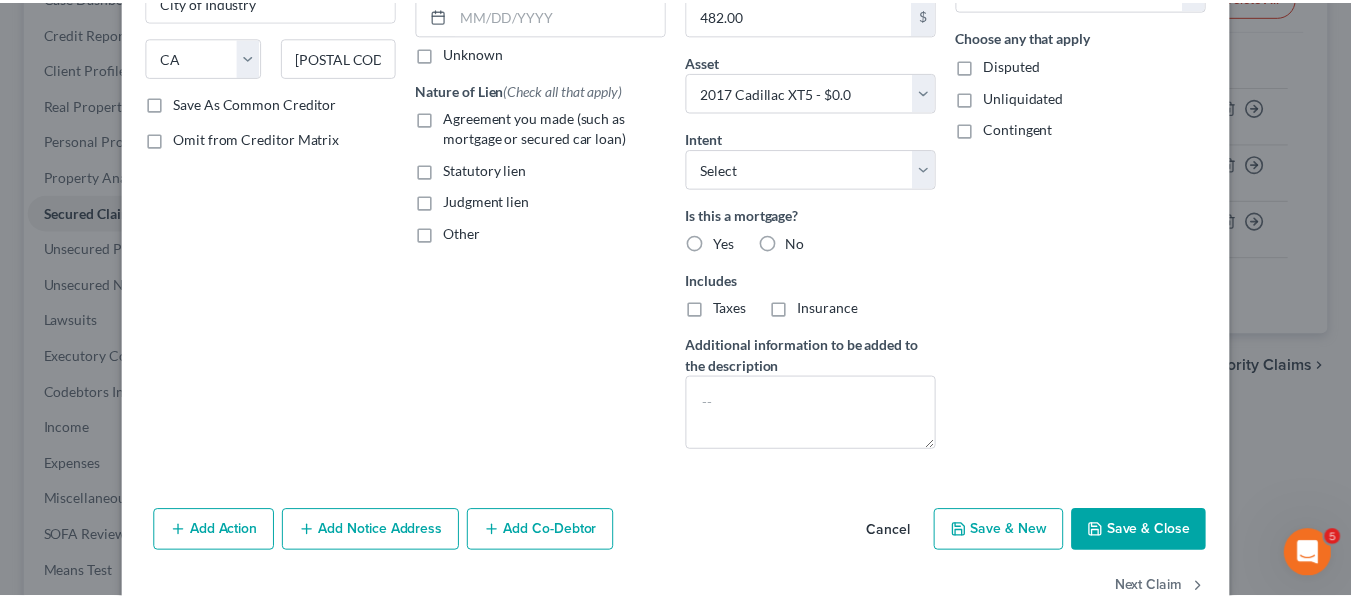 scroll, scrollTop: 350, scrollLeft: 0, axis: vertical 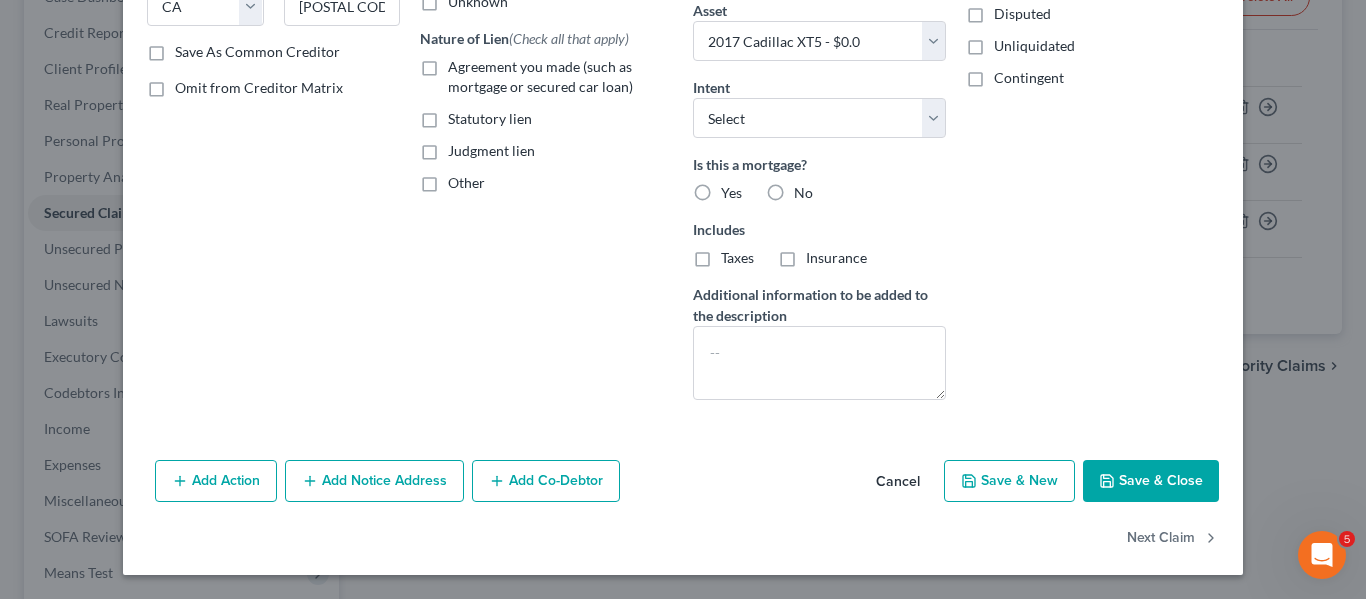 type on "0" 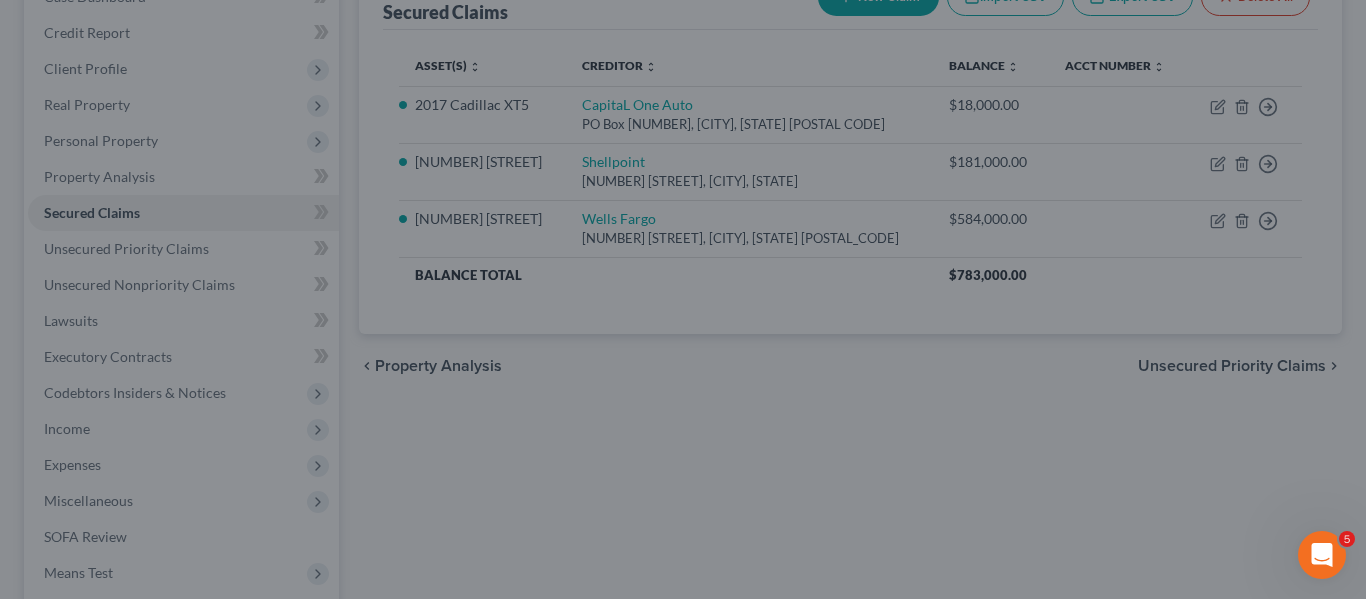 select on "9" 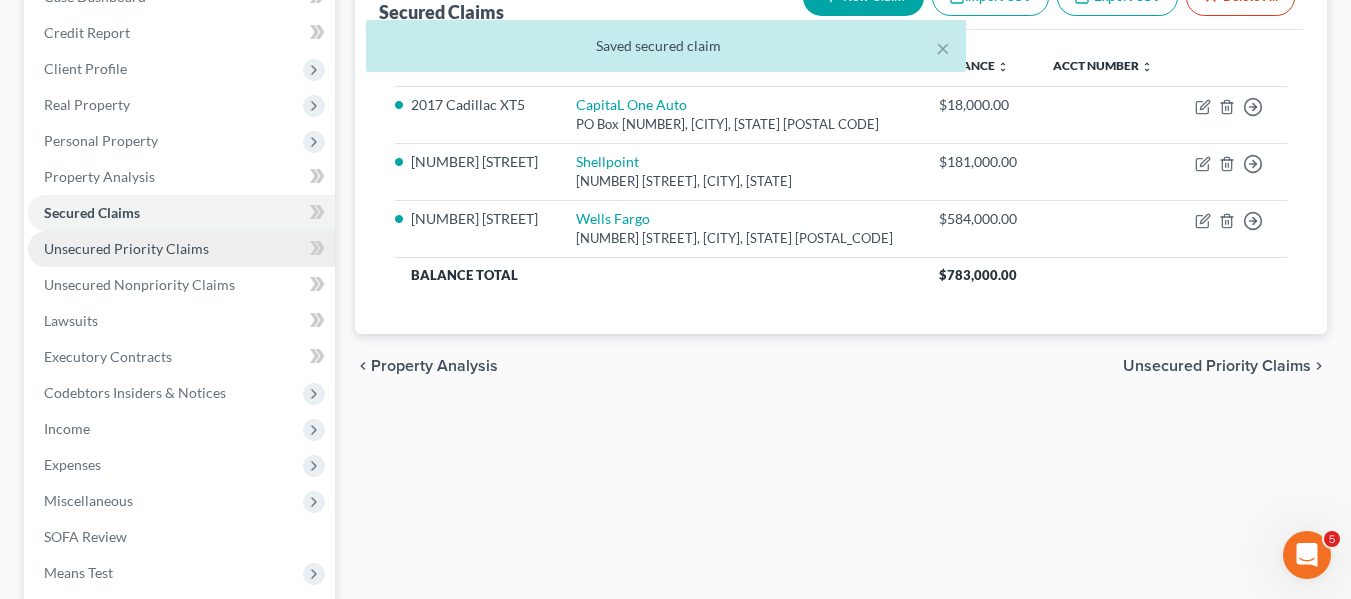 click on "Unsecured Priority Claims" at bounding box center (126, 248) 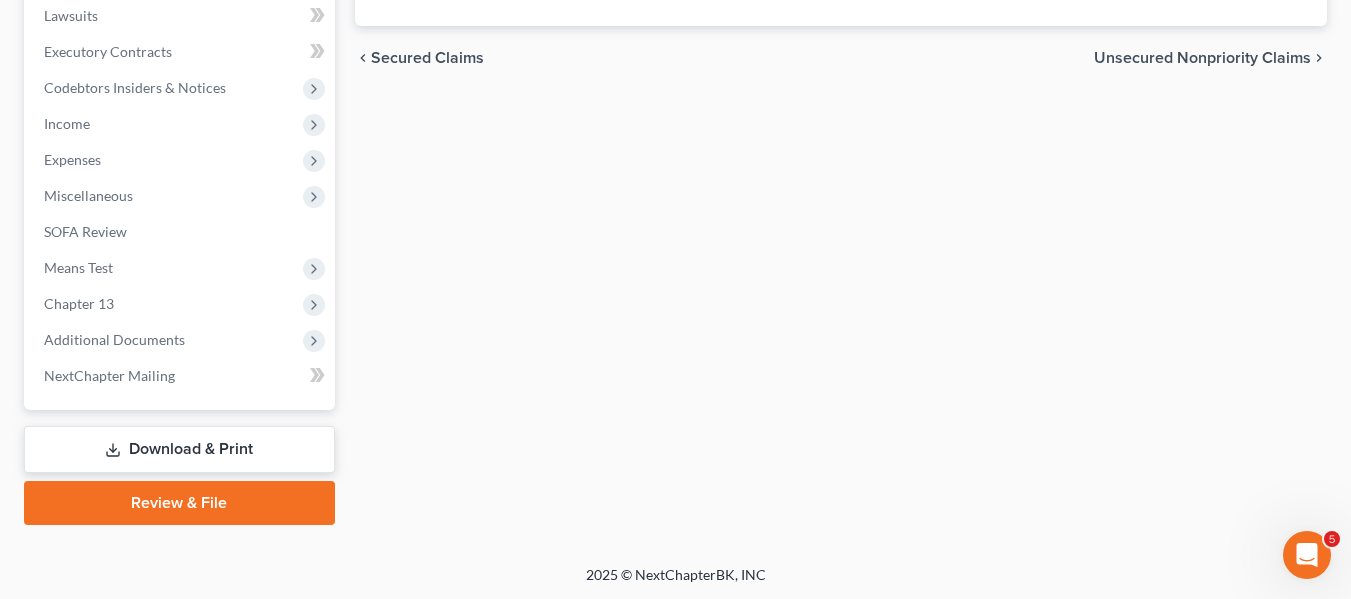 scroll, scrollTop: 535, scrollLeft: 0, axis: vertical 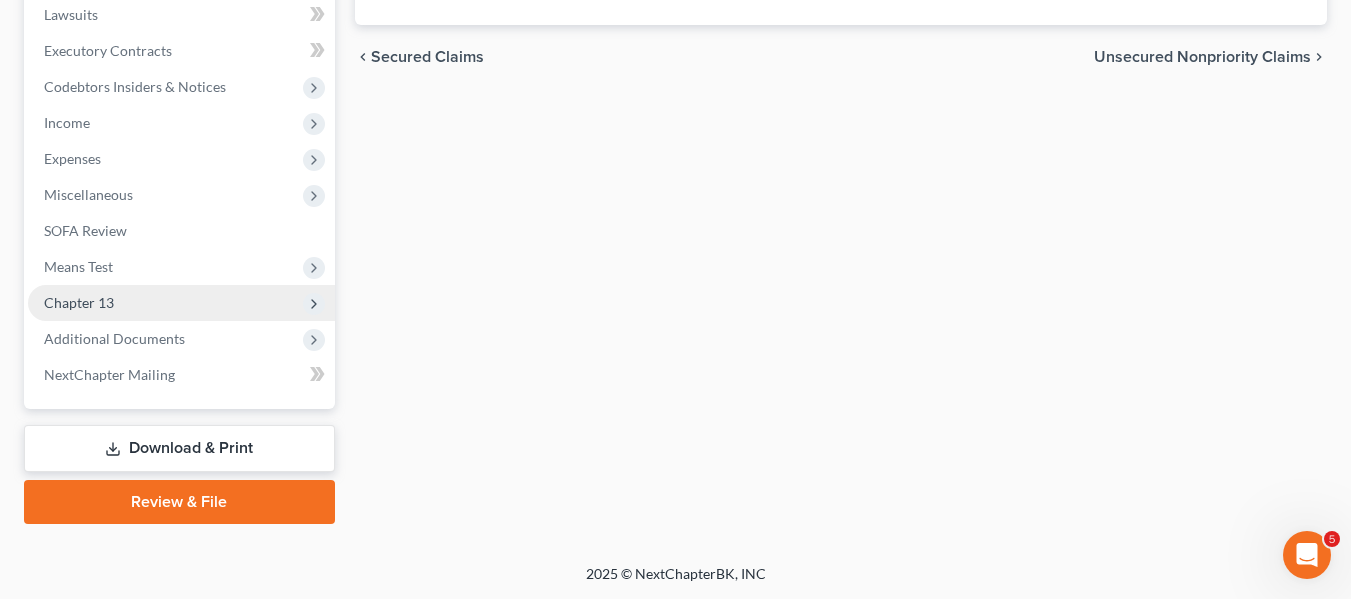 click on "Chapter 13" at bounding box center [181, 303] 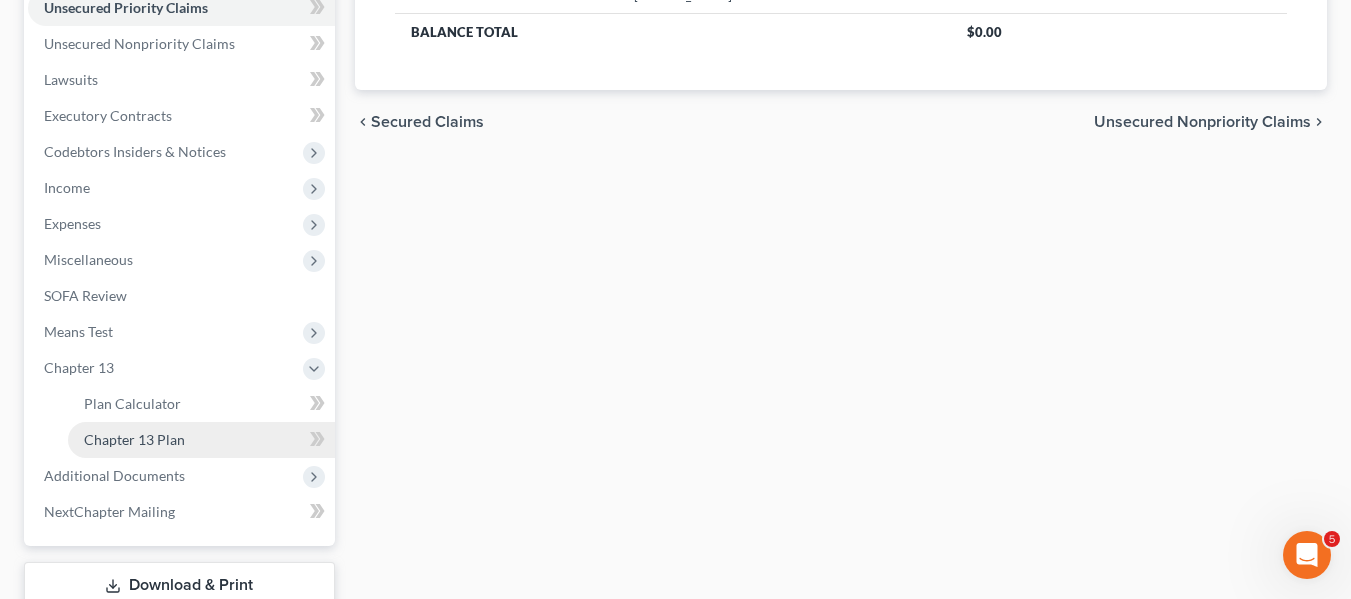 scroll, scrollTop: 467, scrollLeft: 0, axis: vertical 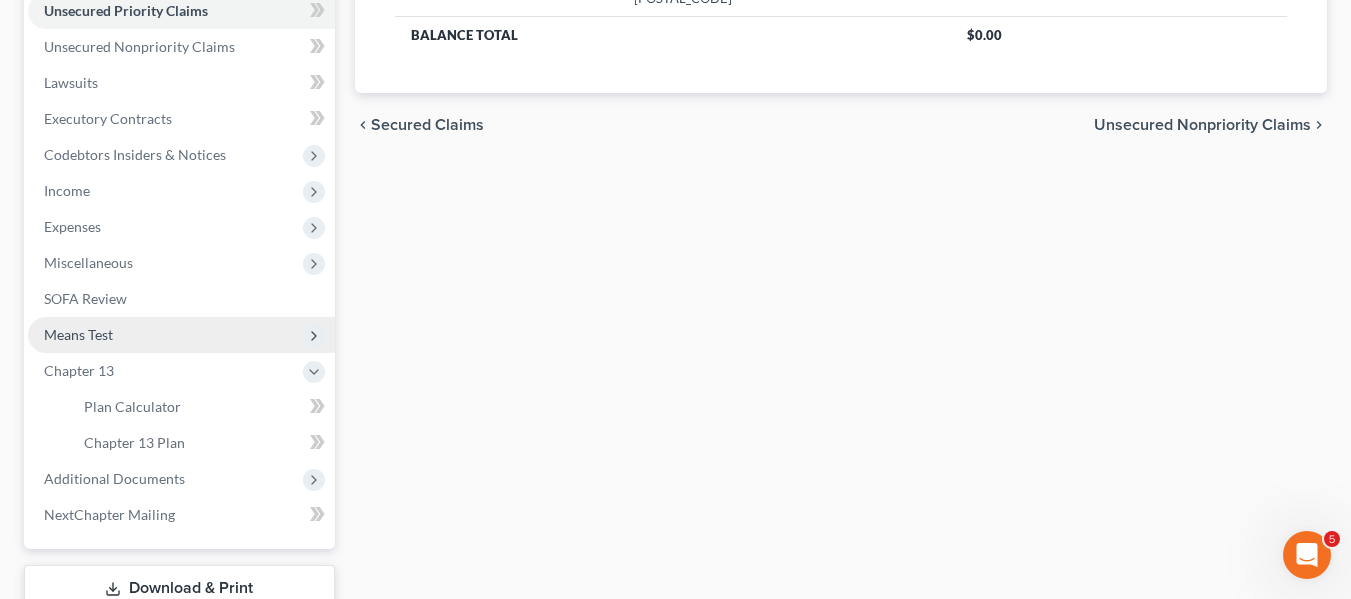 click on "Means Test" at bounding box center [78, 334] 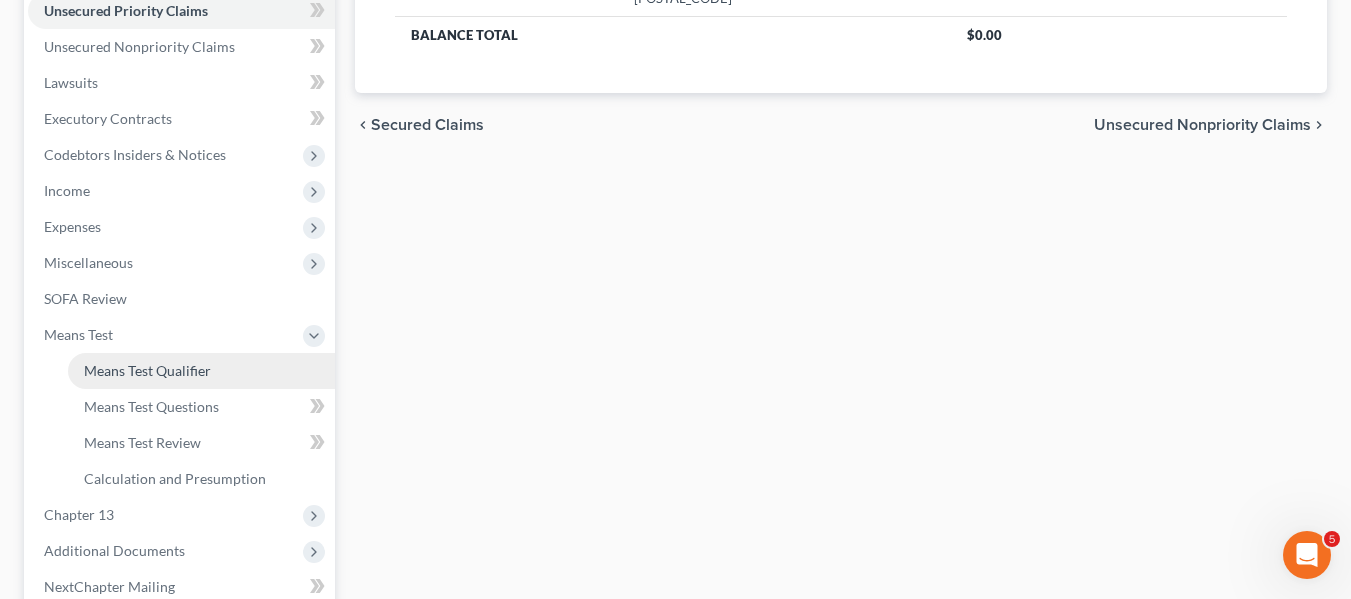click on "Means Test Qualifier" at bounding box center [147, 370] 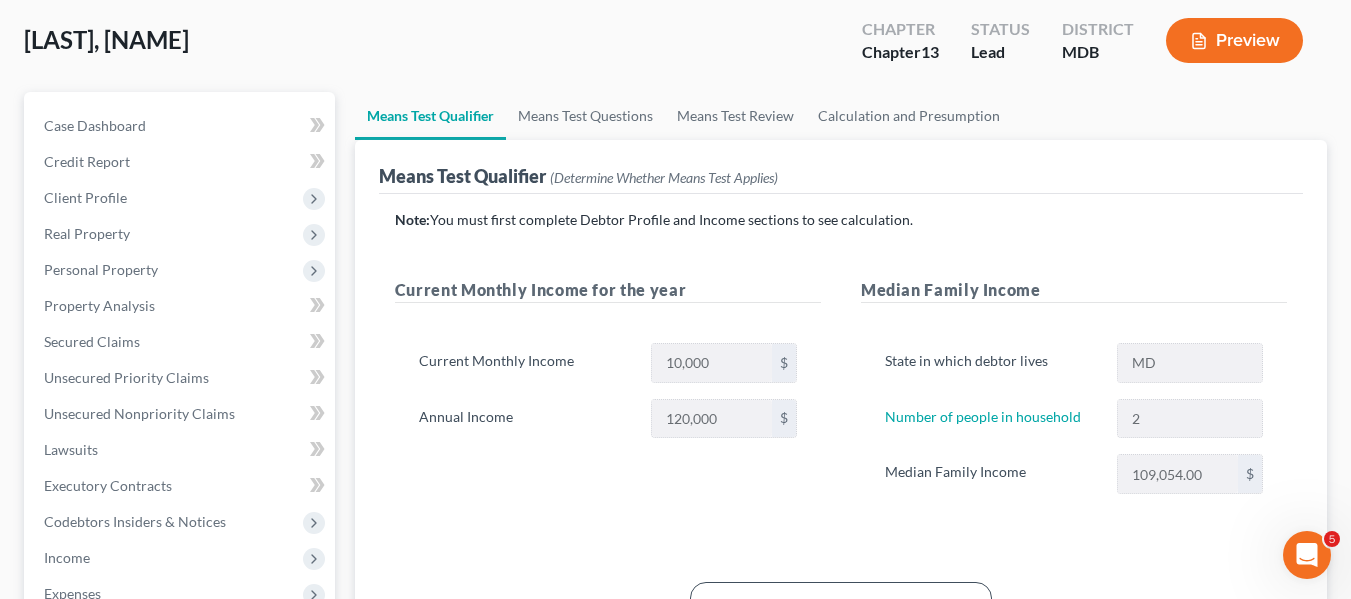 scroll, scrollTop: 106, scrollLeft: 0, axis: vertical 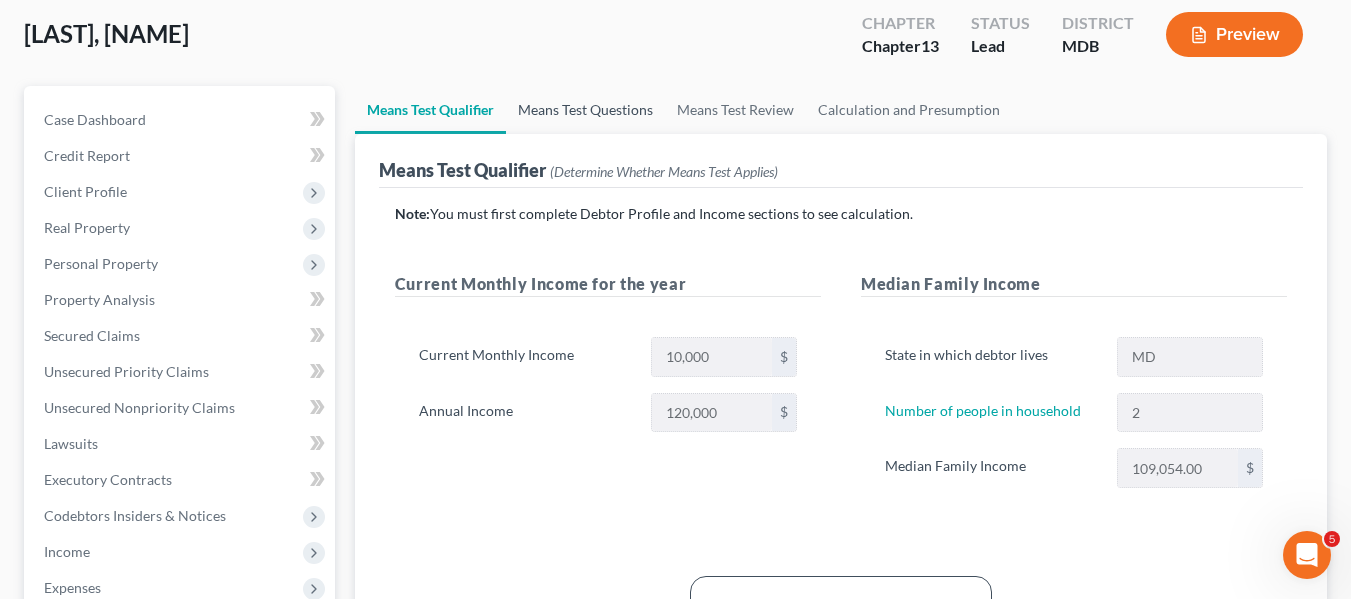 click on "Means Test Questions" at bounding box center [585, 110] 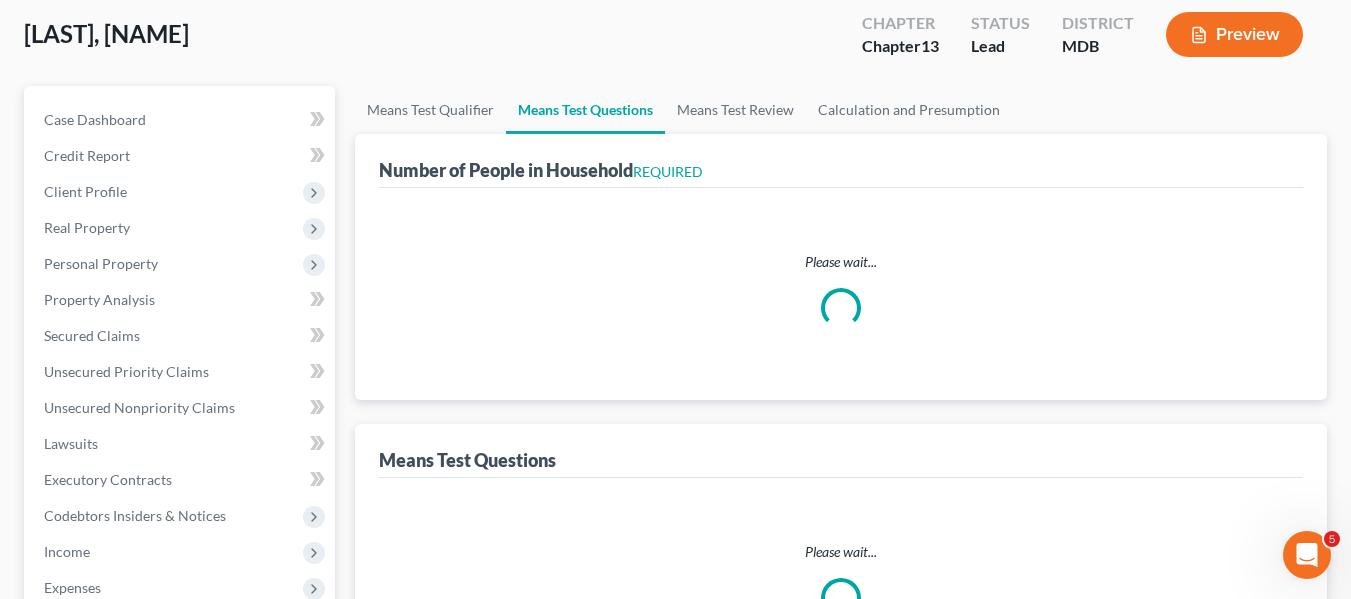 scroll, scrollTop: 16, scrollLeft: 0, axis: vertical 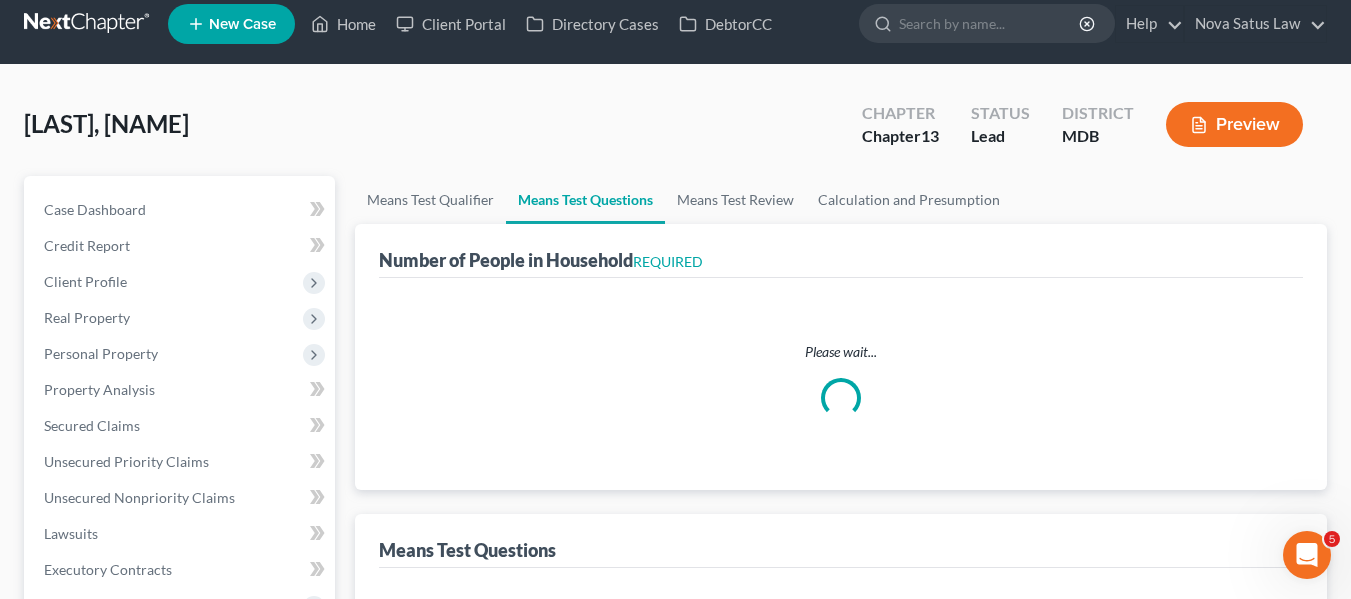 select on "0" 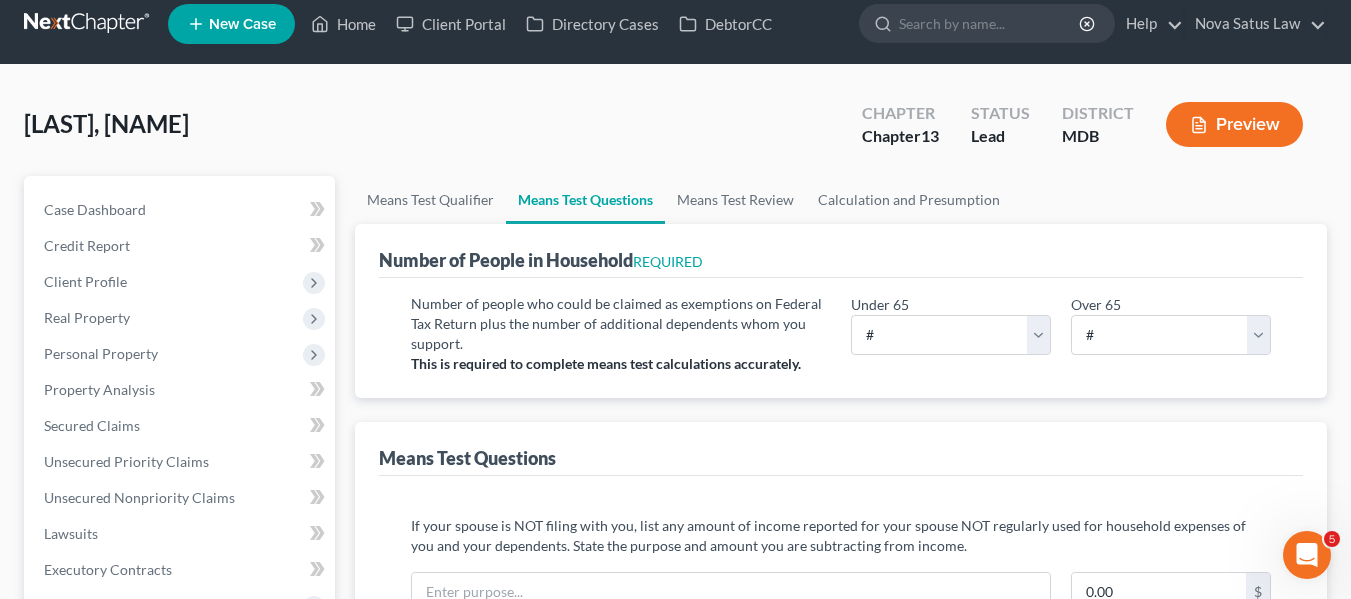 scroll, scrollTop: 0, scrollLeft: 0, axis: both 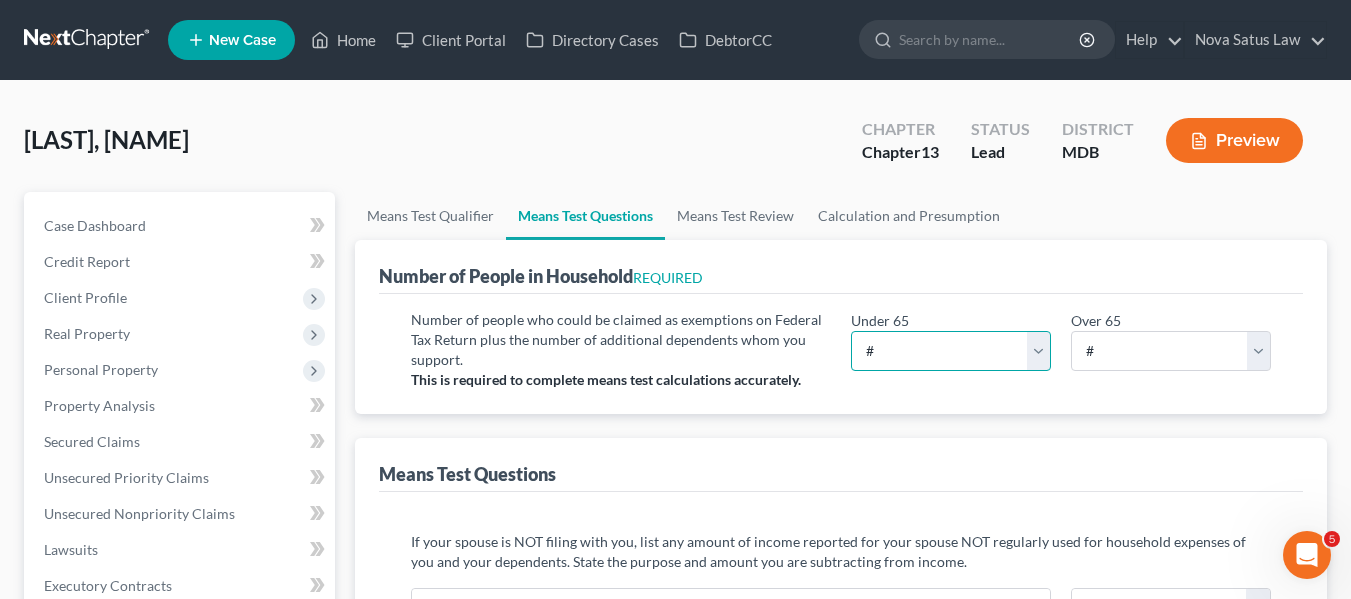 click on "# 0 1 2 3 4 5 6 7 8 9 10" at bounding box center (951, 351) 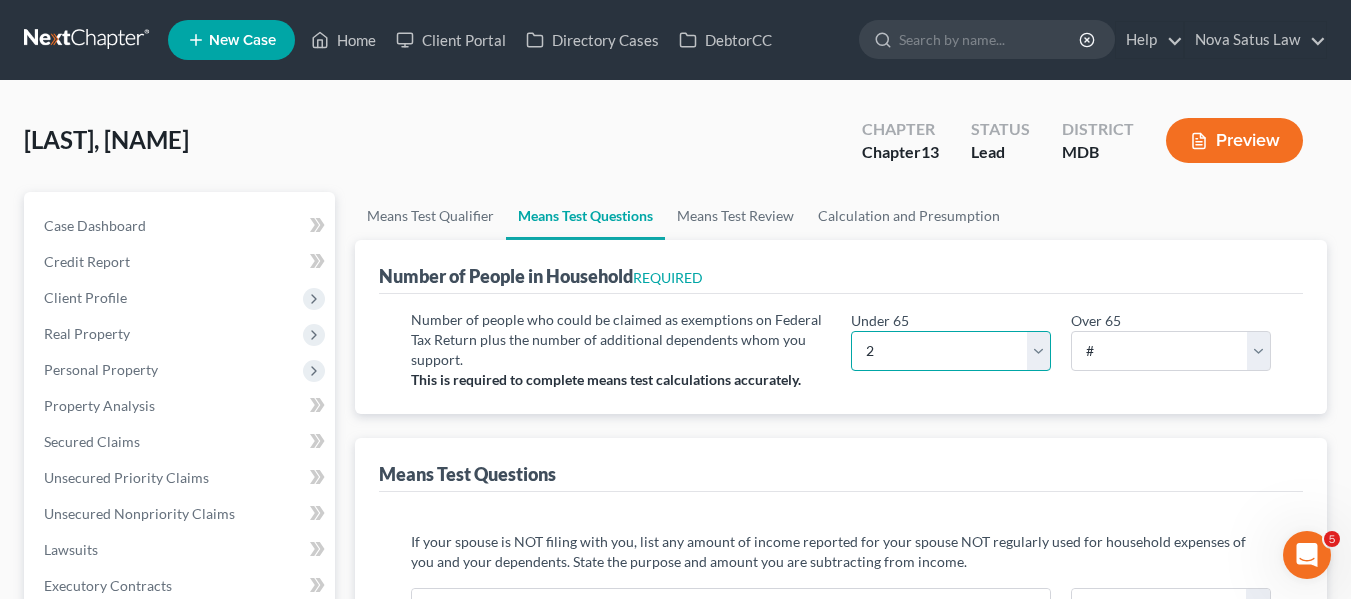 click on "# 0 1 2 3 4 5 6 7 8 9 10" at bounding box center [951, 351] 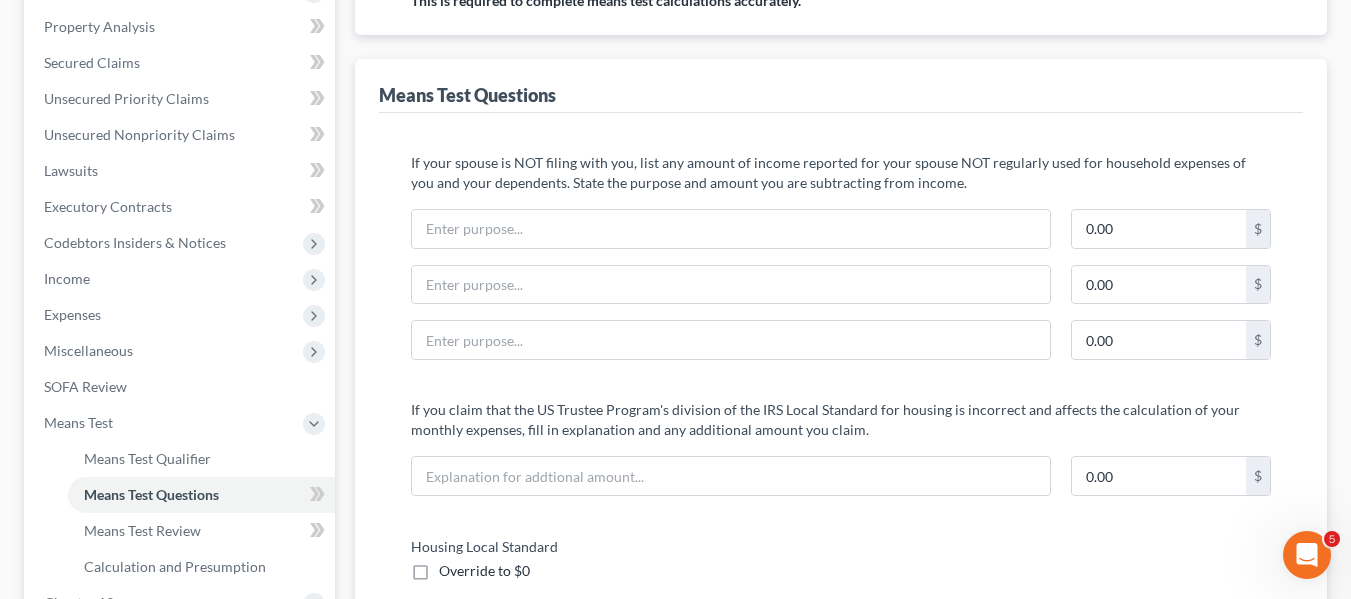 scroll, scrollTop: 0, scrollLeft: 0, axis: both 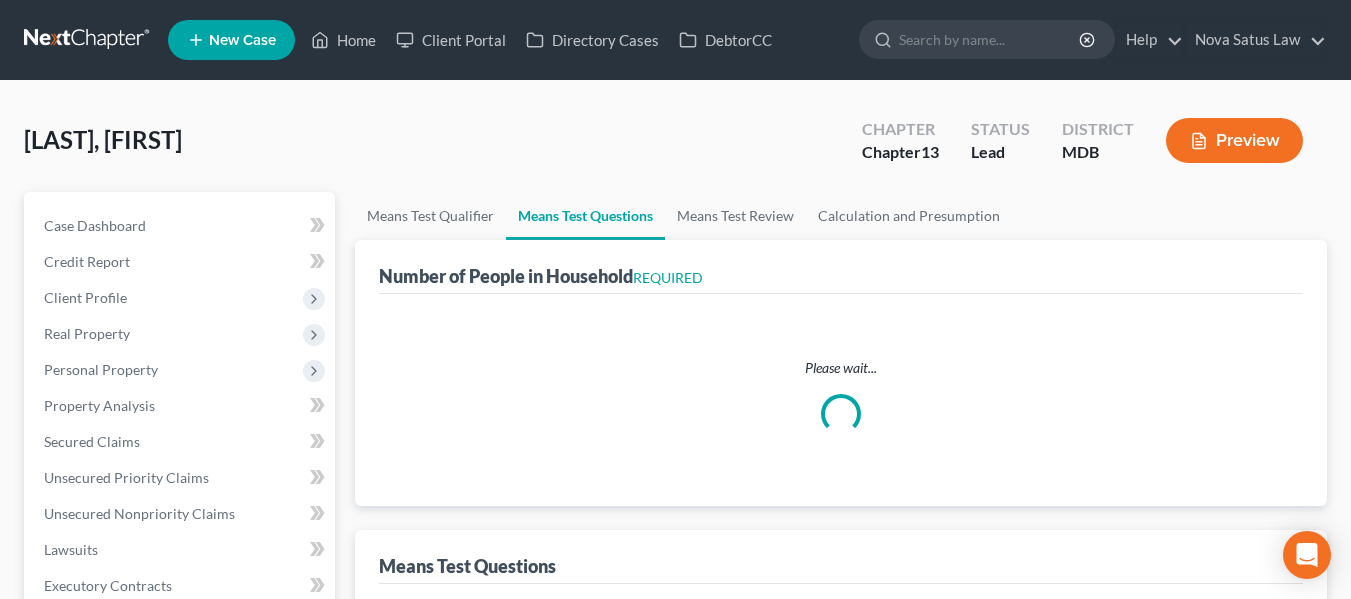 select on "0" 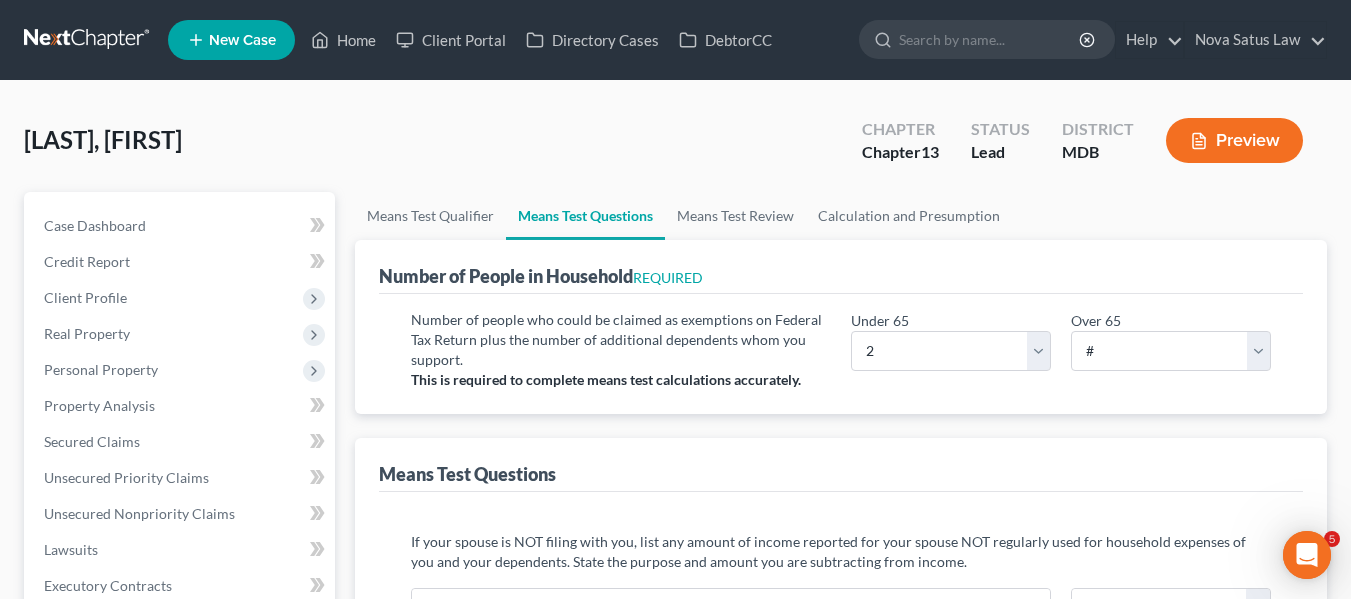scroll, scrollTop: 0, scrollLeft: 0, axis: both 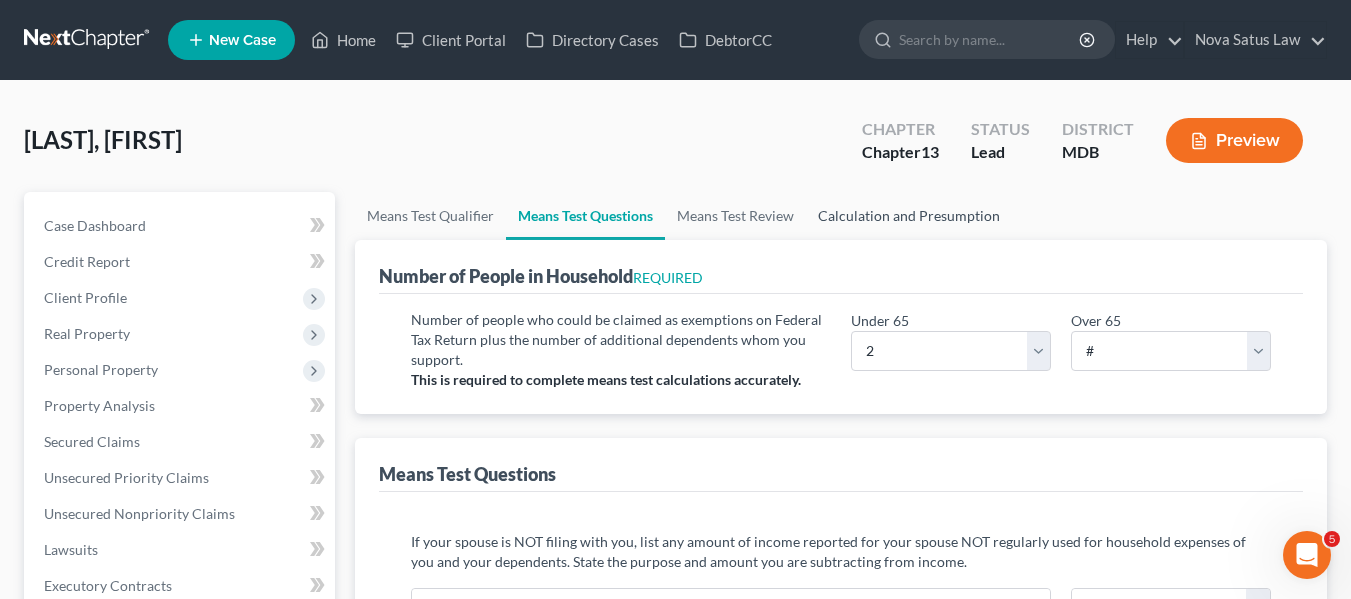 click on "Calculation and Presumption" at bounding box center [909, 216] 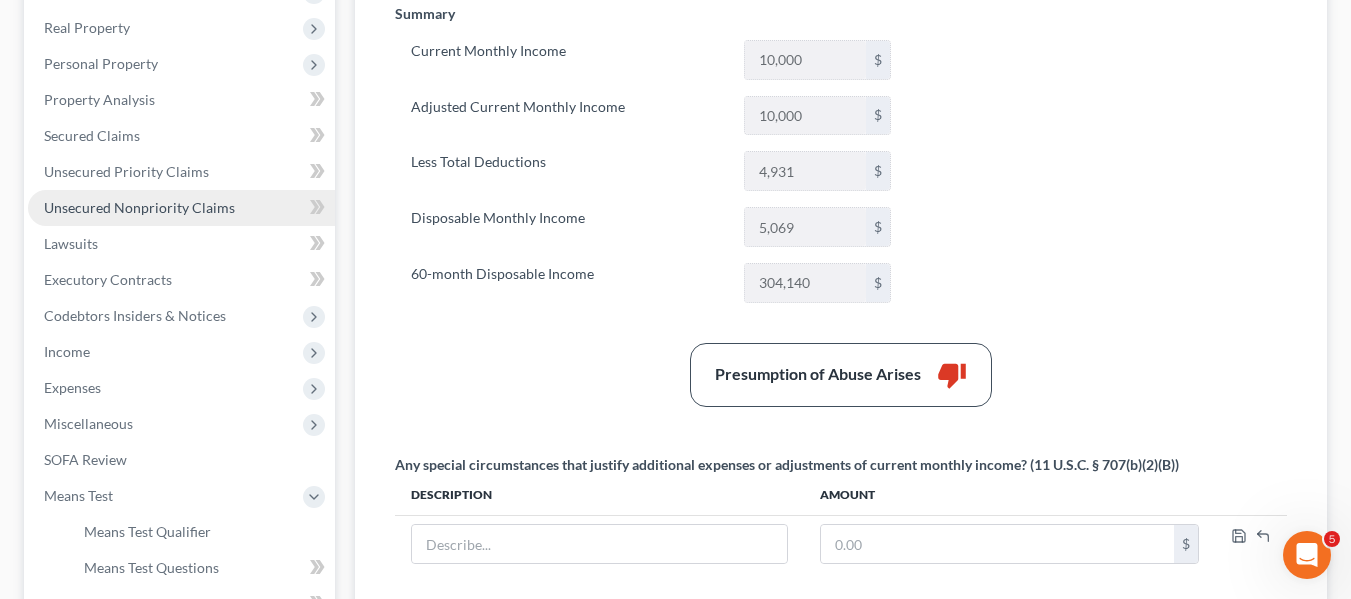 scroll, scrollTop: 307, scrollLeft: 0, axis: vertical 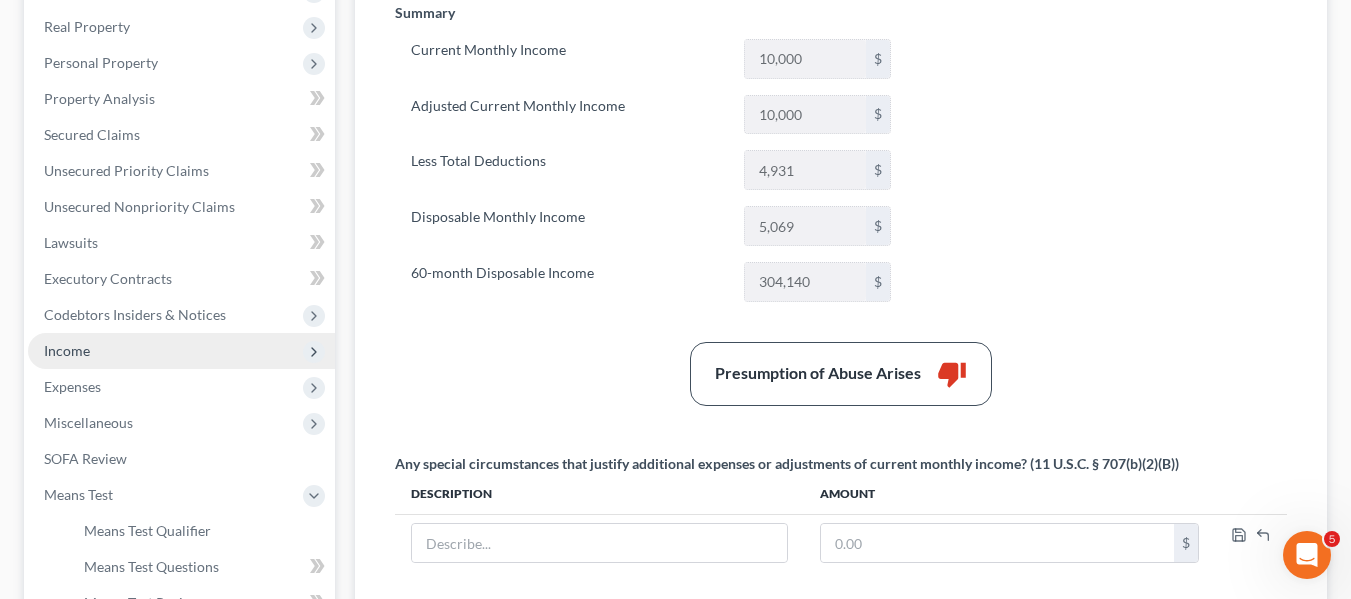 click on "Income" at bounding box center [181, 351] 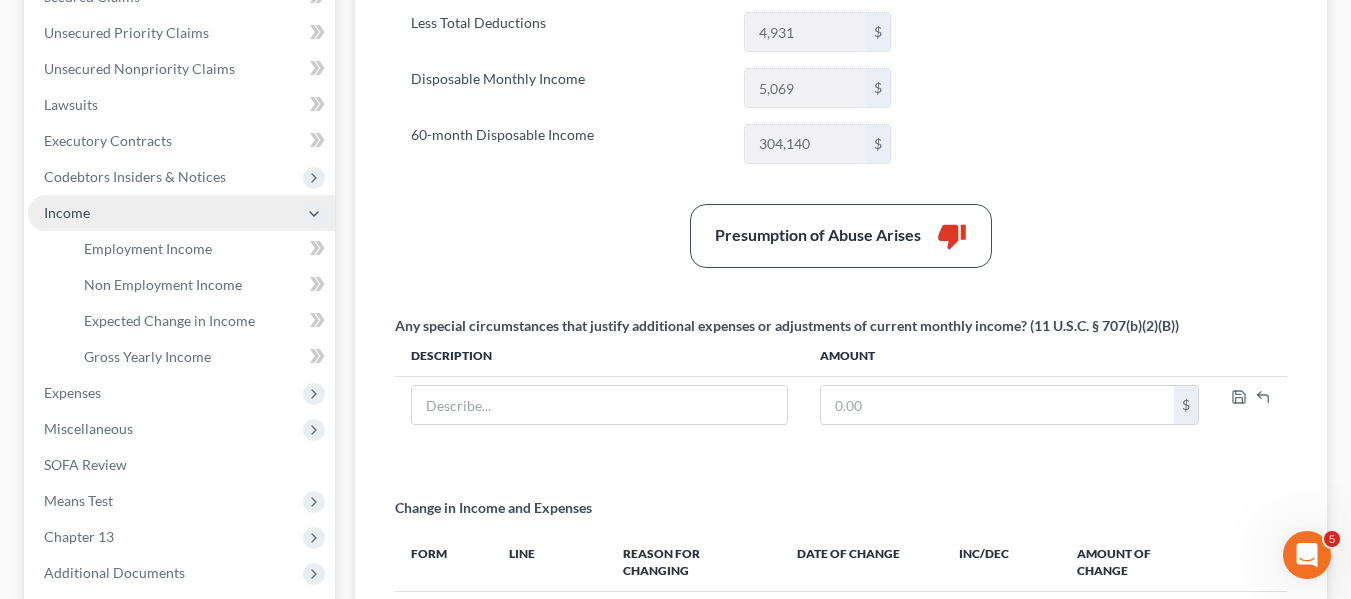 scroll, scrollTop: 446, scrollLeft: 0, axis: vertical 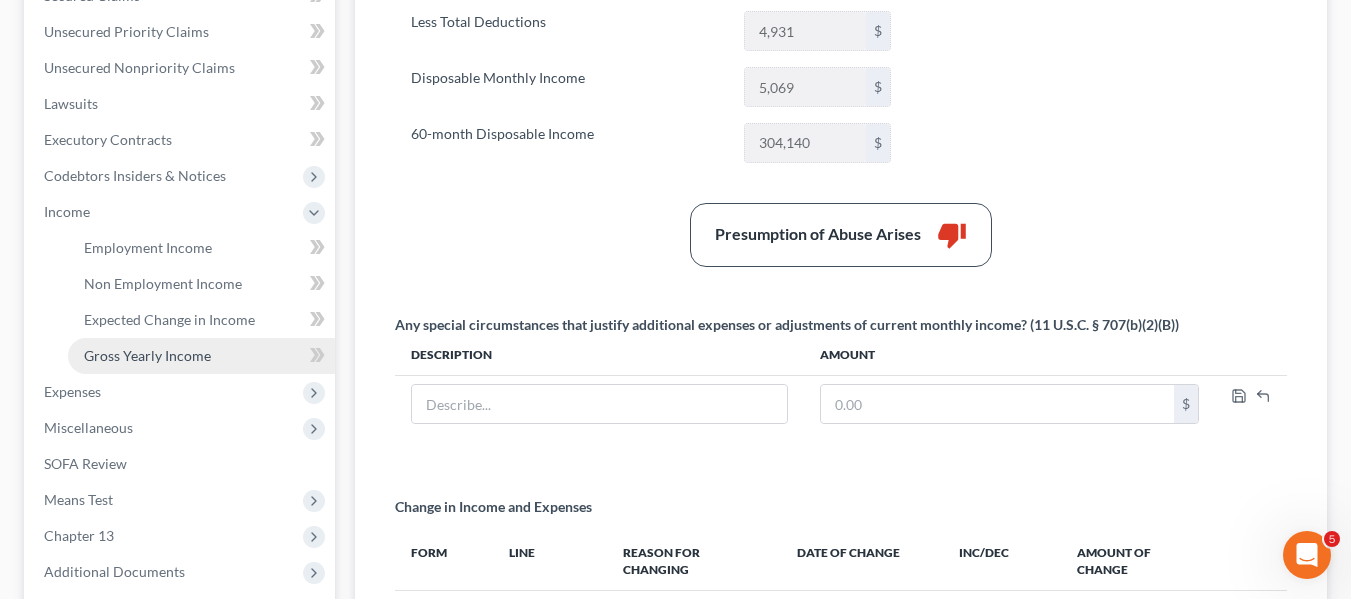 click on "Gross Yearly Income" at bounding box center [147, 355] 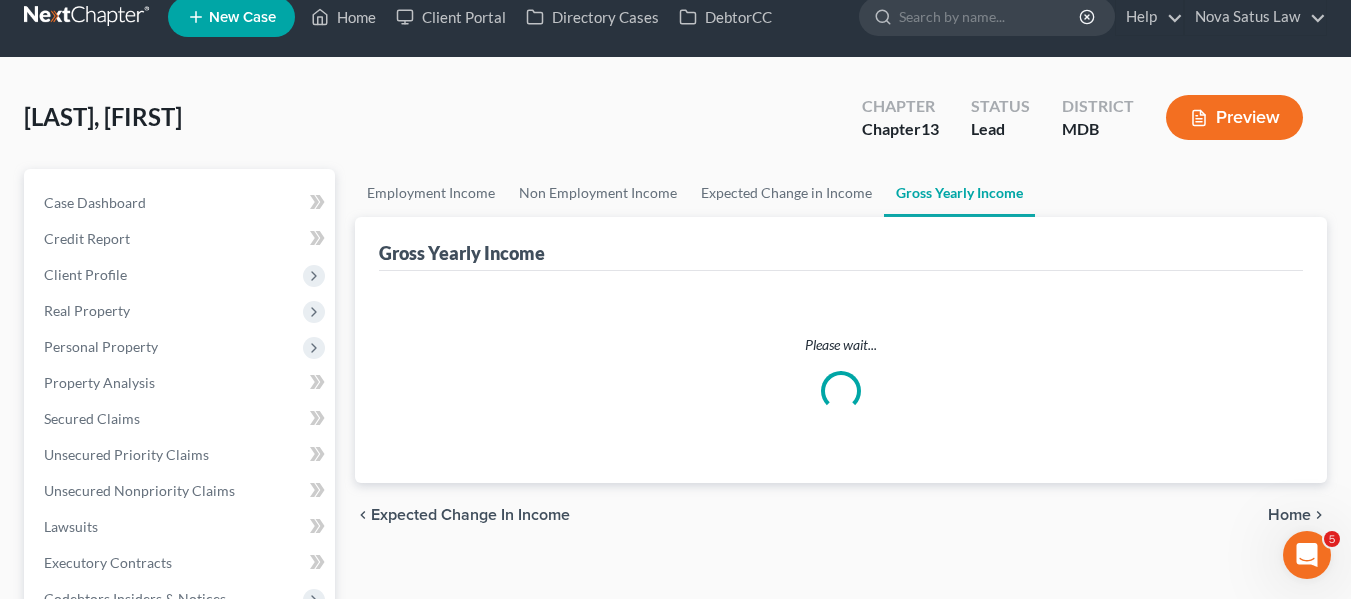 scroll, scrollTop: 0, scrollLeft: 0, axis: both 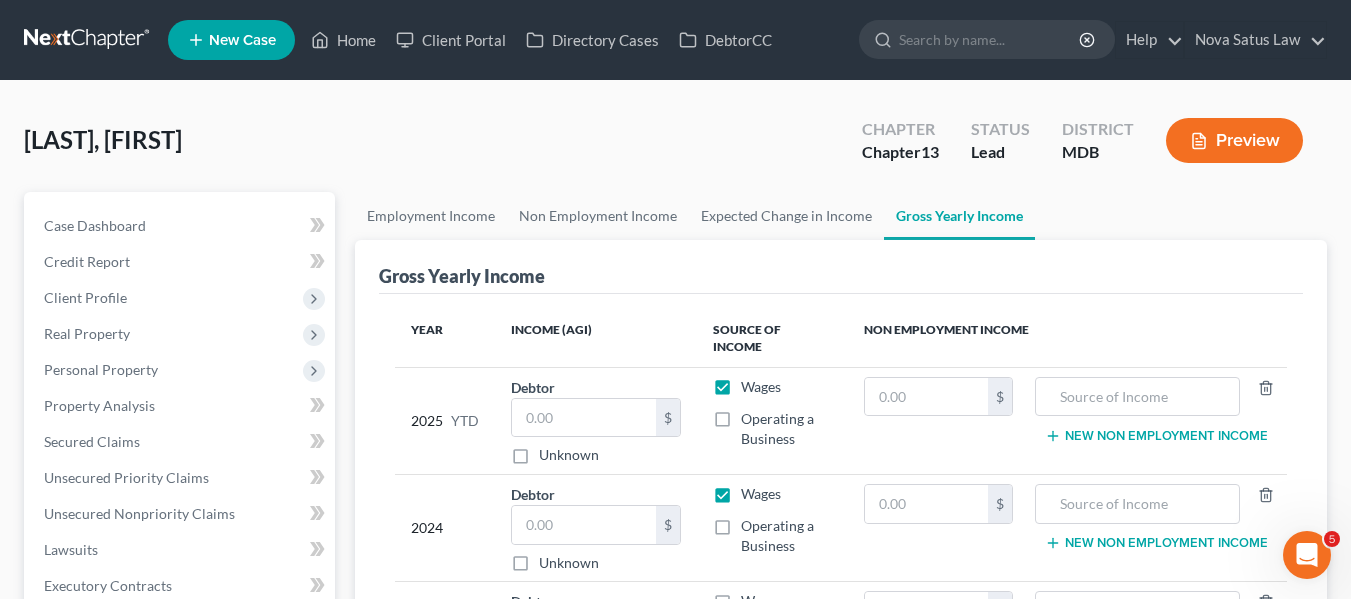 click on "Operating a Business" at bounding box center [786, 429] 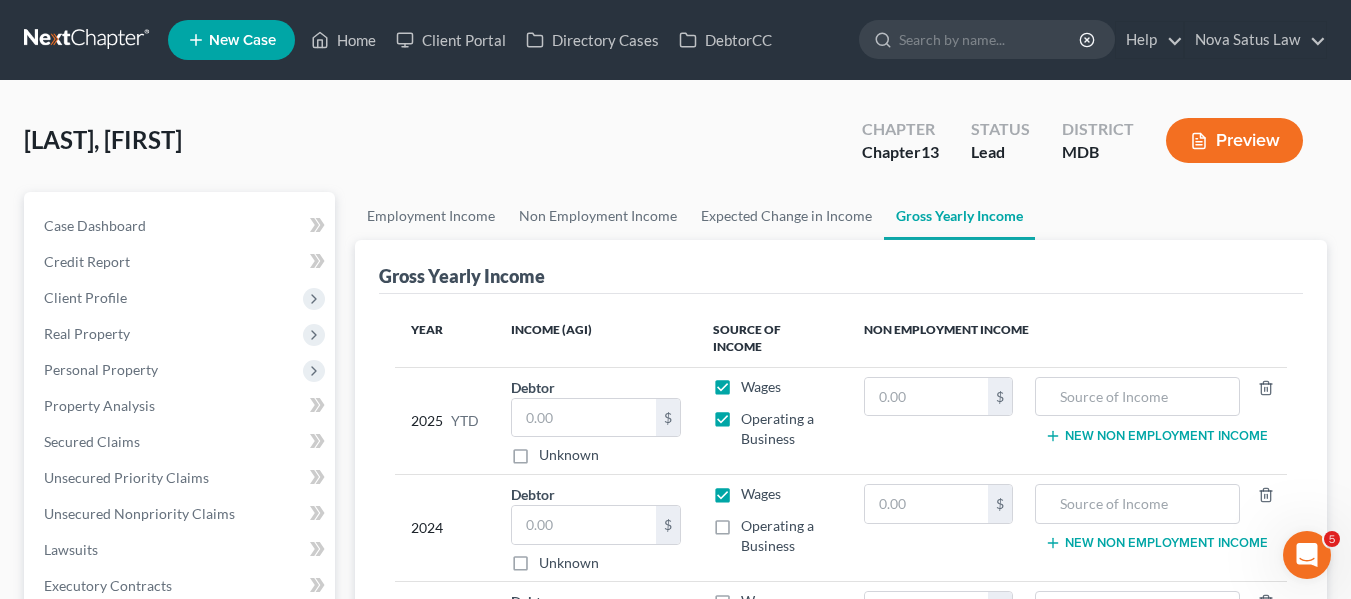 click on "Wages" at bounding box center (761, 387) 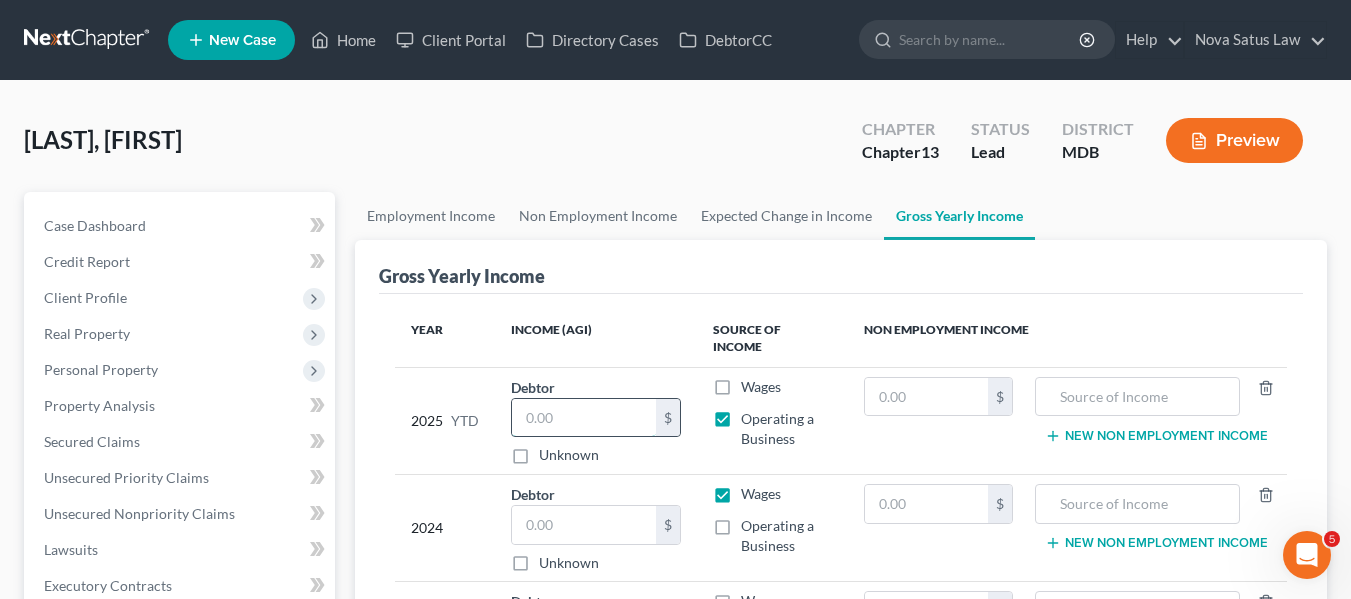 click at bounding box center [584, 418] 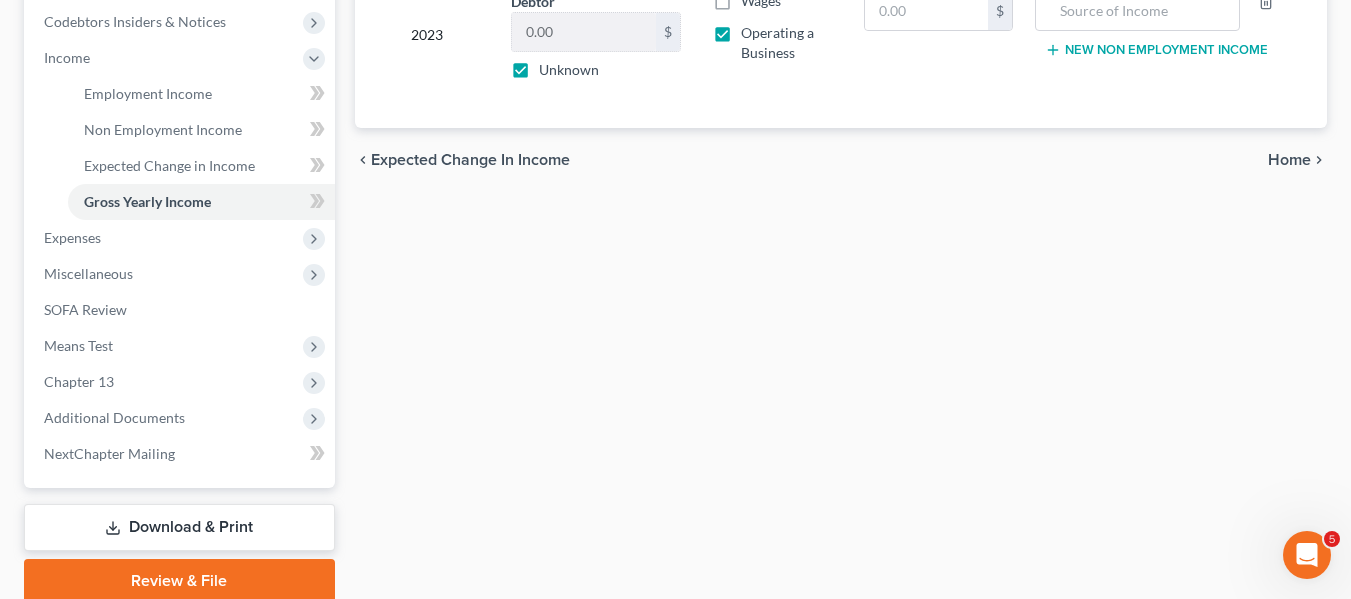 scroll, scrollTop: 680, scrollLeft: 0, axis: vertical 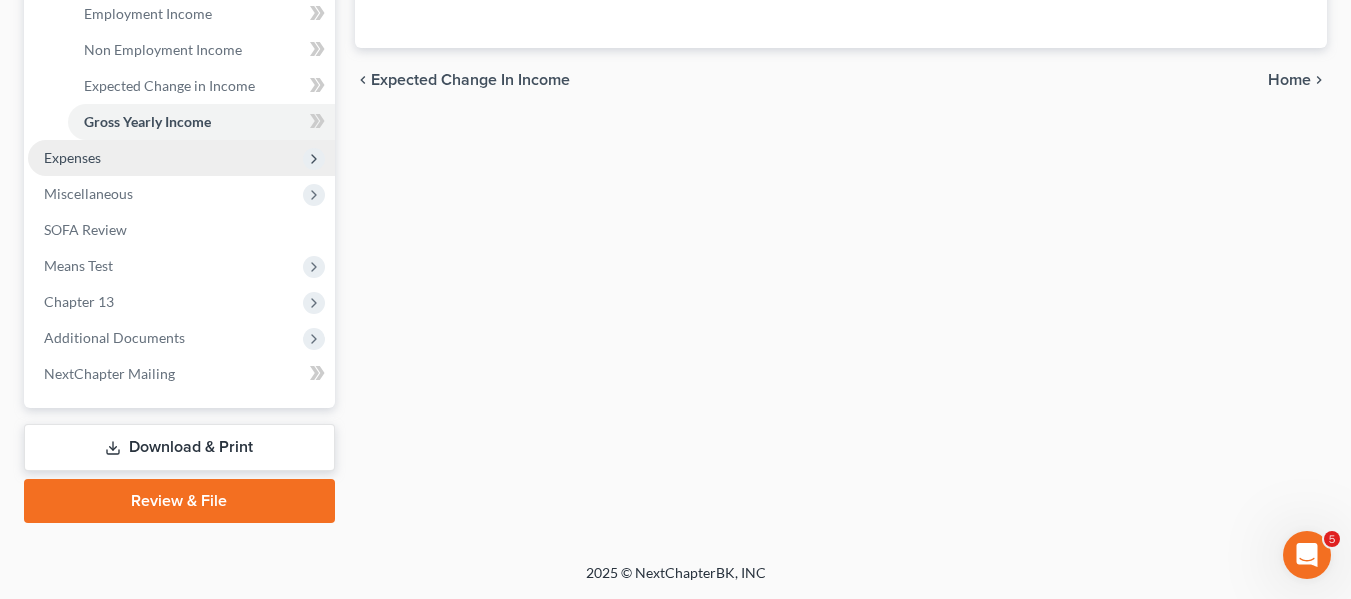 type on "40,000" 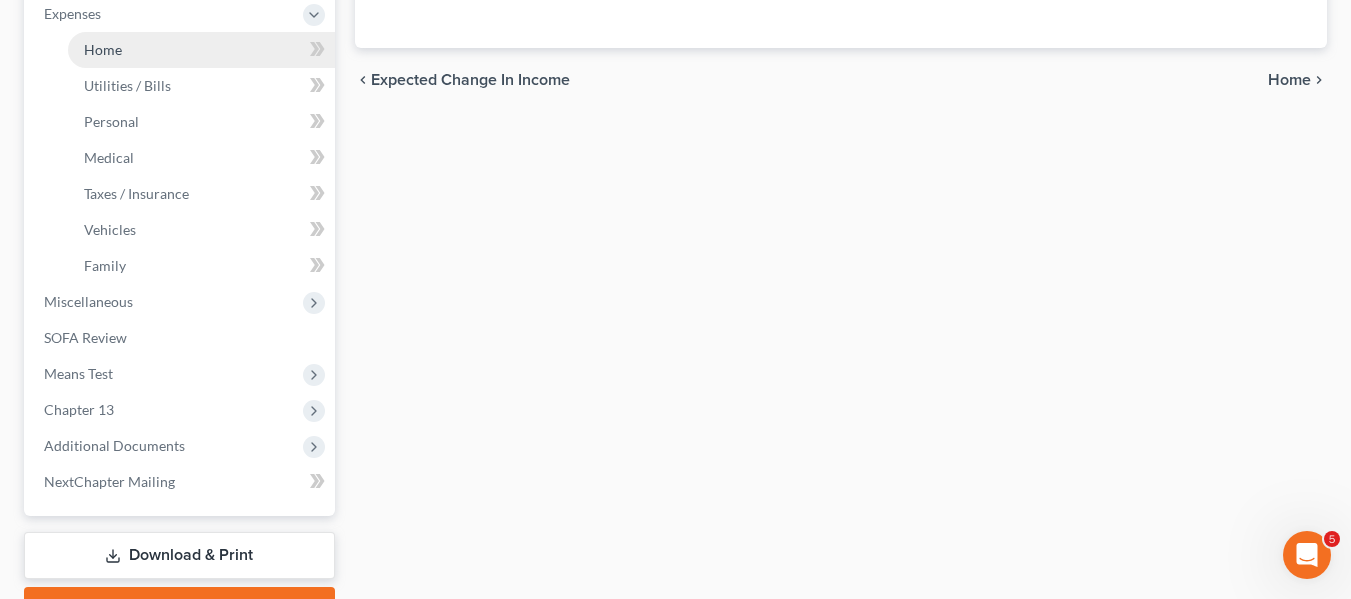 click on "Home" at bounding box center (103, 49) 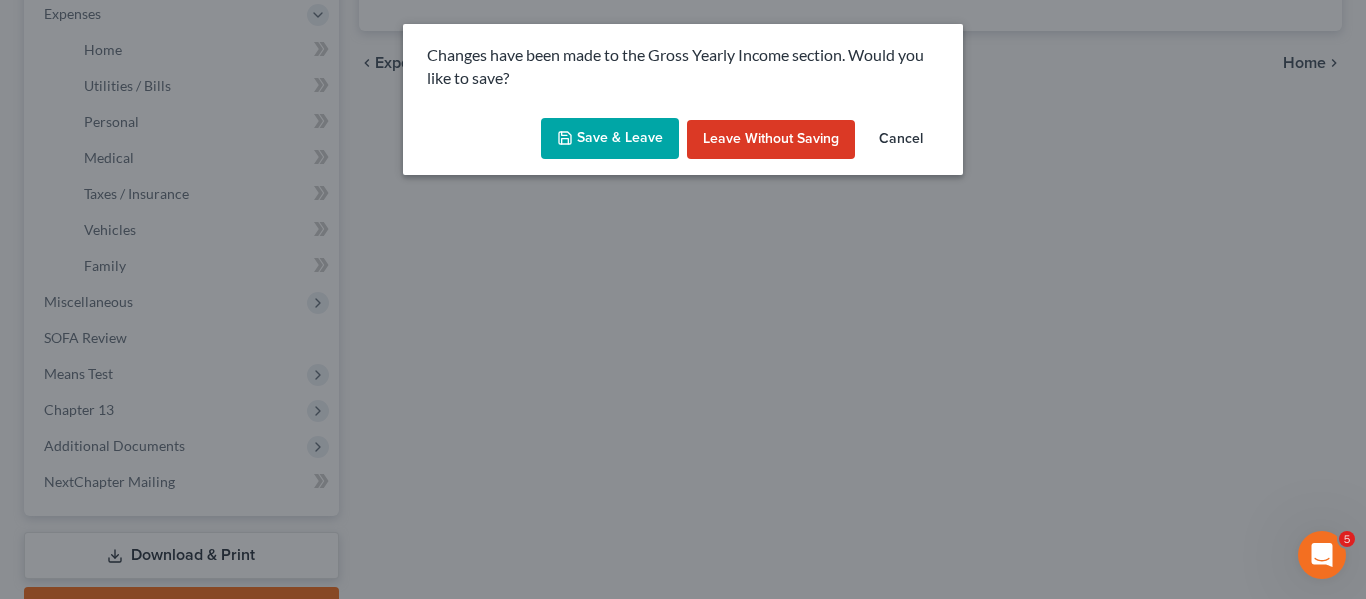 click on "Save & Leave" at bounding box center (610, 139) 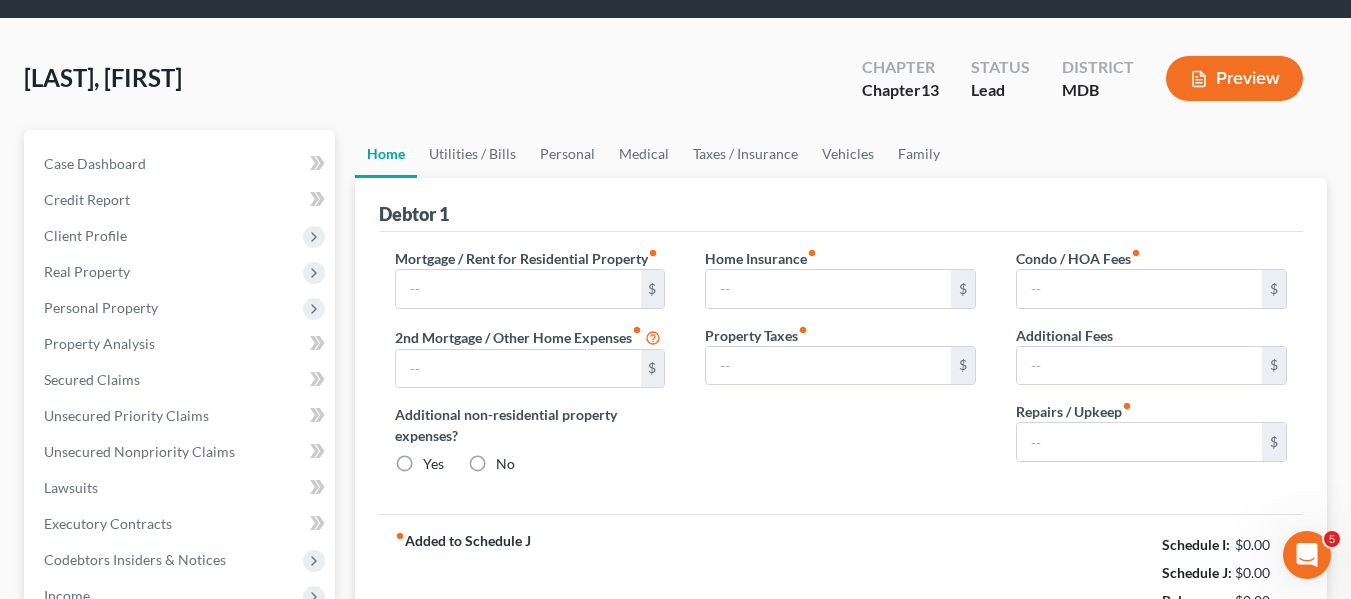 type on "2,900.00" 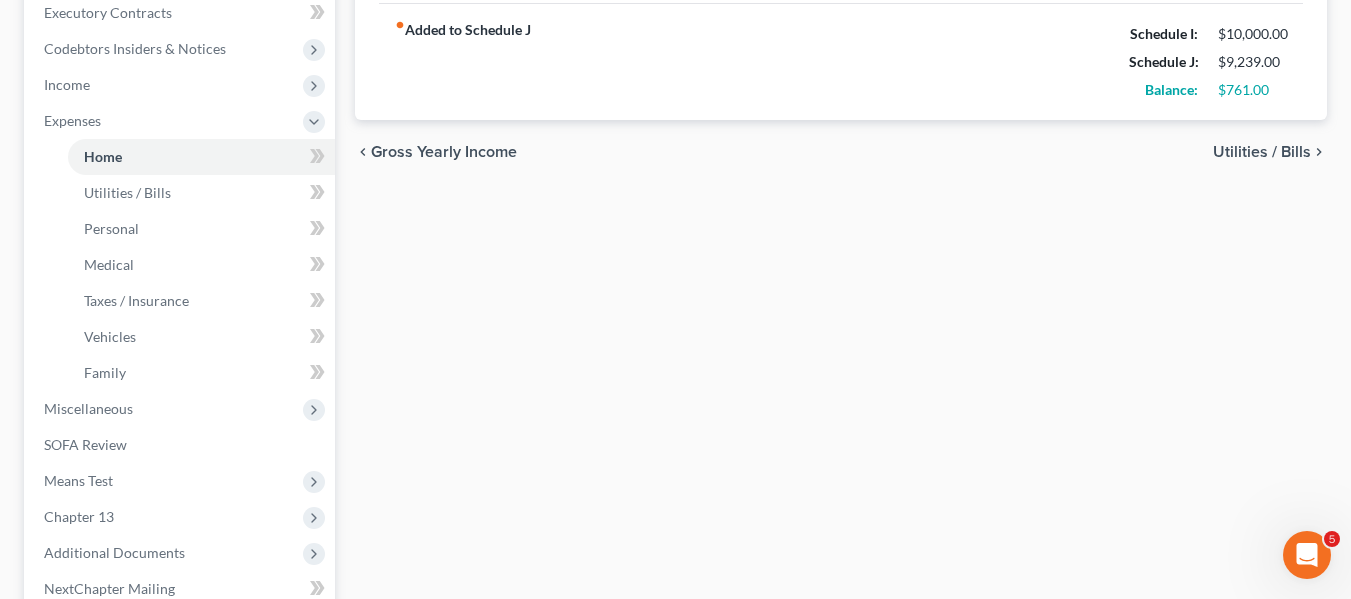 scroll, scrollTop: 0, scrollLeft: 0, axis: both 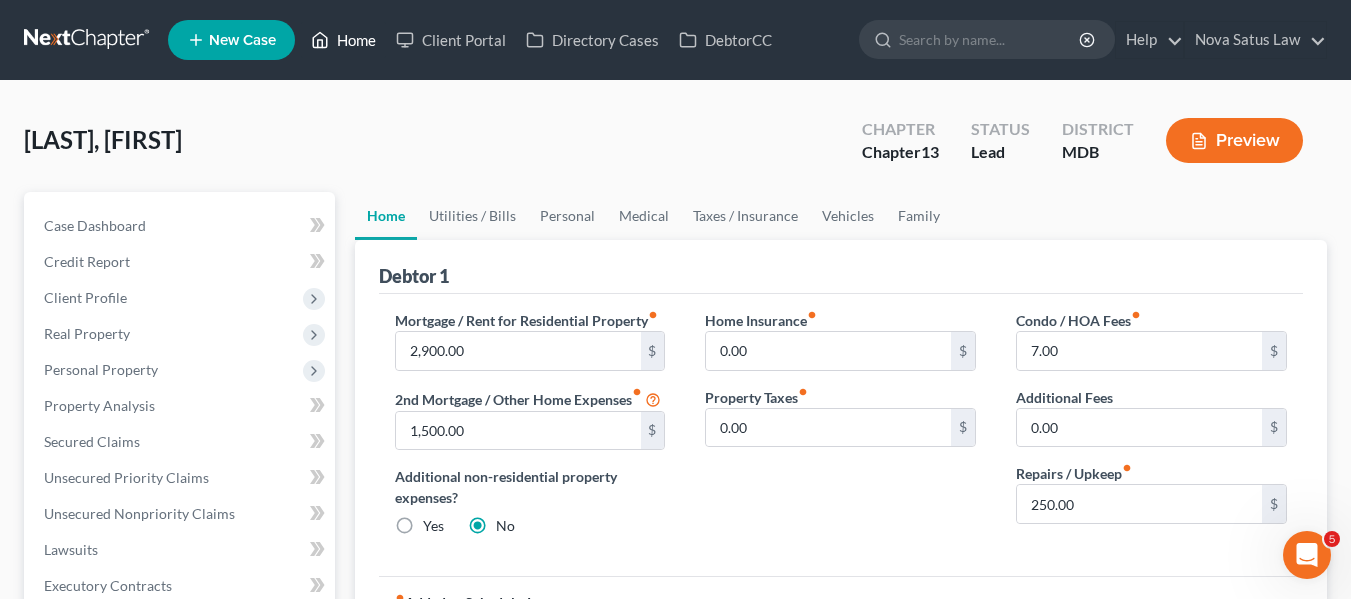 click on "Home" at bounding box center [343, 40] 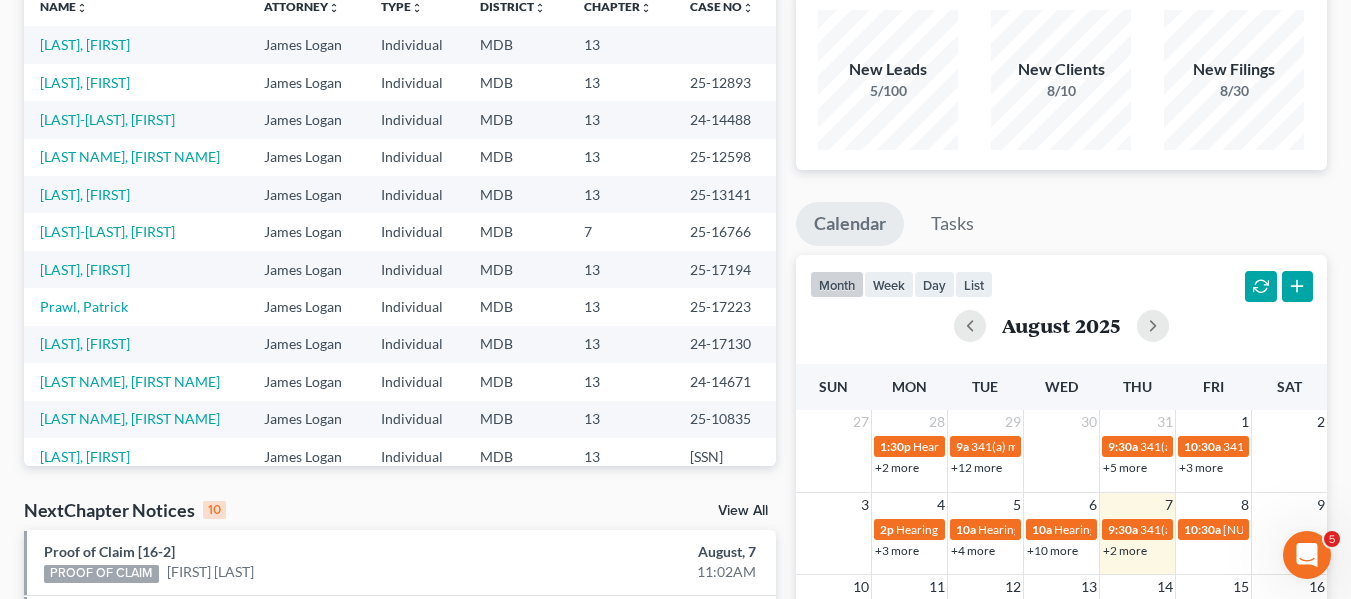 scroll, scrollTop: 158, scrollLeft: 0, axis: vertical 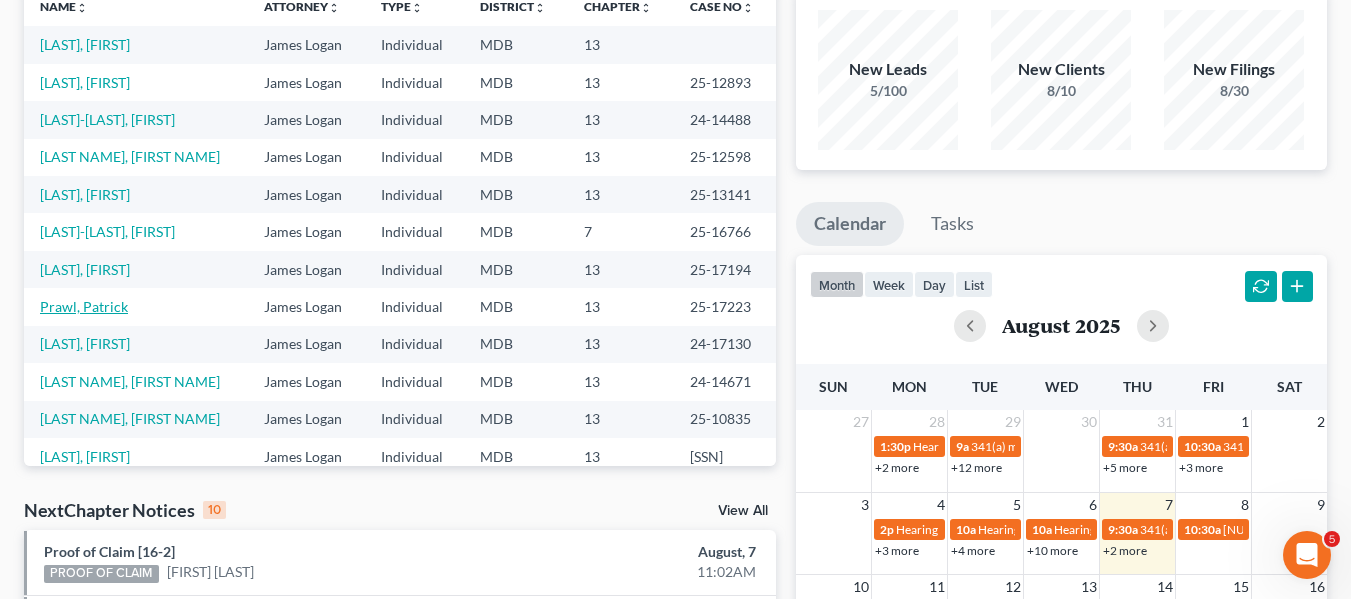 click on "Prawl, Patrick" at bounding box center [84, 306] 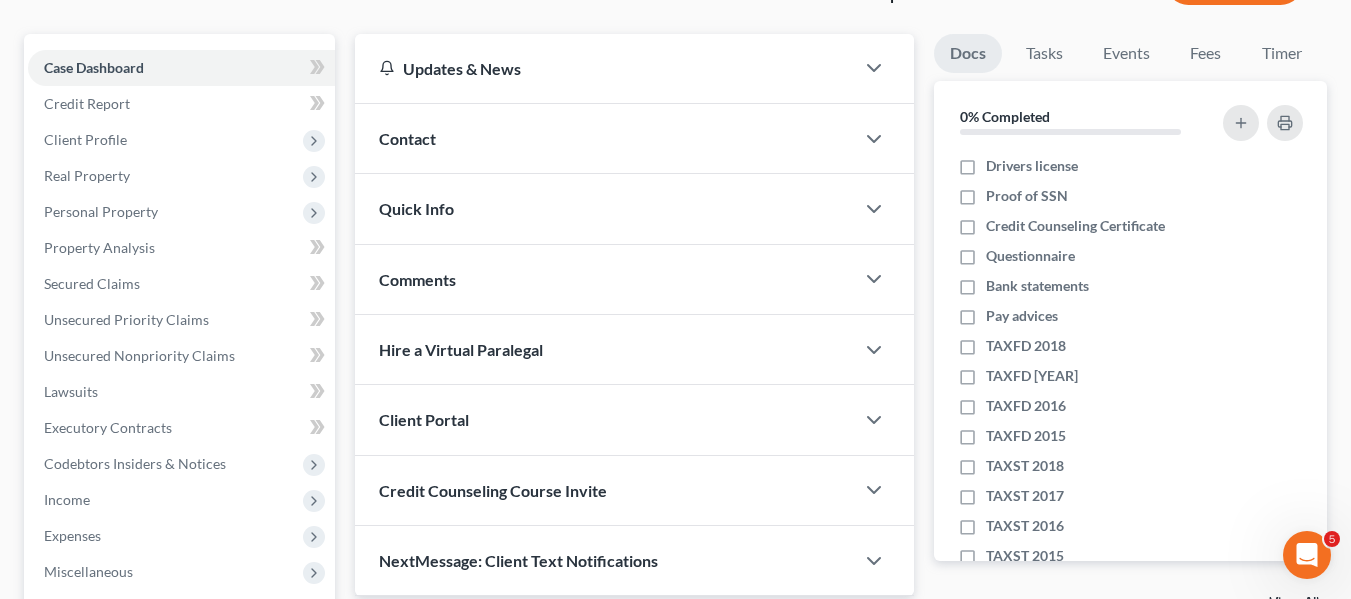scroll, scrollTop: 0, scrollLeft: 0, axis: both 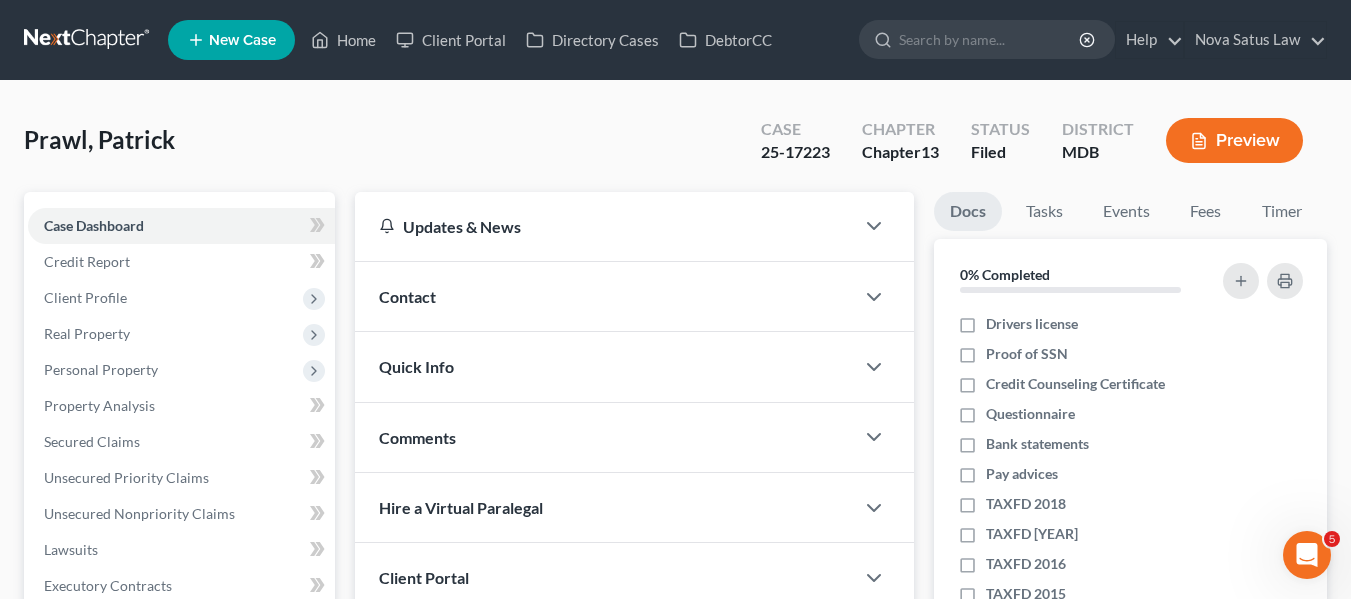 click on "Client Profile" at bounding box center (85, 297) 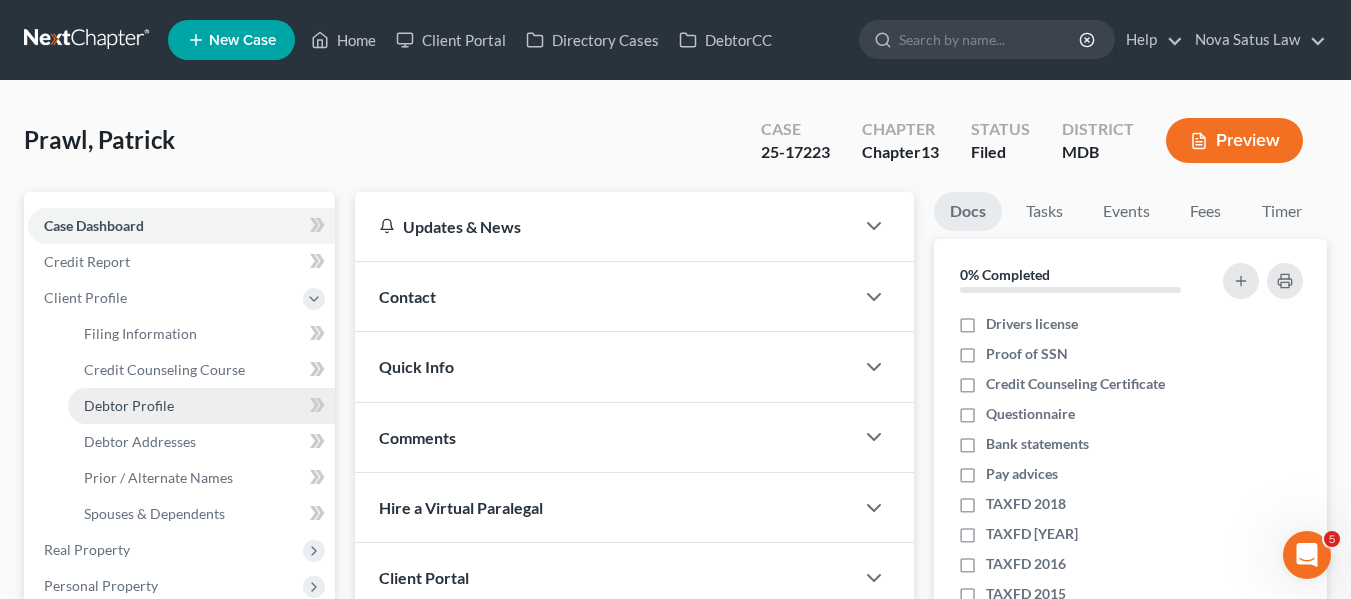 click on "Debtor Profile" at bounding box center [129, 405] 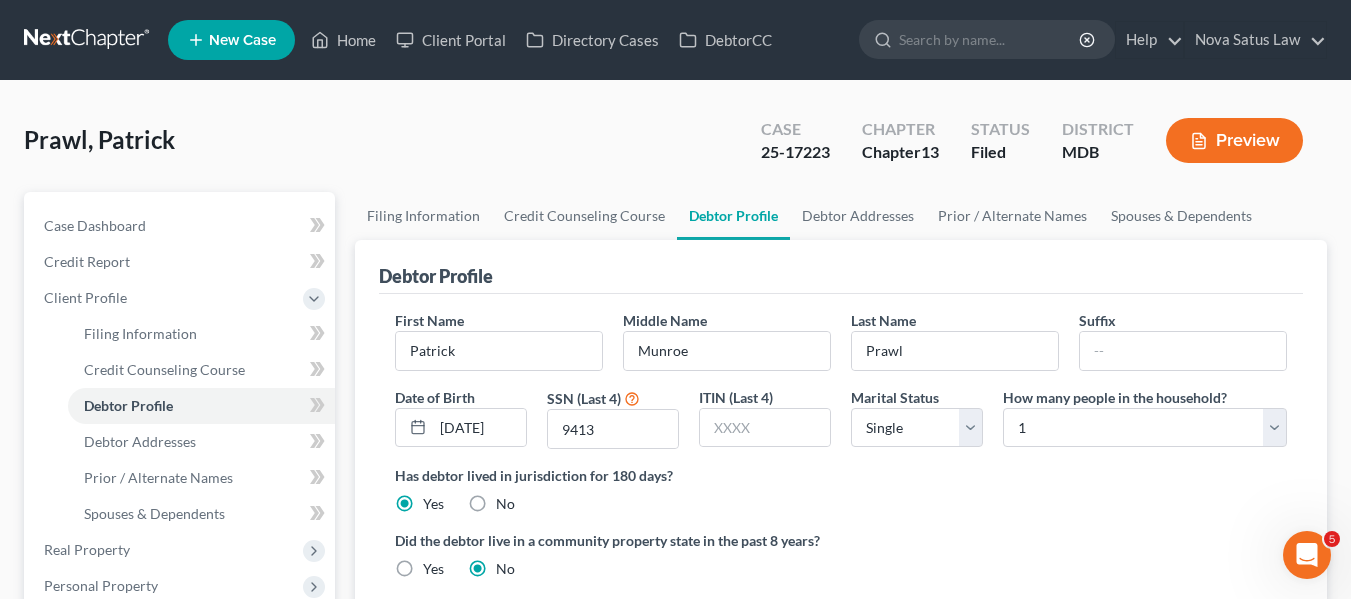 scroll, scrollTop: 46, scrollLeft: 0, axis: vertical 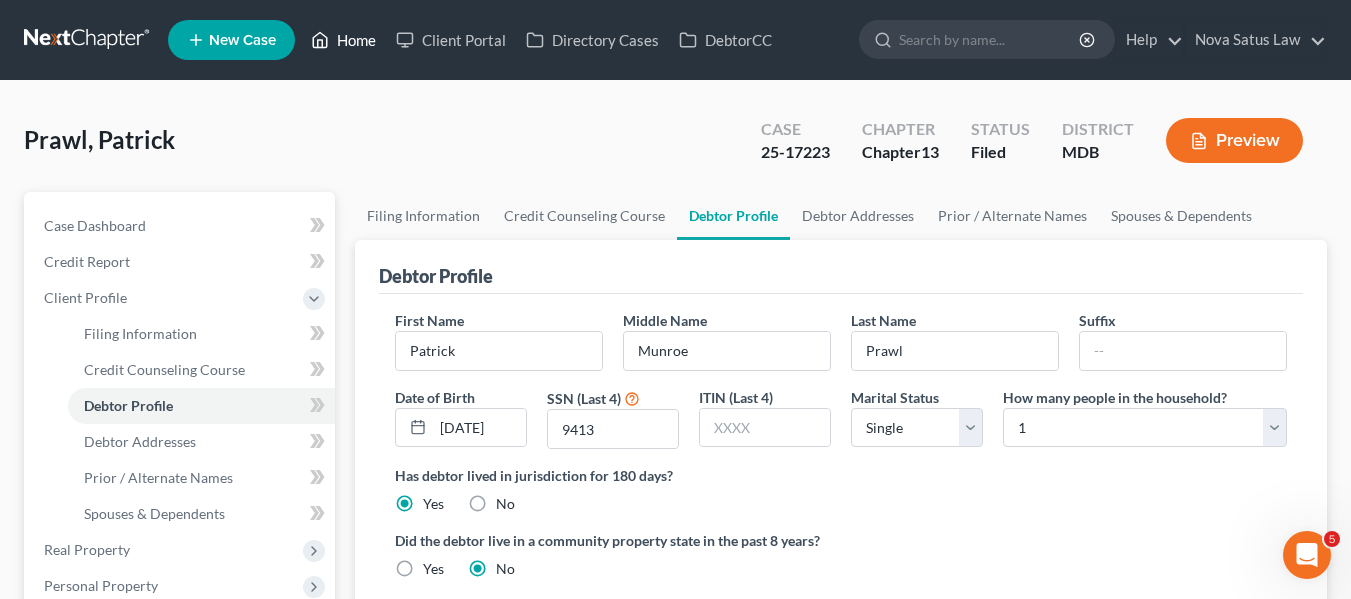 click on "Home" at bounding box center [343, 40] 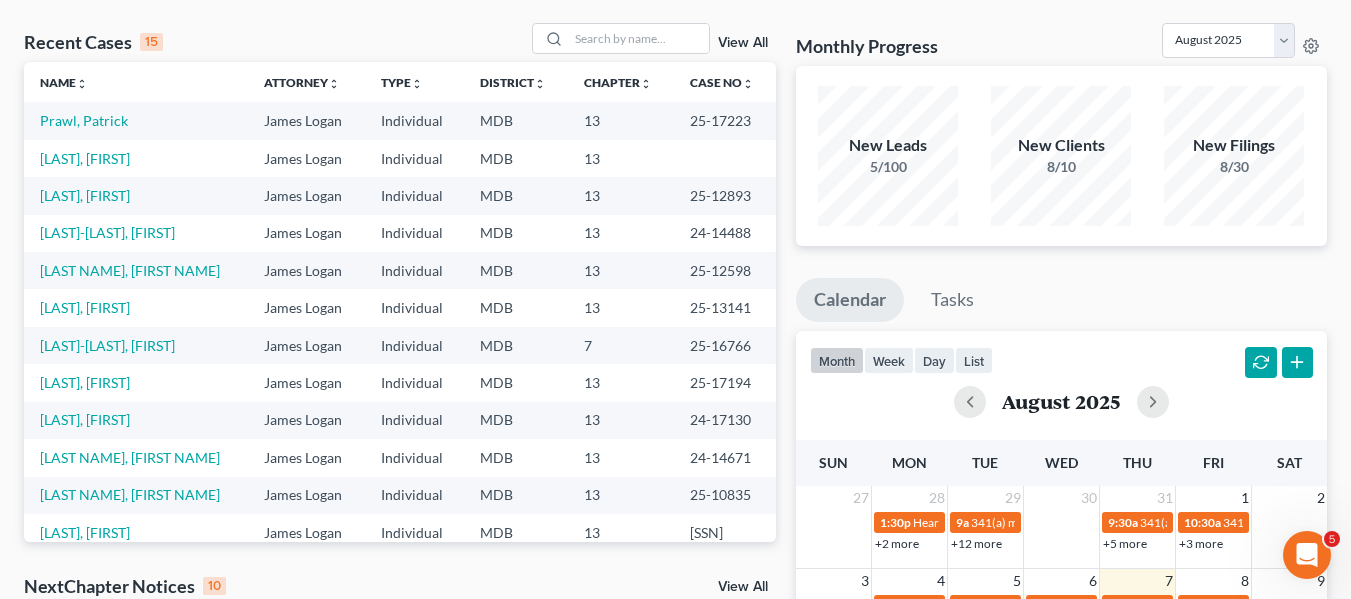 scroll, scrollTop: 0, scrollLeft: 0, axis: both 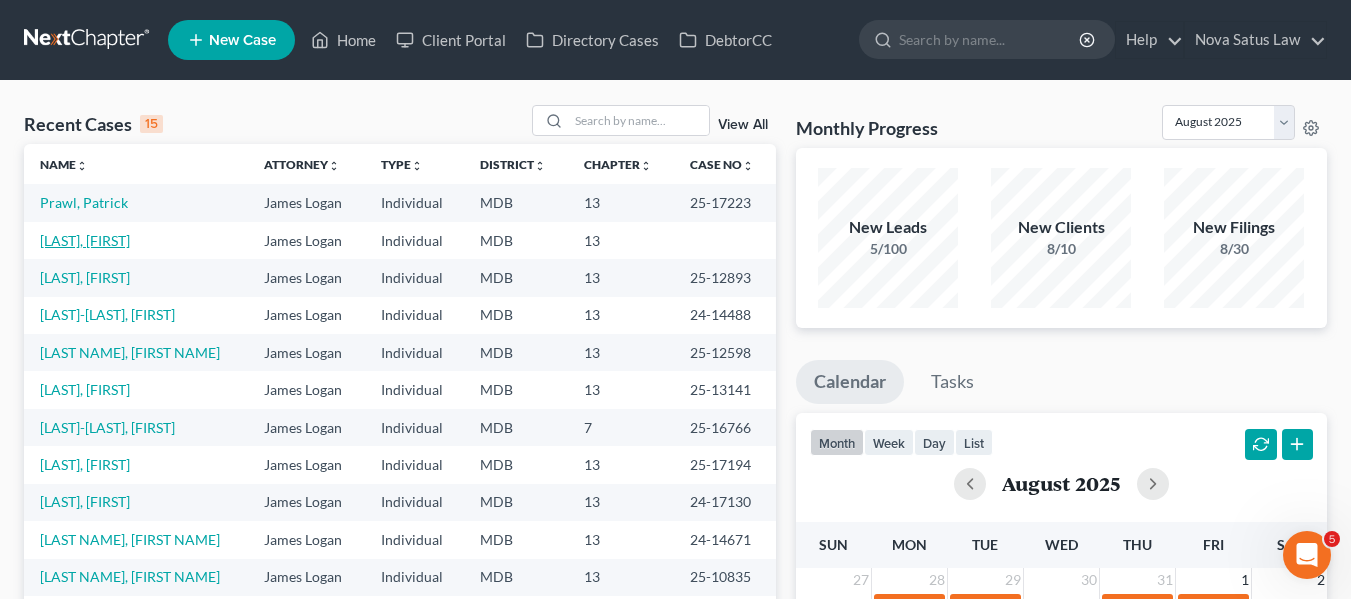 click on "[LAST], [FIRST]" at bounding box center [85, 240] 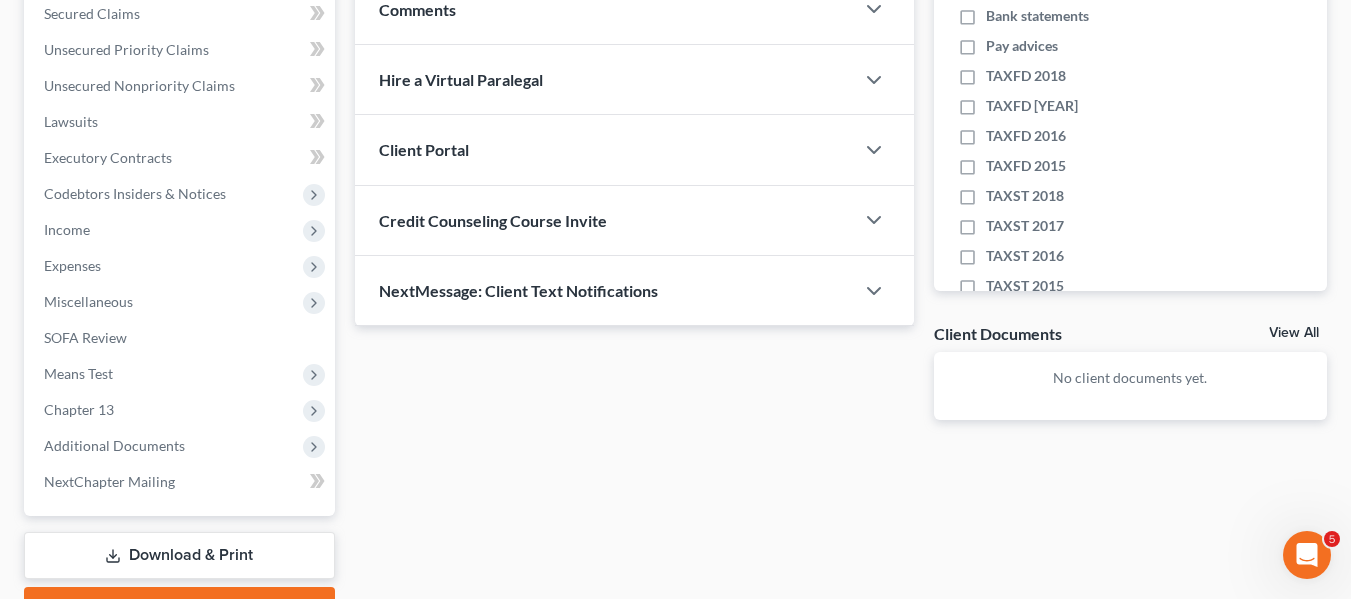 scroll, scrollTop: 536, scrollLeft: 0, axis: vertical 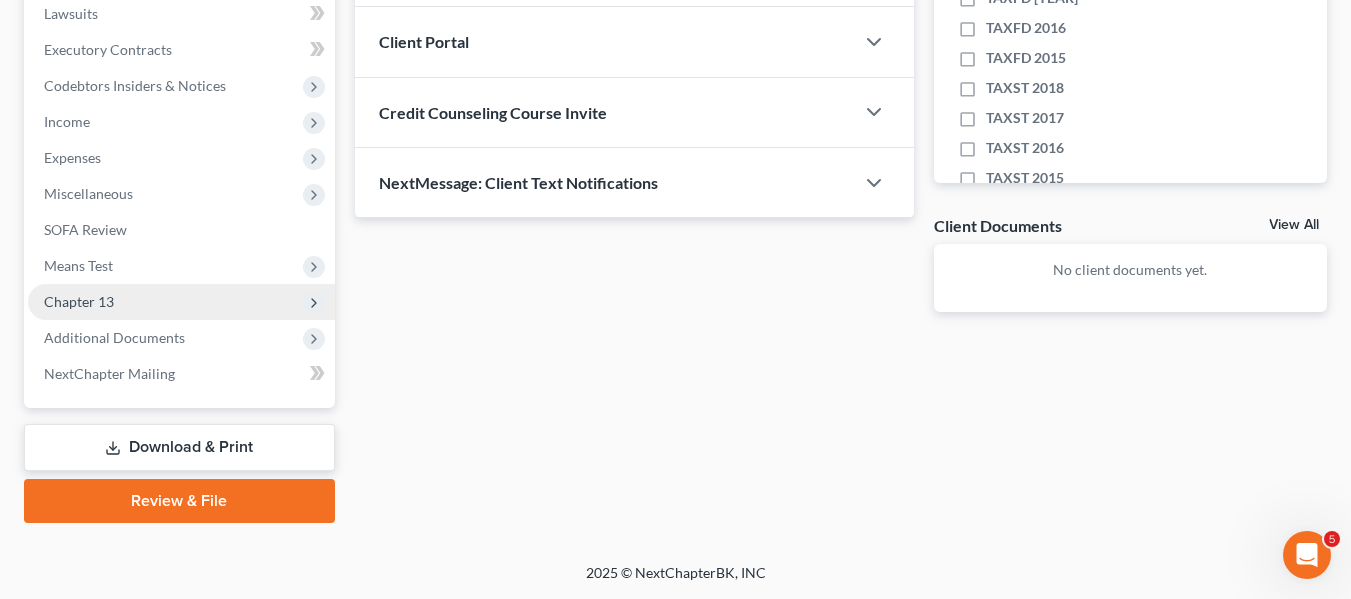 click on "Chapter 13" at bounding box center [181, 302] 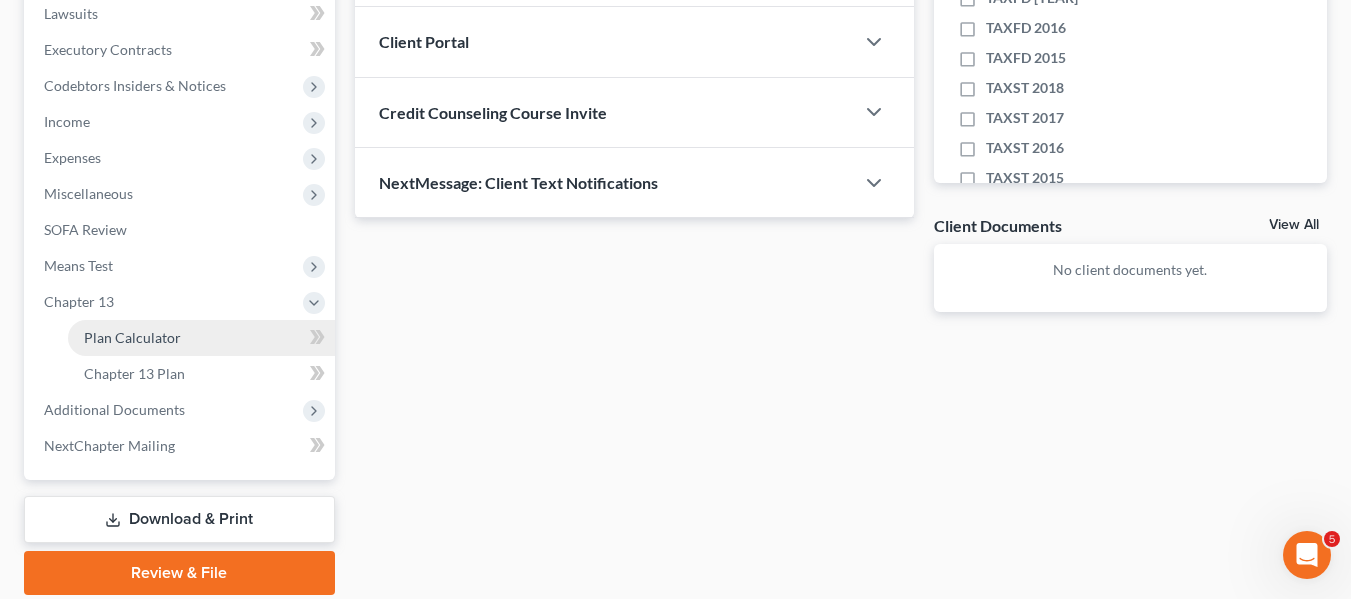 click on "Plan Calculator" at bounding box center [132, 337] 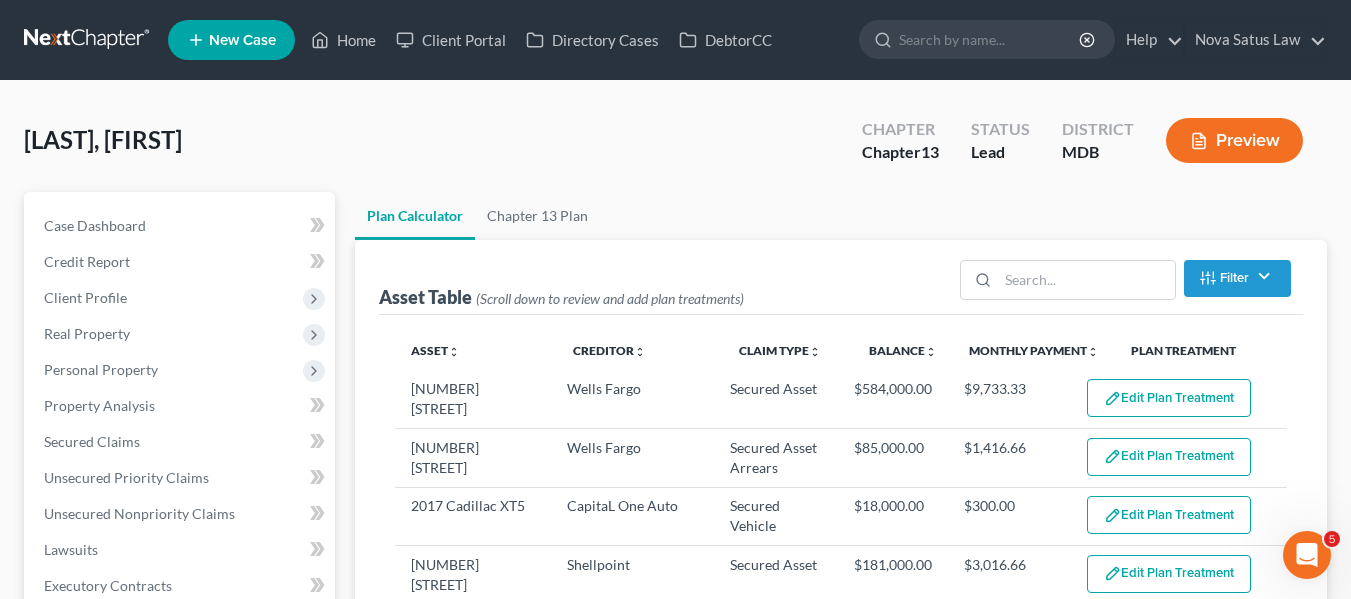 scroll, scrollTop: 188, scrollLeft: 0, axis: vertical 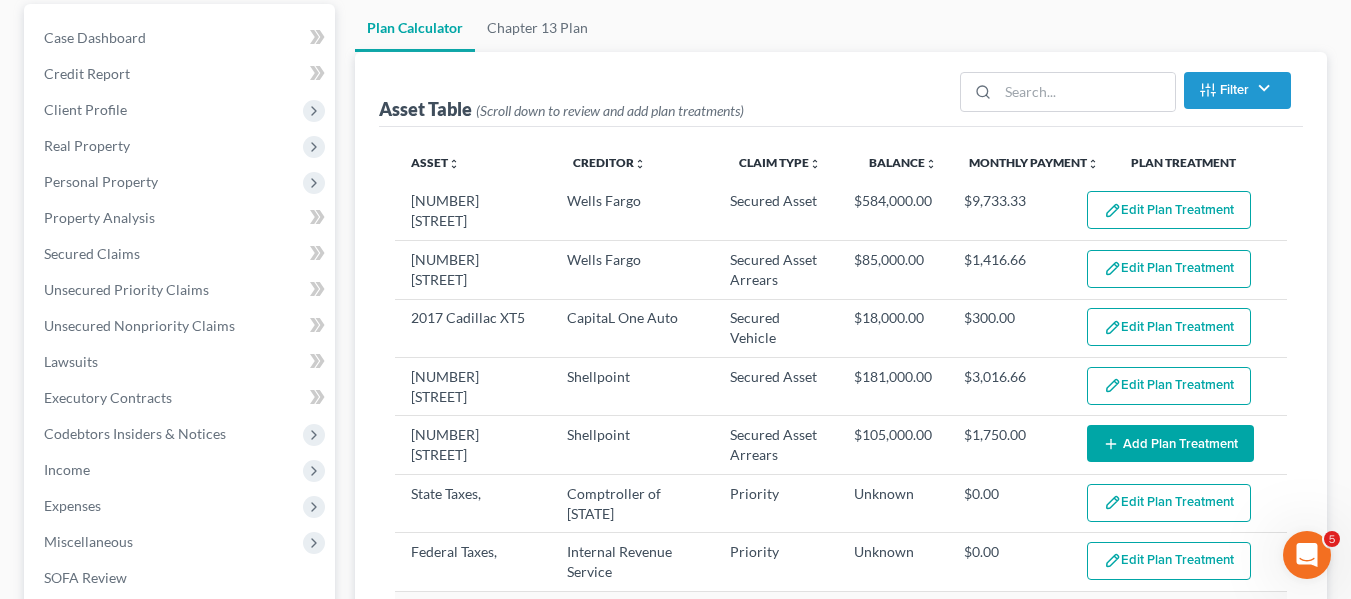 select on "59" 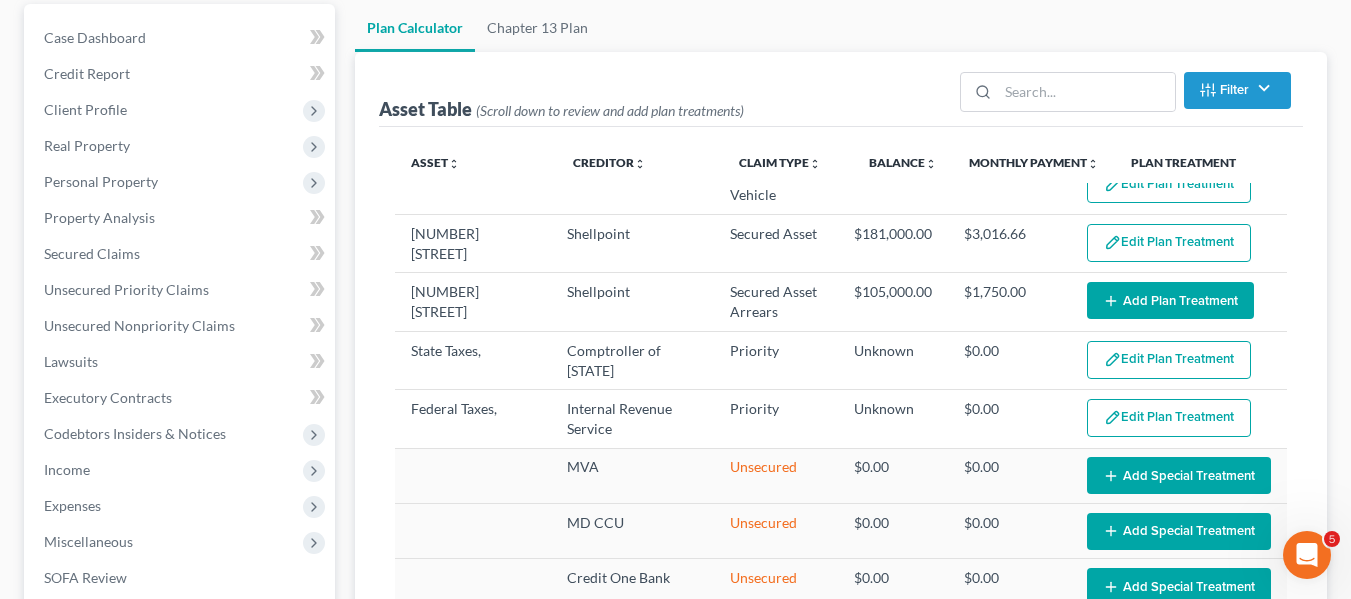 scroll, scrollTop: 0, scrollLeft: 0, axis: both 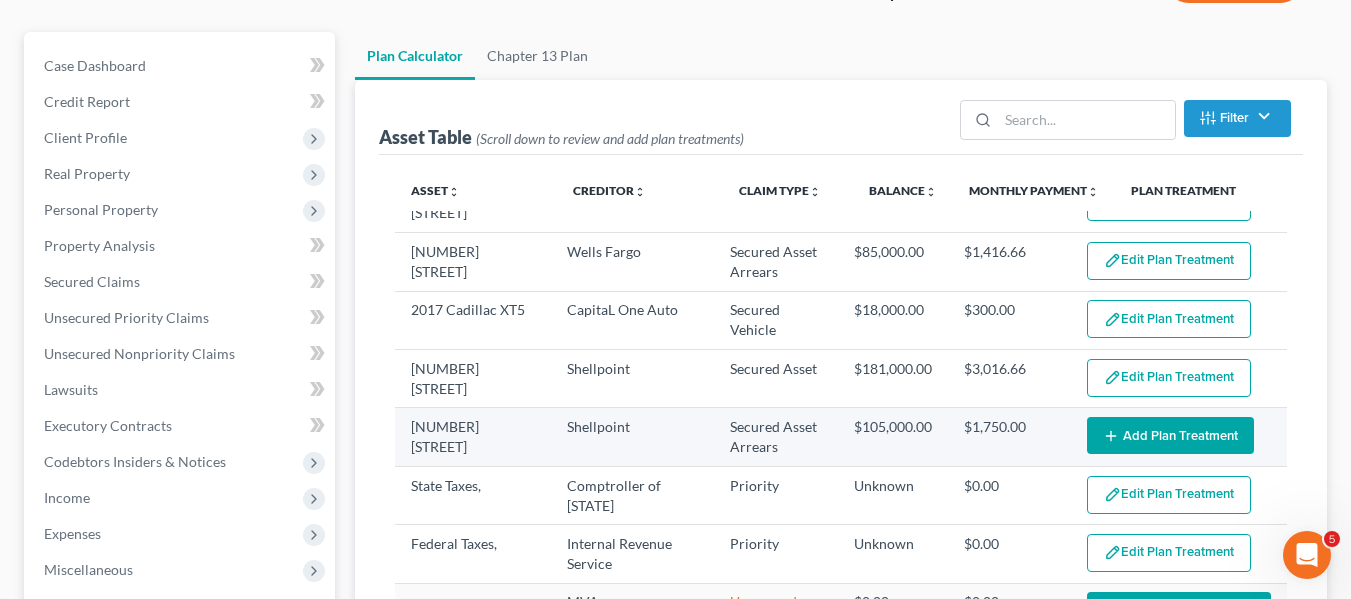 click on "Add Plan Treatment" at bounding box center (1170, 435) 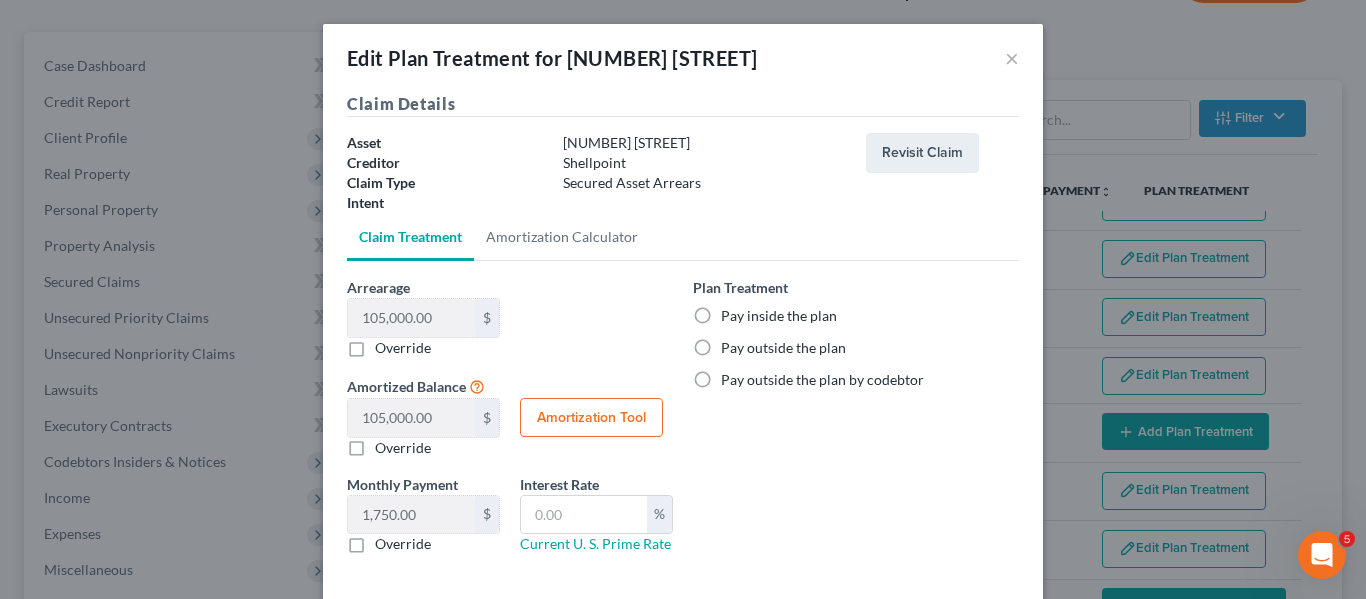 click on "Pay inside the plan" at bounding box center [779, 316] 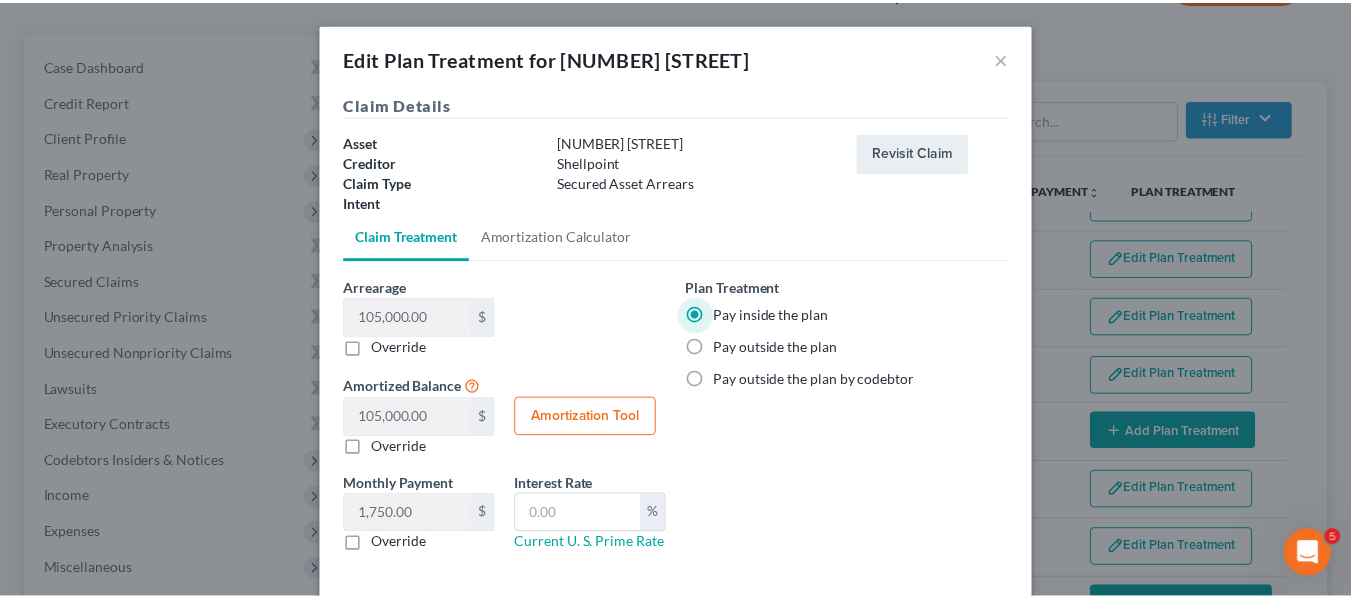 scroll, scrollTop: 97, scrollLeft: 0, axis: vertical 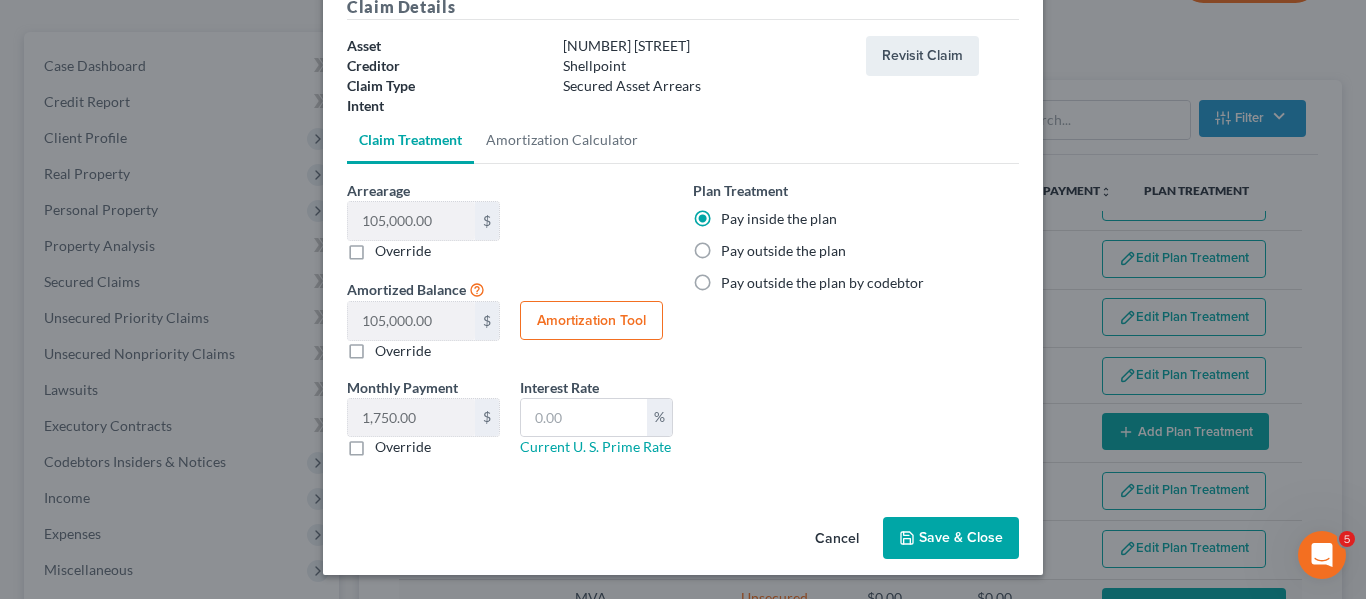 click 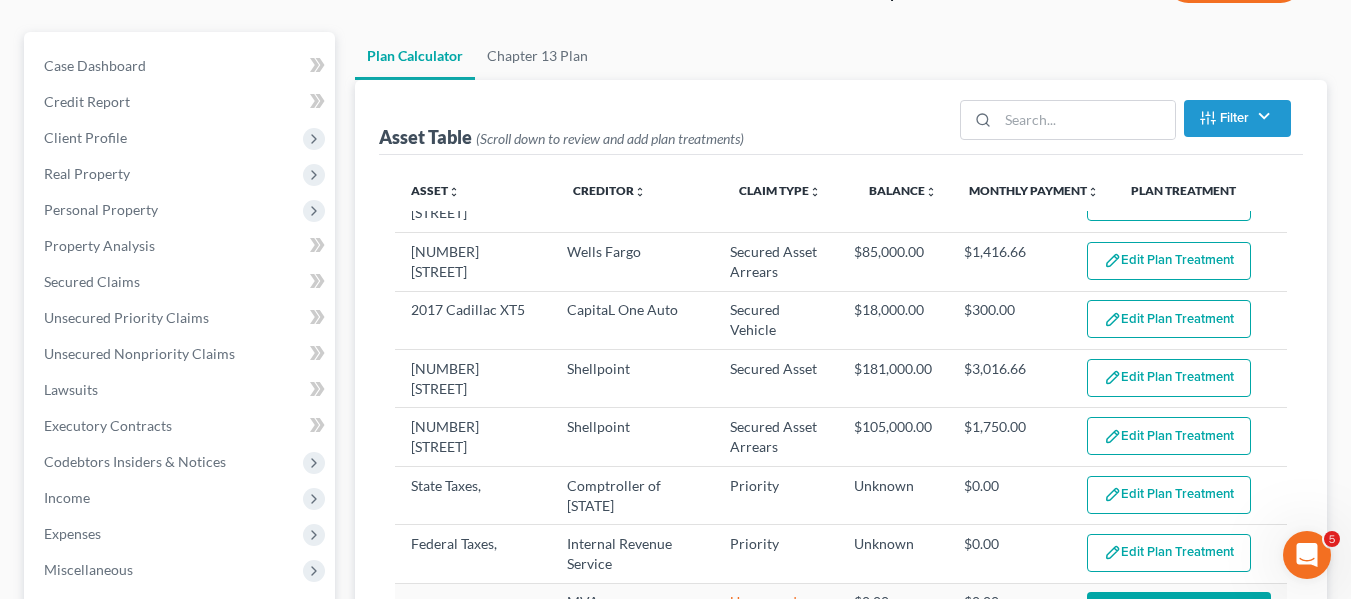 scroll, scrollTop: 198, scrollLeft: 0, axis: vertical 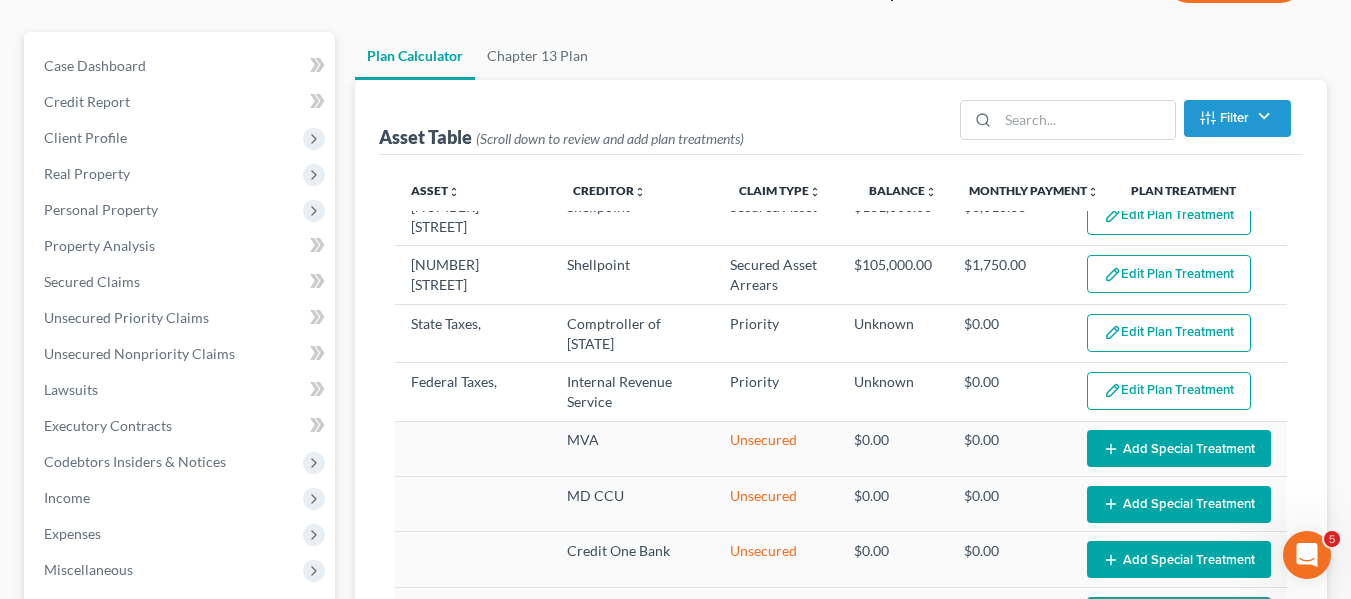 select on "59" 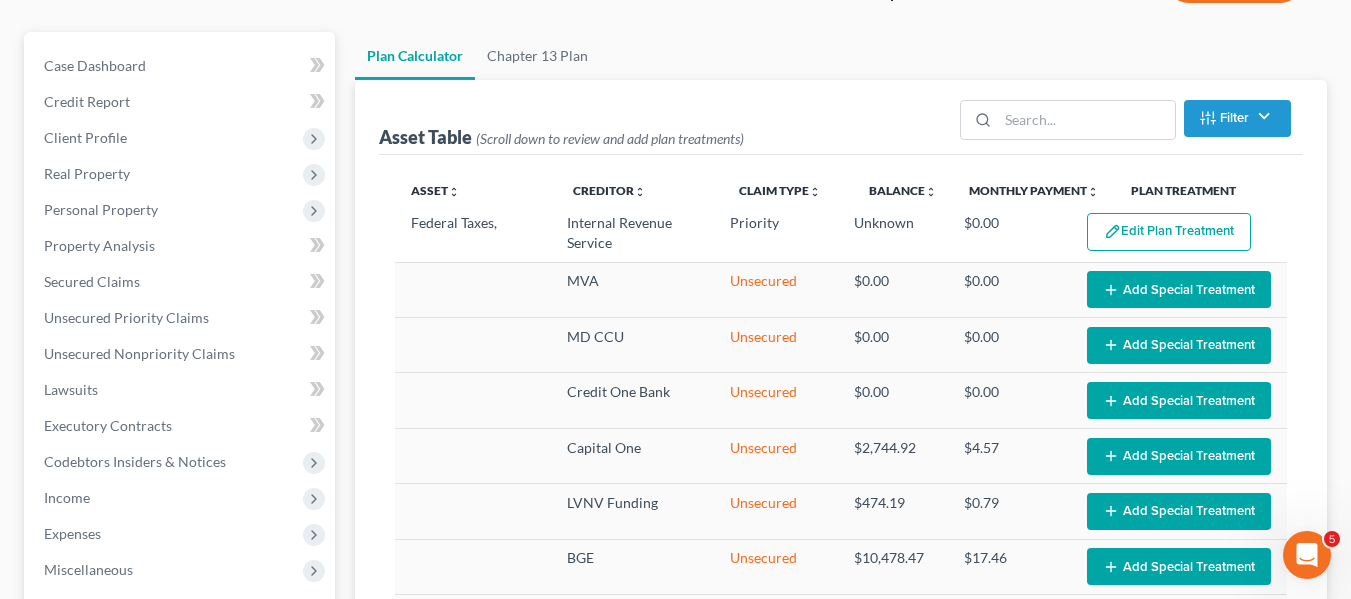 scroll, scrollTop: 404, scrollLeft: 0, axis: vertical 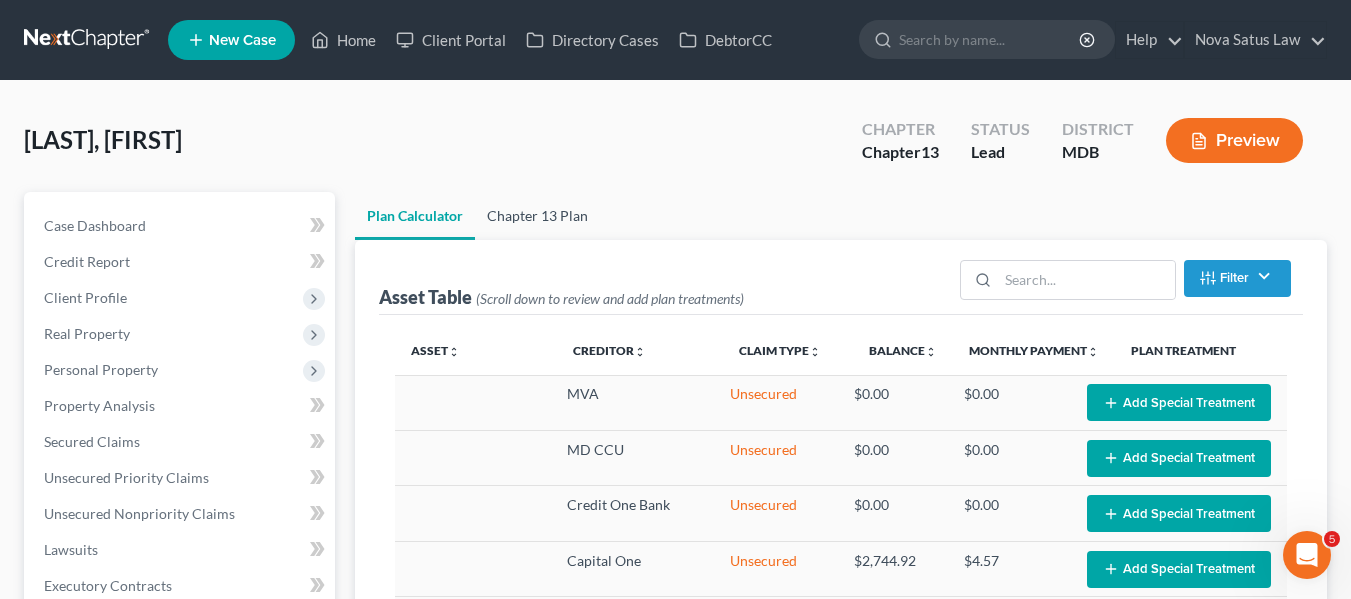 click on "Chapter 13 Plan" at bounding box center (537, 216) 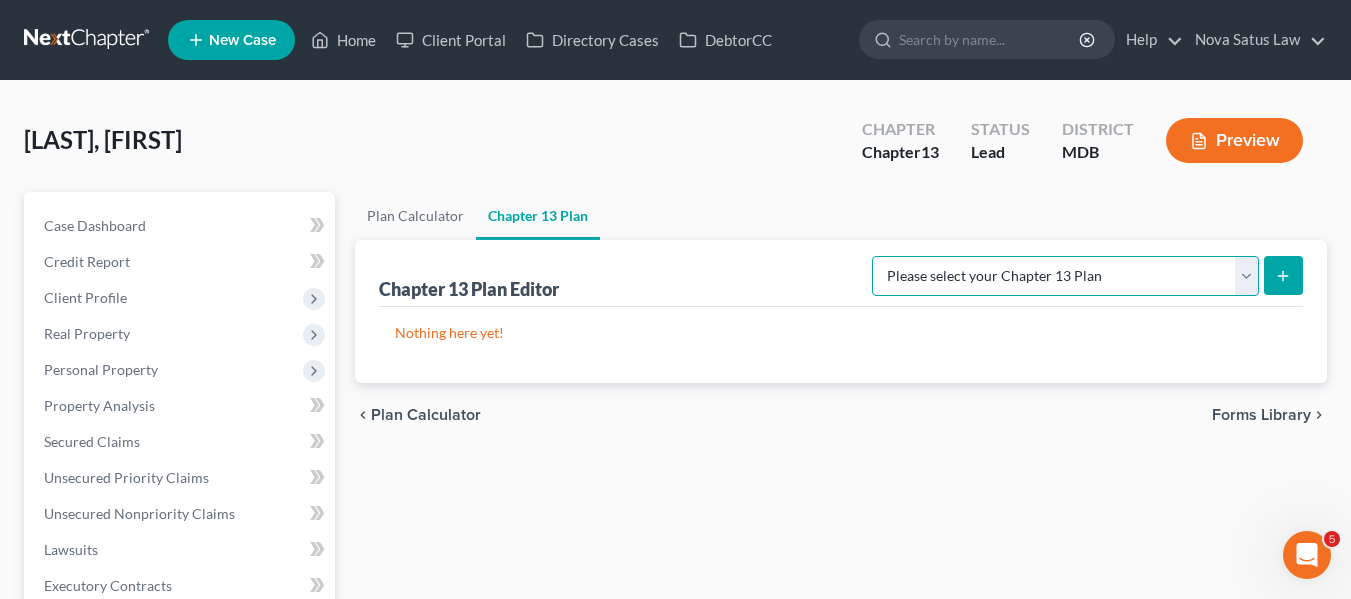 click on "Please select your Chapter 13 Plan District of Maryland District of Maryland - Effective 12/1/17 District of Maryland - Effective 12/1/24	 National Form Plan - Official Form 113" at bounding box center [1065, 276] 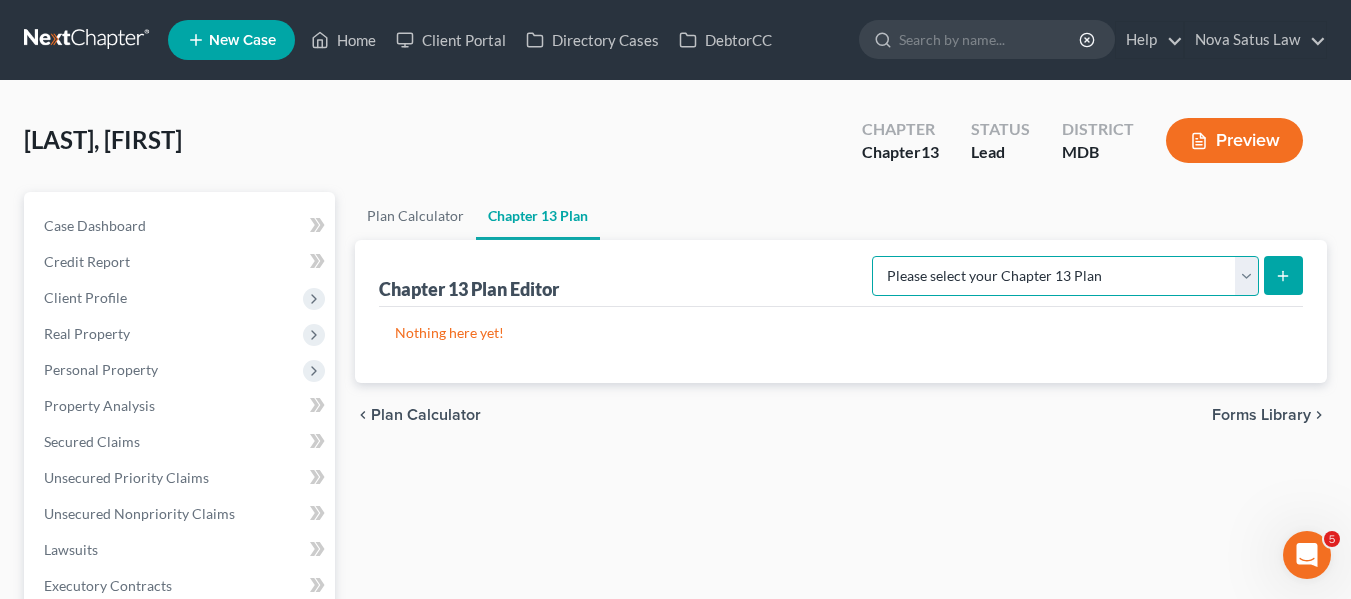 select on "1" 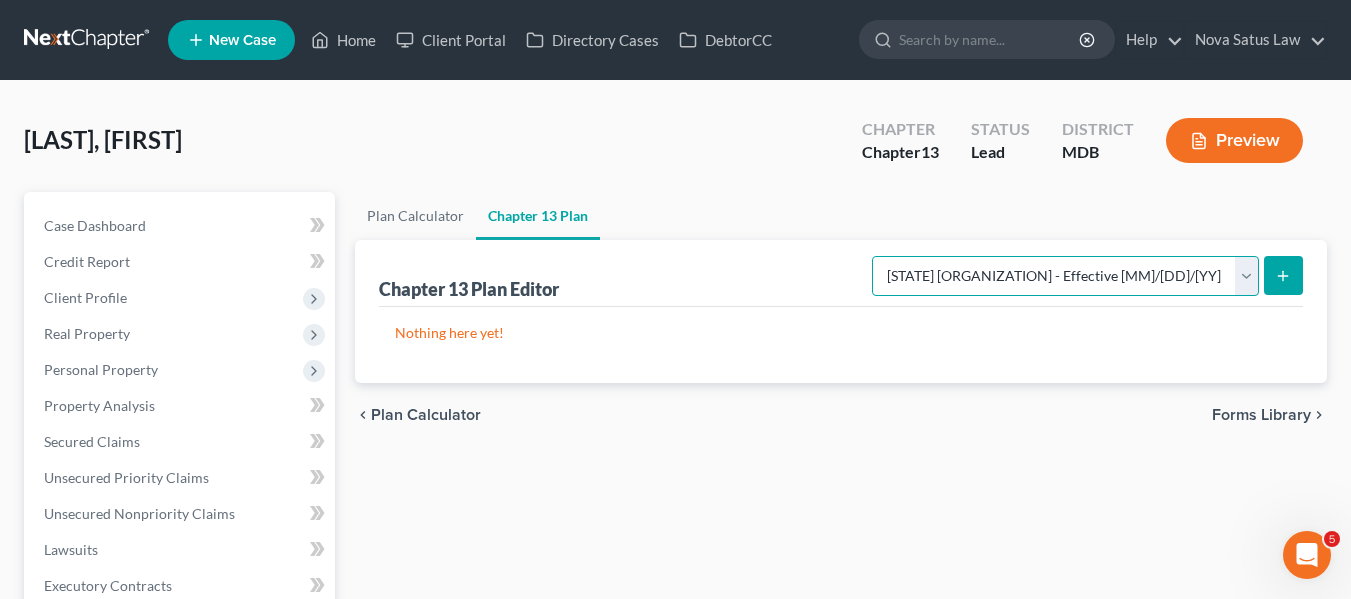 click on "Please select your Chapter 13 Plan District of Maryland District of Maryland - Effective 12/1/17 District of Maryland - Effective 12/1/24	 National Form Plan - Official Form 113" at bounding box center [1065, 276] 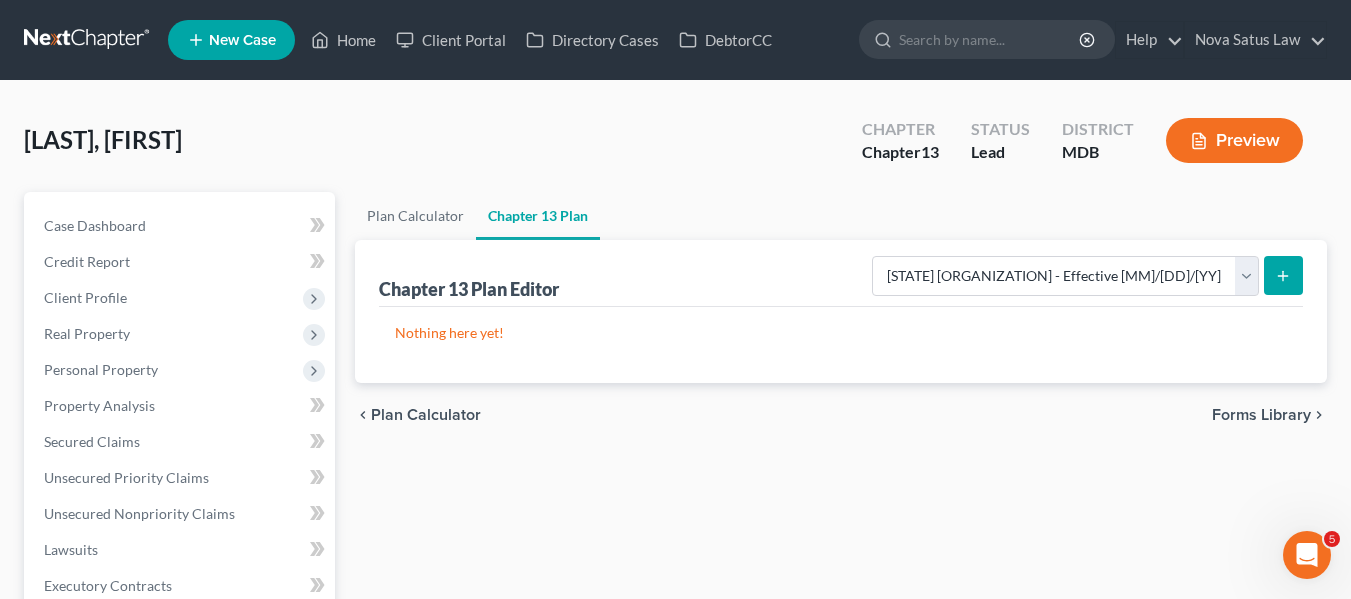 click at bounding box center [1283, 275] 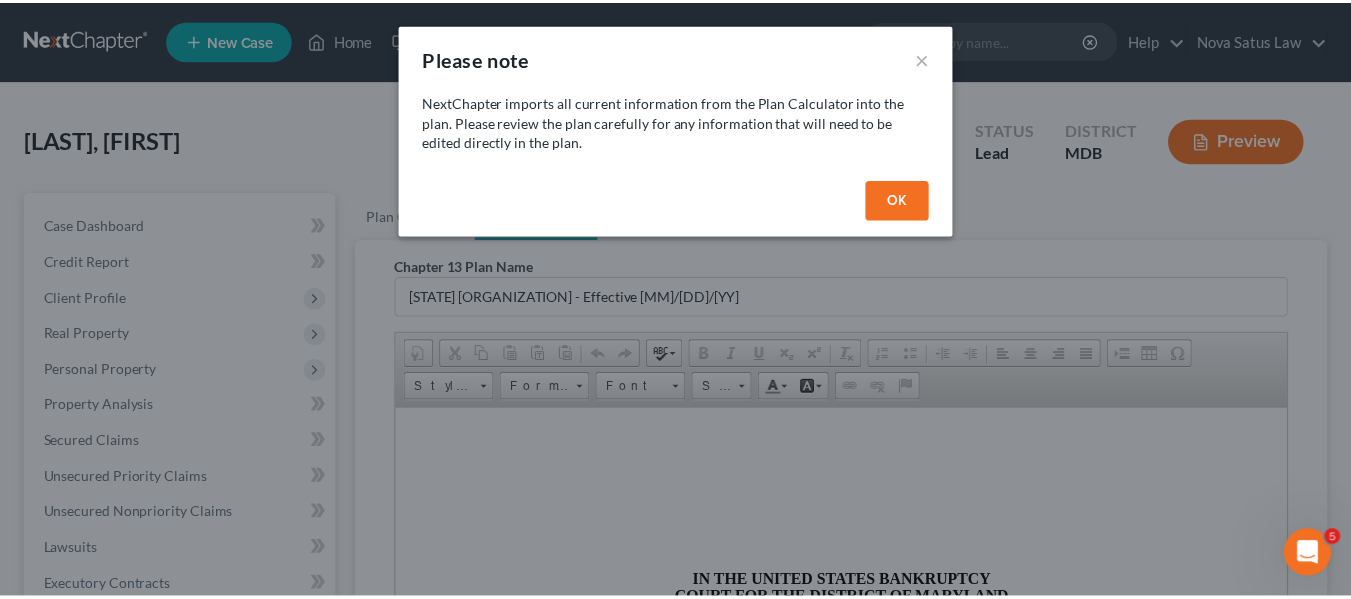 scroll, scrollTop: 0, scrollLeft: 0, axis: both 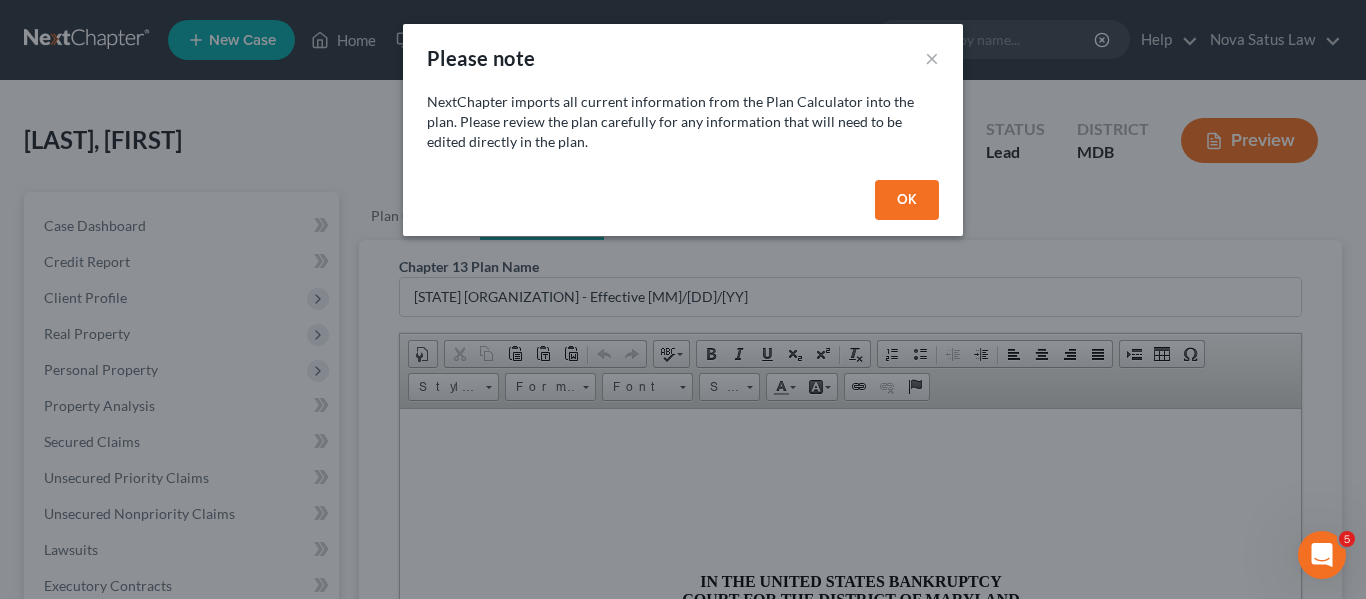 click on "OK" at bounding box center [907, 200] 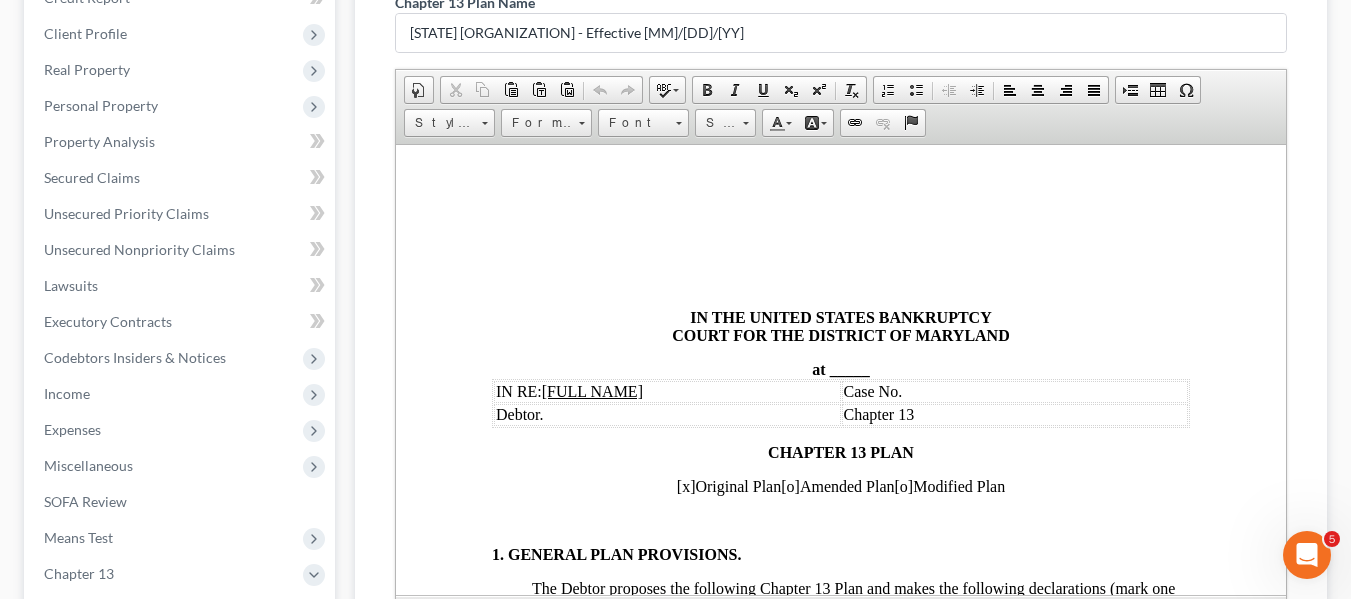 scroll, scrollTop: 265, scrollLeft: 0, axis: vertical 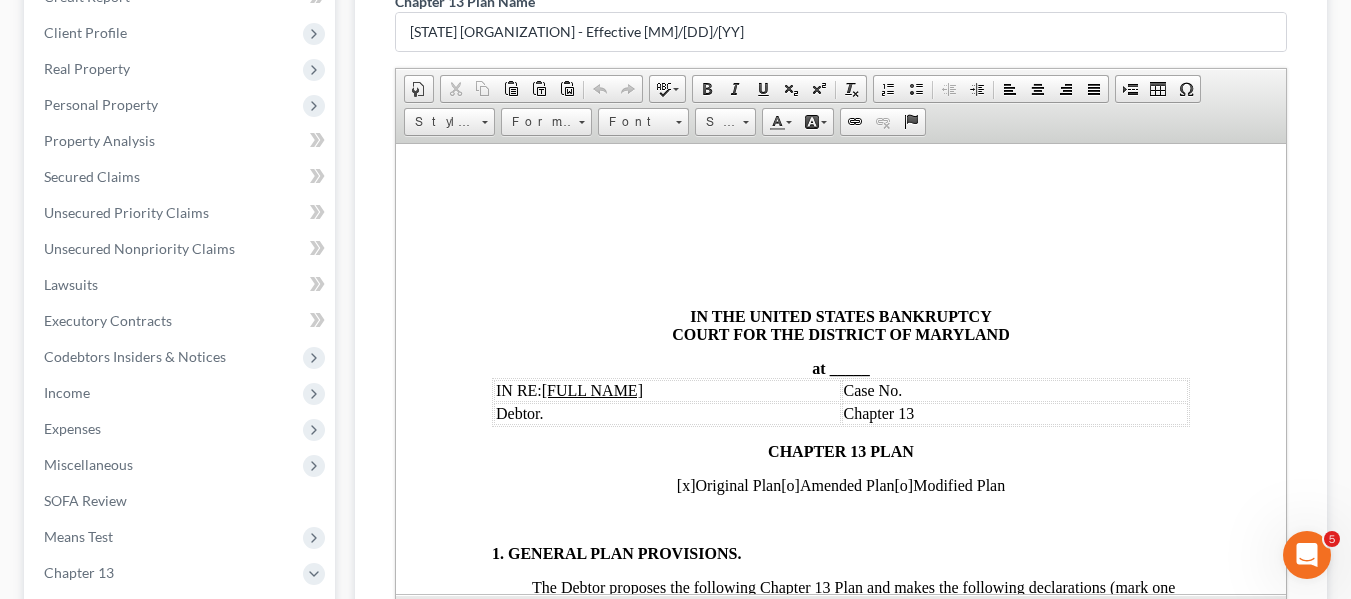 click at bounding box center [827, 367] 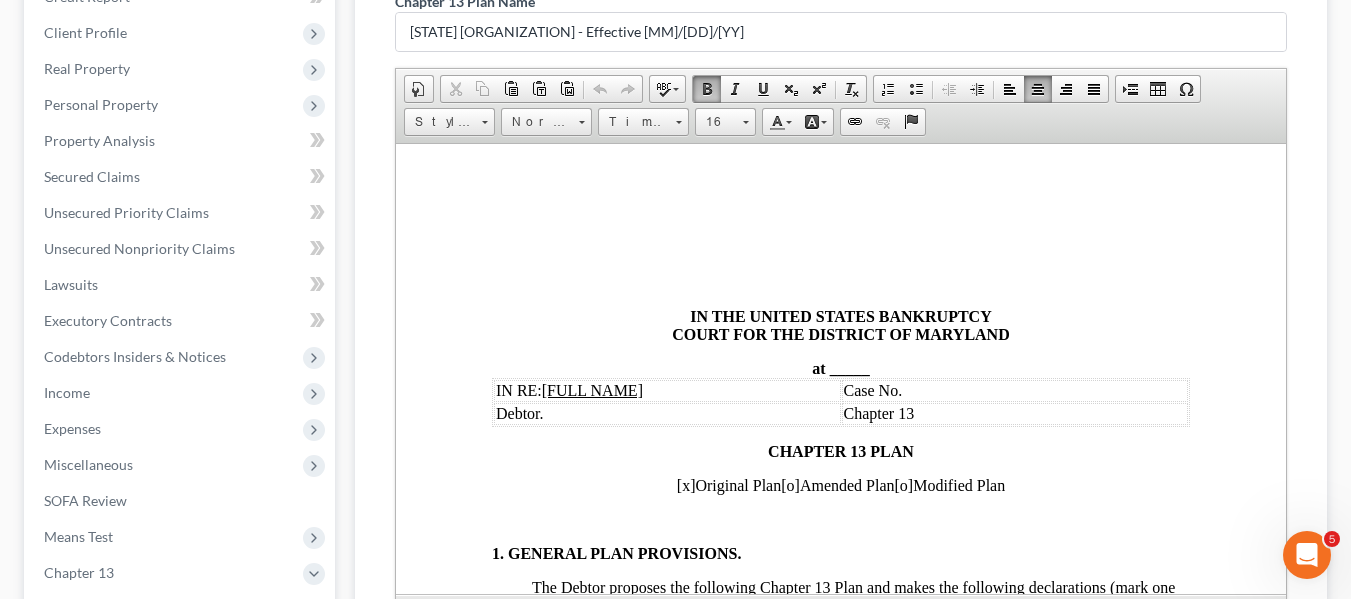 type 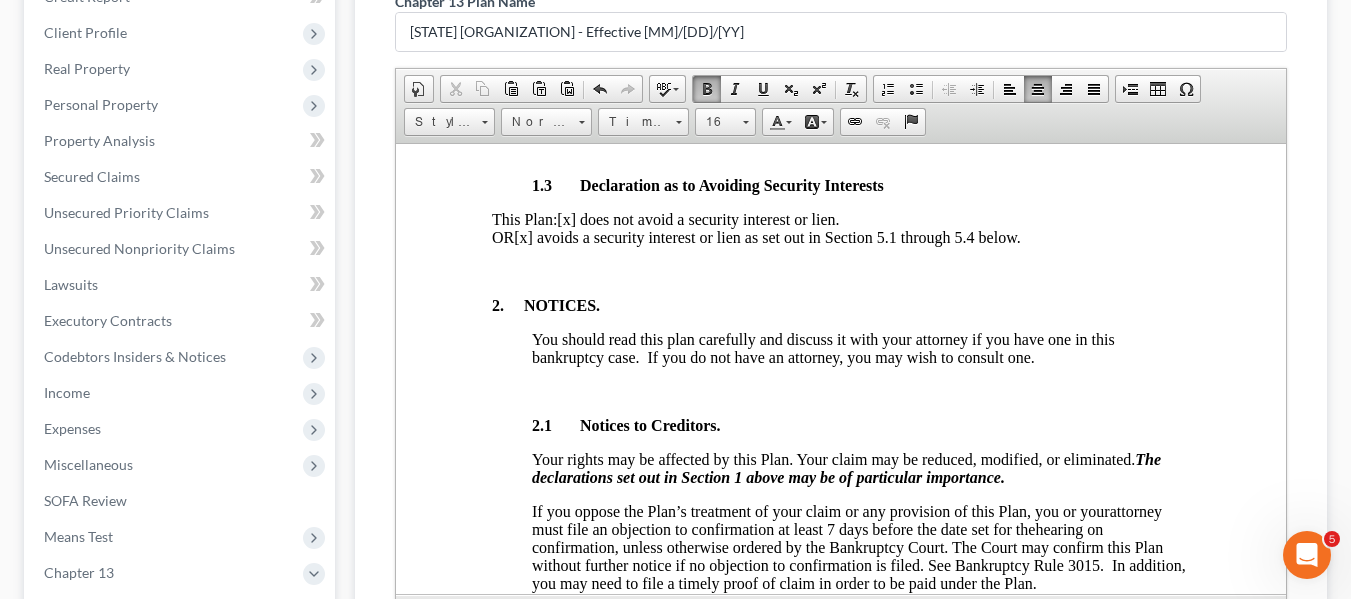 scroll, scrollTop: 783, scrollLeft: 0, axis: vertical 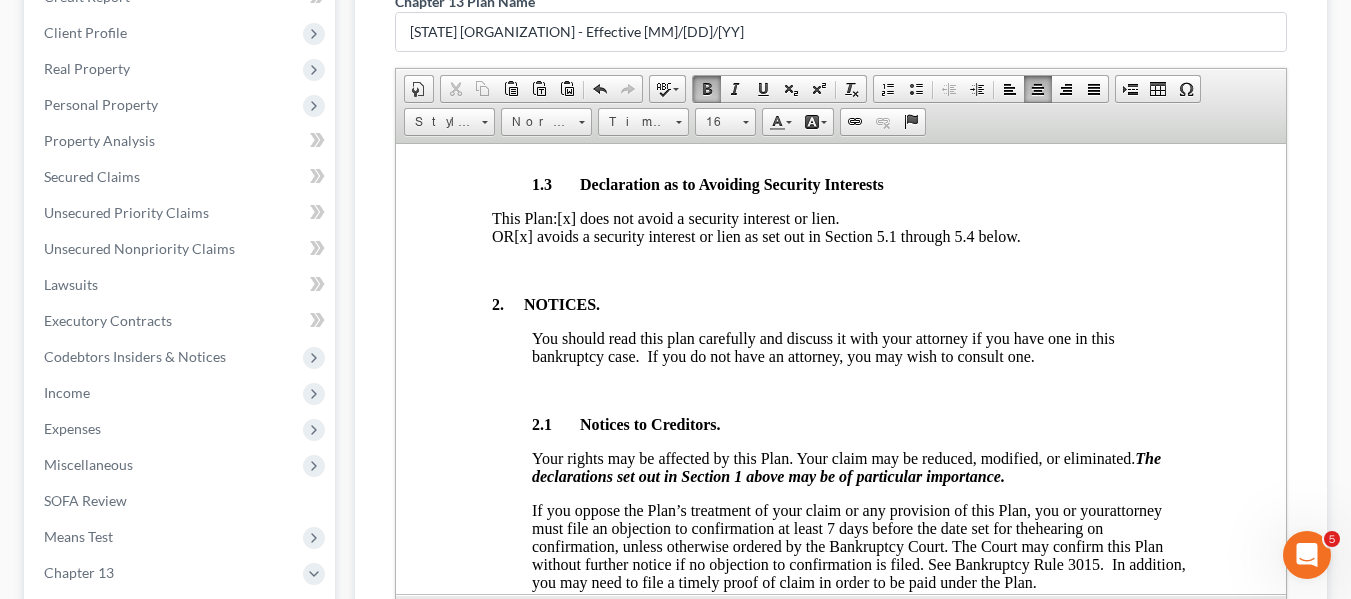click on "[x] avoids a security interest or lien as set out in Section 5.1 through 5.4 below." at bounding box center (766, 235) 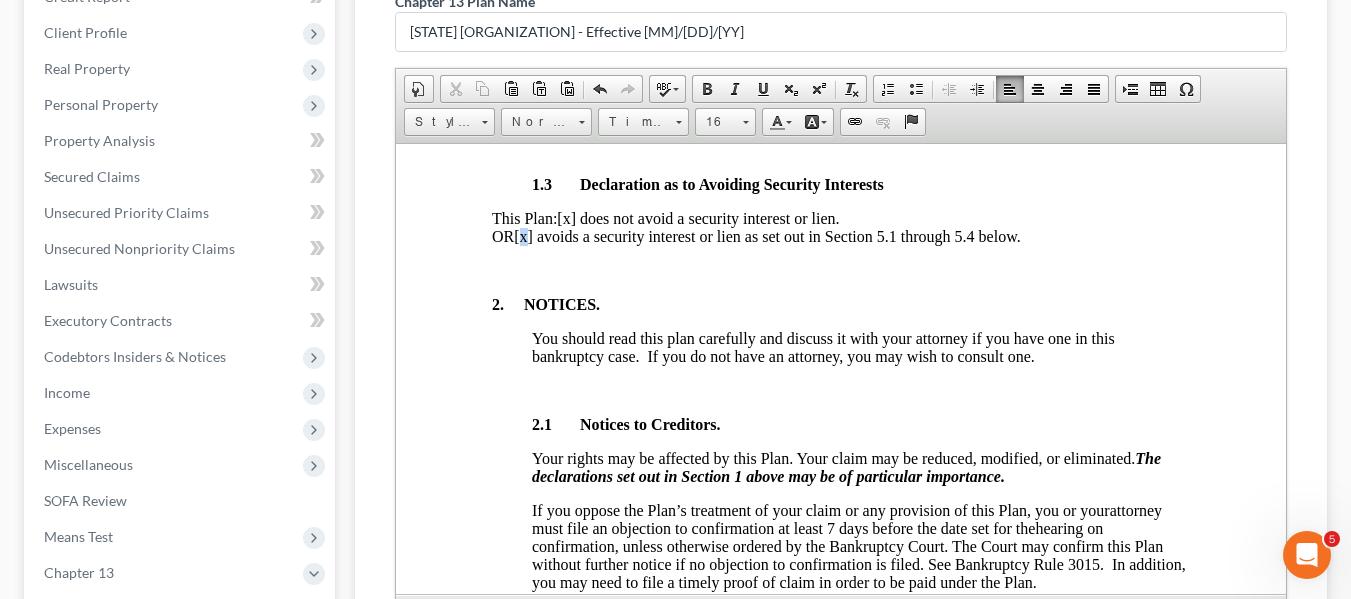 click on "[x] avoids a security interest or lien as set out in Section 5.1 through 5.4 below." at bounding box center [766, 235] 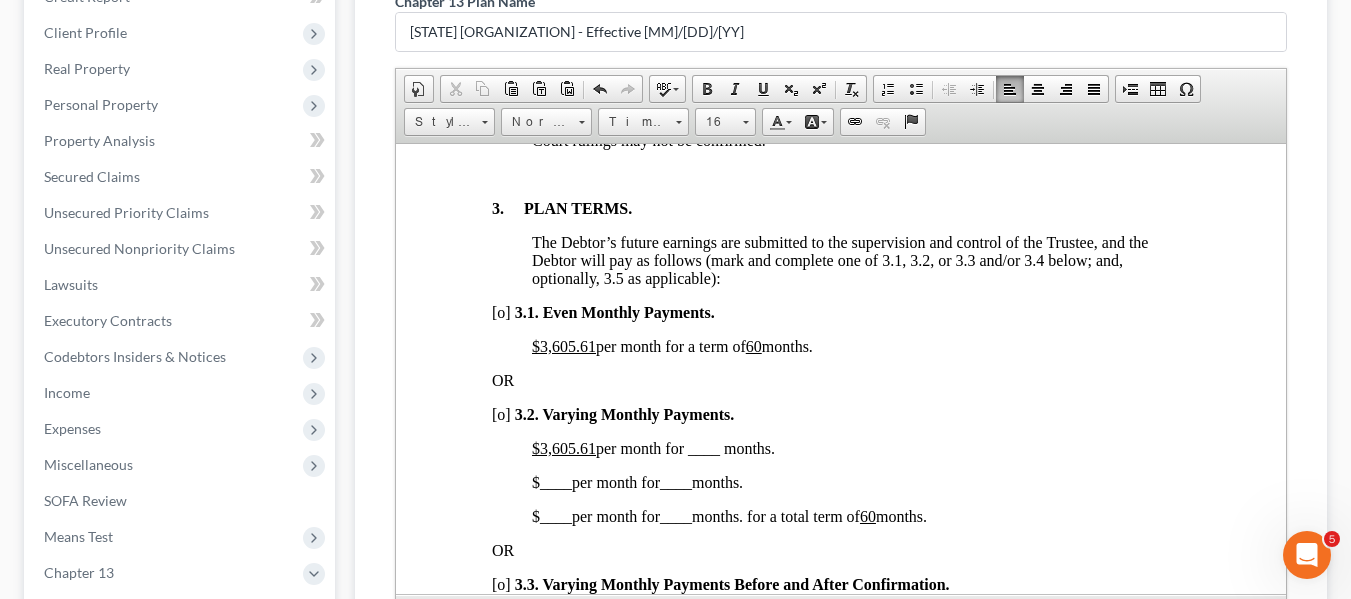 scroll, scrollTop: 1364, scrollLeft: 0, axis: vertical 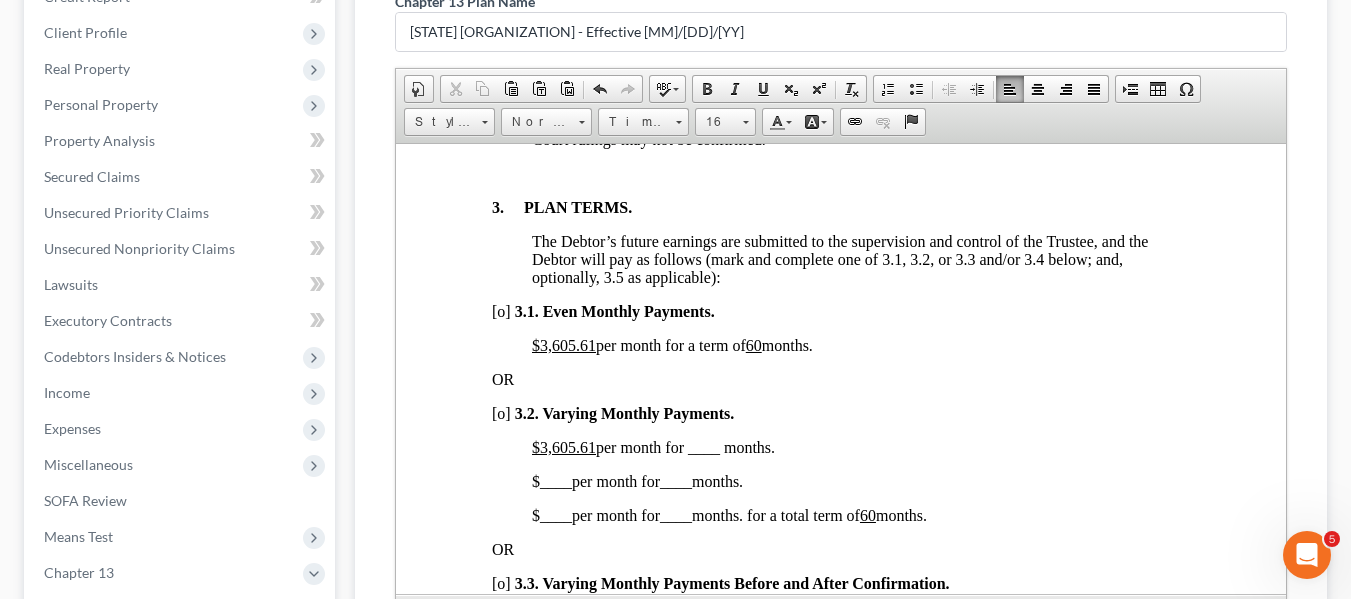 click on "$3,605.61" at bounding box center (563, 344) 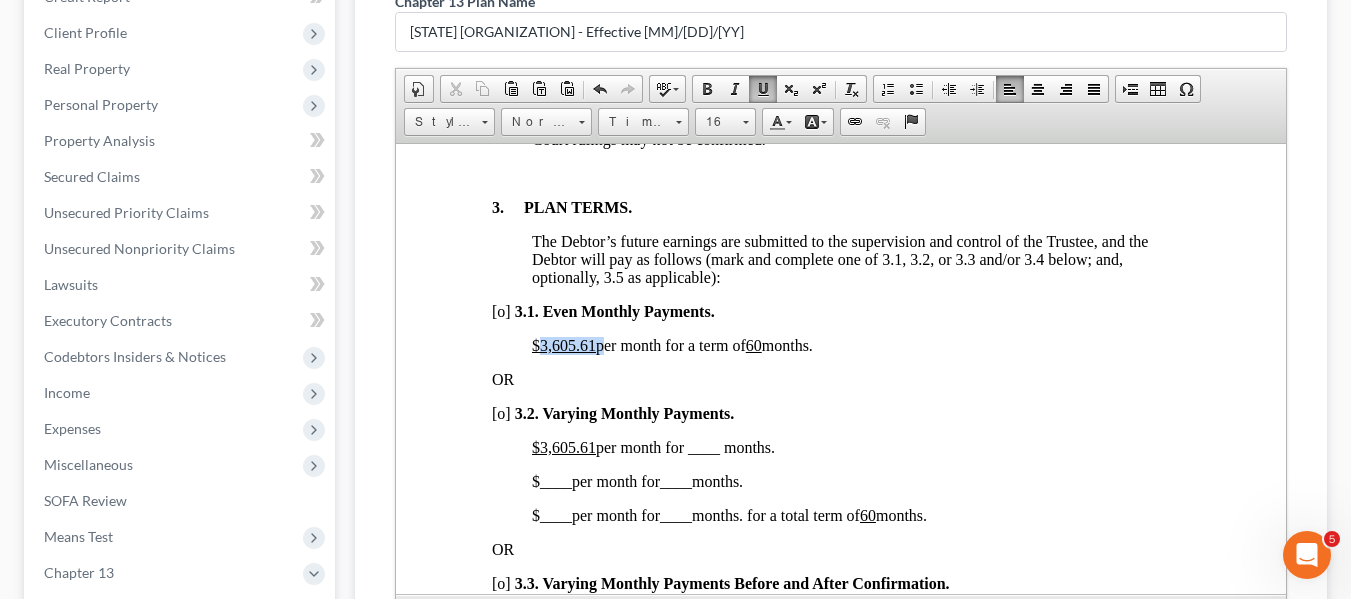 click on "$3,605.61" at bounding box center (563, 344) 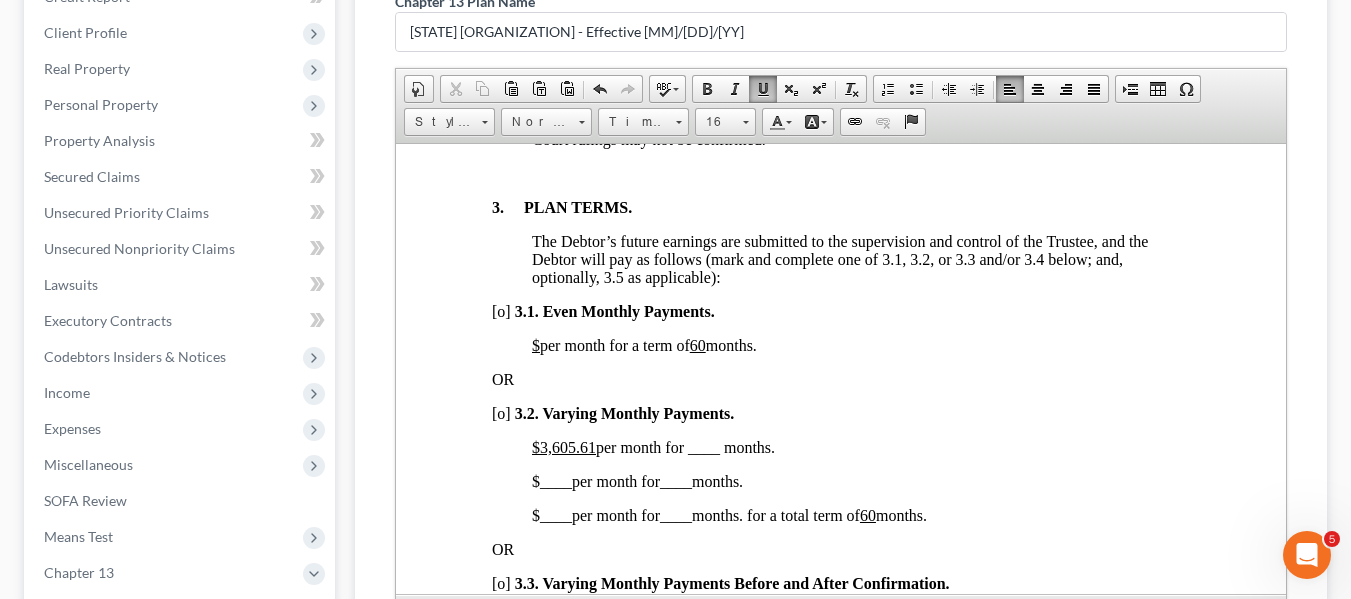 click on "60" at bounding box center (697, 344) 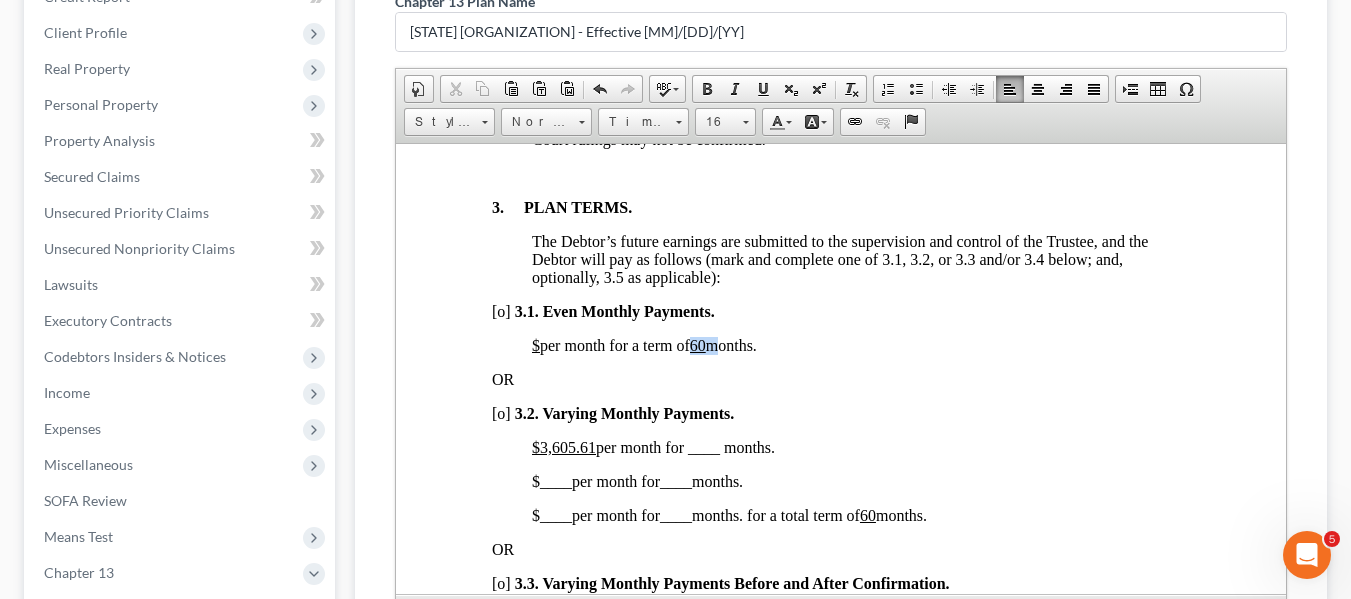 click on "60" at bounding box center [697, 344] 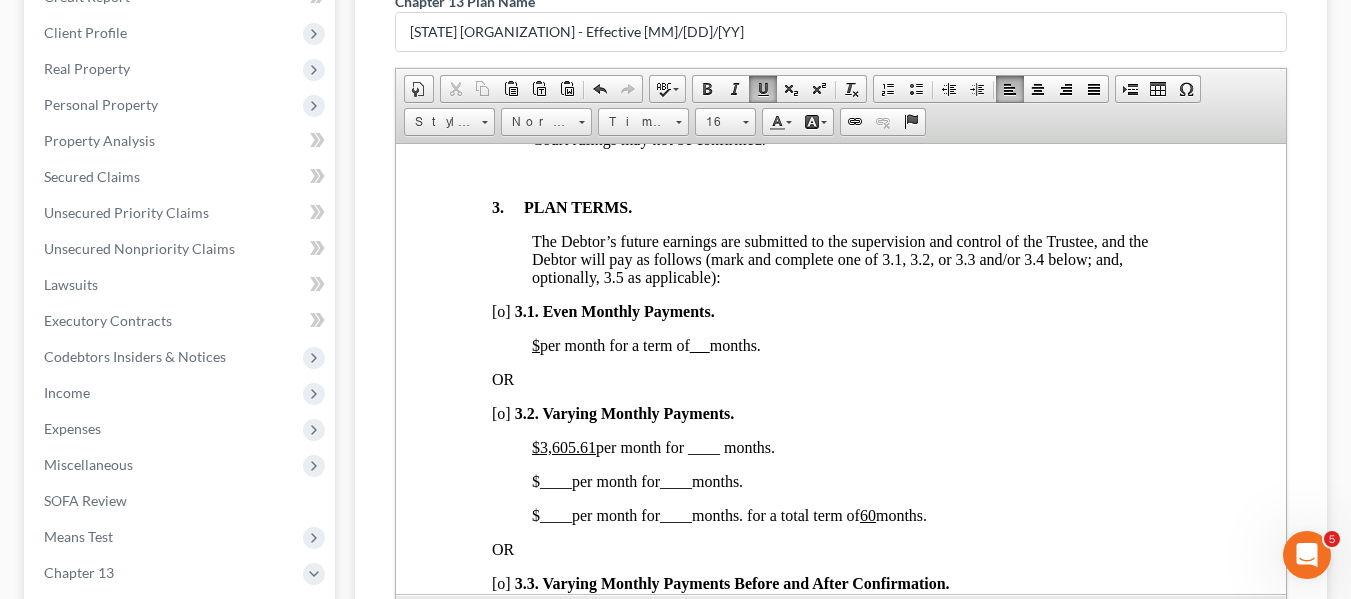 click on "[o]" at bounding box center (500, 412) 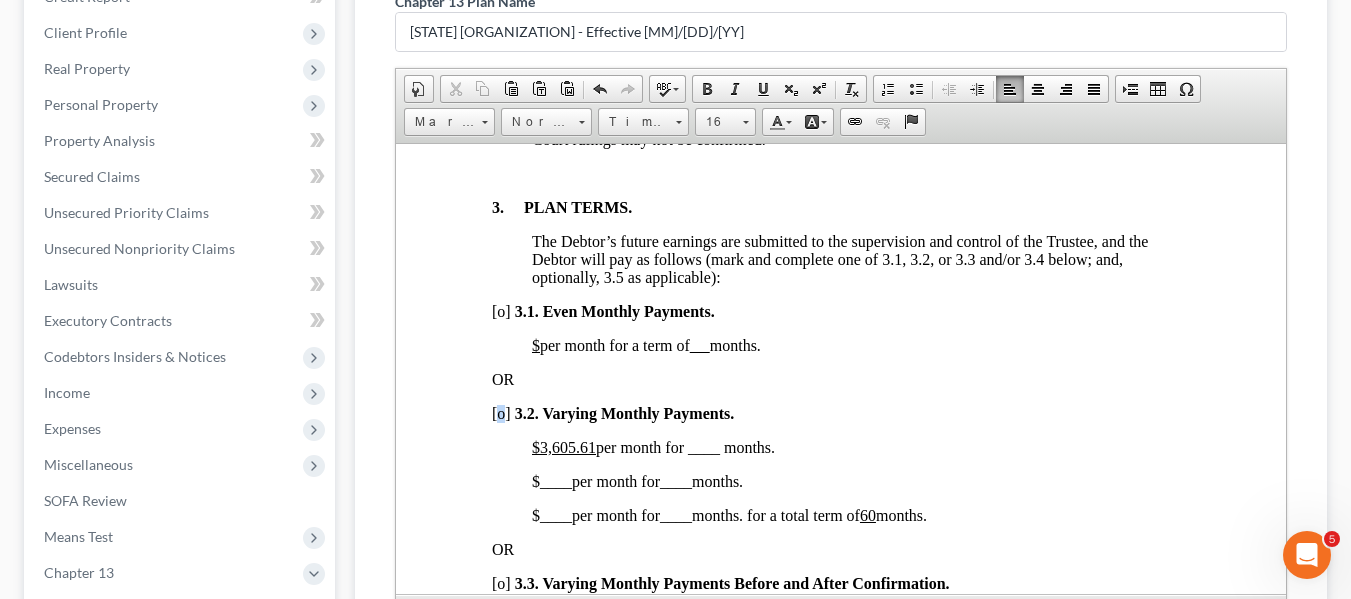click on "[o]" at bounding box center [500, 412] 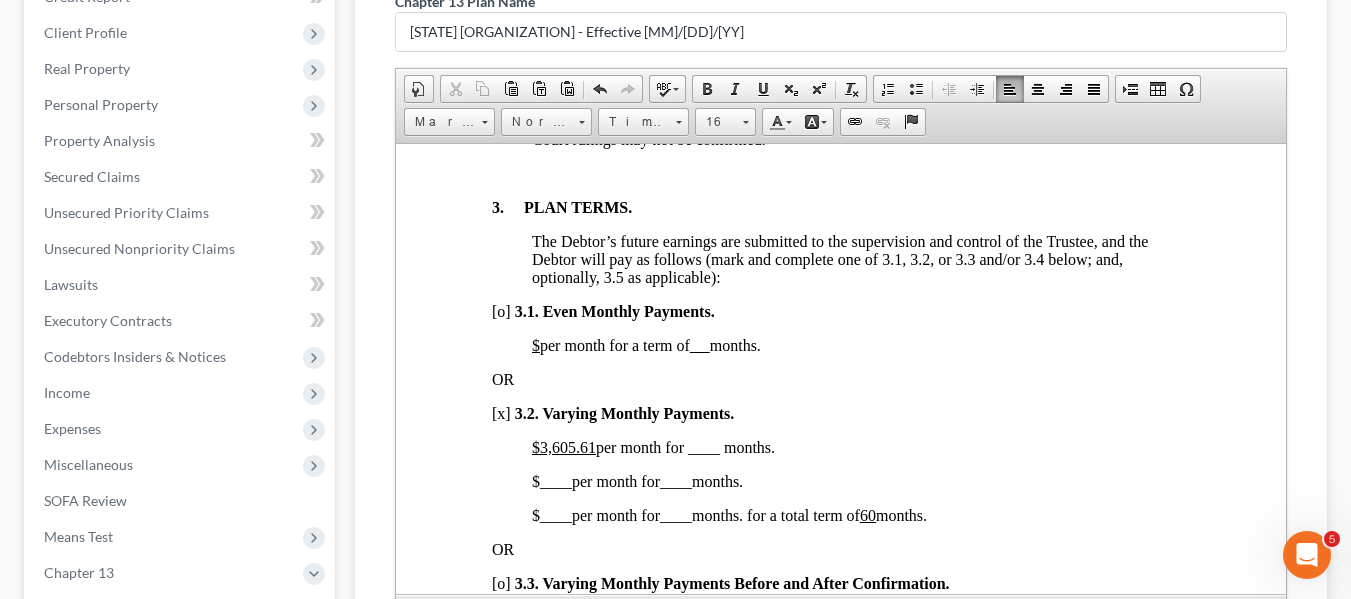 click on "$3,605.61" at bounding box center [563, 446] 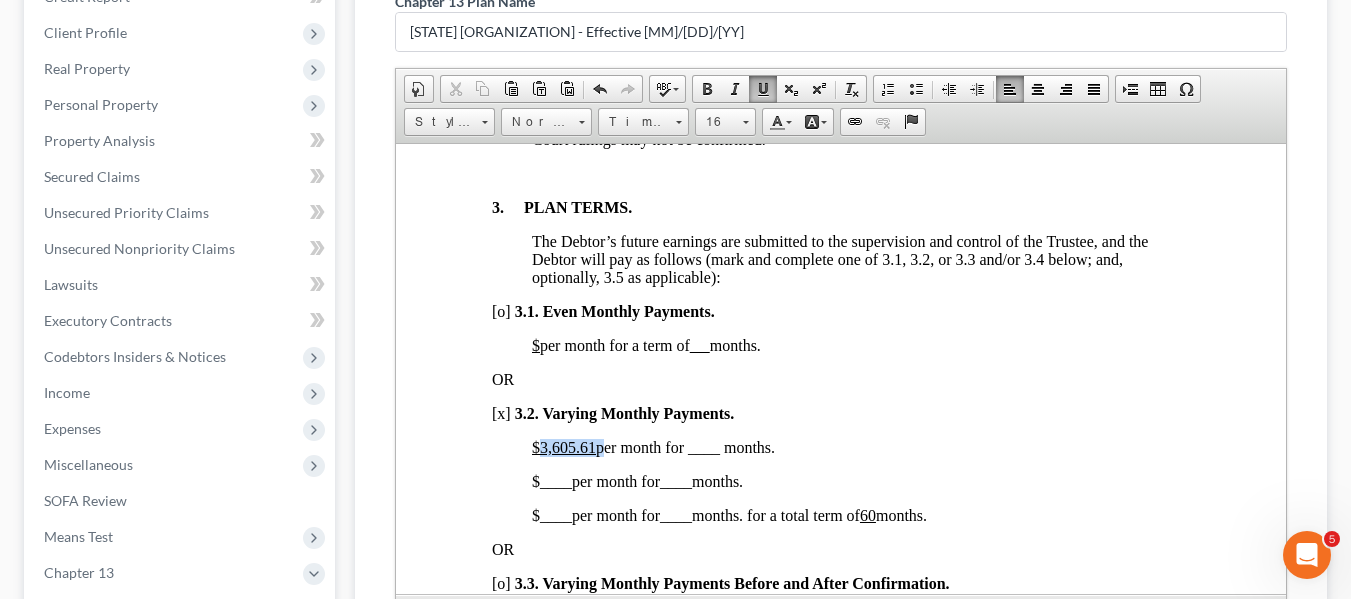 click on "$3,605.61" at bounding box center (563, 446) 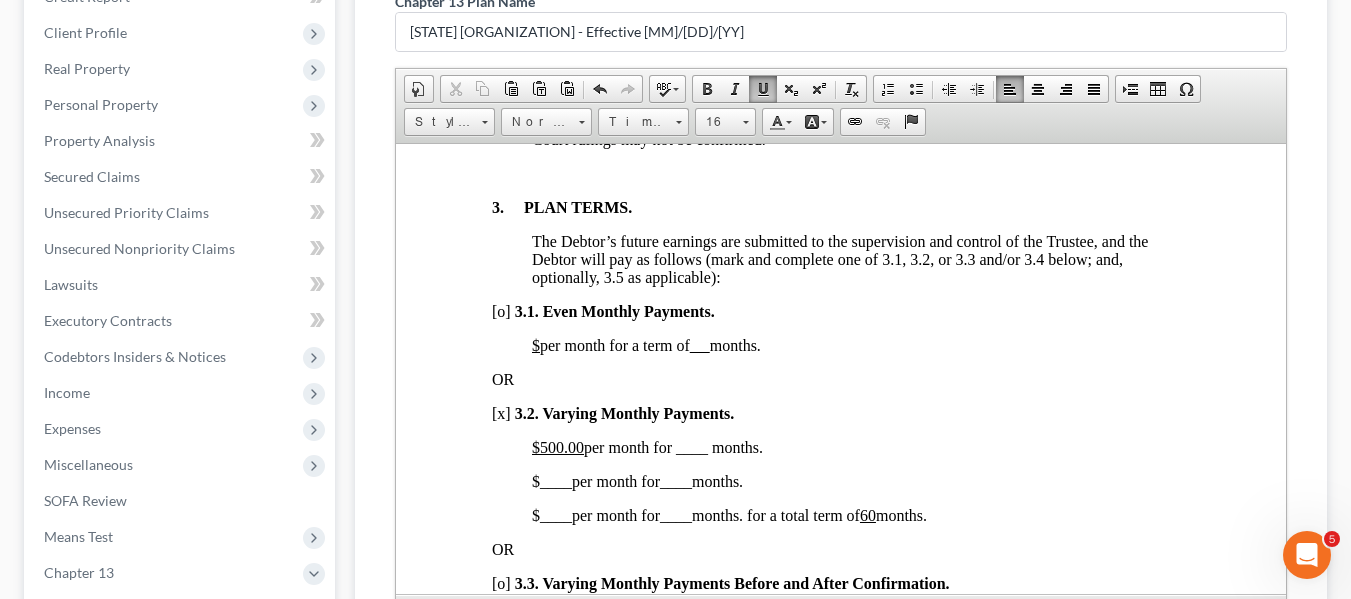 click on "$500.00 per month for ____ months." at bounding box center (646, 446) 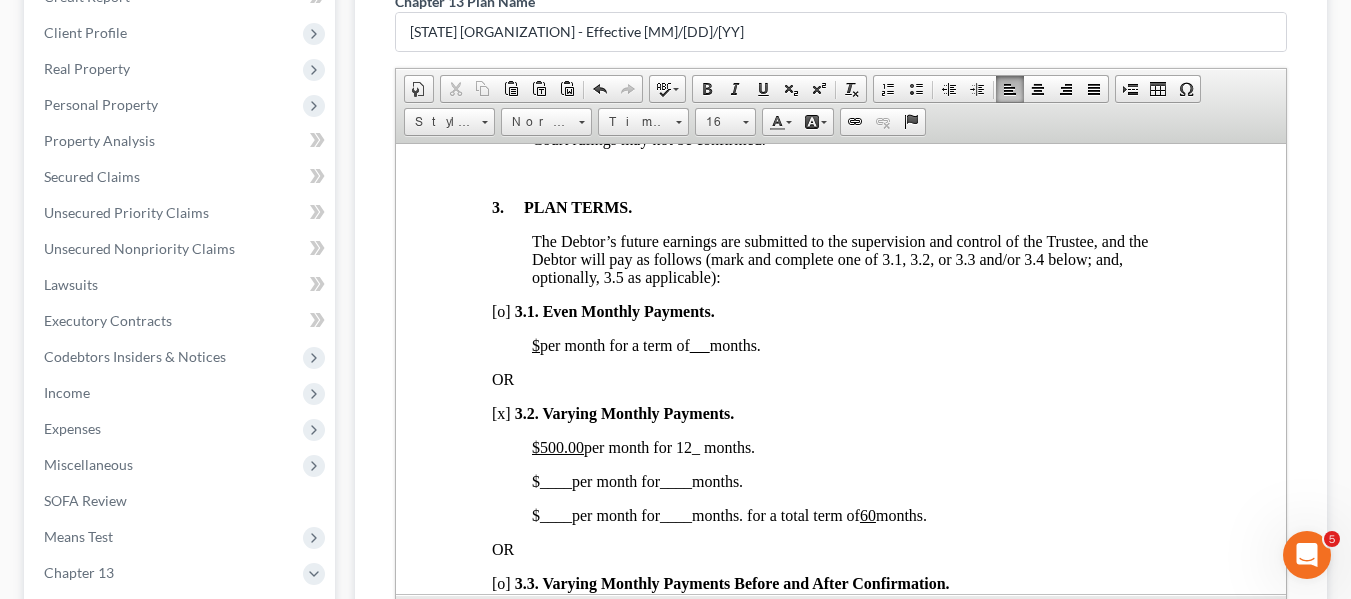 click on "____" at bounding box center [555, 480] 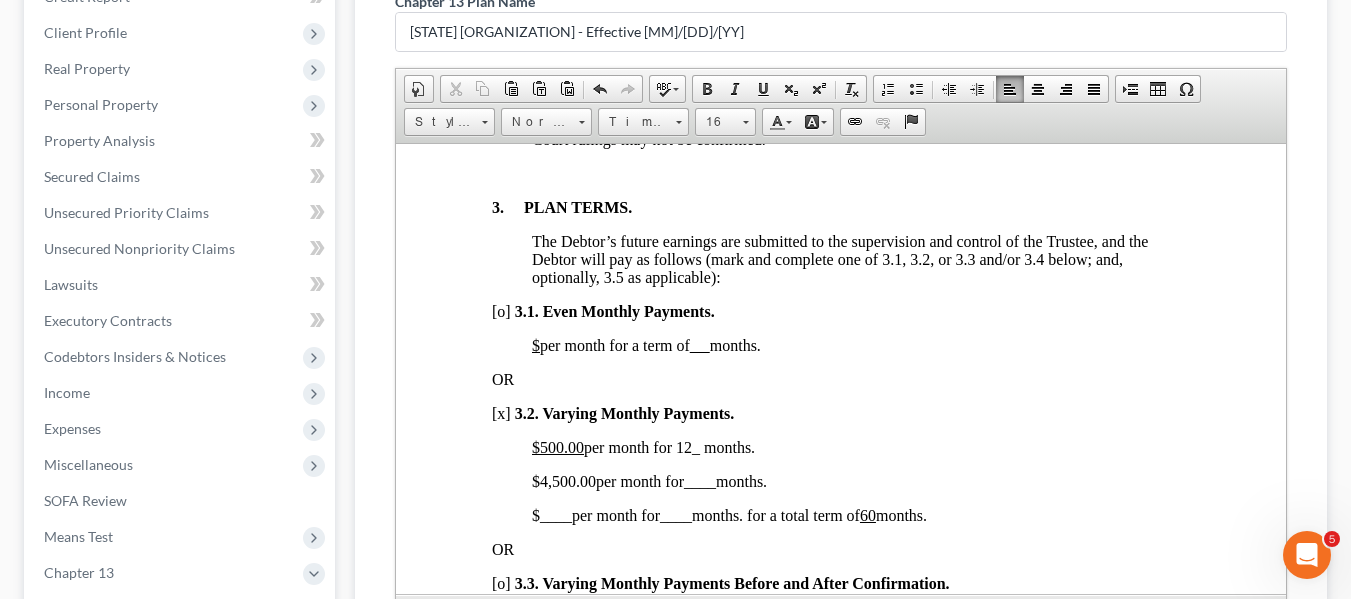 click on "____" at bounding box center [699, 480] 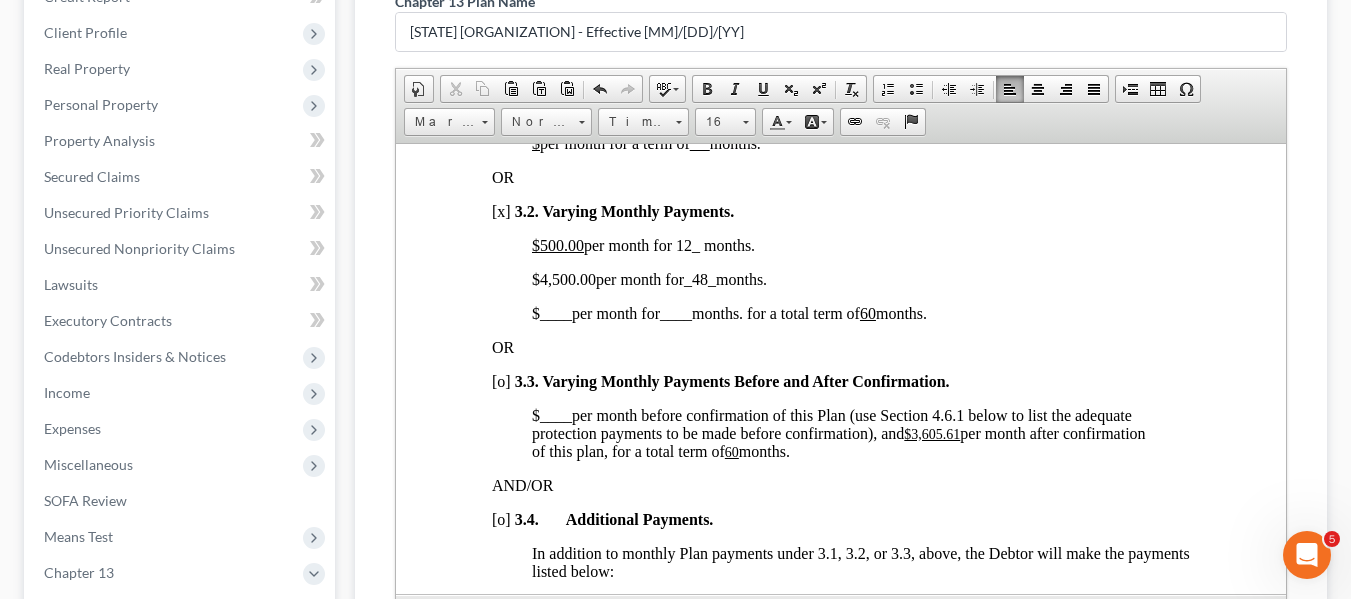 scroll, scrollTop: 1567, scrollLeft: 0, axis: vertical 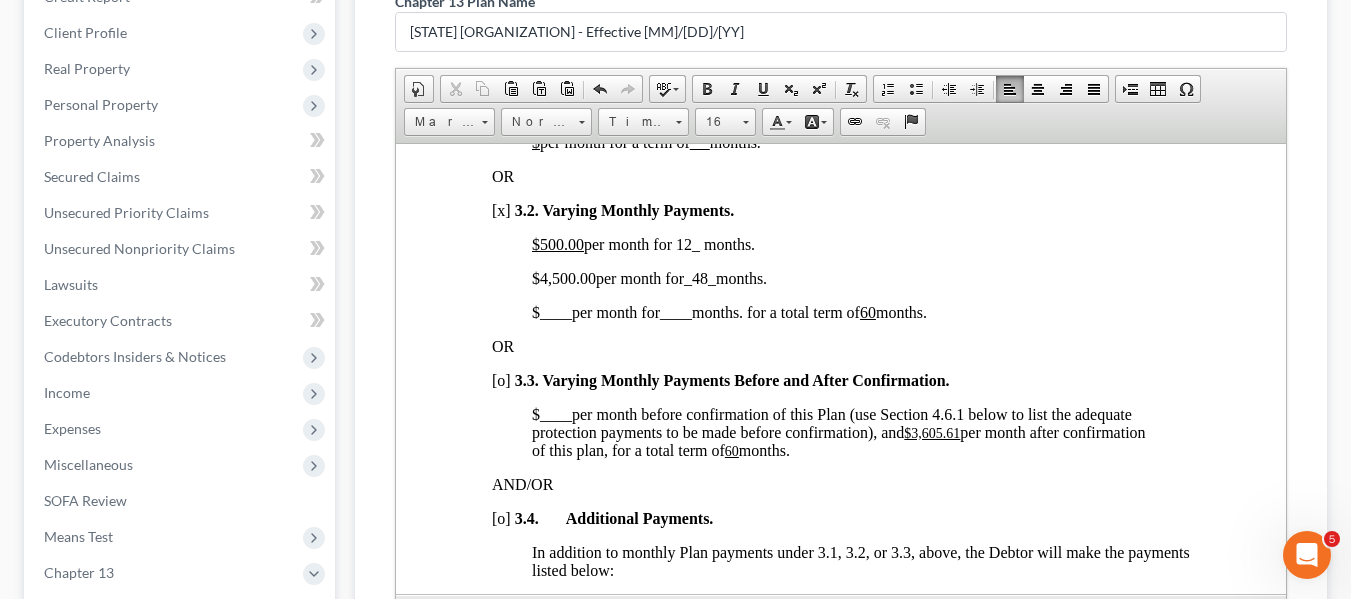 click on "3.     PLAN TERMS. The Debtor’s future earnings are submitted to the supervision and control of the Trustee, and the Debtor will pay as follows (mark and complete one of 3.1, 3.2, or 3.3 and/or 3.4 below; and, optionally, 3.5 as applicable): [o]      3 .1.          Even Monthly Payments. $       per month for a term of        months. OR [x]      3 .2.          Varying Monthly Payments. $500.00 per month for 12 _ months. $4,500.00  per month for  _48 _  months. $ ____  per month for  ____  months. for a total term of  60  months.  OR [o]      3.3.          Varying Monthly Payments Before and After Confirmation. $ ____  per month before confirmation of this Plan (use Section 4.6.1 below to list the adequate protection payments to be made before confirmation), and  $3,605.61  per month after confirmation of this plan, for a total term of  60  months.  AND/OR [o]      3.4.         Additional Payments.   Amount Date Source of Payment [o]" at bounding box center [840, 3054] 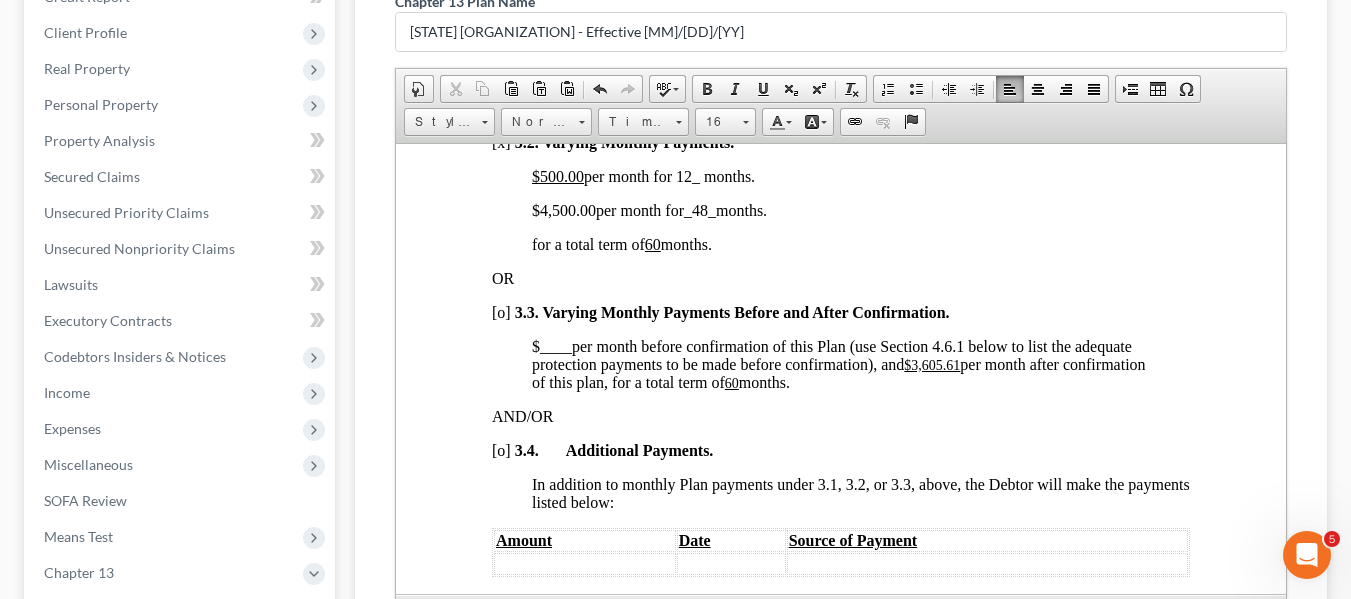 scroll, scrollTop: 1636, scrollLeft: 0, axis: vertical 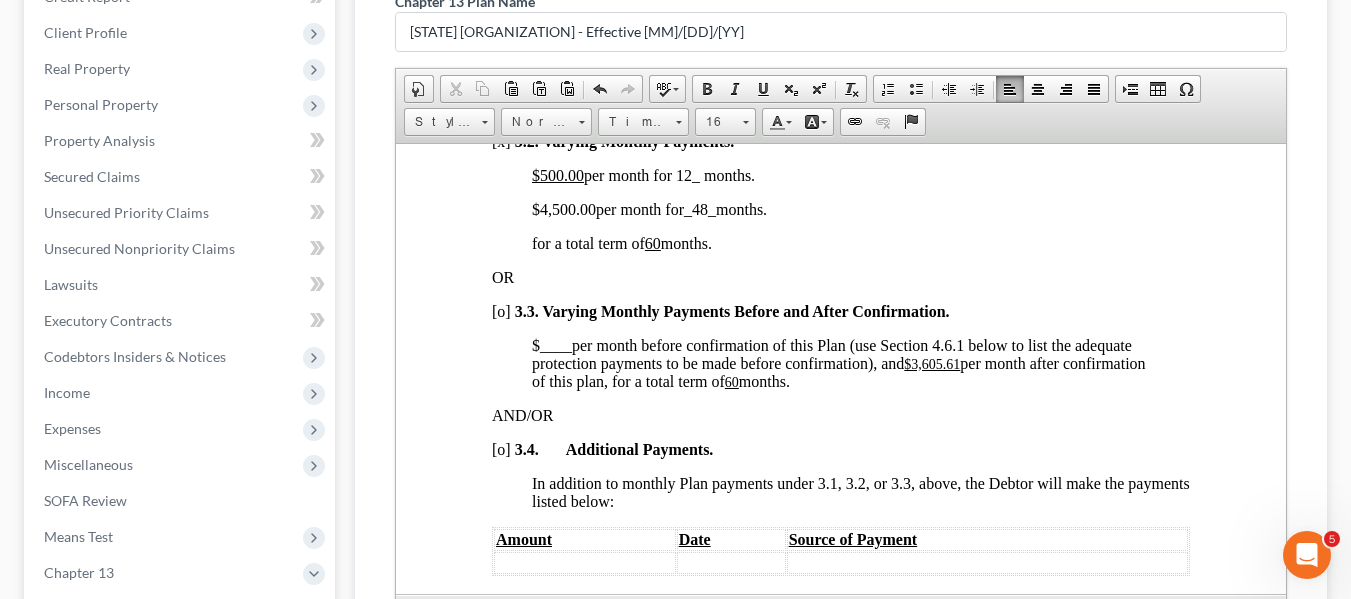 click on "$3,605.61" at bounding box center (931, 363) 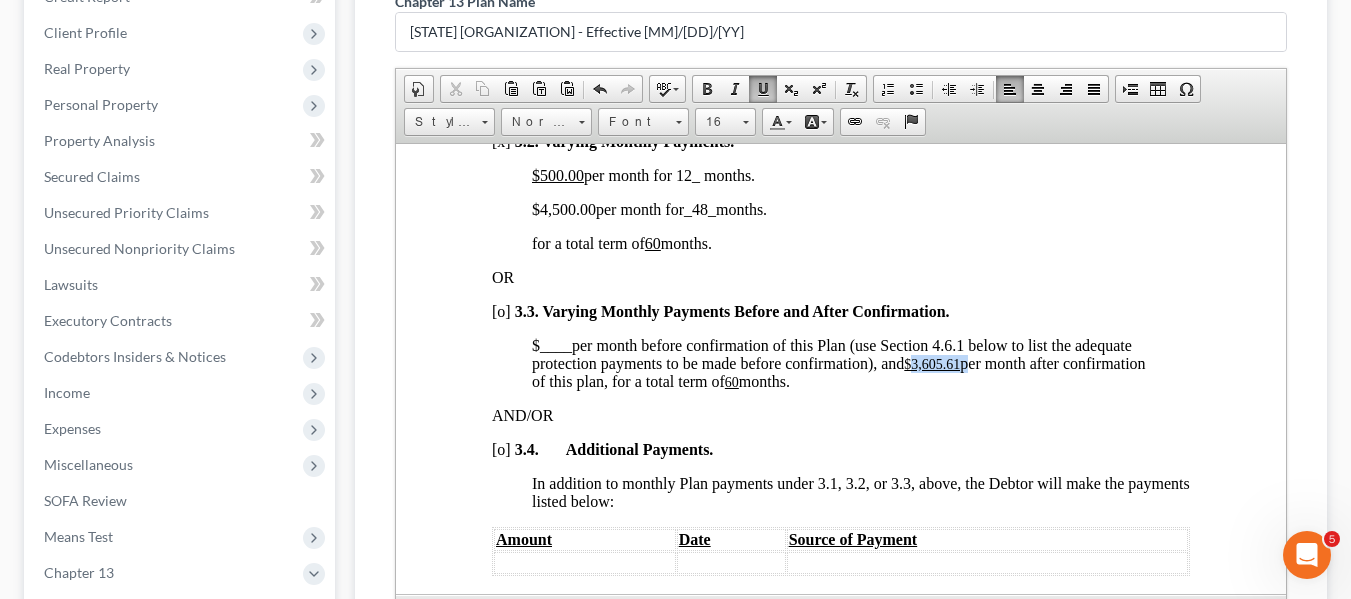 click on "$3,605.61" at bounding box center [931, 363] 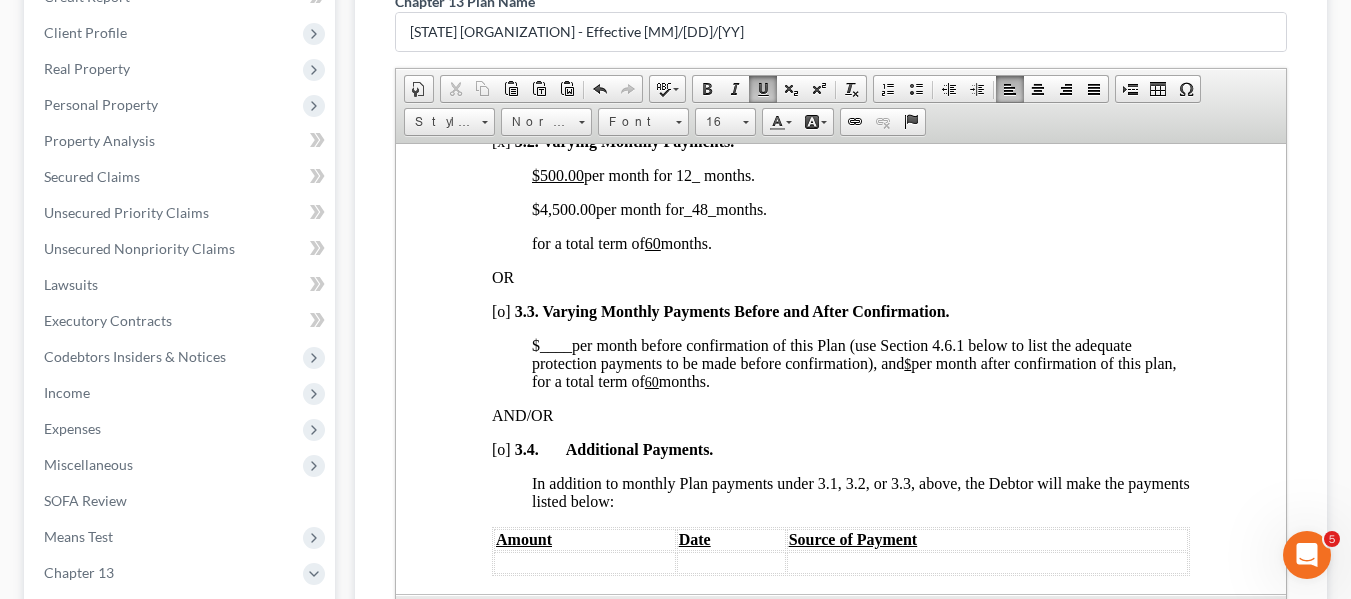 click on "60" at bounding box center (651, 381) 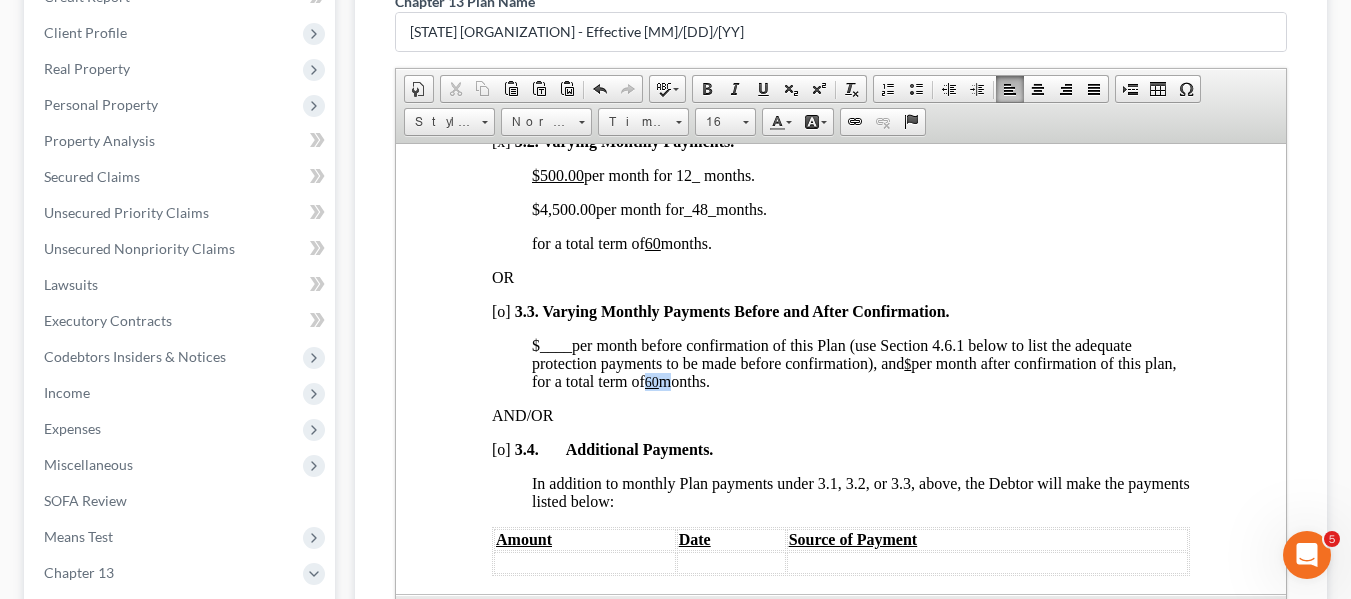 click on "60" at bounding box center (651, 381) 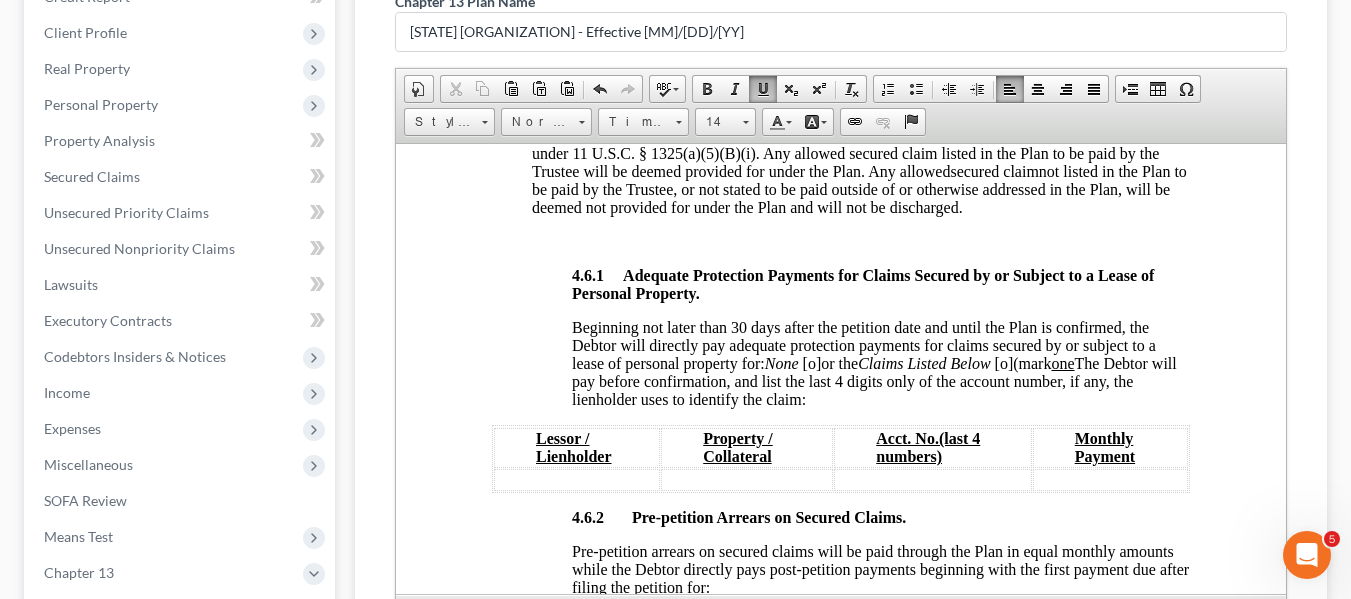 scroll, scrollTop: 3302, scrollLeft: 0, axis: vertical 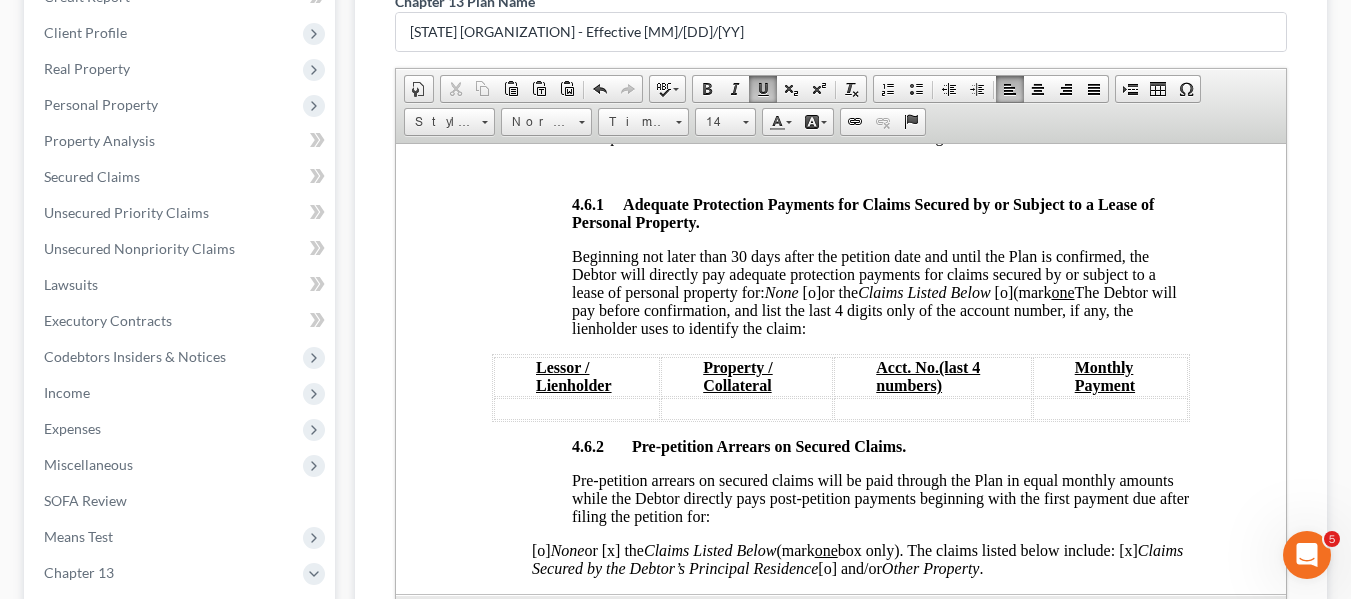 click on "[o]" at bounding box center (811, 291) 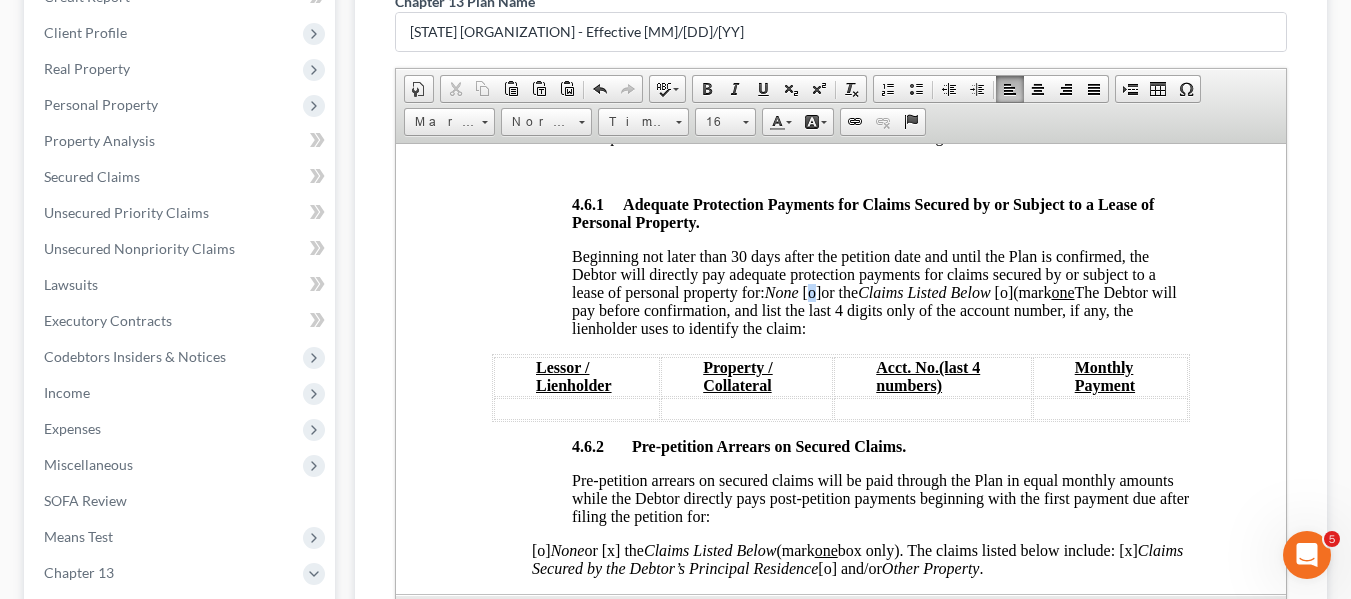 click on "[o]" at bounding box center [811, 291] 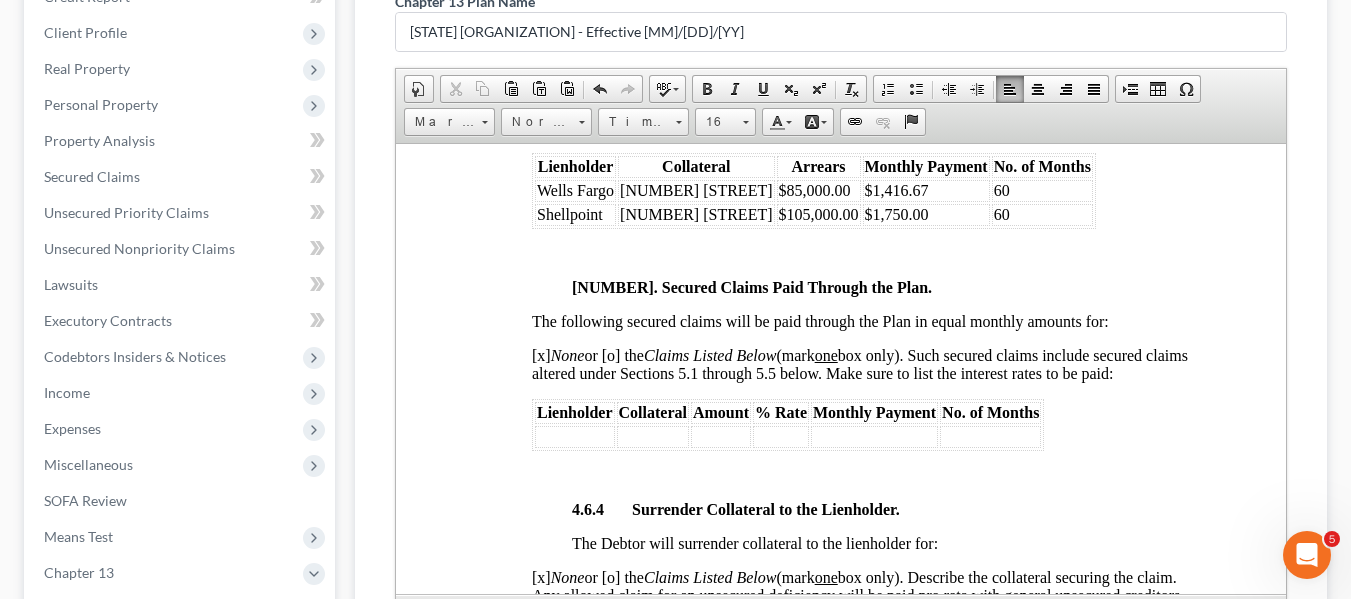 scroll, scrollTop: 3725, scrollLeft: 0, axis: vertical 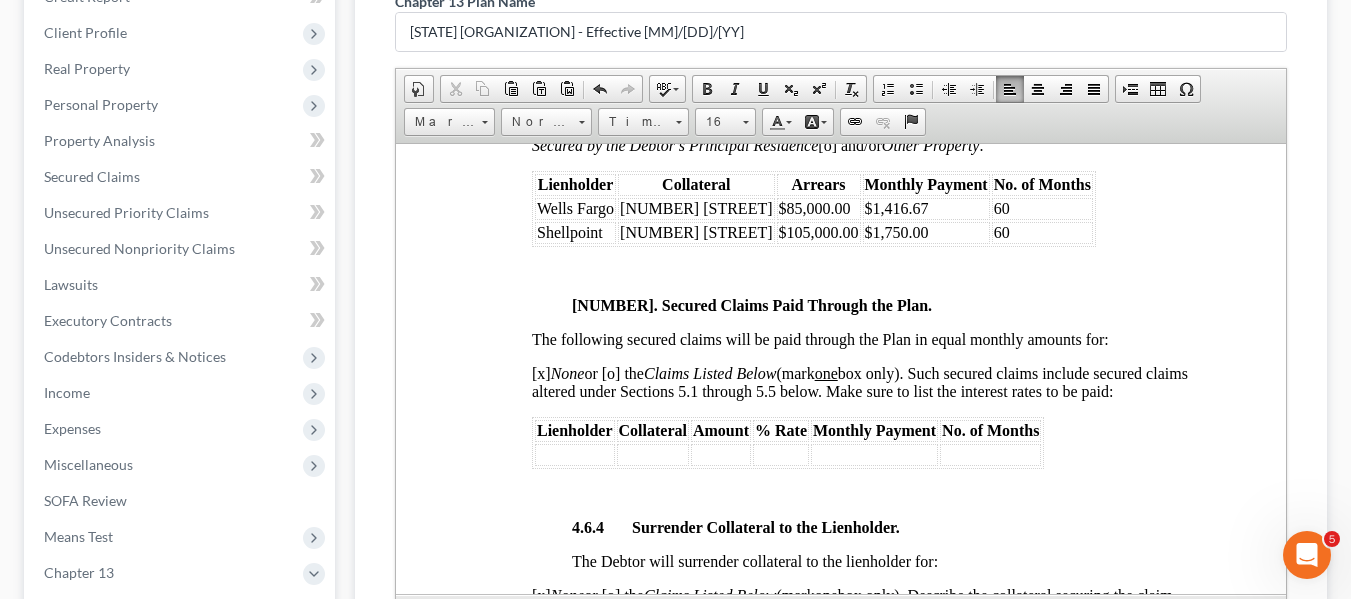 click on "$1,416.67" at bounding box center (925, 208) 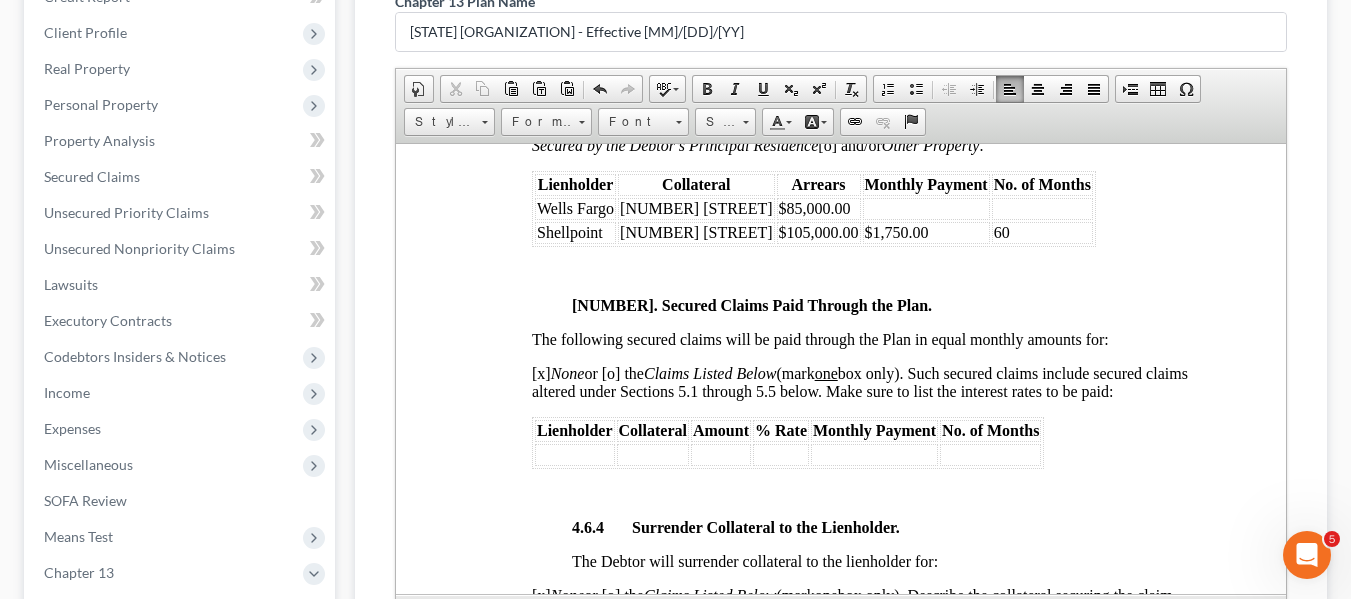 click on "$1,750.00" at bounding box center [925, 232] 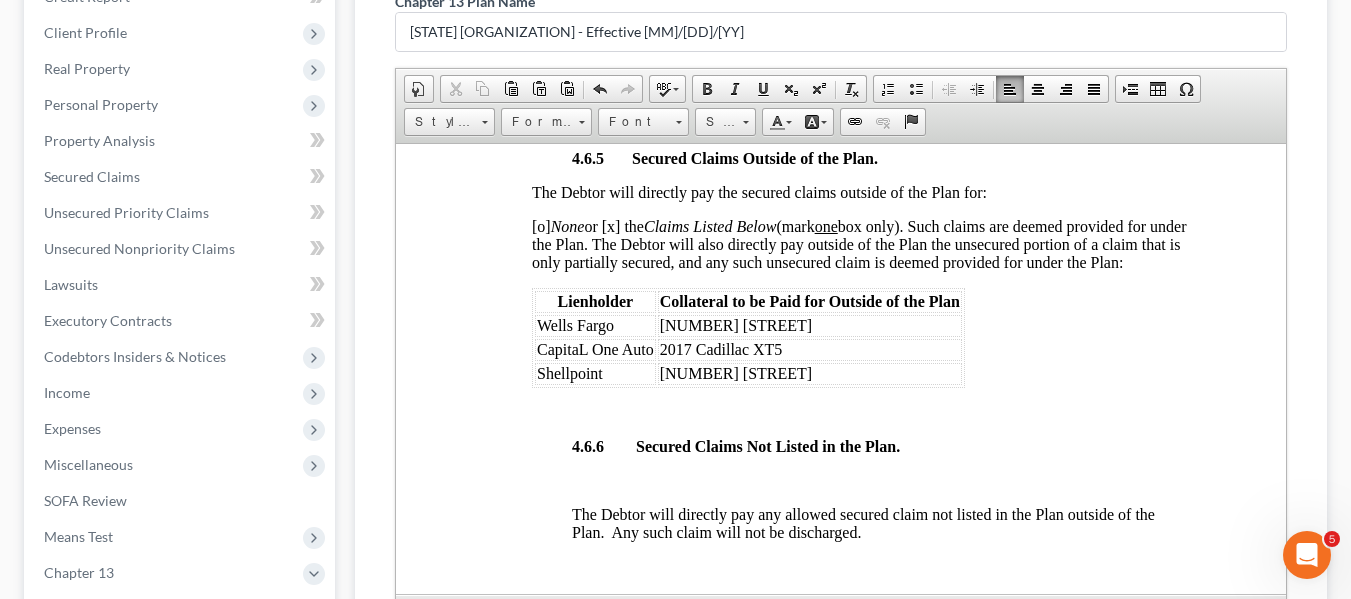 scroll, scrollTop: 4443, scrollLeft: 0, axis: vertical 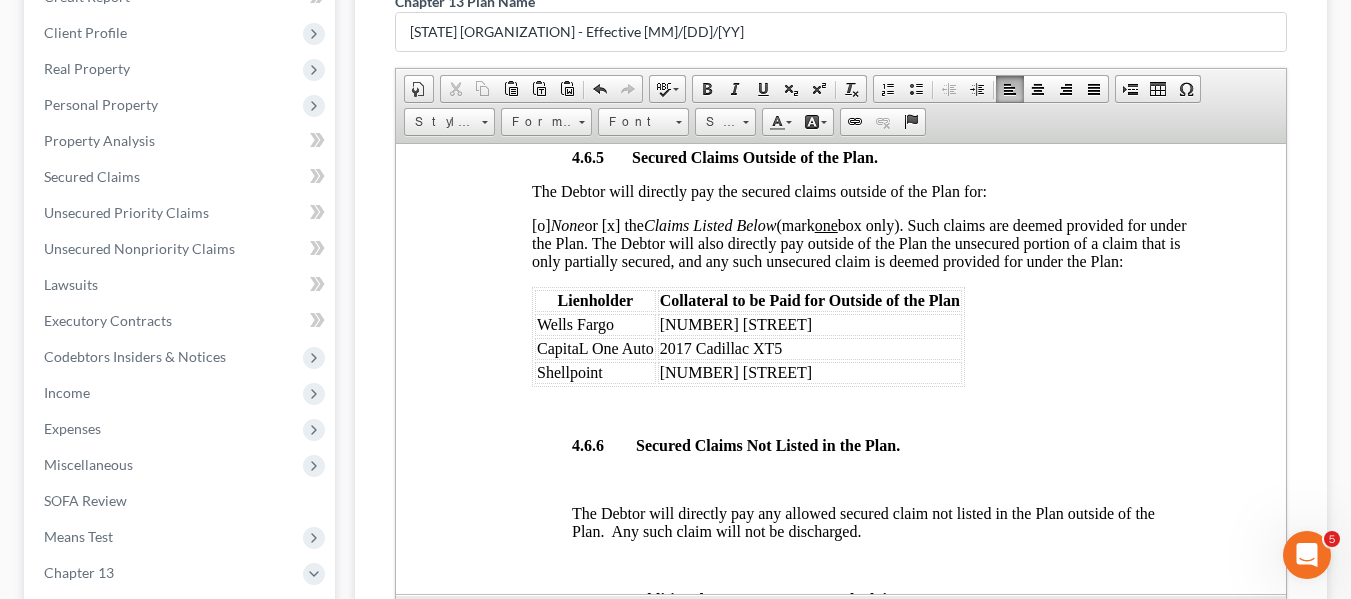 click on "Wells Fargo" at bounding box center [574, 323] 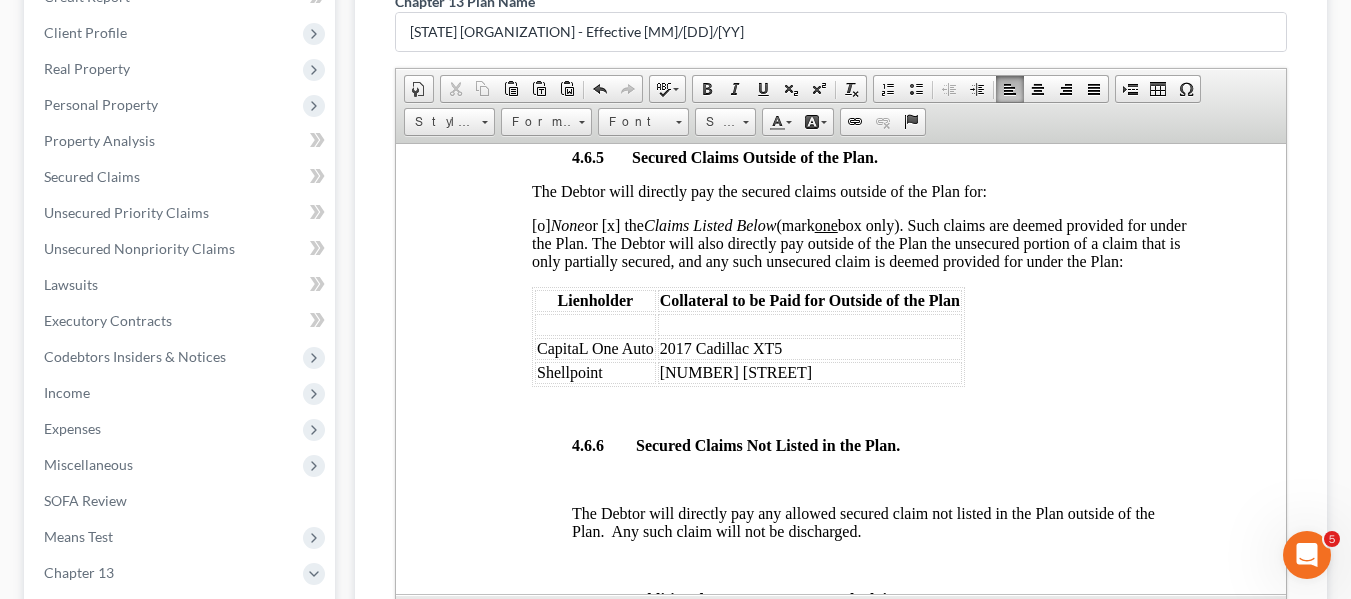 click on "Shellpoint" at bounding box center (569, 371) 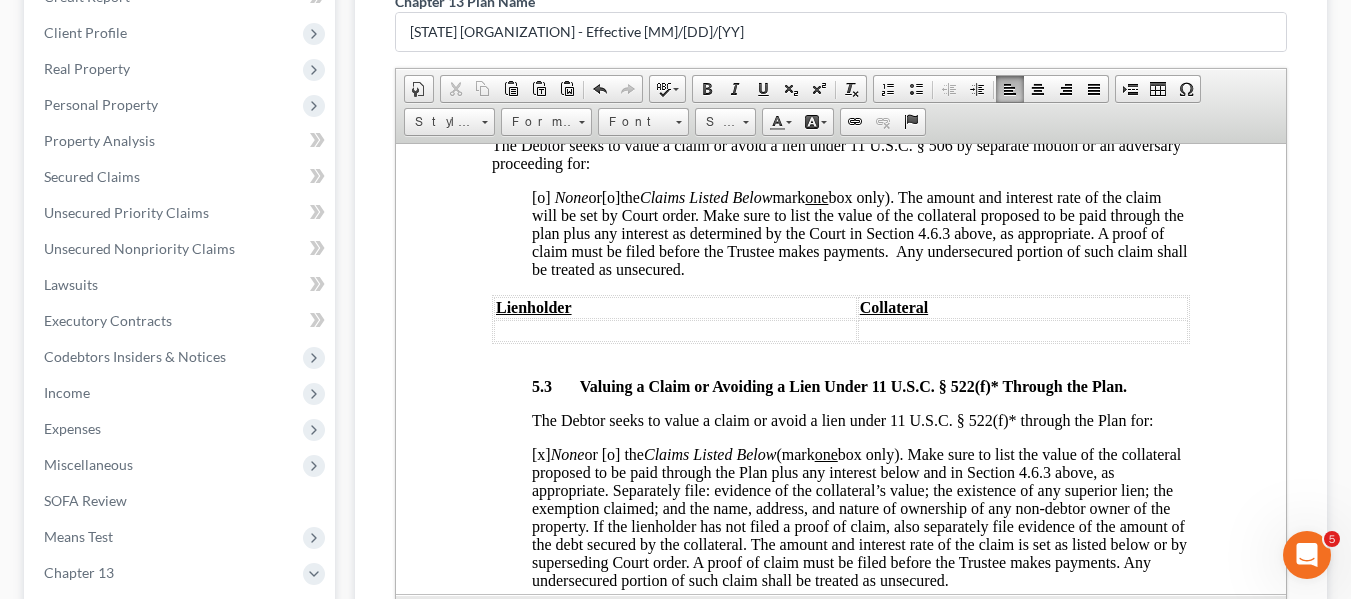 scroll, scrollTop: 5934, scrollLeft: 0, axis: vertical 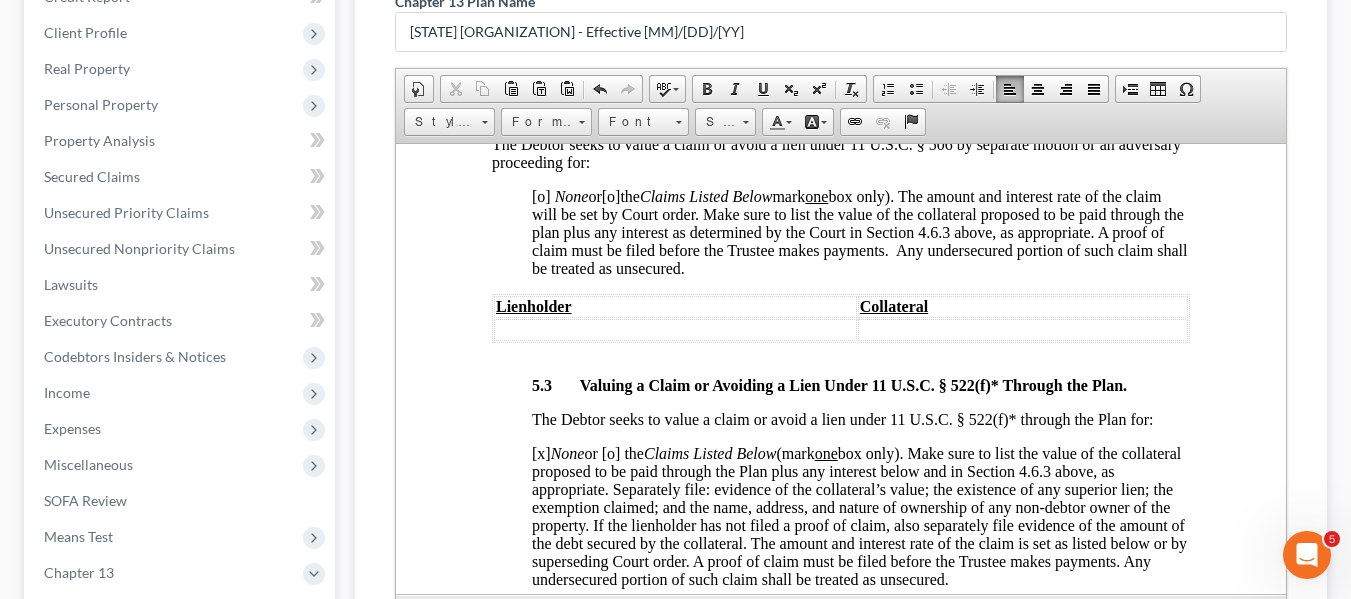 click on "[o]" at bounding box center [540, 195] 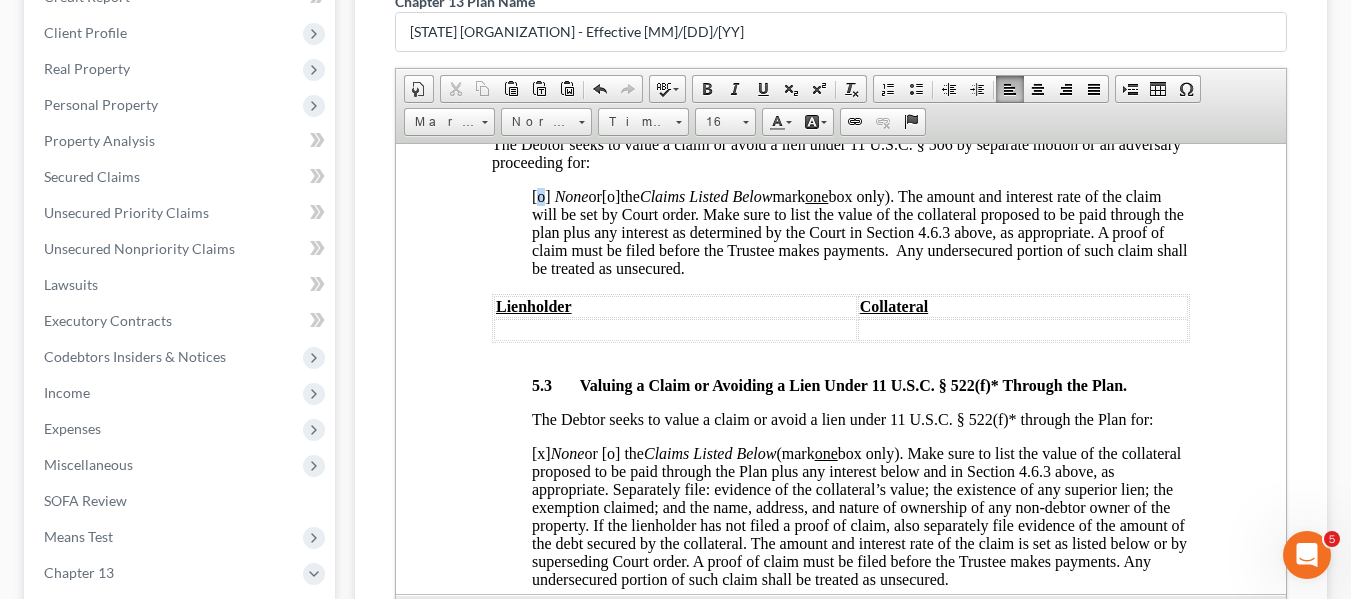 click on "[o]" at bounding box center (540, 195) 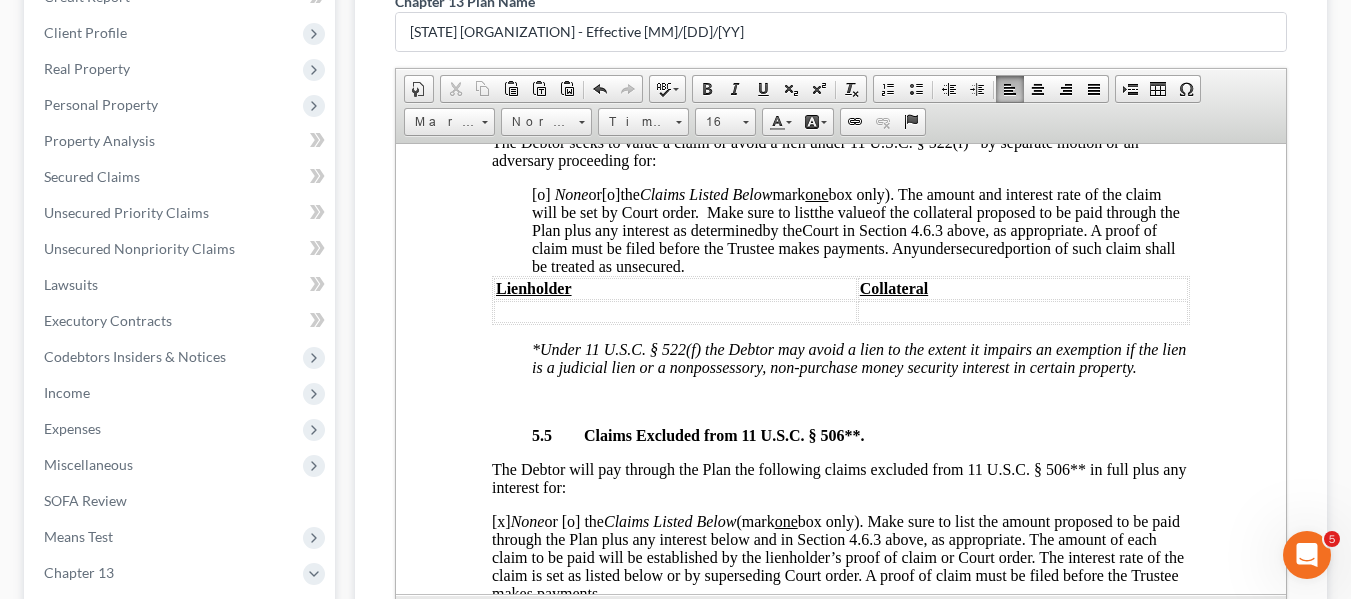 scroll, scrollTop: 6554, scrollLeft: 0, axis: vertical 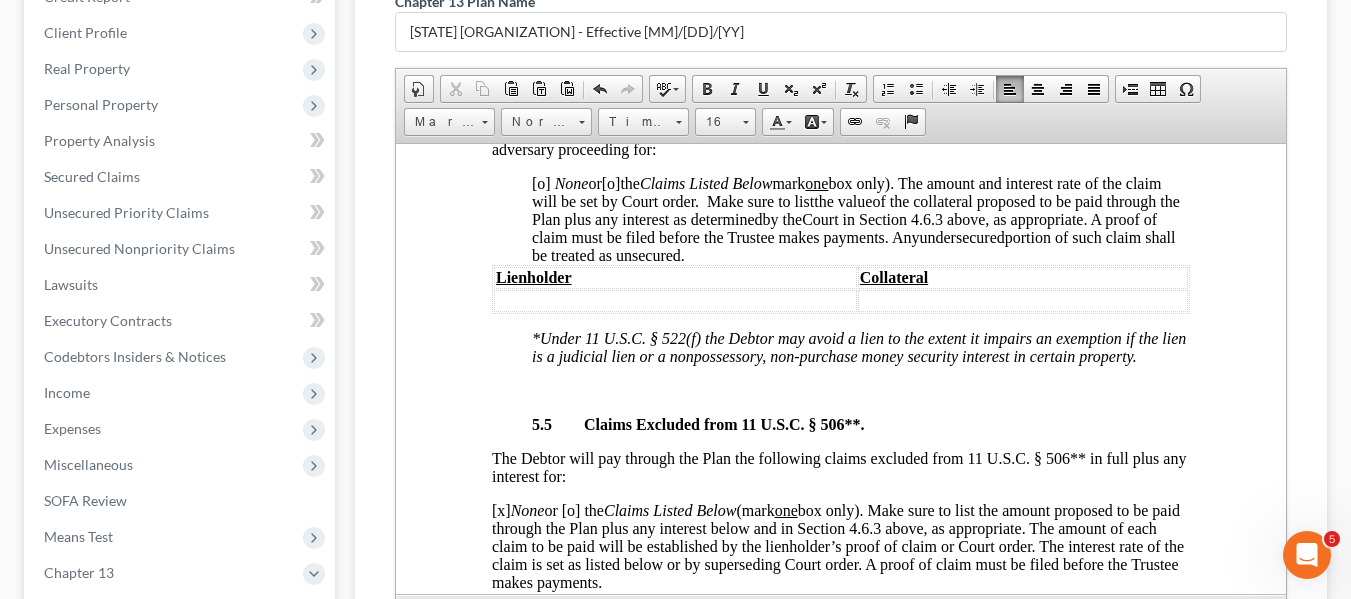 click on "[o]" at bounding box center (540, 182) 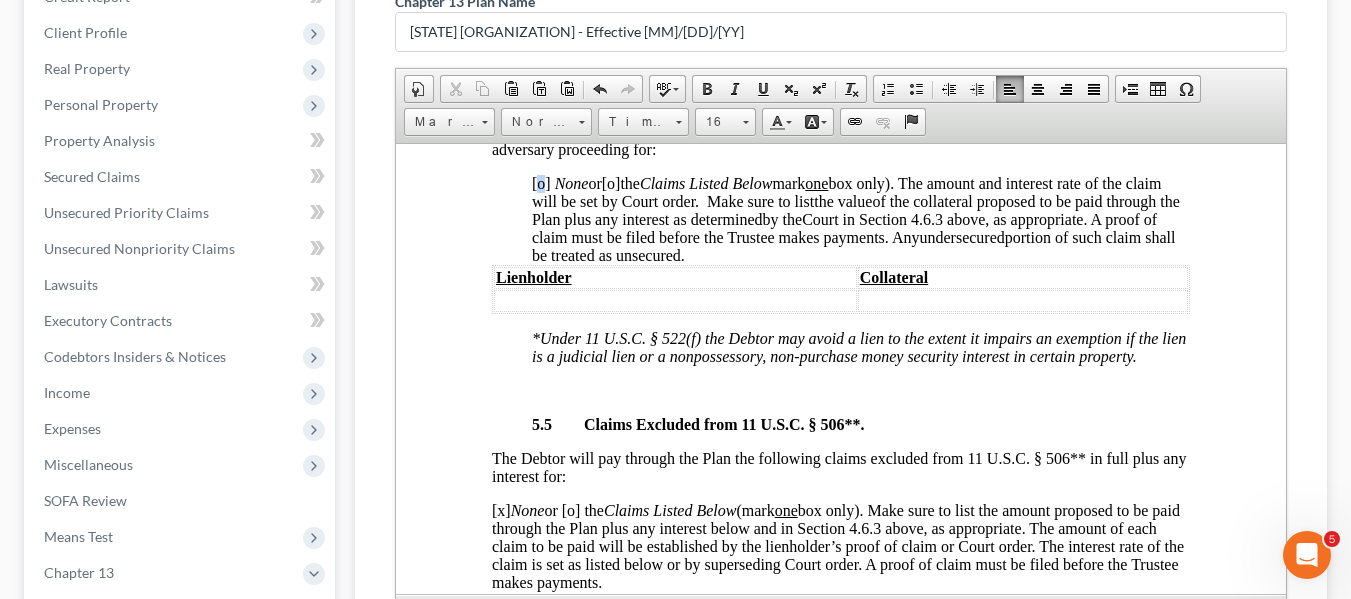 click on "[o]" at bounding box center [540, 182] 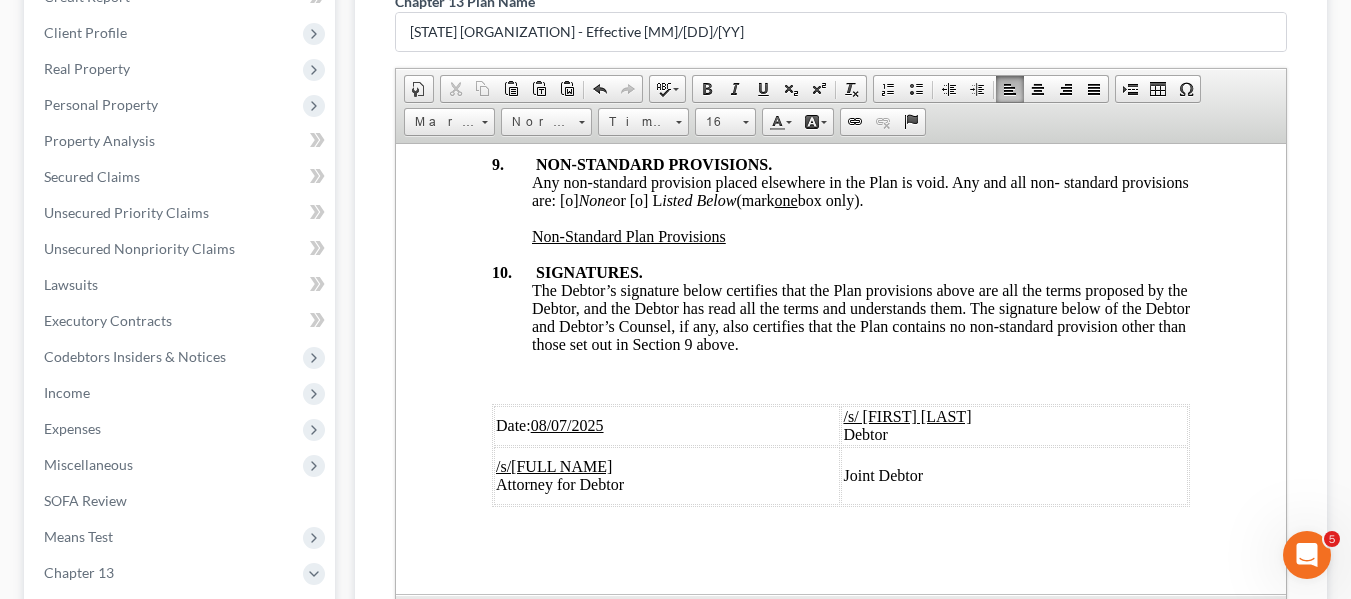 scroll, scrollTop: 7701, scrollLeft: 0, axis: vertical 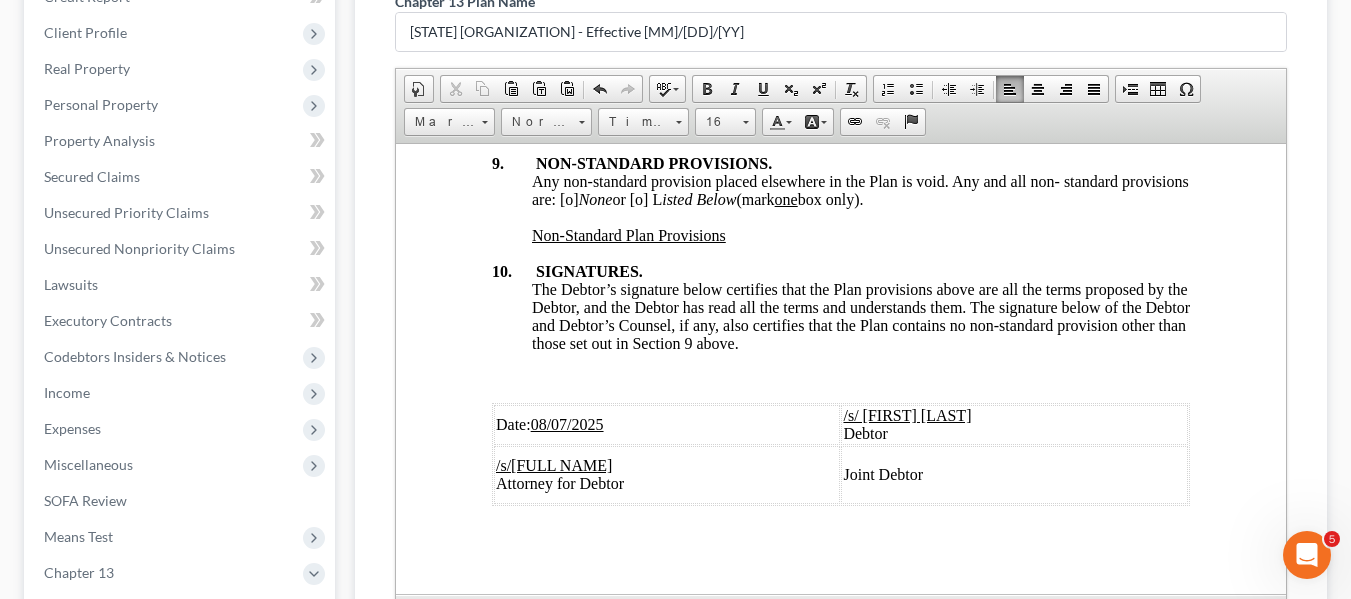 click on "Any non-standard provision placed elsewhere in the Plan is void. Any and all non- standard provisions are: [o]  None  or [o] L isted Below  (mark  one  box only)." at bounding box center [859, 189] 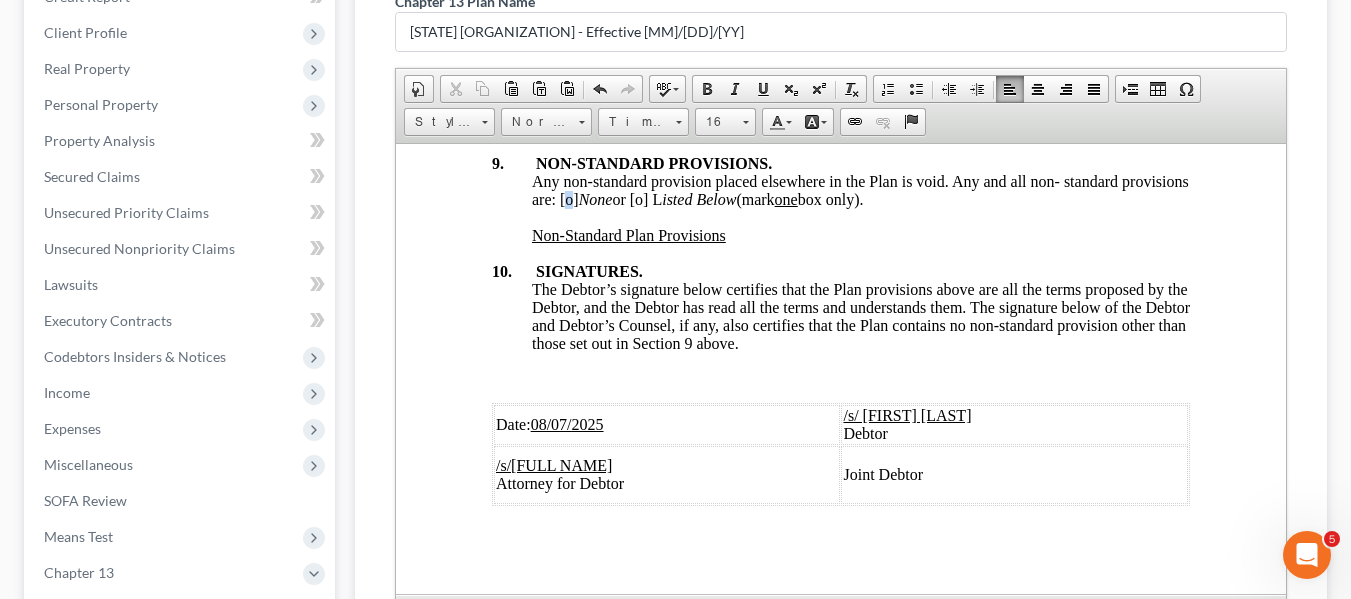 click on "Any non-standard provision placed elsewhere in the Plan is void. Any and all non- standard provisions are: [o]  None  or [o] L isted Below  (mark  one  box only)." at bounding box center [859, 189] 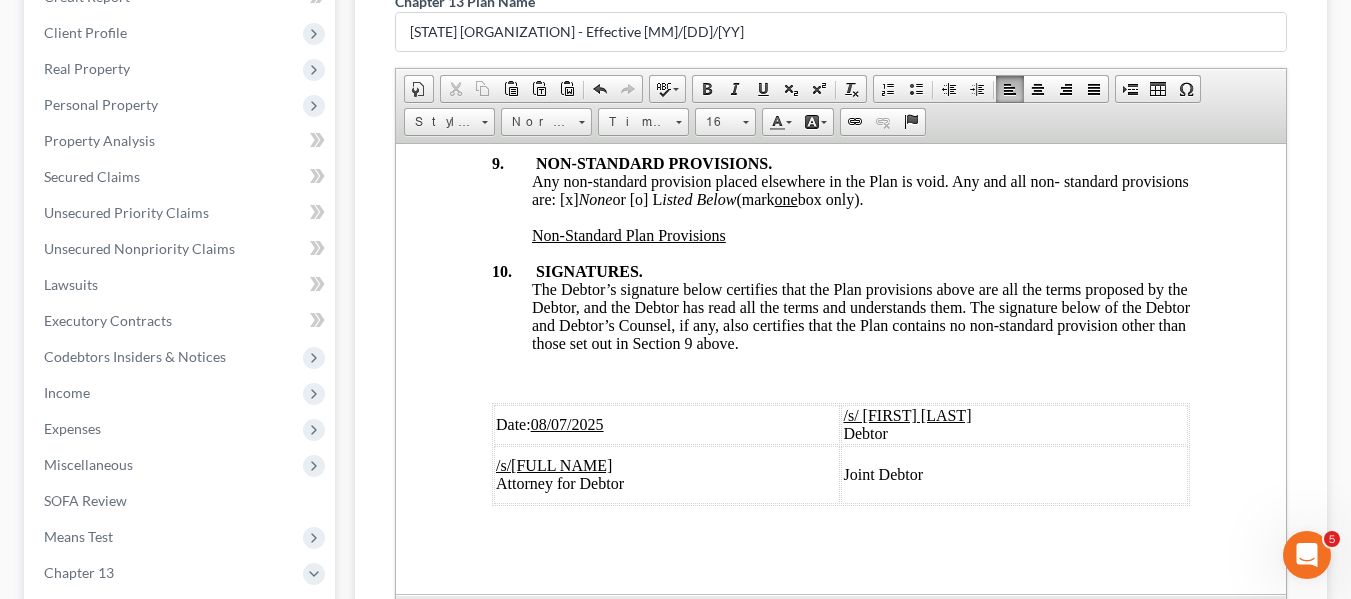 scroll, scrollTop: 225, scrollLeft: 0, axis: vertical 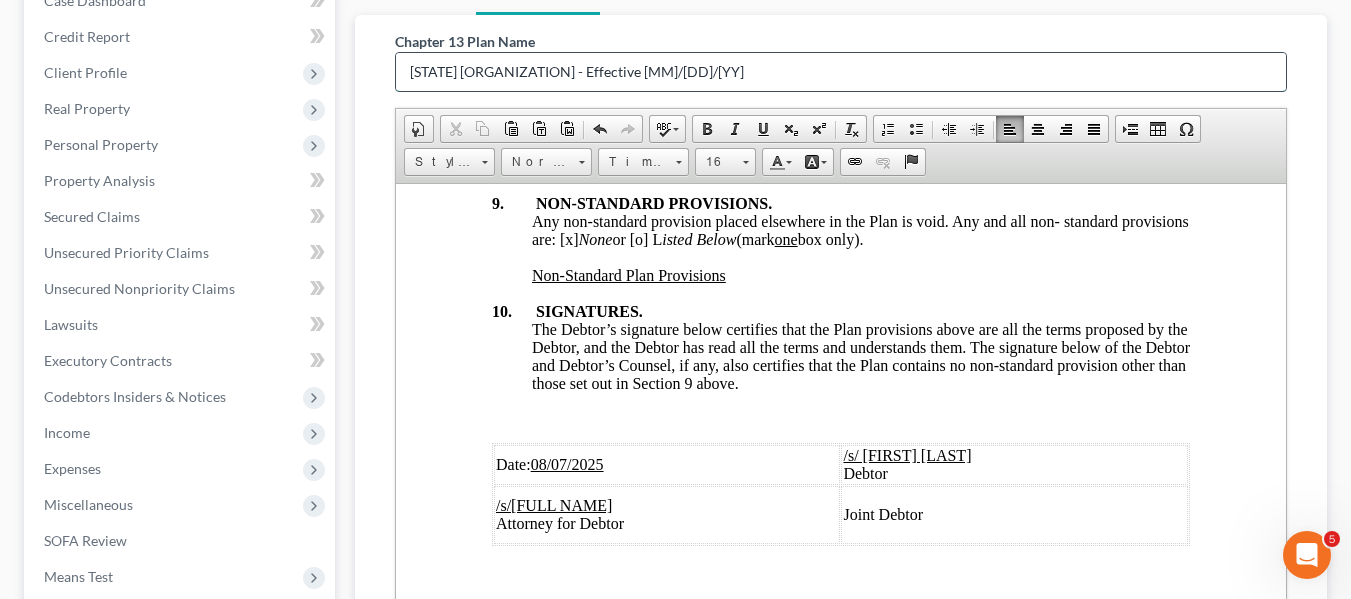 click on "[STATE] [ORGANIZATION] - Effective [MM]/[DD]/[YY]" at bounding box center (841, 72) 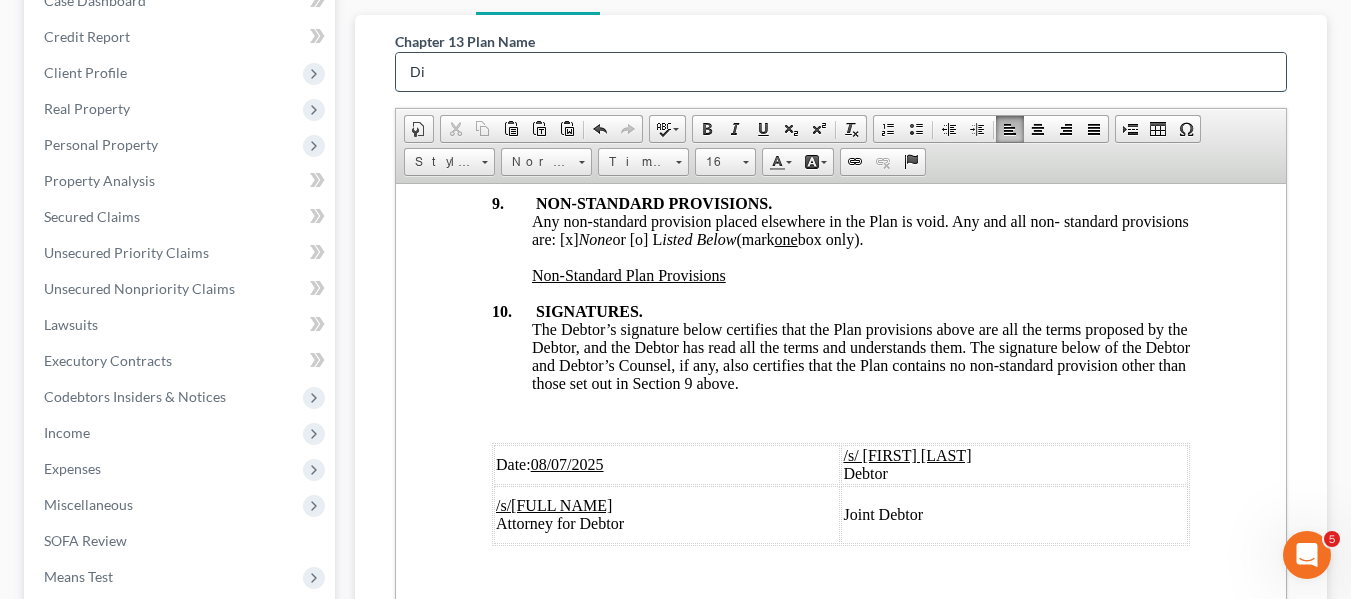type on "D" 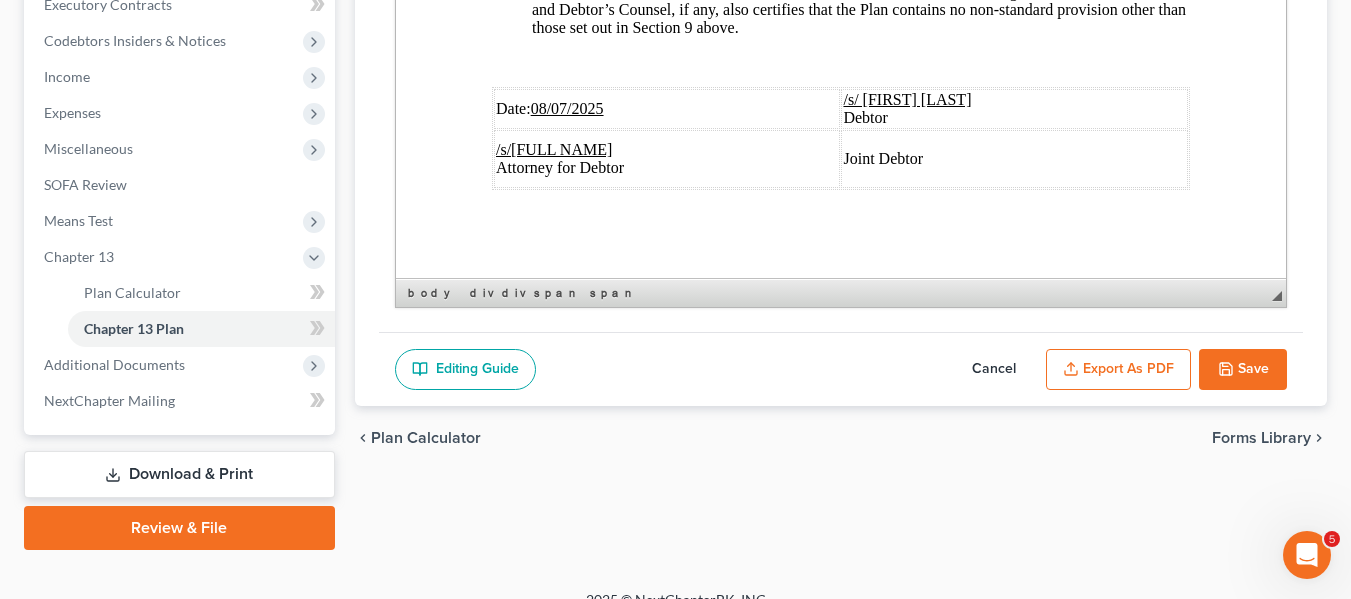 scroll, scrollTop: 608, scrollLeft: 0, axis: vertical 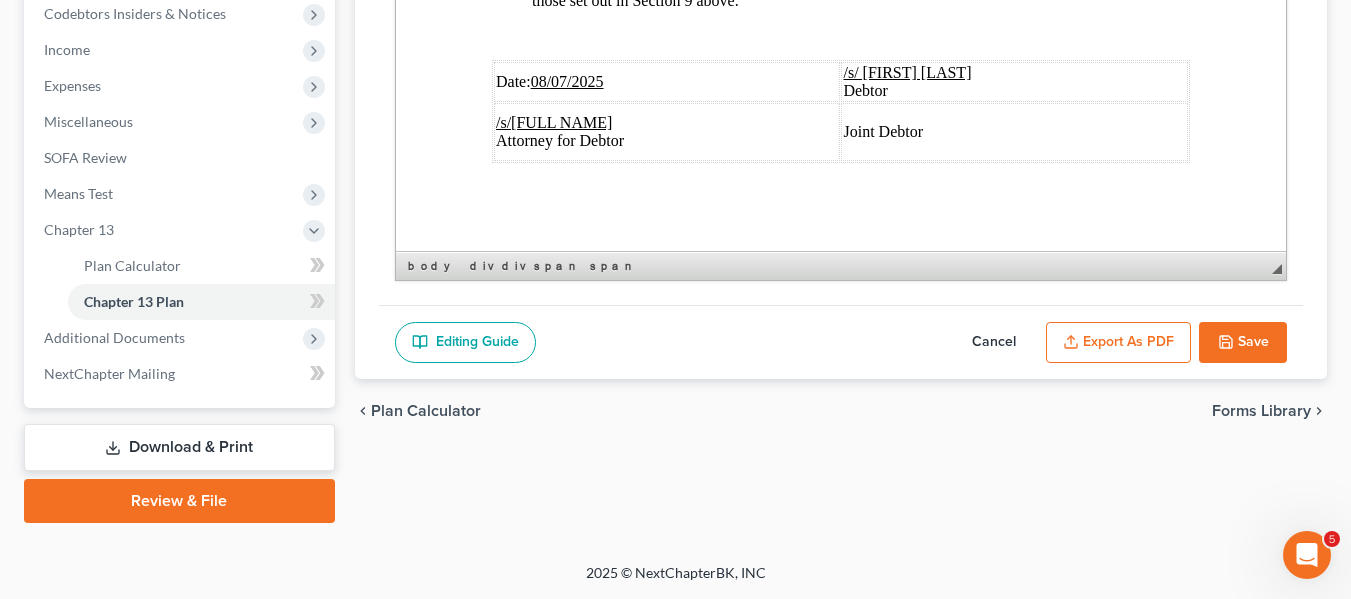 type on "original plan" 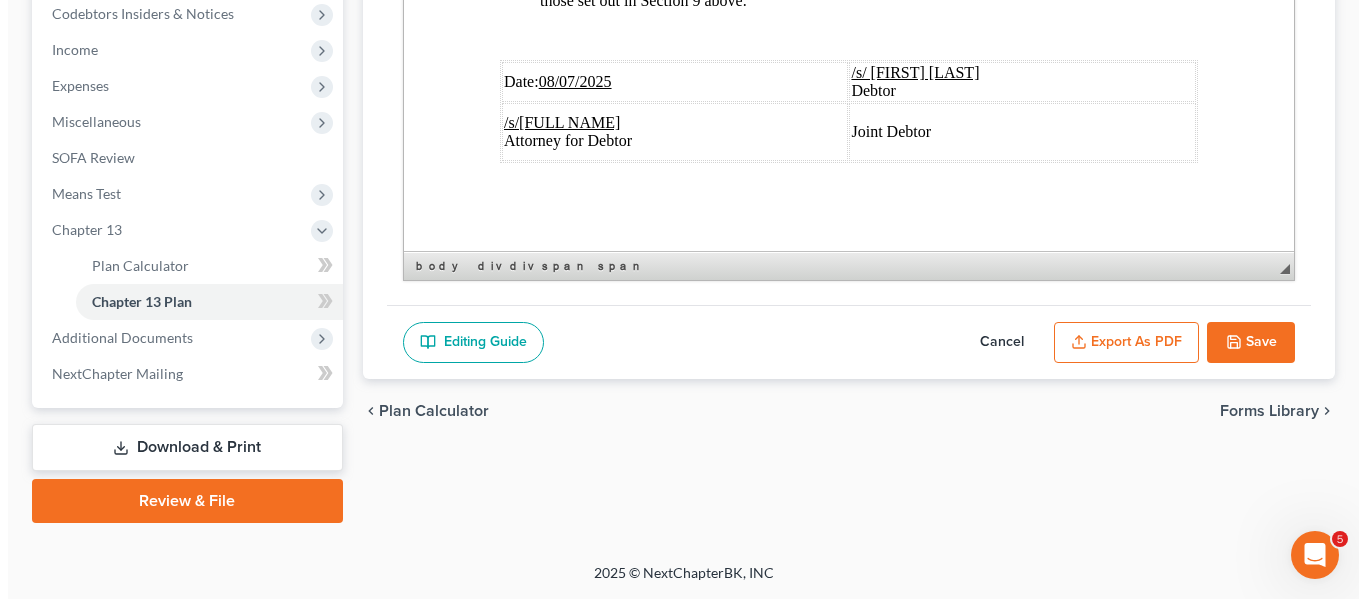 scroll, scrollTop: 7629, scrollLeft: 0, axis: vertical 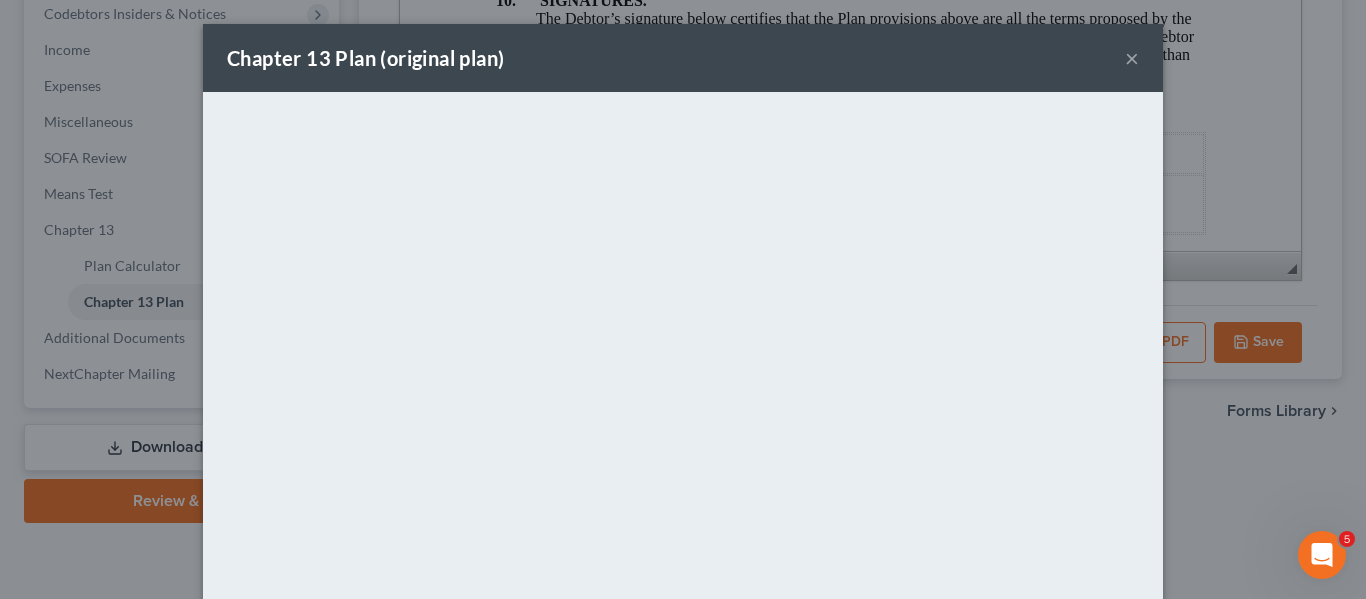 click on "Chapter 13 Plan (original plan) ×" at bounding box center [683, 58] 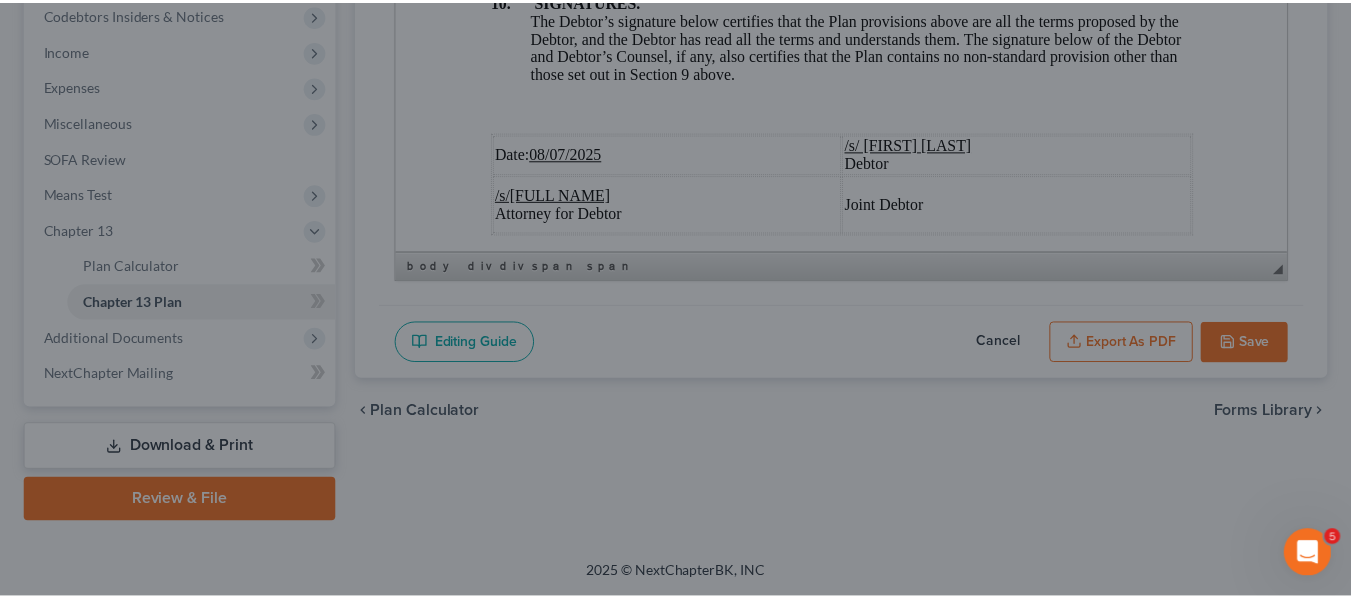 scroll, scrollTop: 7701, scrollLeft: 0, axis: vertical 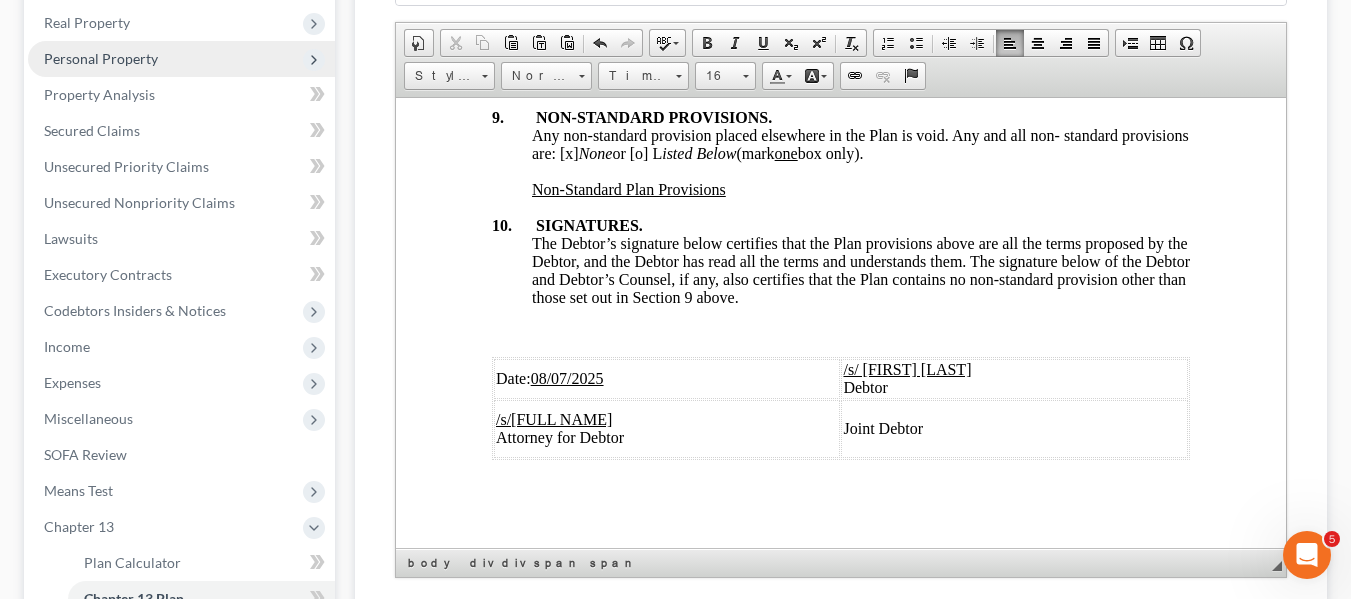 click on "Personal Property" at bounding box center [101, 58] 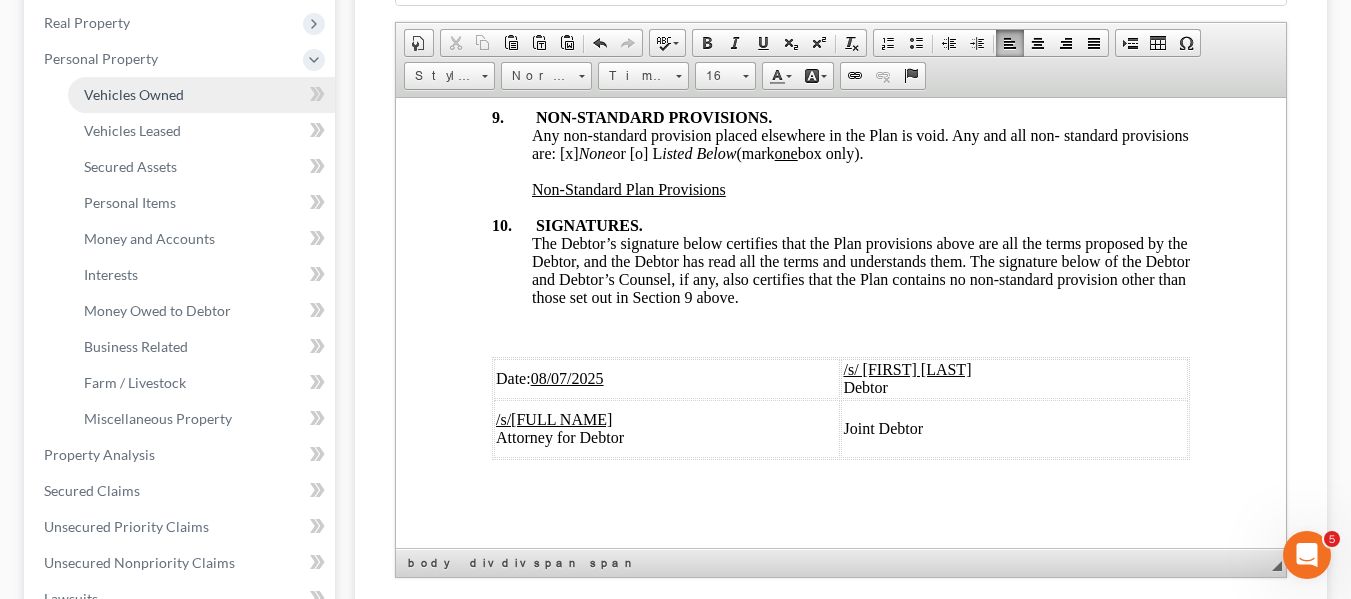 click on "Vehicles Owned" at bounding box center (201, 95) 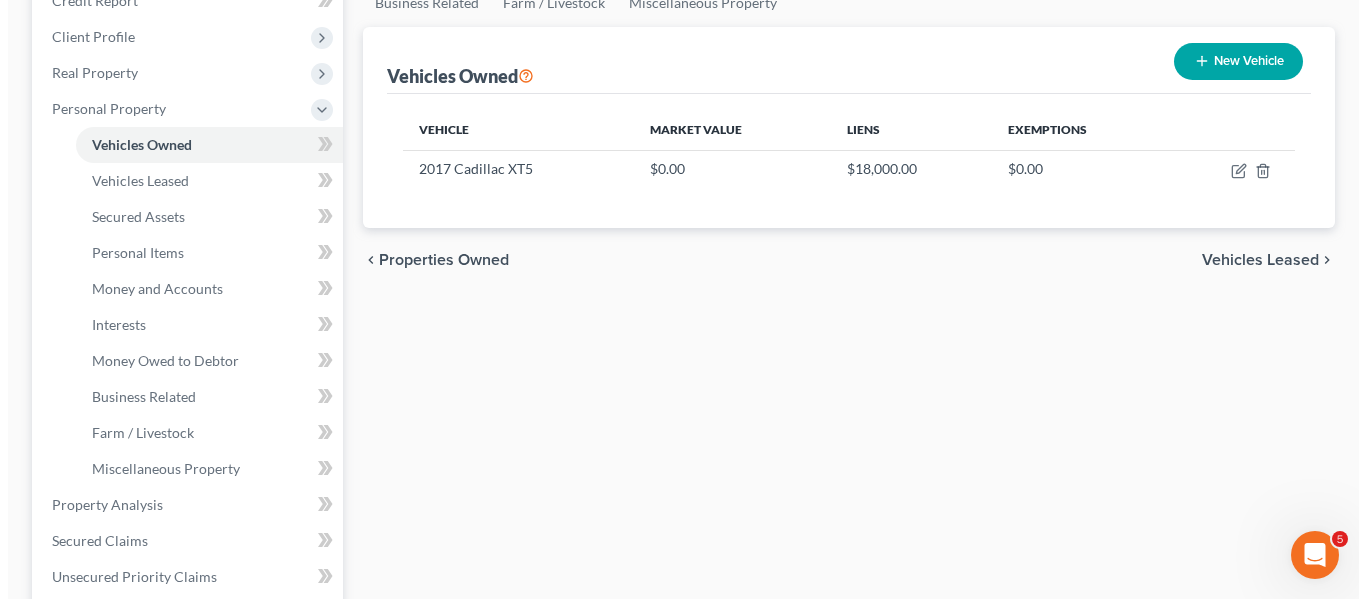 scroll, scrollTop: 271, scrollLeft: 0, axis: vertical 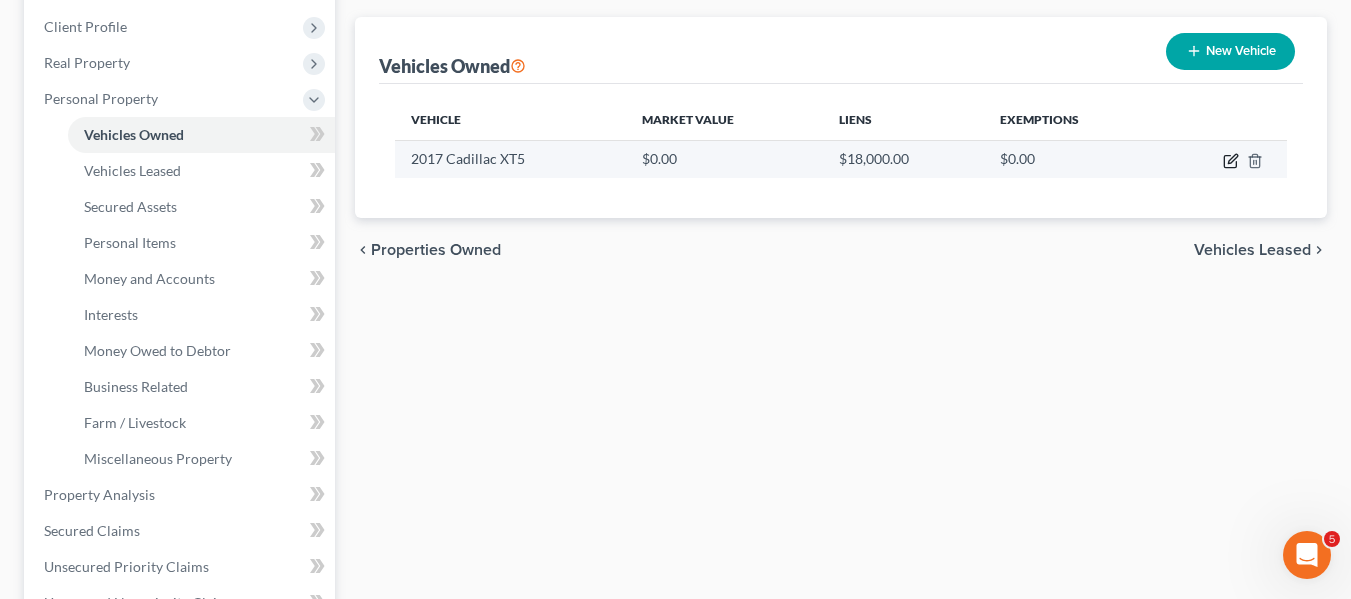 click 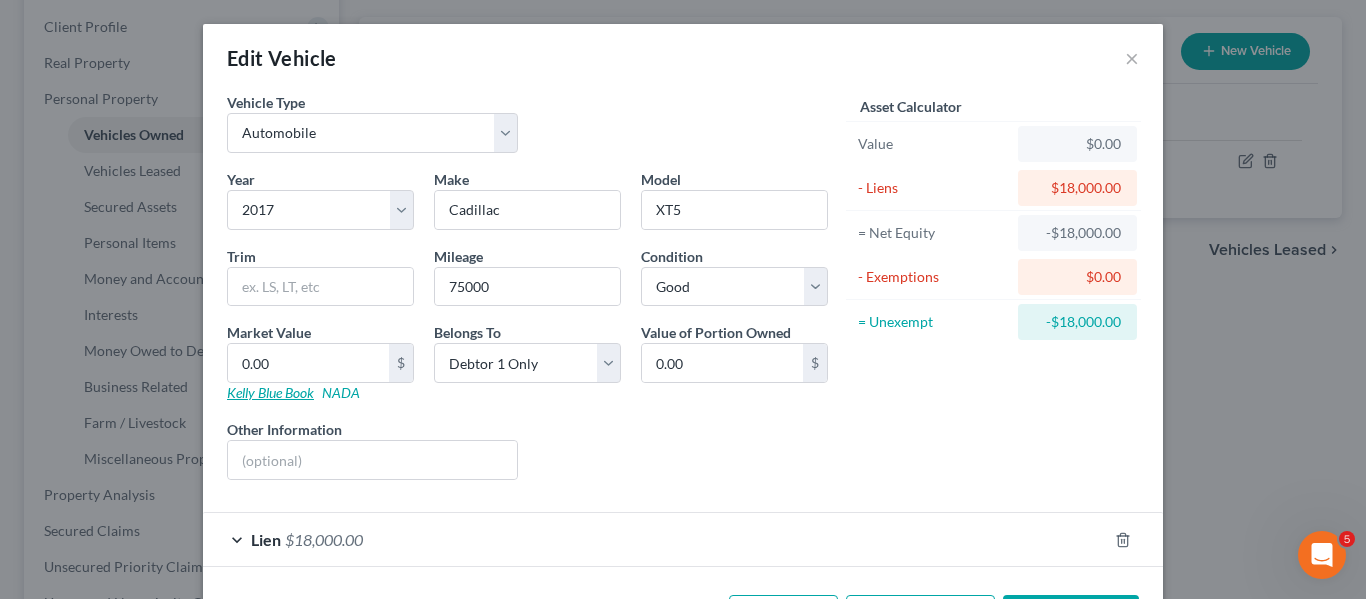 click on "Kelly Blue Book" at bounding box center [270, 392] 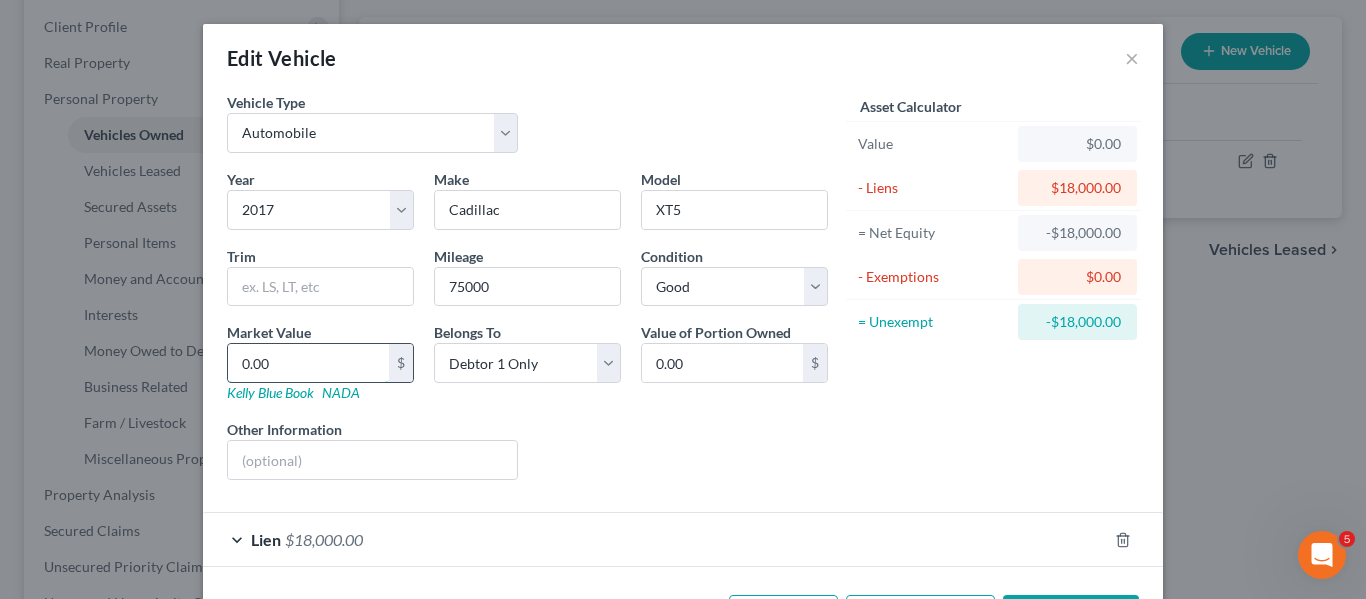 click on "0.00" at bounding box center [308, 363] 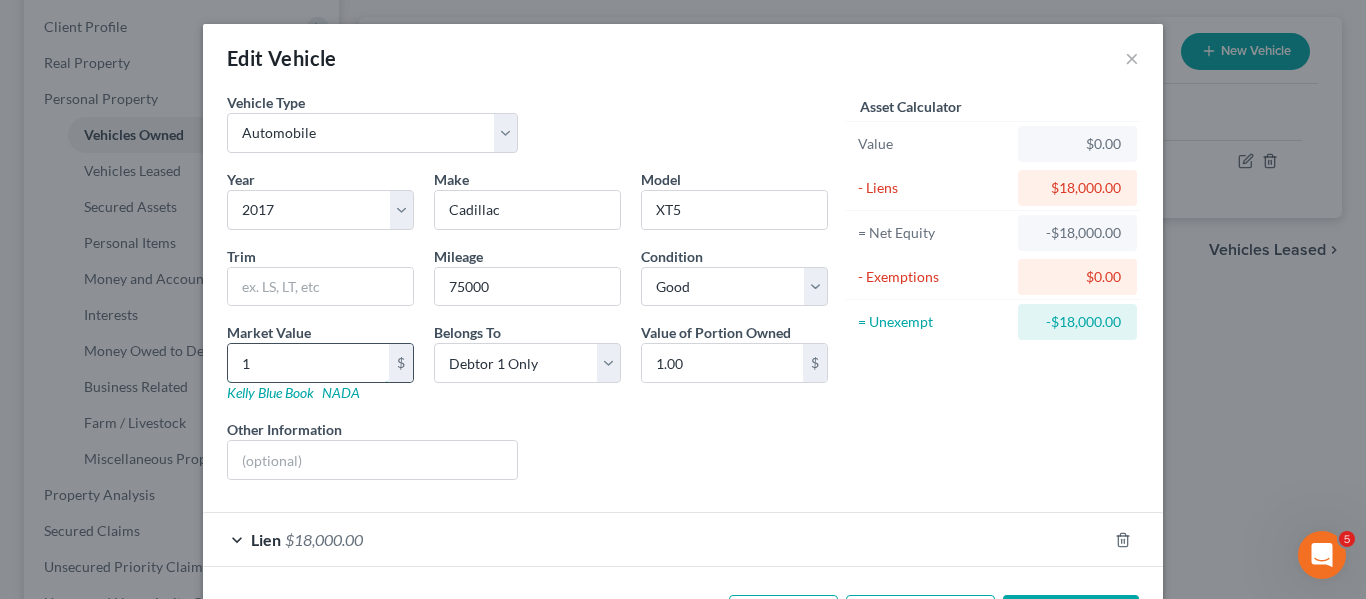type on "14" 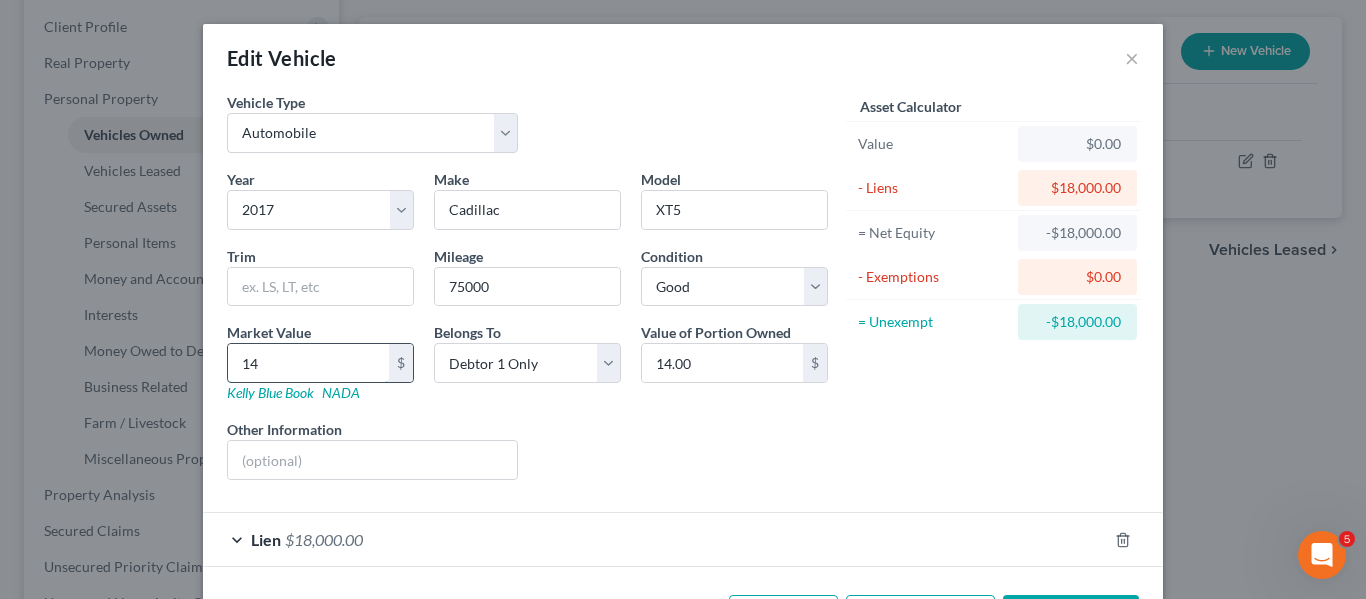 type on "140" 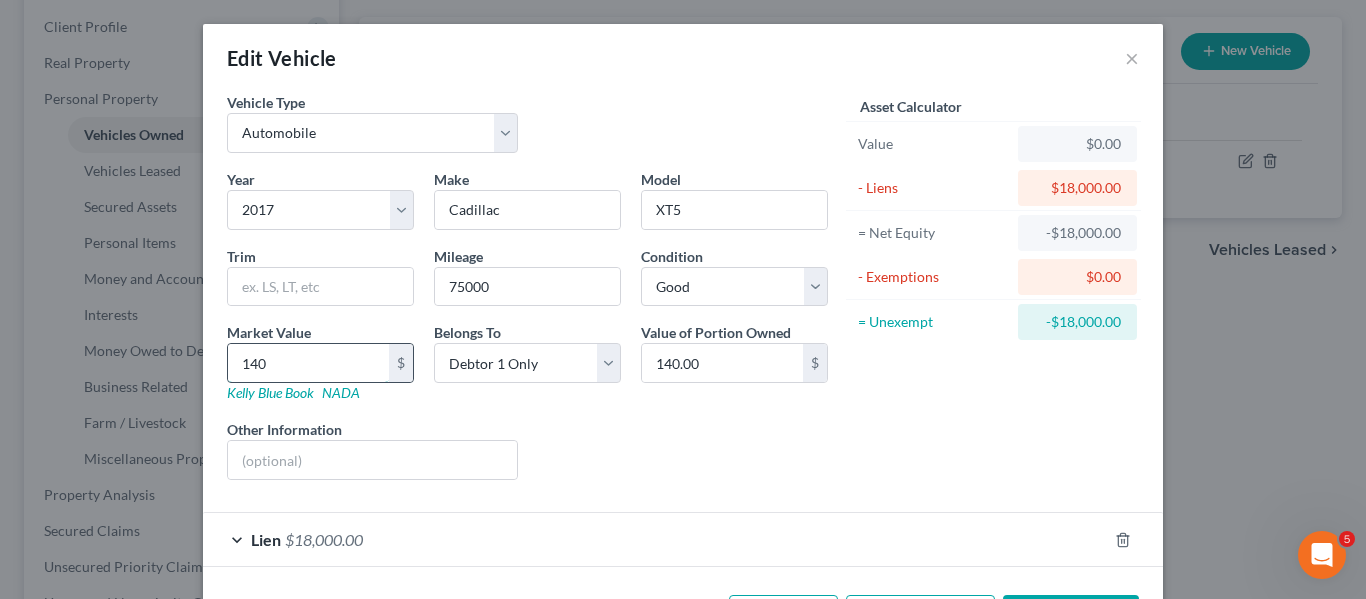 type on "1400" 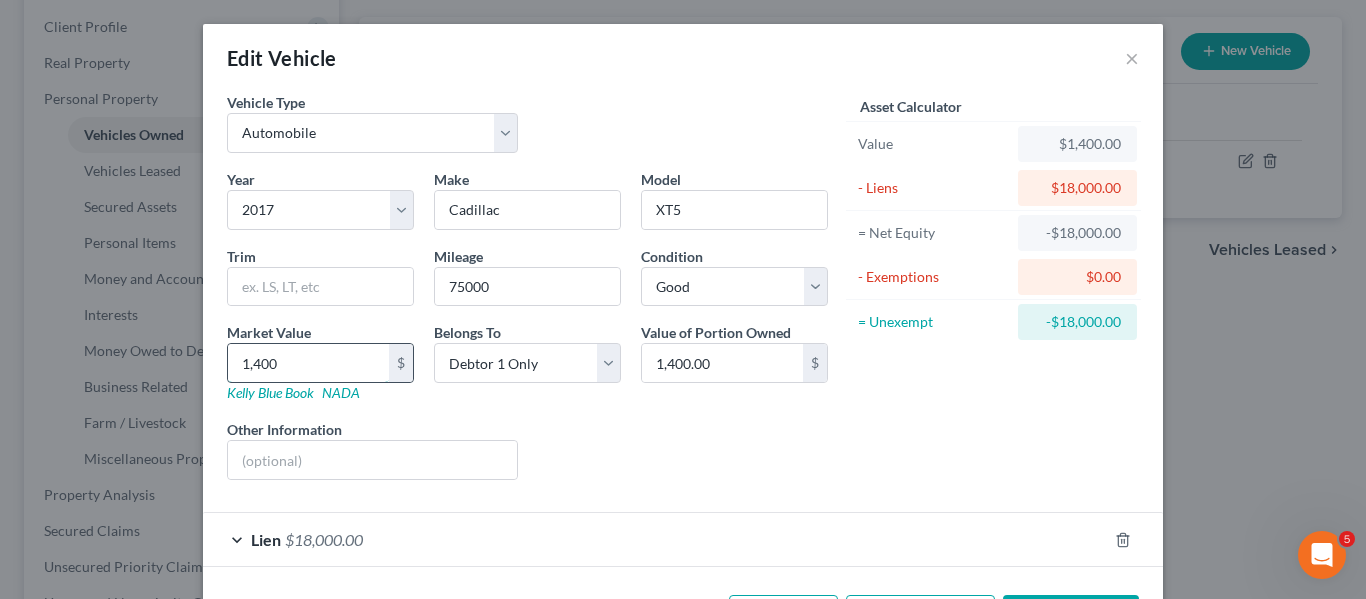 type on "1,4000" 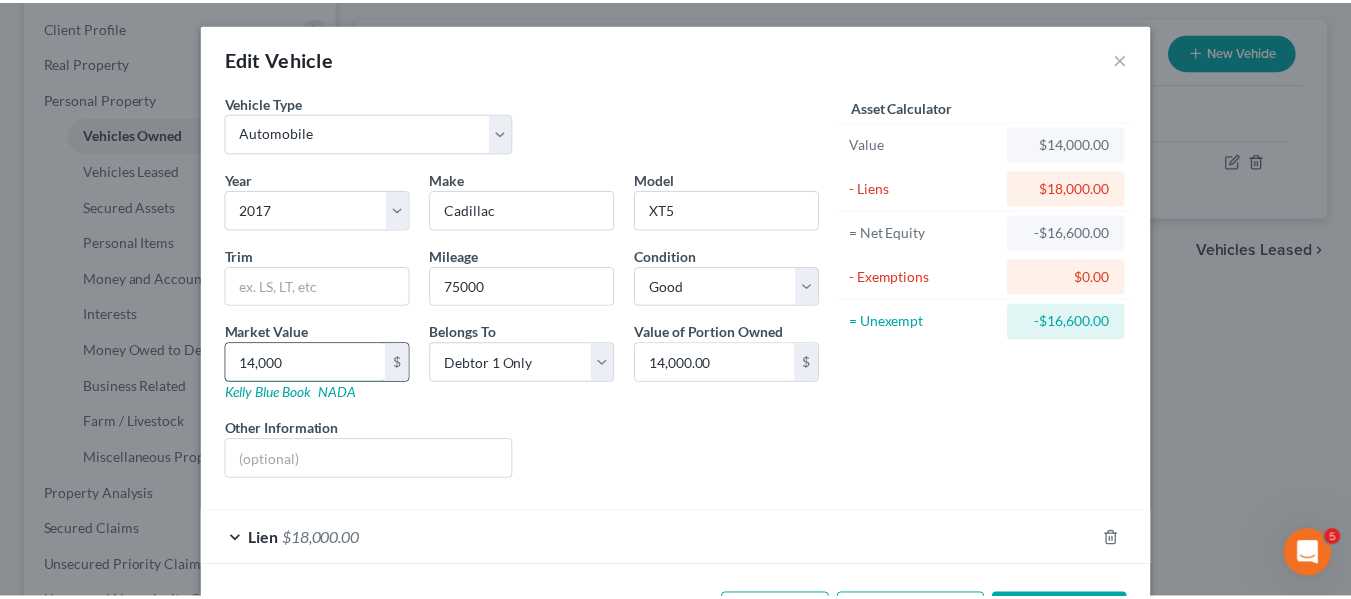 scroll, scrollTop: 78, scrollLeft: 0, axis: vertical 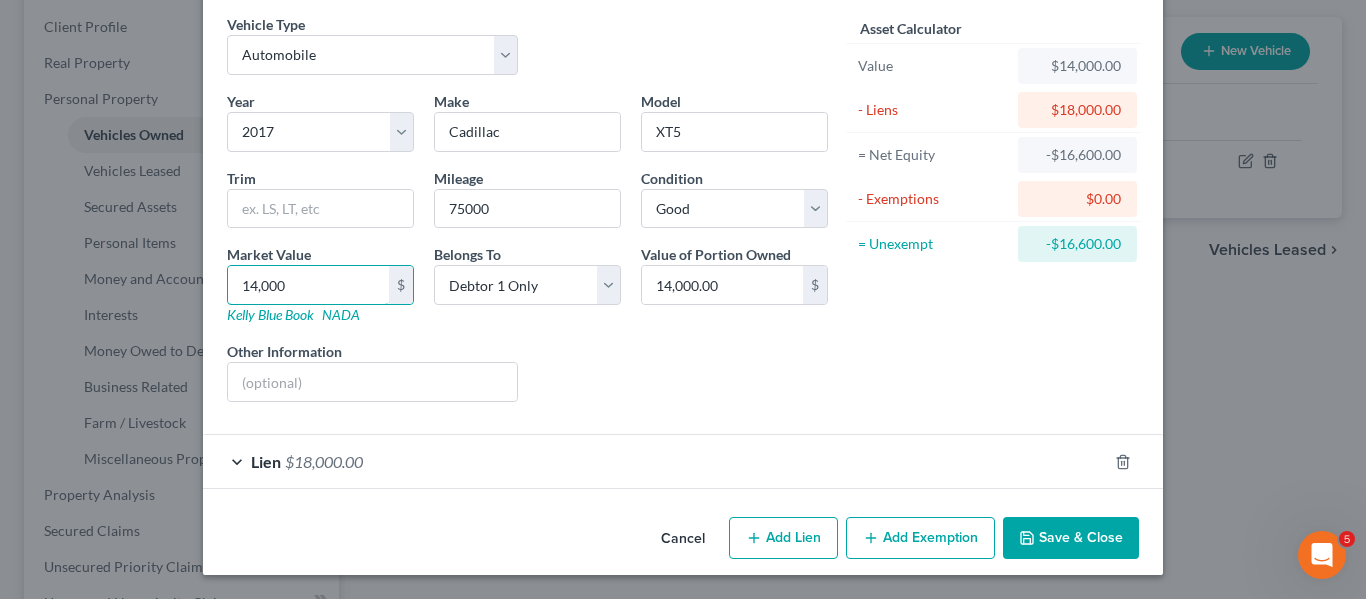type on "14,000" 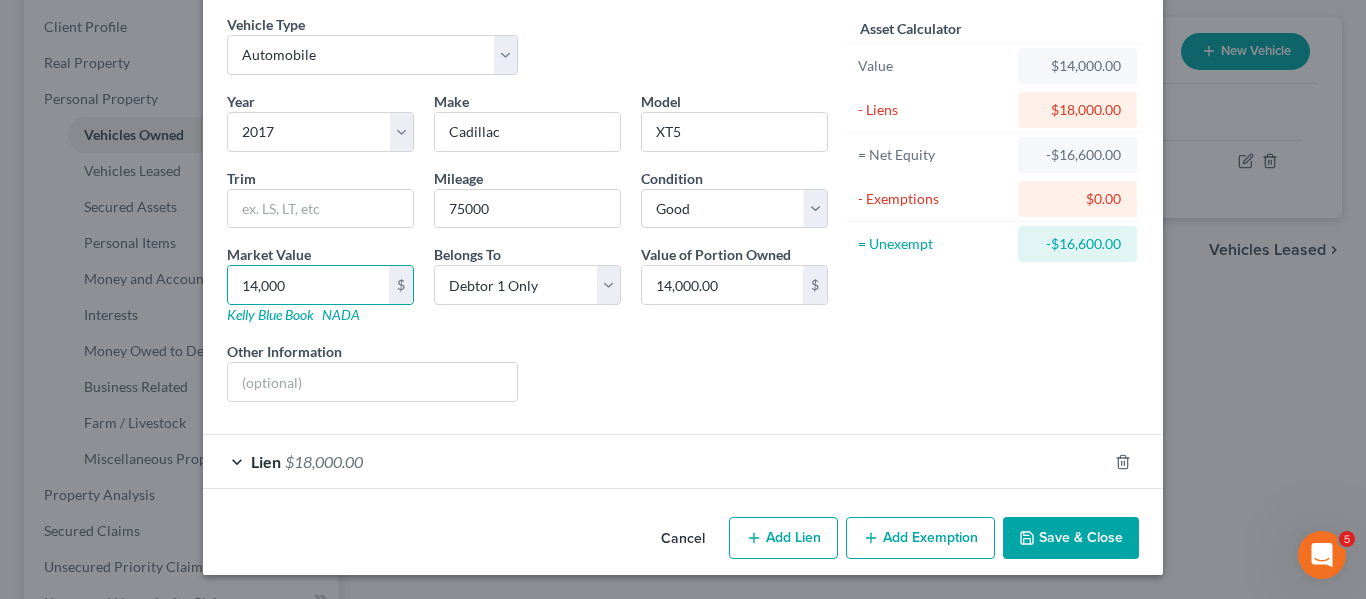 click on "Save & Close" at bounding box center [1071, 538] 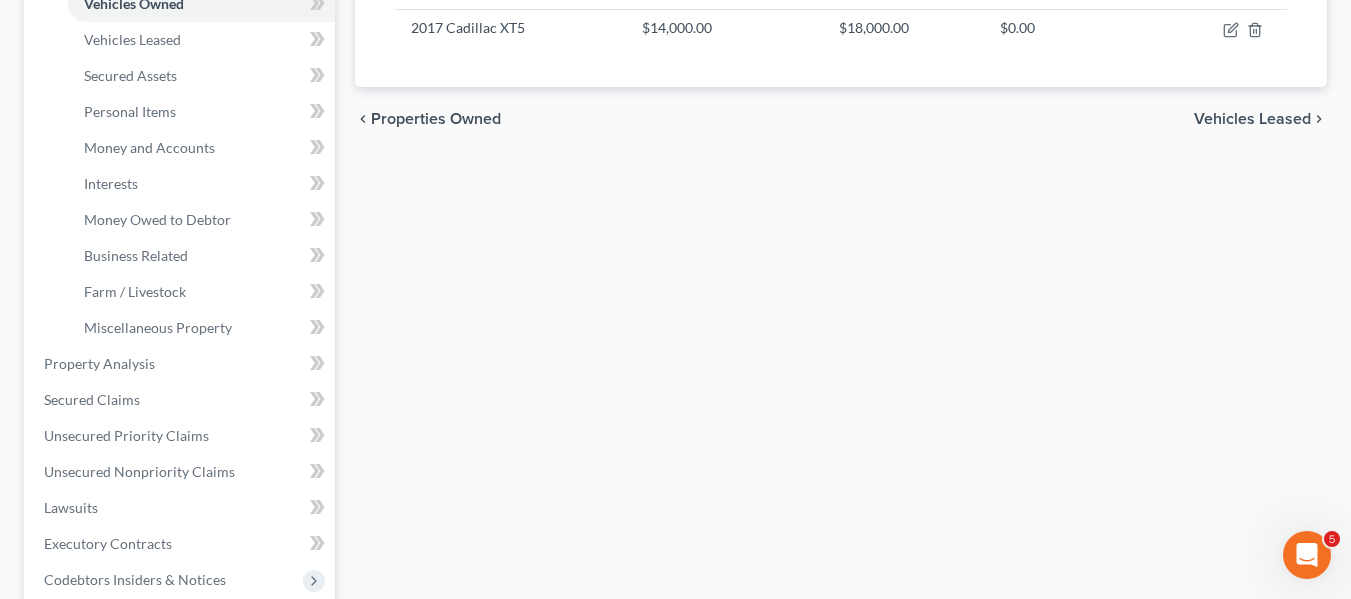 scroll, scrollTop: 403, scrollLeft: 0, axis: vertical 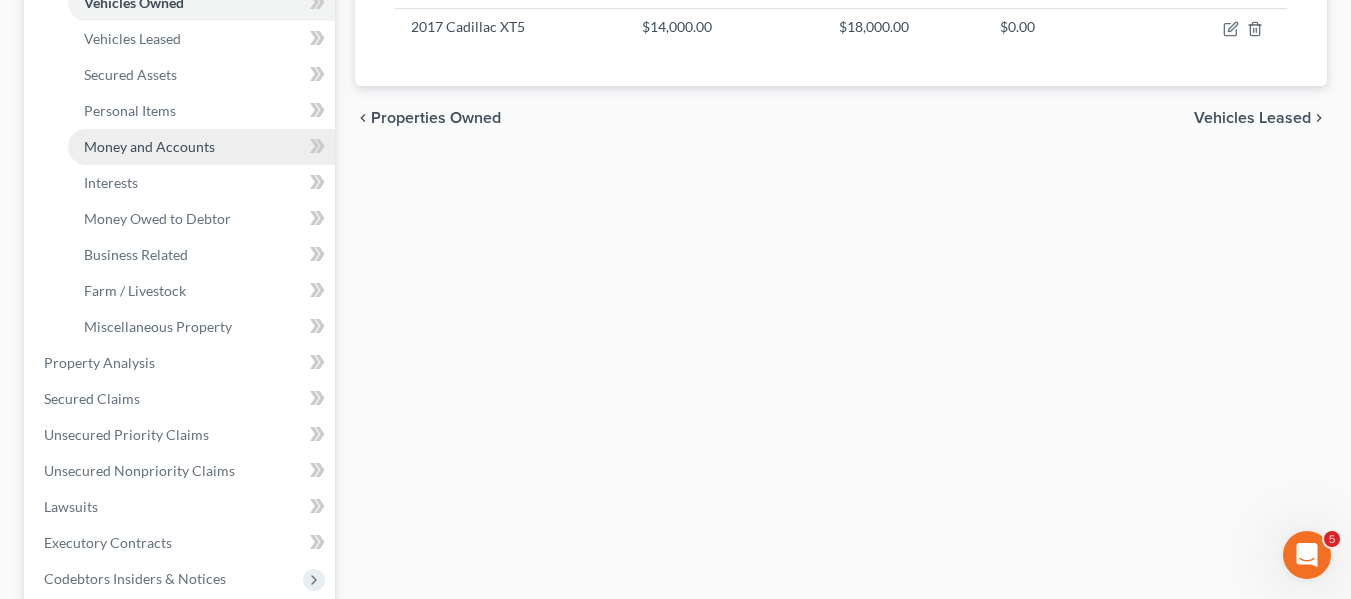 click on "Money and Accounts" at bounding box center (149, 146) 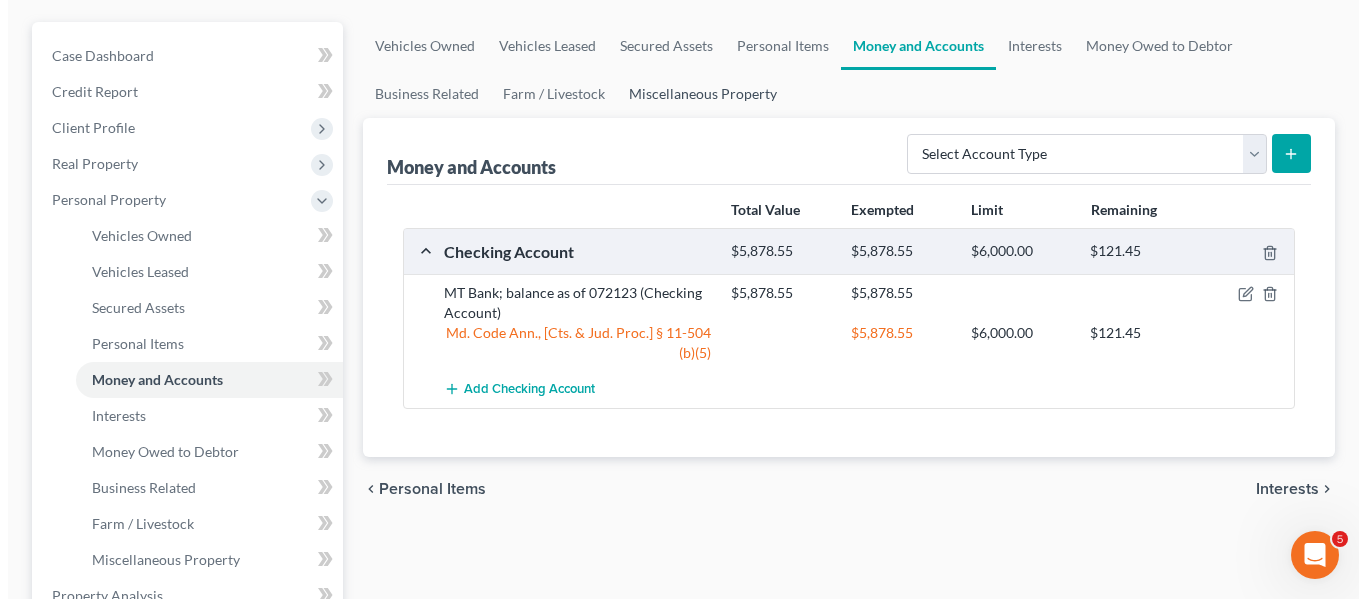 scroll, scrollTop: 174, scrollLeft: 0, axis: vertical 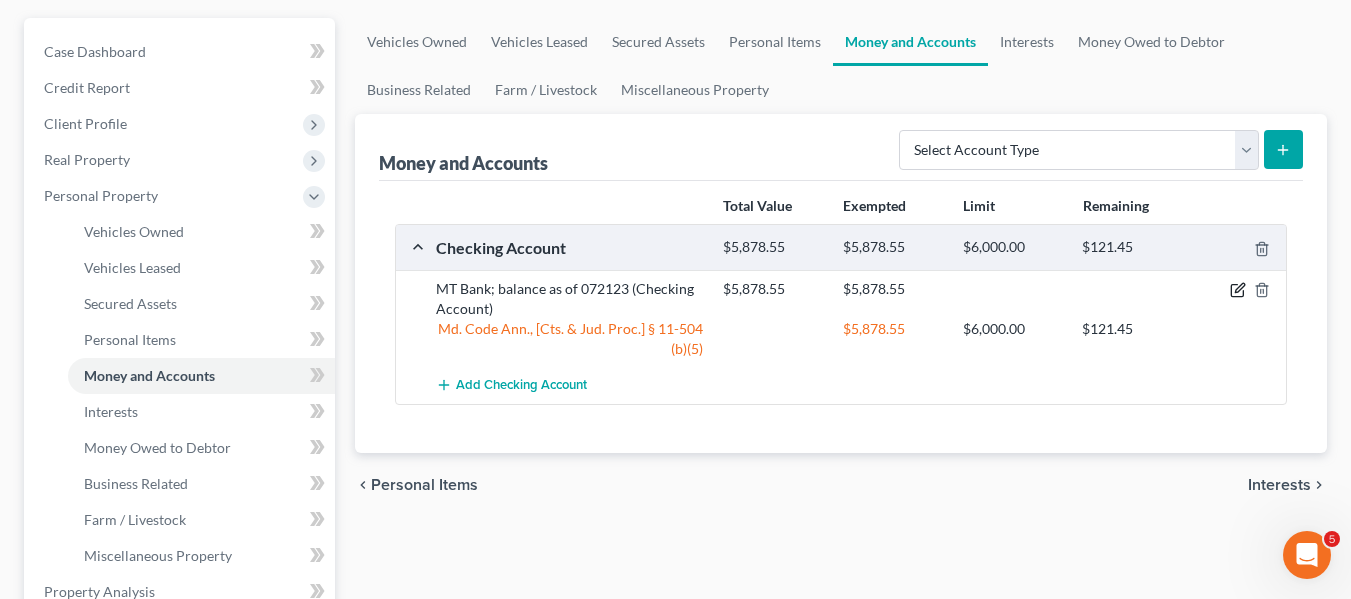 click 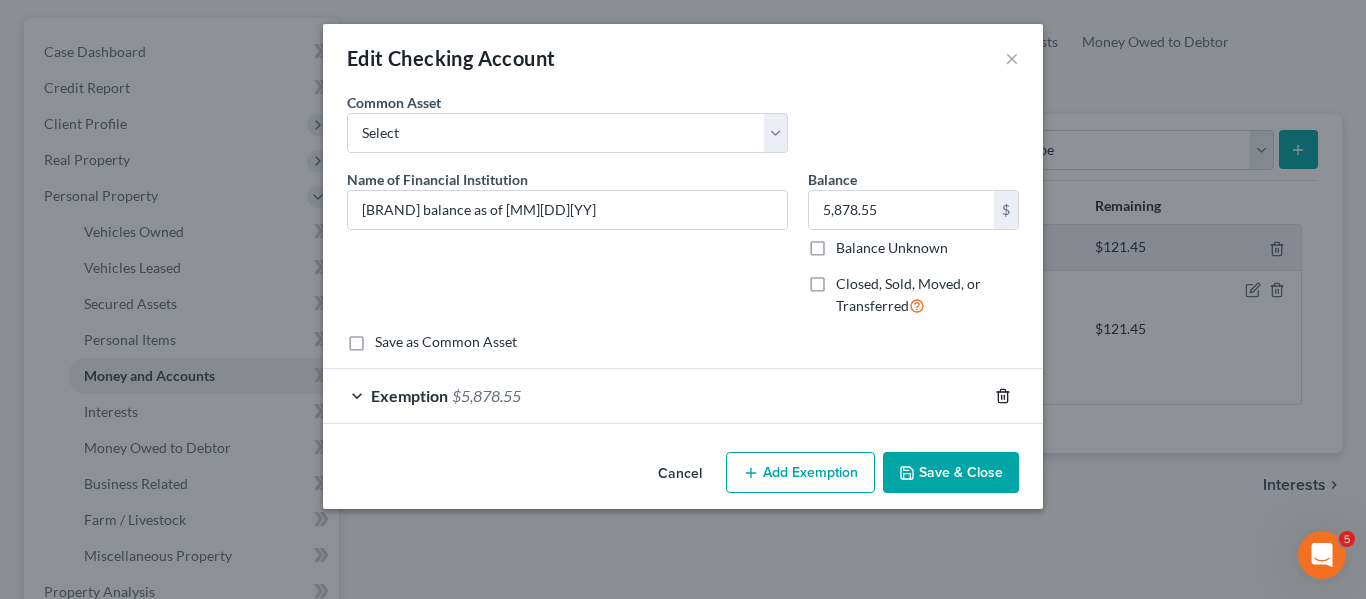 click 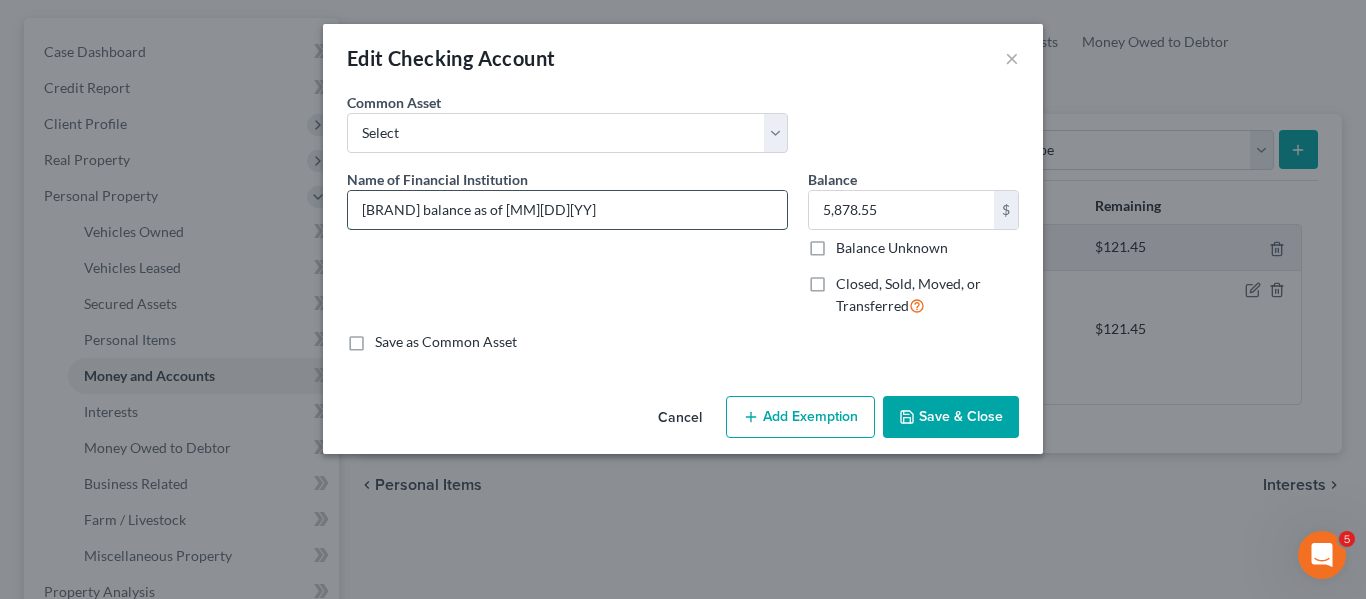 click on "[BRAND] balance as of [MM][DD][YY]" at bounding box center (567, 210) 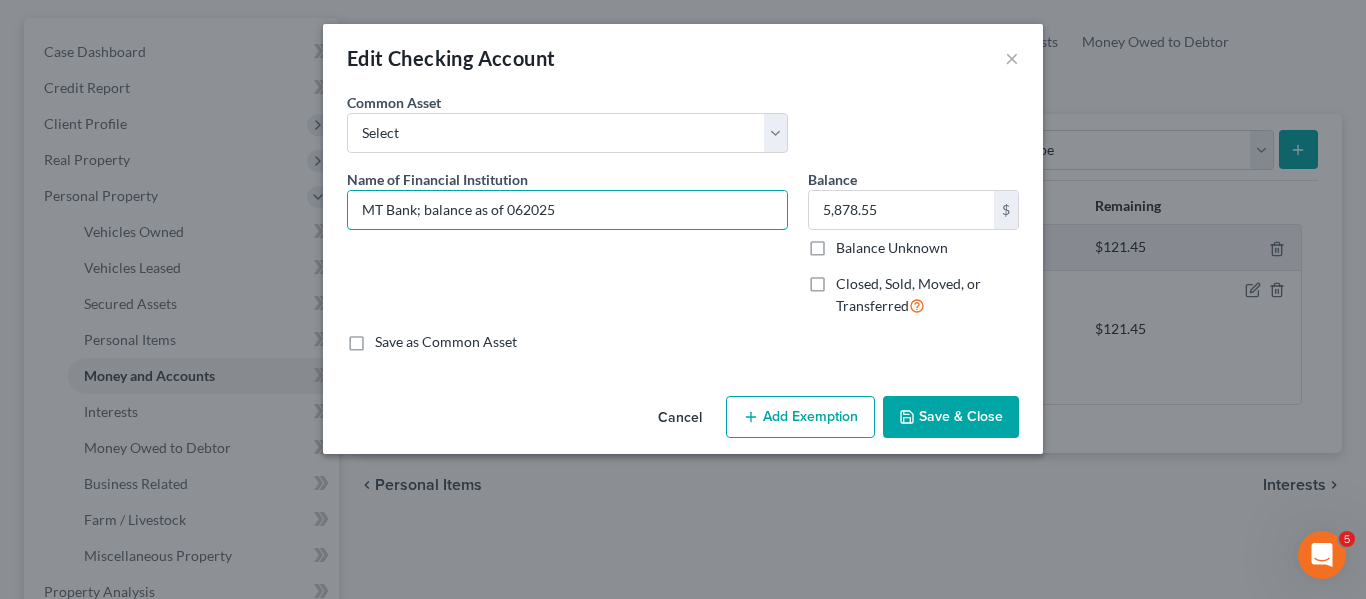 type on "MT Bank; balance as of 062025" 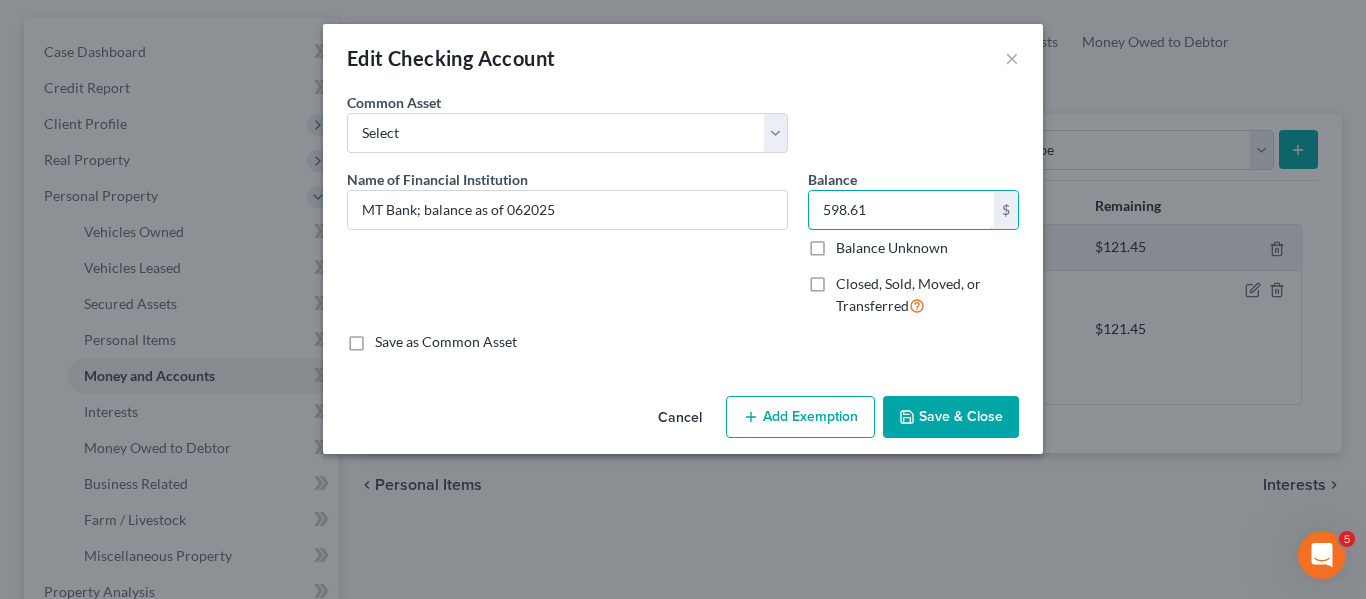 type on "598.61" 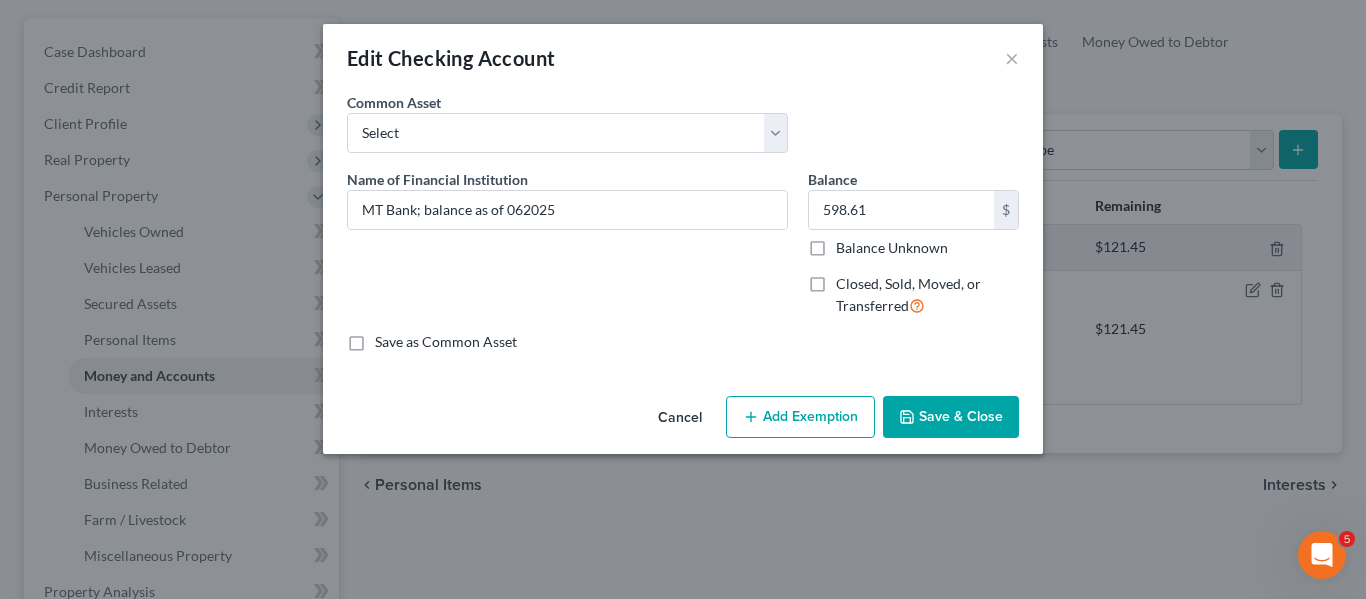 click on "Add Exemption" at bounding box center [800, 417] 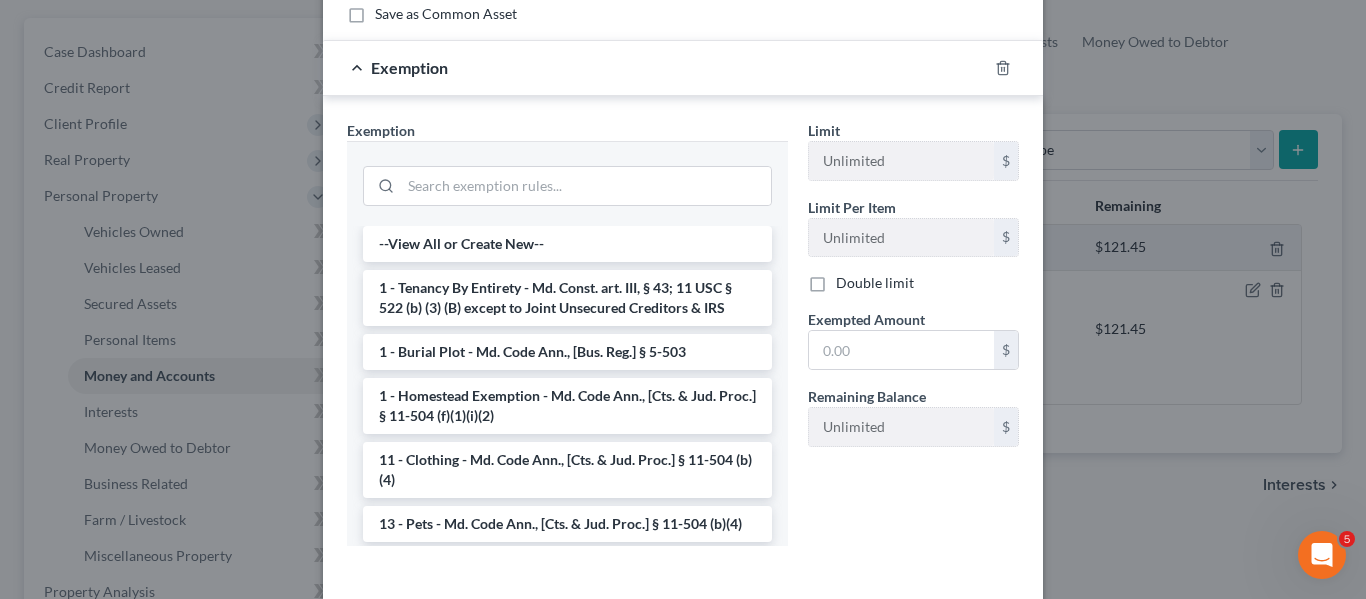 scroll, scrollTop: 400, scrollLeft: 0, axis: vertical 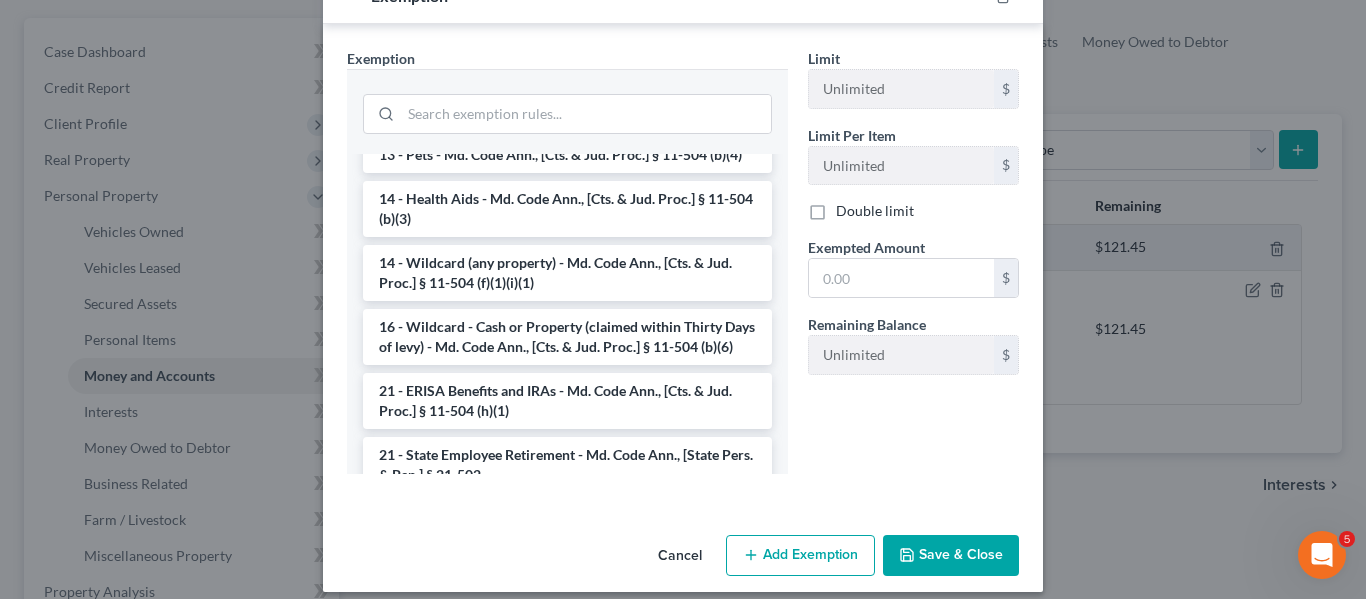 click on "14 - Wildcard (any property) - Md. Code Ann., [Cts. & Jud. Proc.] § 11-504 (f)(1)(i)(1)" at bounding box center [567, 273] 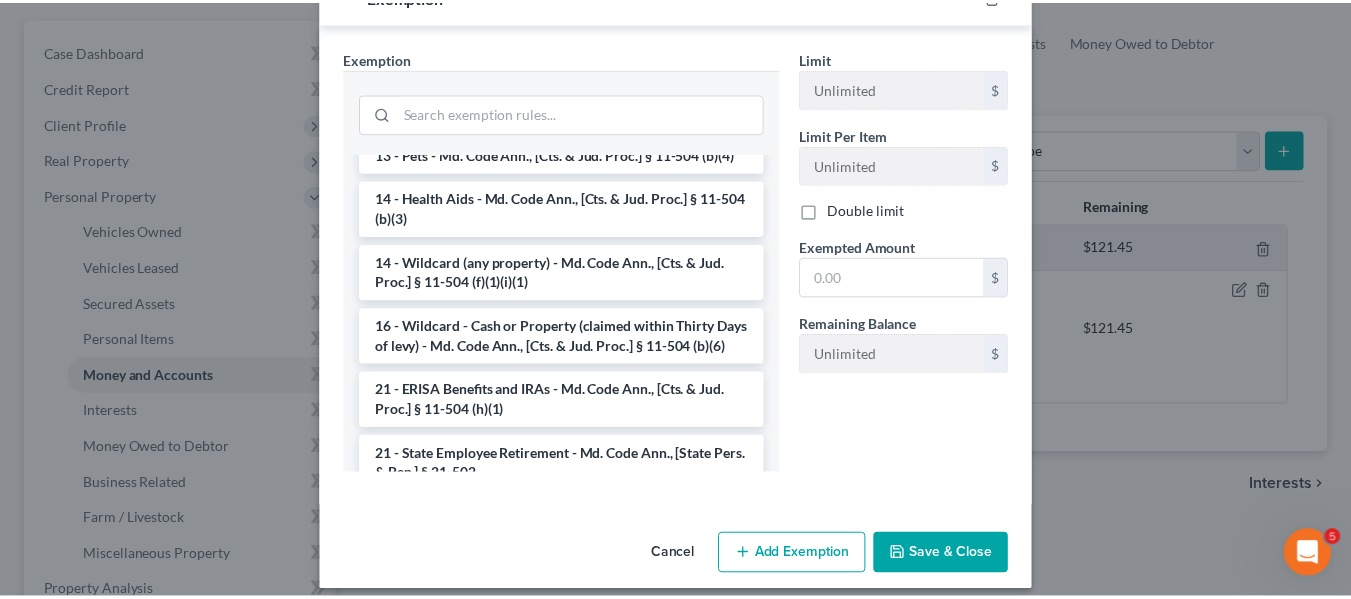 scroll, scrollTop: 321, scrollLeft: 0, axis: vertical 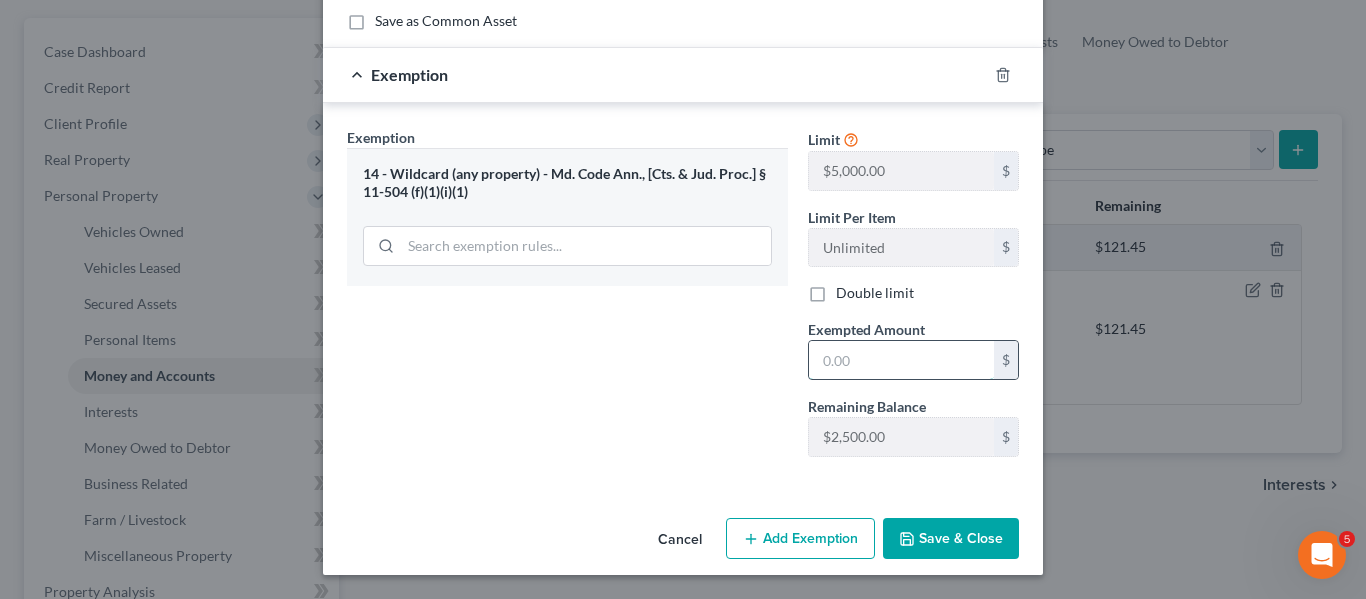 click at bounding box center (901, 360) 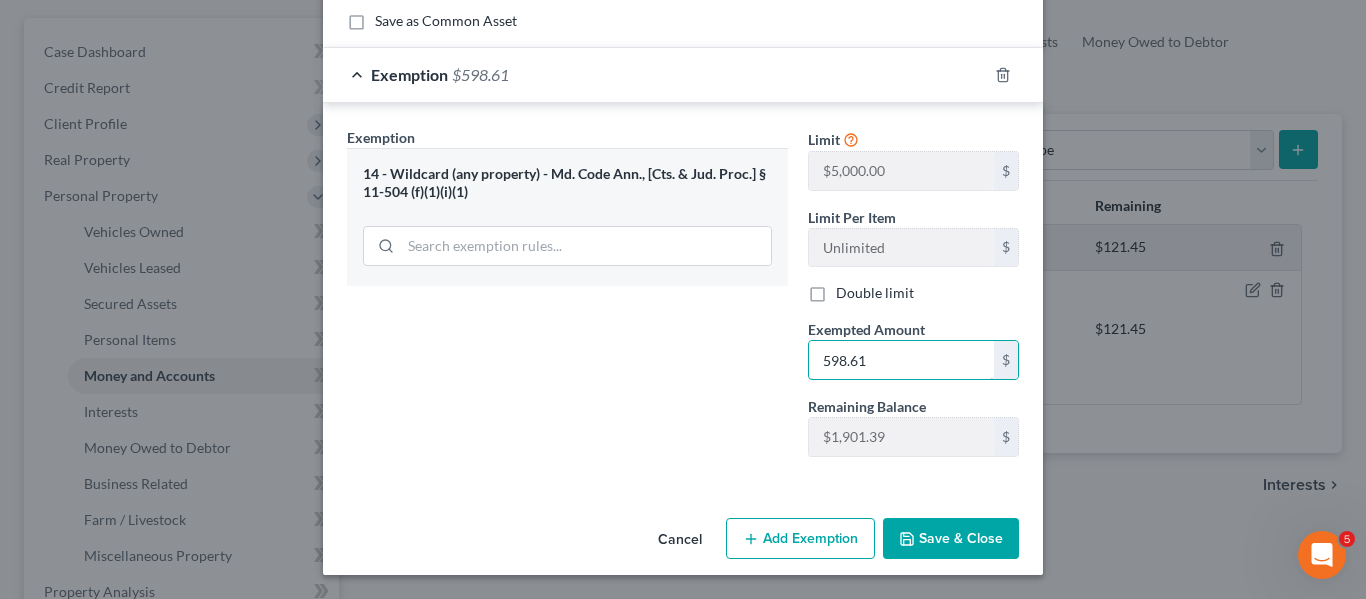 type on "598.61" 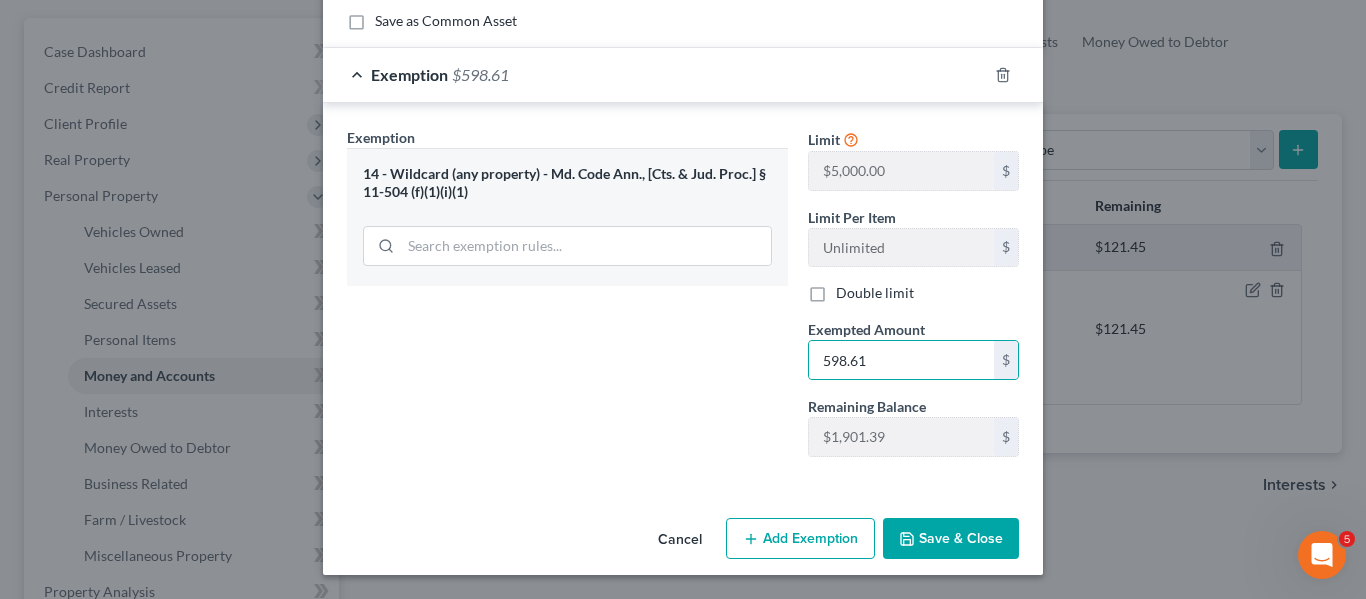 click on "Save & Close" at bounding box center (951, 539) 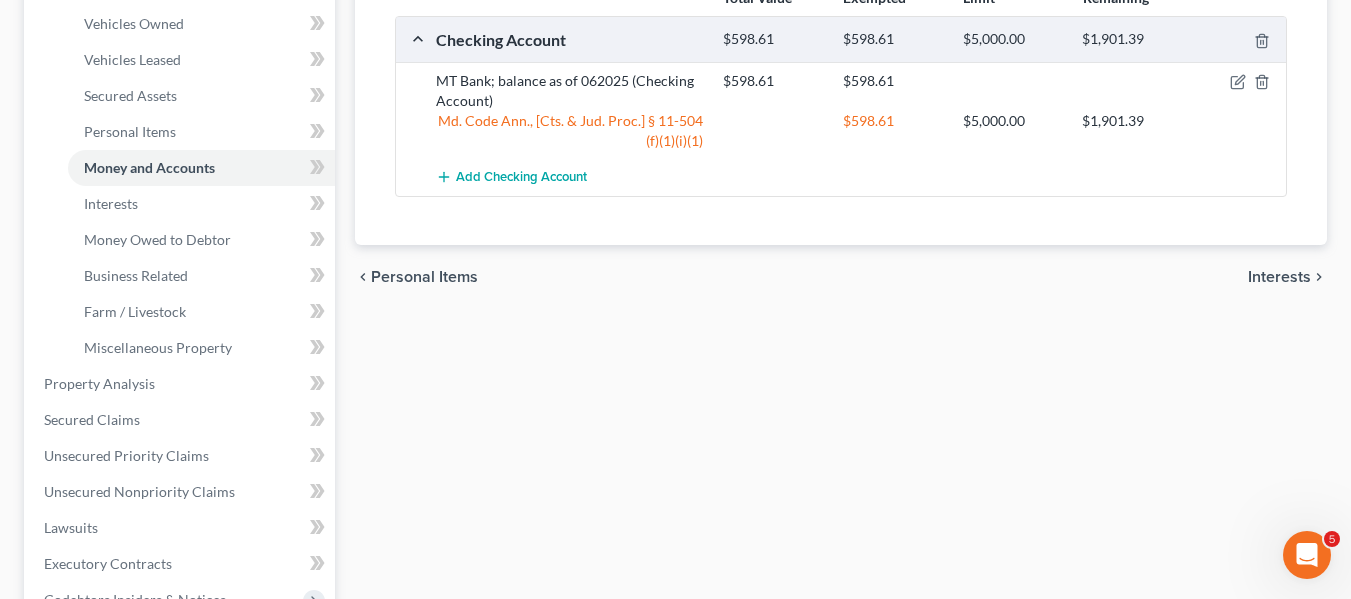 scroll, scrollTop: 383, scrollLeft: 0, axis: vertical 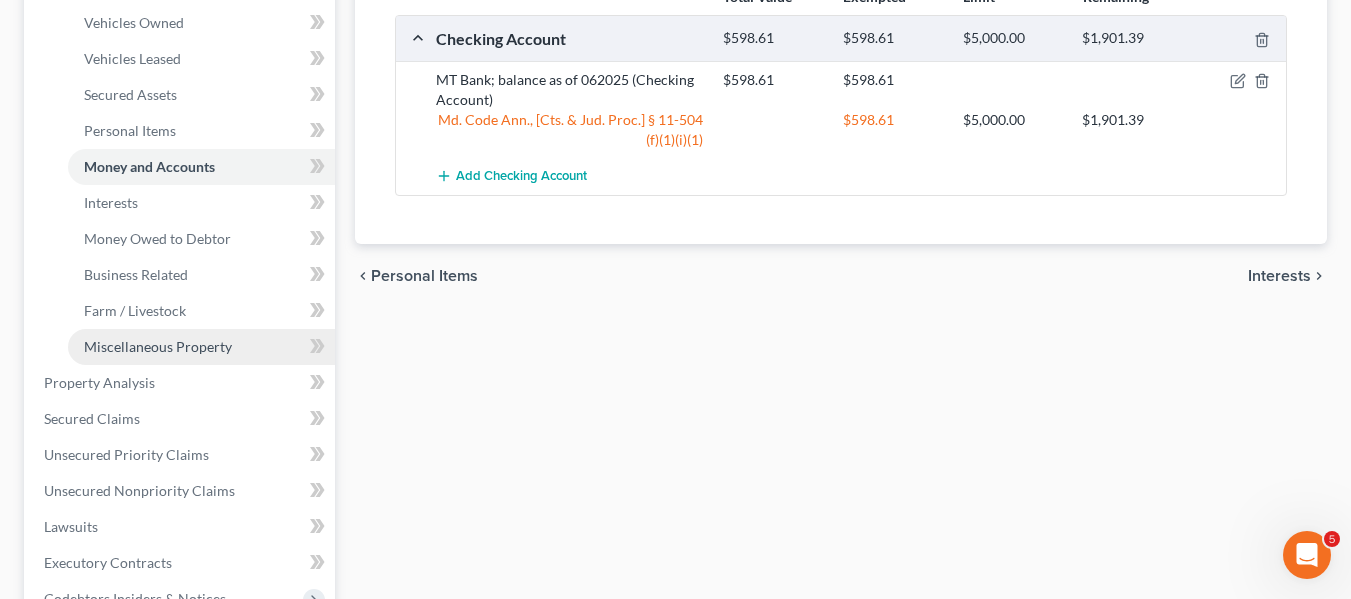 click on "Miscellaneous Property" at bounding box center (201, 347) 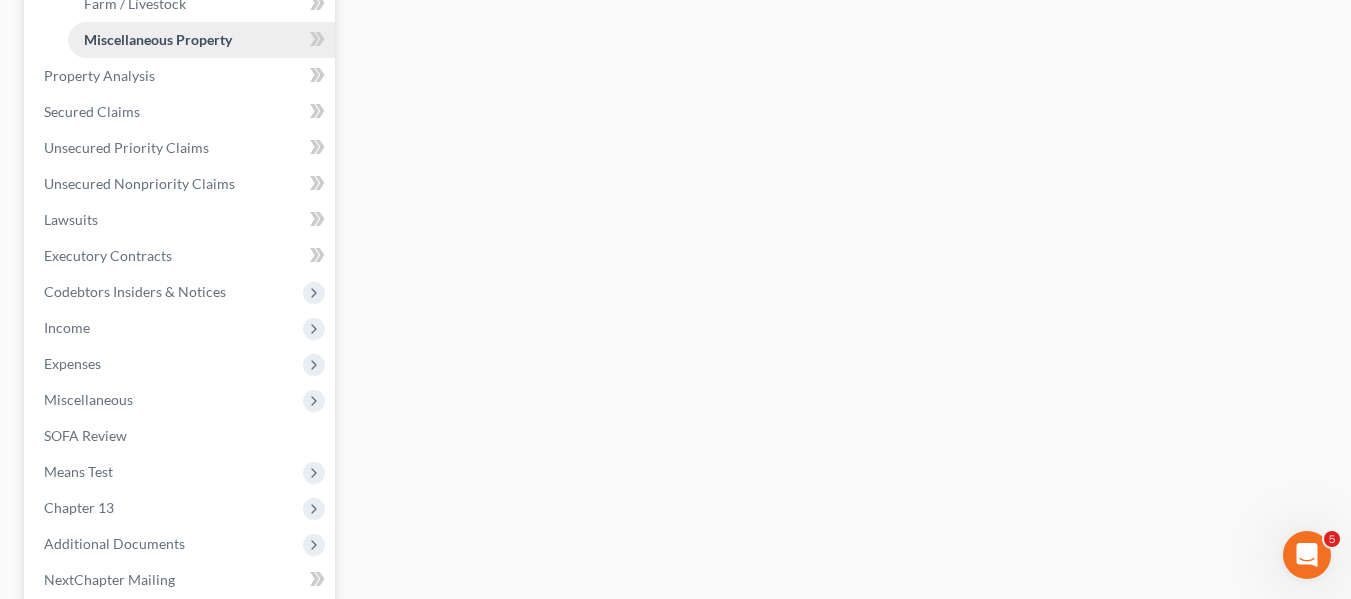 scroll, scrollTop: 691, scrollLeft: 0, axis: vertical 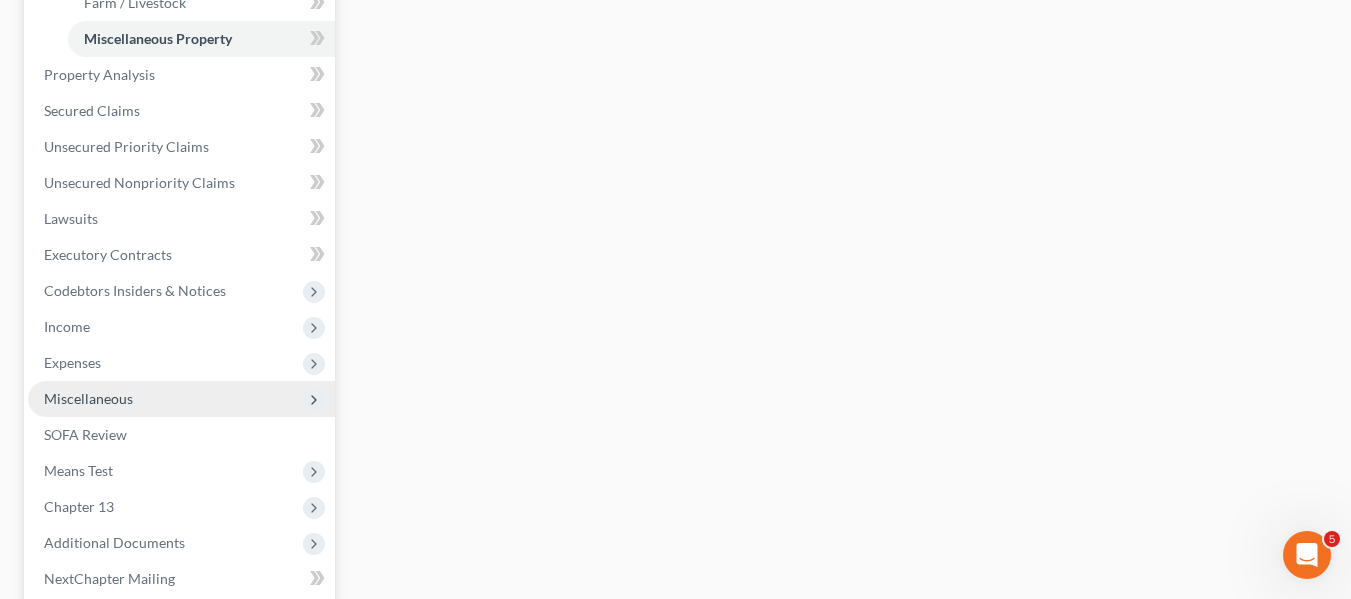 click on "Miscellaneous" at bounding box center [88, 398] 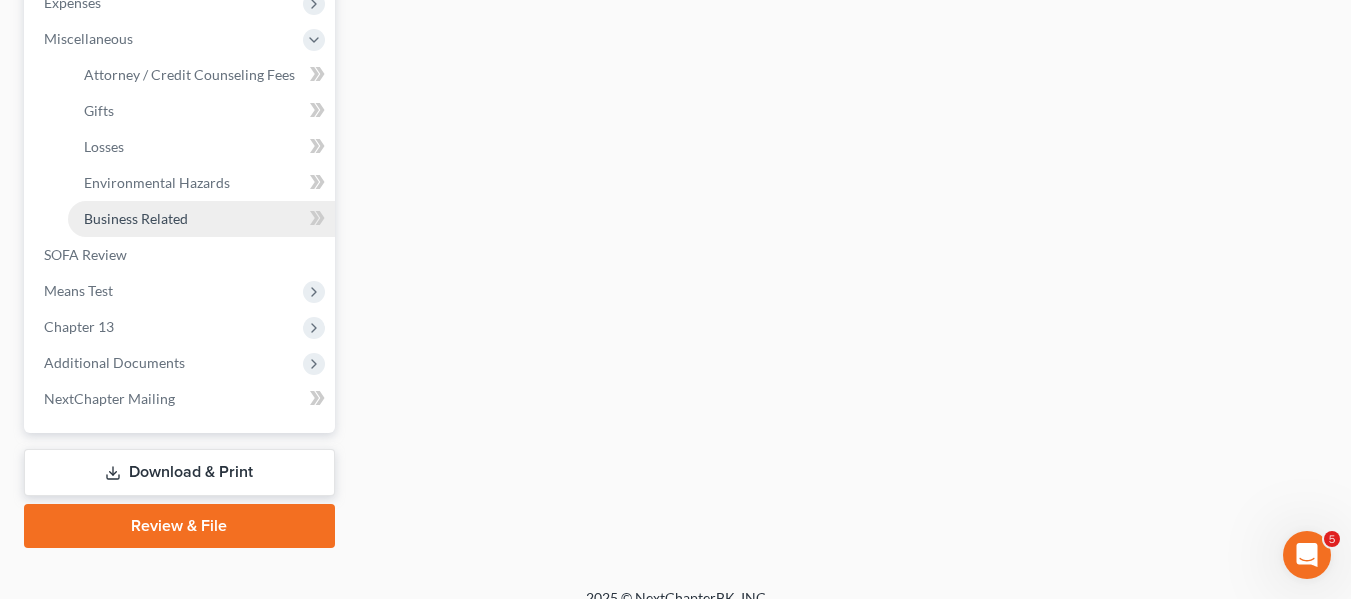 click on "Business Related" at bounding box center [136, 218] 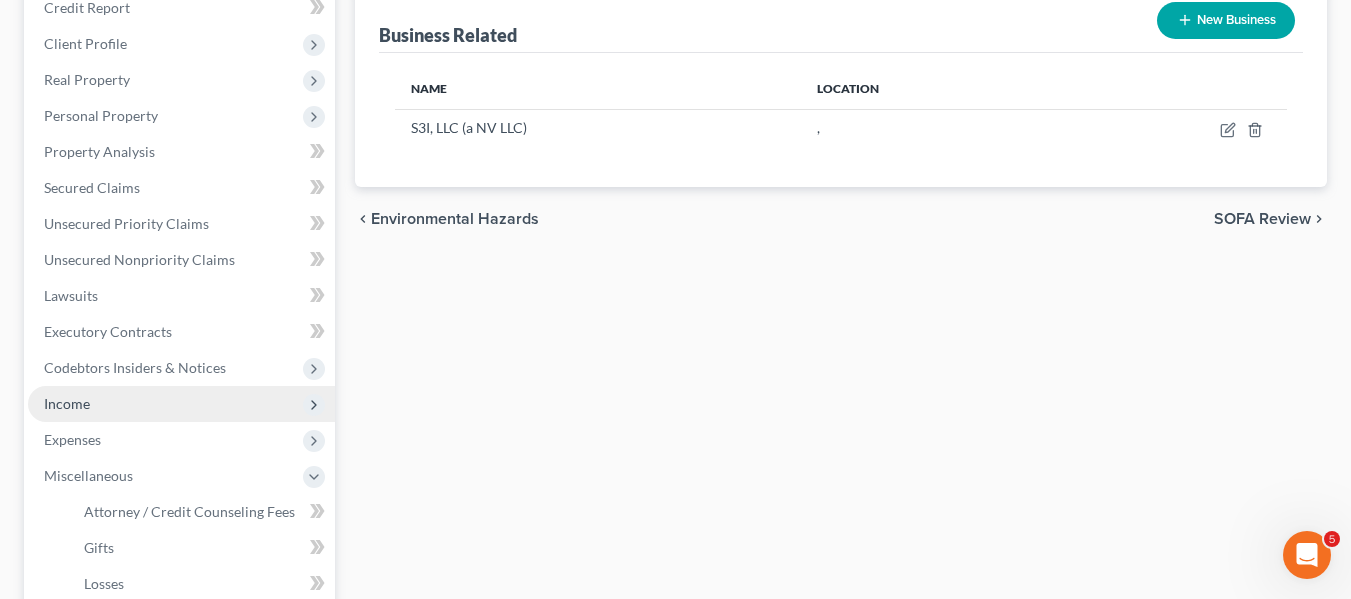 scroll, scrollTop: 248, scrollLeft: 0, axis: vertical 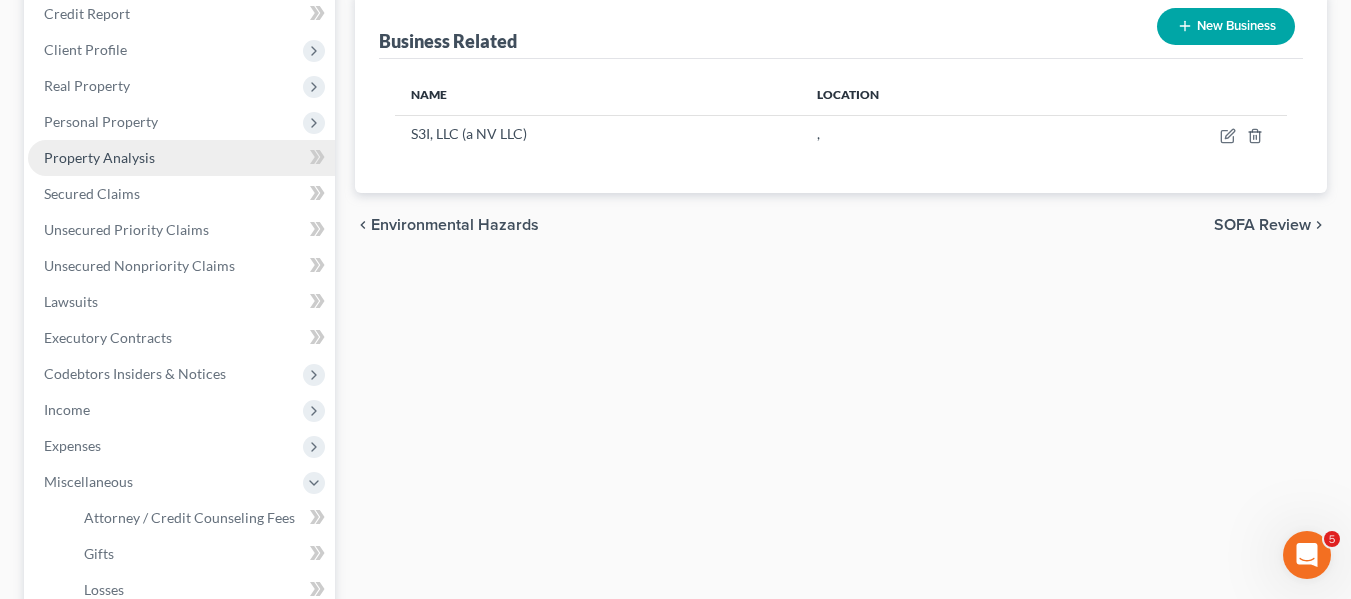 click on "Property Analysis" at bounding box center [99, 157] 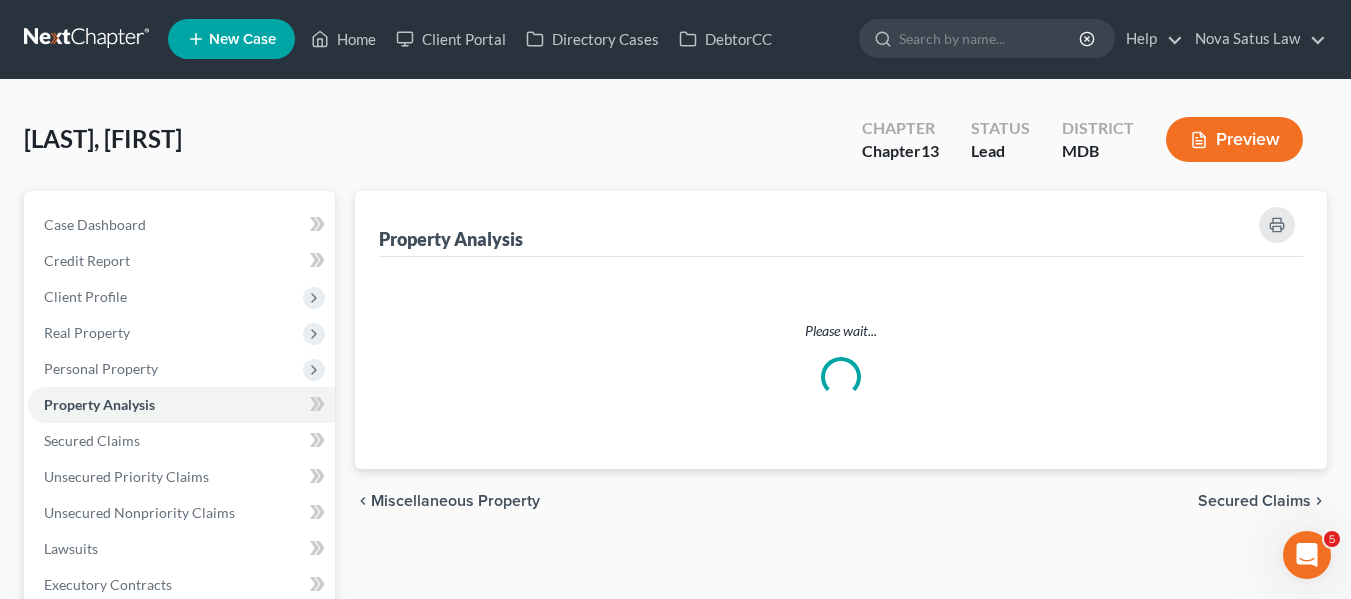 scroll, scrollTop: 0, scrollLeft: 0, axis: both 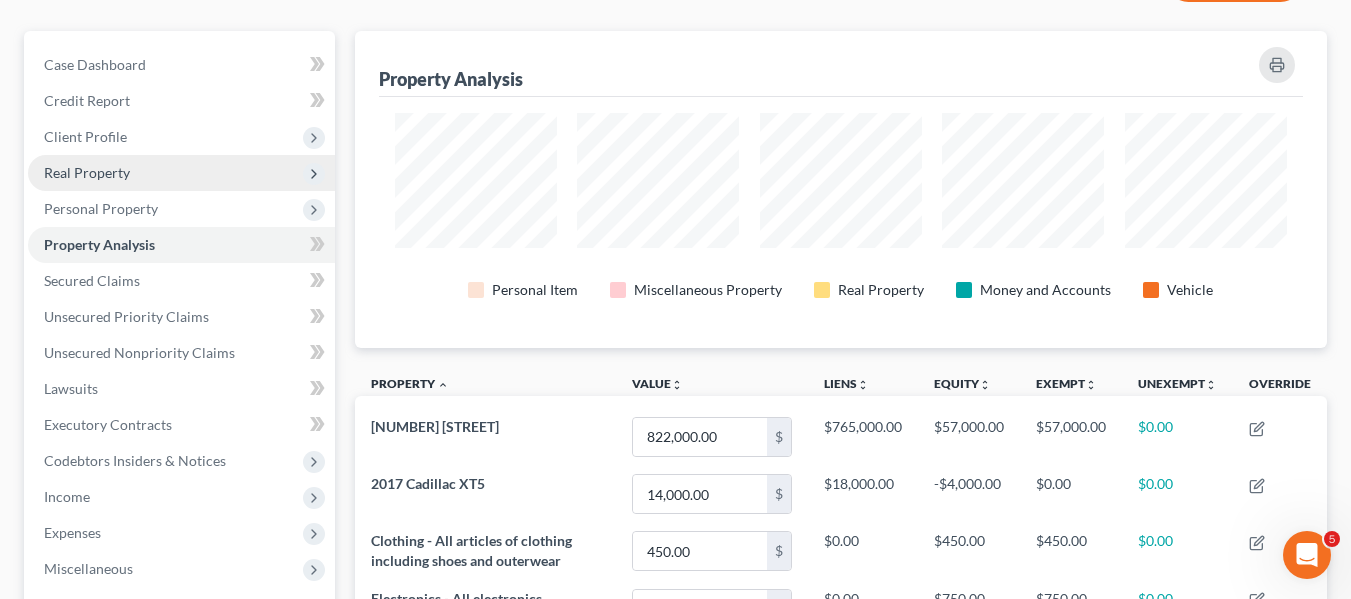 click on "Real Property" at bounding box center [181, 173] 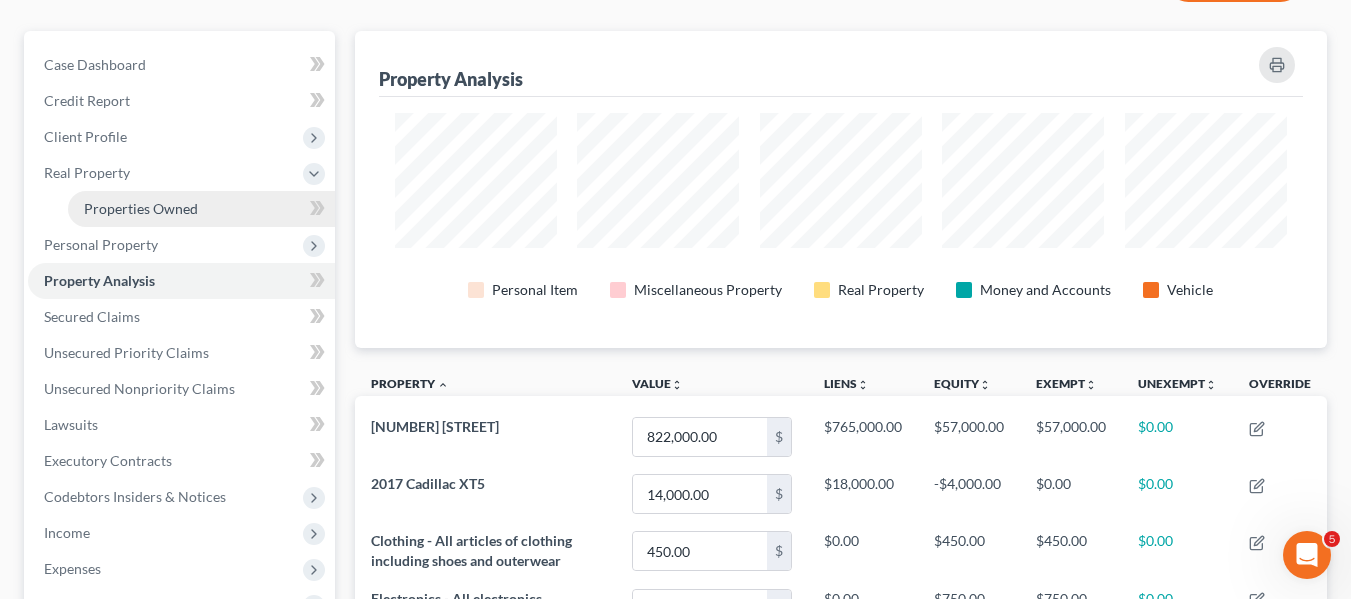 click on "Properties Owned" at bounding box center (141, 208) 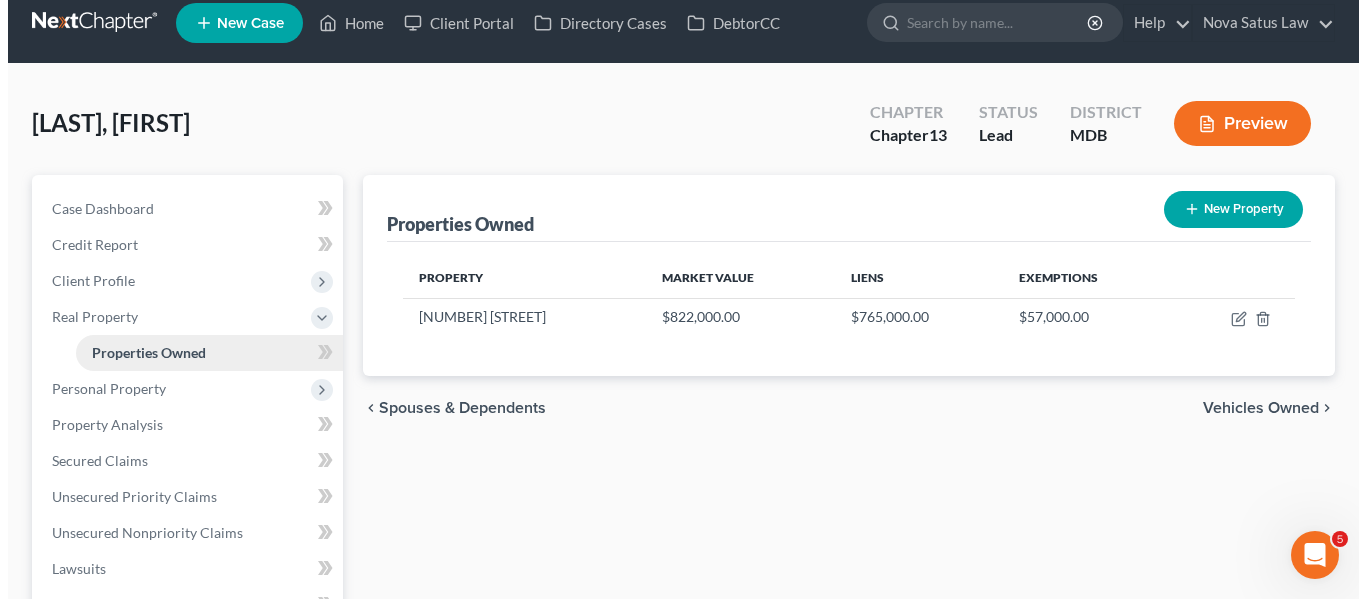 scroll, scrollTop: 0, scrollLeft: 0, axis: both 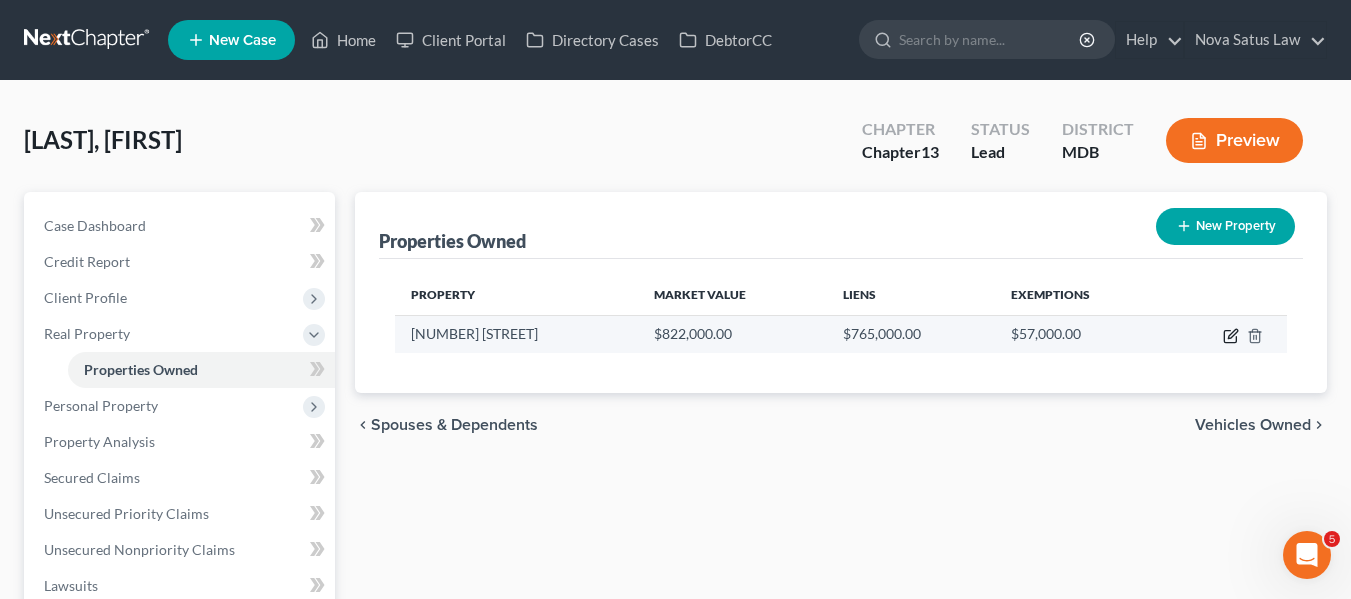click 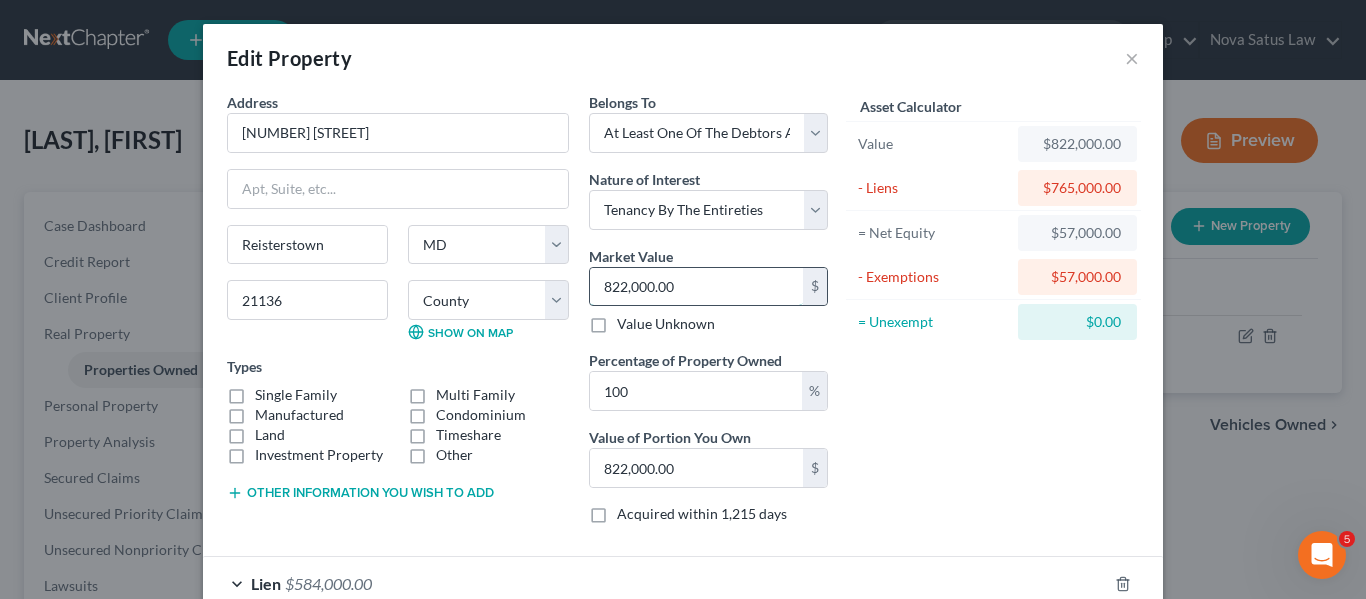click on "822,000.00" at bounding box center (696, 287) 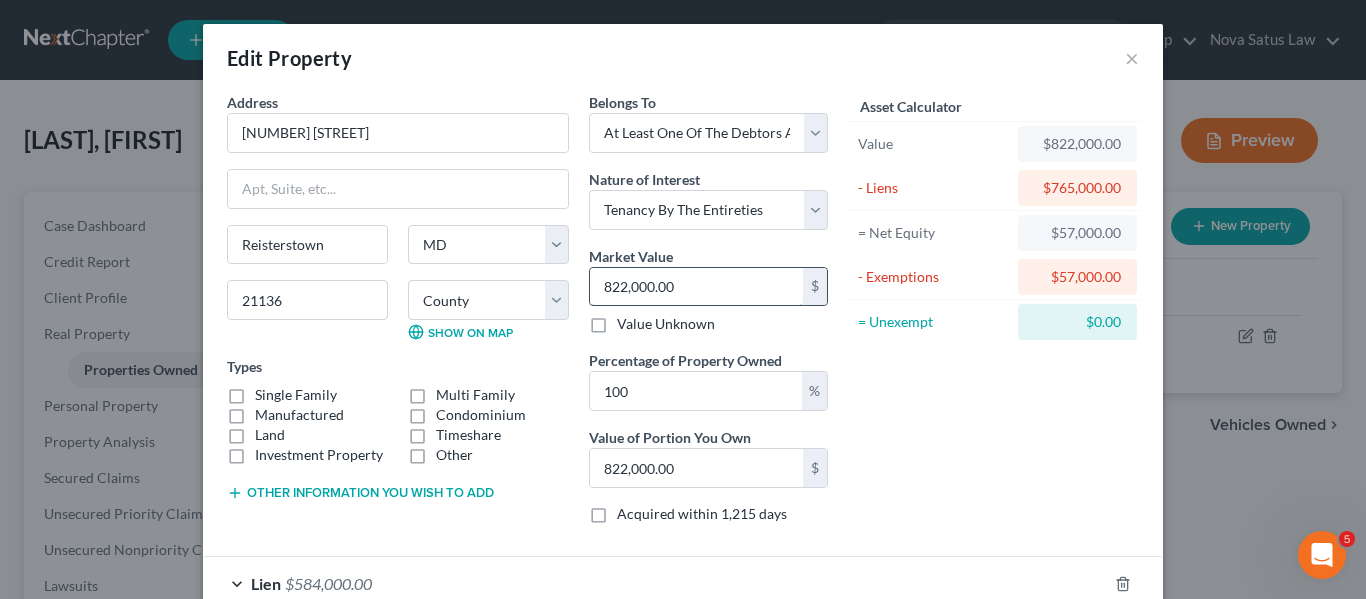 type on "8" 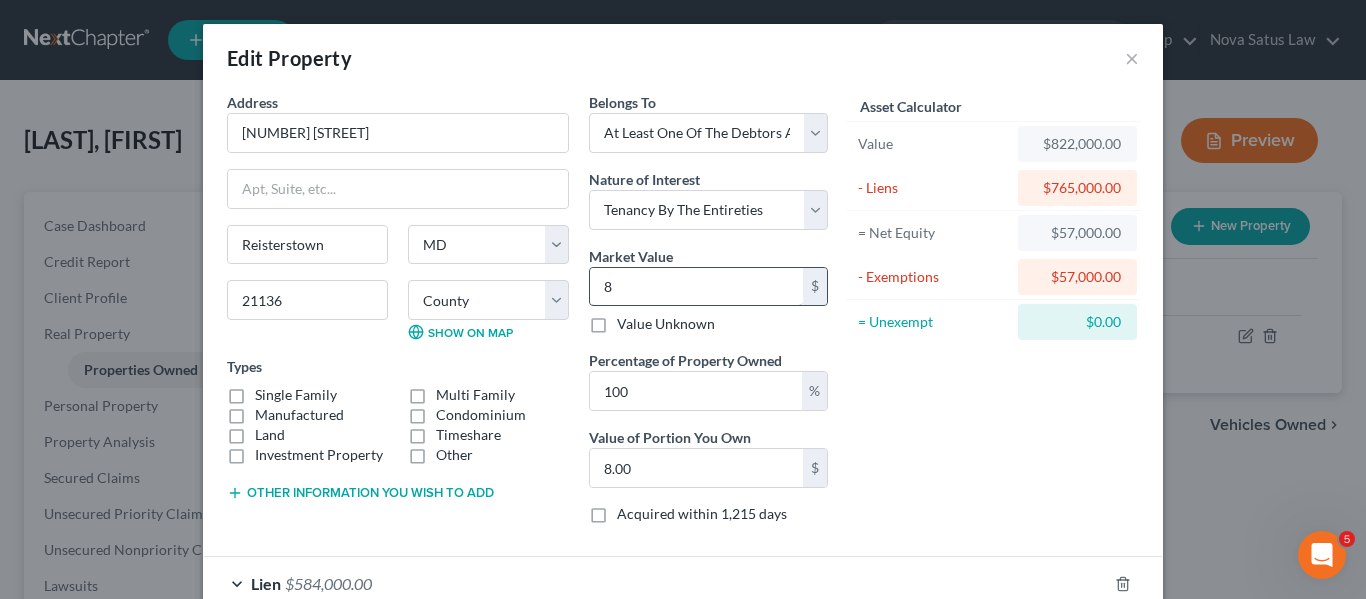 type on "85" 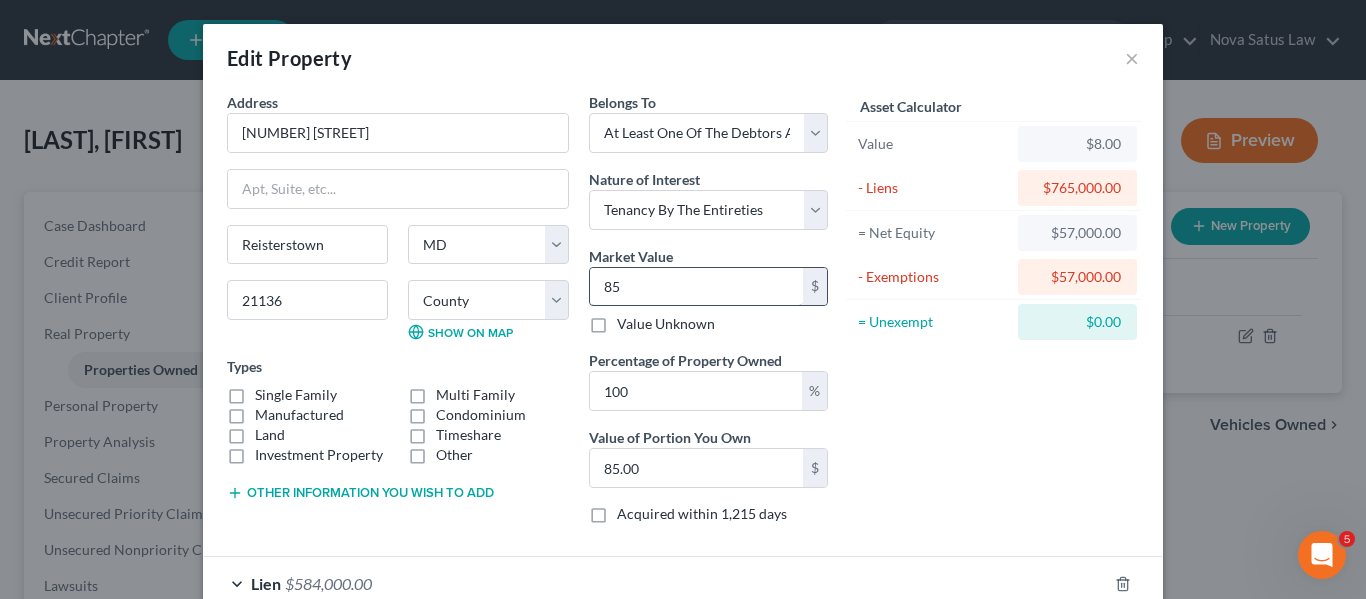 type on "850" 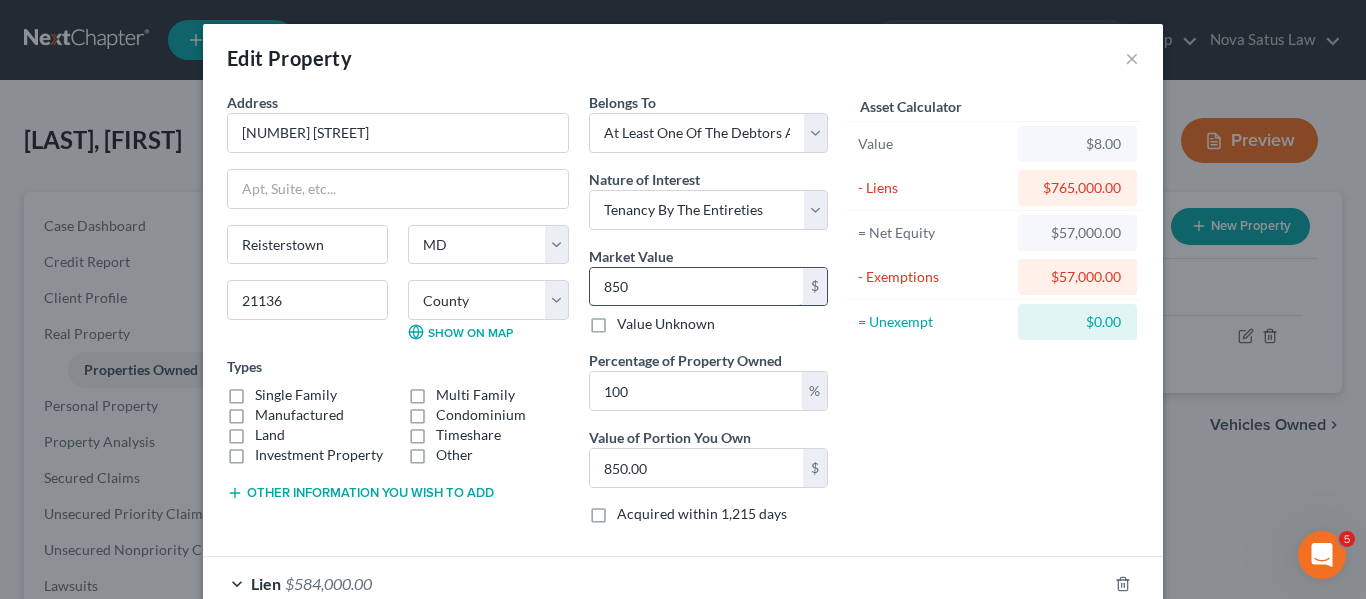 type on "8500" 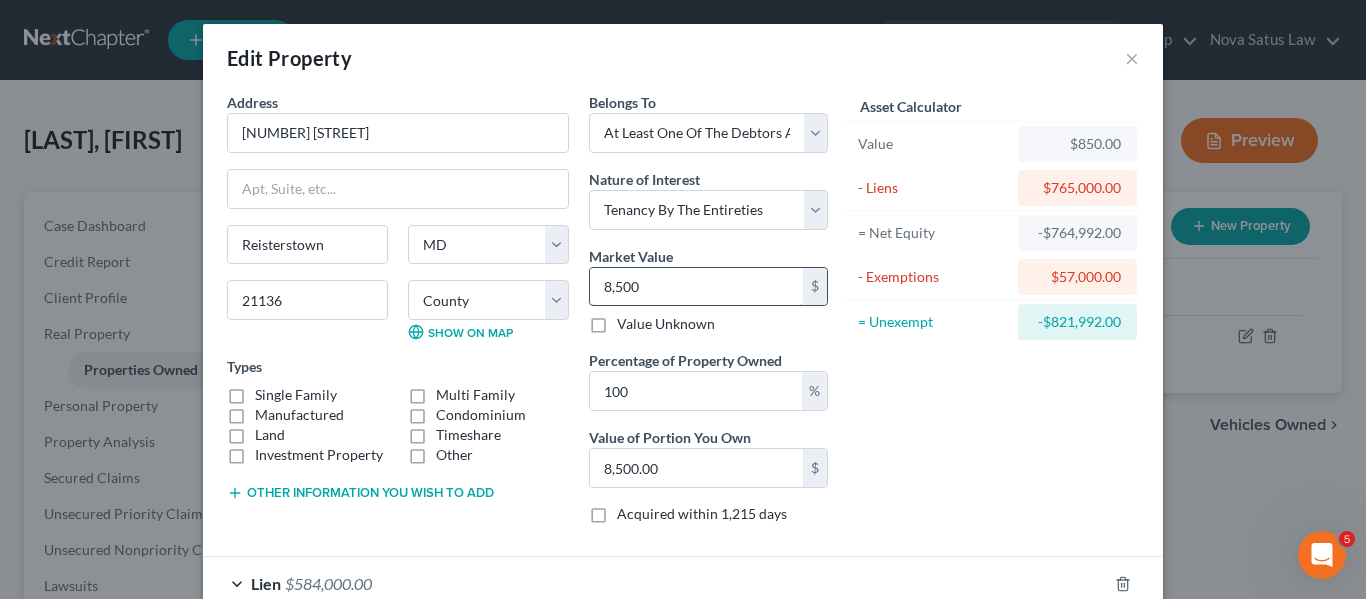 type on "8,5000" 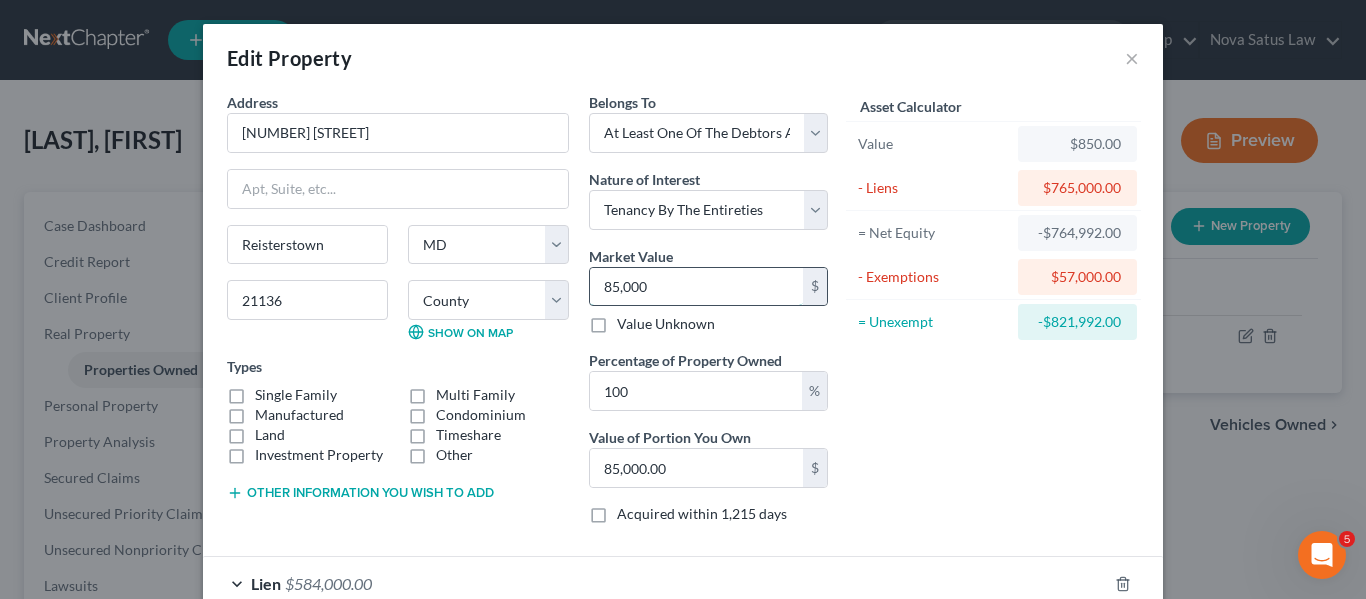 type on "85,0000" 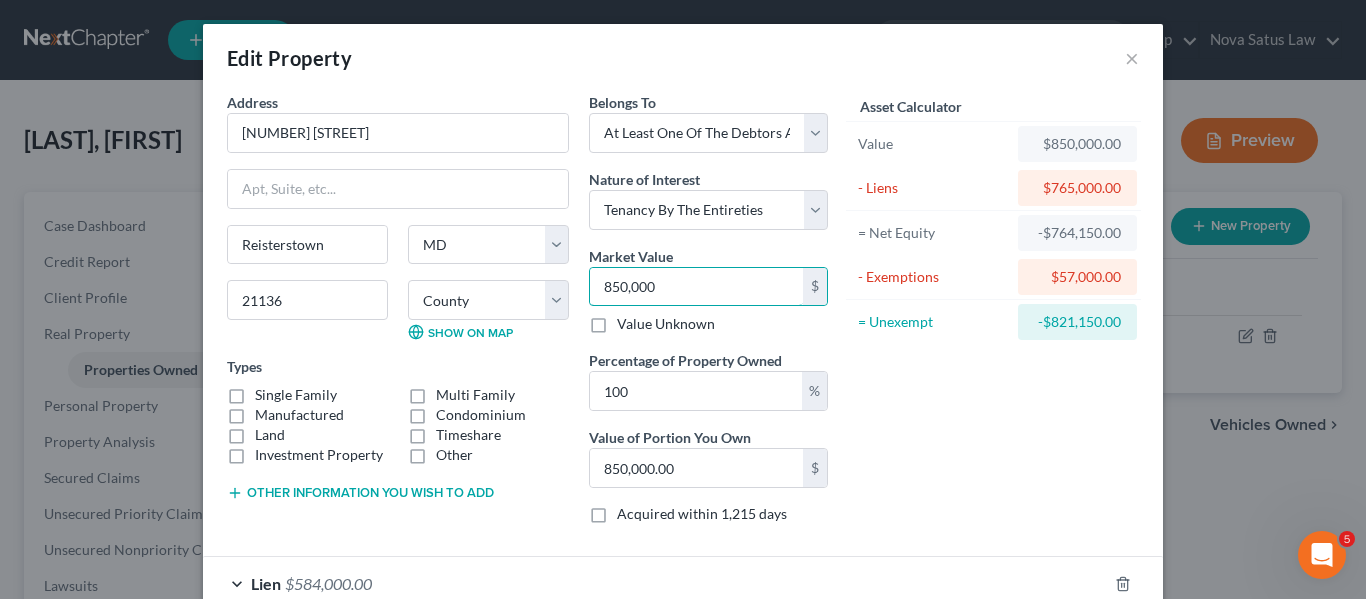 type on "850,000" 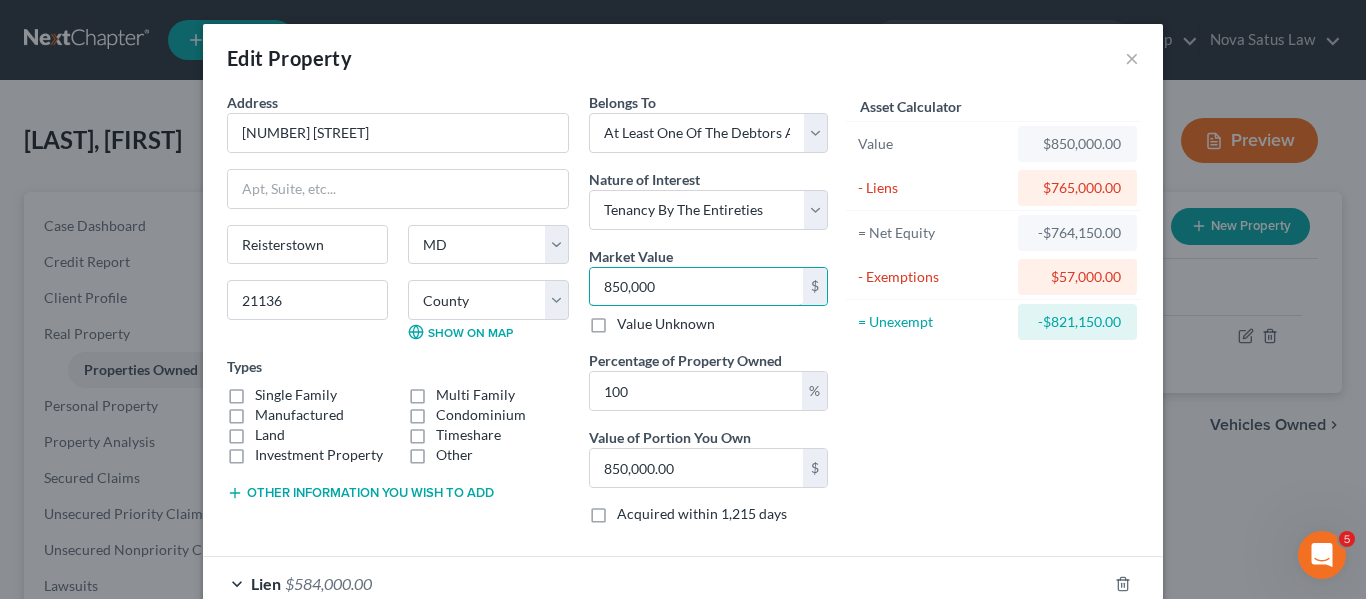 scroll, scrollTop: 230, scrollLeft: 0, axis: vertical 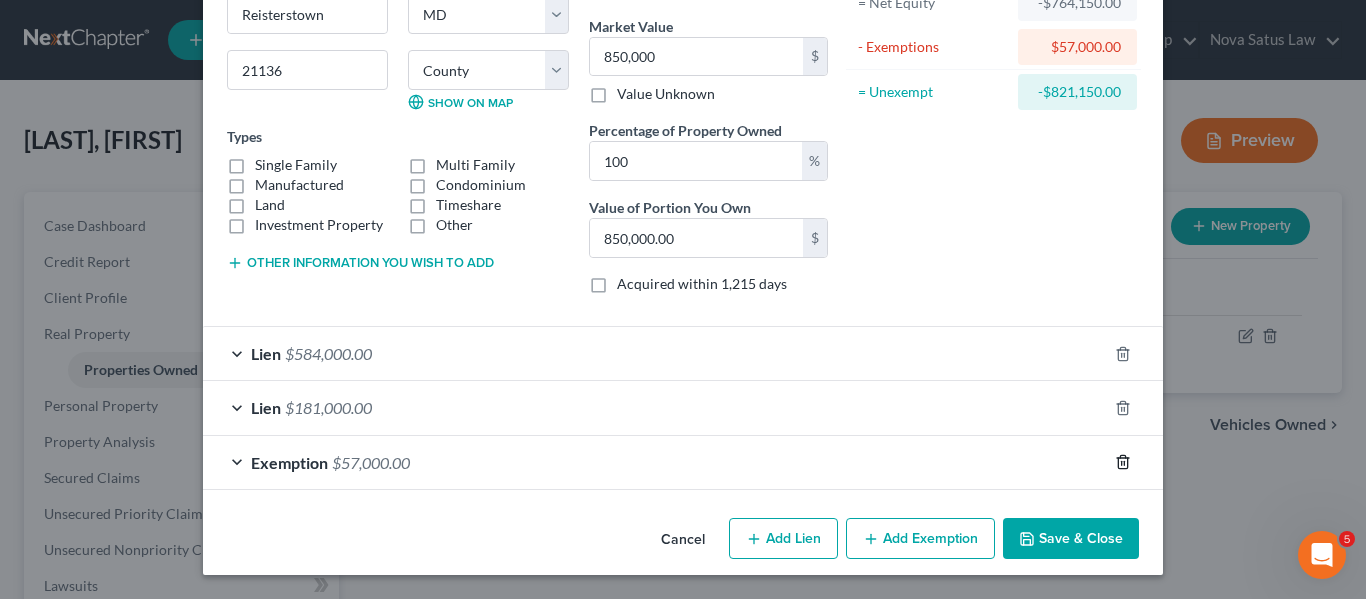 click 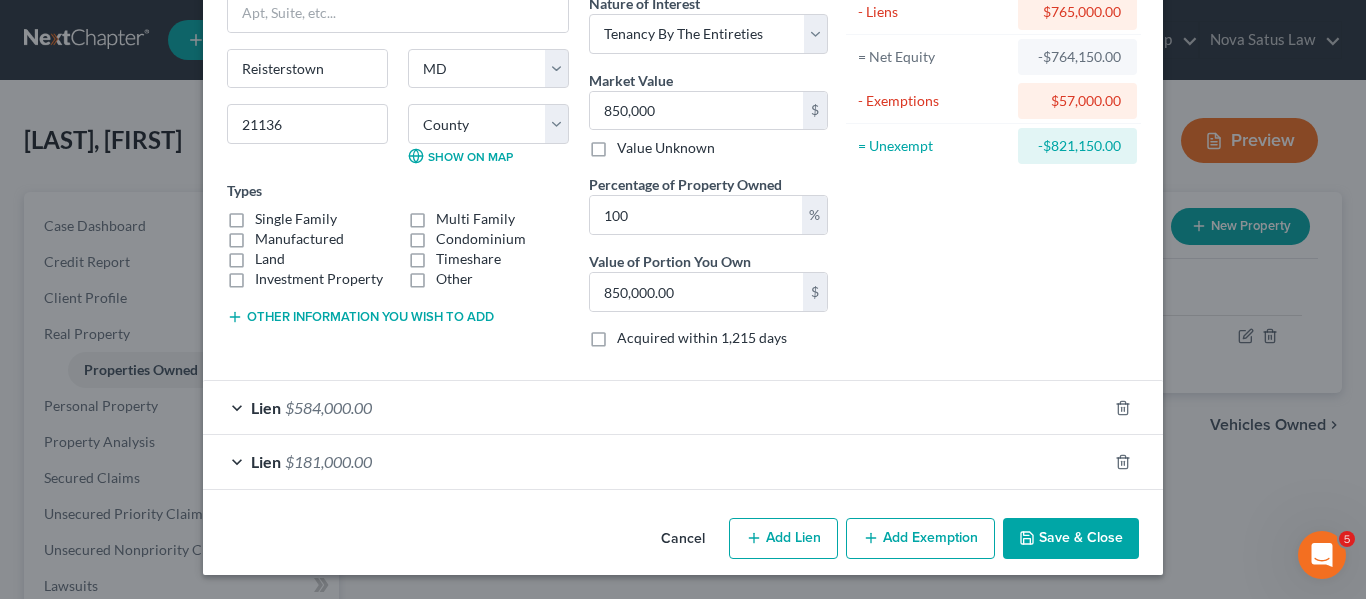 scroll, scrollTop: 176, scrollLeft: 0, axis: vertical 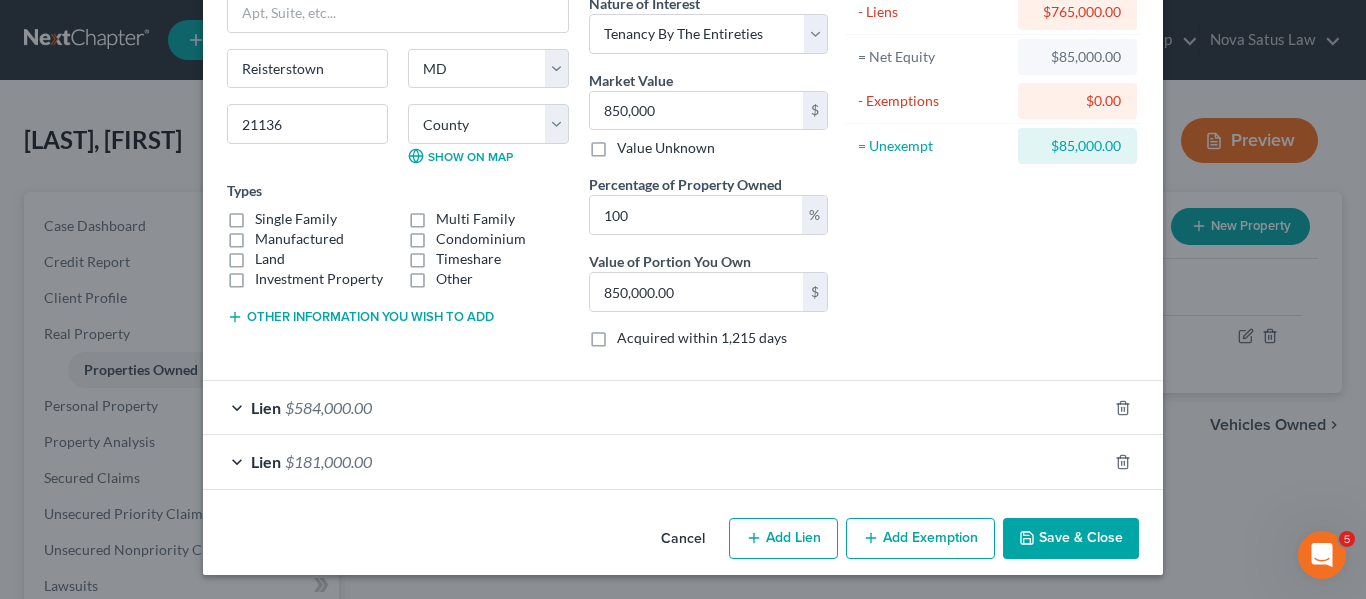 click on "Save & Close" at bounding box center (1071, 539) 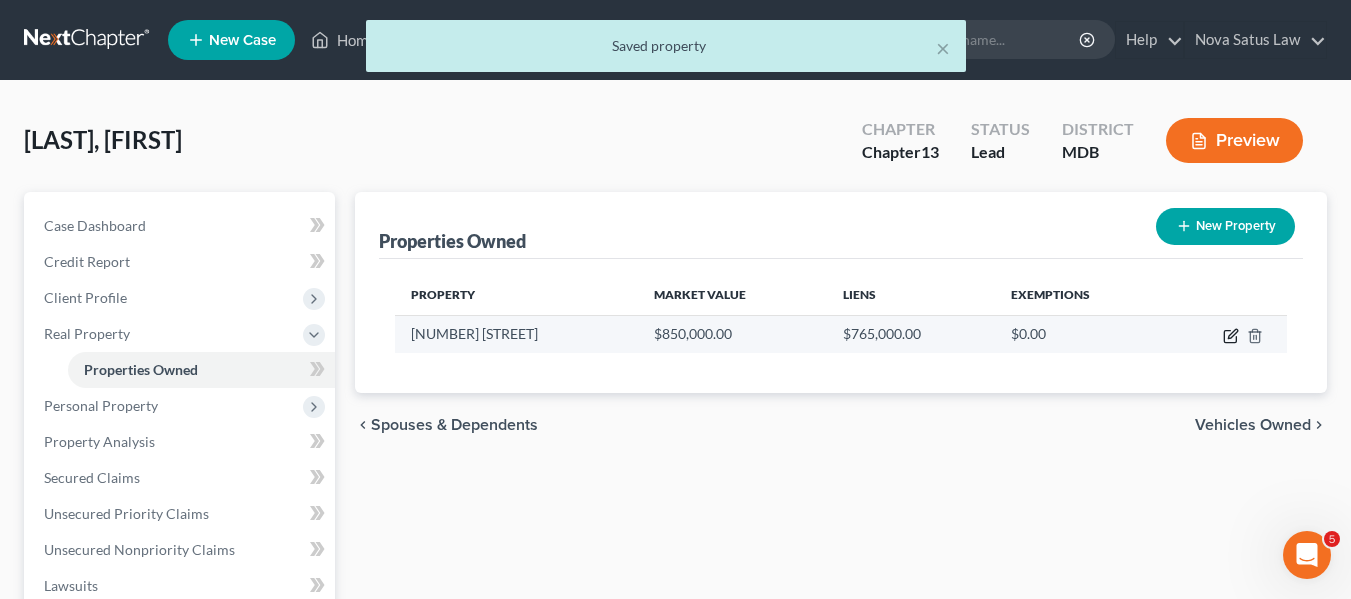 click 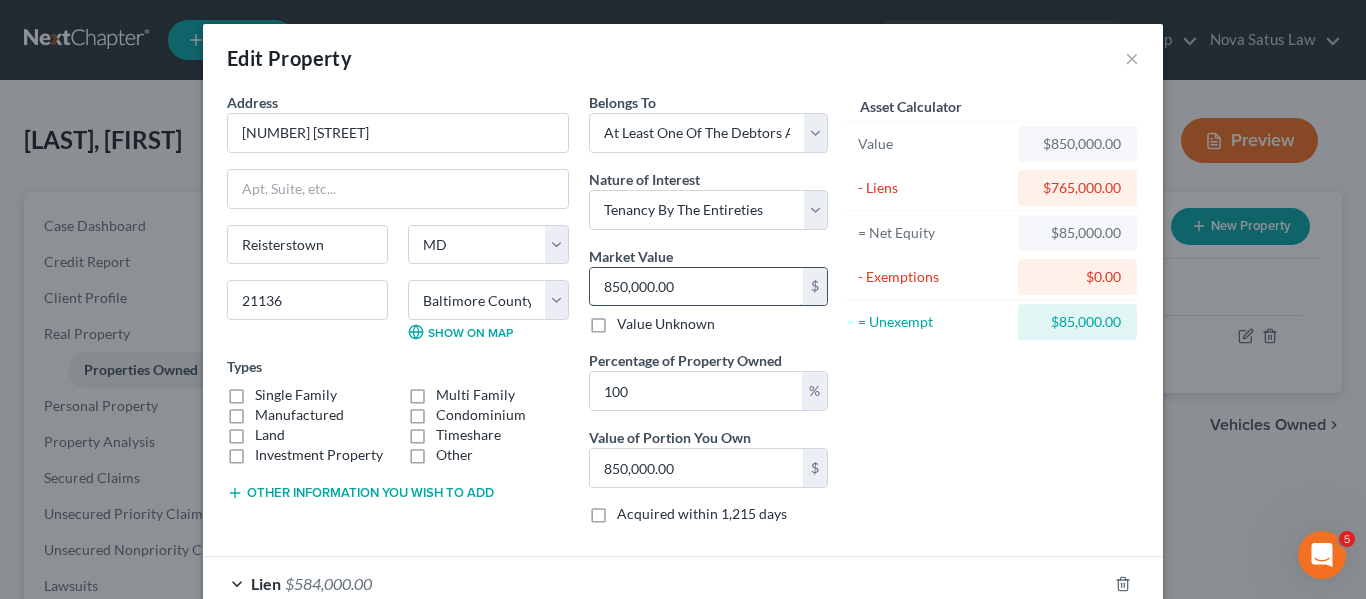 click on "850,000.00" at bounding box center (696, 287) 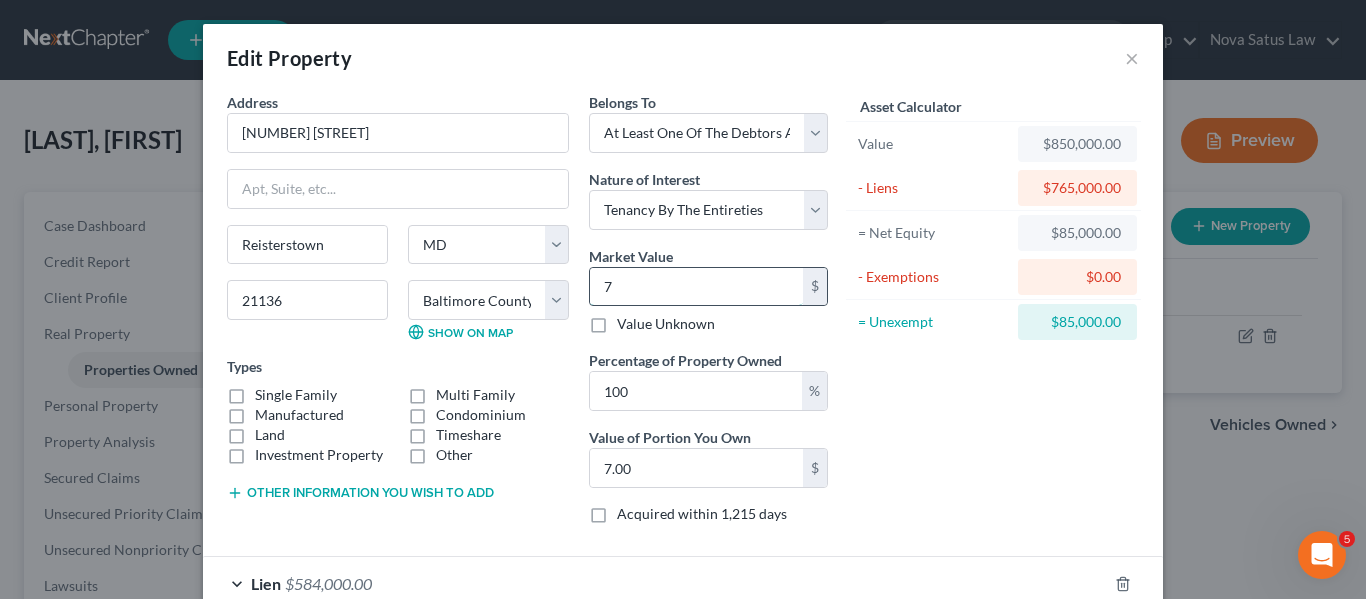 type on "76" 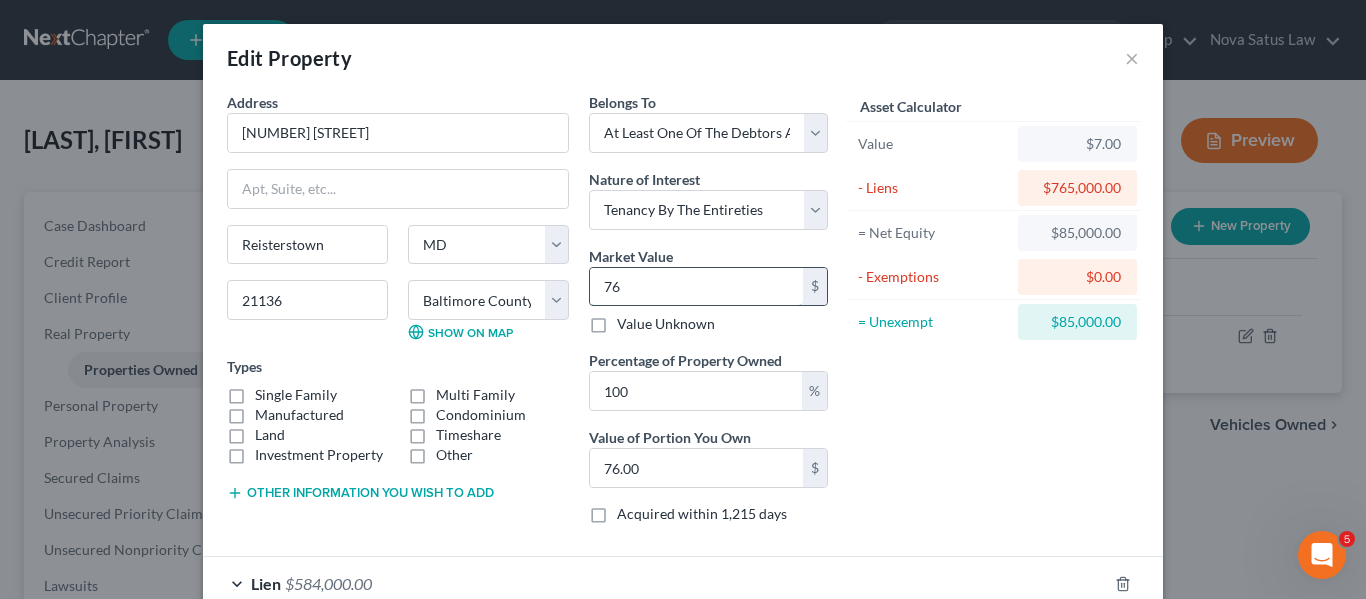 type on "765" 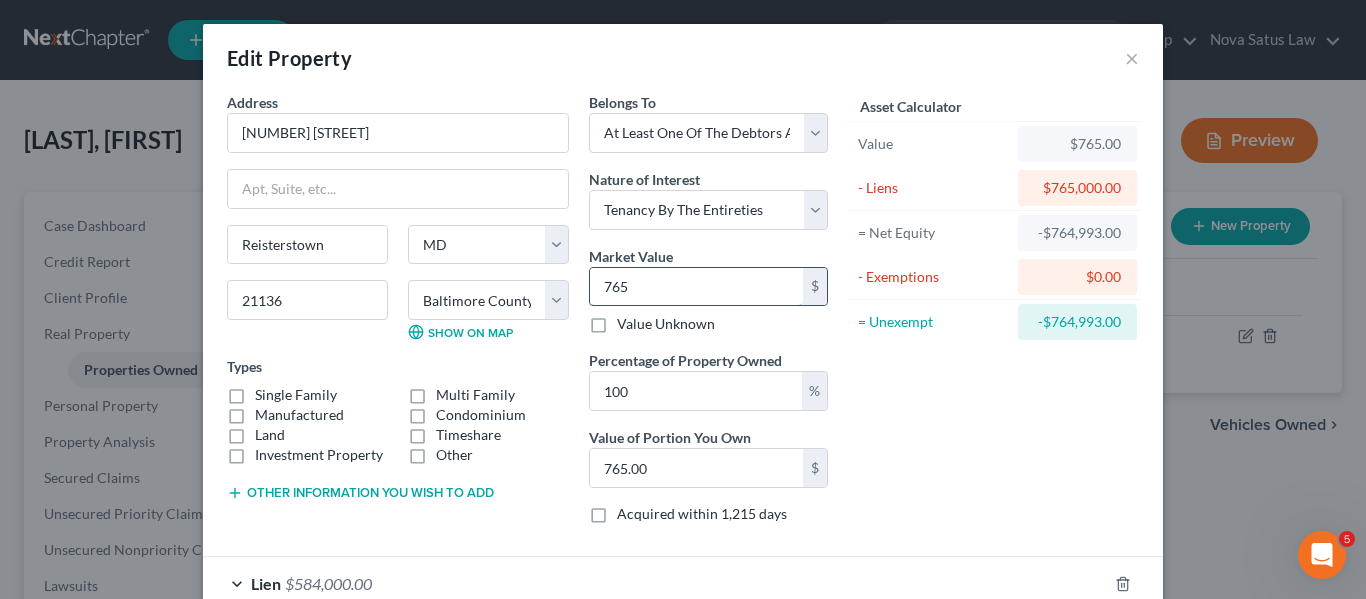 type on "7650" 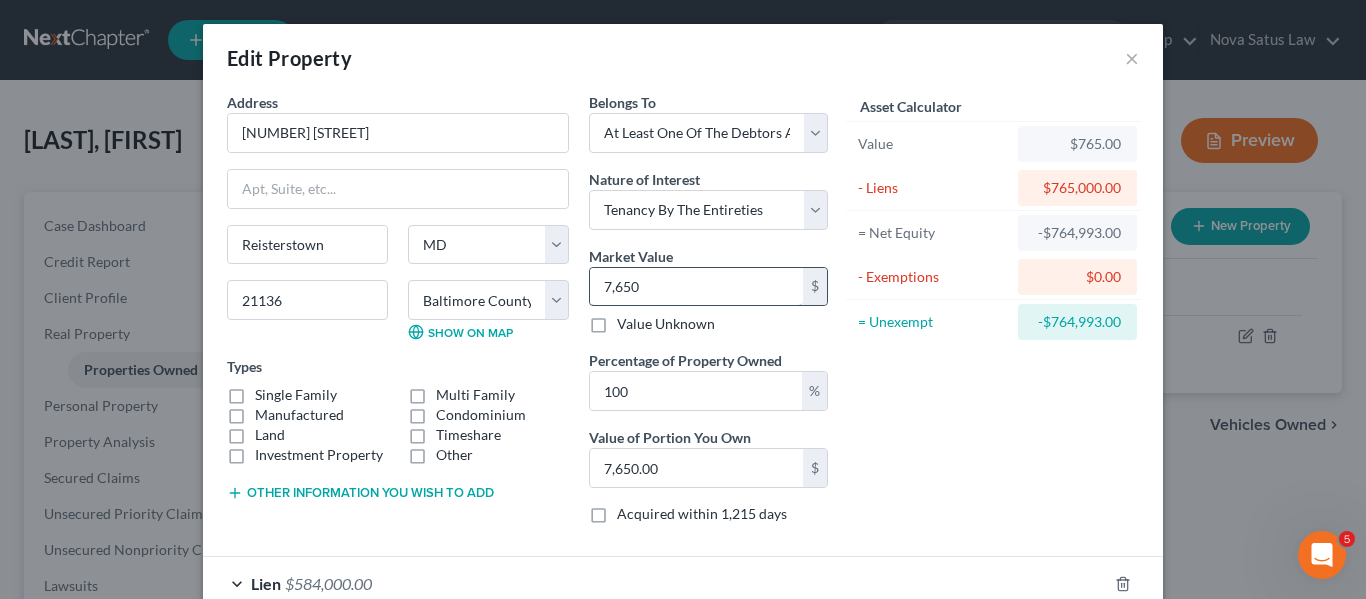type on "7,6500" 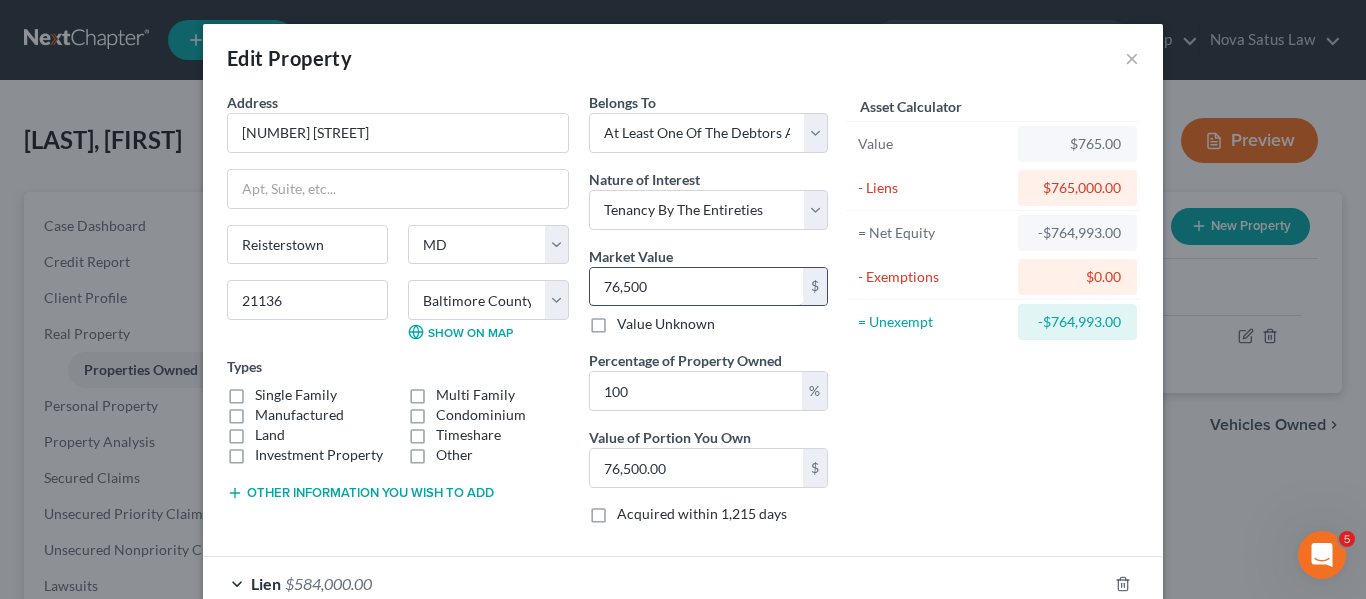 type on "76,5000" 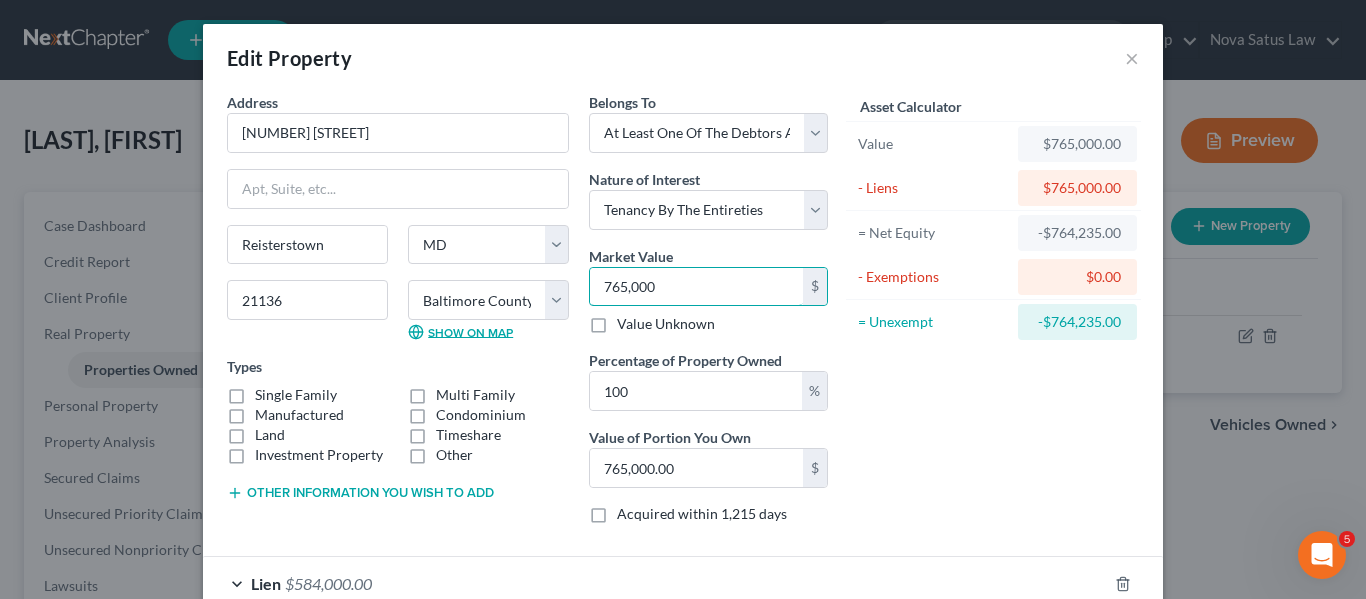 scroll, scrollTop: 176, scrollLeft: 0, axis: vertical 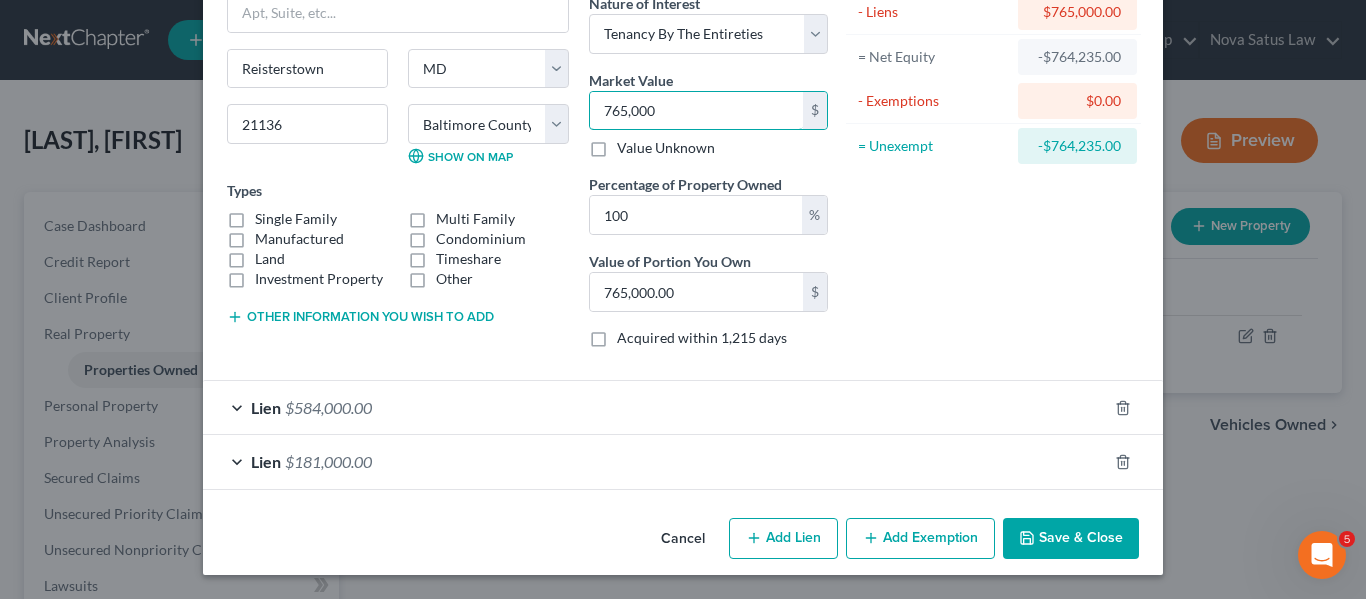 type on "765,000" 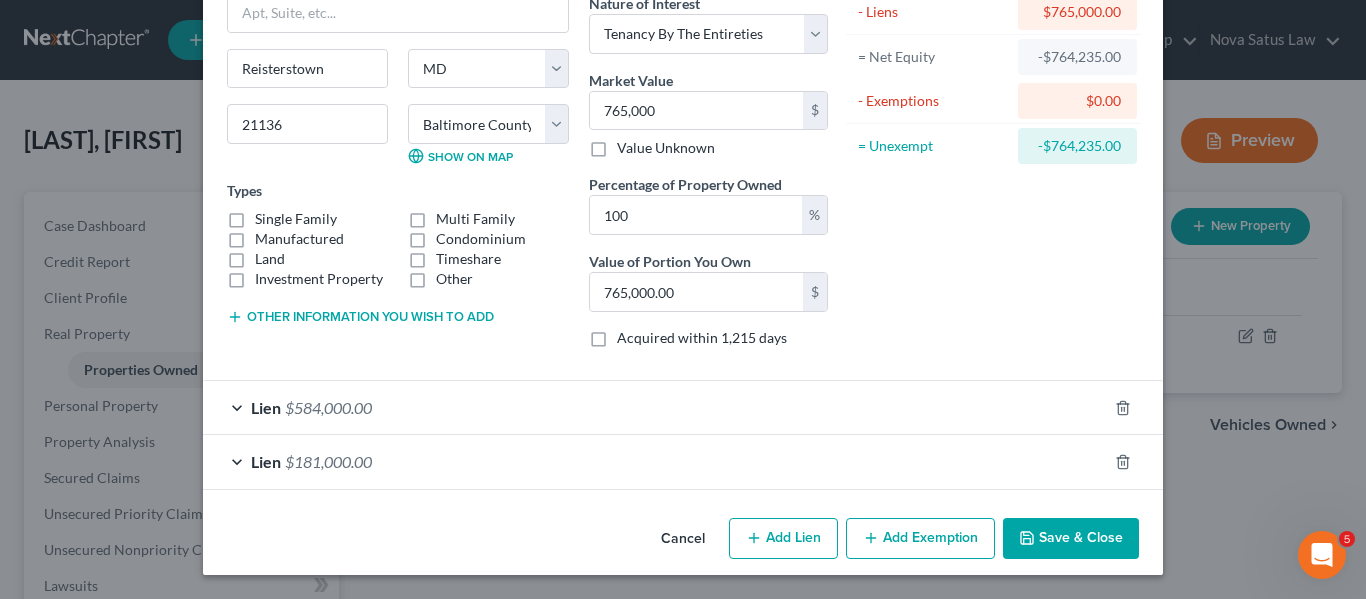 click on "Other information you wish to add" at bounding box center (360, 317) 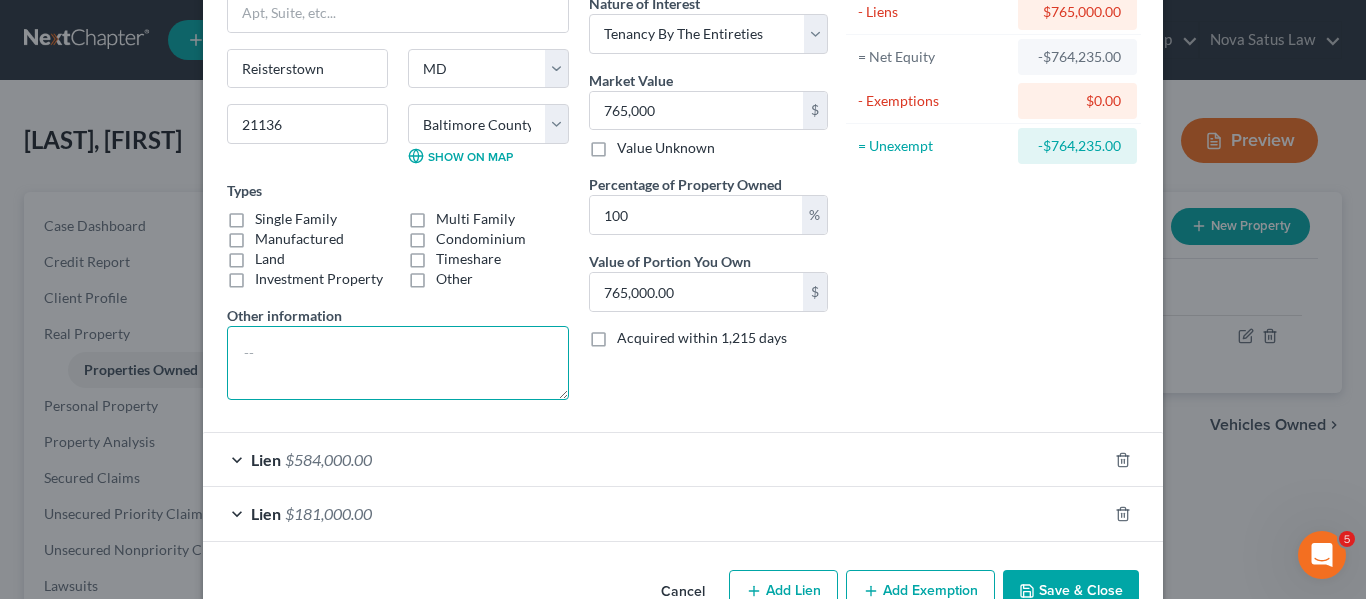 click at bounding box center [398, 363] 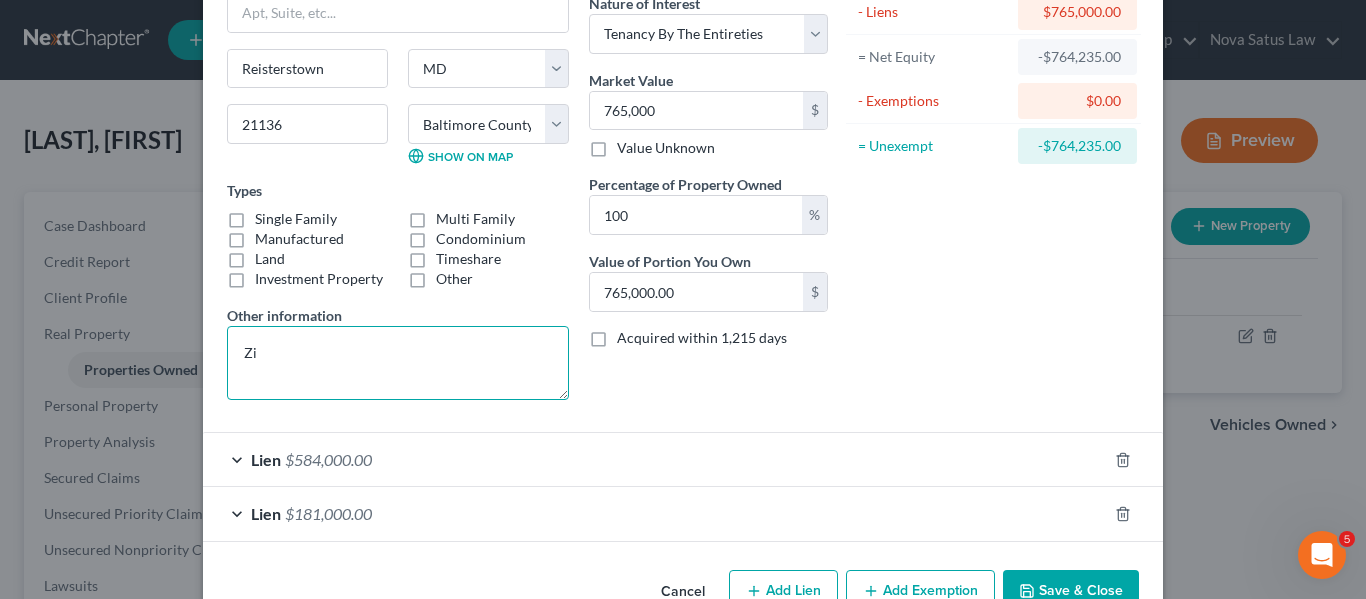 type on "Z" 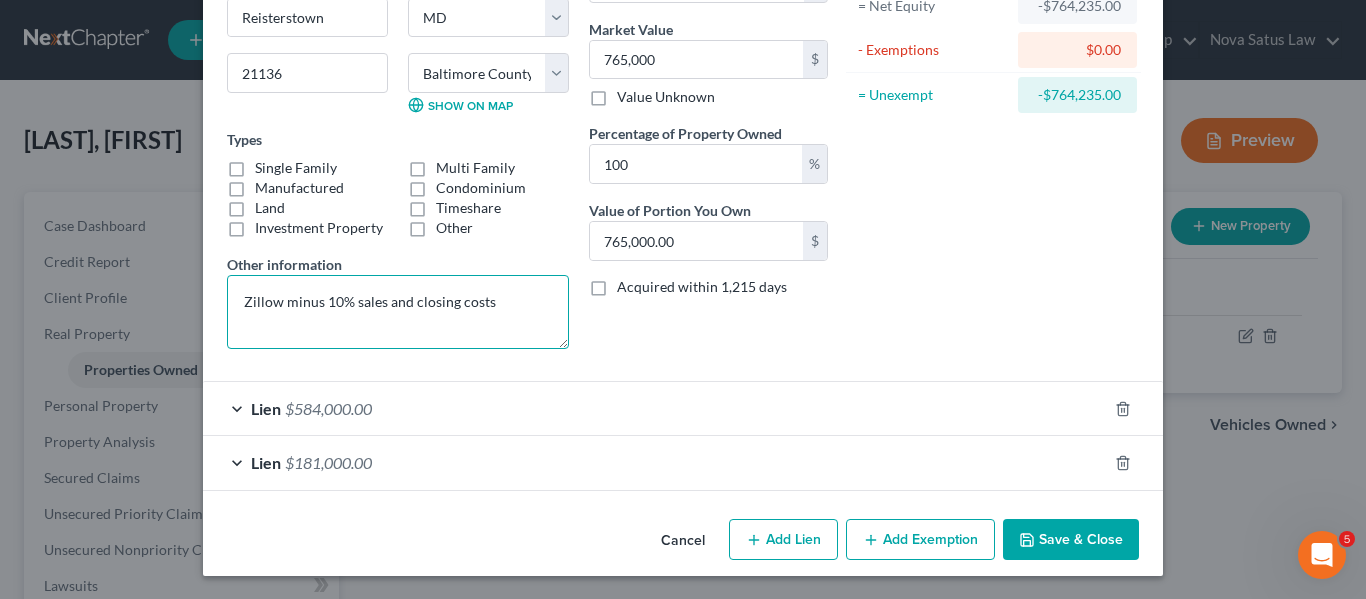 scroll, scrollTop: 228, scrollLeft: 0, axis: vertical 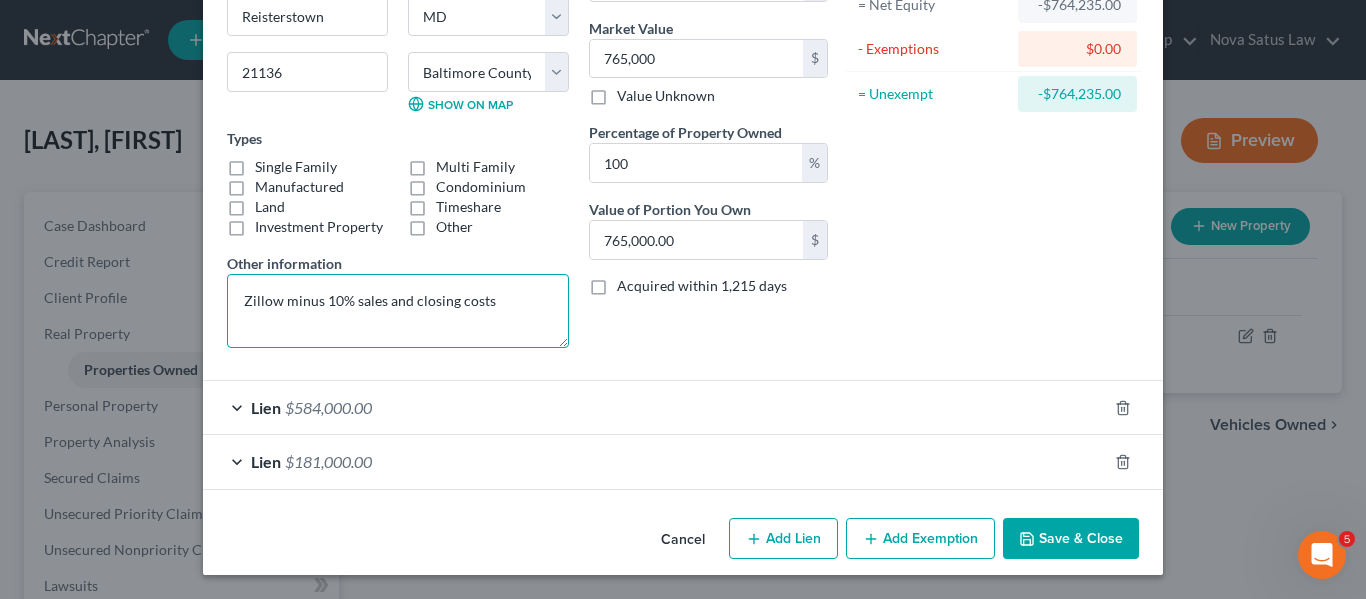 type on "Zillow minus 10% sales and closing costs" 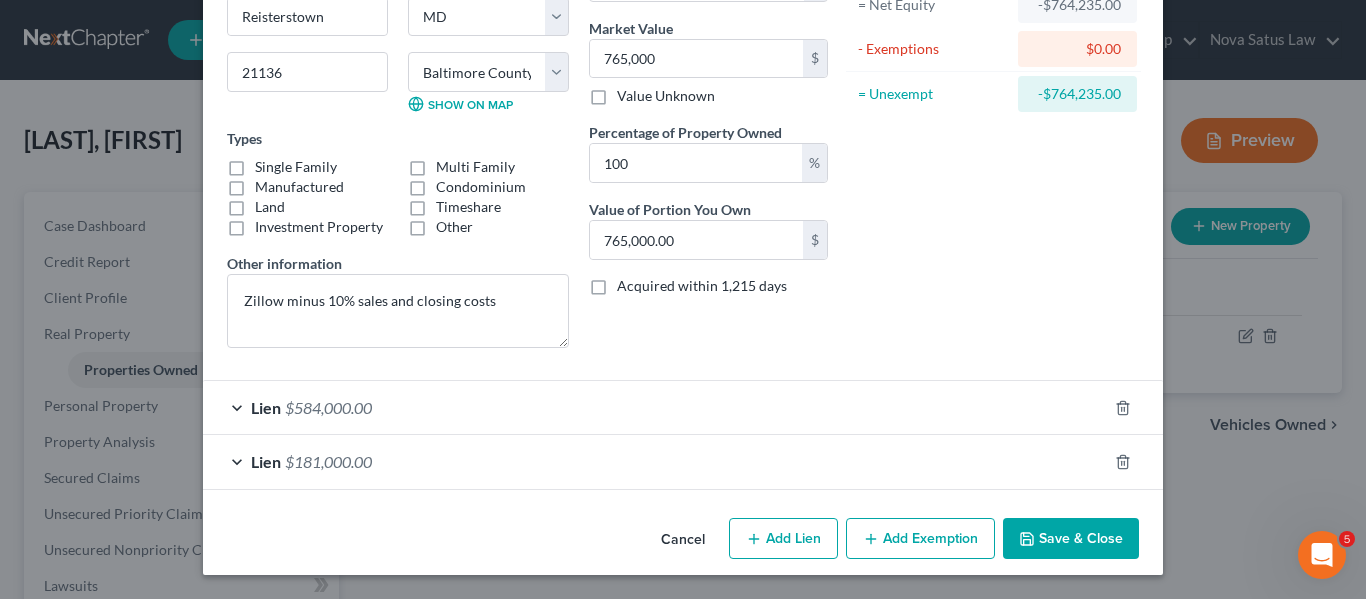 click on "Save & Close" at bounding box center (1071, 539) 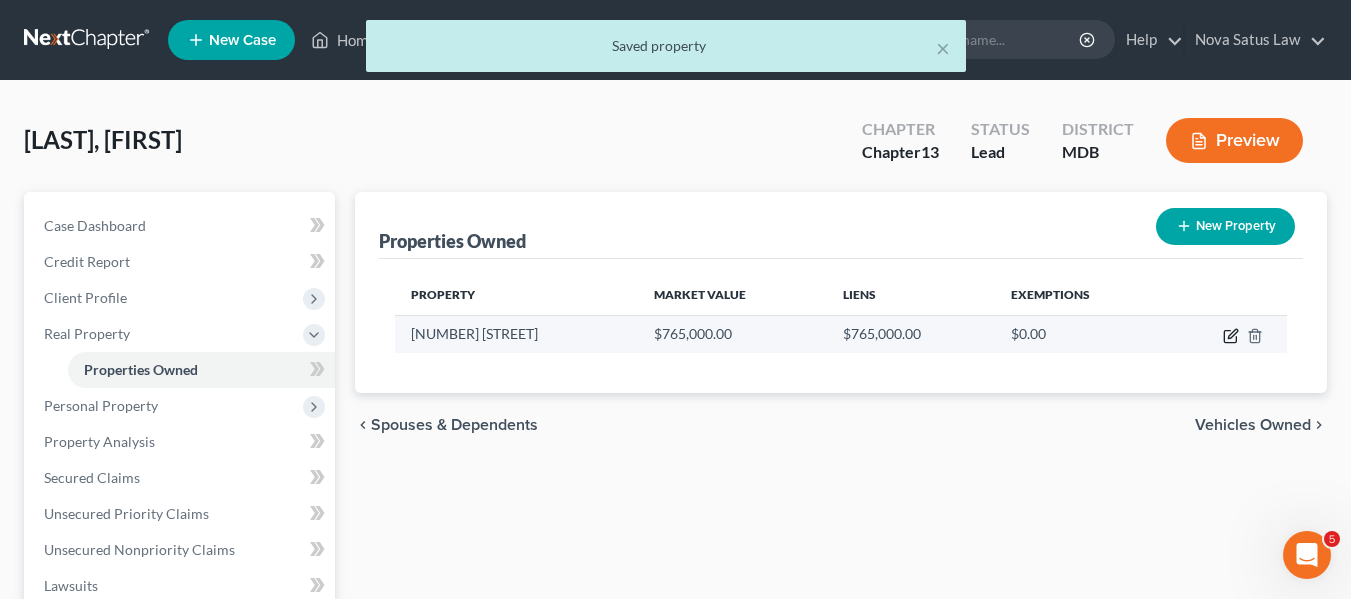 click 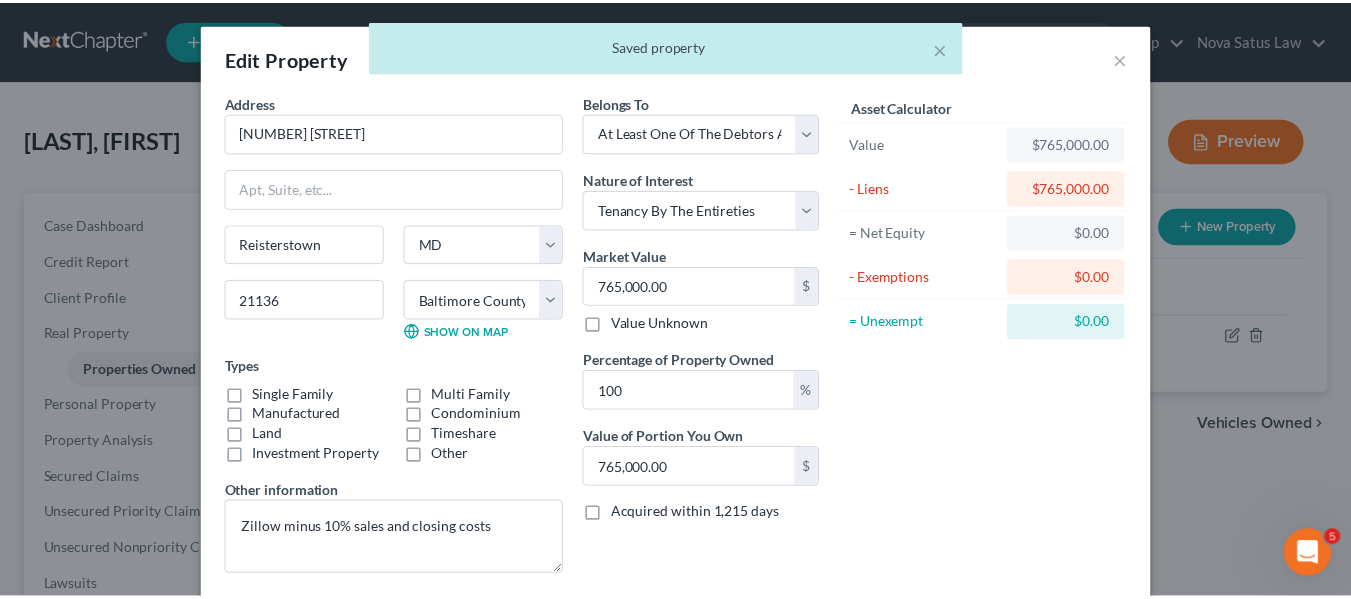 scroll, scrollTop: 228, scrollLeft: 0, axis: vertical 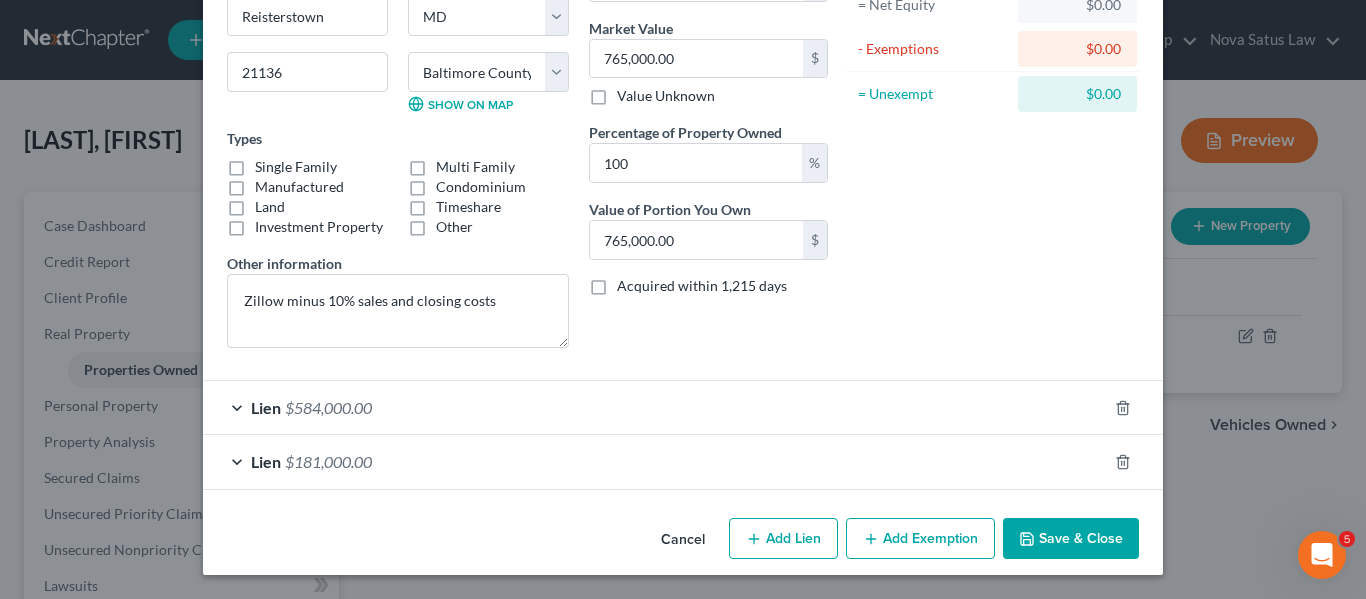 click on "Save & Close" at bounding box center [1071, 539] 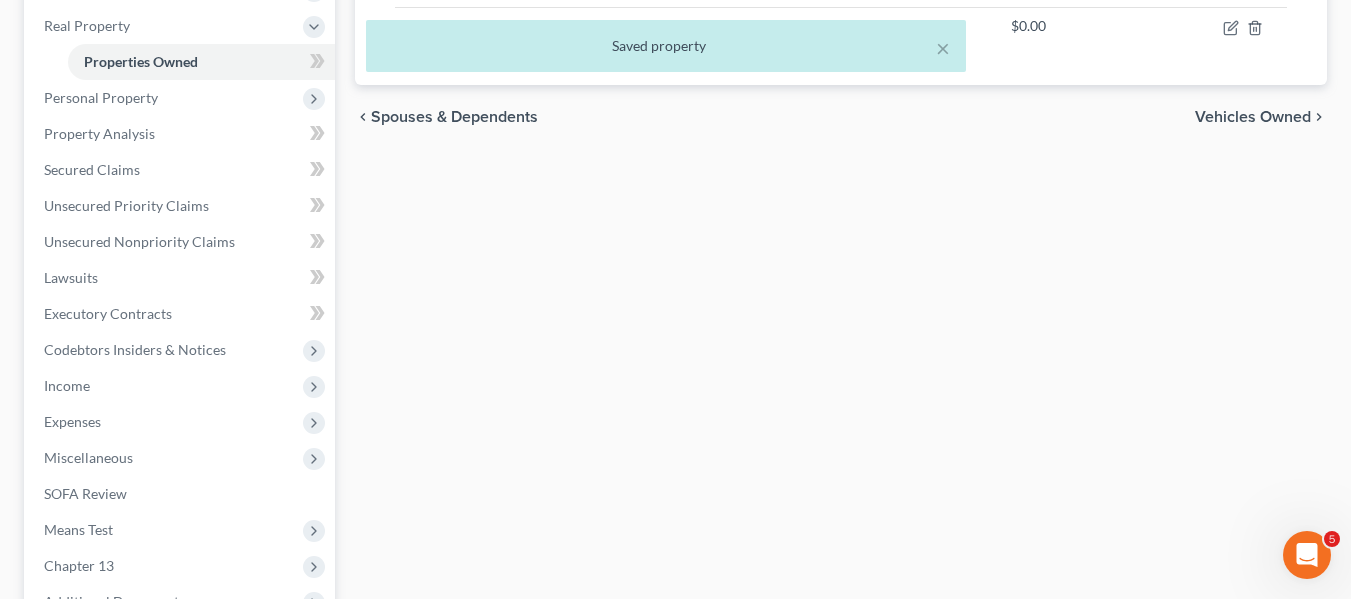 scroll, scrollTop: 309, scrollLeft: 0, axis: vertical 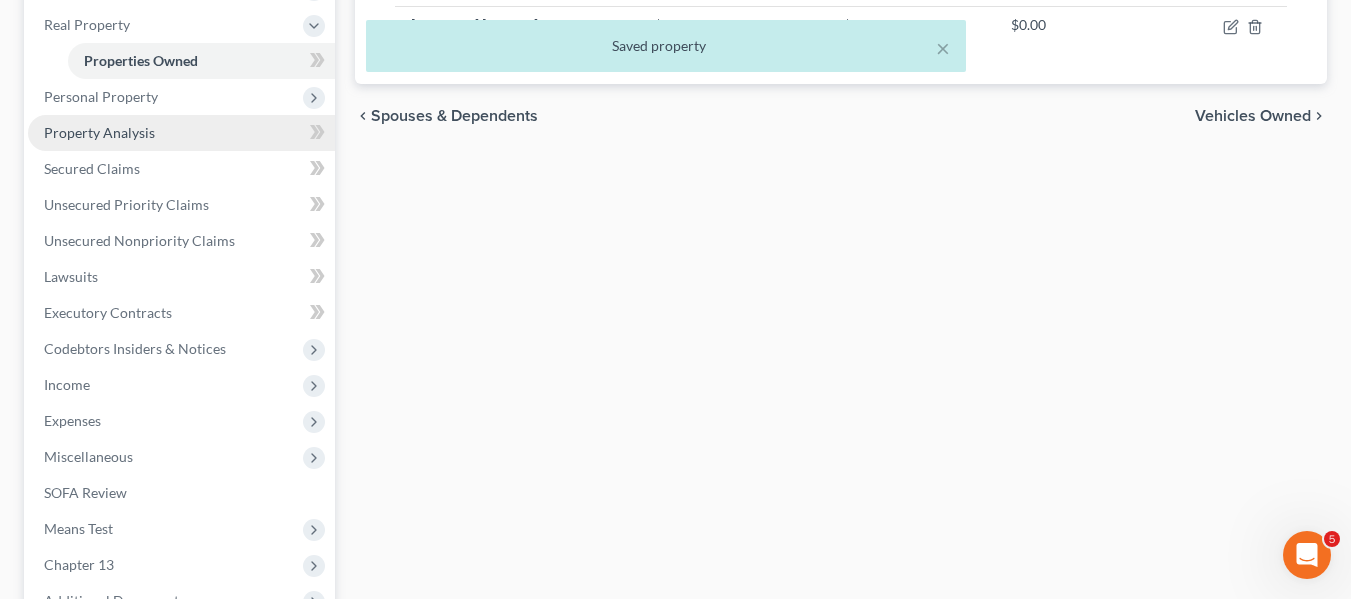 click on "Property Analysis" at bounding box center [99, 132] 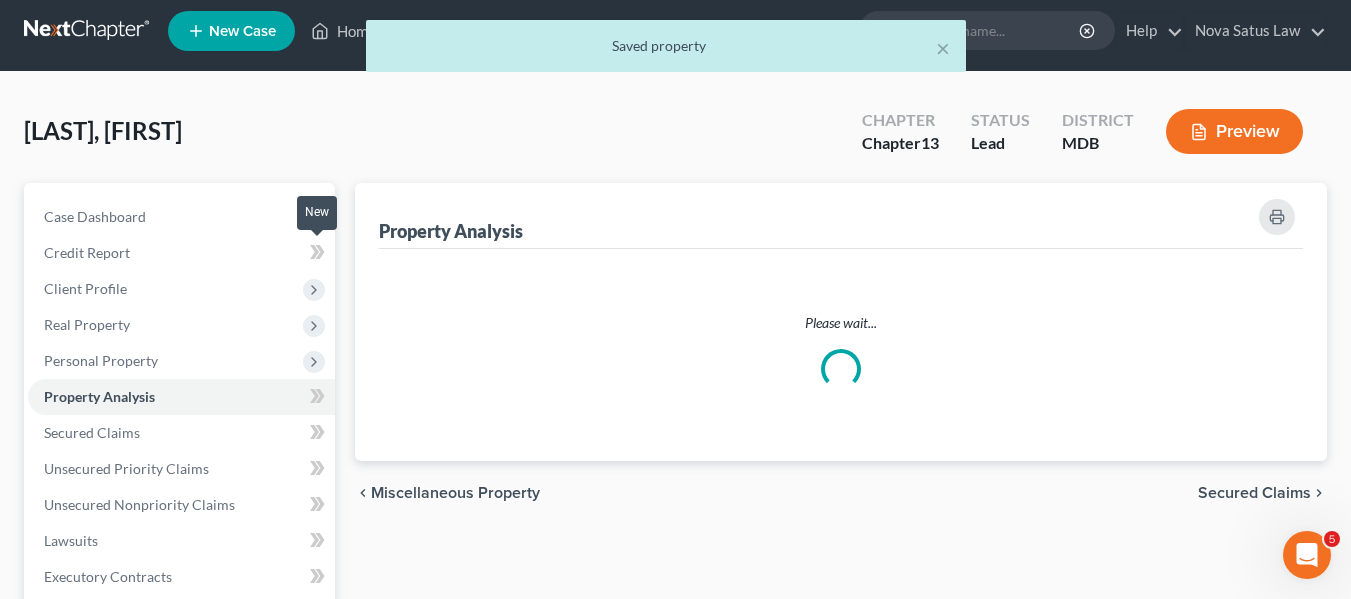 scroll, scrollTop: 0, scrollLeft: 0, axis: both 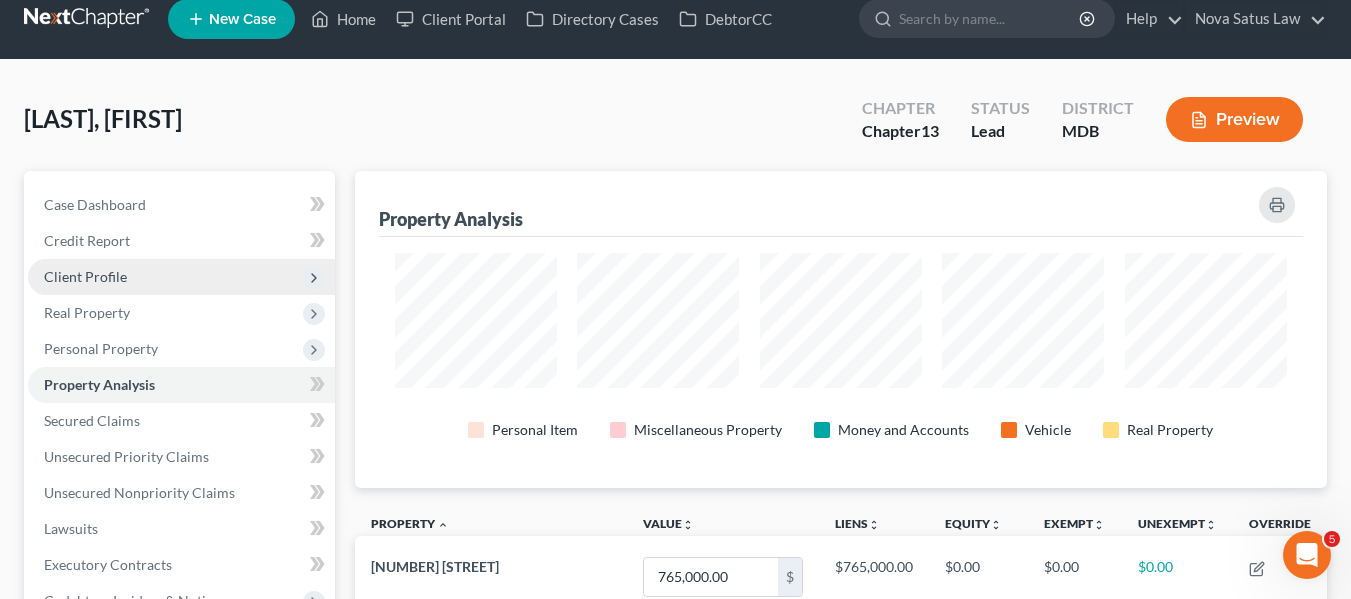 click on "Client Profile" at bounding box center [85, 276] 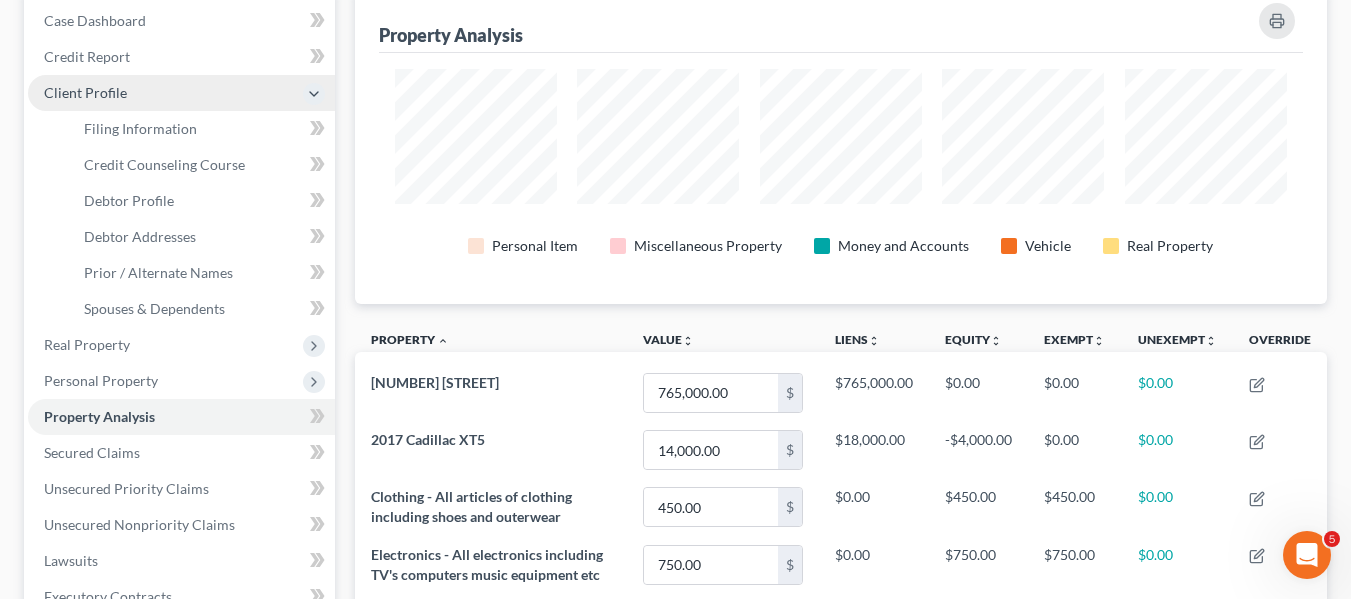 scroll, scrollTop: 207, scrollLeft: 0, axis: vertical 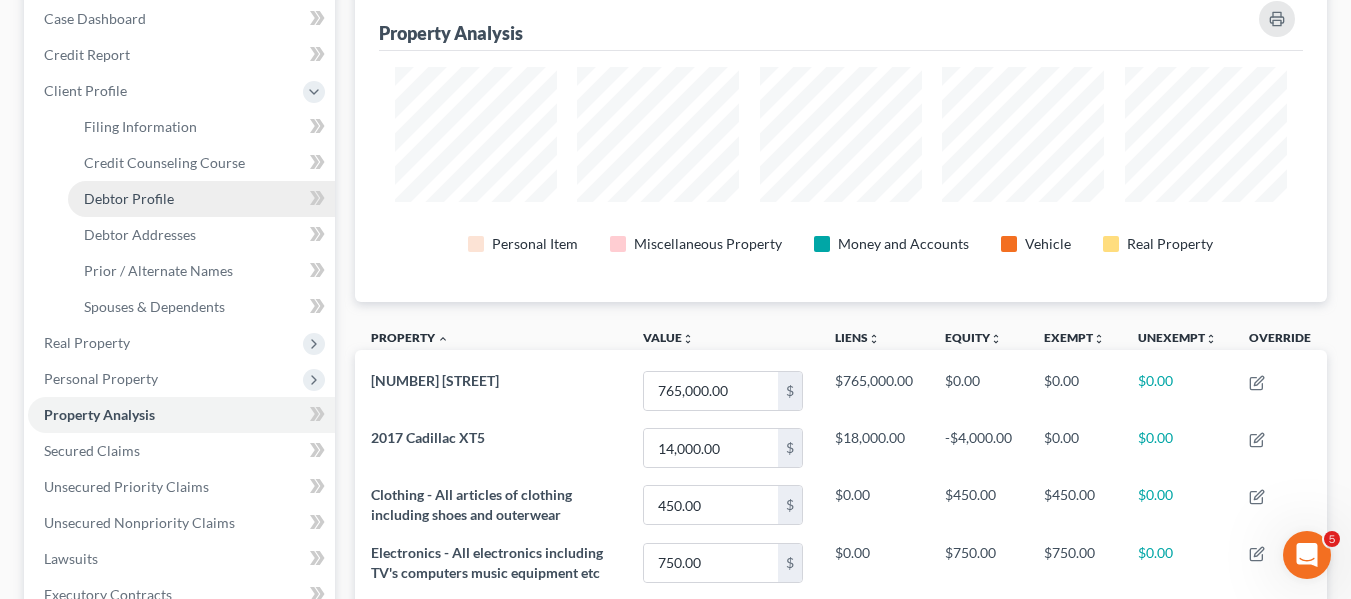 click on "Debtor Profile" at bounding box center (201, 199) 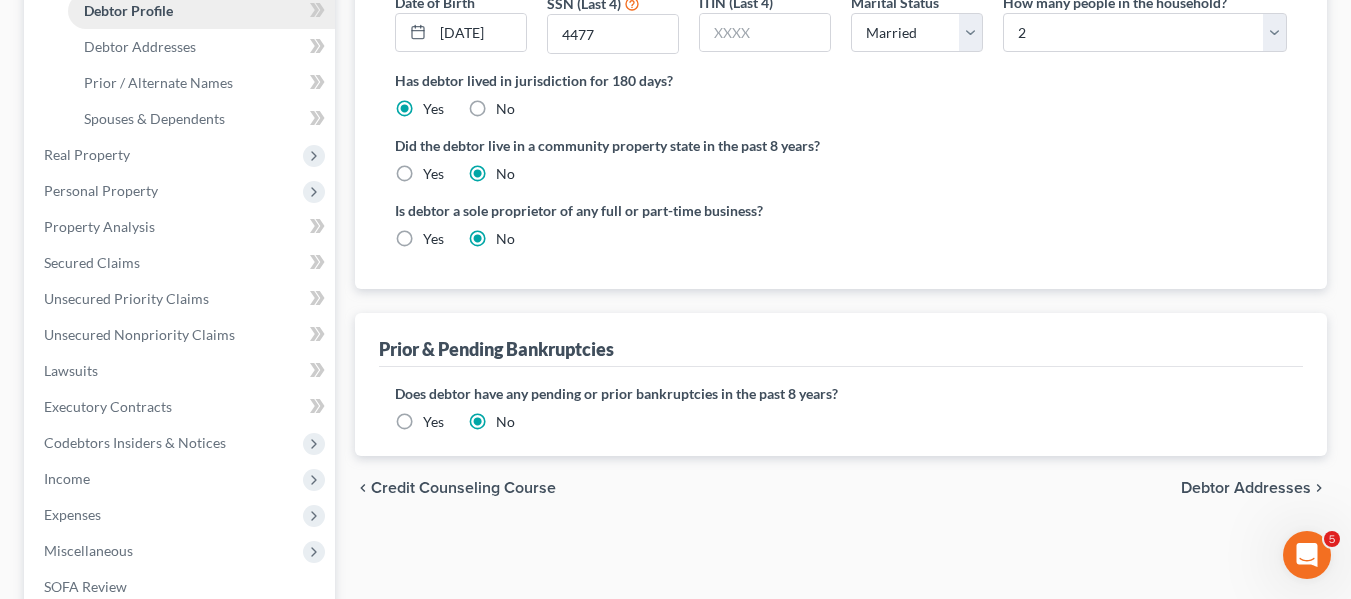 scroll, scrollTop: 396, scrollLeft: 0, axis: vertical 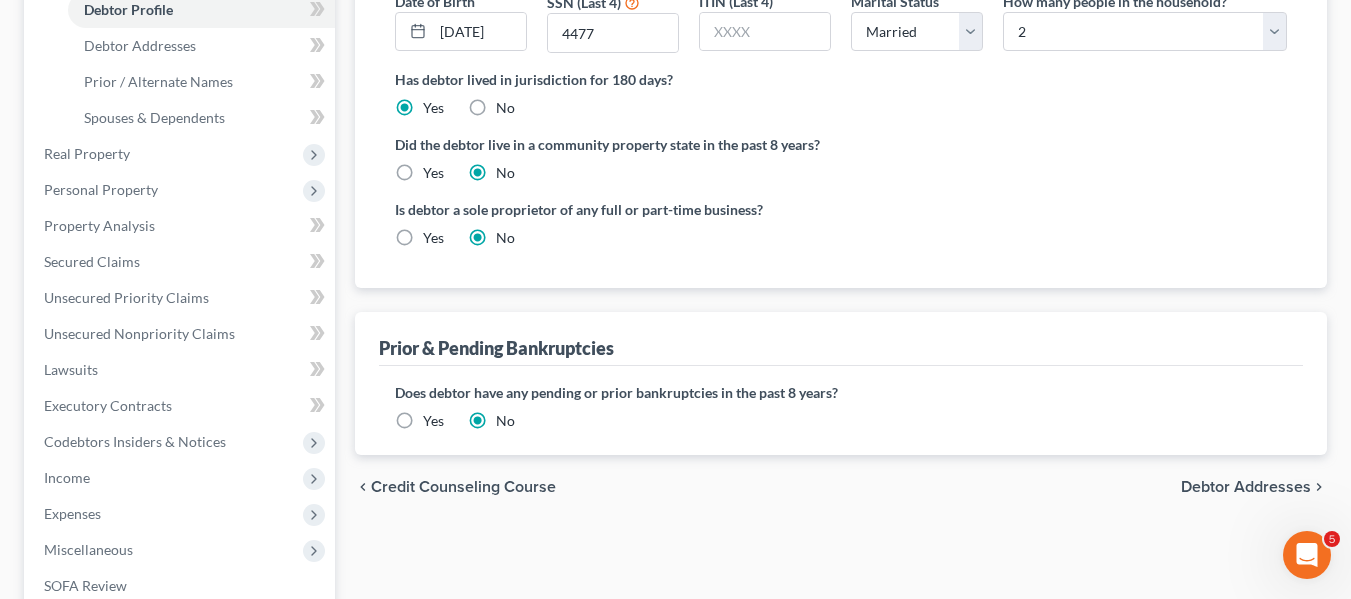 click on "Yes" at bounding box center [433, 421] 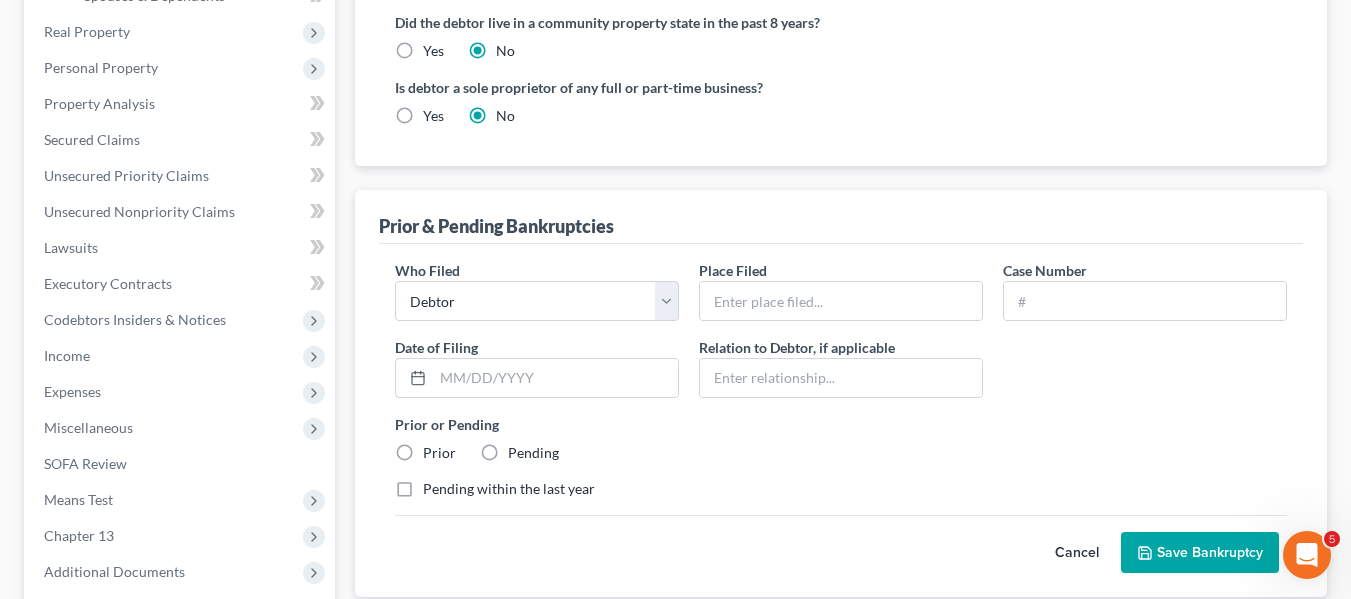 scroll, scrollTop: 520, scrollLeft: 0, axis: vertical 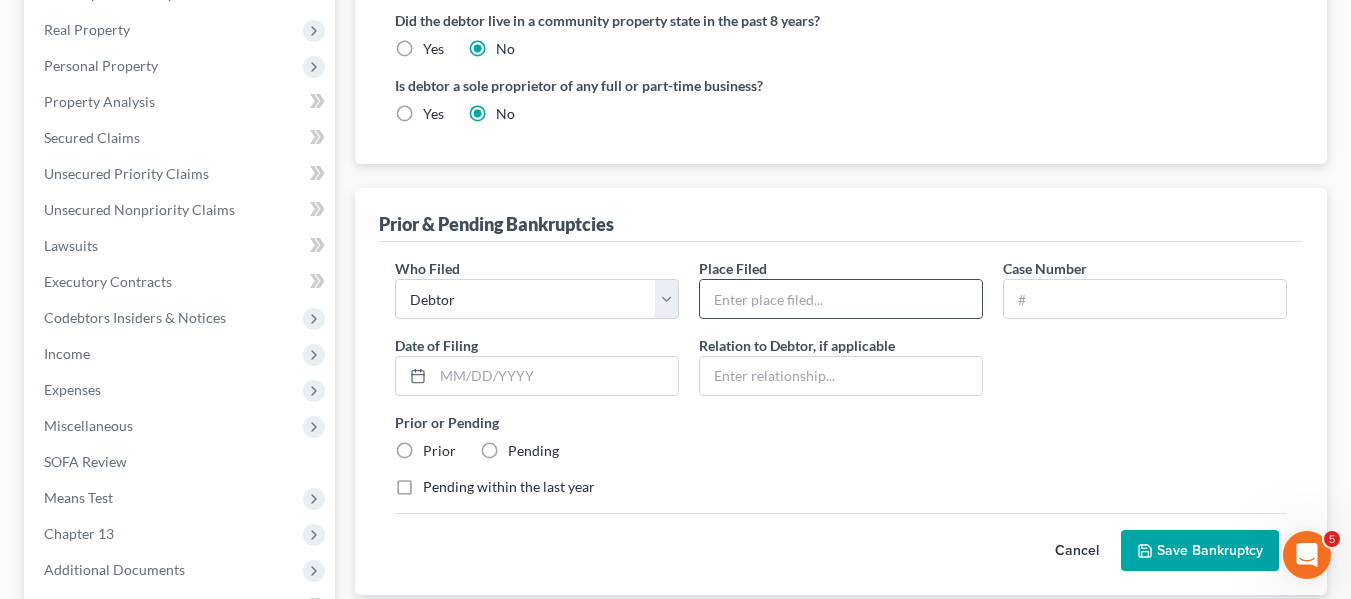 click at bounding box center (841, 299) 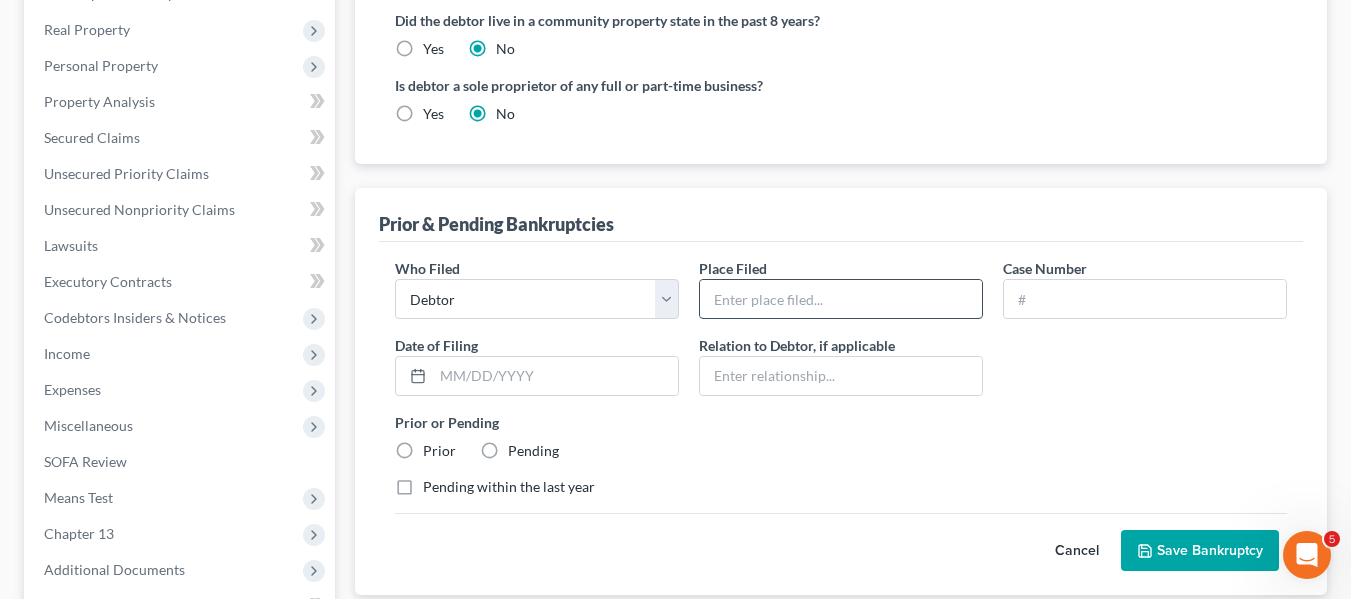 type on "MD" 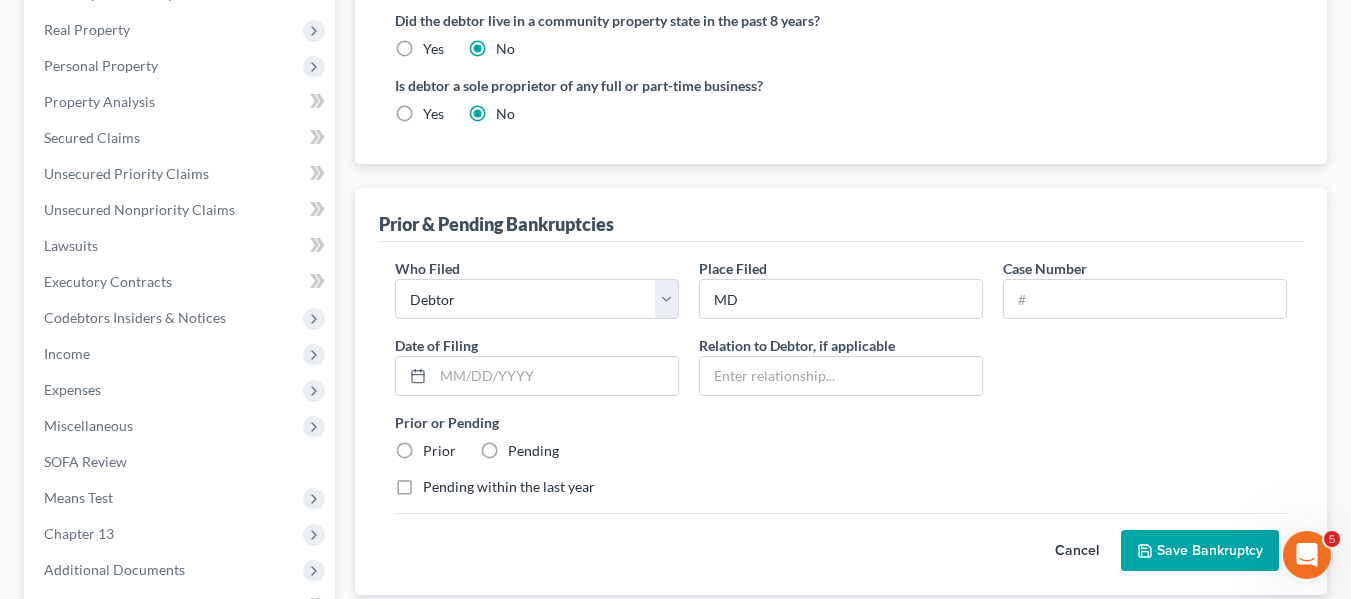 click on "Who Filed
*
Debtor Other
Place Filed
*
MD Case Number
Date of Filing
*
Relation to Debtor, if applicable Prior or Pending Prior Pending Pending within the last year" at bounding box center (841, 385) 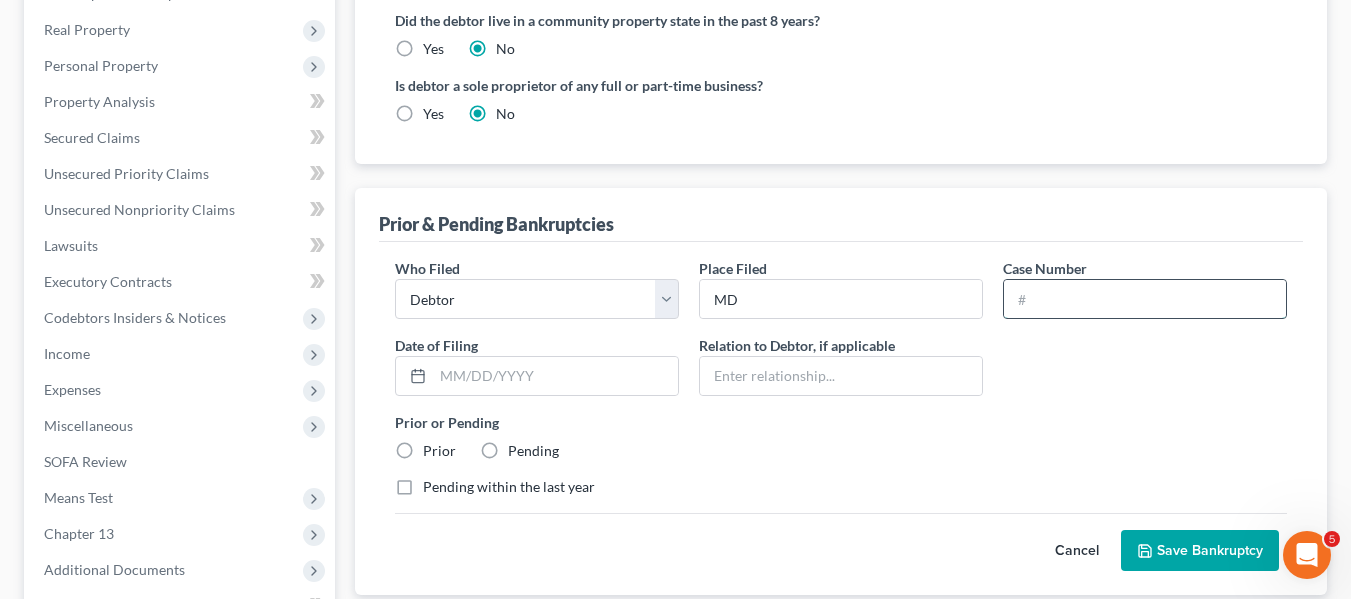 click at bounding box center (1145, 299) 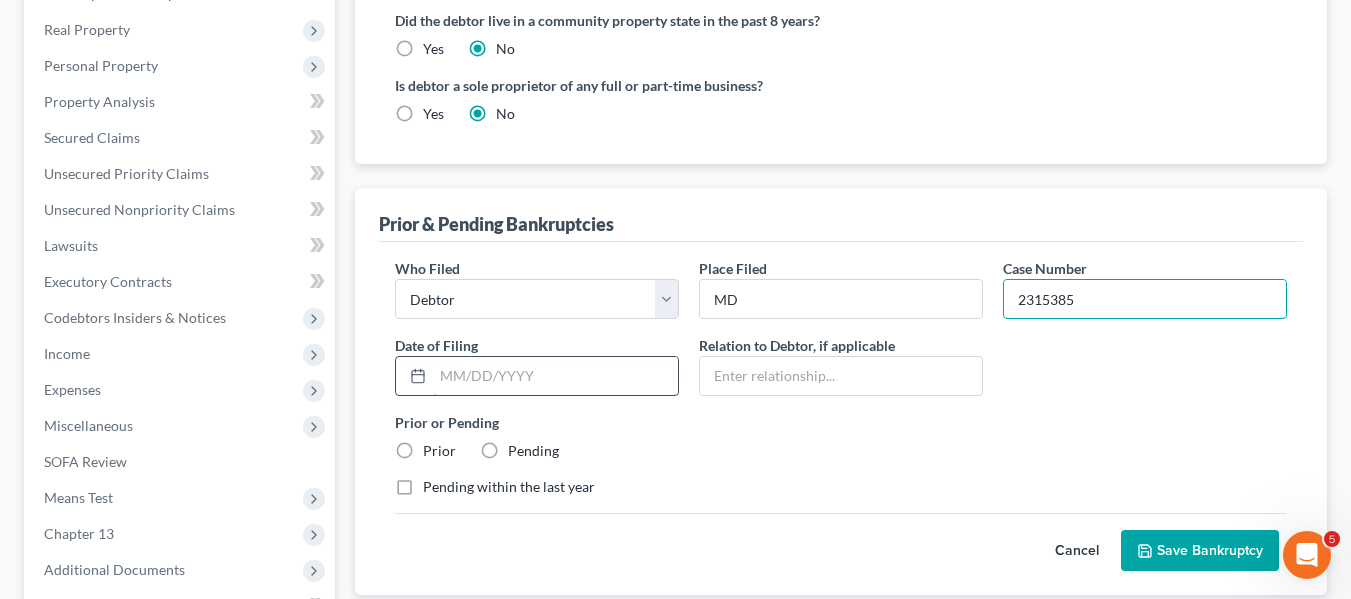 type on "2315385" 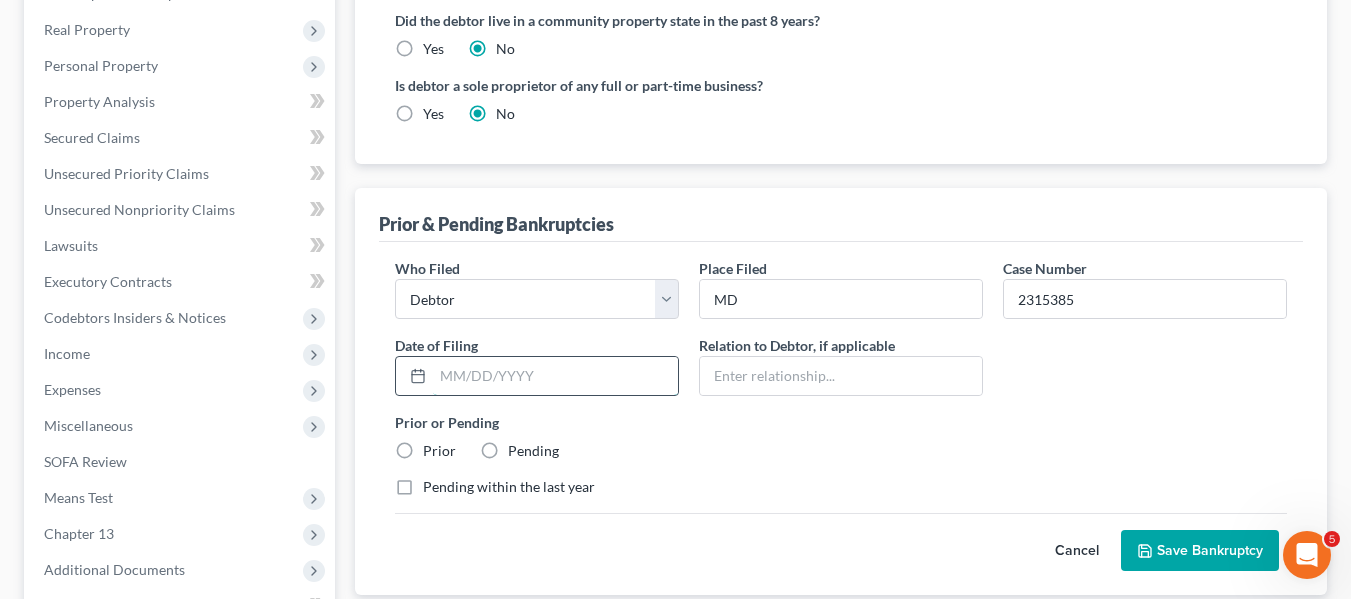 click at bounding box center [555, 376] 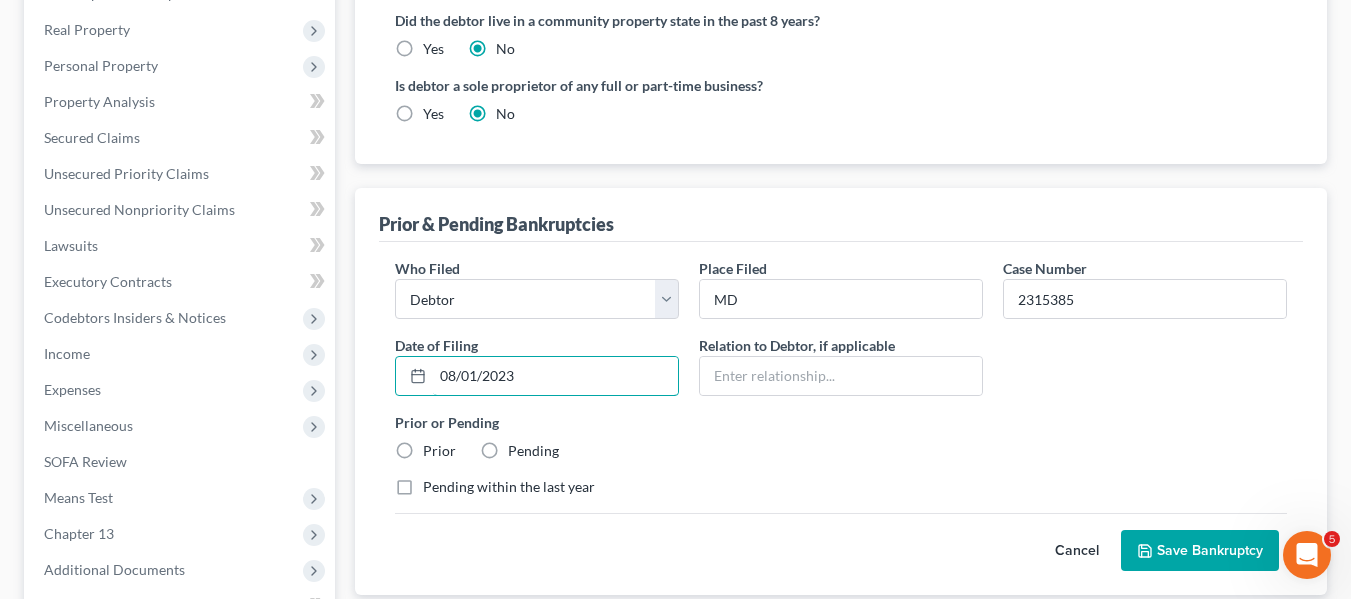 type on "08/01/2023" 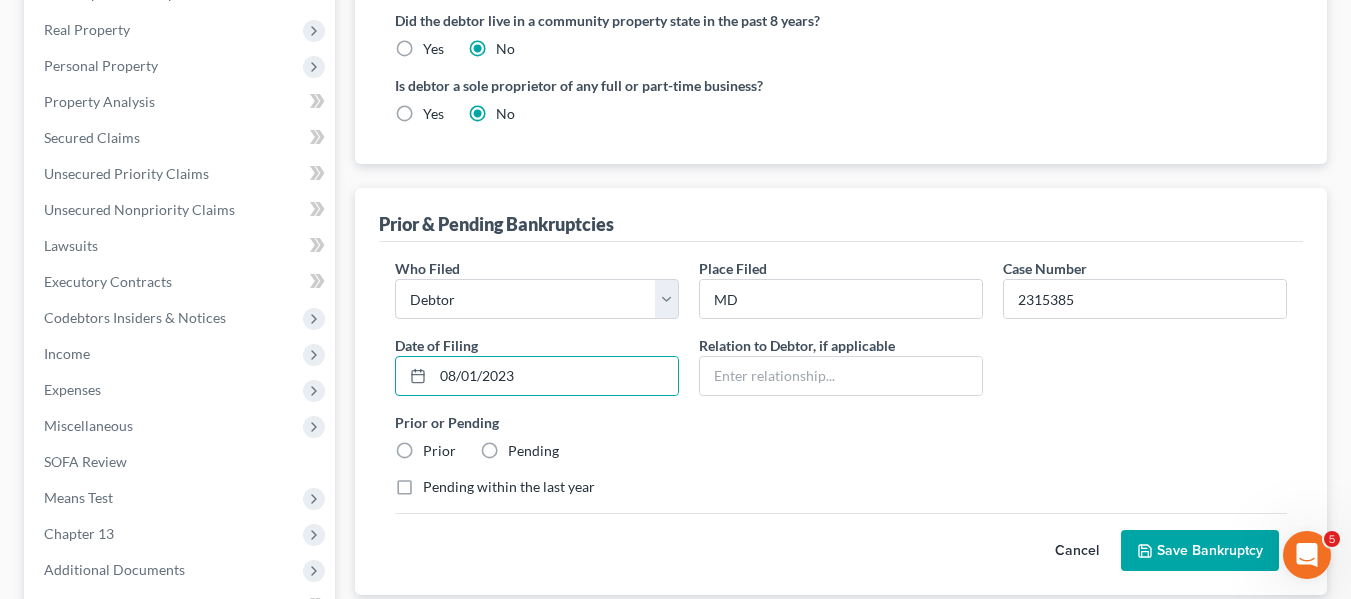 click on "Prior" at bounding box center (439, 451) 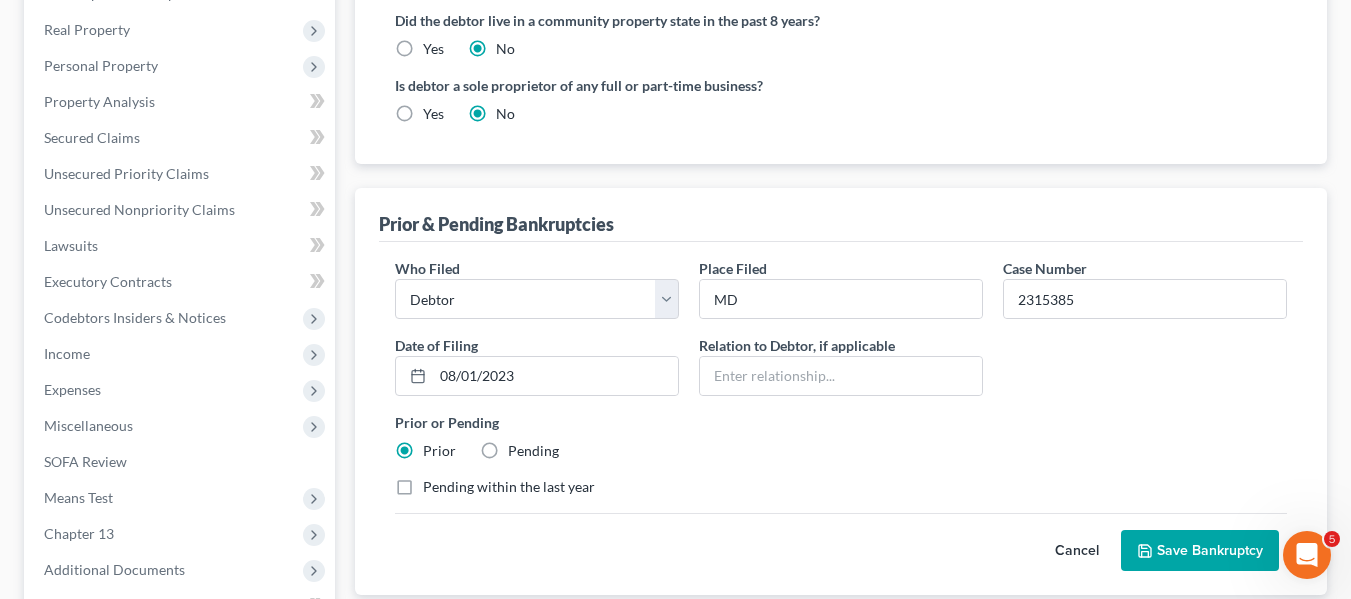 click on "Save Bankruptcy" at bounding box center (1200, 551) 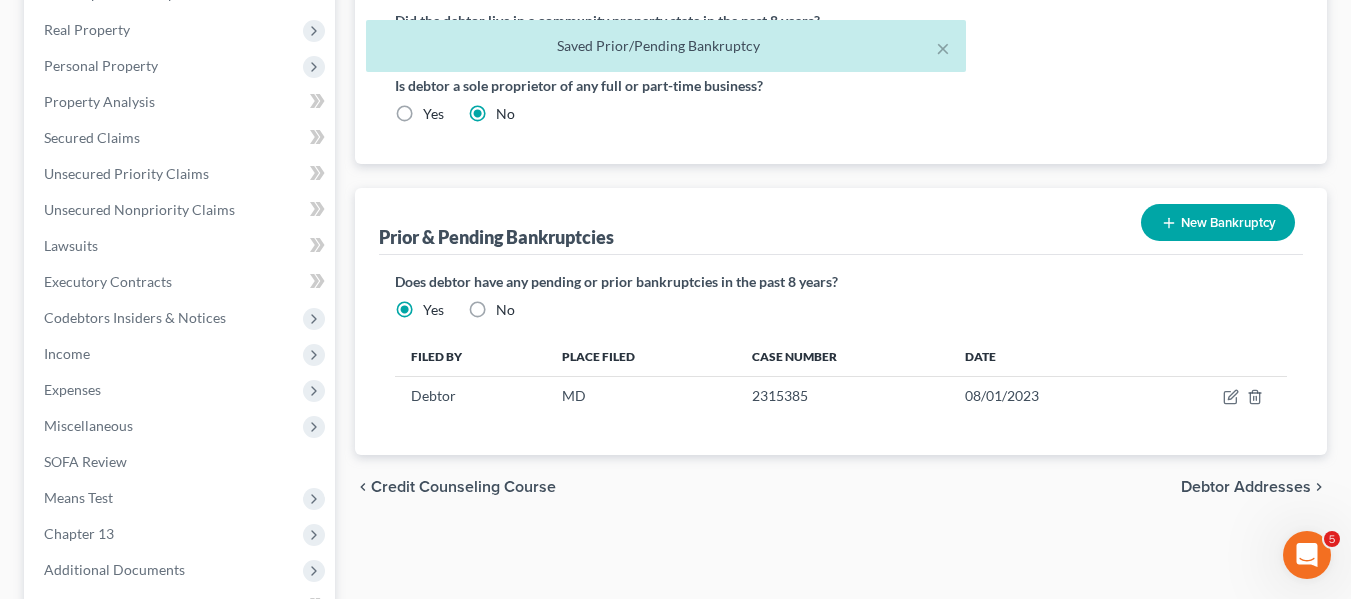scroll, scrollTop: 752, scrollLeft: 0, axis: vertical 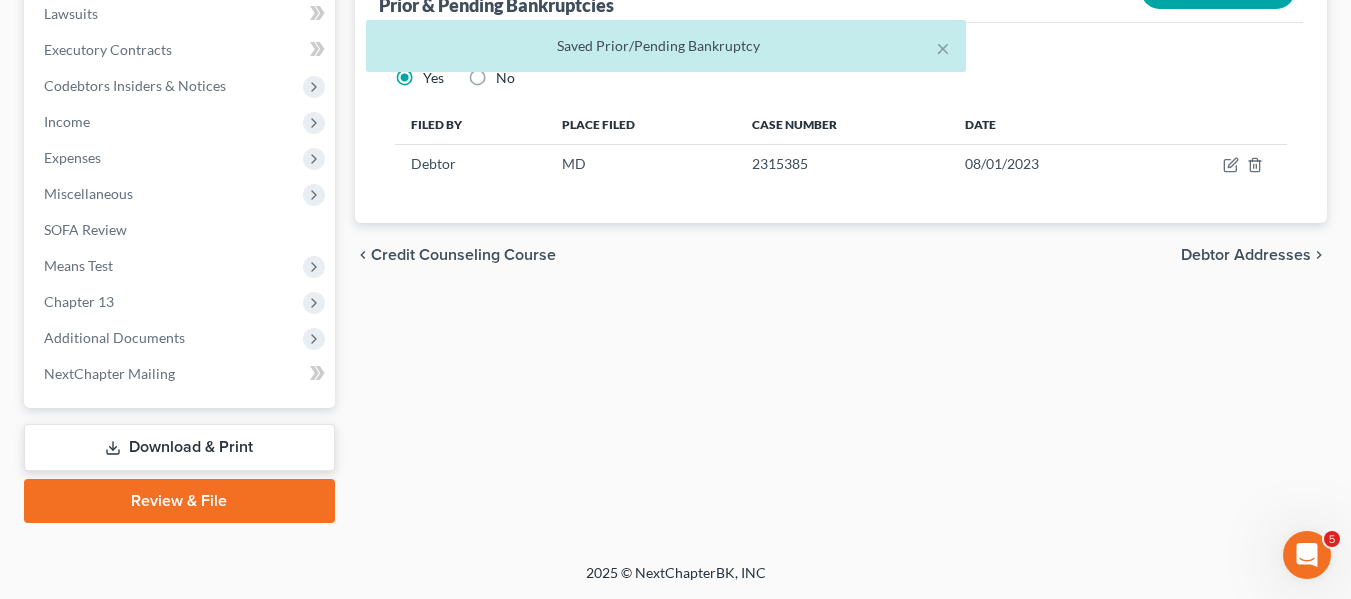 click on "Download & Print" at bounding box center (179, 447) 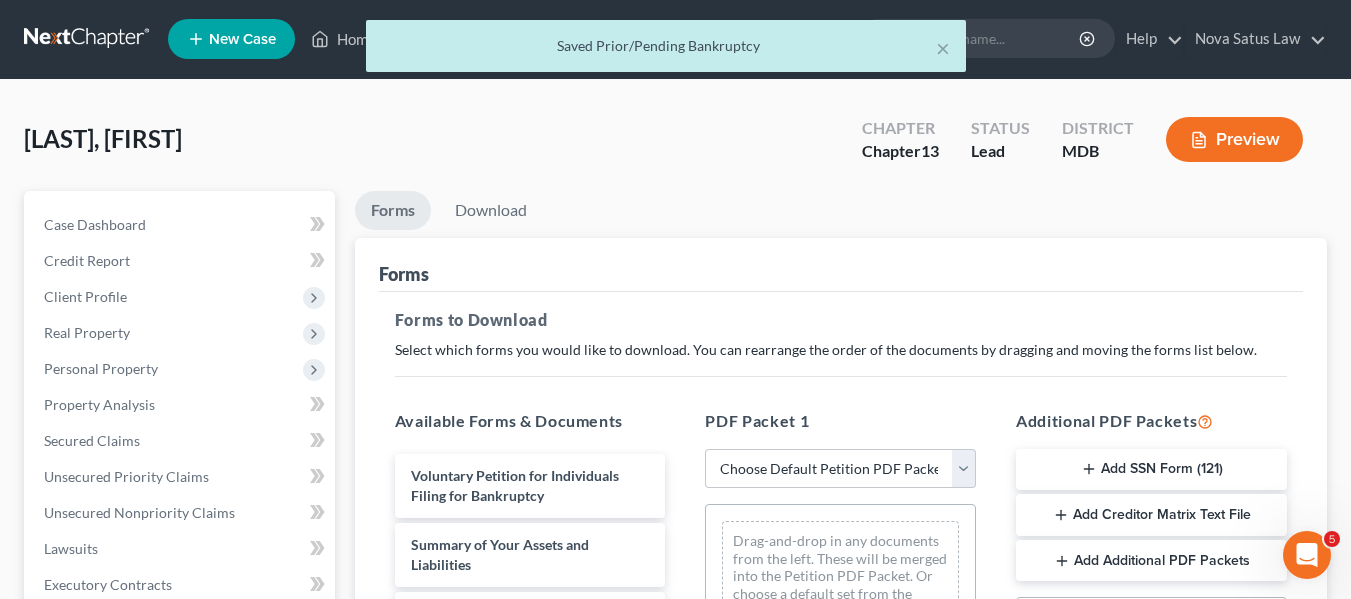 scroll, scrollTop: 0, scrollLeft: 0, axis: both 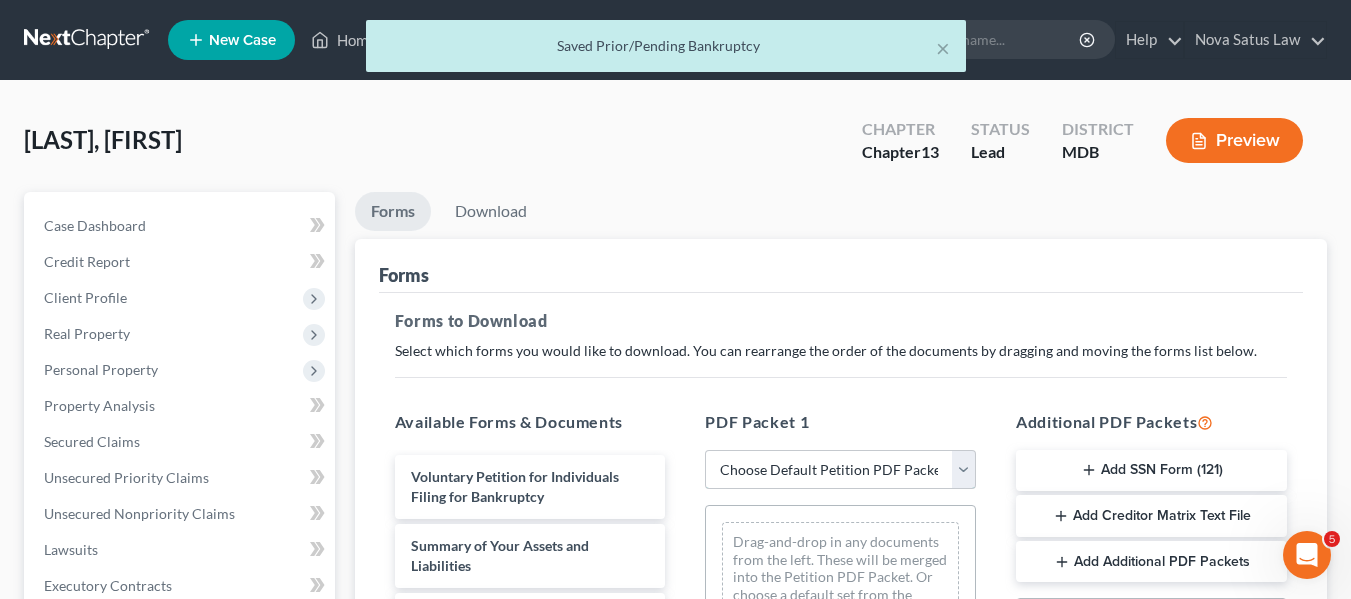 click on "Choose Default Petition PDF Packet Complete Bankruptcy Petition (all forms and schedules) Emergency Filing Forms (Petition and Creditor List Only) Amended Forms Signature Pages Only Supplemental Post Petition (Sch. I & J) Supplemental Post Petition (Sch. I) Supplemental Post Petition (Sch. J) AJ" at bounding box center [840, 470] 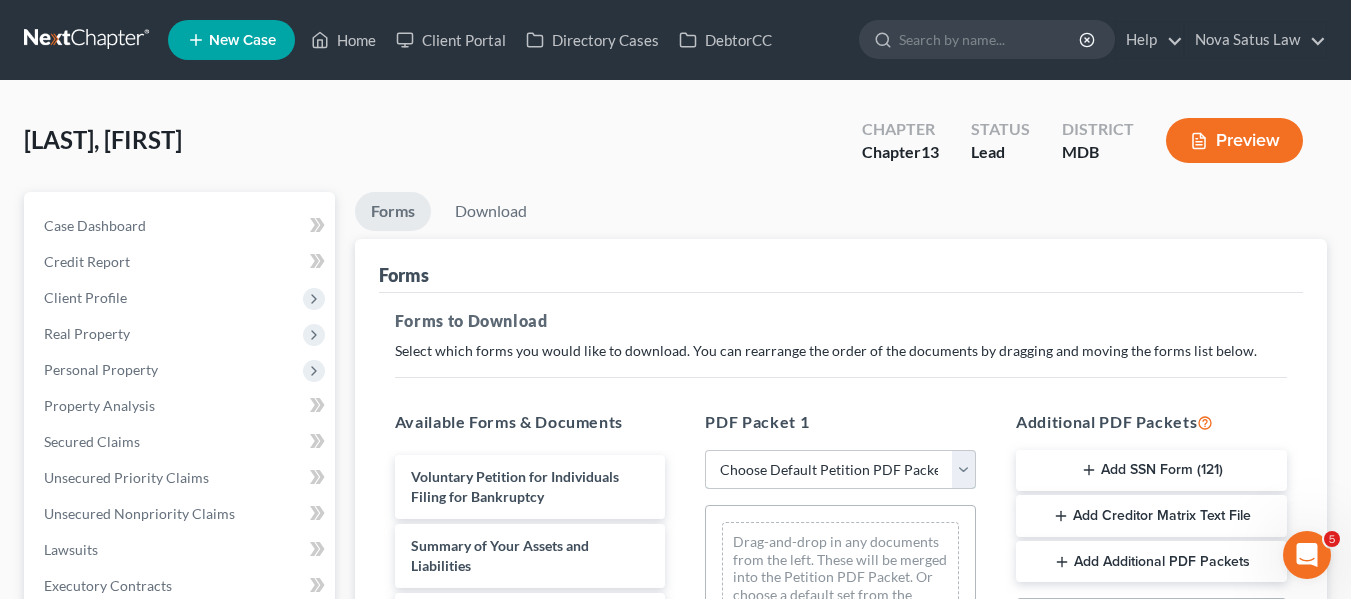 select on "0" 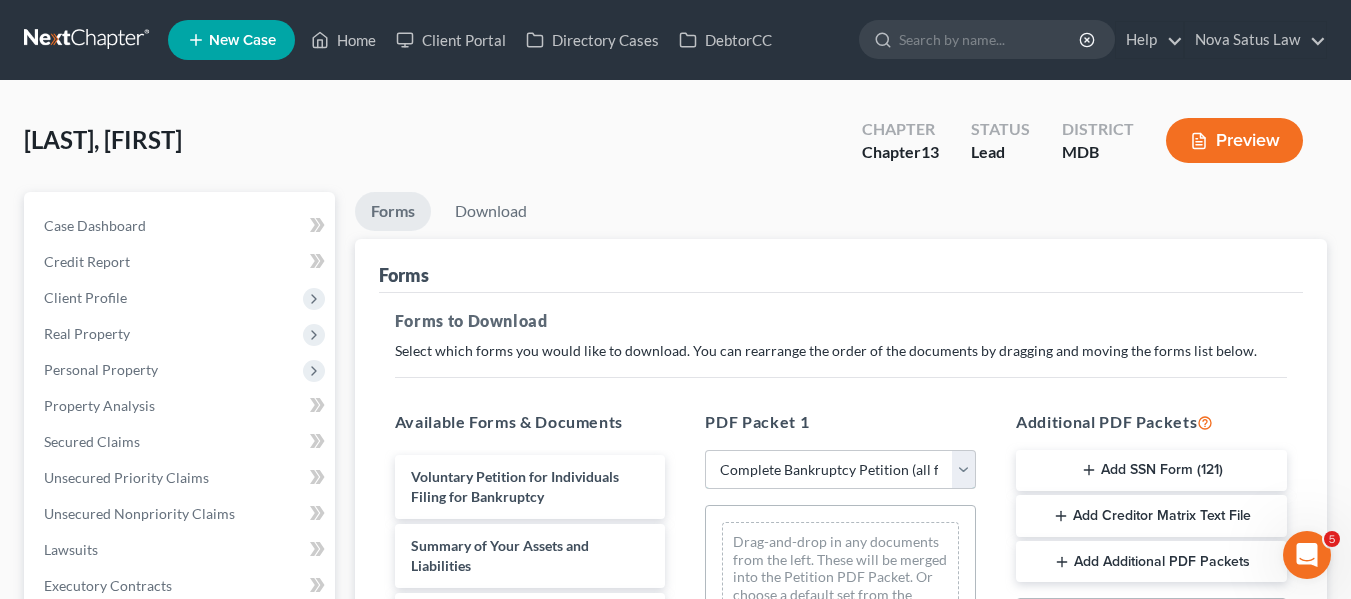 click on "Choose Default Petition PDF Packet Complete Bankruptcy Petition (all forms and schedules) Emergency Filing Forms (Petition and Creditor List Only) Amended Forms Signature Pages Only Supplemental Post Petition (Sch. I & J) Supplemental Post Petition (Sch. I) Supplemental Post Petition (Sch. J) AJ" at bounding box center [840, 470] 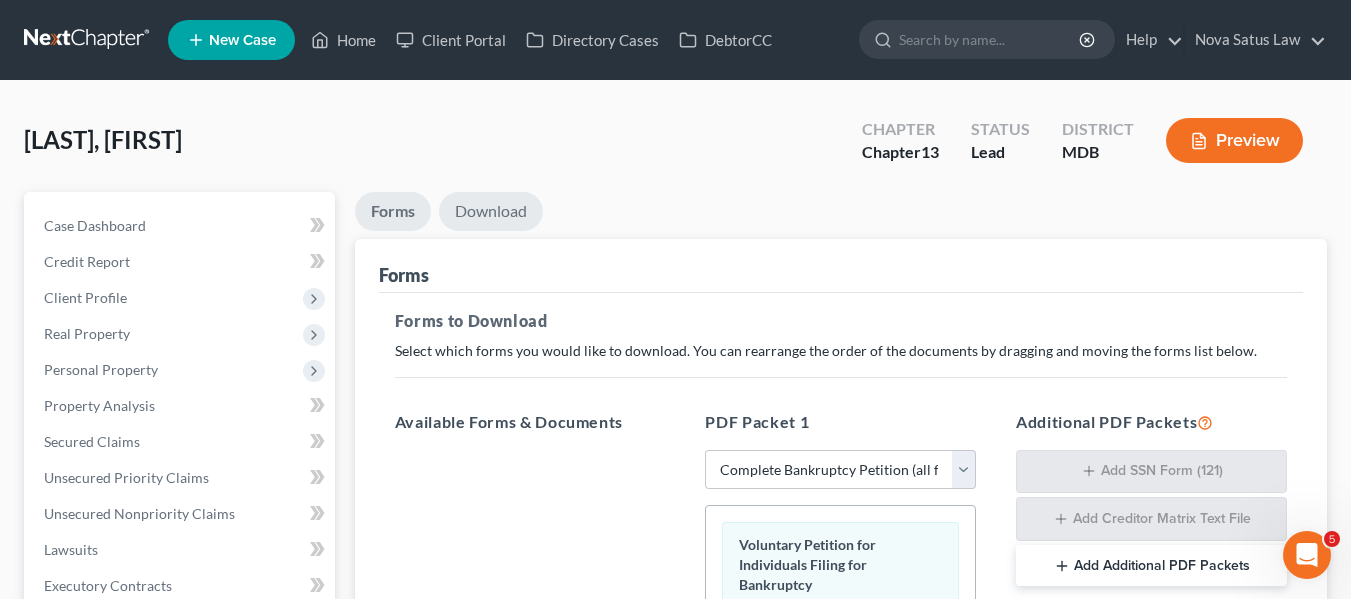 click on "Download" at bounding box center (491, 211) 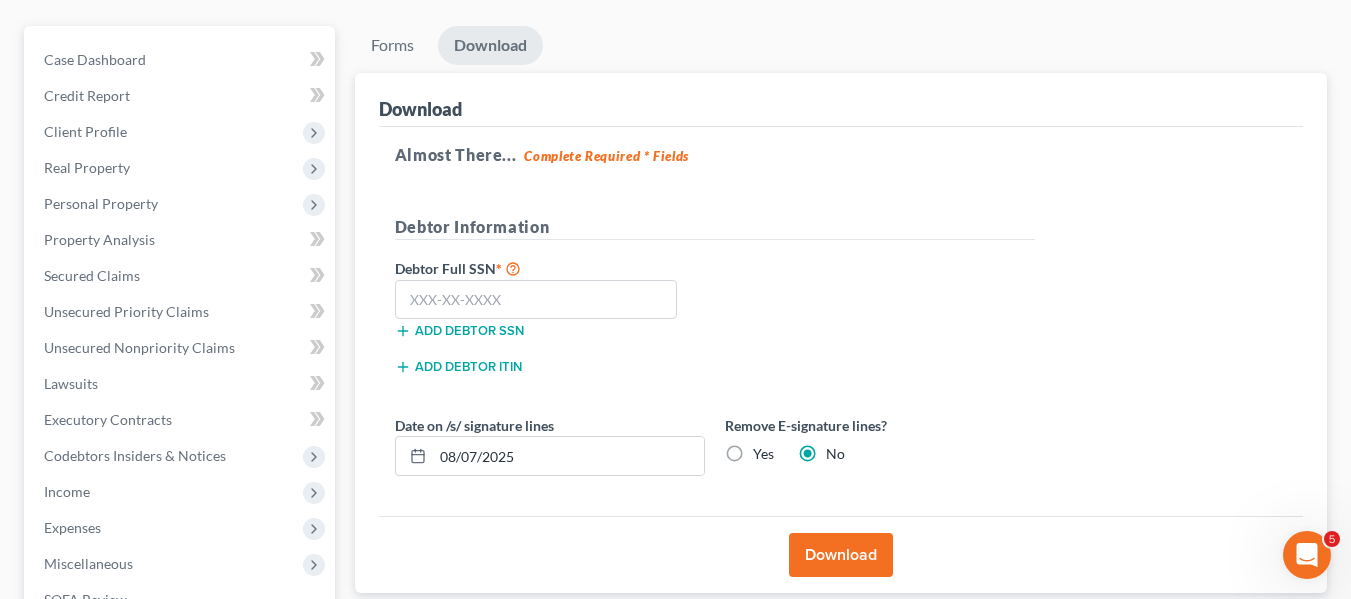 scroll, scrollTop: 167, scrollLeft: 0, axis: vertical 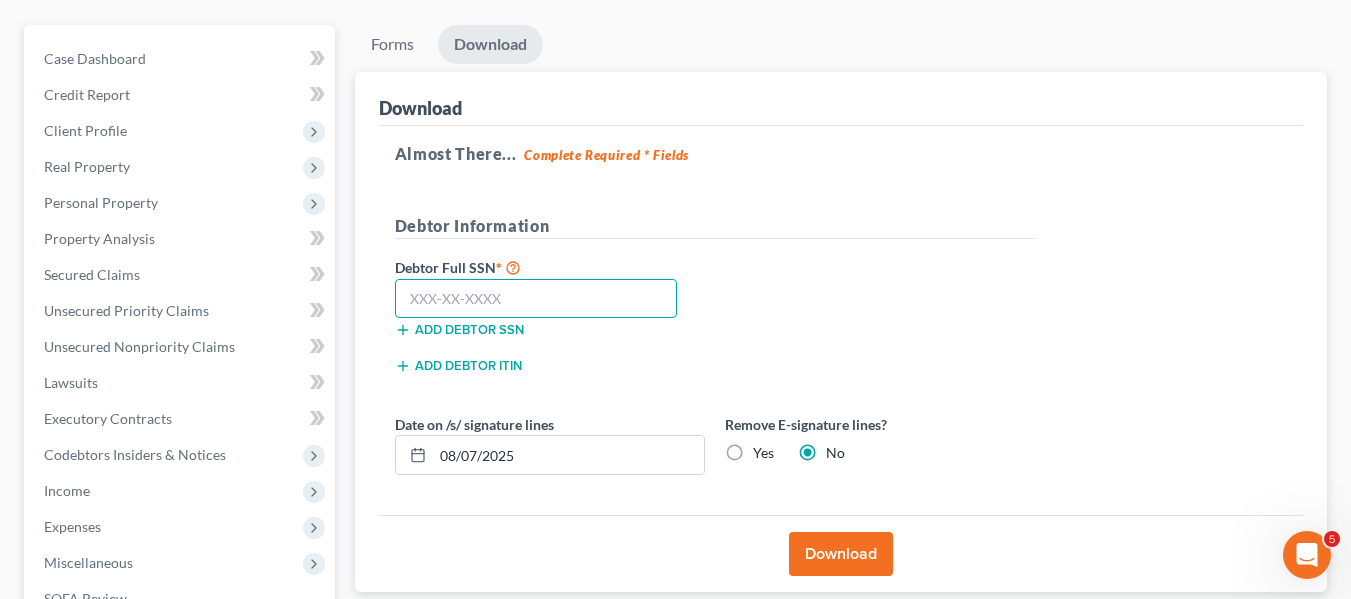 click at bounding box center (536, 299) 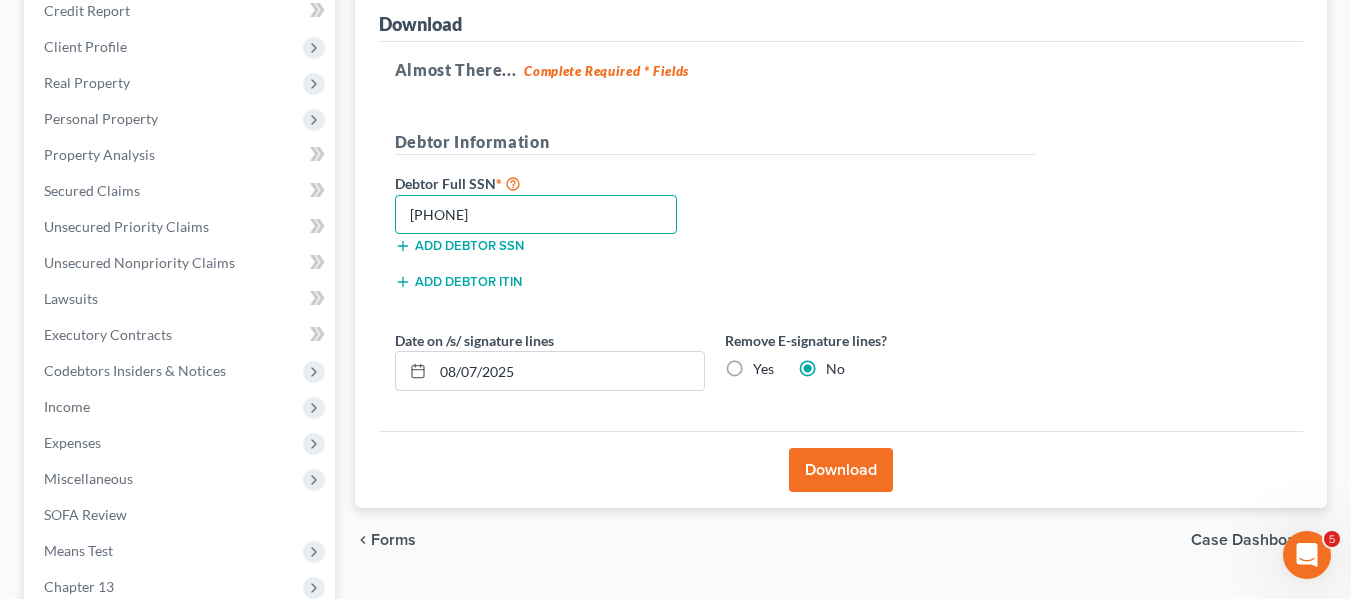 scroll, scrollTop: 252, scrollLeft: 0, axis: vertical 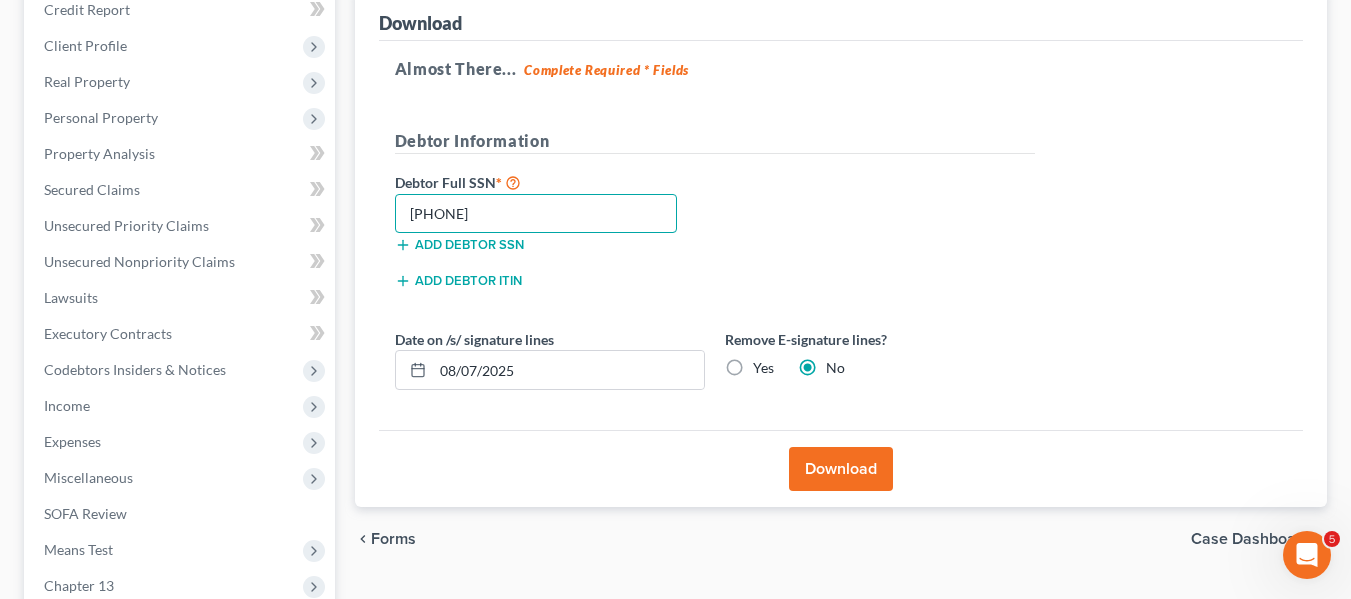 type on "[PHONE]" 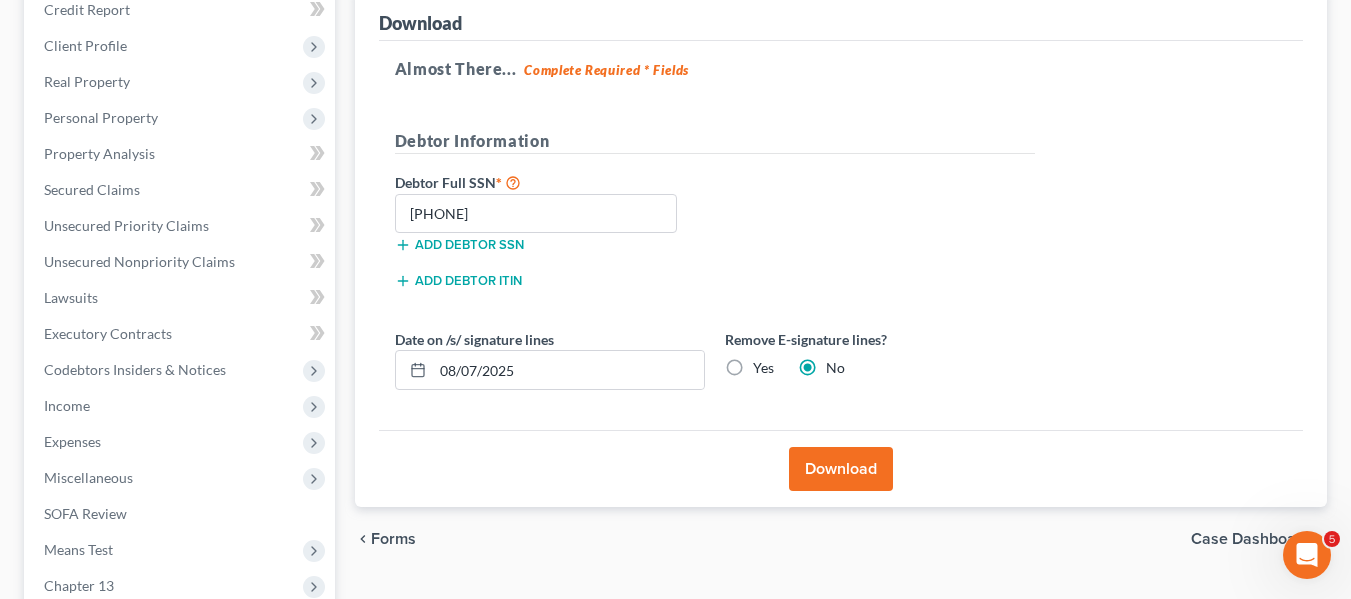 click on "Download" at bounding box center (841, 469) 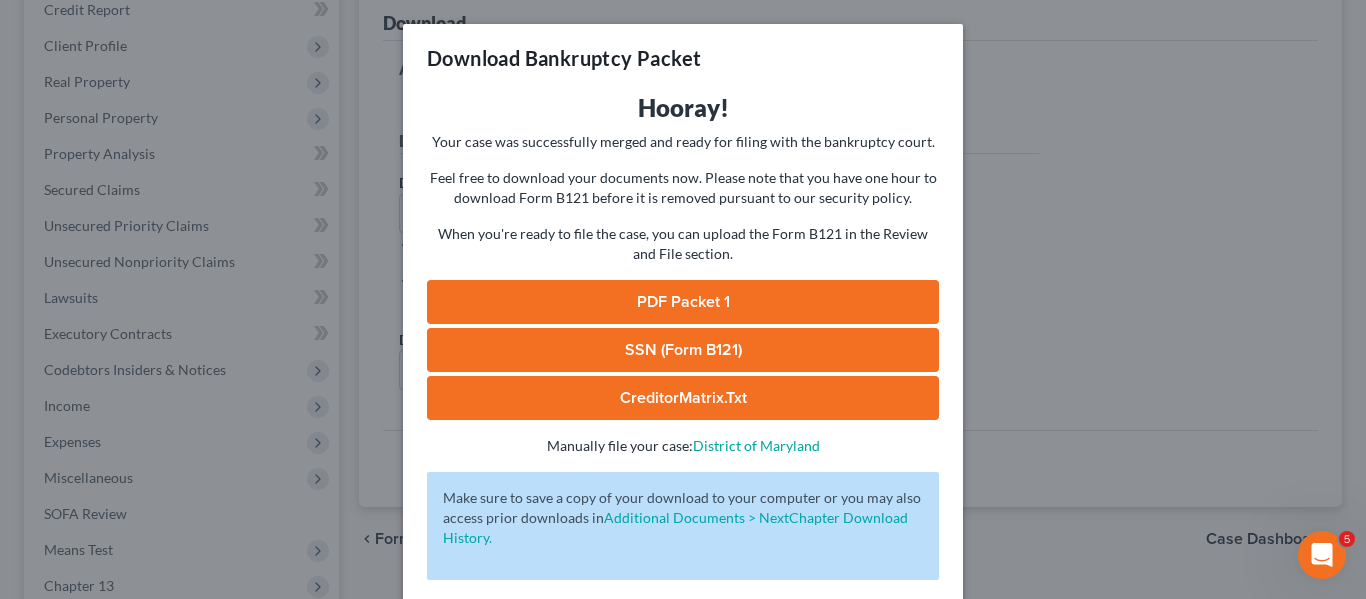 click on "PDF Packet 1" at bounding box center [683, 302] 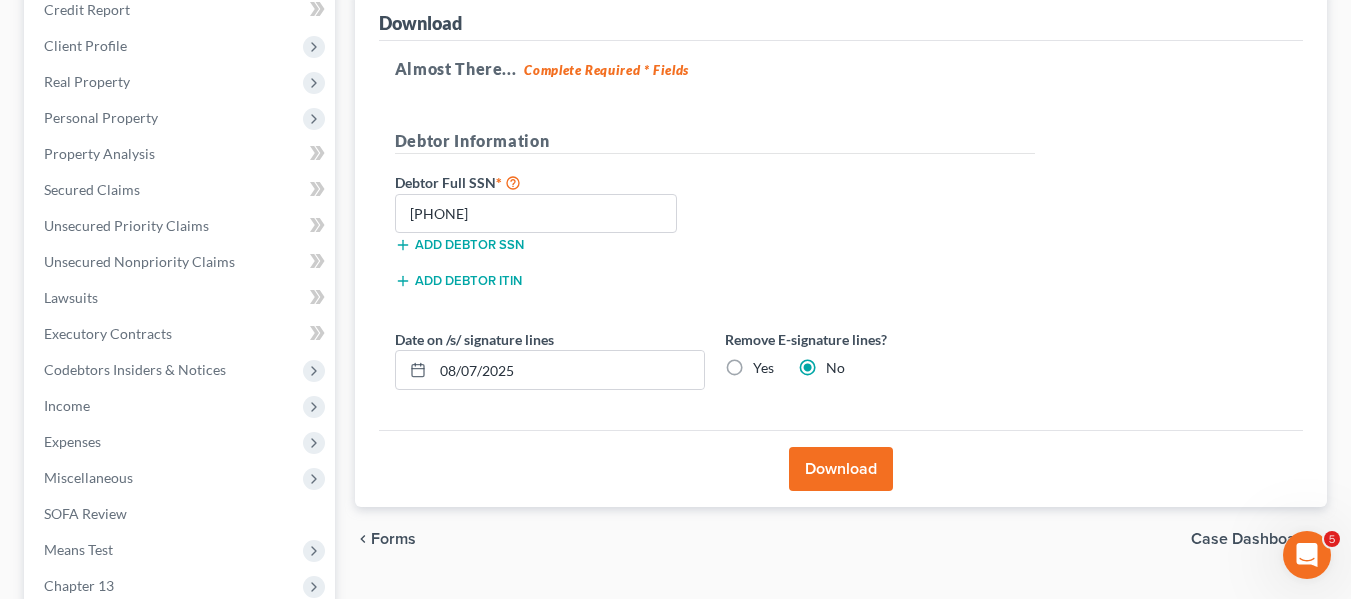 scroll, scrollTop: 536, scrollLeft: 0, axis: vertical 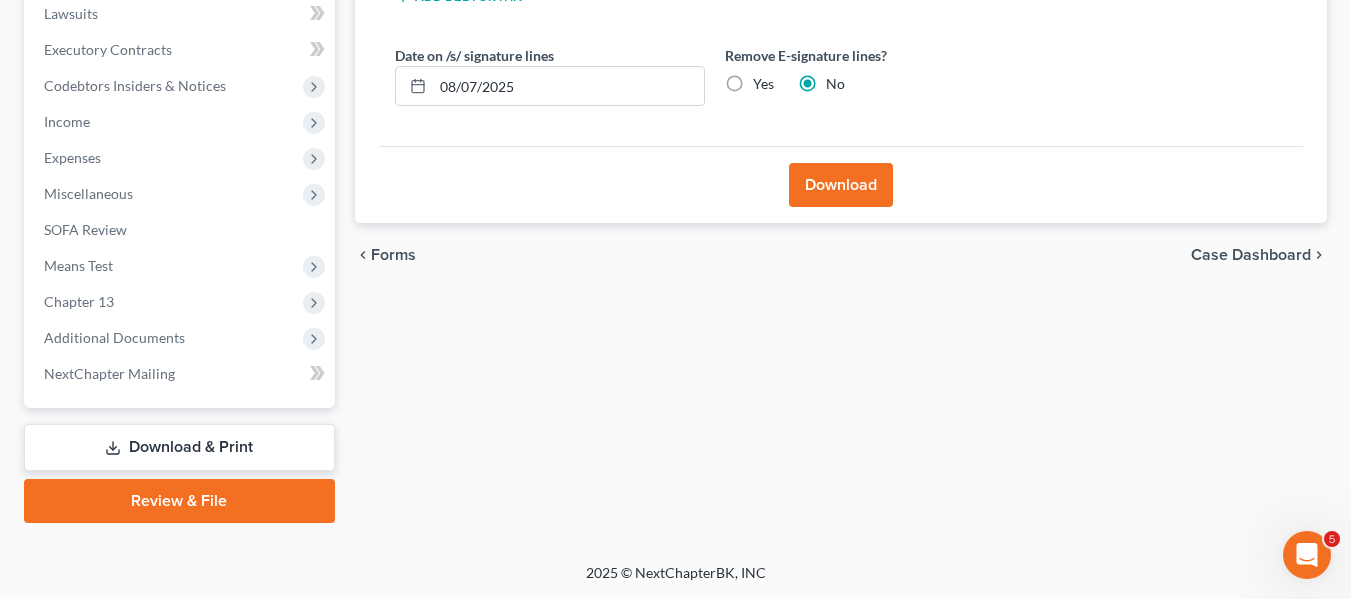 click on "Review & File" at bounding box center (179, 501) 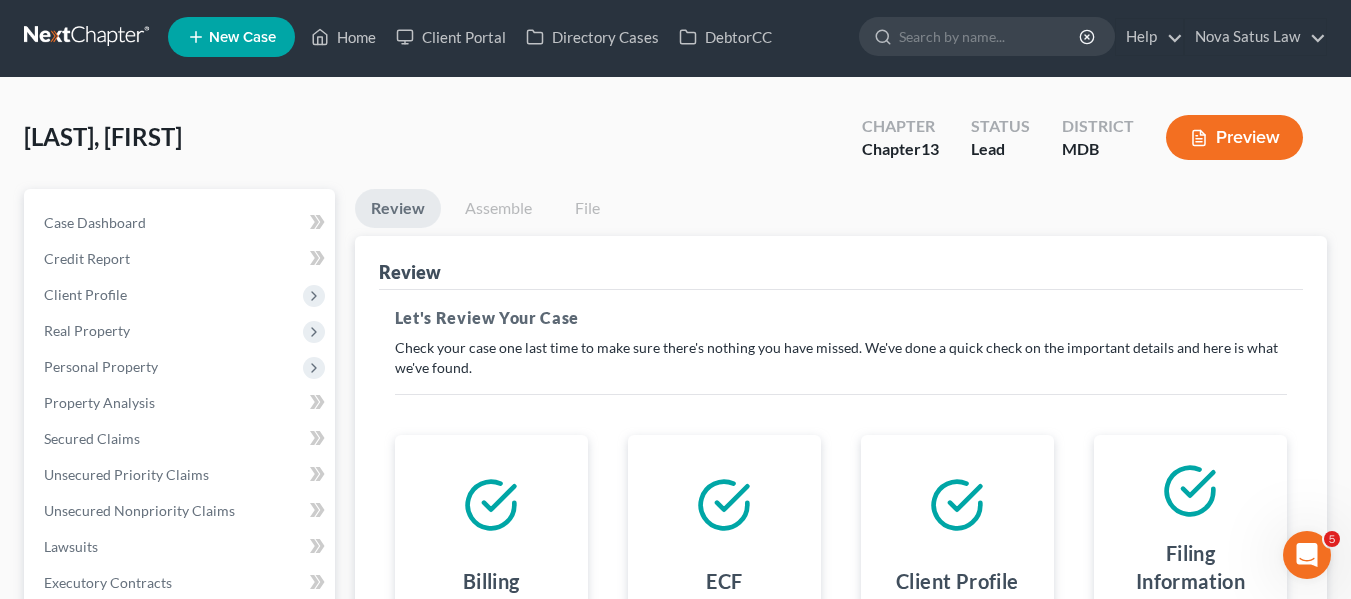 scroll, scrollTop: 0, scrollLeft: 0, axis: both 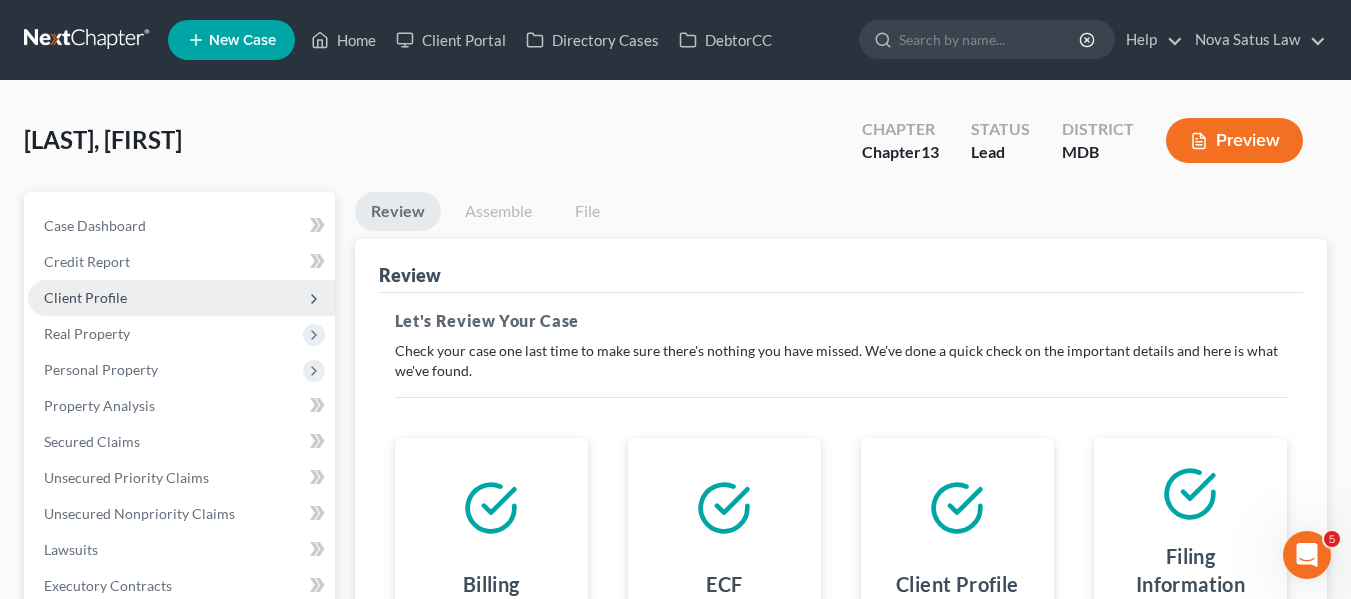click on "Client Profile" at bounding box center (181, 298) 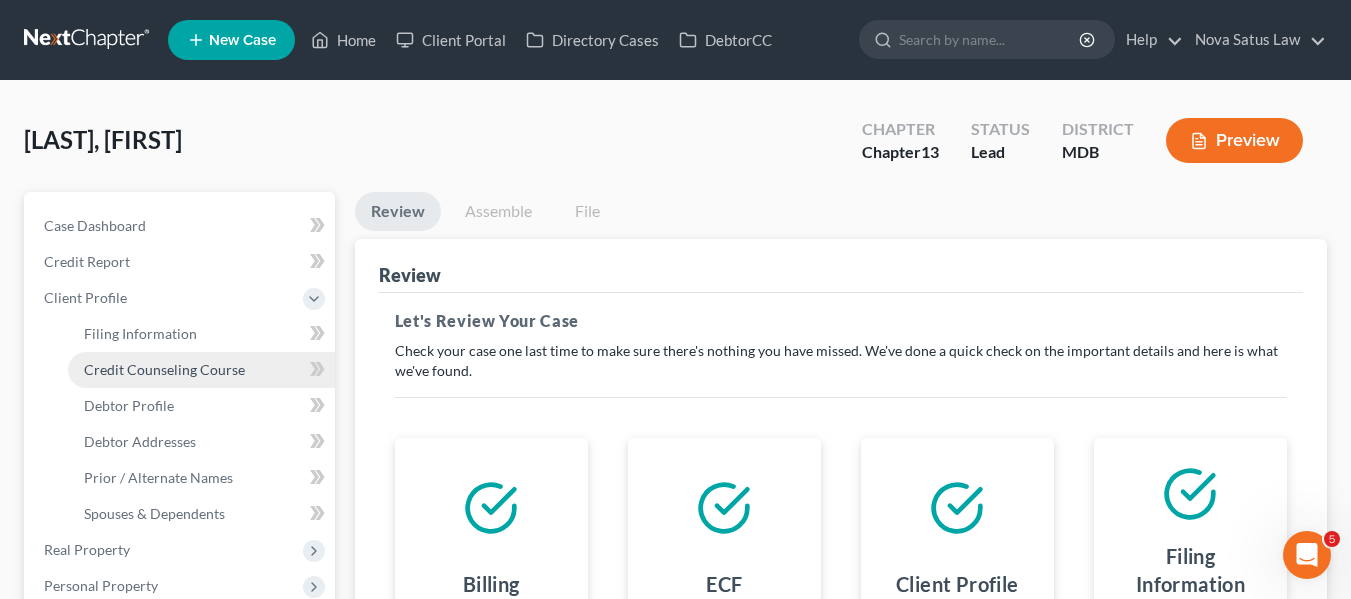 click on "Credit Counseling Course" at bounding box center [201, 370] 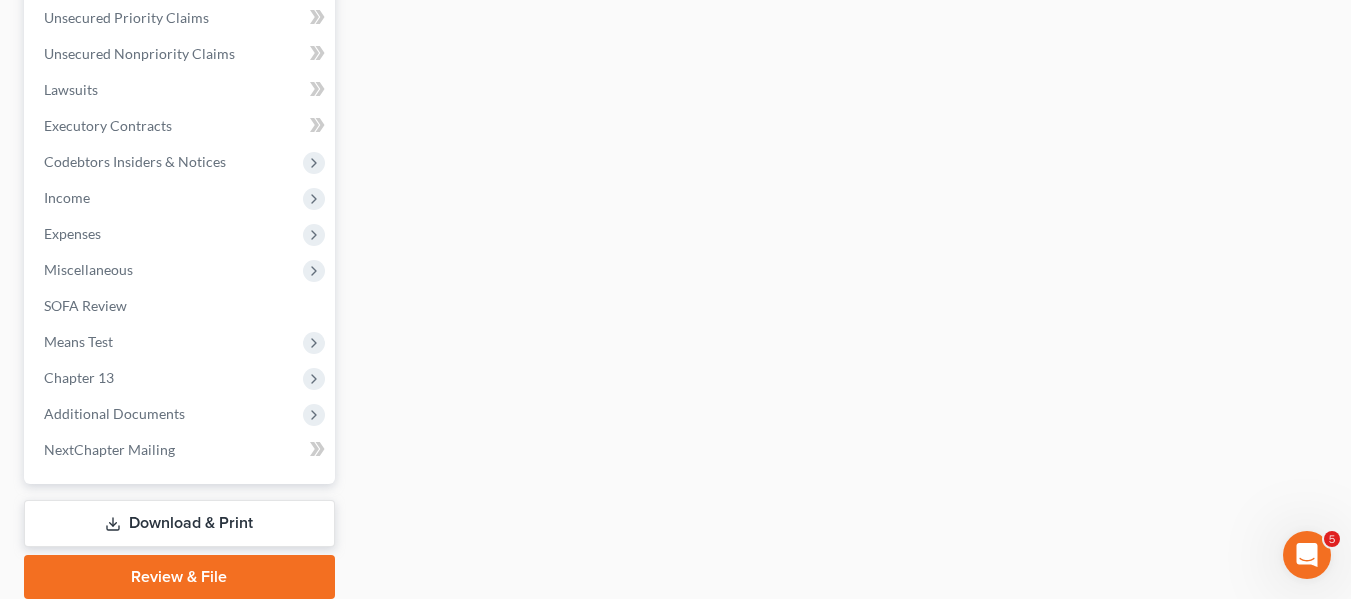scroll, scrollTop: 752, scrollLeft: 0, axis: vertical 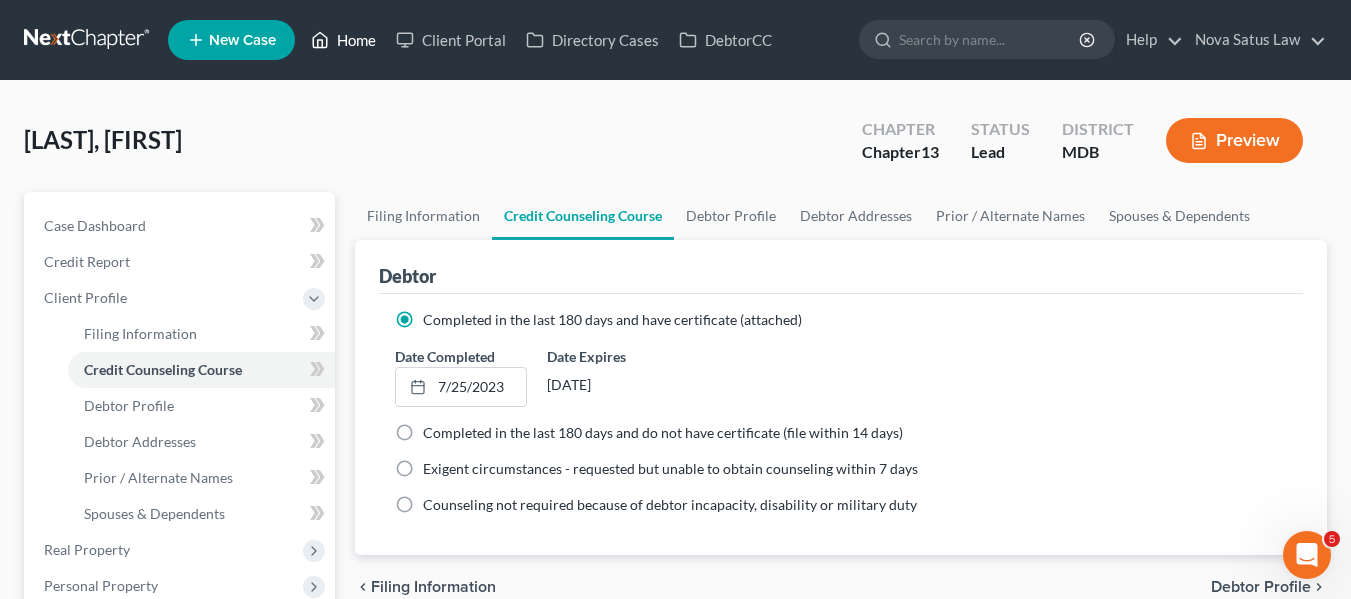 click on "Home" at bounding box center (343, 40) 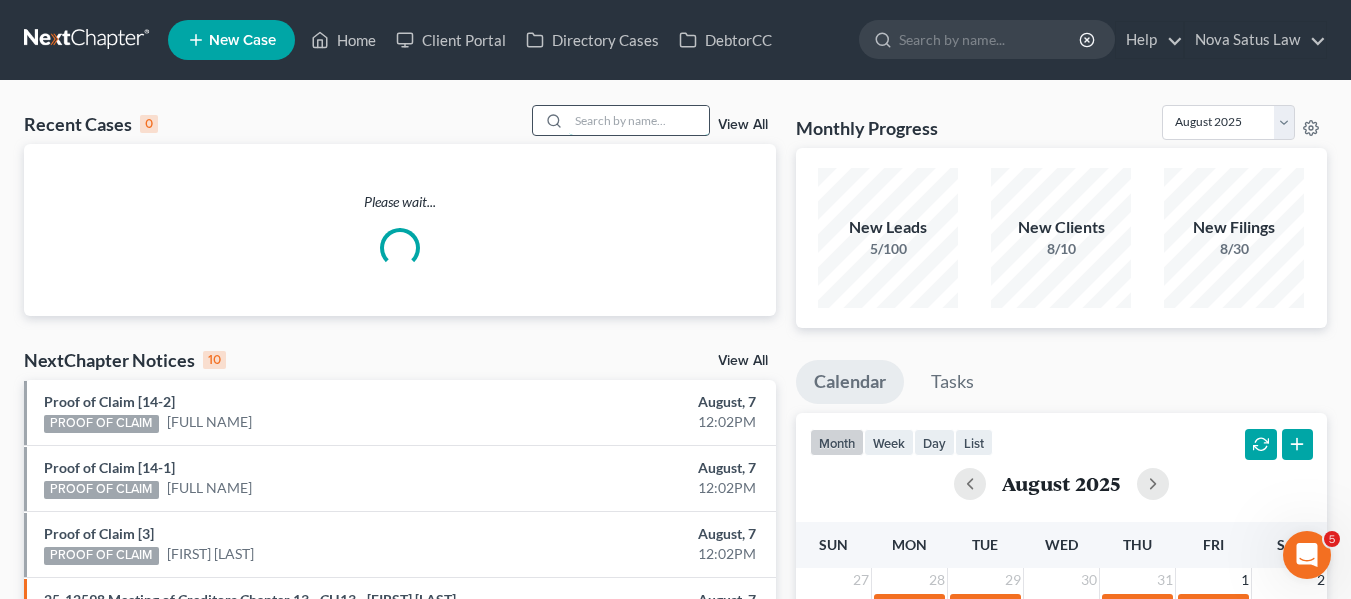 click at bounding box center (639, 120) 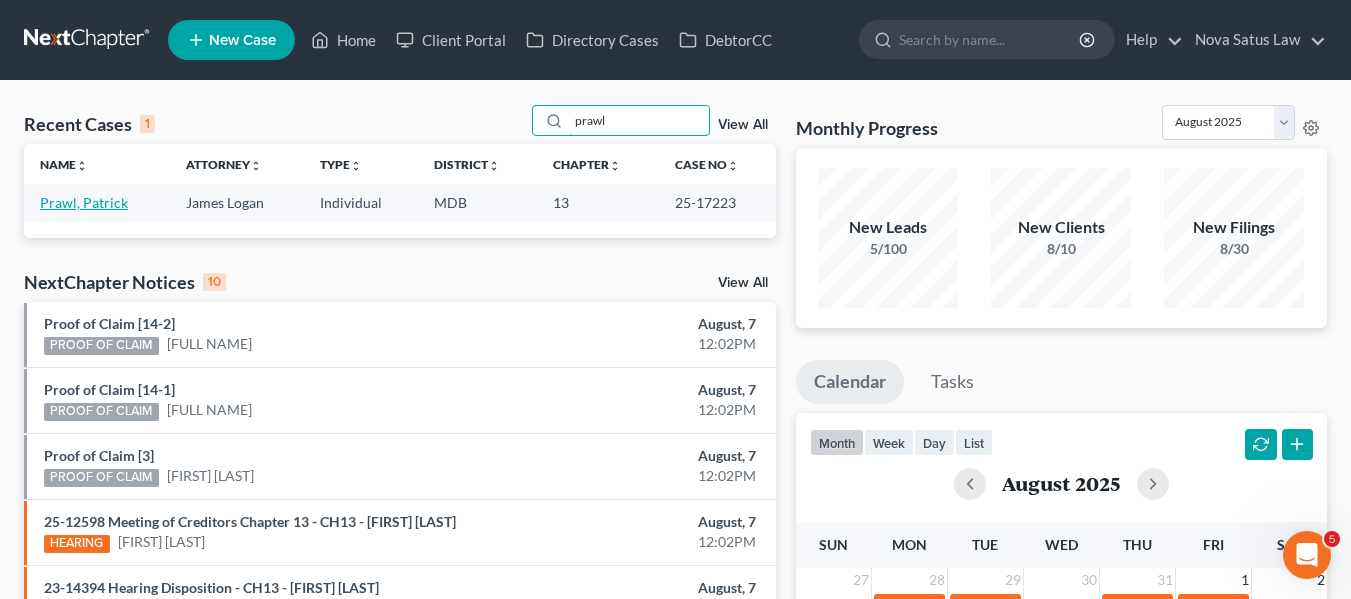 type on "prawl" 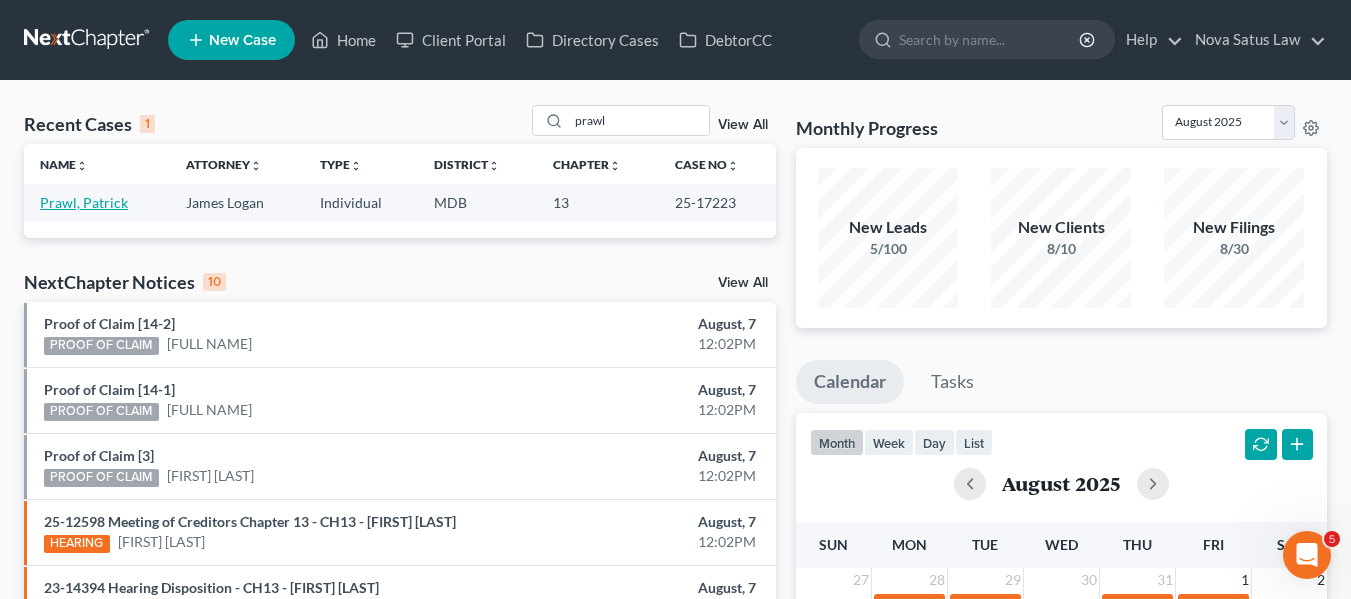click on "Prawl, Patrick" at bounding box center (84, 202) 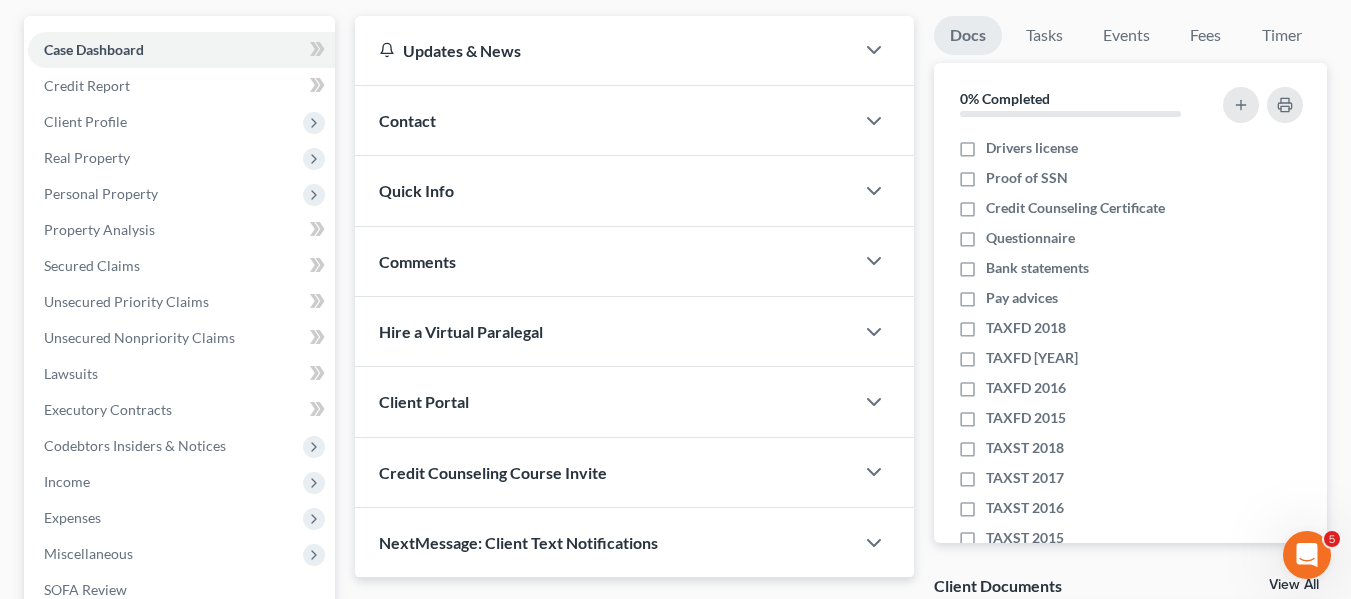 scroll, scrollTop: 177, scrollLeft: 0, axis: vertical 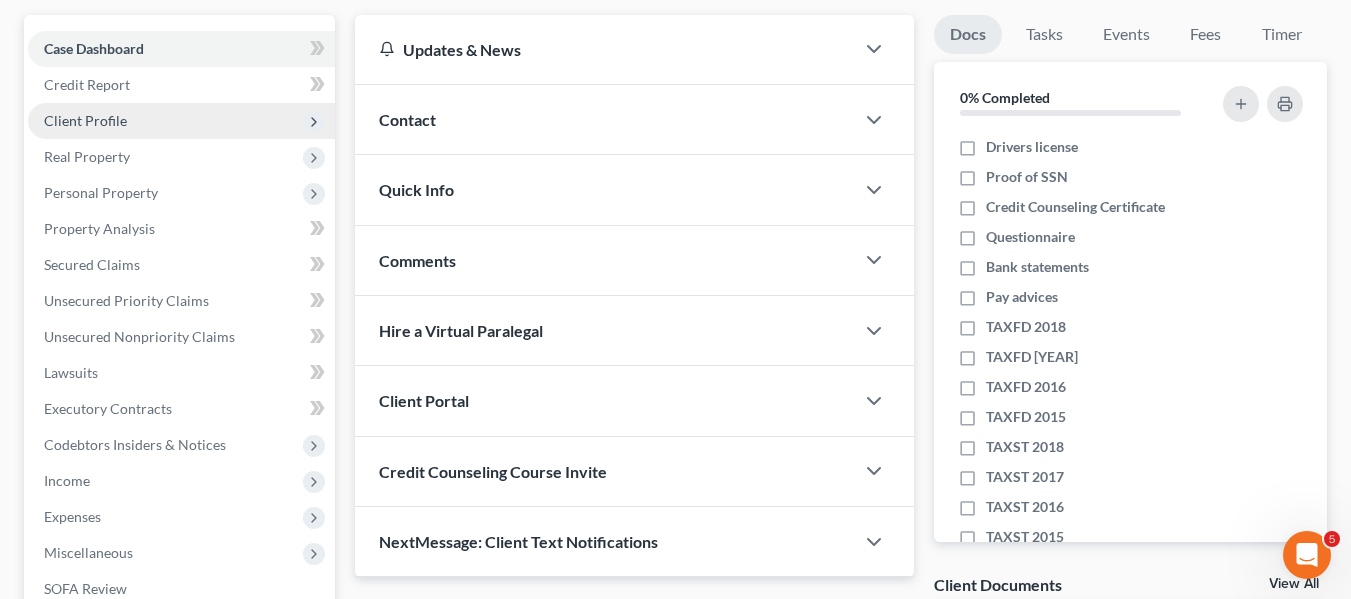 click on "Client Profile" at bounding box center [181, 121] 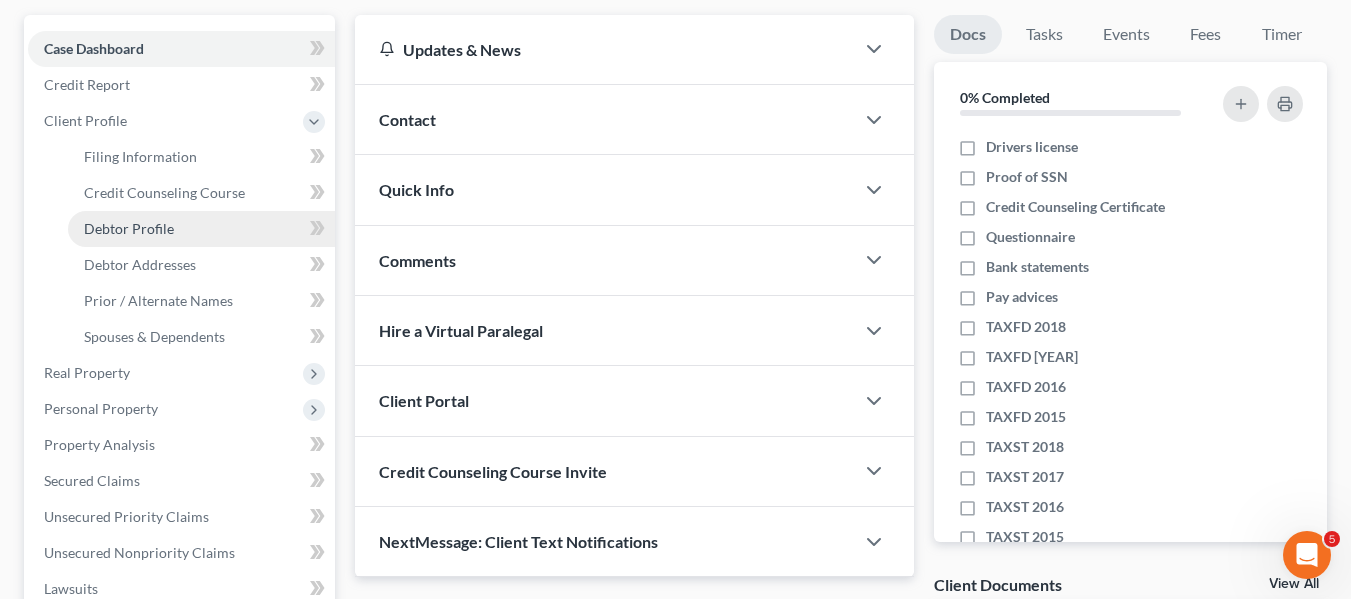 click on "Debtor Profile" at bounding box center [201, 229] 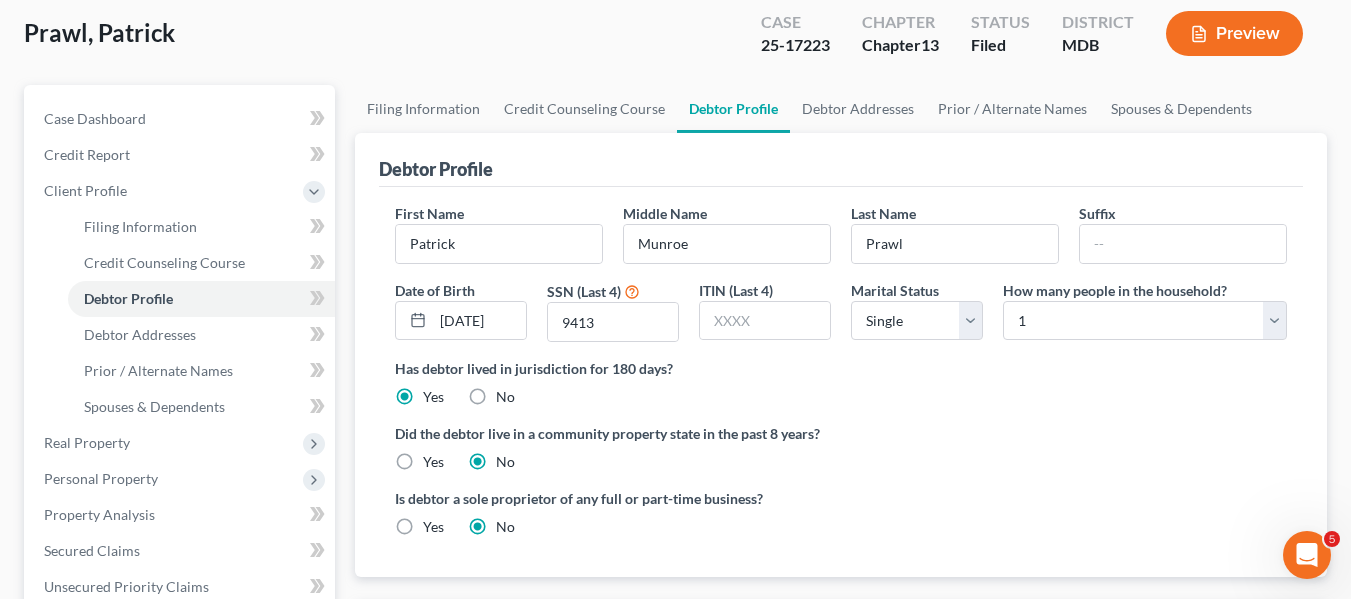 scroll, scrollTop: 108, scrollLeft: 0, axis: vertical 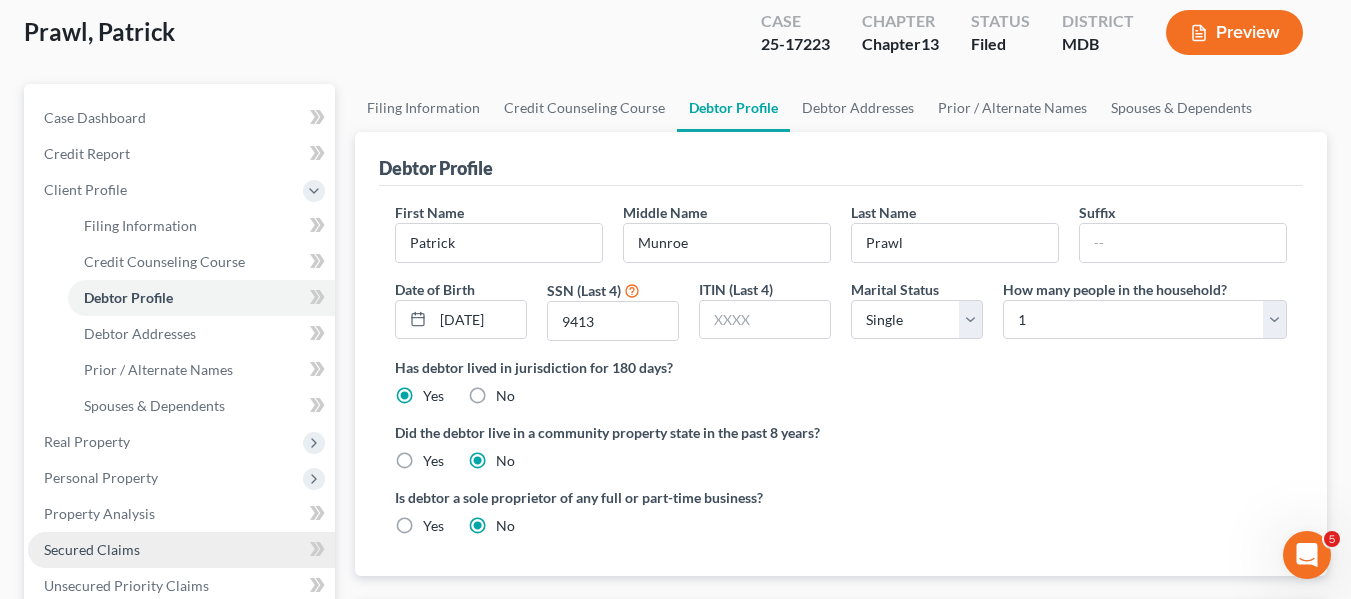 click on "Secured Claims" at bounding box center (181, 550) 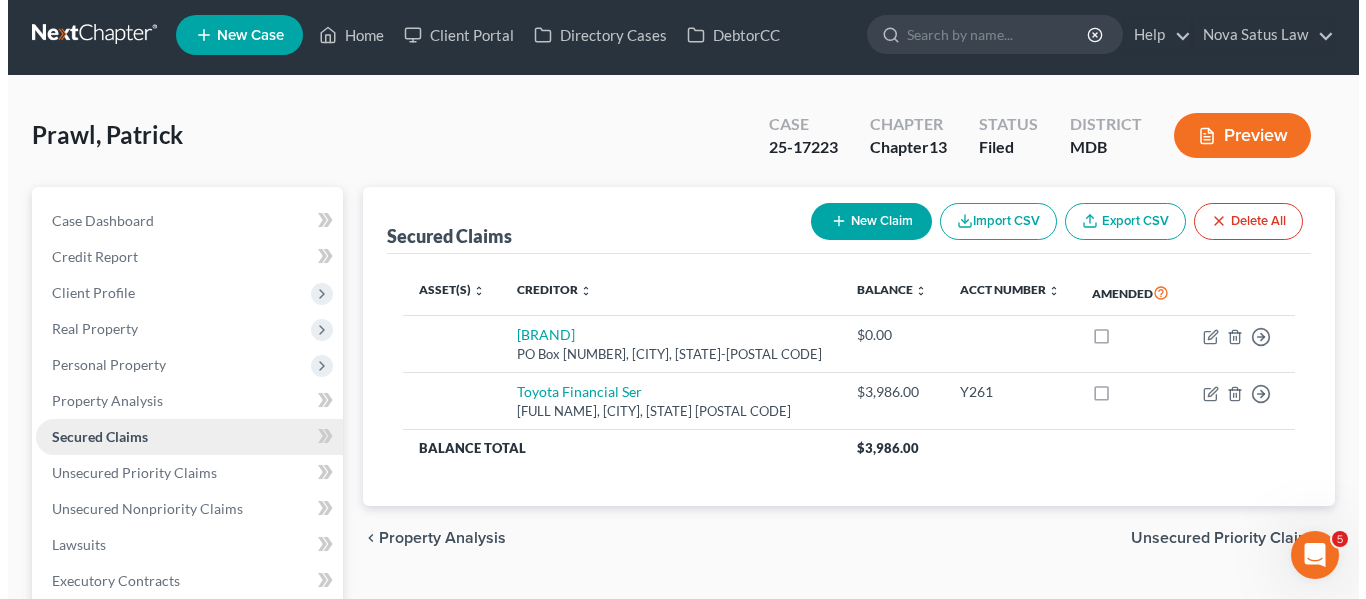 scroll, scrollTop: 0, scrollLeft: 0, axis: both 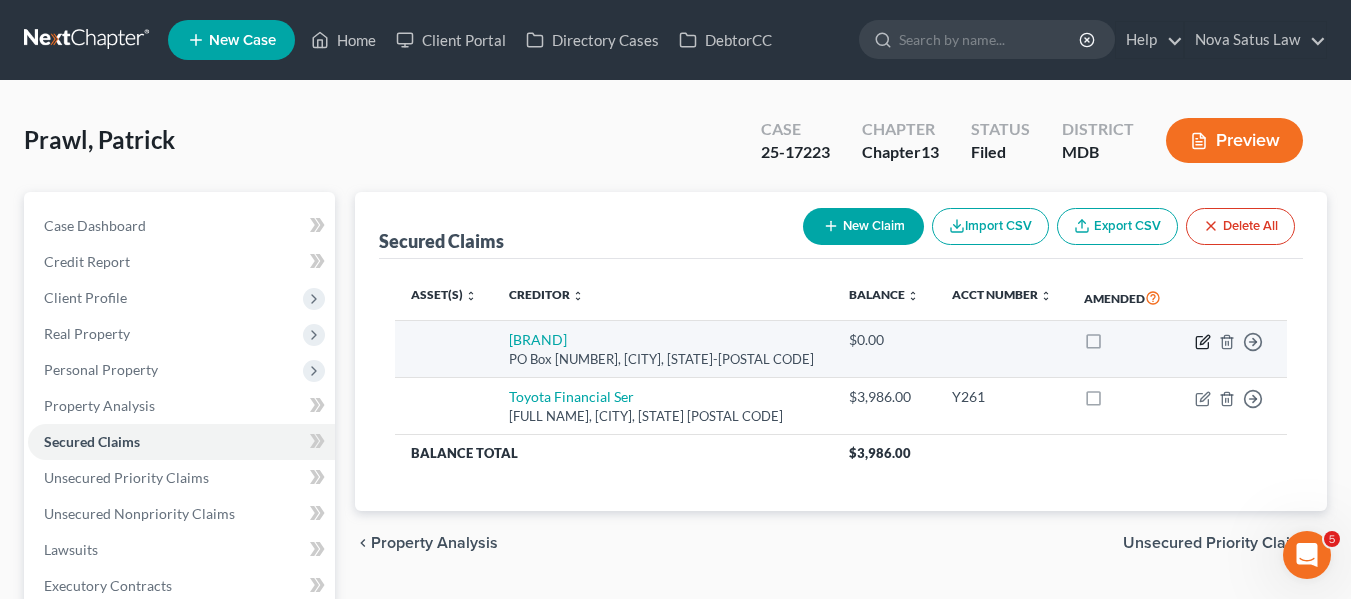 click 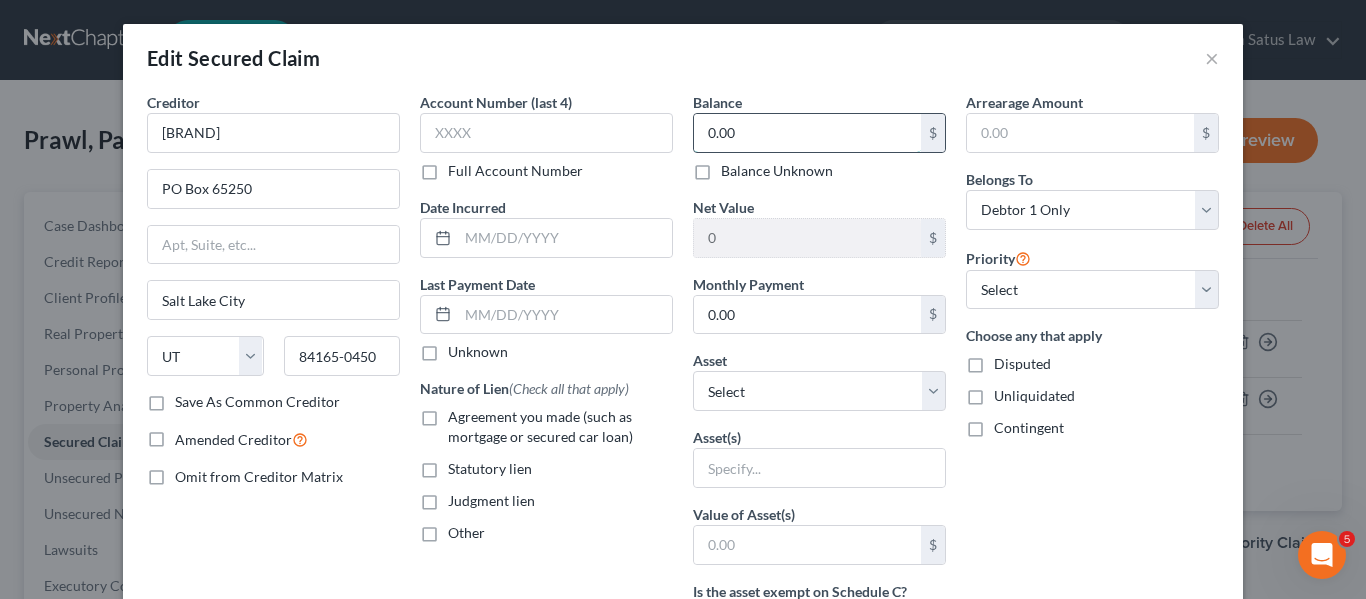 click on "0.00" at bounding box center [807, 133] 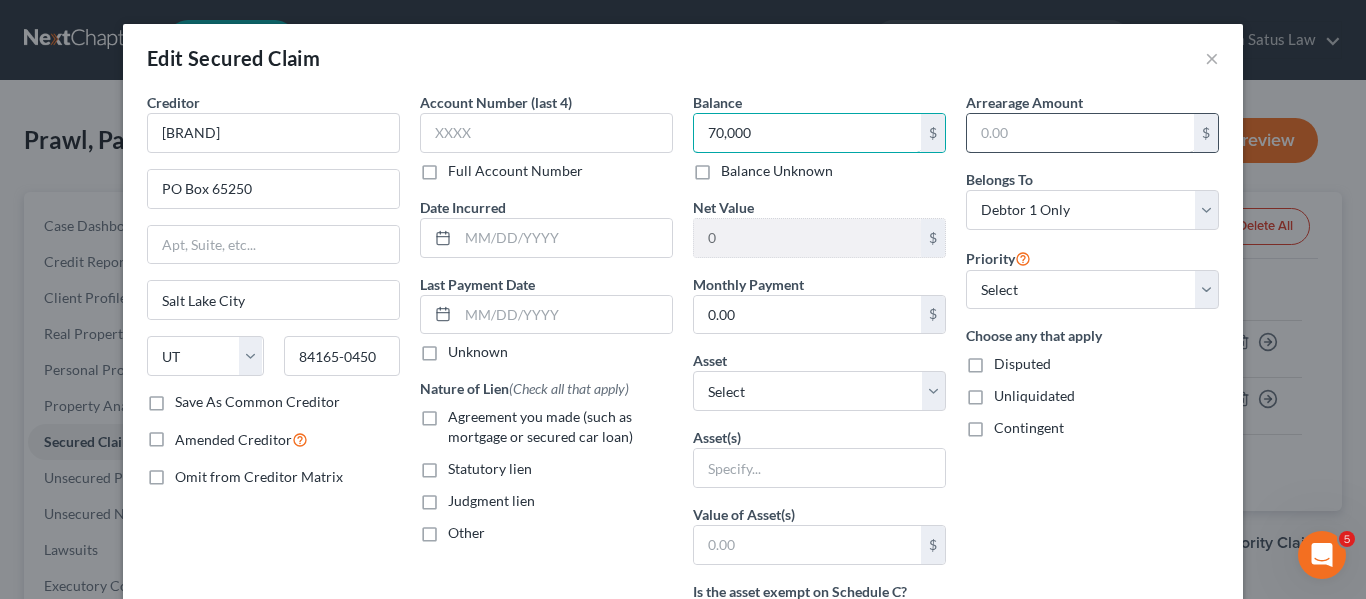 type on "70,000" 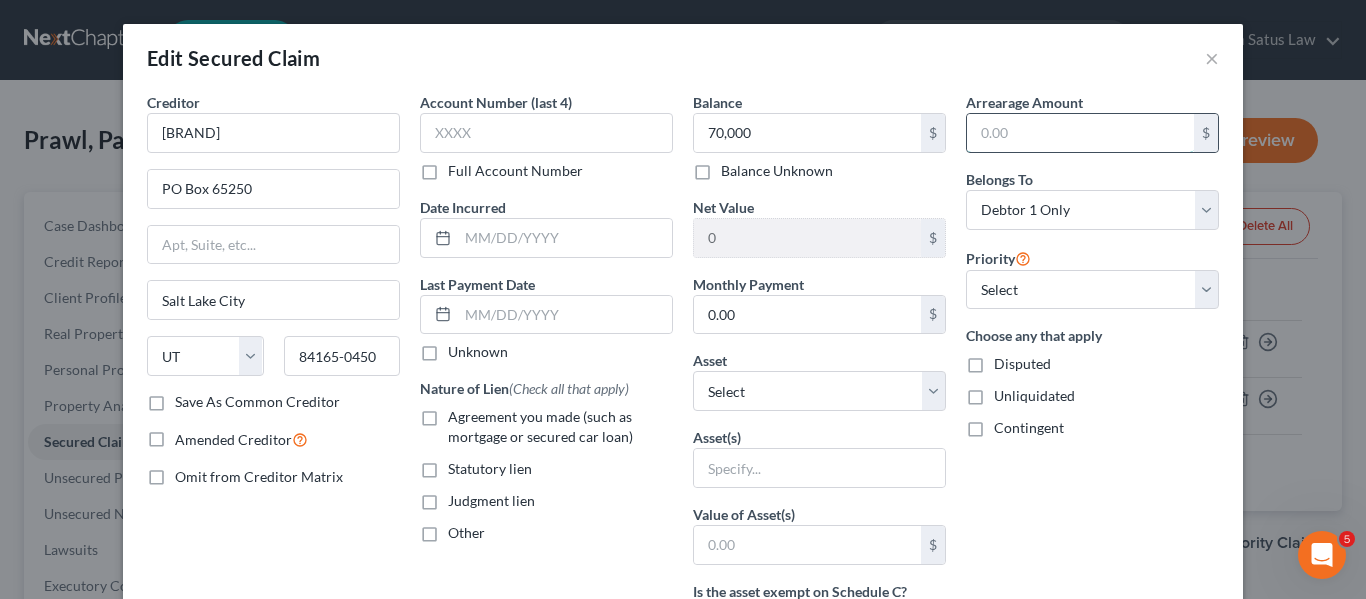 click at bounding box center (1080, 133) 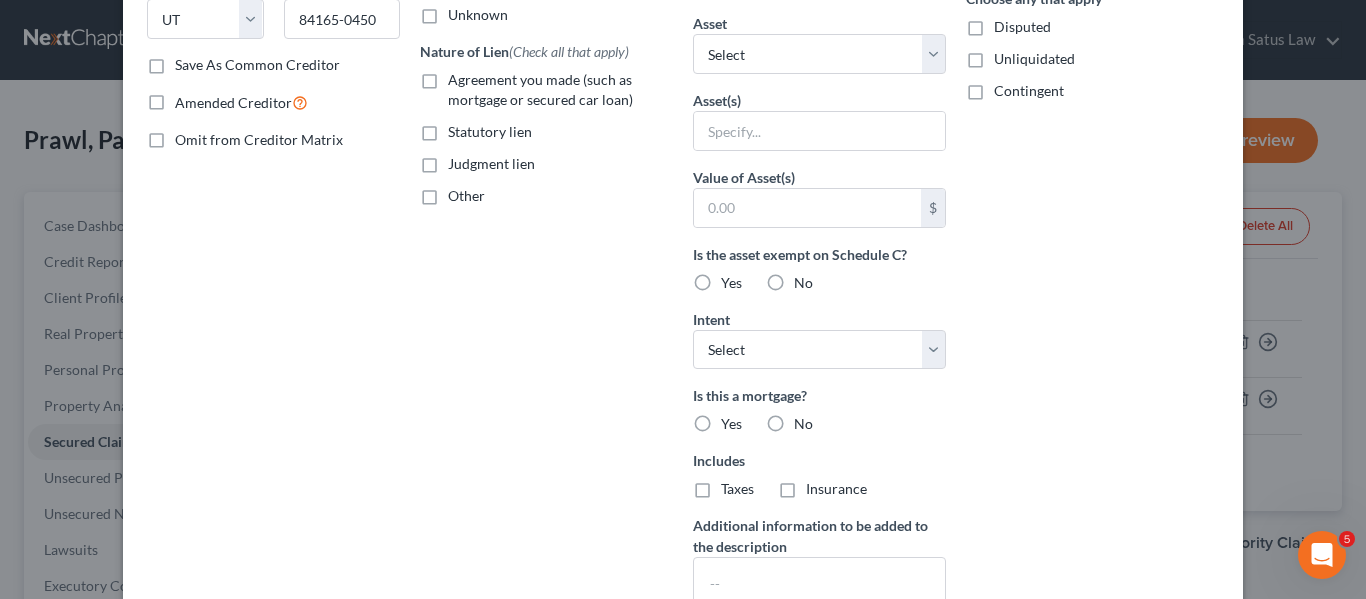 scroll, scrollTop: 569, scrollLeft: 0, axis: vertical 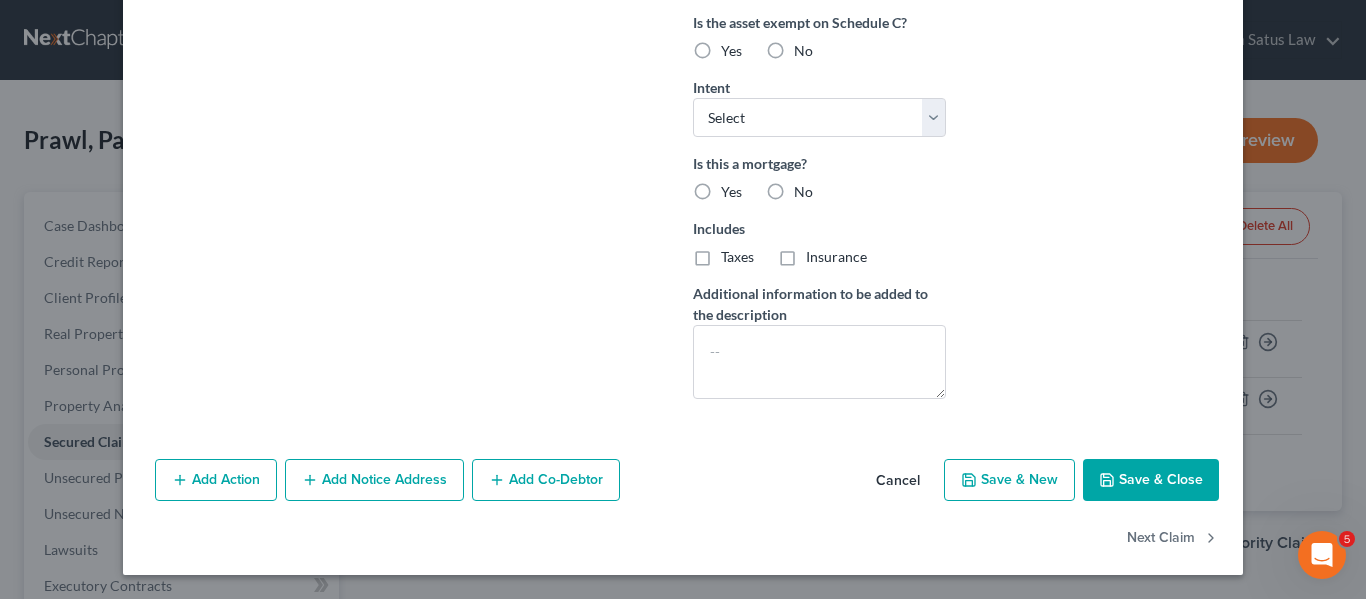 type on "10,000" 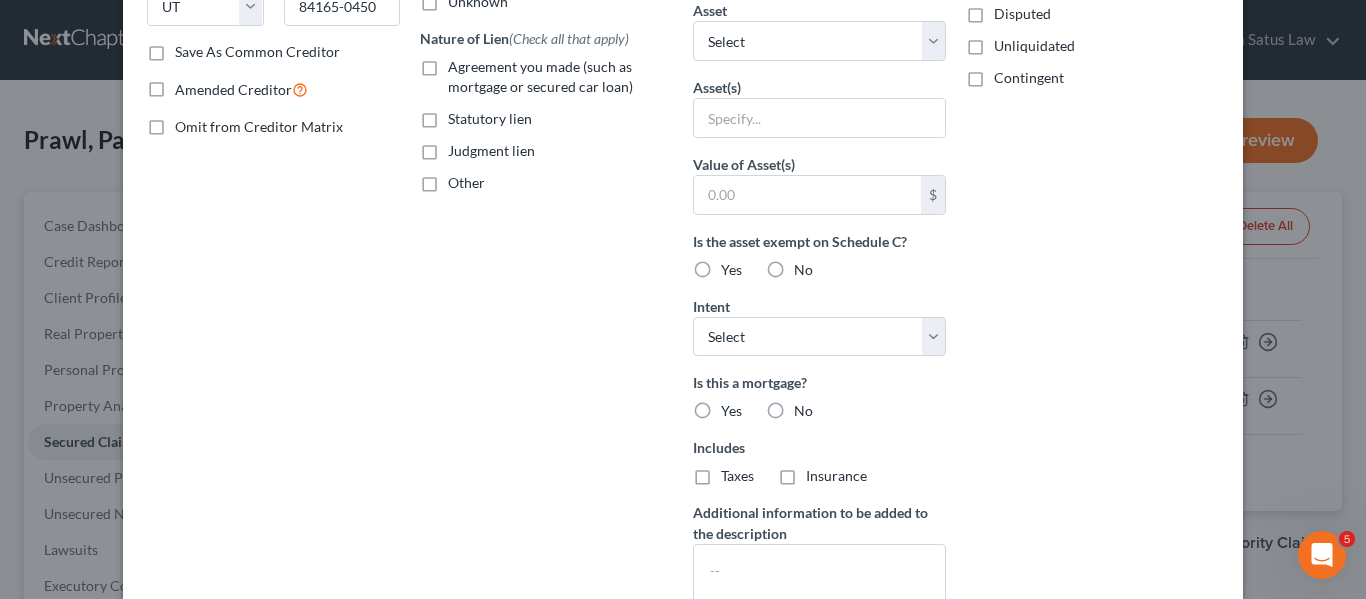 type on "70,000.00" 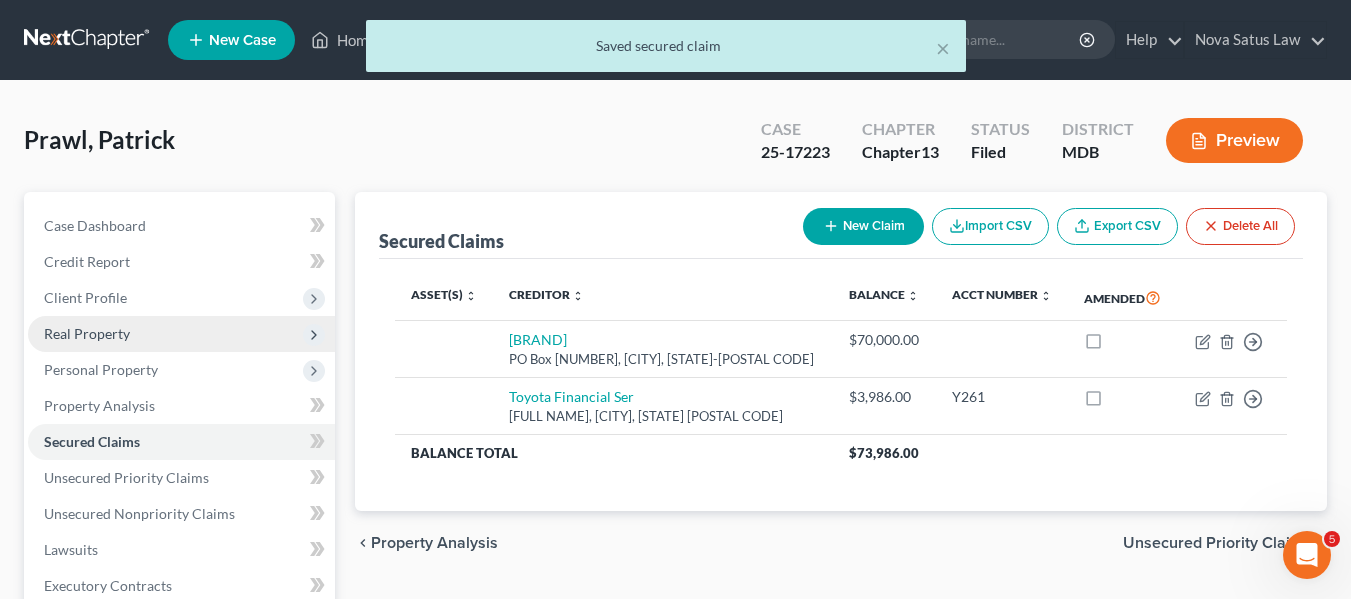 click on "Real Property" at bounding box center [87, 333] 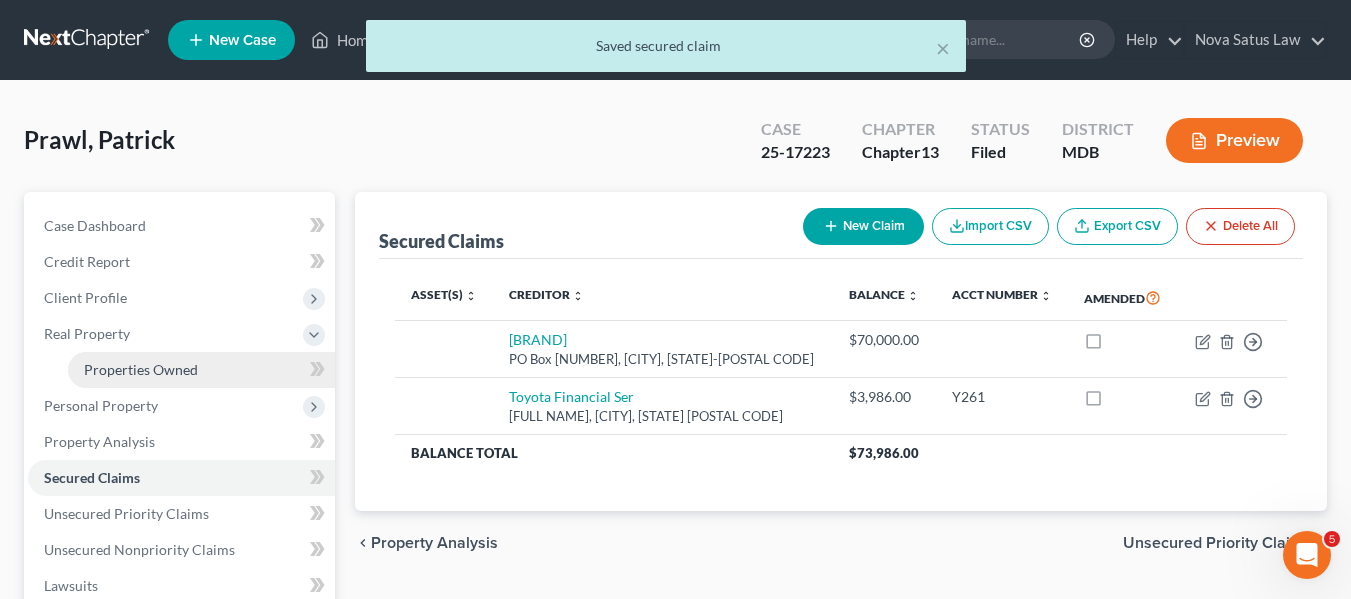 click on "Properties Owned" at bounding box center (201, 370) 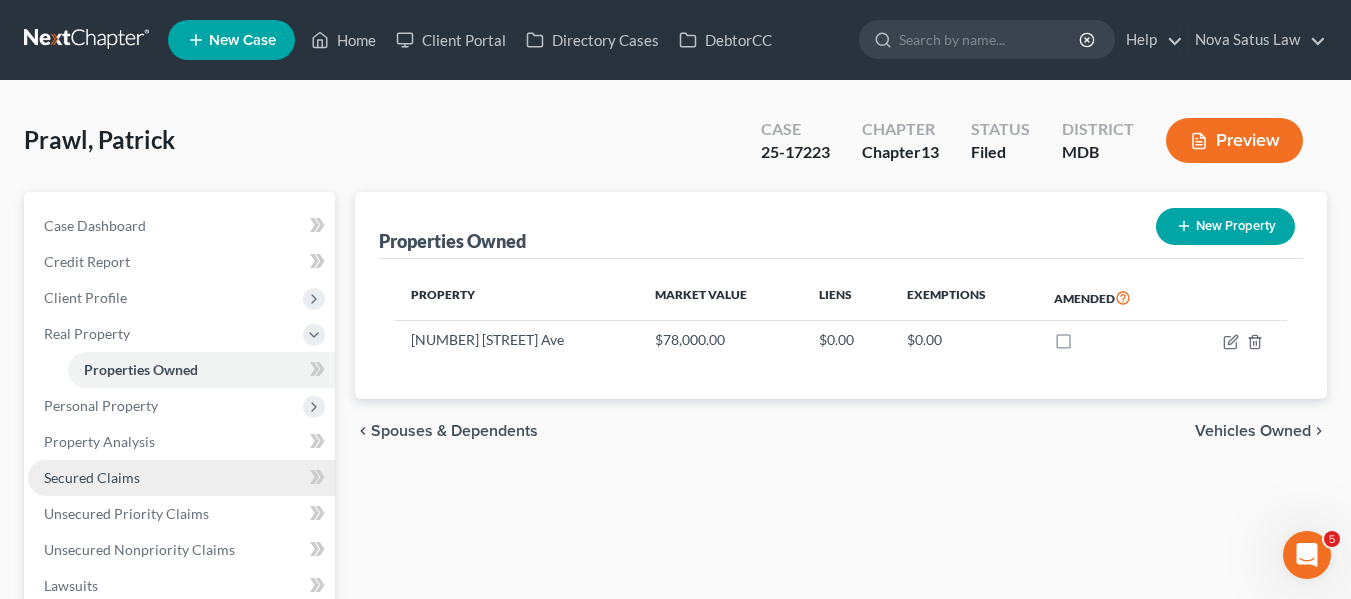 click on "Secured Claims" at bounding box center [181, 478] 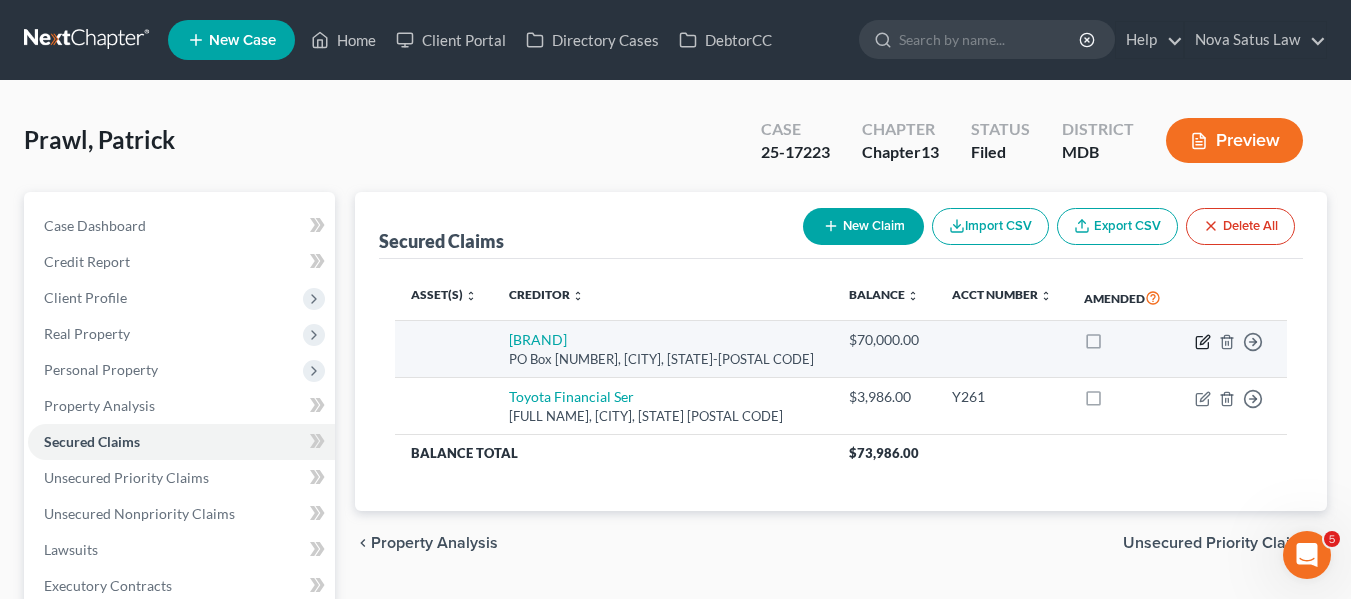 click 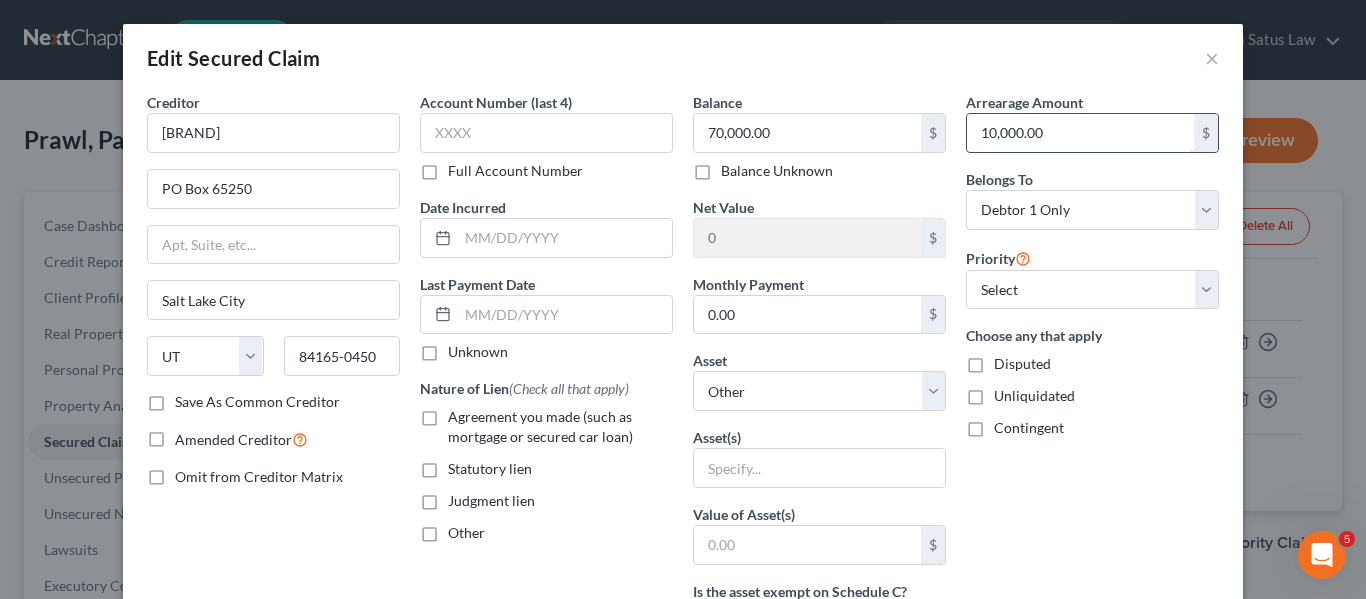 click on "10,000.00" at bounding box center (1080, 133) 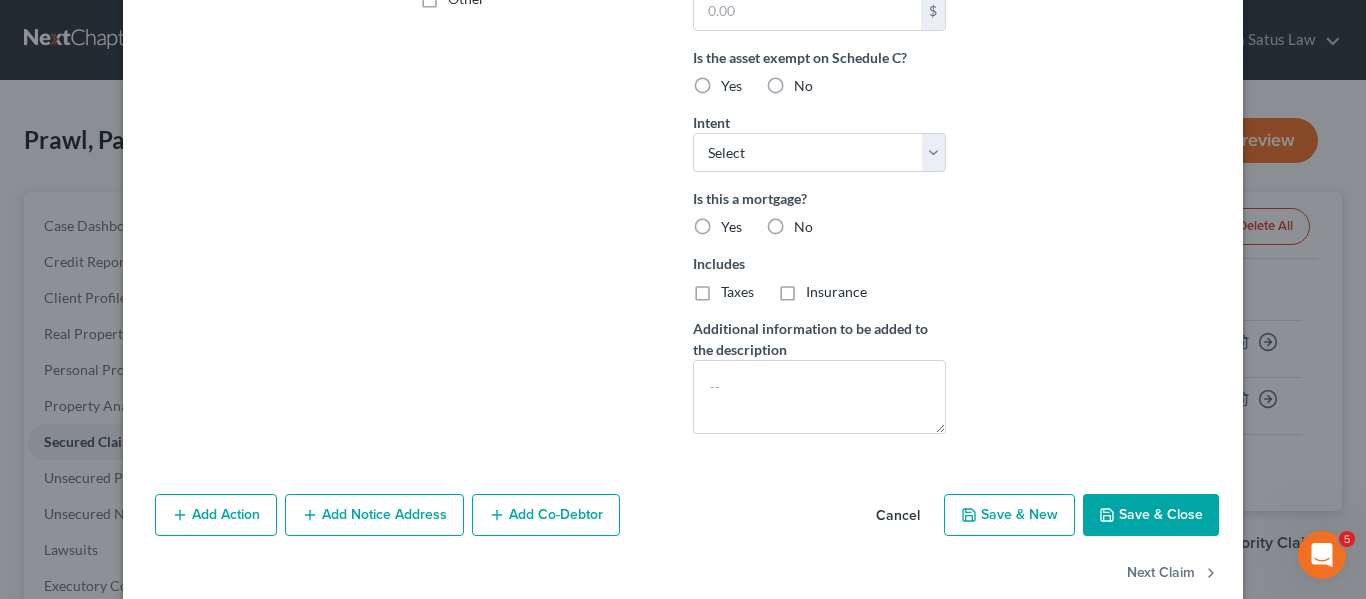 scroll, scrollTop: 569, scrollLeft: 0, axis: vertical 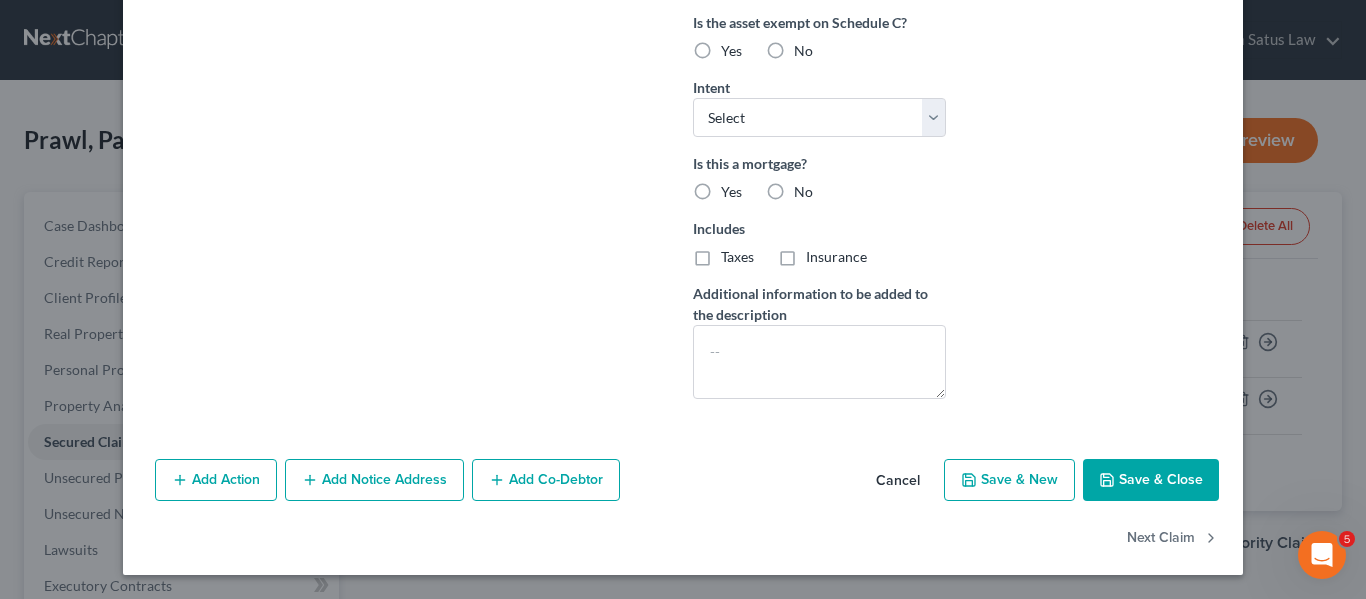 type on "35,000" 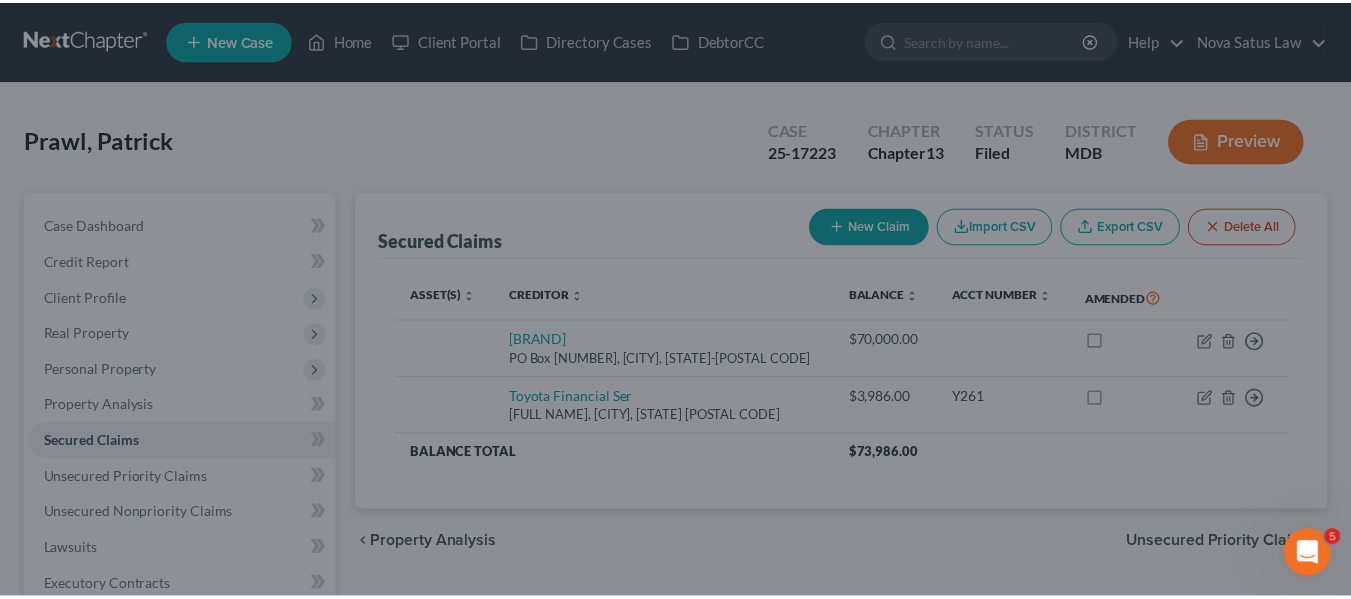 scroll, scrollTop: 350, scrollLeft: 0, axis: vertical 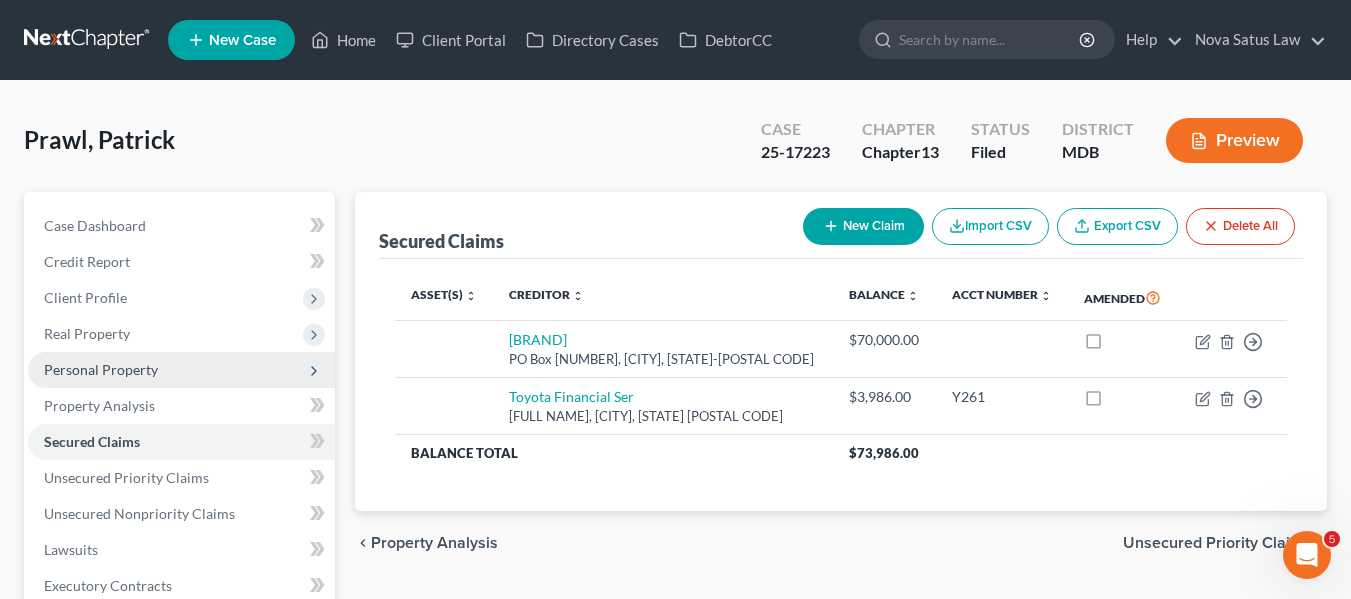 click on "Personal Property" at bounding box center (181, 370) 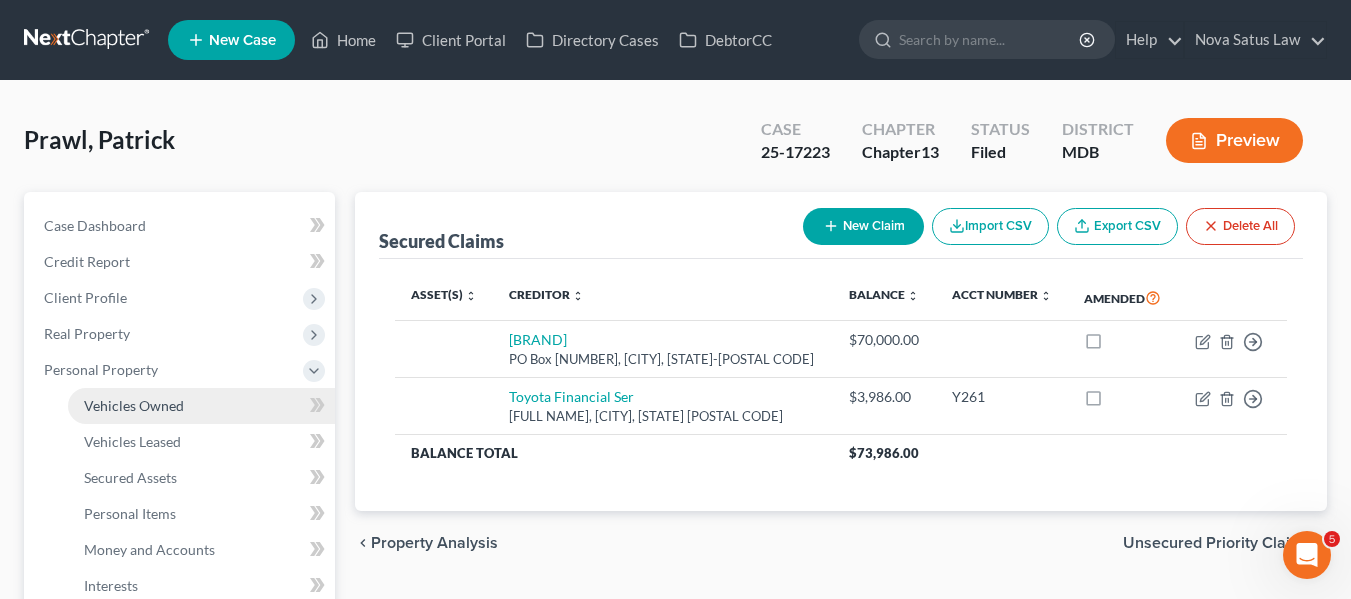 click on "Vehicles Owned" at bounding box center (134, 405) 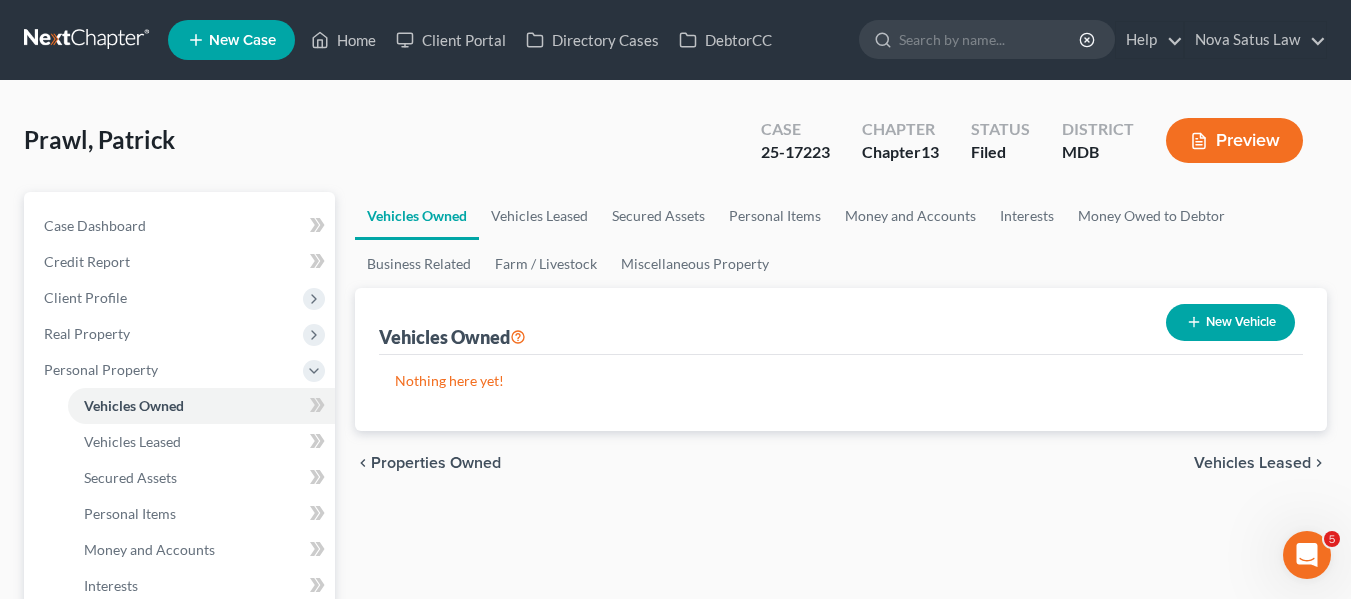 scroll, scrollTop: 127, scrollLeft: 0, axis: vertical 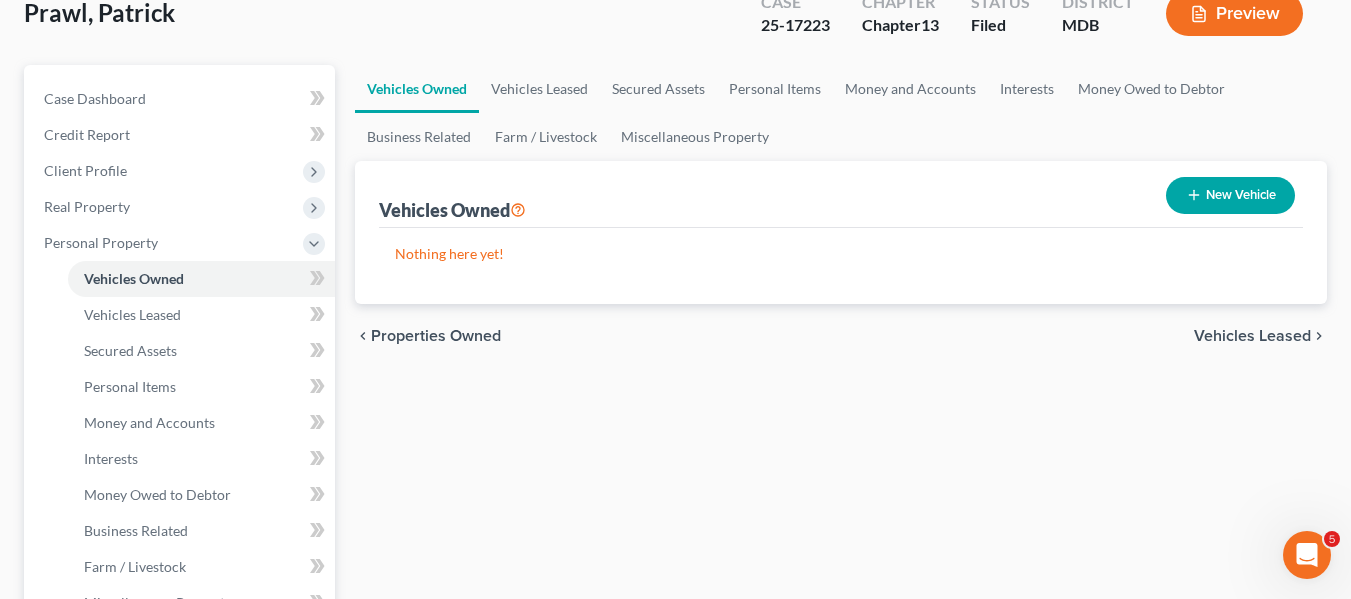 click on "New Vehicle" at bounding box center [1230, 195] 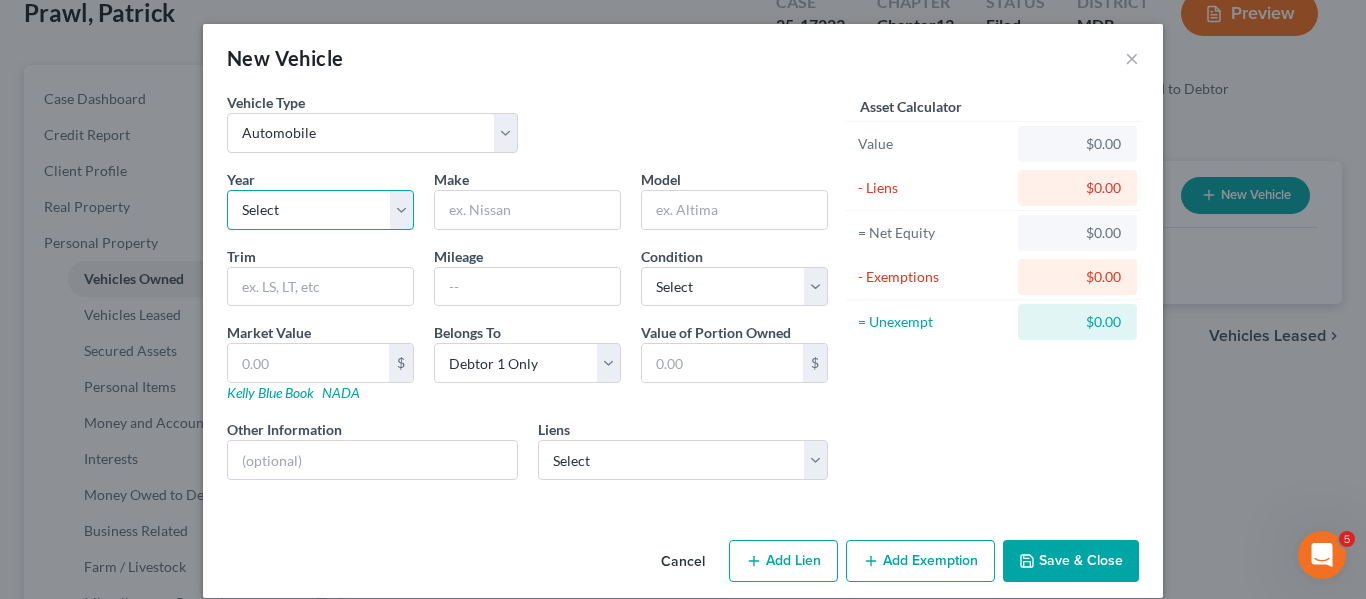 click on "Select 2026 2025 2024 2023 2022 2021 2020 2019 2018 2017 2016 2015 2014 2013 2012 2011 2010 2009 2008 2007 2006 2005 2004 2003 2002 2001 2000 1999 1998 1997 1996 1995 1994 1993 1992 1991 1990 1989 1988 1987 1986 1985 1984 1983 1982 1981 1980 1979 1978 1977 1976 1975 1974 1973 1972 1971 1970 1969 1968 1967 1966 1965 1964 1963 1962 1961 1960 1959 1958 1957 1956 1955 1954 1953 1952 1951 1950 1949 1948 1947 1946 1945 1944 1943 1942 1941 1940 1939 1938 1937 1936 1935 1934 1933 1932 1931 1930 1929 1928 1927 1926 1925 1924 1923 1922 1921 1920 1919 1918 1917 1916 1915 1914 1913 1912 1911 1910 1909 1908 1907 1906 1905 1904 1903 1902 1901" at bounding box center (320, 210) 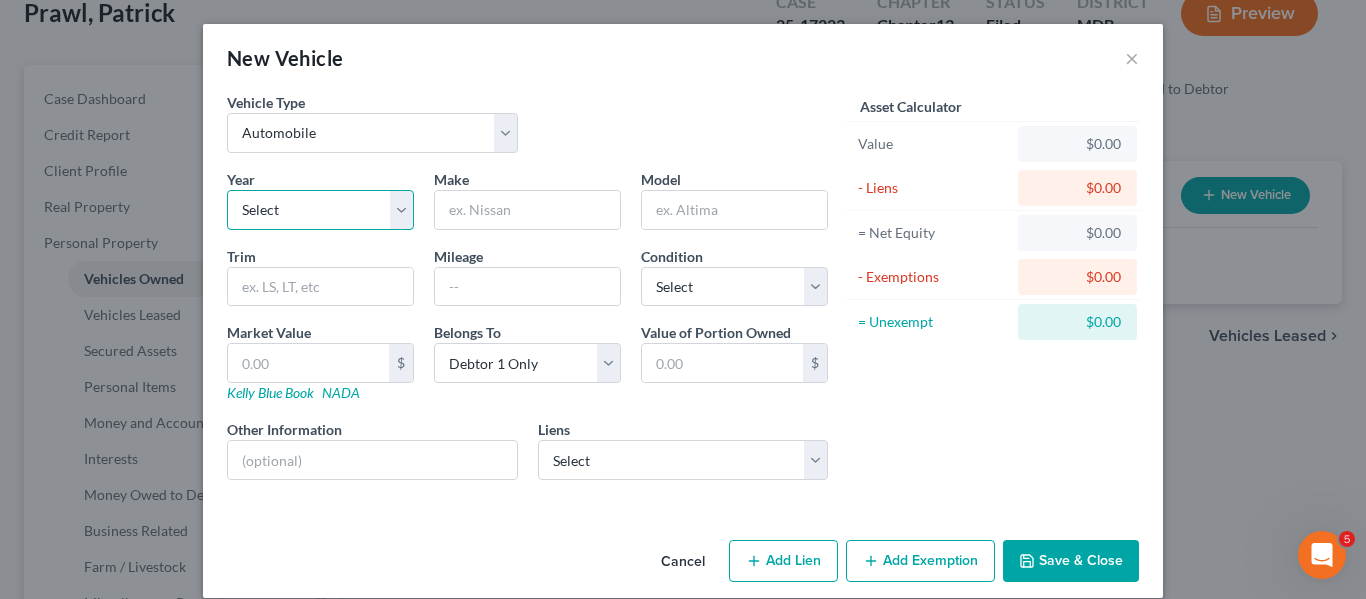 select on "5" 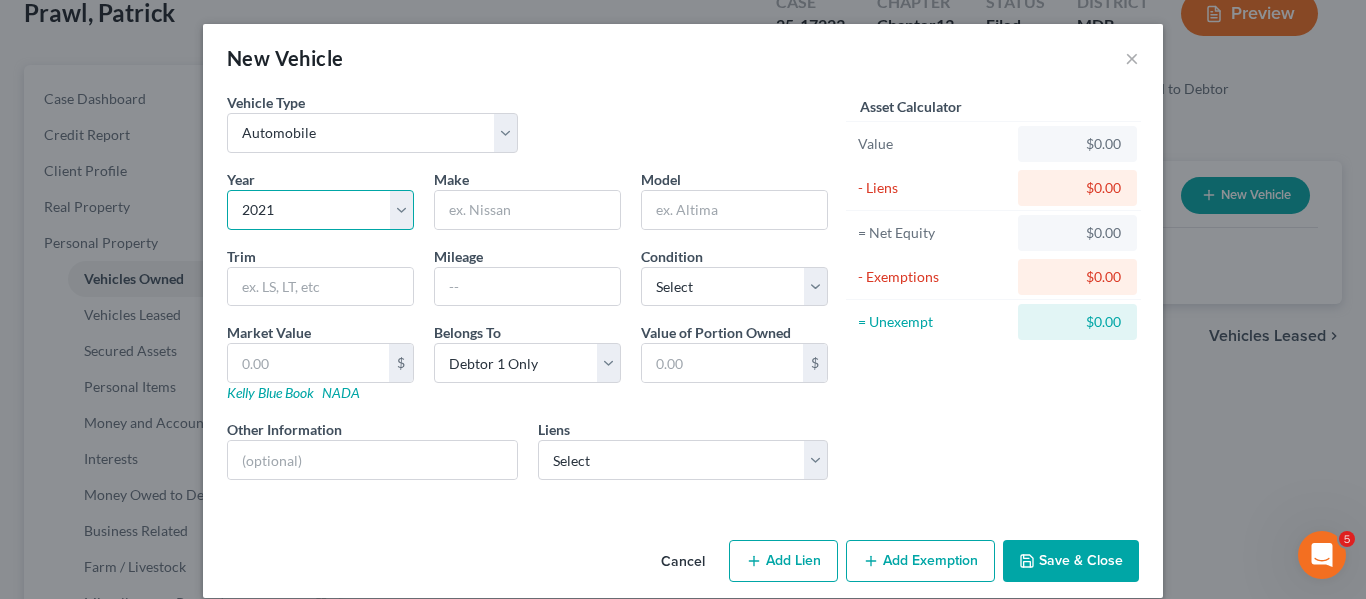 click on "Select 2026 2025 2024 2023 2022 2021 2020 2019 2018 2017 2016 2015 2014 2013 2012 2011 2010 2009 2008 2007 2006 2005 2004 2003 2002 2001 2000 1999 1998 1997 1996 1995 1994 1993 1992 1991 1990 1989 1988 1987 1986 1985 1984 1983 1982 1981 1980 1979 1978 1977 1976 1975 1974 1973 1972 1971 1970 1969 1968 1967 1966 1965 1964 1963 1962 1961 1960 1959 1958 1957 1956 1955 1954 1953 1952 1951 1950 1949 1948 1947 1946 1945 1944 1943 1942 1941 1940 1939 1938 1937 1936 1935 1934 1933 1932 1931 1930 1929 1928 1927 1926 1925 1924 1923 1922 1921 1920 1919 1918 1917 1916 1915 1914 1913 1912 1911 1910 1909 1908 1907 1906 1905 1904 1903 1902 1901" at bounding box center [320, 210] 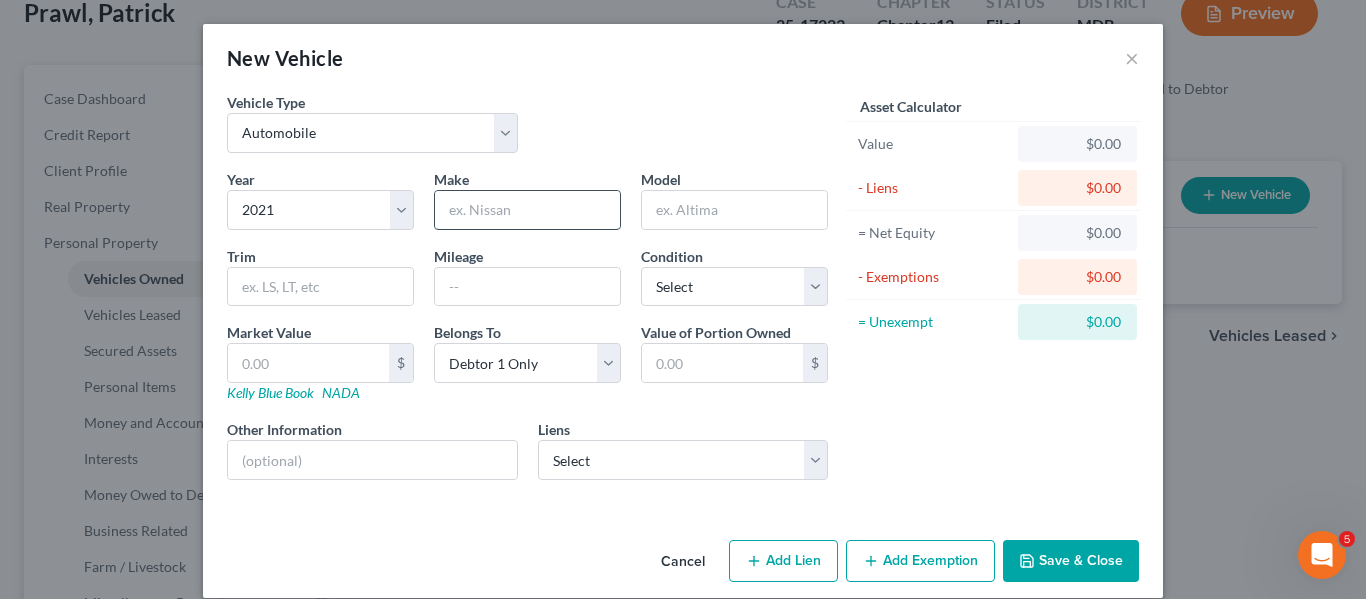click at bounding box center (527, 210) 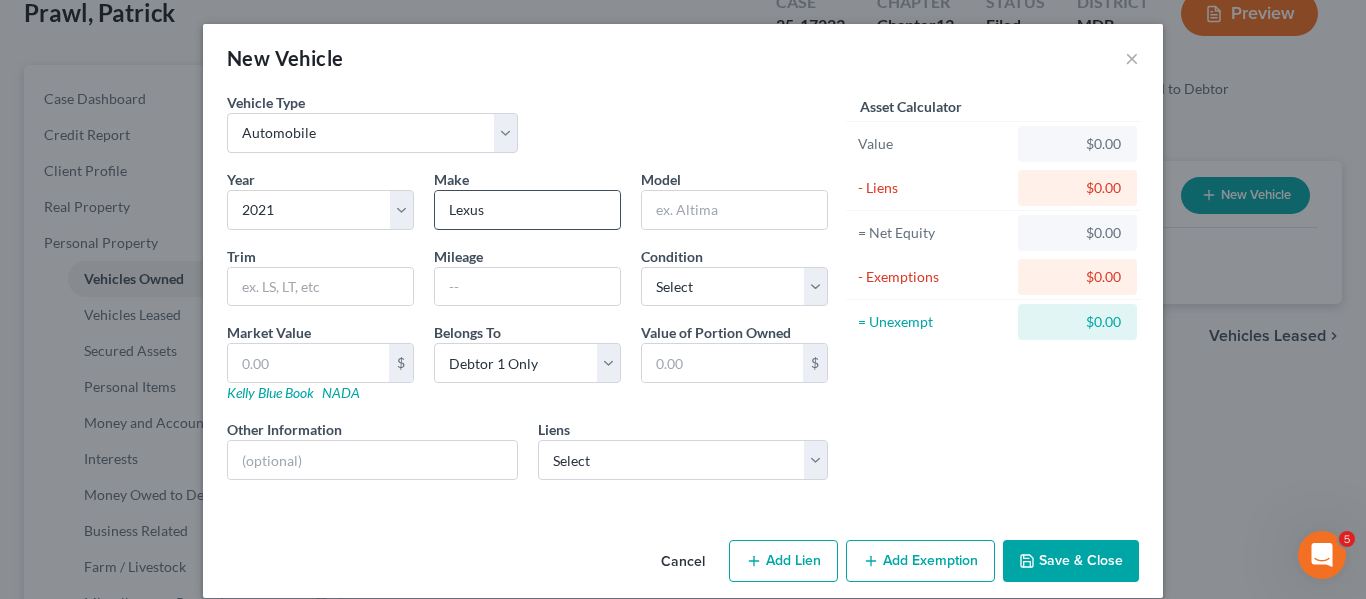 type on "Lexus" 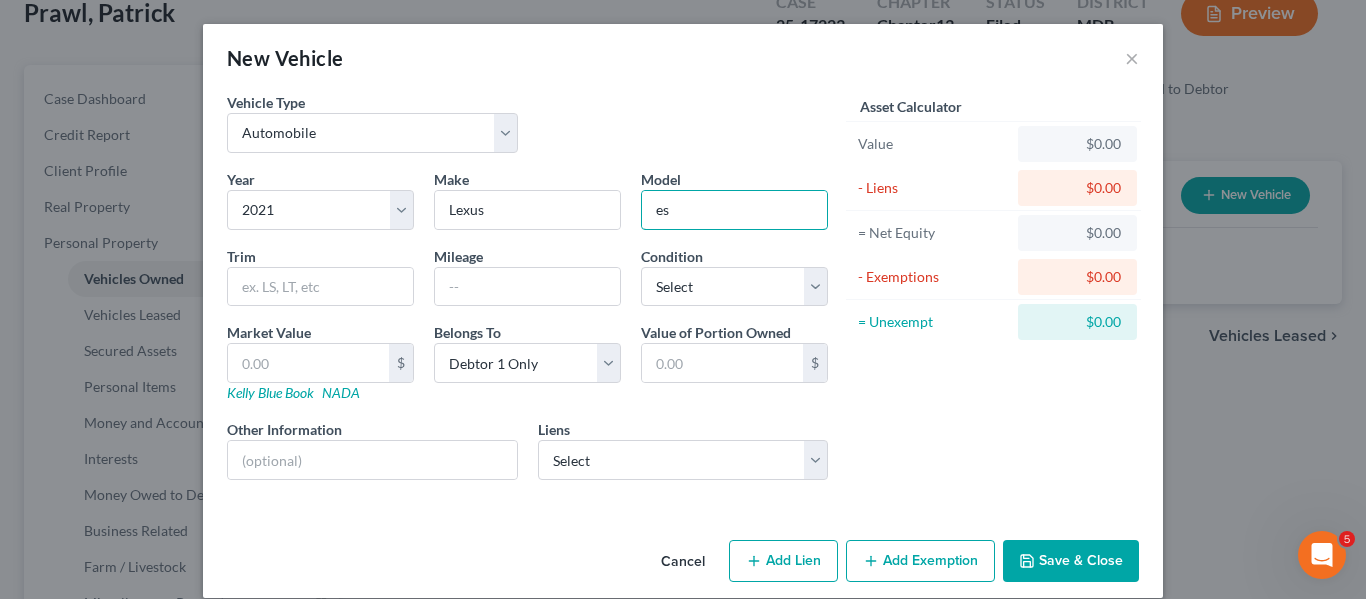 type on "e" 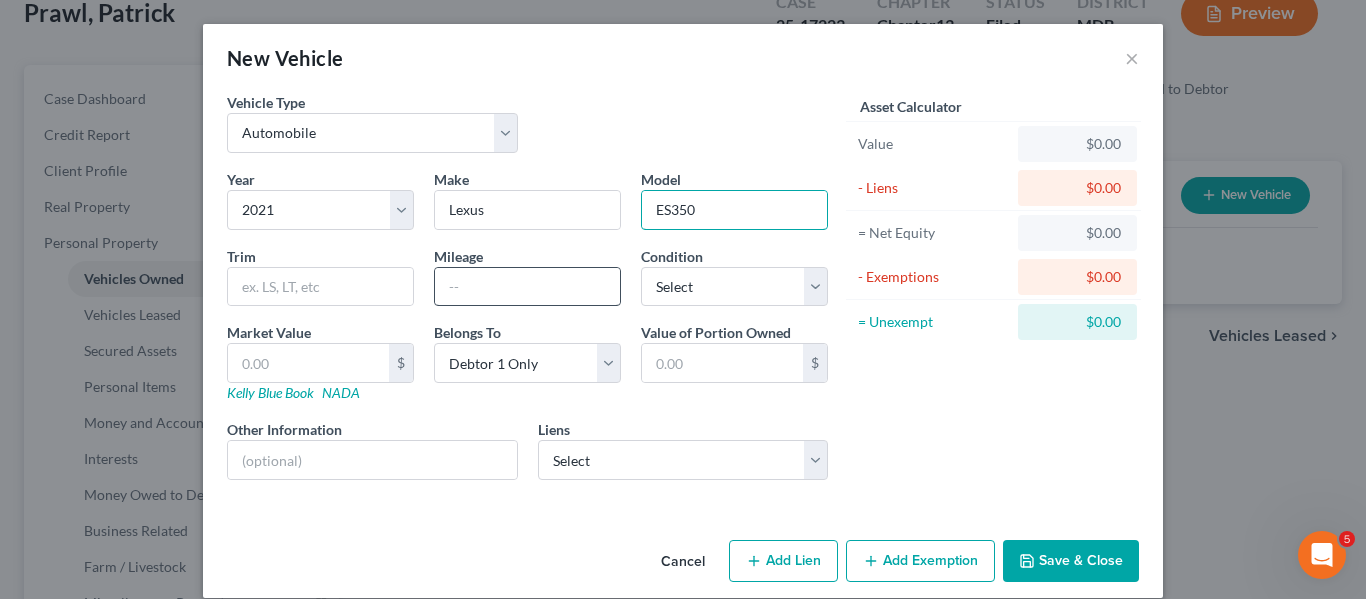 type on "ES350" 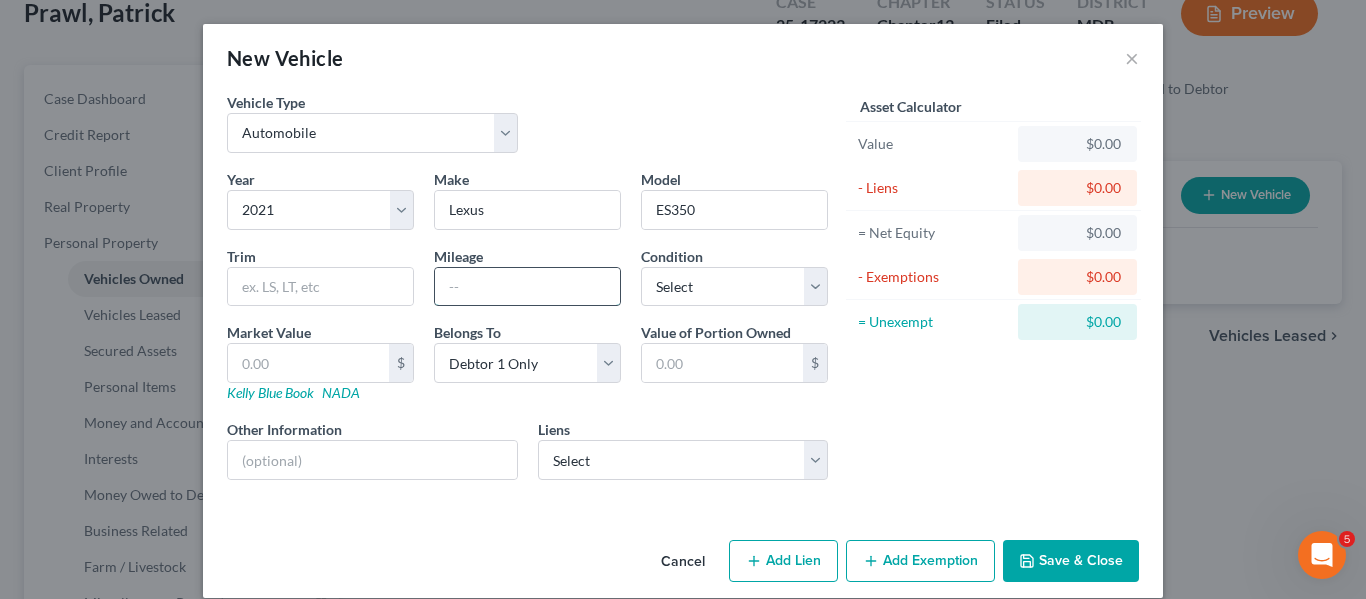 click at bounding box center [527, 287] 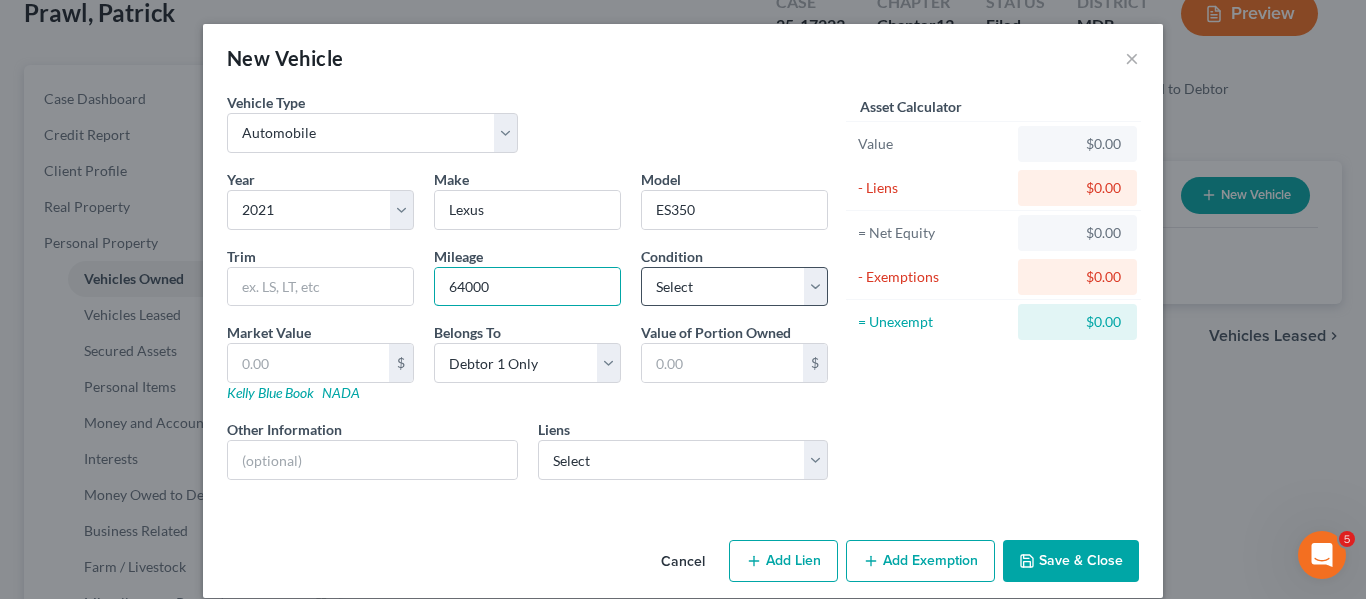 type on "64000" 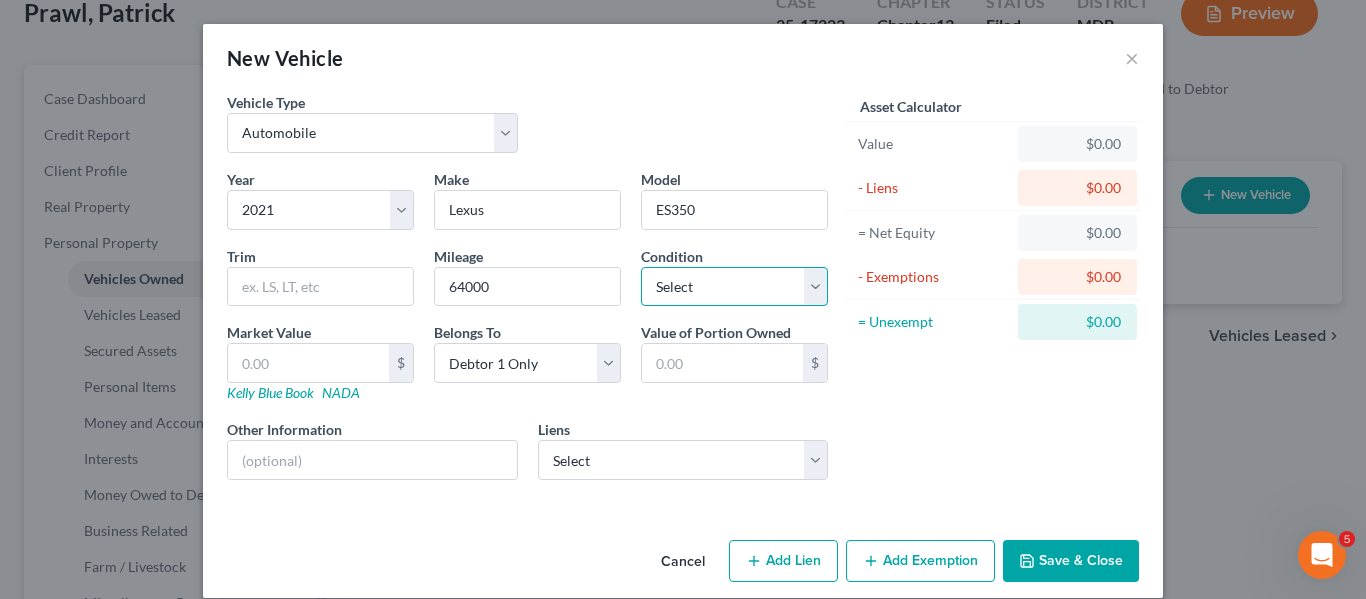 click on "Select Excellent Very Good Good Fair Poor" at bounding box center (734, 287) 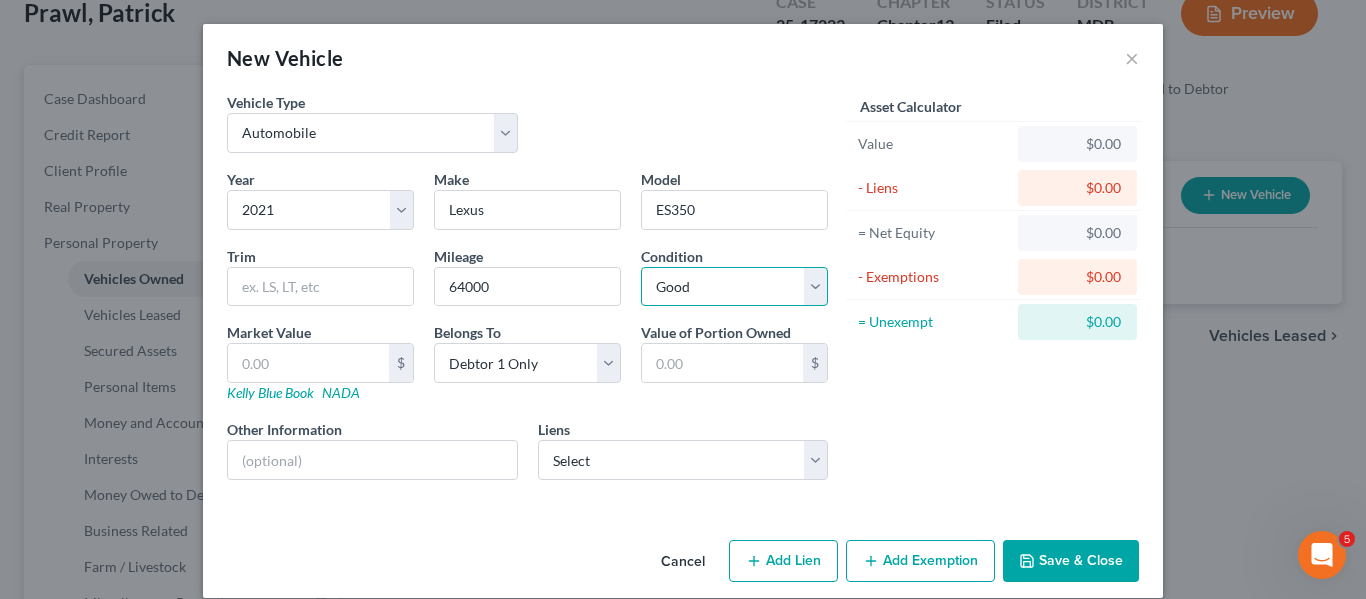 click on "Select Excellent Very Good Good Fair Poor" at bounding box center [734, 287] 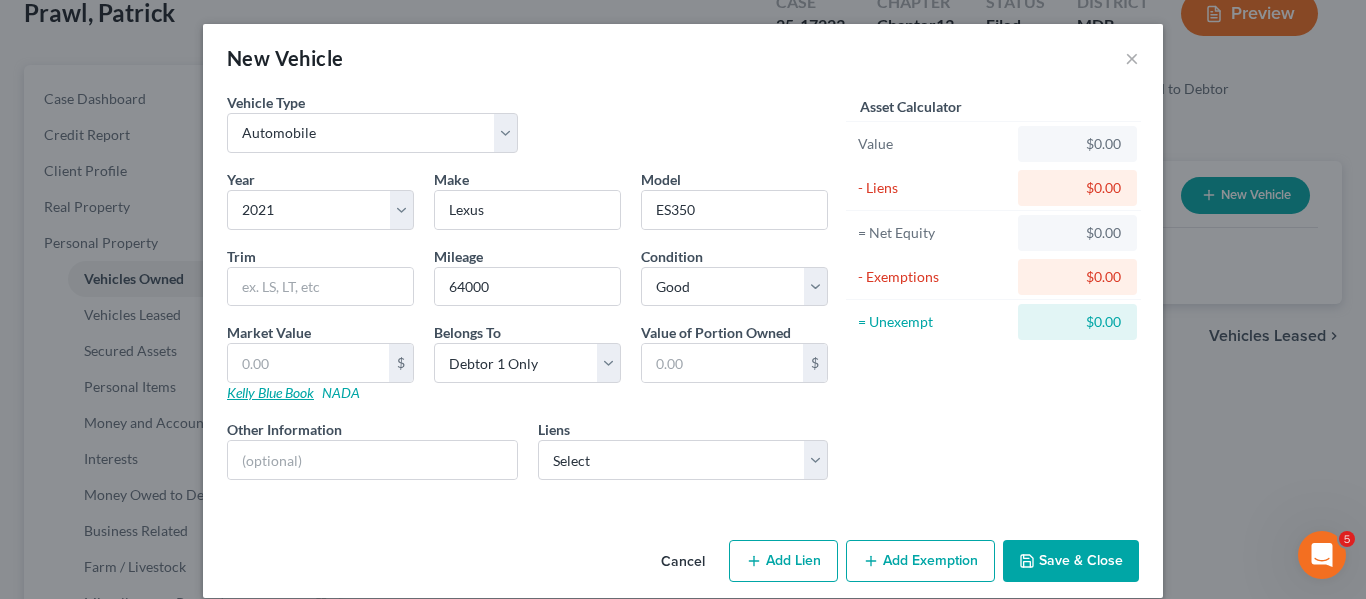 click on "Kelly Blue Book" at bounding box center (270, 392) 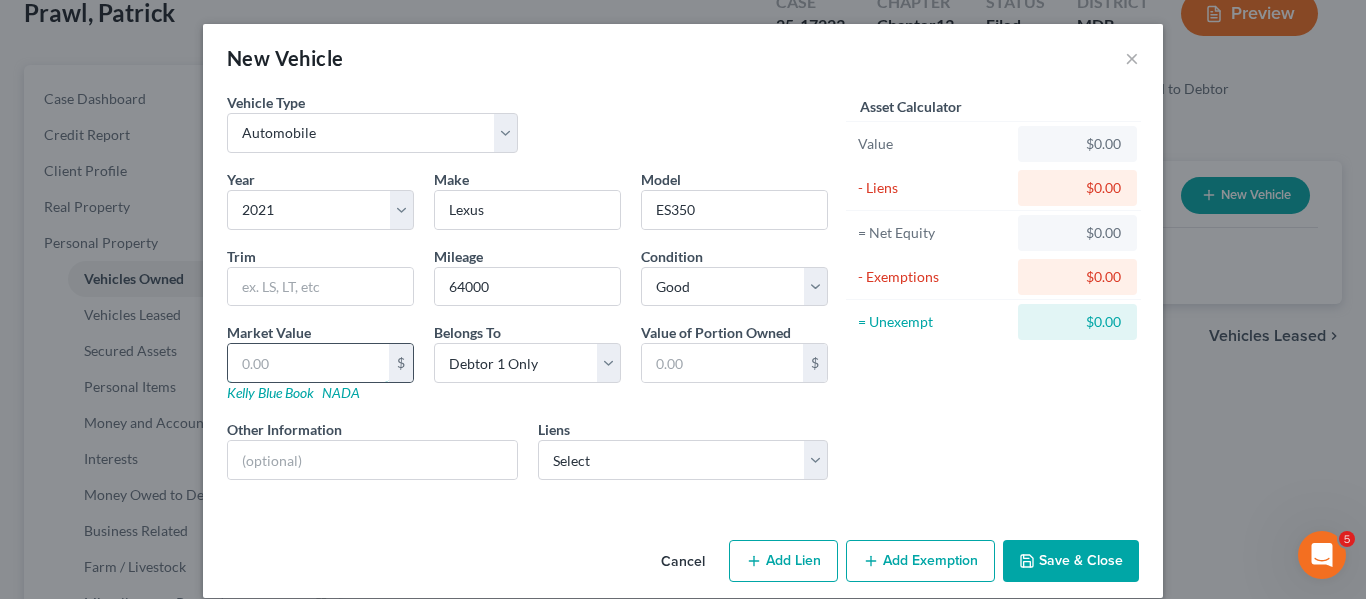 click at bounding box center [308, 363] 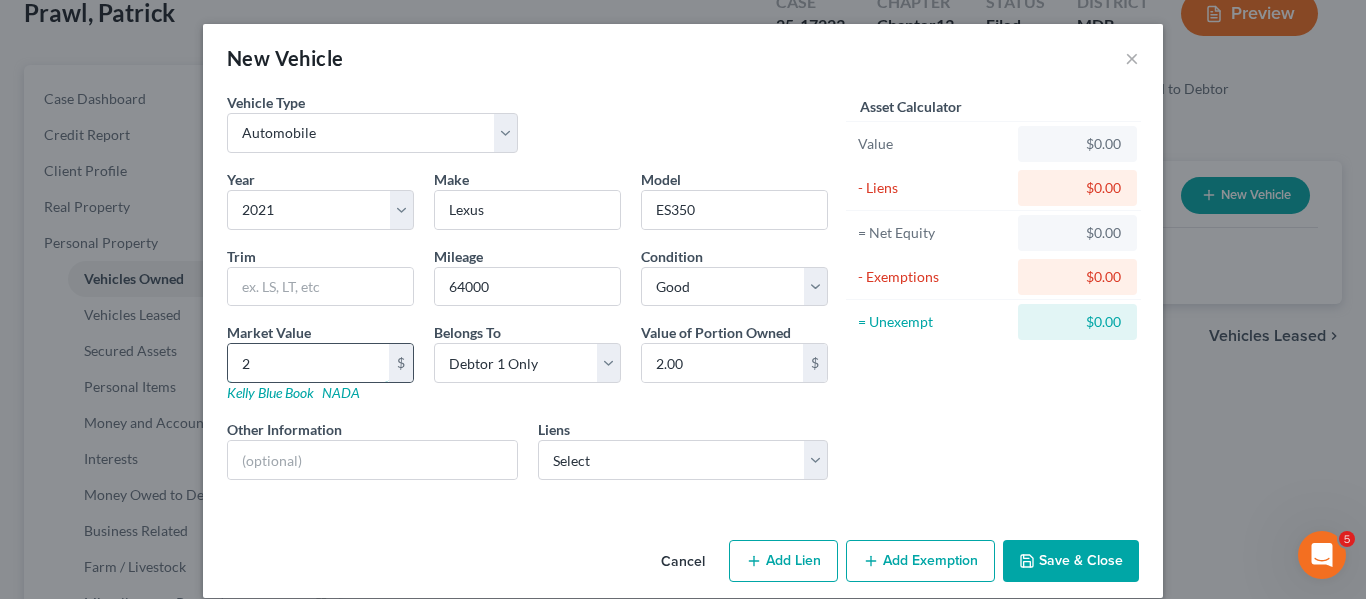 type on "22" 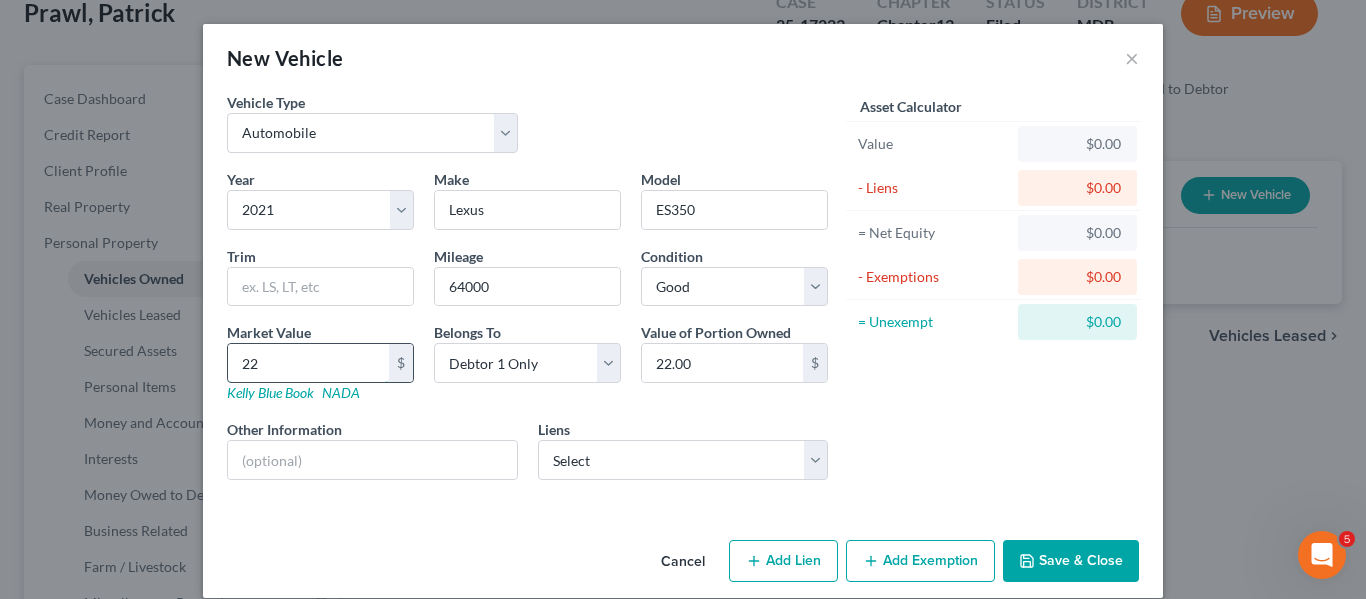 type on "220" 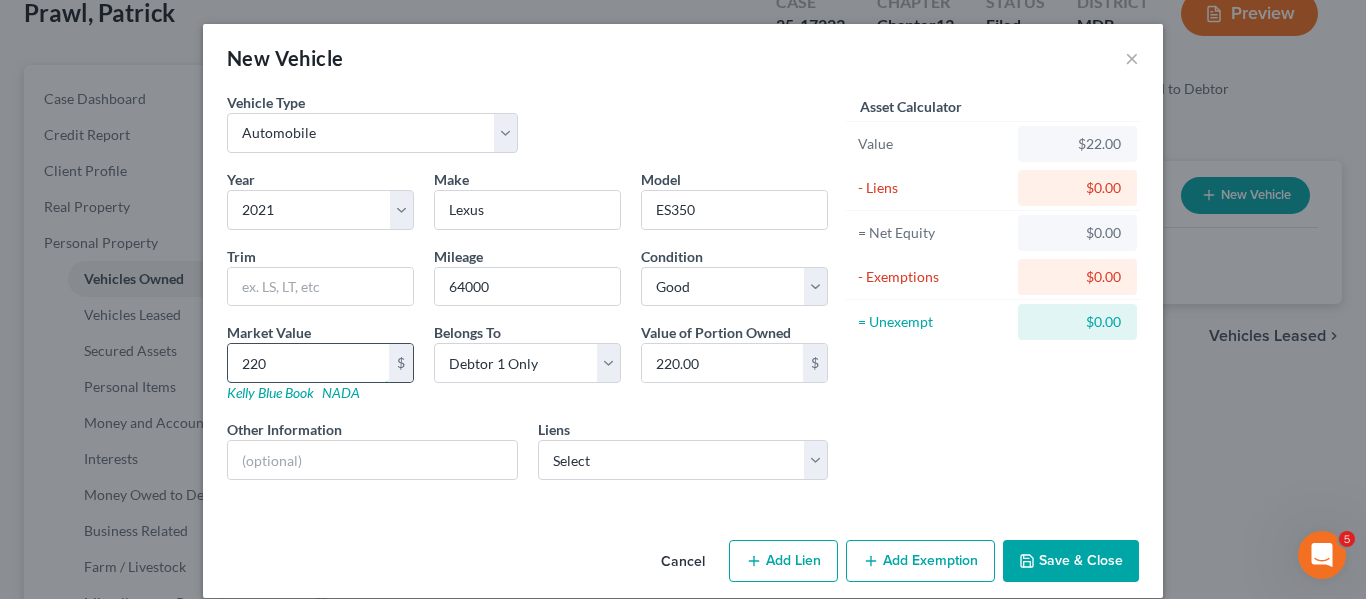 type on "2200" 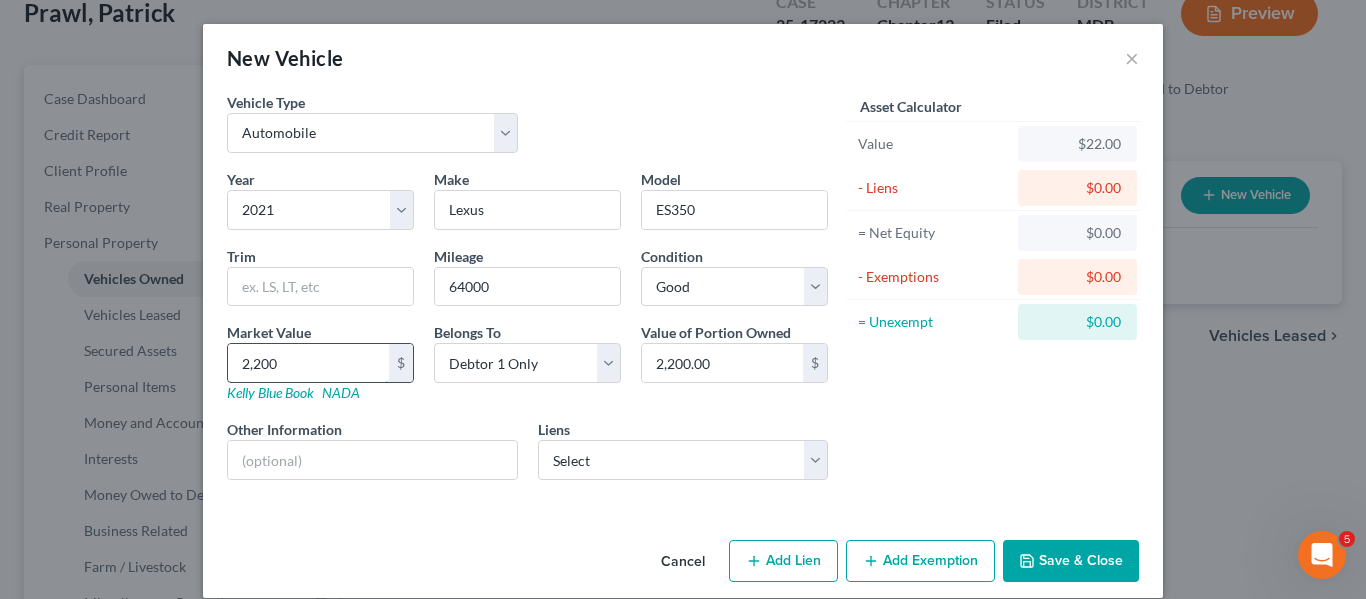 type on "2,2000" 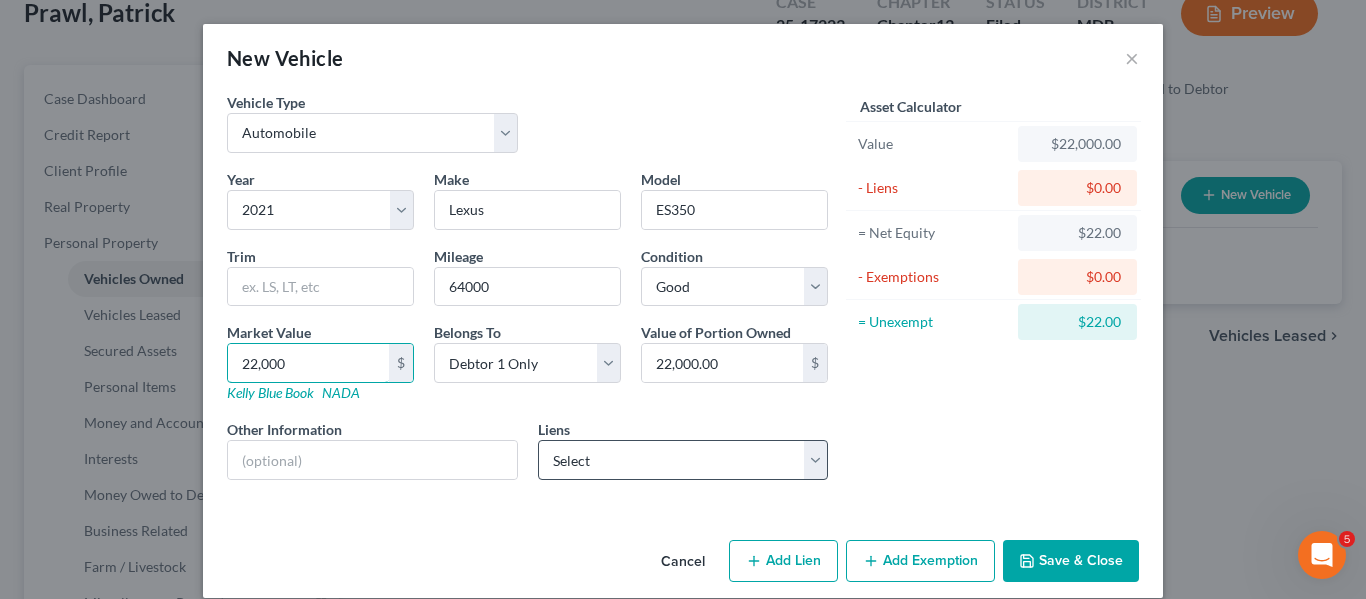 type on "22,000" 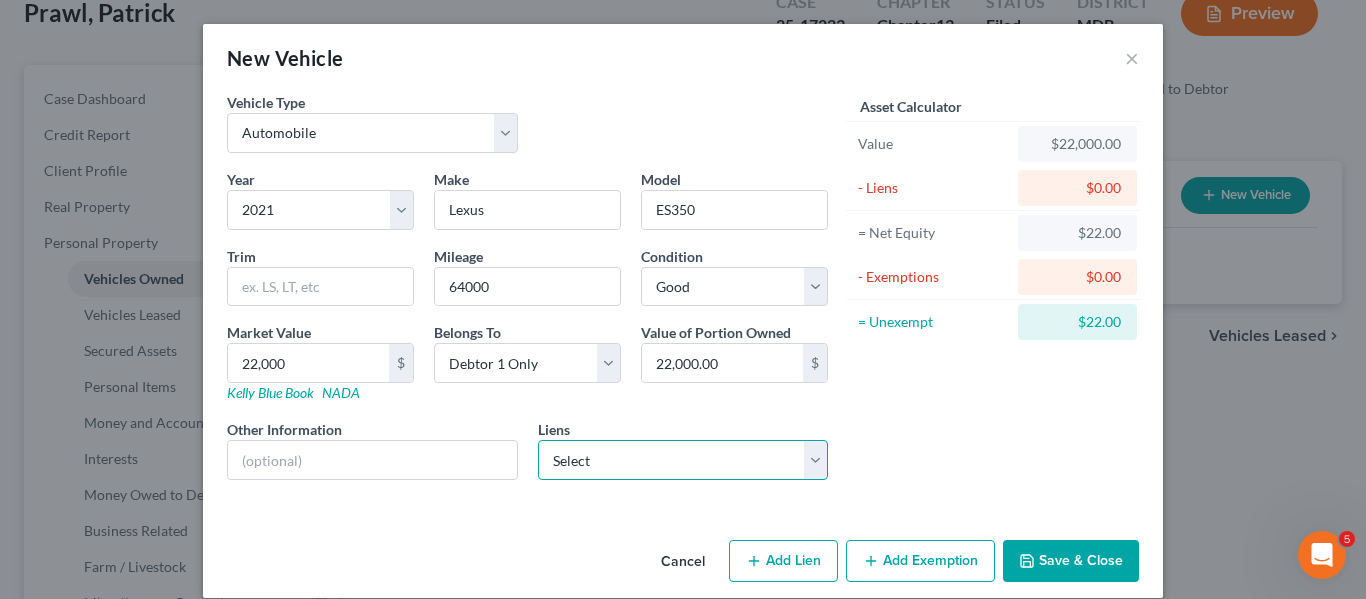 click on "Select Toyota Financial Ser - $3,986.00 Select Portfolio Services - $70,000.00" at bounding box center (683, 460) 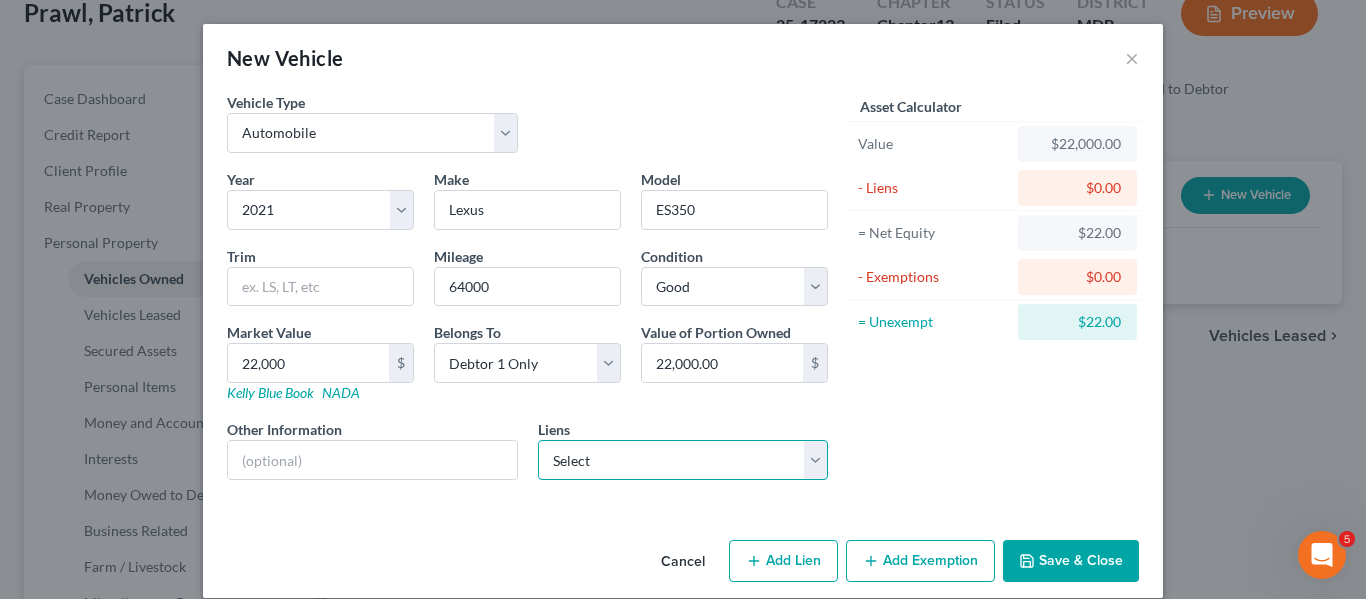 click on "Select Toyota Financial Ser - $3,986.00 Select Portfolio Services - $70,000.00" at bounding box center [683, 460] 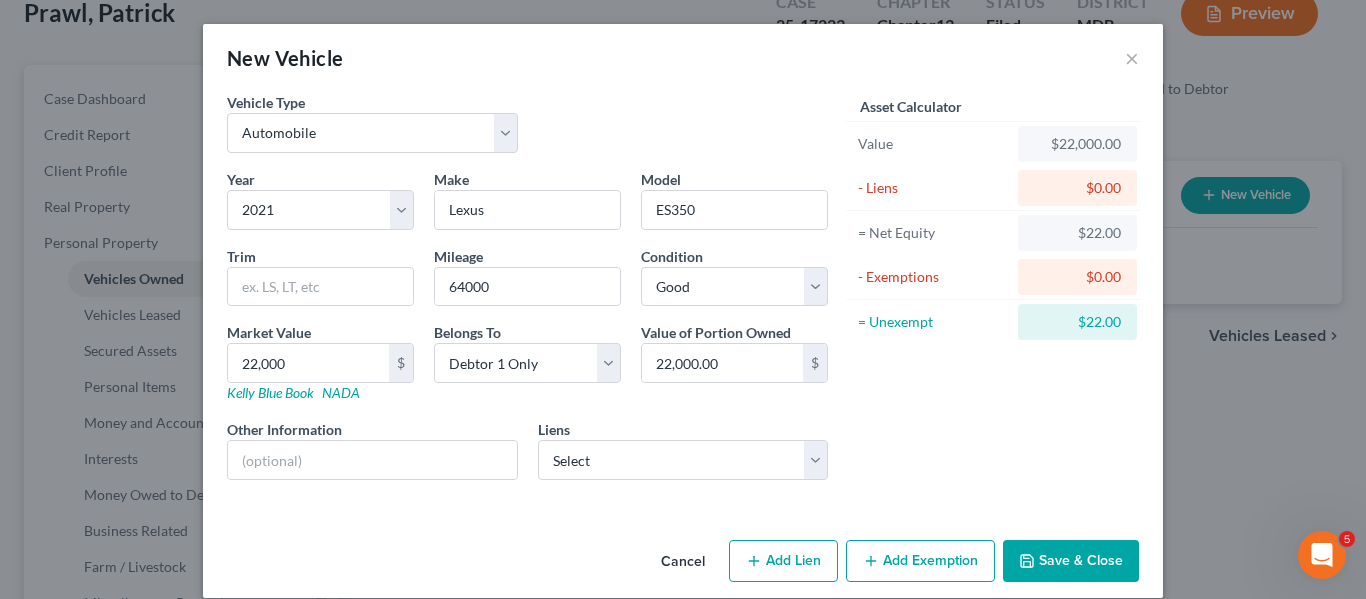 click on "Save & Close" at bounding box center (1071, 561) 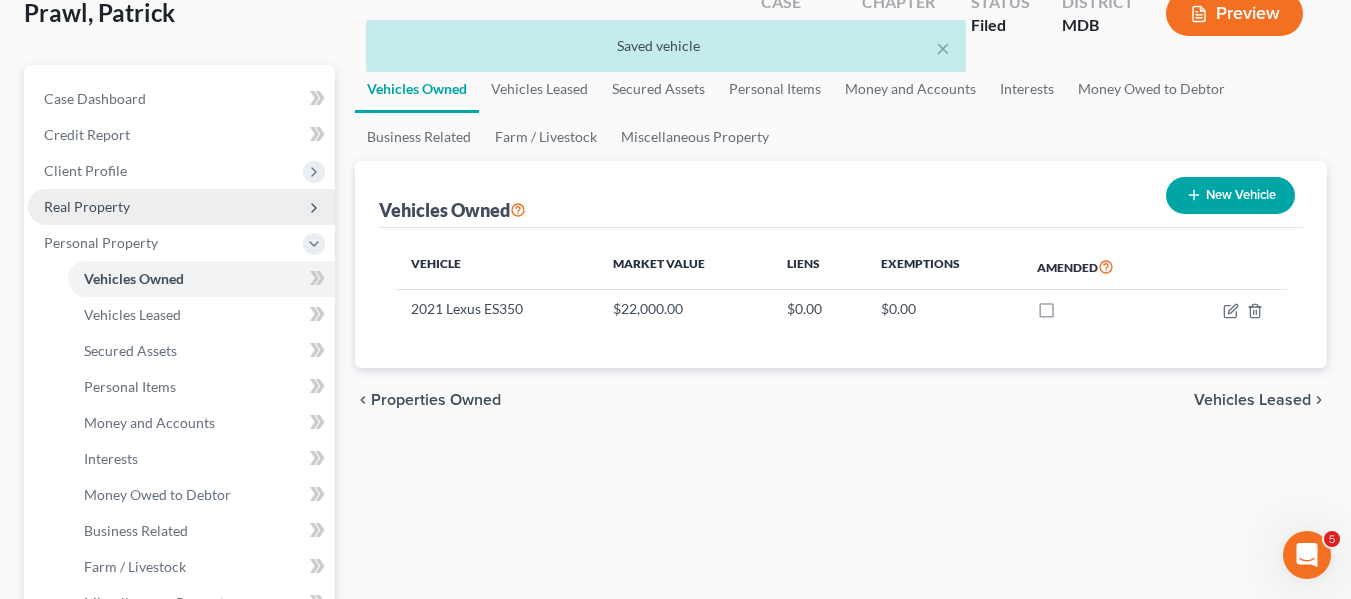 click on "Real Property" at bounding box center [181, 207] 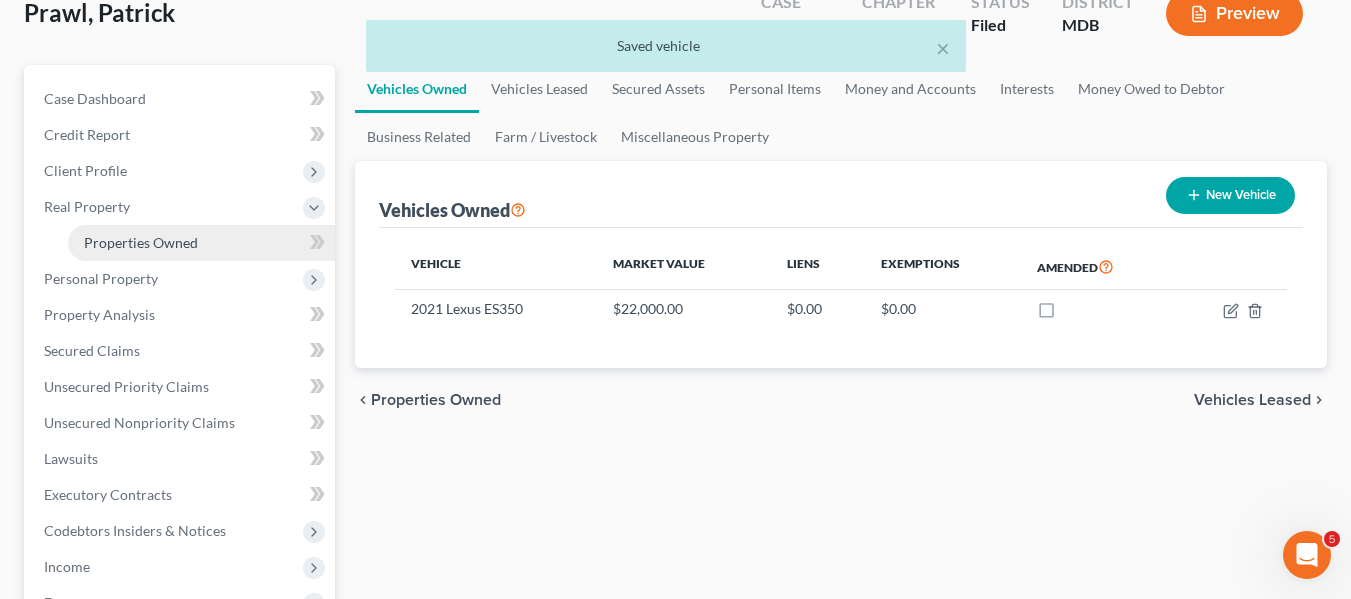 click on "Properties Owned" at bounding box center [141, 242] 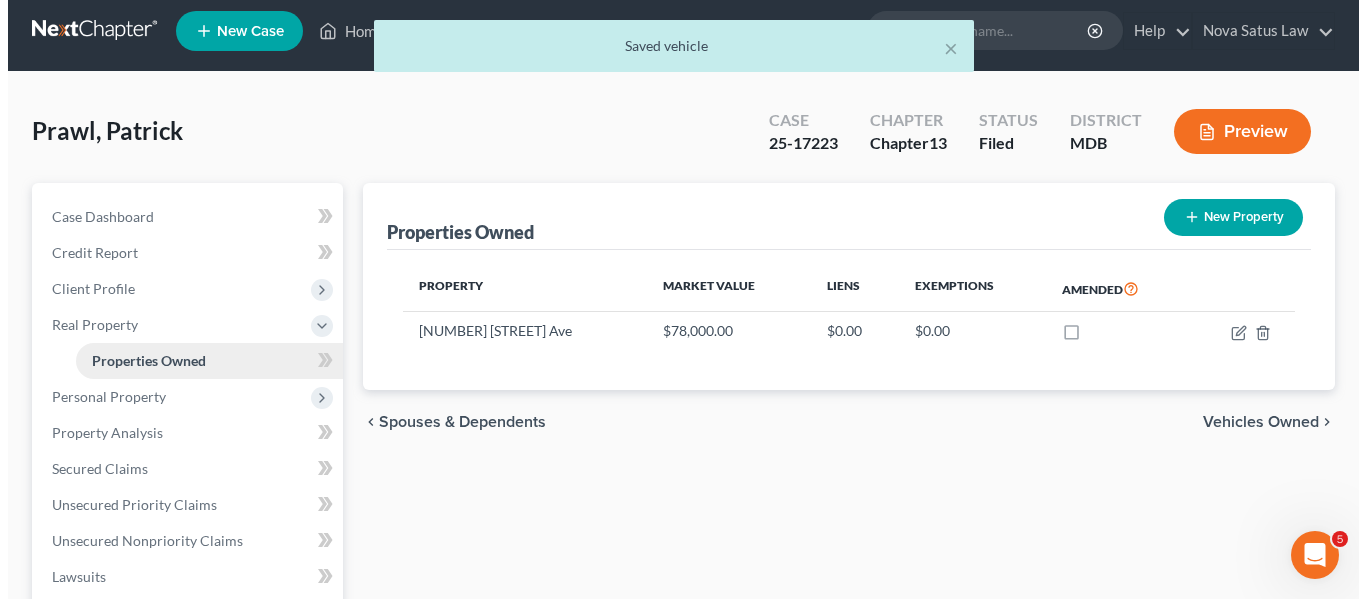 scroll, scrollTop: 0, scrollLeft: 0, axis: both 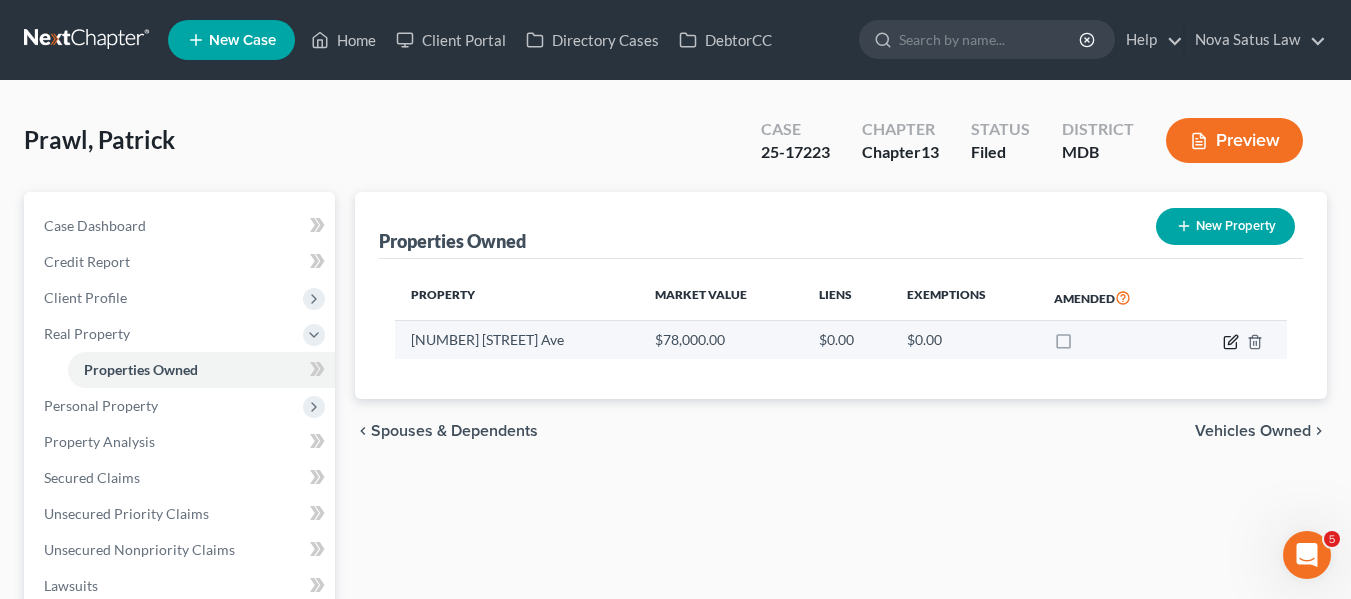 click 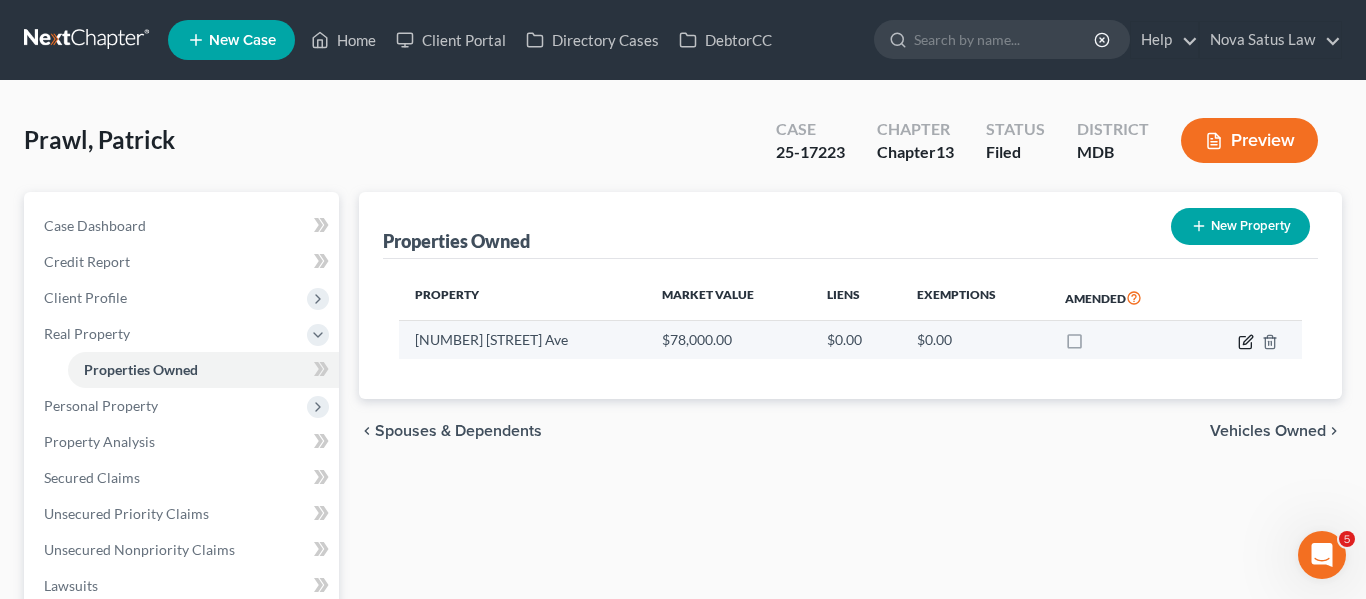select on "21" 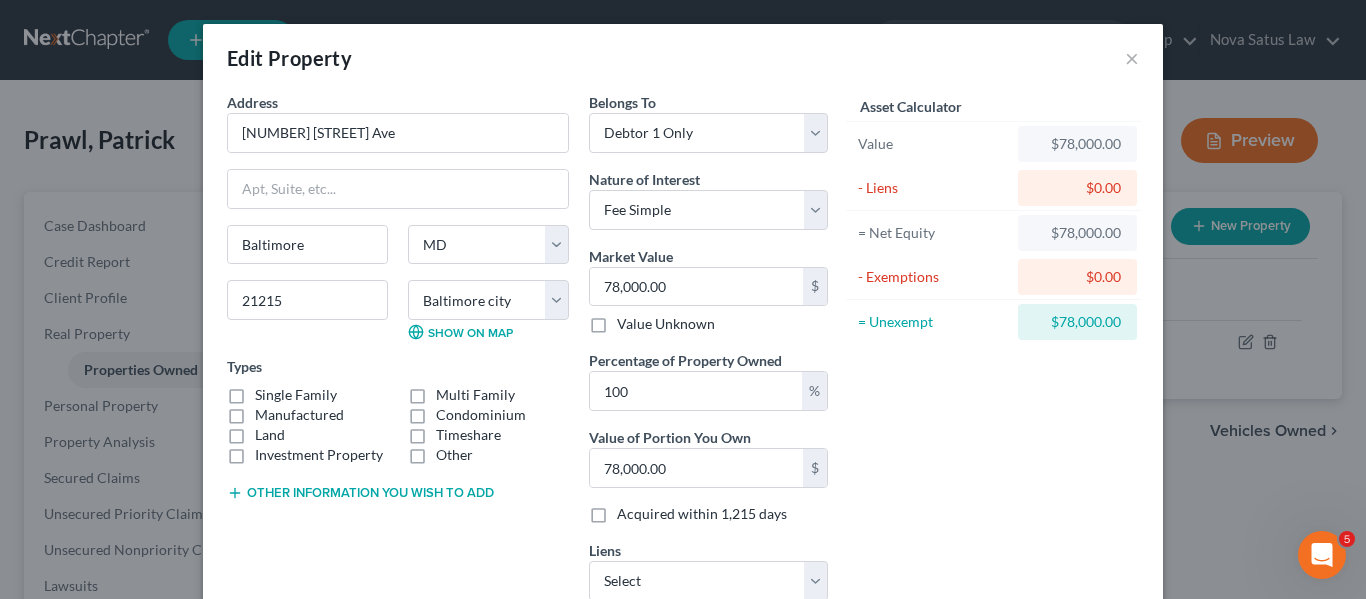 scroll, scrollTop: 143, scrollLeft: 0, axis: vertical 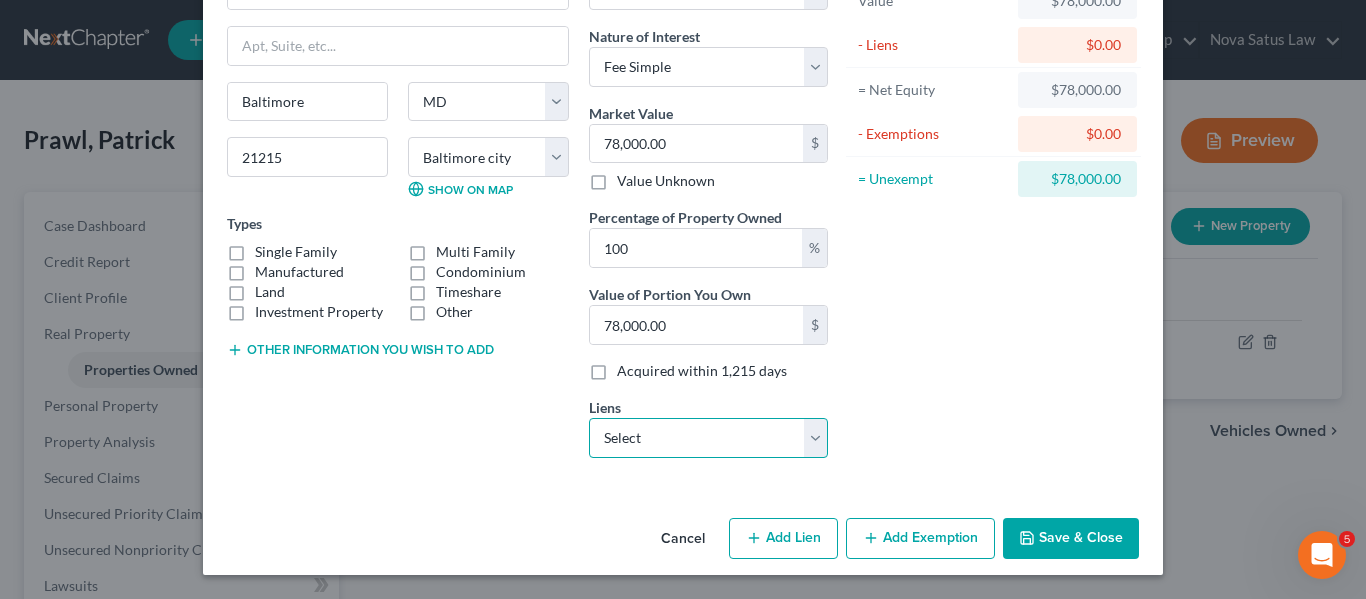 click on "Select Toyota Financial Ser - $3,986.00 Select Portfolio Services - $70,000.00" at bounding box center (708, 438) 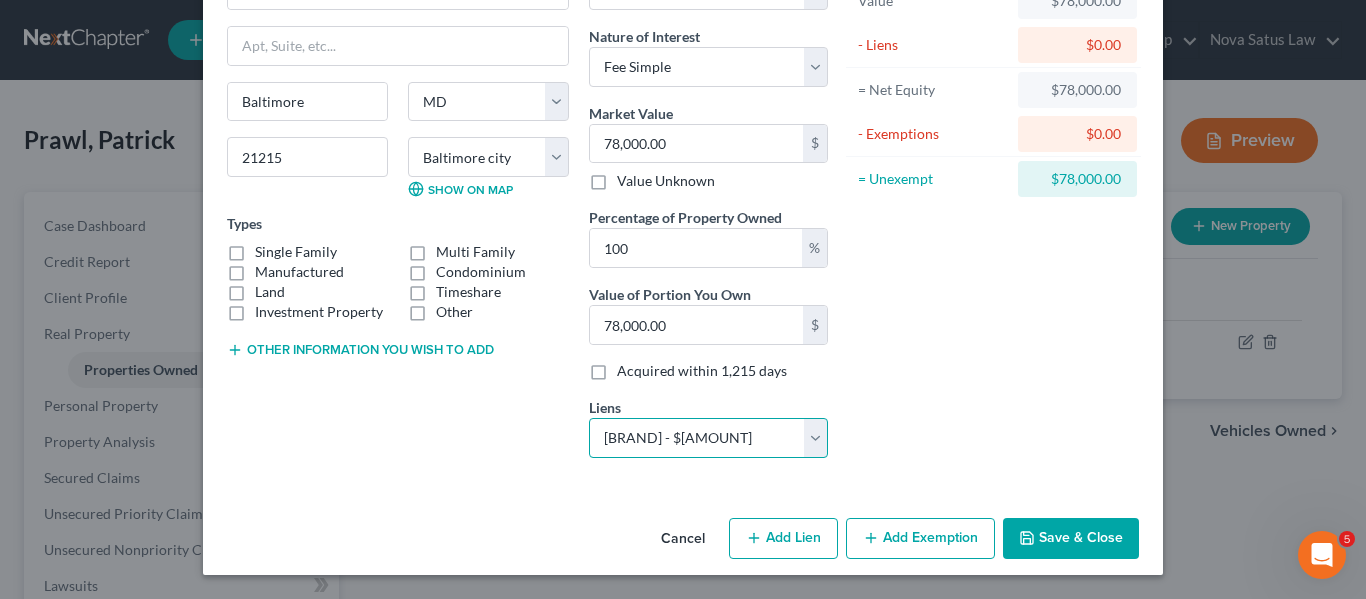 click on "Select Toyota Financial Ser - $3,986.00 Select Portfolio Services - $70,000.00" at bounding box center [708, 438] 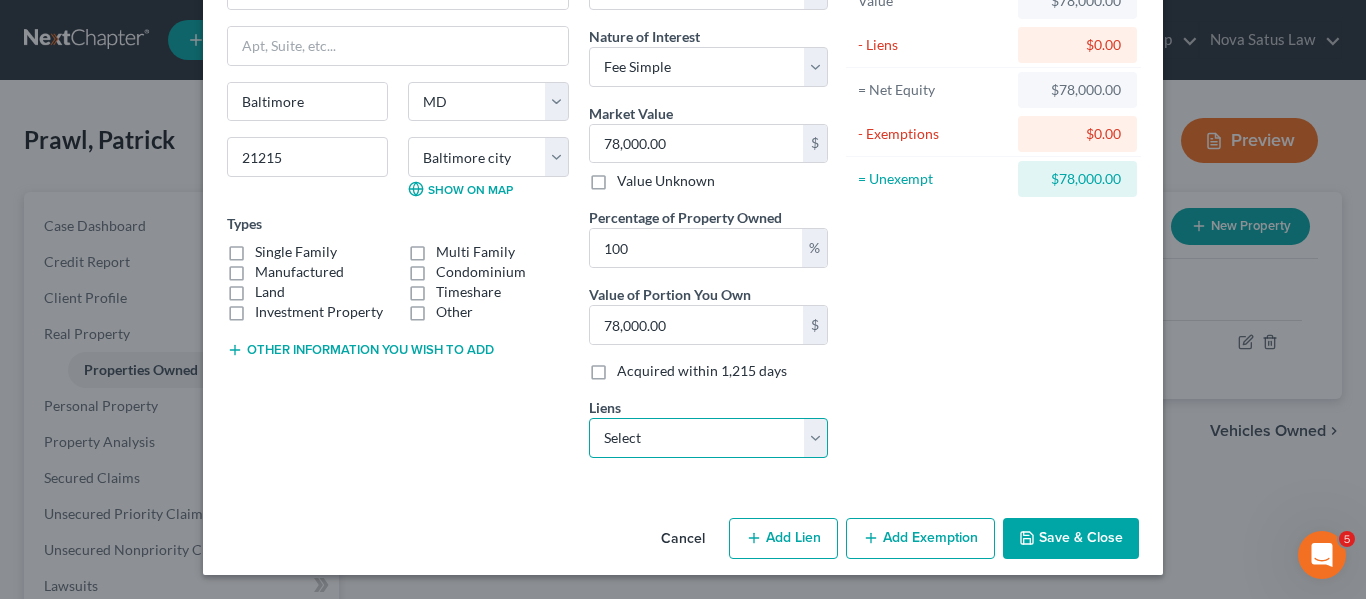 select on "46" 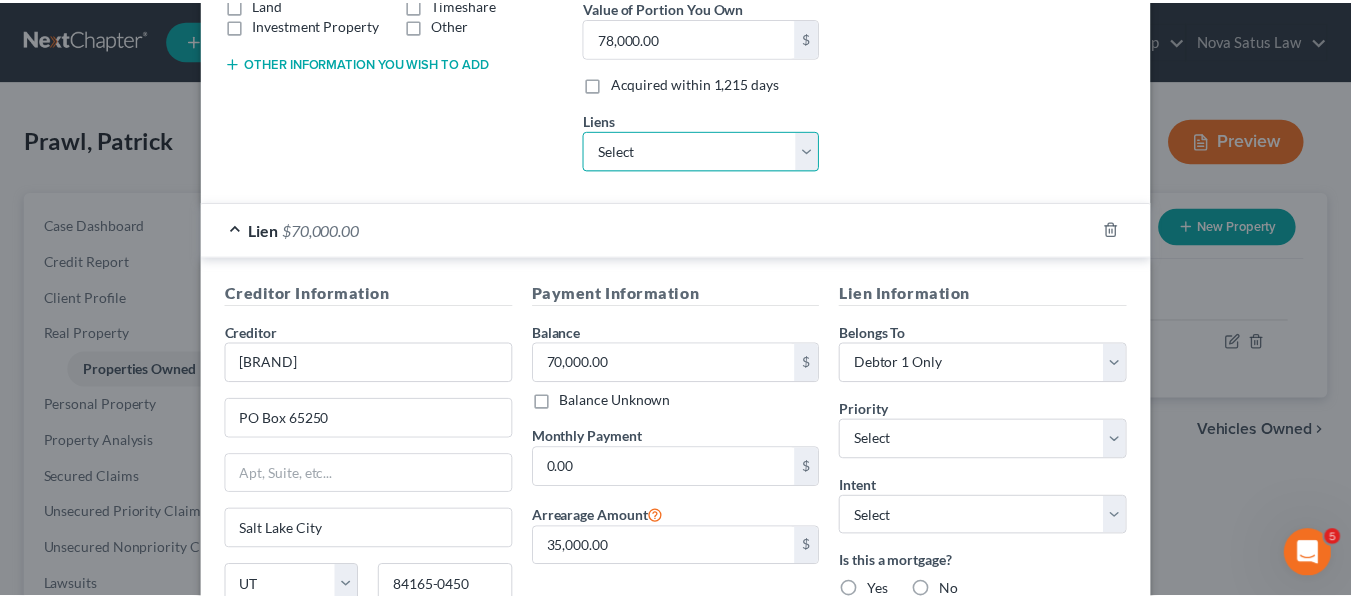 scroll, scrollTop: 640, scrollLeft: 0, axis: vertical 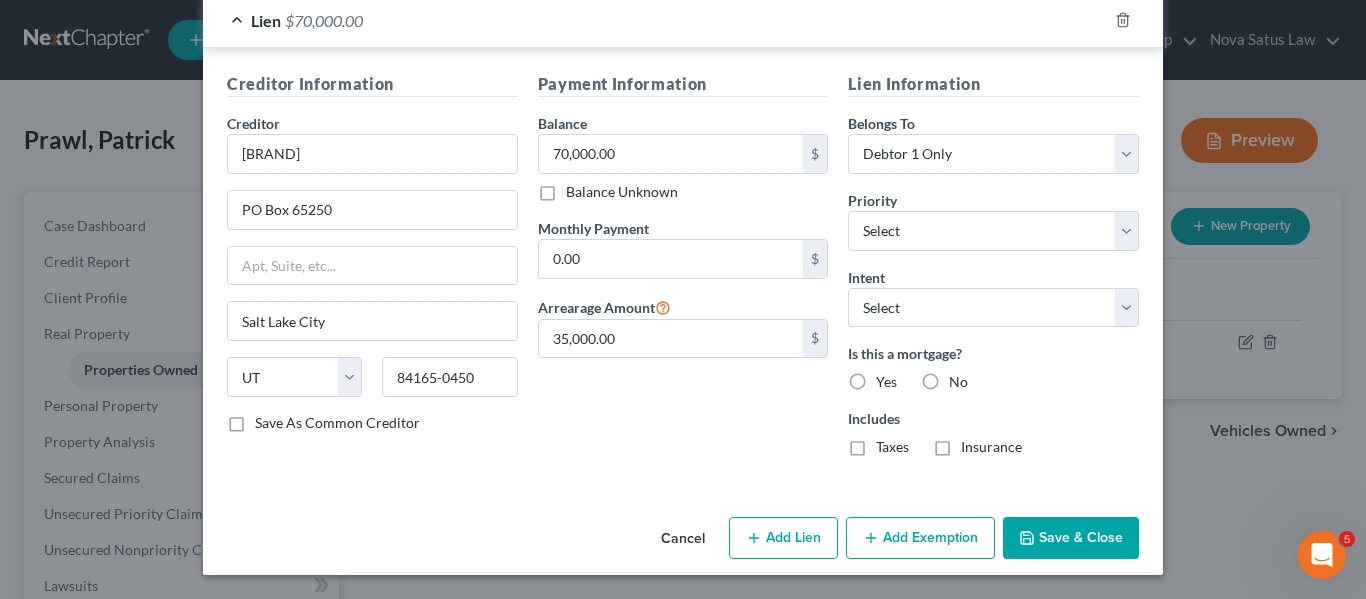 click on "Save & Close" at bounding box center [1071, 538] 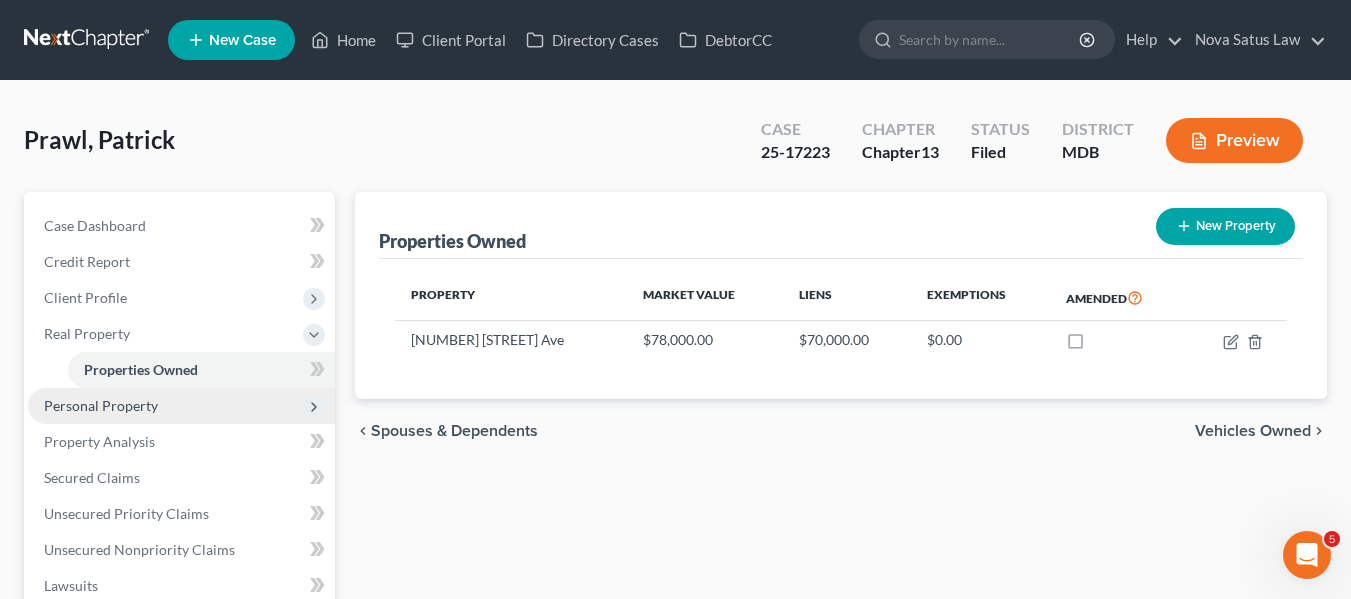 click on "Personal Property" at bounding box center (181, 406) 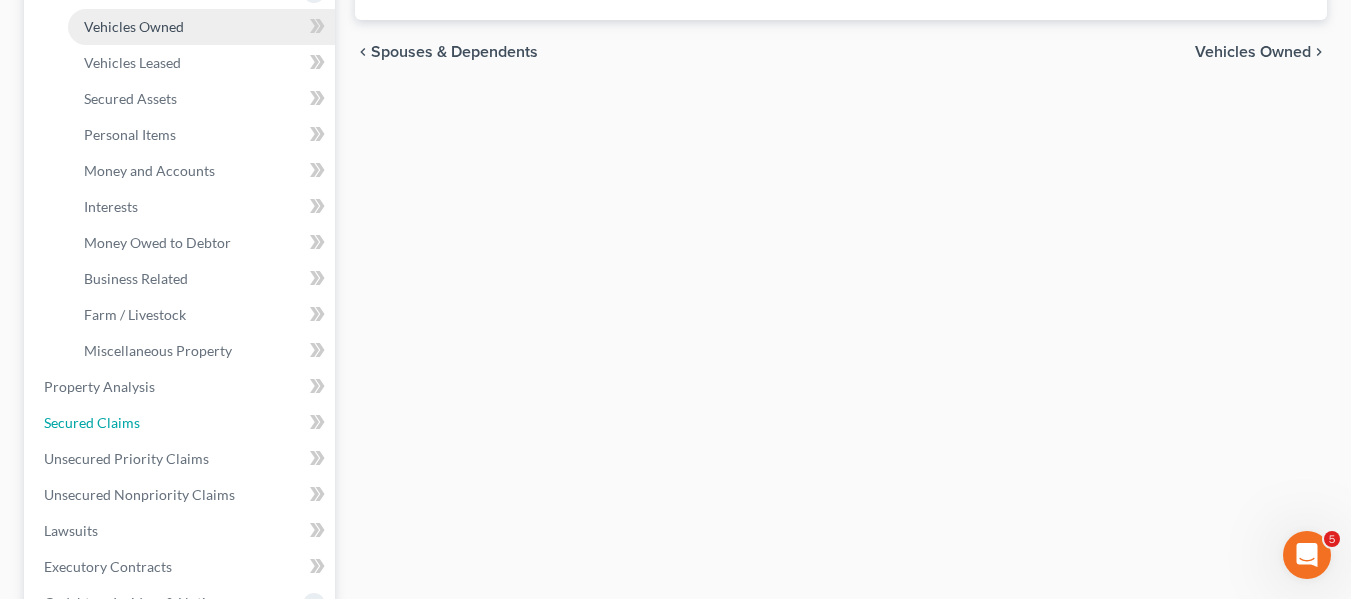 click on "Secured Claims" at bounding box center (181, 423) 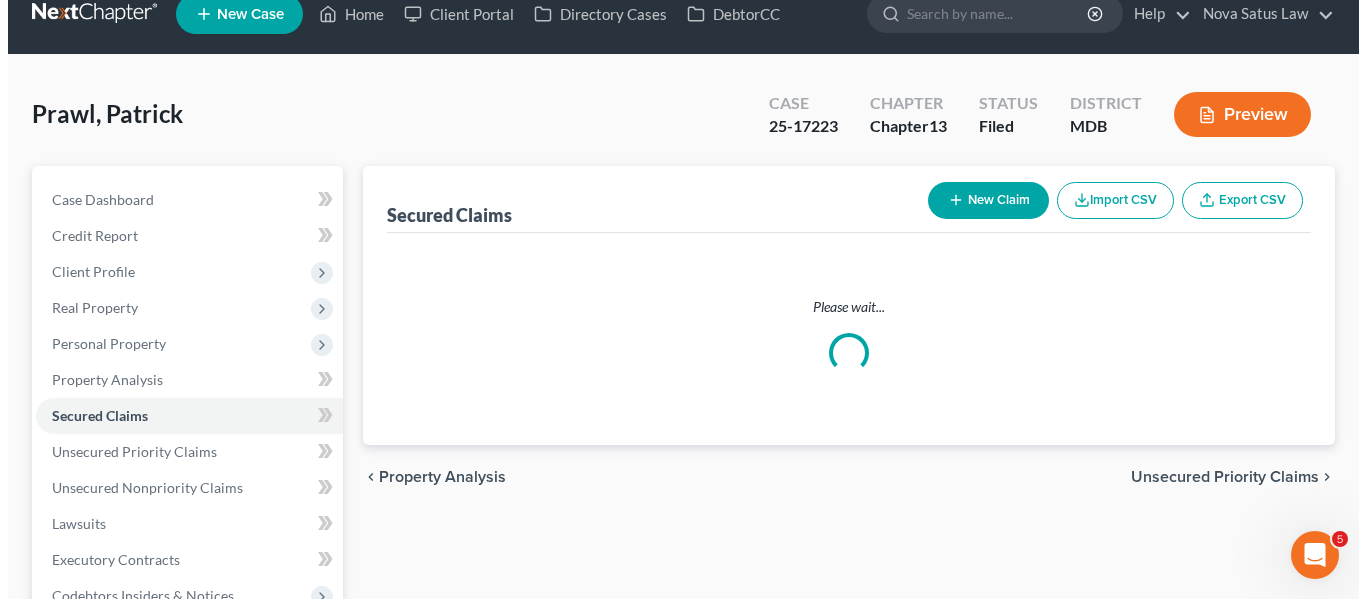 scroll, scrollTop: 0, scrollLeft: 0, axis: both 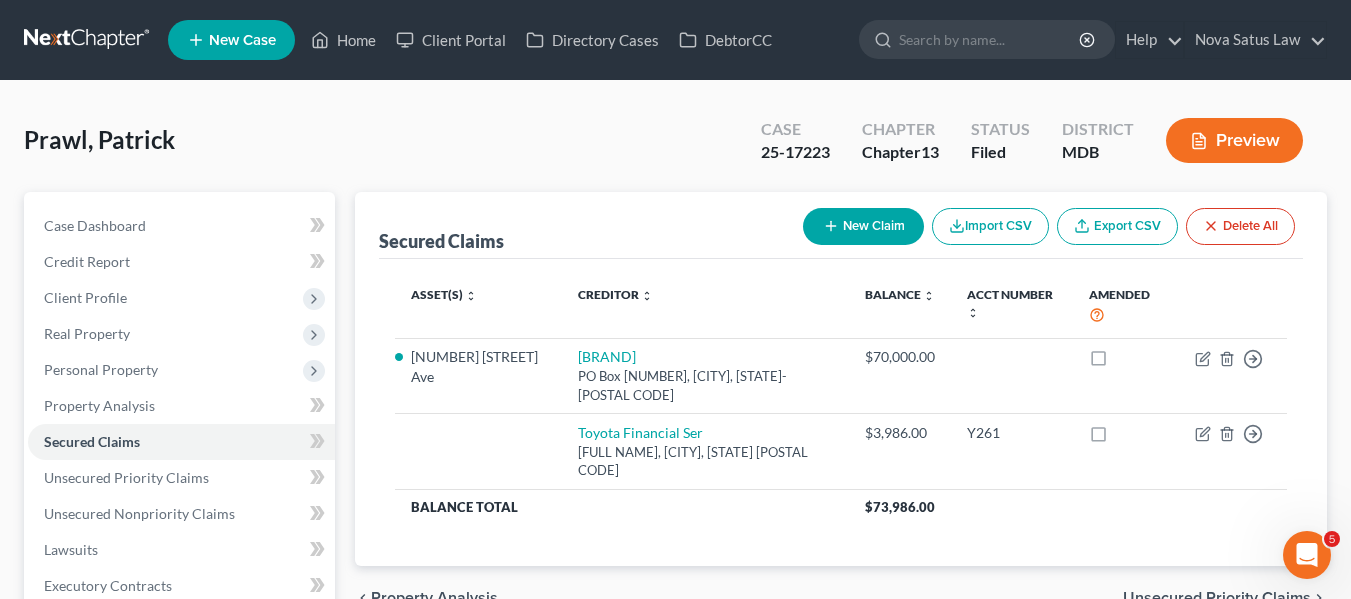 click 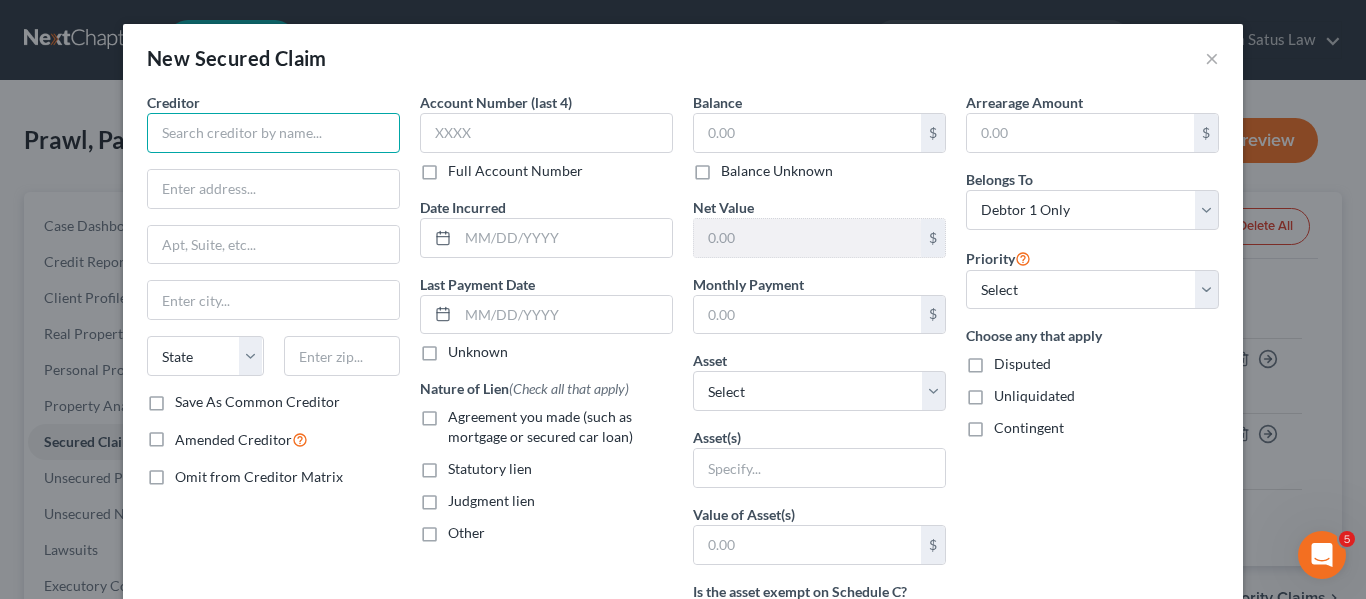 click at bounding box center [273, 133] 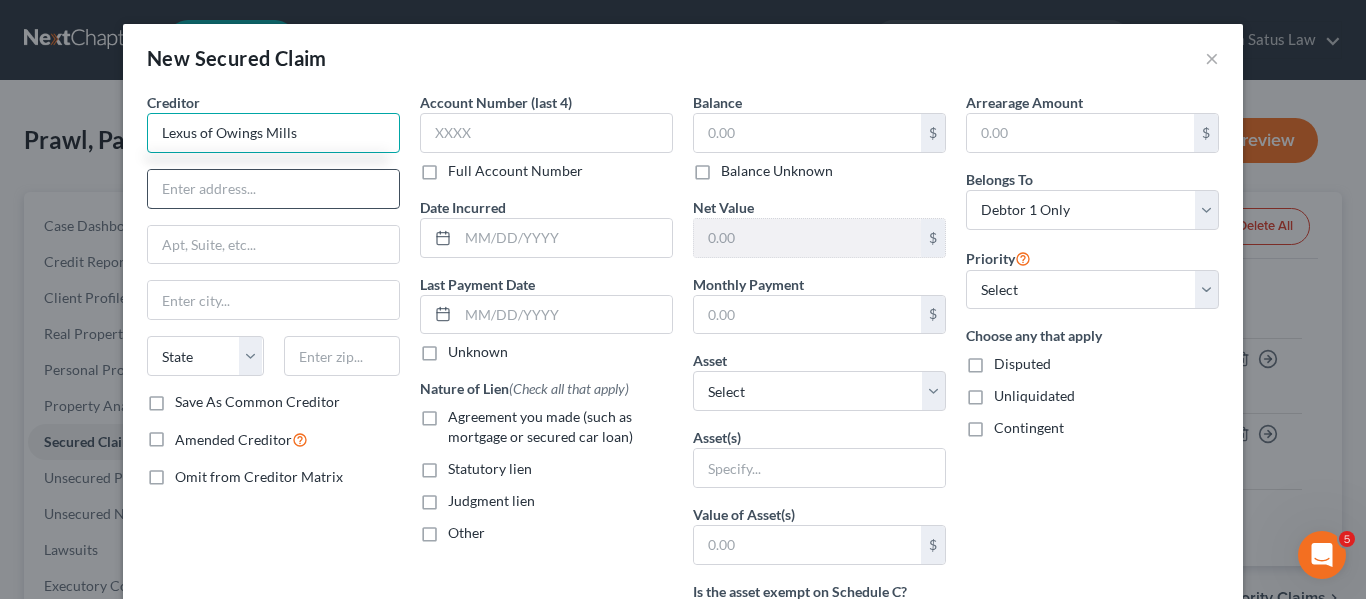 type on "Lexus of Owings Mills" 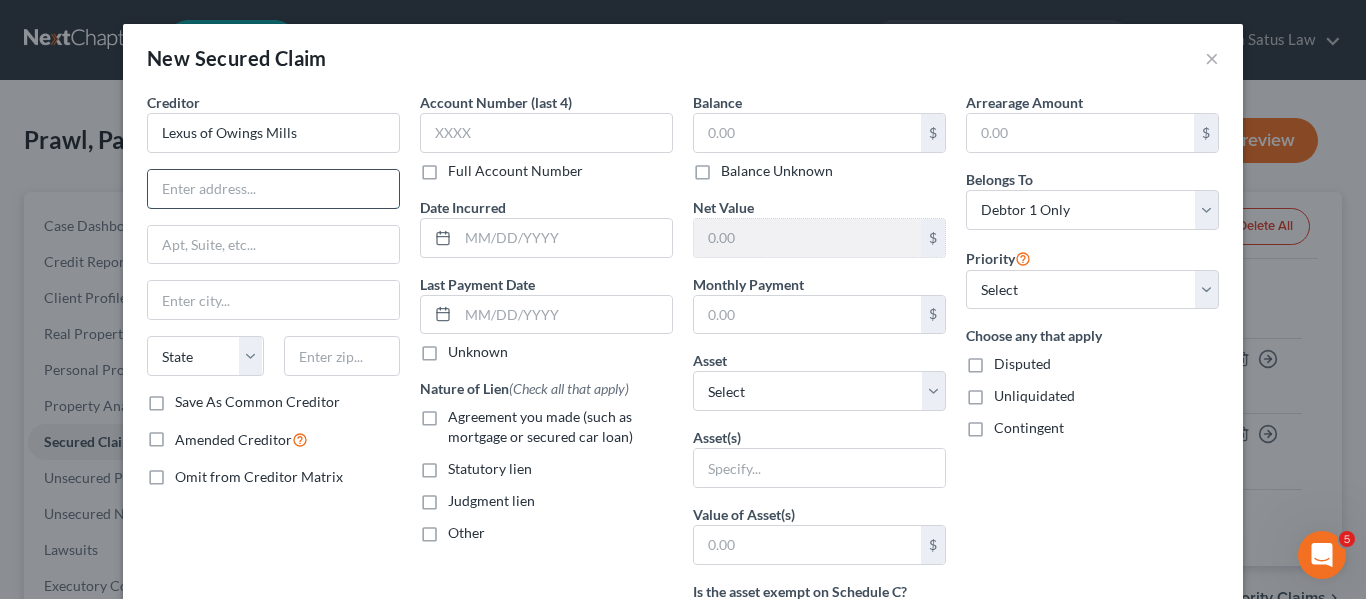 click at bounding box center (273, 189) 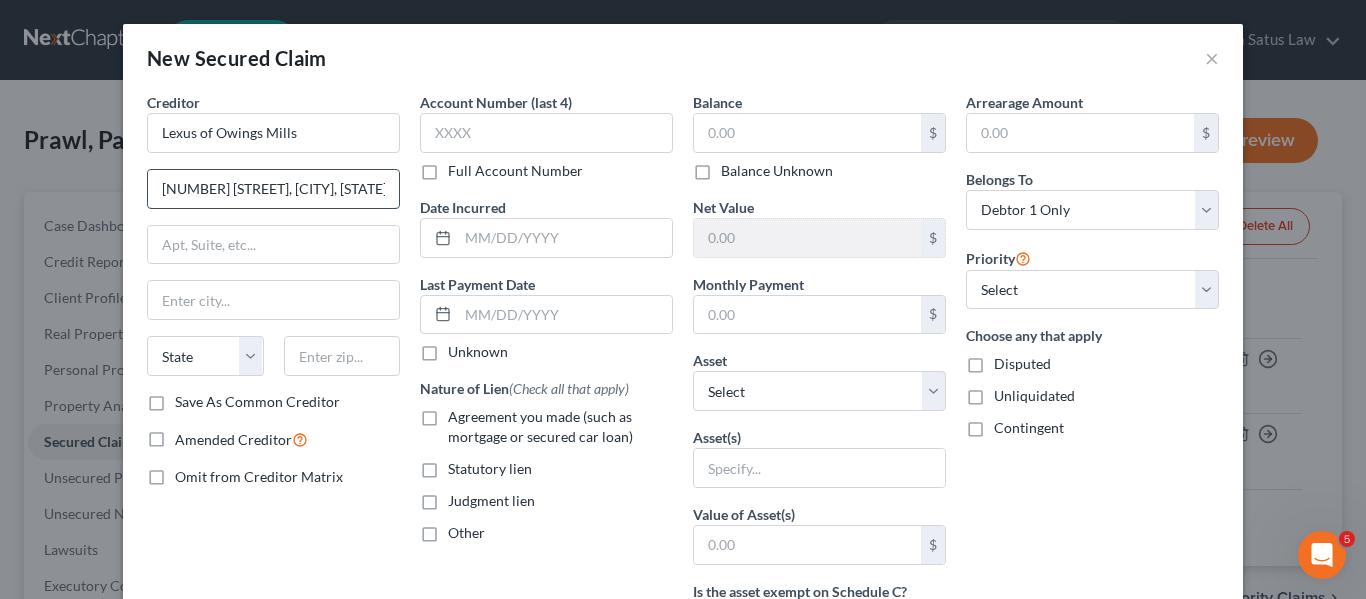 scroll, scrollTop: 0, scrollLeft: 79, axis: horizontal 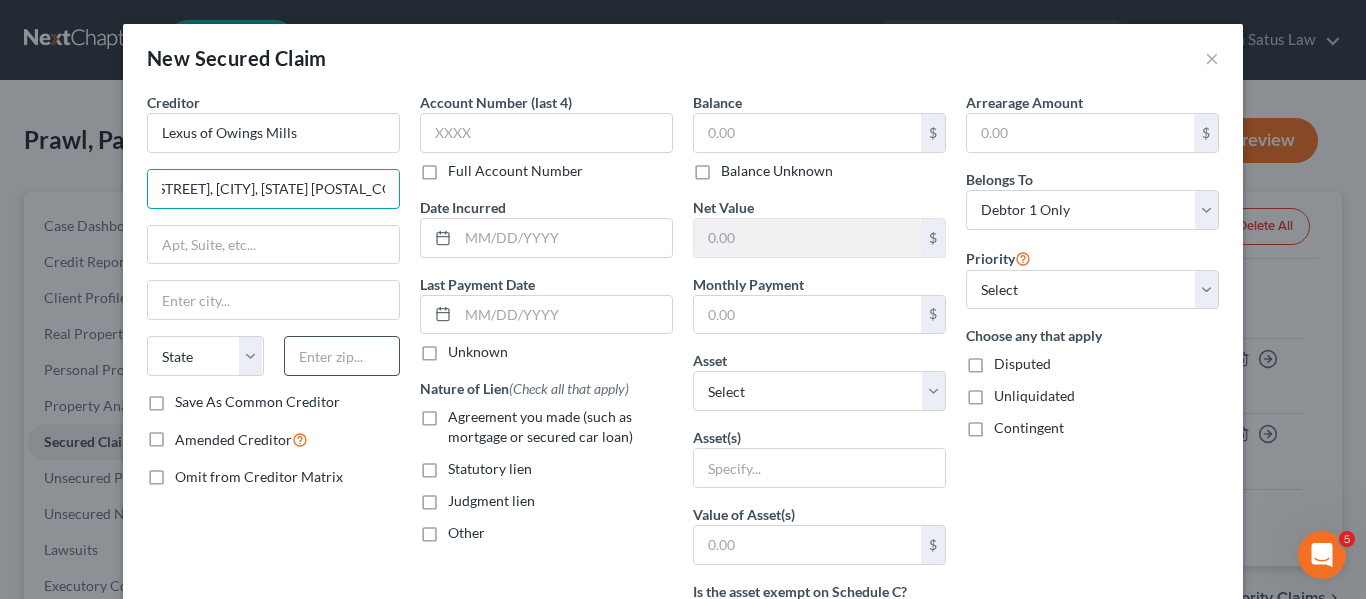 type on "[NUMBER] [STREET], [CITY], [STATE] [POSTAL_CODE]" 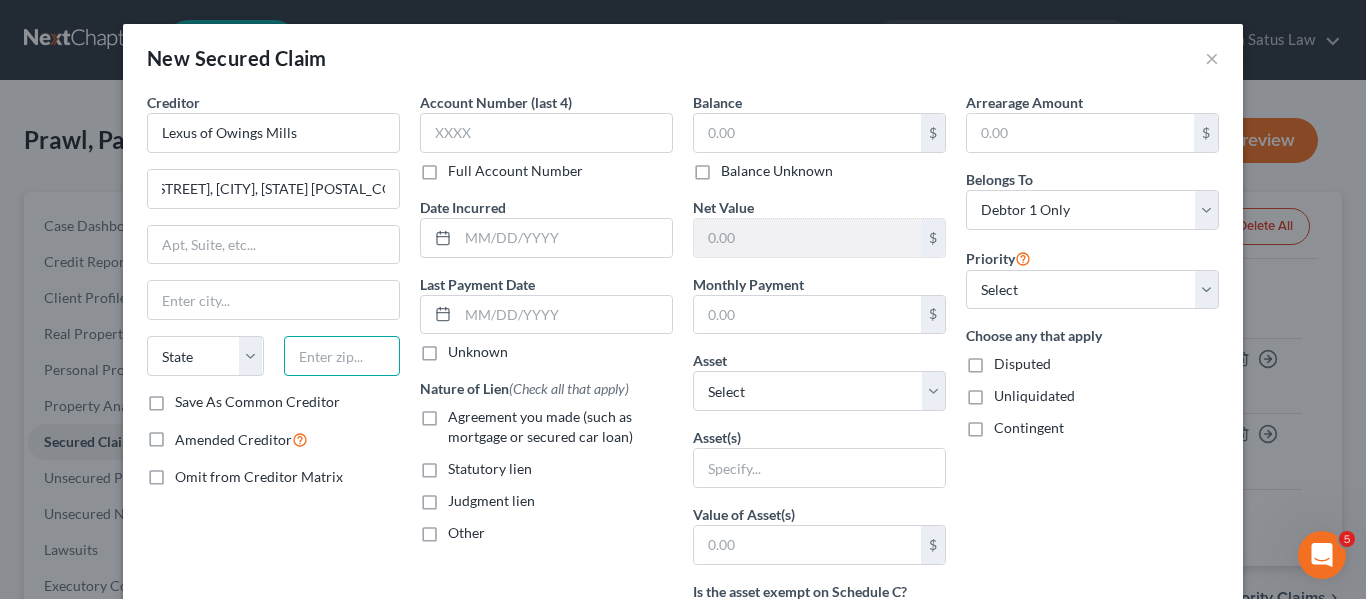 scroll, scrollTop: 0, scrollLeft: 0, axis: both 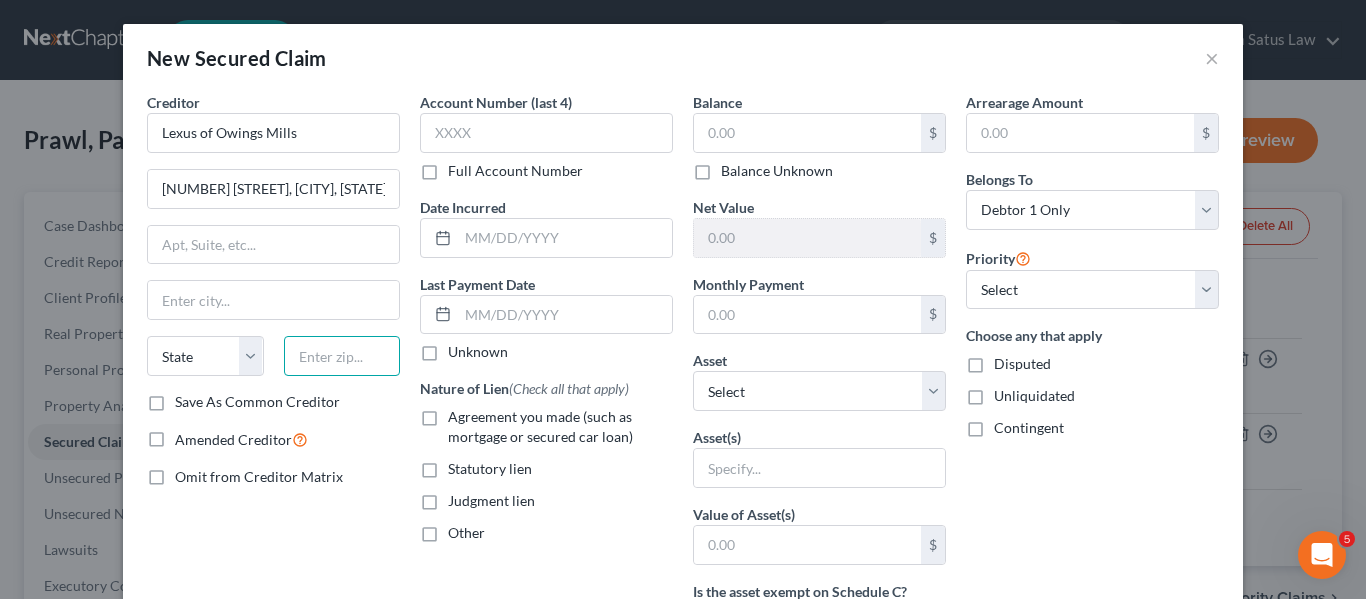 click at bounding box center (342, 356) 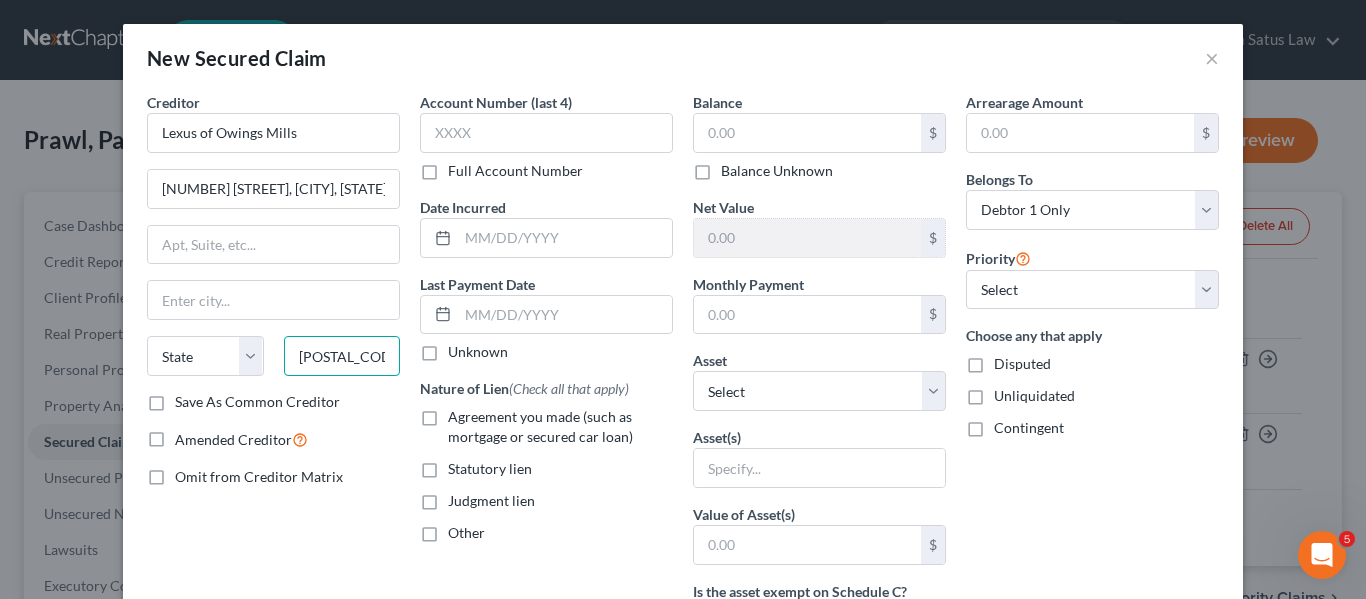 type on "[POSTAL_CODE]" 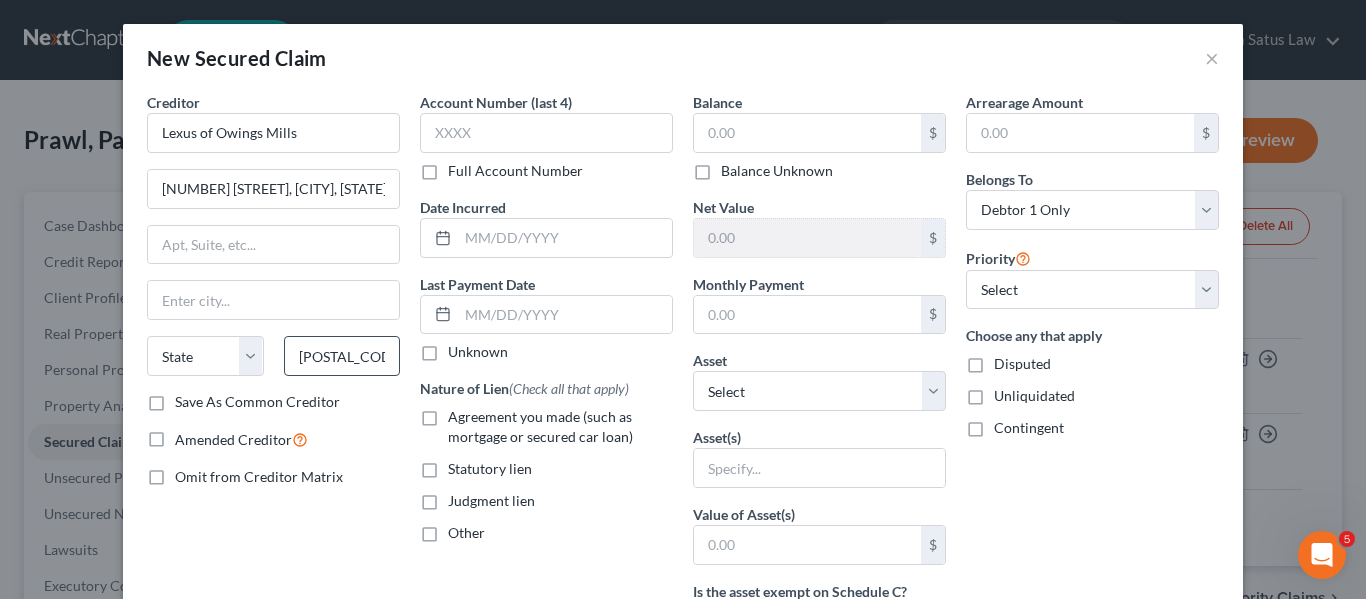 type on "Owings Mills" 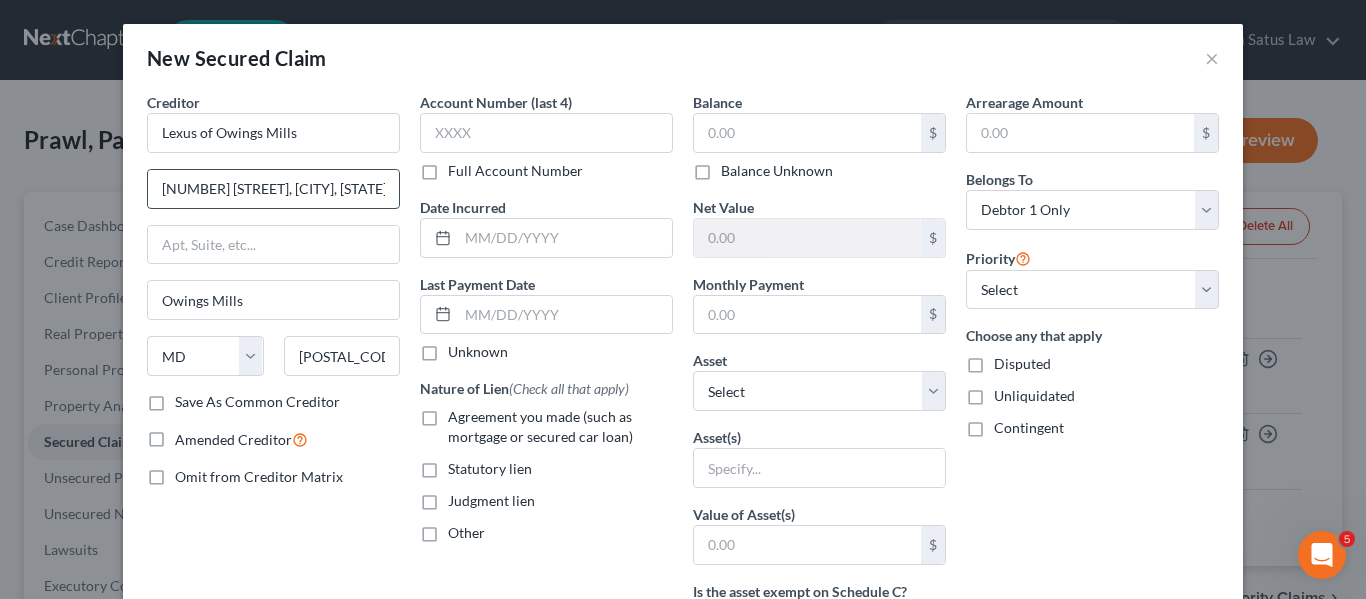 click on "[NUMBER] [STREET], [CITY], [STATE] [POSTAL_CODE]" at bounding box center [273, 189] 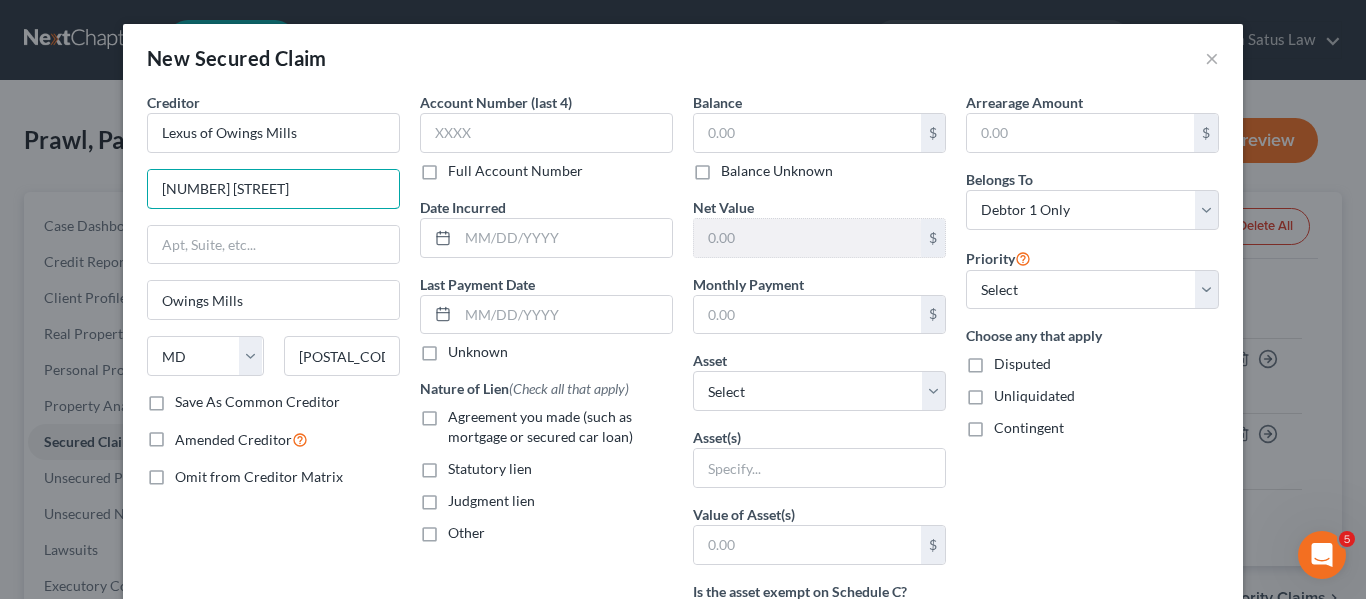 type on "[NUMBER] [STREET]" 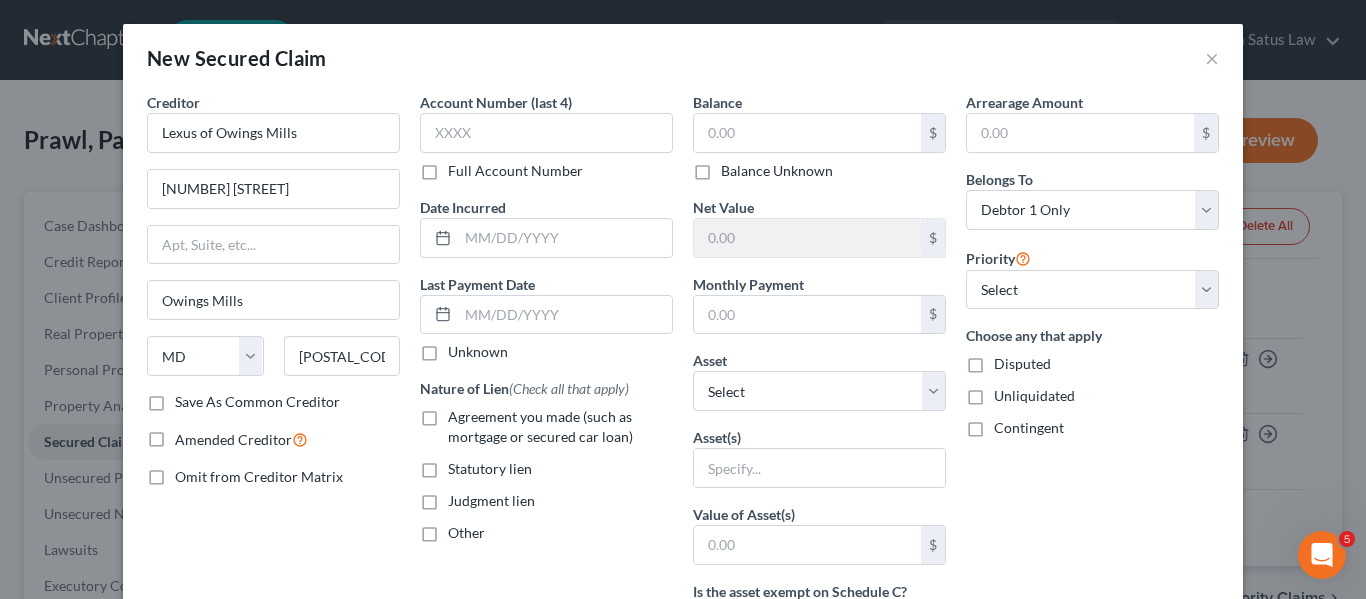 click on "Save As Common Creditor" at bounding box center [257, 402] 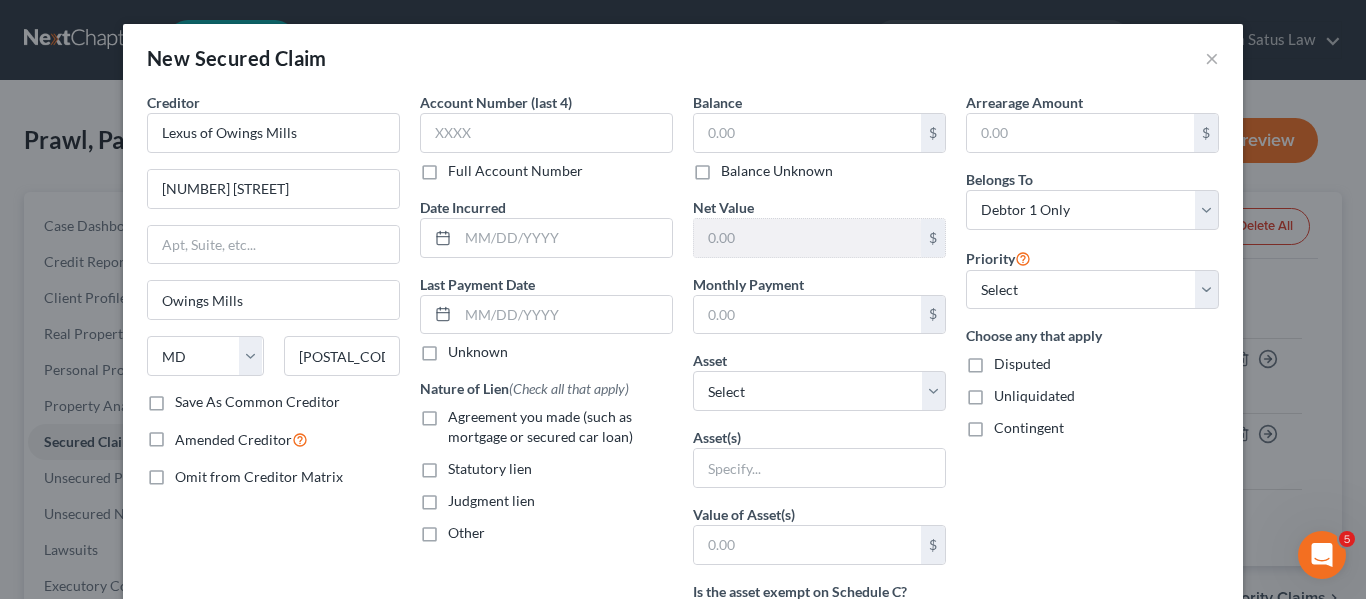 click on "Save As Common Creditor" at bounding box center [189, 398] 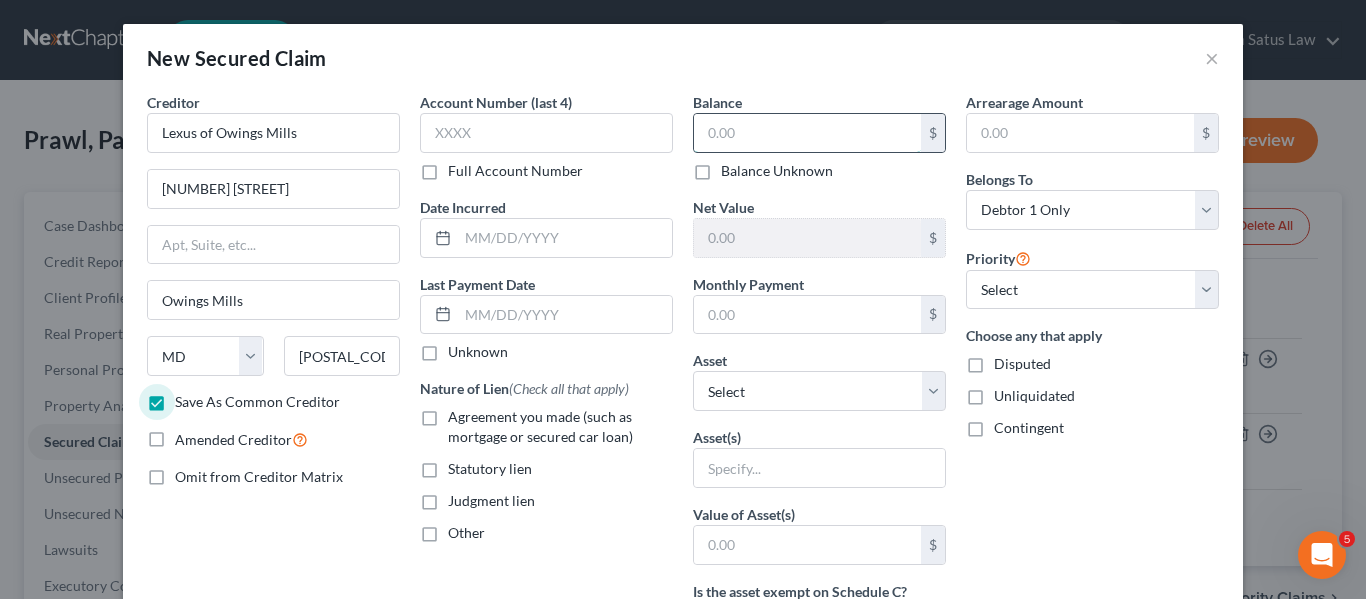 click at bounding box center [807, 133] 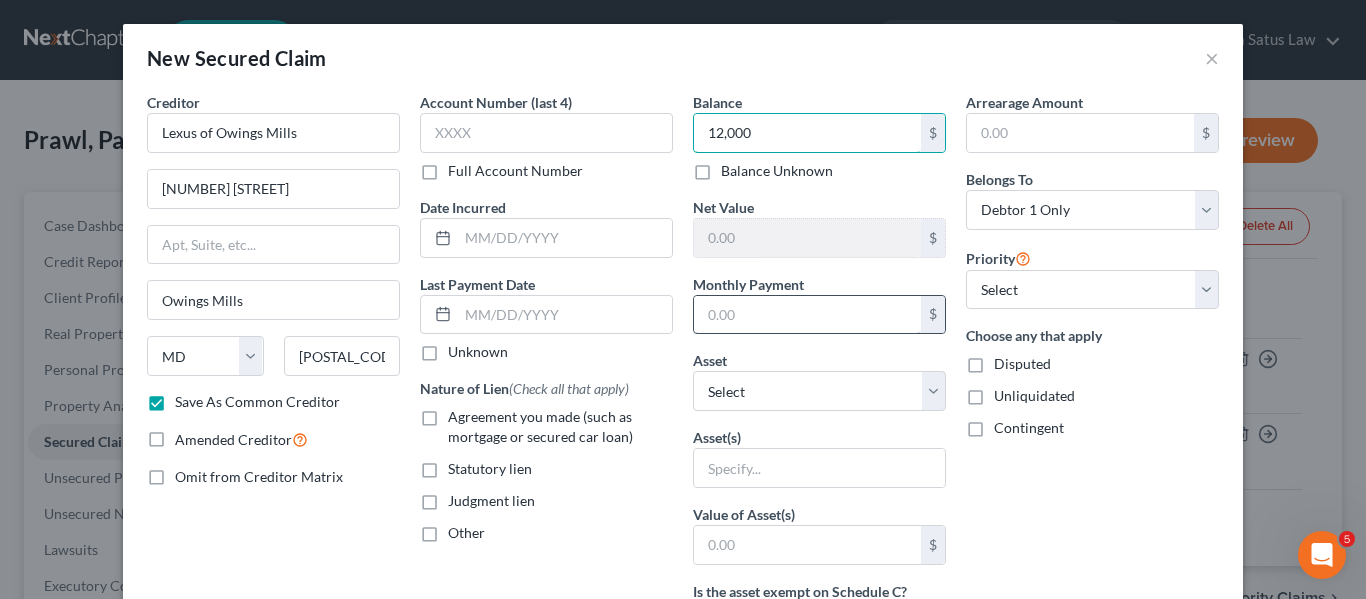 type on "12,000" 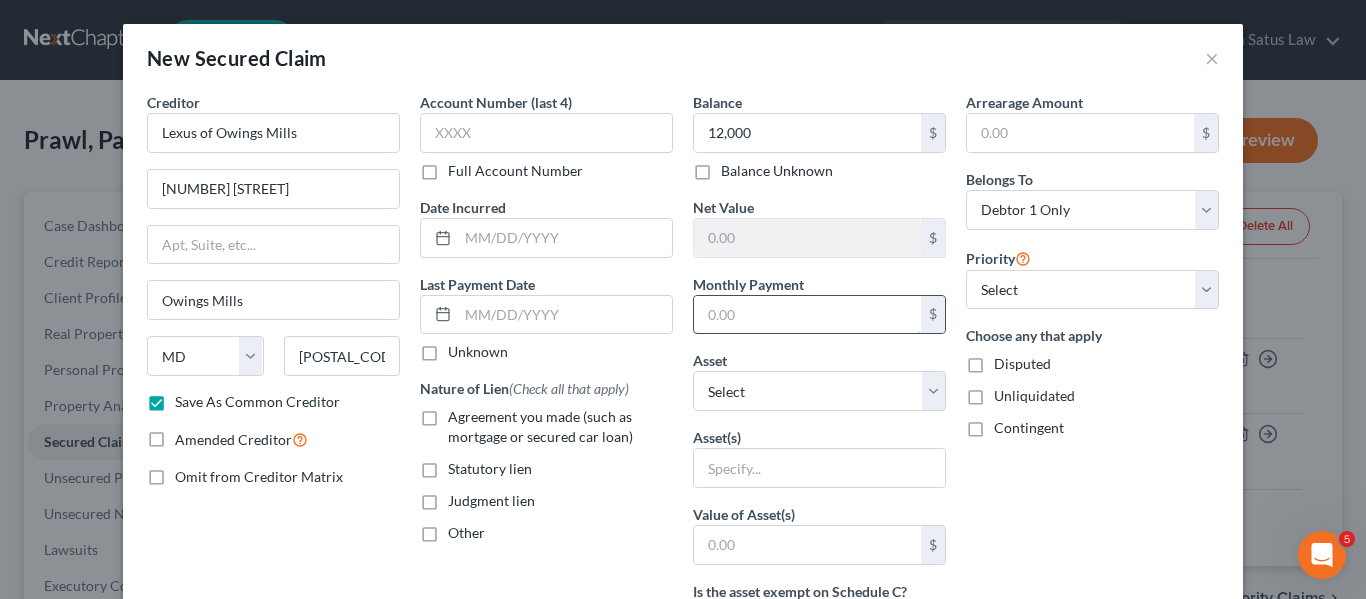 click at bounding box center (807, 315) 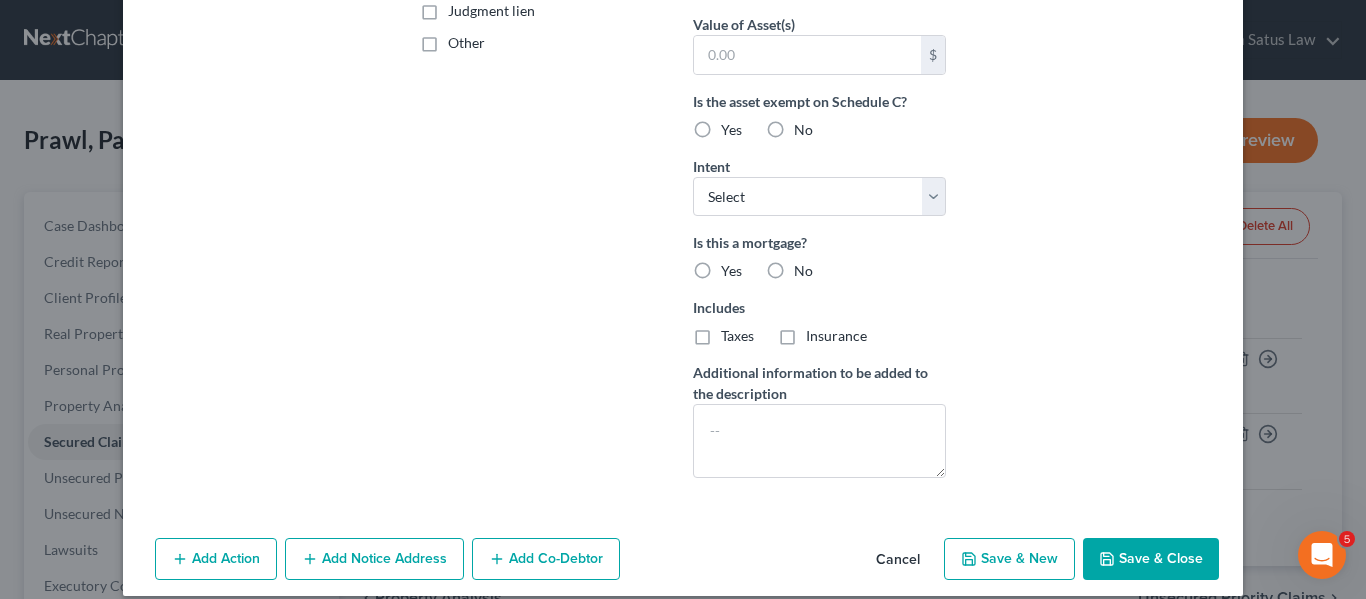 scroll, scrollTop: 511, scrollLeft: 0, axis: vertical 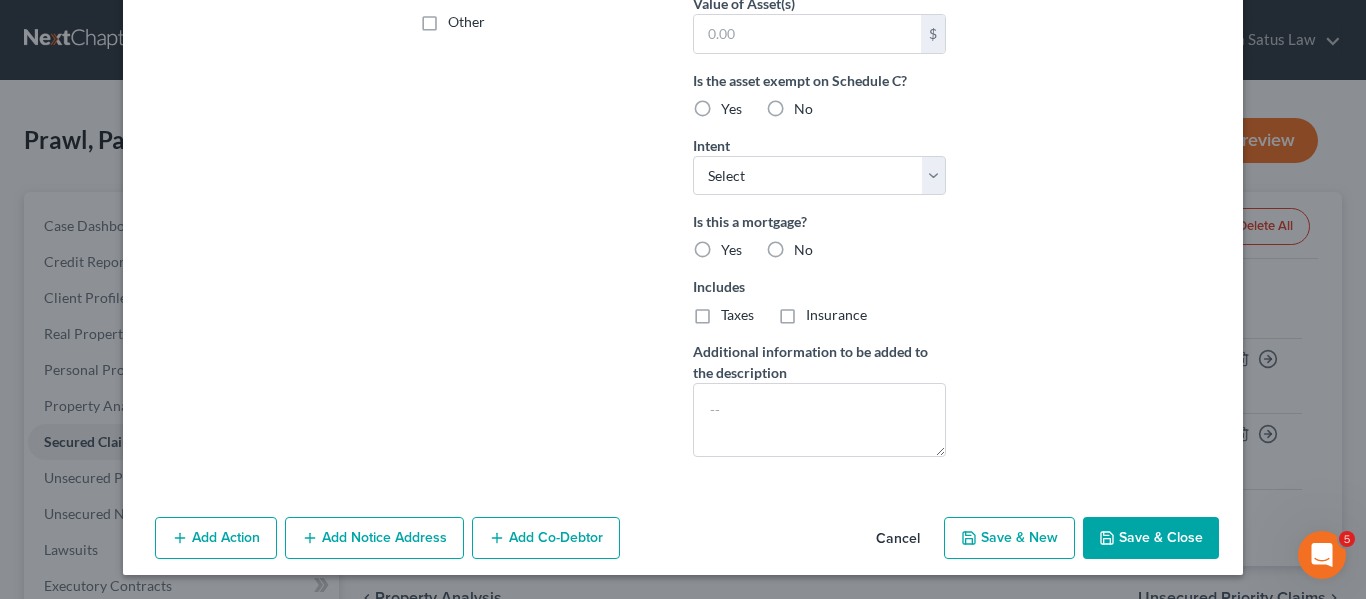type on "695" 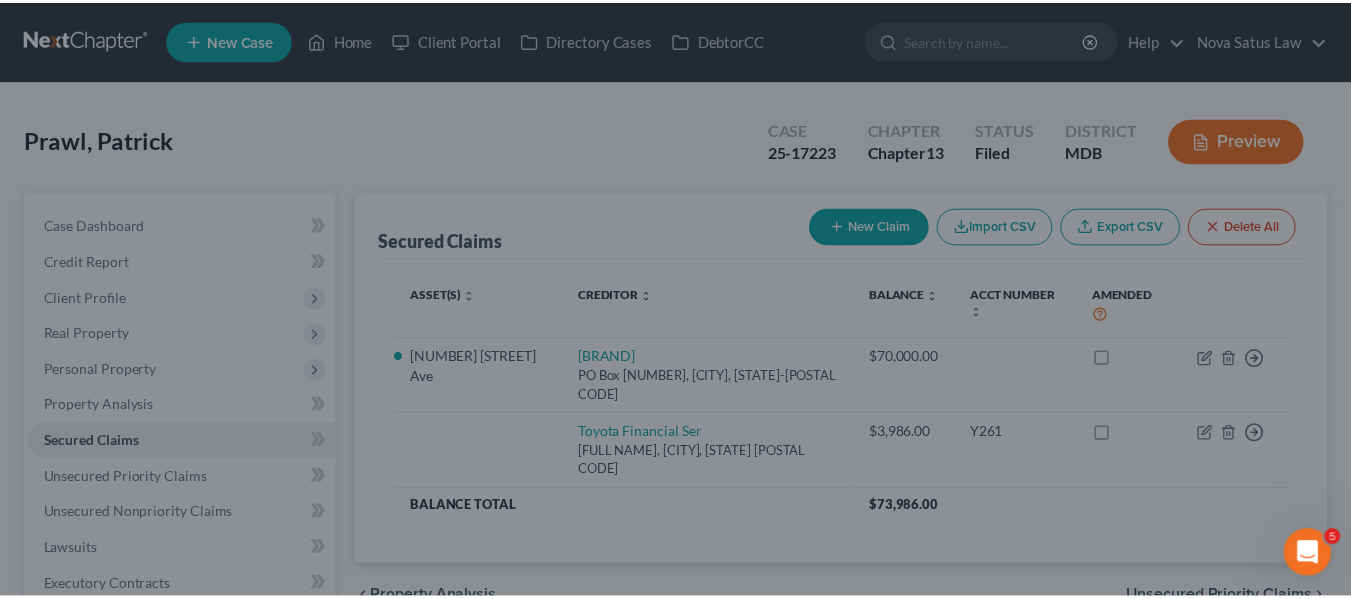 scroll, scrollTop: 293, scrollLeft: 0, axis: vertical 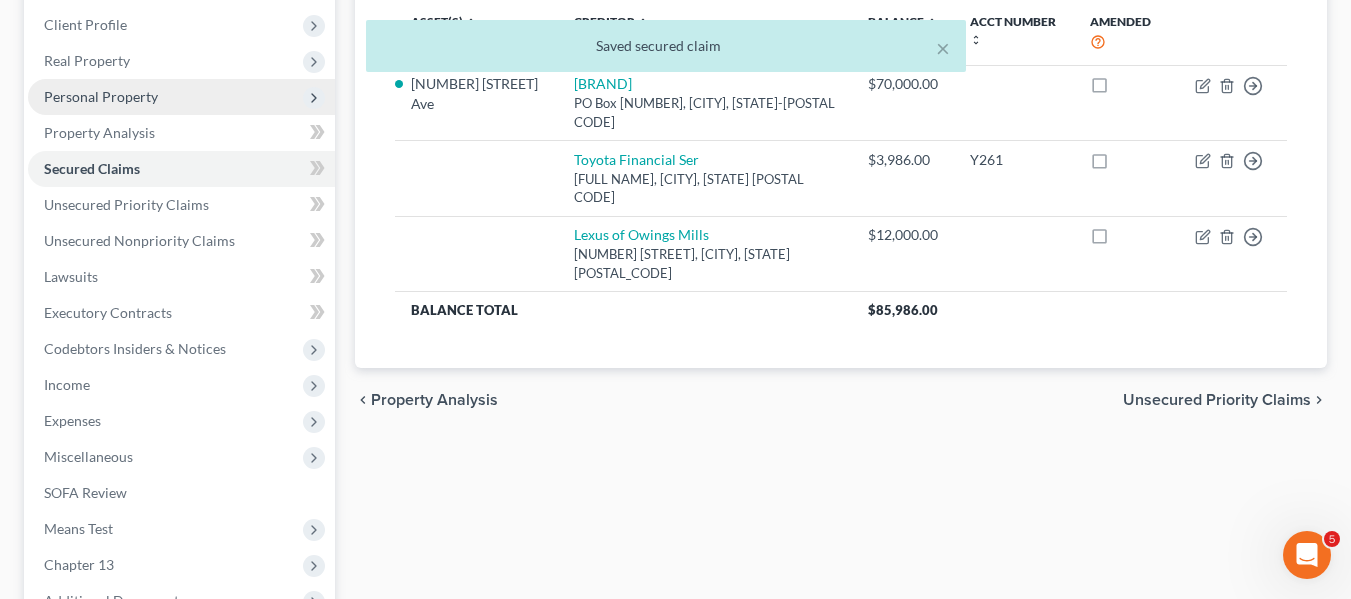 click on "Personal Property" at bounding box center (101, 96) 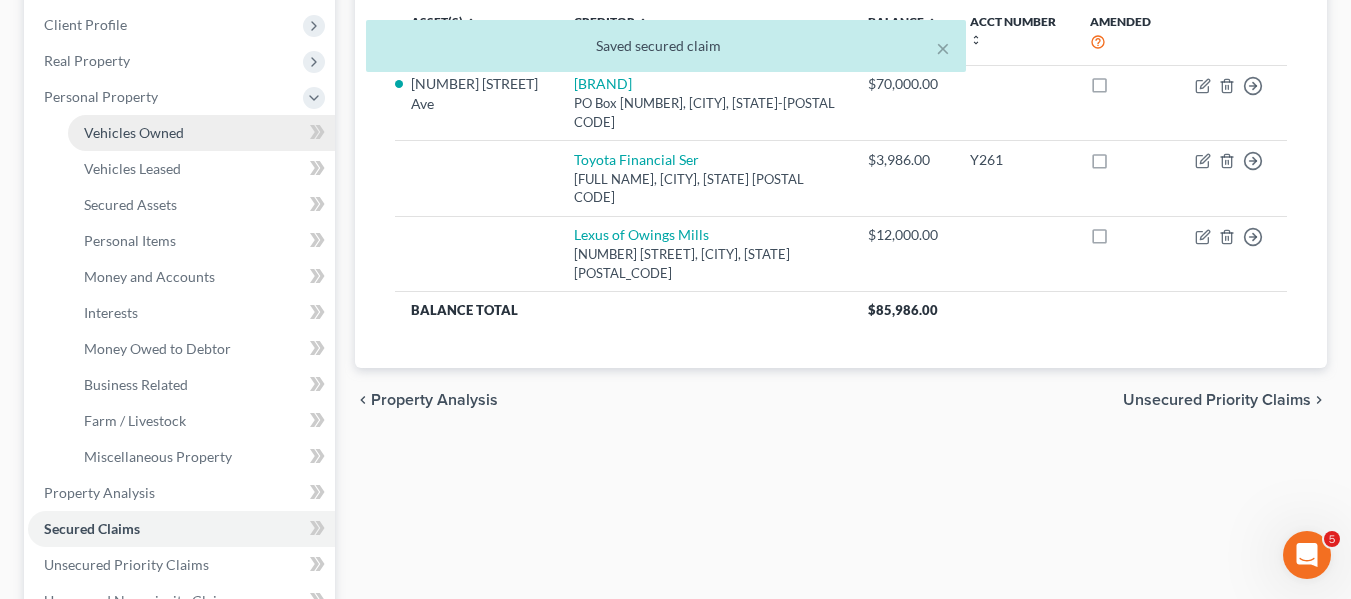 click on "Vehicles Owned" at bounding box center (134, 132) 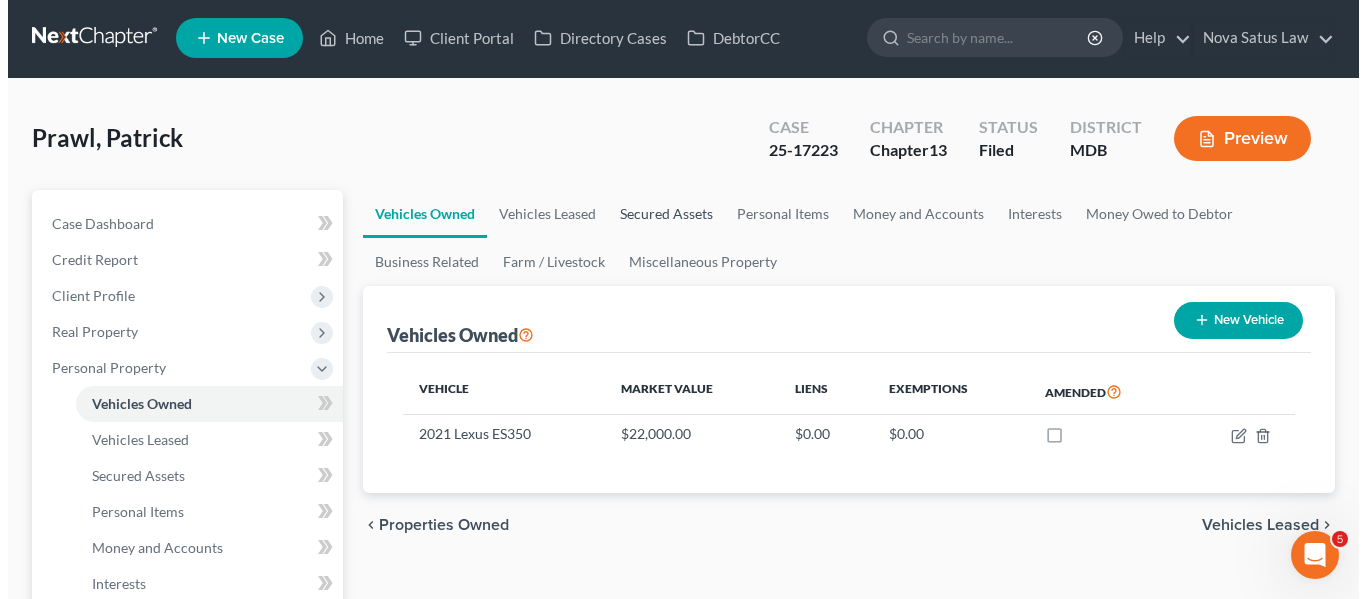 scroll, scrollTop: 0, scrollLeft: 0, axis: both 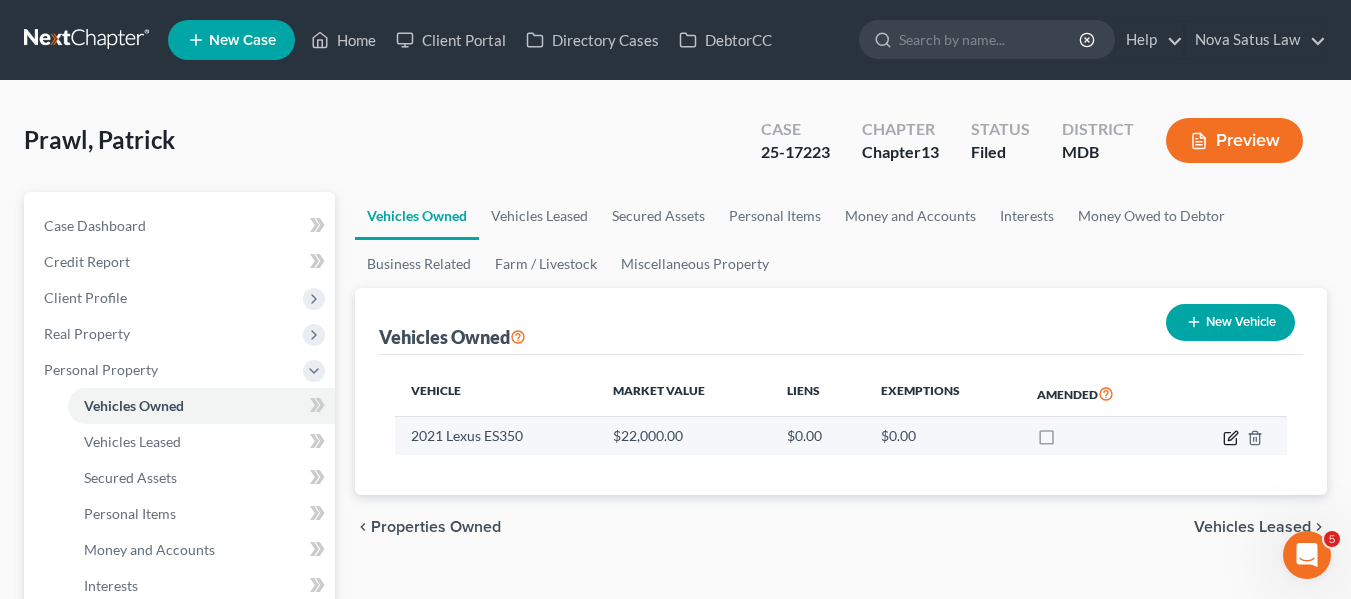 click 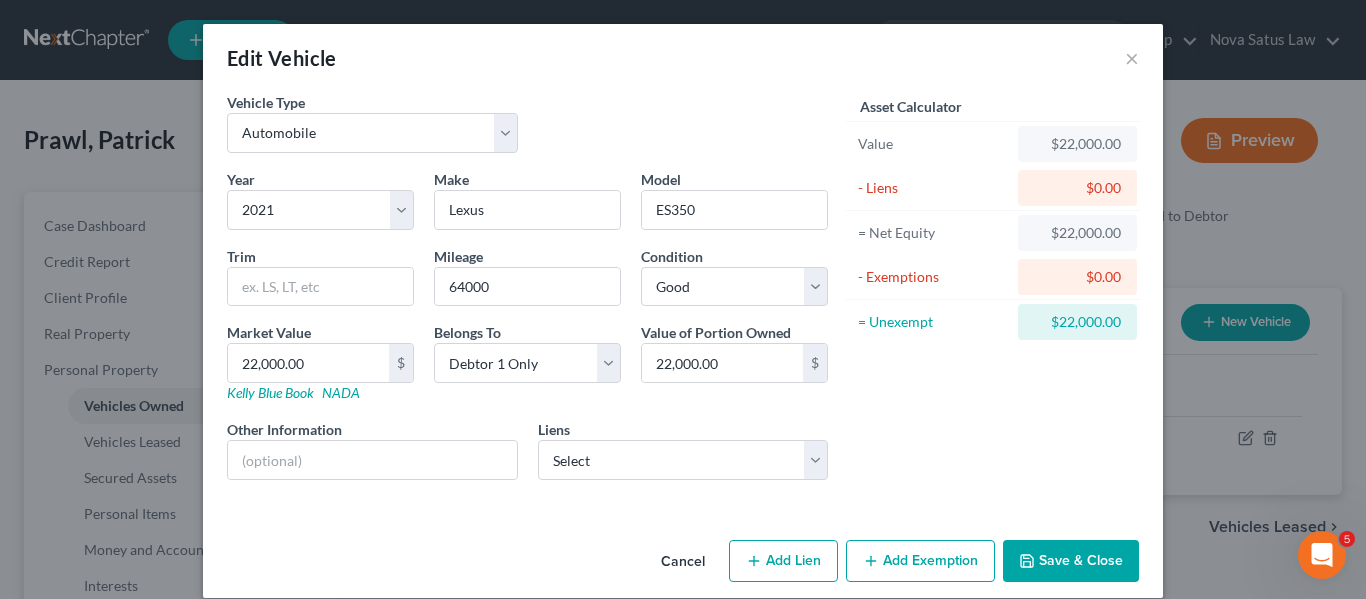 scroll, scrollTop: 23, scrollLeft: 0, axis: vertical 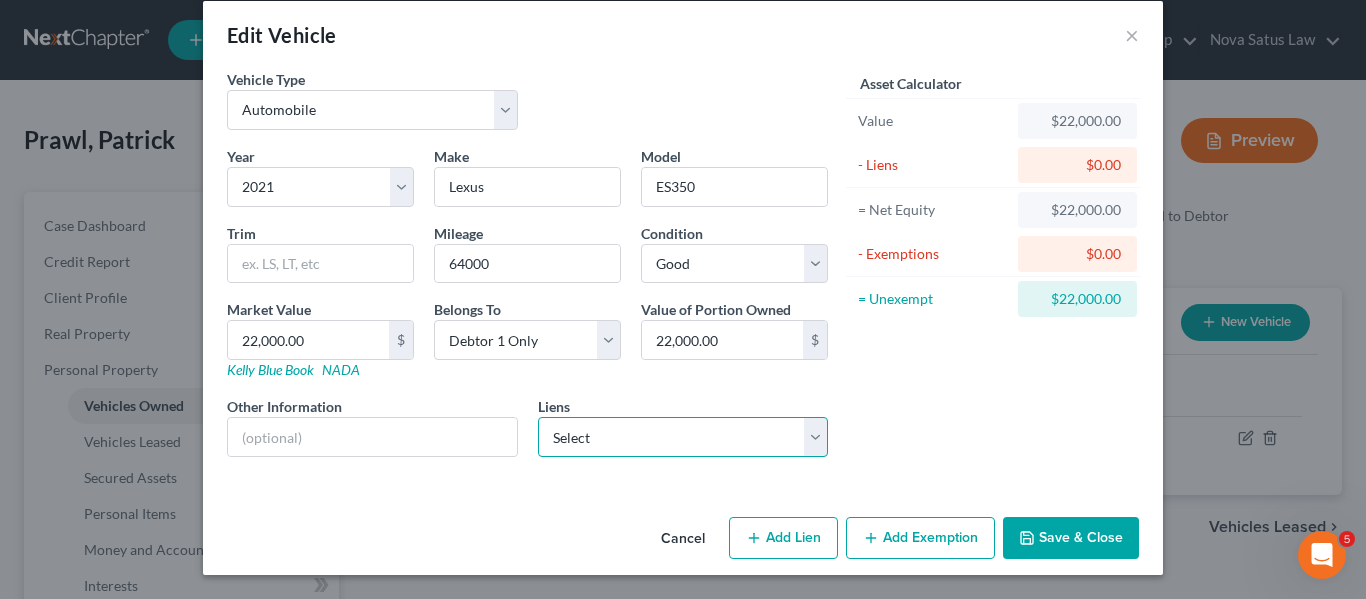 click on "Select Toyota Financial Ser - $3,986.00 Lexus of Owings Mills - $12,000.00" at bounding box center (683, 437) 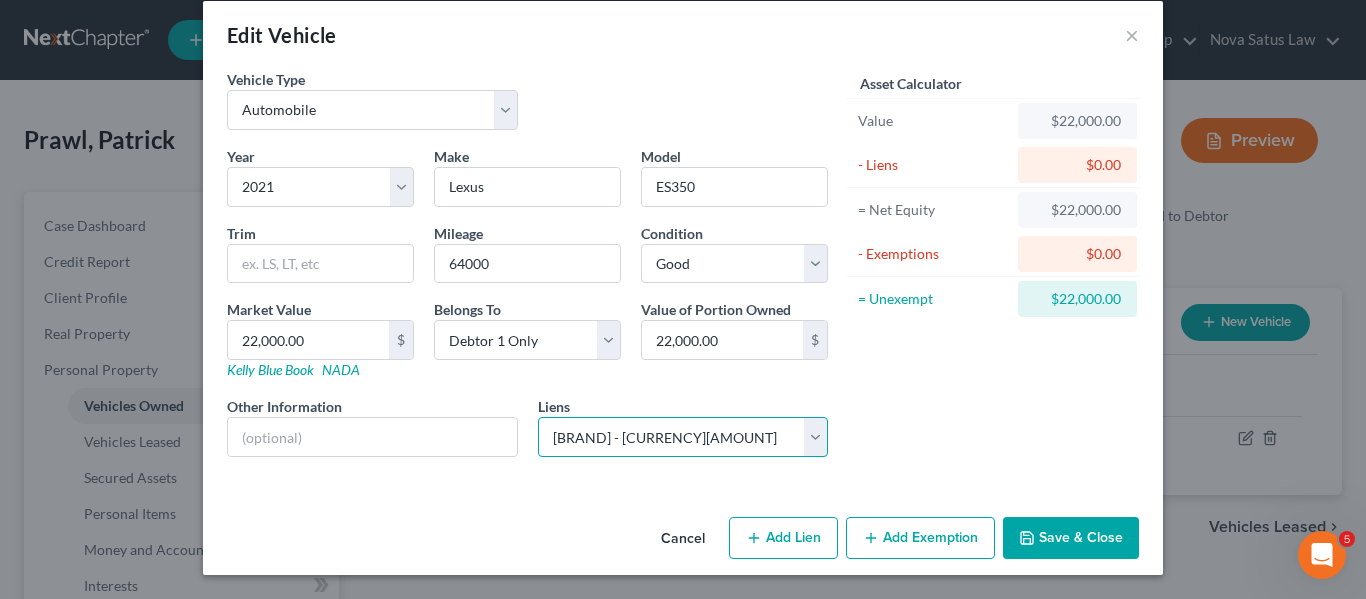 click on "Select Toyota Financial Ser - $3,986.00 Lexus of Owings Mills - $12,000.00" at bounding box center (683, 437) 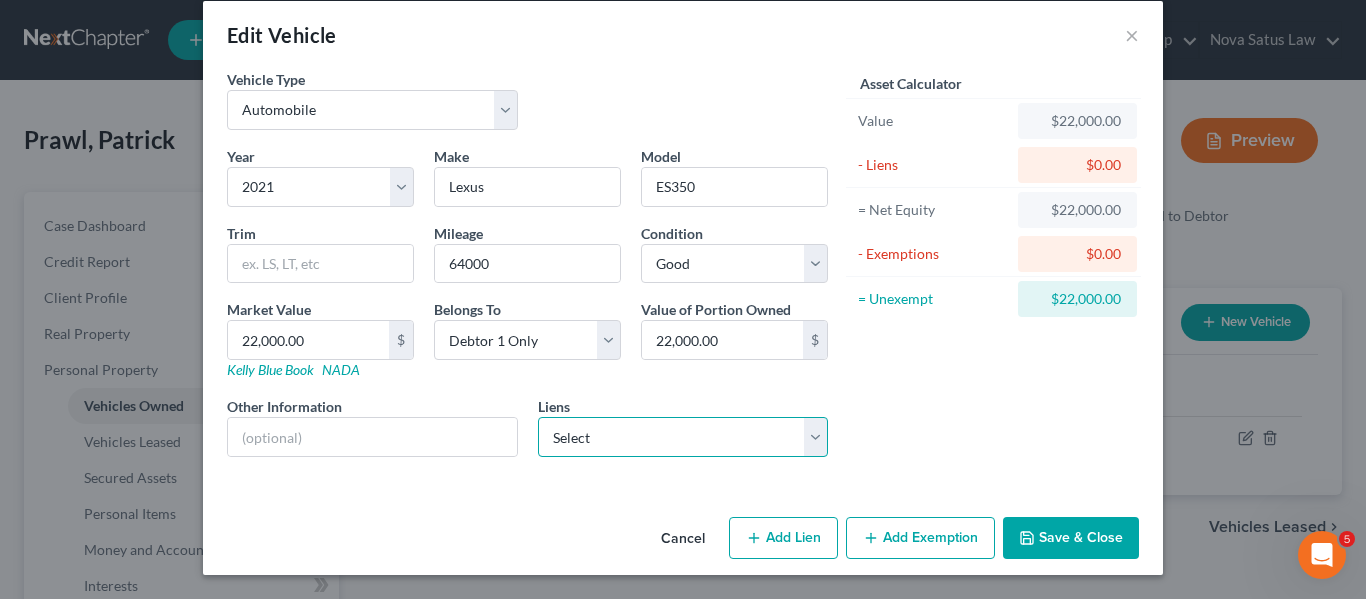 select on "21" 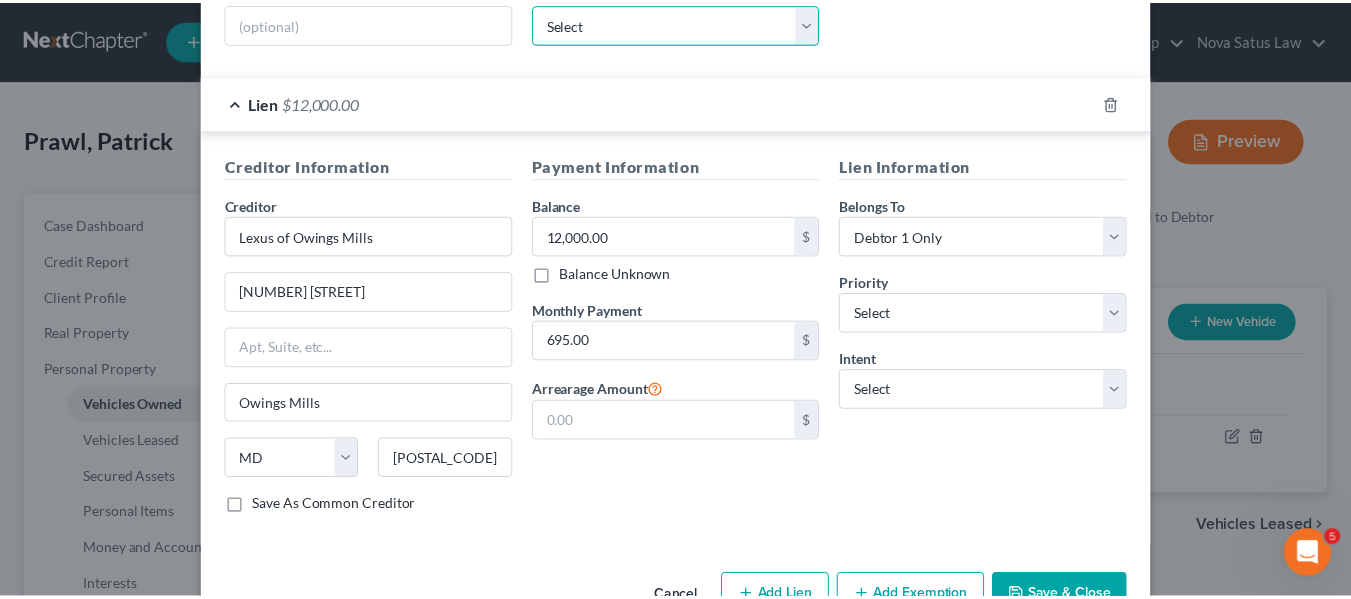 scroll, scrollTop: 495, scrollLeft: 0, axis: vertical 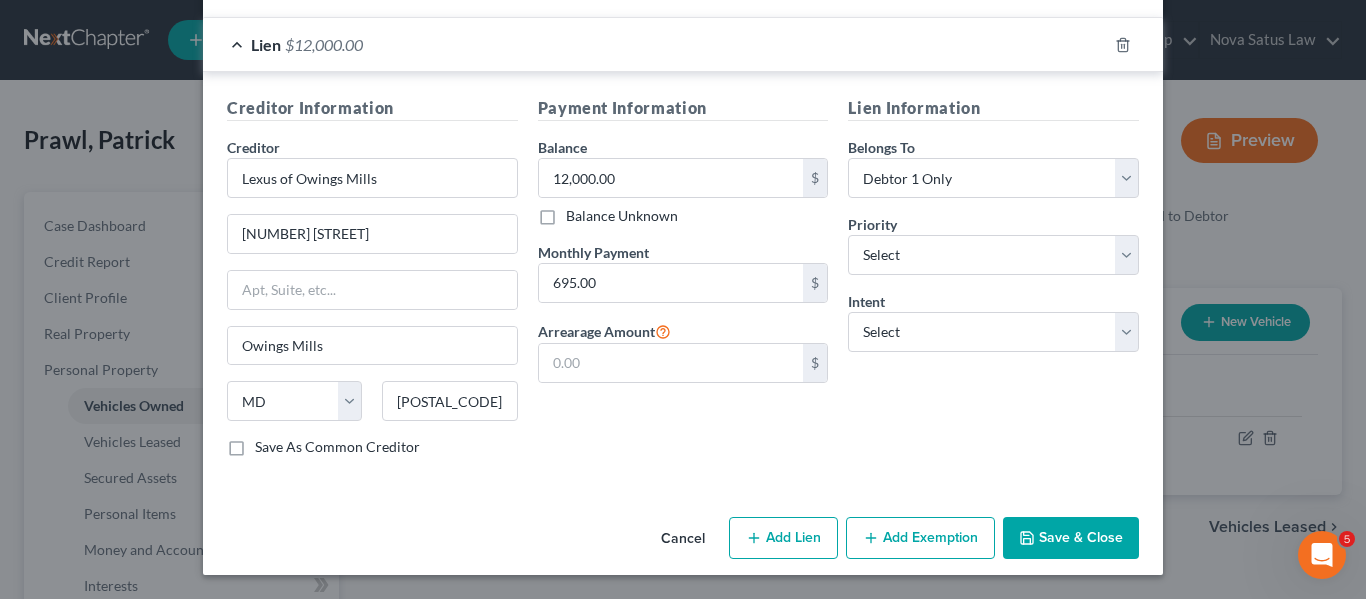 click on "Save & Close" at bounding box center [1071, 538] 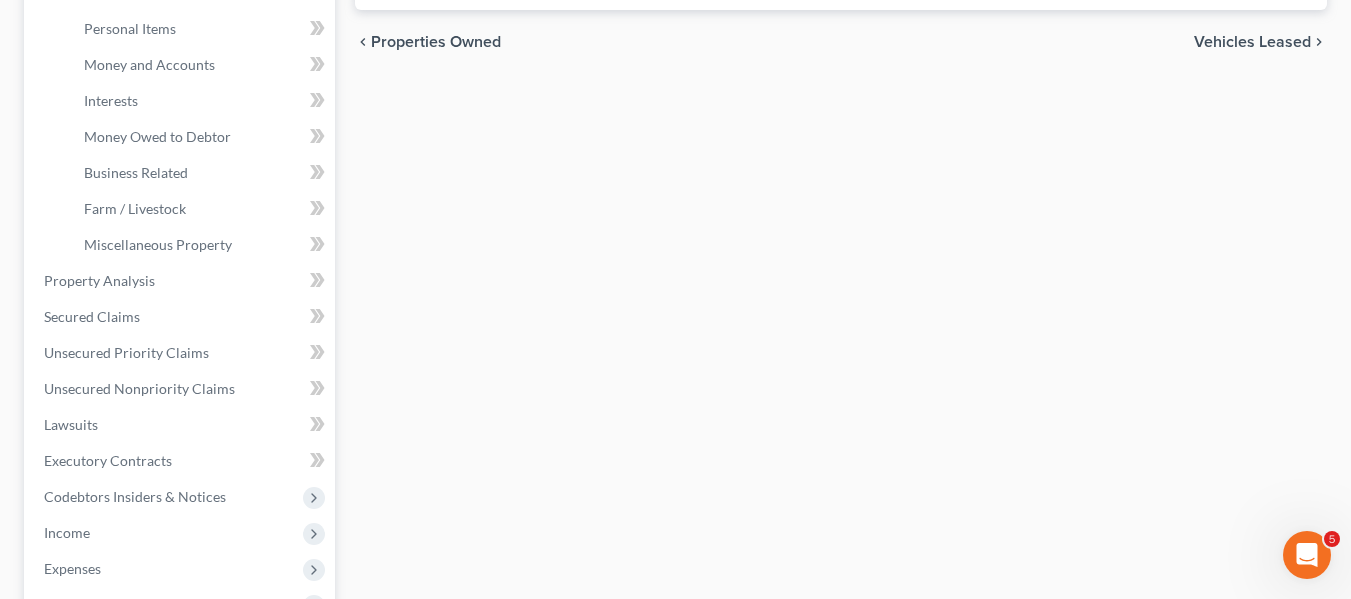 scroll, scrollTop: 486, scrollLeft: 0, axis: vertical 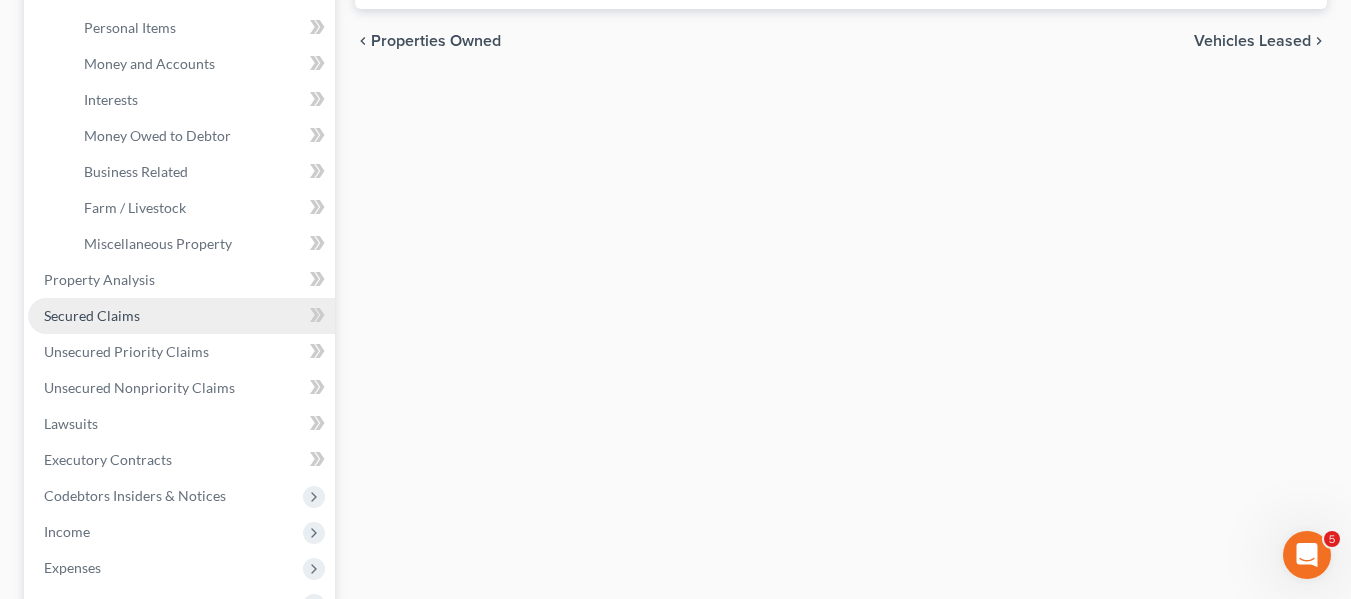 click on "Secured Claims" at bounding box center [92, 315] 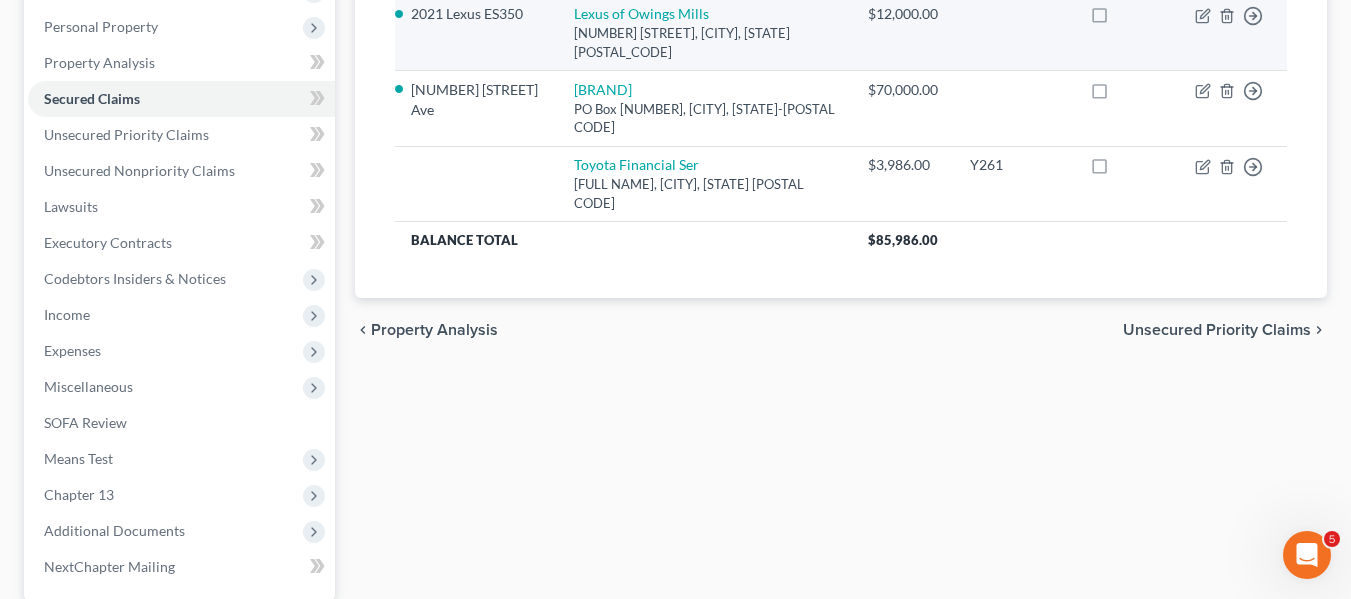 scroll, scrollTop: 344, scrollLeft: 0, axis: vertical 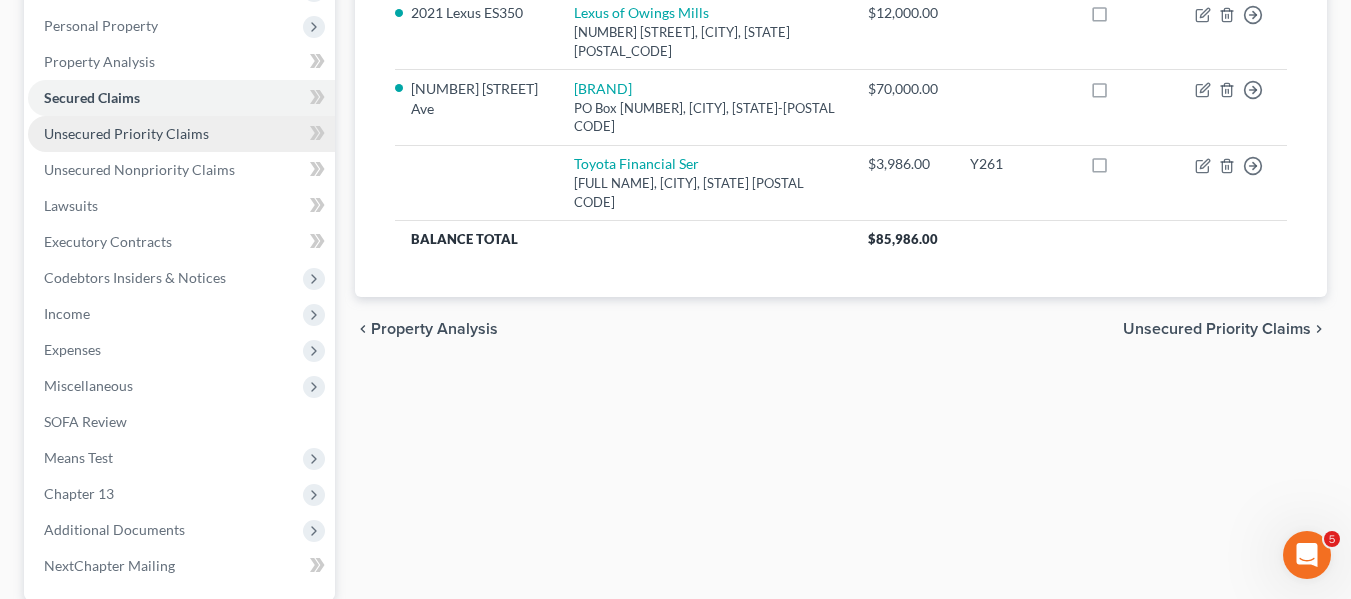 click on "Unsecured Priority Claims" at bounding box center (126, 133) 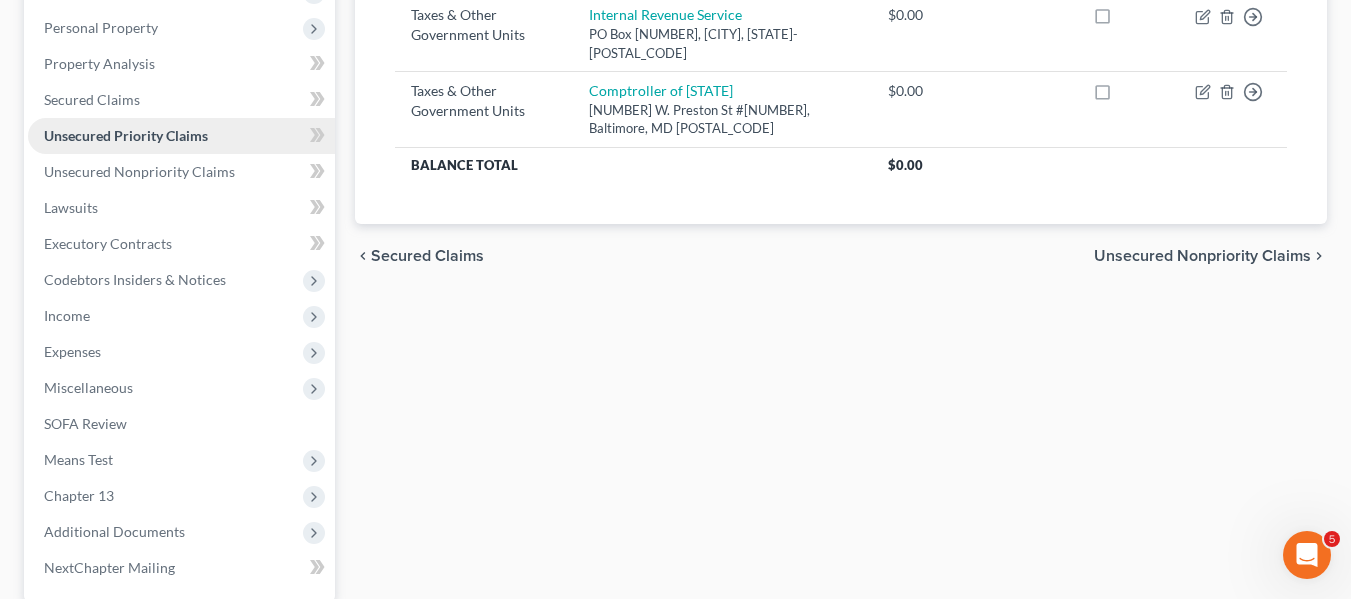 scroll, scrollTop: 343, scrollLeft: 0, axis: vertical 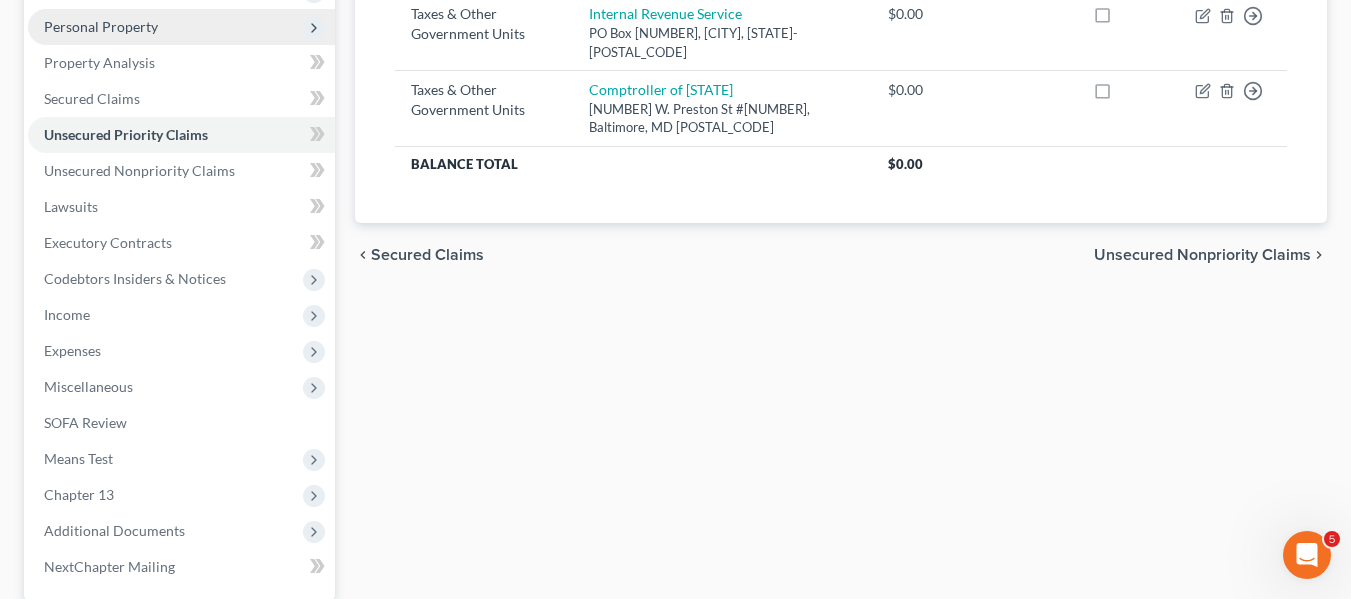 click on "Personal Property" at bounding box center (101, 26) 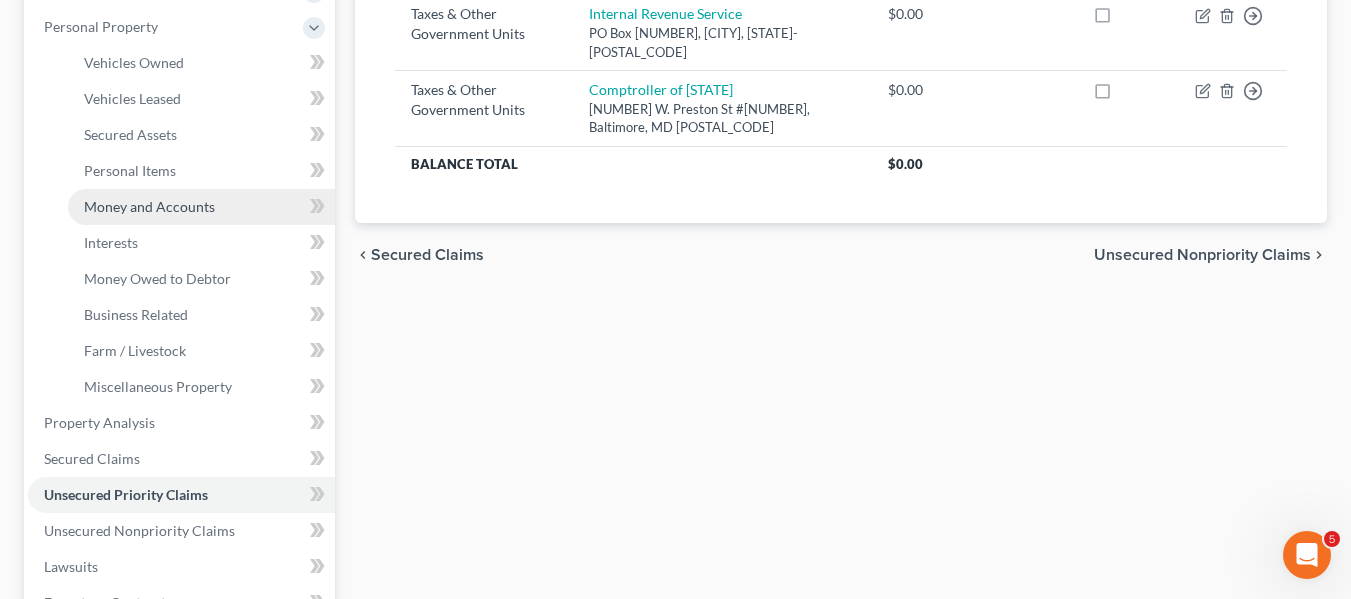 click on "Money and Accounts" at bounding box center (149, 206) 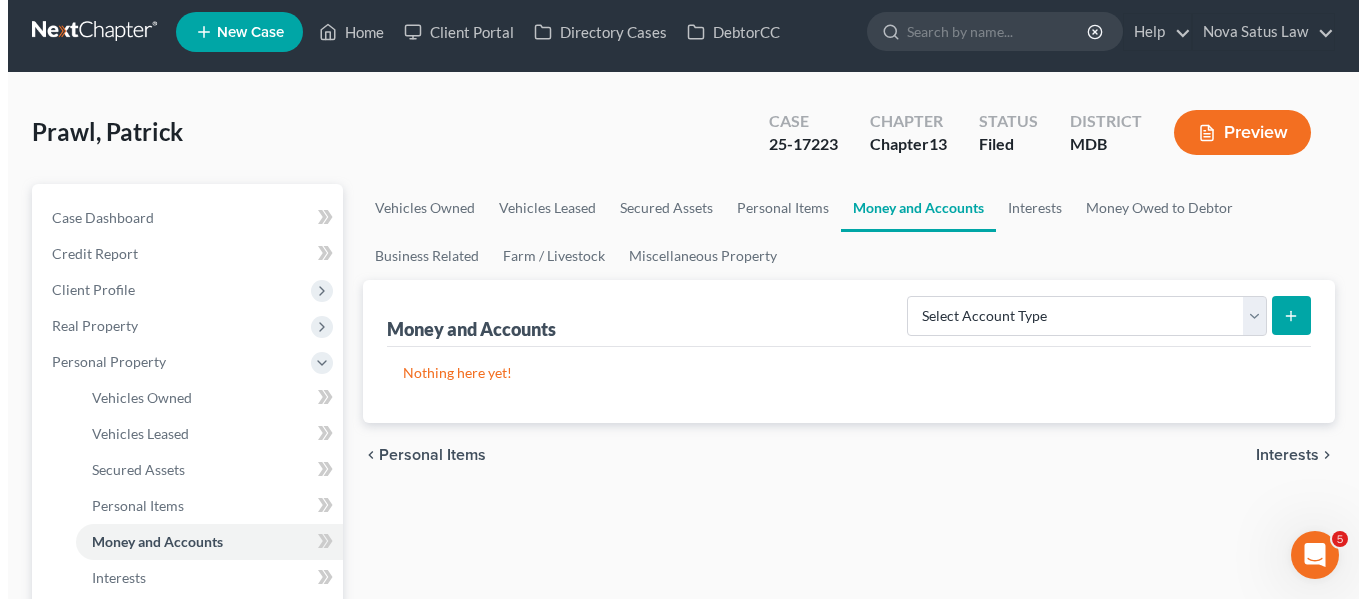 scroll, scrollTop: 0, scrollLeft: 0, axis: both 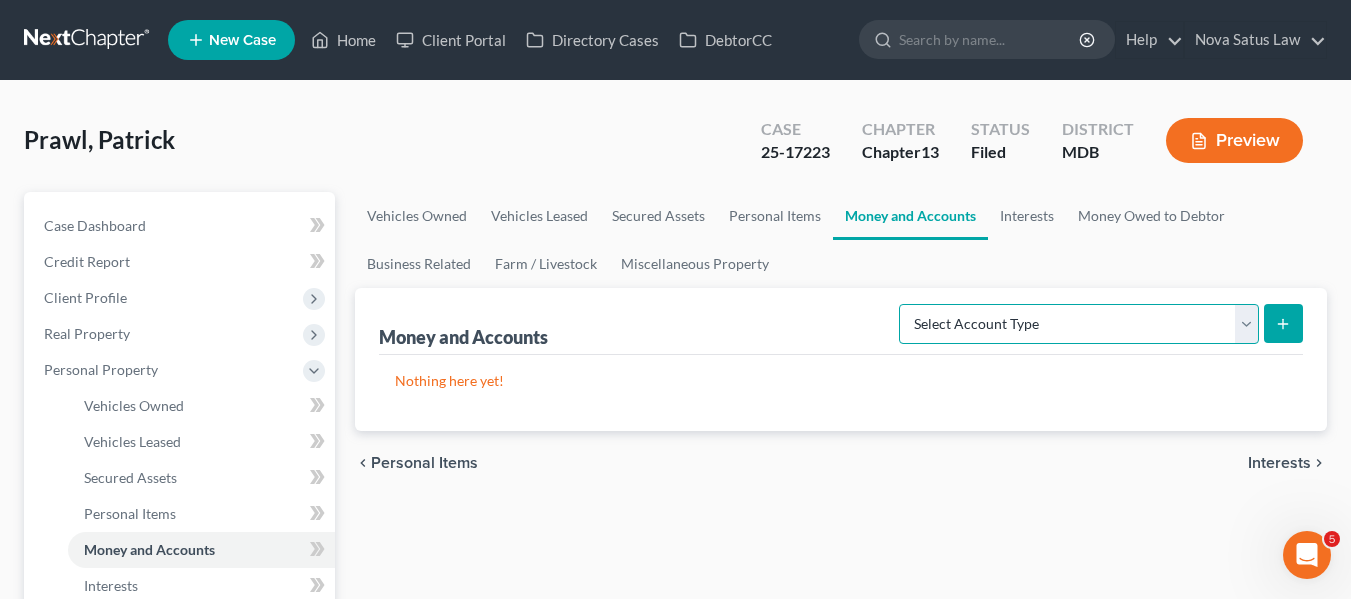 click on "Select Account Type Brokerage Cash on Hand Certificates of Deposit Checking Account Money Market Other (Credit Union, Health Savings Account, etc) Safe Deposit Box Savings Account Security Deposits or Prepayments" at bounding box center [1079, 324] 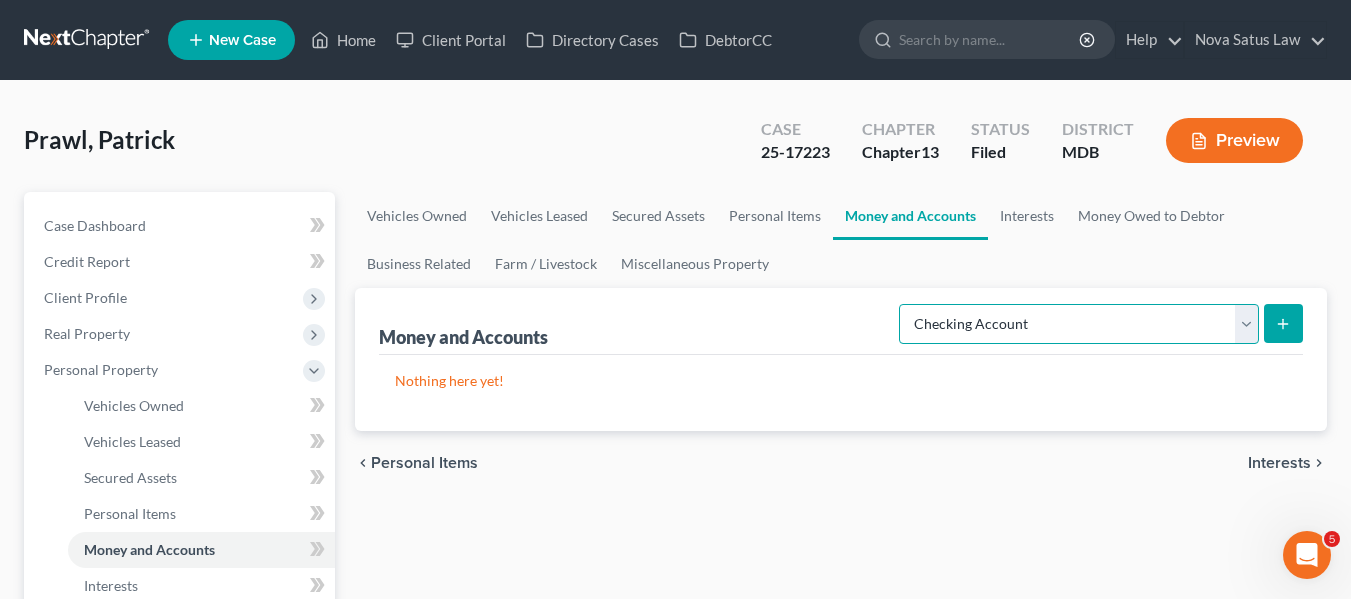 click on "Select Account Type Brokerage Cash on Hand Certificates of Deposit Checking Account Money Market Other (Credit Union, Health Savings Account, etc) Safe Deposit Box Savings Account Security Deposits or Prepayments" at bounding box center (1079, 324) 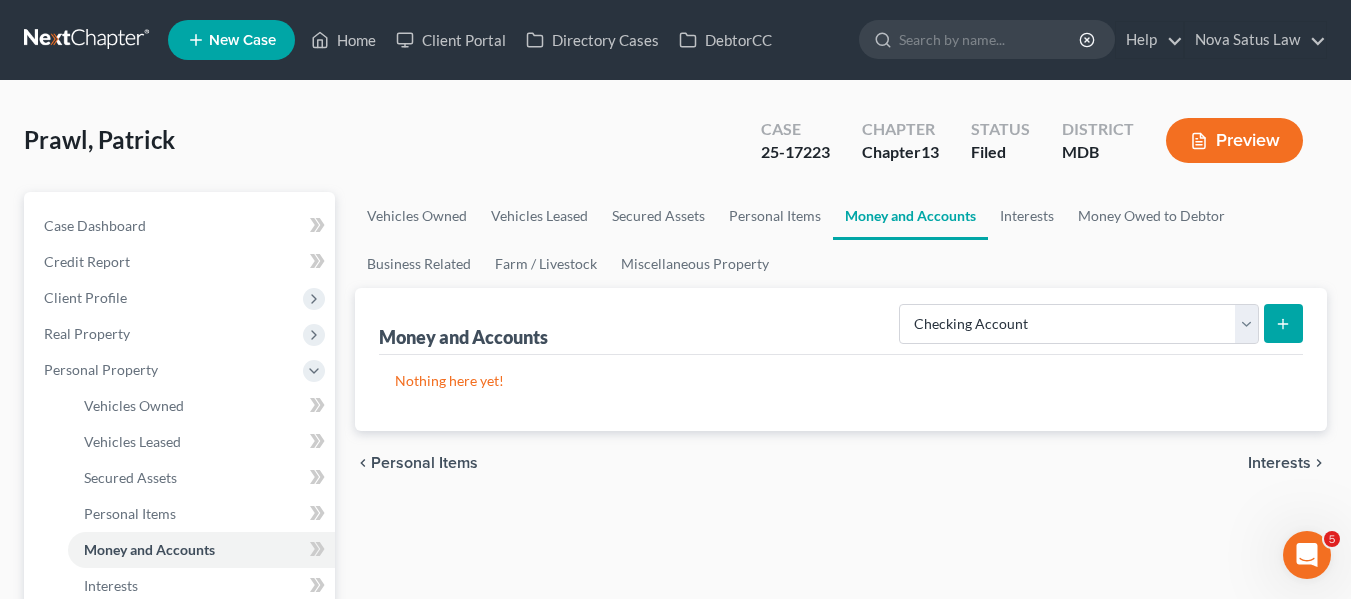 click 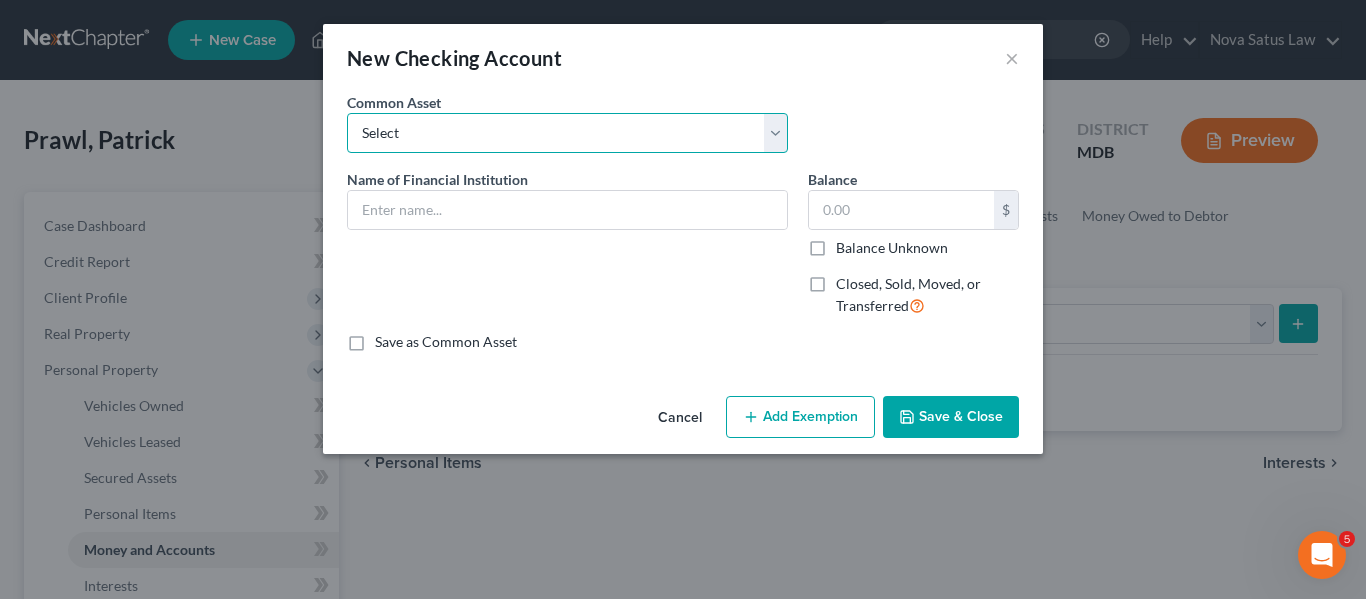 click on "Select HarCO FCU balance as of" at bounding box center [567, 133] 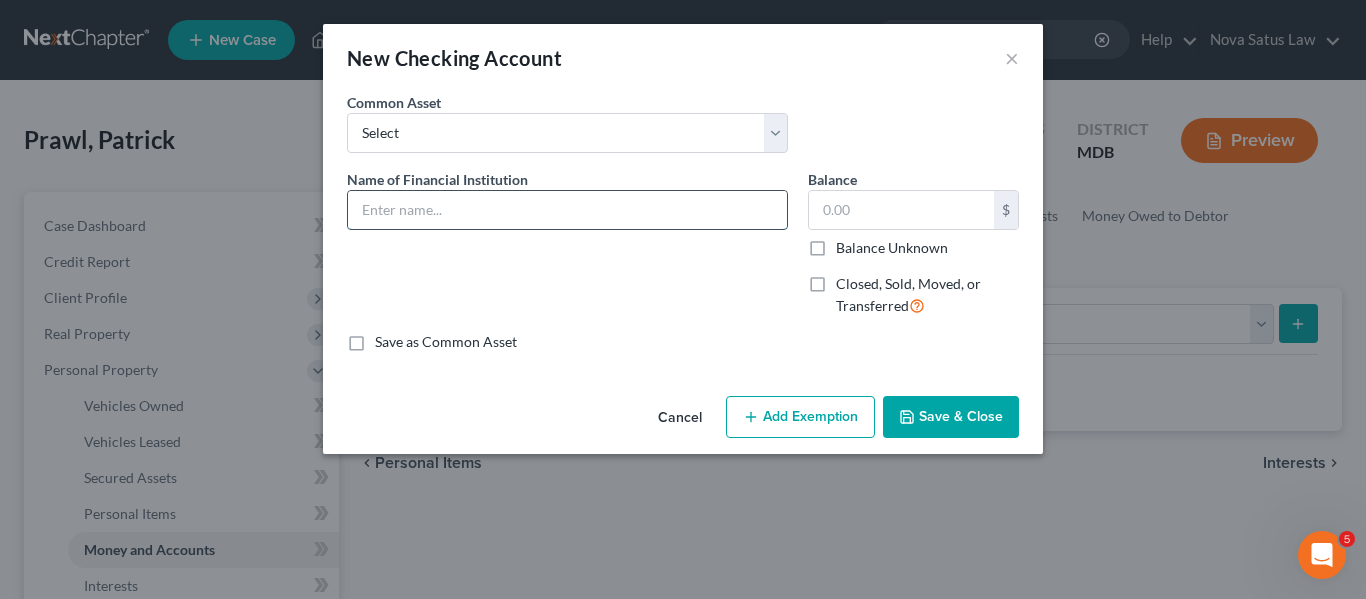click at bounding box center (567, 210) 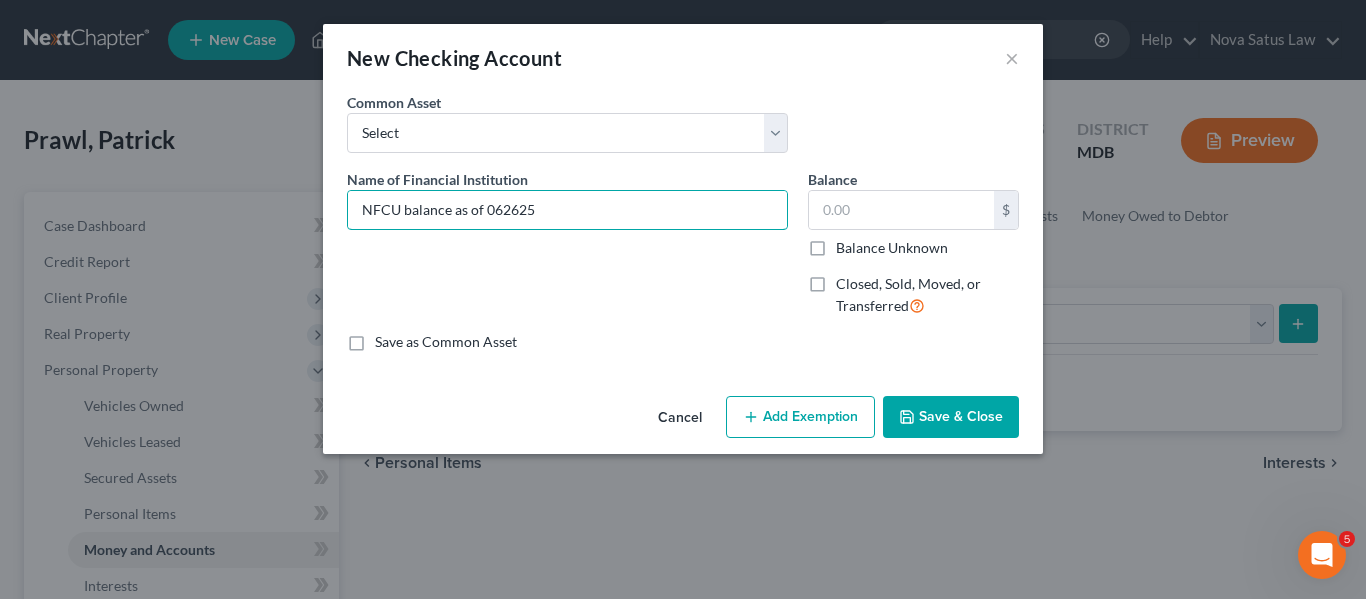 type on "NFCU balance as of 062625" 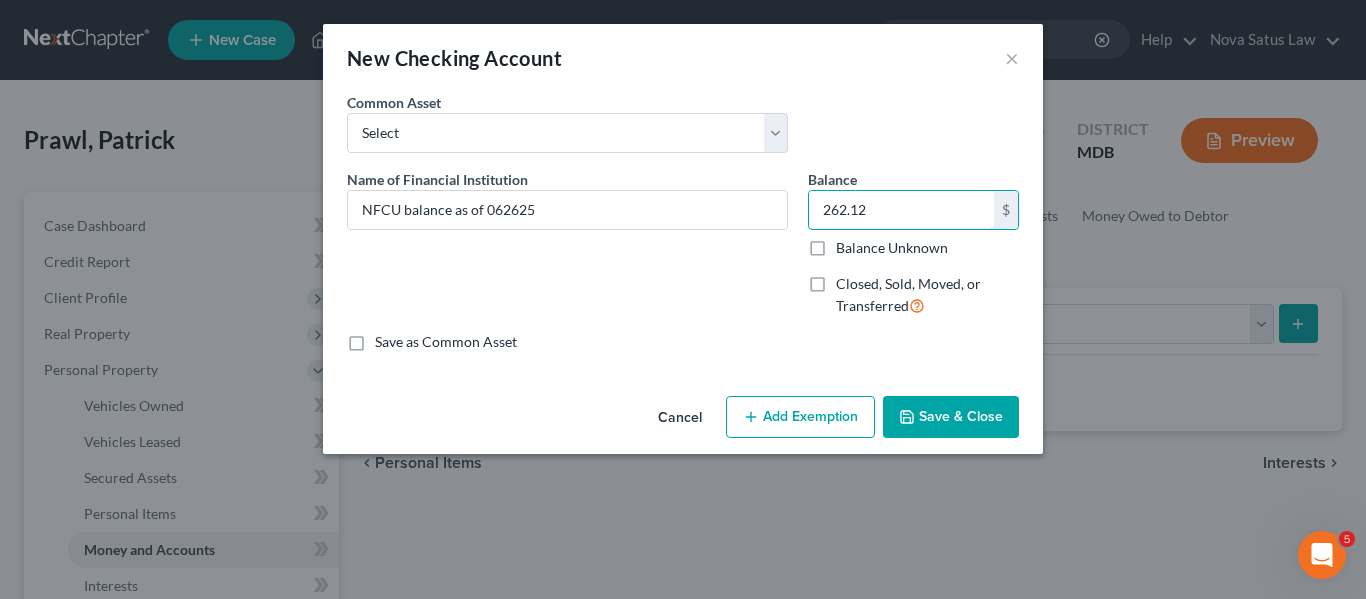 type on "262.12" 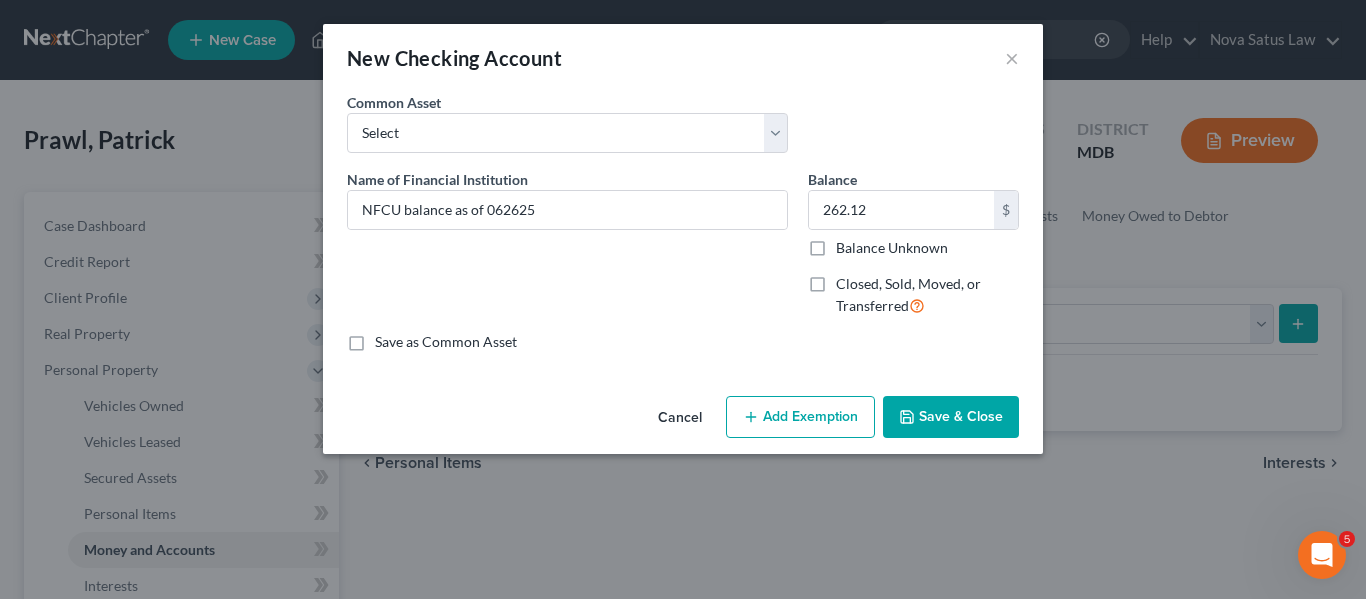 click on "Add Exemption" at bounding box center (800, 417) 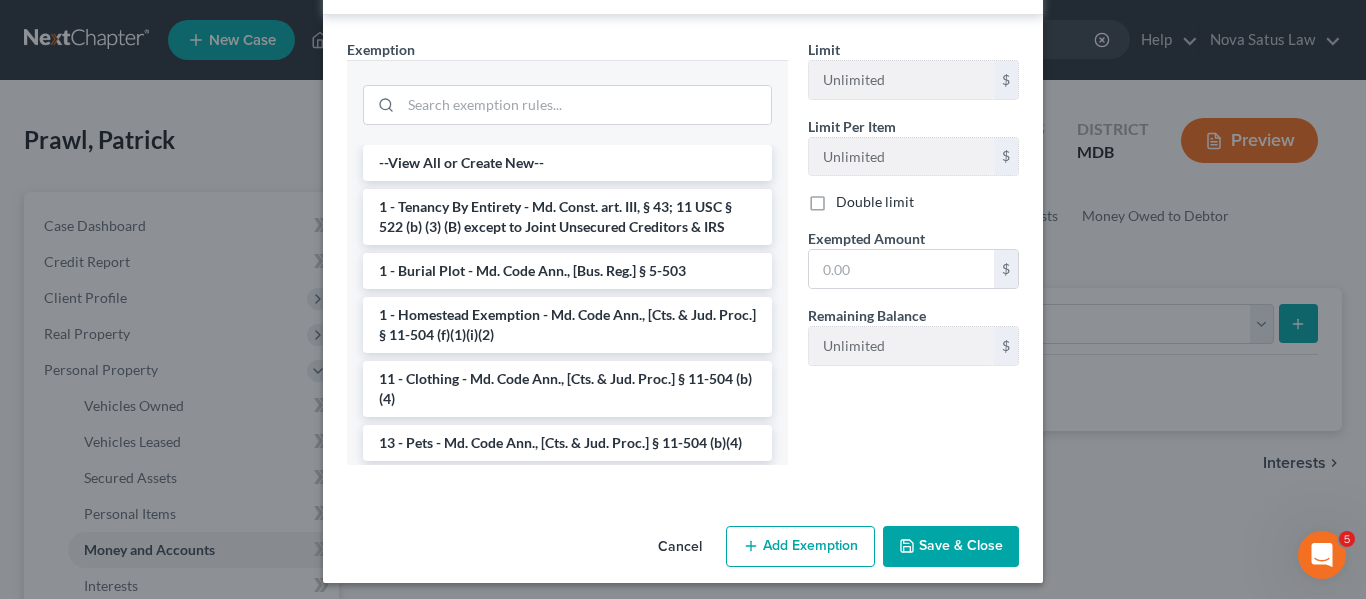 scroll, scrollTop: 417, scrollLeft: 0, axis: vertical 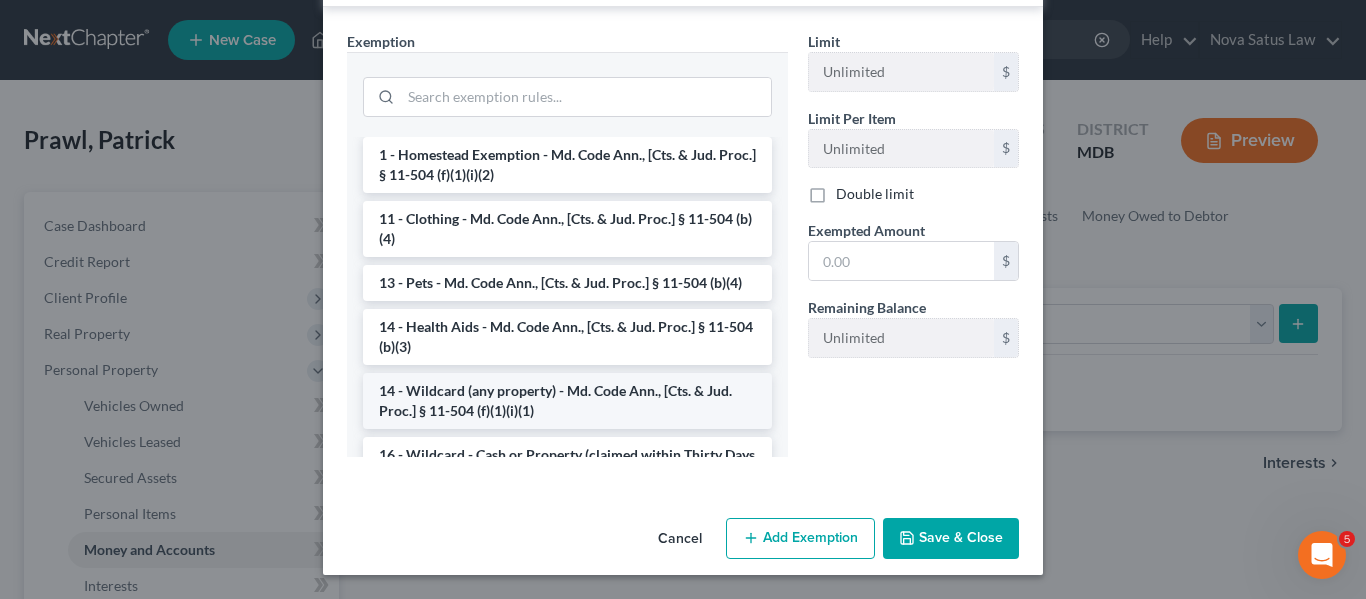 click on "14 - Wildcard (any property) - Md. Code Ann., [Cts. & Jud. Proc.] § 11-504 (f)(1)(i)(1)" at bounding box center [567, 401] 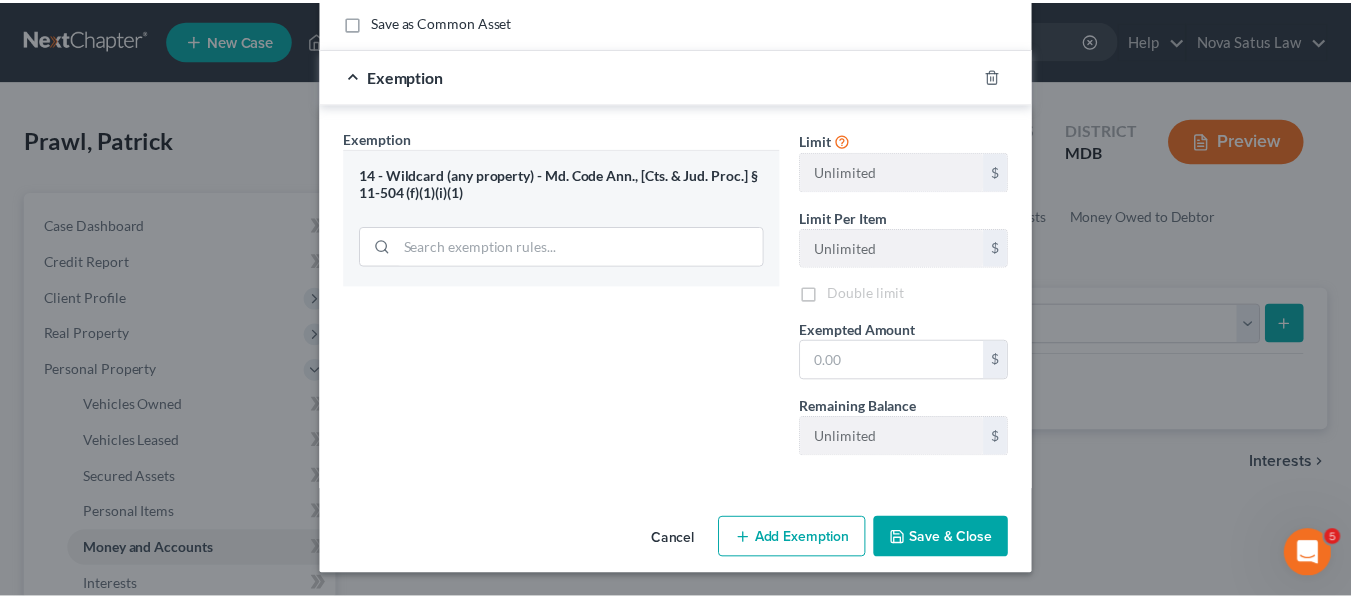 scroll, scrollTop: 321, scrollLeft: 0, axis: vertical 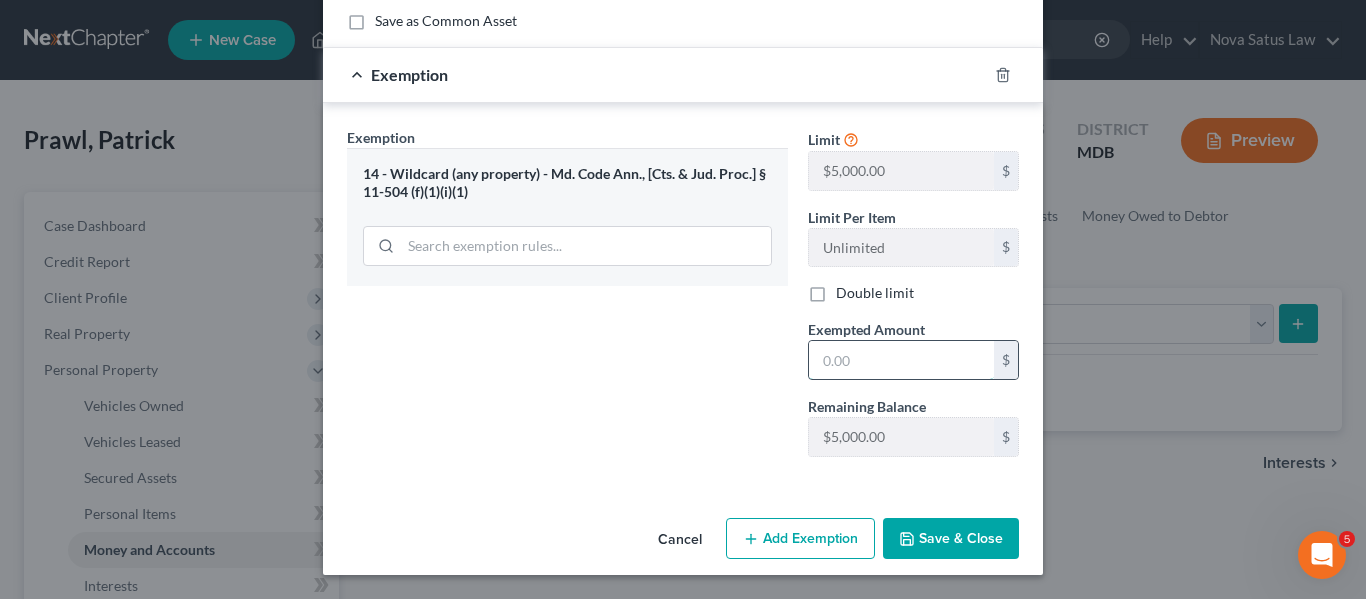 click at bounding box center (901, 360) 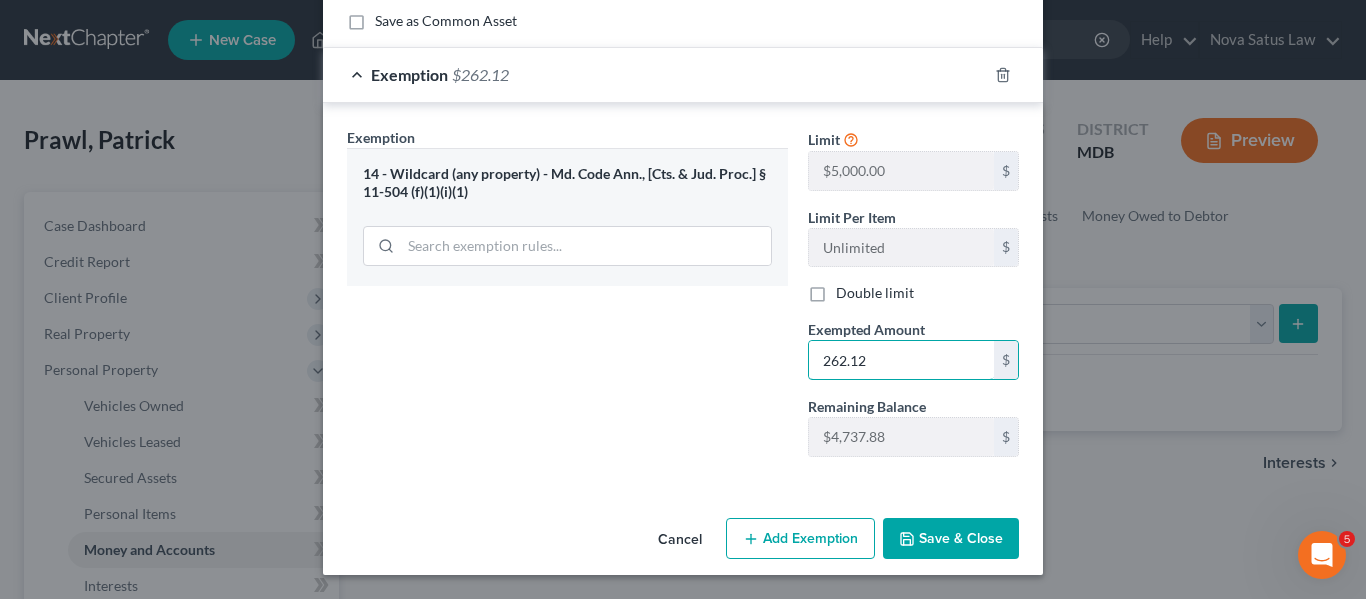 type on "262.12" 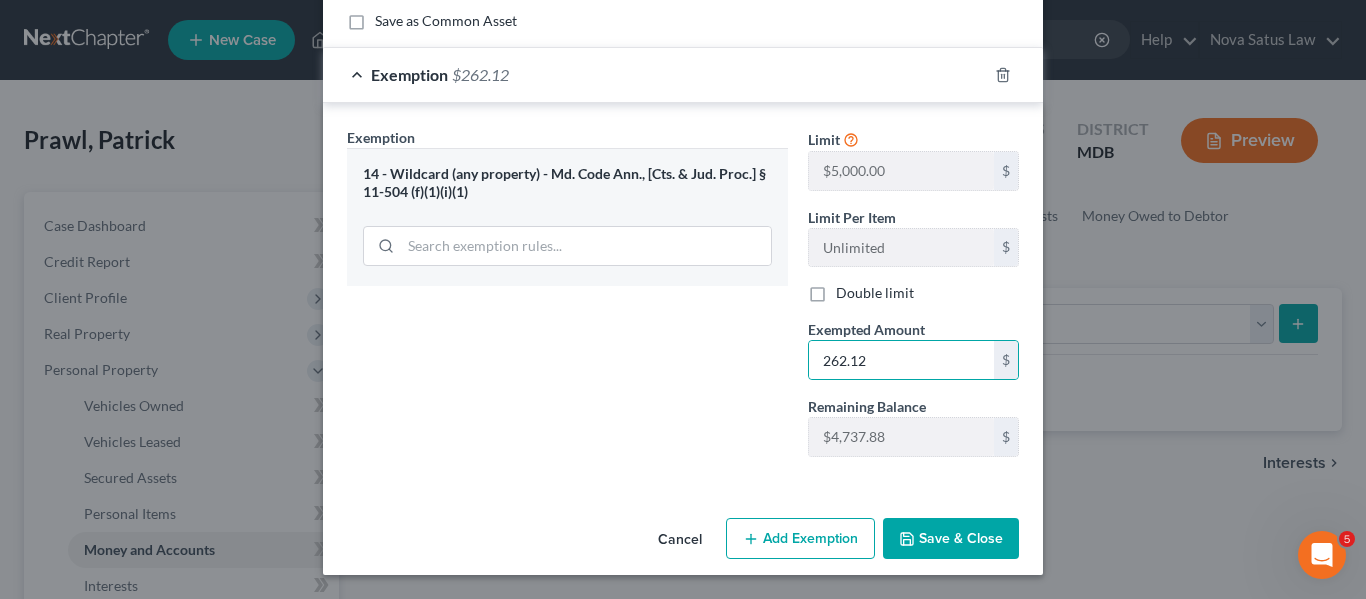click on "Save & Close" at bounding box center (951, 539) 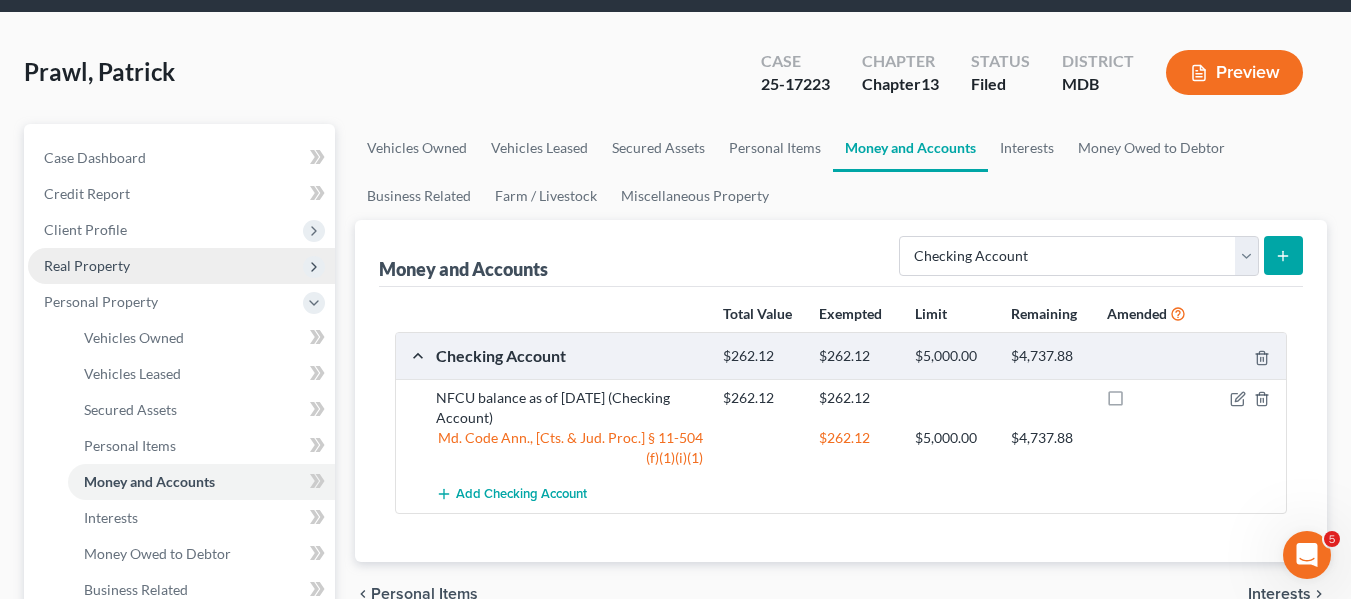 scroll, scrollTop: 71, scrollLeft: 0, axis: vertical 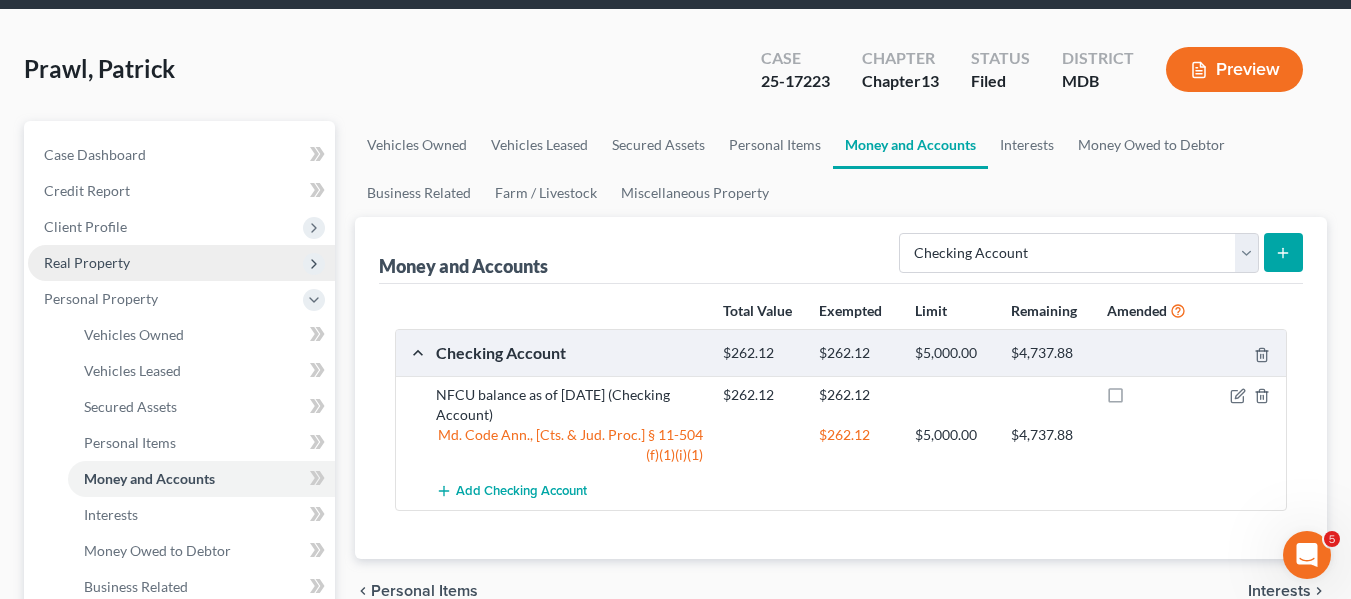 click on "Real Property" at bounding box center [181, 263] 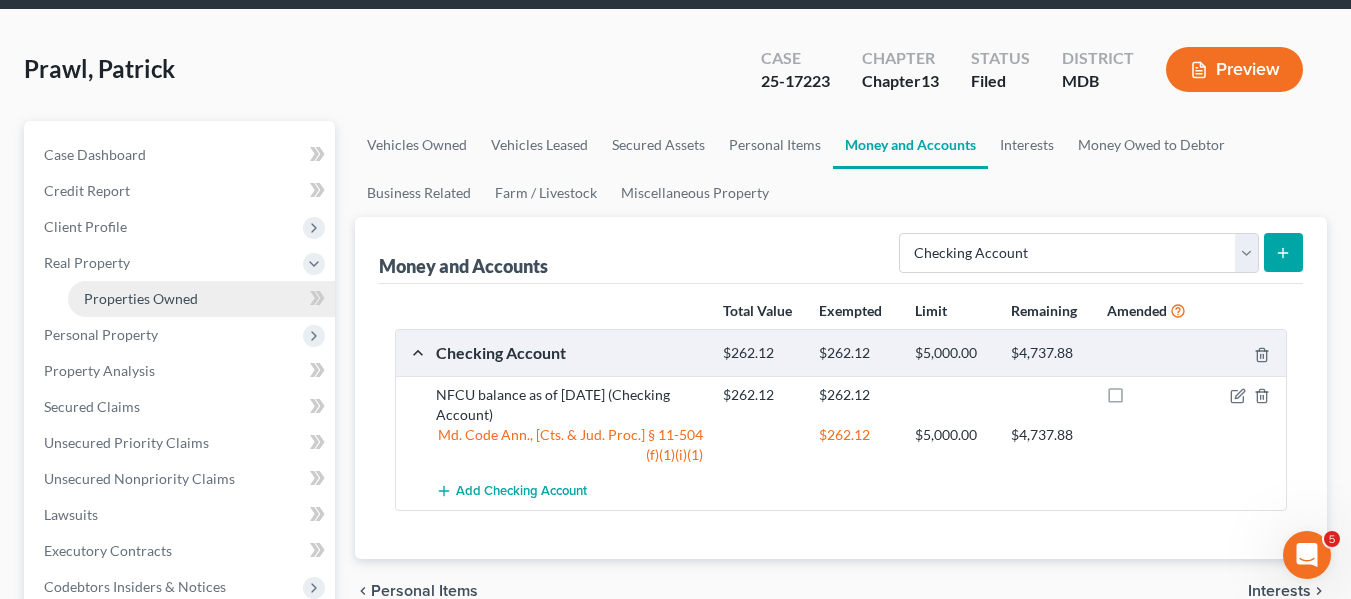 click on "Properties Owned" at bounding box center [141, 298] 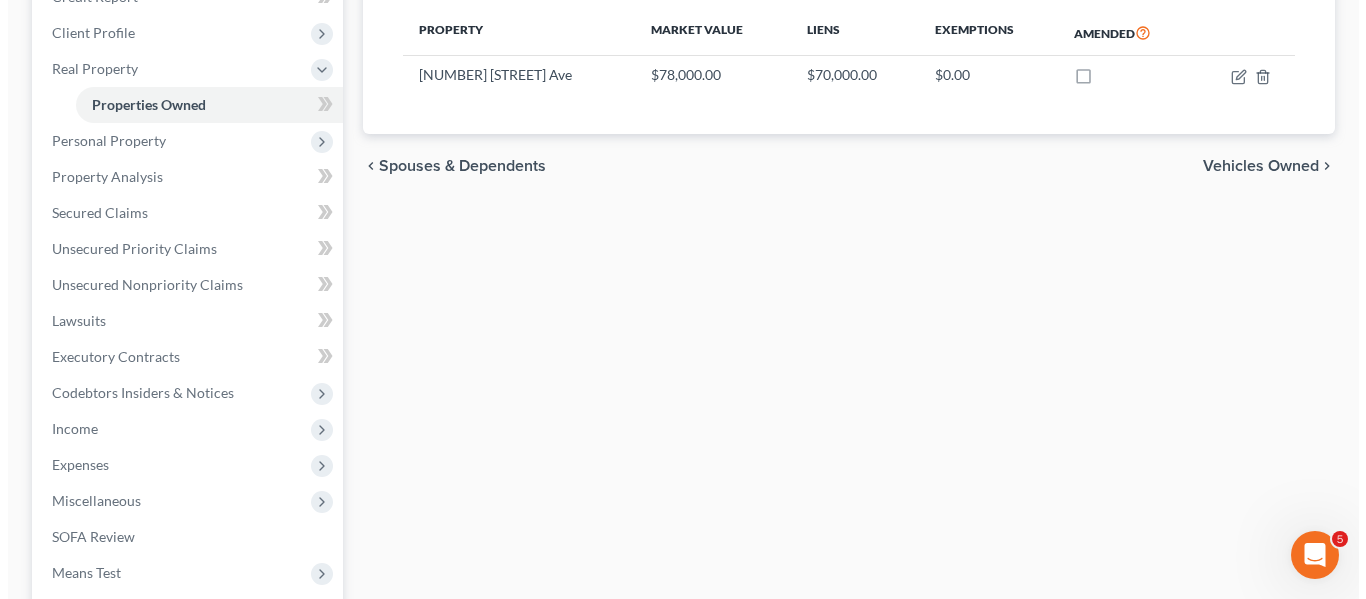 scroll, scrollTop: 266, scrollLeft: 0, axis: vertical 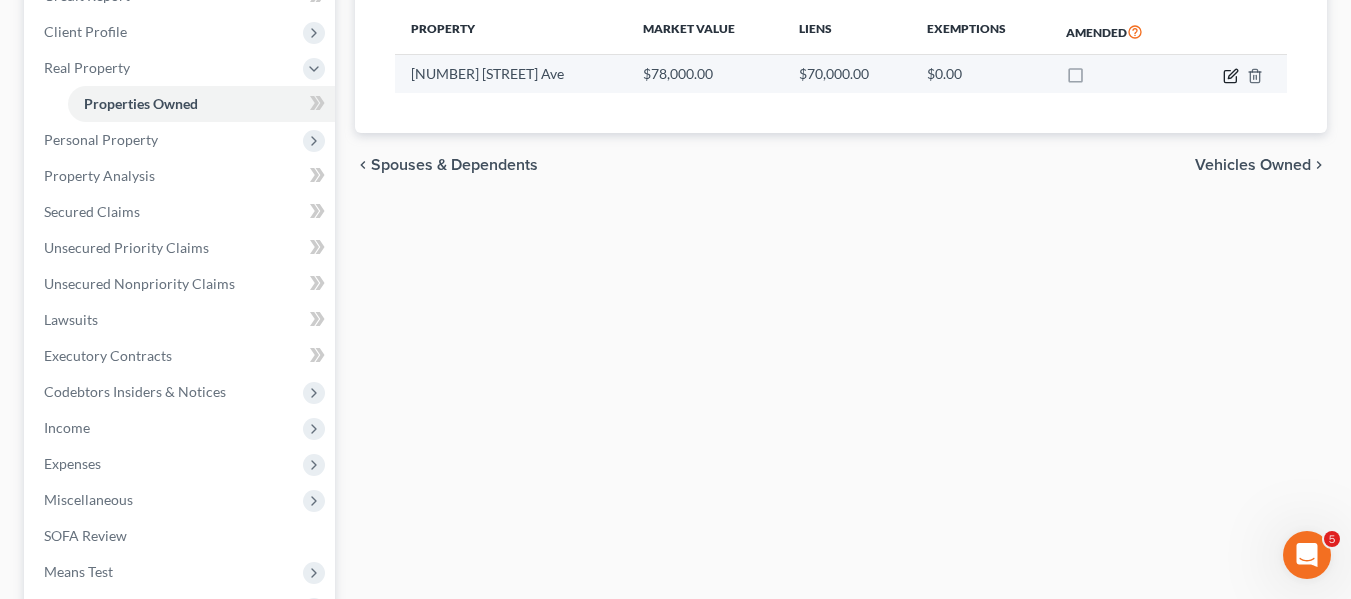 click 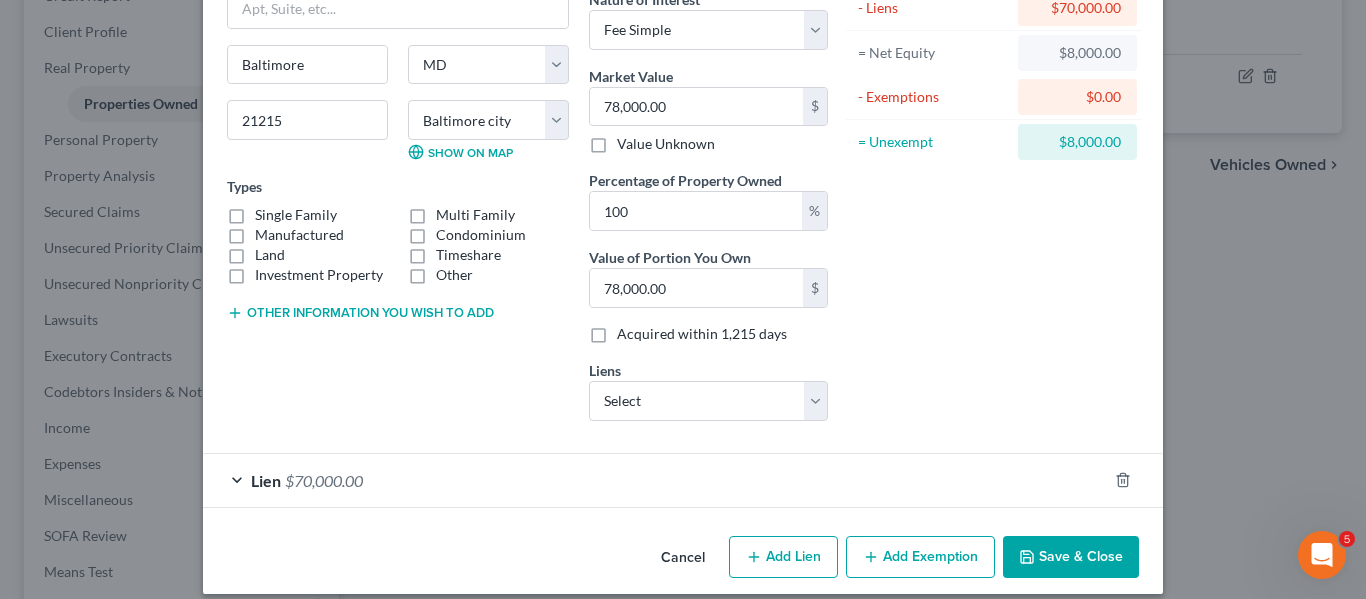 scroll, scrollTop: 181, scrollLeft: 0, axis: vertical 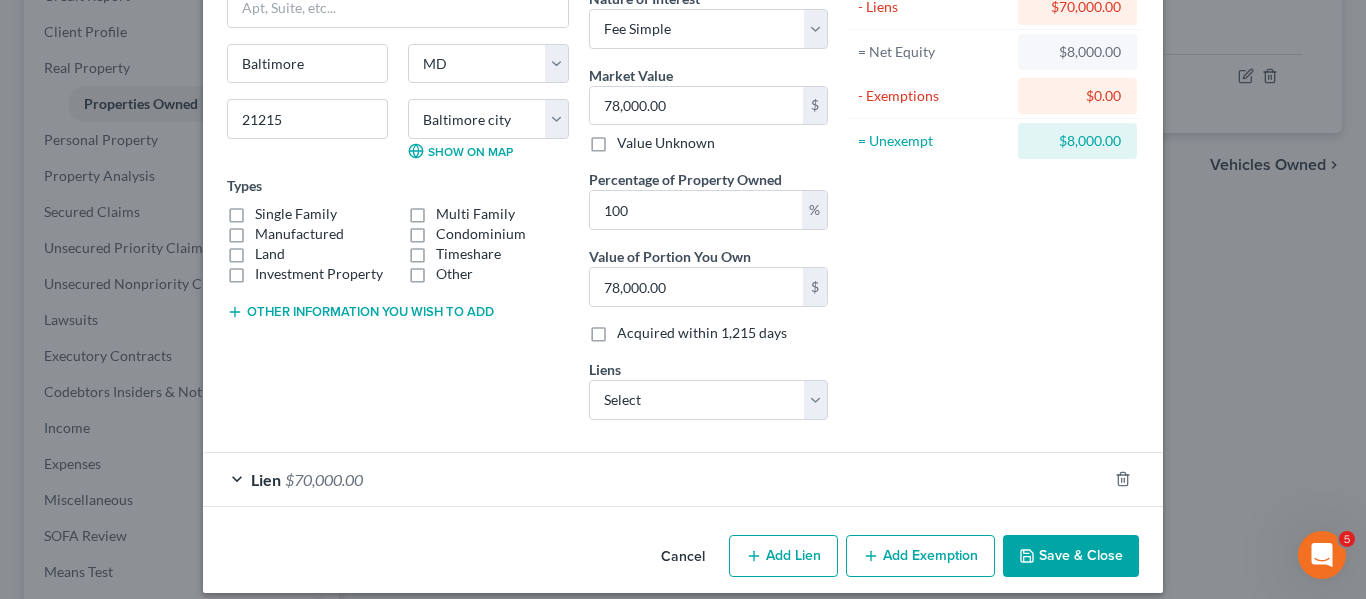 click 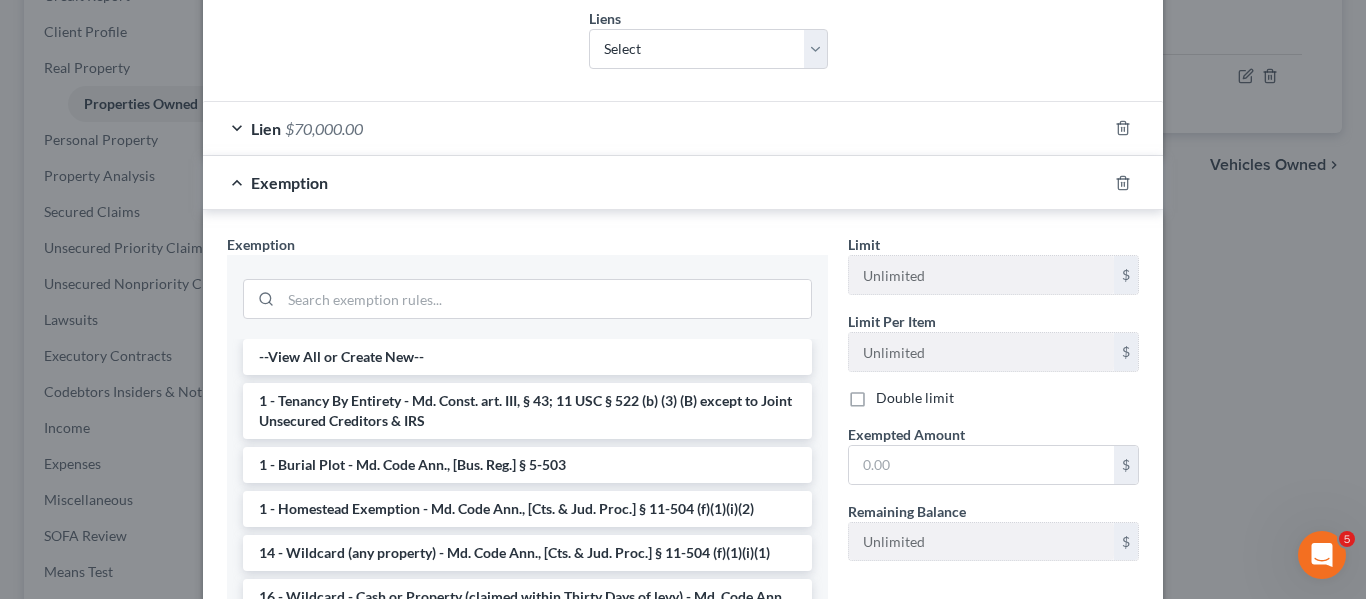 scroll, scrollTop: 533, scrollLeft: 0, axis: vertical 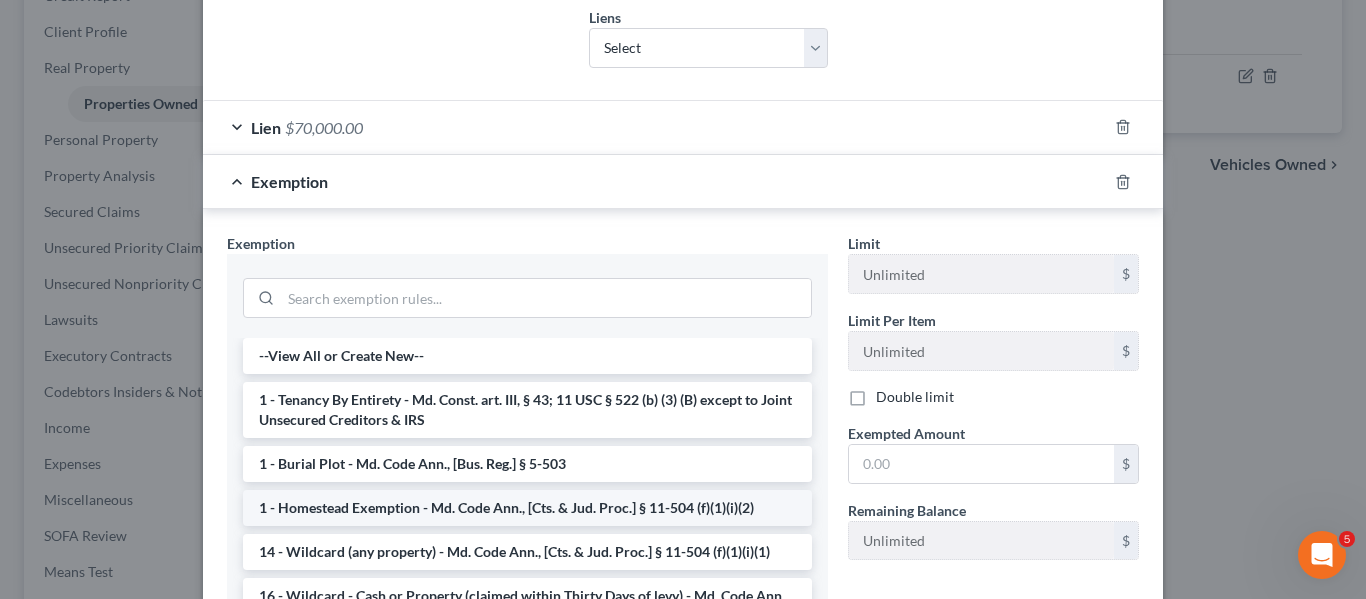 click on "1 - Homestead Exemption - Md. Code Ann., [Cts. & Jud. Proc.] § 11-504 (f)(1)(i)(2)" at bounding box center (527, 508) 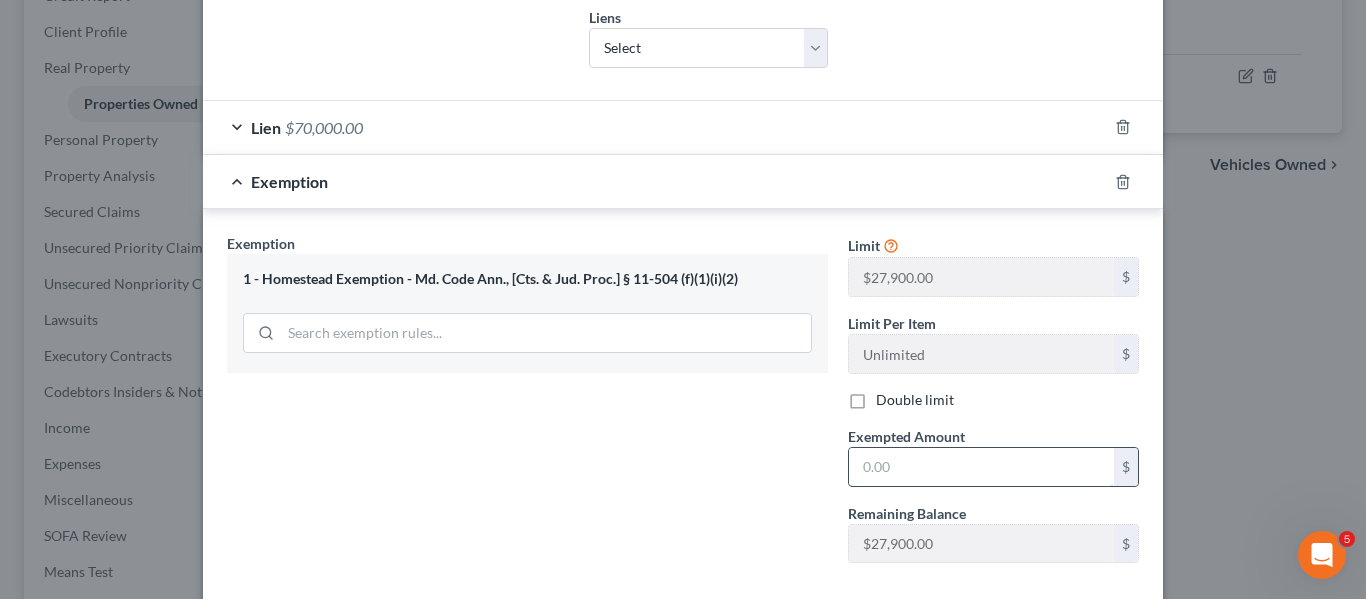 click at bounding box center (981, 467) 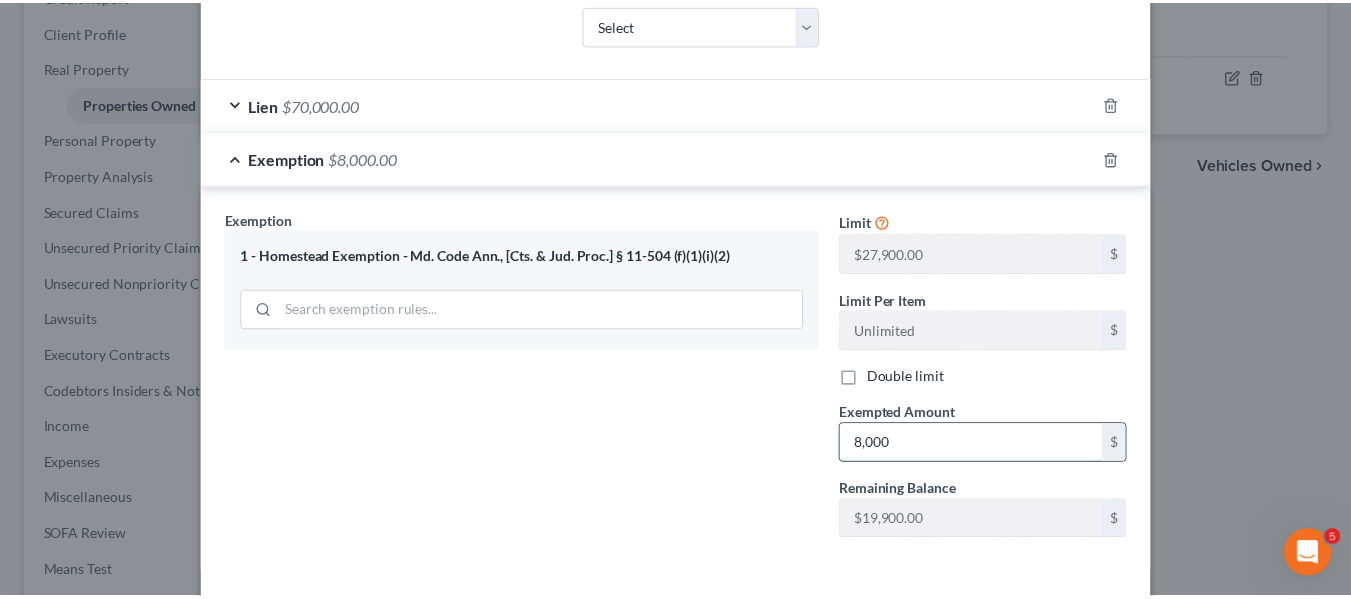 scroll, scrollTop: 640, scrollLeft: 0, axis: vertical 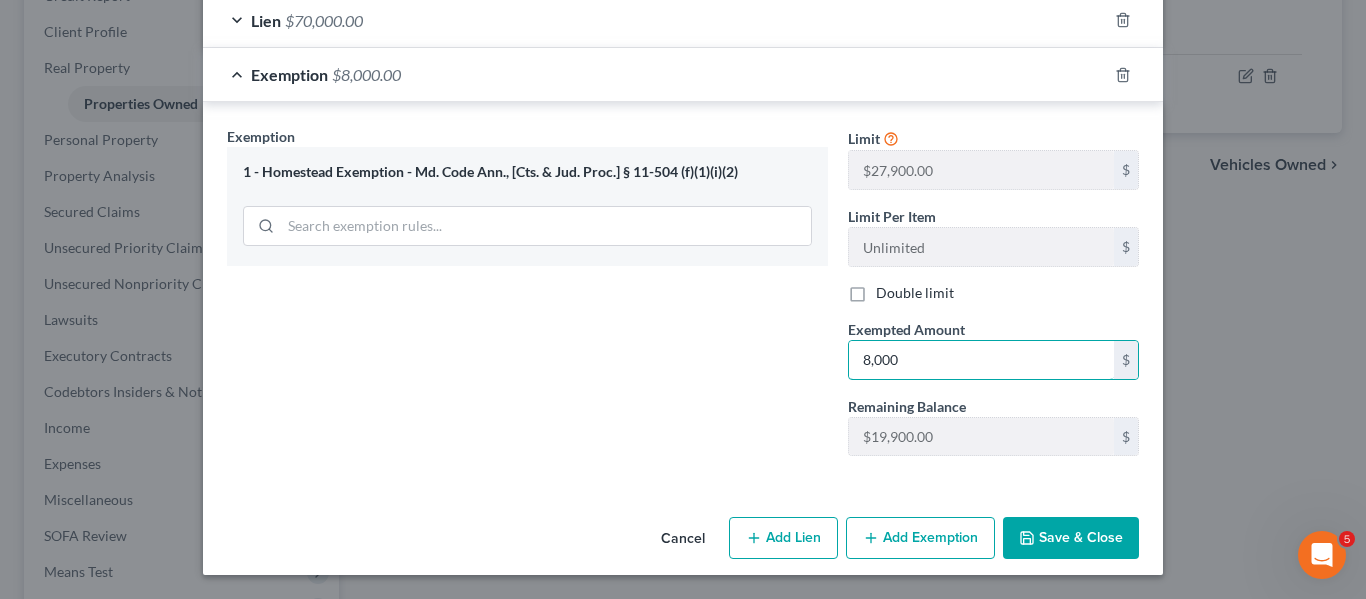 type on "8,000" 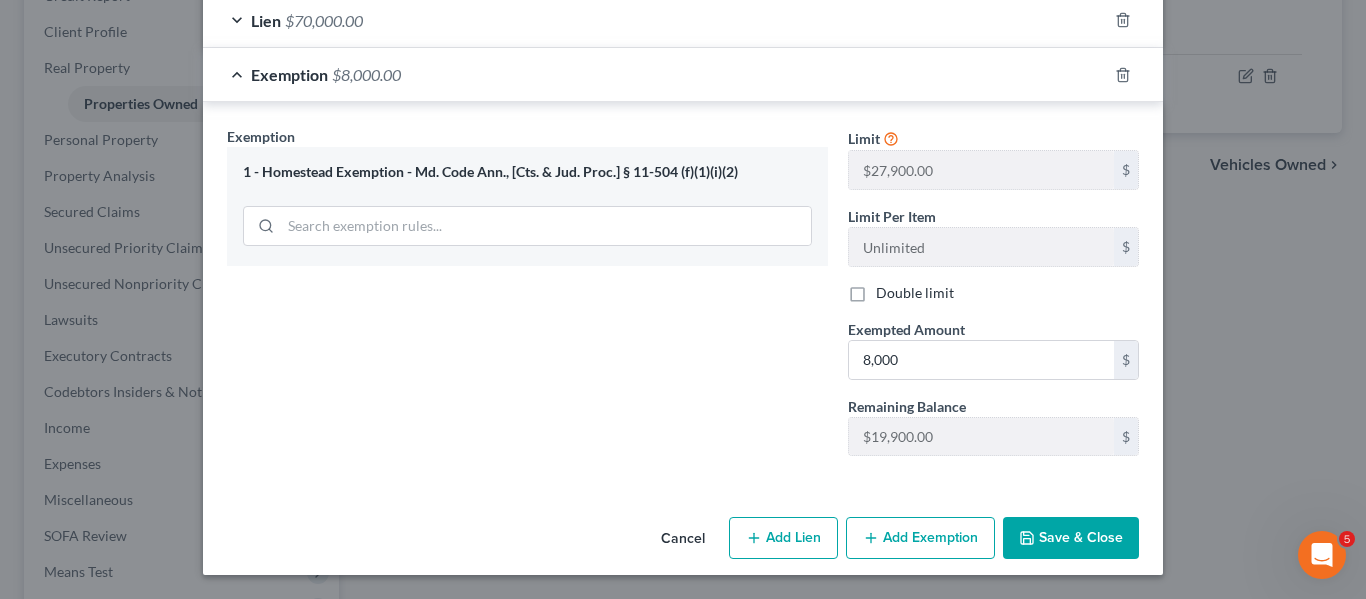 click 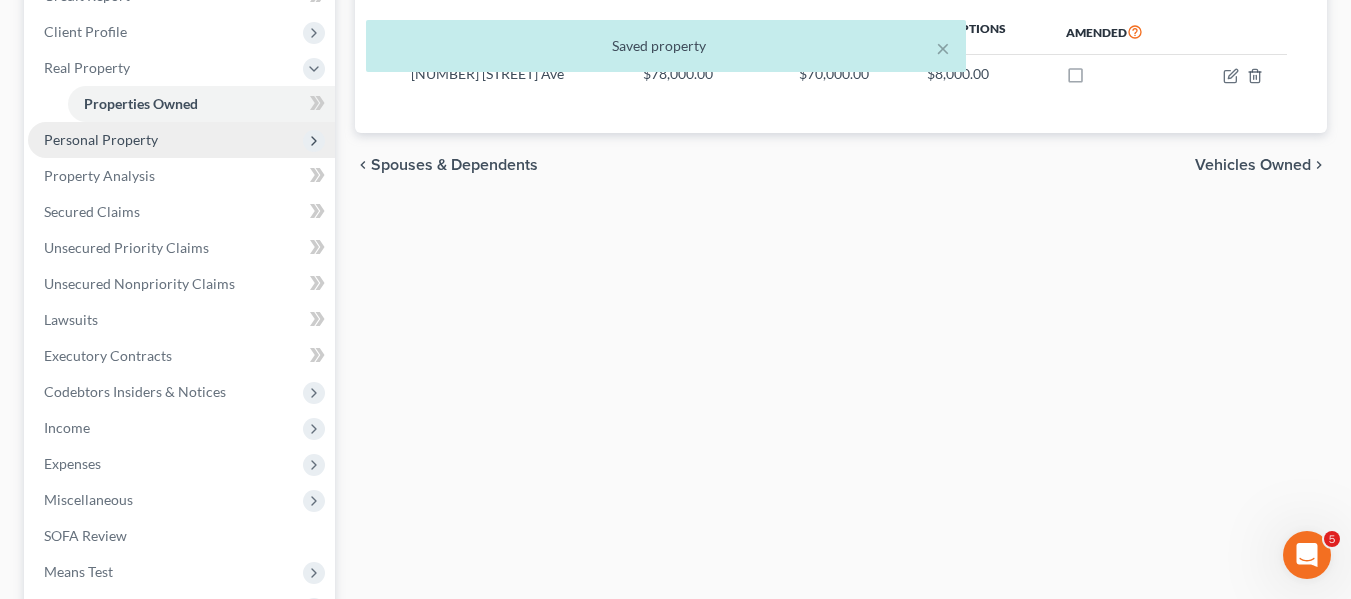 click on "Personal Property" at bounding box center (101, 139) 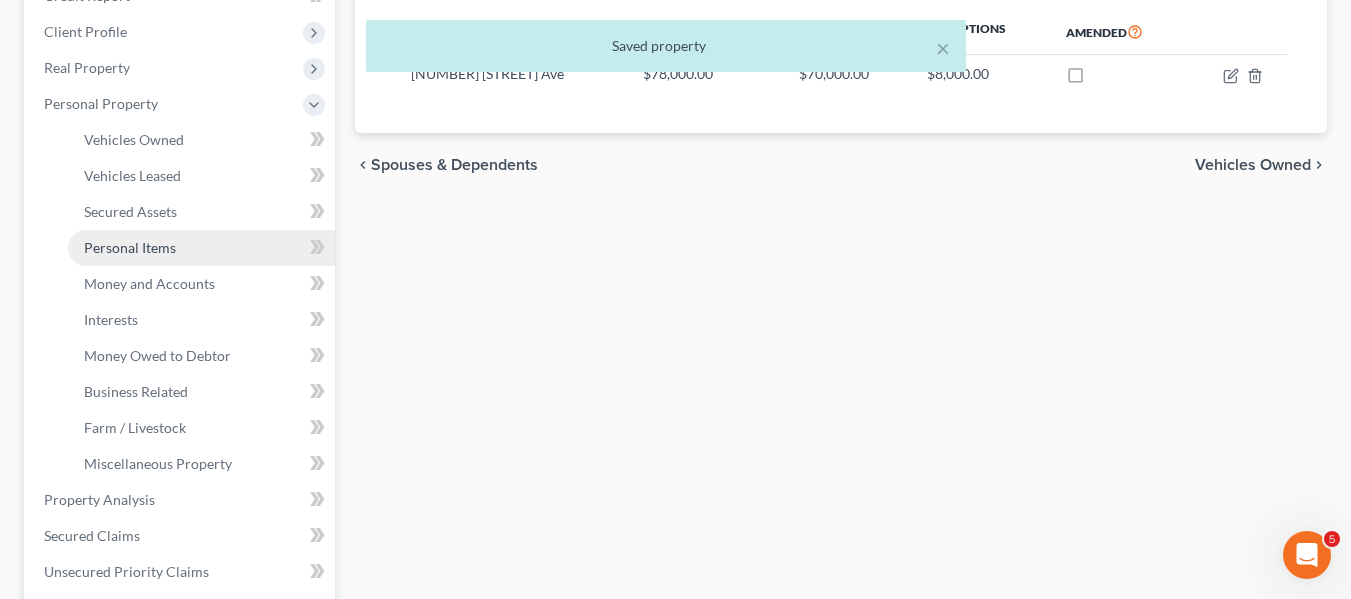click on "Personal Items" at bounding box center (130, 247) 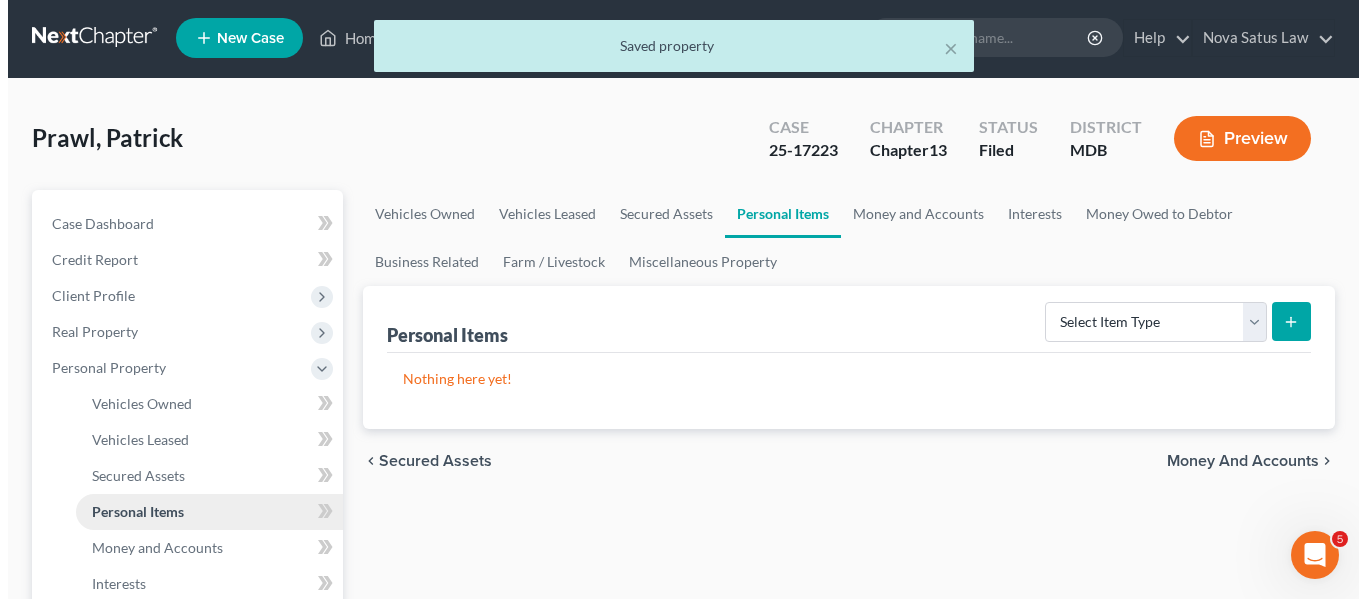 scroll, scrollTop: 0, scrollLeft: 0, axis: both 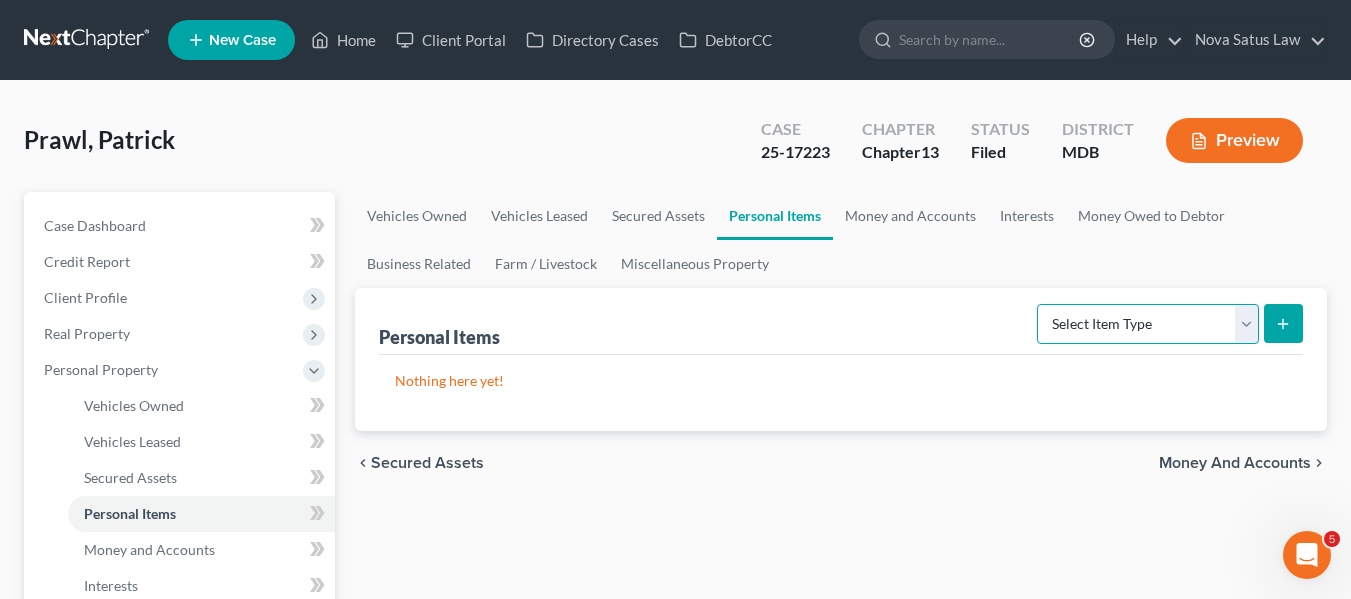 click on "Select Item Type Clothing Collectibles Of Value Electronics Firearms Household Goods Jewelry Other Pet(s) Sports & Hobby Equipment" at bounding box center (1148, 324) 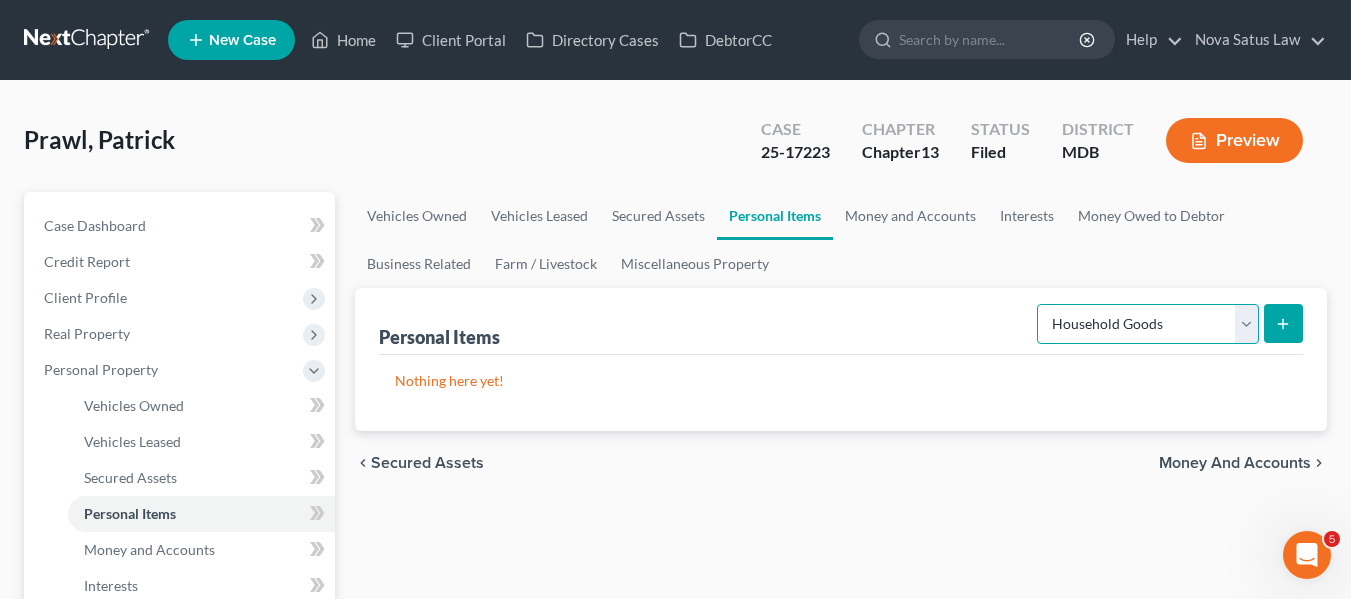 click on "Select Item Type Clothing Collectibles Of Value Electronics Firearms Household Goods Jewelry Other Pet(s) Sports & Hobby Equipment" at bounding box center (1148, 324) 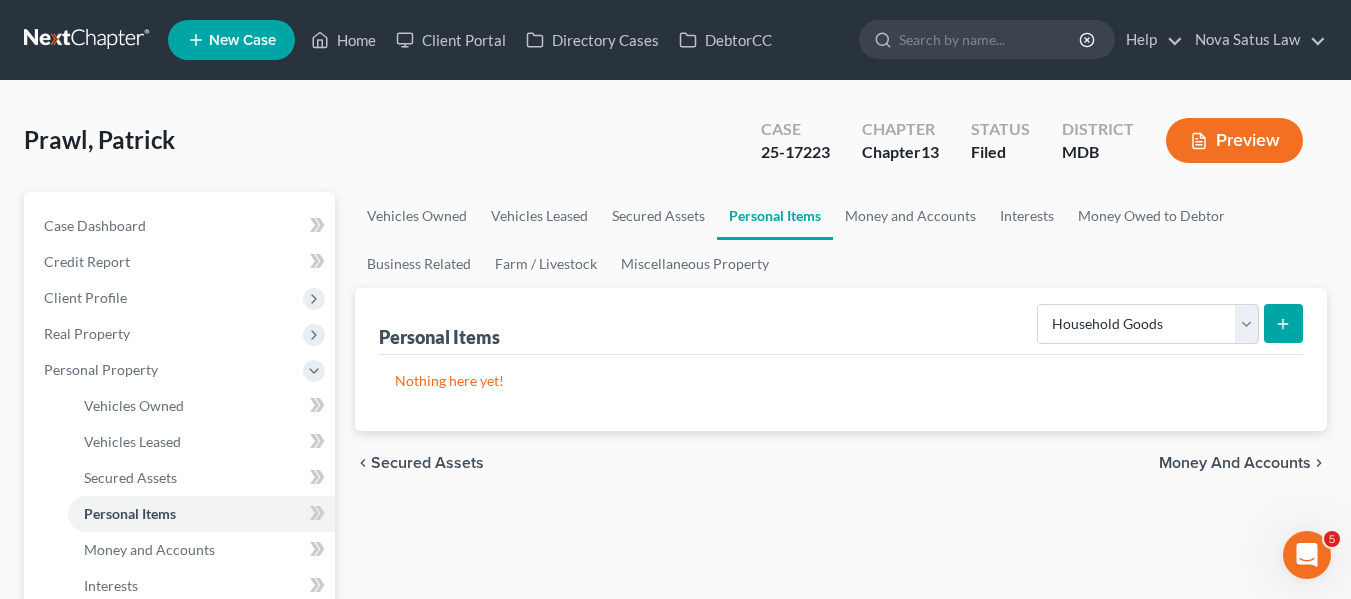 click at bounding box center (1283, 323) 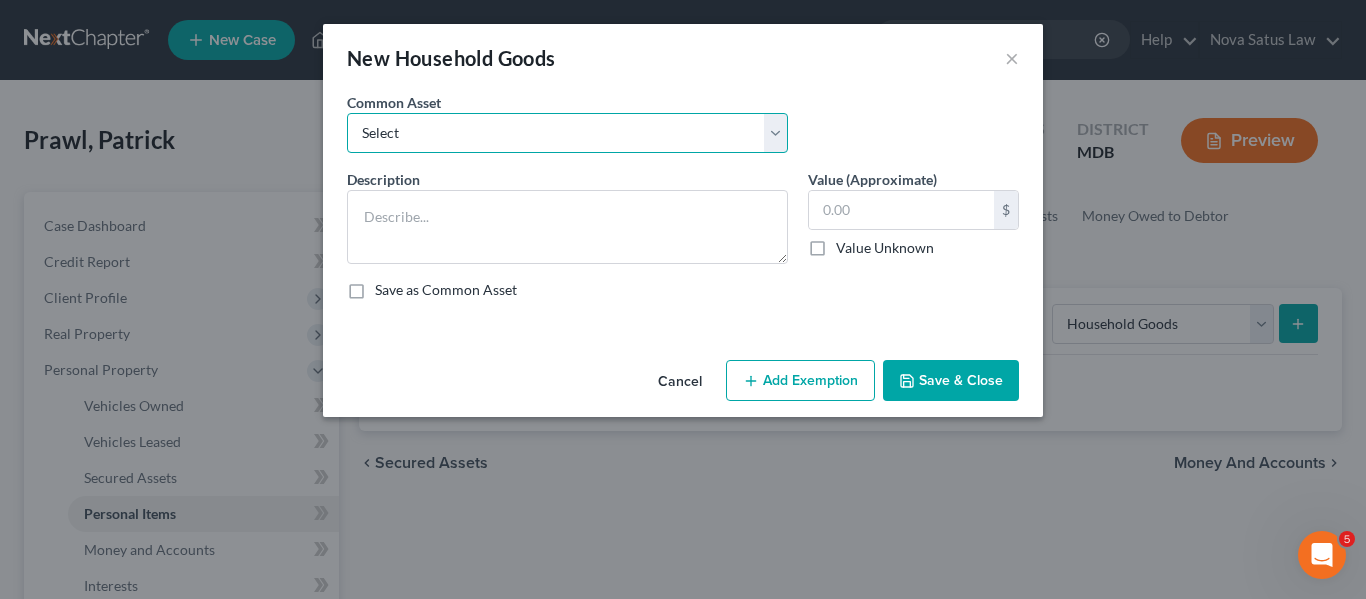 click on "Select All household goods and furnishings" at bounding box center [567, 133] 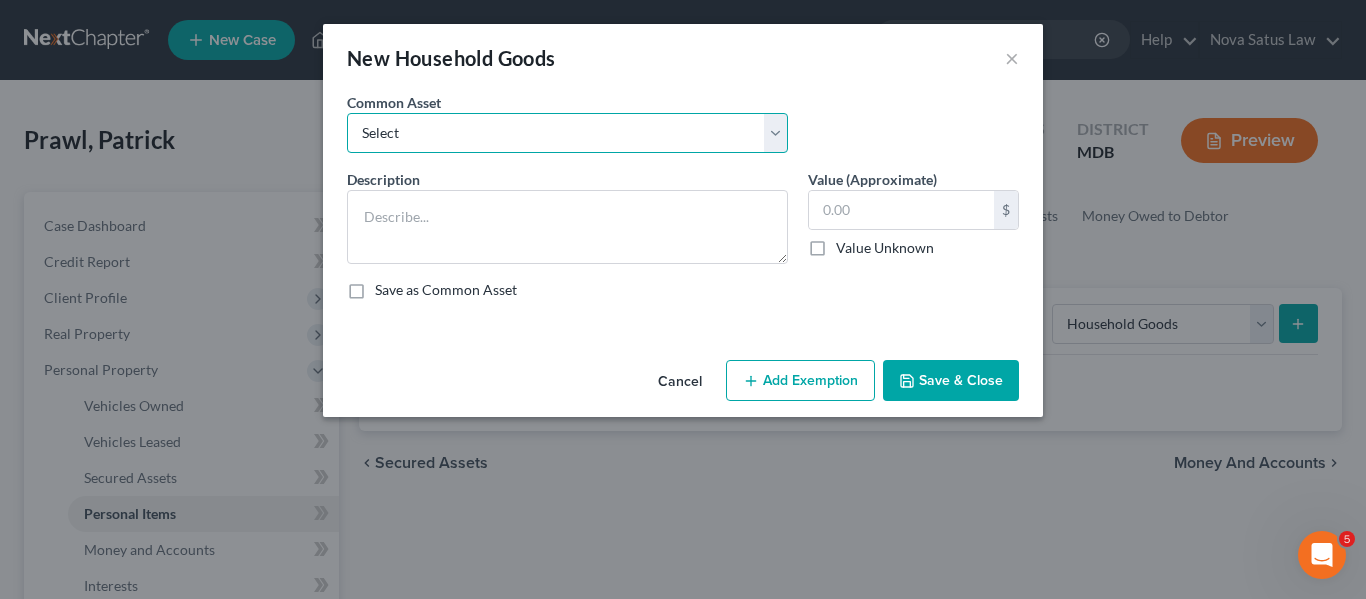 select on "0" 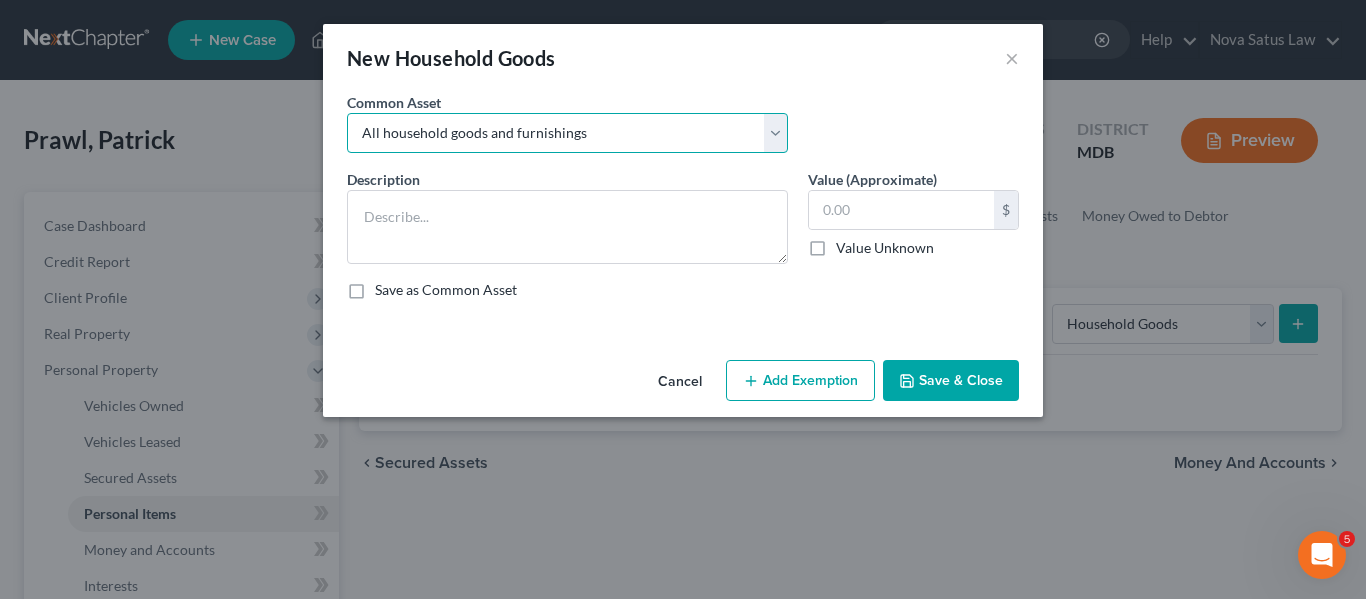 click on "Select All household goods and furnishings" at bounding box center (567, 133) 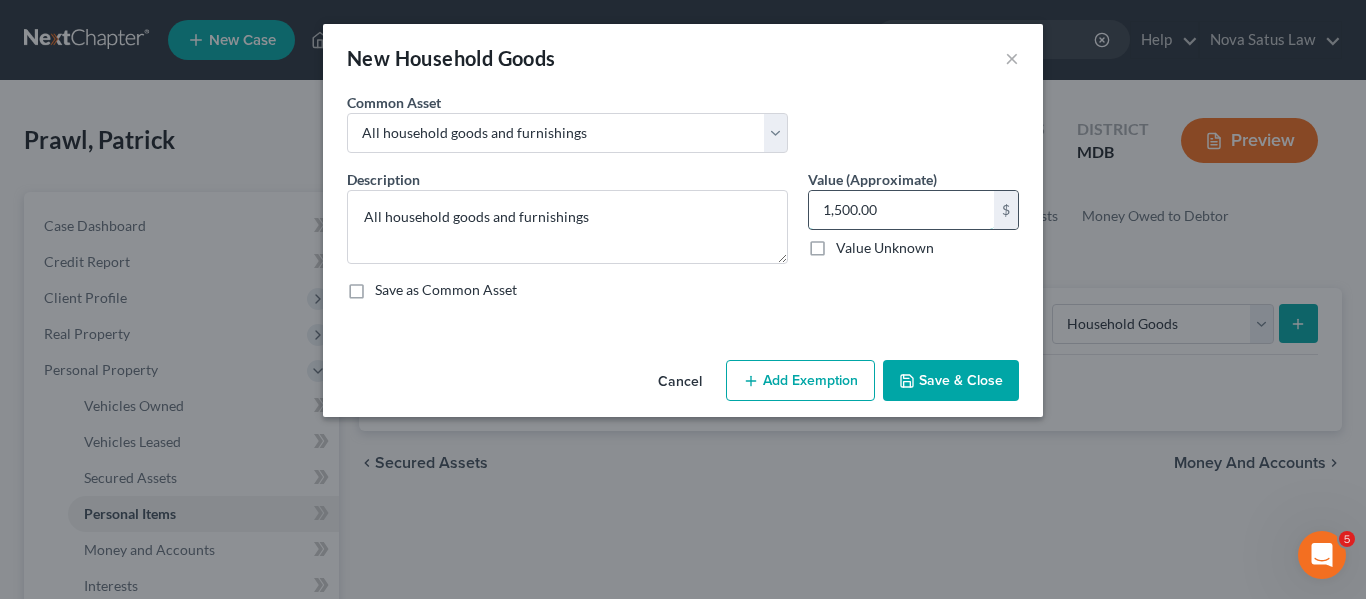 click on "1,500.00" at bounding box center [901, 210] 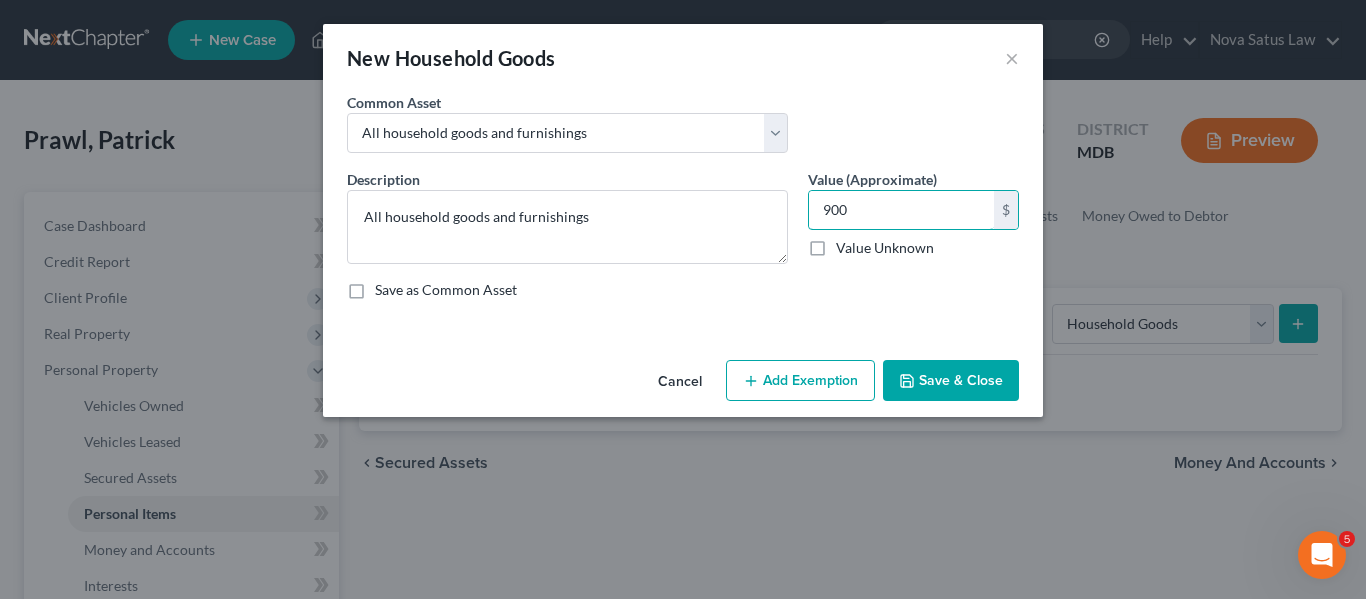 type on "900" 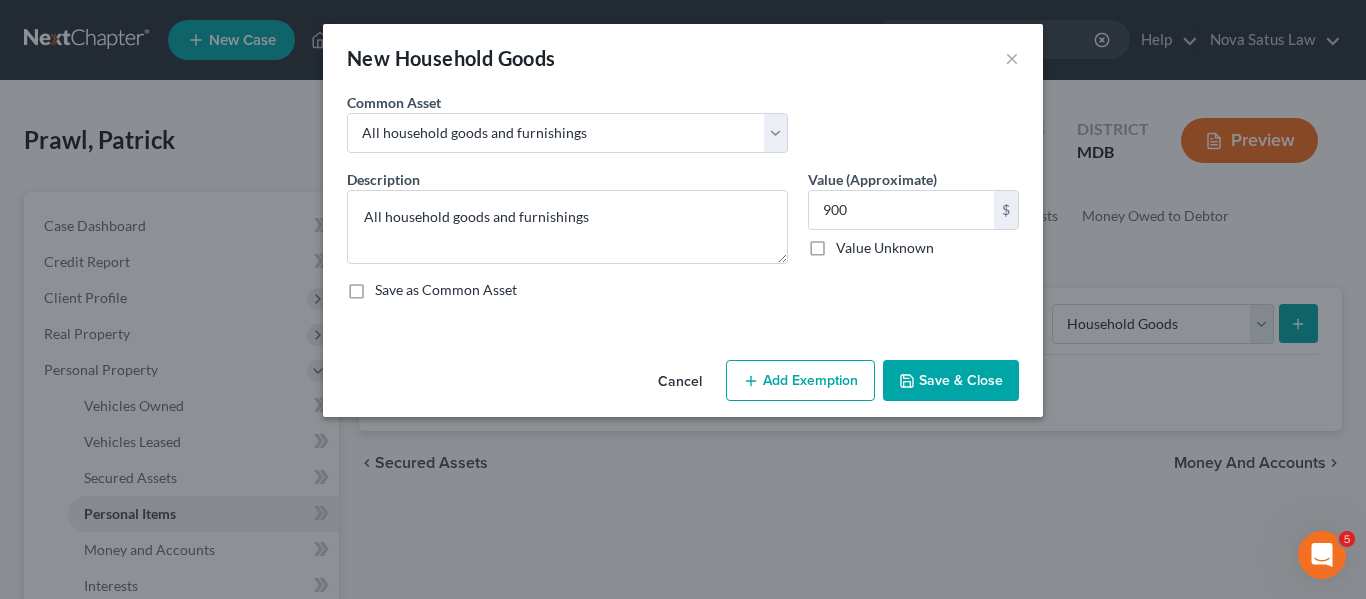 click on "Add Exemption" at bounding box center (800, 381) 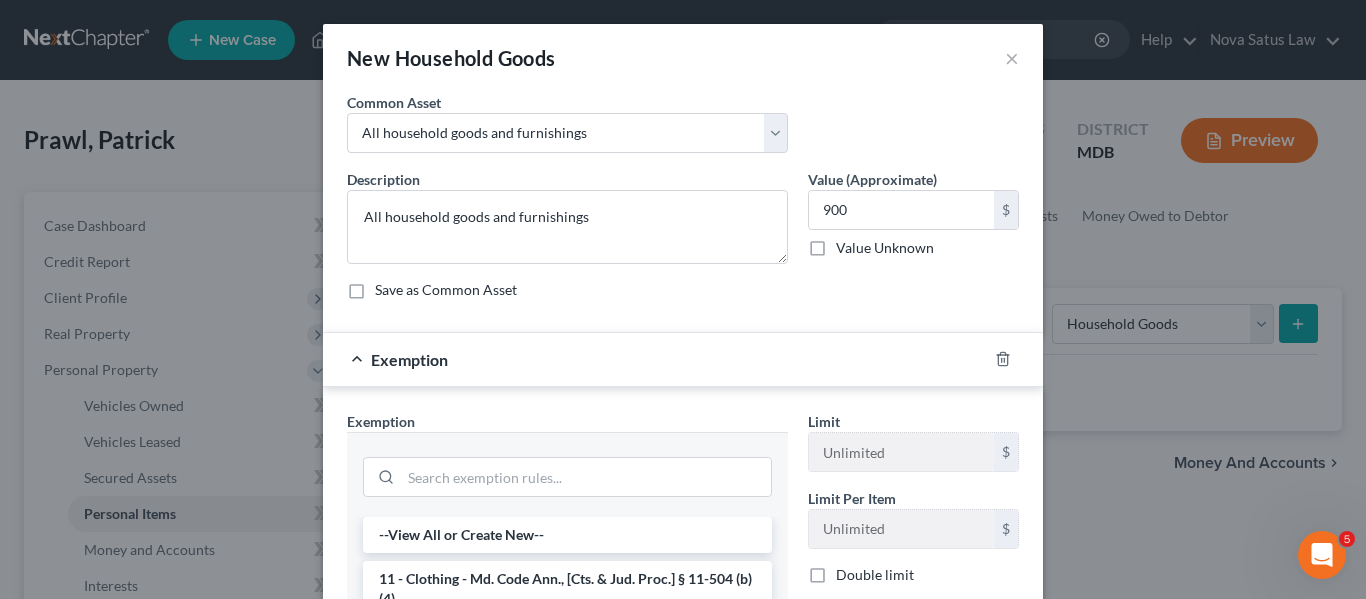 scroll, scrollTop: 380, scrollLeft: 0, axis: vertical 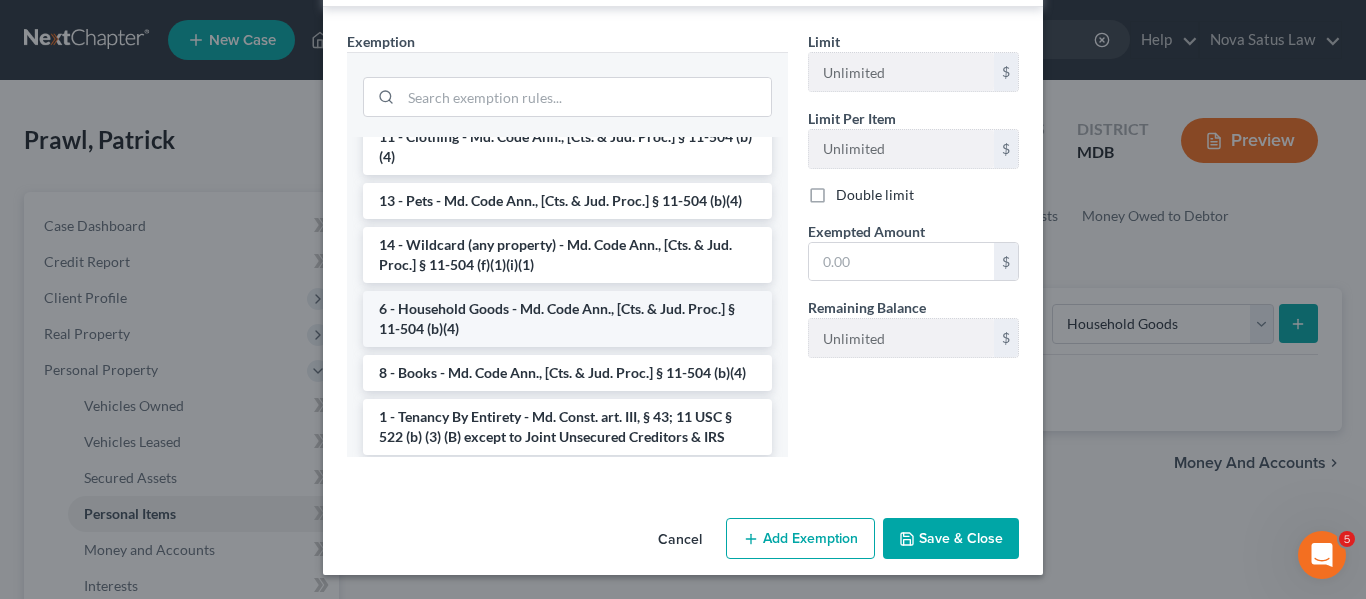 click on "6 - Household Goods - Md. Code Ann., [Cts. & Jud. Proc.] § 11-504 (b)(4)" at bounding box center [567, 319] 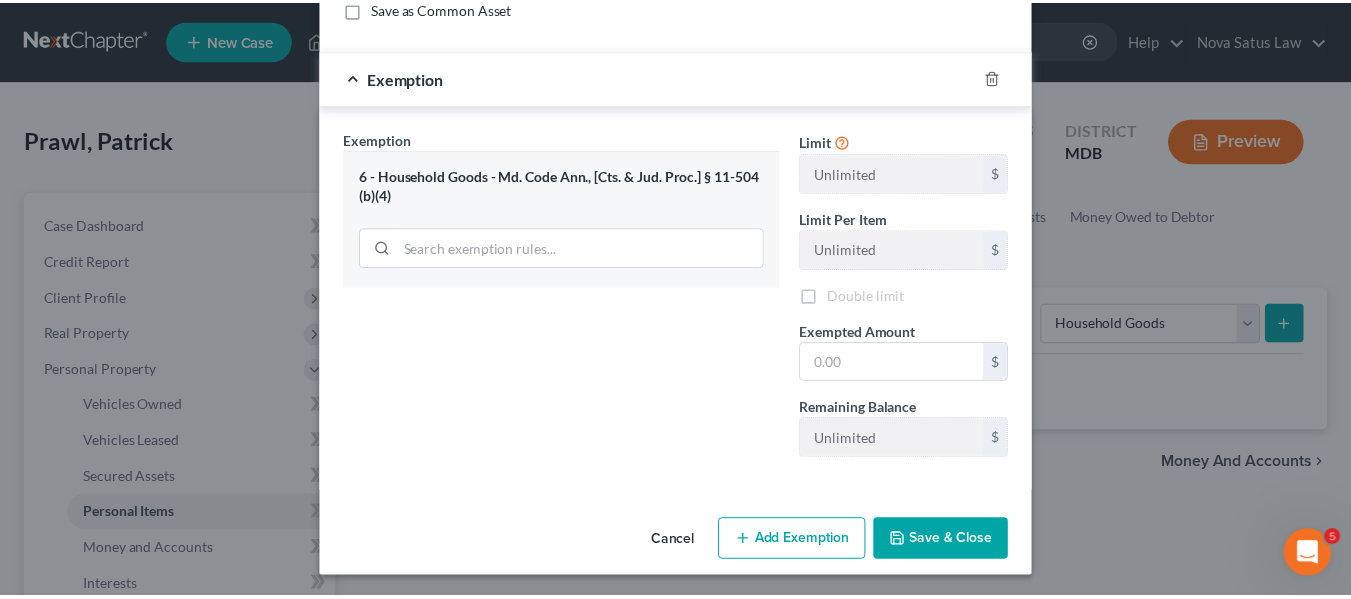 scroll, scrollTop: 285, scrollLeft: 0, axis: vertical 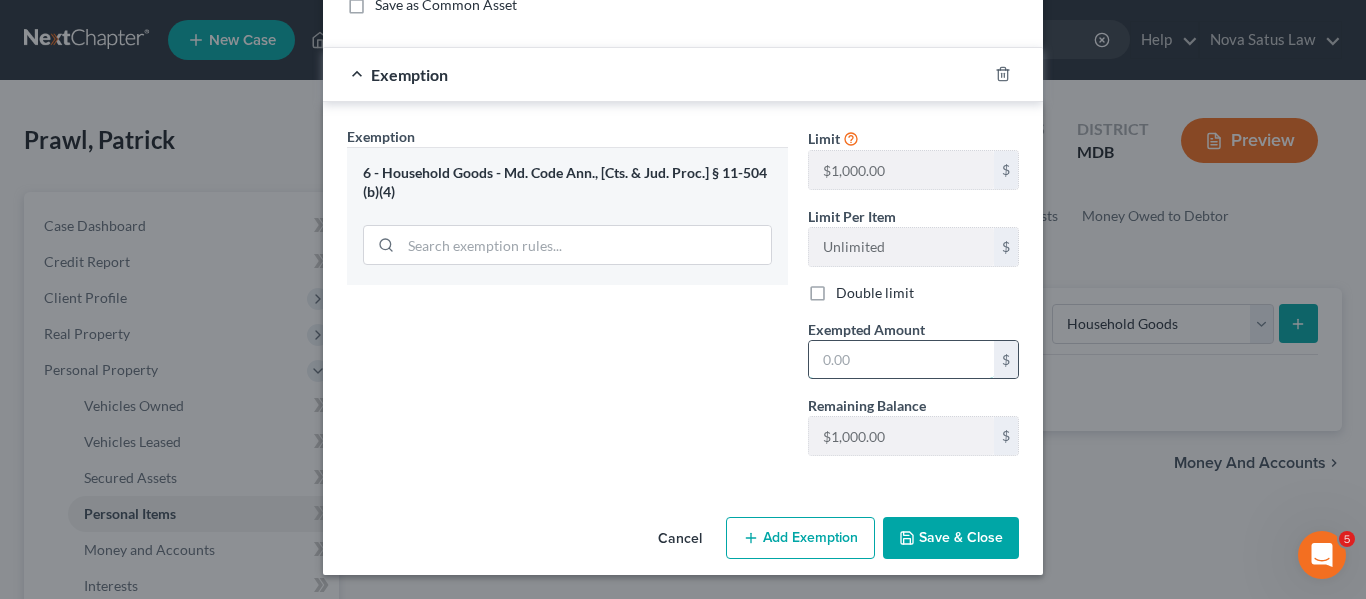 click at bounding box center [901, 360] 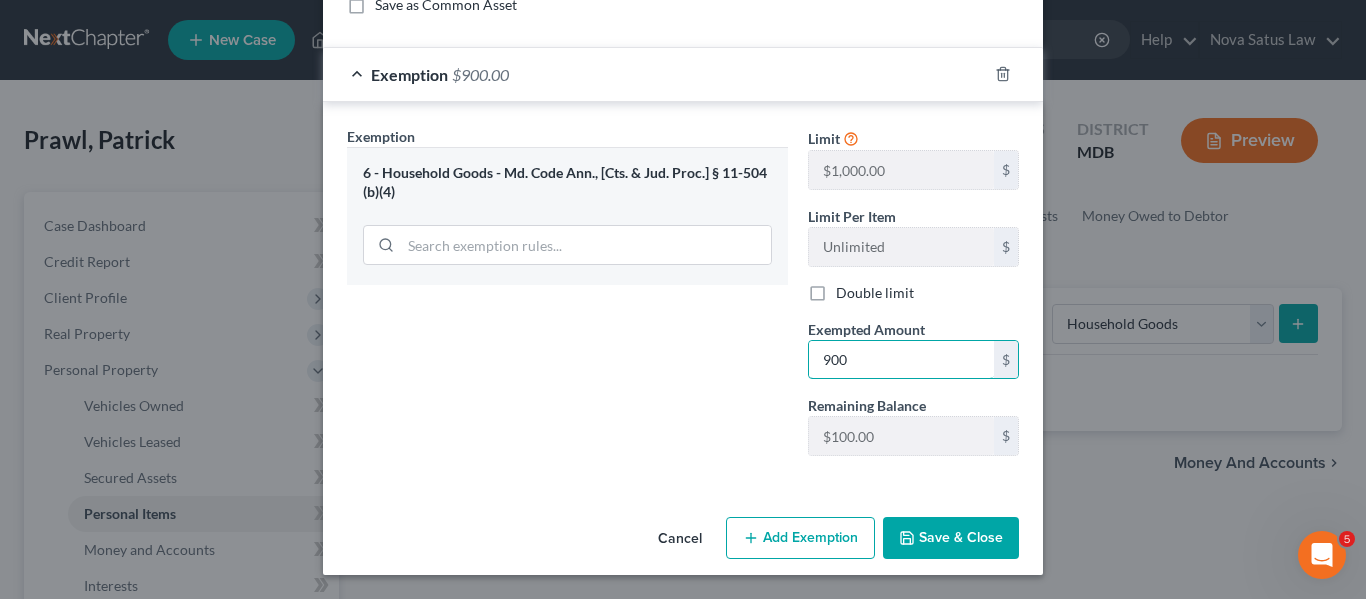 type on "900" 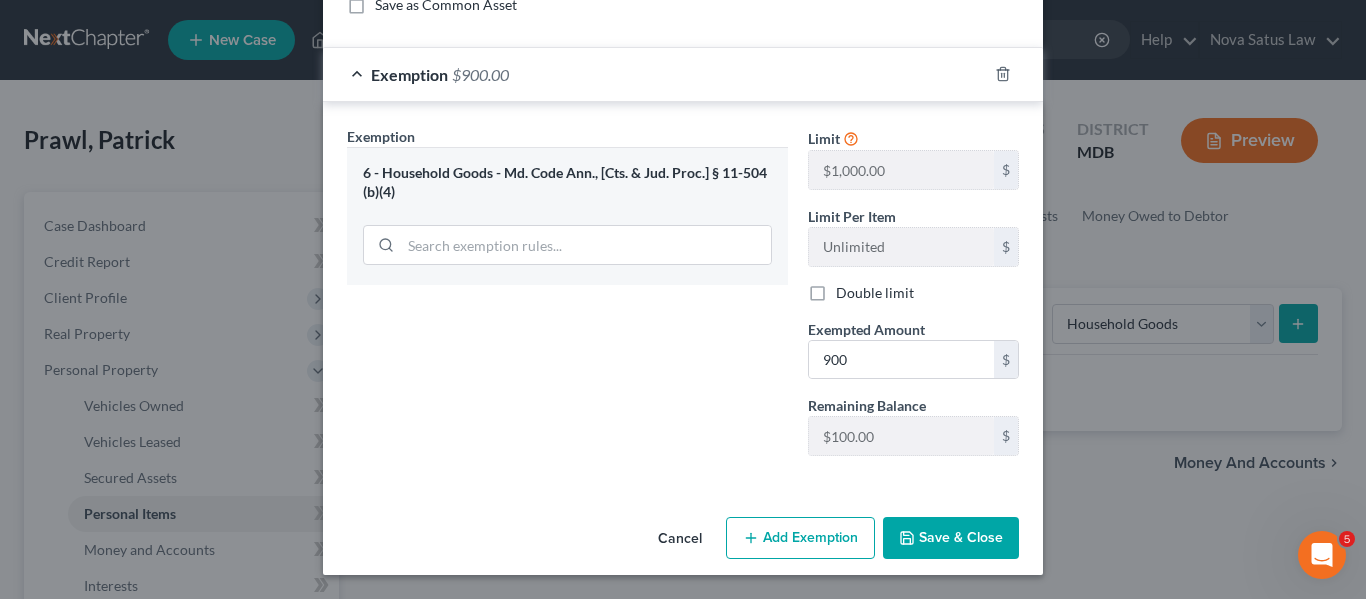 click on "Save & Close" at bounding box center [951, 538] 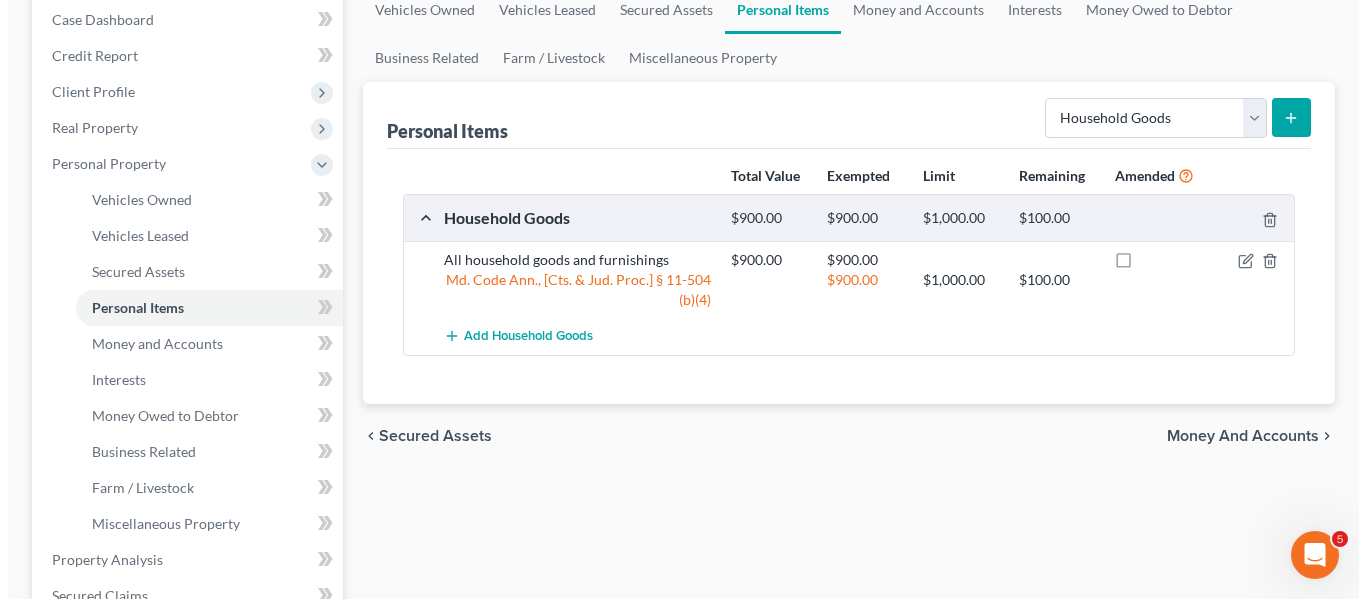 scroll, scrollTop: 207, scrollLeft: 0, axis: vertical 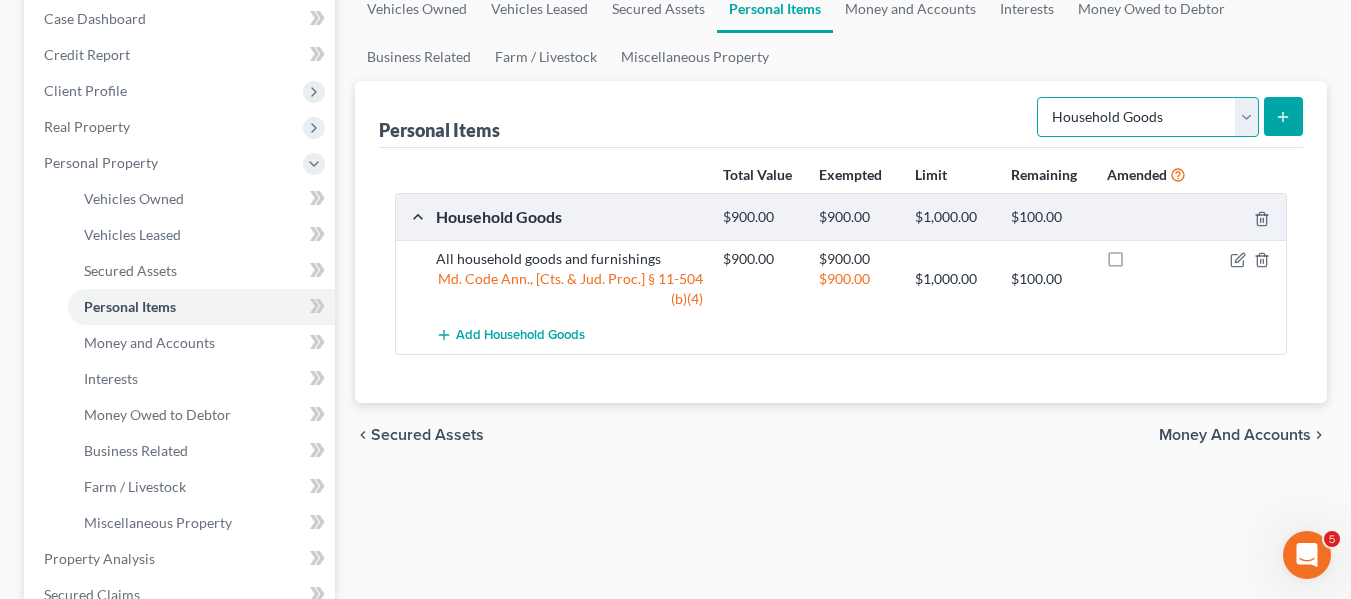 click on "Select Item Type Clothing Collectibles Of Value Electronics Firearms Household Goods Jewelry Other Pet(s) Sports & Hobby Equipment" at bounding box center (1148, 117) 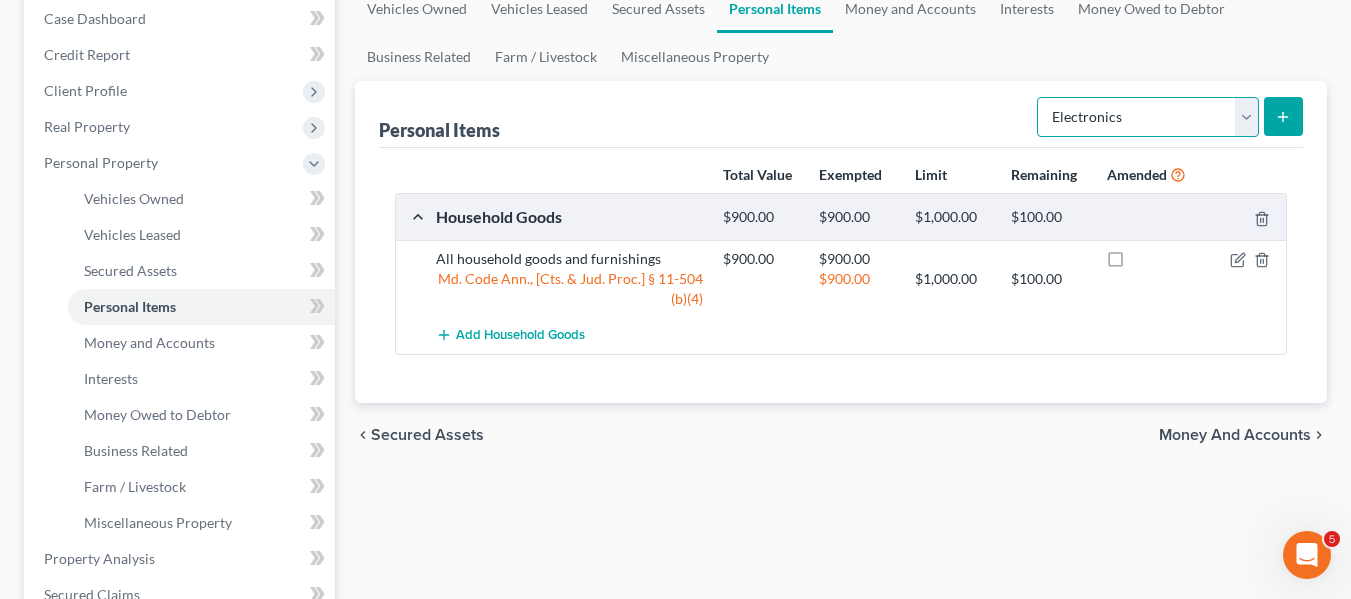 click on "Select Item Type Clothing Collectibles Of Value Electronics Firearms Household Goods Jewelry Other Pet(s) Sports & Hobby Equipment" at bounding box center (1148, 117) 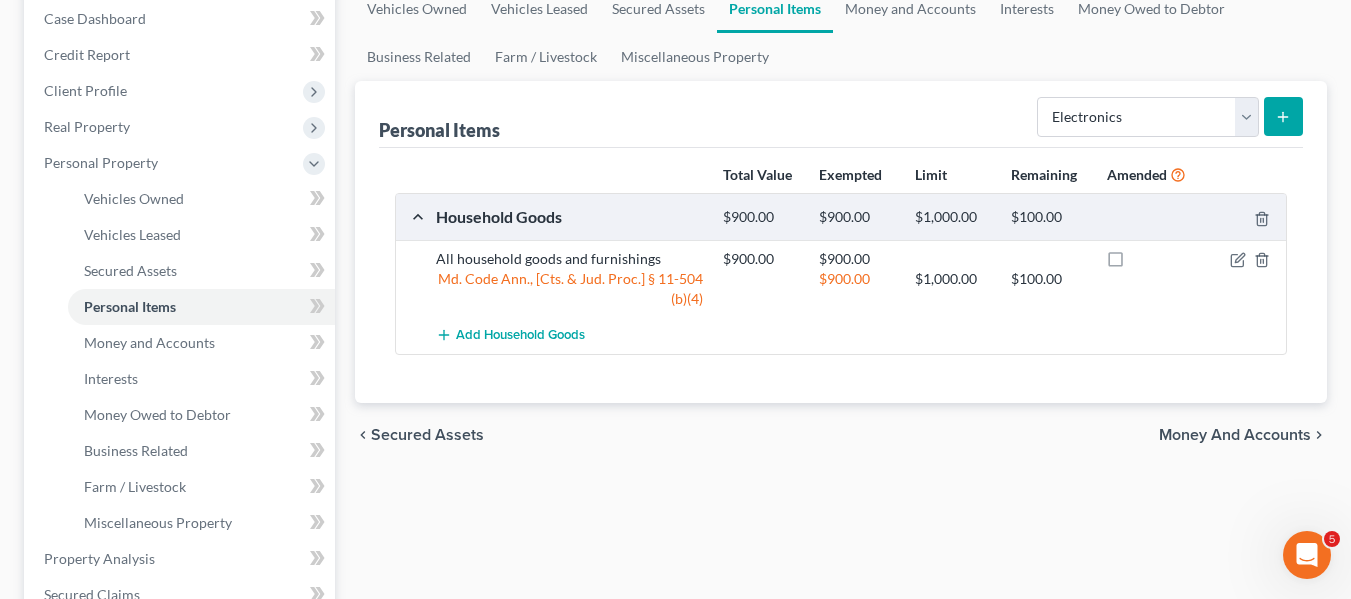 click at bounding box center [1283, 116] 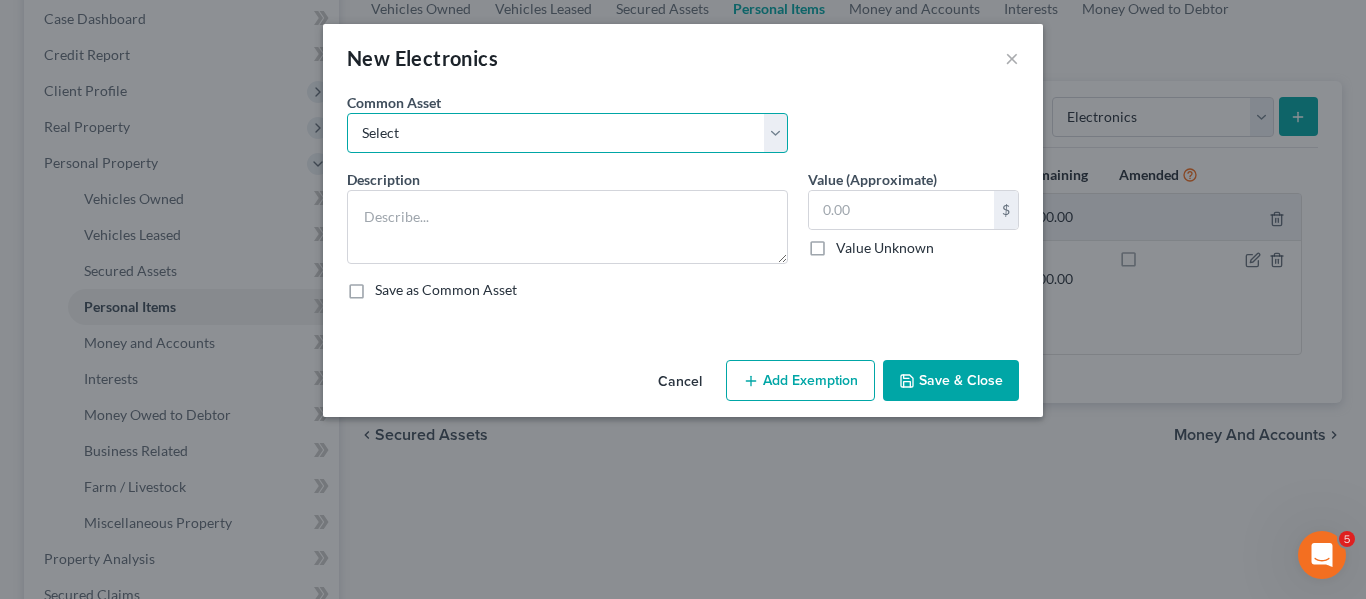 click on "Select All electronics including TV's computers music equipment etc" at bounding box center [567, 133] 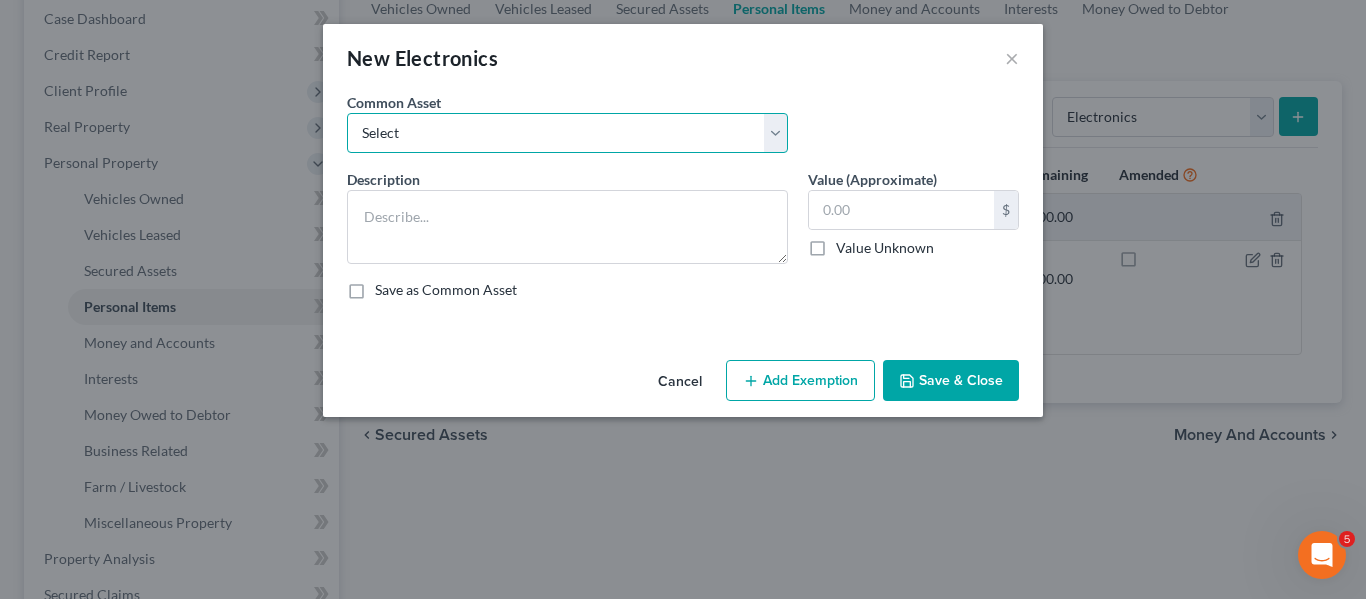 select on "0" 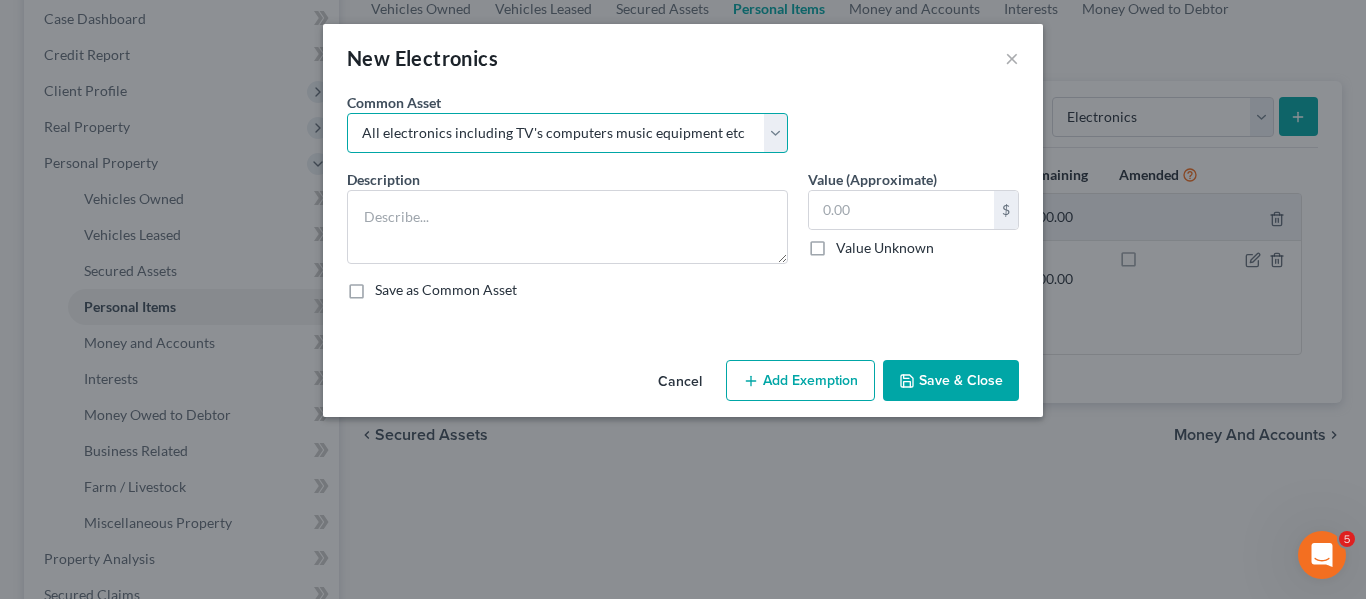 click on "Select All electronics including TV's computers music equipment etc" at bounding box center (567, 133) 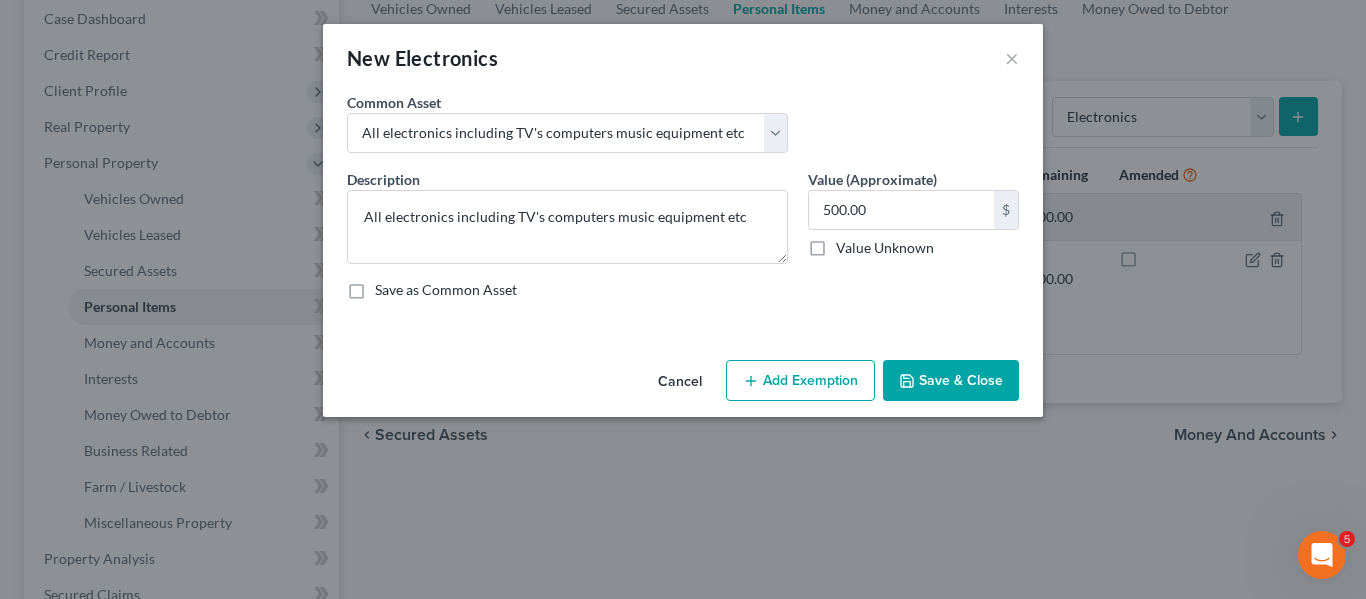 drag, startPoint x: 770, startPoint y: 375, endPoint x: 460, endPoint y: 187, distance: 362.55206 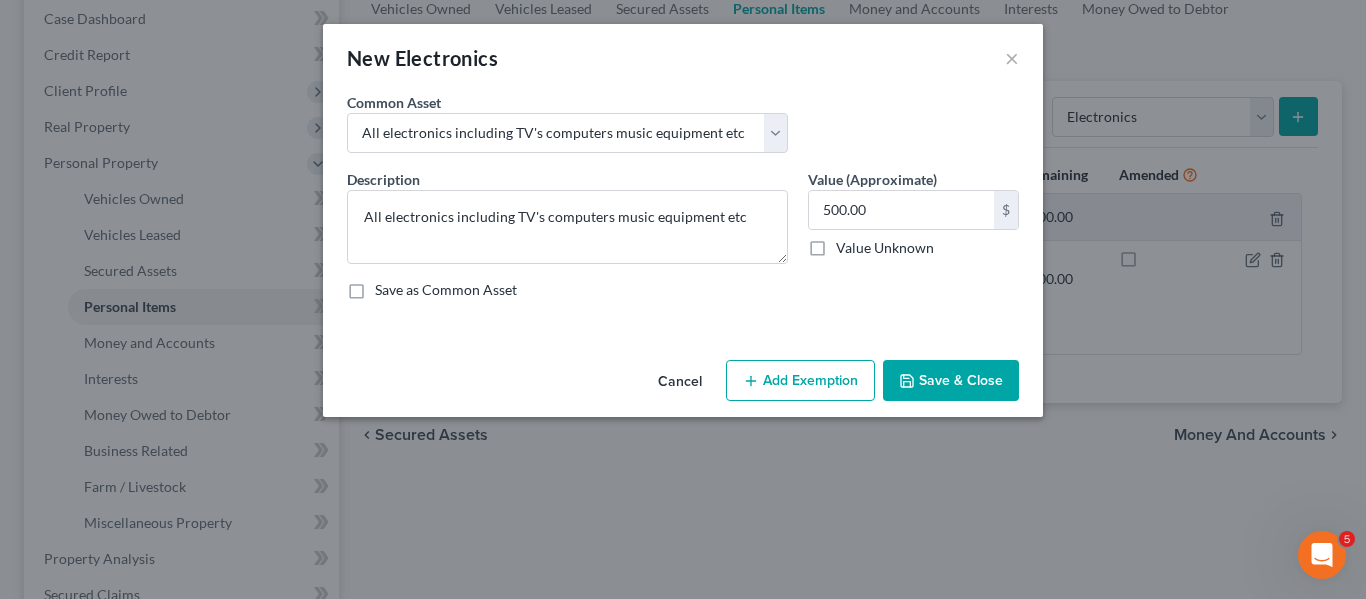 click on "Add Exemption" at bounding box center (800, 381) 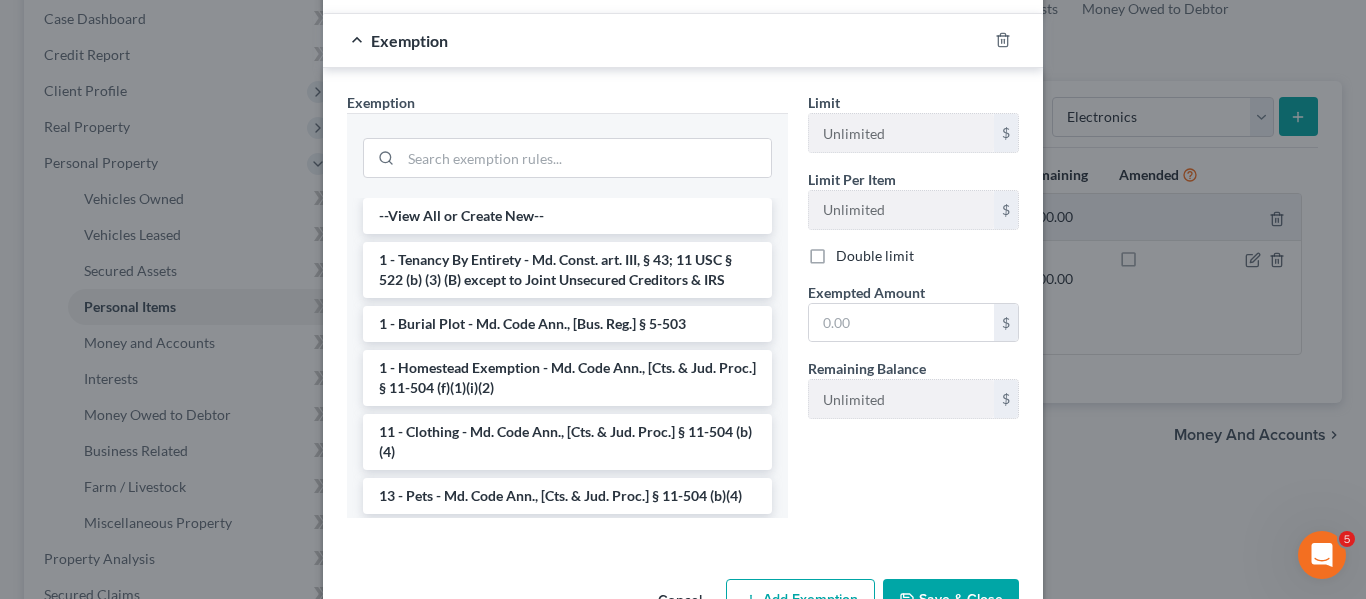 scroll, scrollTop: 351, scrollLeft: 0, axis: vertical 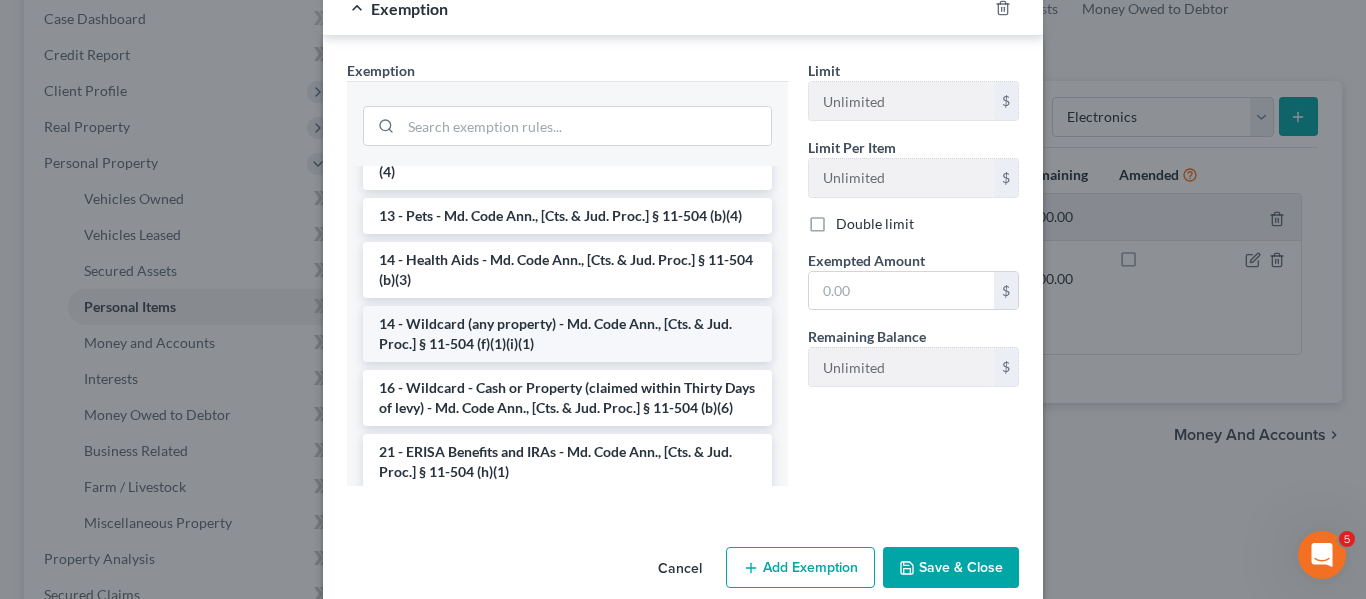 click on "14 - Wildcard (any property) - Md. Code Ann., [Cts. & Jud. Proc.] § 11-504 (f)(1)(i)(1)" at bounding box center [567, 334] 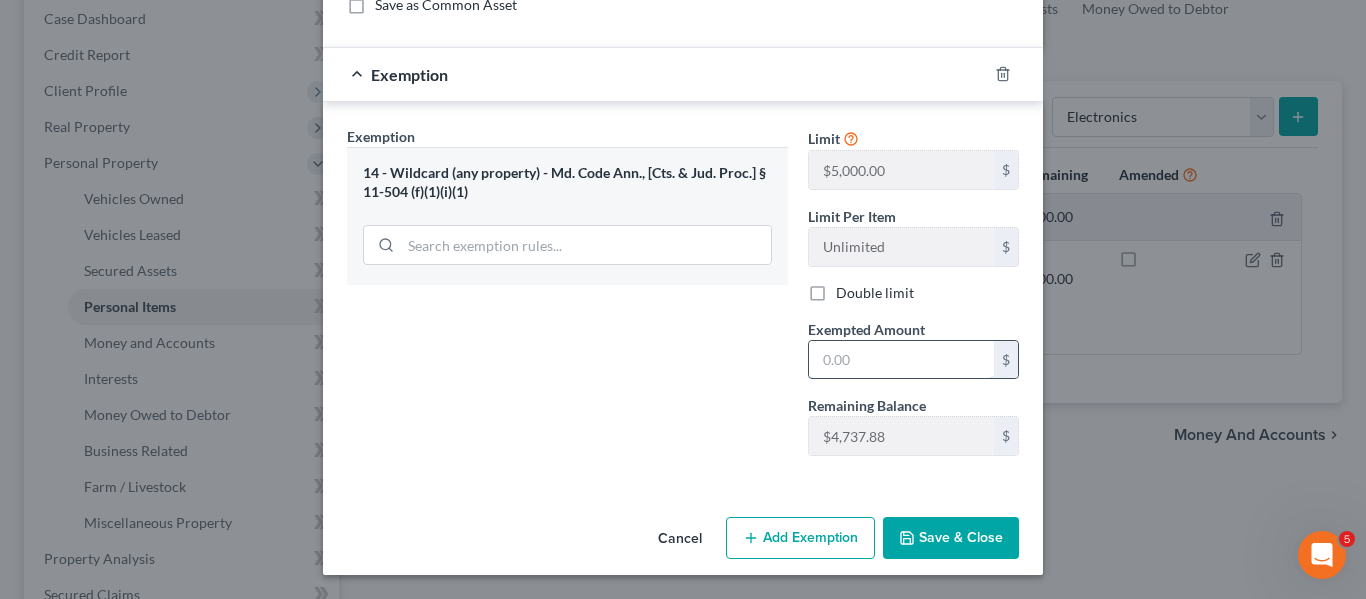 click at bounding box center [901, 360] 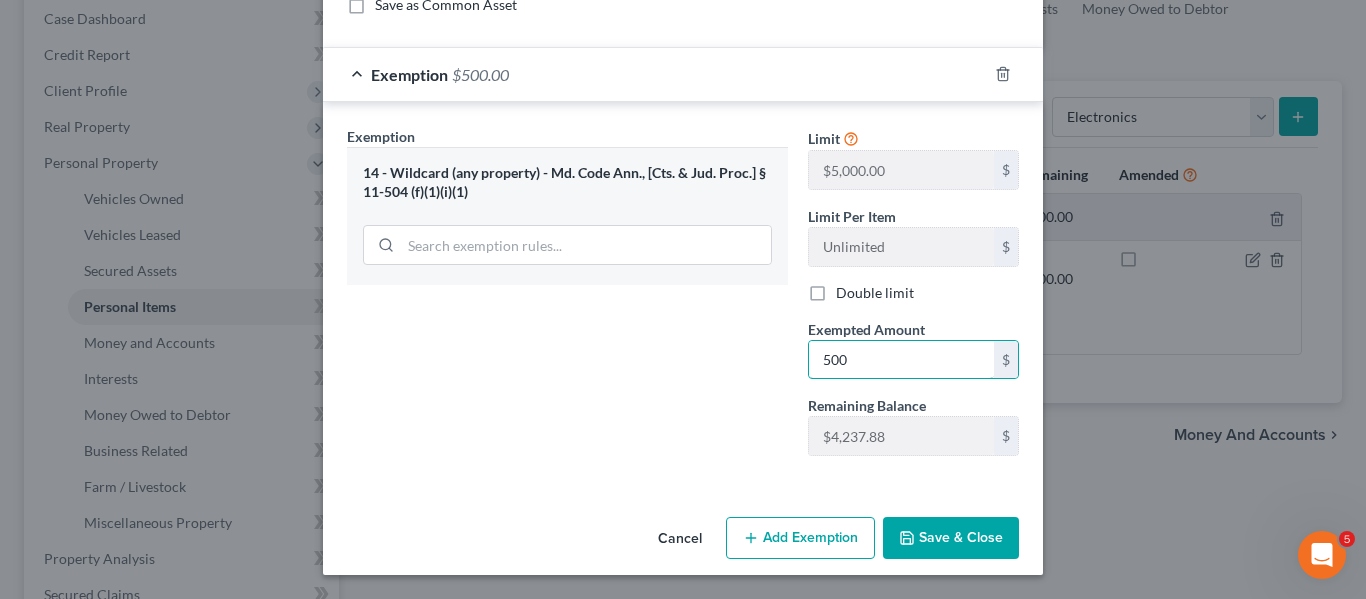 type on "500" 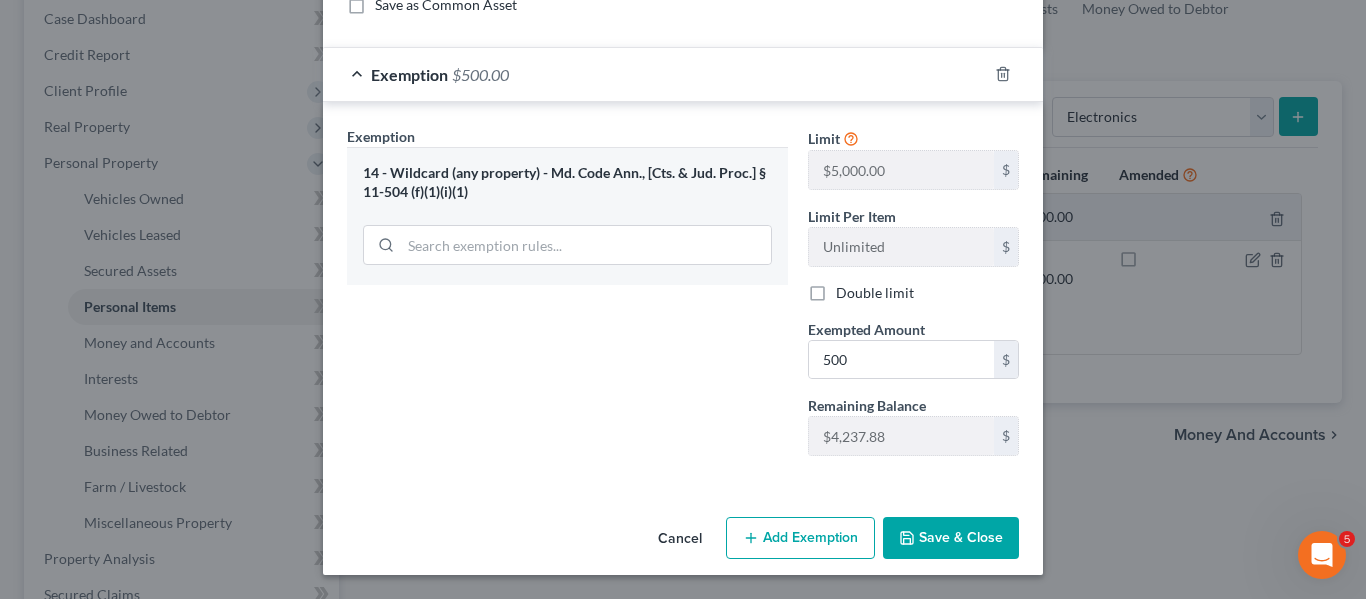 click on "Save & Close" at bounding box center [951, 538] 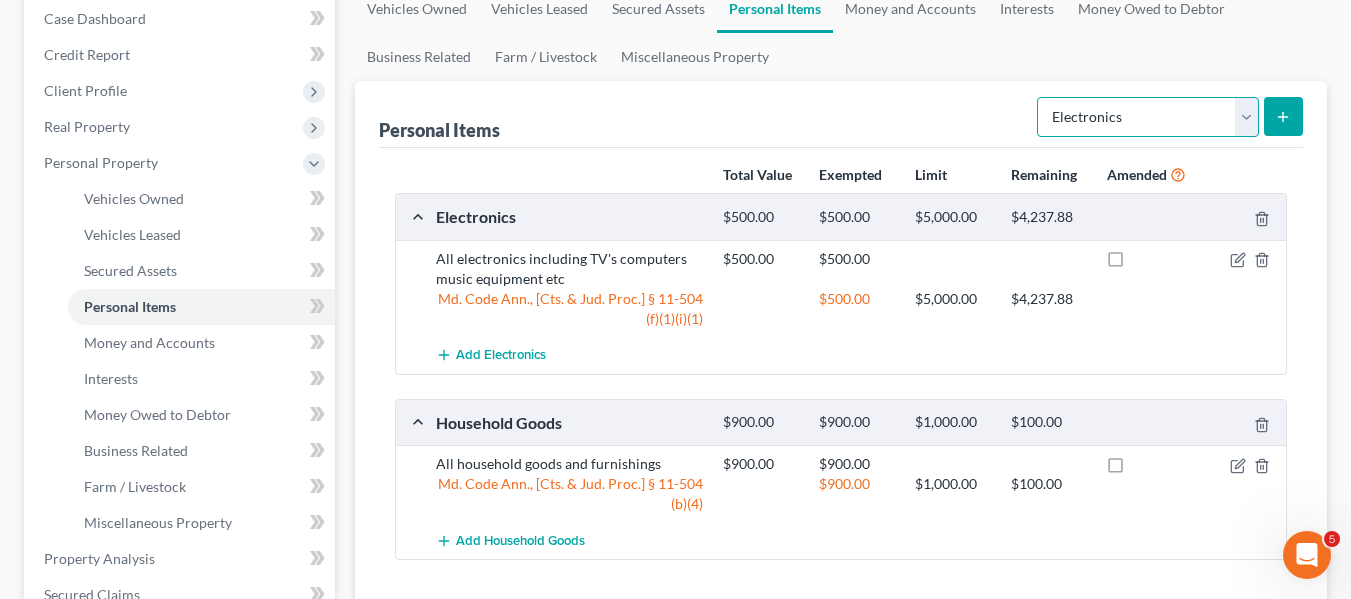 click on "Select Item Type Clothing Collectibles Of Value Electronics Firearms Household Goods Jewelry Other Pet(s) Sports & Hobby Equipment" at bounding box center [1148, 117] 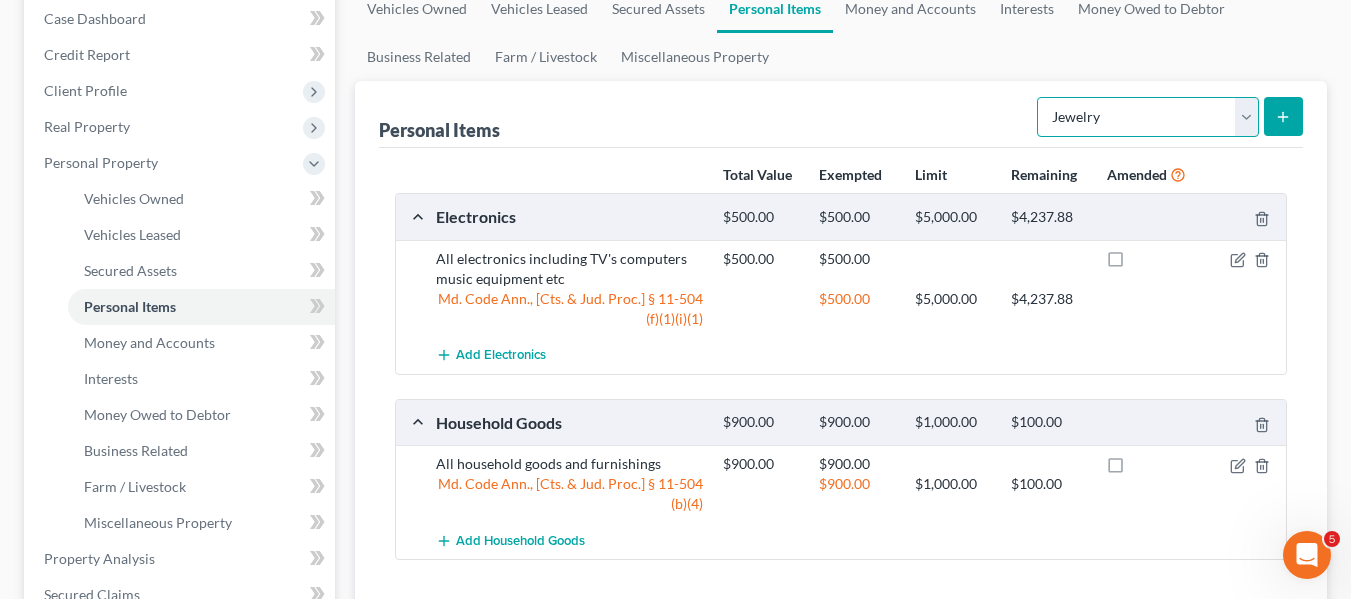 click on "Select Item Type Clothing Collectibles Of Value Electronics Firearms Household Goods Jewelry Other Pet(s) Sports & Hobby Equipment" at bounding box center [1148, 117] 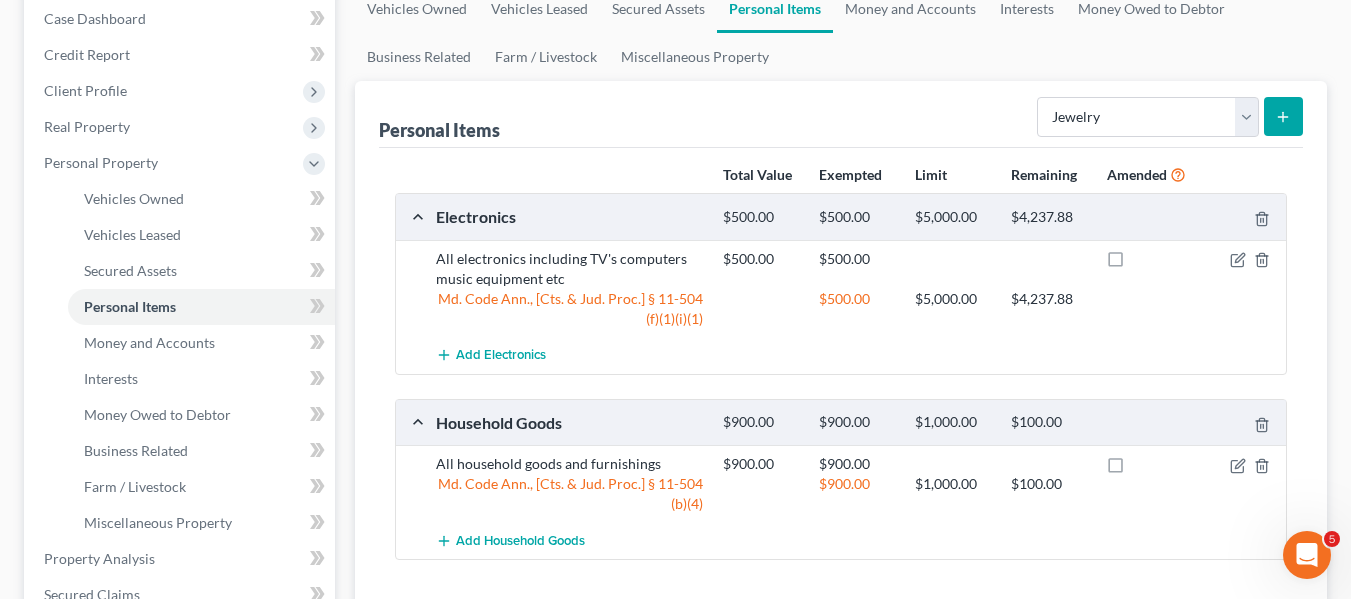 click at bounding box center [1283, 116] 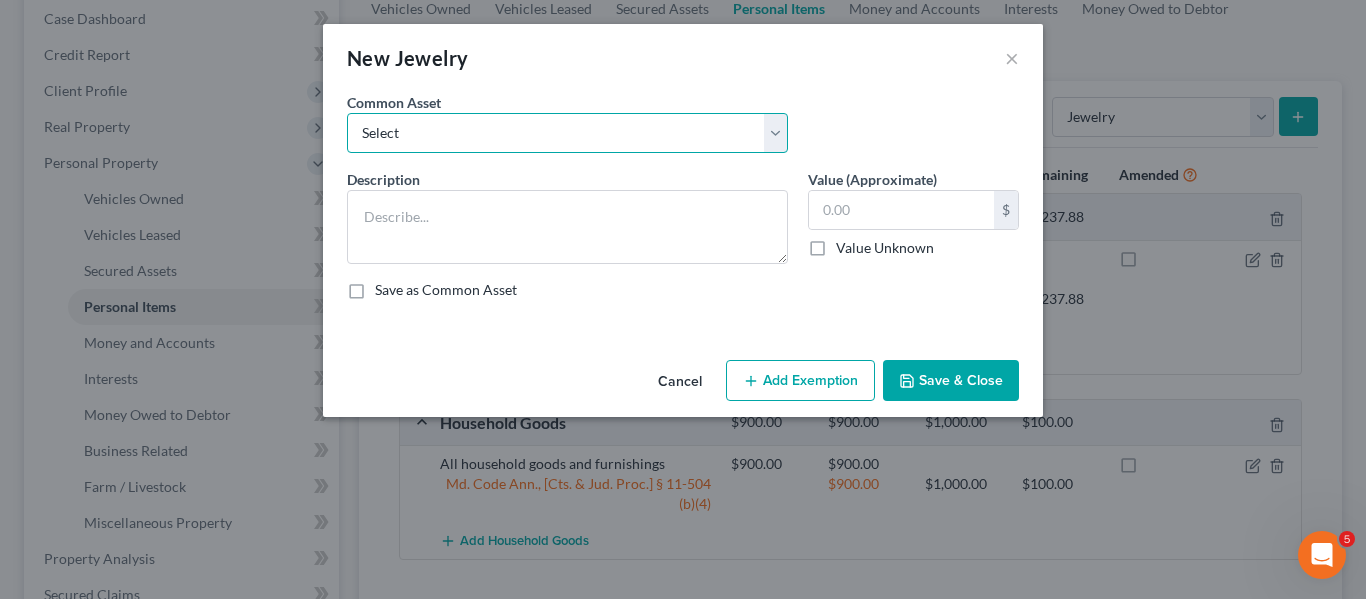 click on "Select All jewelry including rings watches bracelets earrings etc" at bounding box center (567, 133) 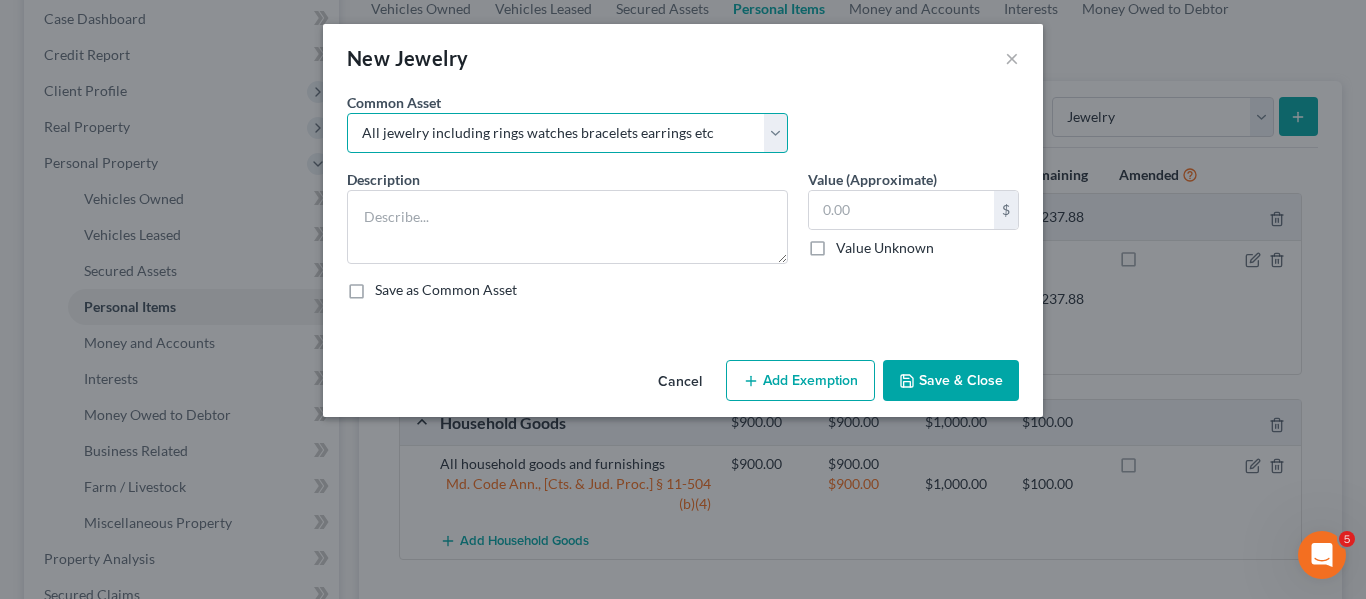 click on "Select All jewelry including rings watches bracelets earrings etc" at bounding box center (567, 133) 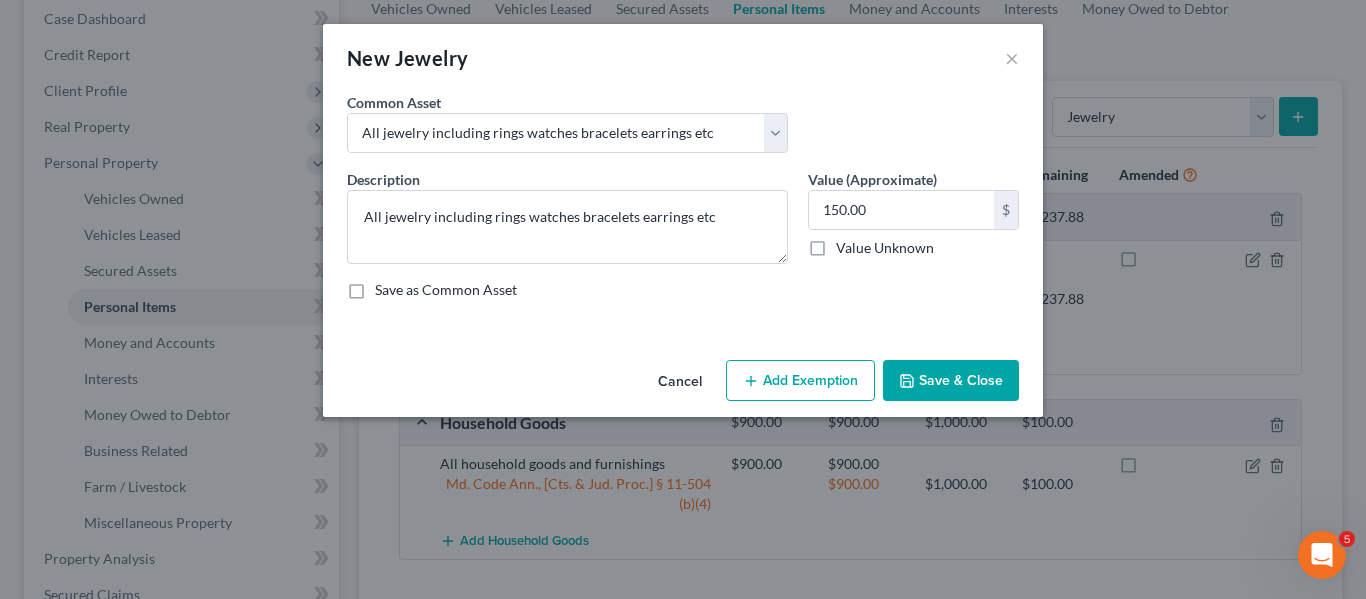 click on "Add Exemption" at bounding box center (800, 381) 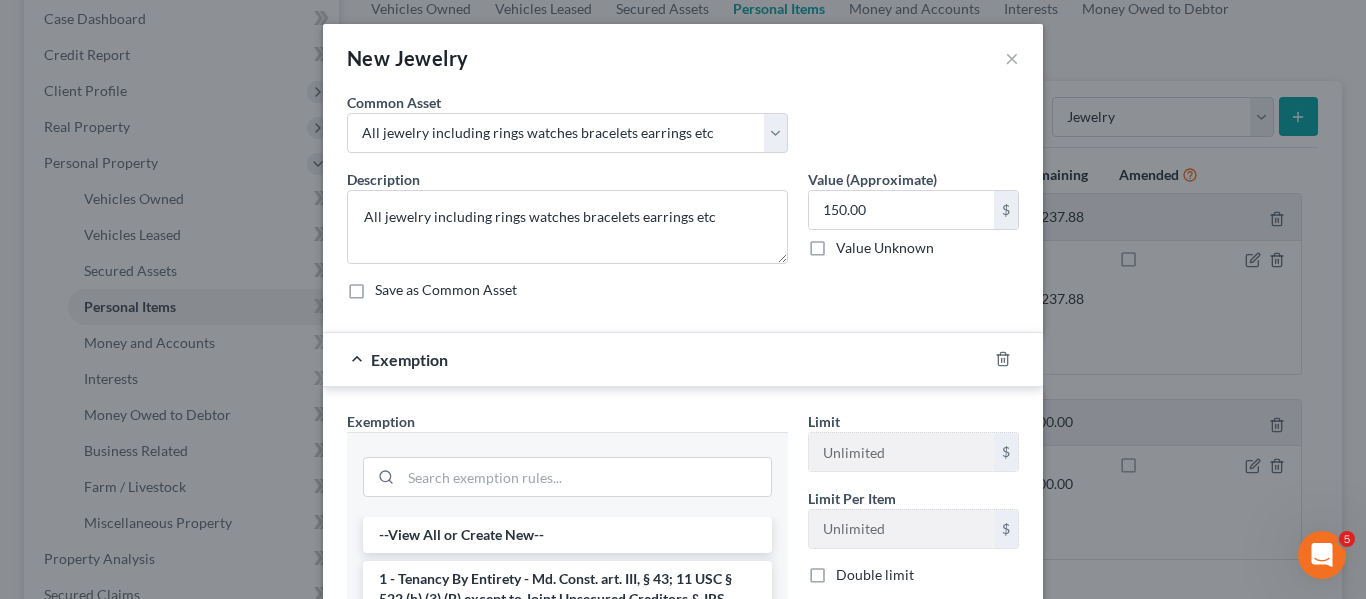 scroll, scrollTop: 380, scrollLeft: 0, axis: vertical 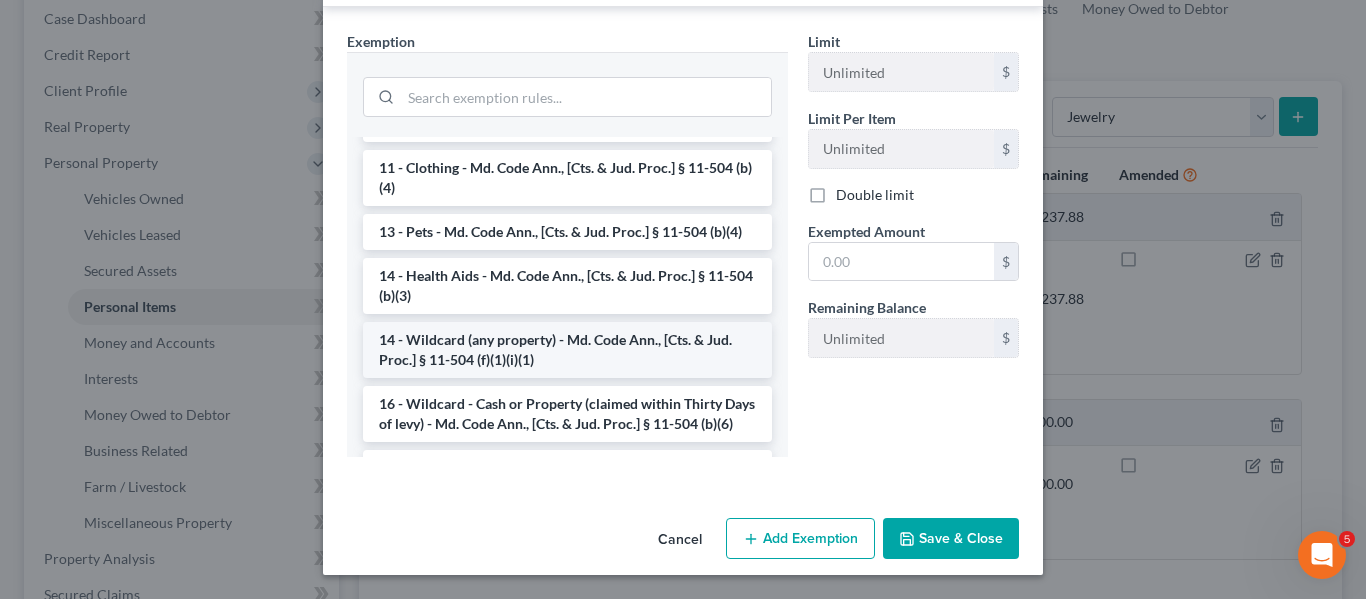 click on "14 - Wildcard (any property) - Md. Code Ann., [Cts. & Jud. Proc.] § 11-504 (f)(1)(i)(1)" at bounding box center [567, 350] 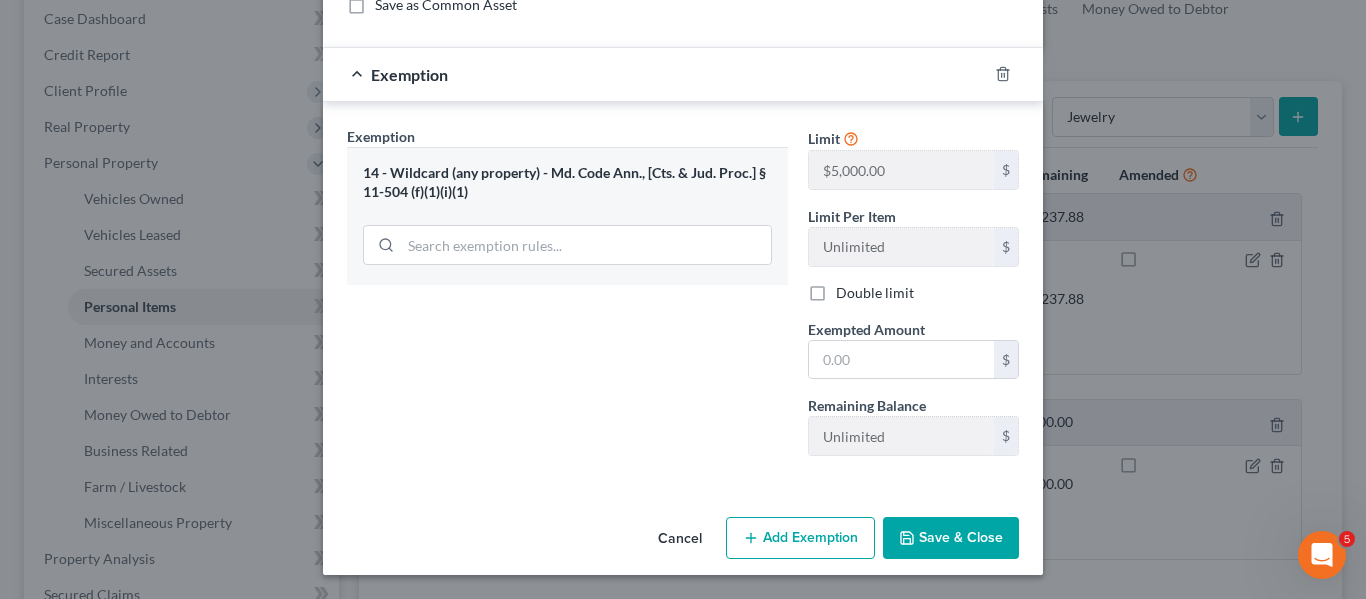 scroll, scrollTop: 285, scrollLeft: 0, axis: vertical 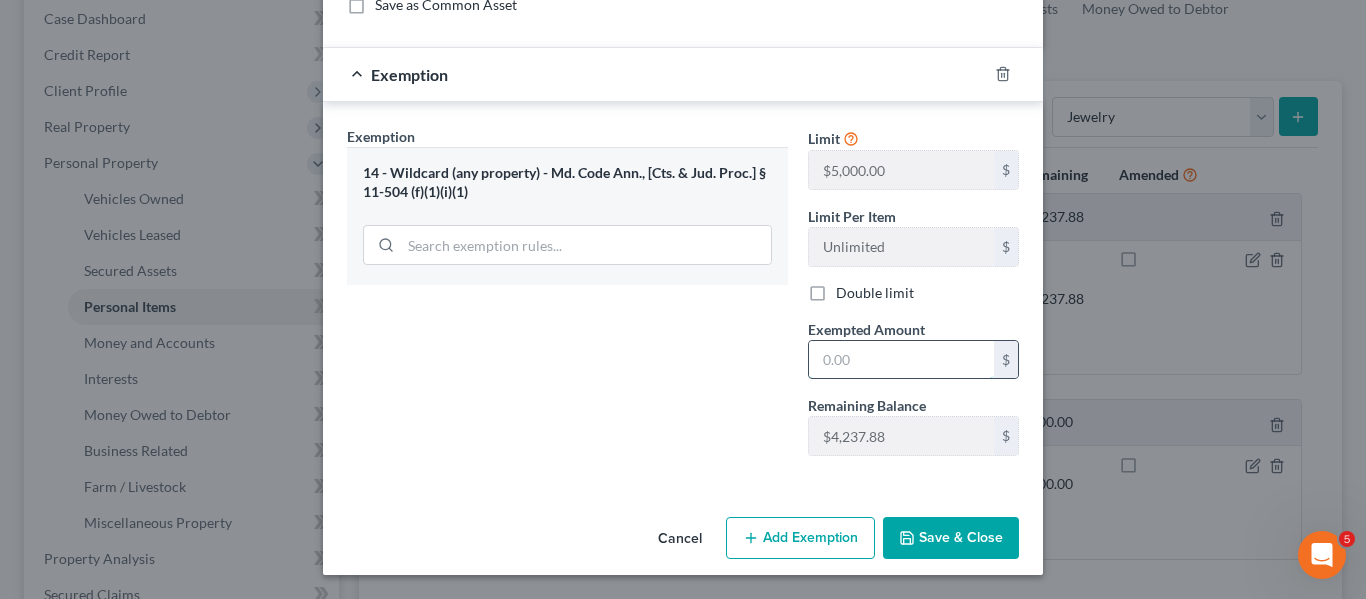 click at bounding box center [901, 360] 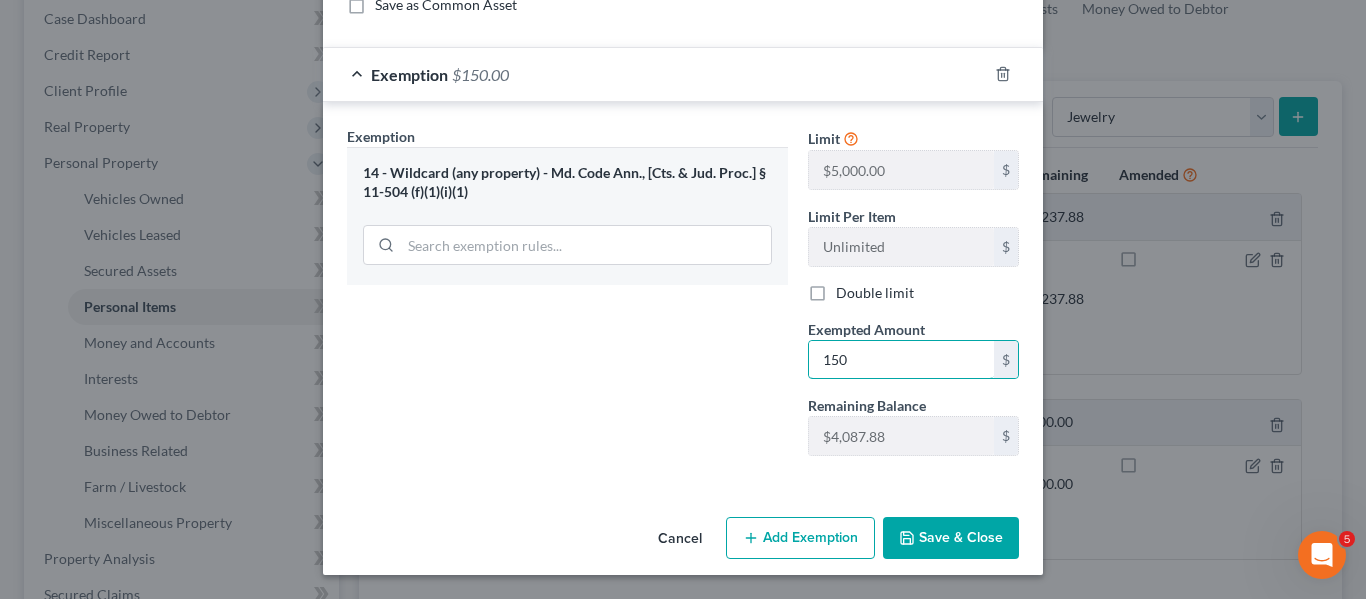 type on "150" 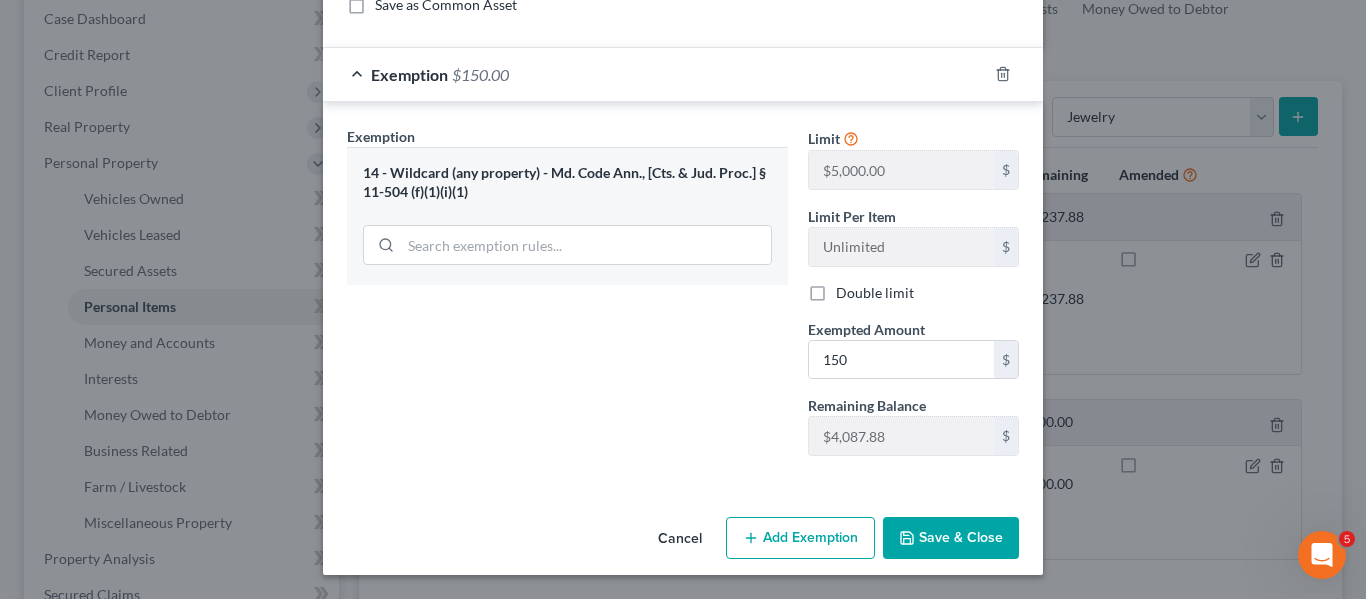 click on "Save & Close" at bounding box center [951, 538] 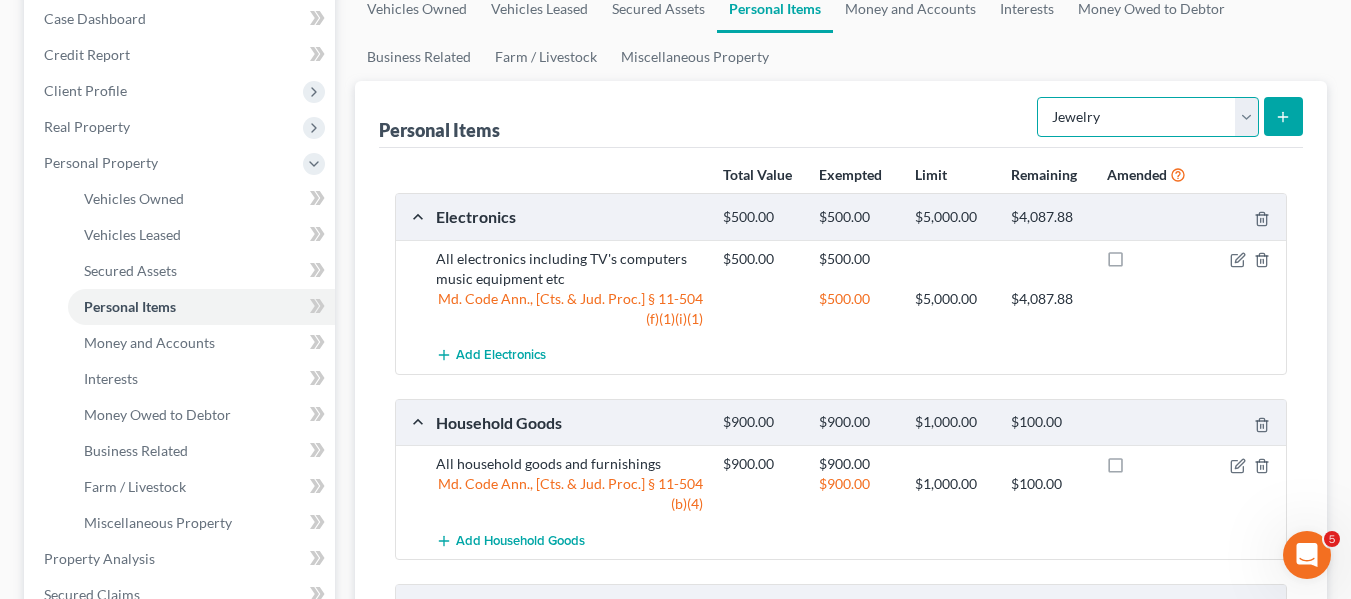 click on "Select Item Type Clothing Collectibles Of Value Electronics Firearms Household Goods Jewelry Other Pet(s) Sports & Hobby Equipment" at bounding box center (1148, 117) 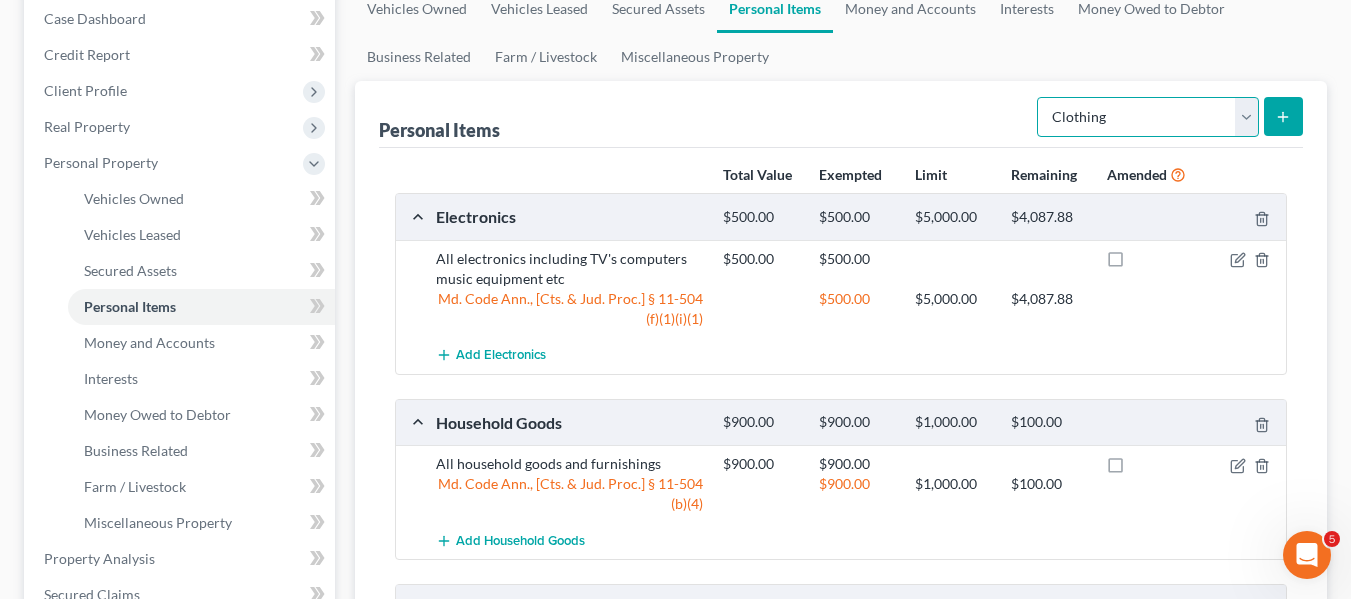 click on "Select Item Type Clothing Collectibles Of Value Electronics Firearms Household Goods Jewelry Other Pet(s) Sports & Hobby Equipment" at bounding box center (1148, 117) 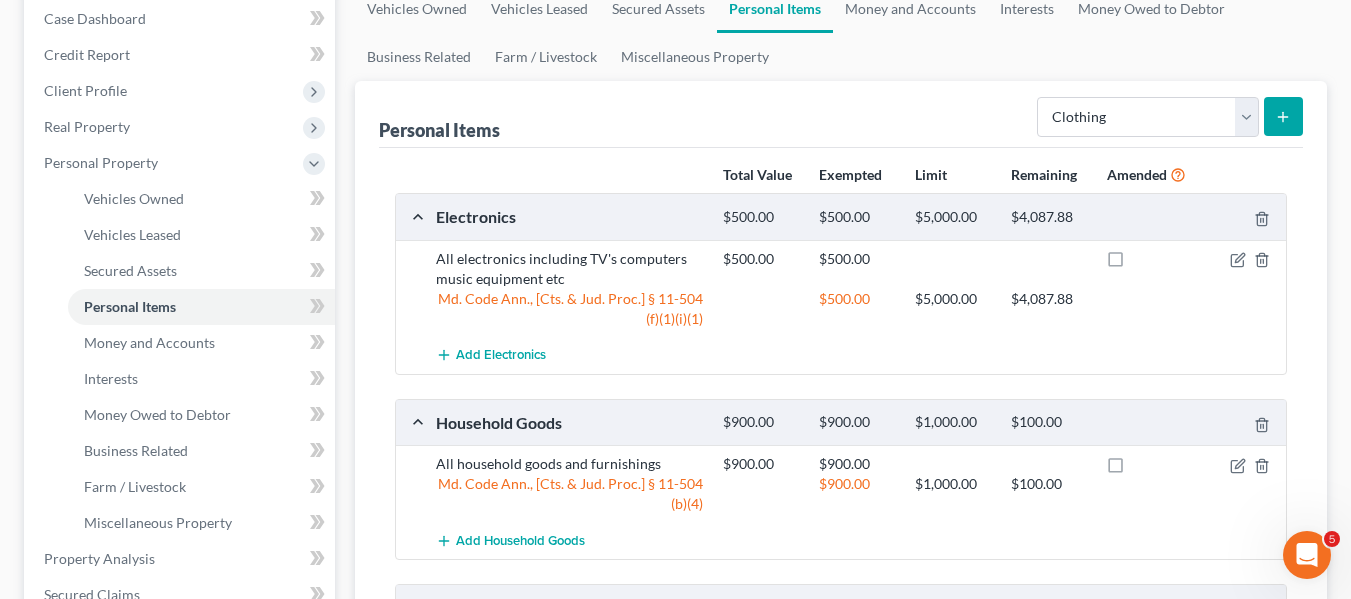 click 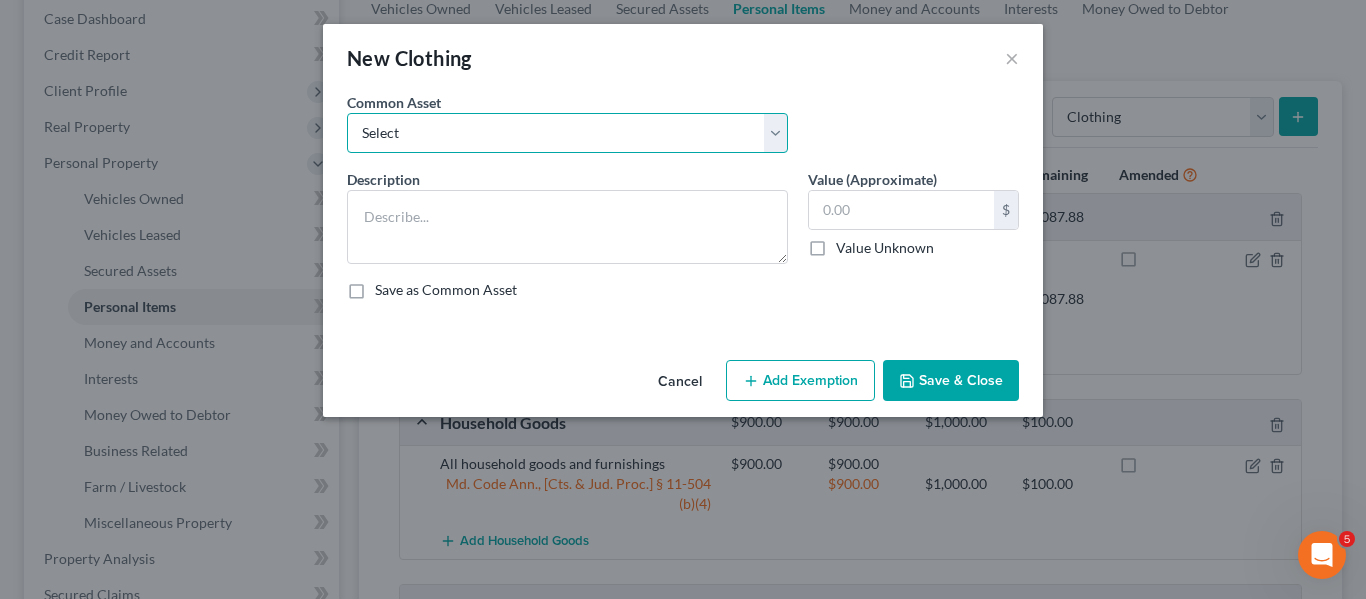 click on "Select All articles of clothing including shoes and outerwear" at bounding box center (567, 133) 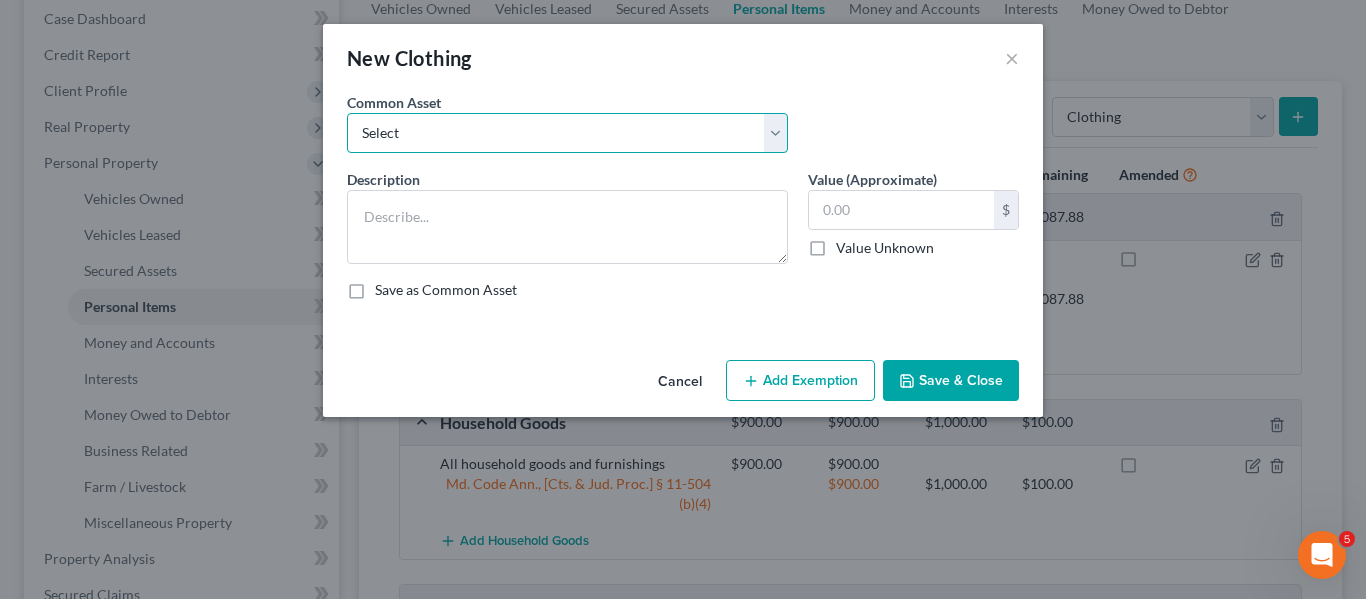 select on "0" 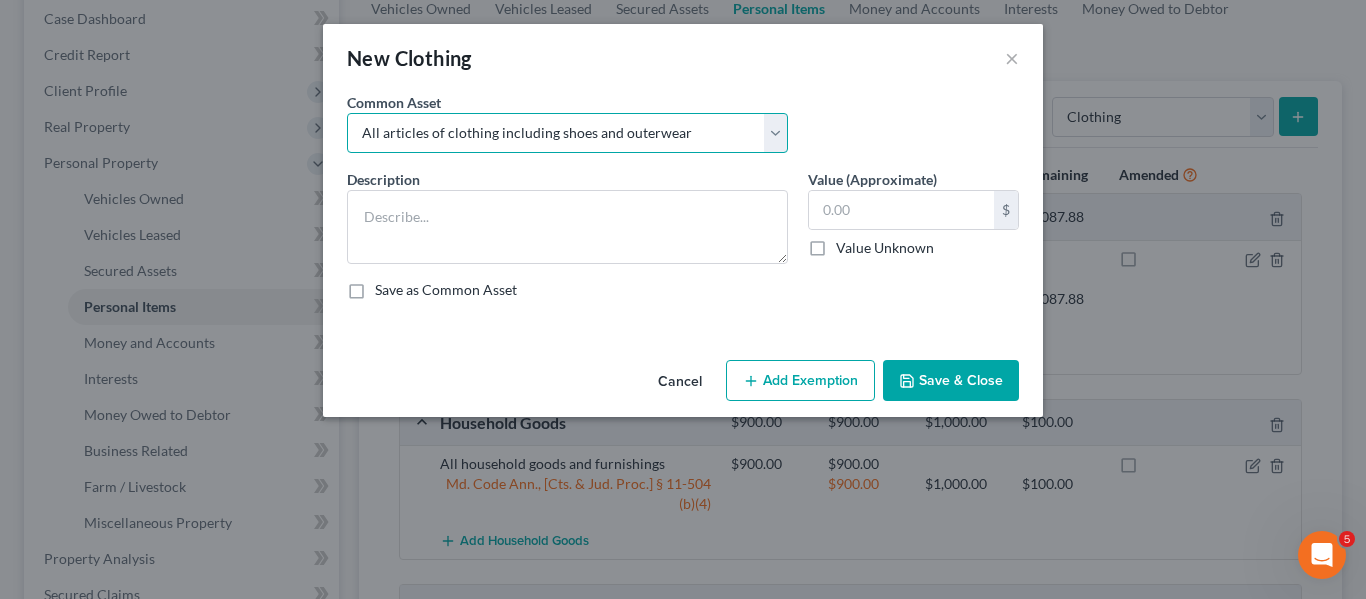 click on "Select All articles of clothing including shoes and outerwear" at bounding box center [567, 133] 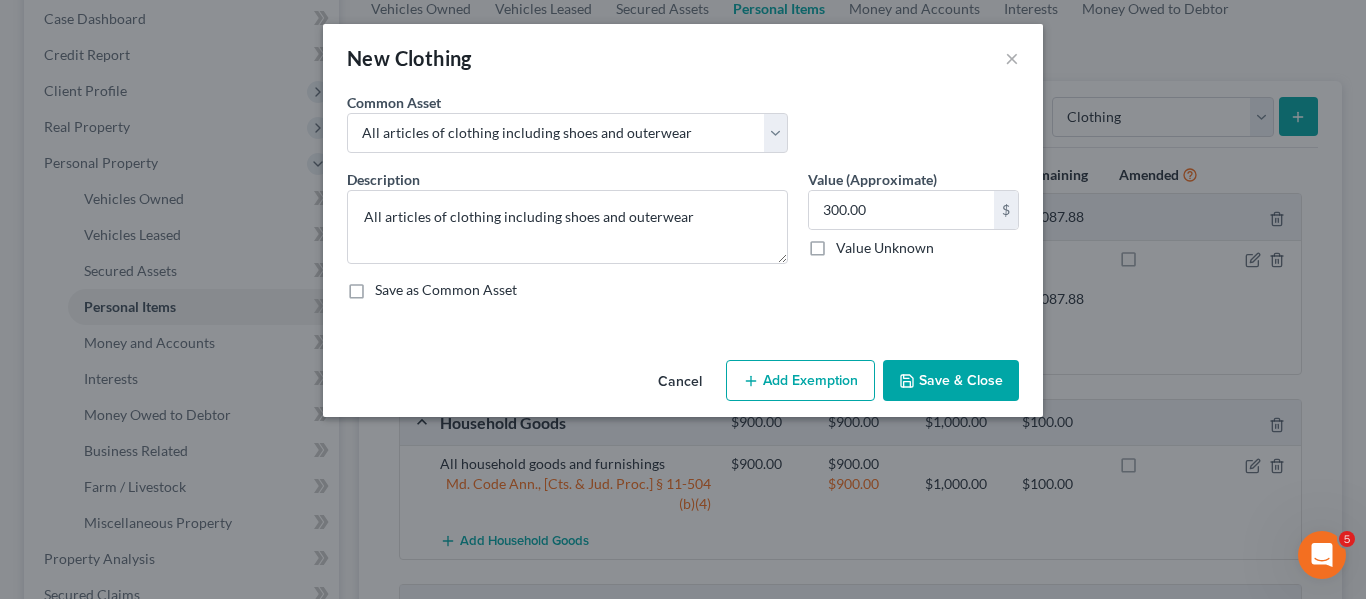 click on "Add Exemption" at bounding box center (800, 381) 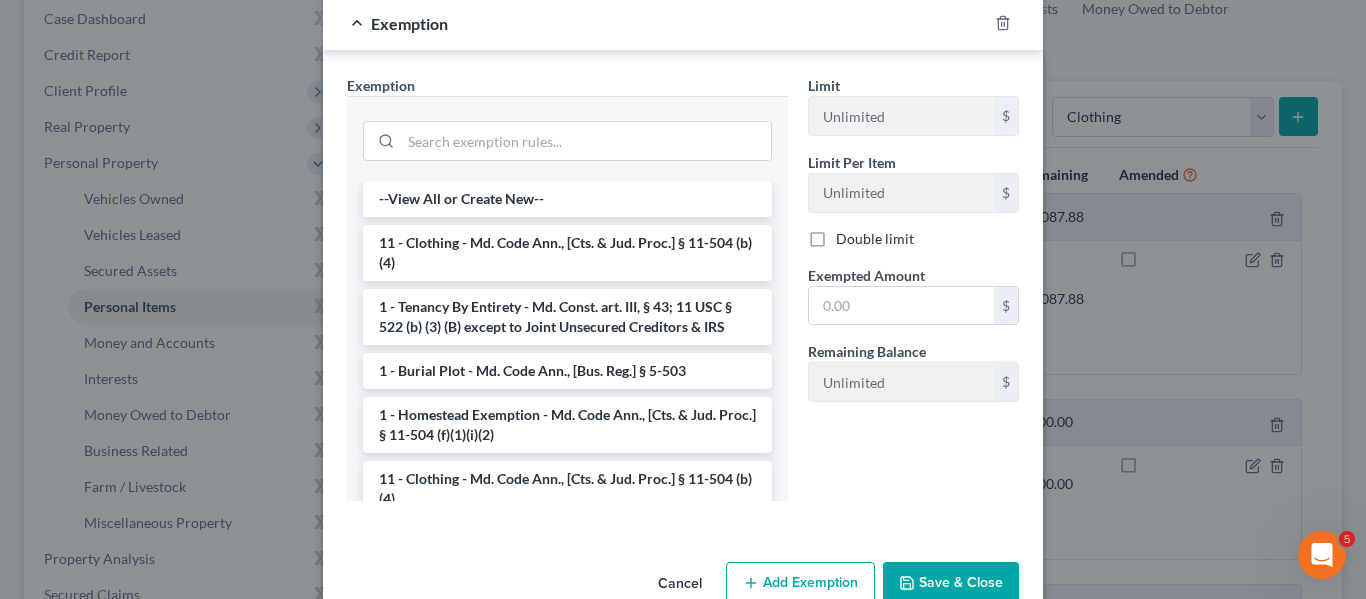 scroll, scrollTop: 380, scrollLeft: 0, axis: vertical 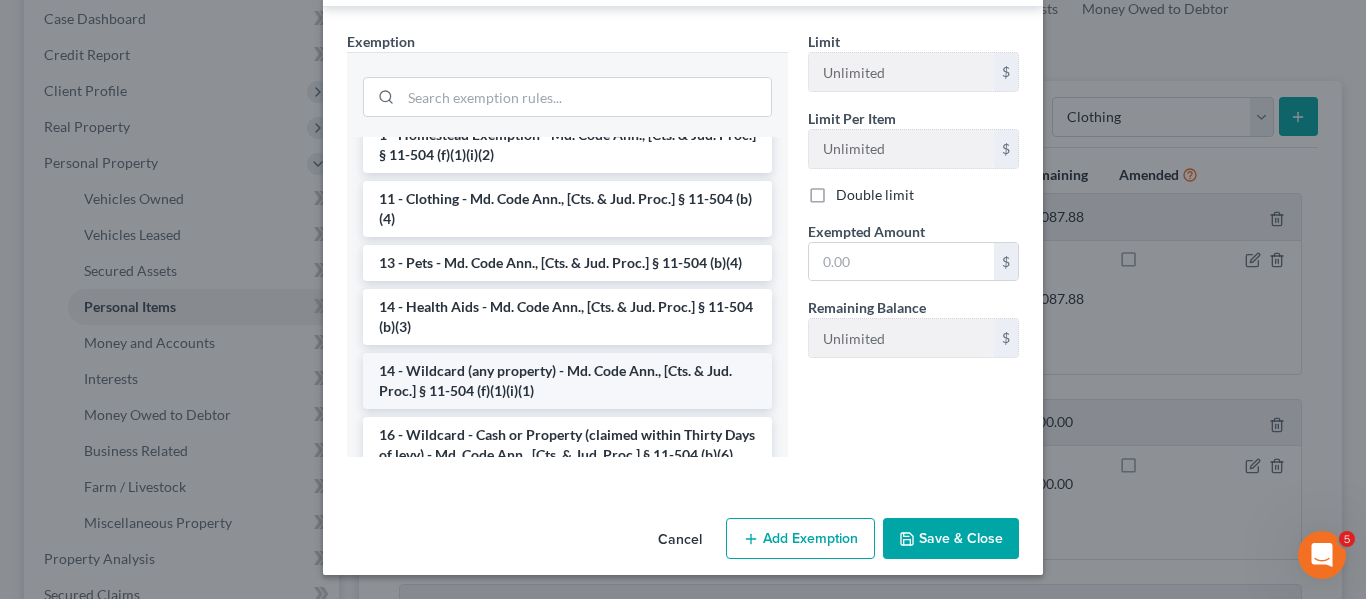 click on "14 - Wildcard (any property) - Md. Code Ann., [Cts. & Jud. Proc.] § 11-504 (f)(1)(i)(1)" at bounding box center [567, 381] 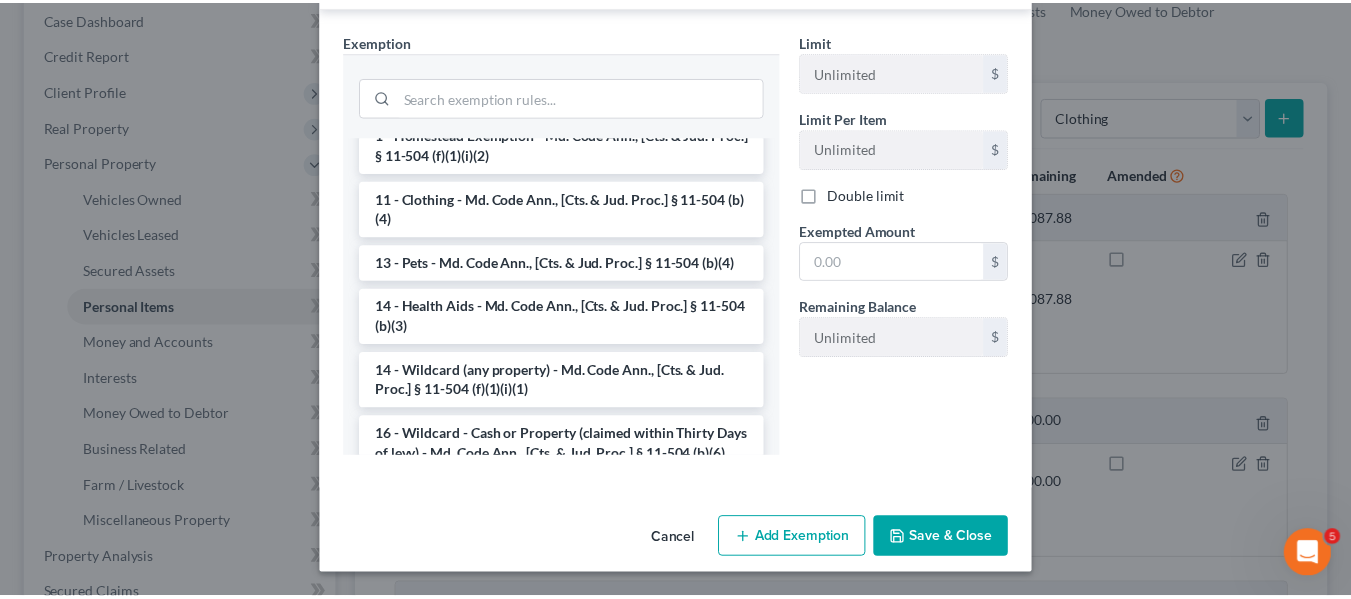 scroll, scrollTop: 285, scrollLeft: 0, axis: vertical 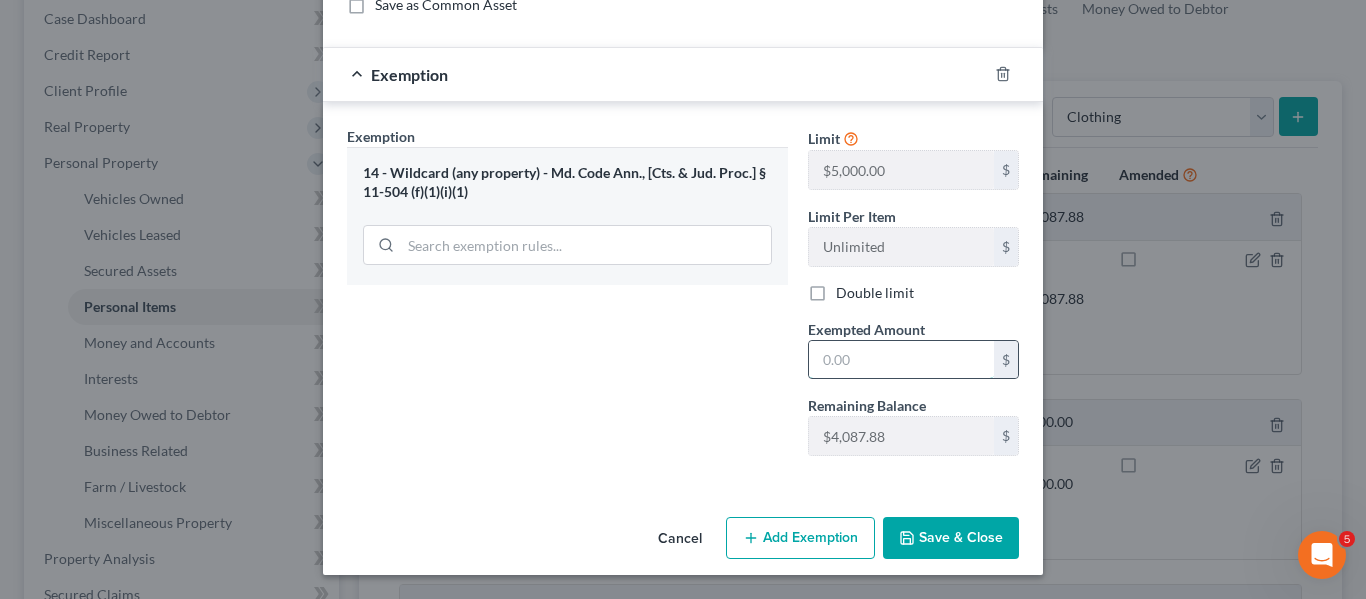 click at bounding box center (901, 360) 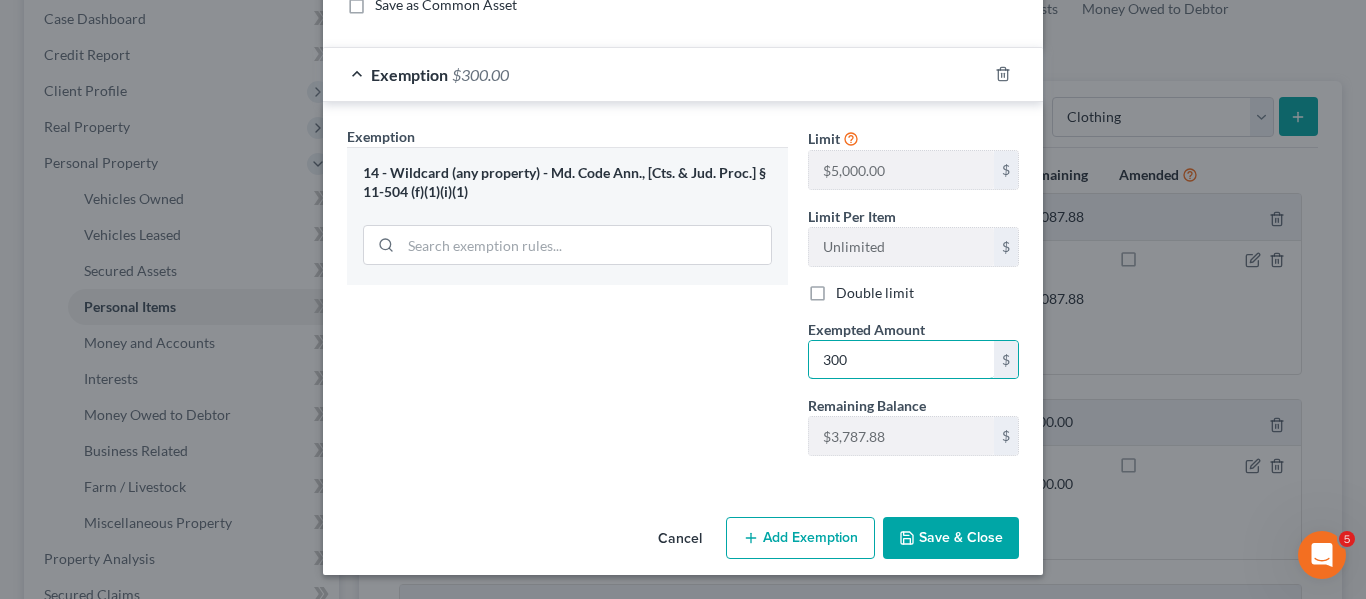 type on "300" 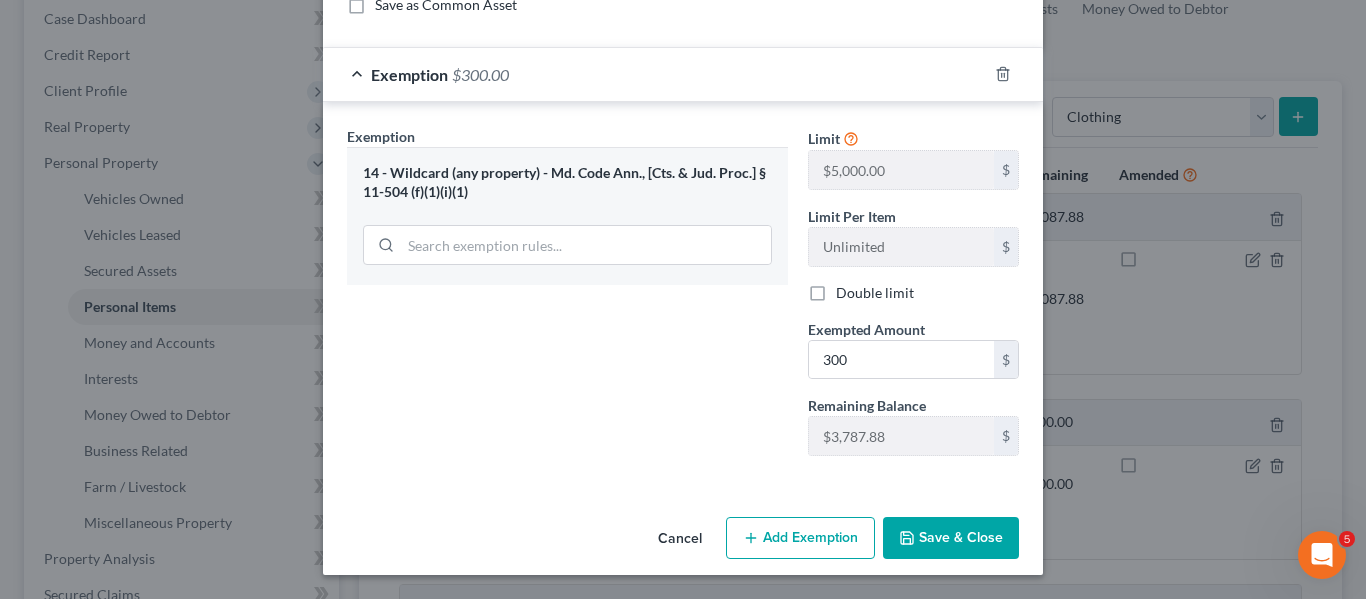 click on "Save & Close" at bounding box center [951, 538] 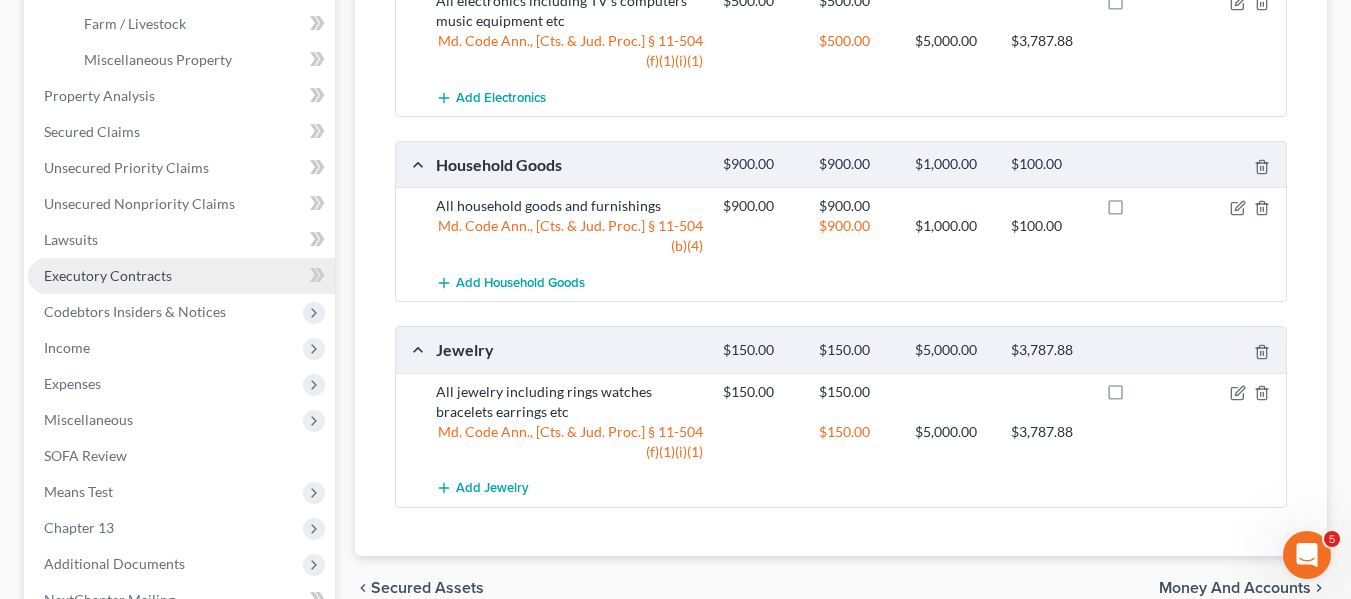 scroll, scrollTop: 671, scrollLeft: 0, axis: vertical 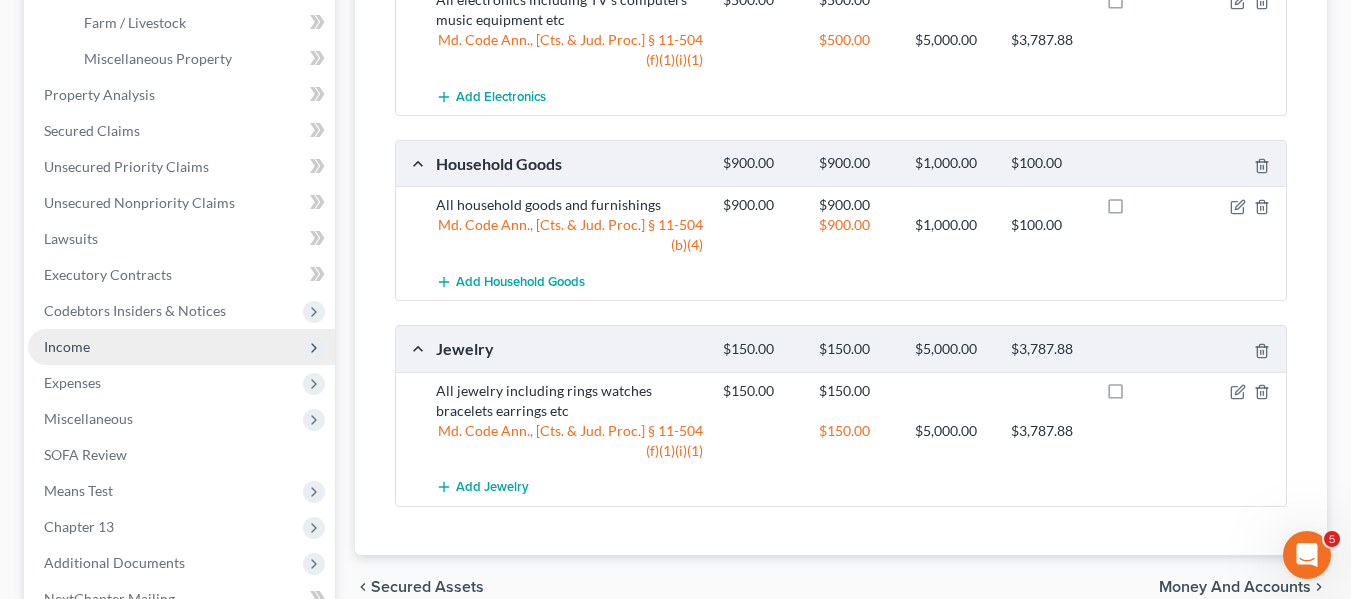 click on "Income" at bounding box center (67, 346) 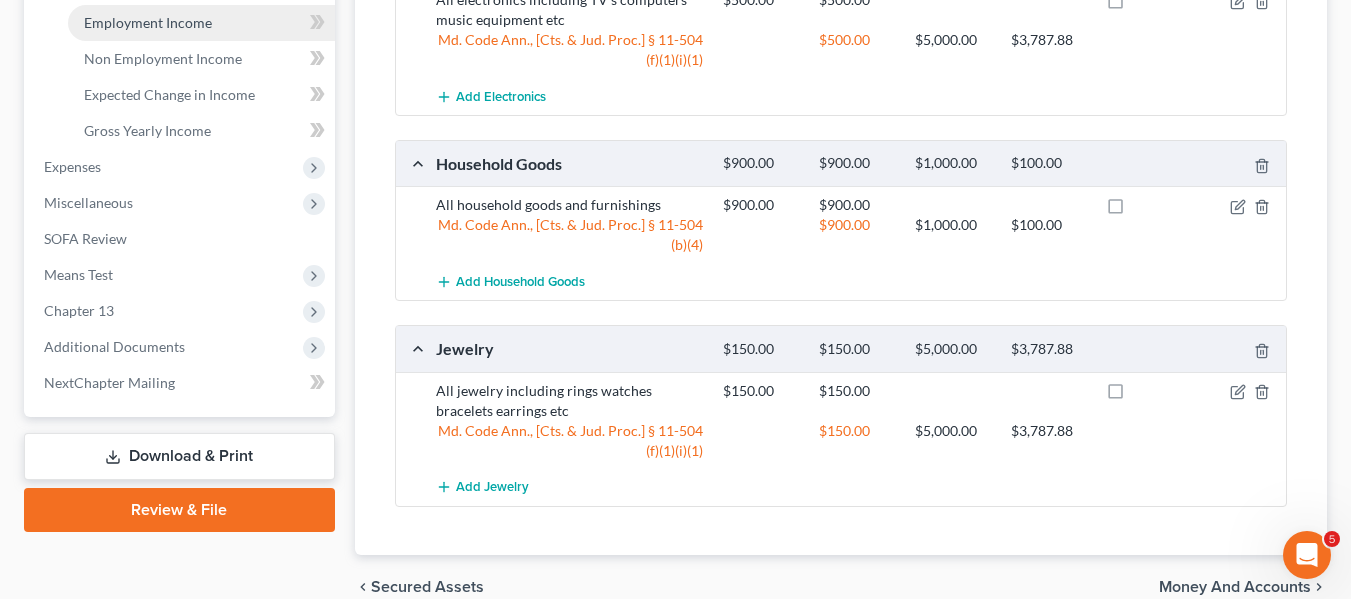 click on "Employment Income" at bounding box center (148, 22) 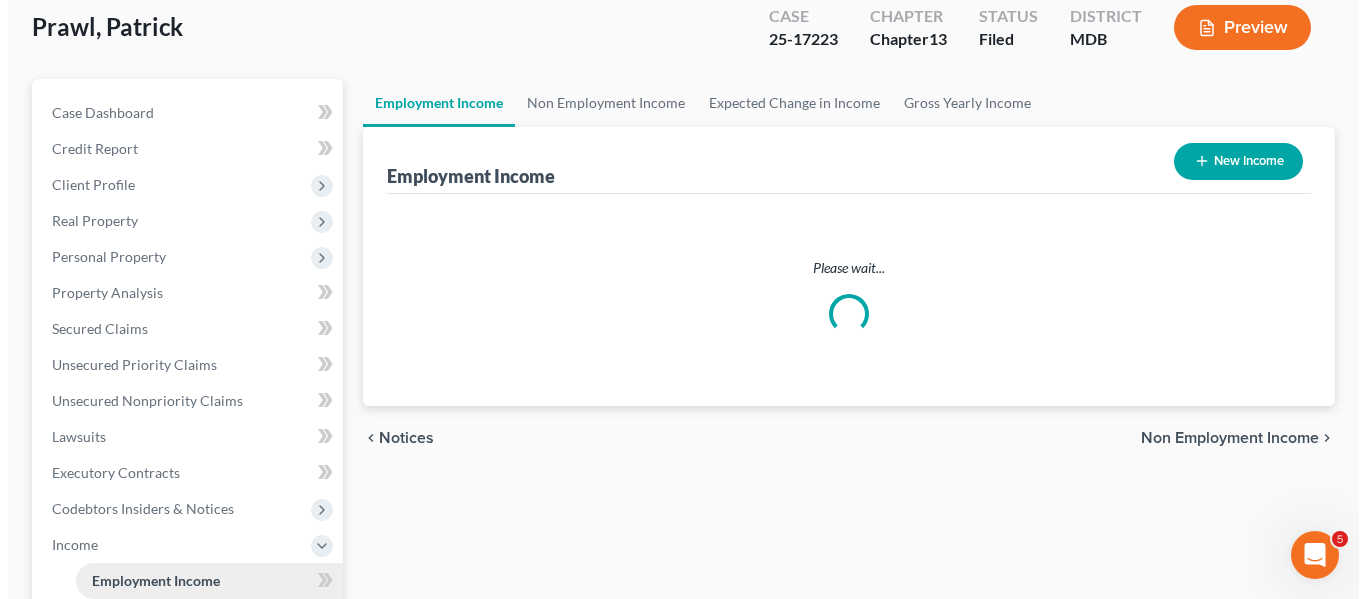 scroll, scrollTop: 0, scrollLeft: 0, axis: both 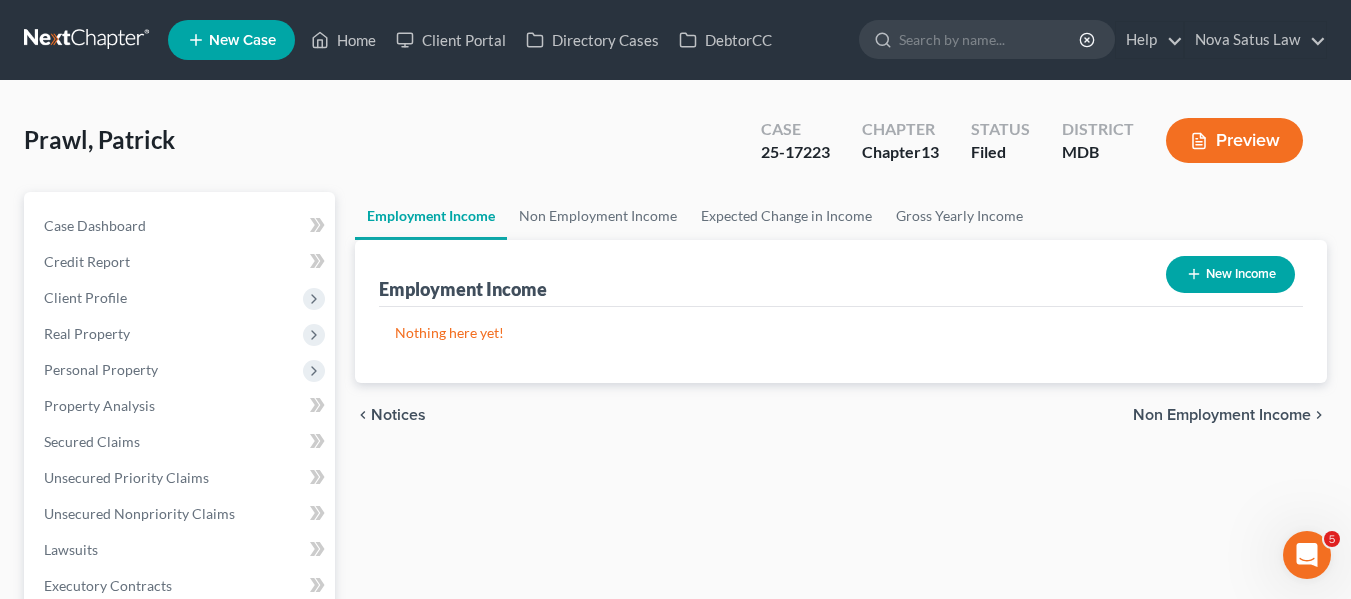 click 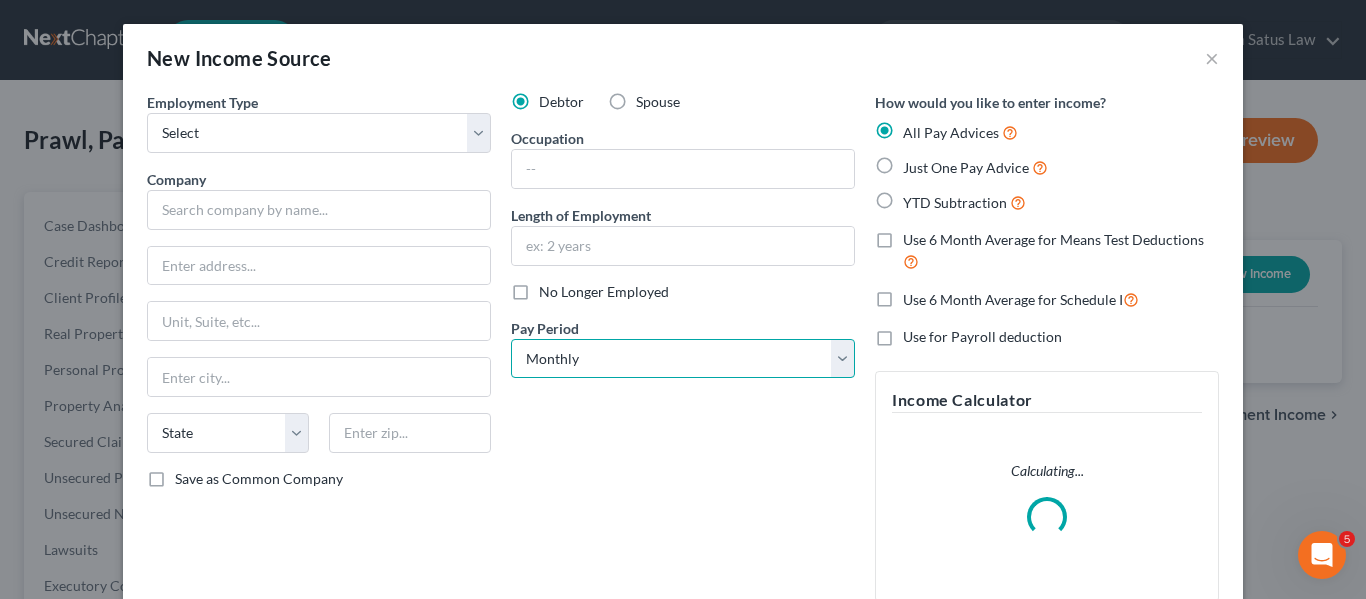 click on "Select Monthly Twice Monthly Every Other Week Weekly" at bounding box center (683, 359) 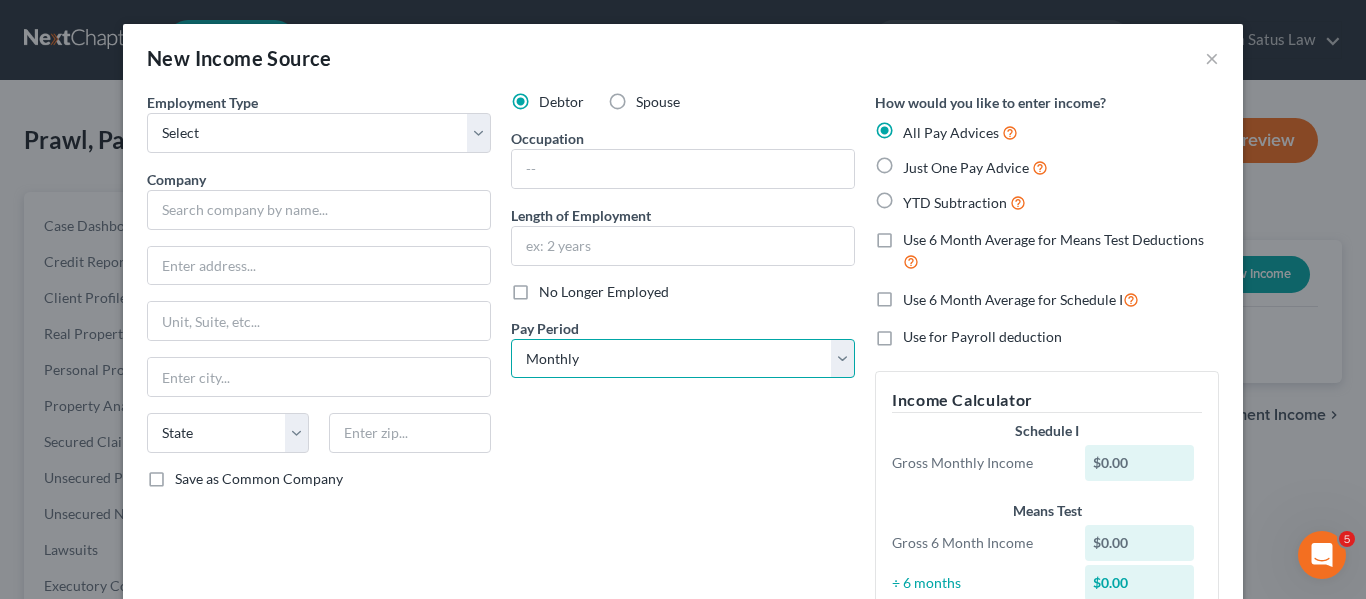select on "2" 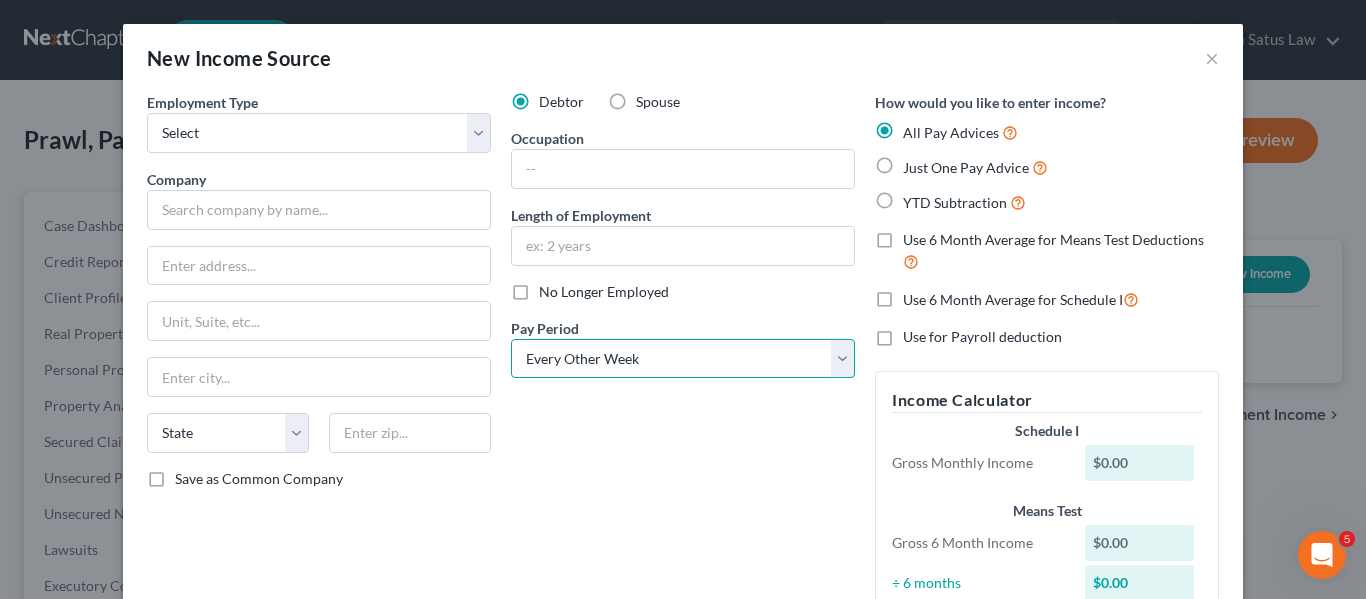 click on "Select Monthly Twice Monthly Every Other Week Weekly" at bounding box center (683, 359) 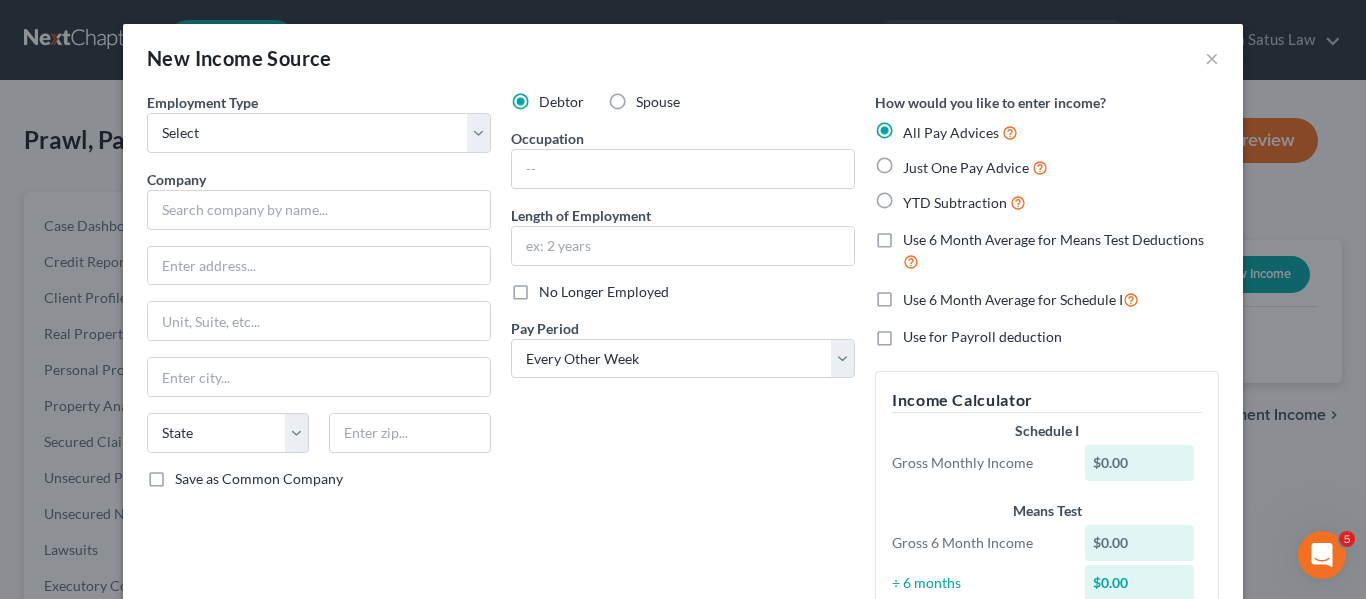 click on "Just One Pay Advice" at bounding box center [975, 167] 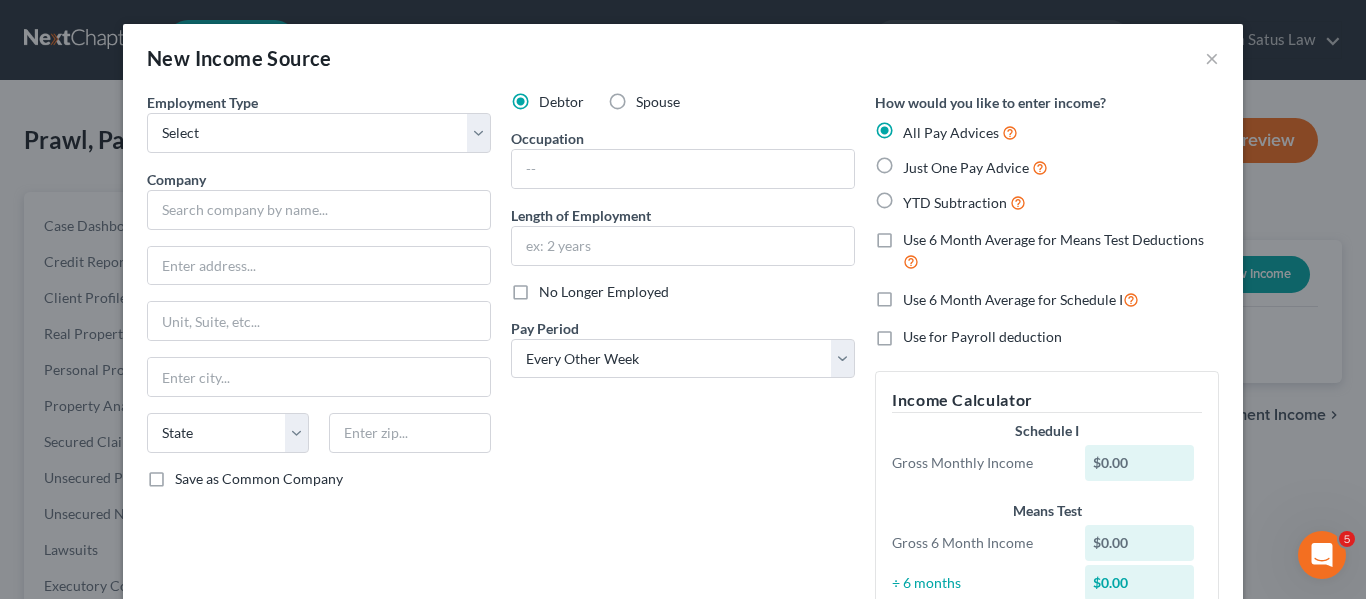 radio on "true" 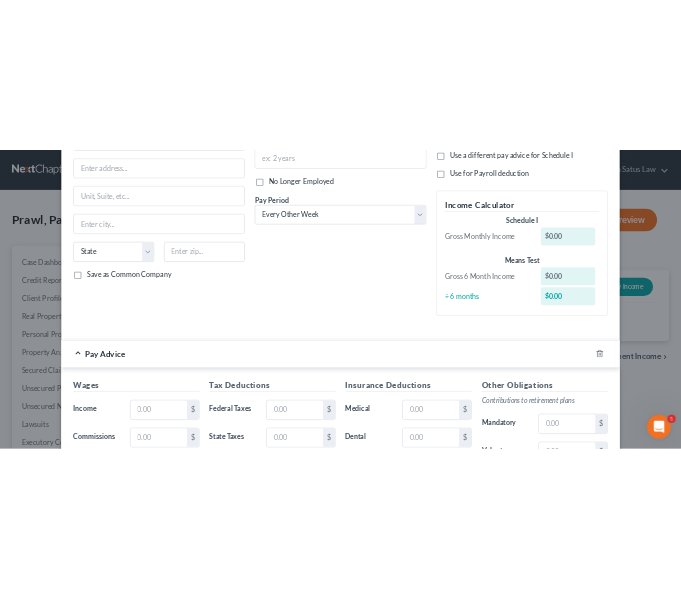 scroll, scrollTop: 0, scrollLeft: 0, axis: both 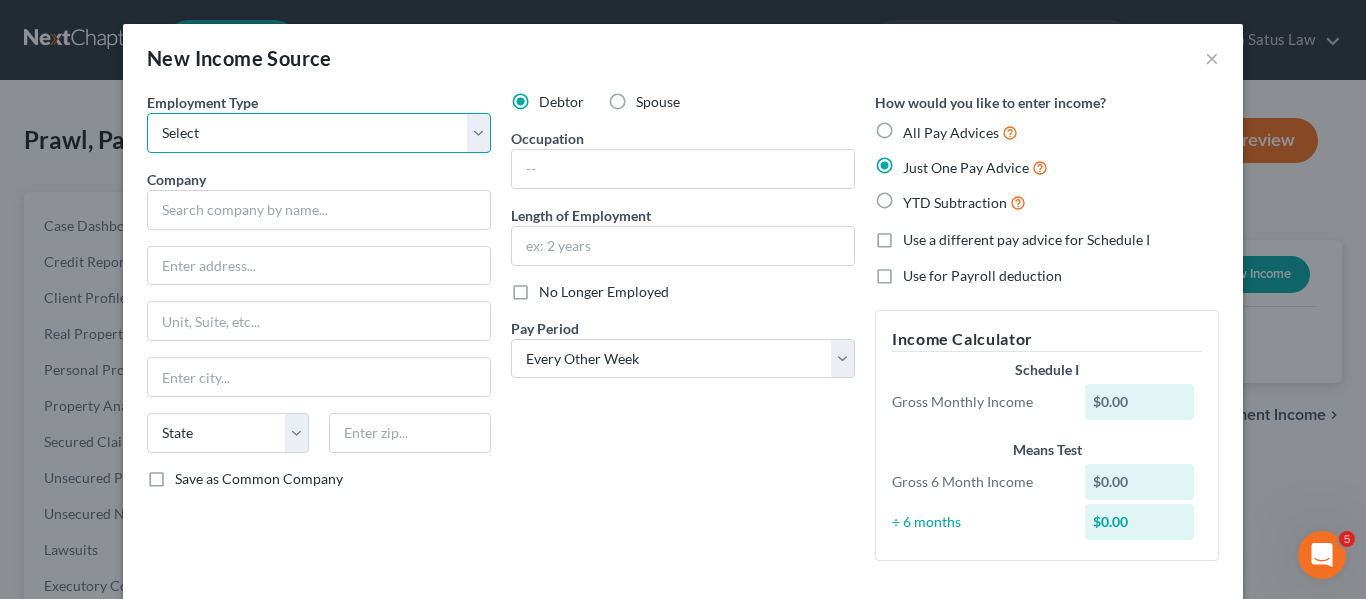 click on "Select Full or Part Time Employment Self Employment" at bounding box center (319, 133) 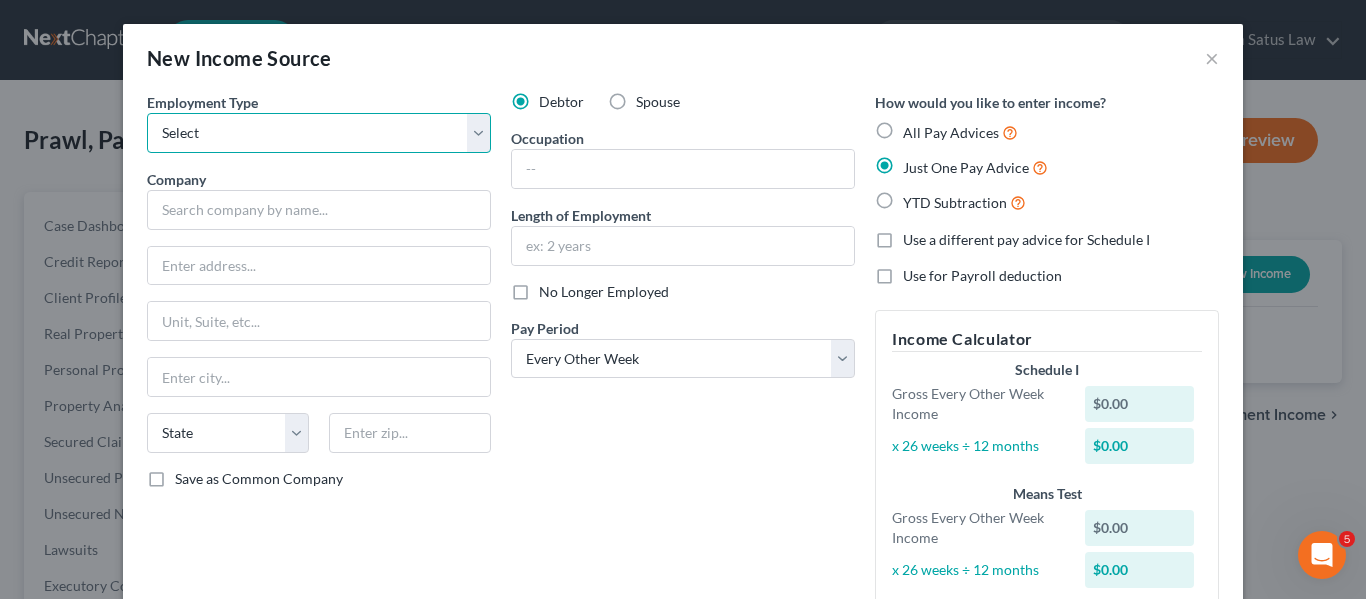select on "0" 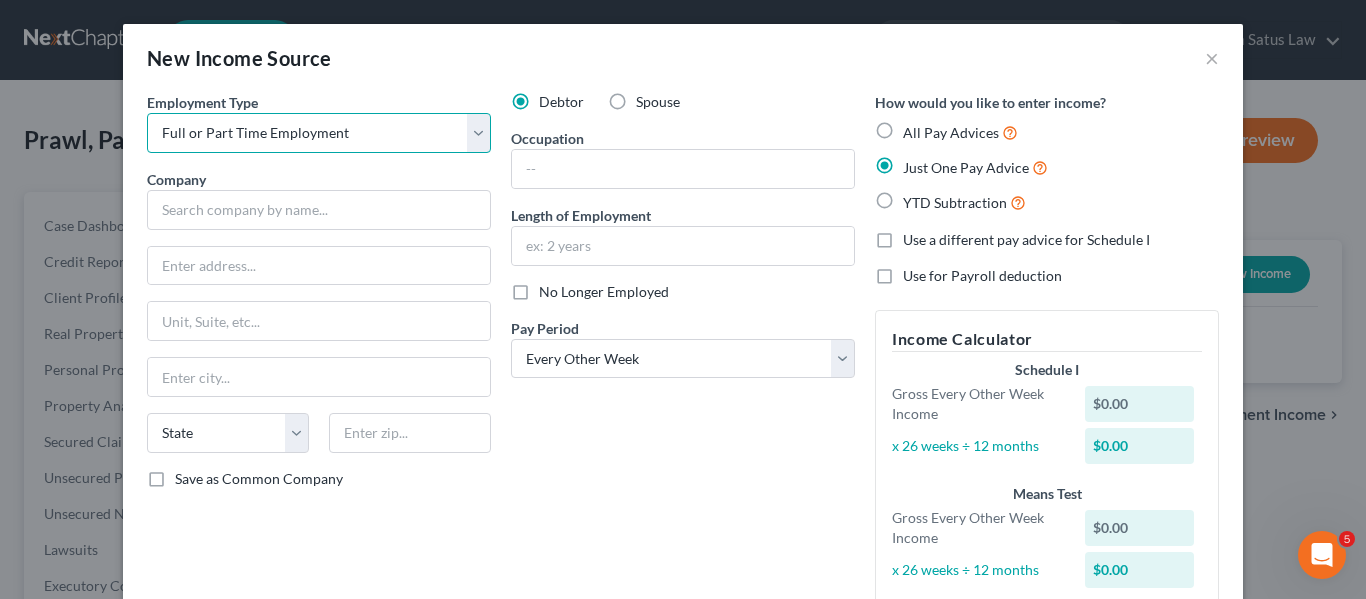 click on "Select Full or Part Time Employment Self Employment" at bounding box center [319, 133] 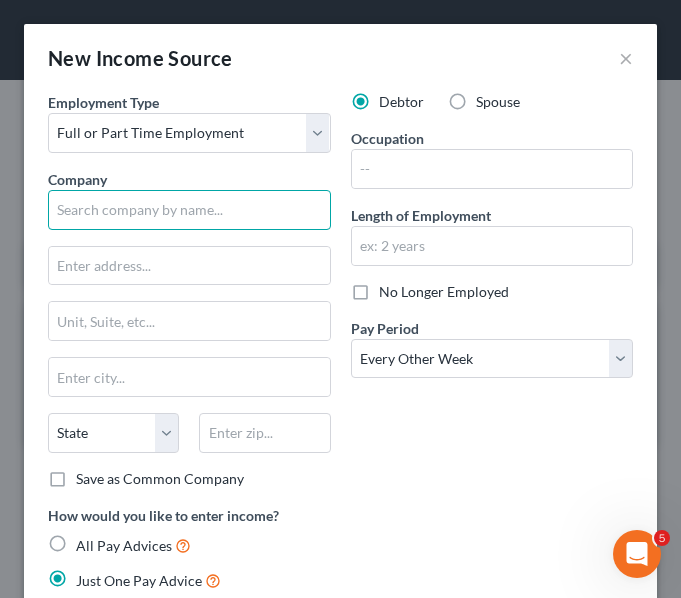 click at bounding box center (189, 210) 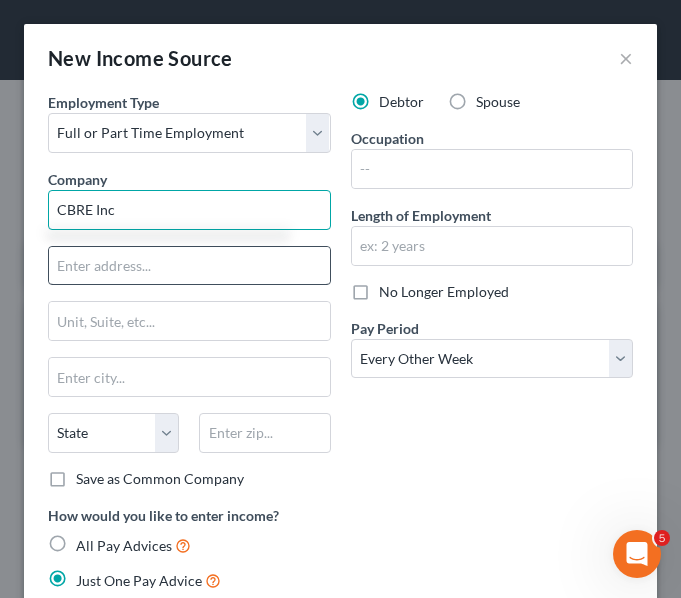 type on "CBRE Inc" 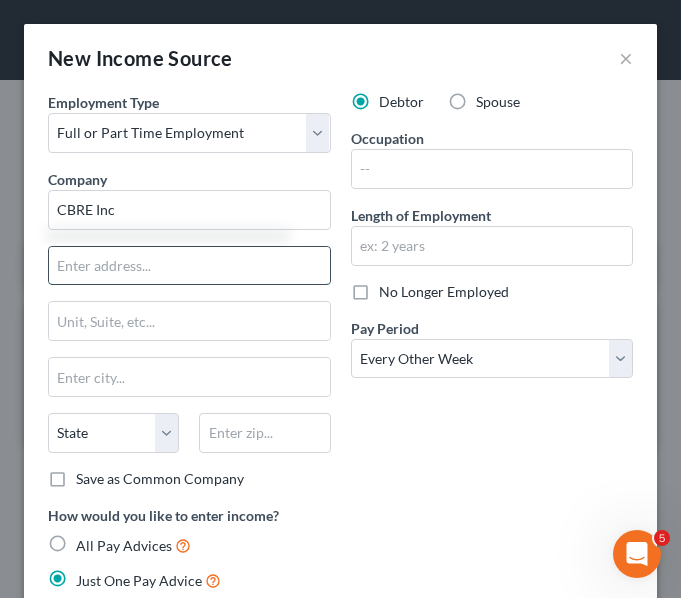 click at bounding box center [189, 266] 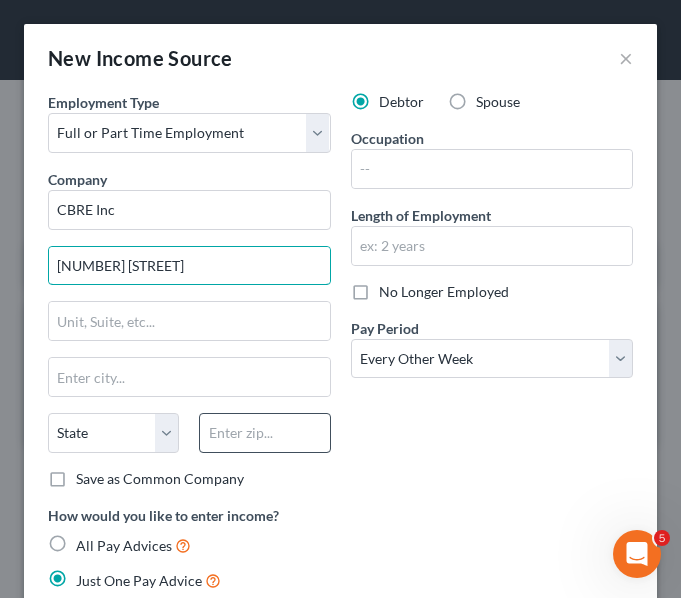 type on "[NUMBER] [STREET]" 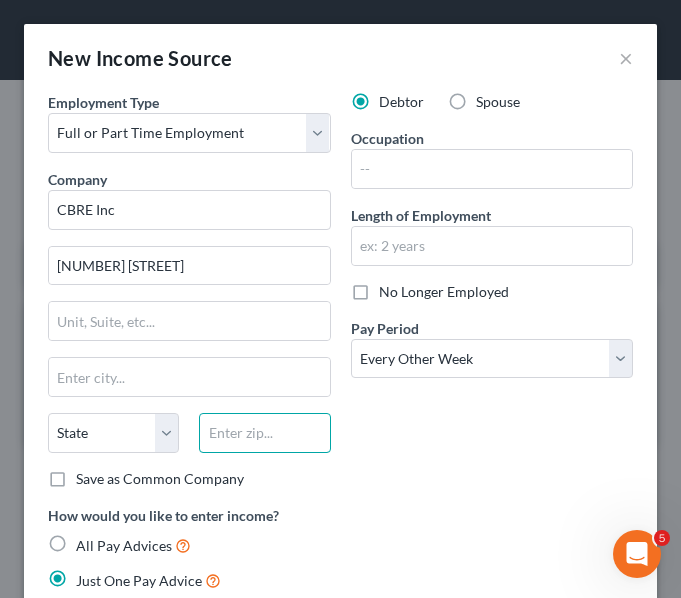 click at bounding box center [264, 433] 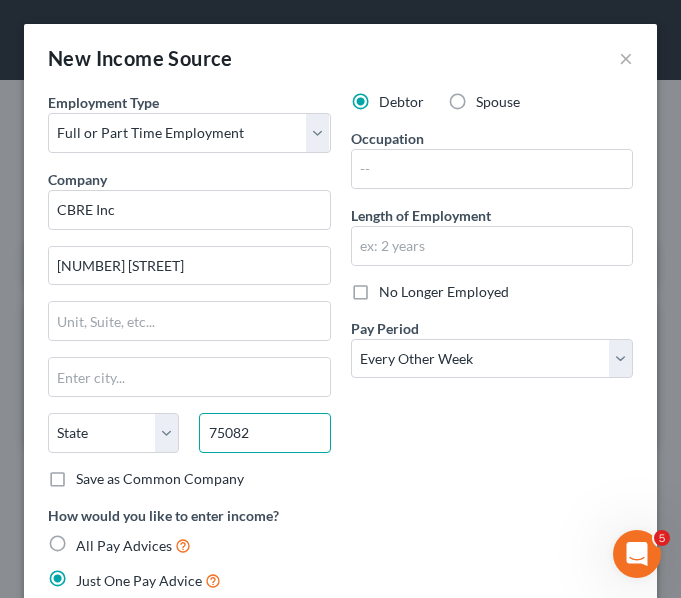 type on "75082" 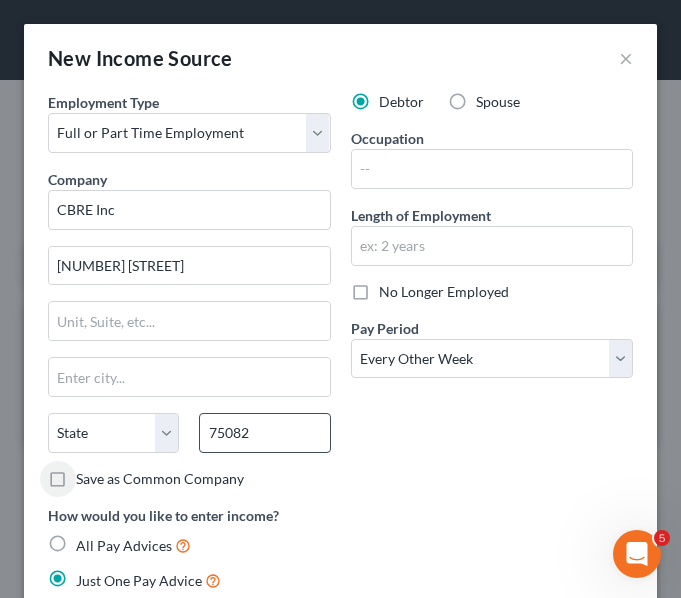 type on "Richardson" 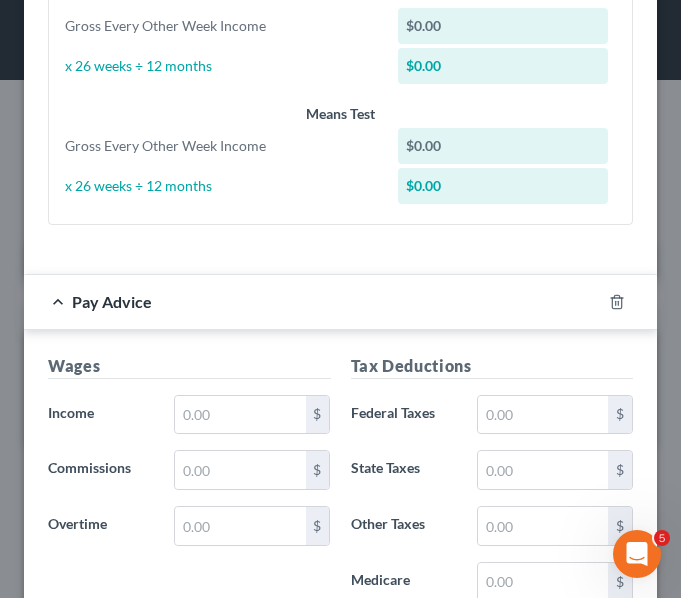 scroll, scrollTop: 789, scrollLeft: 0, axis: vertical 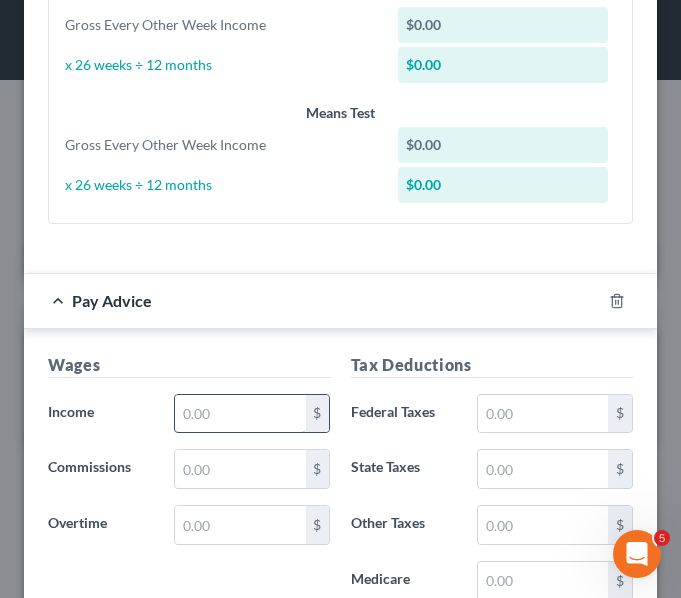 click at bounding box center (240, 414) 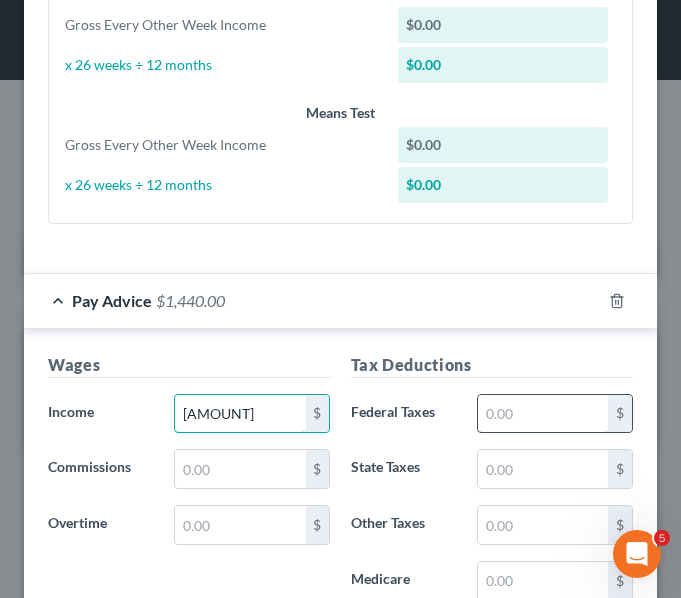 type on "[AMOUNT]" 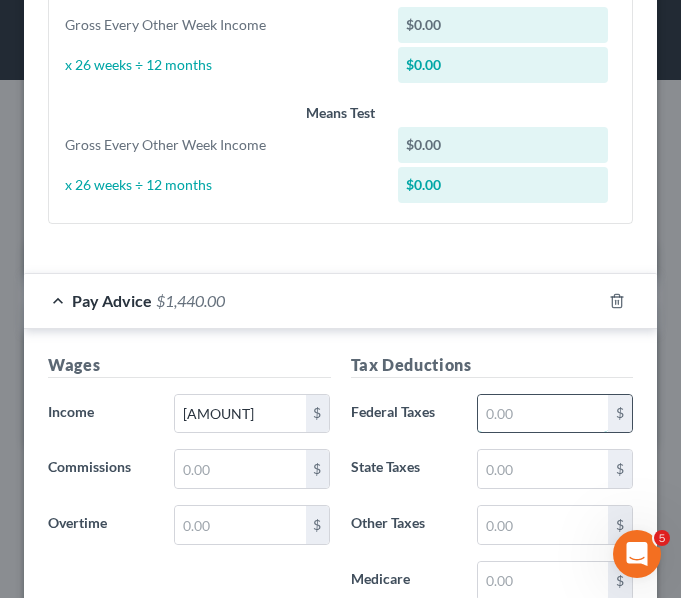 click at bounding box center [543, 414] 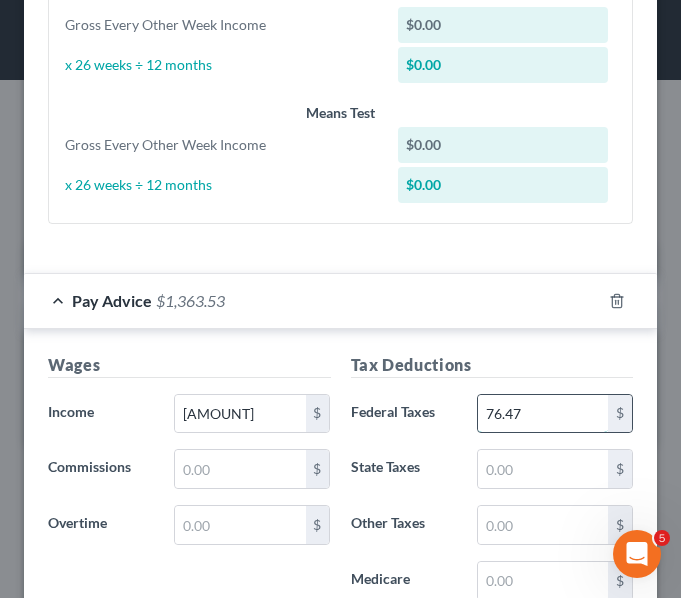type on "76.47" 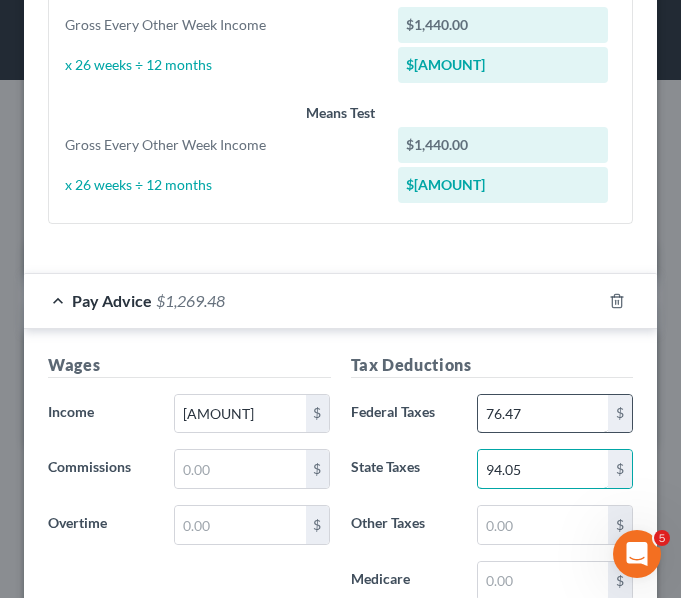 type on "94.05" 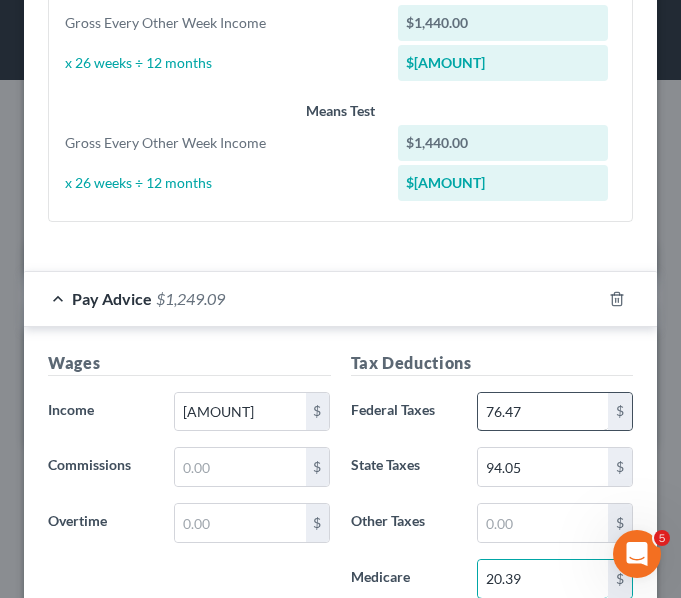 scroll, scrollTop: 937, scrollLeft: 0, axis: vertical 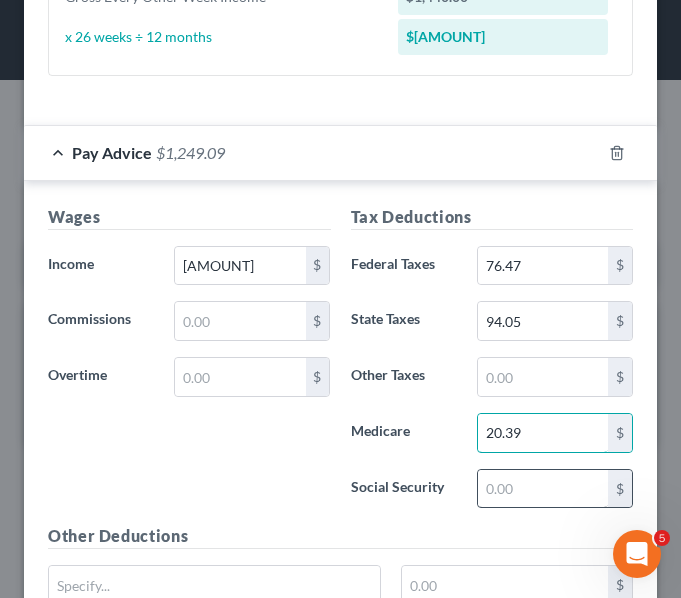 type on "20.39" 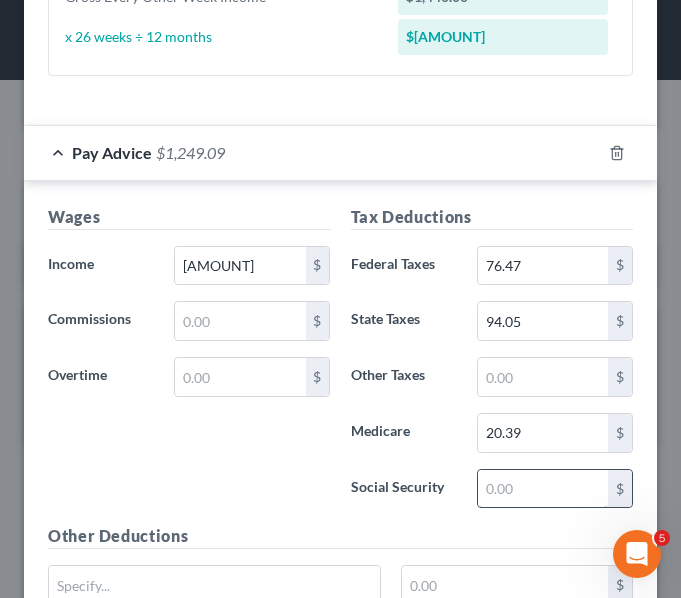 click at bounding box center (543, 489) 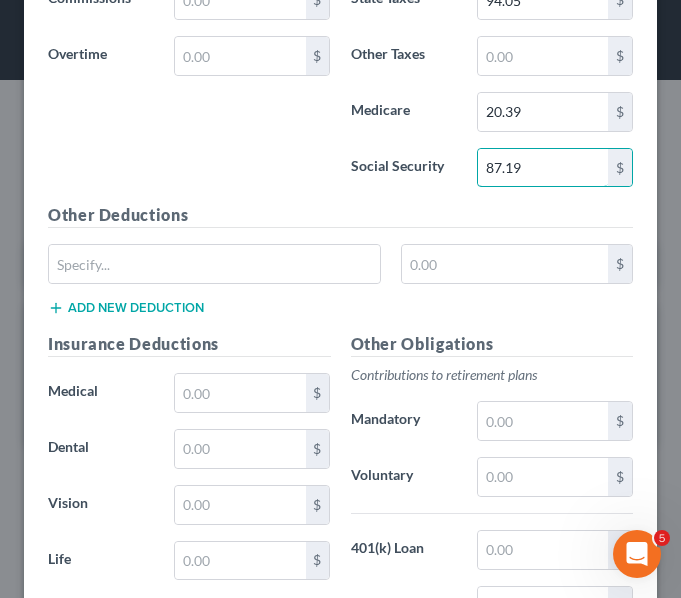 scroll, scrollTop: 1259, scrollLeft: 0, axis: vertical 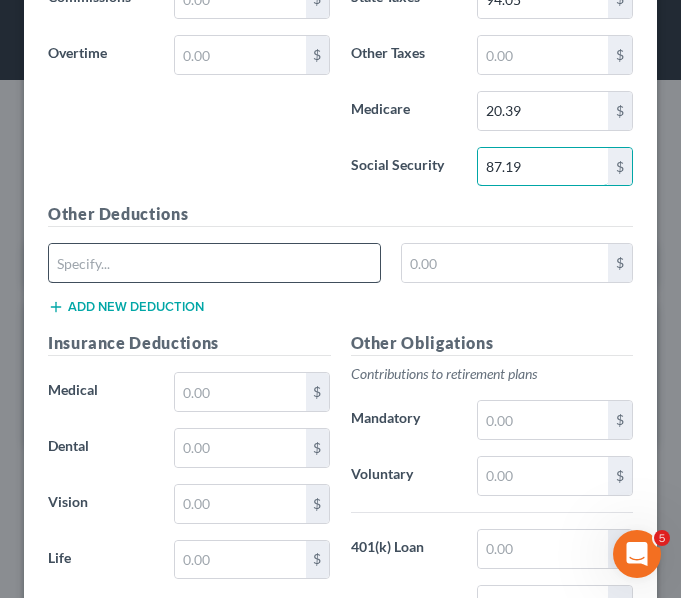 type on "87.19" 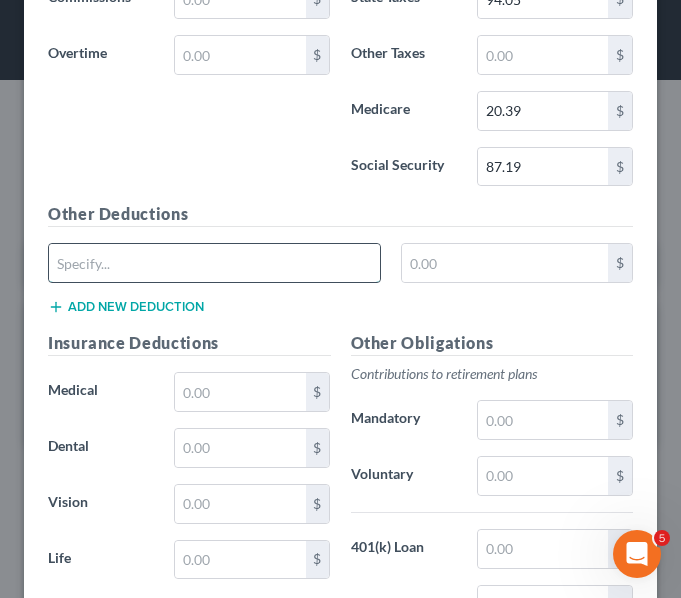 click at bounding box center (214, 263) 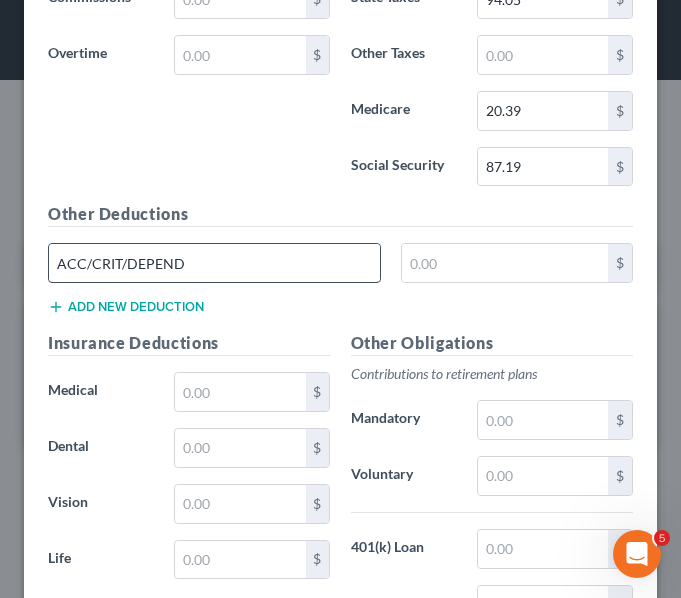 type on "ACC/CRIT/DEPEND" 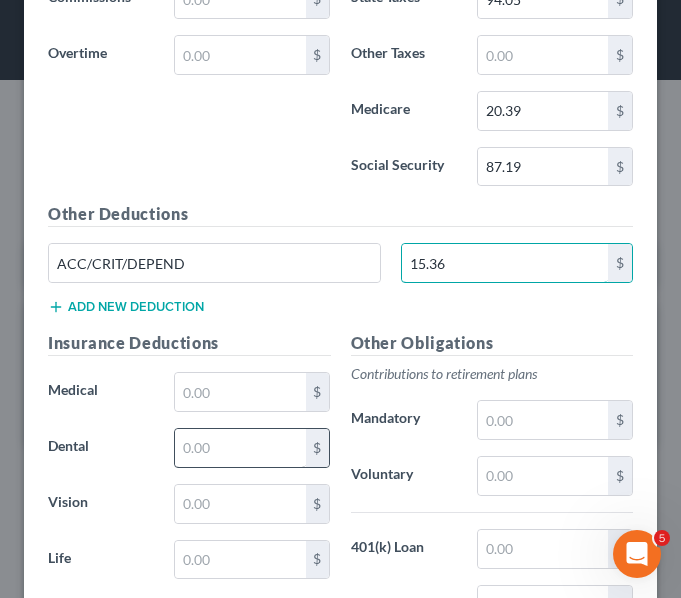 type on "15.36" 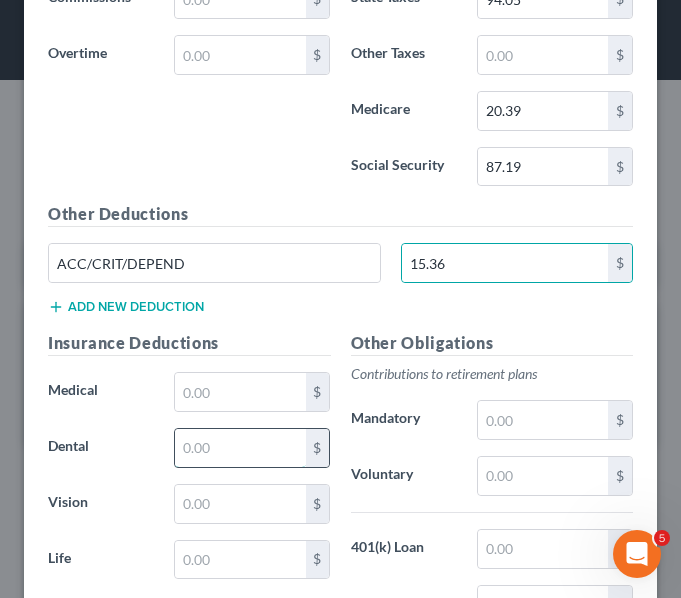 click at bounding box center [240, 448] 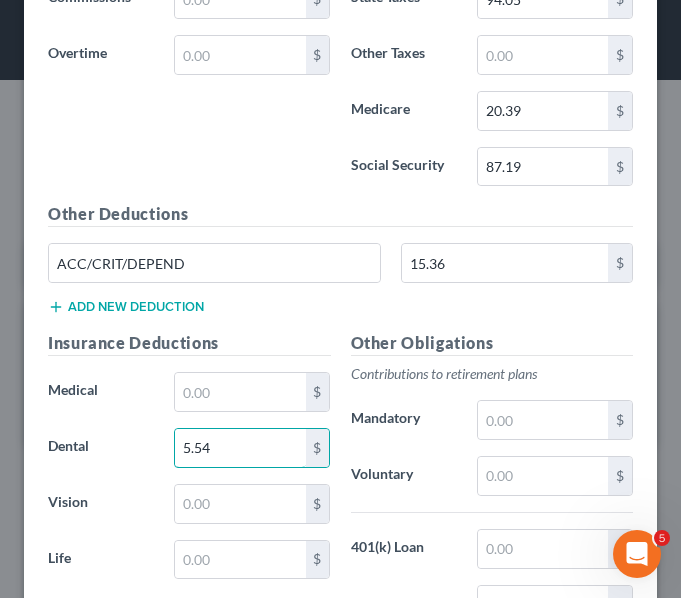 type on "5.54" 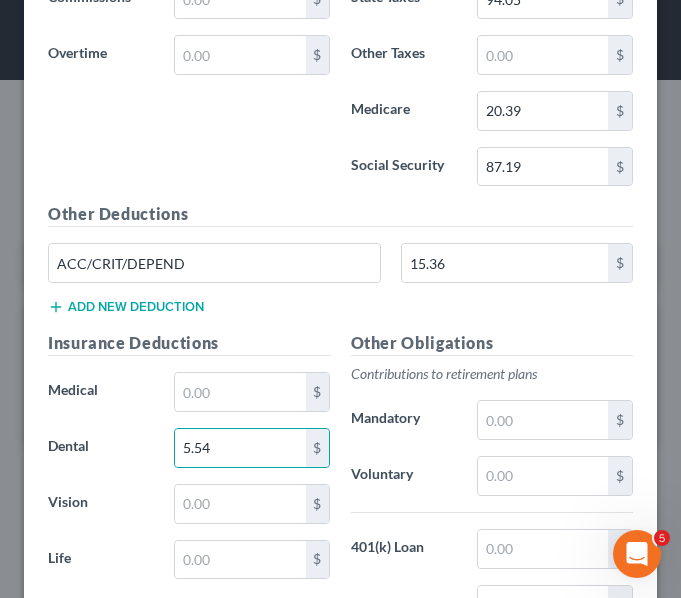 click on "Add new deduction" at bounding box center (126, 307) 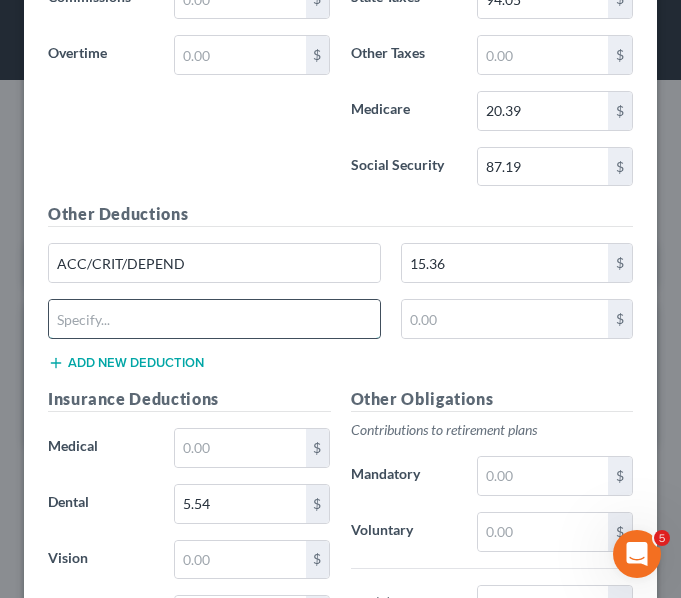 click at bounding box center (214, 319) 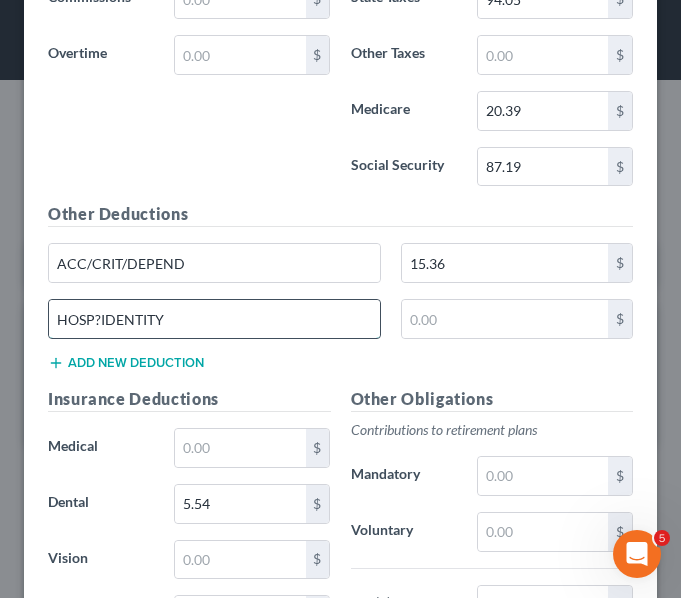 click on "HOSP?IDENTITY" at bounding box center (214, 319) 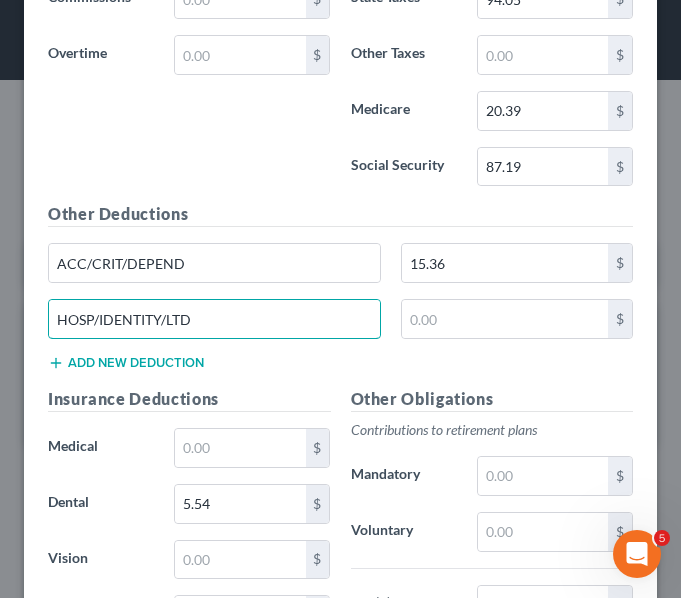 type 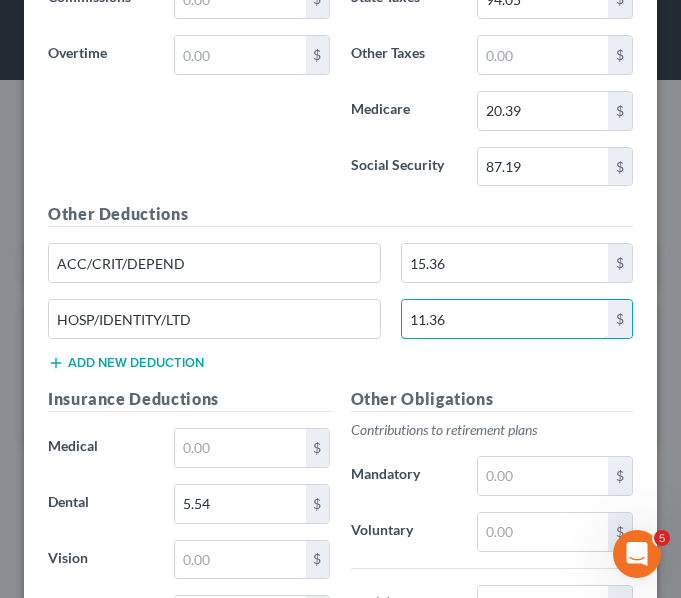 scroll, scrollTop: 1283, scrollLeft: 0, axis: vertical 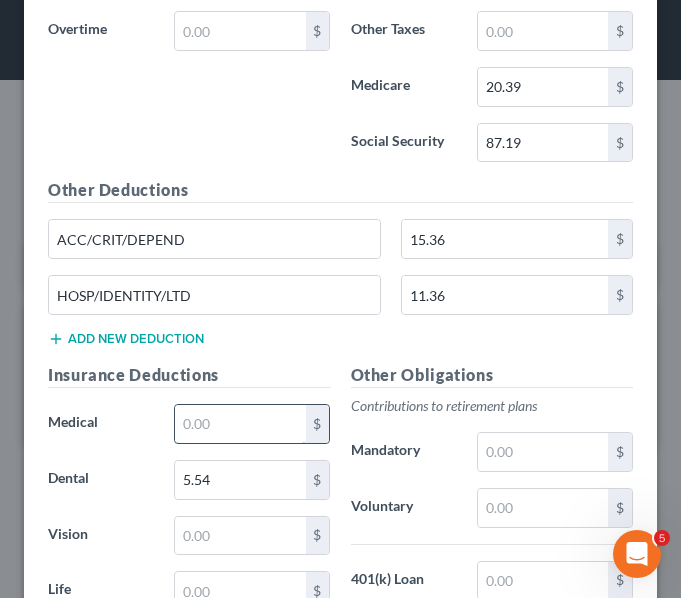click at bounding box center (240, 424) 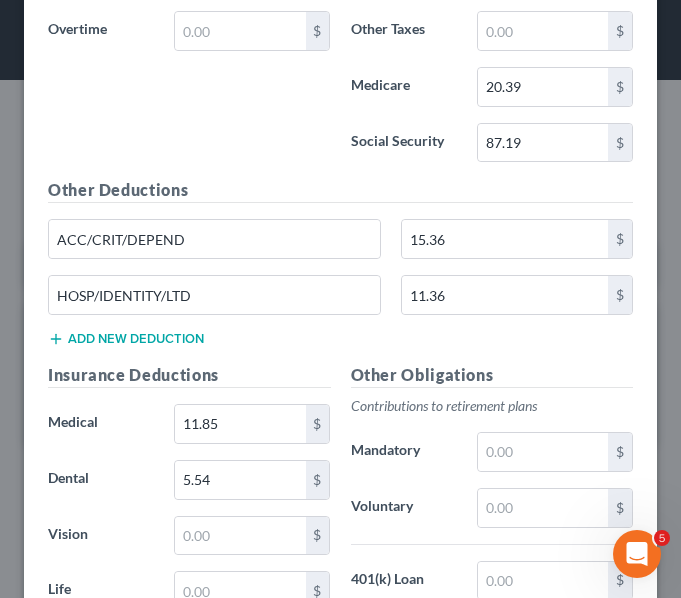 click on "Add new deduction" at bounding box center (126, 339) 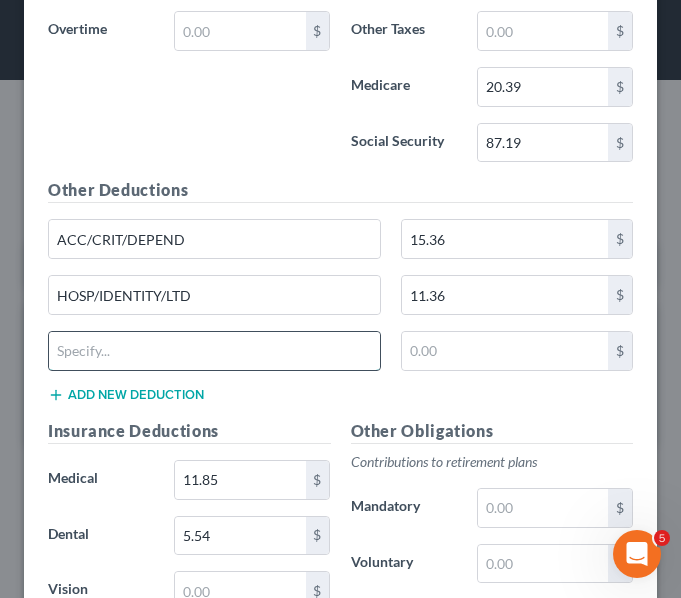click at bounding box center [214, 351] 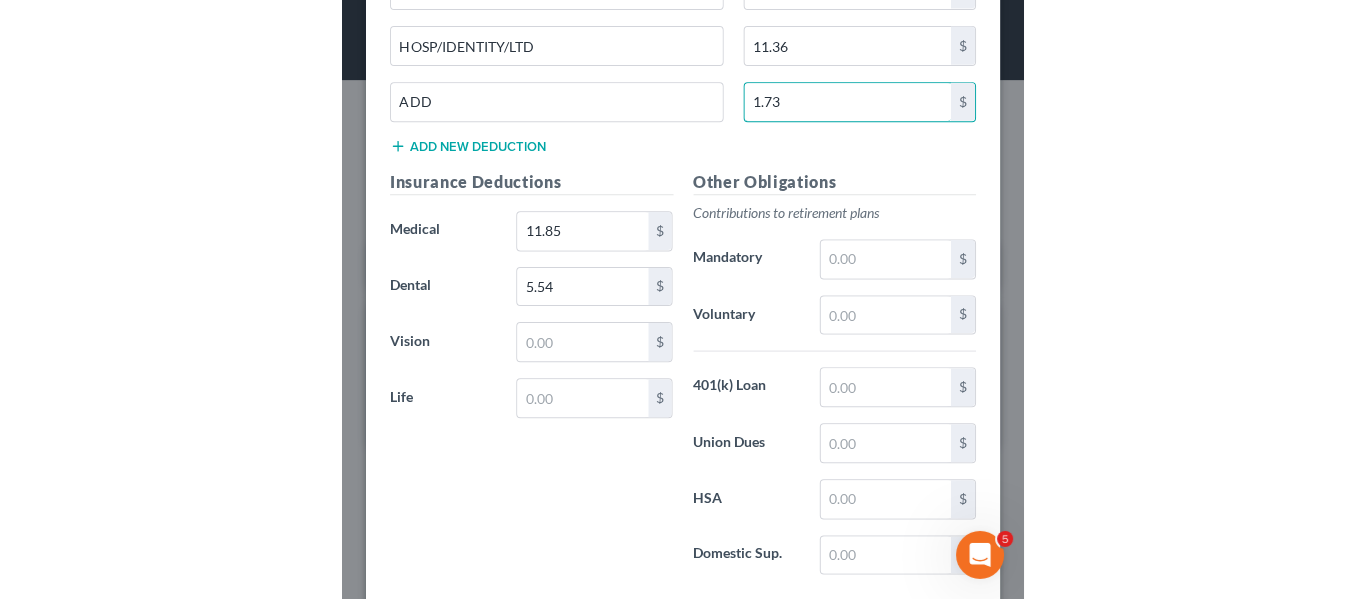 scroll, scrollTop: 1533, scrollLeft: 0, axis: vertical 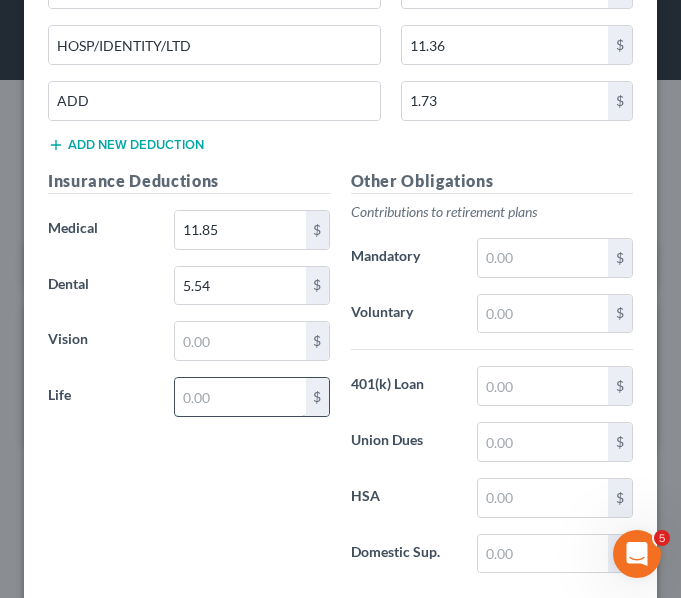 click at bounding box center (240, 397) 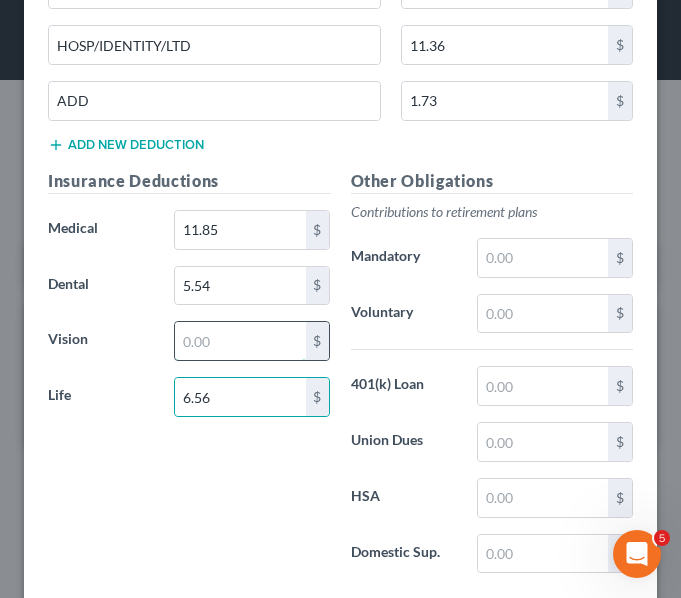 click at bounding box center [240, 341] 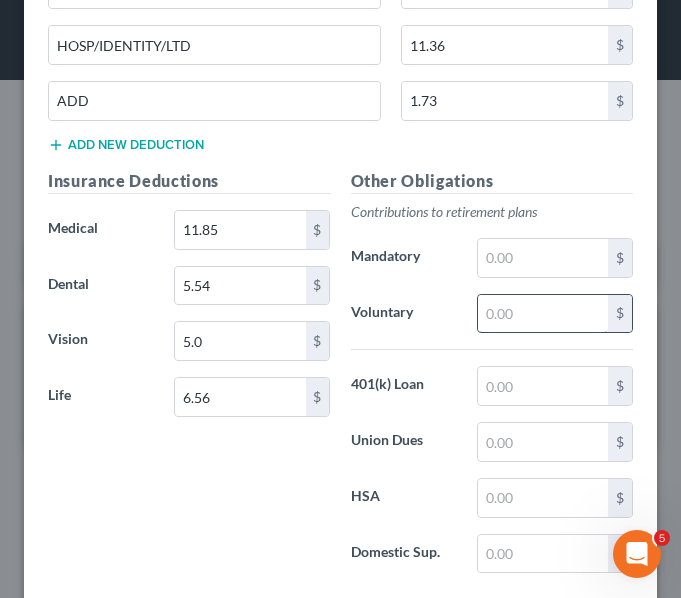 click at bounding box center [543, 314] 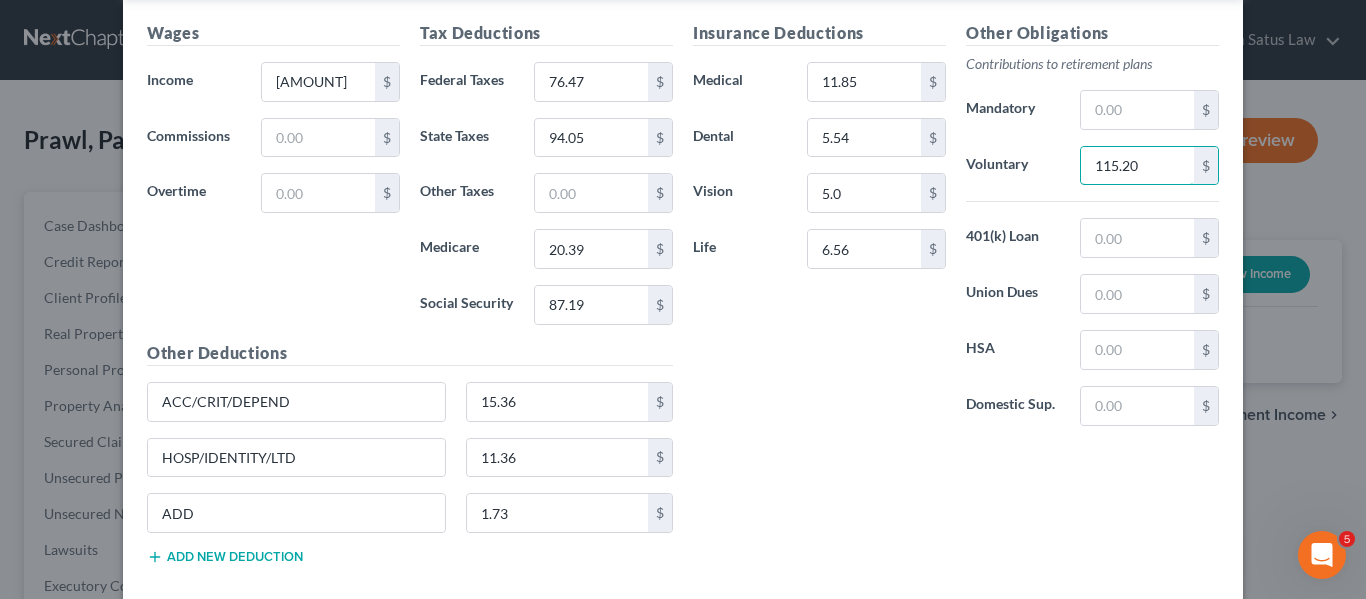 scroll, scrollTop: 824, scrollLeft: 0, axis: vertical 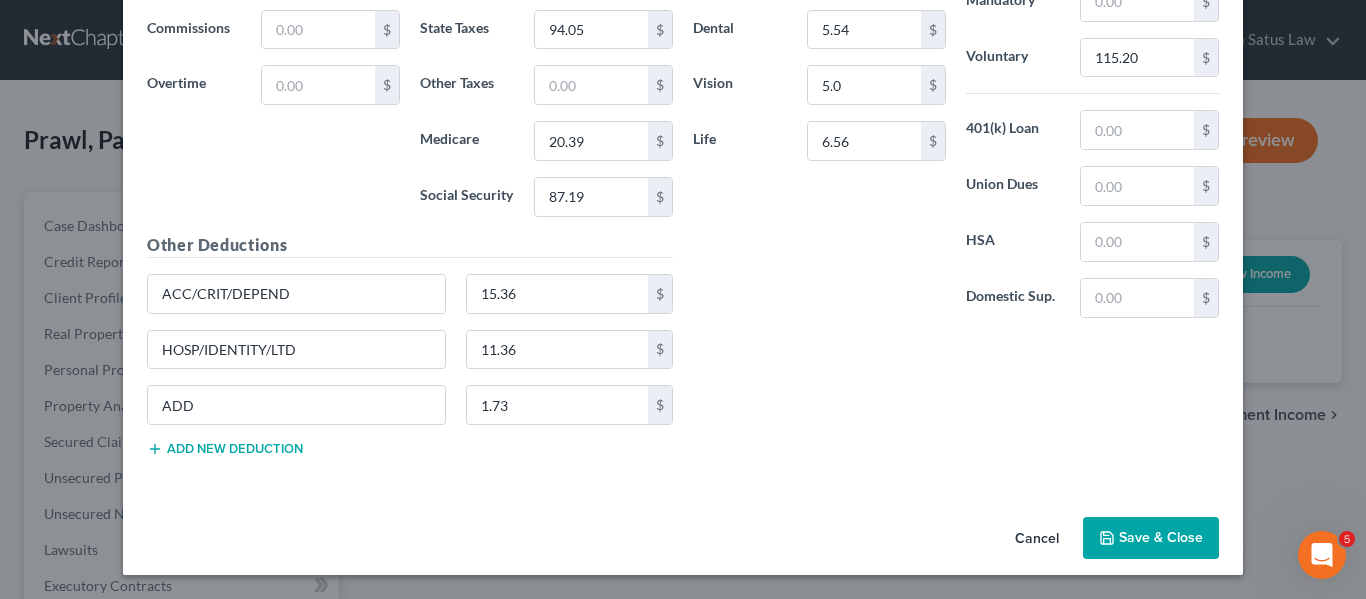 click on "Save & Close" at bounding box center (1151, 538) 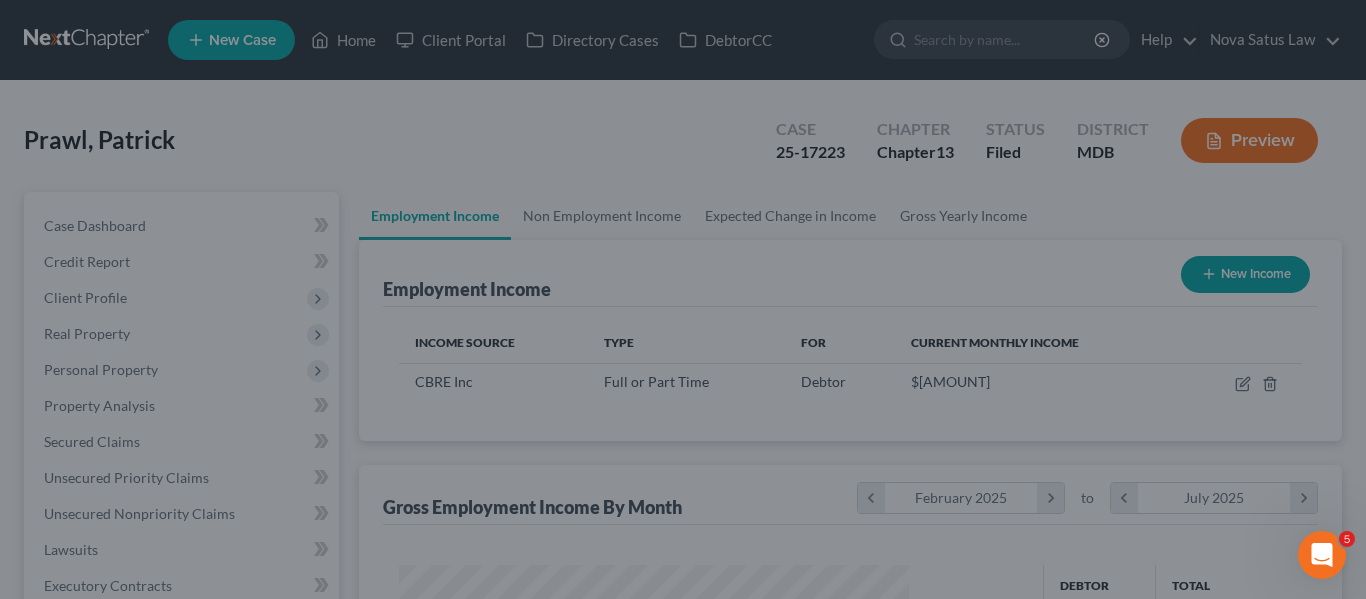 scroll, scrollTop: 999642, scrollLeft: 999450, axis: both 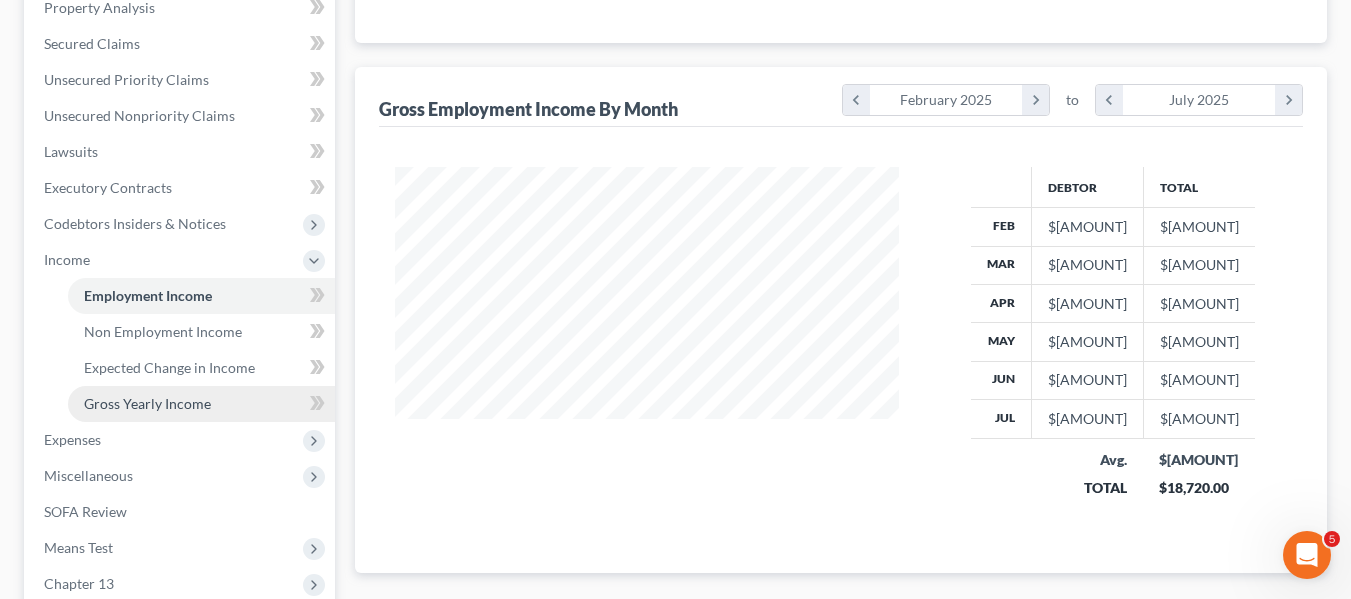 click on "Gross Yearly Income" at bounding box center (147, 403) 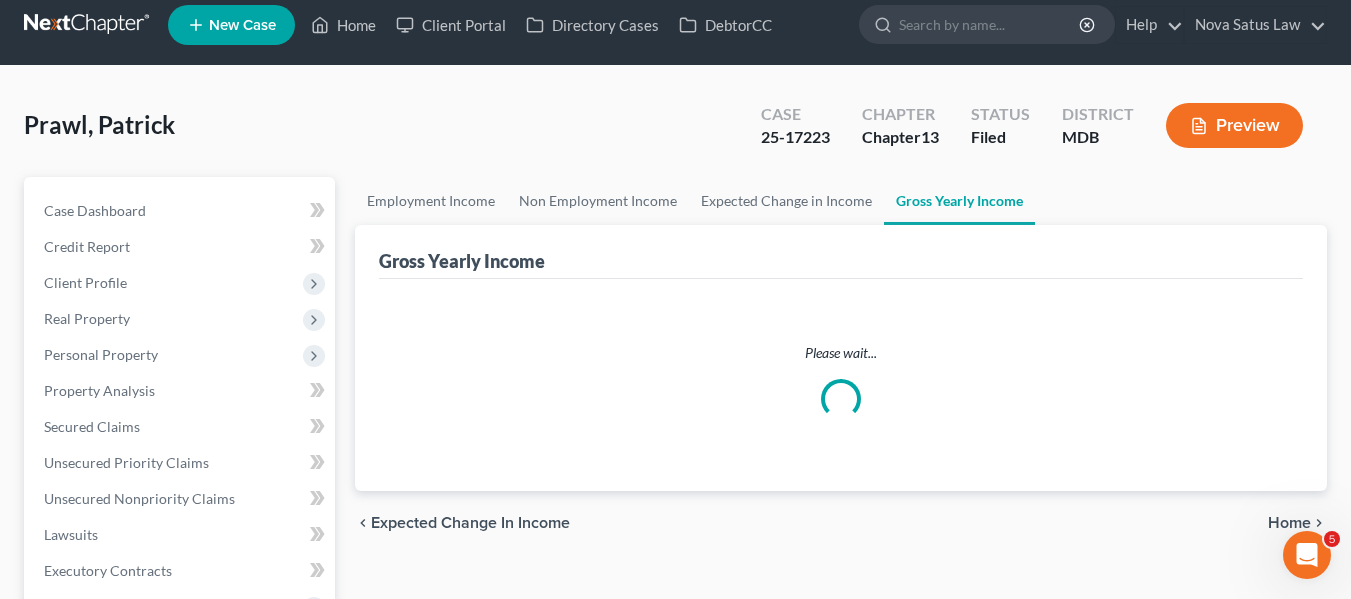 scroll, scrollTop: 0, scrollLeft: 0, axis: both 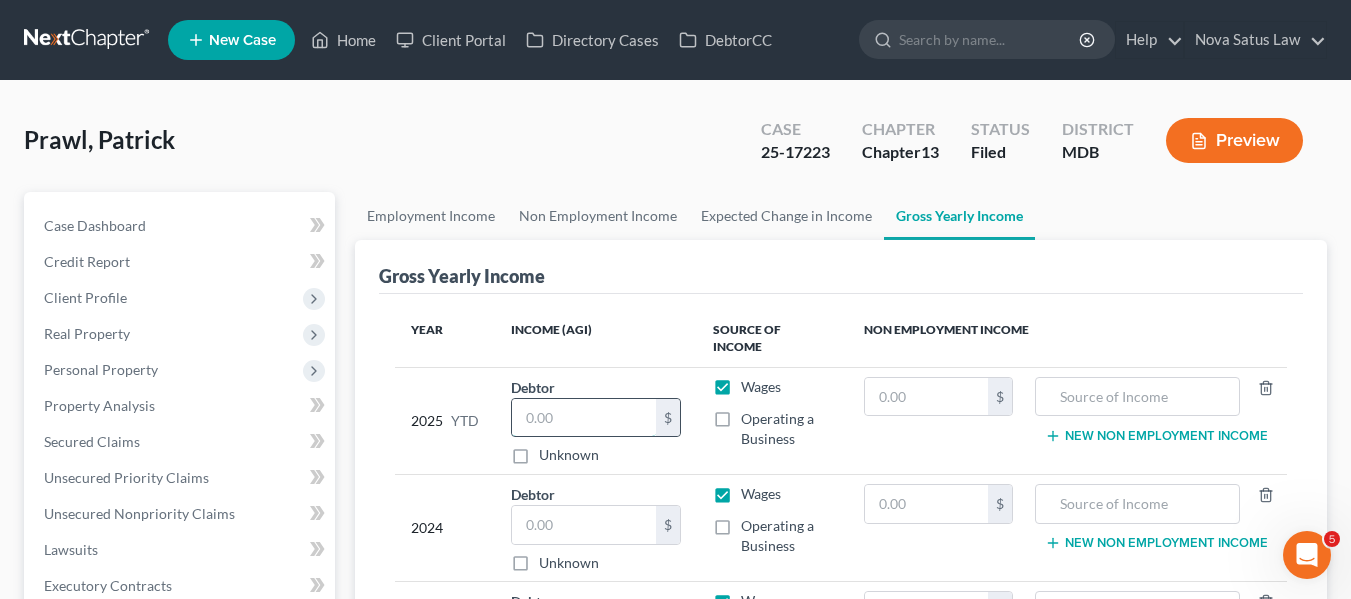 click at bounding box center (584, 418) 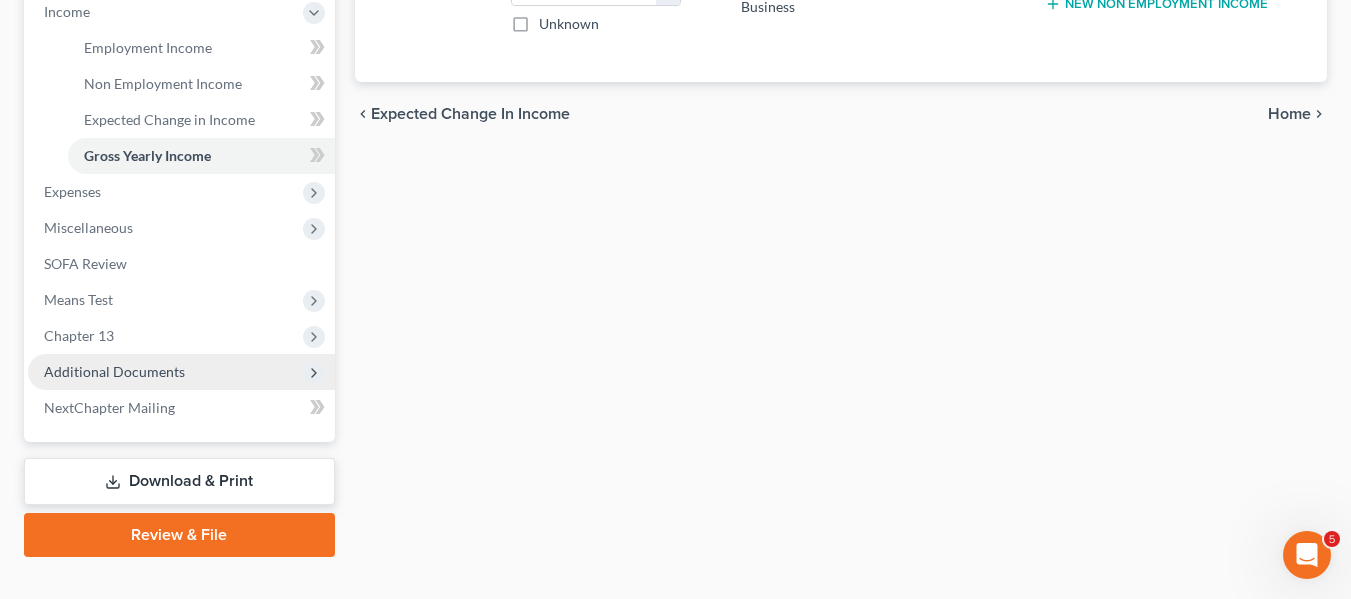scroll, scrollTop: 647, scrollLeft: 0, axis: vertical 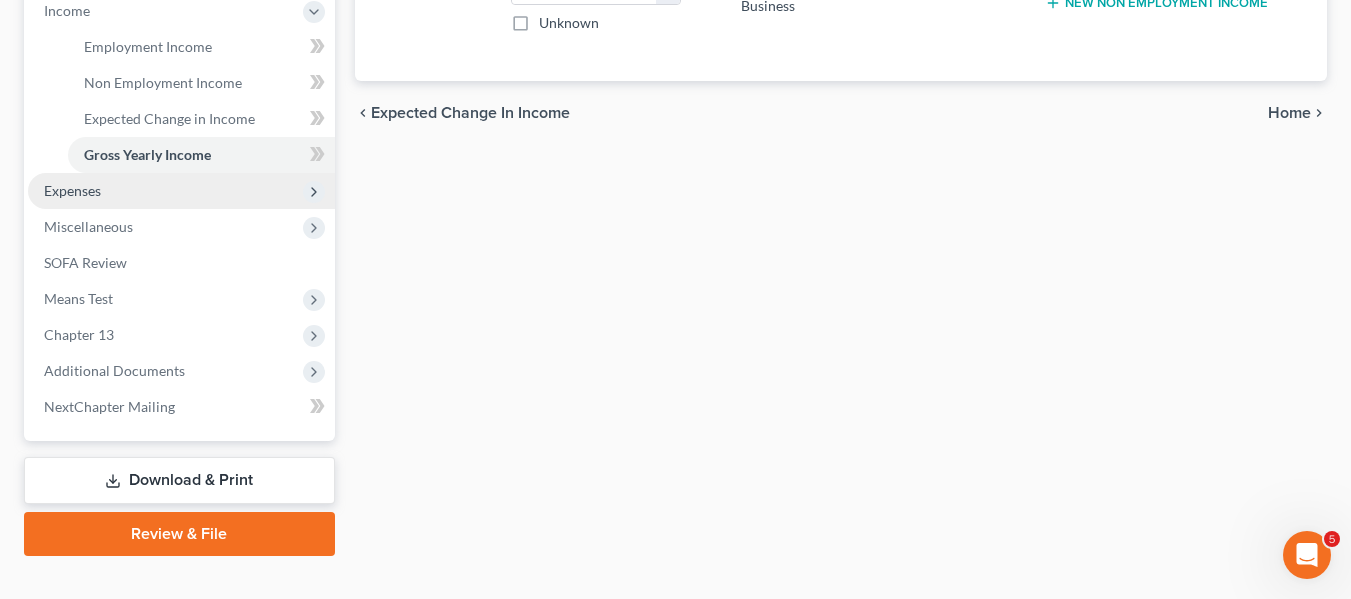 click on "Expenses" at bounding box center (181, 191) 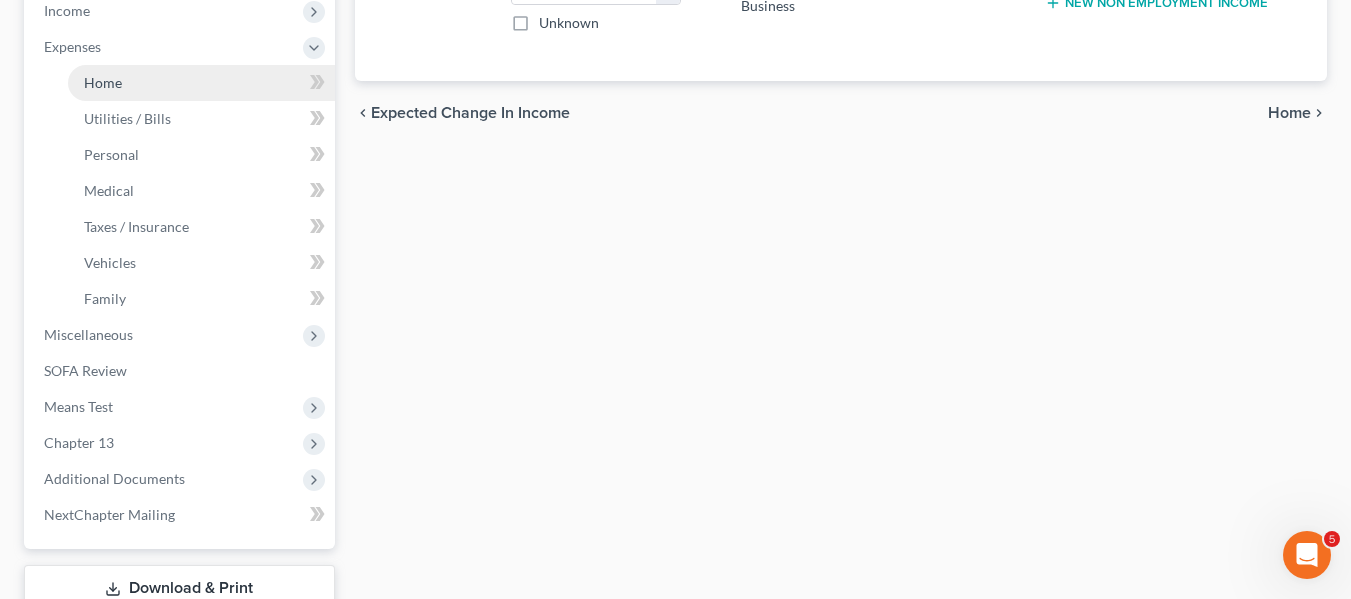 click on "Home" at bounding box center (201, 83) 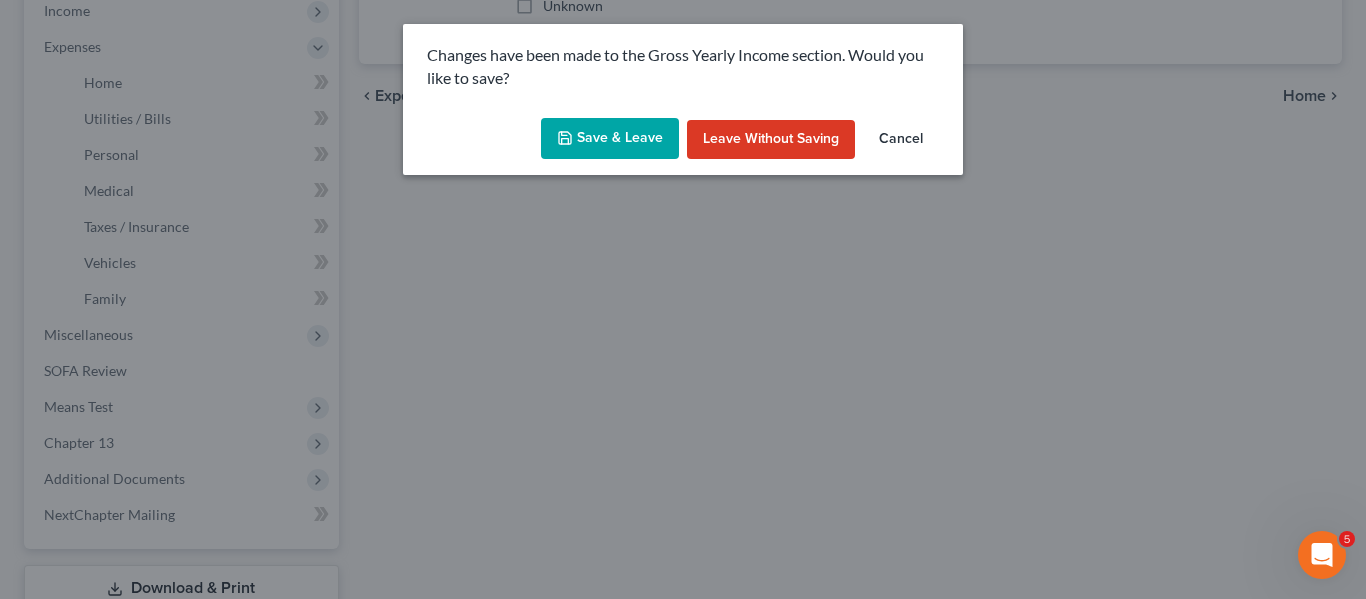 click on "Save & Leave" at bounding box center (610, 139) 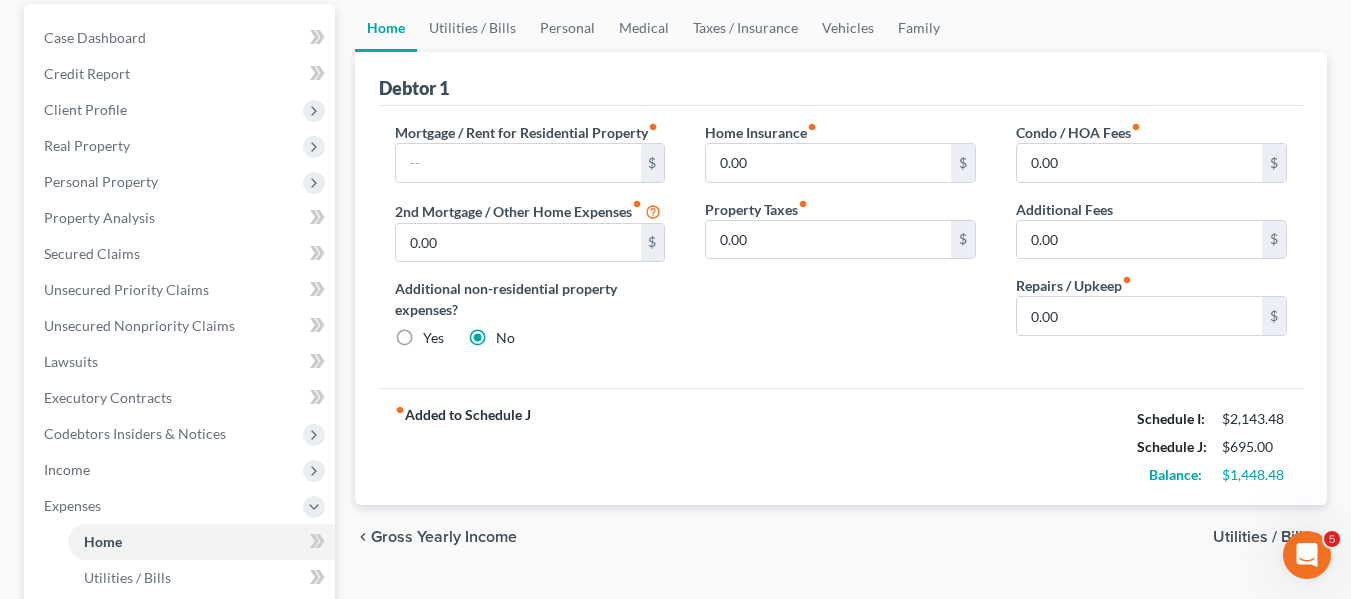 scroll, scrollTop: 190, scrollLeft: 0, axis: vertical 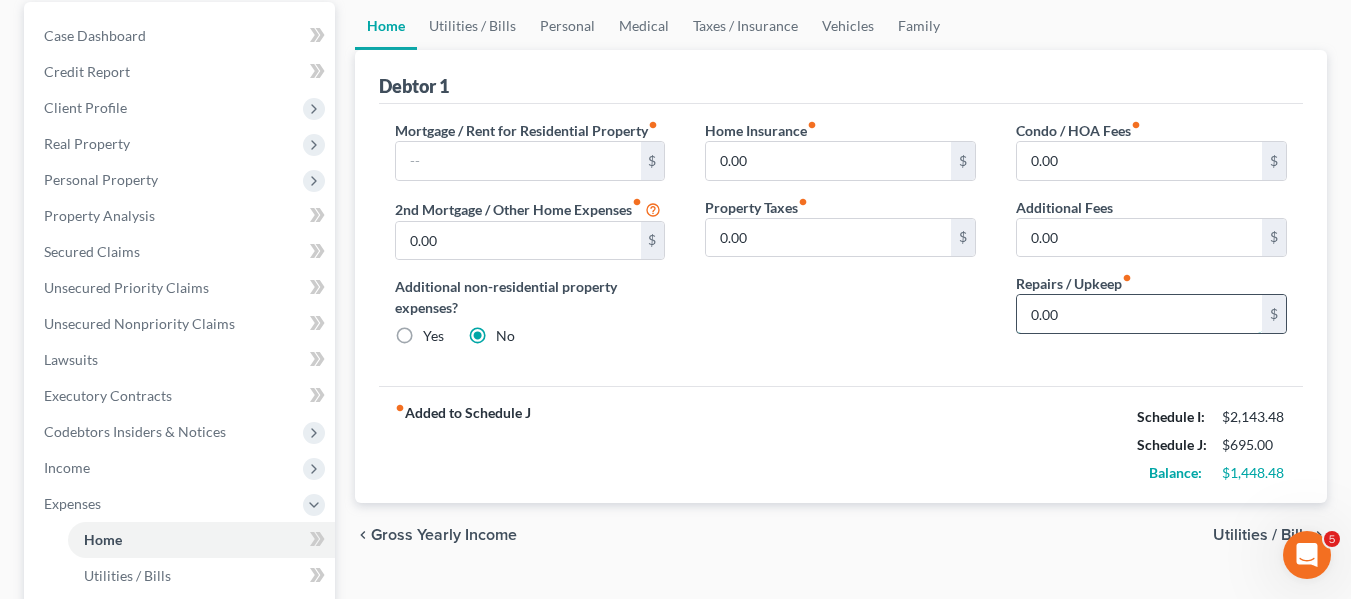 click on "0.00" at bounding box center (1139, 314) 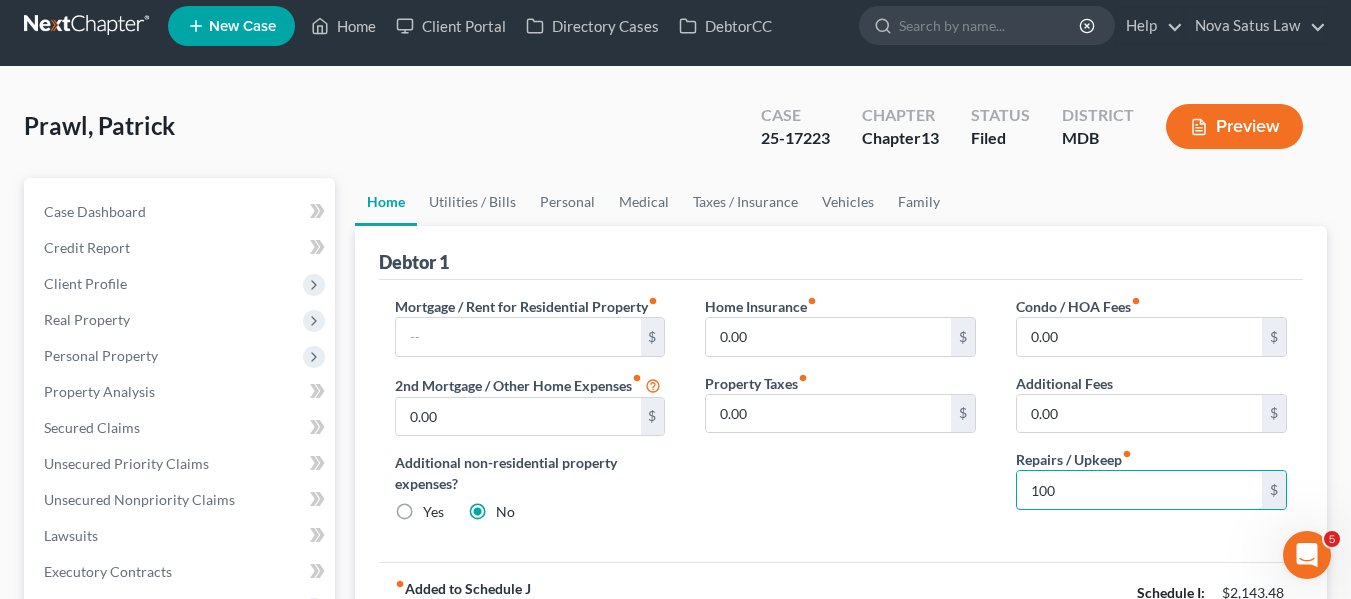 scroll, scrollTop: 13, scrollLeft: 0, axis: vertical 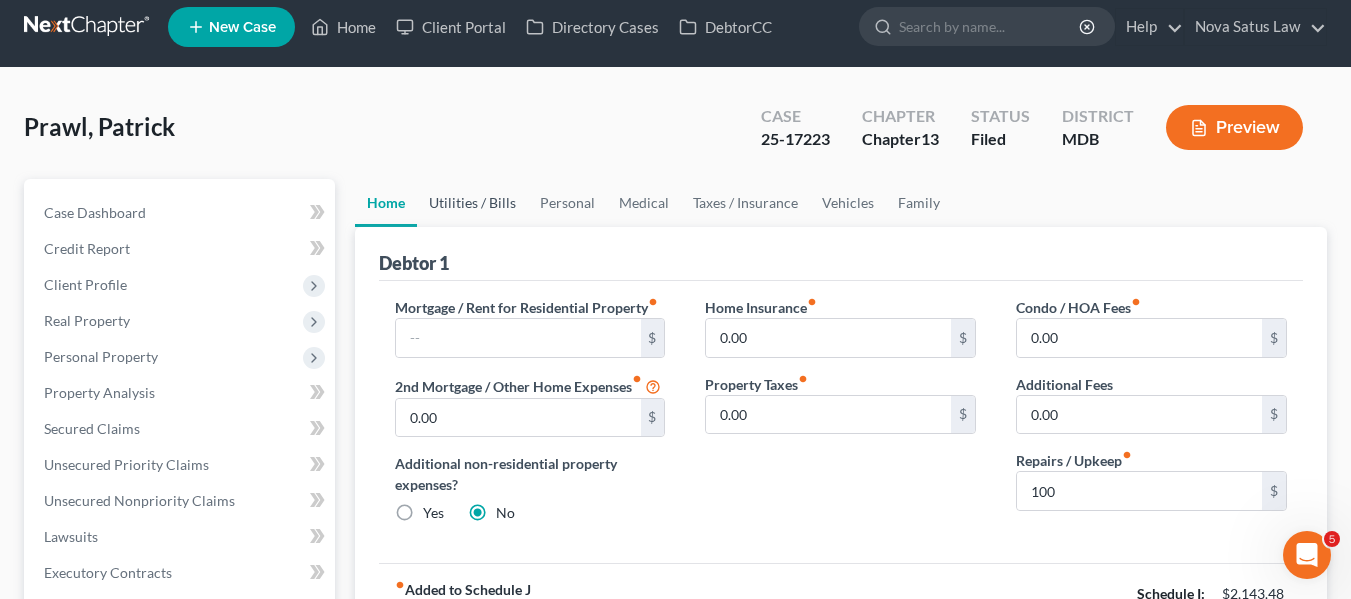 click on "Utilities / Bills" at bounding box center [472, 203] 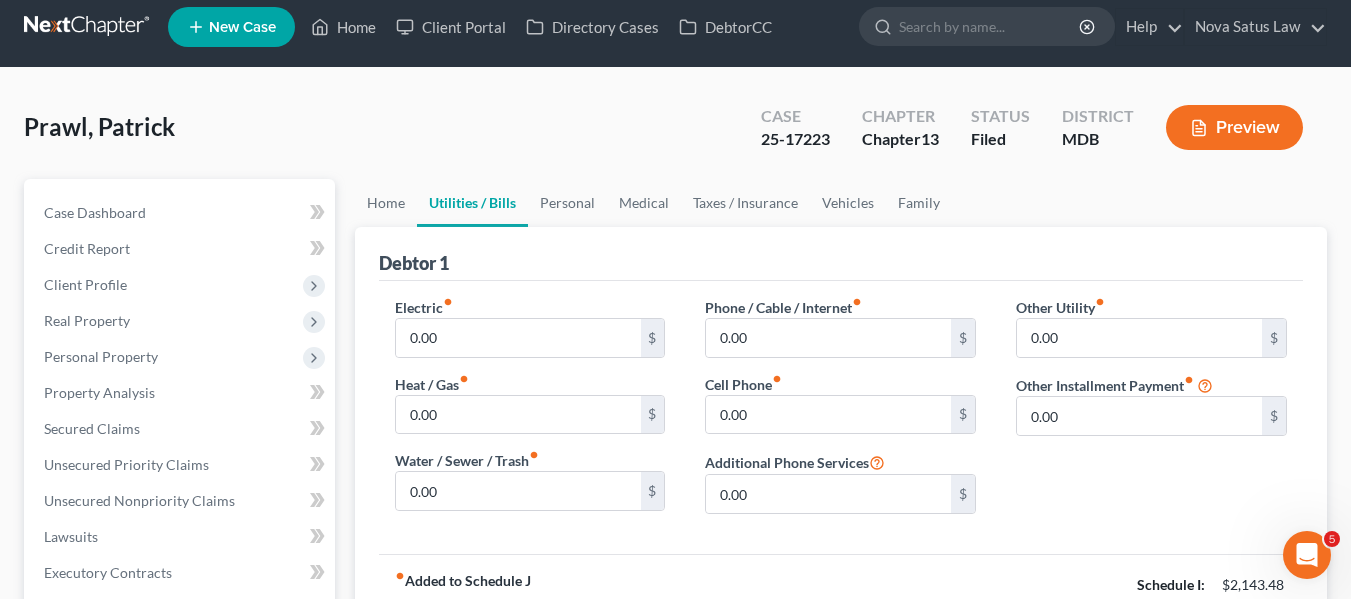 scroll, scrollTop: 0, scrollLeft: 0, axis: both 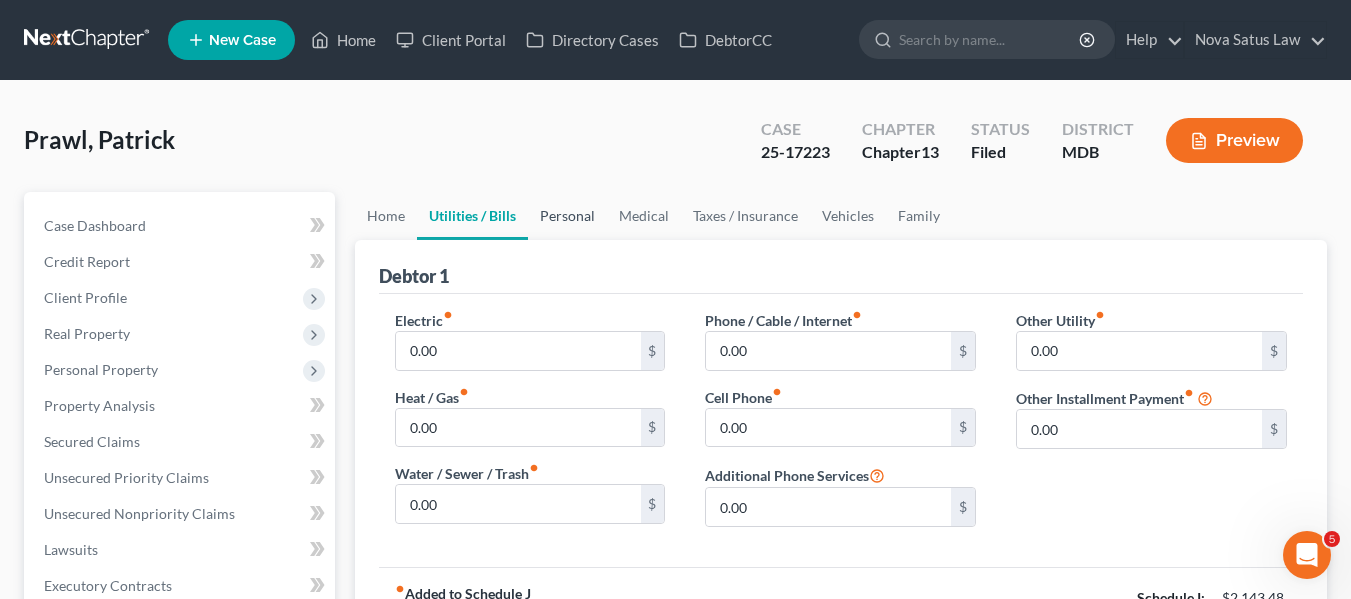 click on "Personal" at bounding box center [567, 216] 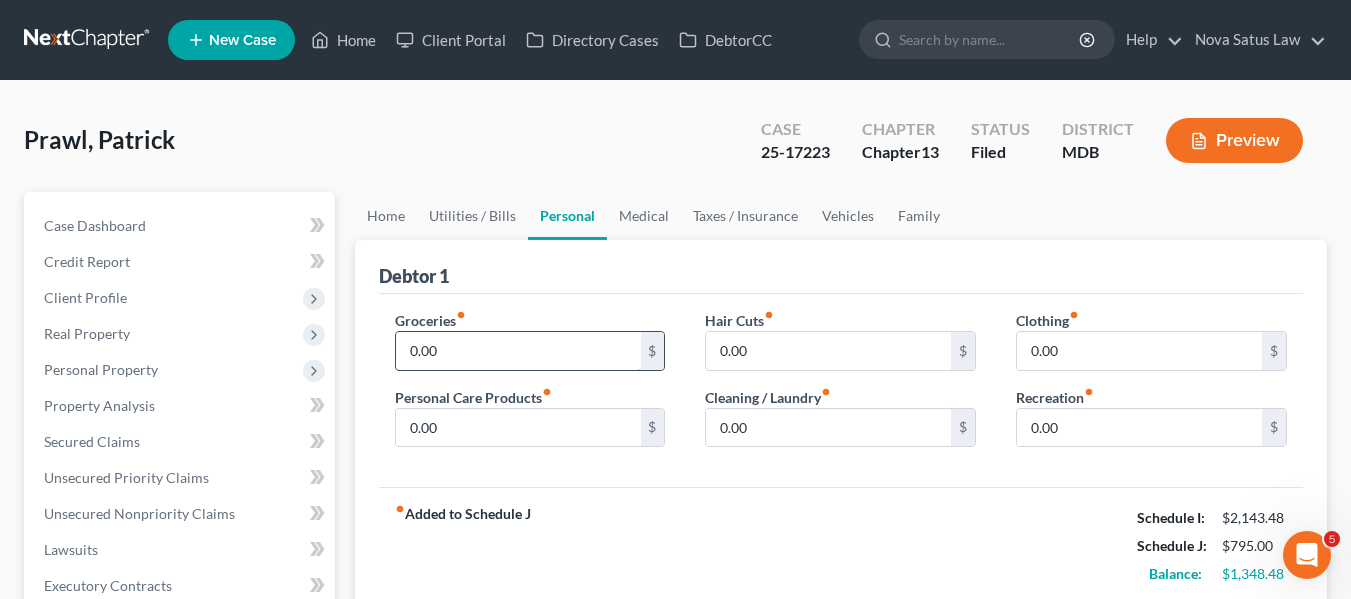 click on "0.00" at bounding box center (518, 351) 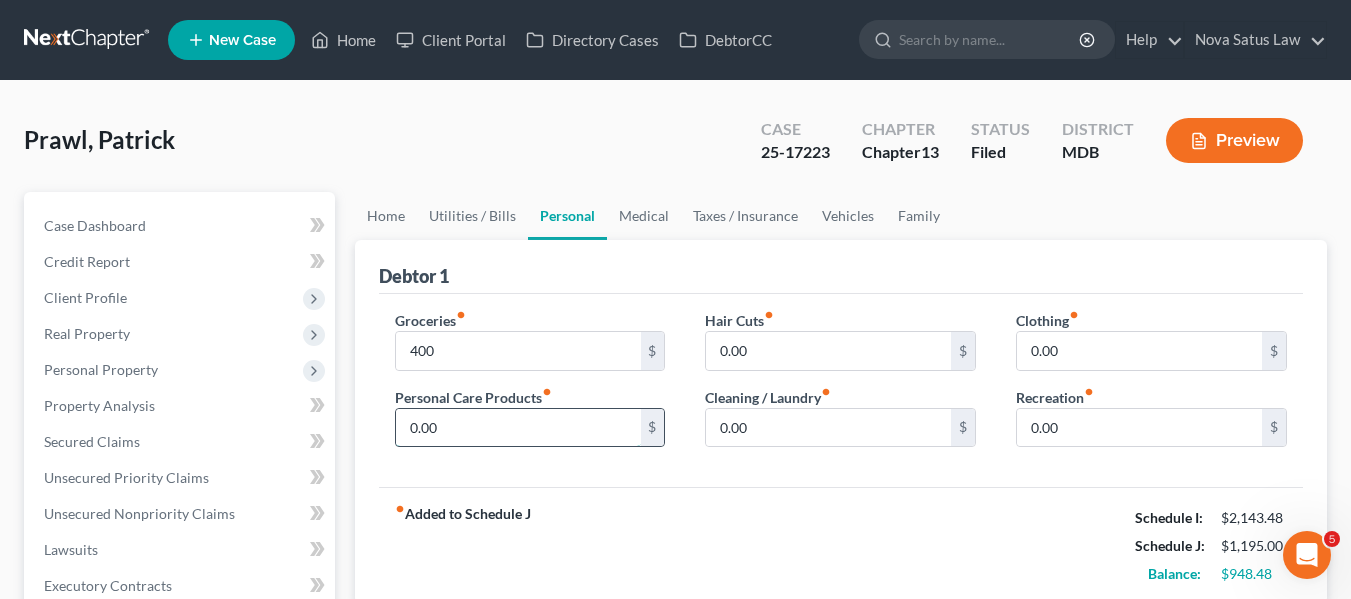 click on "0.00" at bounding box center [518, 428] 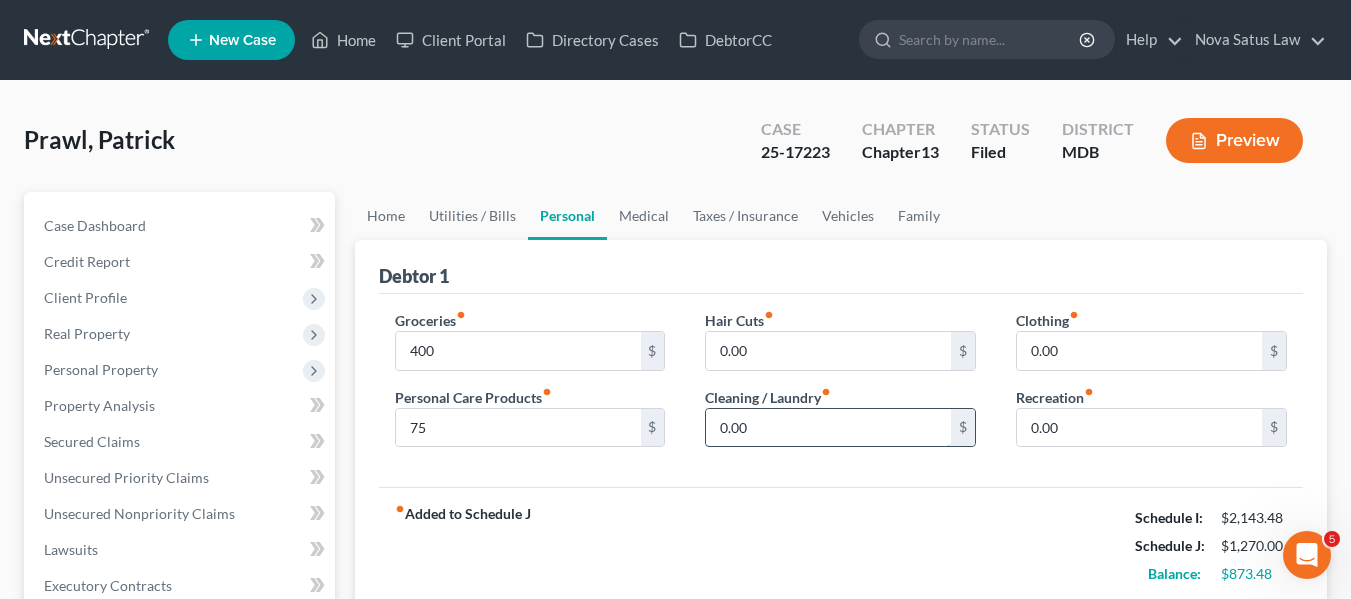 click on "0.00" at bounding box center (828, 428) 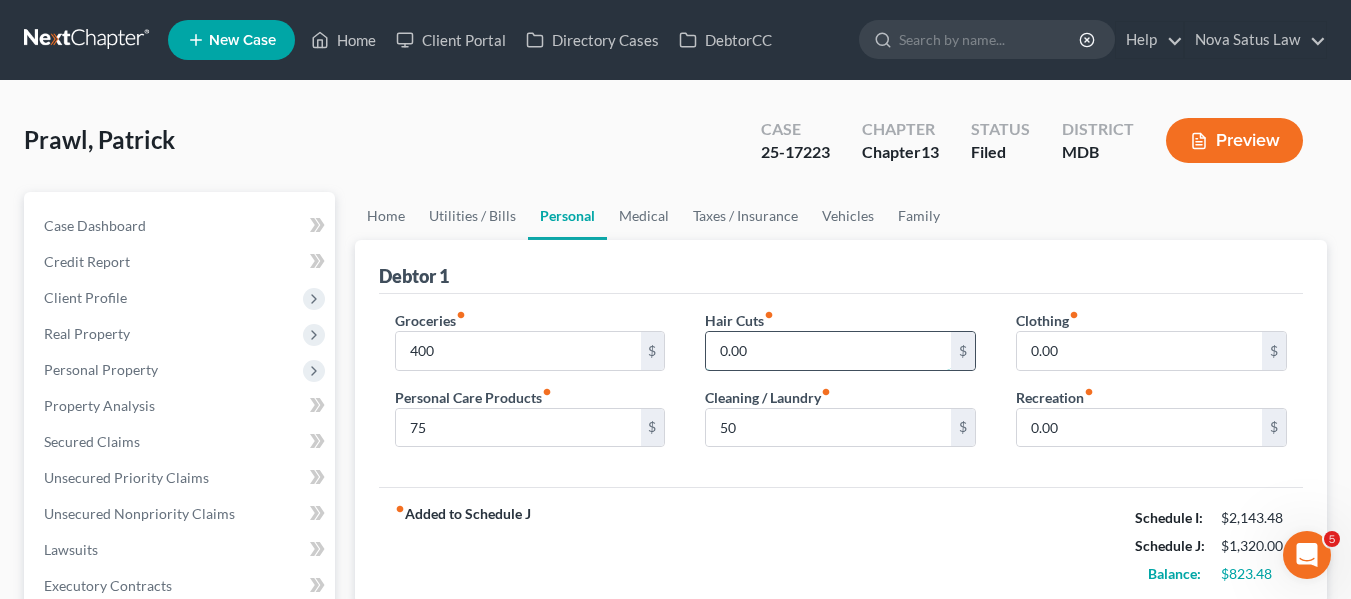 click on "0.00" at bounding box center (828, 351) 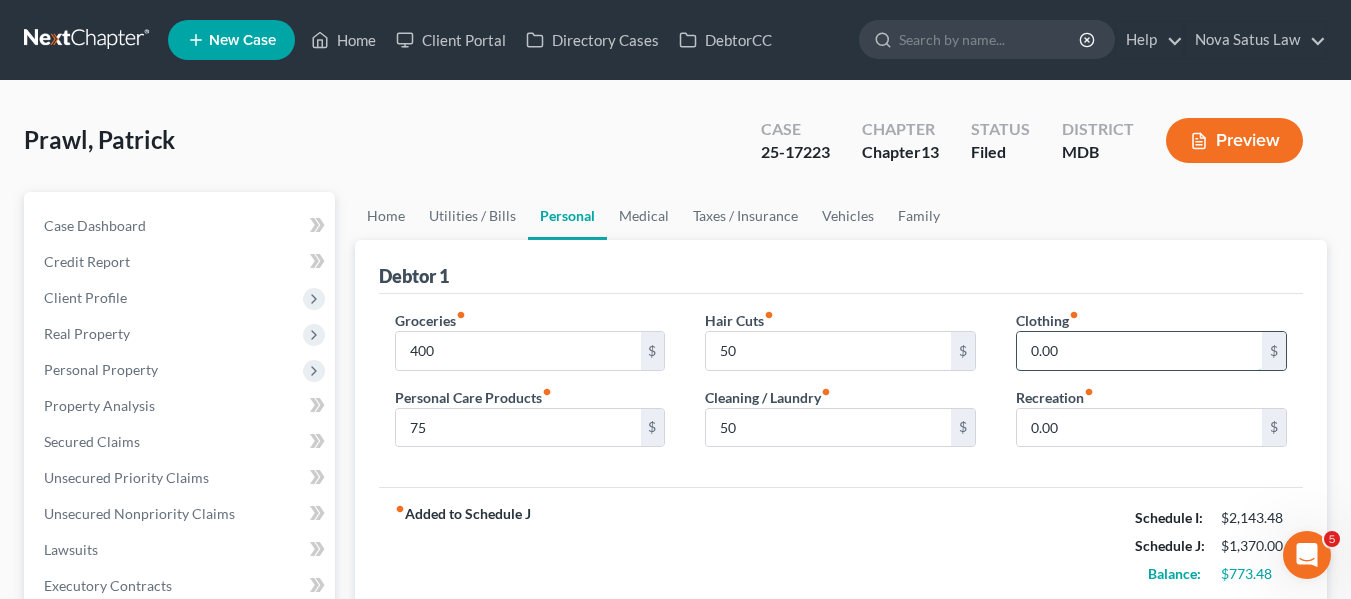click on "0.00" at bounding box center (1139, 351) 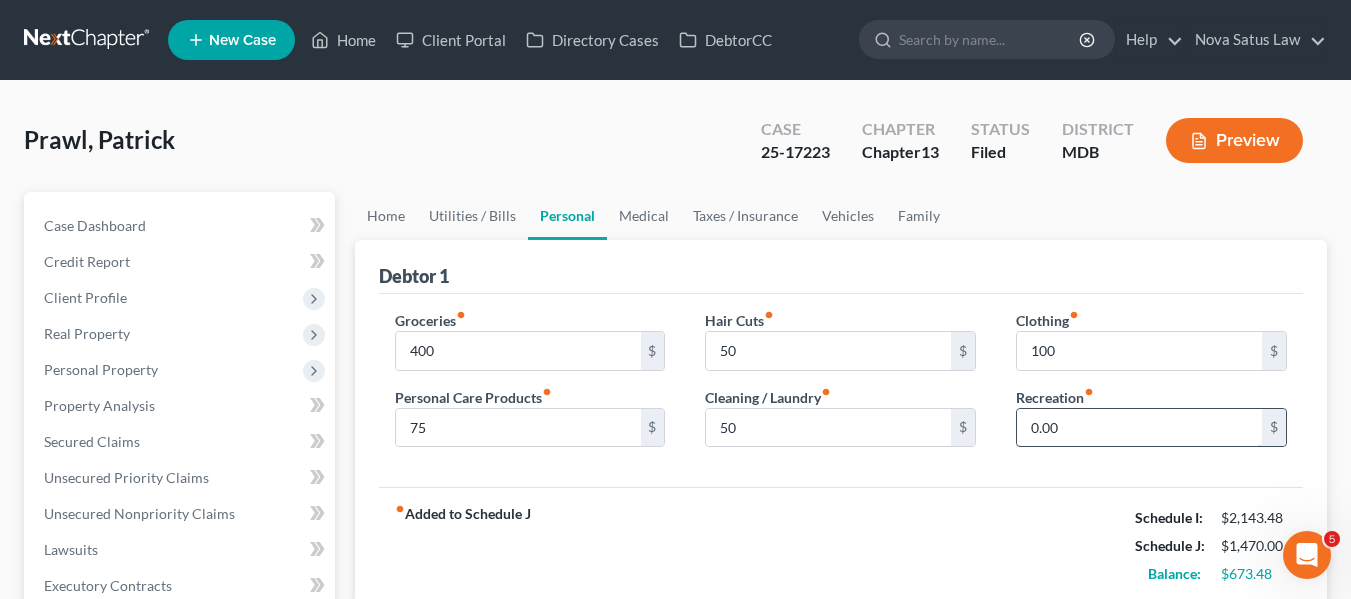 click on "0.00" at bounding box center (1139, 428) 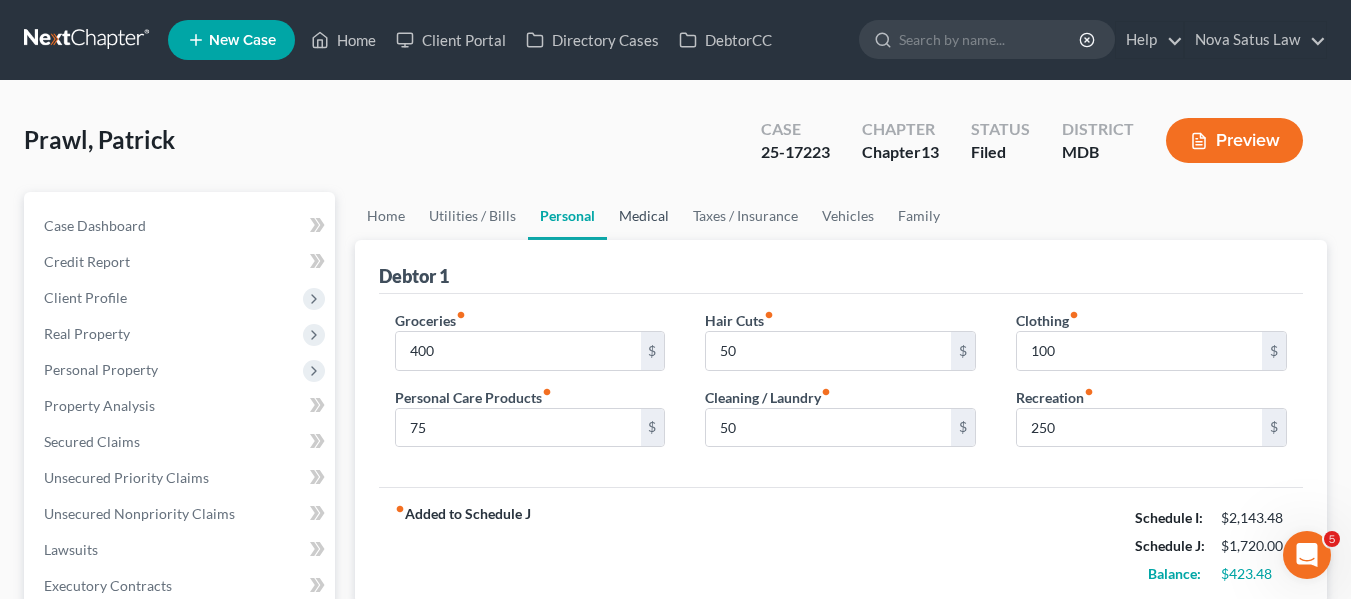 click on "Medical" at bounding box center [644, 216] 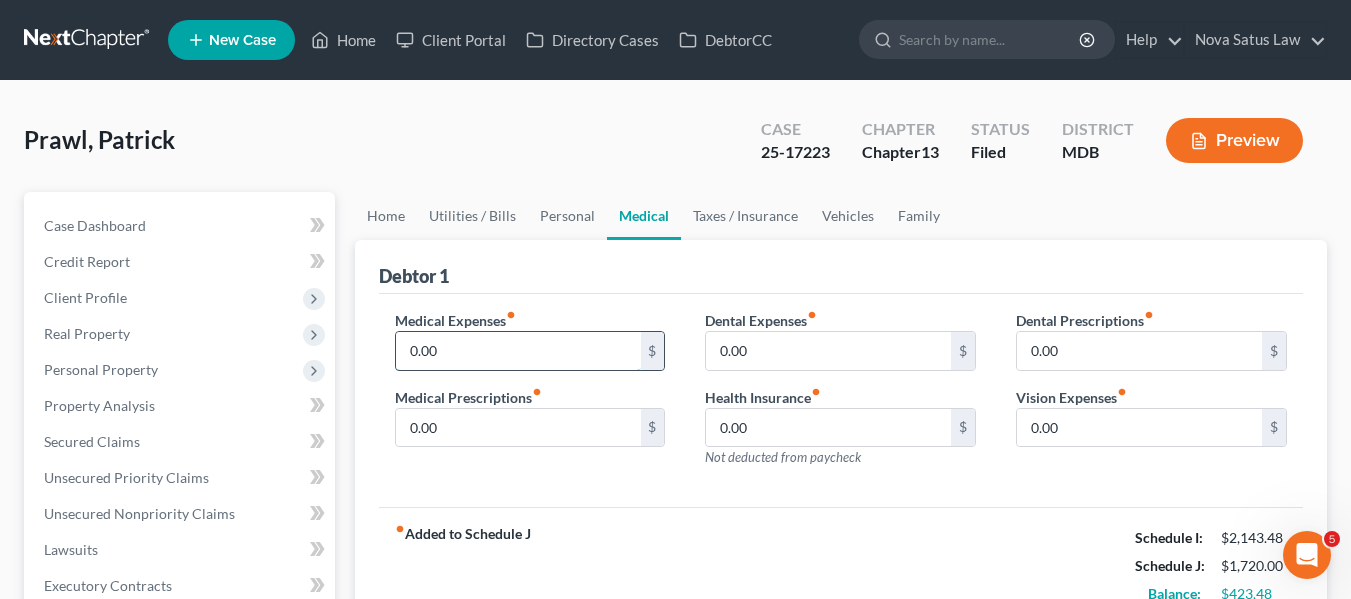 click on "0.00" at bounding box center (518, 351) 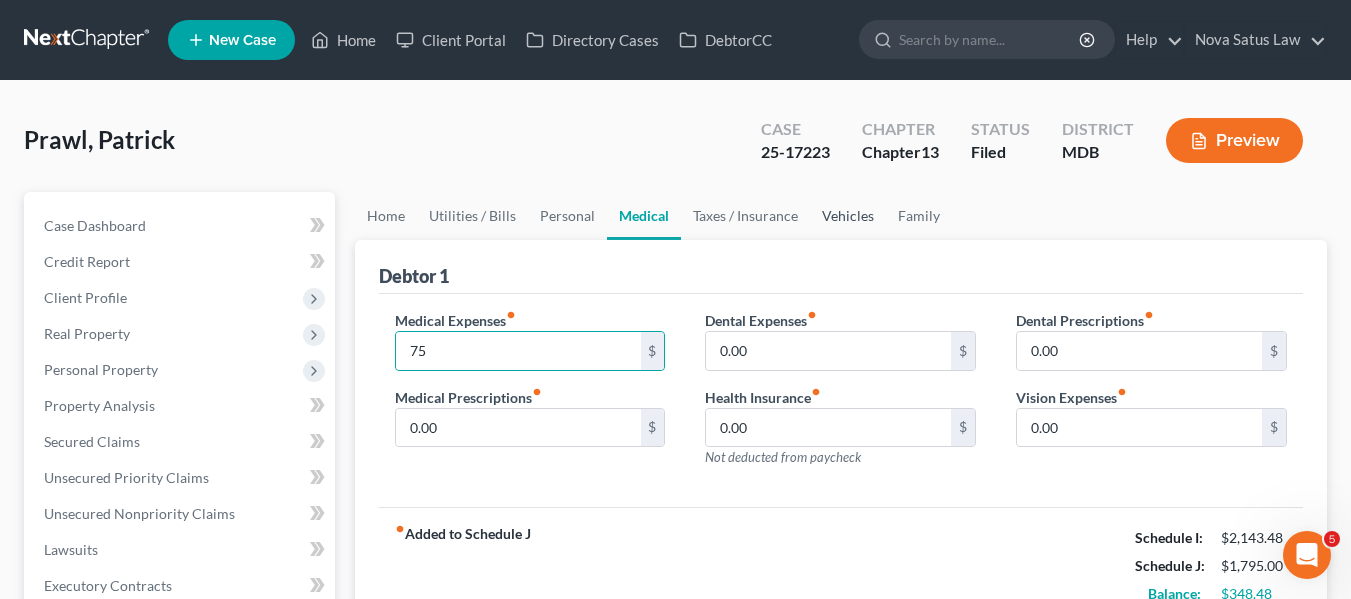 click on "Vehicles" at bounding box center [848, 216] 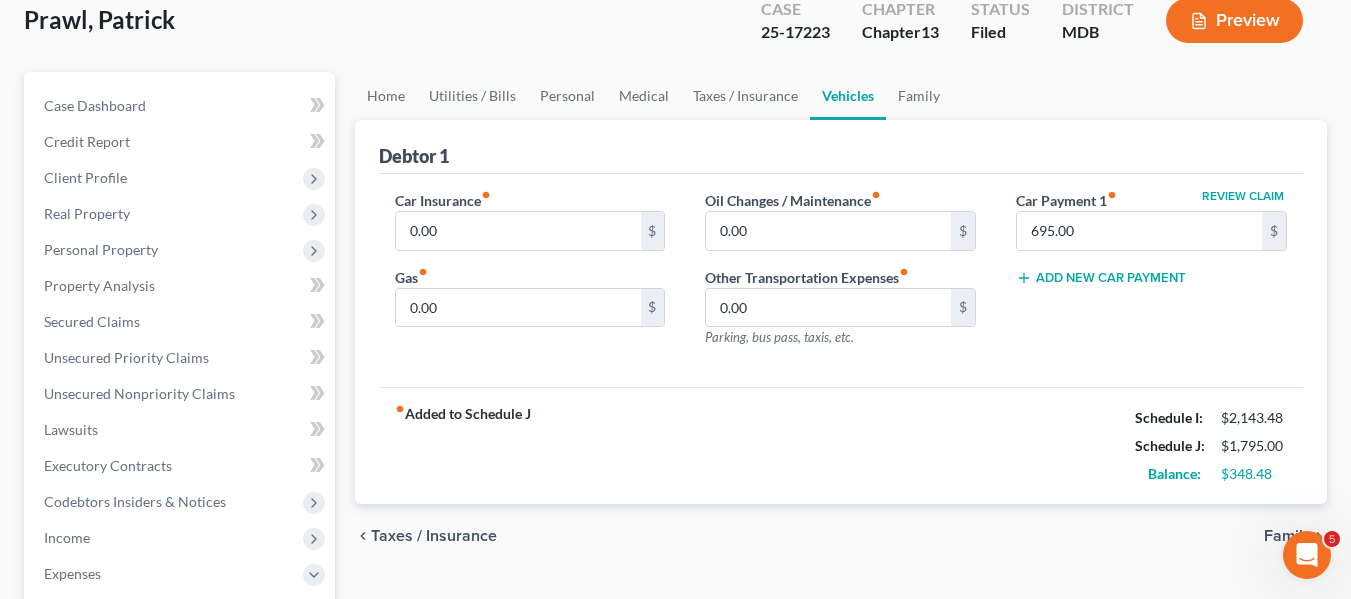 scroll, scrollTop: 121, scrollLeft: 0, axis: vertical 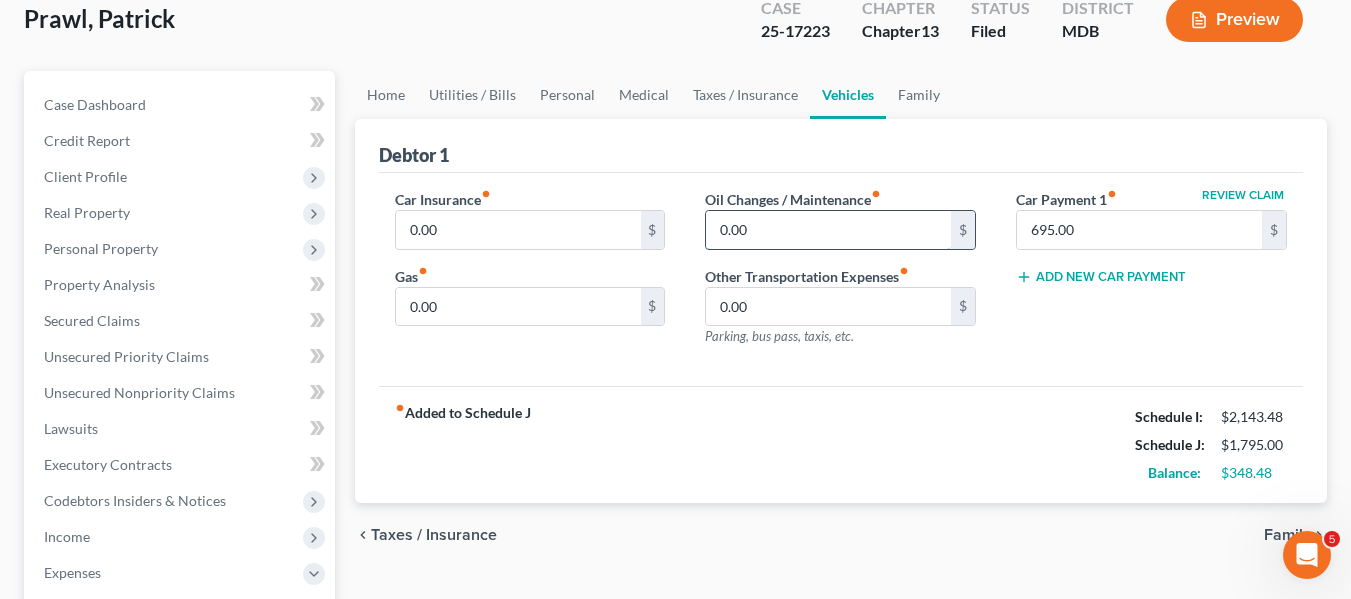 click on "0.00" at bounding box center [828, 230] 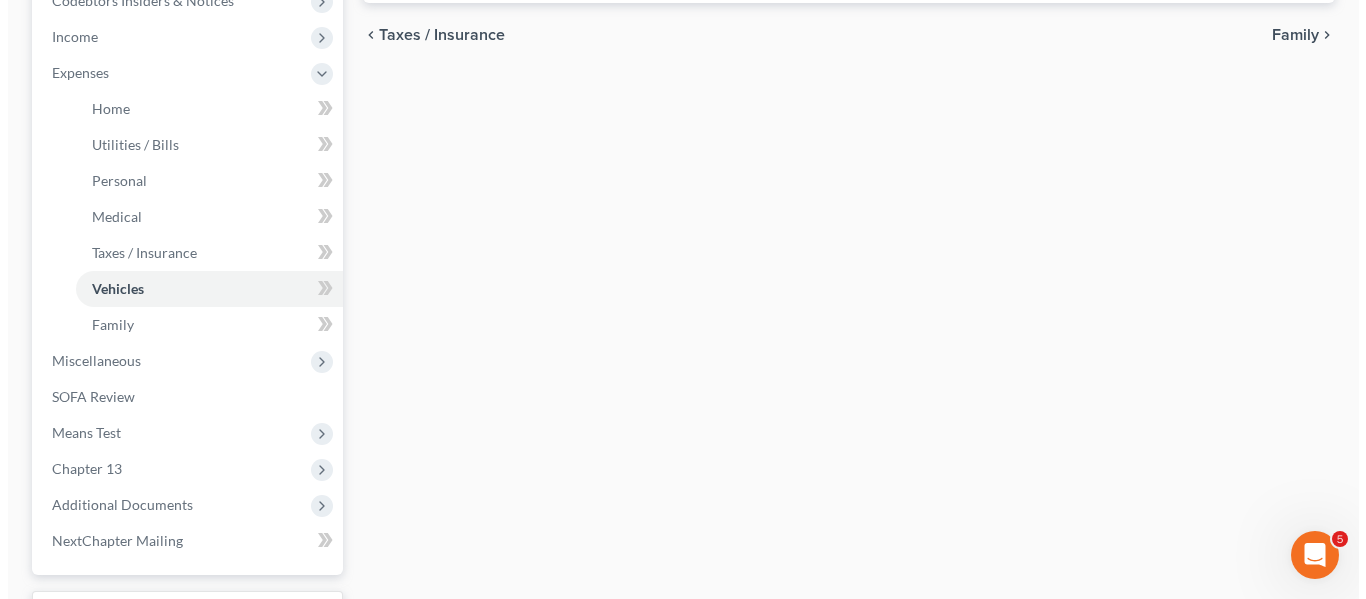 scroll, scrollTop: 622, scrollLeft: 0, axis: vertical 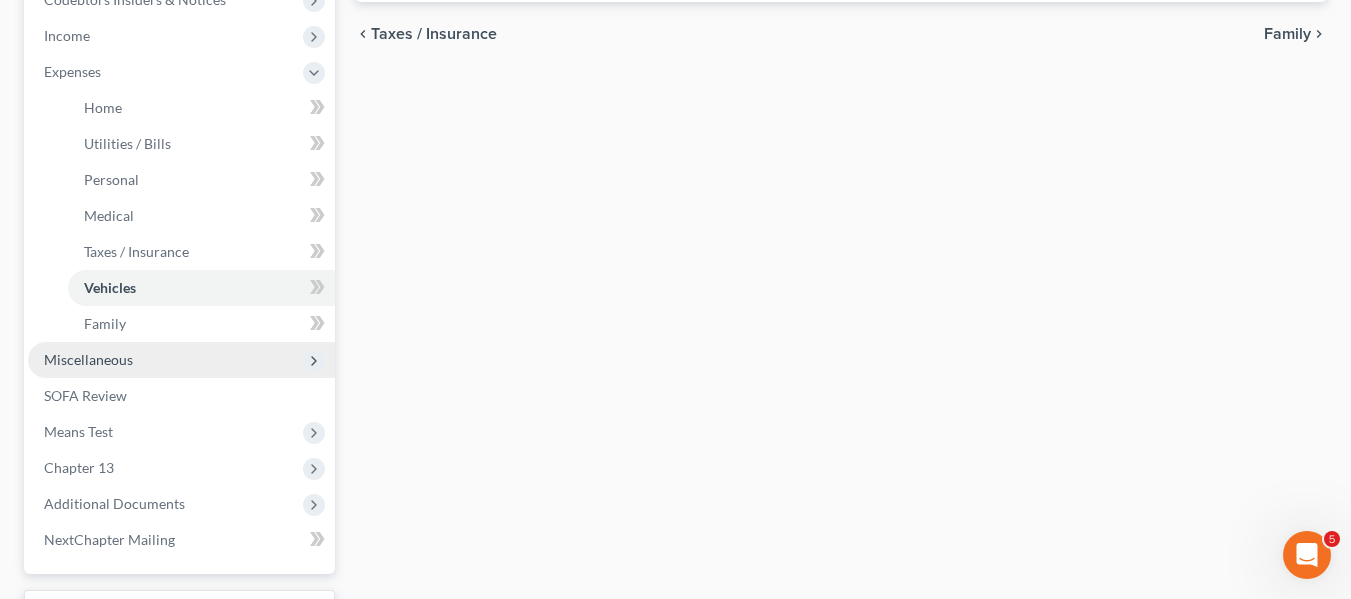 click on "Miscellaneous" at bounding box center [181, 360] 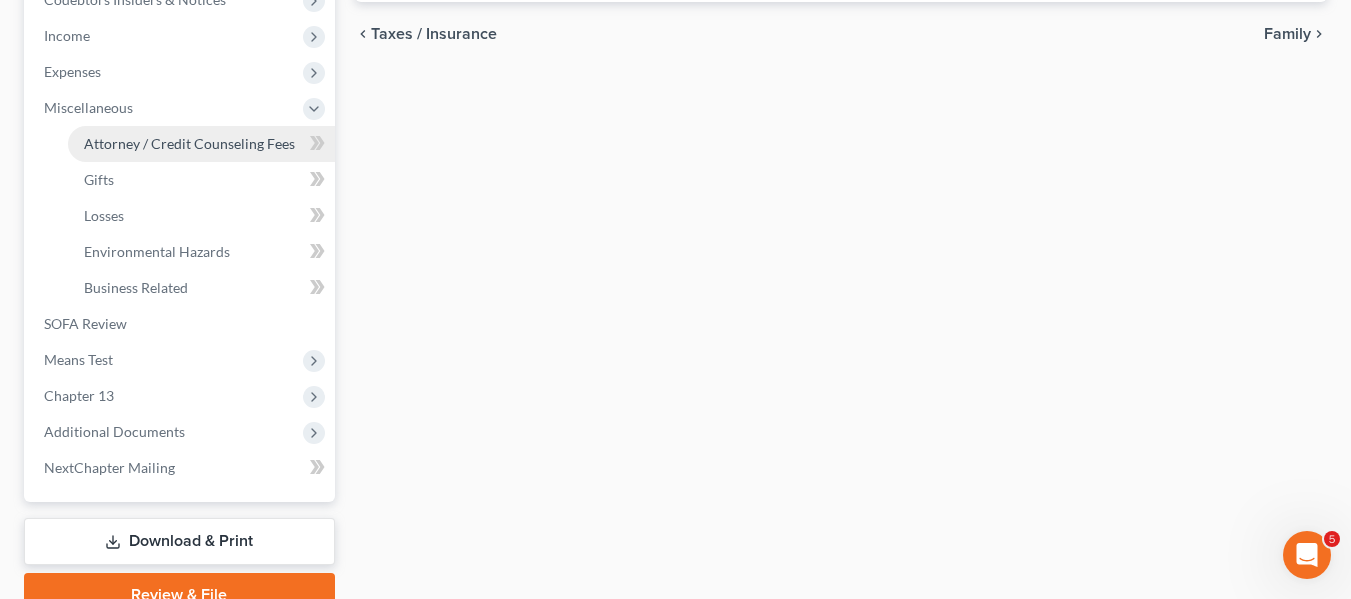 click on "Attorney / Credit Counseling Fees" at bounding box center [189, 143] 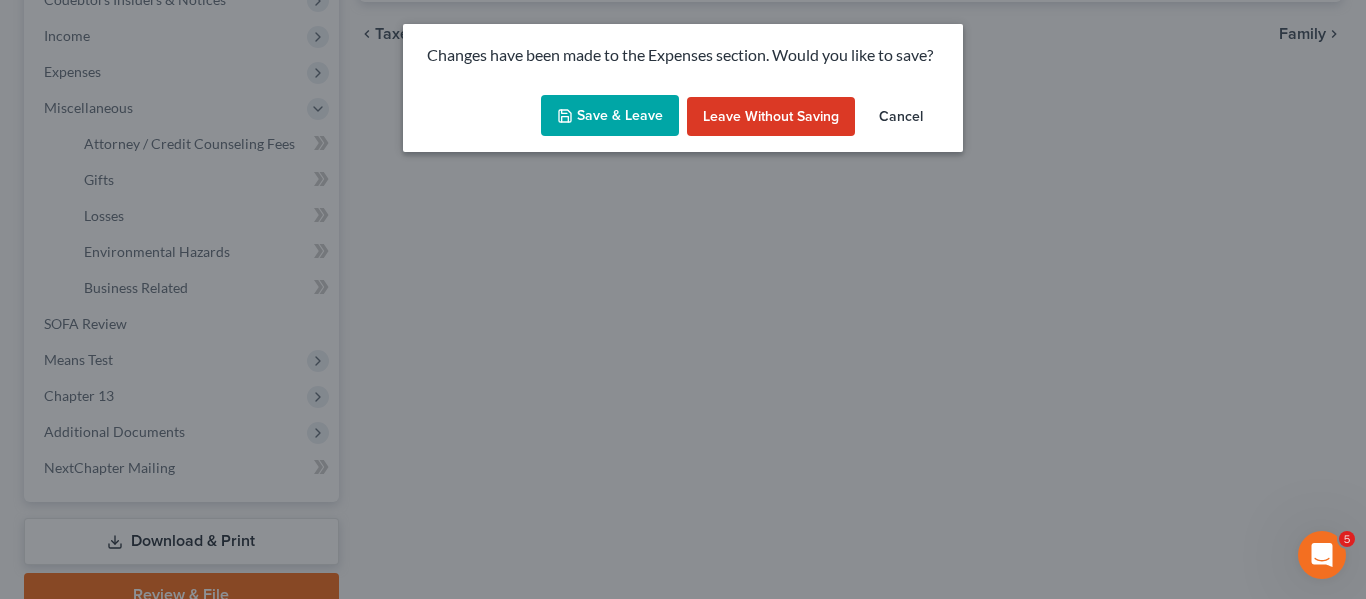 click on "Save & Leave" at bounding box center (610, 116) 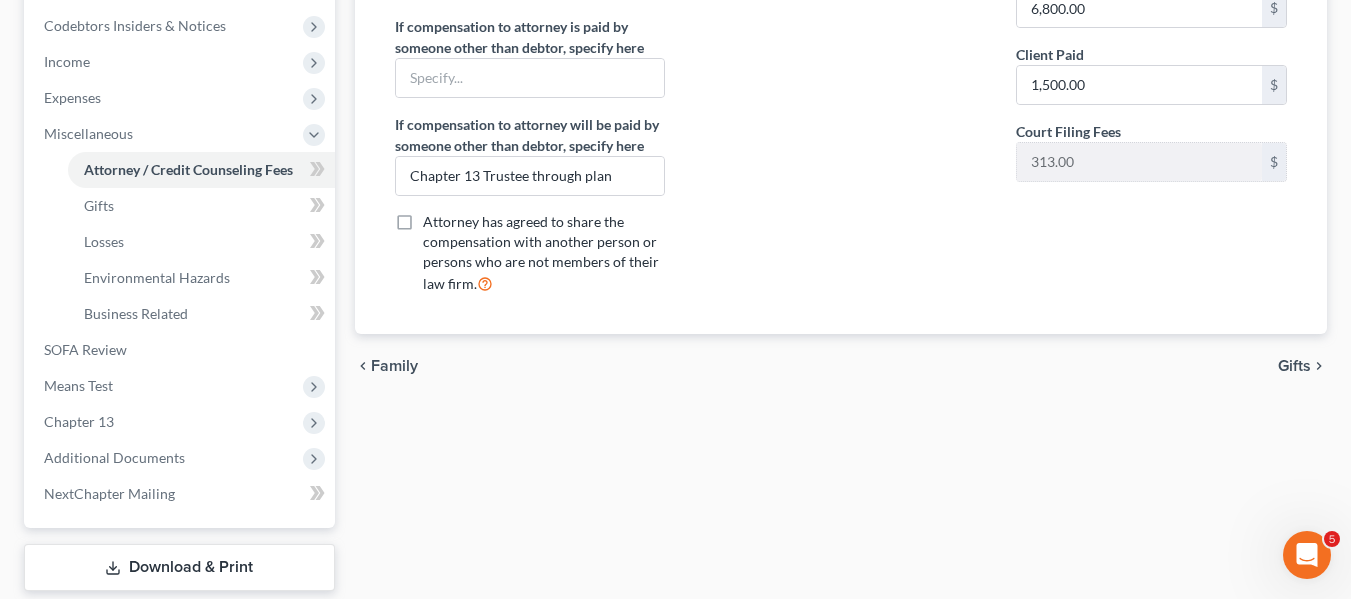 scroll, scrollTop: 597, scrollLeft: 0, axis: vertical 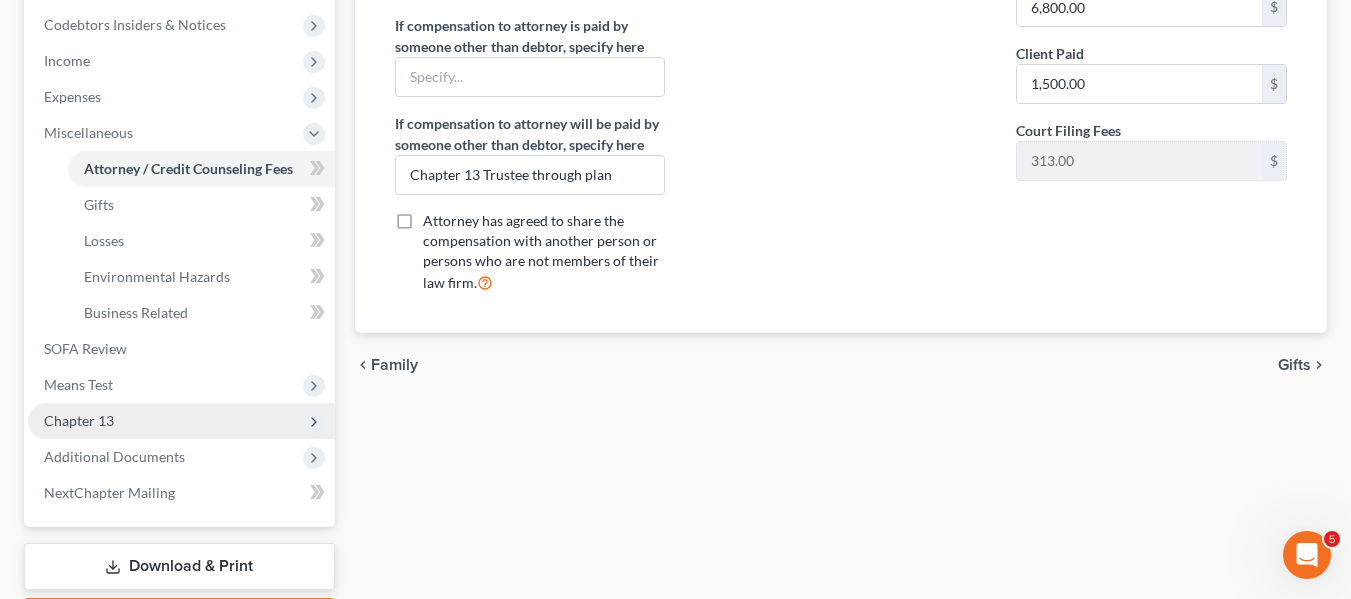 click on "Chapter 13" at bounding box center (181, 421) 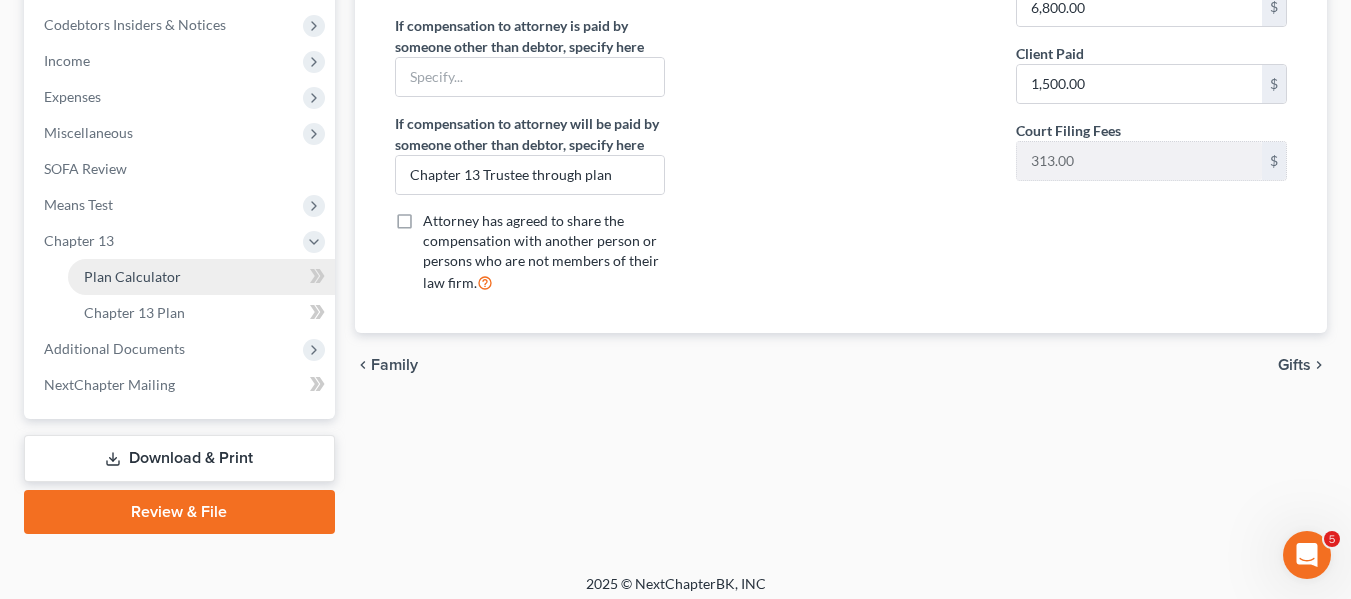 click on "Plan Calculator" at bounding box center (201, 277) 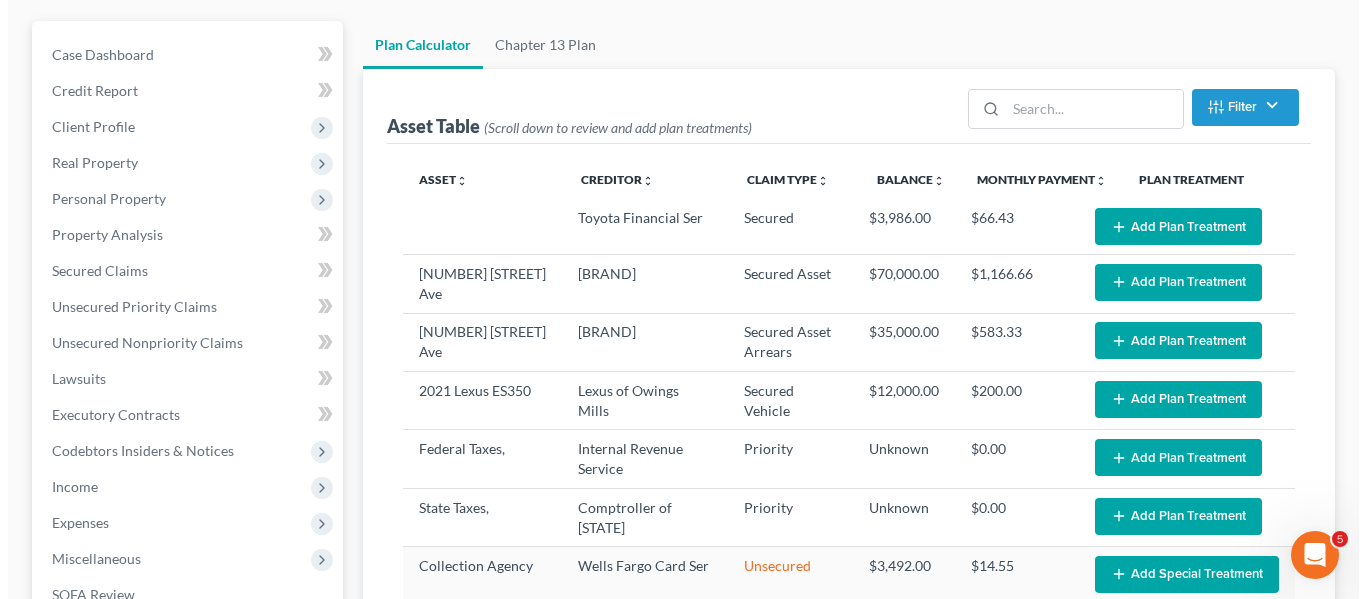 scroll, scrollTop: 179, scrollLeft: 0, axis: vertical 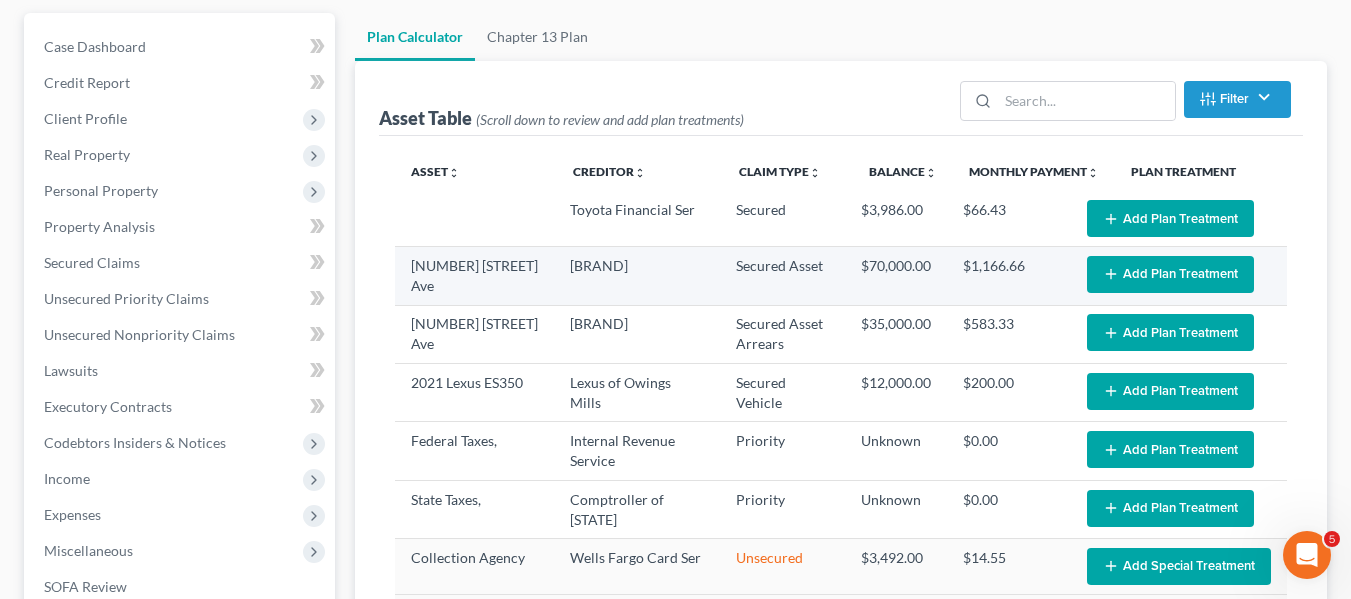 click on "Add Plan Treatment" at bounding box center (1170, 274) 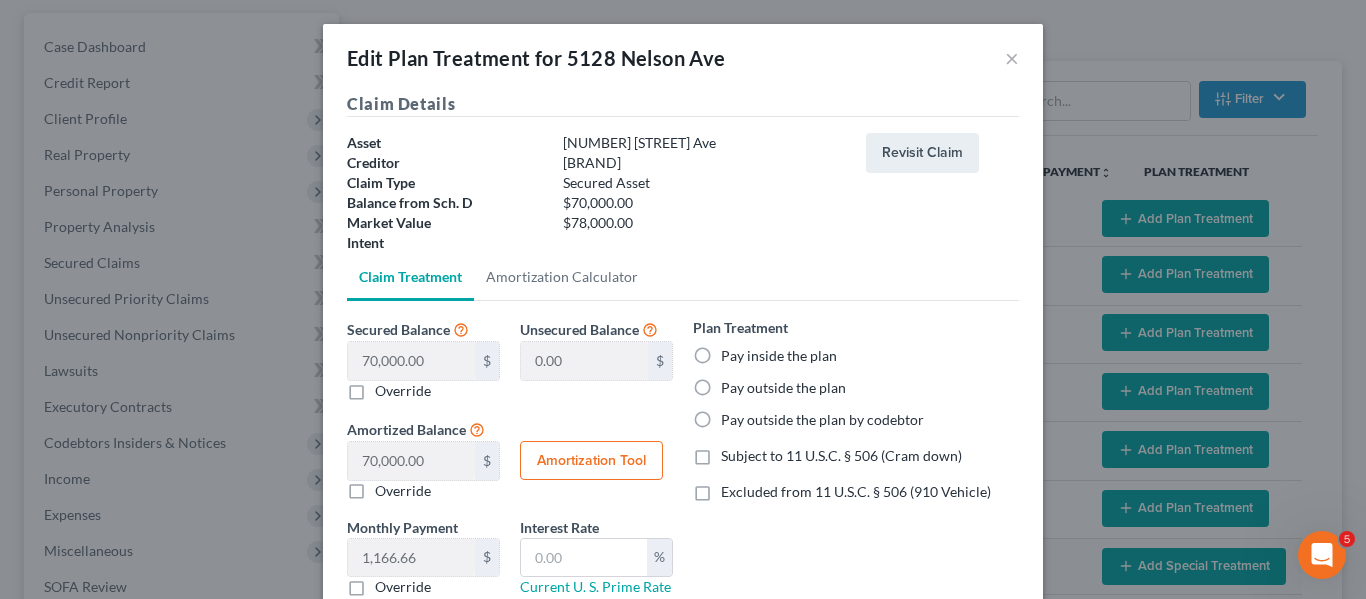 click on "Pay outside the plan" at bounding box center [783, 388] 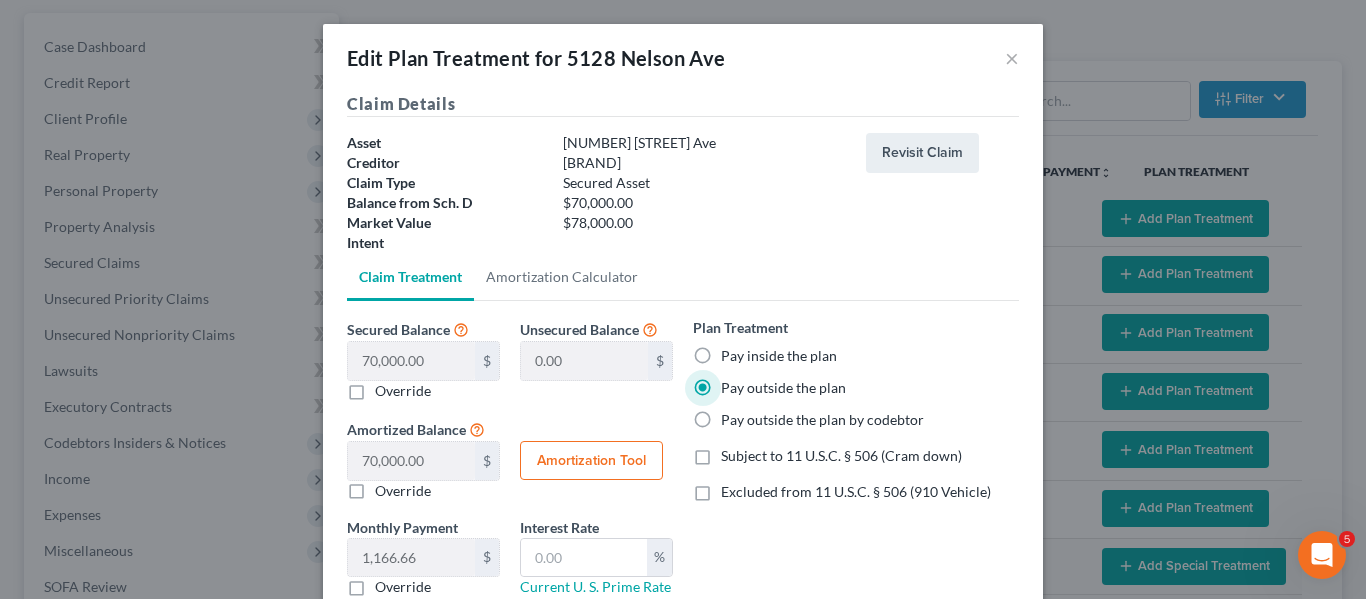 scroll, scrollTop: 140, scrollLeft: 0, axis: vertical 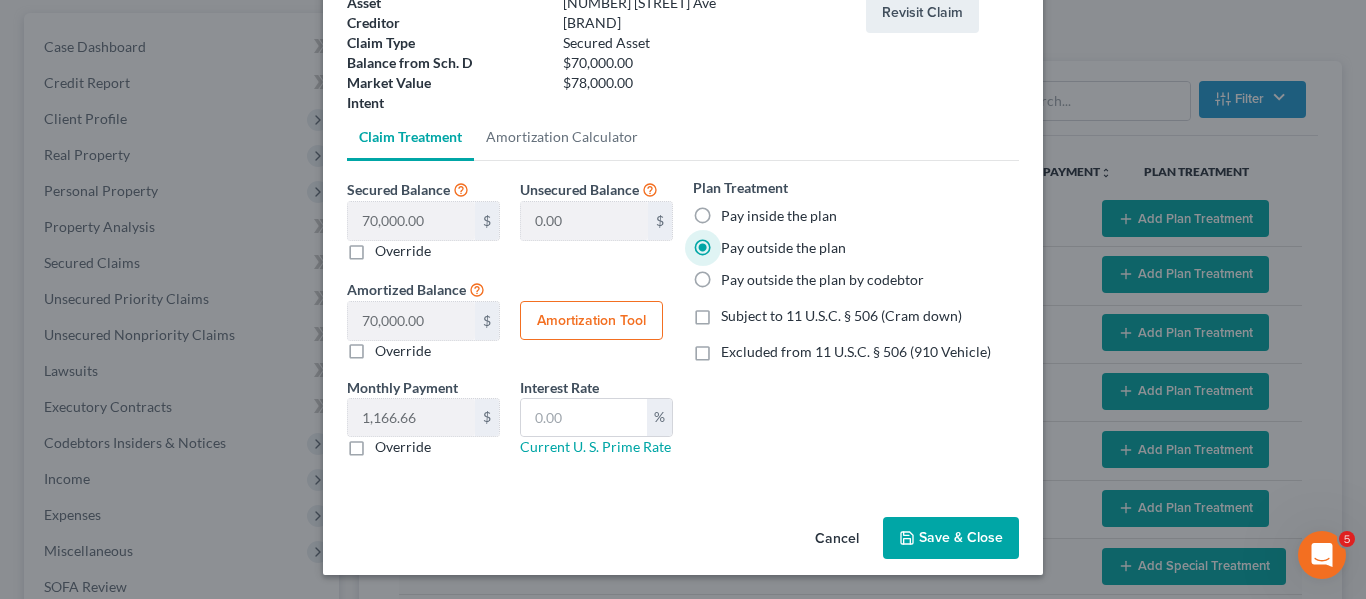click on "Save & Close" at bounding box center (951, 538) 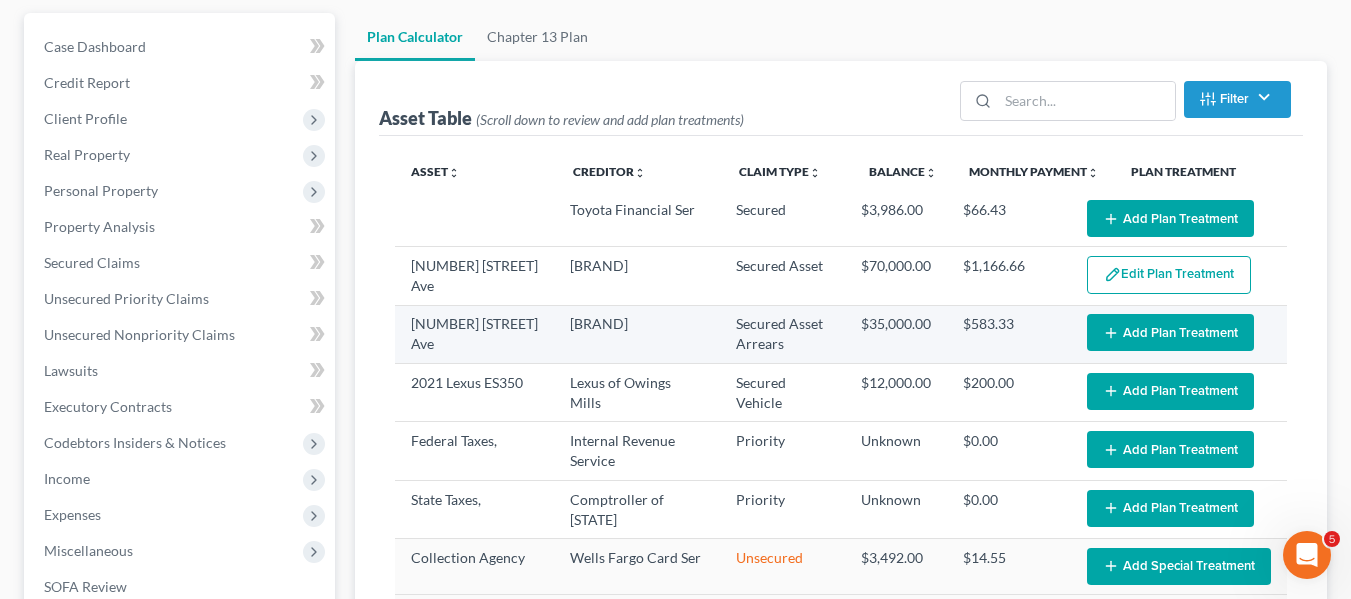 click 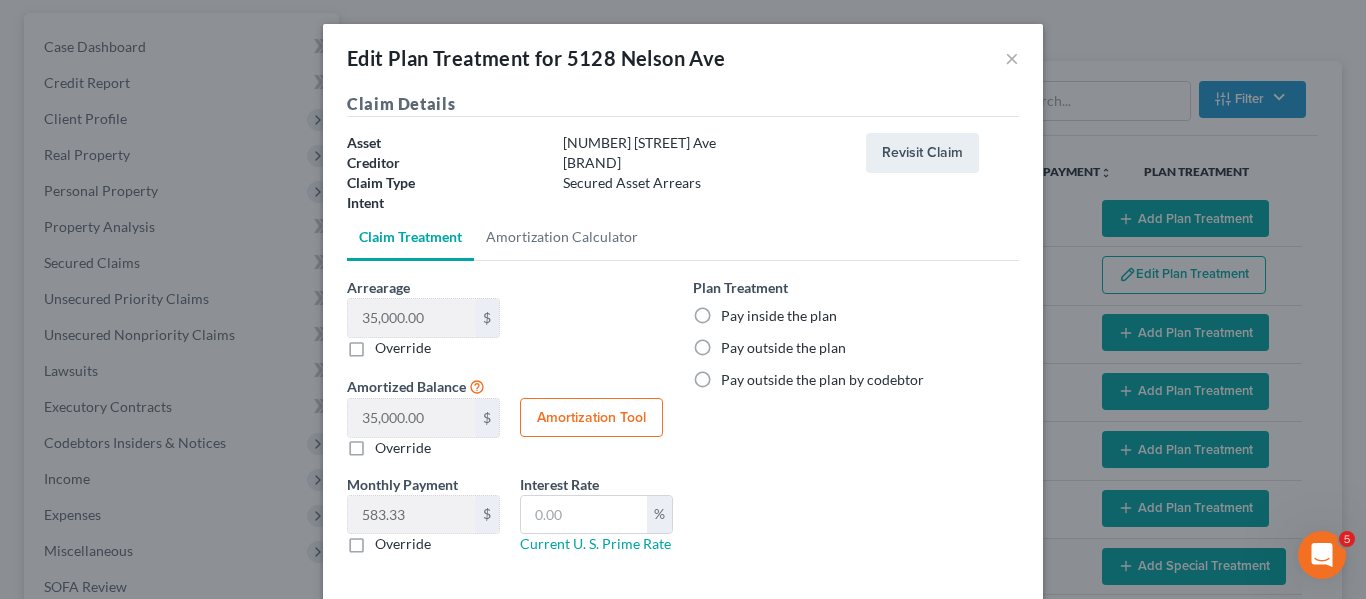 click on "Pay inside the plan" at bounding box center (779, 316) 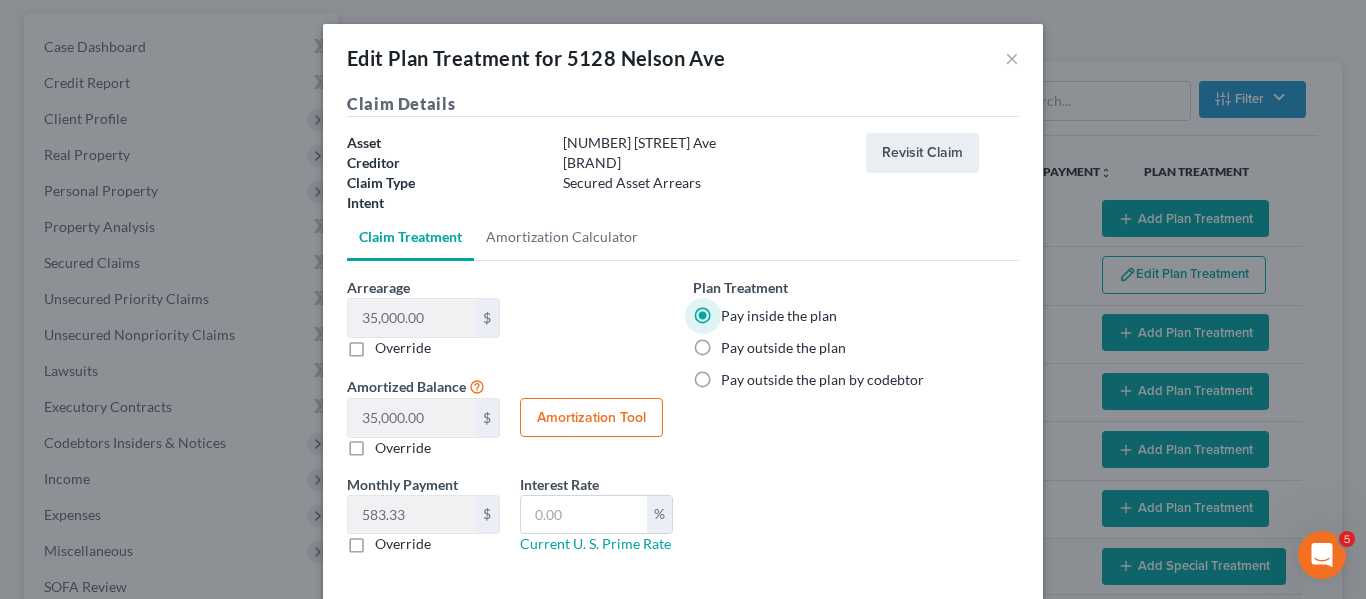 scroll, scrollTop: 97, scrollLeft: 0, axis: vertical 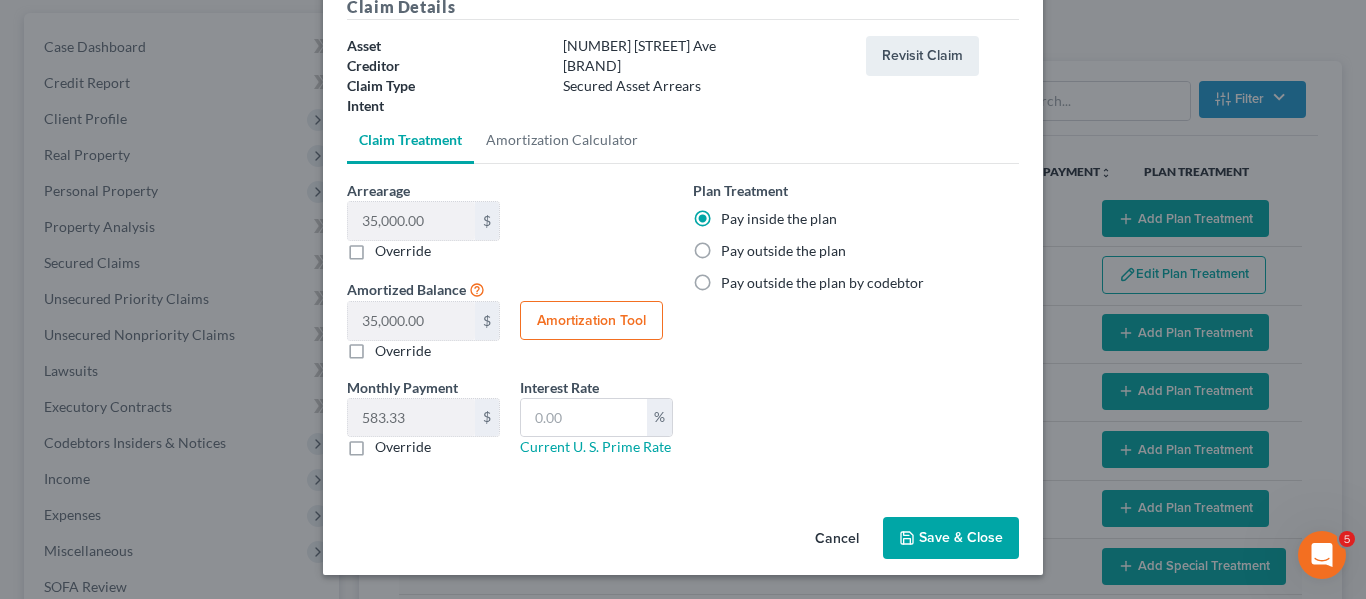 click on "Save & Close" at bounding box center (951, 538) 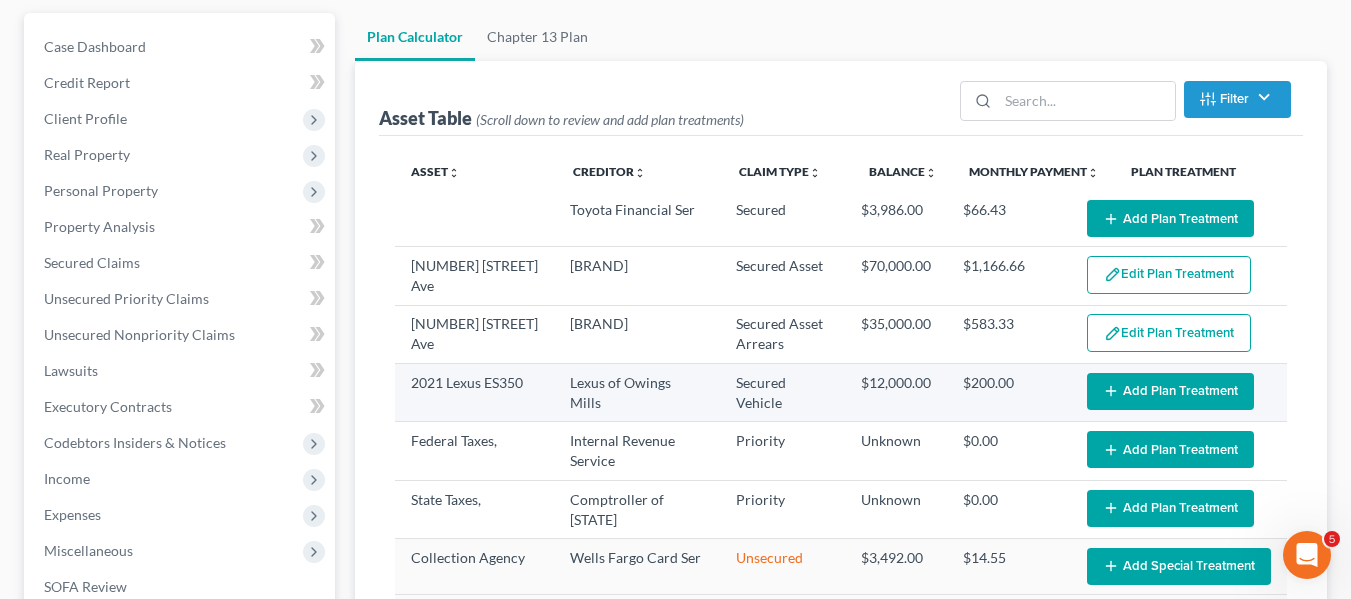click on "Add Plan Treatment" at bounding box center [1170, 391] 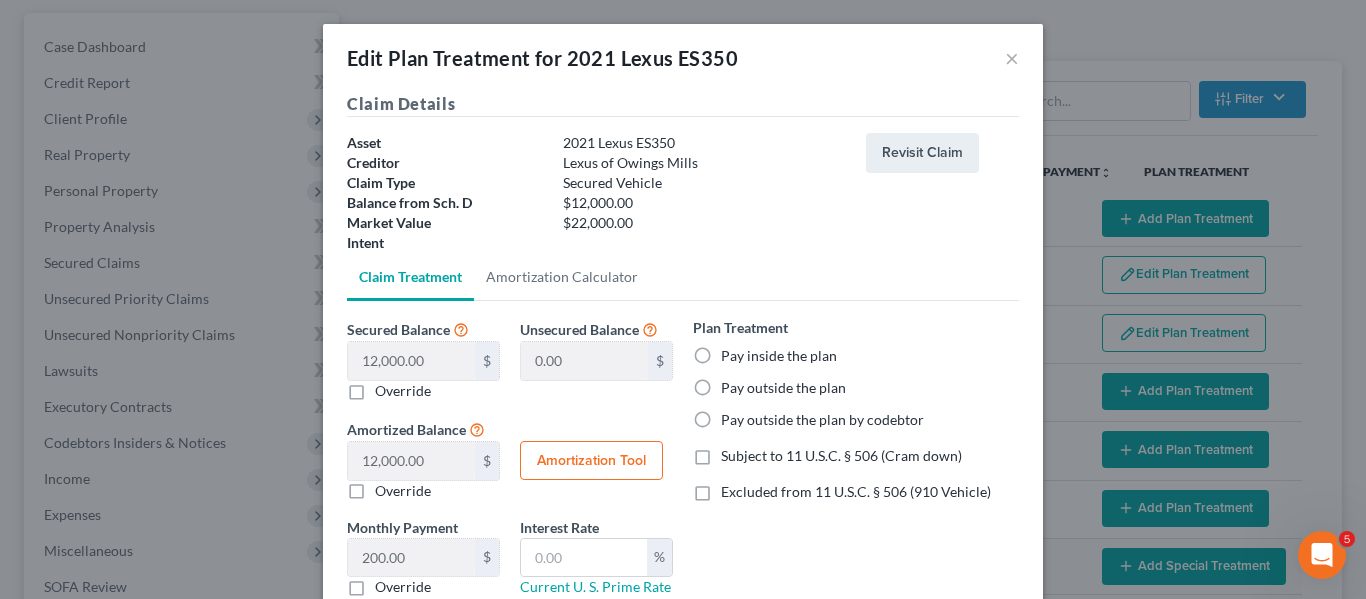 click on "Pay outside the plan" at bounding box center (783, 388) 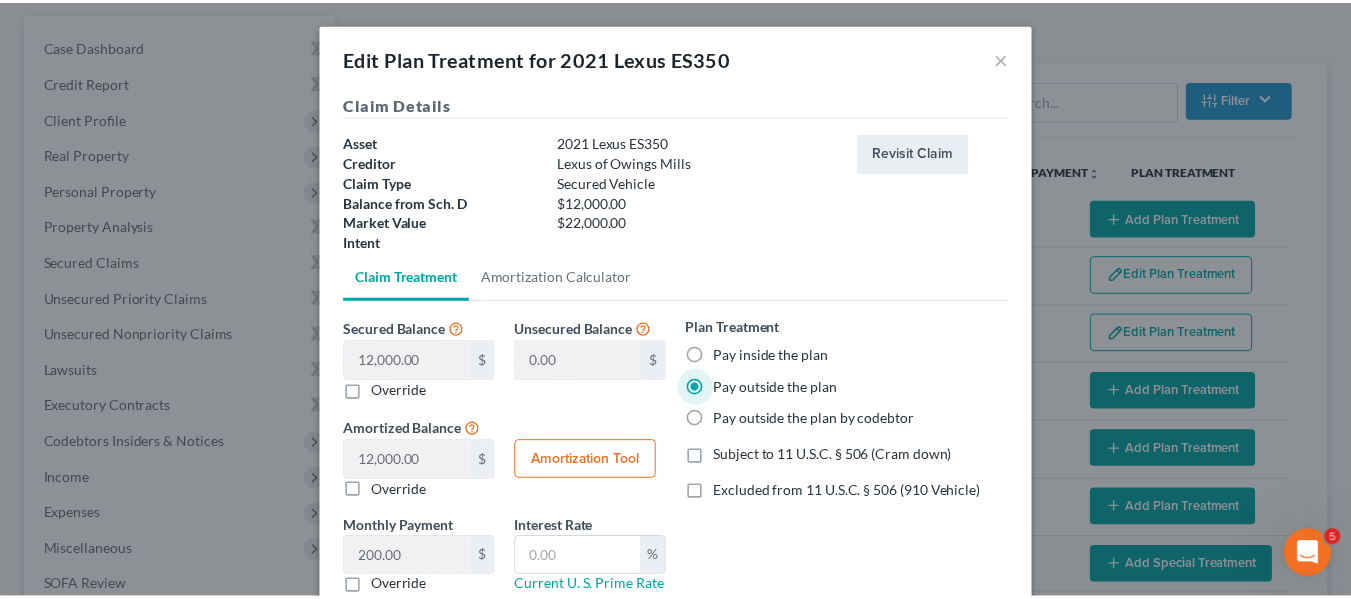 scroll, scrollTop: 140, scrollLeft: 0, axis: vertical 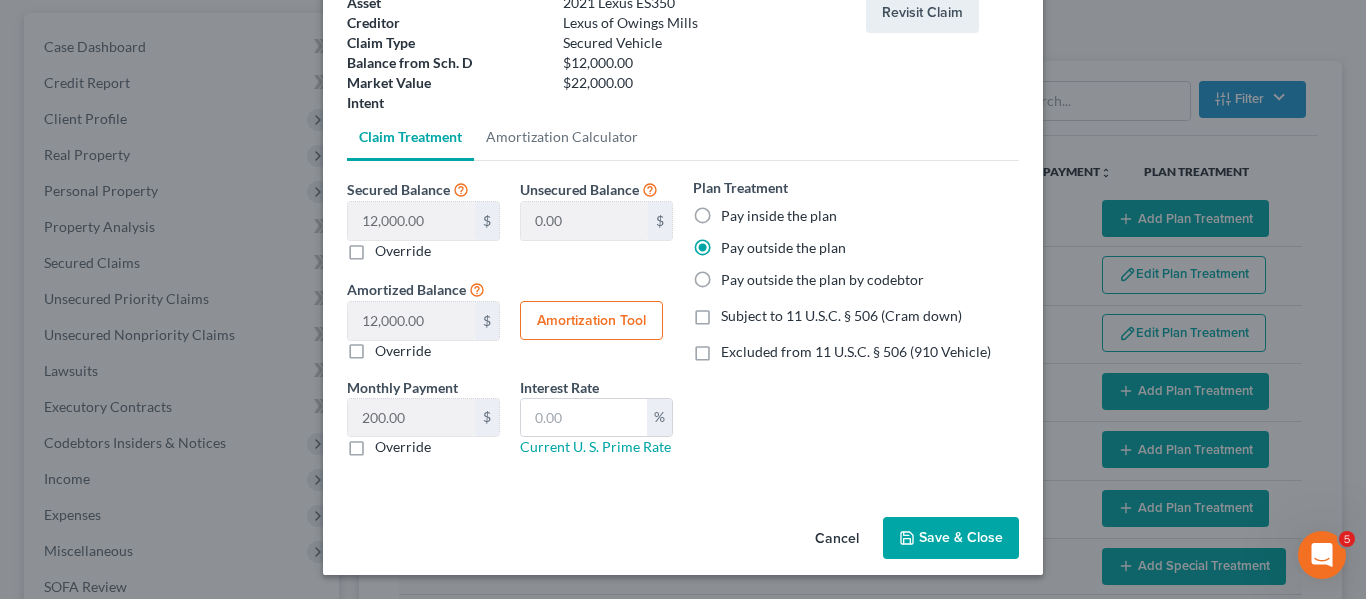 click on "Save & Close" at bounding box center (951, 538) 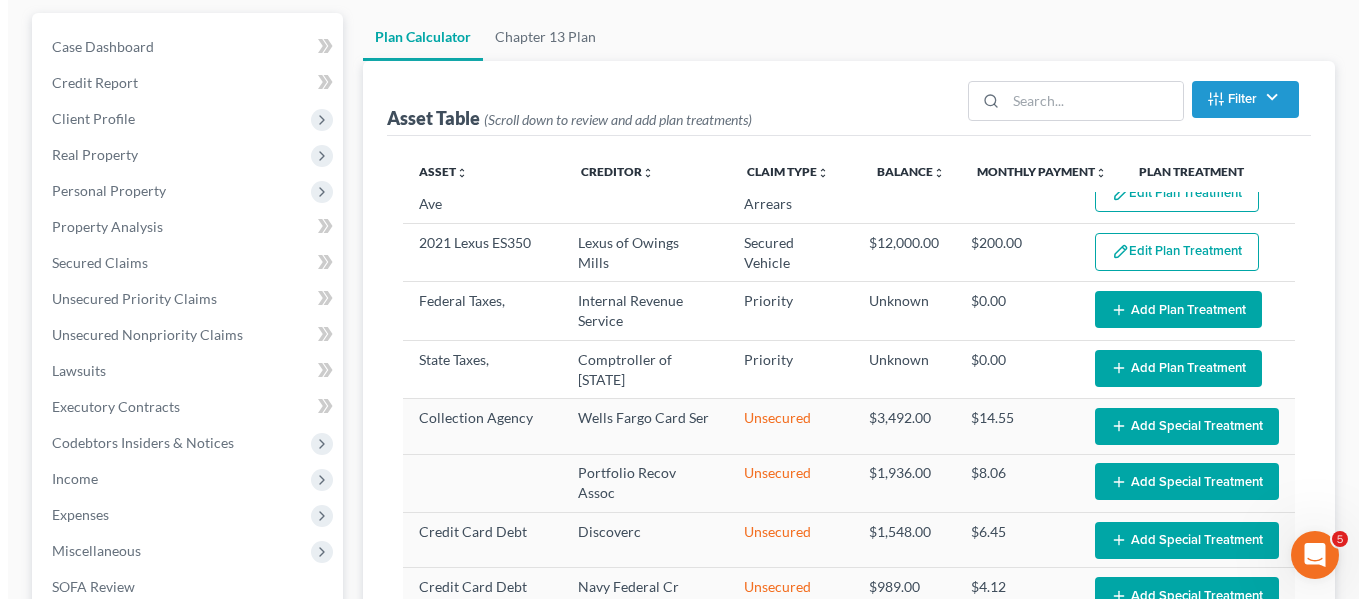 scroll, scrollTop: 141, scrollLeft: 0, axis: vertical 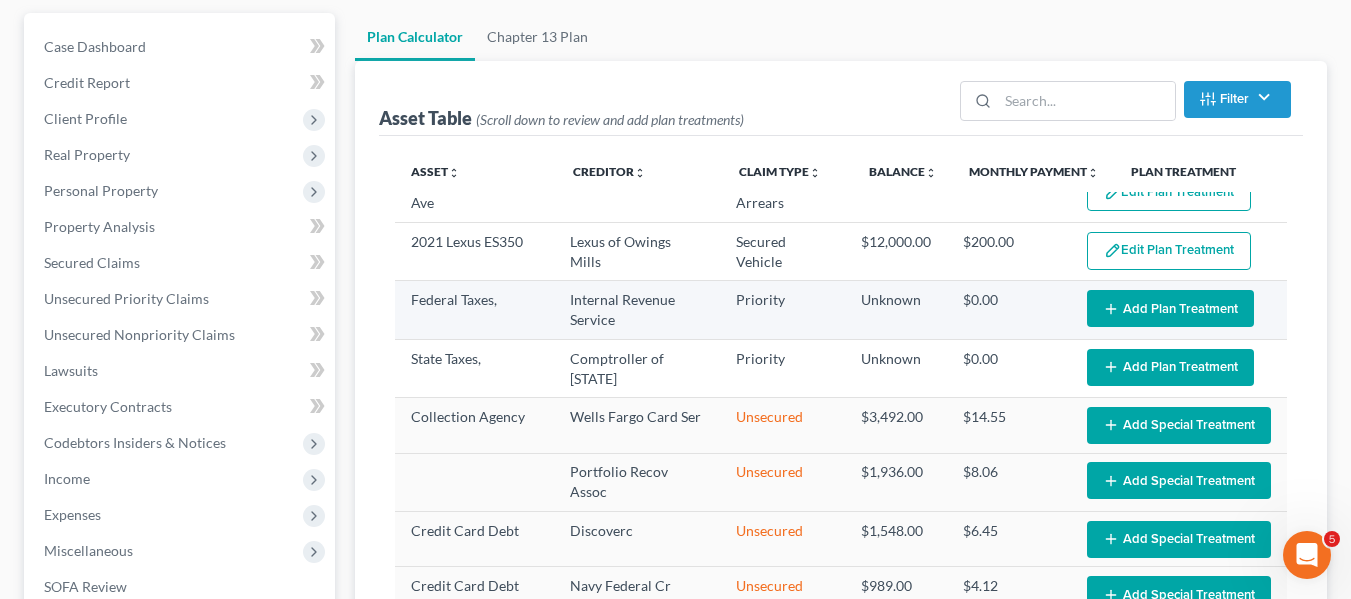 click on "Add Plan Treatment" at bounding box center (1170, 308) 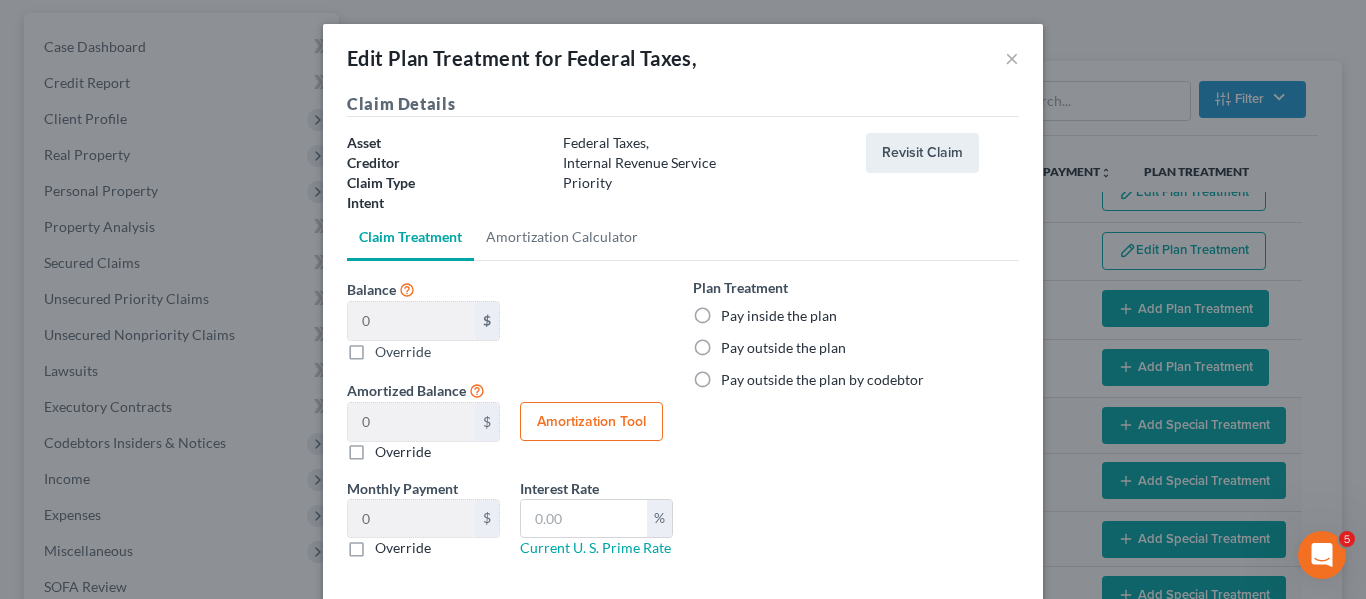 click on "Pay inside the plan" at bounding box center [779, 316] 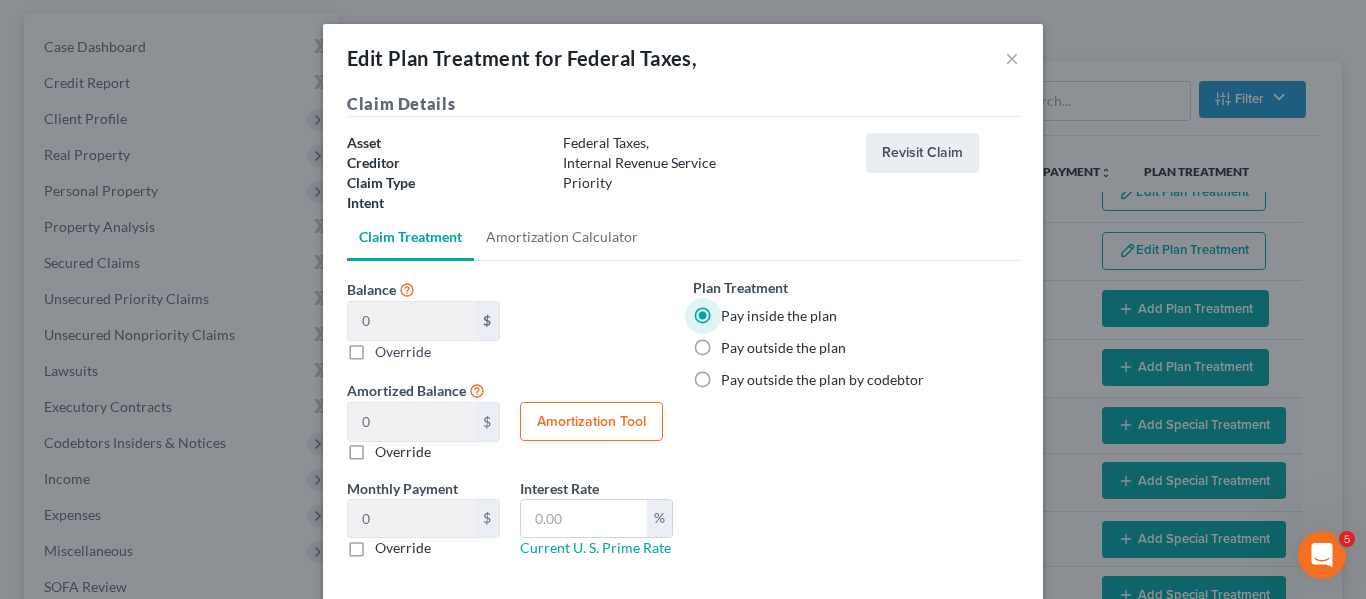 scroll, scrollTop: 101, scrollLeft: 0, axis: vertical 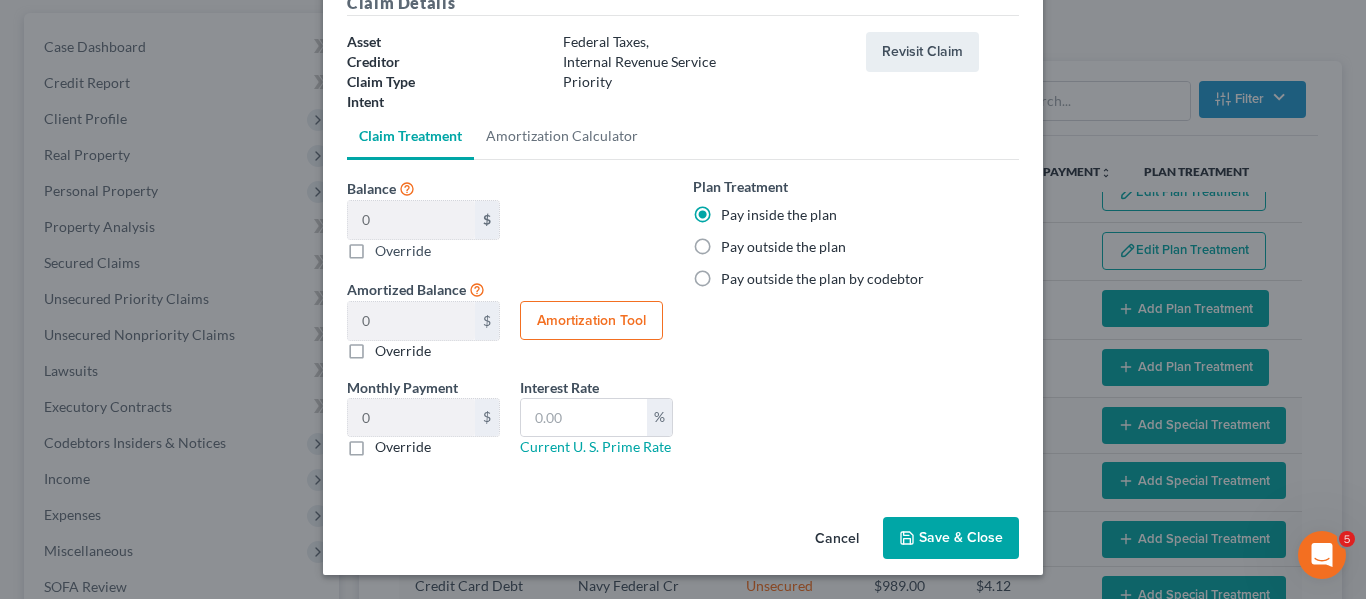 click on "Save & Close" at bounding box center [951, 538] 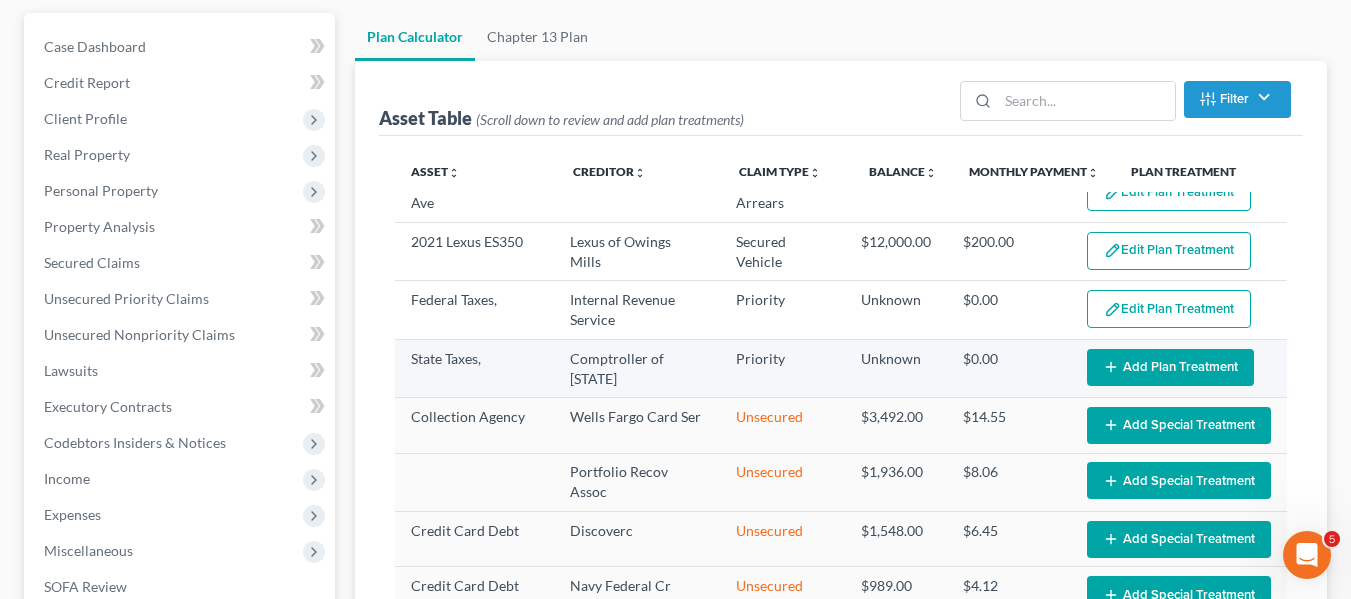 click on "Add Plan Treatment" at bounding box center [1170, 367] 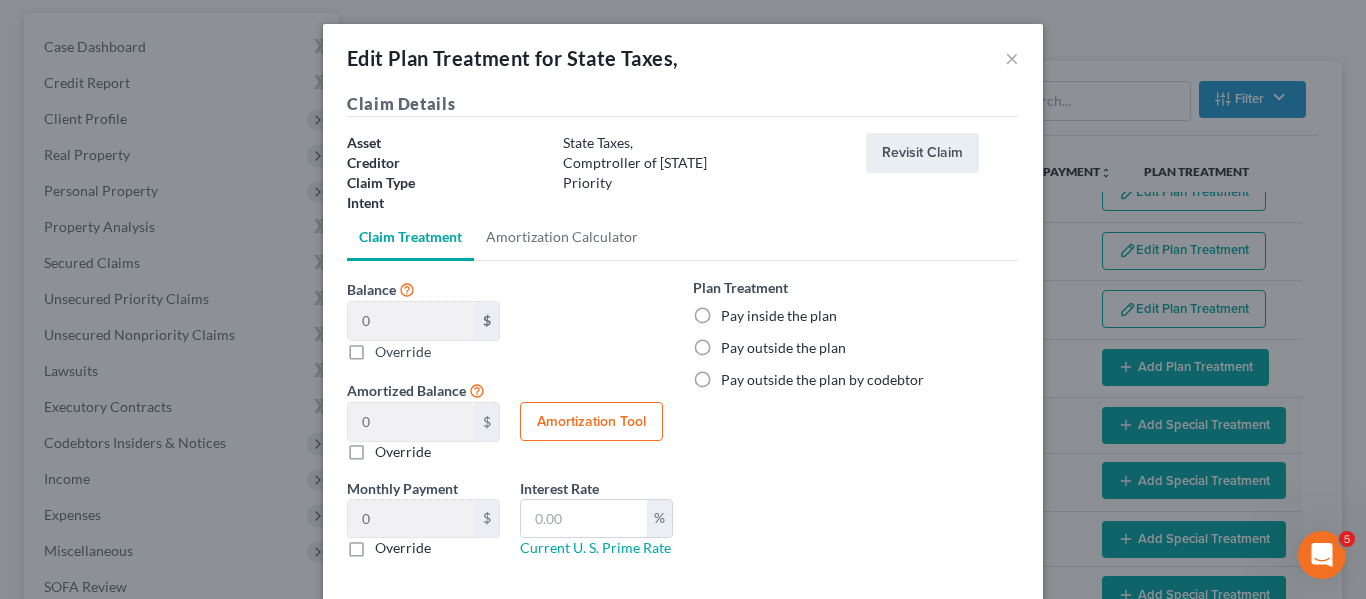 click on "Pay inside the plan" at bounding box center (779, 316) 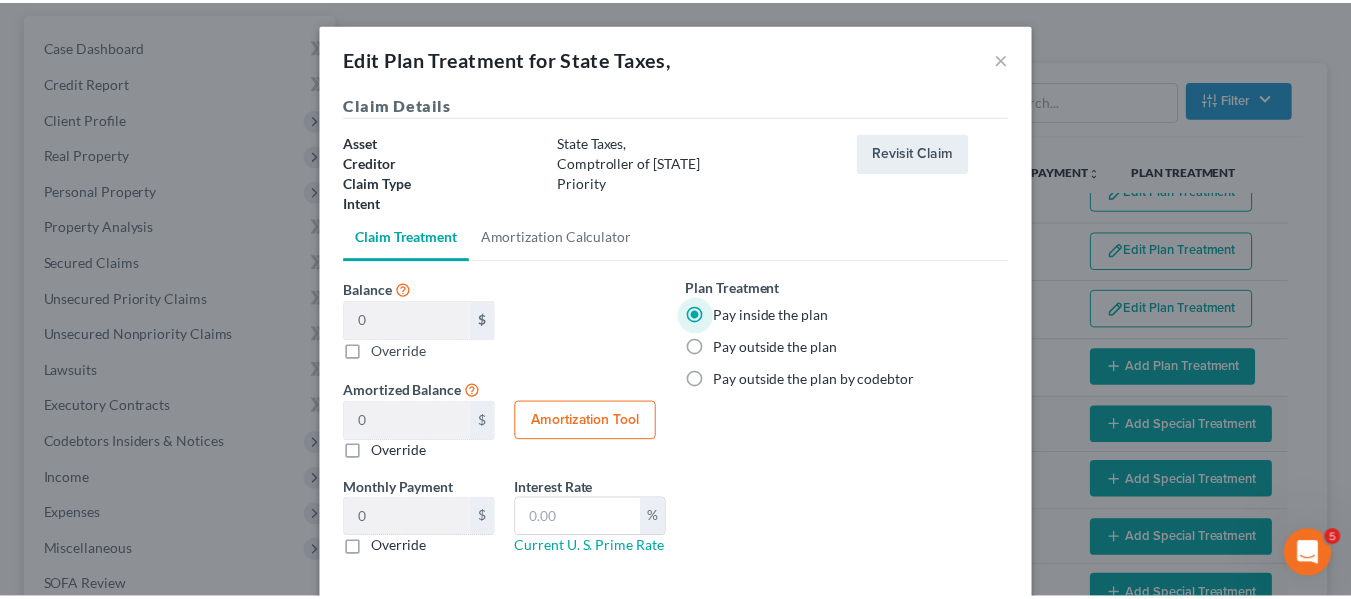 scroll, scrollTop: 101, scrollLeft: 0, axis: vertical 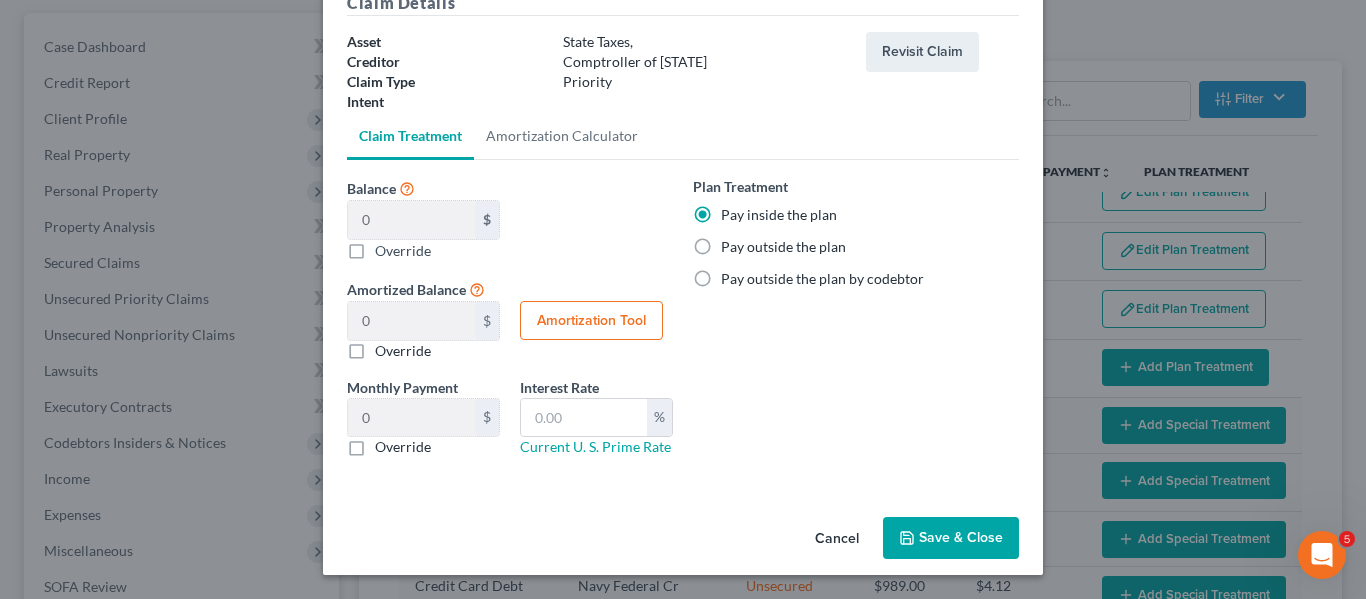 click 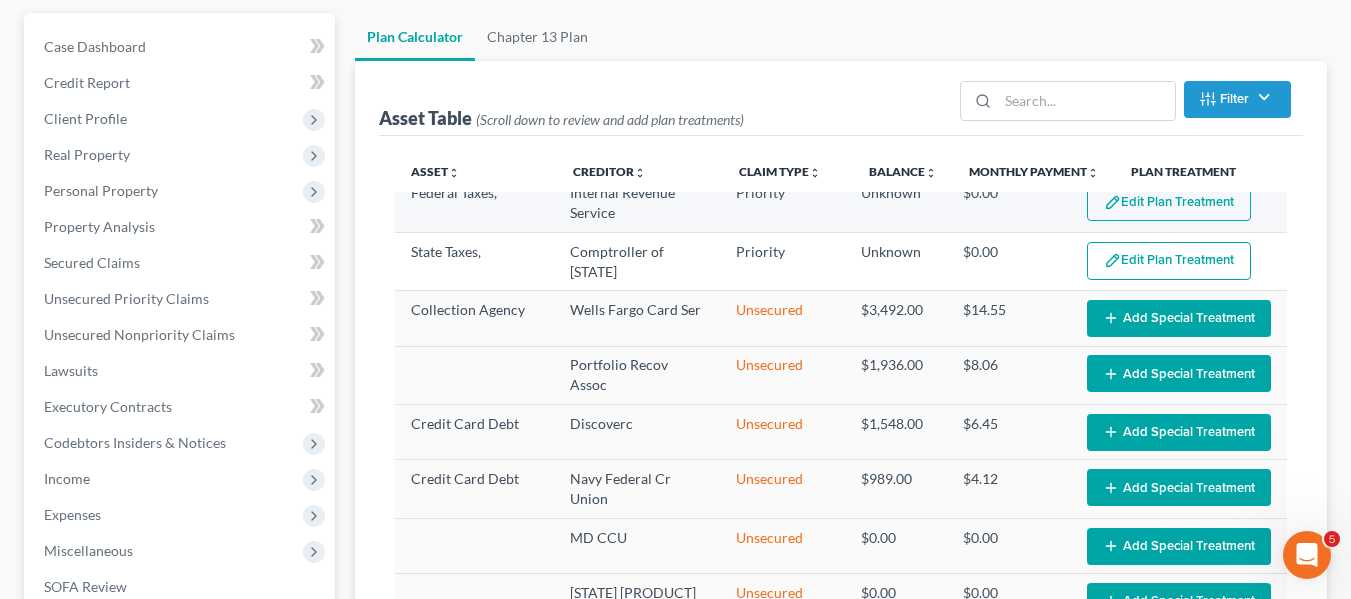 scroll, scrollTop: 250, scrollLeft: 0, axis: vertical 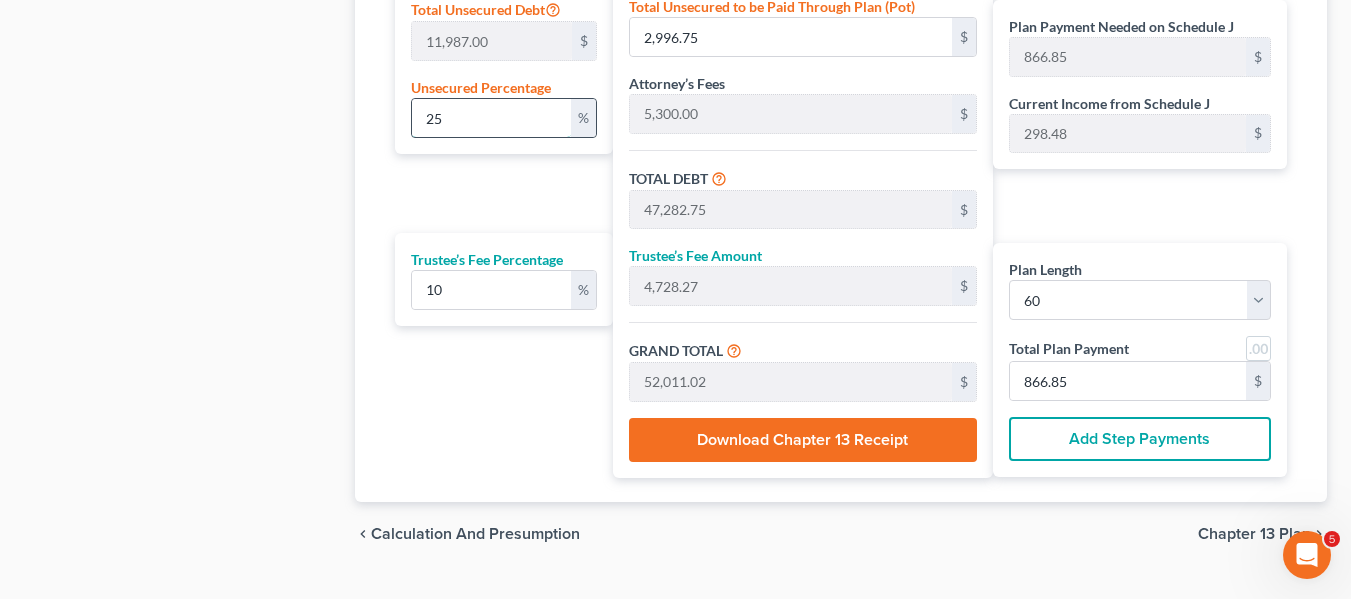 click on "25" at bounding box center [491, 118] 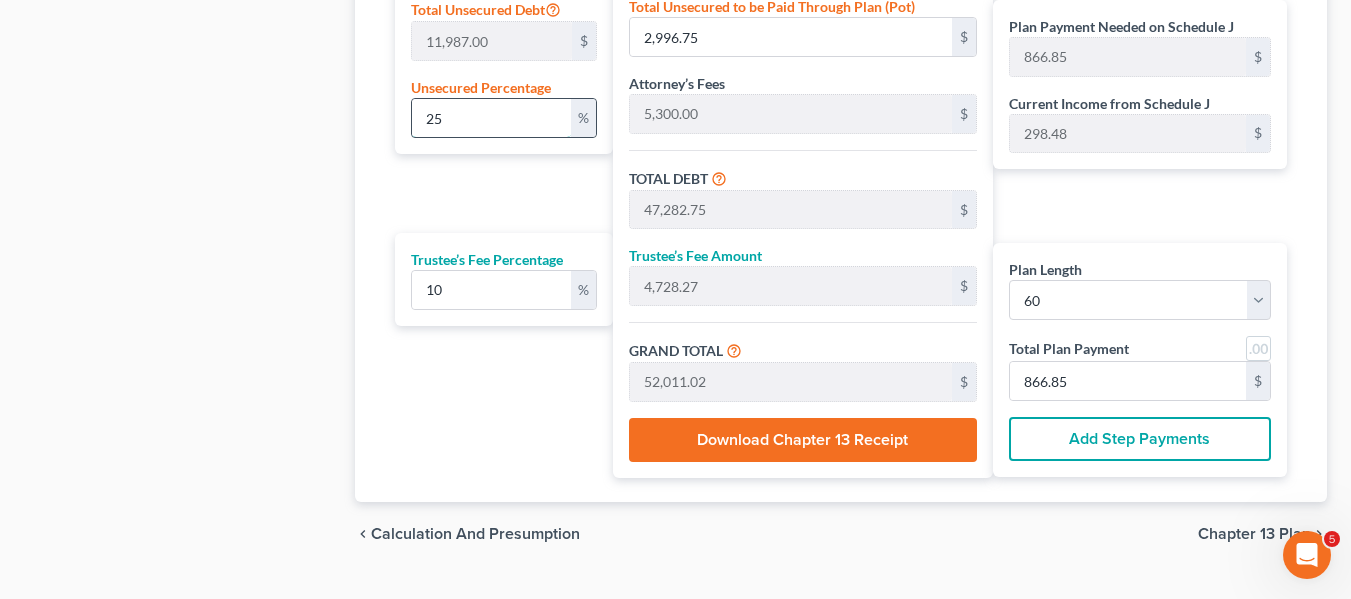 click on "25" at bounding box center (491, 118) 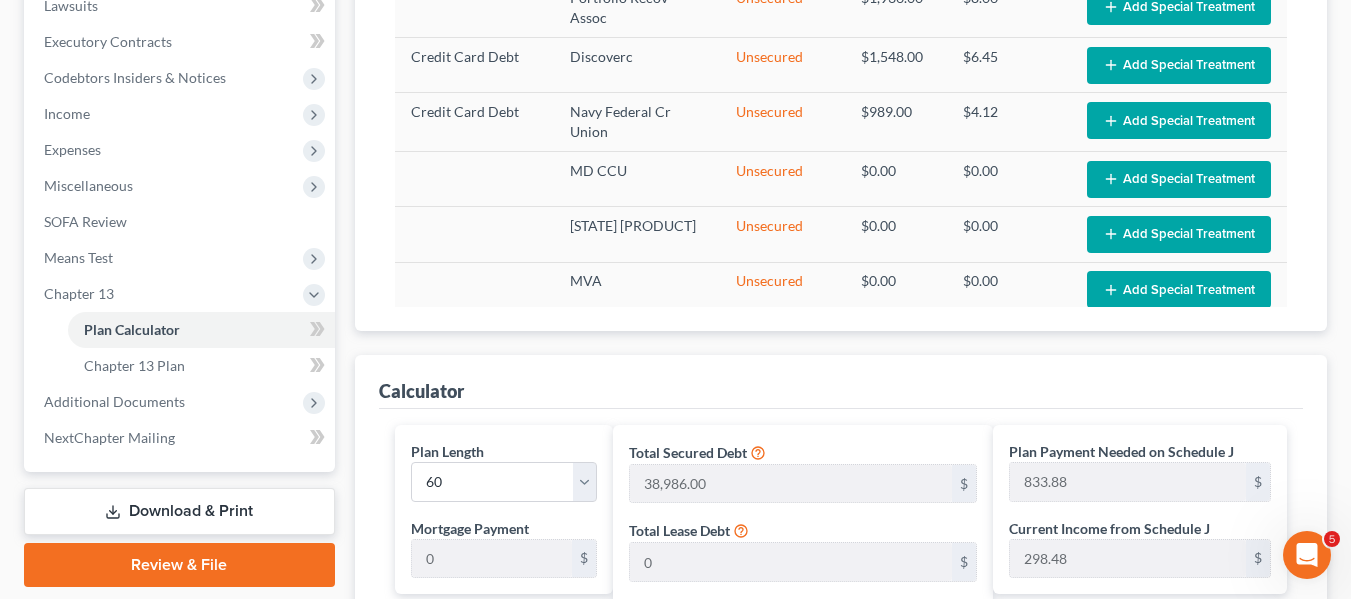 scroll, scrollTop: 530, scrollLeft: 0, axis: vertical 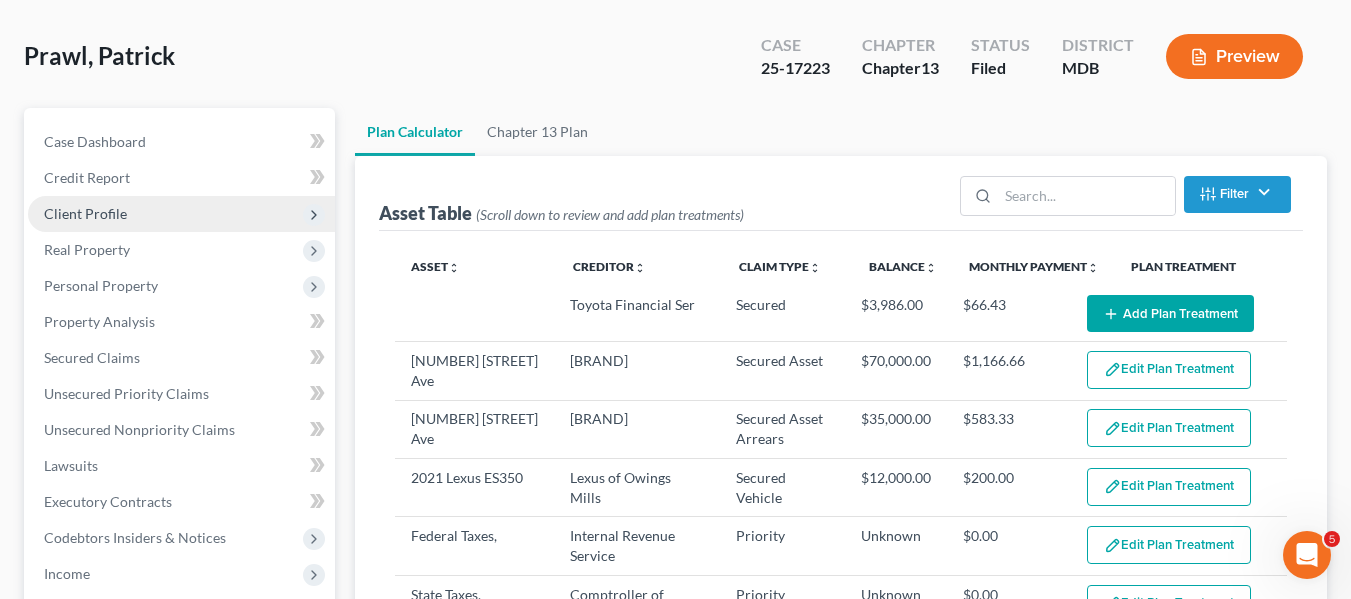 click on "Client Profile" at bounding box center (181, 214) 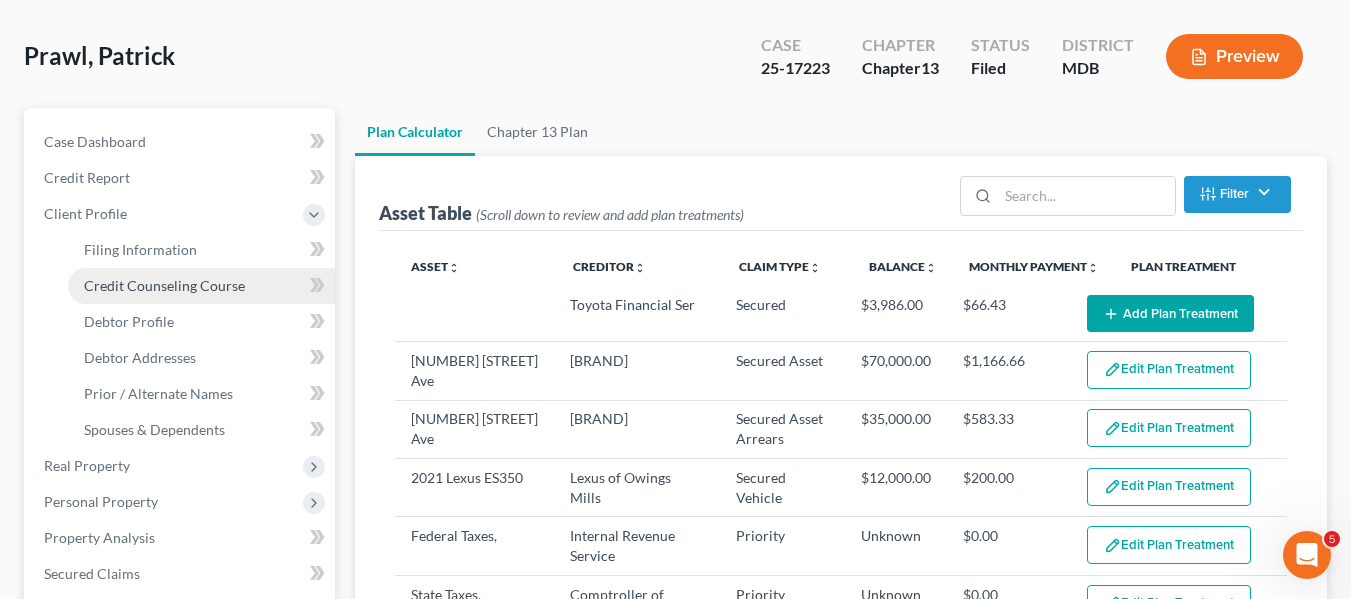 click on "Credit Counseling Course" at bounding box center [164, 285] 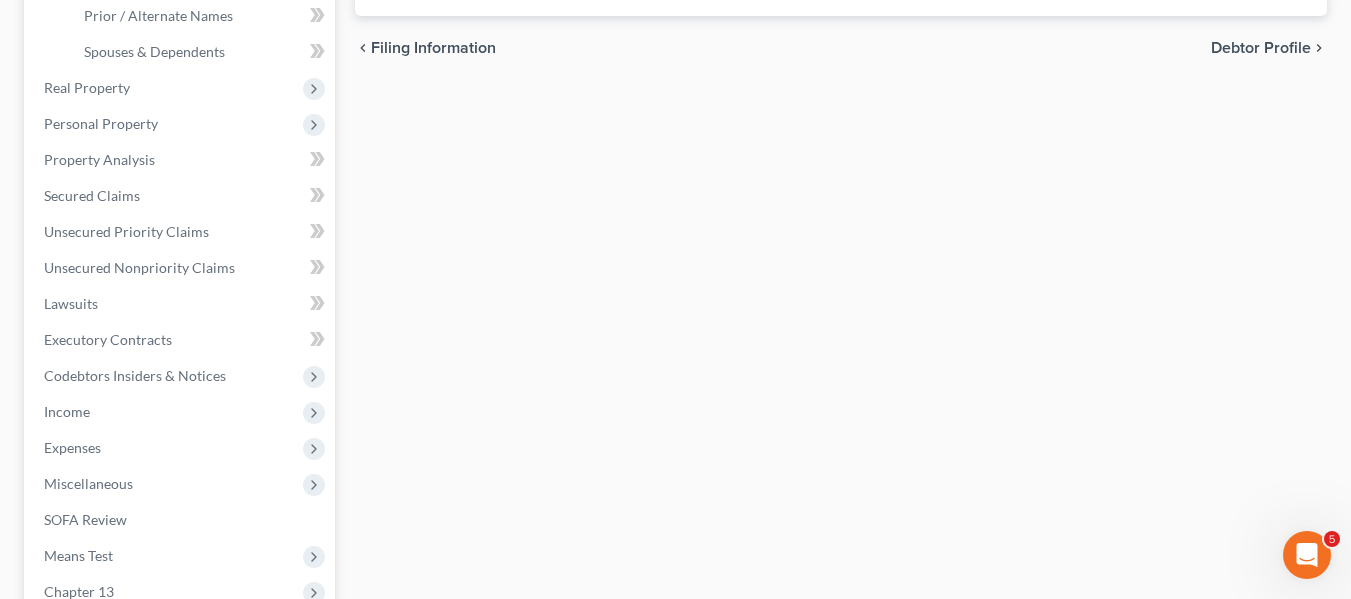 scroll, scrollTop: 463, scrollLeft: 0, axis: vertical 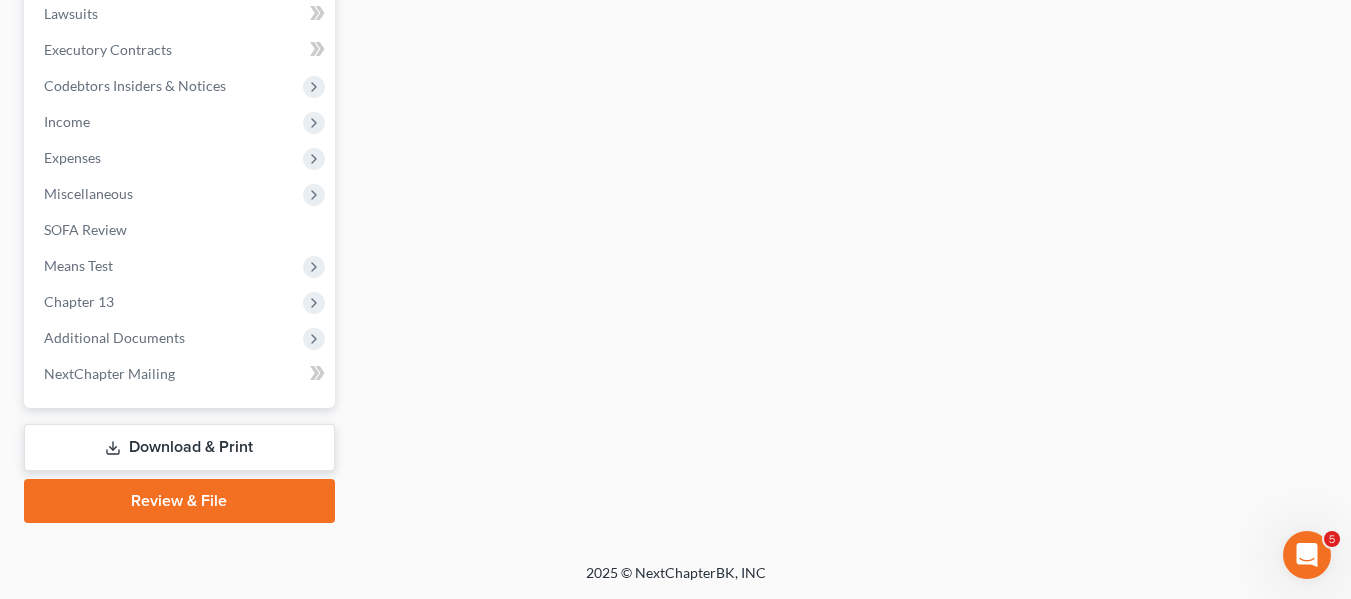 click on "Download & Print" at bounding box center (179, 447) 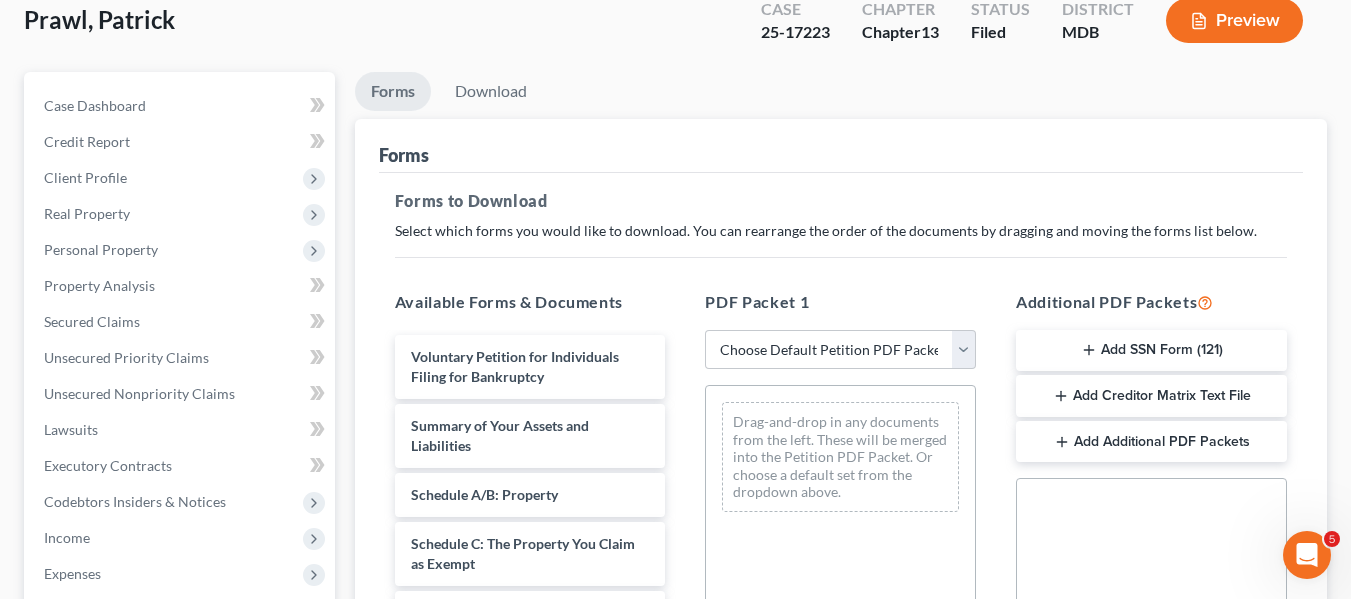 scroll, scrollTop: 0, scrollLeft: 0, axis: both 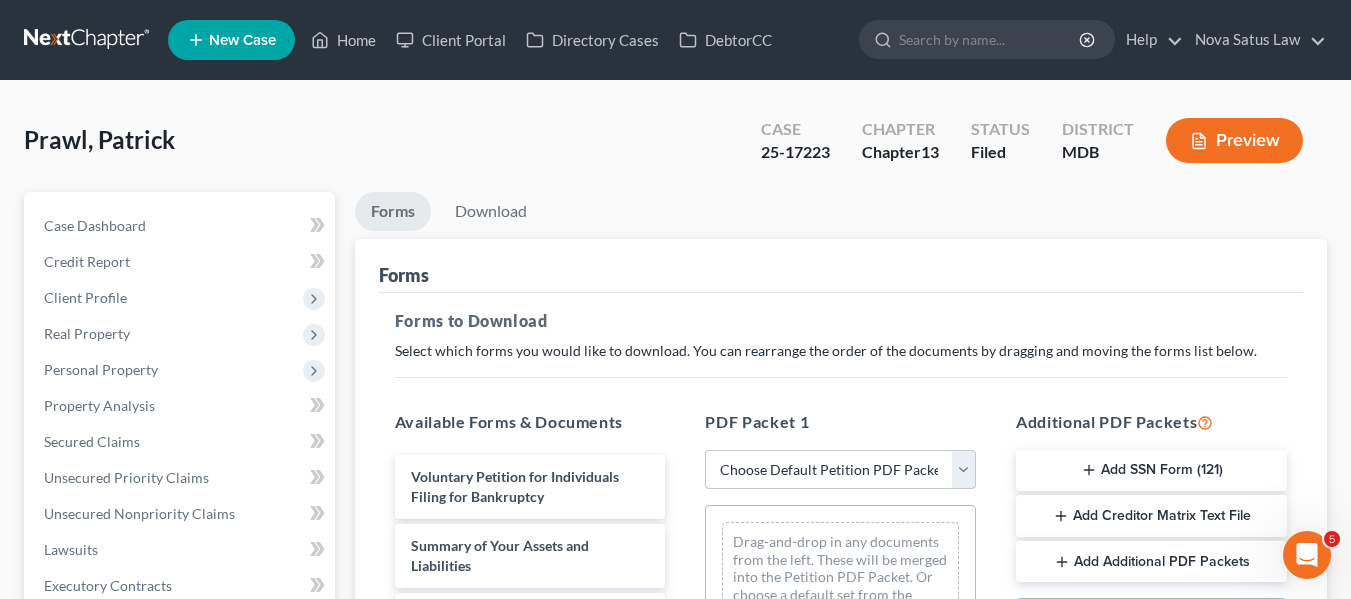 click on "Choose Default Petition PDF Packet Complete Bankruptcy Petition (all forms and schedules) Emergency Filing Forms (Petition and Creditor List Only) Amended Forms Signature Pages Only Supplemental Post Petition (Sch. I & J) Supplemental Post Petition (Sch. I) Supplemental Post Petition (Sch. J) AJ" at bounding box center [840, 470] 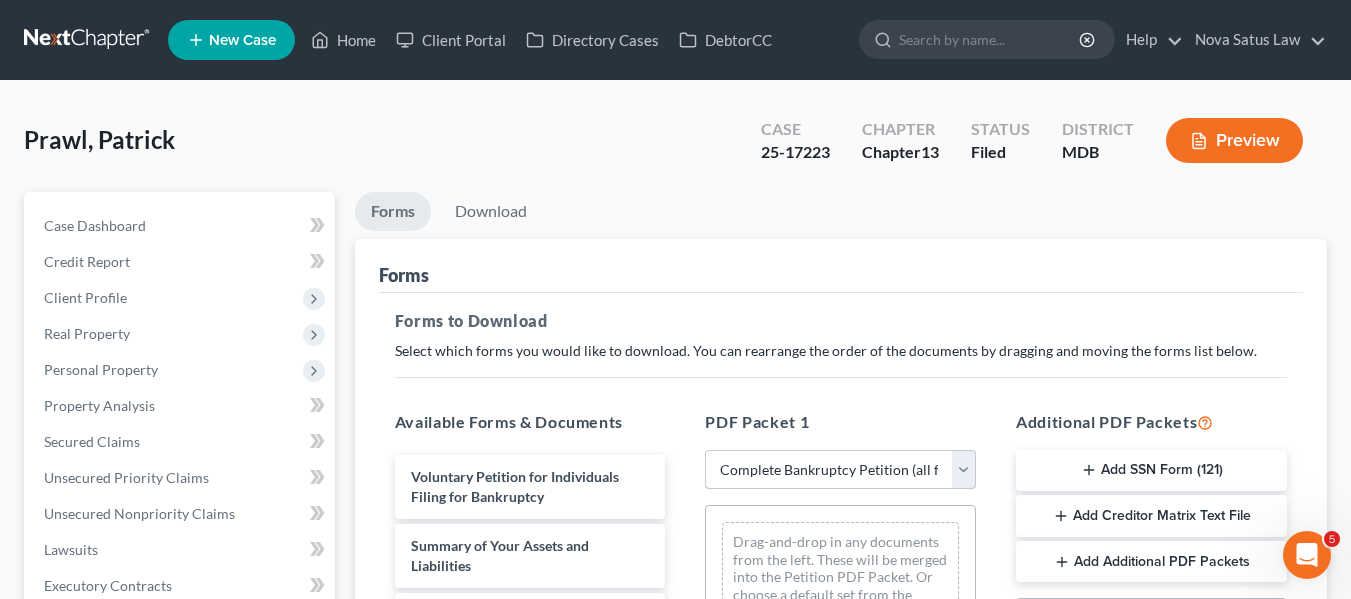 click on "Choose Default Petition PDF Packet Complete Bankruptcy Petition (all forms and schedules) Emergency Filing Forms (Petition and Creditor List Only) Amended Forms Signature Pages Only Supplemental Post Petition (Sch. I & J) Supplemental Post Petition (Sch. I) Supplemental Post Petition (Sch. J) AJ" at bounding box center (840, 470) 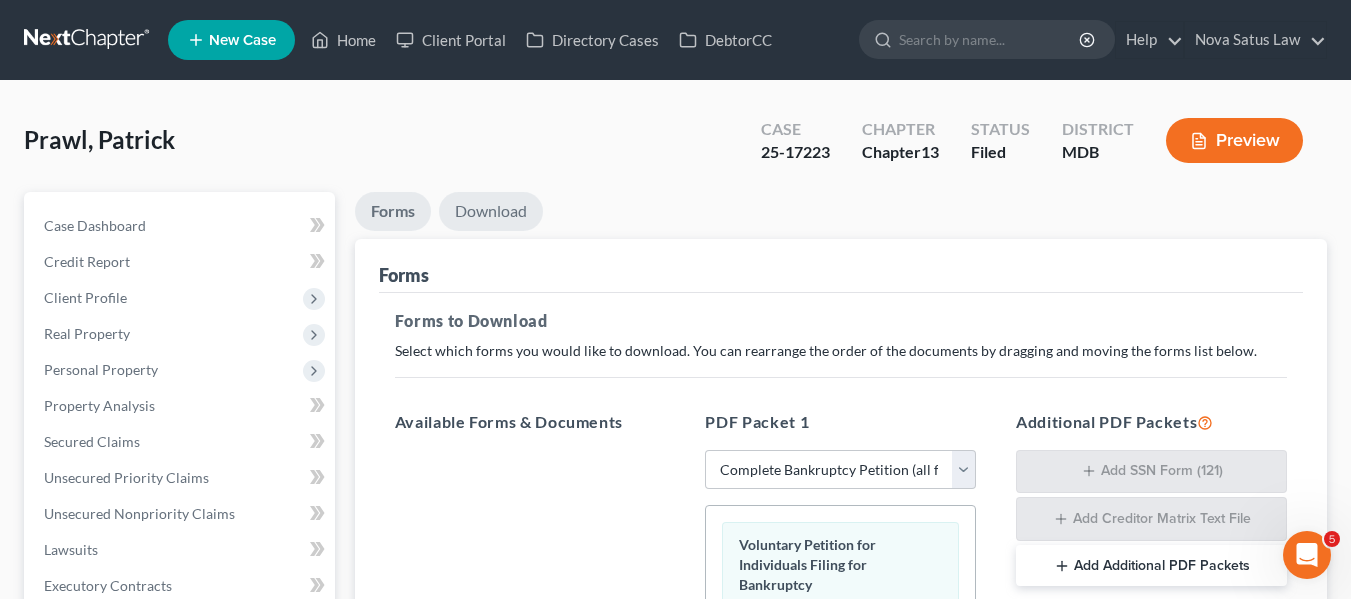 click on "Download" at bounding box center (491, 211) 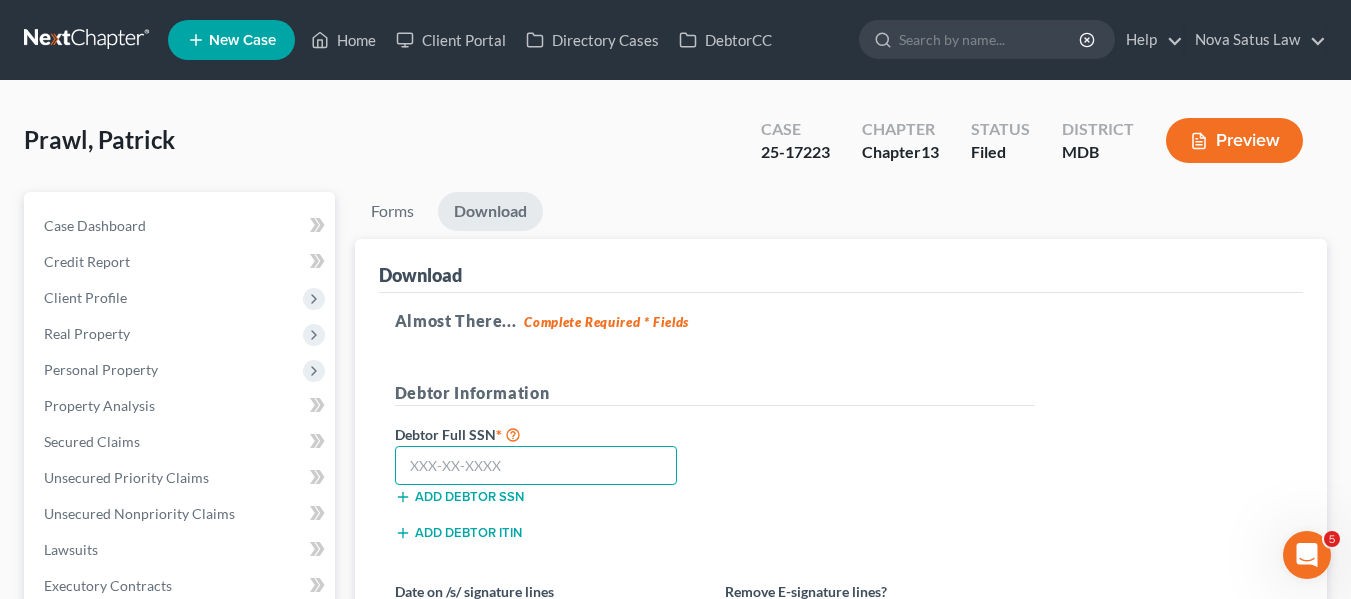 click at bounding box center [536, 466] 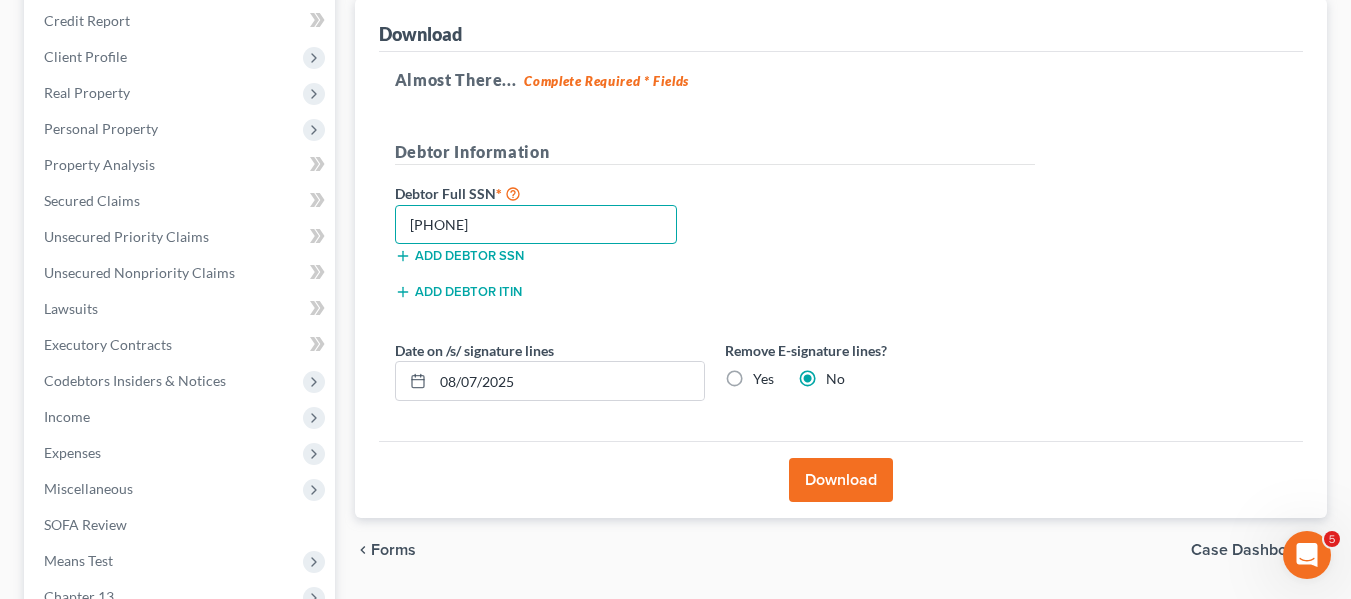 scroll, scrollTop: 242, scrollLeft: 0, axis: vertical 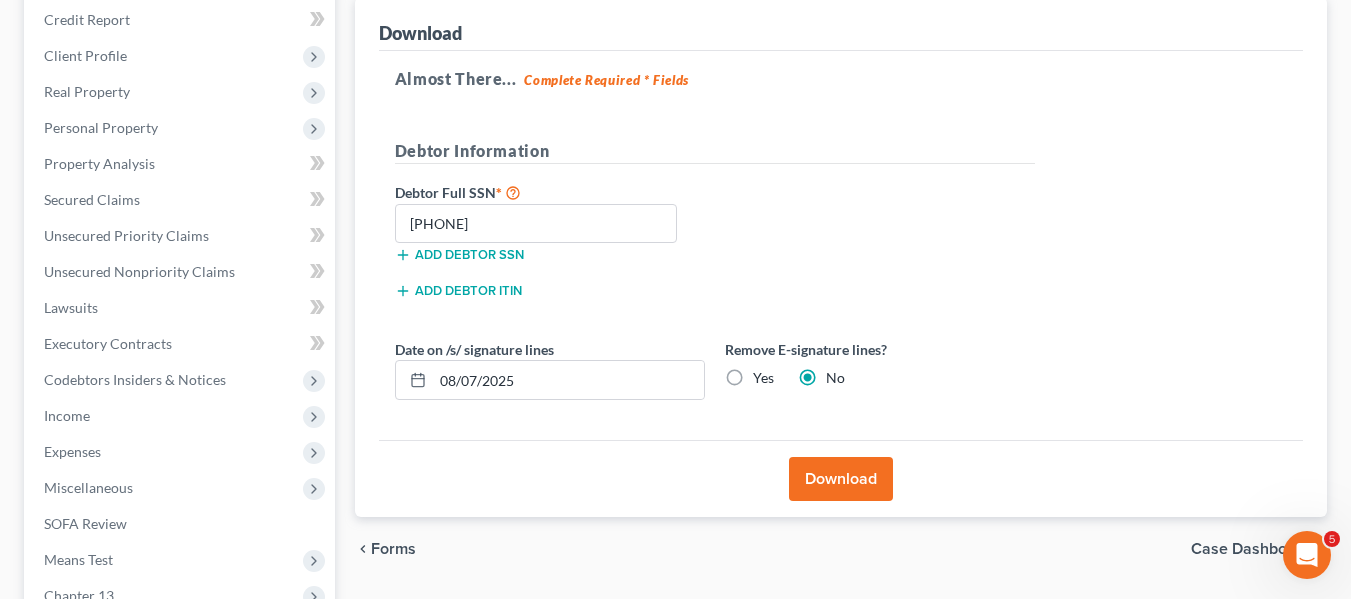 click on "Download" at bounding box center (841, 479) 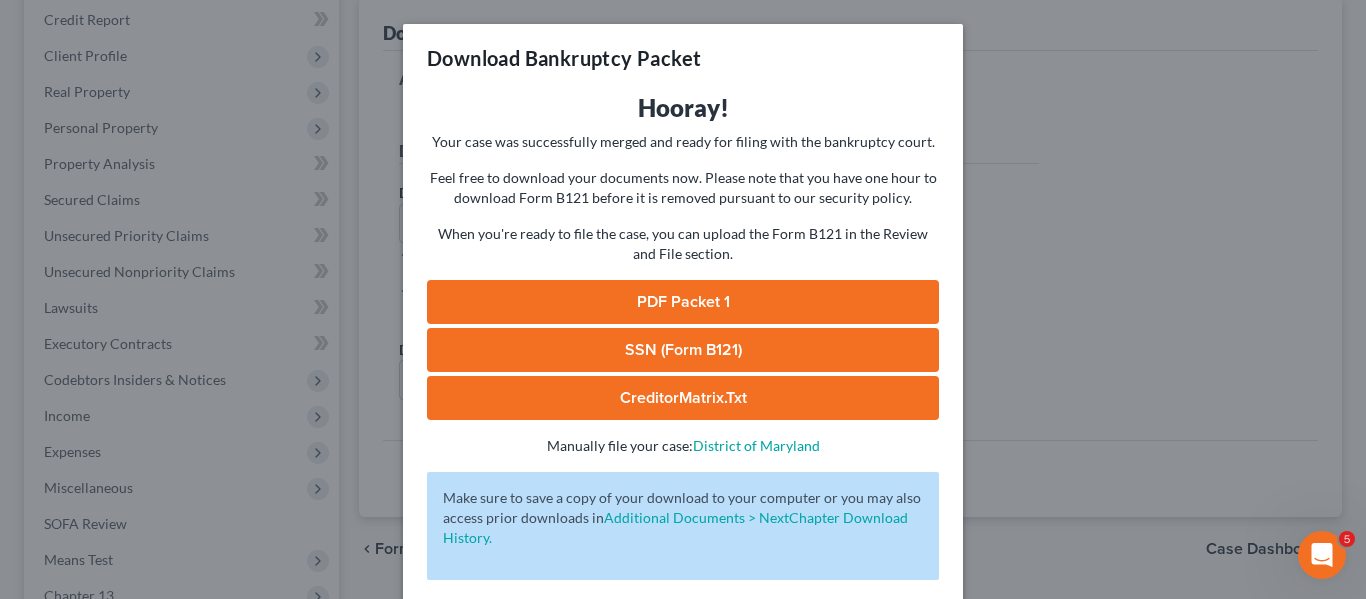 click on "PDF Packet 1" at bounding box center (683, 302) 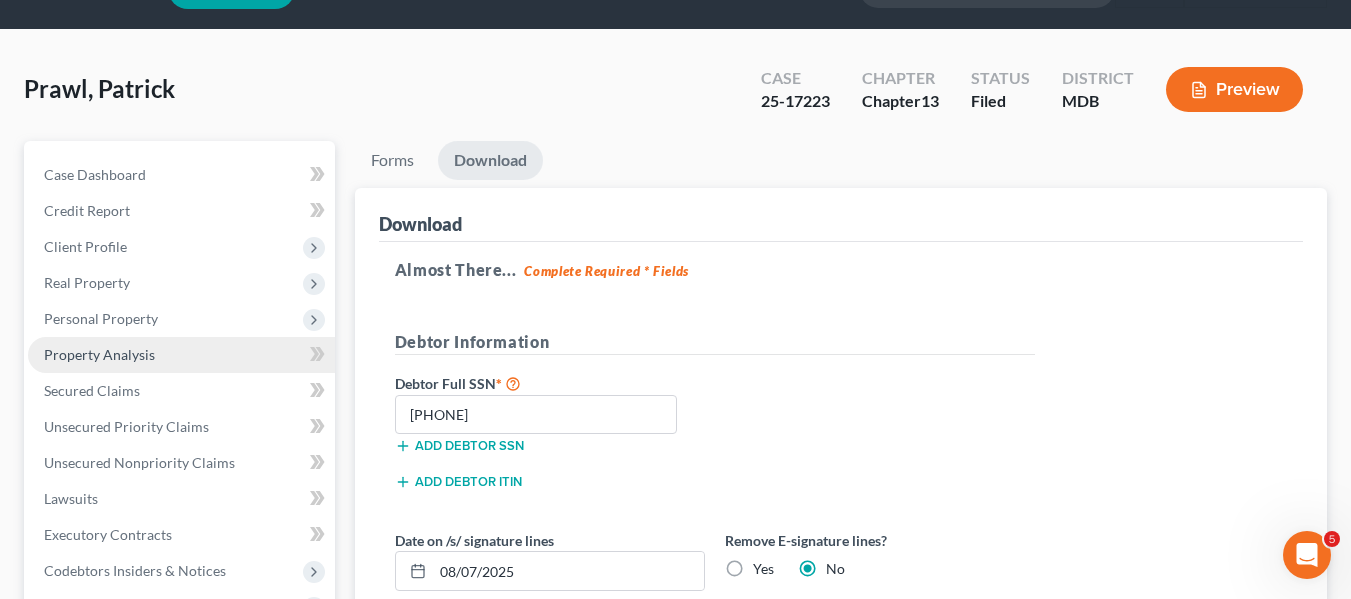 scroll, scrollTop: 48, scrollLeft: 0, axis: vertical 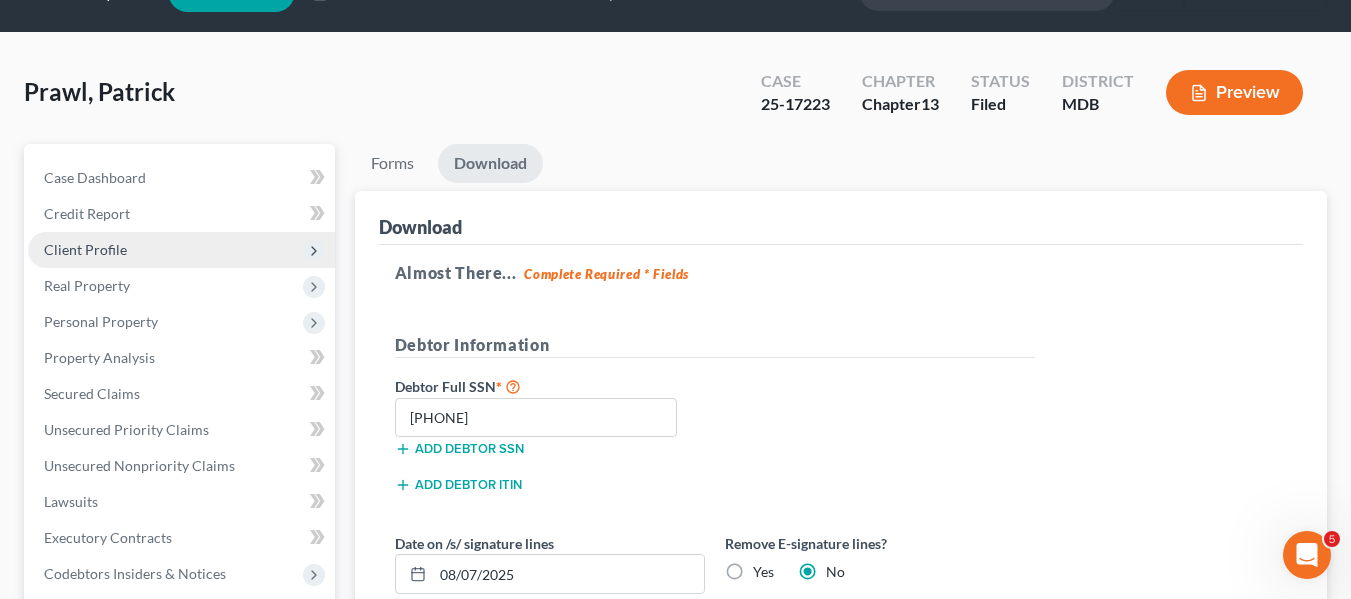 click on "Client Profile" at bounding box center [181, 250] 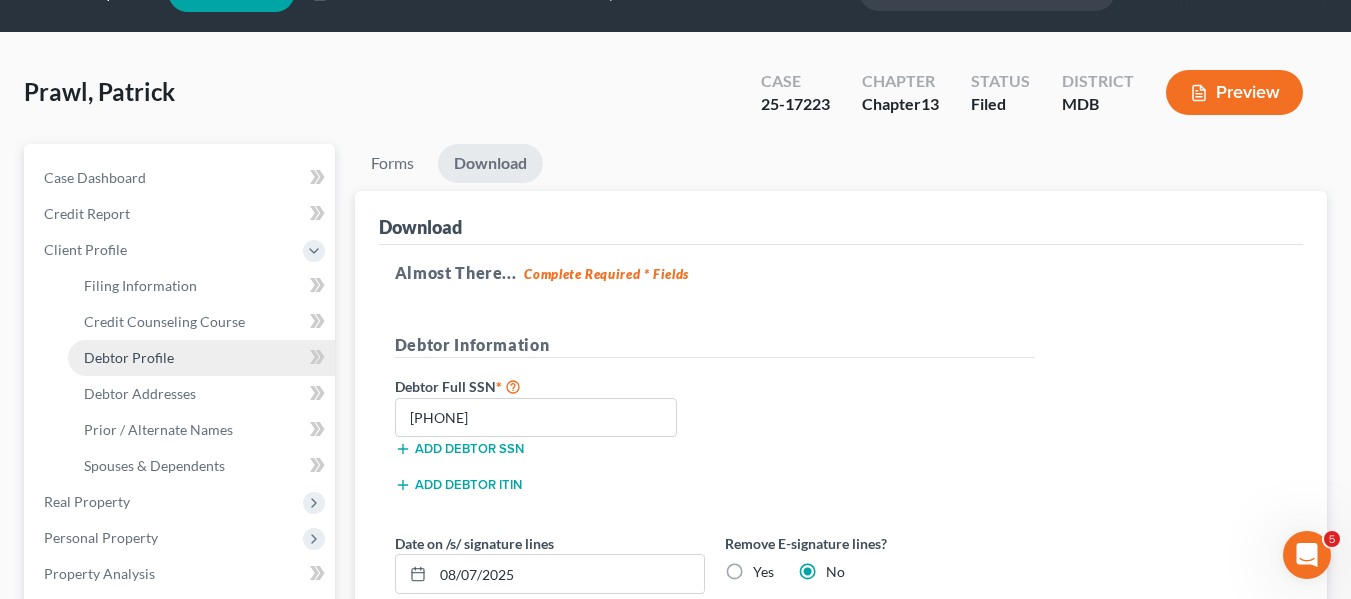 click on "Debtor Profile" at bounding box center (201, 358) 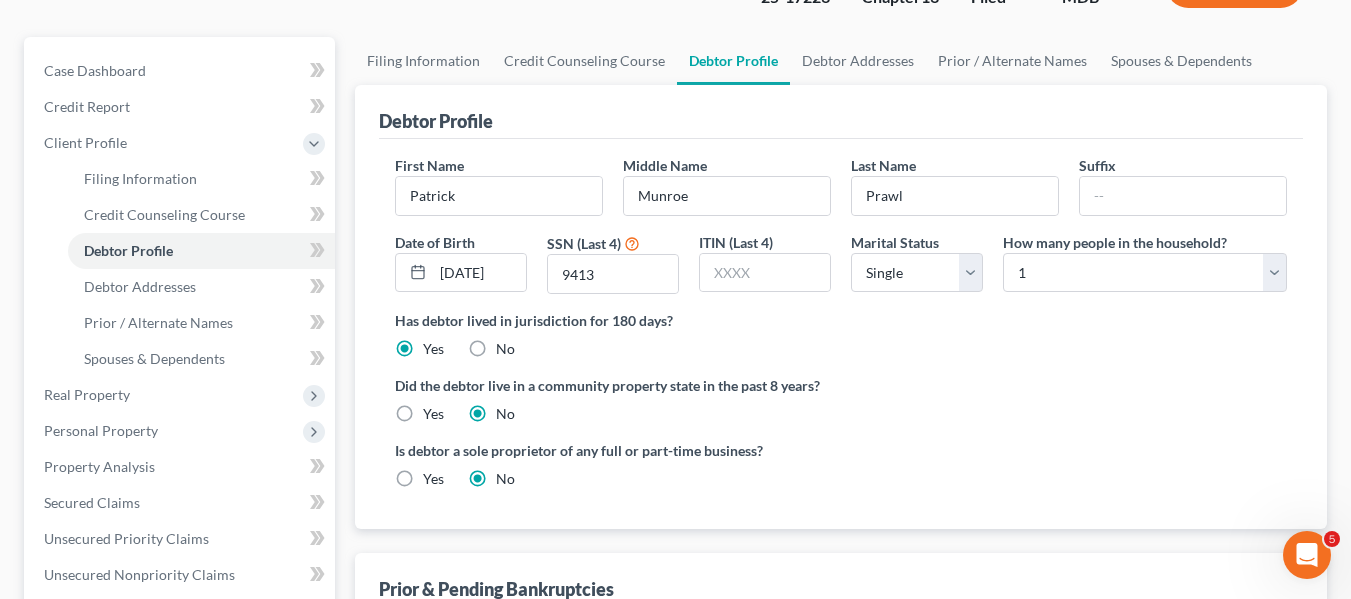 scroll, scrollTop: 156, scrollLeft: 0, axis: vertical 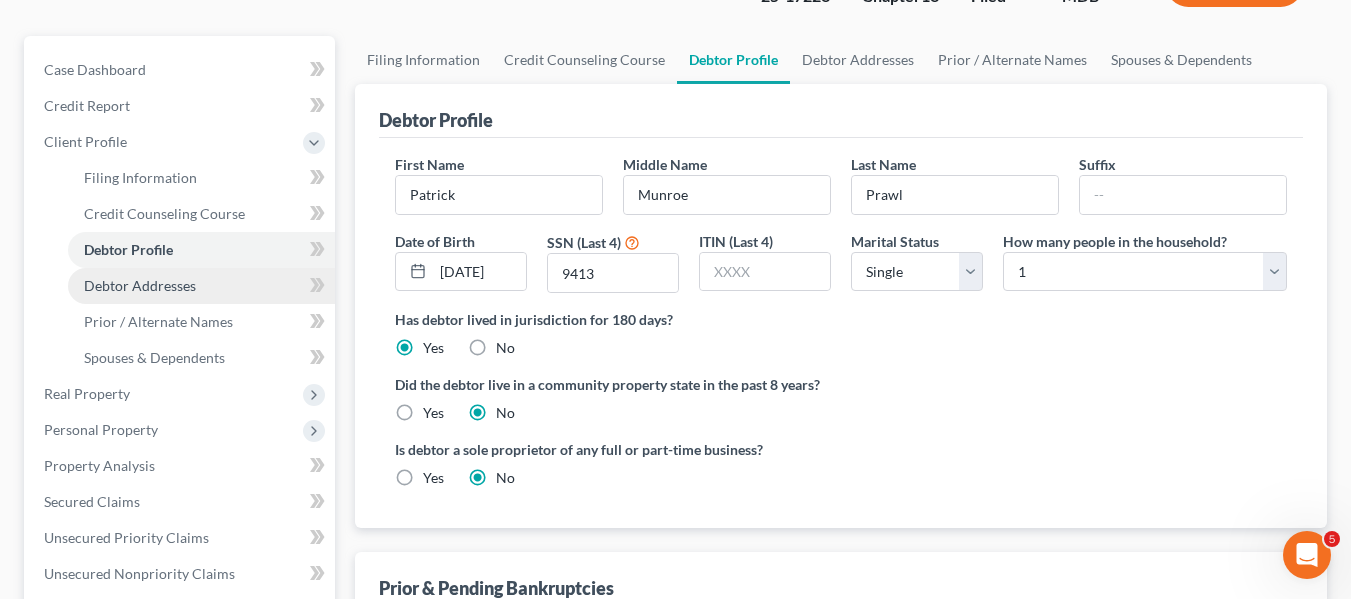 click on "Debtor Addresses" at bounding box center [140, 285] 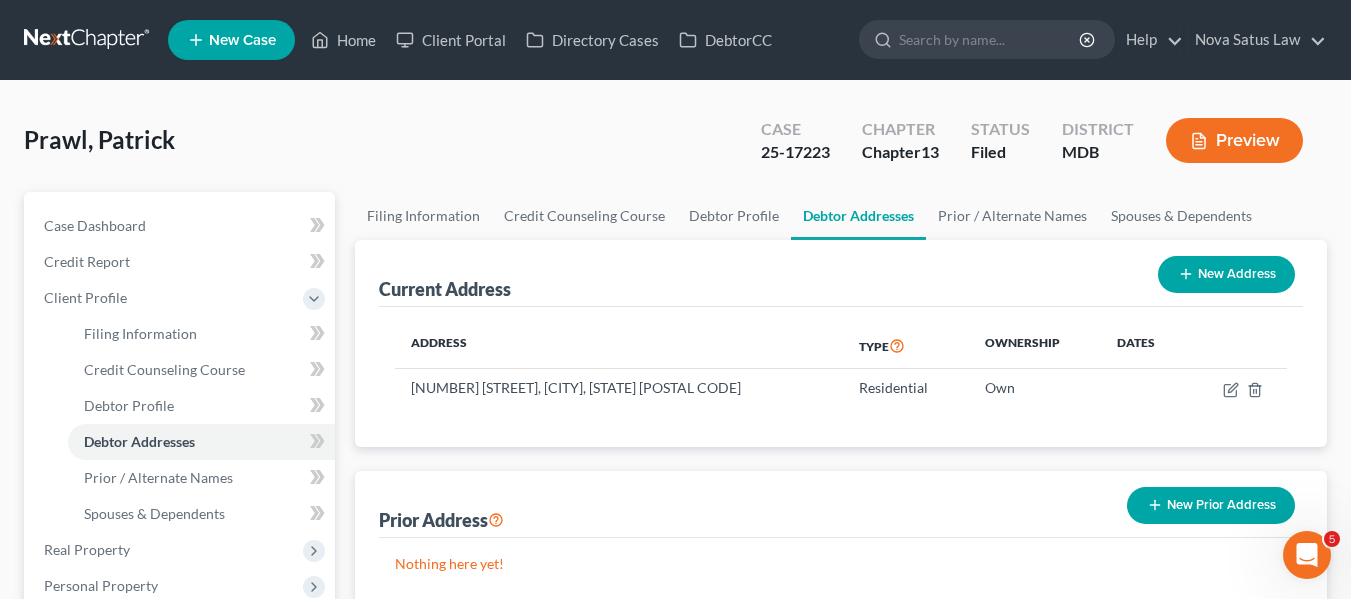 scroll, scrollTop: 162, scrollLeft: 0, axis: vertical 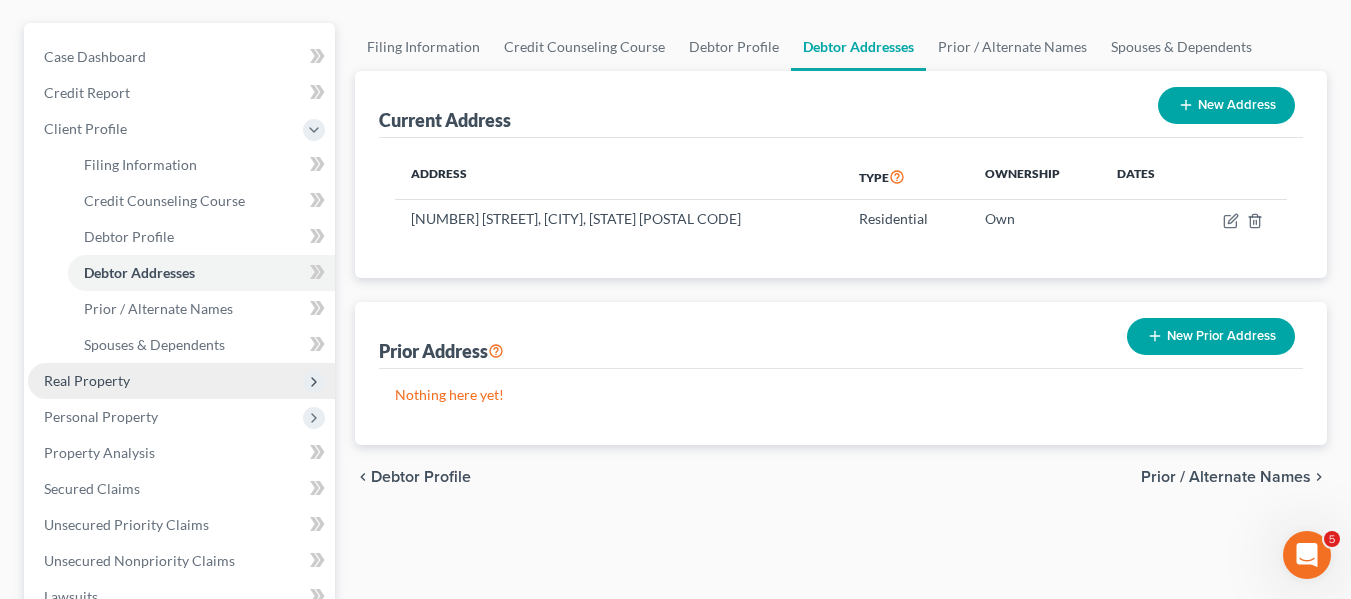 click on "Real Property" at bounding box center (87, 380) 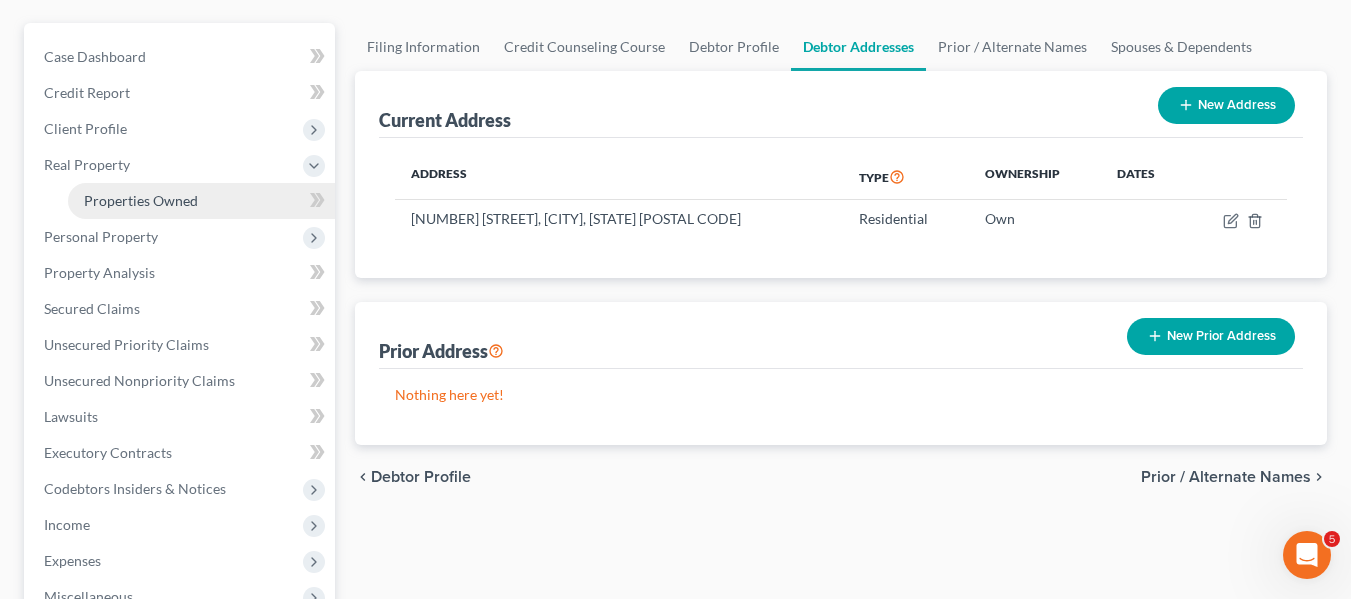 click on "Properties Owned" at bounding box center [141, 200] 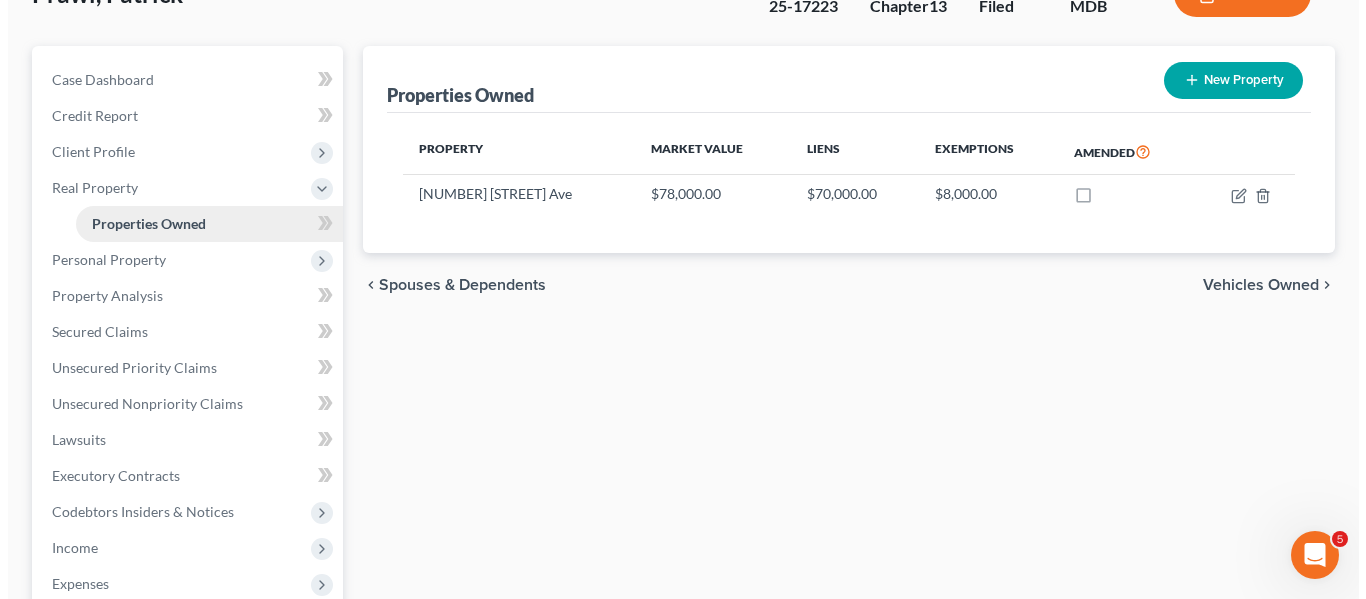 scroll, scrollTop: 147, scrollLeft: 0, axis: vertical 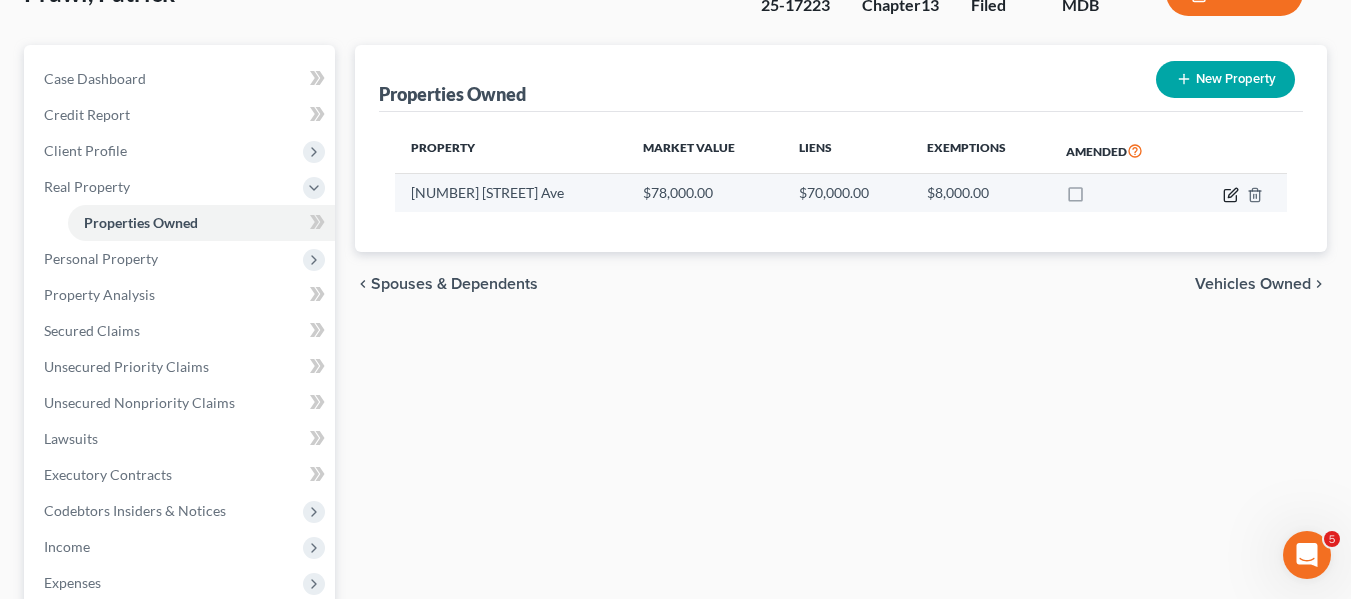 click 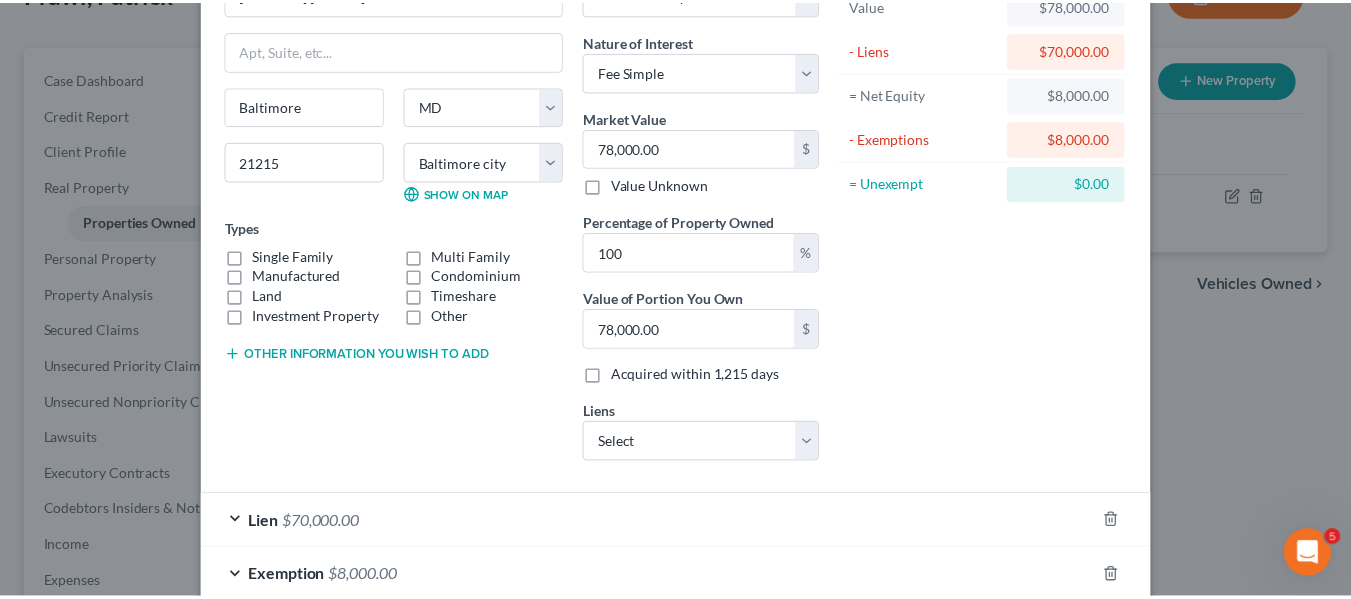 scroll, scrollTop: 253, scrollLeft: 0, axis: vertical 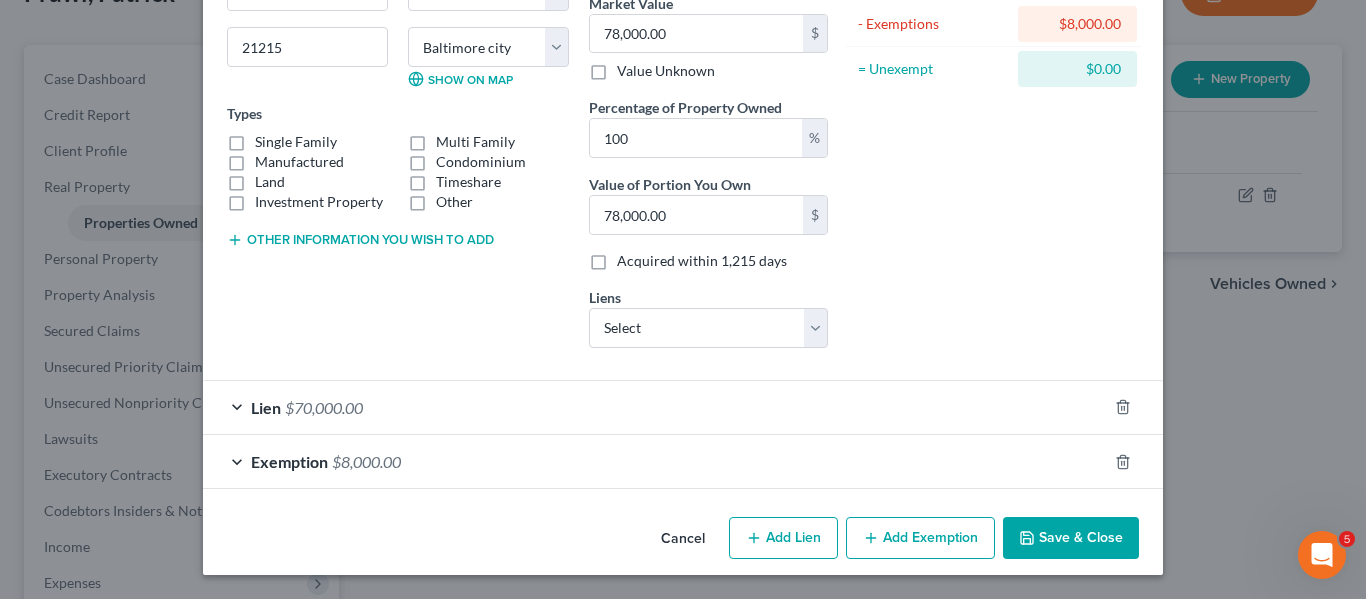 click 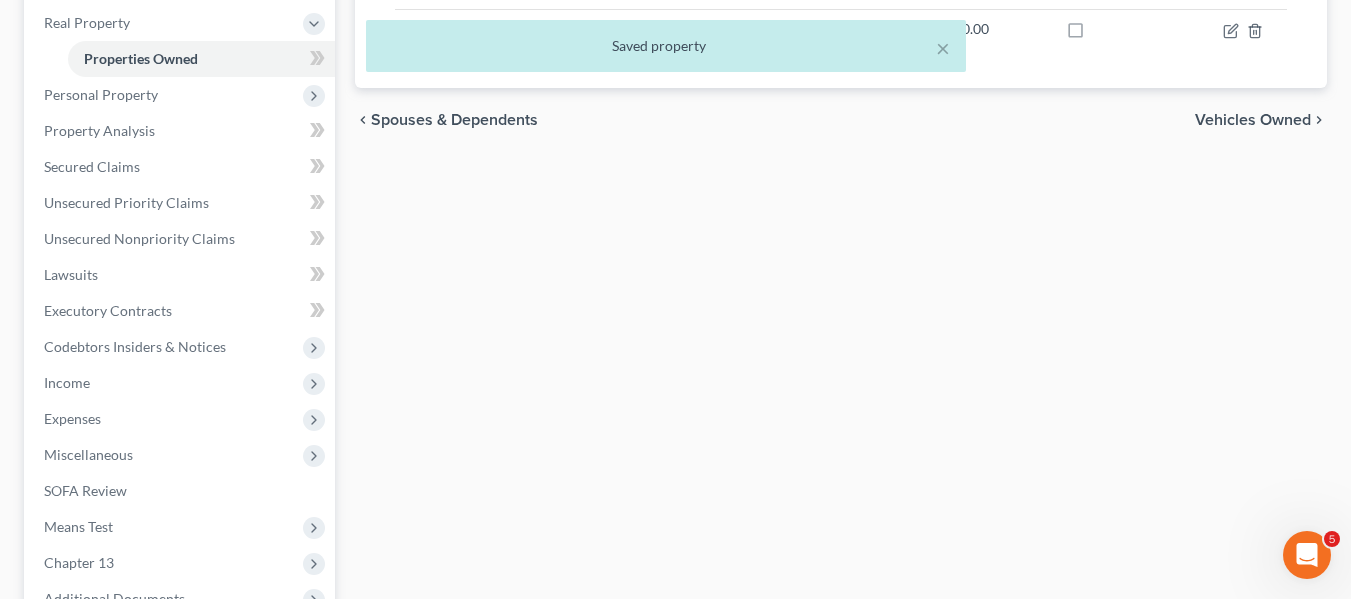 scroll, scrollTop: 257, scrollLeft: 0, axis: vertical 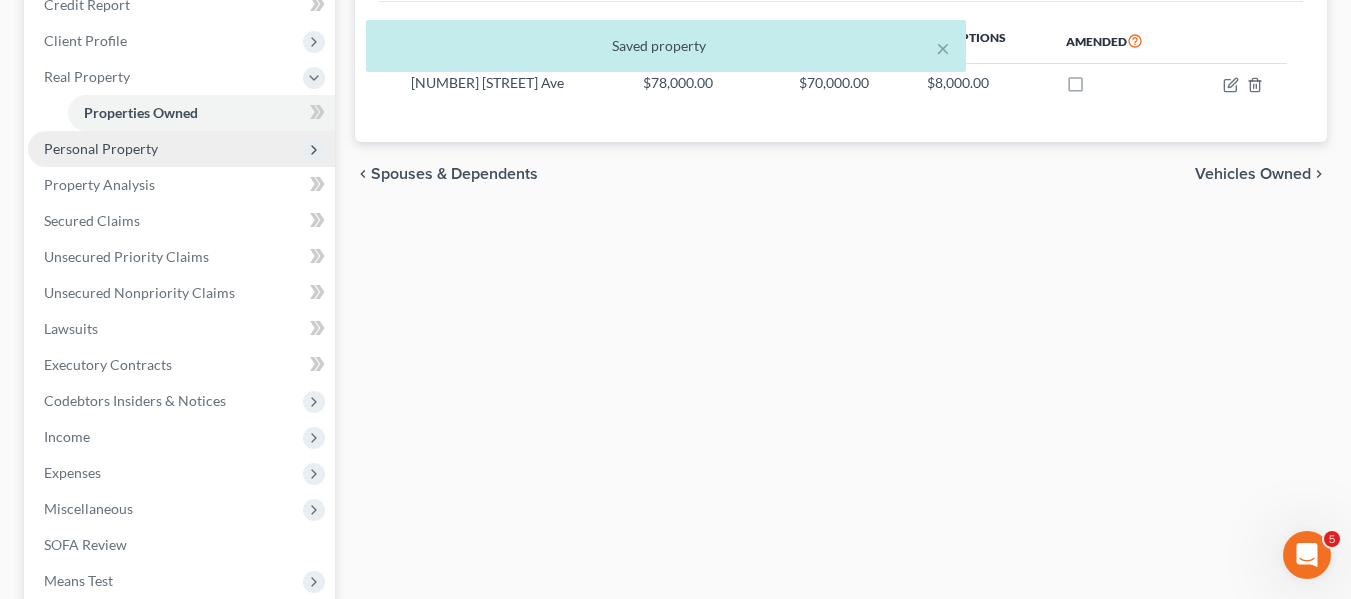 click on "Personal Property" at bounding box center [101, 148] 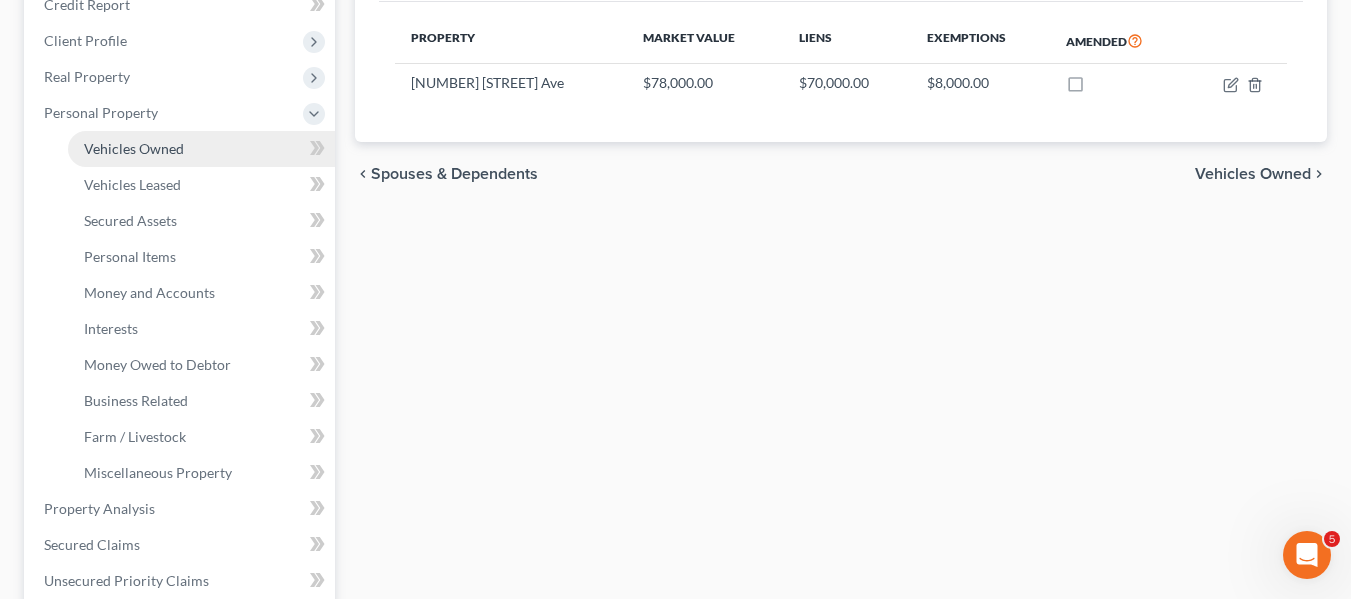 click on "Vehicles Owned" at bounding box center (134, 148) 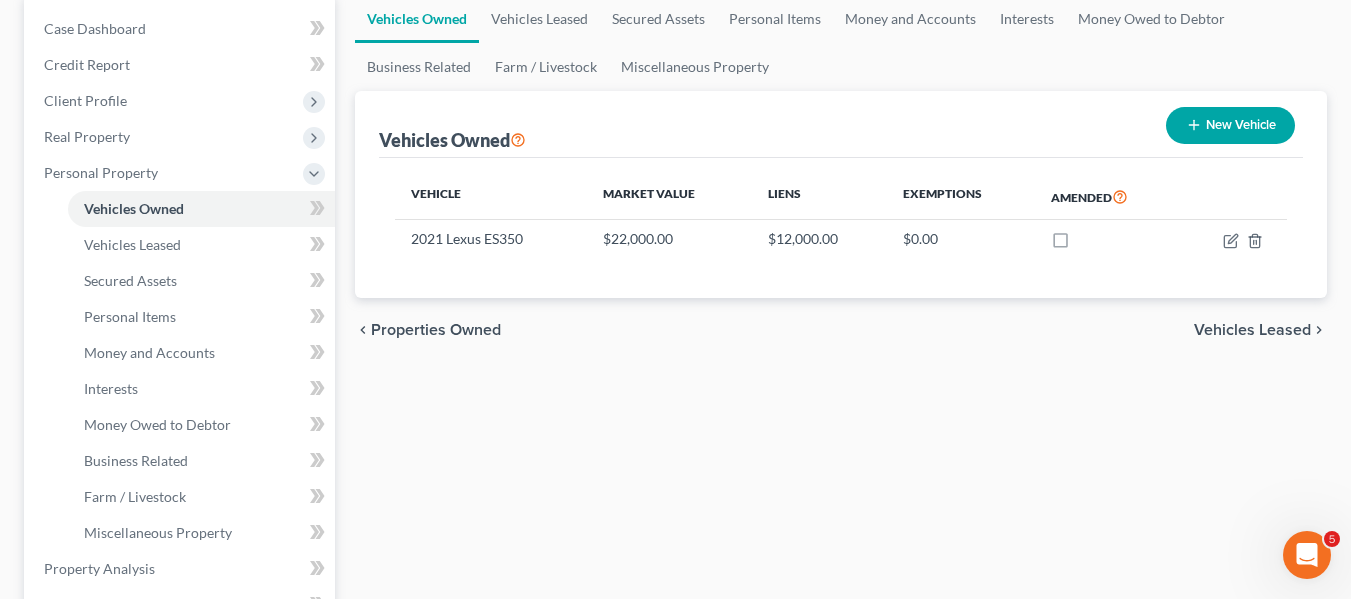 scroll, scrollTop: 202, scrollLeft: 0, axis: vertical 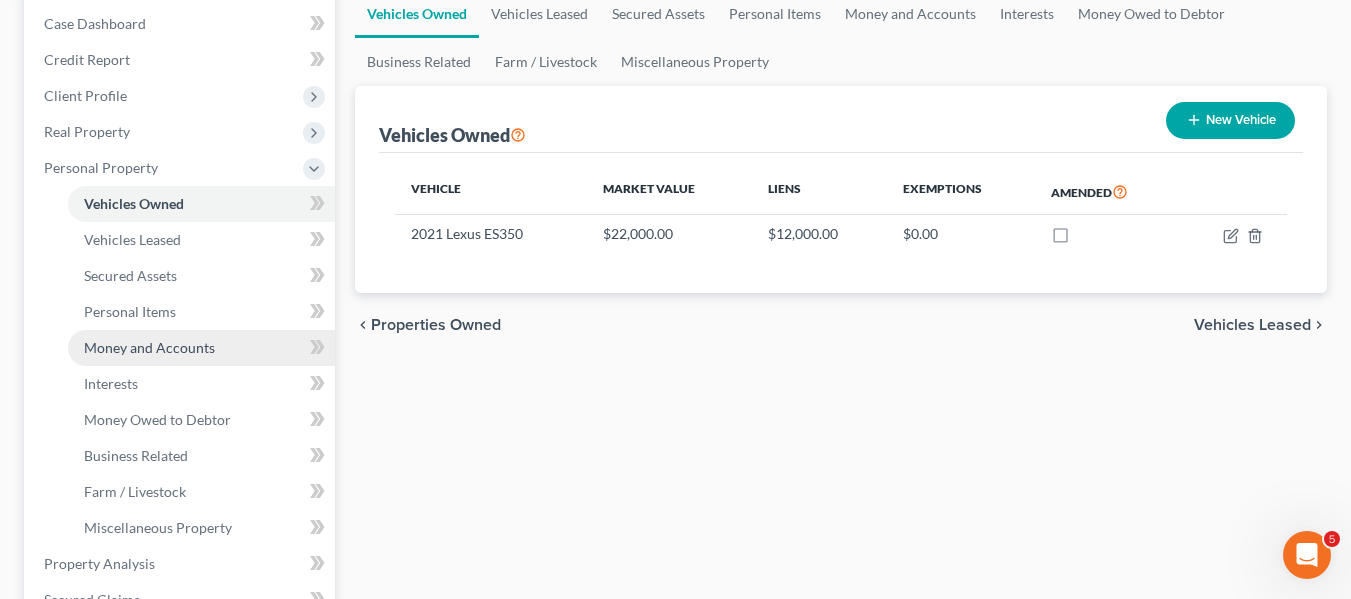 click on "Money and Accounts" at bounding box center [149, 347] 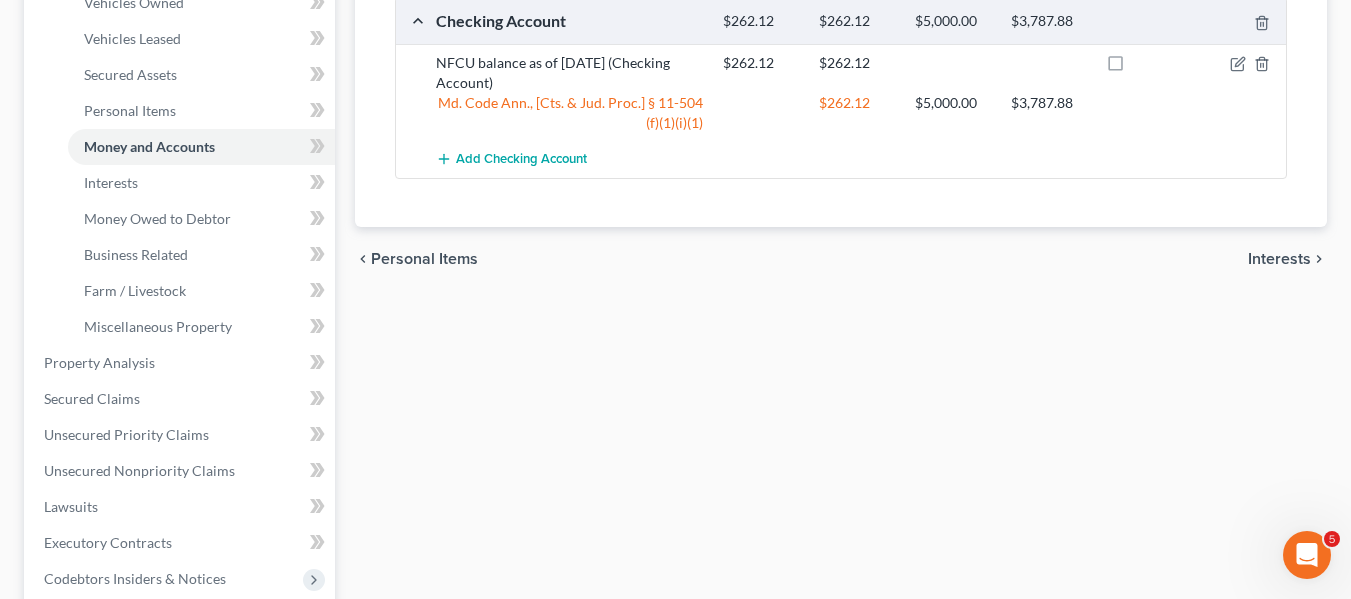 scroll, scrollTop: 404, scrollLeft: 0, axis: vertical 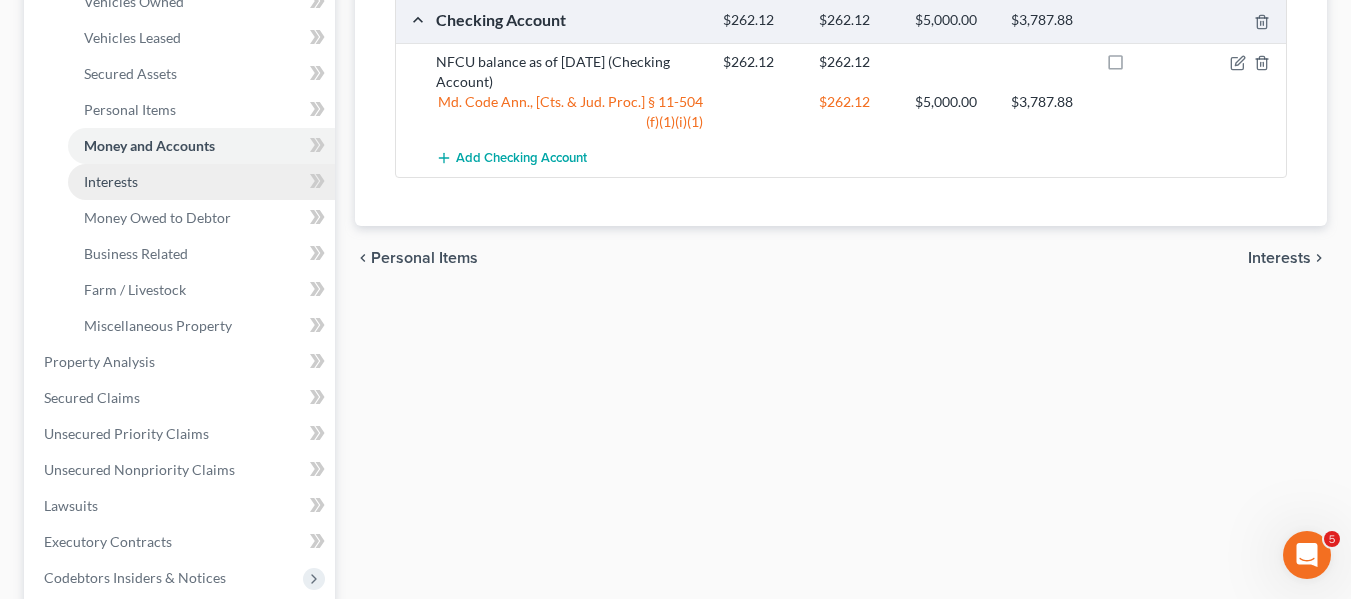 click on "Interests" at bounding box center (201, 182) 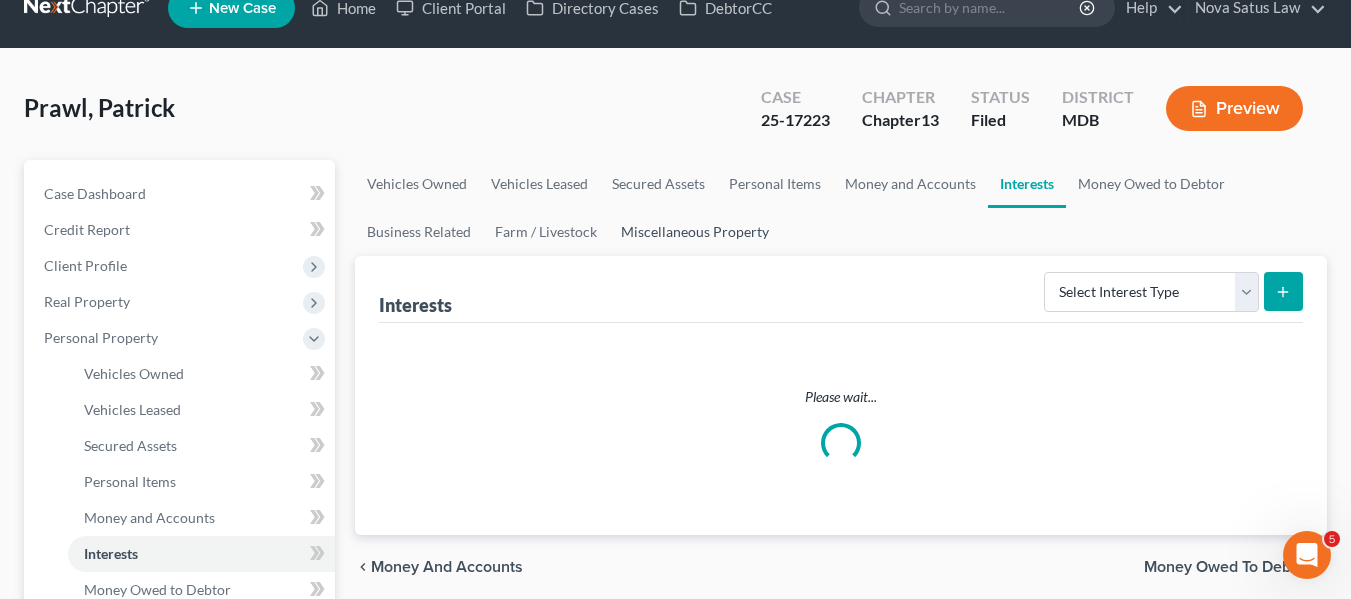 scroll, scrollTop: 0, scrollLeft: 0, axis: both 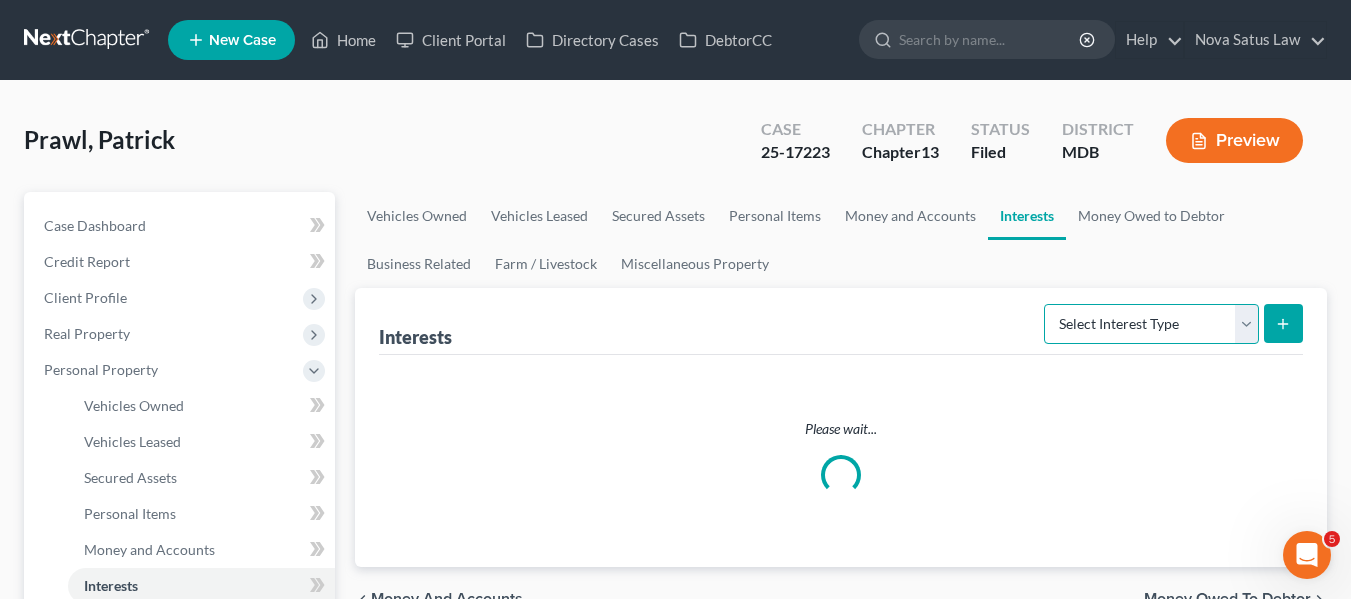 click on "Select Interest Type 401K Annuity Bond Education IRA Government Bond Government Pension Plan Incorporated Business IRA Joint Venture (Active) Joint Venture (Inactive) Keogh Mutual Fund Other Retirement Plan Partnership (Active) Partnership (Inactive) Pension Plan Stock Term Life Insurance Unincorporated Business Whole Life Insurance" at bounding box center (1151, 324) 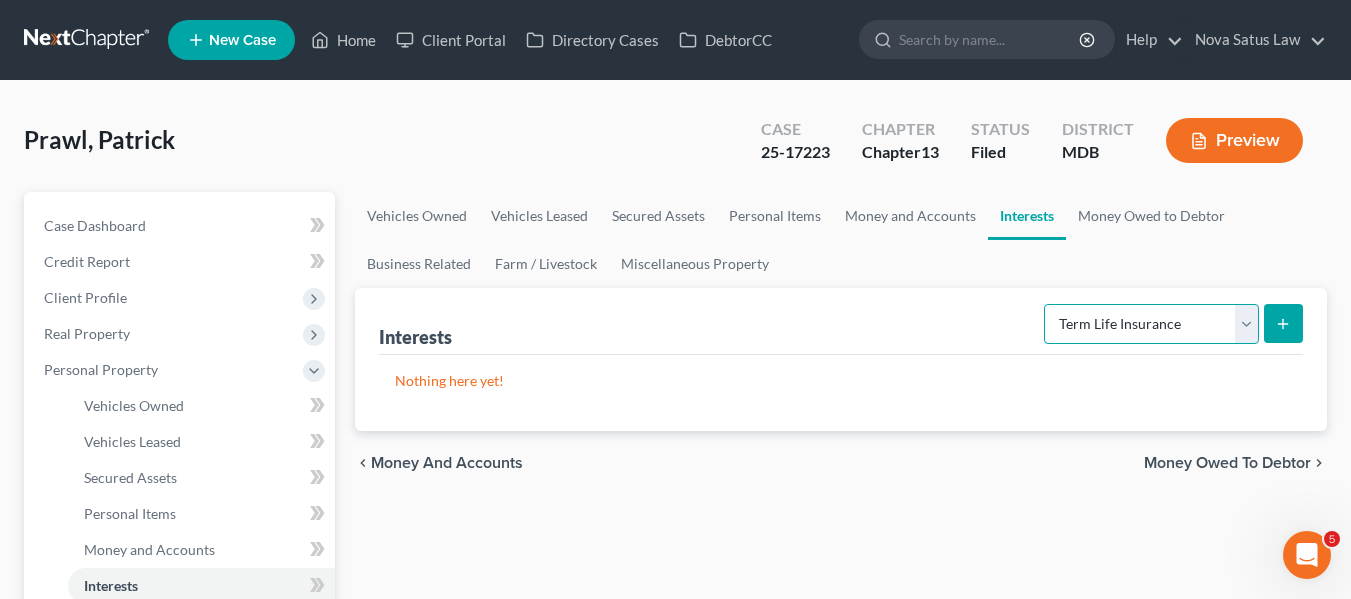 click on "Select Interest Type 401K Annuity Bond Education IRA Government Bond Government Pension Plan Incorporated Business IRA Joint Venture (Active) Joint Venture (Inactive) Keogh Mutual Fund Other Retirement Plan Partnership (Active) Partnership (Inactive) Pension Plan Stock Term Life Insurance Unincorporated Business Whole Life Insurance" at bounding box center [1151, 324] 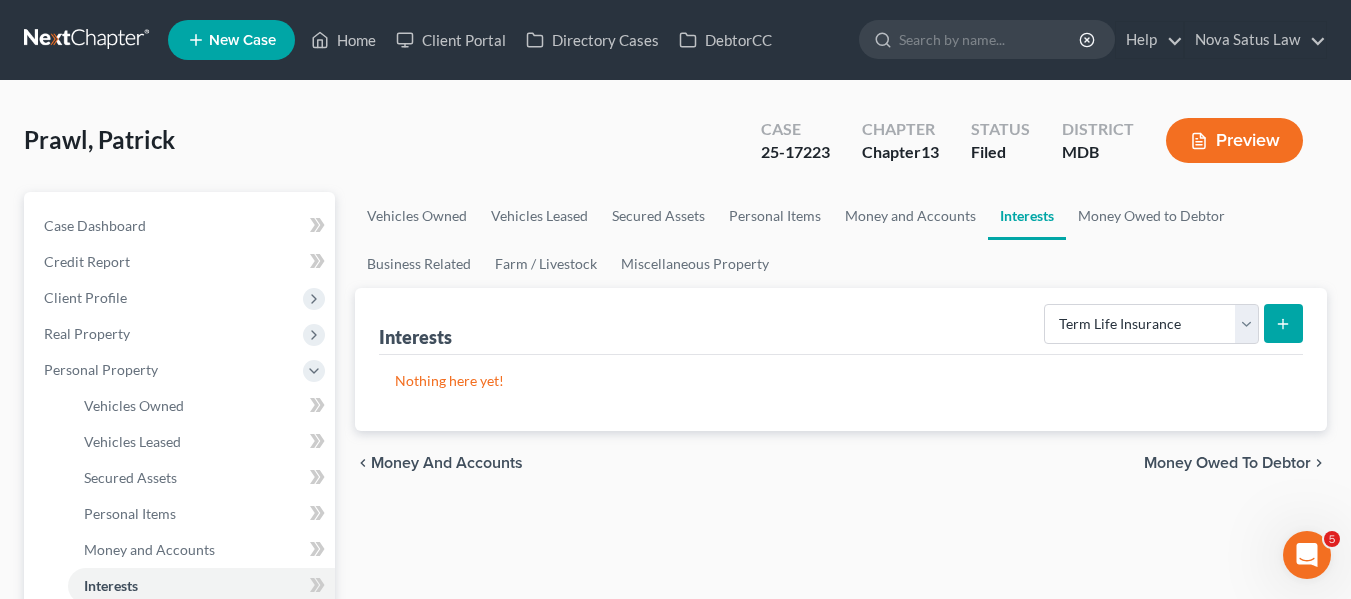 click 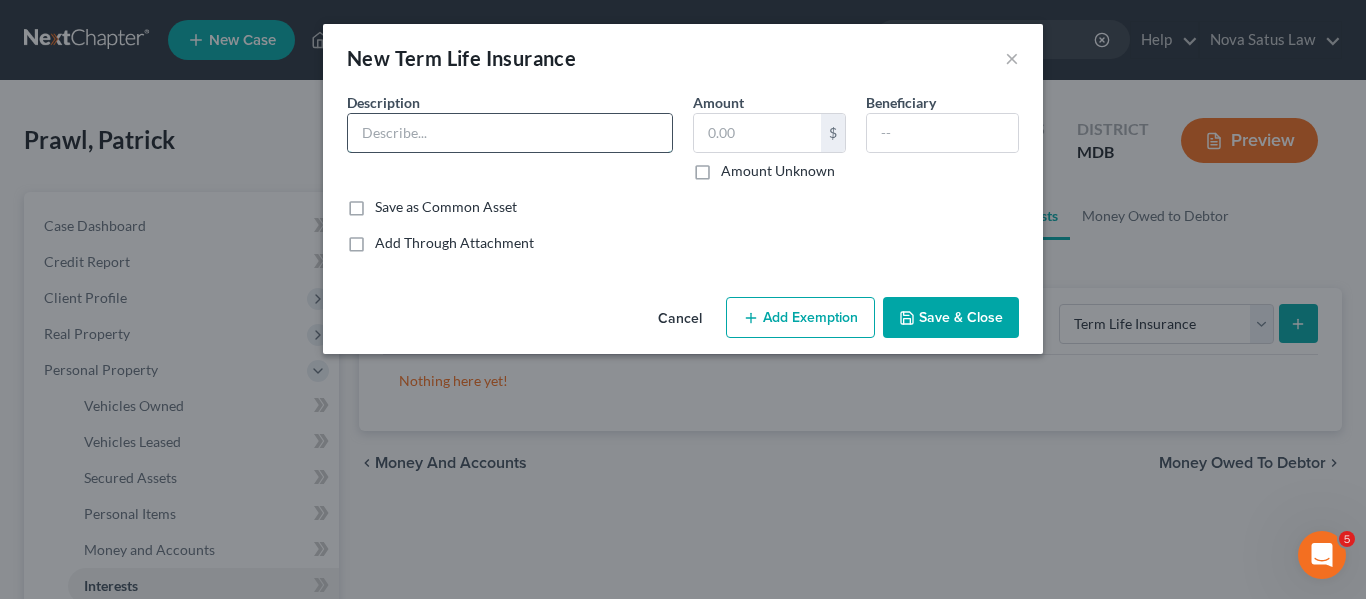 click at bounding box center [510, 133] 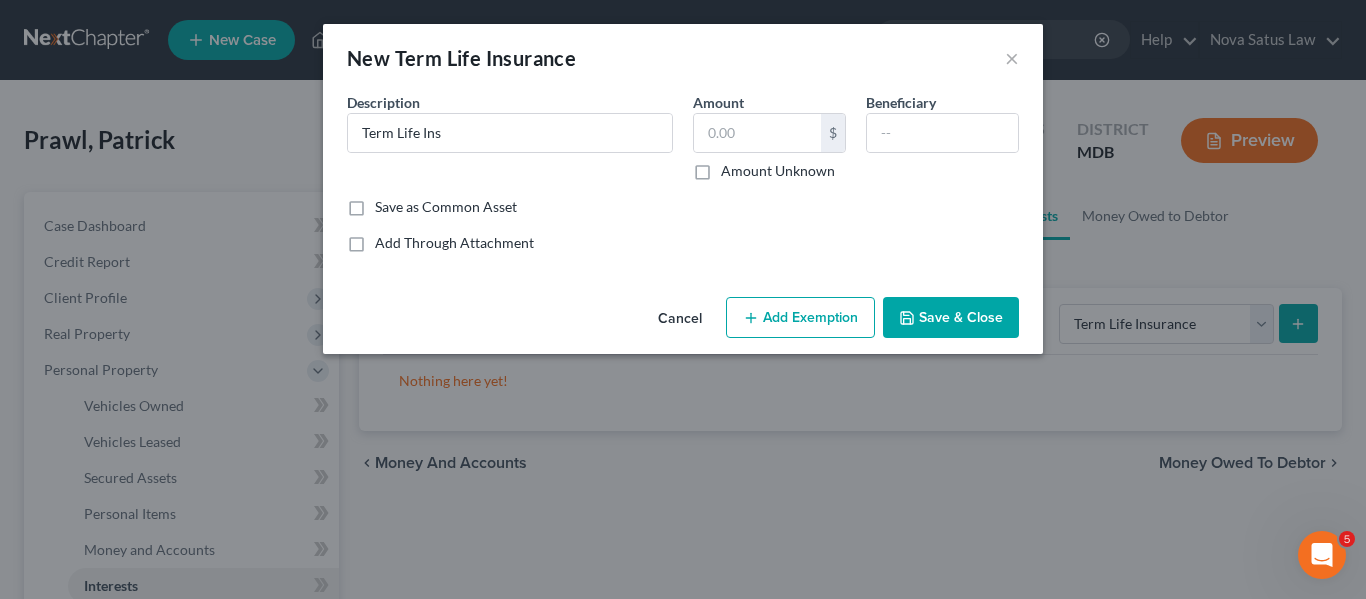 click on "Save & Close" at bounding box center [951, 318] 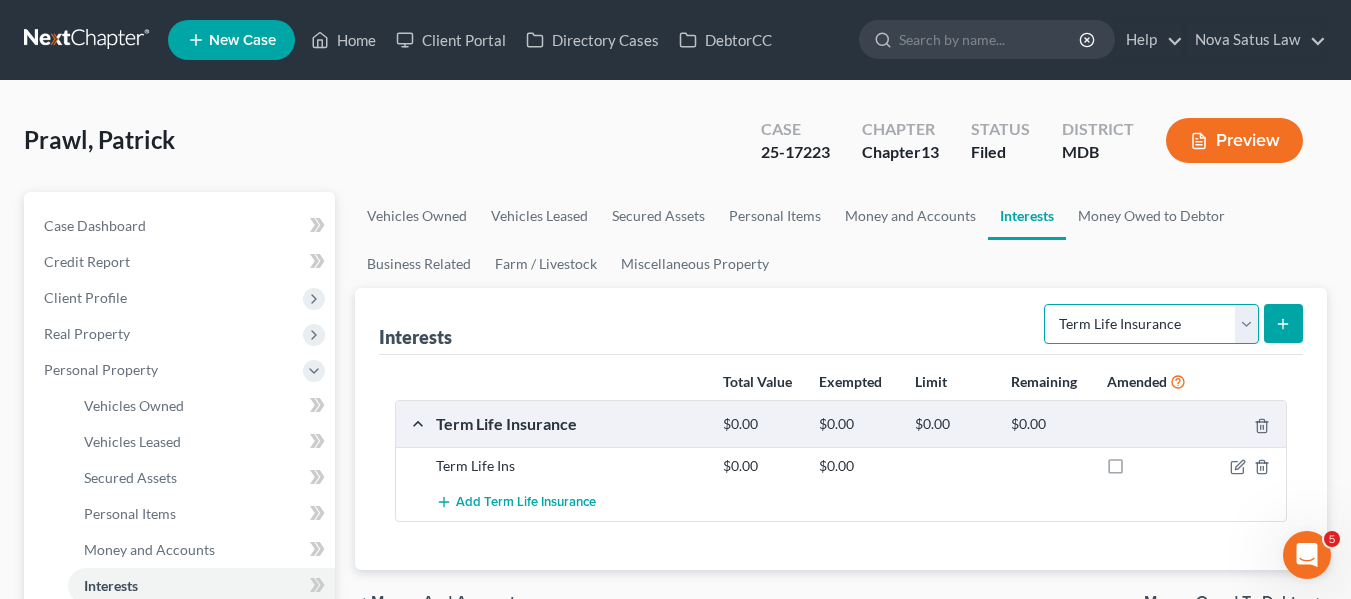 click on "Select Interest Type 401K Annuity Bond Education IRA Government Bond Government Pension Plan Incorporated Business IRA Joint Venture (Active) Joint Venture (Inactive) Keogh Mutual Fund Other Retirement Plan Partnership (Active) Partnership (Inactive) Pension Plan Stock Term Life Insurance Unincorporated Business Whole Life Insurance" at bounding box center (1151, 324) 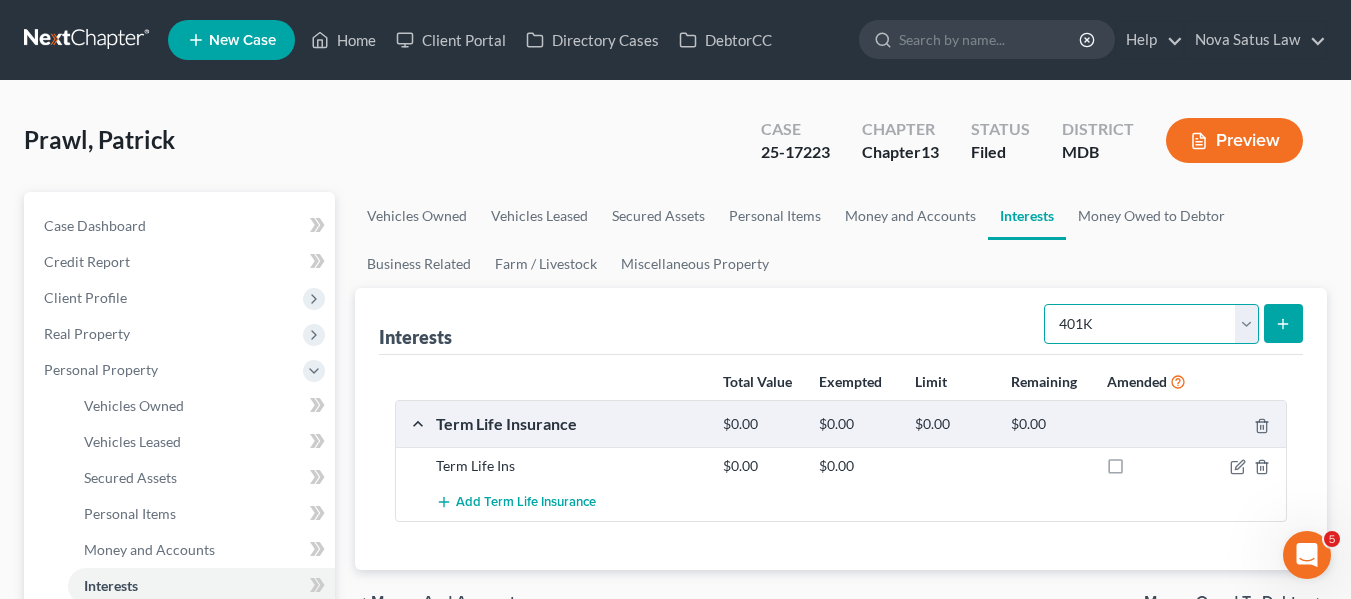 click on "Select Interest Type 401K Annuity Bond Education IRA Government Bond Government Pension Plan Incorporated Business IRA Joint Venture (Active) Joint Venture (Inactive) Keogh Mutual Fund Other Retirement Plan Partnership (Active) Partnership (Inactive) Pension Plan Stock Term Life Insurance Unincorporated Business Whole Life Insurance" at bounding box center [1151, 324] 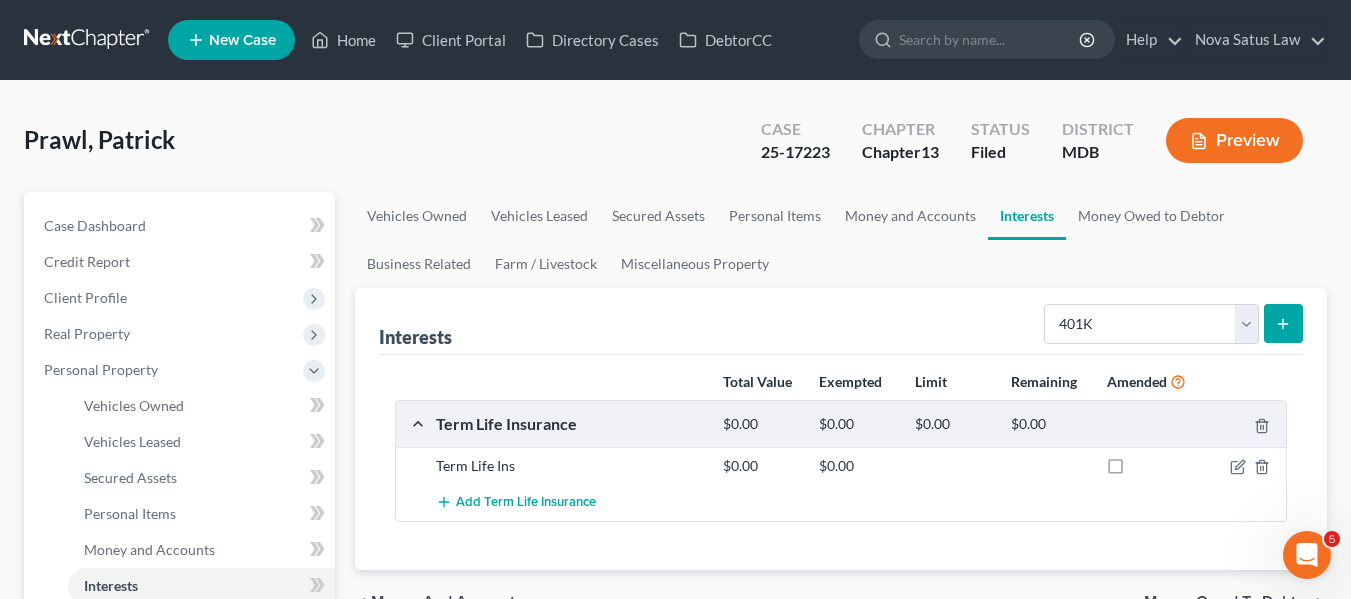 click 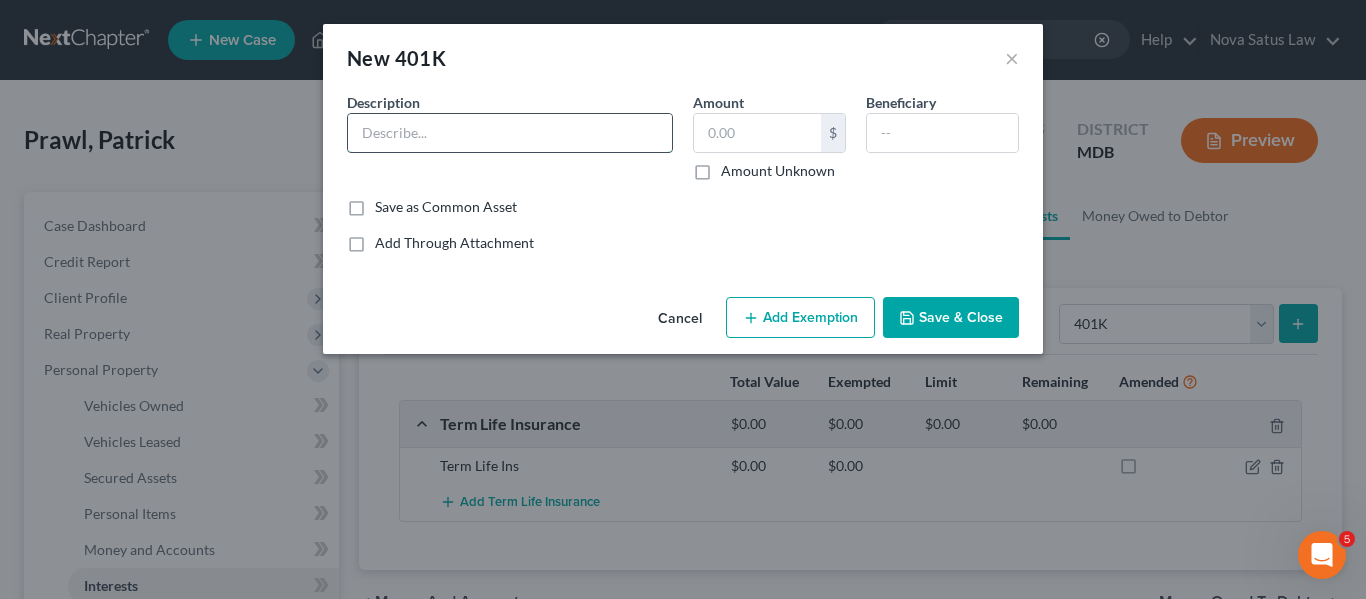 click at bounding box center [510, 133] 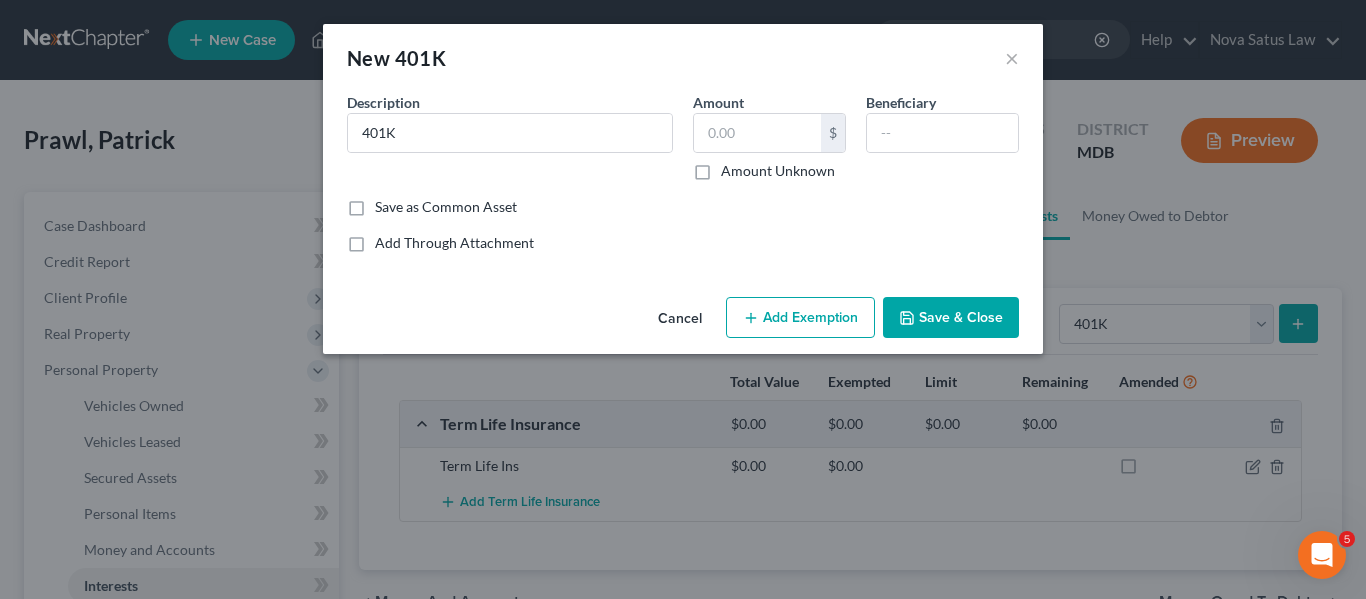 click 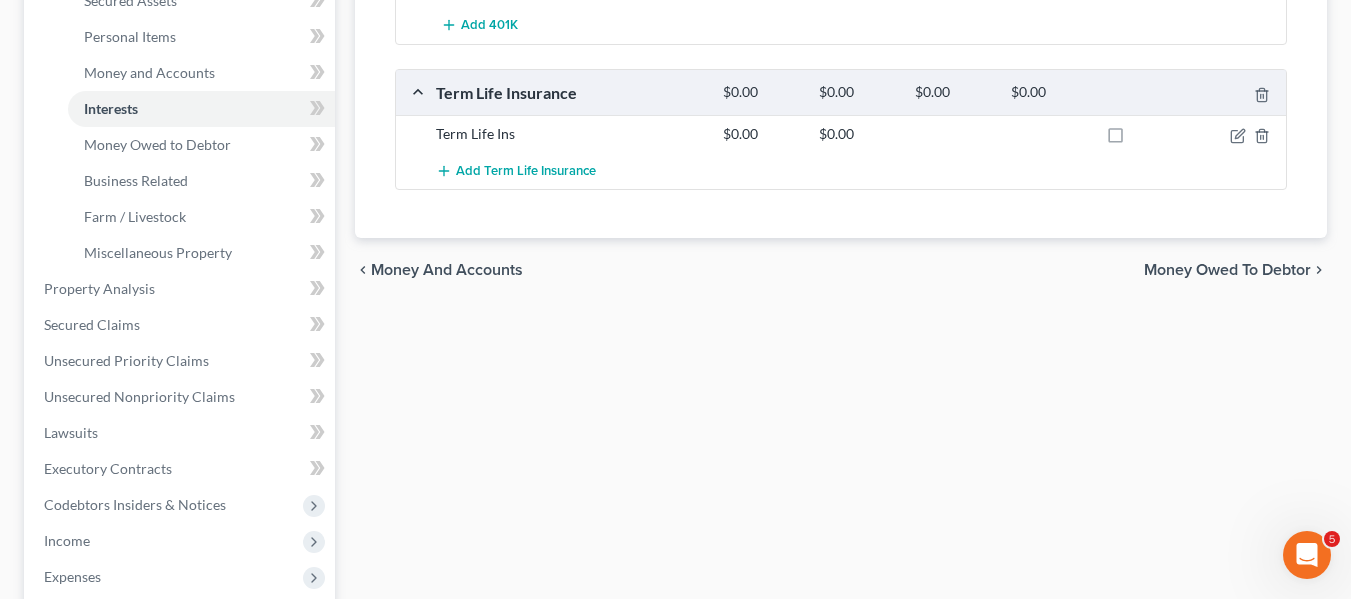 scroll, scrollTop: 478, scrollLeft: 0, axis: vertical 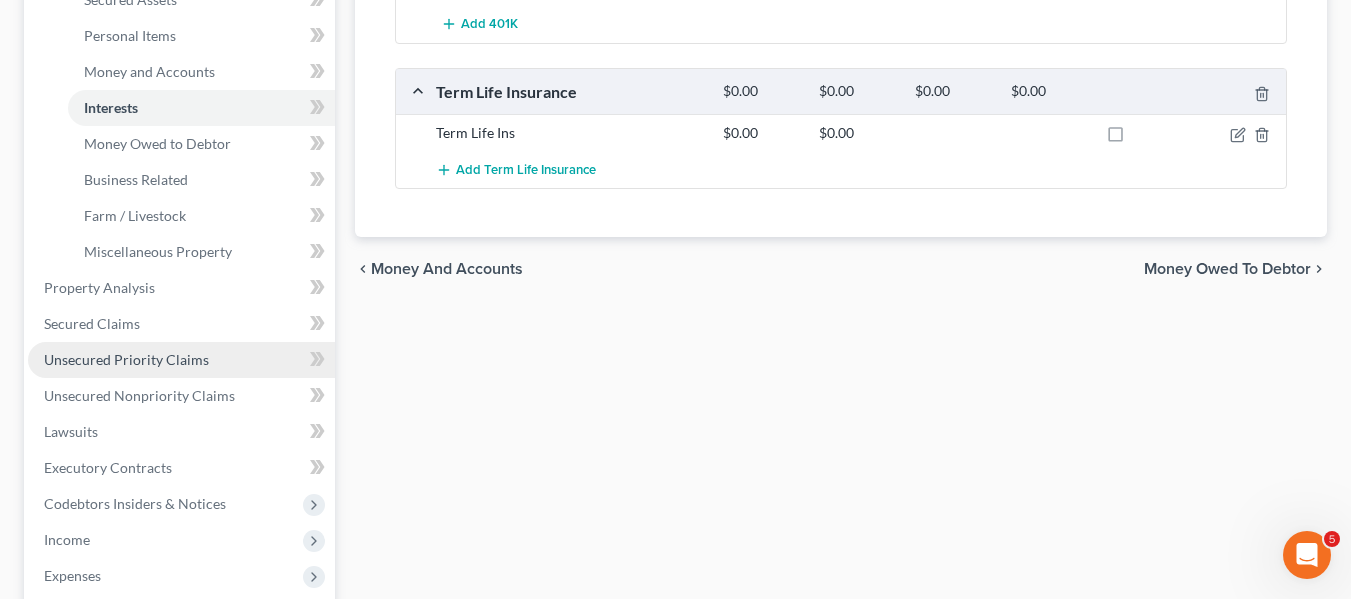 click on "Unsecured Priority Claims" at bounding box center (126, 359) 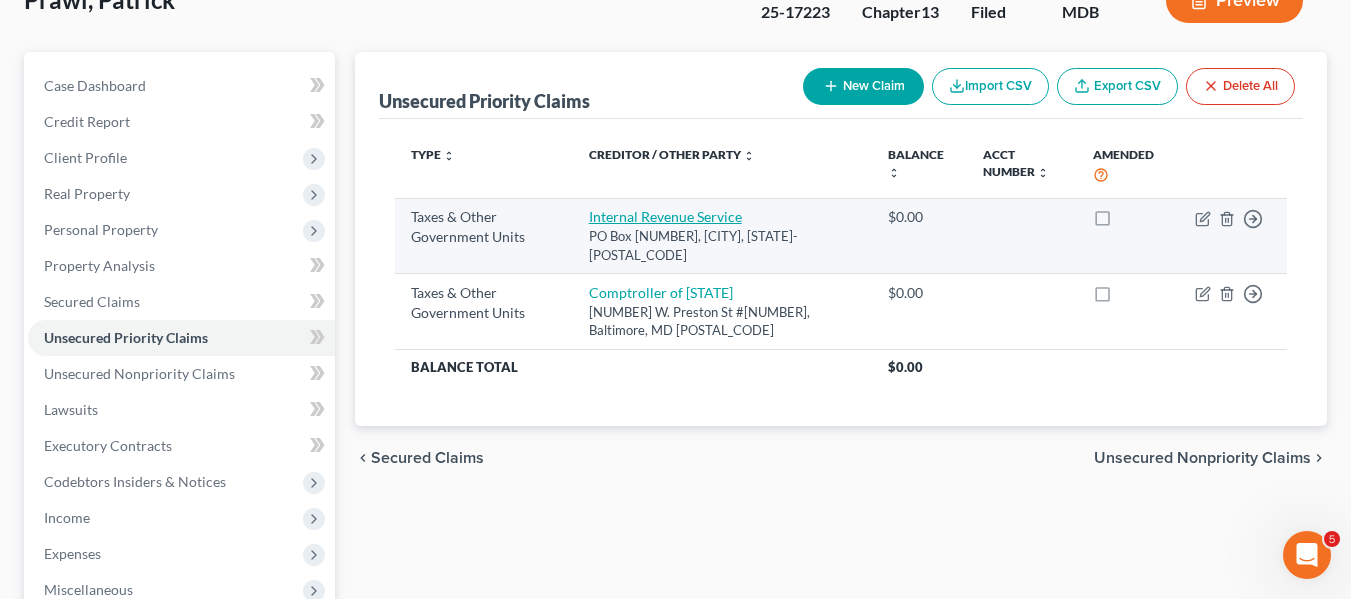 scroll, scrollTop: 141, scrollLeft: 0, axis: vertical 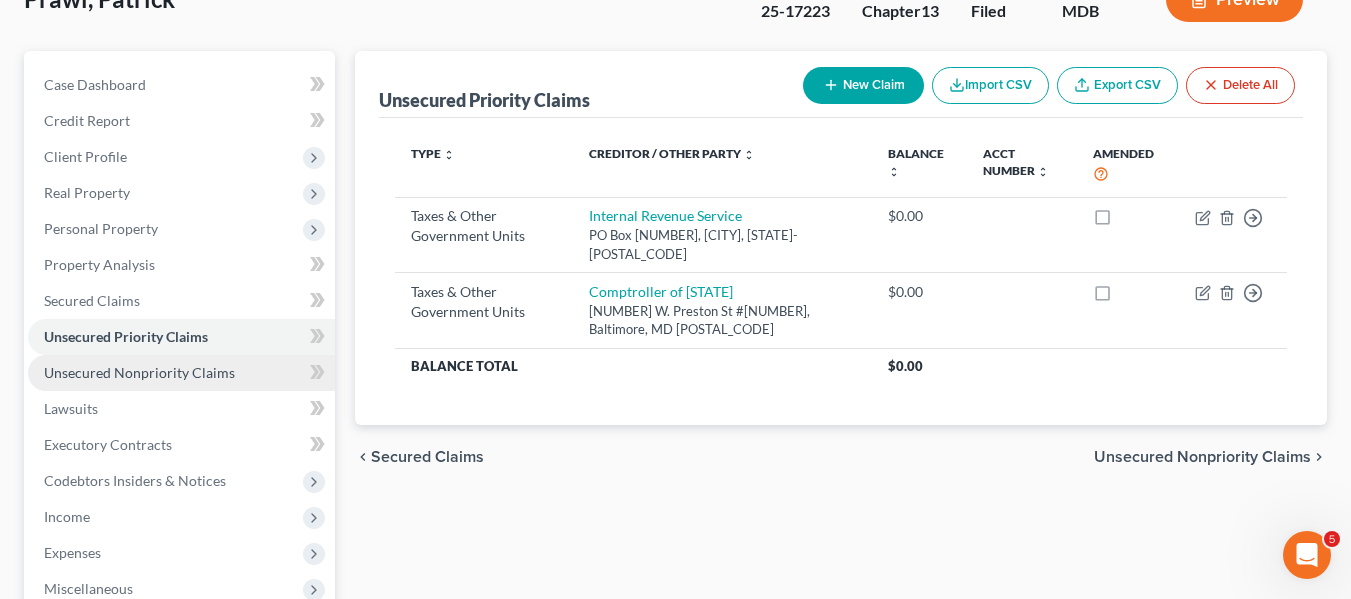 click on "Unsecured Nonpriority Claims" at bounding box center [181, 373] 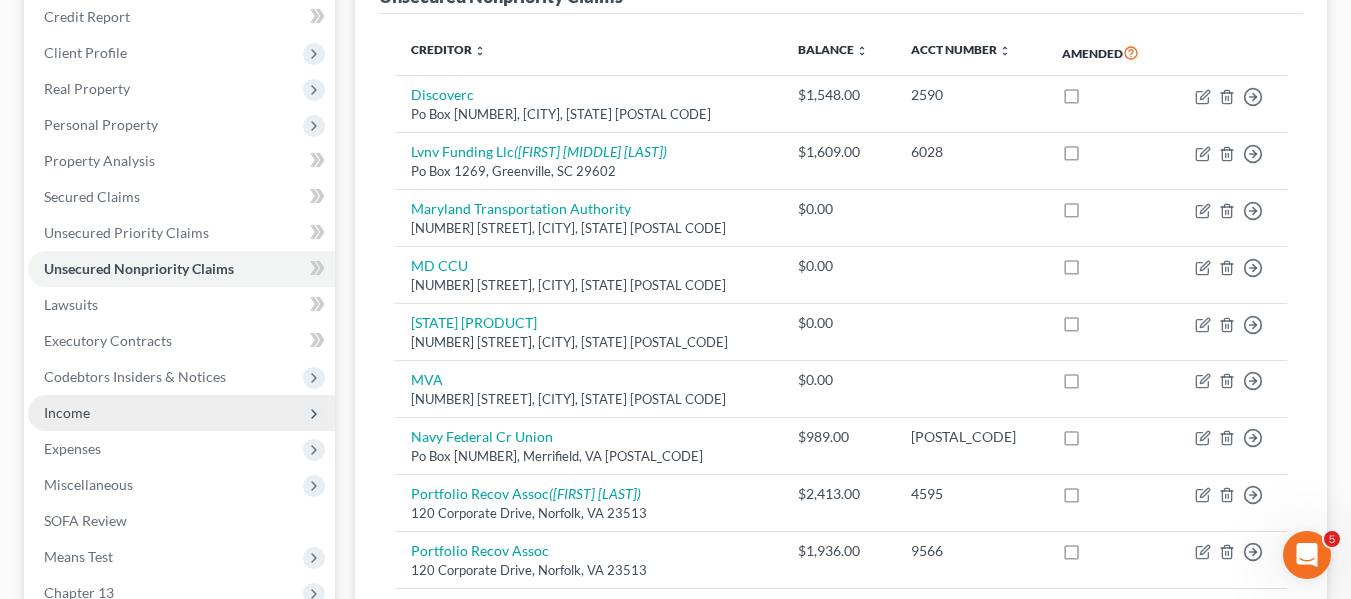 scroll, scrollTop: 244, scrollLeft: 0, axis: vertical 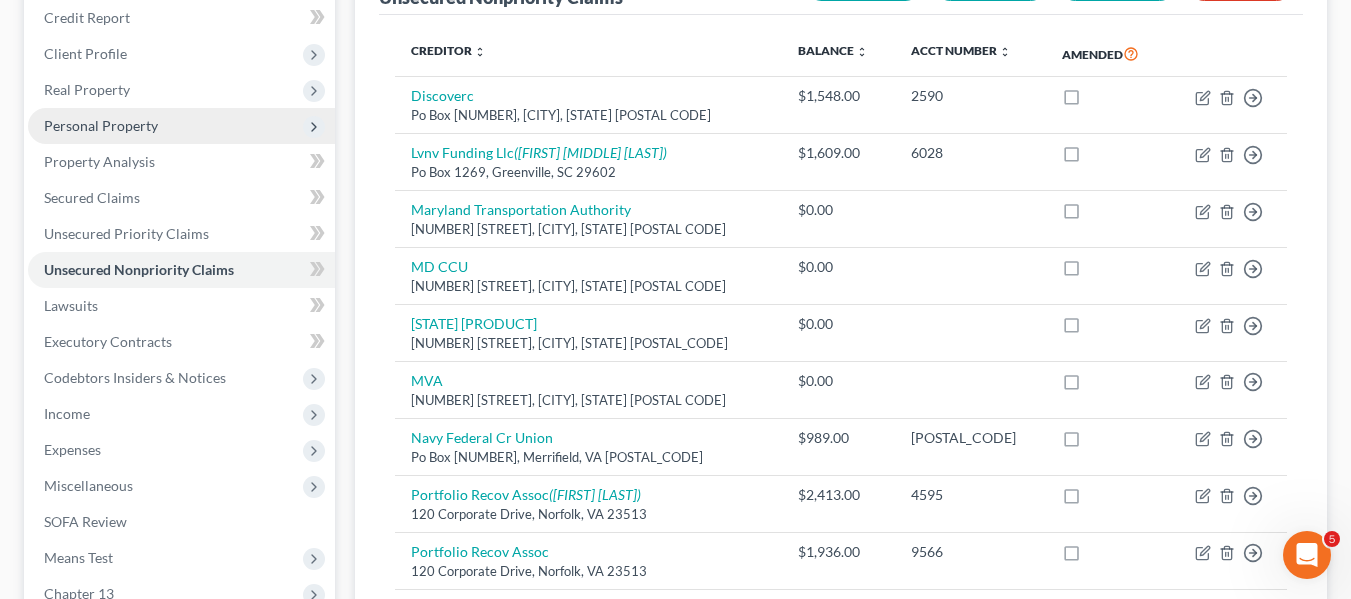click on "Personal Property" at bounding box center (181, 126) 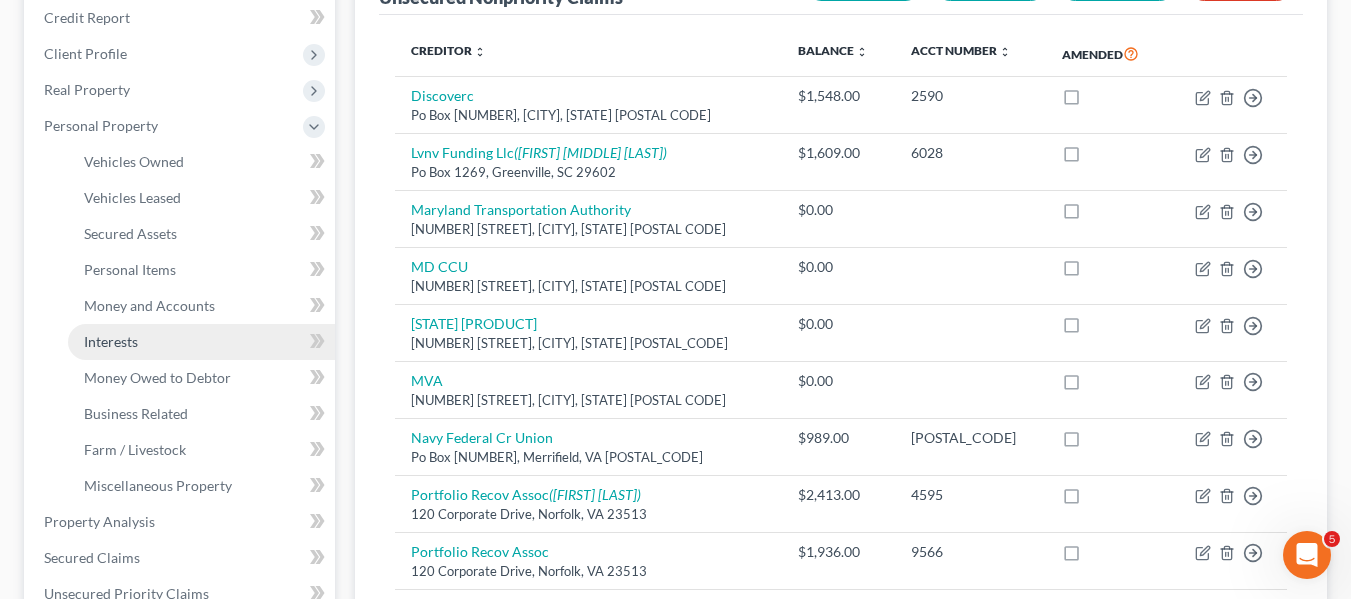 click on "Interests" at bounding box center [201, 342] 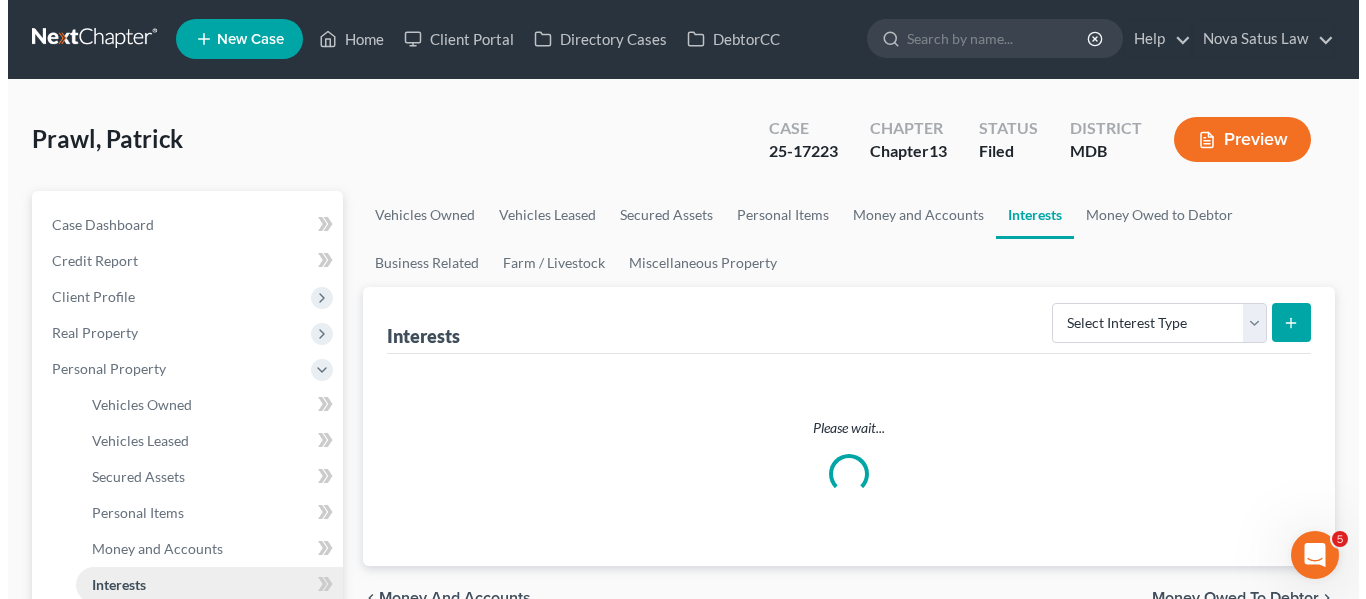 scroll, scrollTop: 0, scrollLeft: 0, axis: both 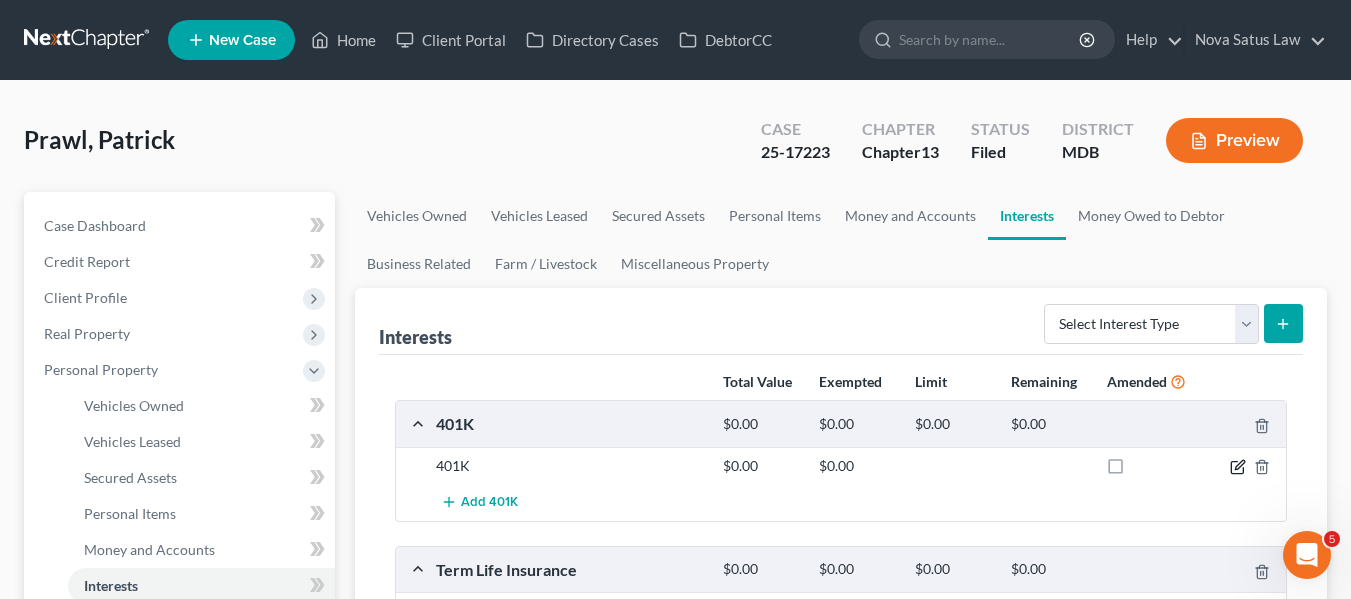 click 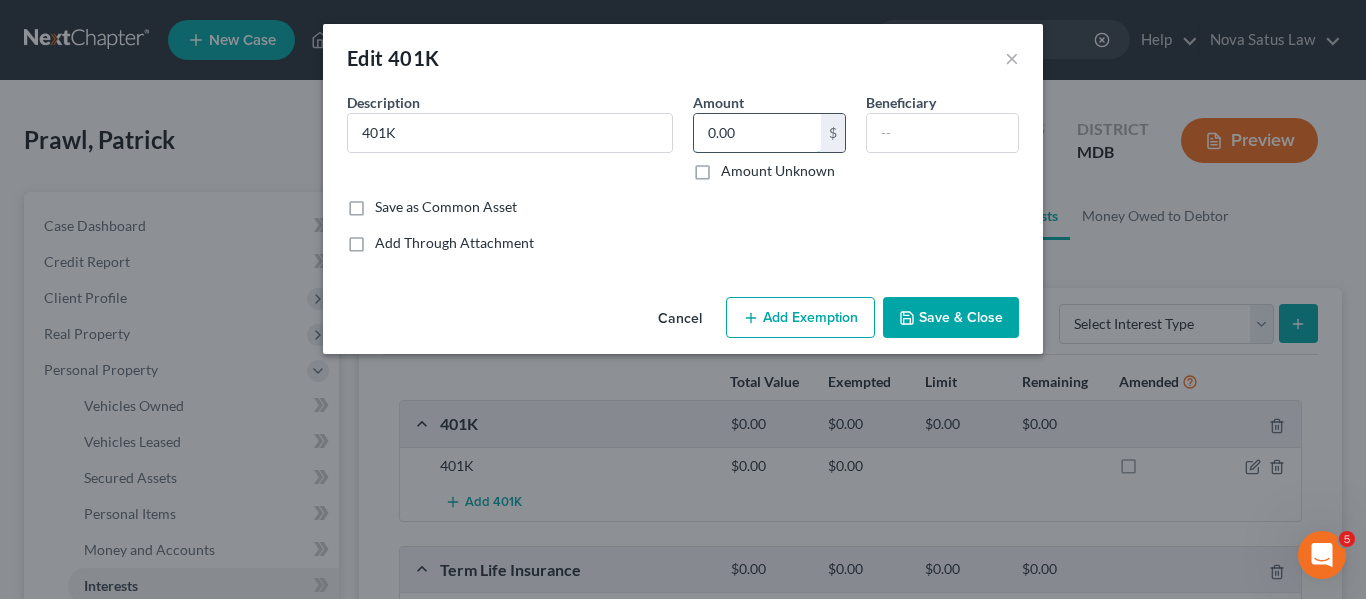 click on "0.00" at bounding box center [757, 133] 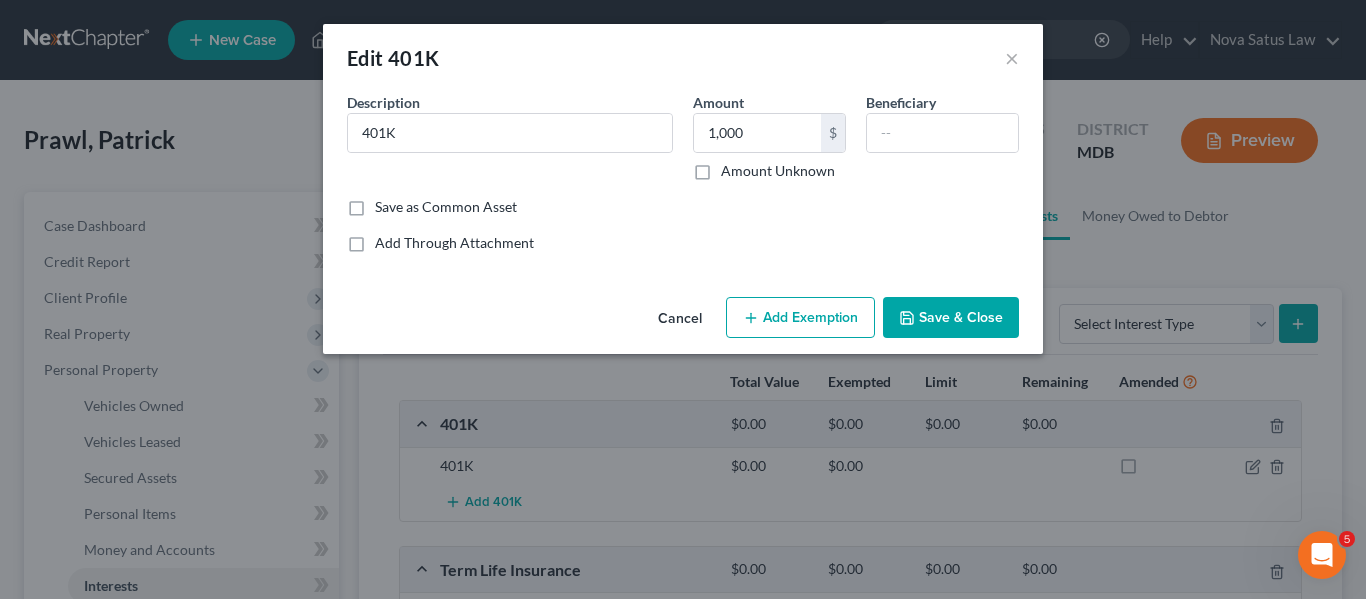 click on "Add Exemption" at bounding box center [800, 318] 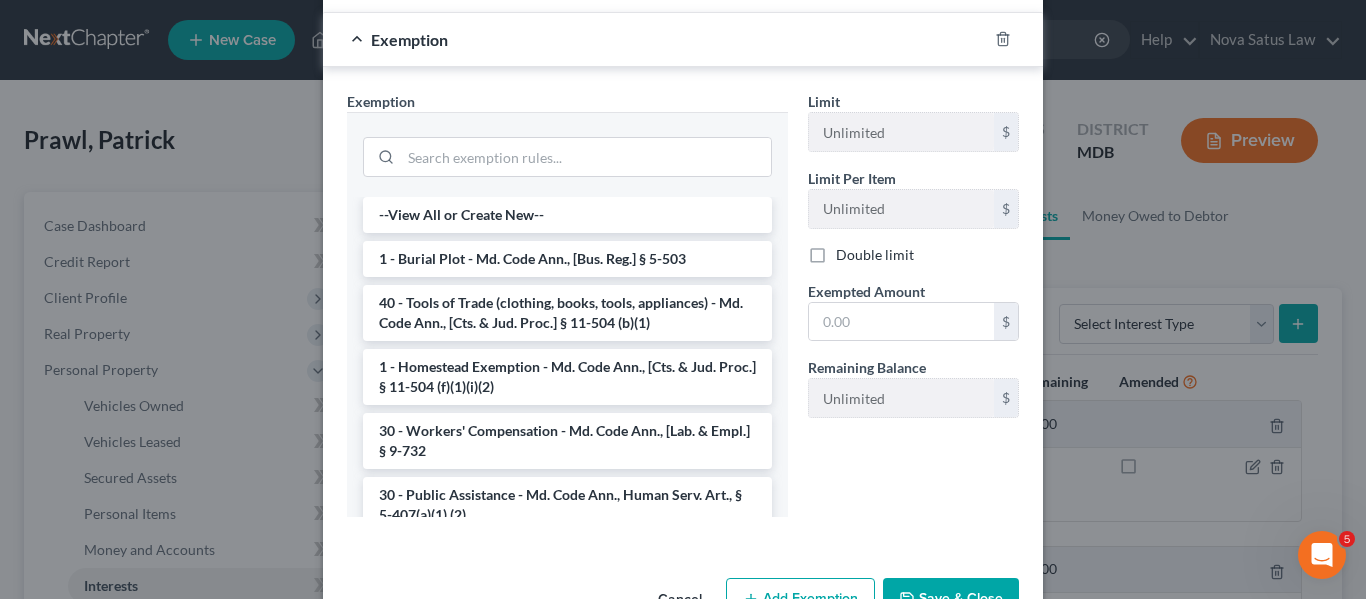 scroll, scrollTop: 317, scrollLeft: 0, axis: vertical 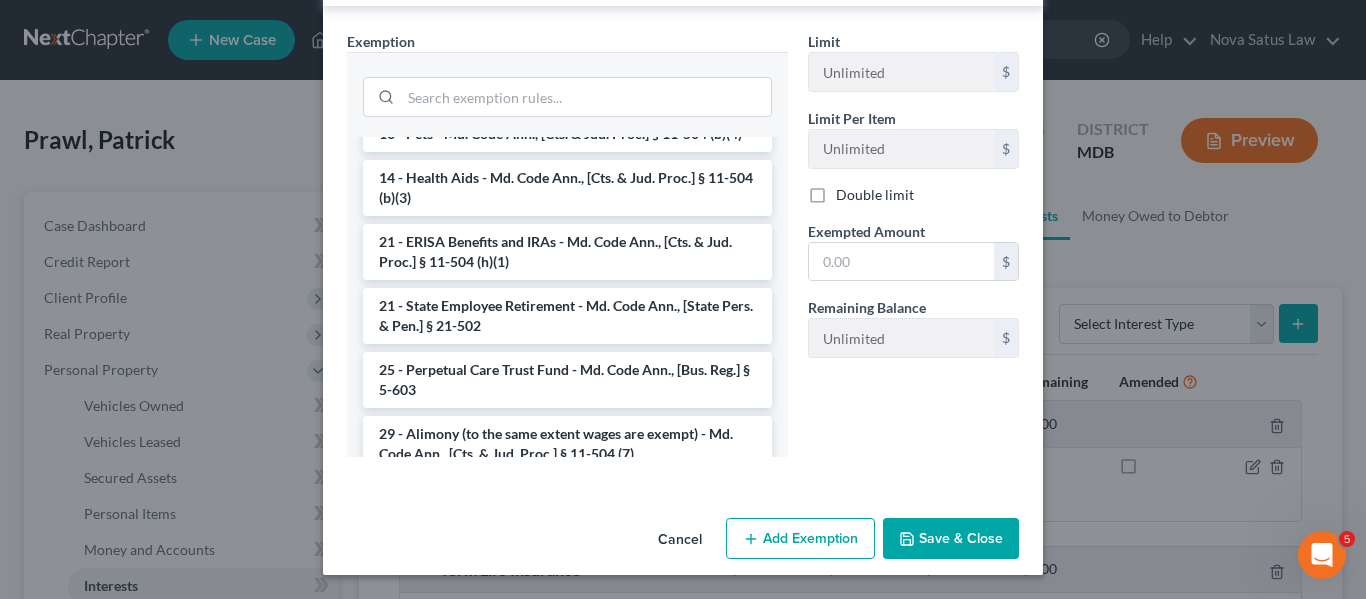 click on "21 - ERISA Benefits and IRAs - Md. Code Ann., [Cts. & Jud. Proc.] § 11-504 (h)(1)" at bounding box center (567, 252) 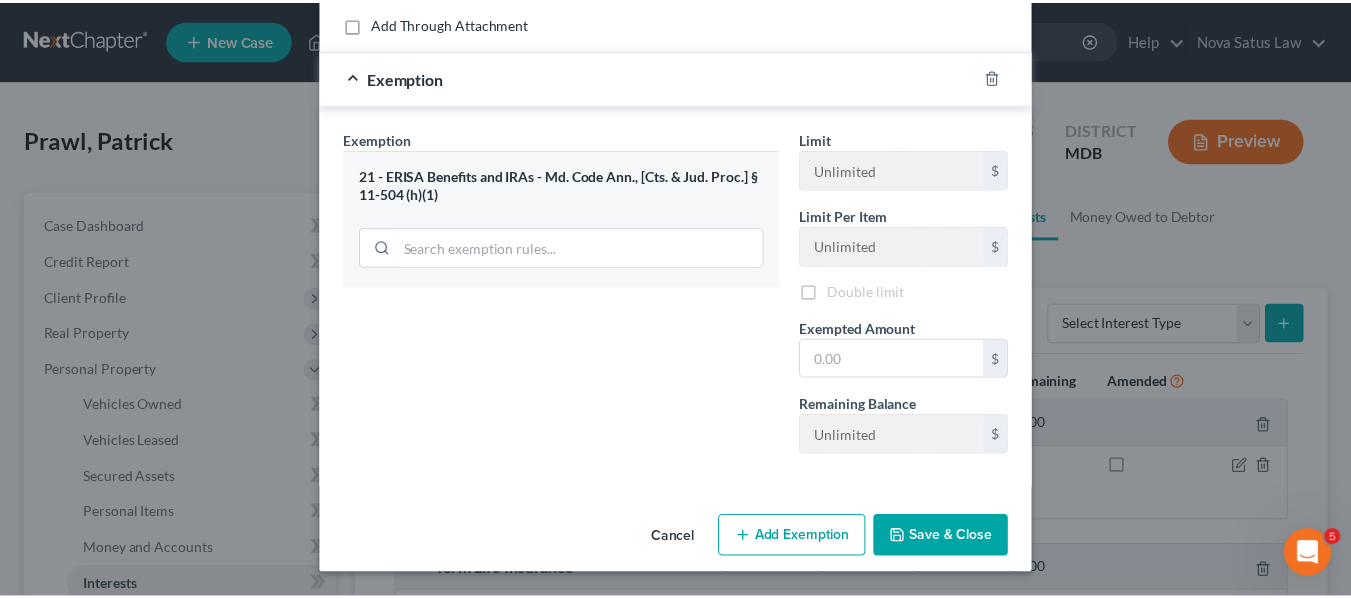 scroll, scrollTop: 222, scrollLeft: 0, axis: vertical 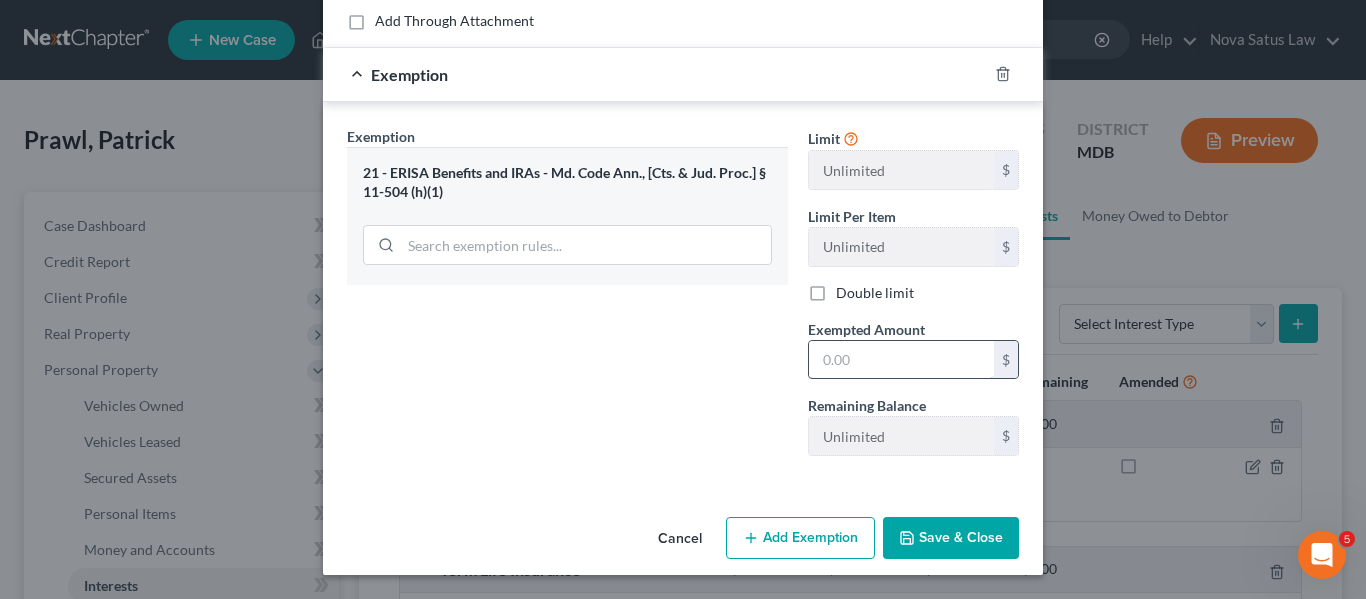 click at bounding box center [901, 360] 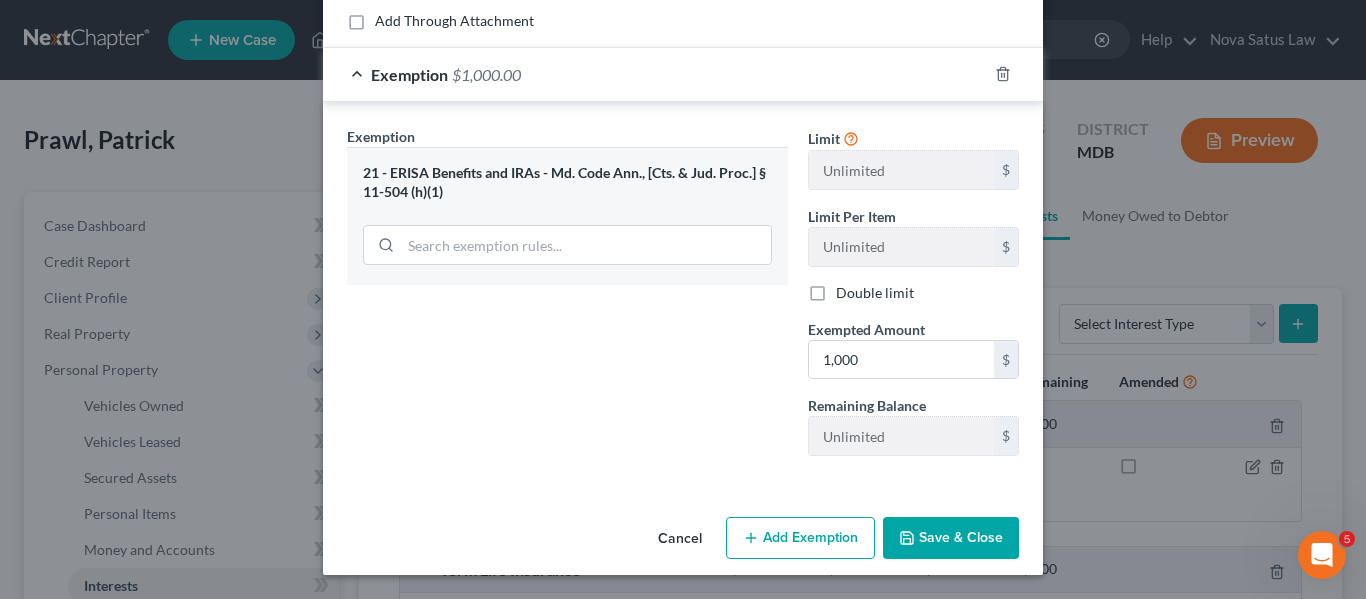 click on "Save & Close" at bounding box center (951, 538) 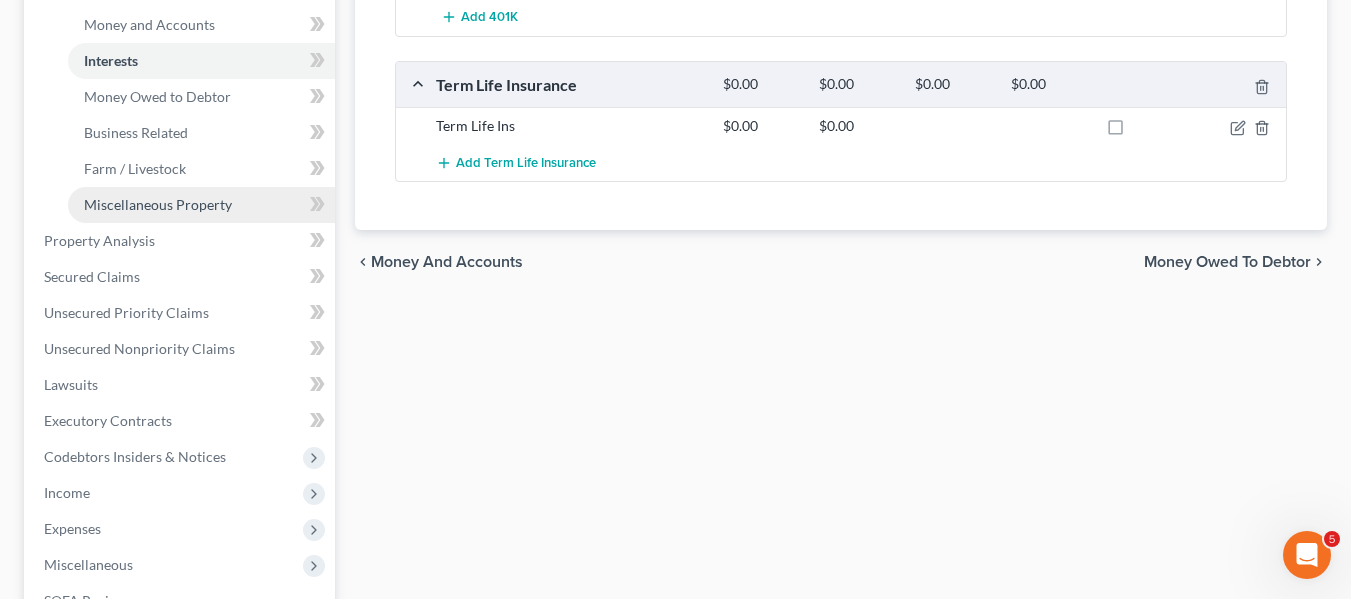 scroll, scrollTop: 526, scrollLeft: 0, axis: vertical 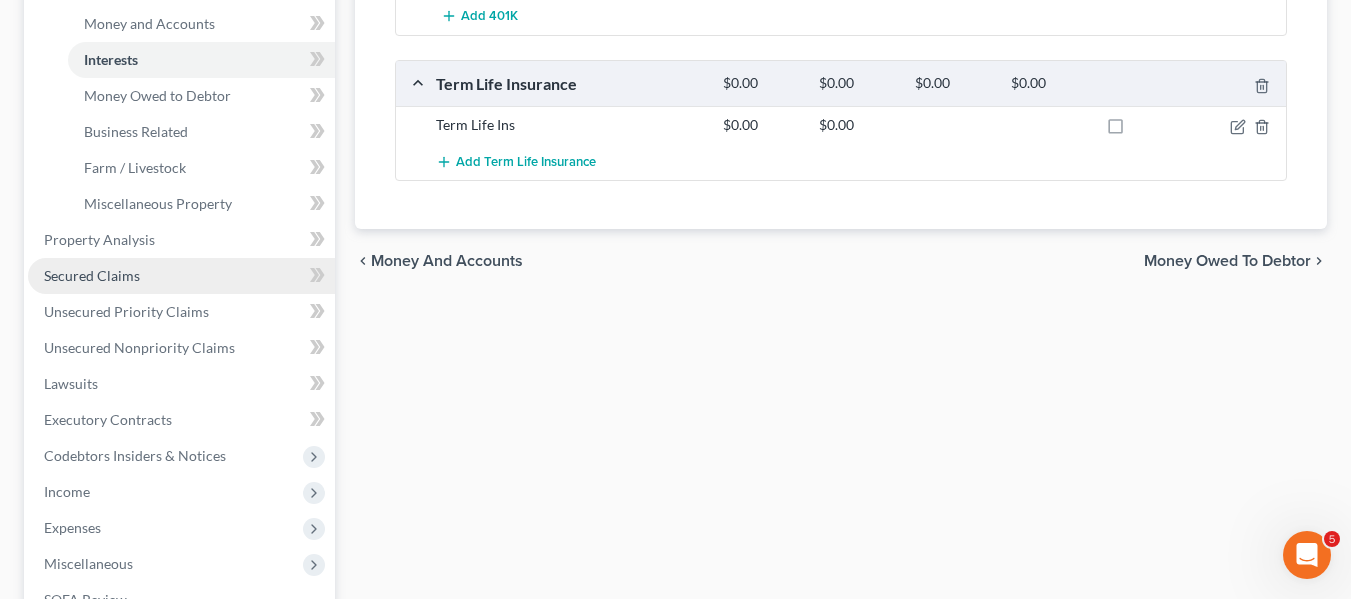 click on "Secured Claims" at bounding box center [92, 275] 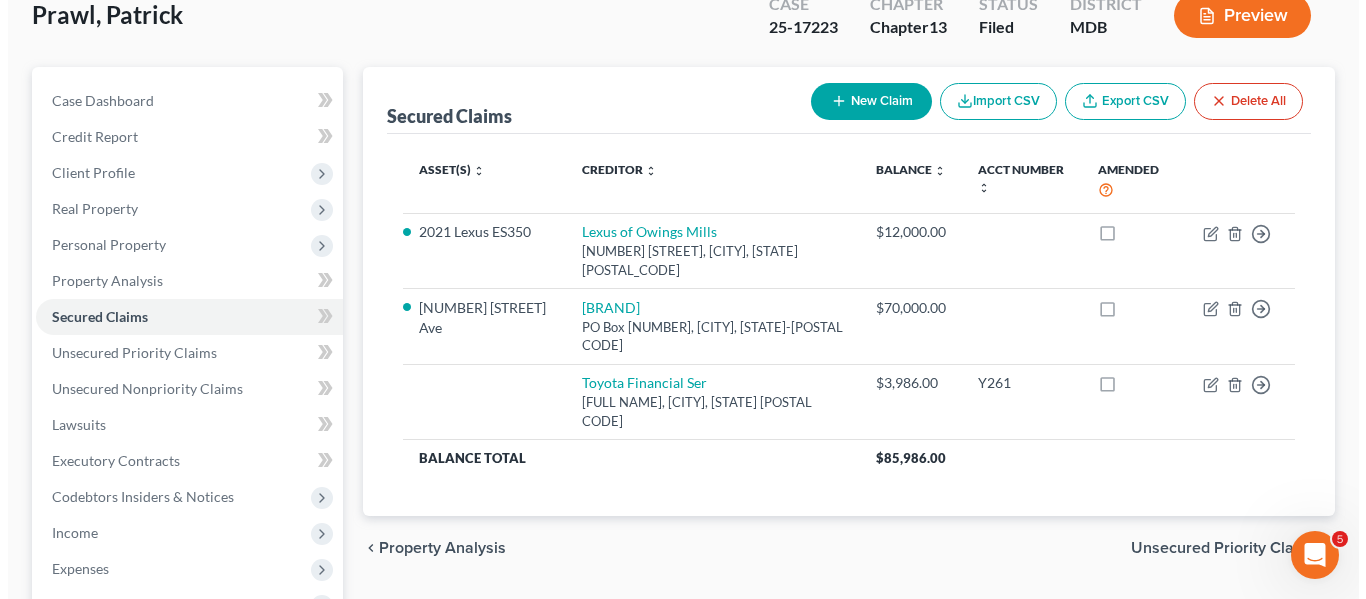 scroll, scrollTop: 126, scrollLeft: 0, axis: vertical 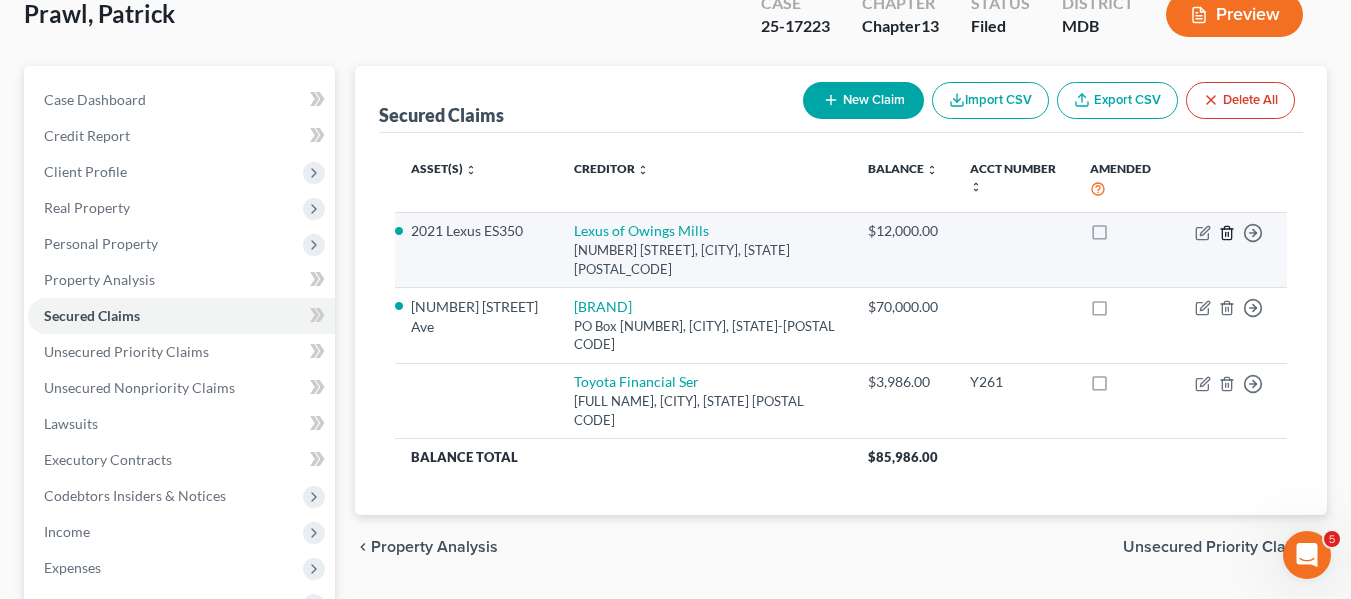 click 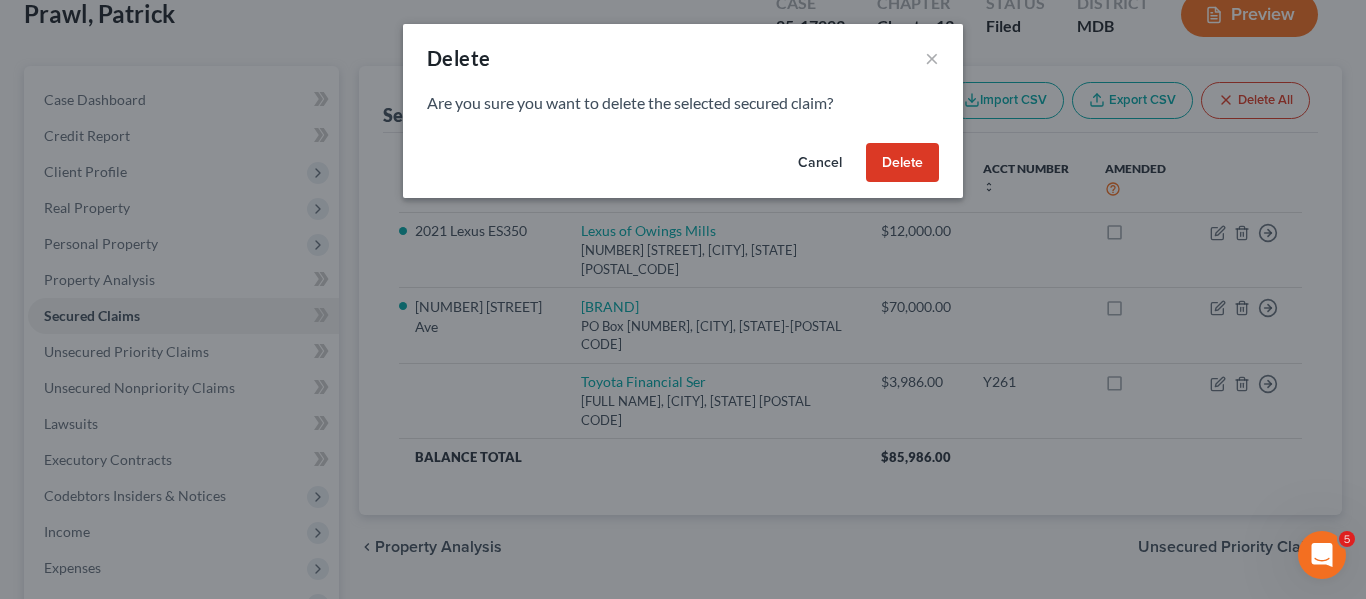 click on "Delete" at bounding box center [902, 163] 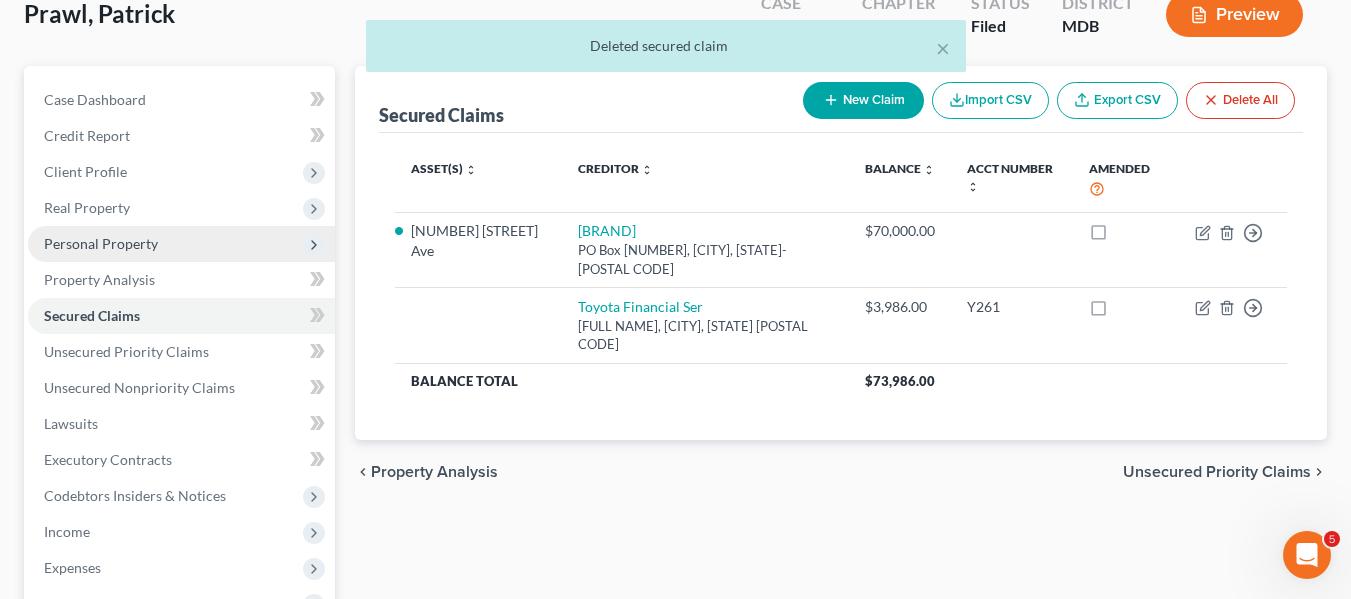 click on "Personal Property" at bounding box center (181, 244) 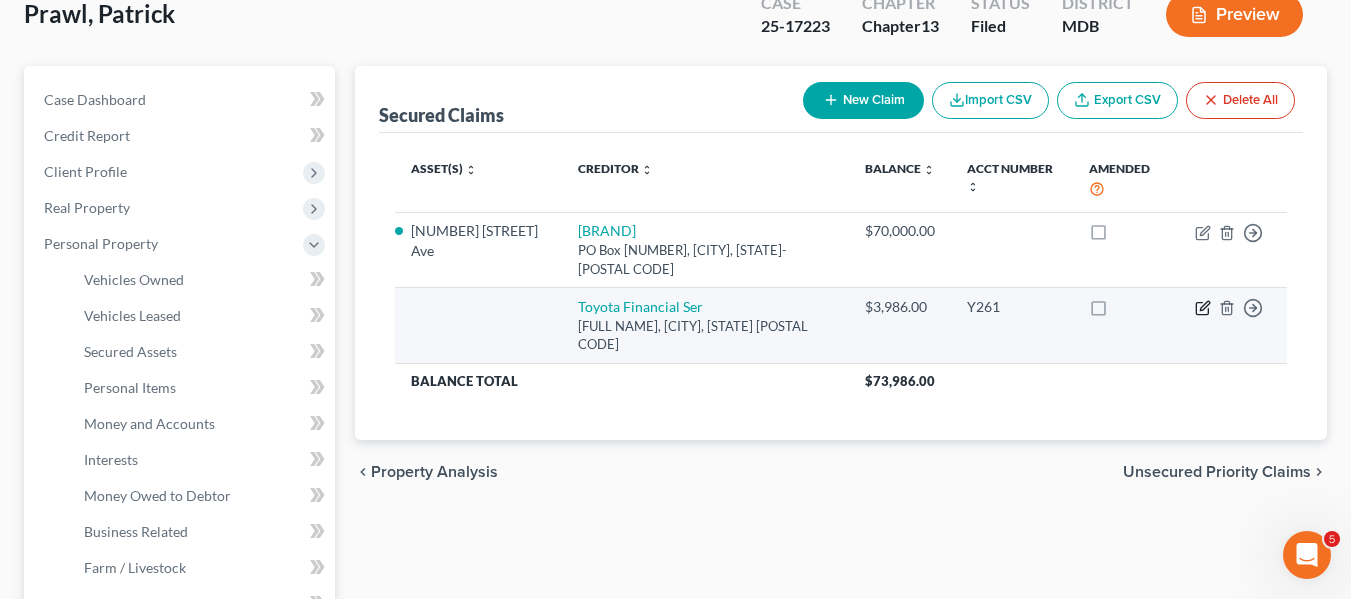 click 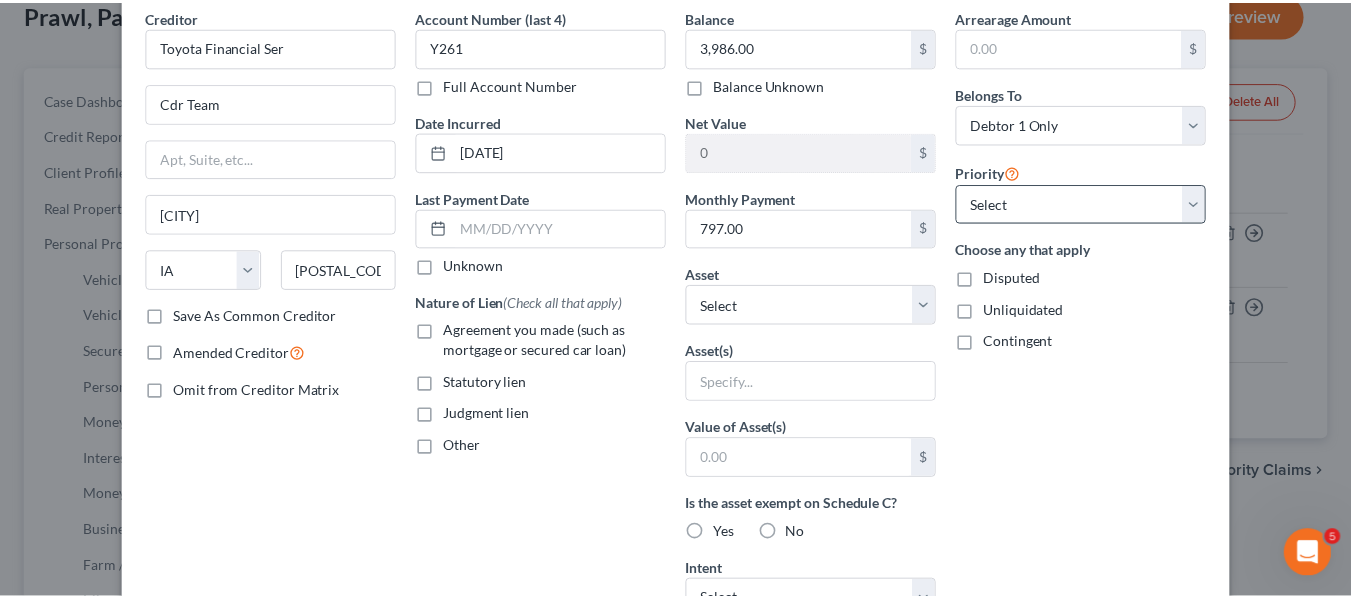 scroll, scrollTop: 10, scrollLeft: 0, axis: vertical 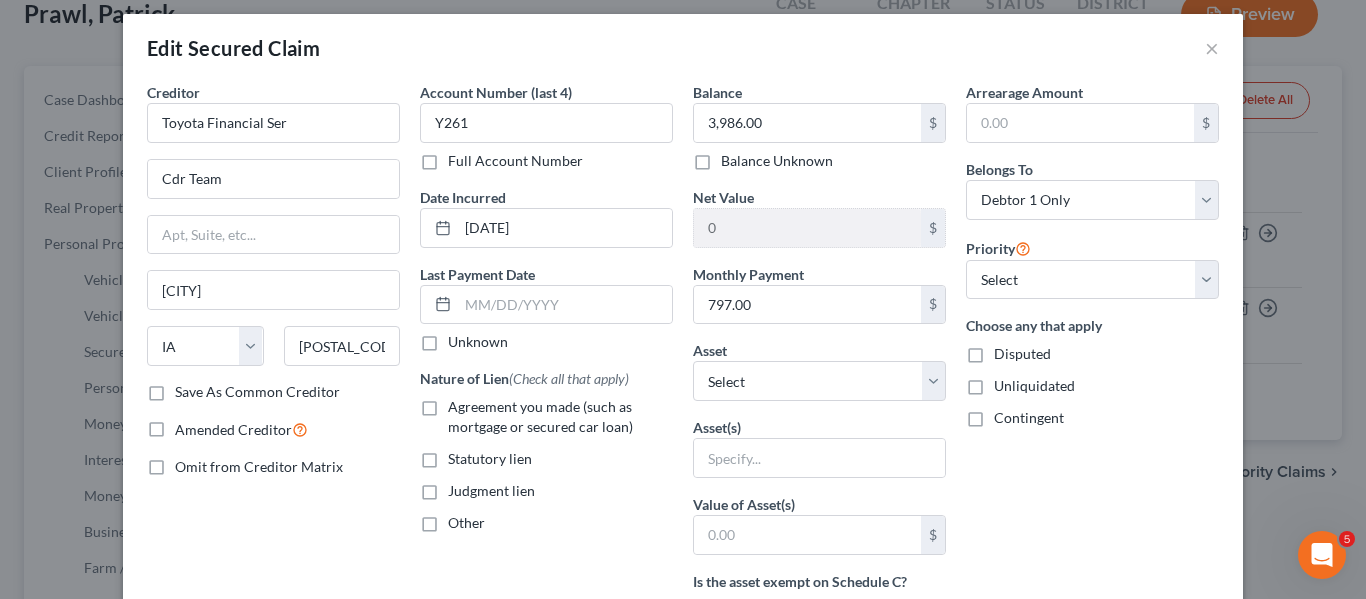 click on "Balance
3,986.00 $
Balance Unknown
Balance Undetermined
3,986.00 $
Balance Unknown
Net Value 0 $ Monthly Payment 797.00 $
Asset
*
Select Other Multiple Assets 5128 [STREET] - $78000.0 401K - $1000.0 Electronics - All electronics including TV's computers music equipment etc - $500.0 Household Goods - All household goods and furnishings - $900.0 Term Life Ins - $0.0 NFCU balance as of 062625 (Checking Account) - $262.12 2021 Lexus ES350 - $22000.0 Jewelry - All jewelry including rings watches bracelets earrings etc - $150.0 Clothing - All articles of clothing including shoes and outerwear - $300.0         Select assets...            No matches found No matches found No matches found No matches found No matches found 5128 [STREET] - $78000.0 401K - $1000.0 Electronics - All electronics including TV's computers music equipment etc - $500.0 Term Life Ins - $0.0 Asset(s) $ Yes No" at bounding box center [819, 528] 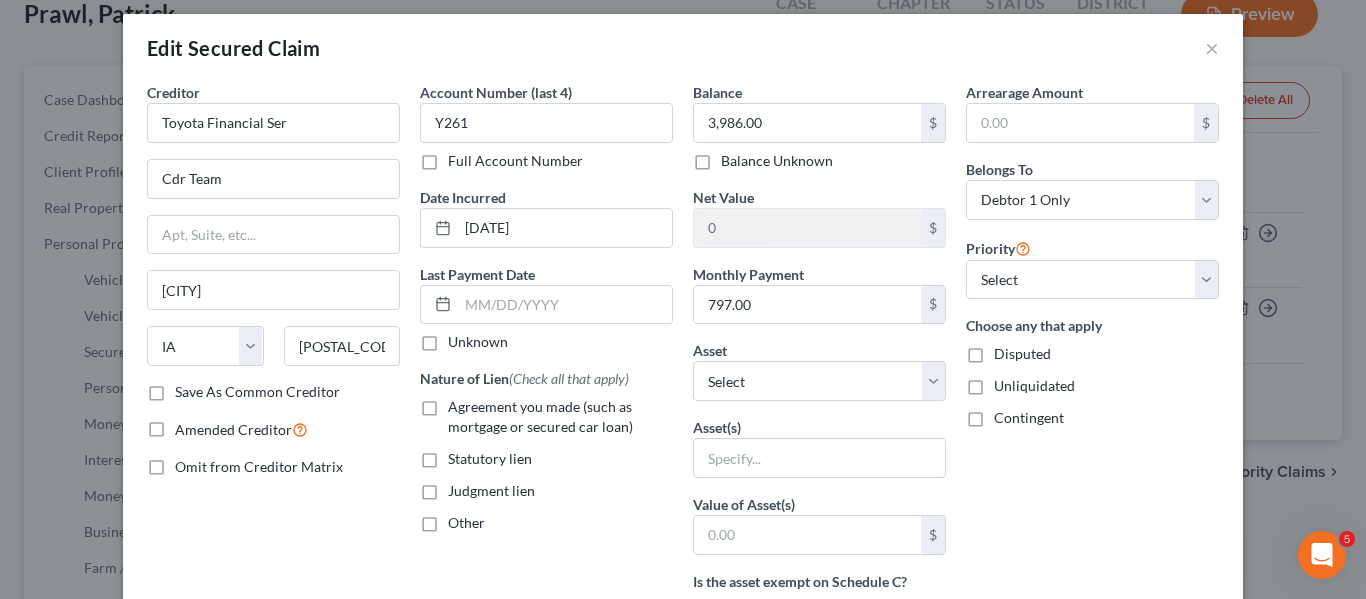click on "Edit Secured Claim  ×" at bounding box center (683, 48) 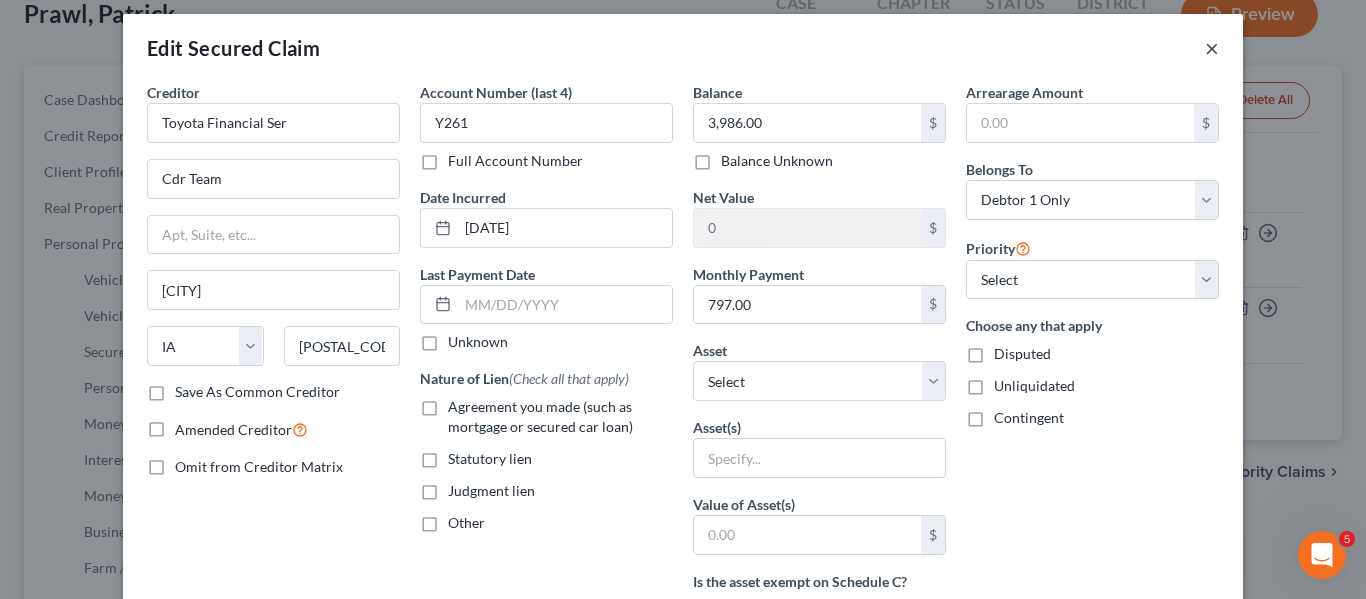 click on "×" at bounding box center (1212, 48) 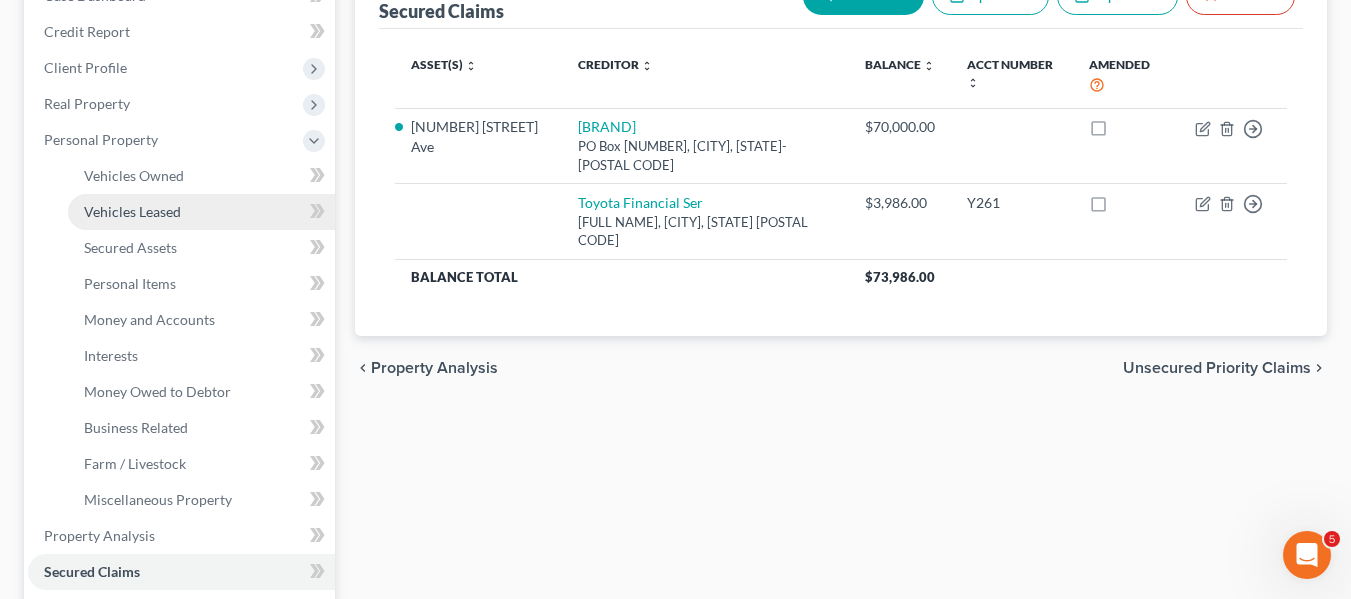 scroll, scrollTop: 231, scrollLeft: 0, axis: vertical 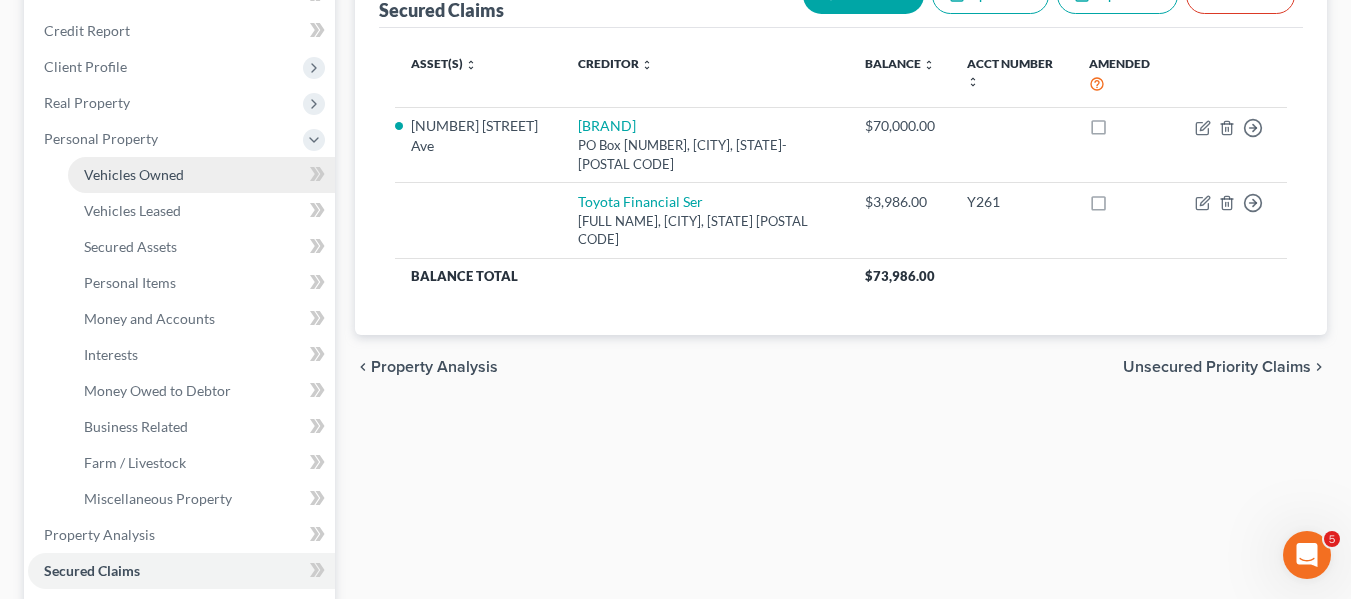 click on "Vehicles Owned" at bounding box center (134, 174) 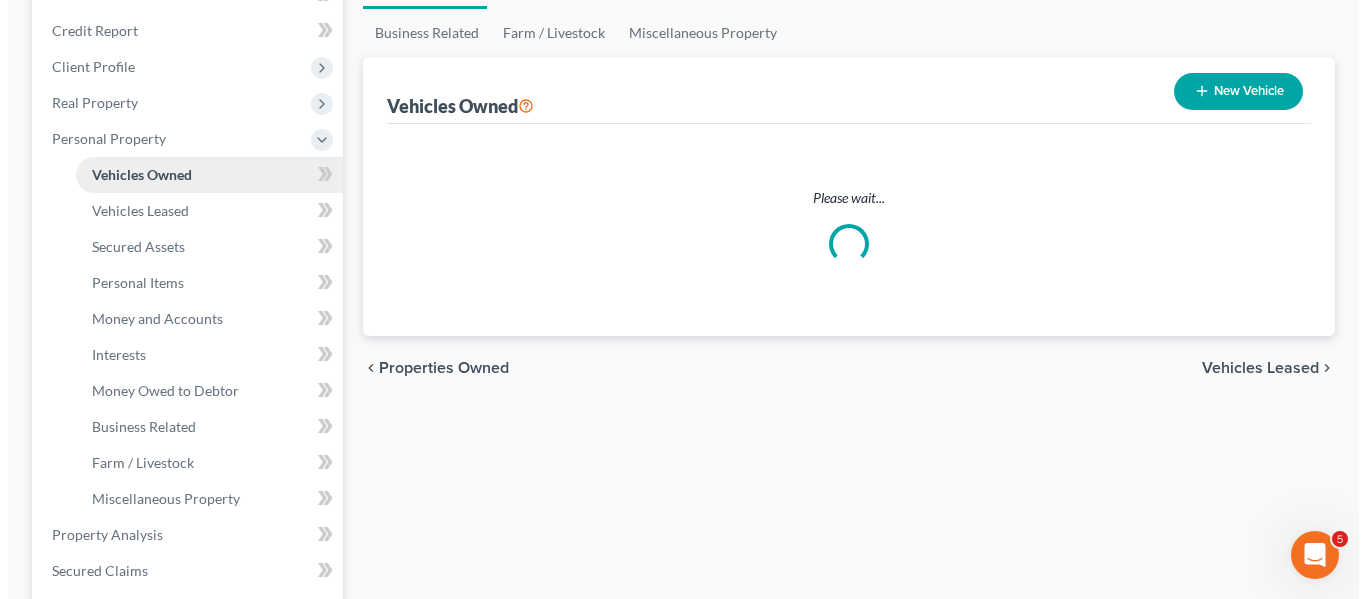 scroll, scrollTop: 0, scrollLeft: 0, axis: both 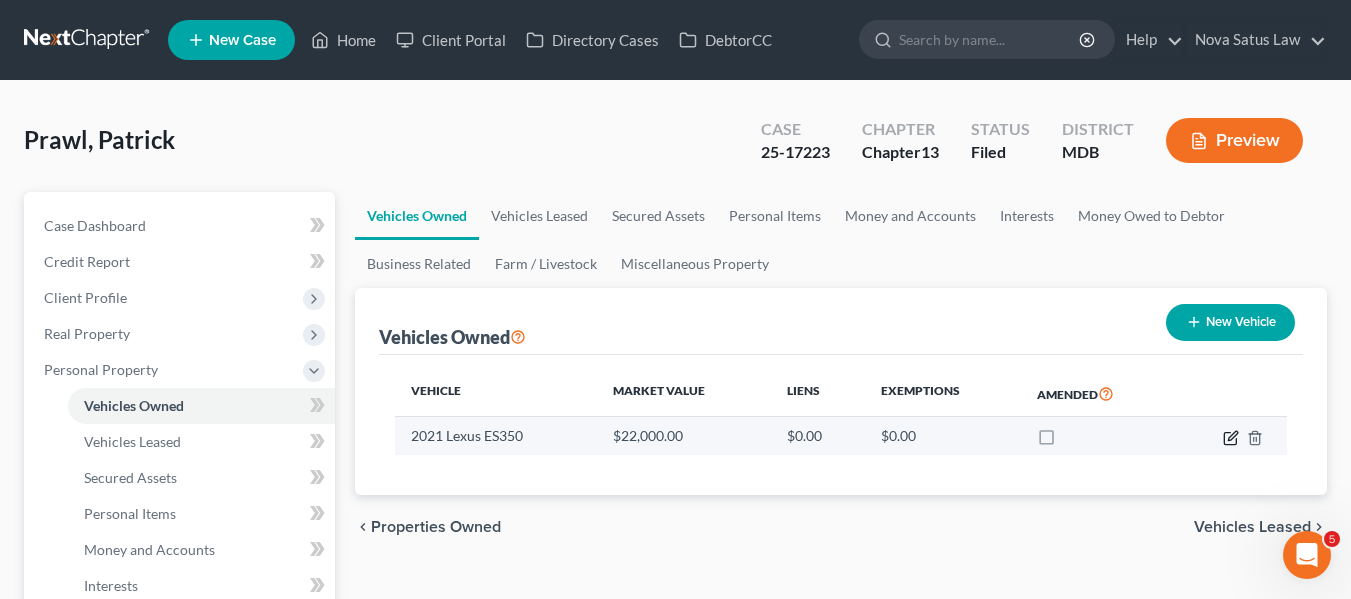 click 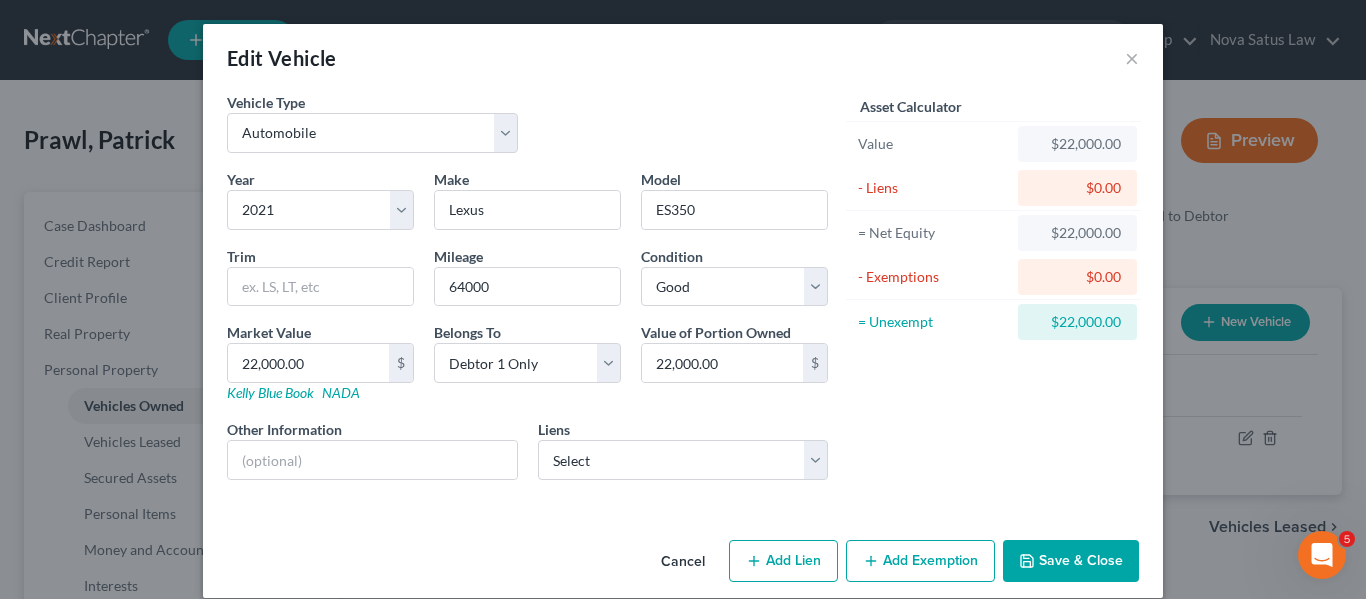 scroll, scrollTop: 23, scrollLeft: 0, axis: vertical 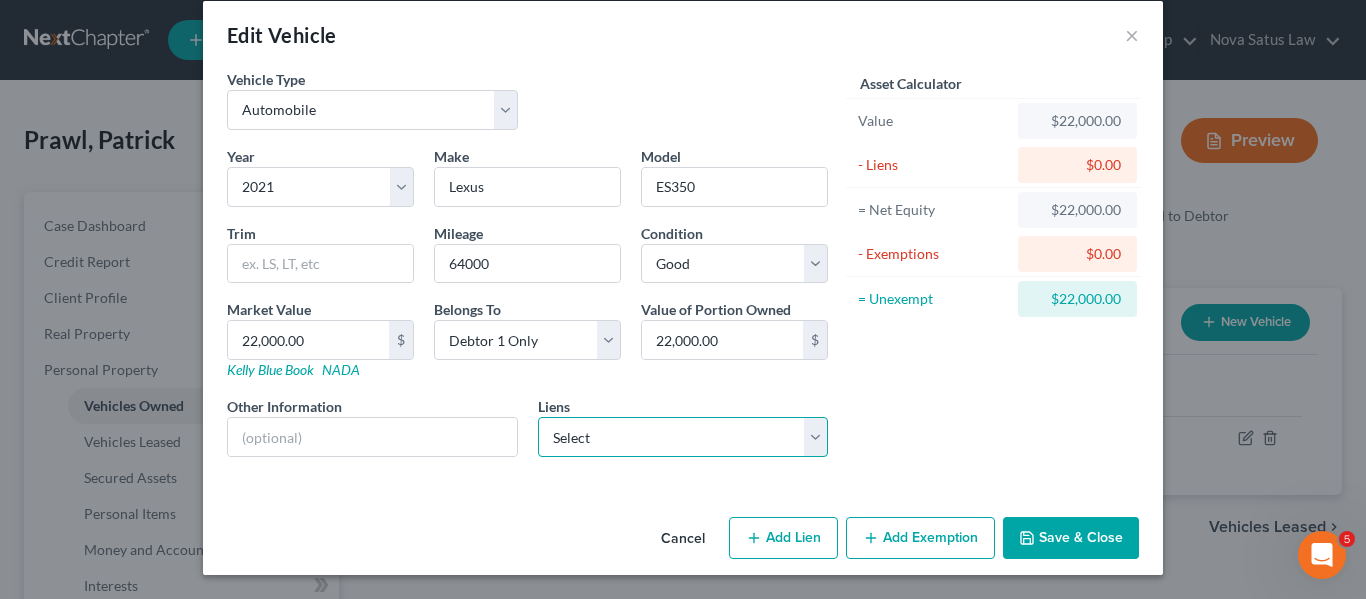 click on "[BRAND] [PRODUCT] - $[AMOUNT]" at bounding box center (683, 437) 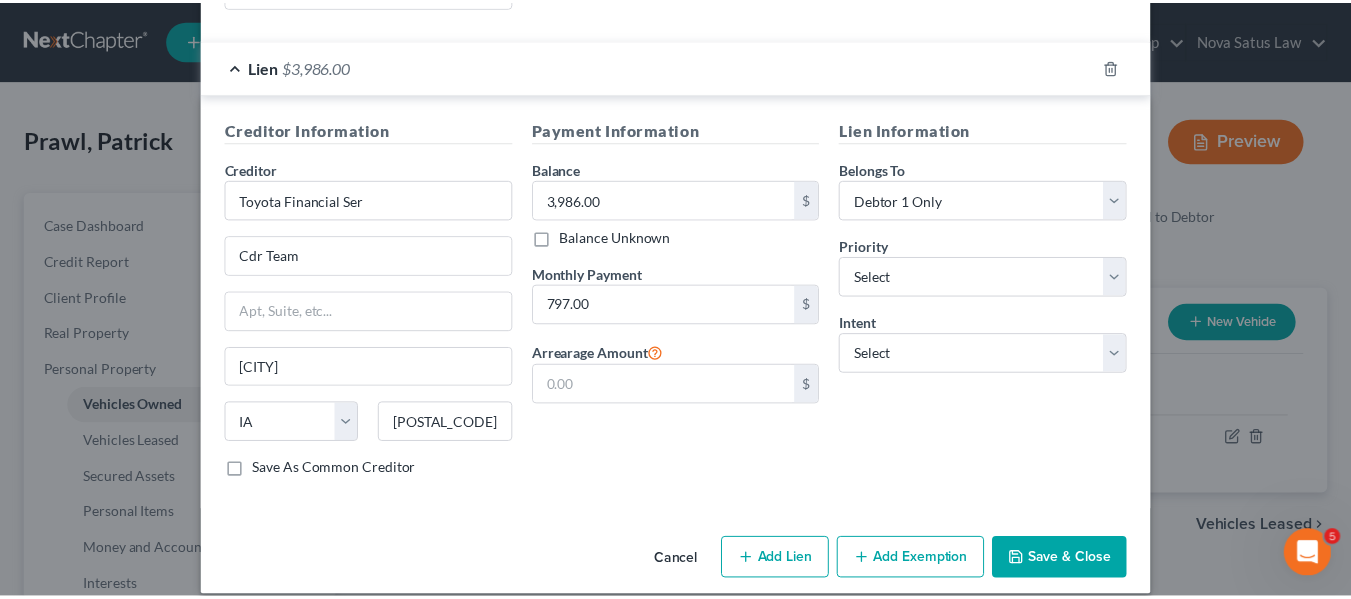 scroll, scrollTop: 495, scrollLeft: 0, axis: vertical 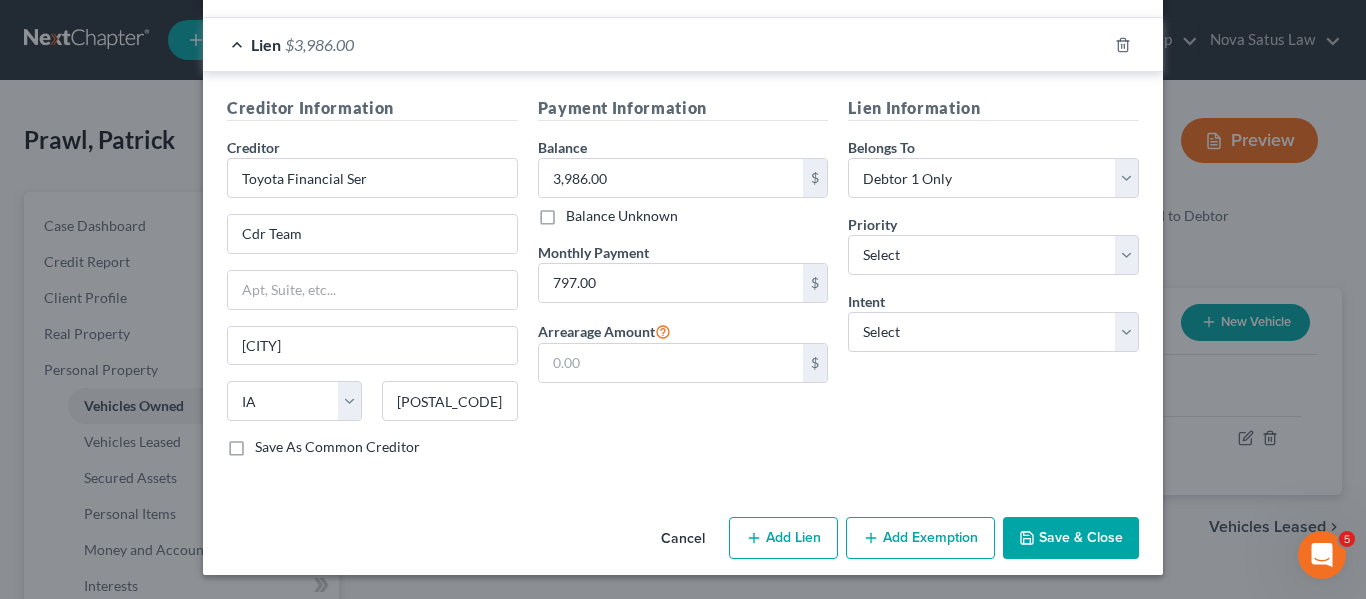 click on "Save & Close" at bounding box center (1071, 538) 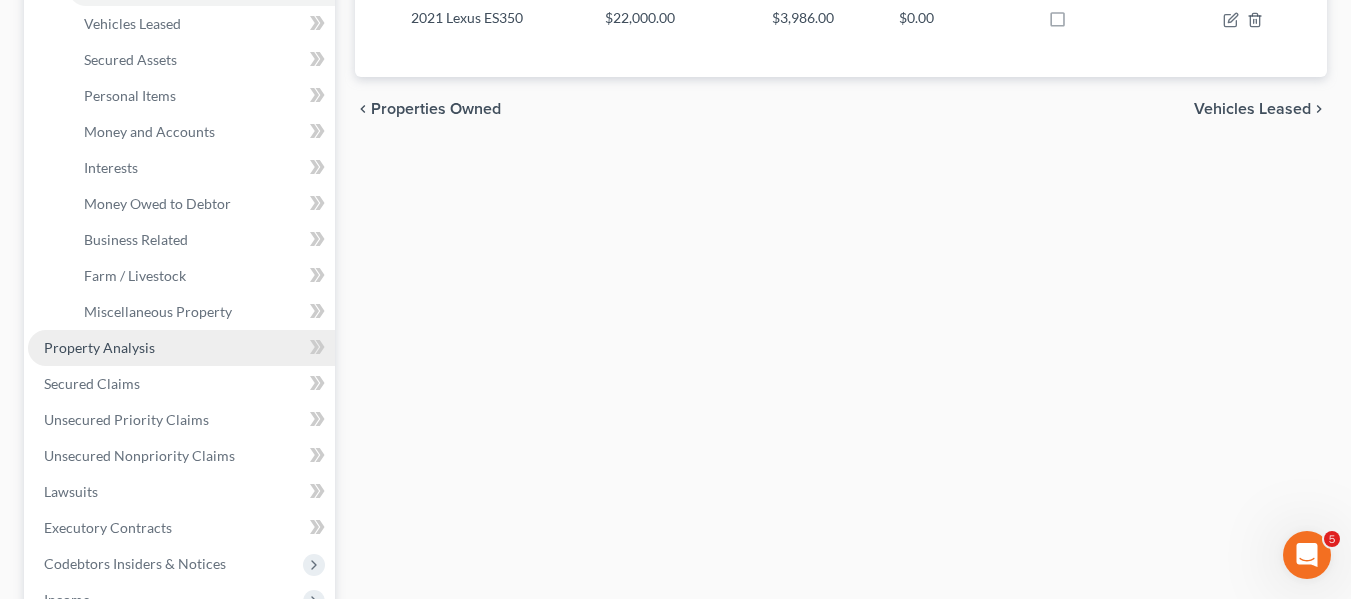 scroll, scrollTop: 419, scrollLeft: 0, axis: vertical 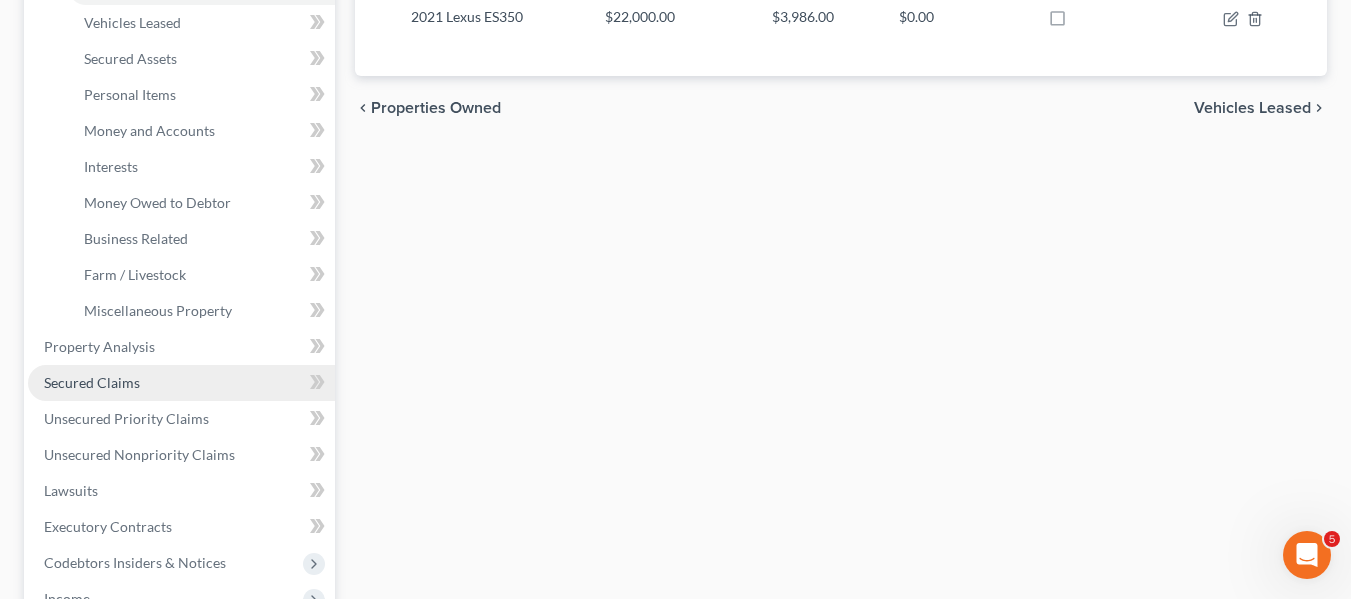 click on "Secured Claims" at bounding box center (181, 383) 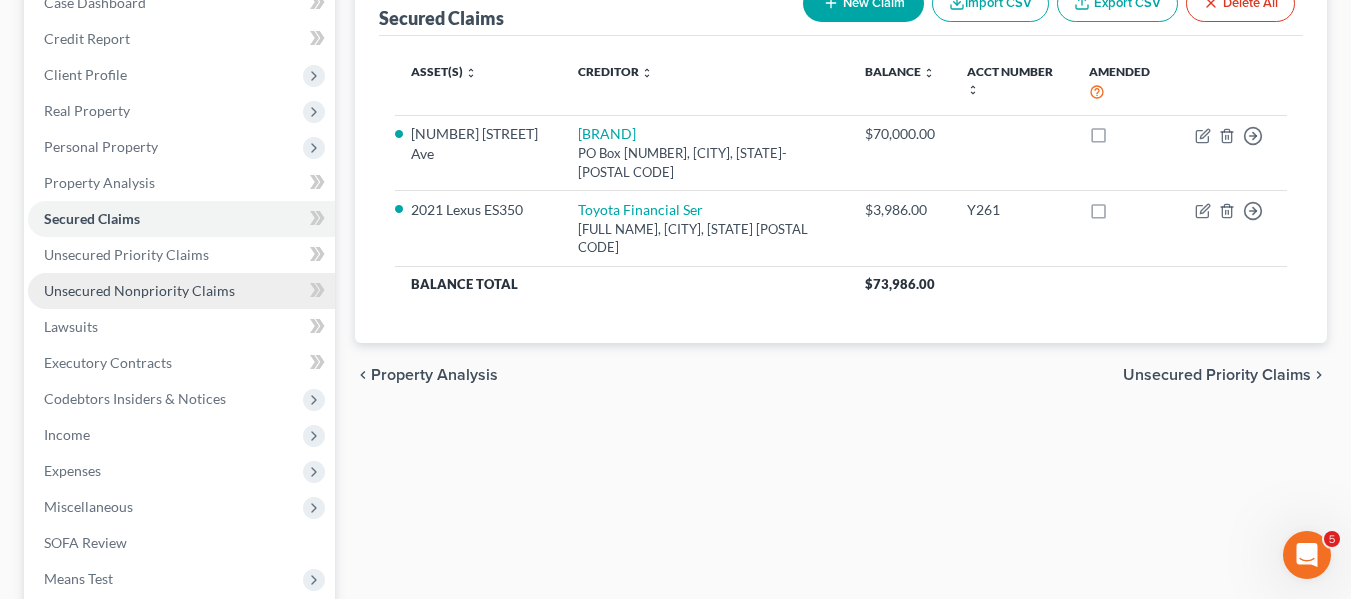 scroll, scrollTop: 224, scrollLeft: 0, axis: vertical 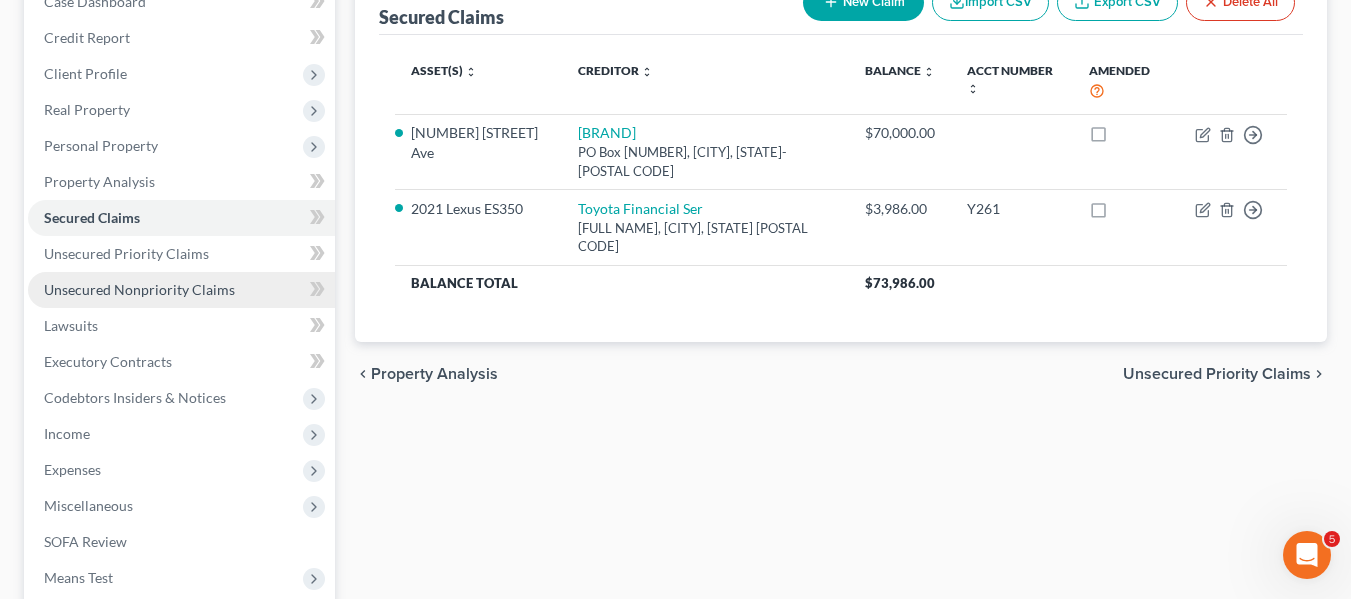 click on "Unsecured Nonpriority Claims" at bounding box center (139, 289) 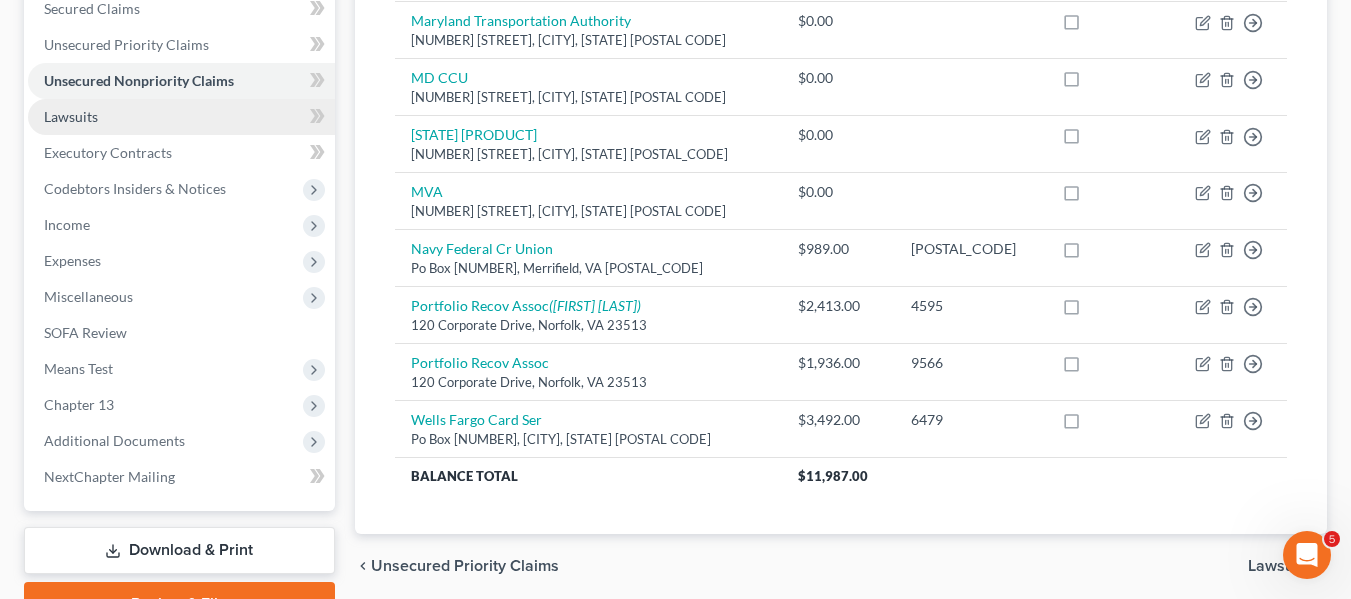 scroll, scrollTop: 434, scrollLeft: 0, axis: vertical 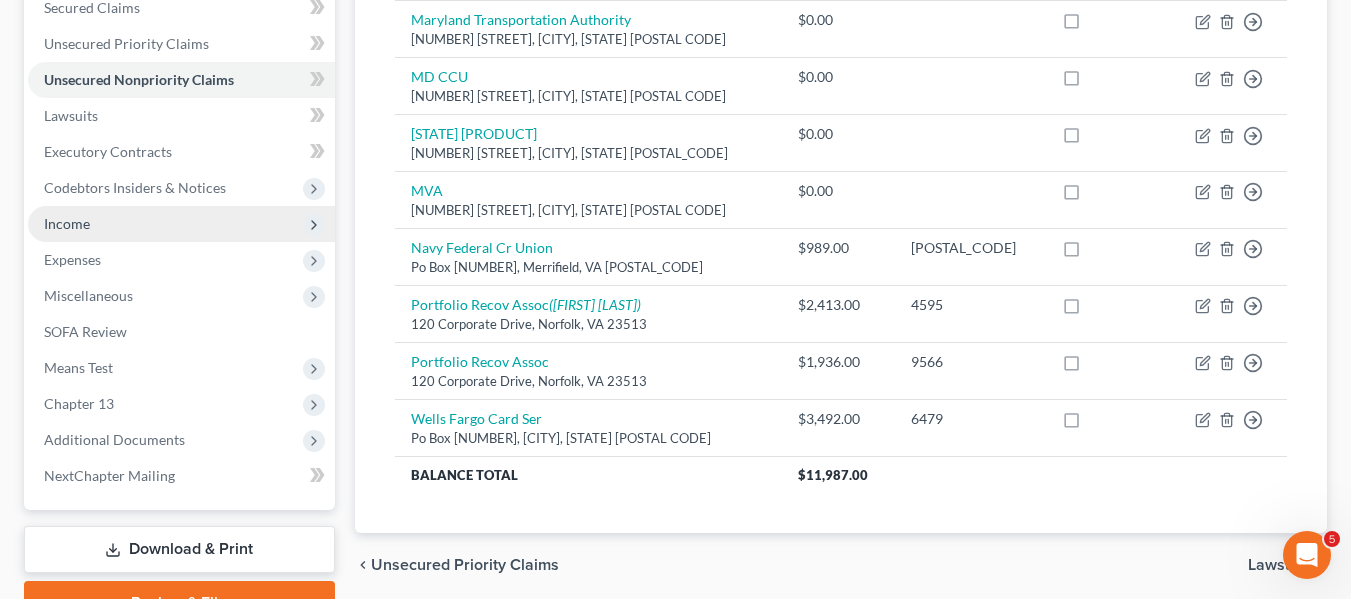 click on "Income" at bounding box center [181, 224] 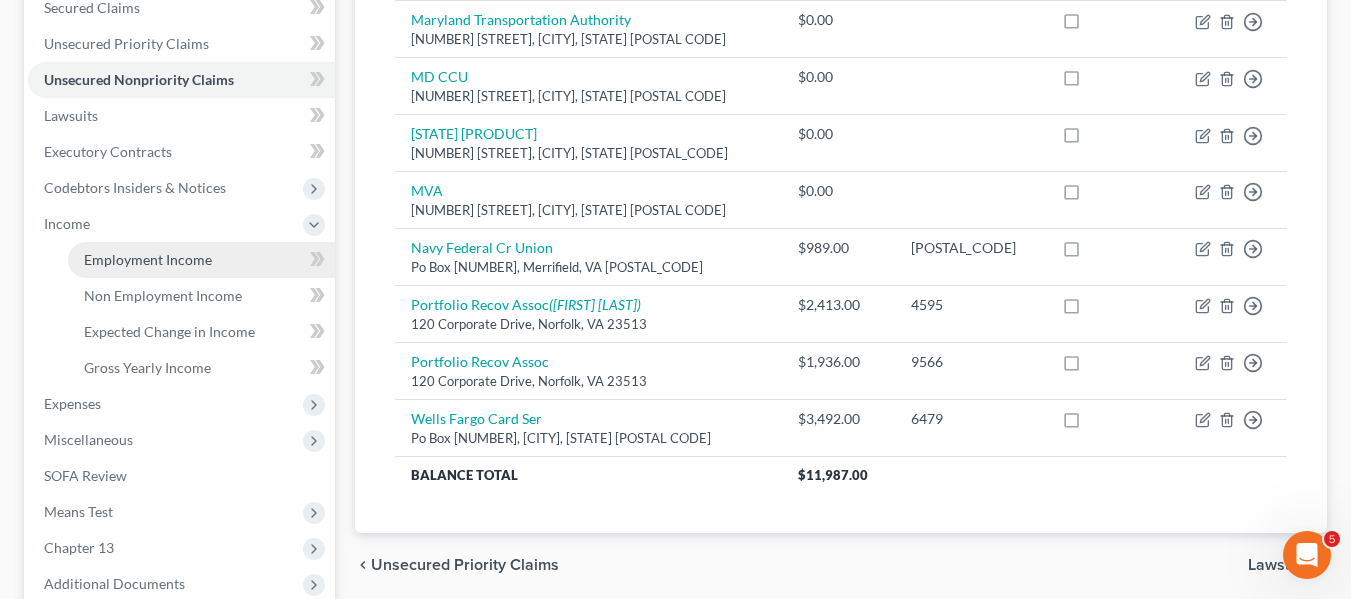 click on "Employment Income" at bounding box center (148, 259) 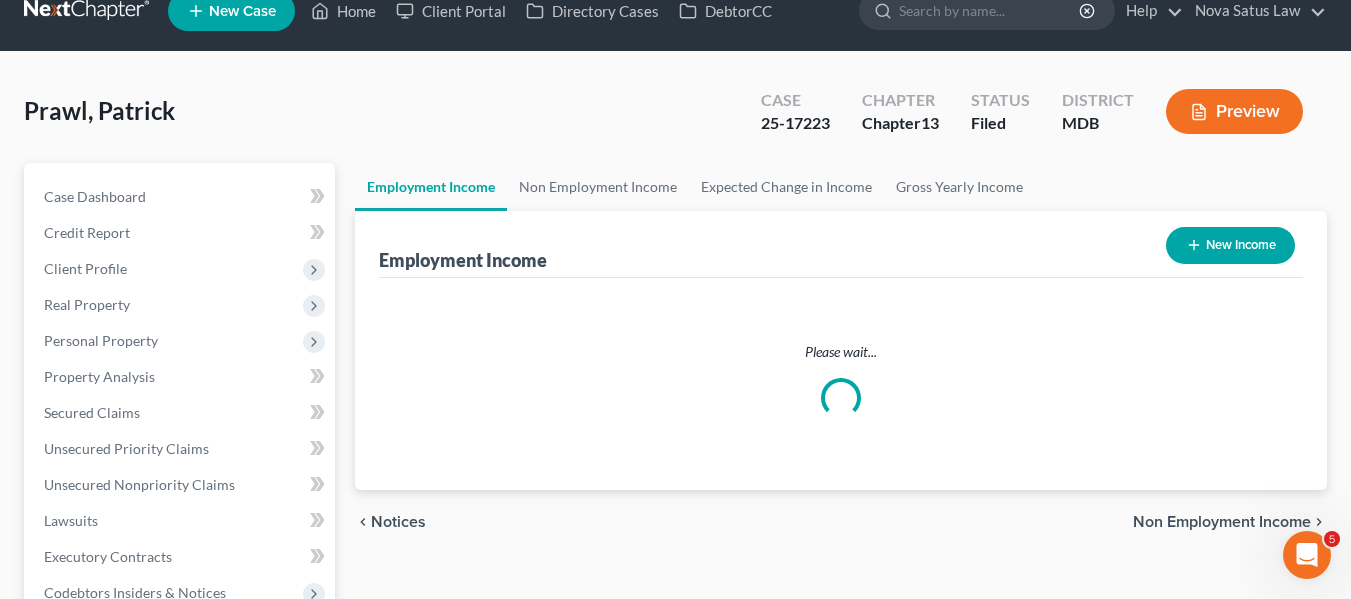 scroll, scrollTop: 0, scrollLeft: 0, axis: both 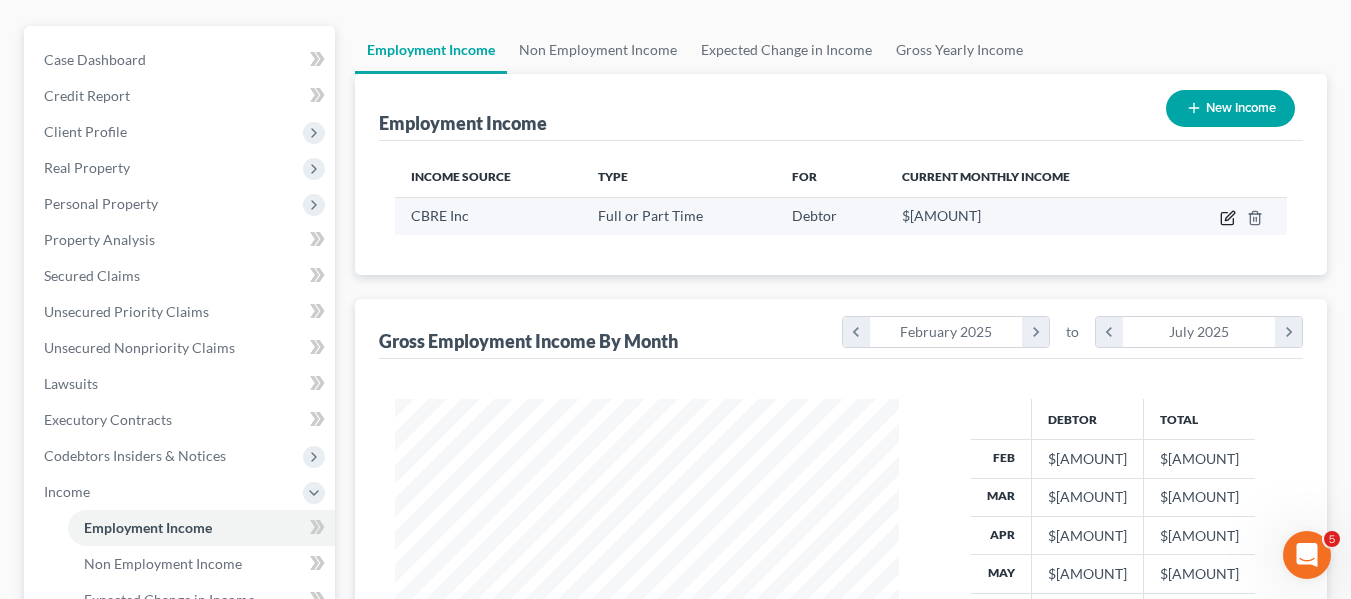 click 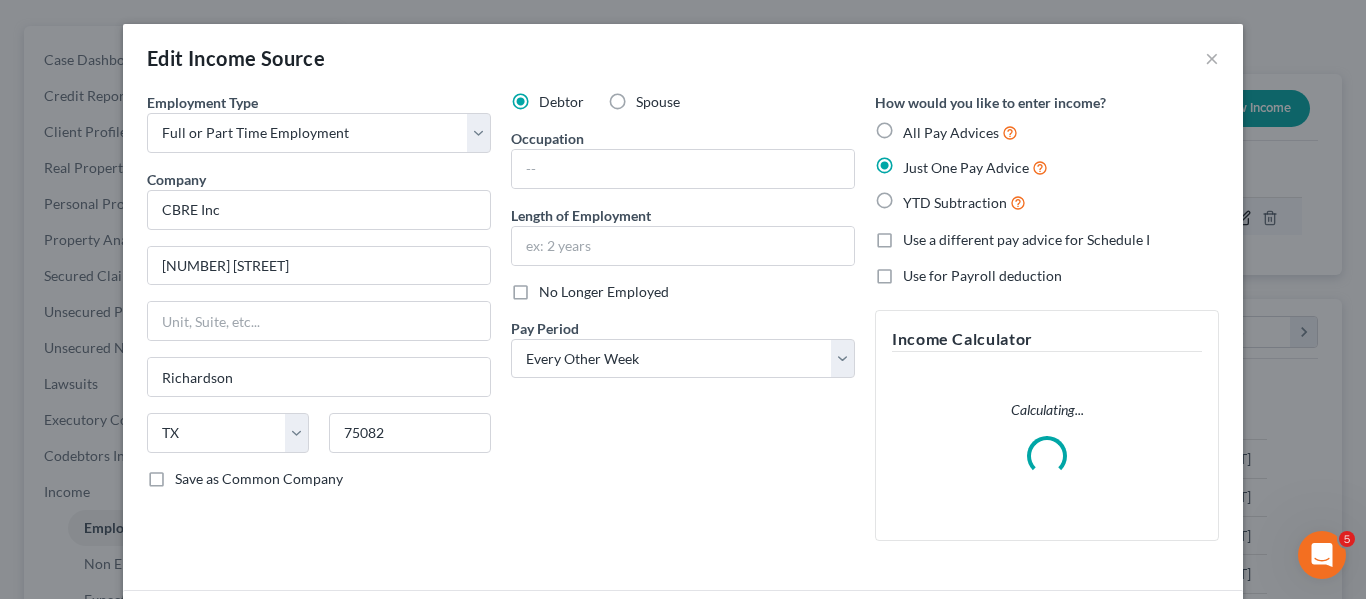scroll, scrollTop: 999642, scrollLeft: 999450, axis: both 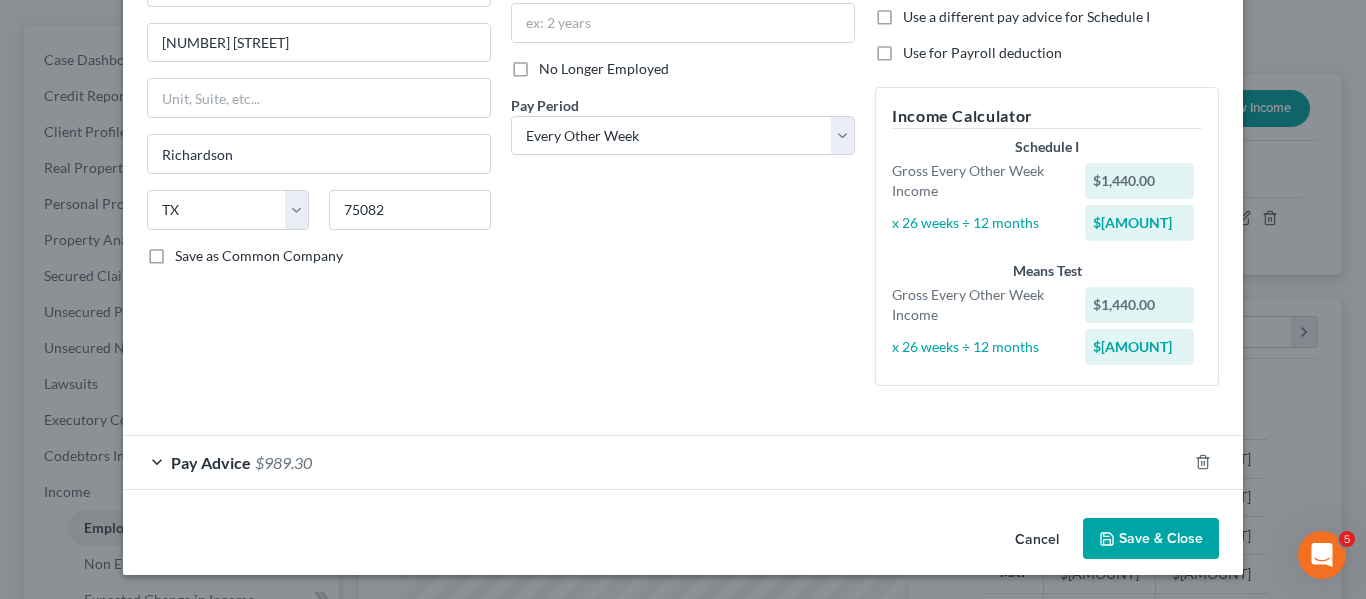 click on "Save & Close" at bounding box center (1151, 539) 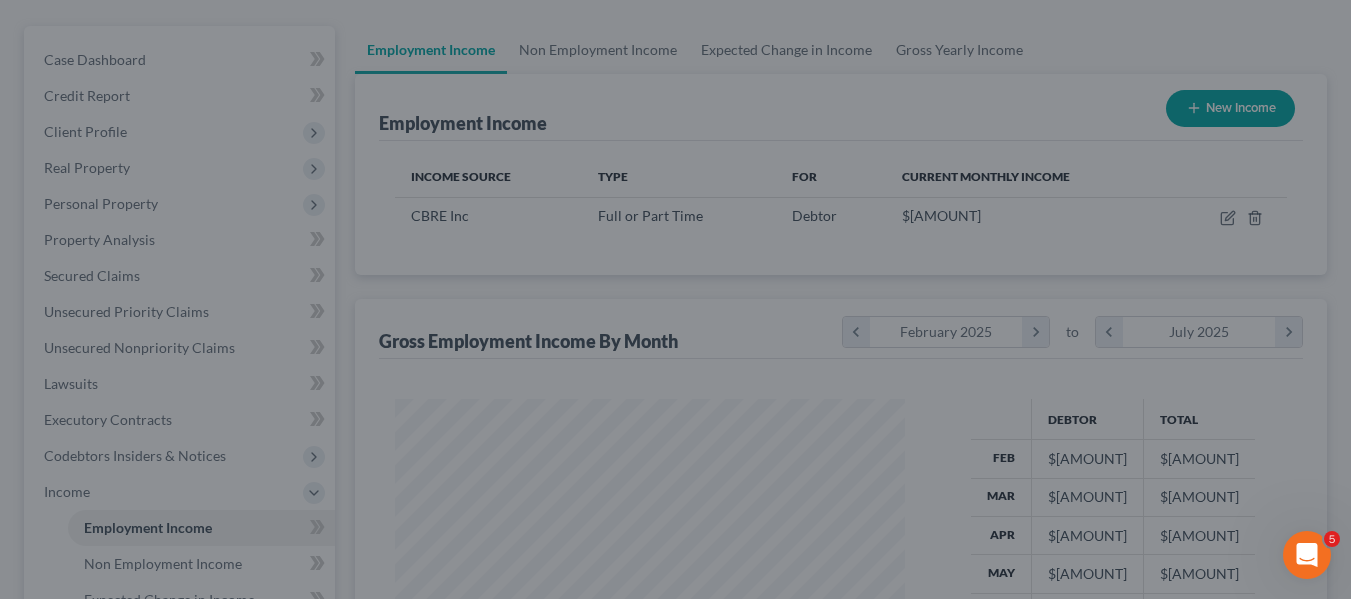 scroll, scrollTop: 359, scrollLeft: 544, axis: both 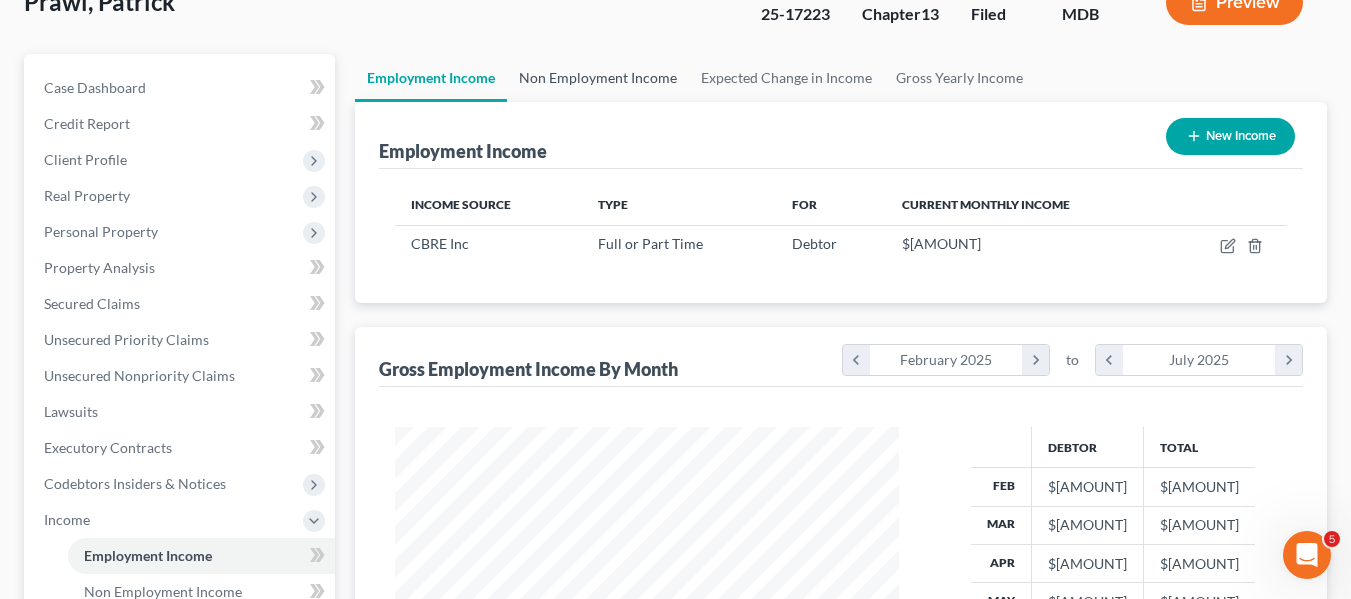 click on "Non Employment Income" at bounding box center (598, 78) 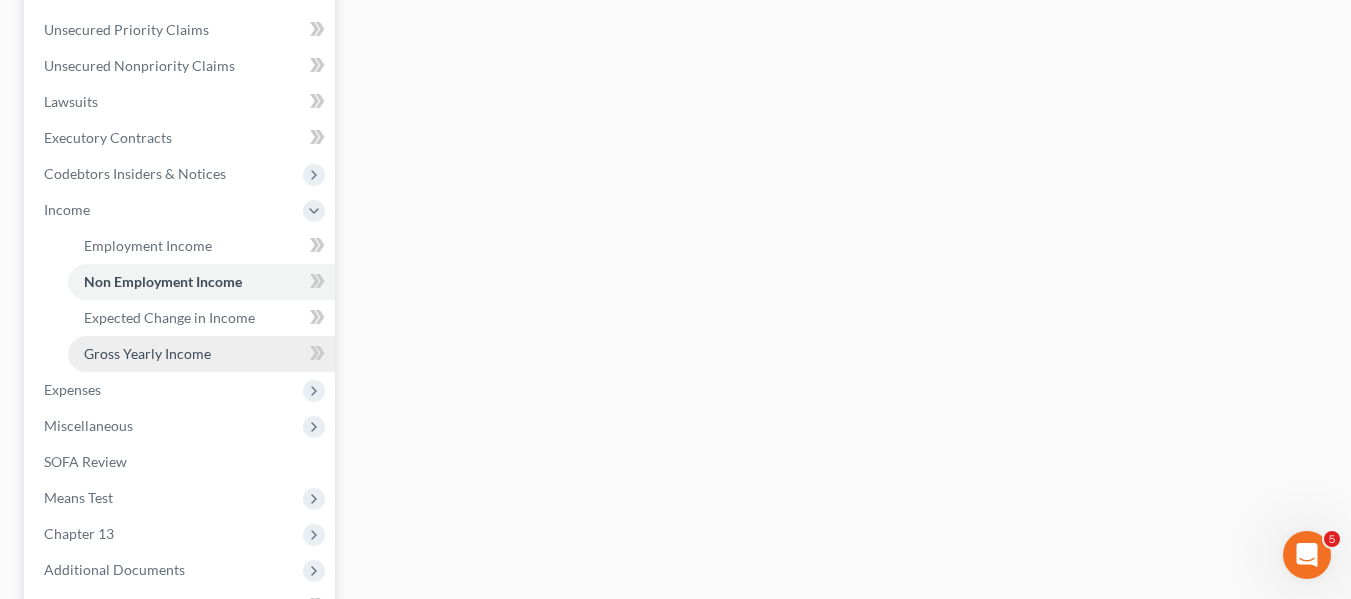 scroll, scrollTop: 451, scrollLeft: 0, axis: vertical 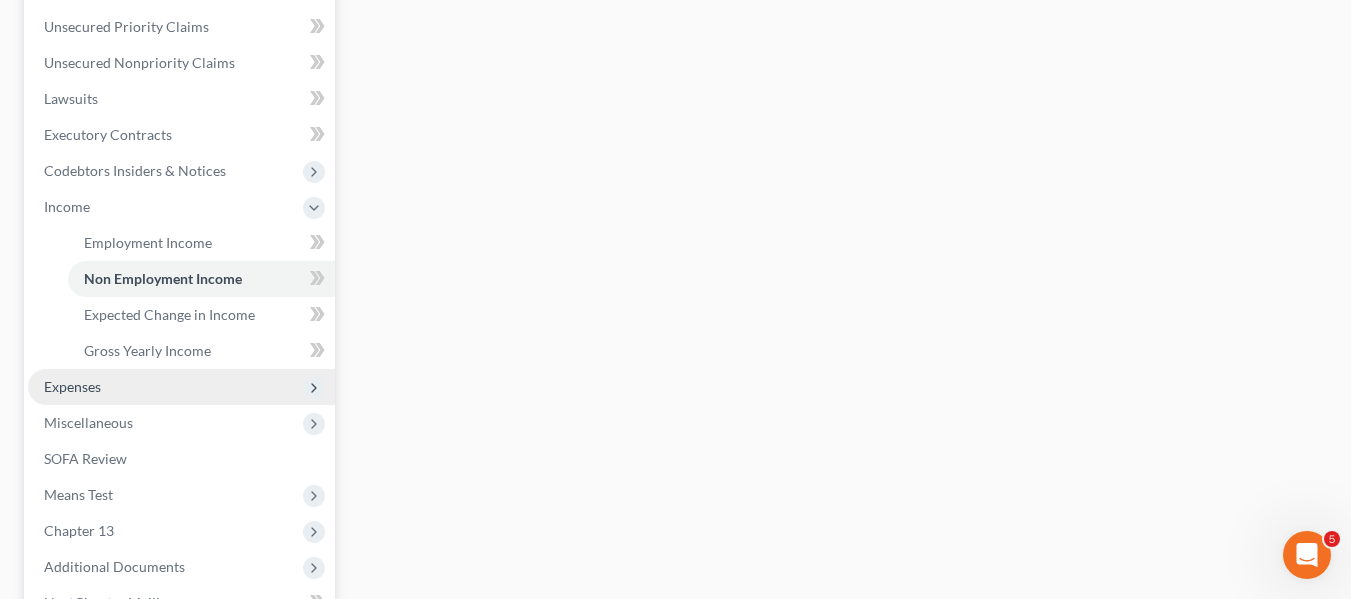 click on "Expenses" at bounding box center [181, 387] 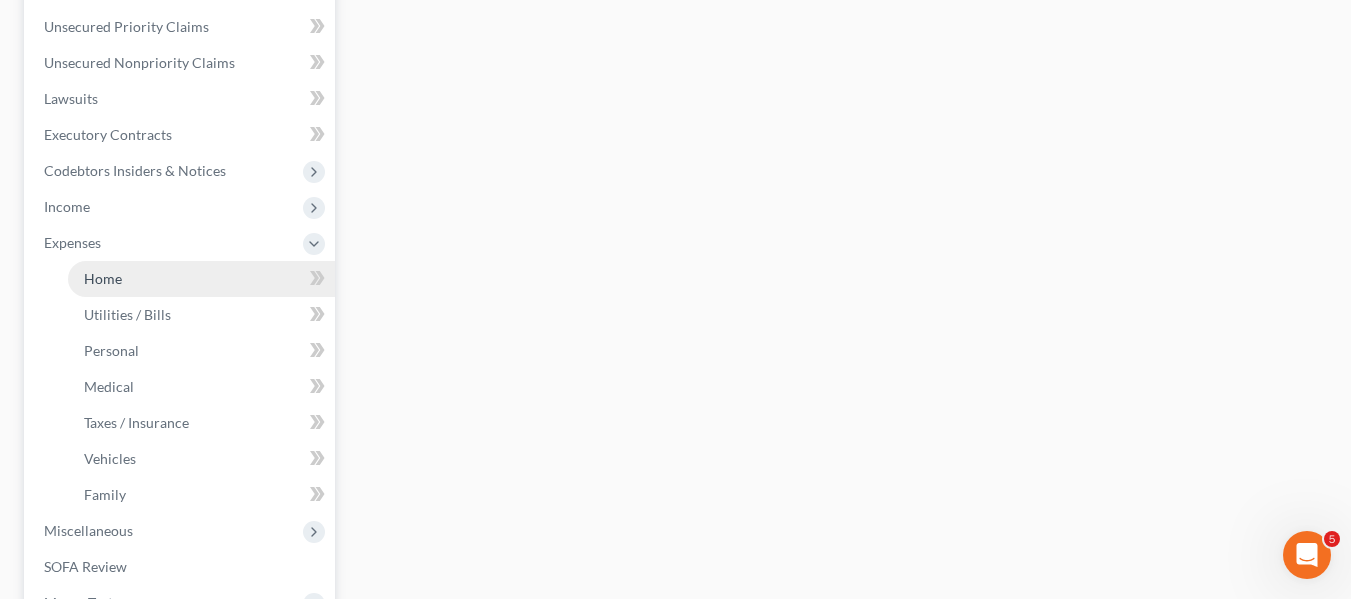 click on "Home" at bounding box center [103, 278] 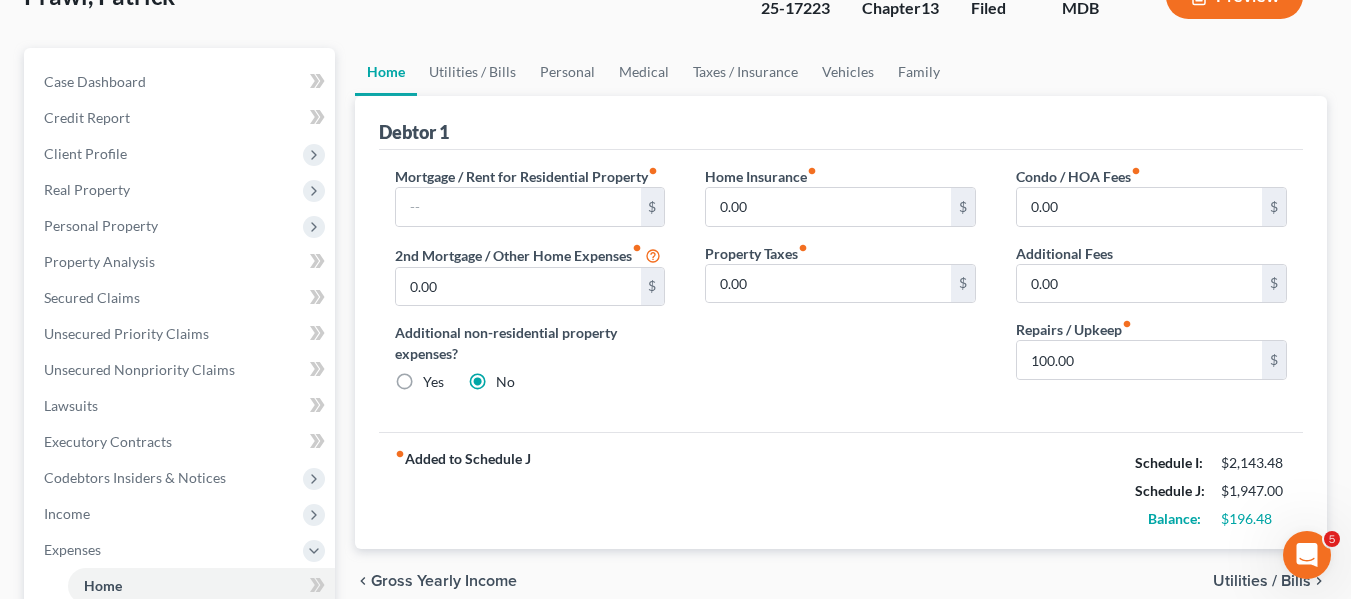 scroll, scrollTop: 146, scrollLeft: 0, axis: vertical 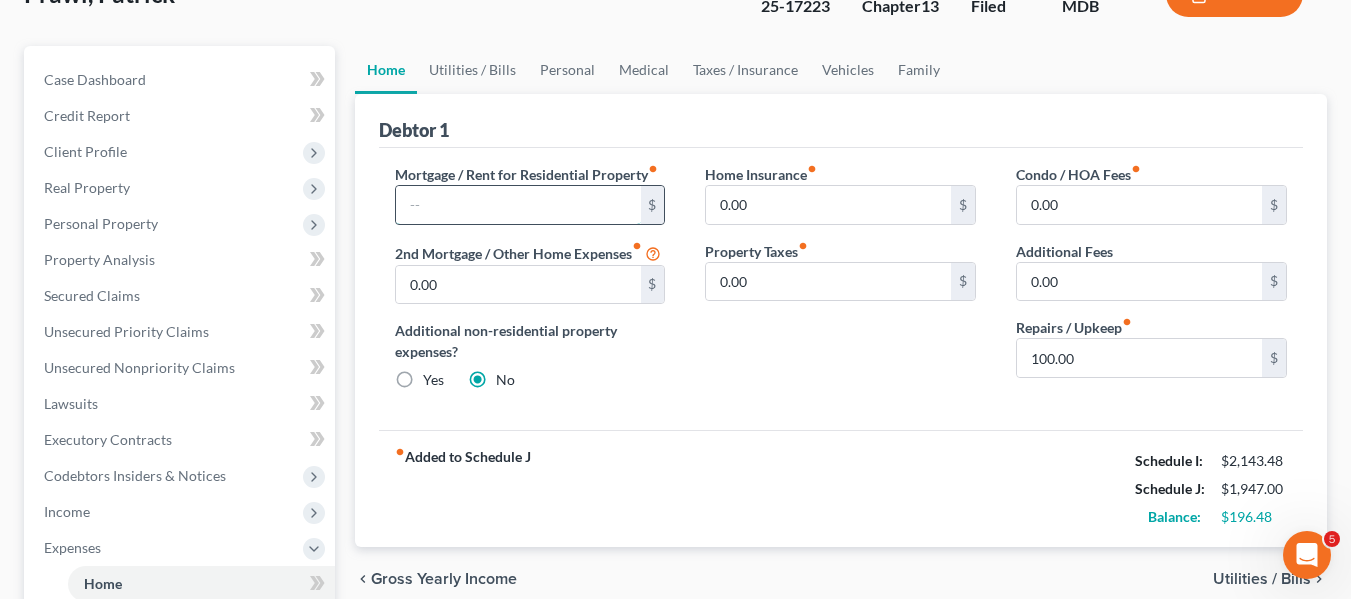 click at bounding box center (518, 205) 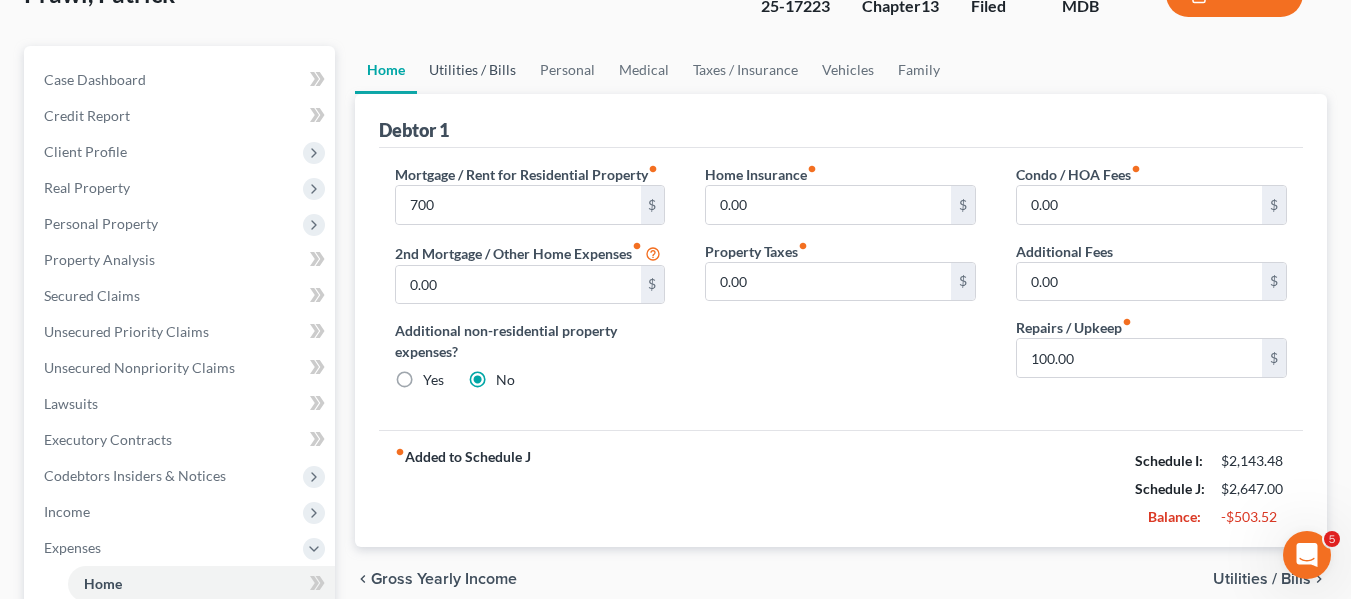 click on "Utilities / Bills" at bounding box center (472, 70) 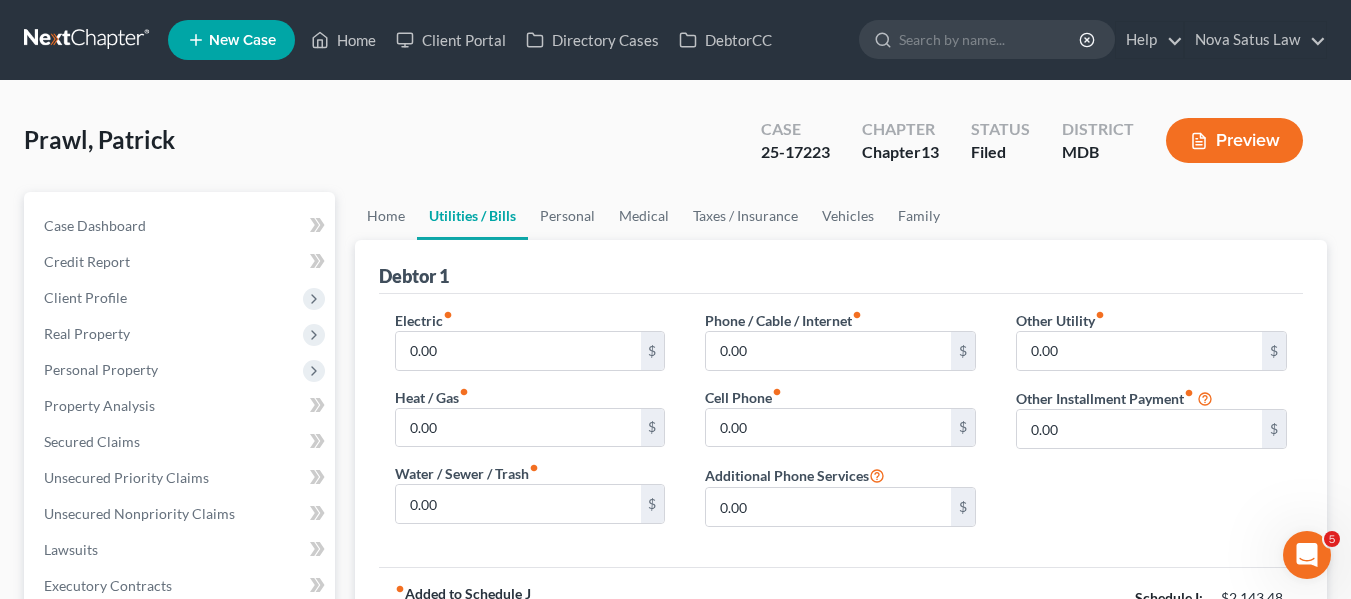 scroll, scrollTop: 43, scrollLeft: 0, axis: vertical 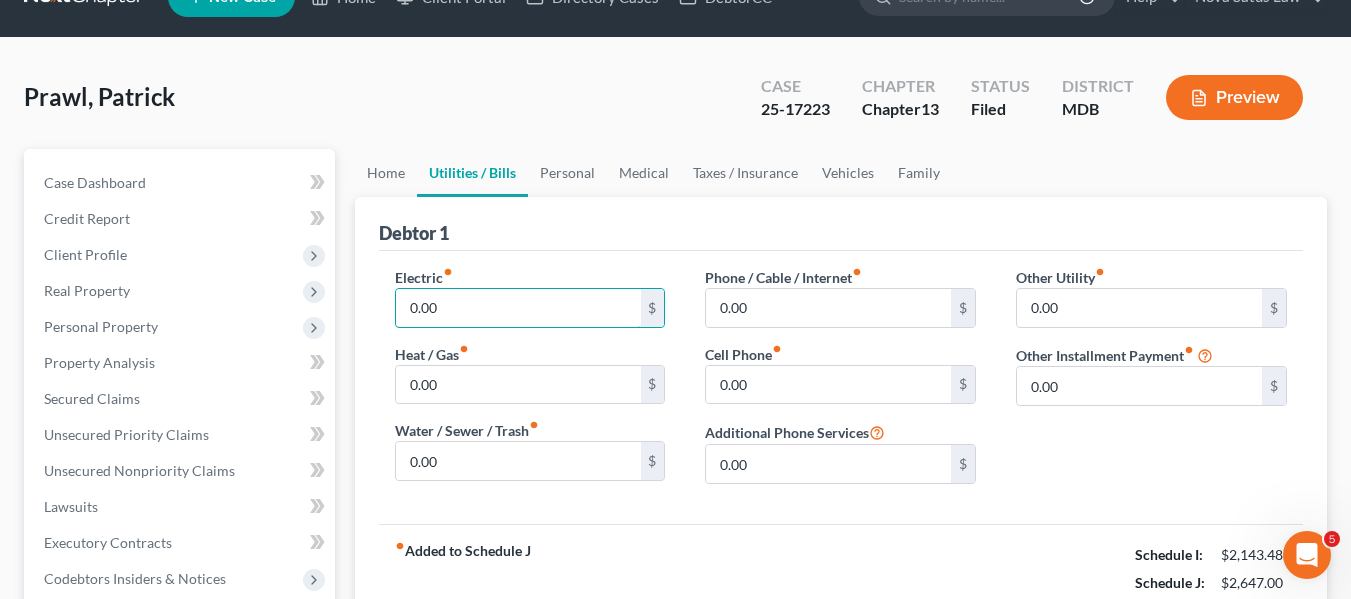 click on "0.00" at bounding box center (518, 308) 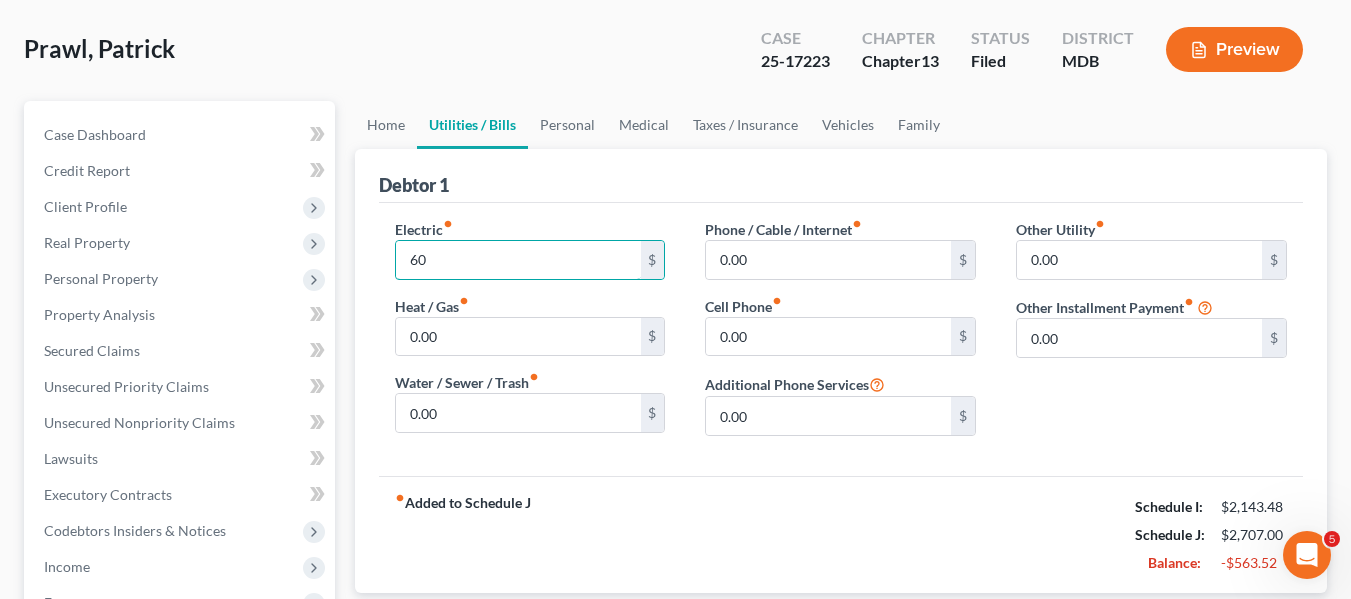 scroll, scrollTop: 90, scrollLeft: 0, axis: vertical 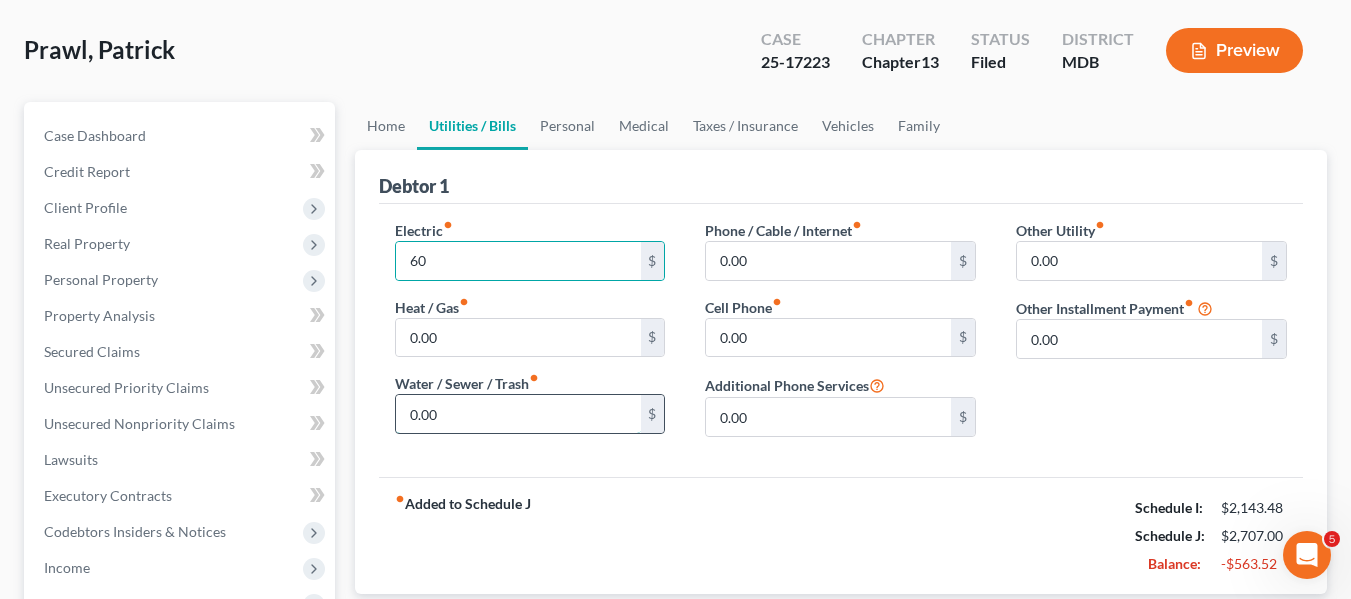 click on "0.00" at bounding box center (518, 414) 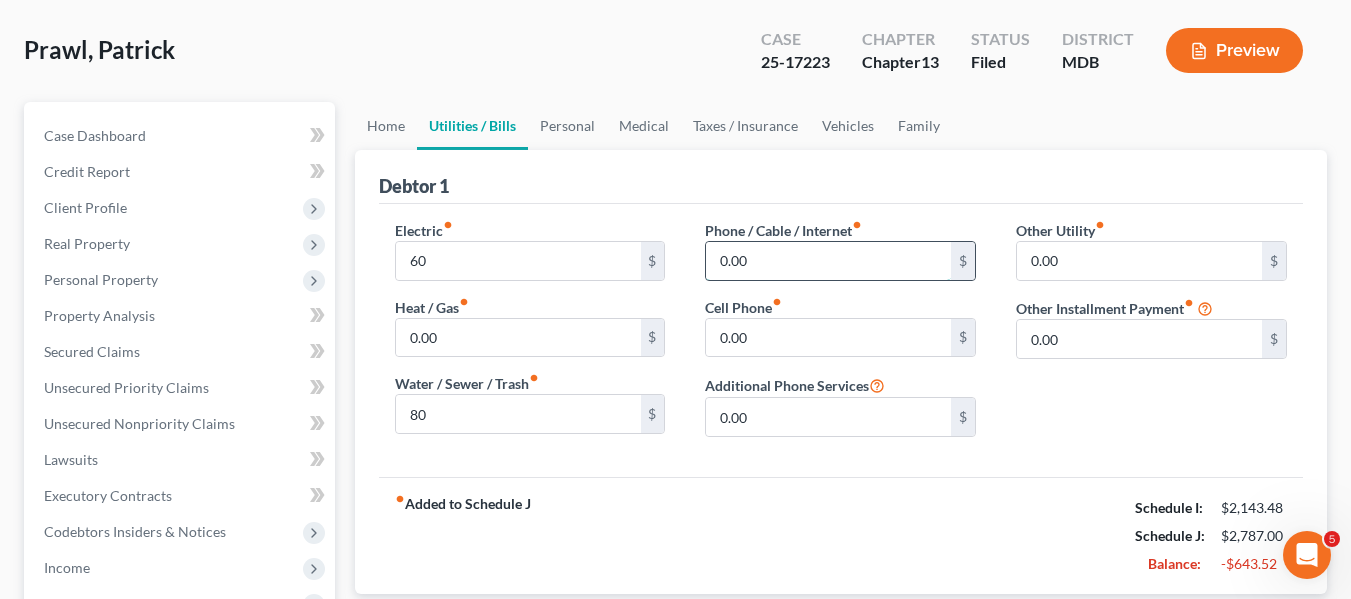 click on "0.00" at bounding box center (828, 261) 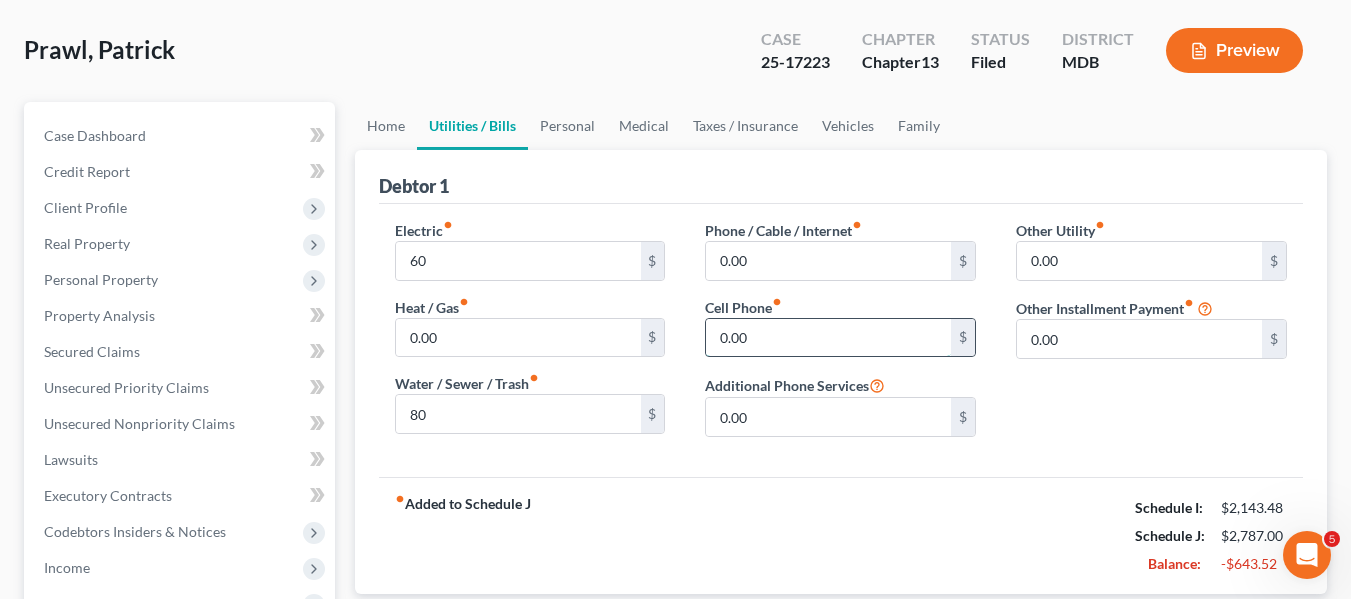 click on "0.00" at bounding box center [828, 338] 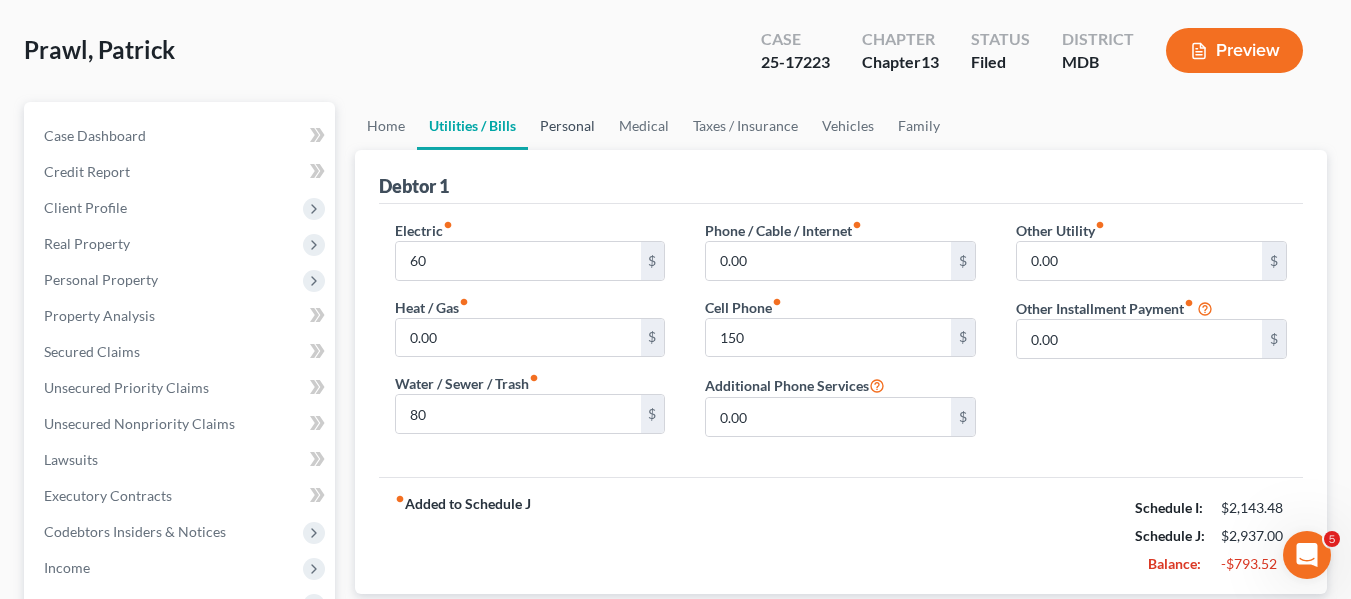 click on "Personal" at bounding box center (567, 126) 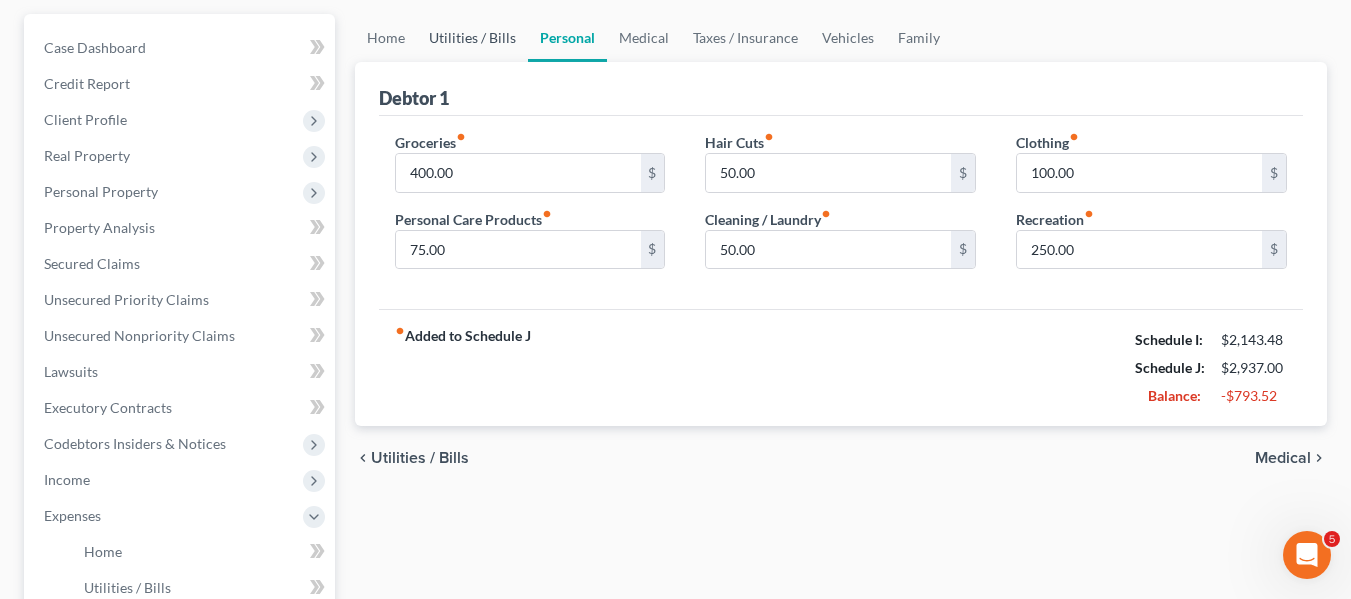 scroll, scrollTop: 0, scrollLeft: 0, axis: both 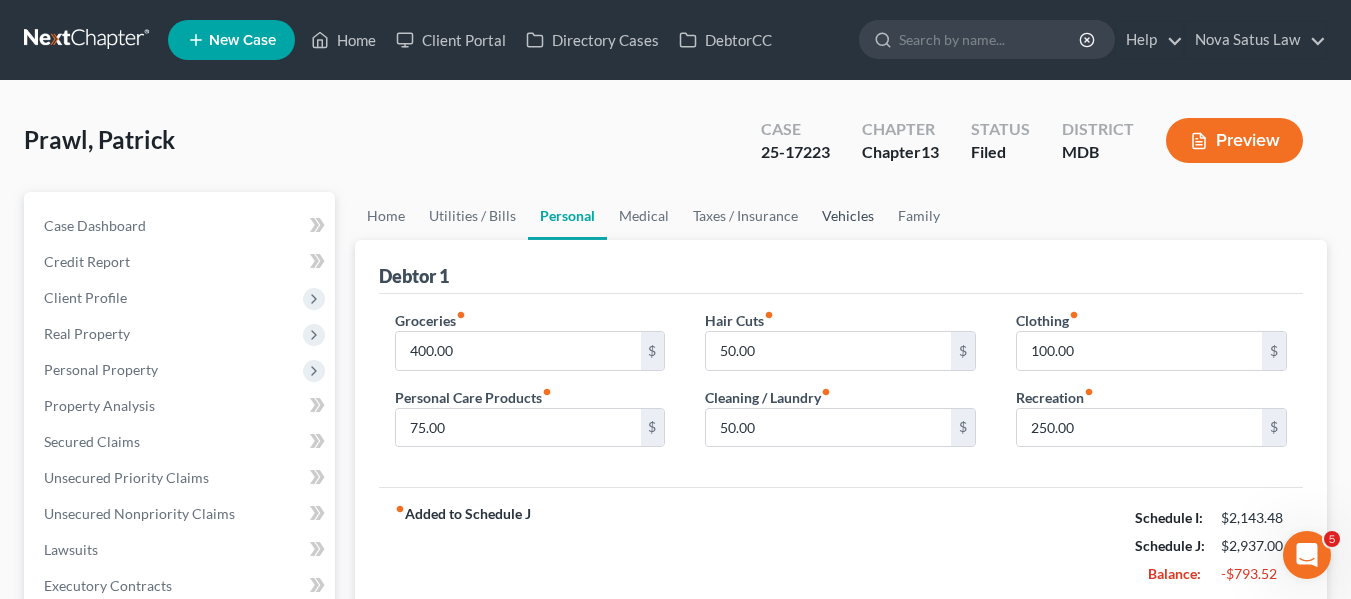 click on "Vehicles" at bounding box center (848, 216) 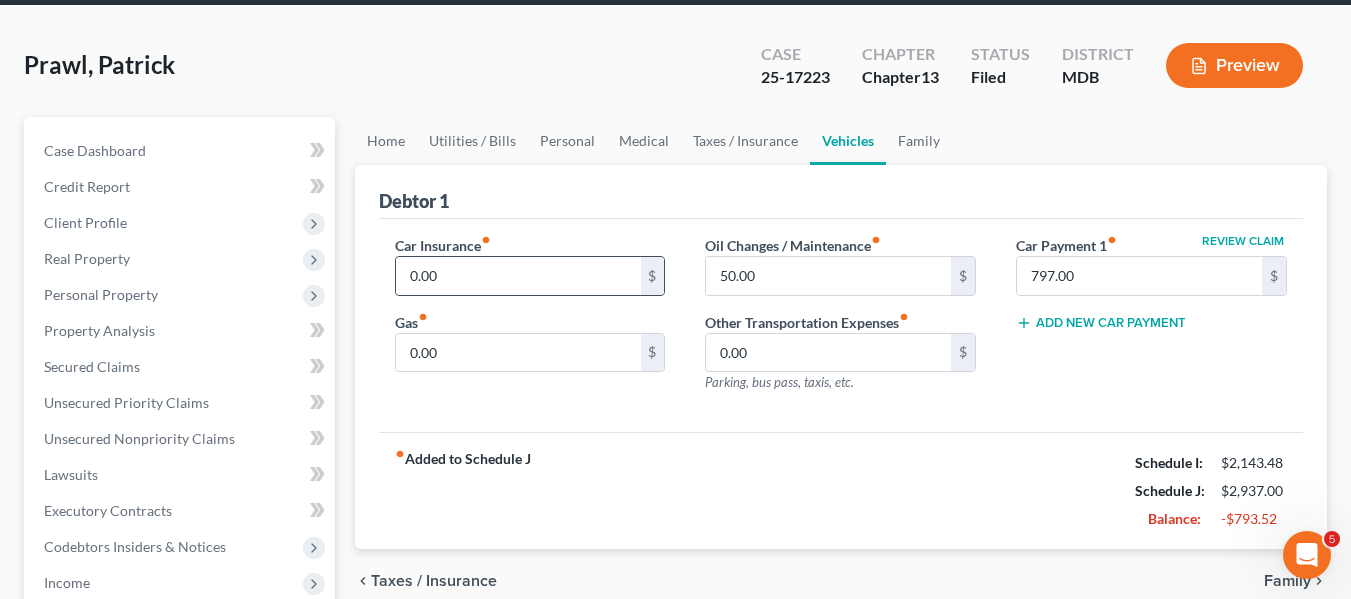 scroll, scrollTop: 117, scrollLeft: 0, axis: vertical 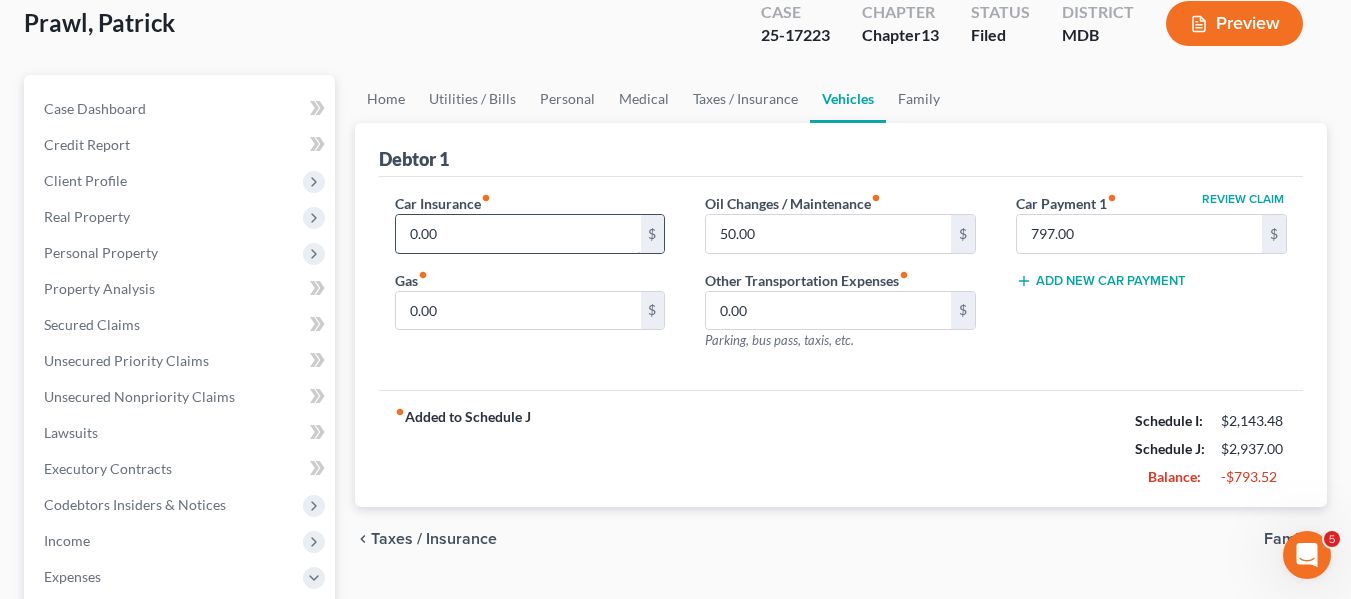click on "0.00" at bounding box center [518, 234] 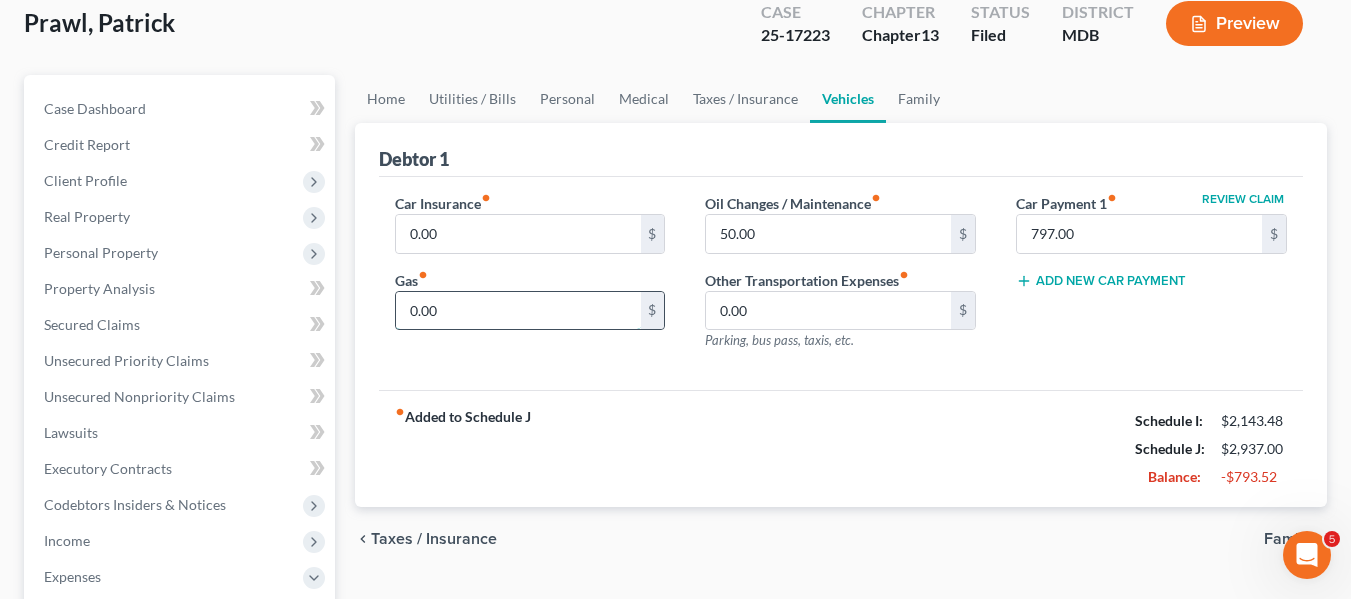 click on "0.00" at bounding box center [518, 311] 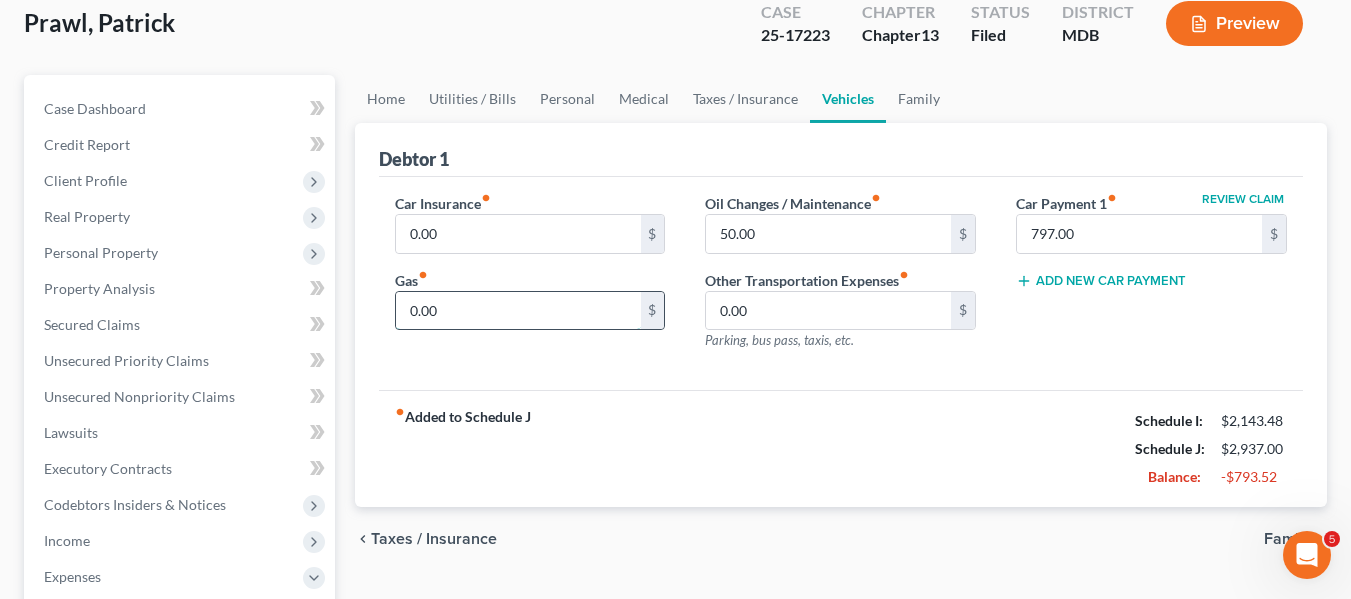 scroll, scrollTop: 143, scrollLeft: 0, axis: vertical 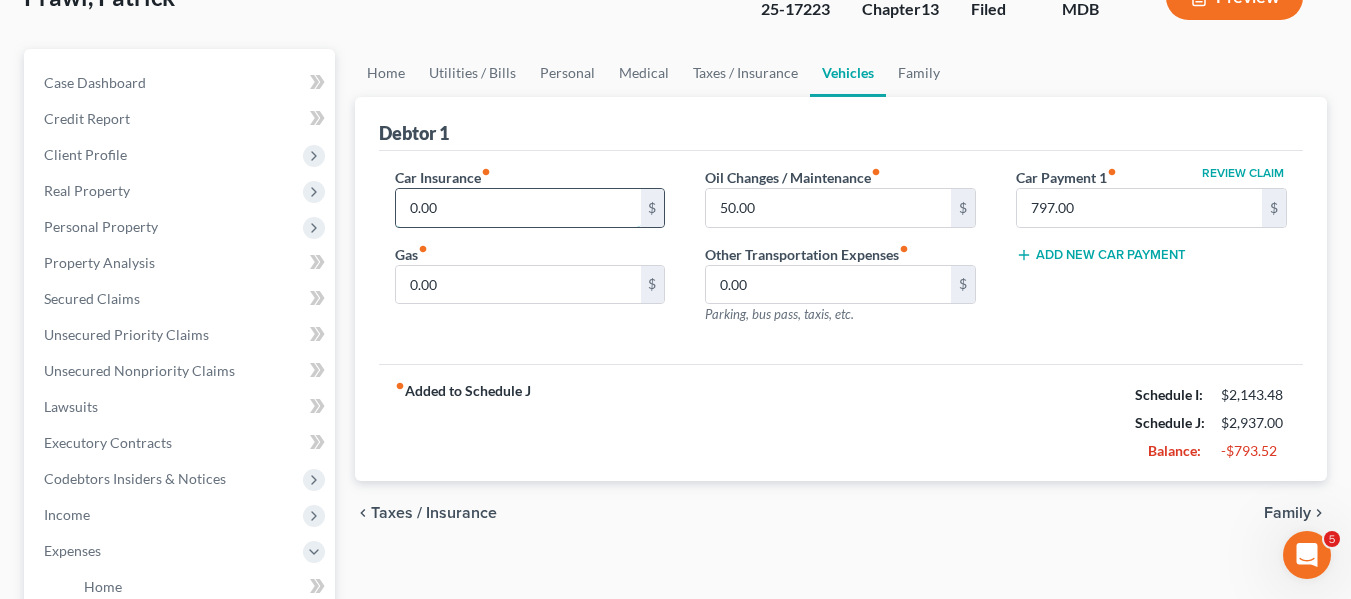 click on "0.00" at bounding box center (518, 208) 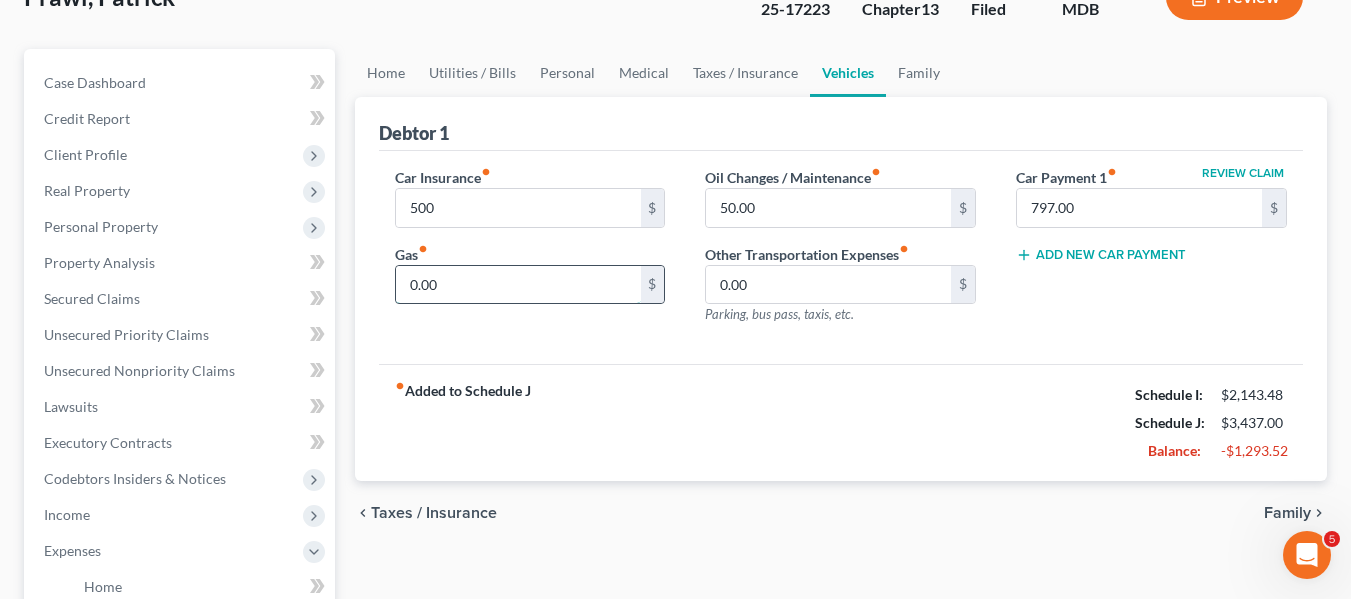 click on "0.00" at bounding box center [518, 285] 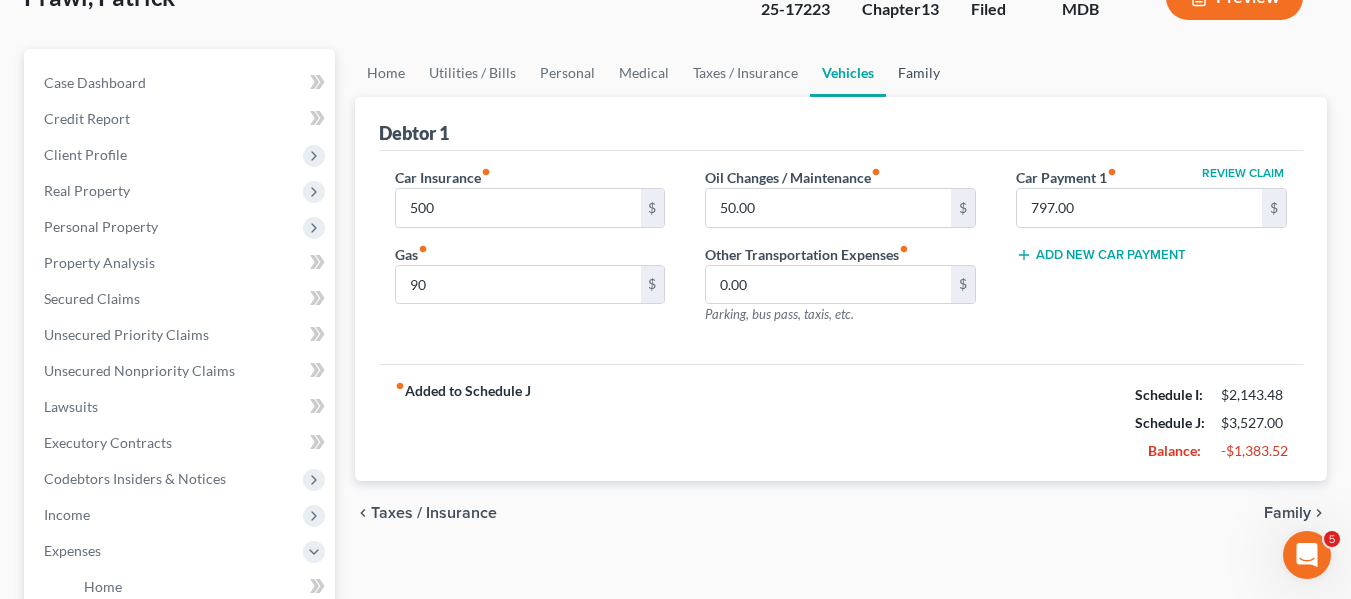 click on "Family" at bounding box center (919, 73) 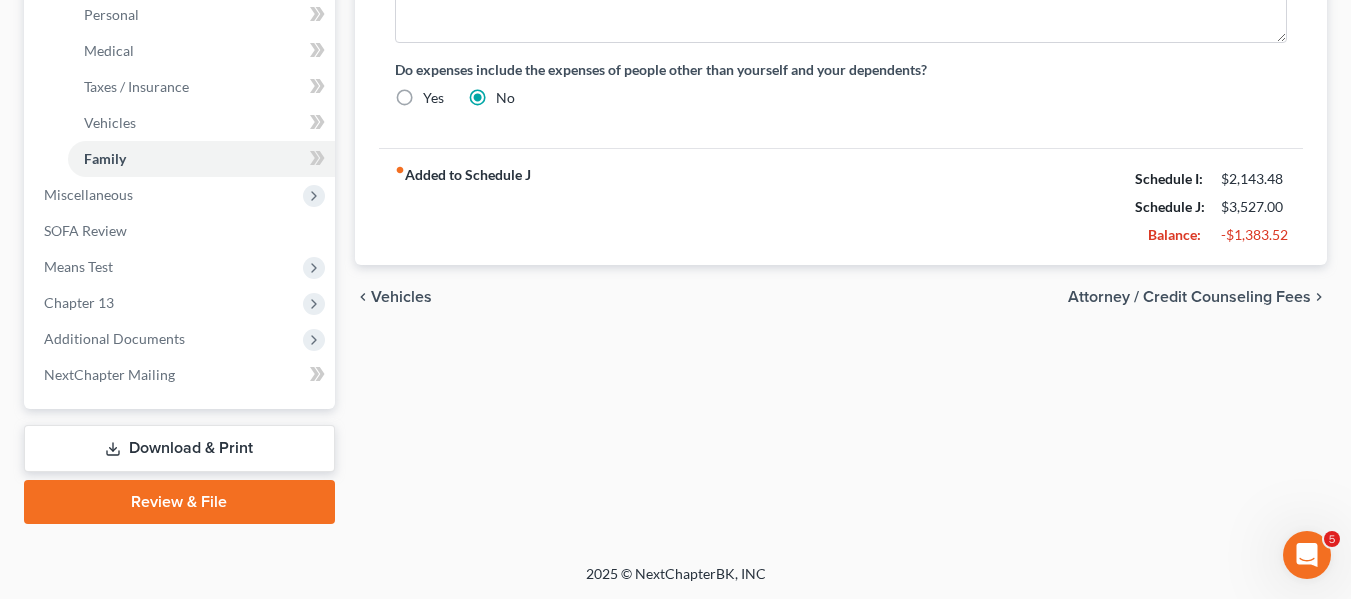 scroll, scrollTop: 788, scrollLeft: 0, axis: vertical 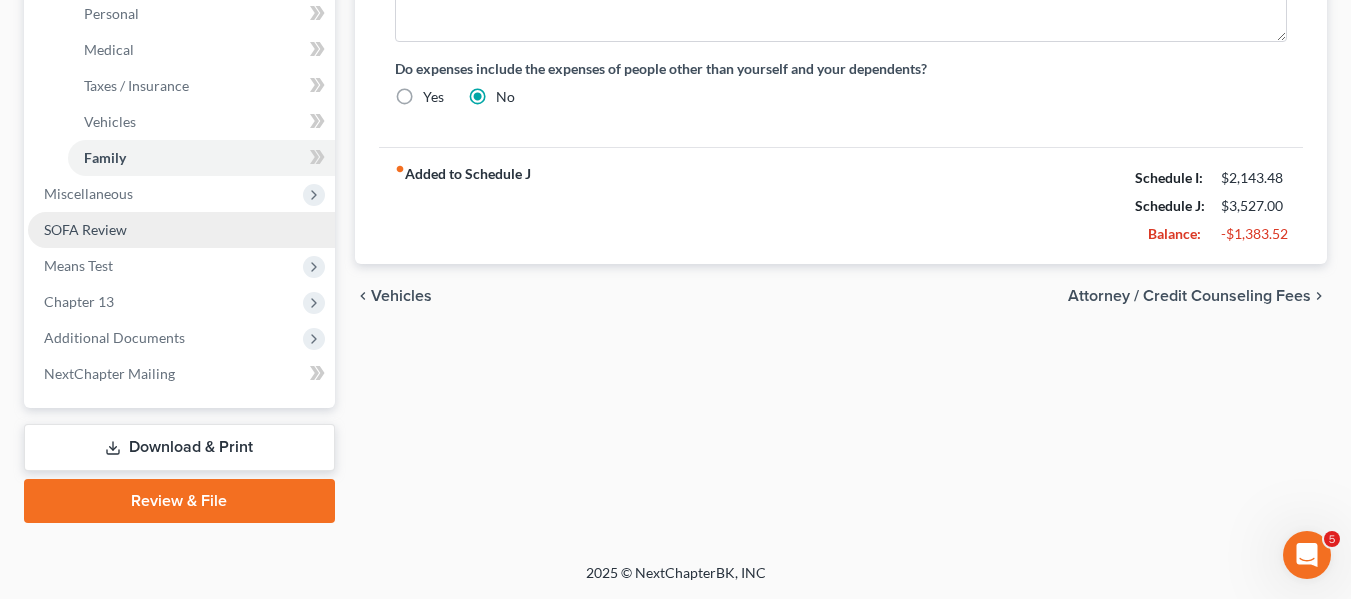 click on "SOFA Review" at bounding box center [85, 229] 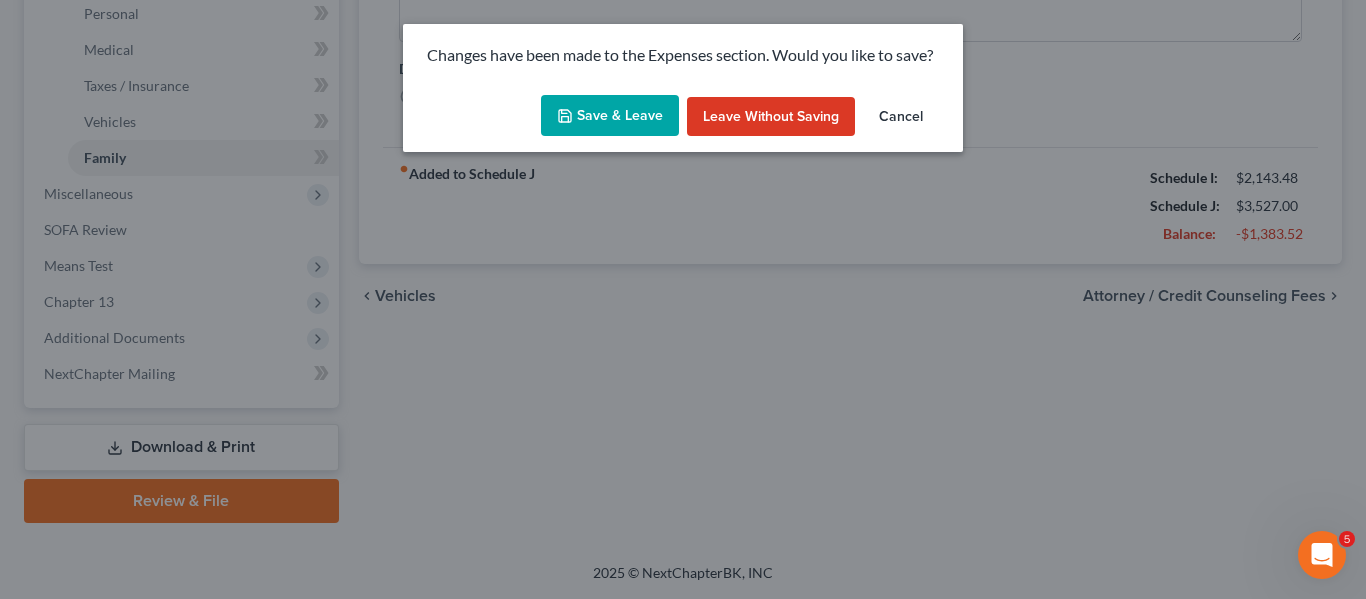 click on "Save & Leave" at bounding box center [610, 116] 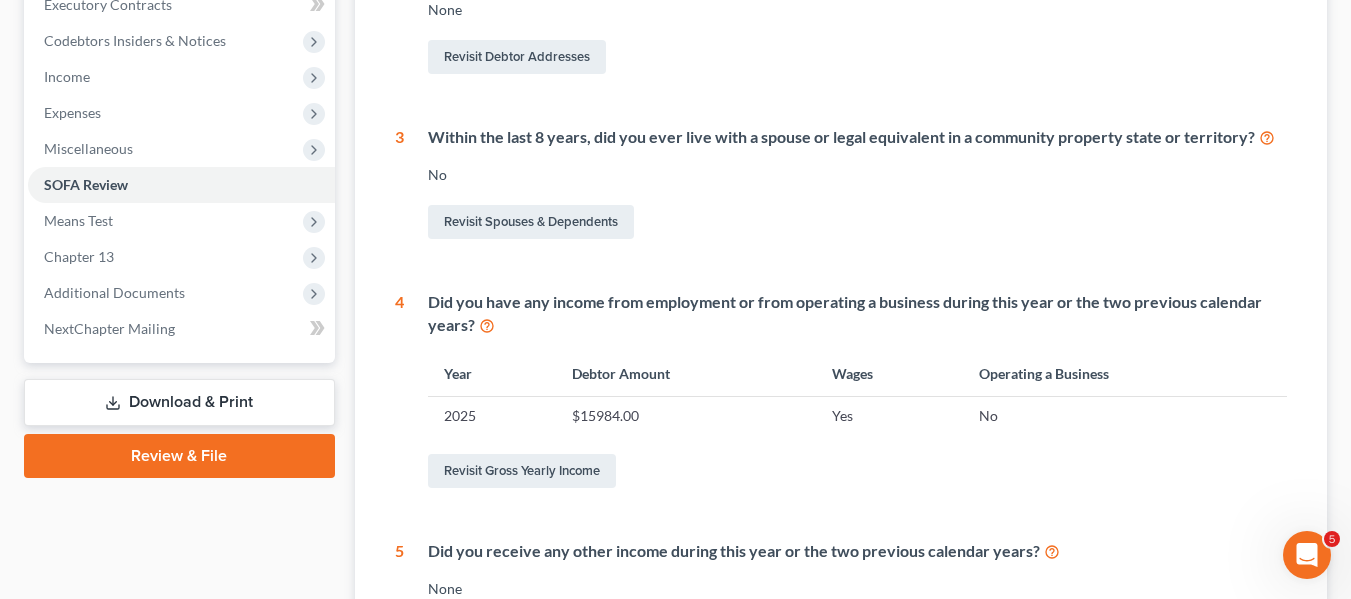 scroll, scrollTop: 582, scrollLeft: 0, axis: vertical 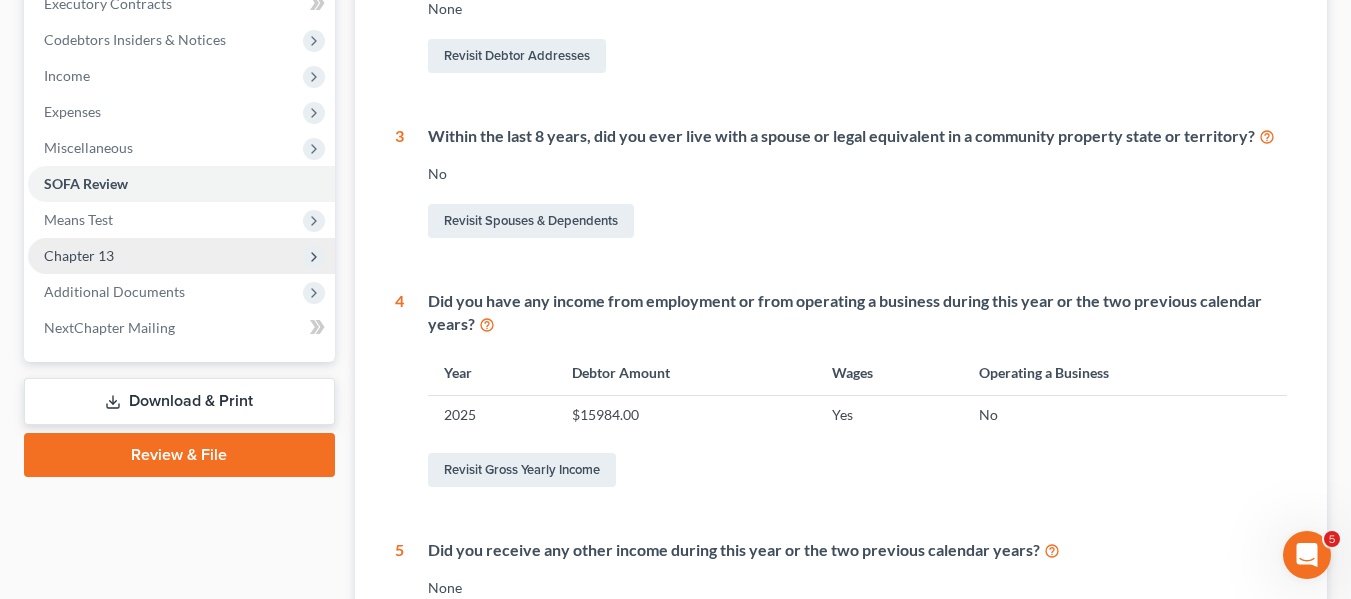 click on "Chapter 13" at bounding box center [181, 256] 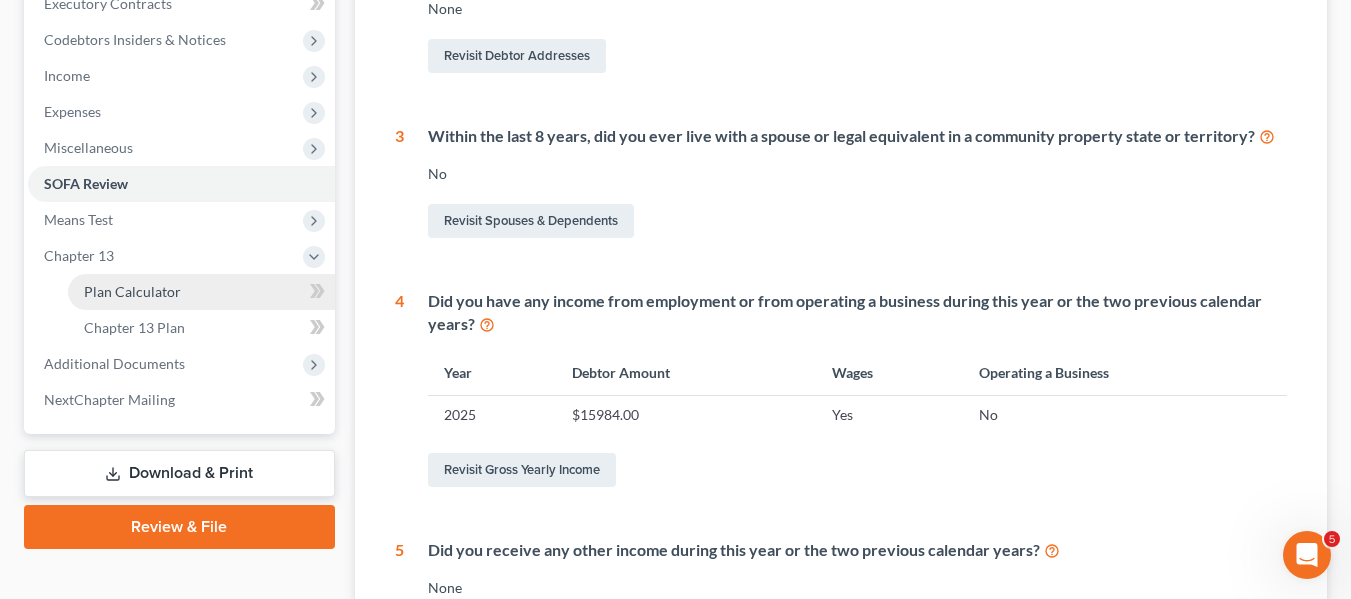 click on "Plan Calculator" at bounding box center [132, 291] 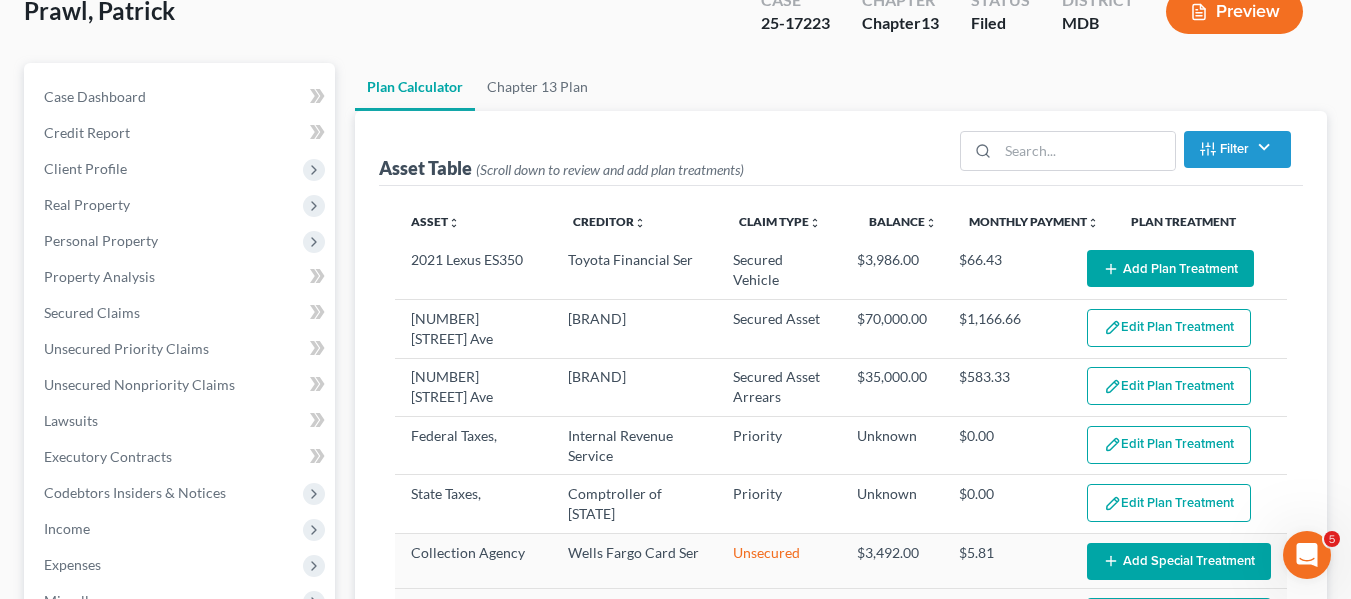 scroll, scrollTop: 134, scrollLeft: 0, axis: vertical 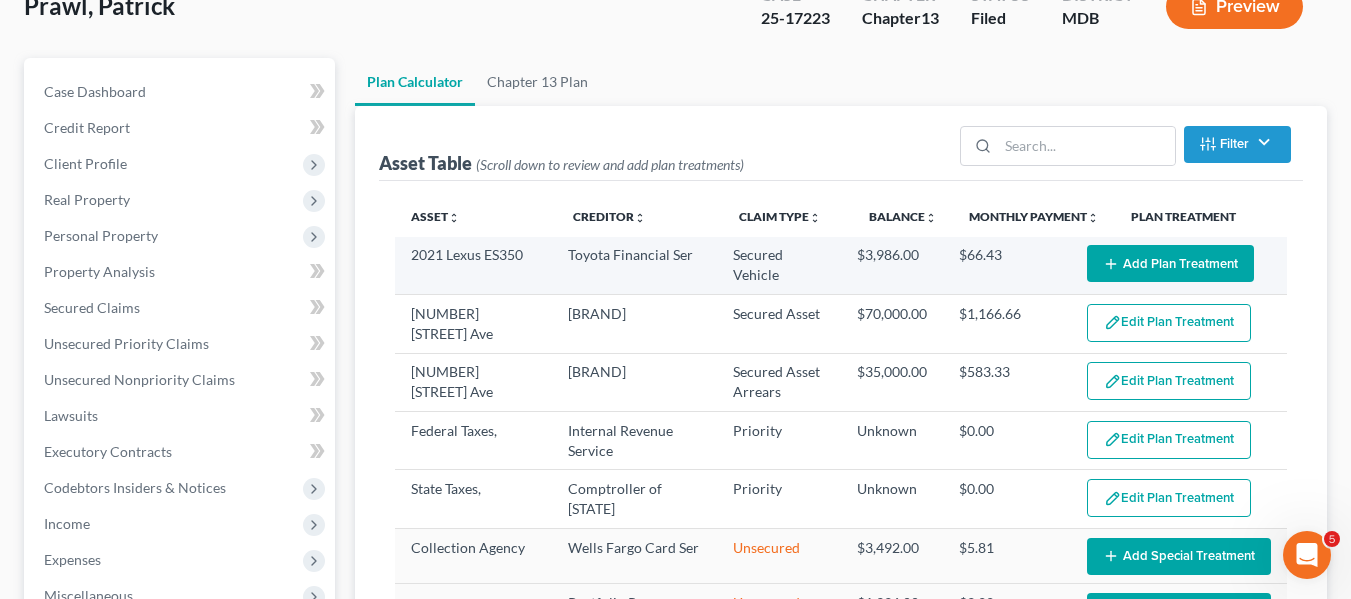 click on "Add Plan Treatment" at bounding box center [1170, 263] 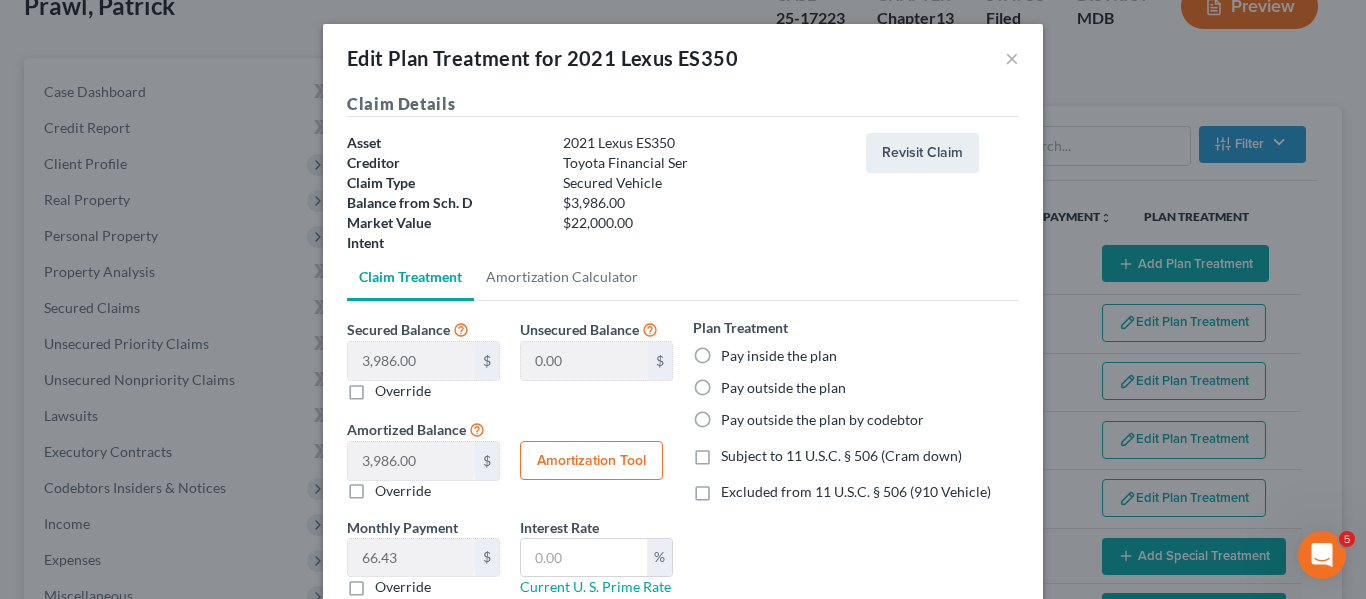 click on "Pay outside the plan" at bounding box center [783, 388] 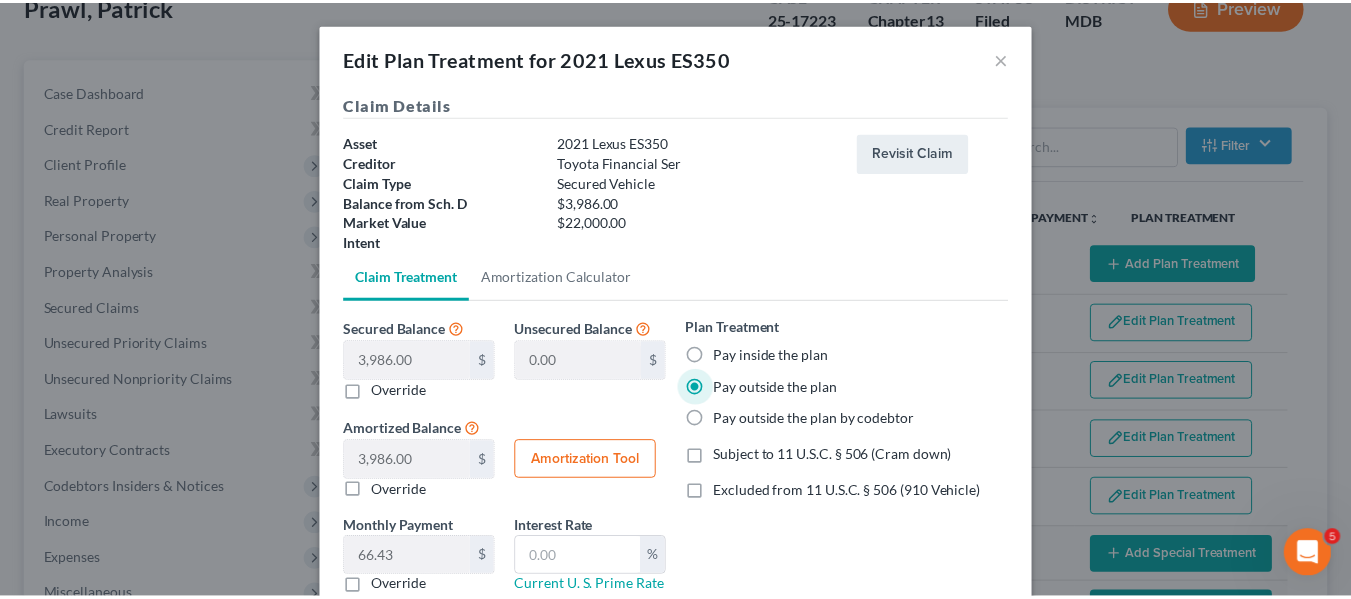 scroll, scrollTop: 140, scrollLeft: 0, axis: vertical 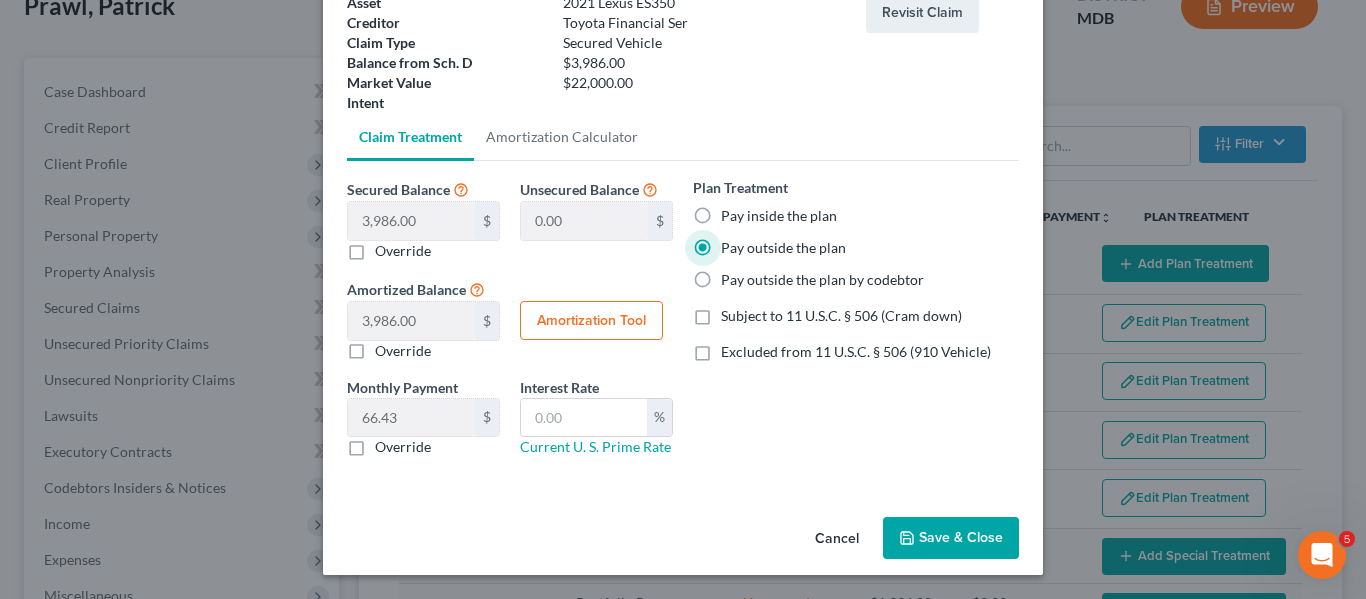 click on "Save & Close" at bounding box center [951, 538] 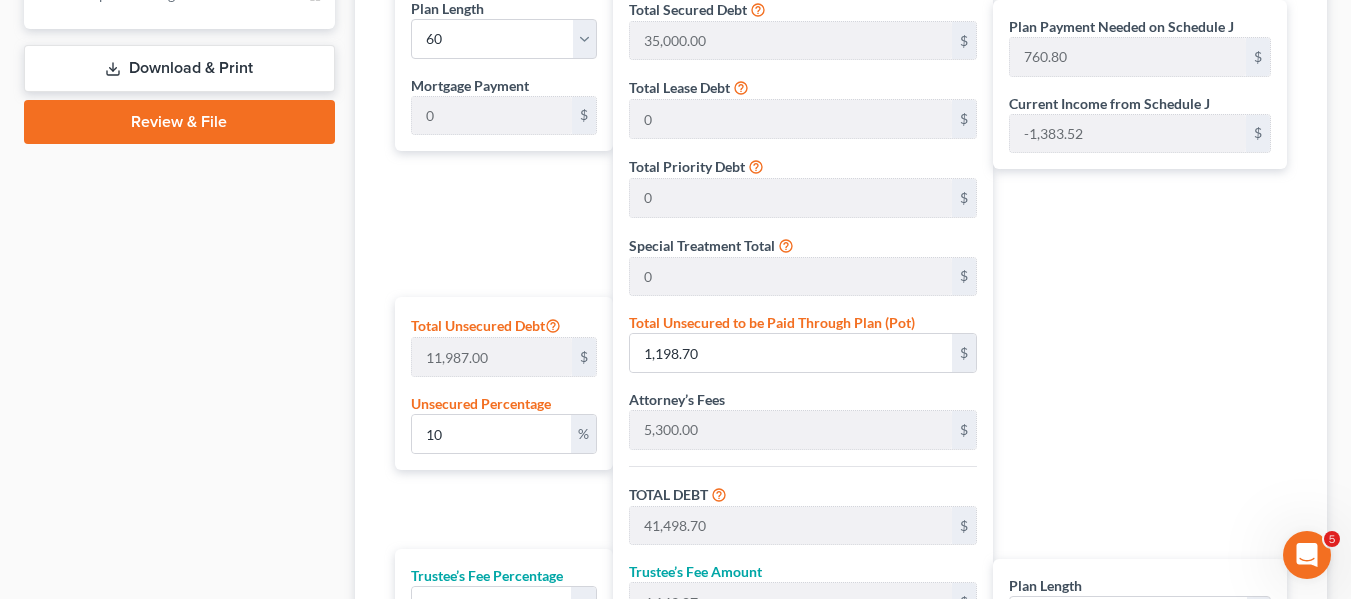 scroll, scrollTop: 1067, scrollLeft: 0, axis: vertical 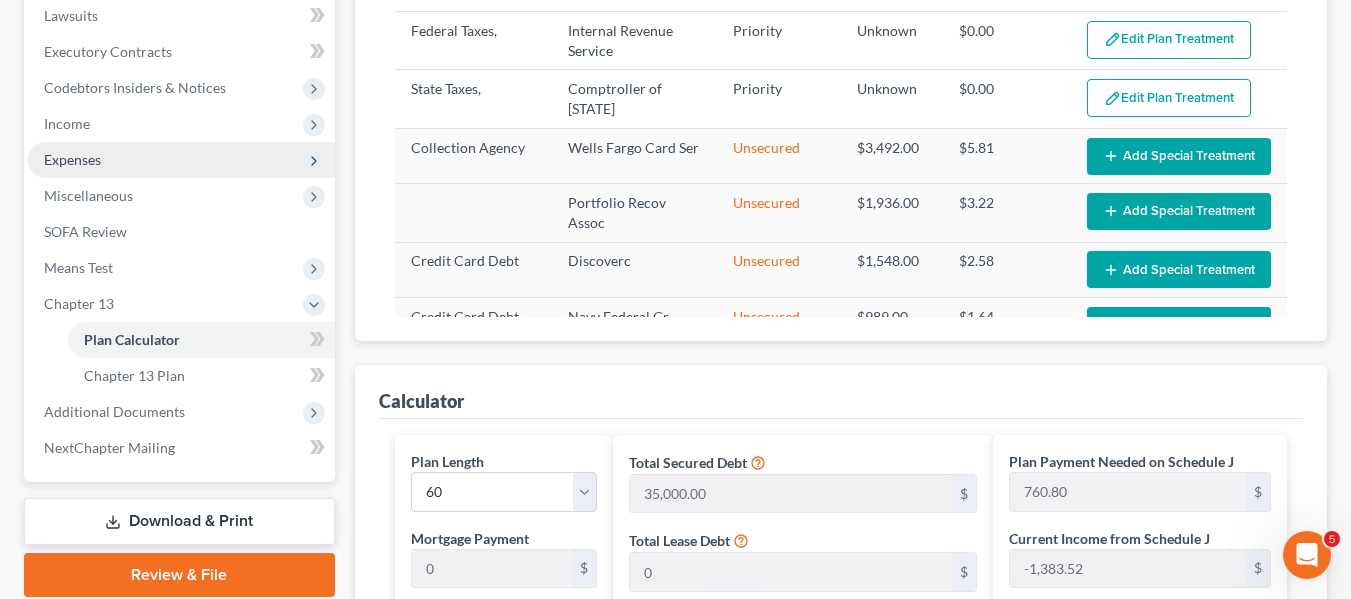 click on "Expenses" at bounding box center (181, 160) 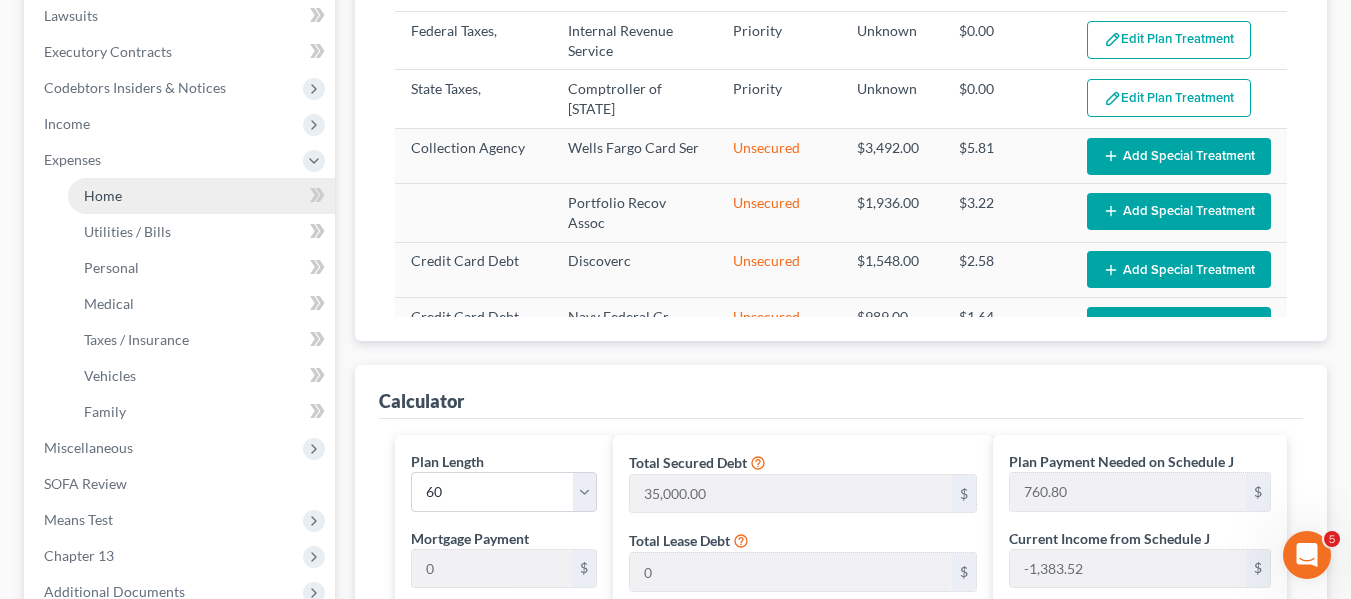 click on "Home" at bounding box center (201, 196) 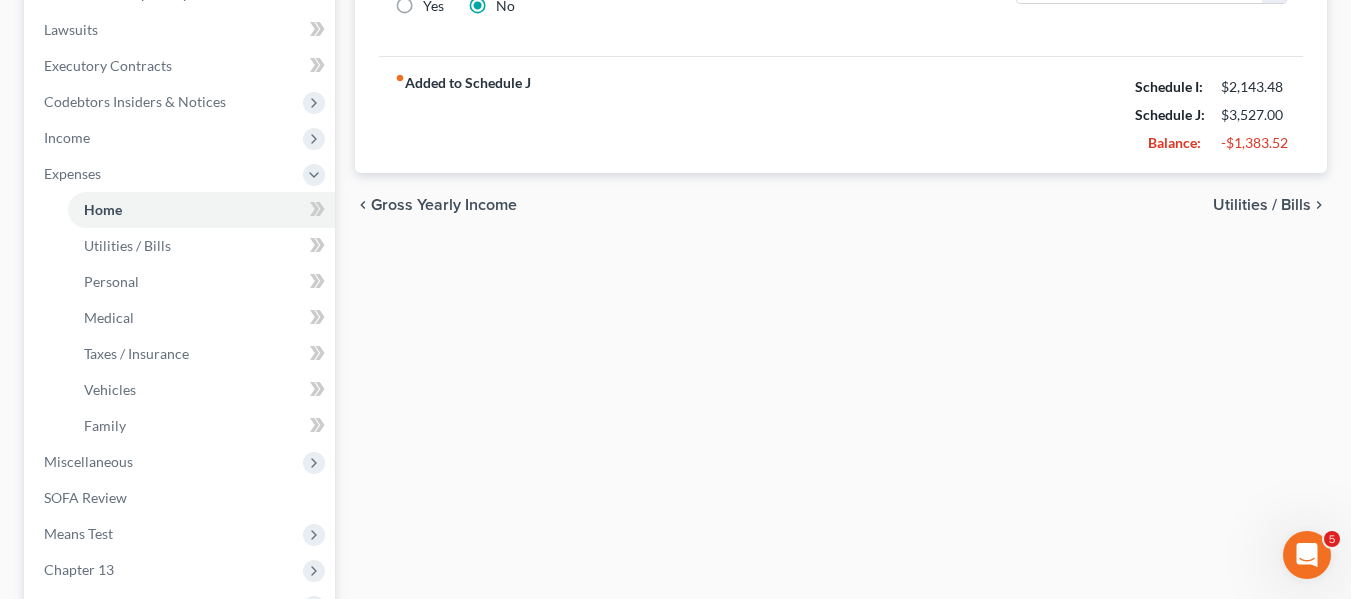 scroll, scrollTop: 519, scrollLeft: 0, axis: vertical 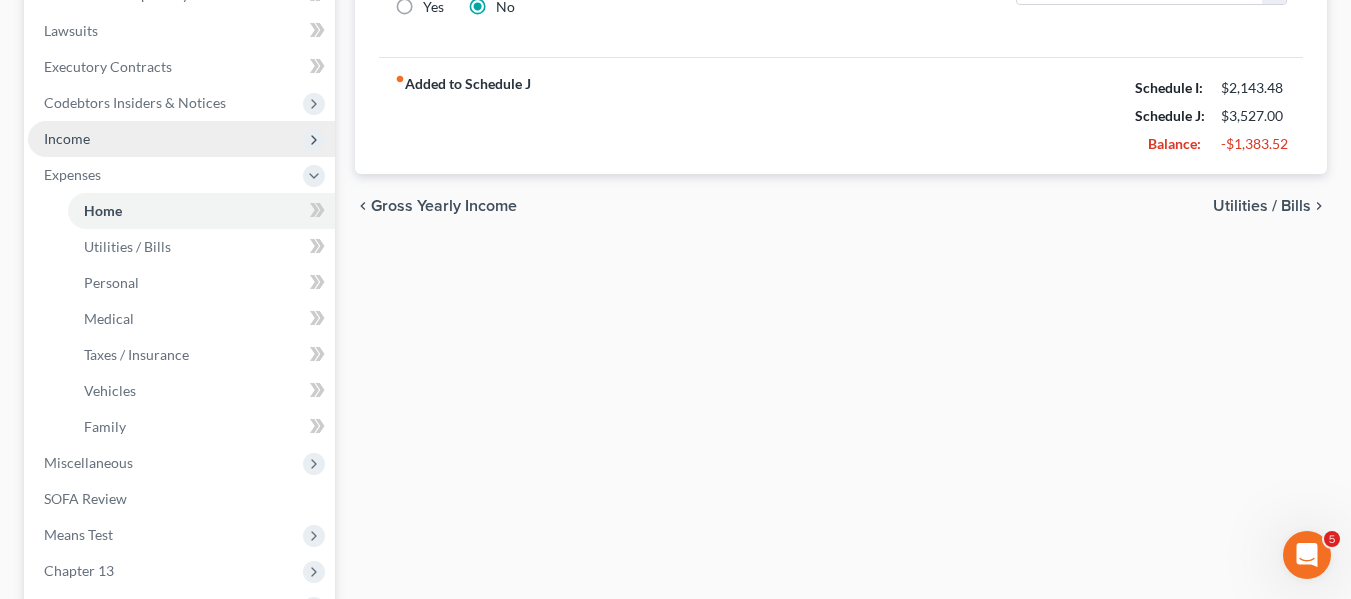 click on "Income" at bounding box center [67, 138] 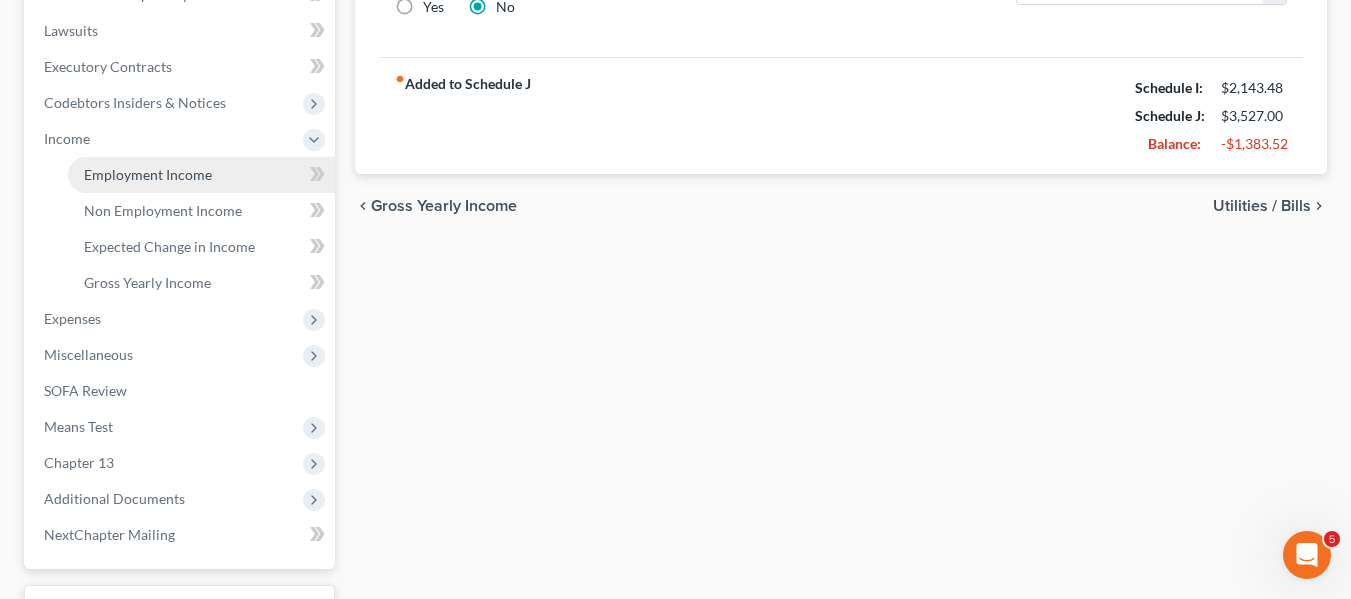 click on "Employment Income" at bounding box center (148, 174) 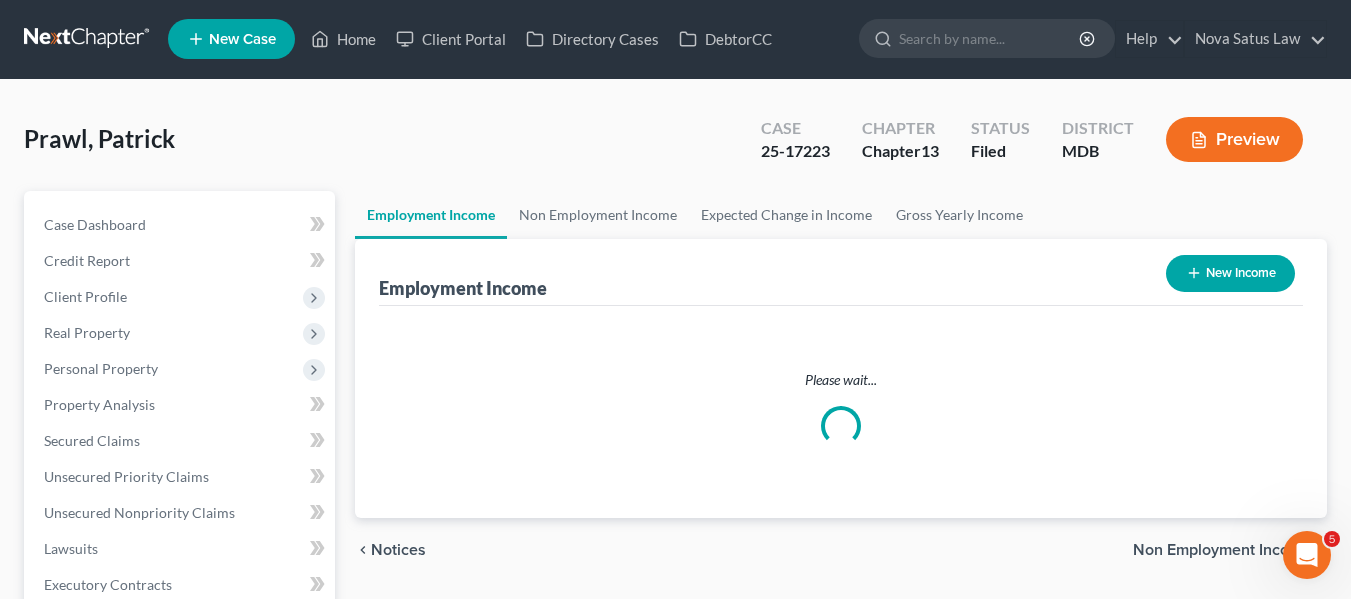 scroll, scrollTop: 0, scrollLeft: 0, axis: both 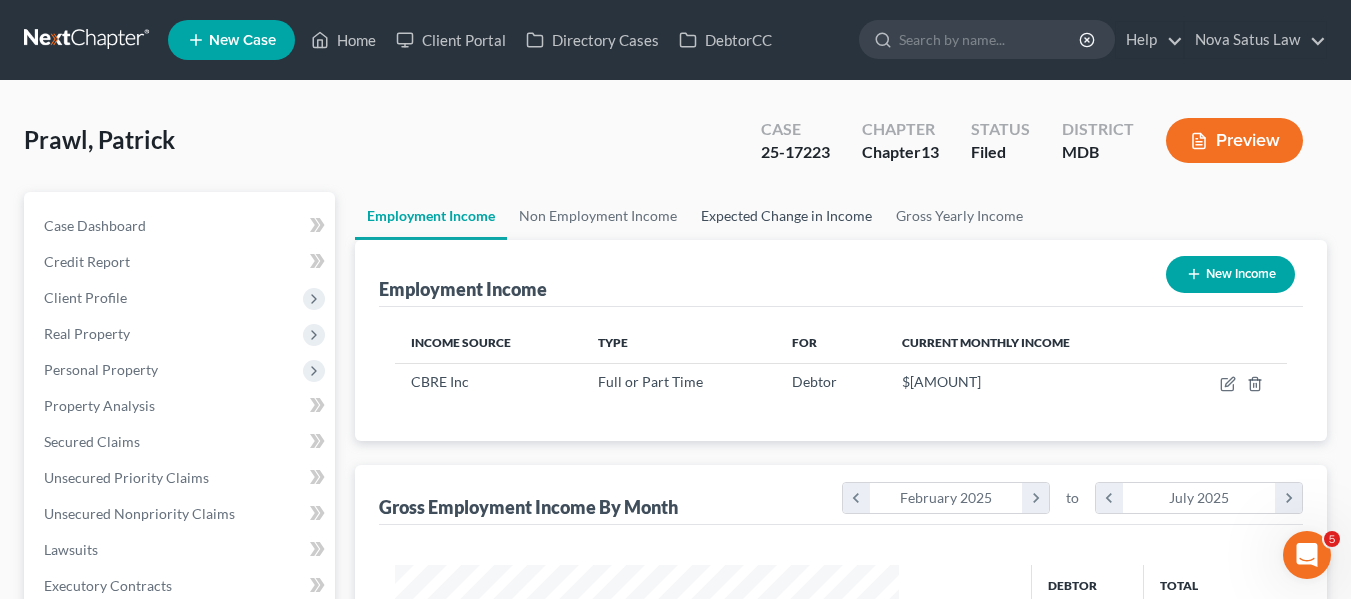 click on "Expected Change in Income" at bounding box center (786, 216) 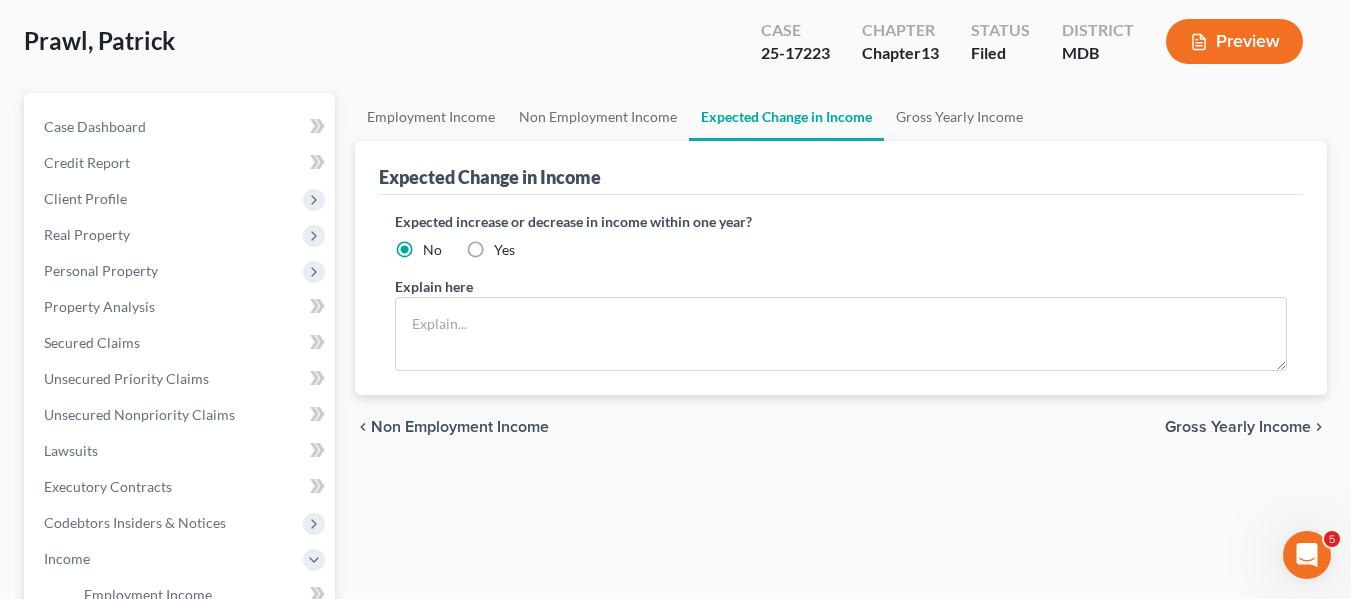 scroll, scrollTop: 101, scrollLeft: 0, axis: vertical 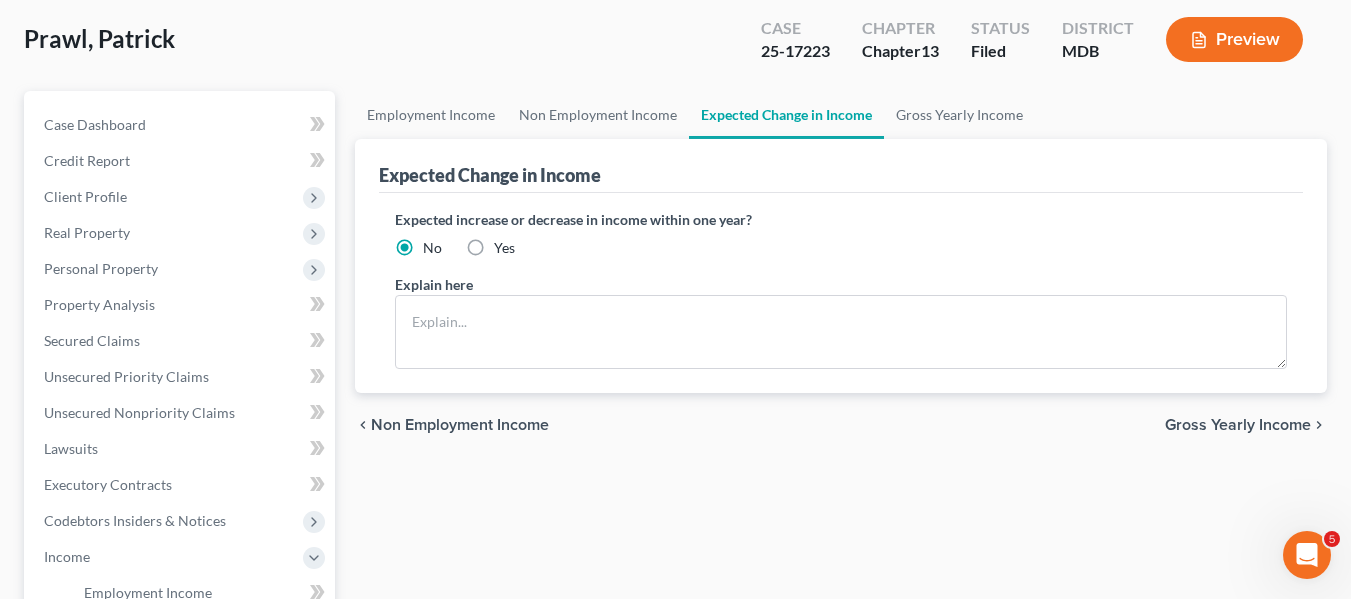 click on "Yes" at bounding box center (504, 248) 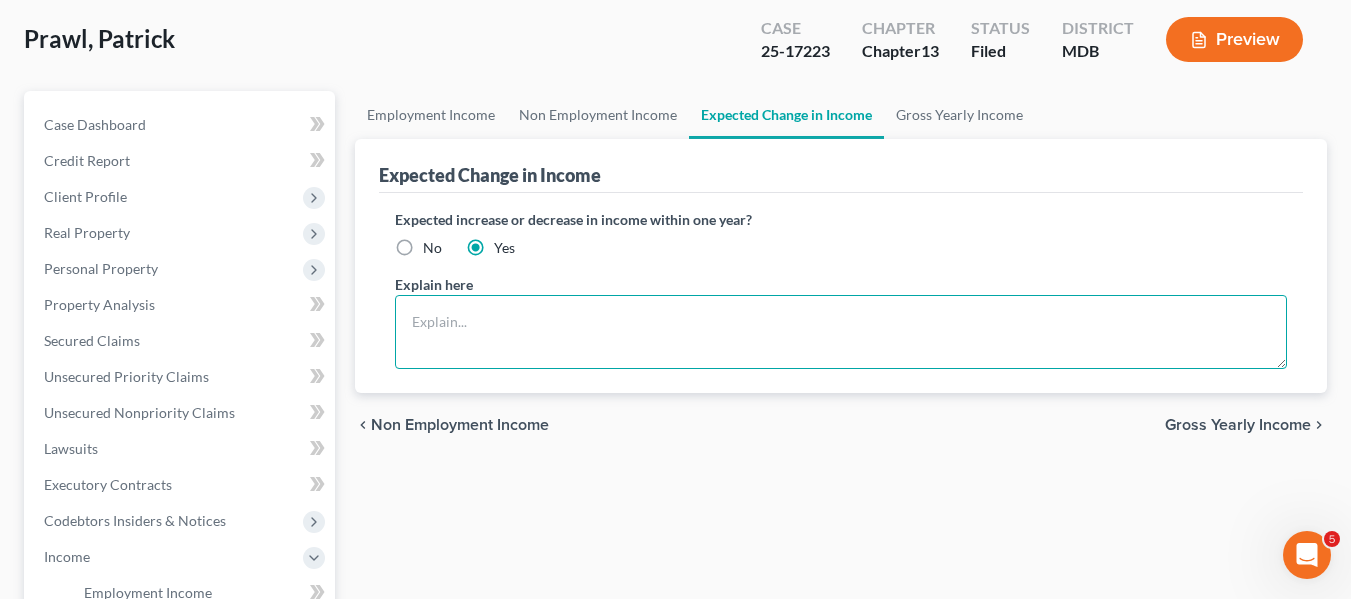 click at bounding box center (841, 332) 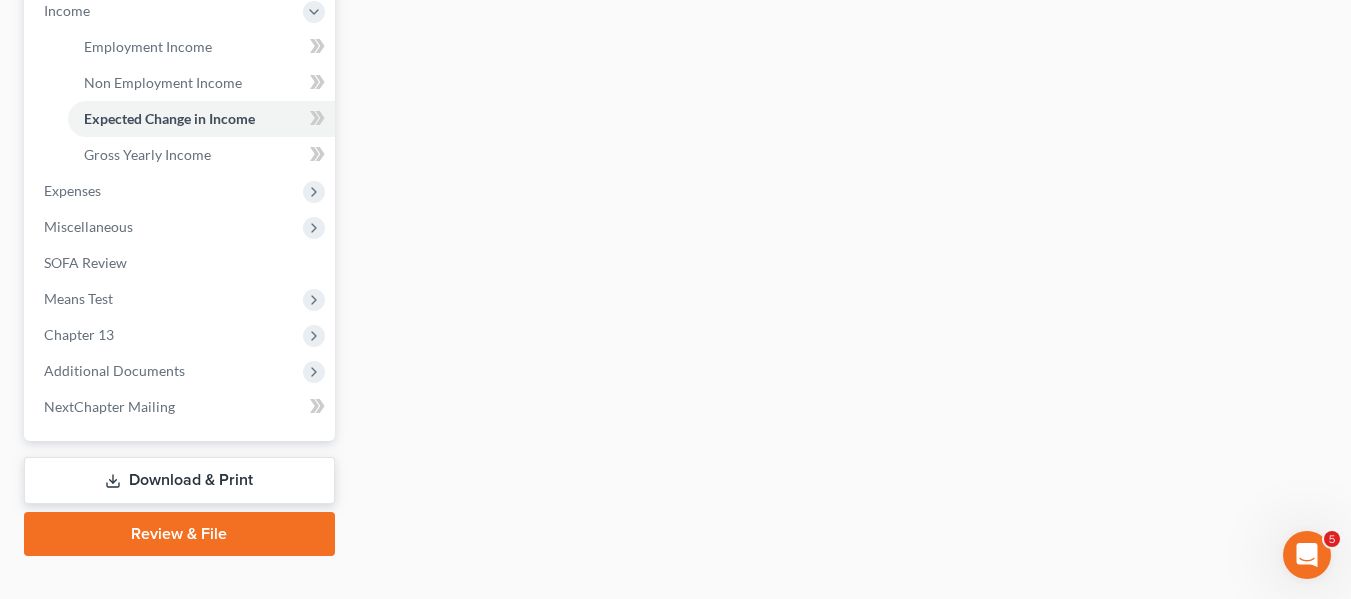 scroll, scrollTop: 680, scrollLeft: 0, axis: vertical 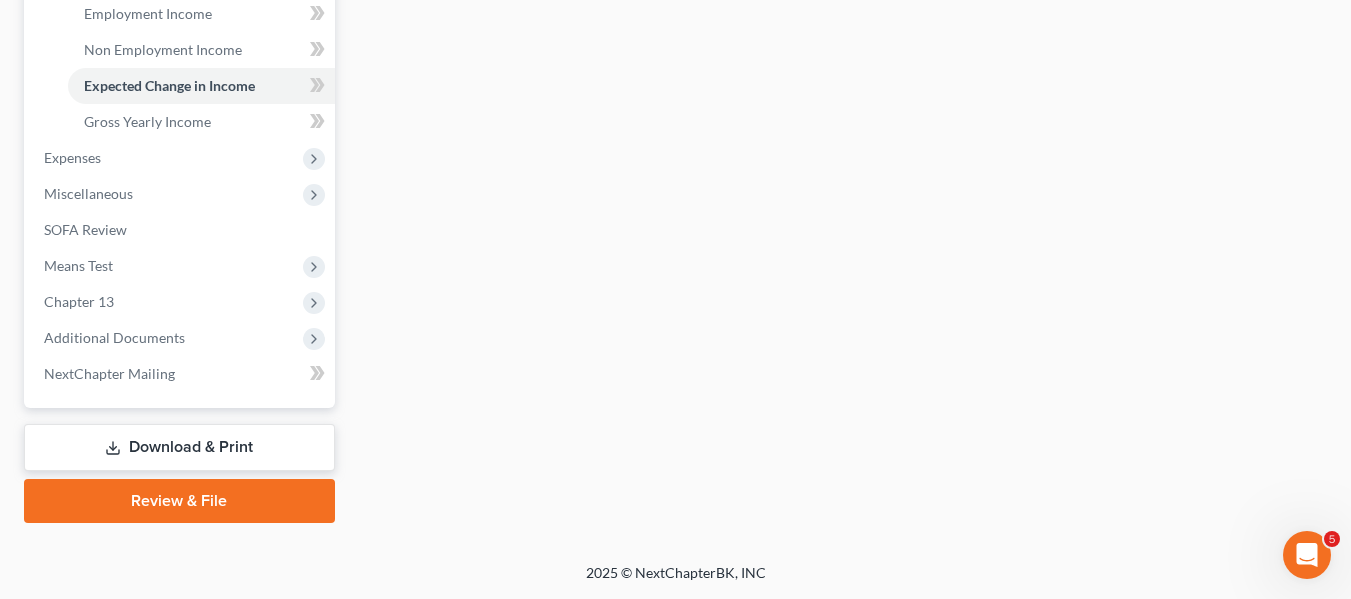 click on "Download & Print" at bounding box center [179, 447] 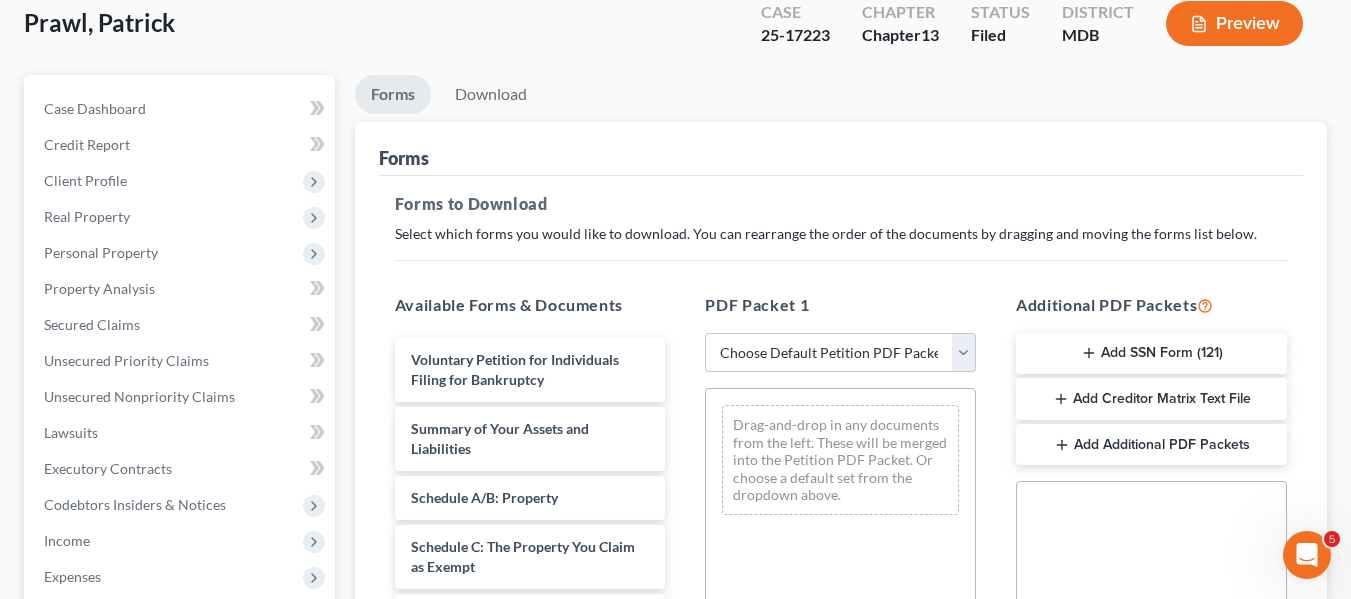scroll, scrollTop: 0, scrollLeft: 0, axis: both 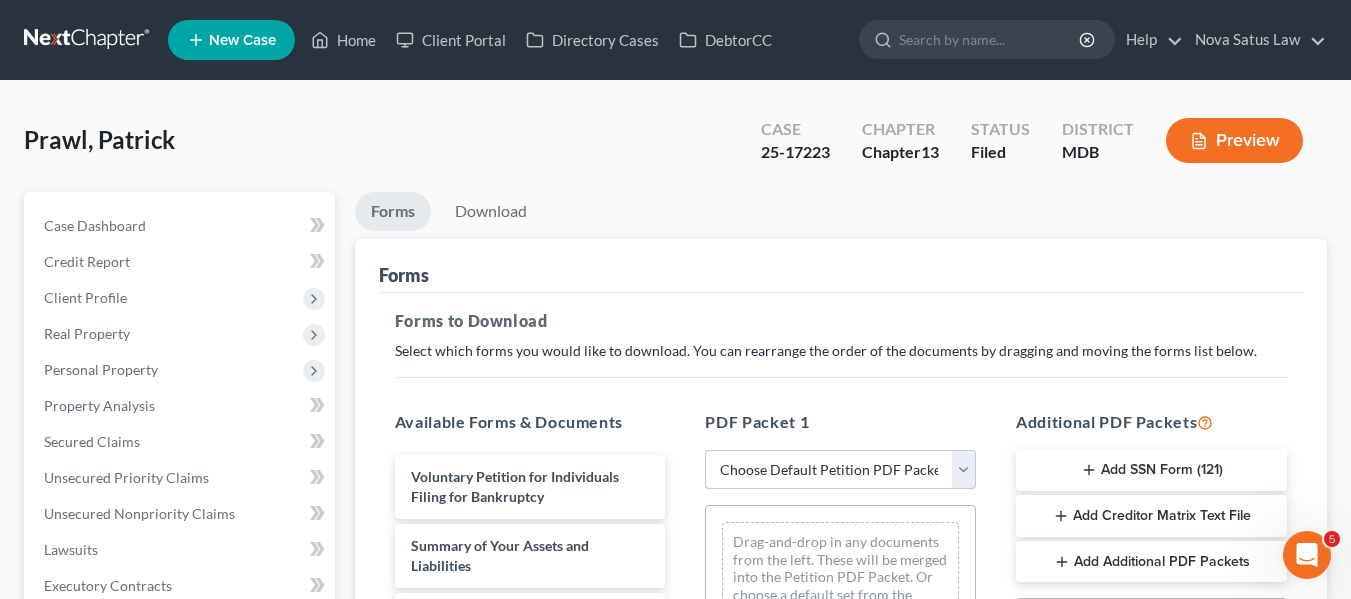 click on "Choose Default Petition PDF Packet Complete Bankruptcy Petition (all forms and schedules) Emergency Filing Forms (Petition and Creditor List Only) Amended Forms Signature Pages Only Supplemental Post Petition (Sch. I & J) Supplemental Post Petition (Sch. I) Supplemental Post Petition (Sch. J) AJ" at bounding box center (840, 470) 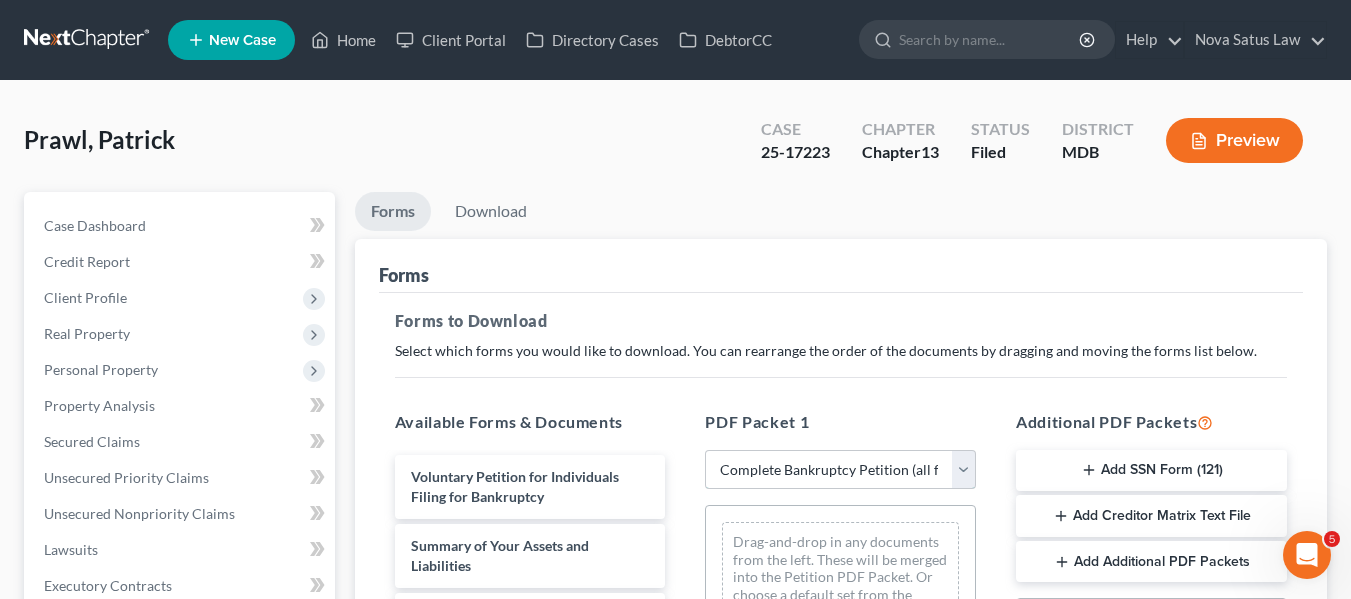 click on "Choose Default Petition PDF Packet Complete Bankruptcy Petition (all forms and schedules) Emergency Filing Forms (Petition and Creditor List Only) Amended Forms Signature Pages Only Supplemental Post Petition (Sch. I & J) Supplemental Post Petition (Sch. I) Supplemental Post Petition (Sch. J) AJ" at bounding box center (840, 470) 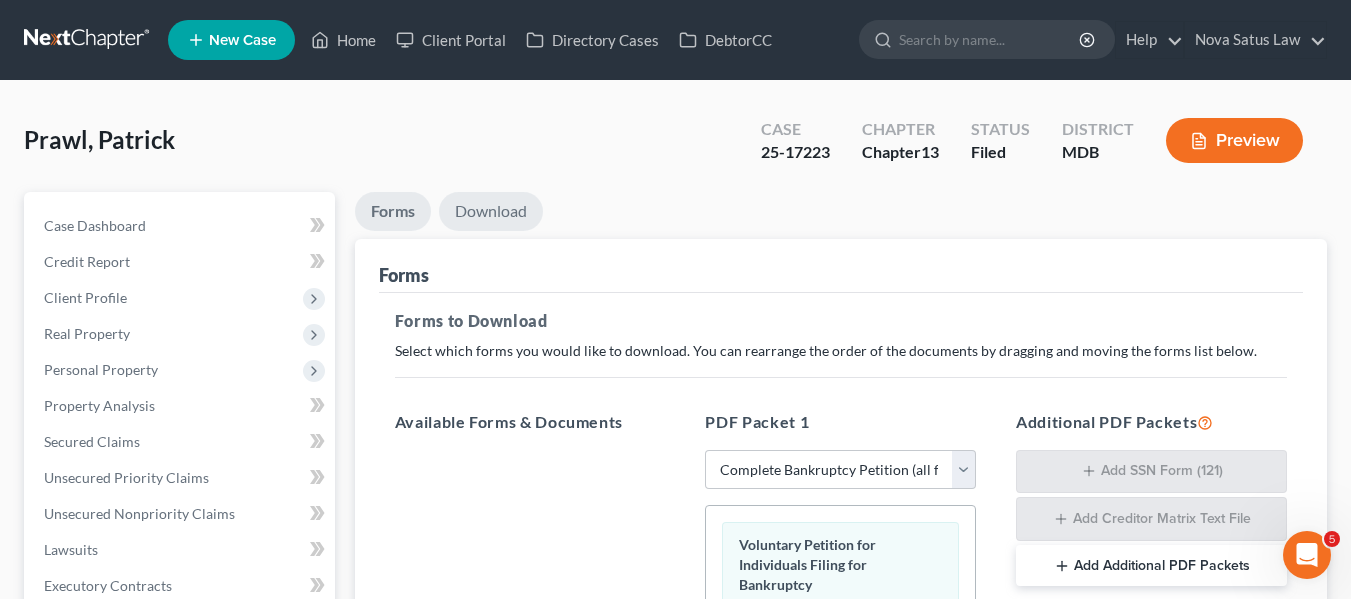 click on "Download" at bounding box center [491, 211] 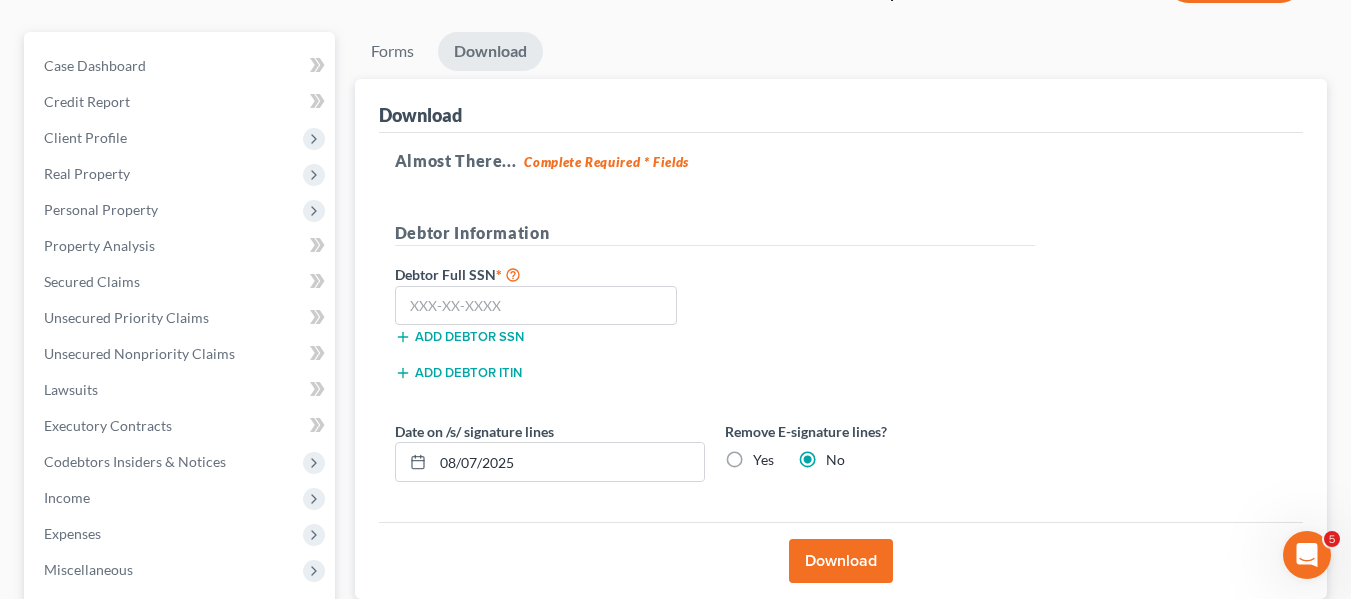scroll, scrollTop: 161, scrollLeft: 0, axis: vertical 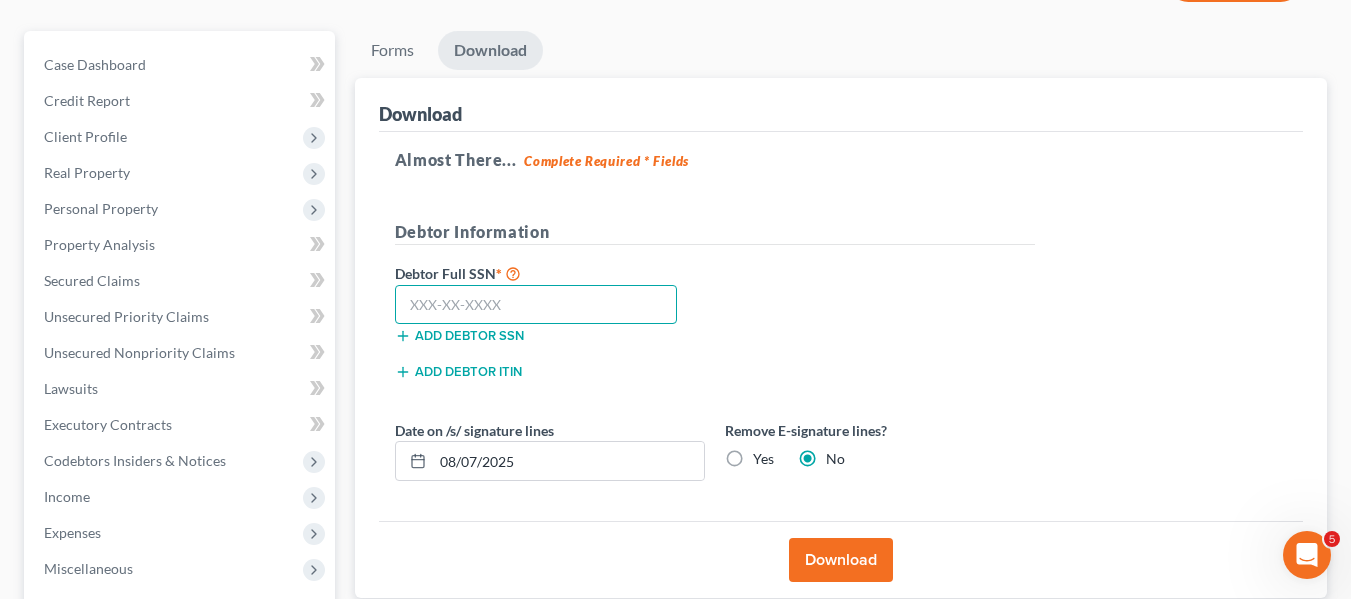 click at bounding box center [536, 305] 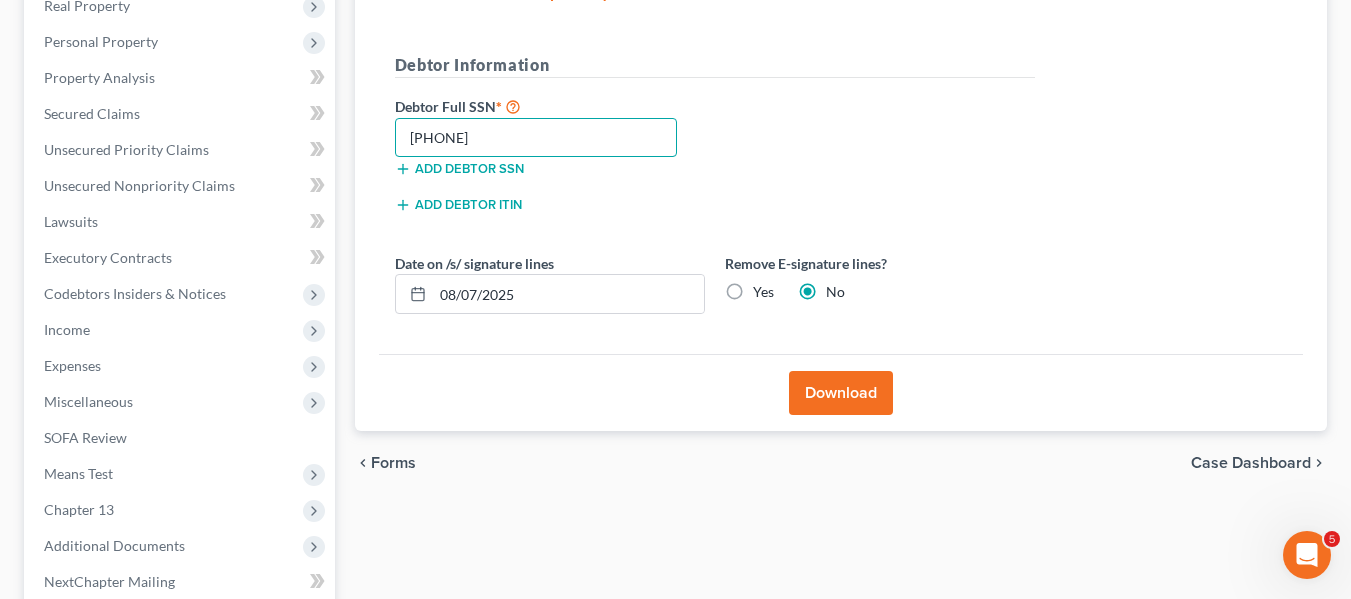 scroll, scrollTop: 329, scrollLeft: 0, axis: vertical 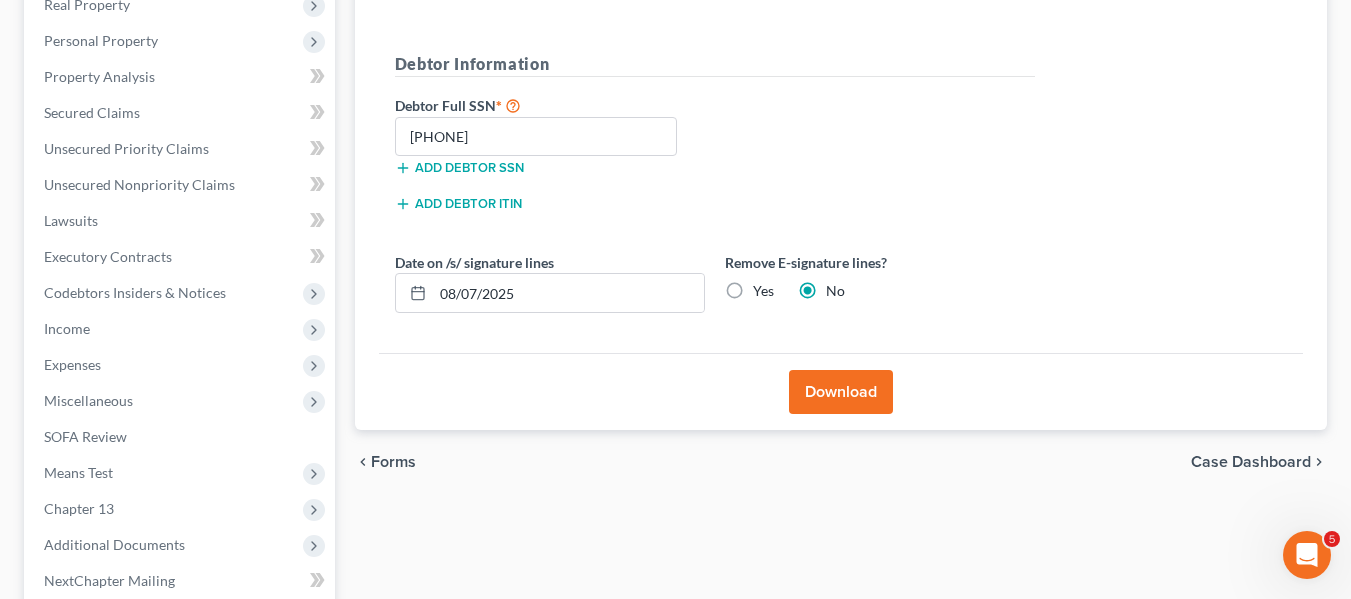 click on "Download" at bounding box center (841, 392) 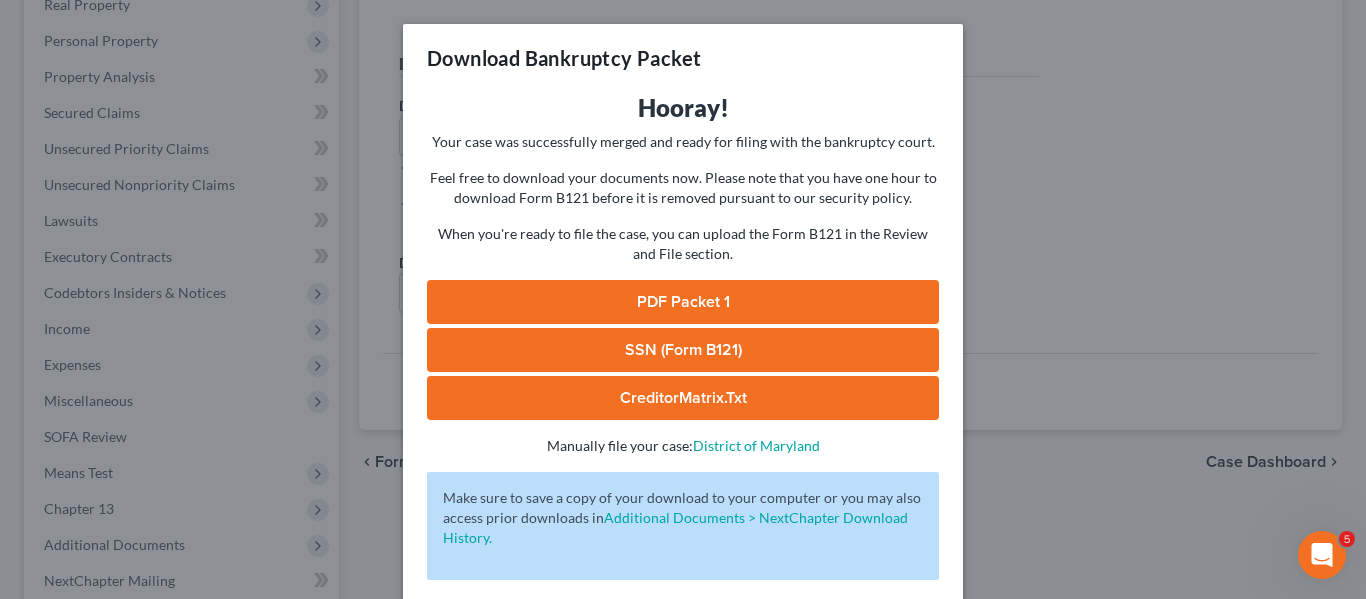 click on "PDF Packet 1" at bounding box center [683, 302] 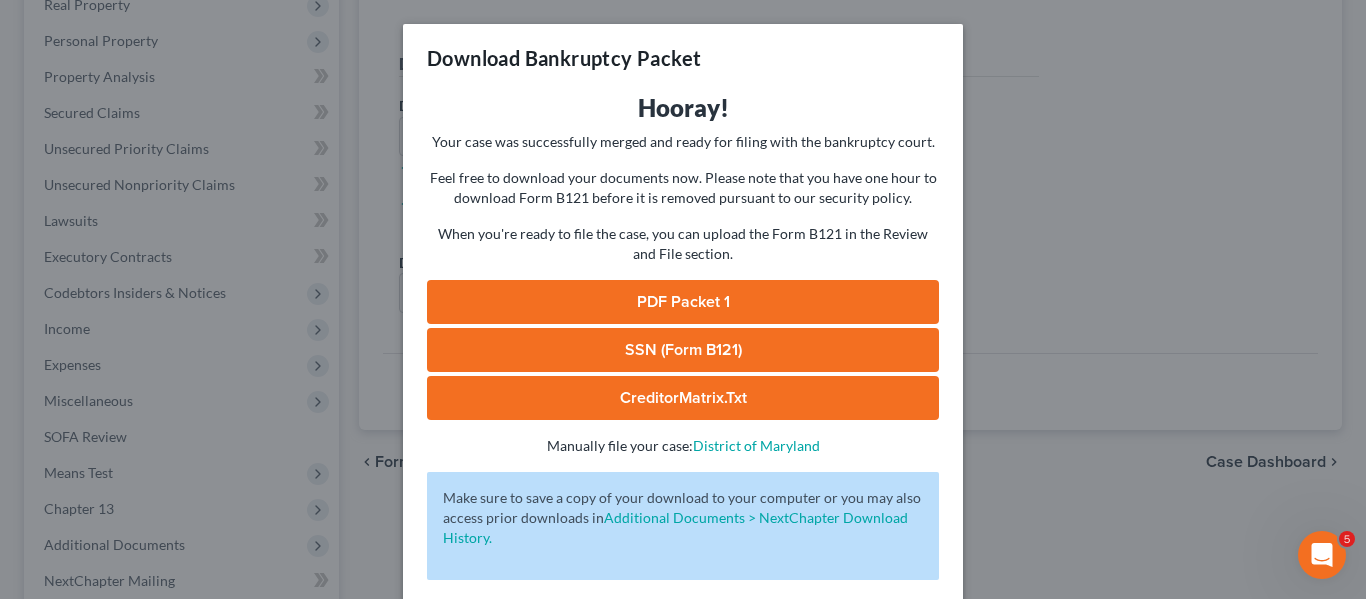 click on "Download Bankruptcy Packet
Hooray! Your case was successfully merged and ready for filing with the bankruptcy court. Feel free to download your documents now. Please note that you have one hour to download Form B121 before it is removed pursuant to our security policy. When you're ready to file the case, you can upload the Form B121 in the Review and File section. PDF Packet 1 SSN (Form B121) CreditorMatrix.txt -  Manually file your case:  District of Maryland Oops! There was an error with generating the download packet. -
Make sure to save a copy of your download to your computer or you may also access prior downloads in  Additional Documents > NextChapter Download History.
Complete!" at bounding box center (683, 299) 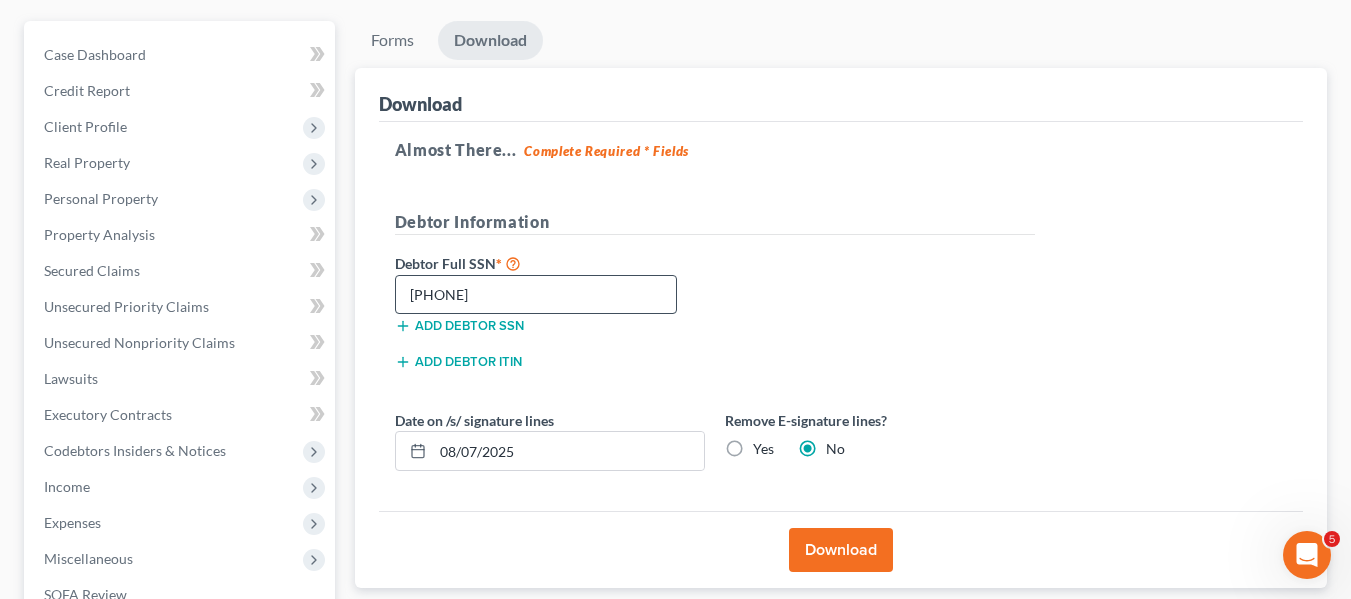 scroll, scrollTop: 0, scrollLeft: 0, axis: both 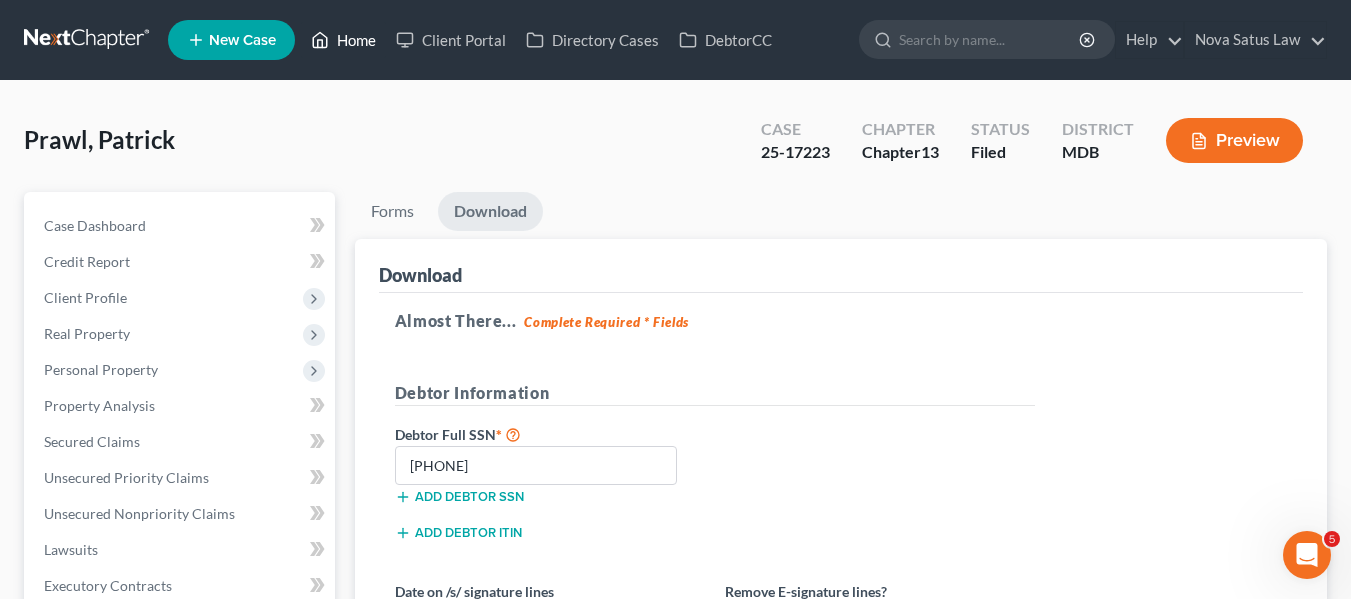 click on "Home" at bounding box center (343, 40) 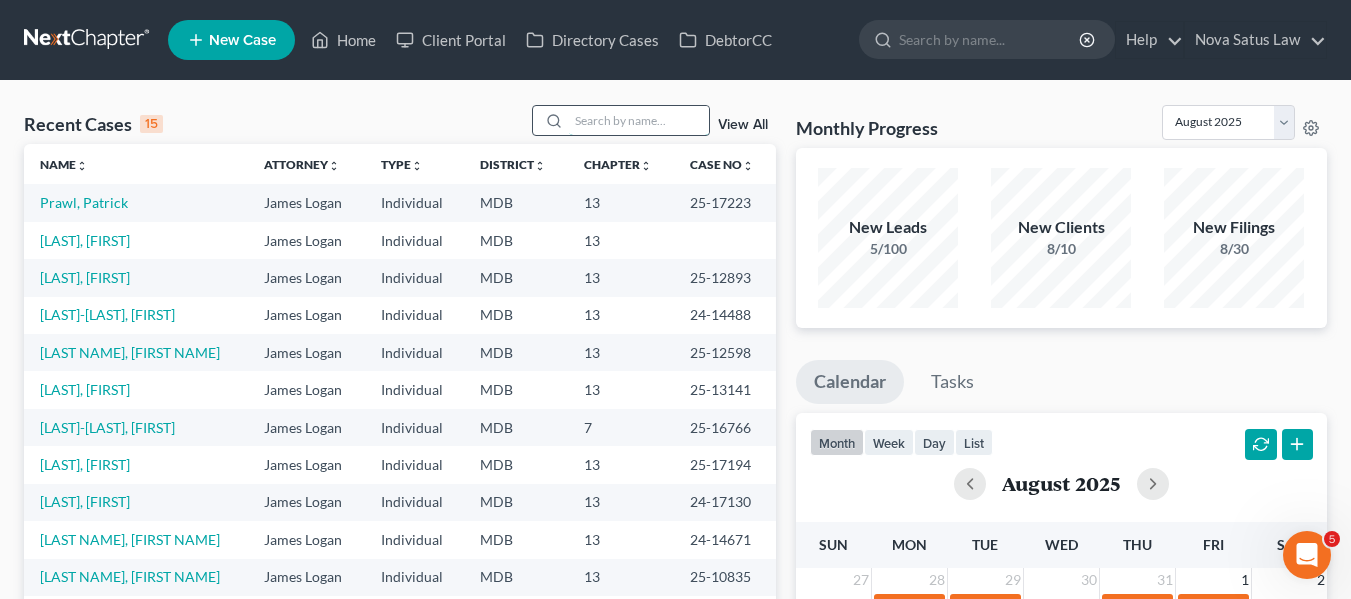click at bounding box center (639, 120) 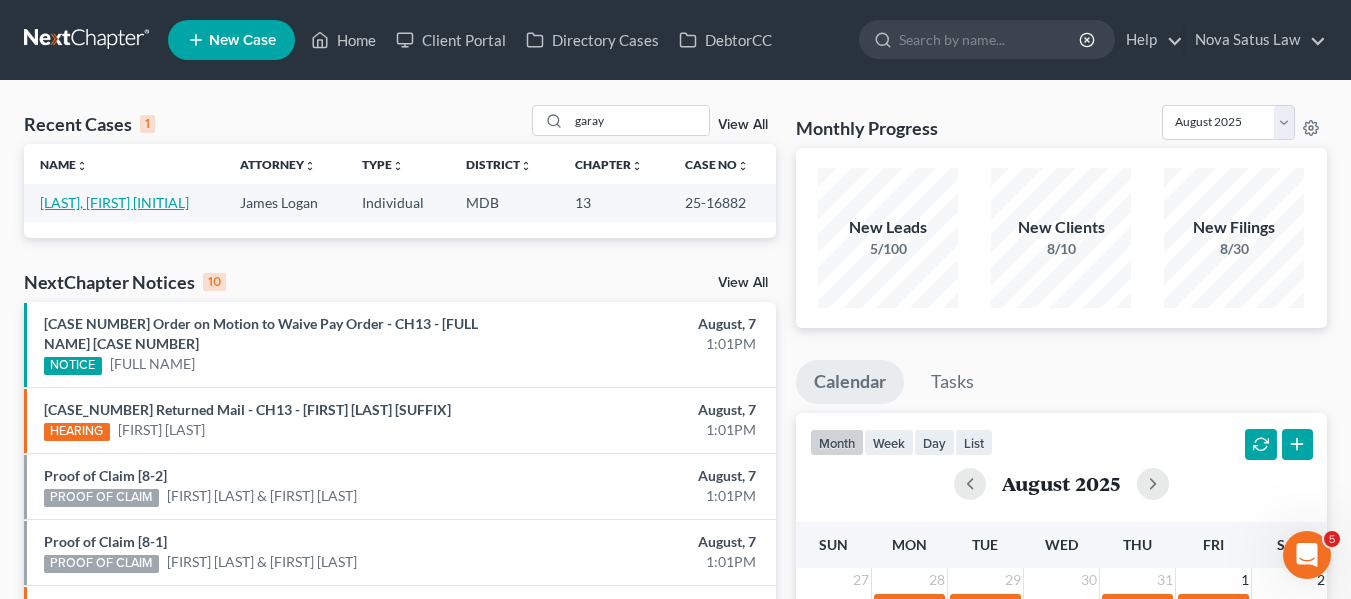 click on "[LAST], [FIRST] [INITIAL]" at bounding box center [114, 202] 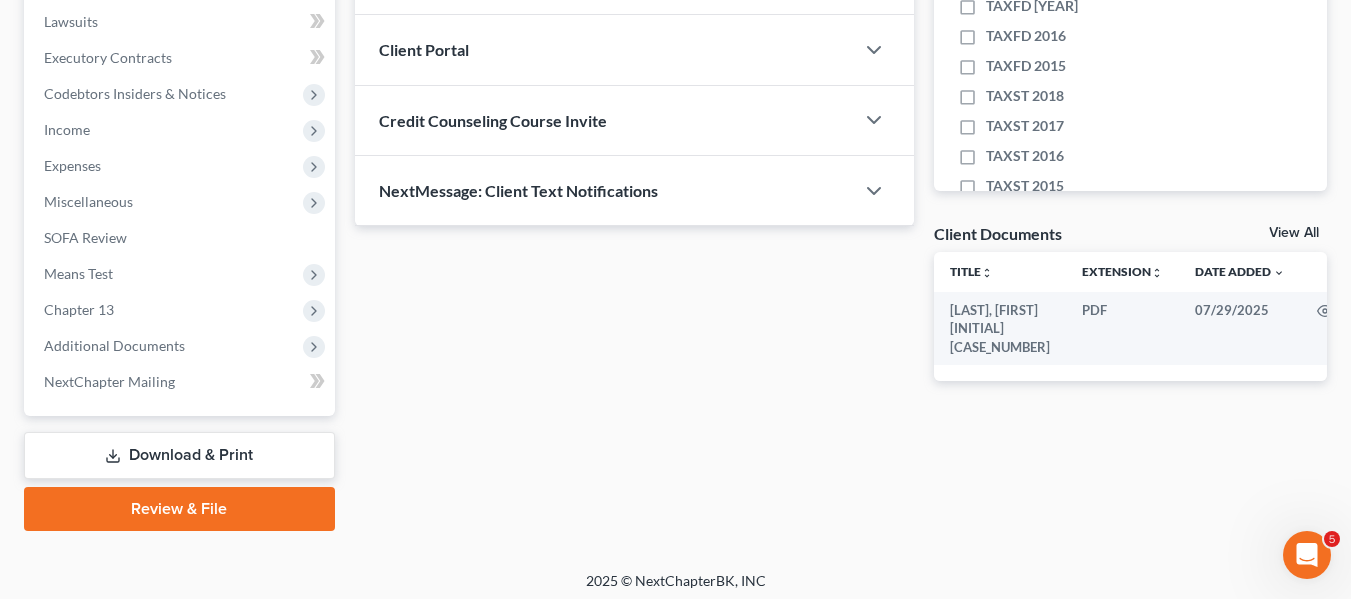 scroll, scrollTop: 536, scrollLeft: 0, axis: vertical 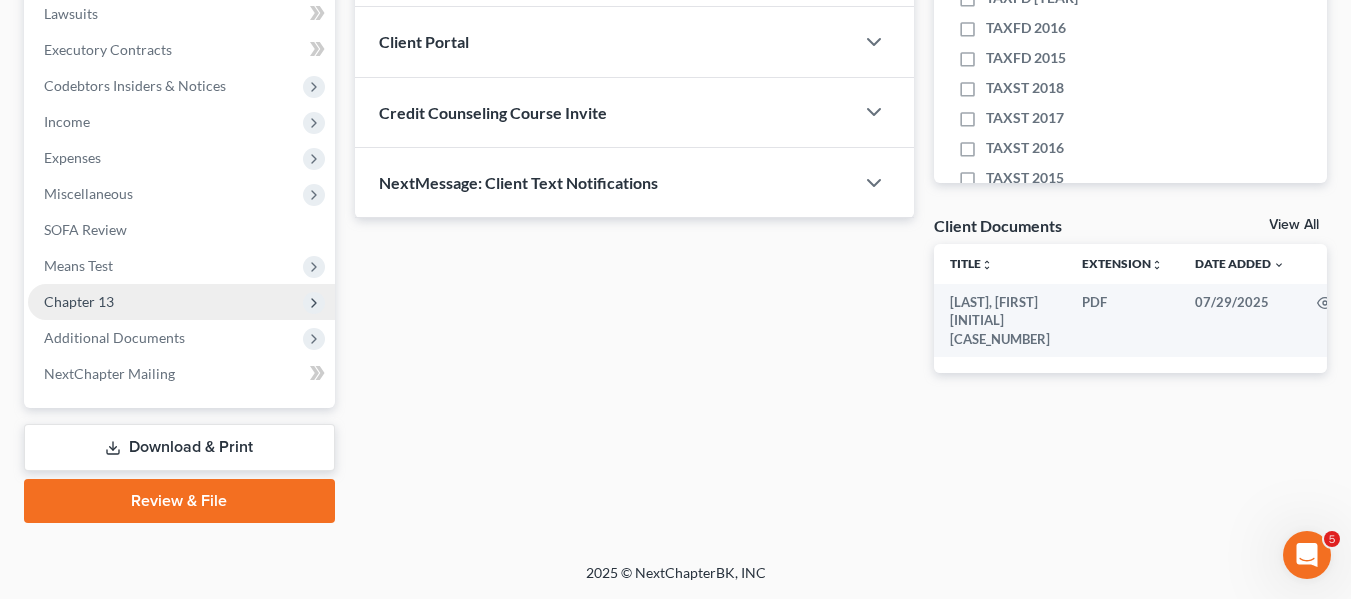 click on "Chapter 13" at bounding box center [79, 301] 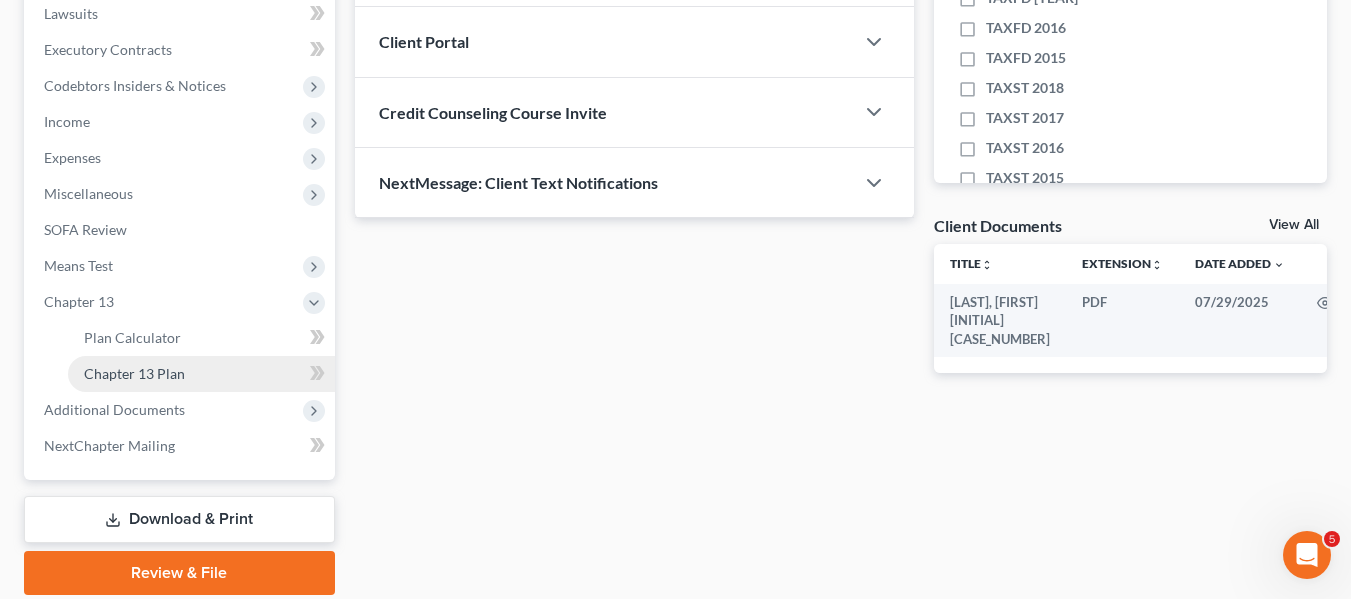 click on "Chapter 13 Plan" at bounding box center (134, 373) 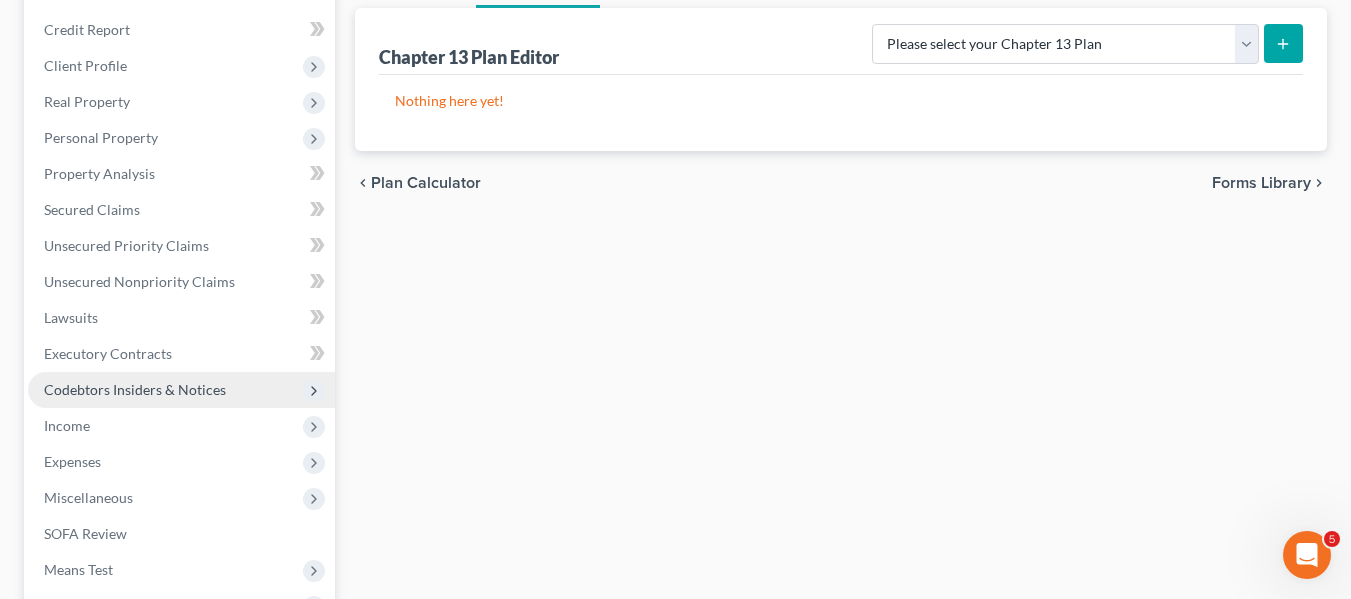 scroll, scrollTop: 233, scrollLeft: 0, axis: vertical 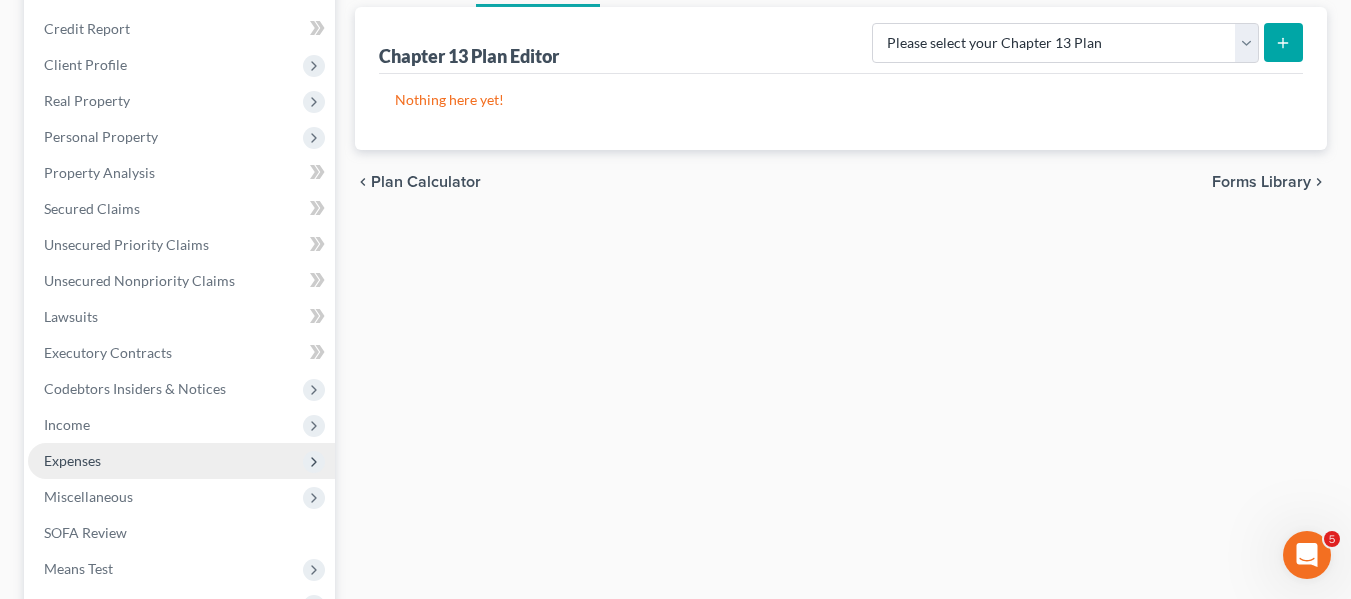 click on "Expenses" at bounding box center (181, 461) 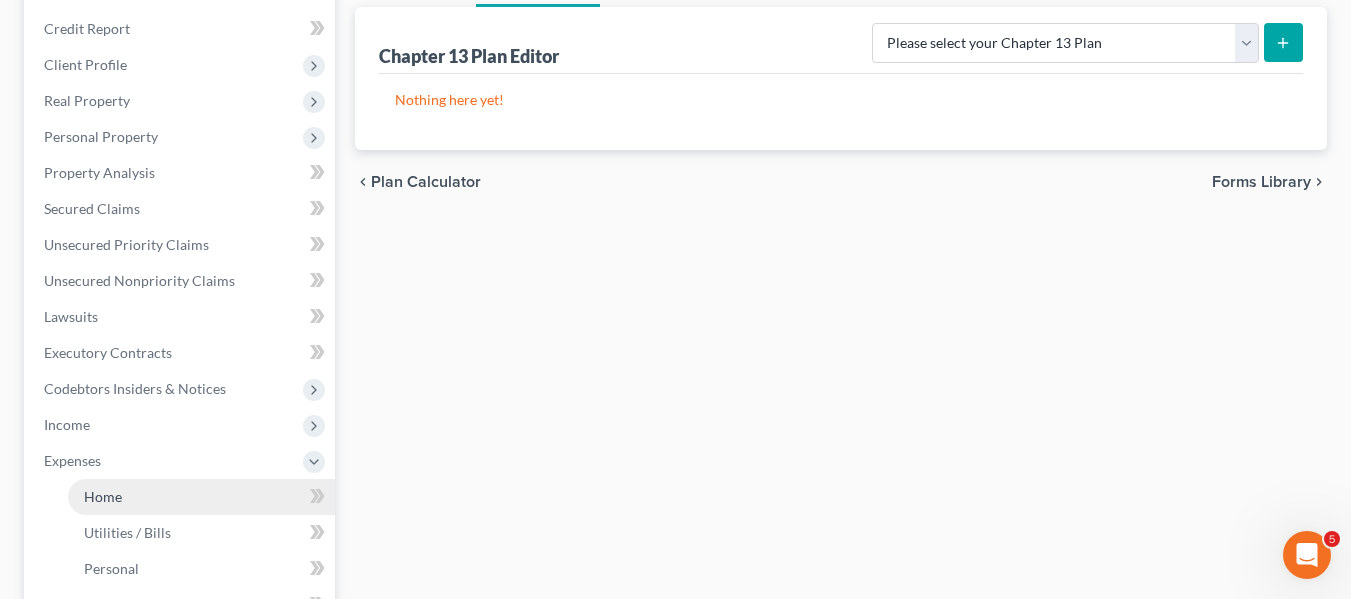 click on "Home" at bounding box center (201, 497) 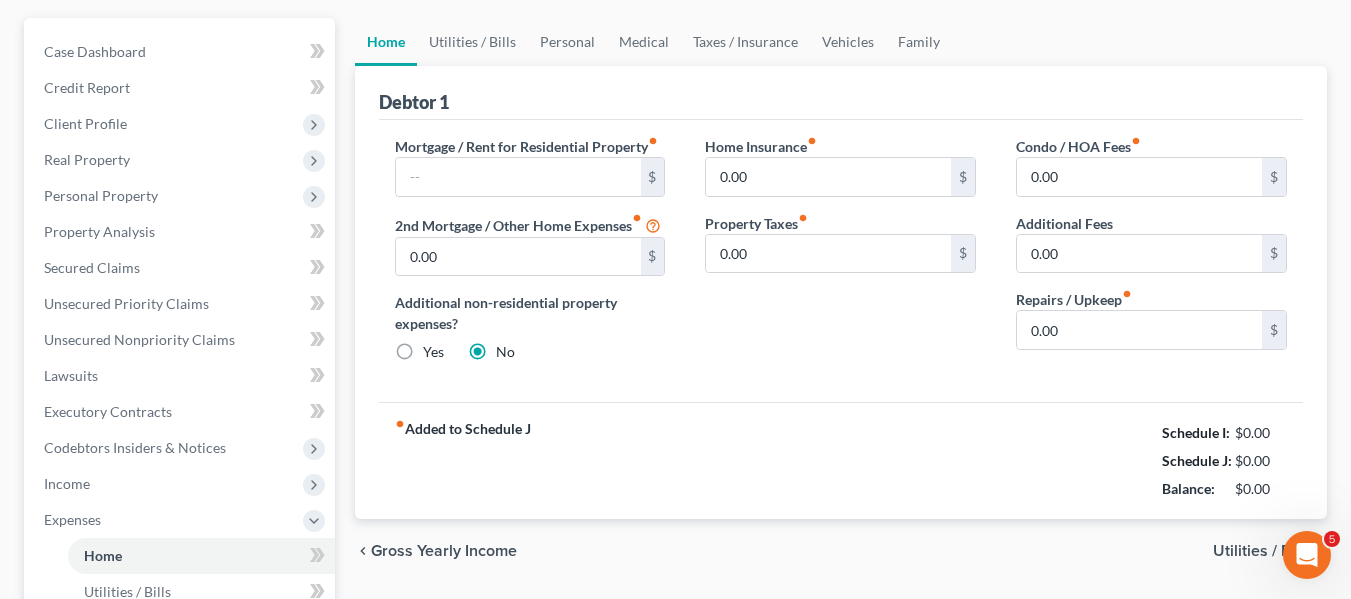 scroll, scrollTop: 175, scrollLeft: 0, axis: vertical 